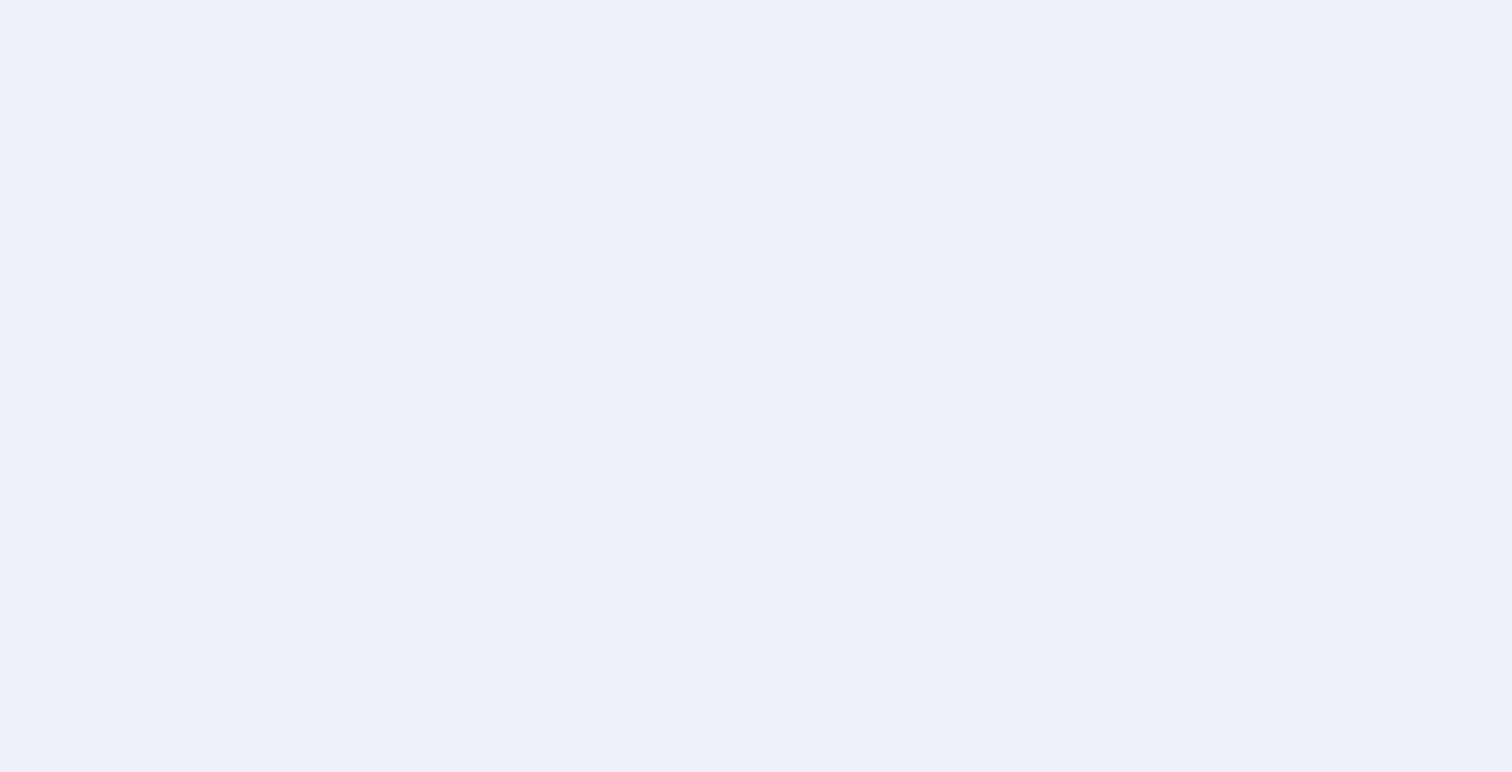 scroll, scrollTop: 0, scrollLeft: 0, axis: both 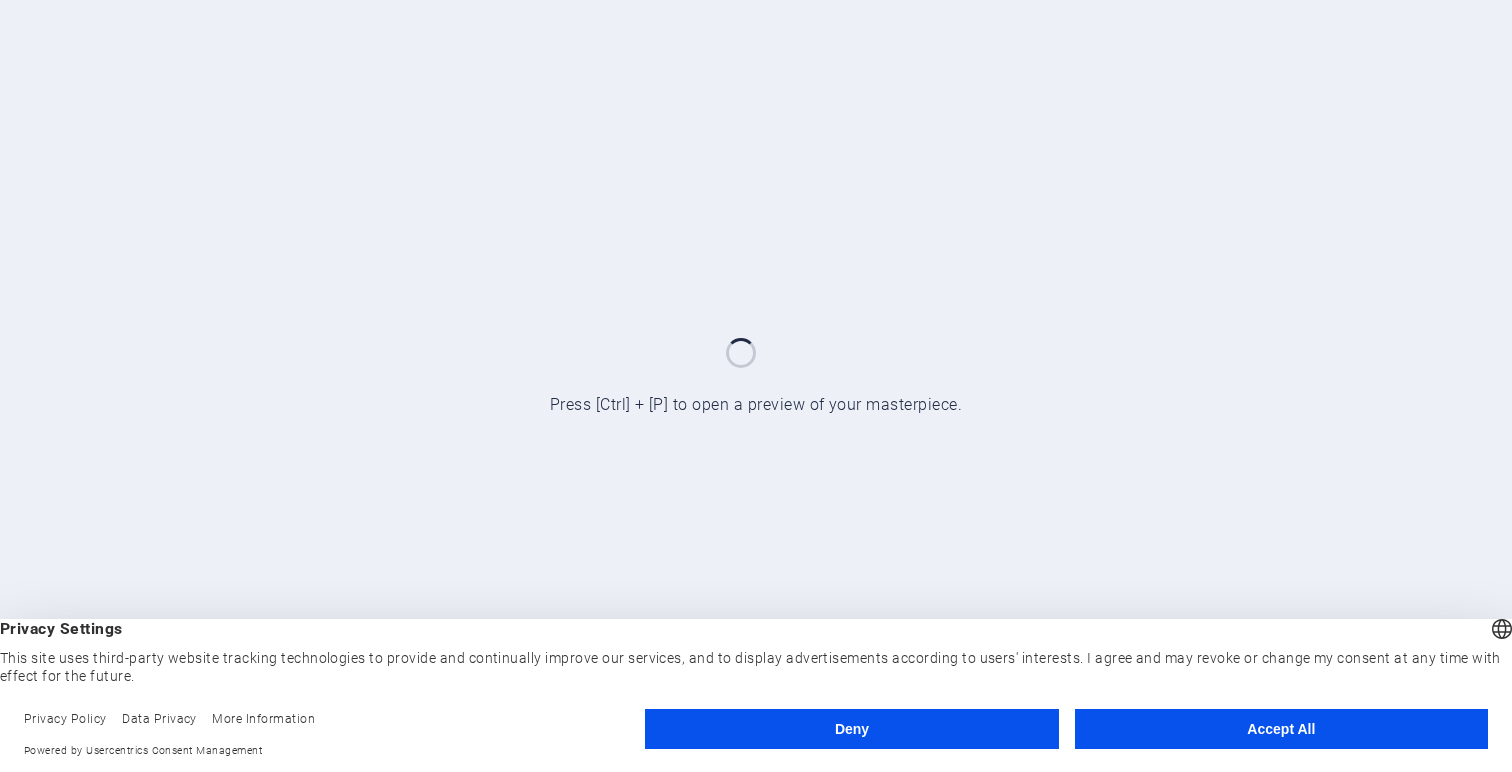 click on "Accept All" at bounding box center (1281, 729) 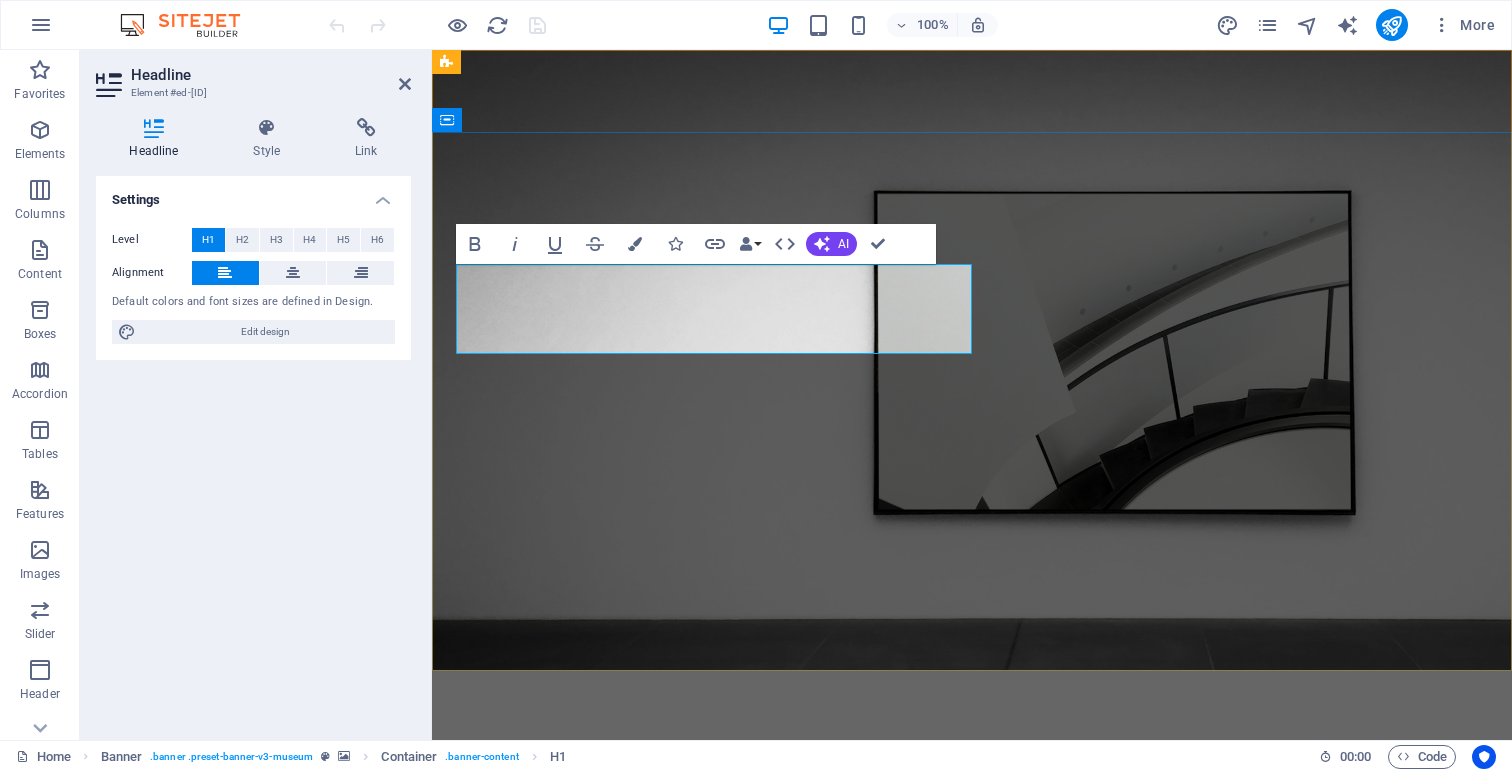 scroll, scrollTop: 0, scrollLeft: 0, axis: both 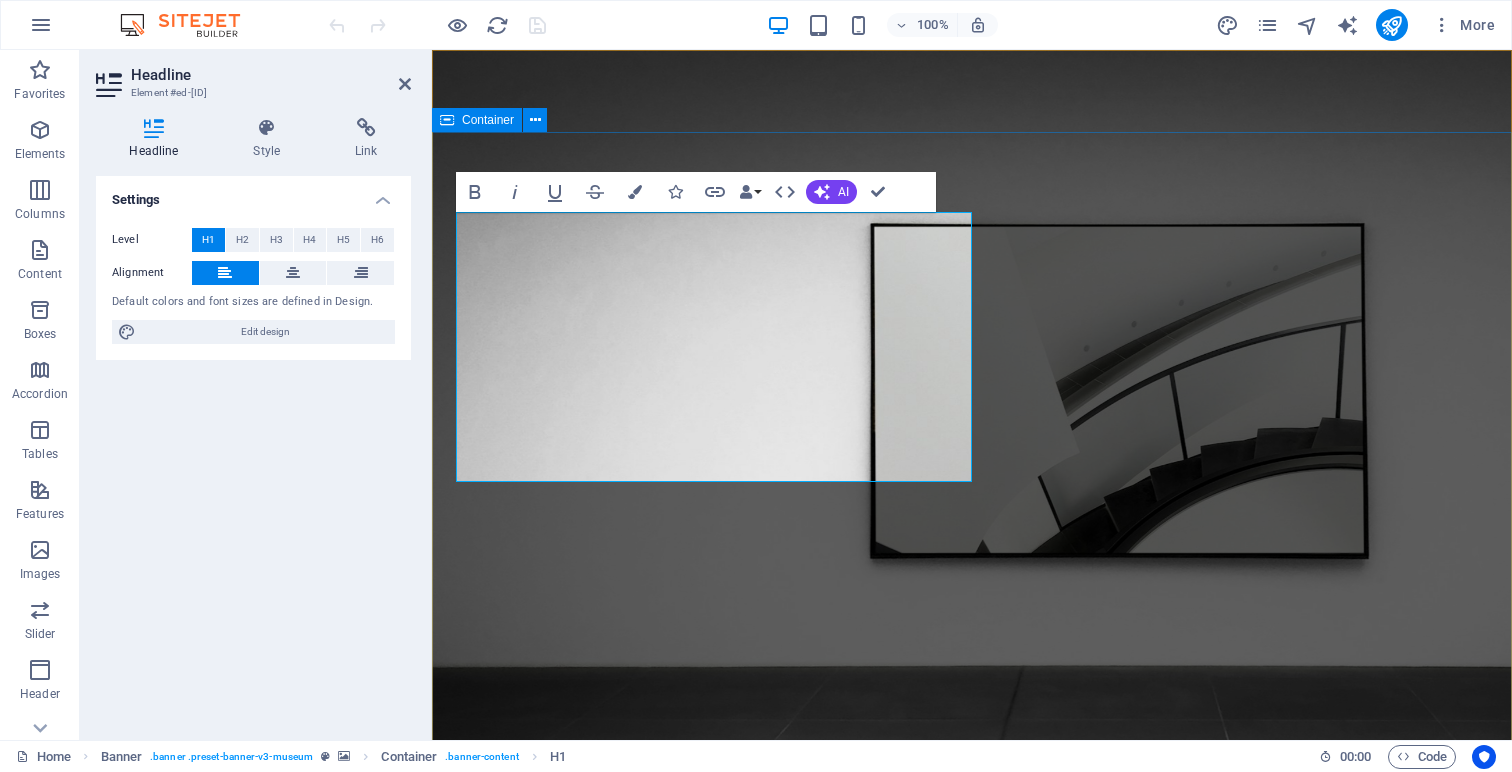 click on "Global Learning Hub Lorem ipsum dolor sit amet, consectetur adipiscing elit, sed do eiusmod tempor incididunt ut labore Lorem ipsum dolor sit amet, consectetur adipiscing elit, sed do eiusmod tempor incididunt ut labore Explore" at bounding box center [972, 1106] 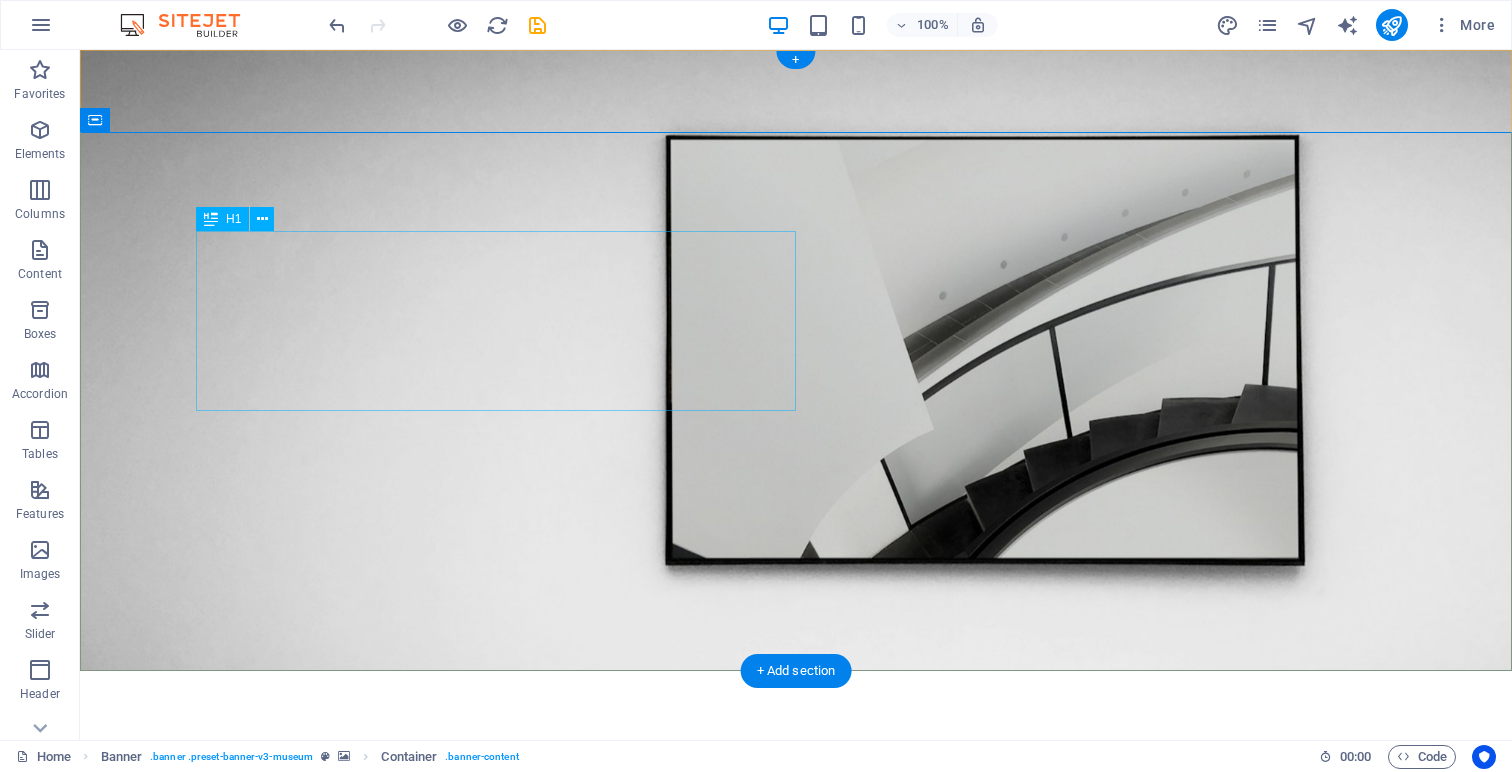 click on "Global Learning Hub" at bounding box center [796, 949] 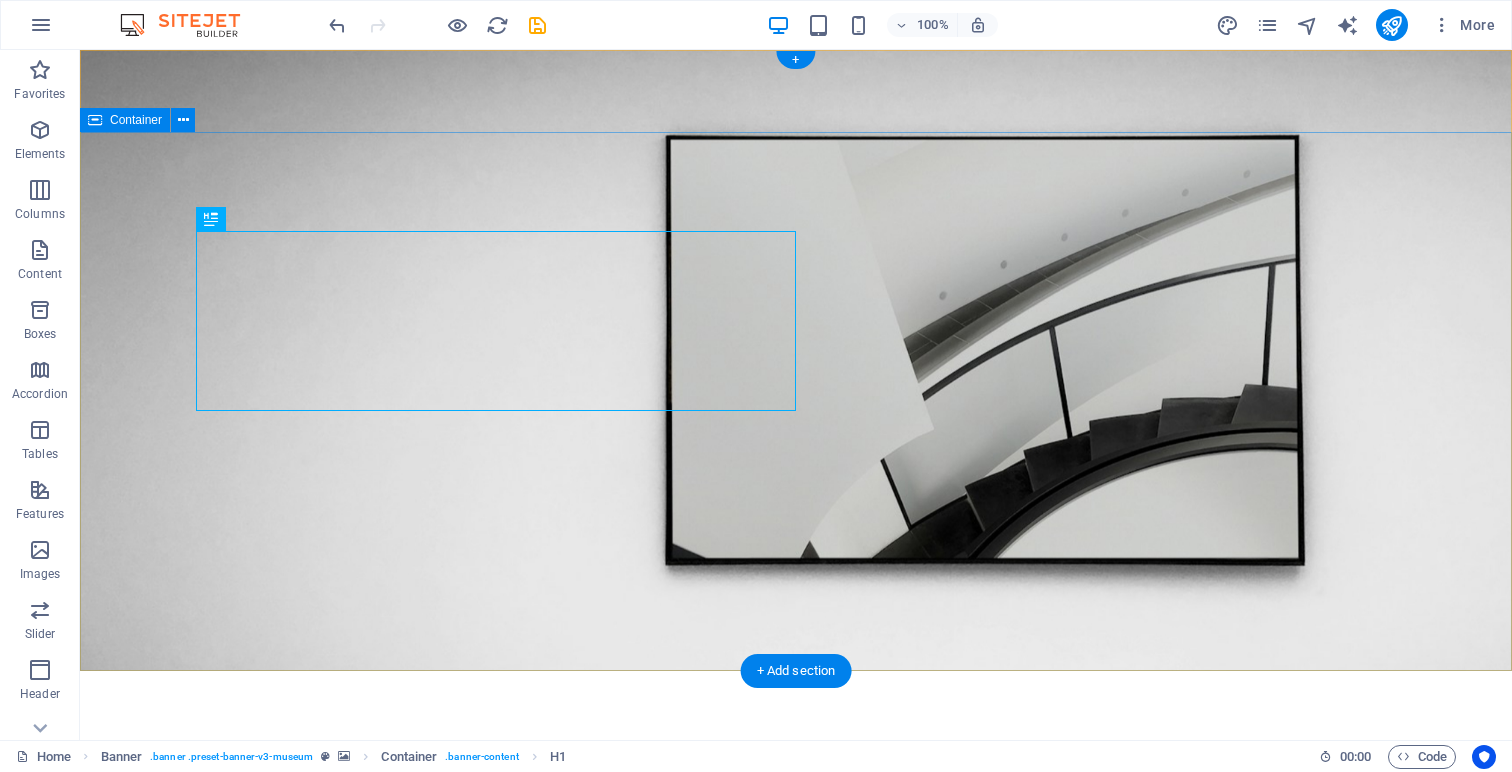 click on "Global Learning Hub Lorem ipsum dolor sit amet, consectetur adipiscing elit, sed do eiusmod tempor incididunt ut labore Lorem ipsum dolor sit amet, consectetur adipiscing elit, sed do eiusmod tempor incididunt ut labore Explore" at bounding box center (796, 1029) 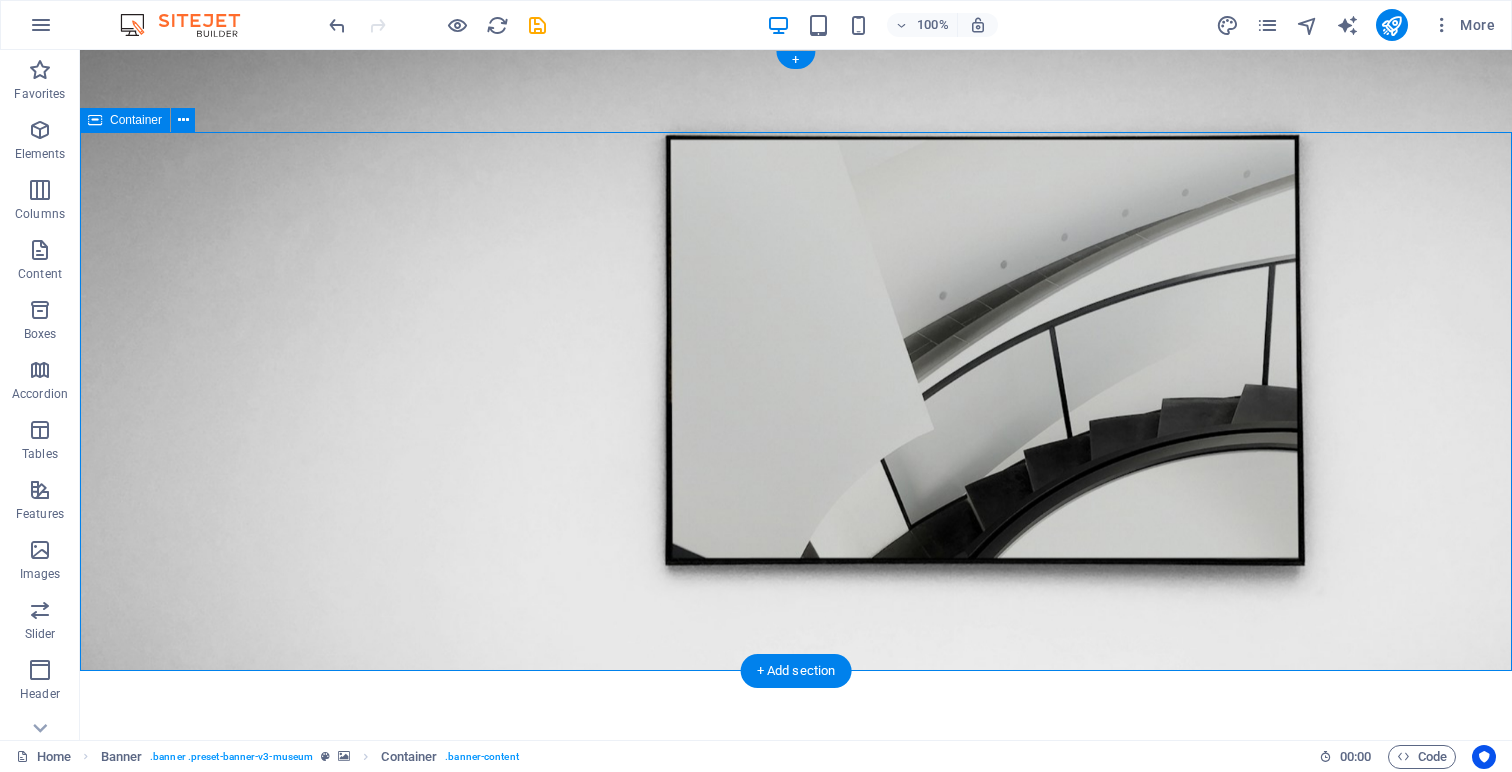 click on "Global Learning Hub Lorem ipsum dolor sit amet, consectetur adipiscing elit, sed do eiusmod tempor incididunt ut labore Lorem ipsum dolor sit amet, consectetur adipiscing elit, sed do eiusmod tempor incididunt ut labore Explore" at bounding box center (796, 1029) 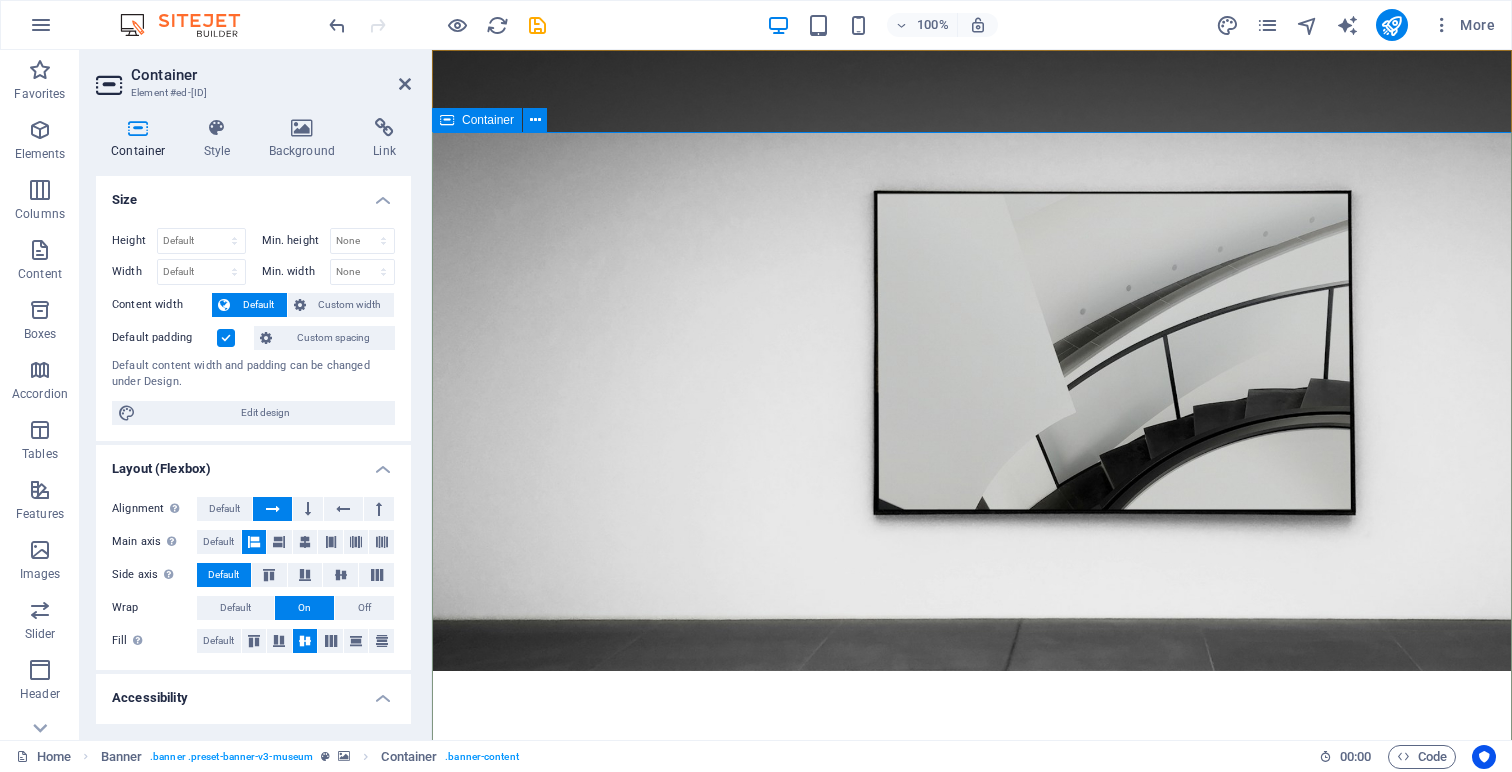 click on "Global Learning Hub Lorem ipsum dolor sit amet, consectetur adipiscing elit, sed do eiusmod tempor incididunt ut labore Lorem ipsum dolor sit amet, consectetur adipiscing elit, sed do eiusmod tempor incididunt ut labore Explore" at bounding box center [972, 1029] 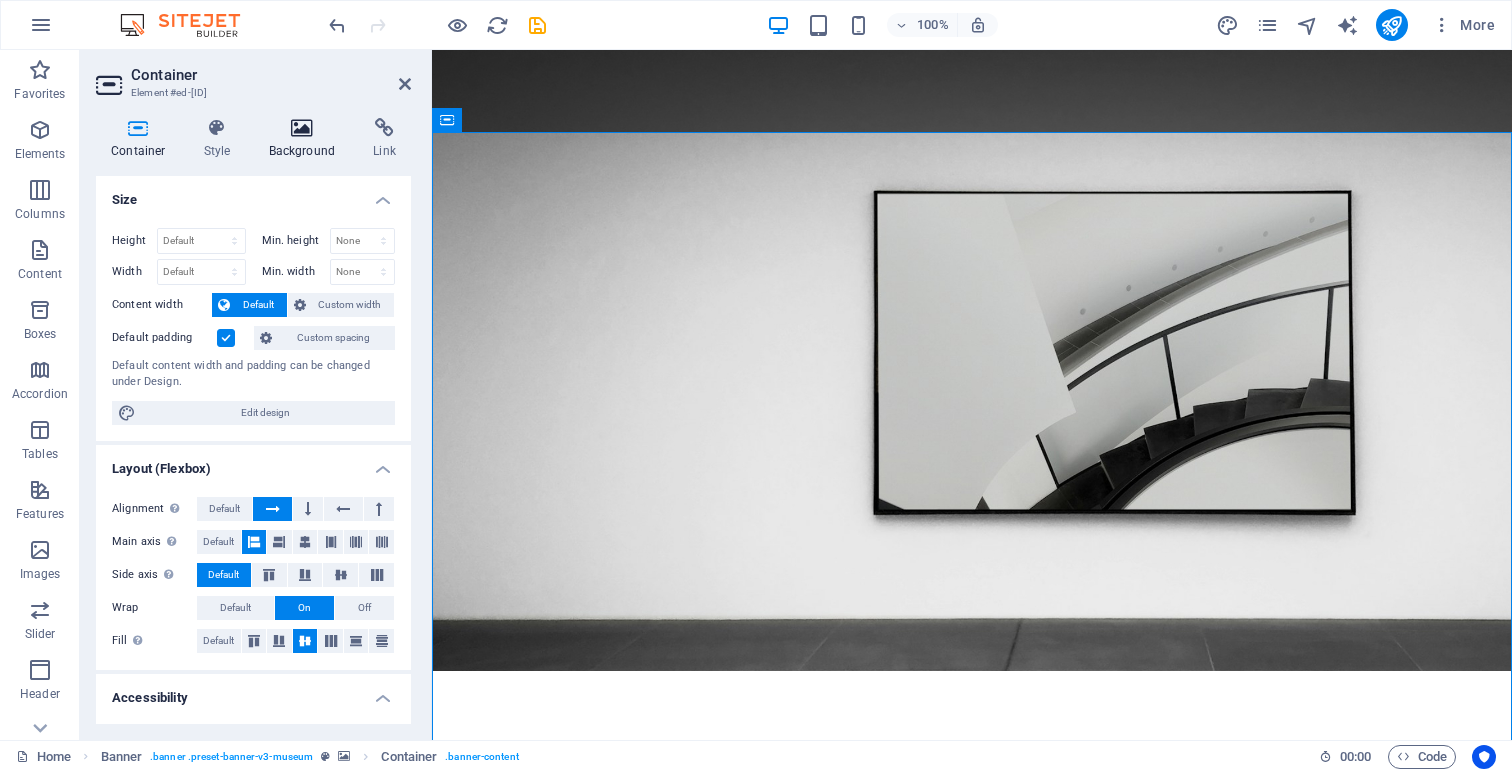 click at bounding box center (302, 128) 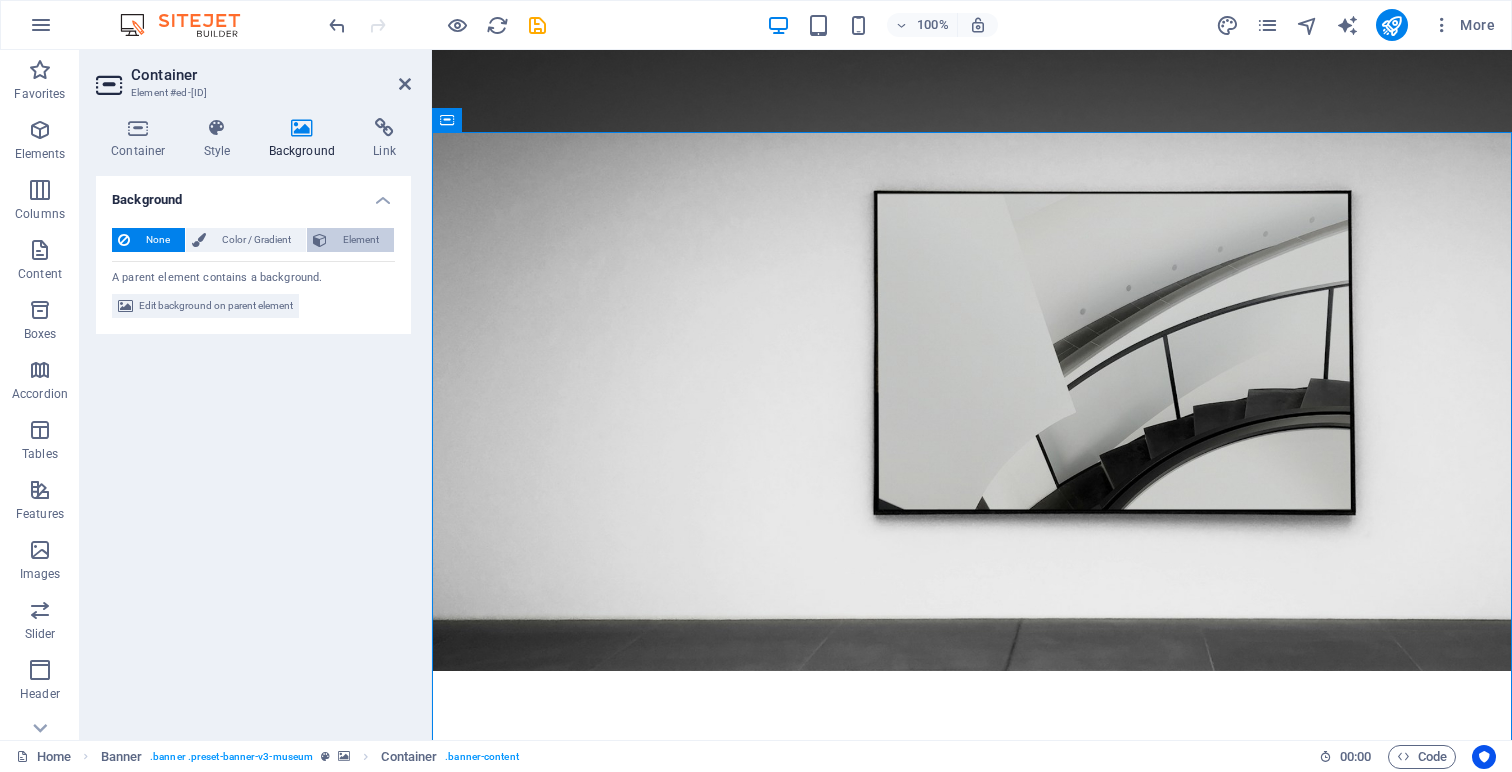 click on "Element" at bounding box center [360, 240] 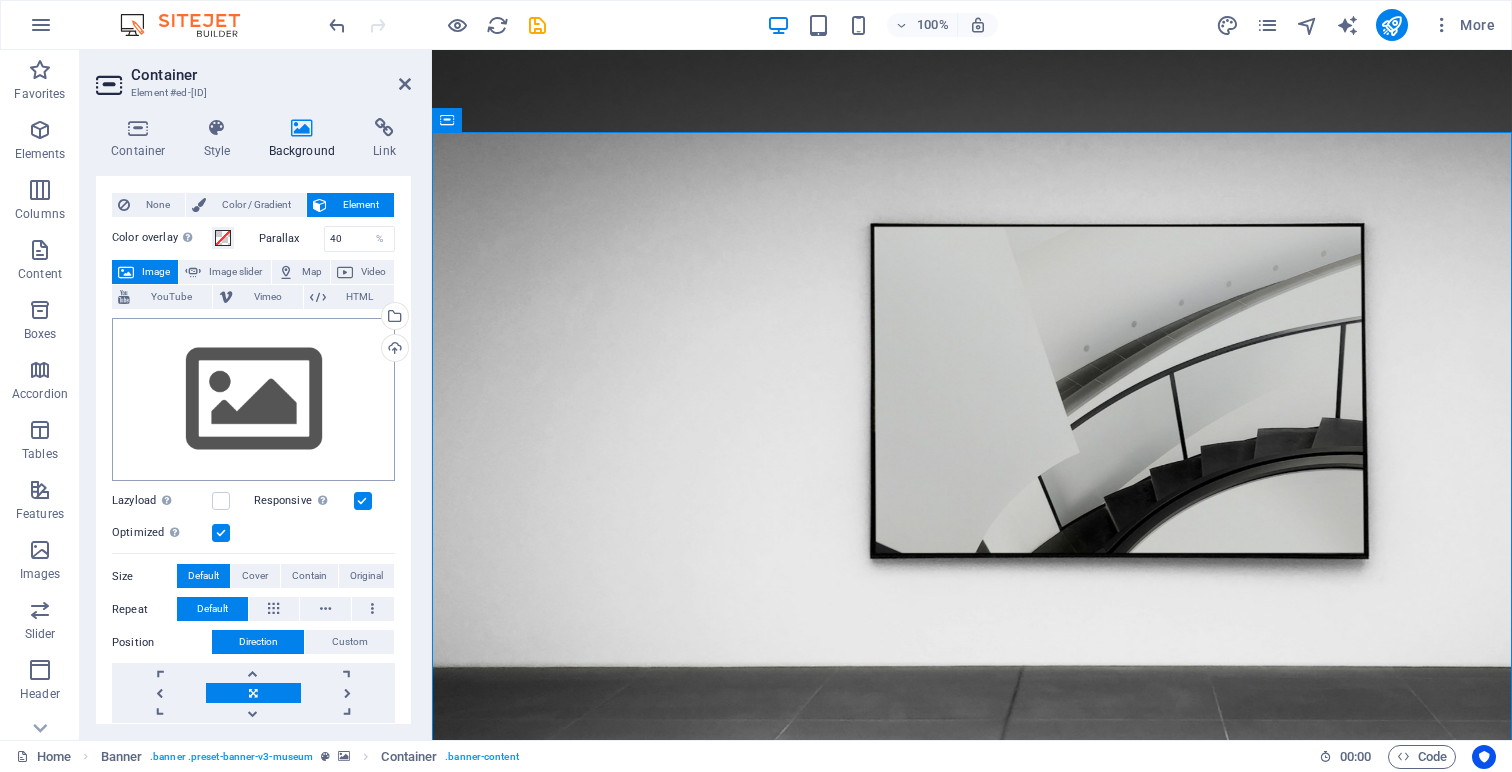 scroll, scrollTop: 30, scrollLeft: 0, axis: vertical 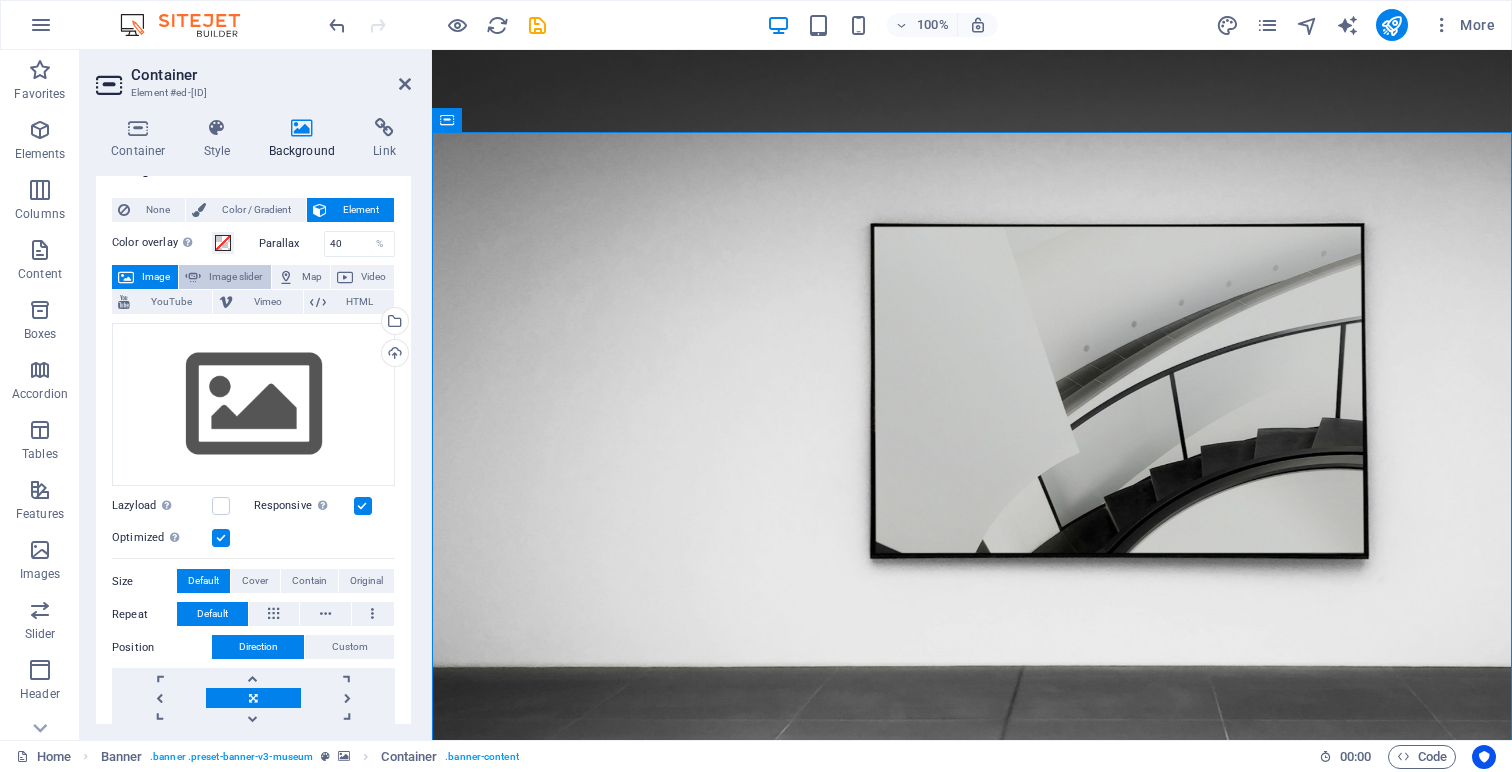 click on "Image slider" at bounding box center [235, 277] 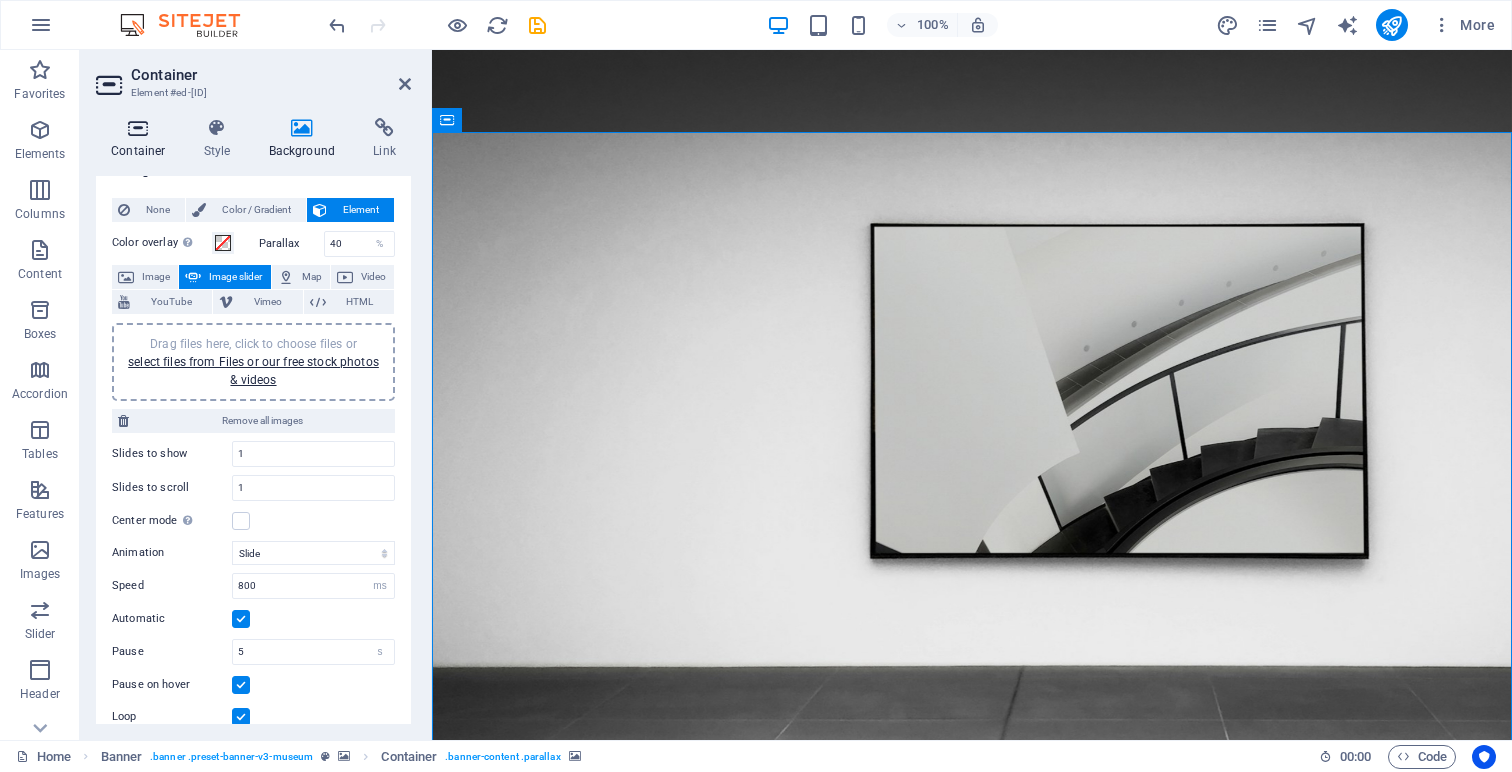click at bounding box center (138, 128) 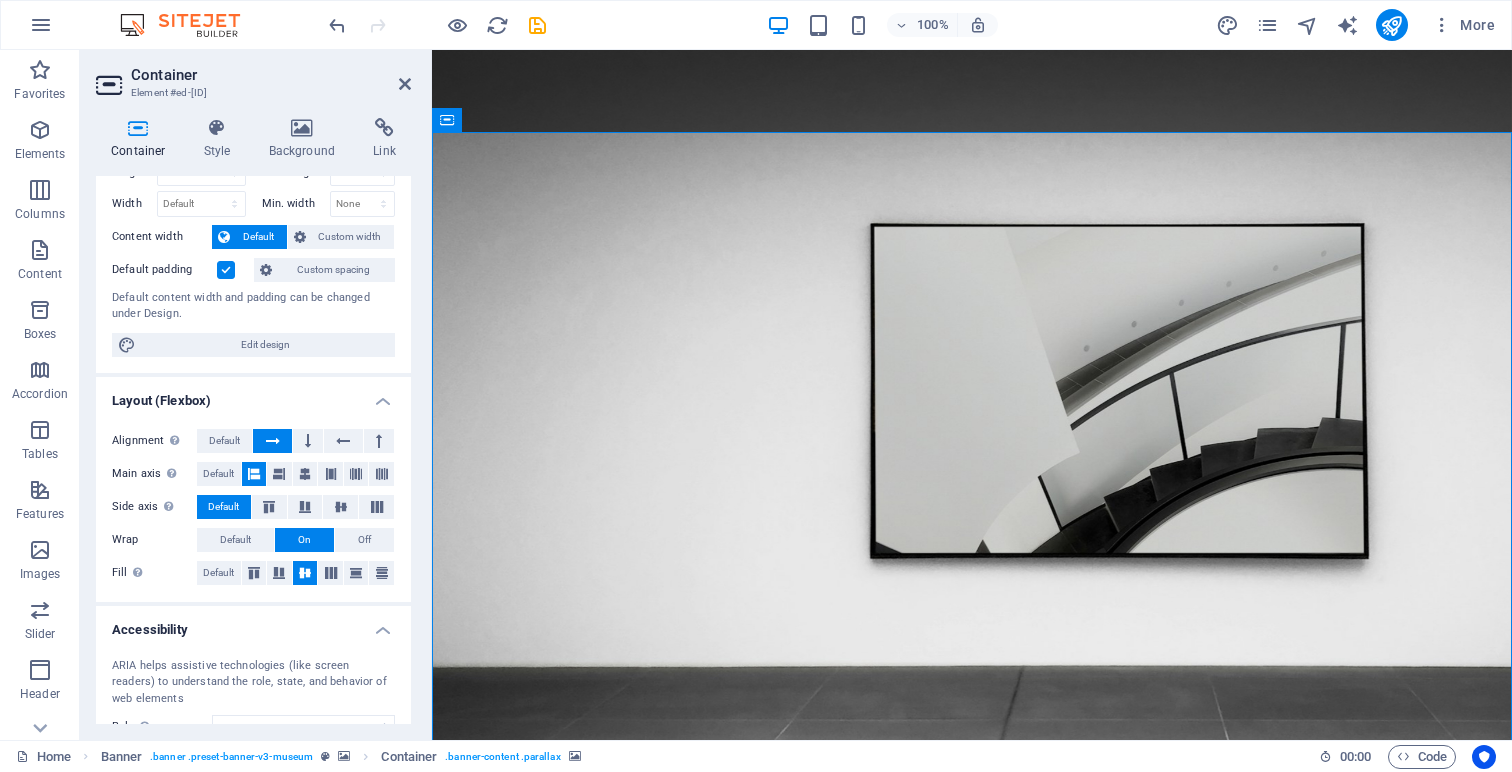scroll, scrollTop: 0, scrollLeft: 0, axis: both 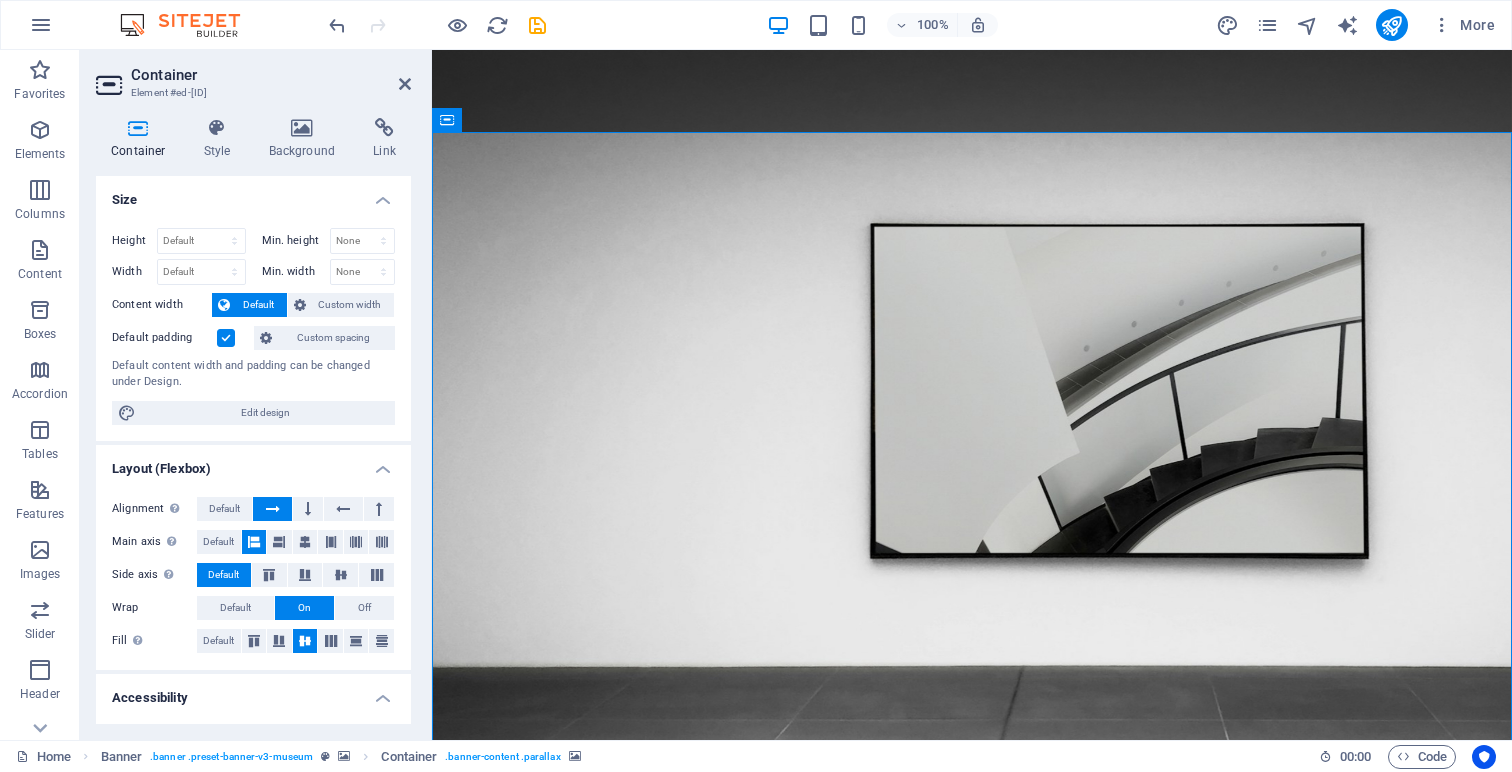 click at bounding box center (972, 1191) 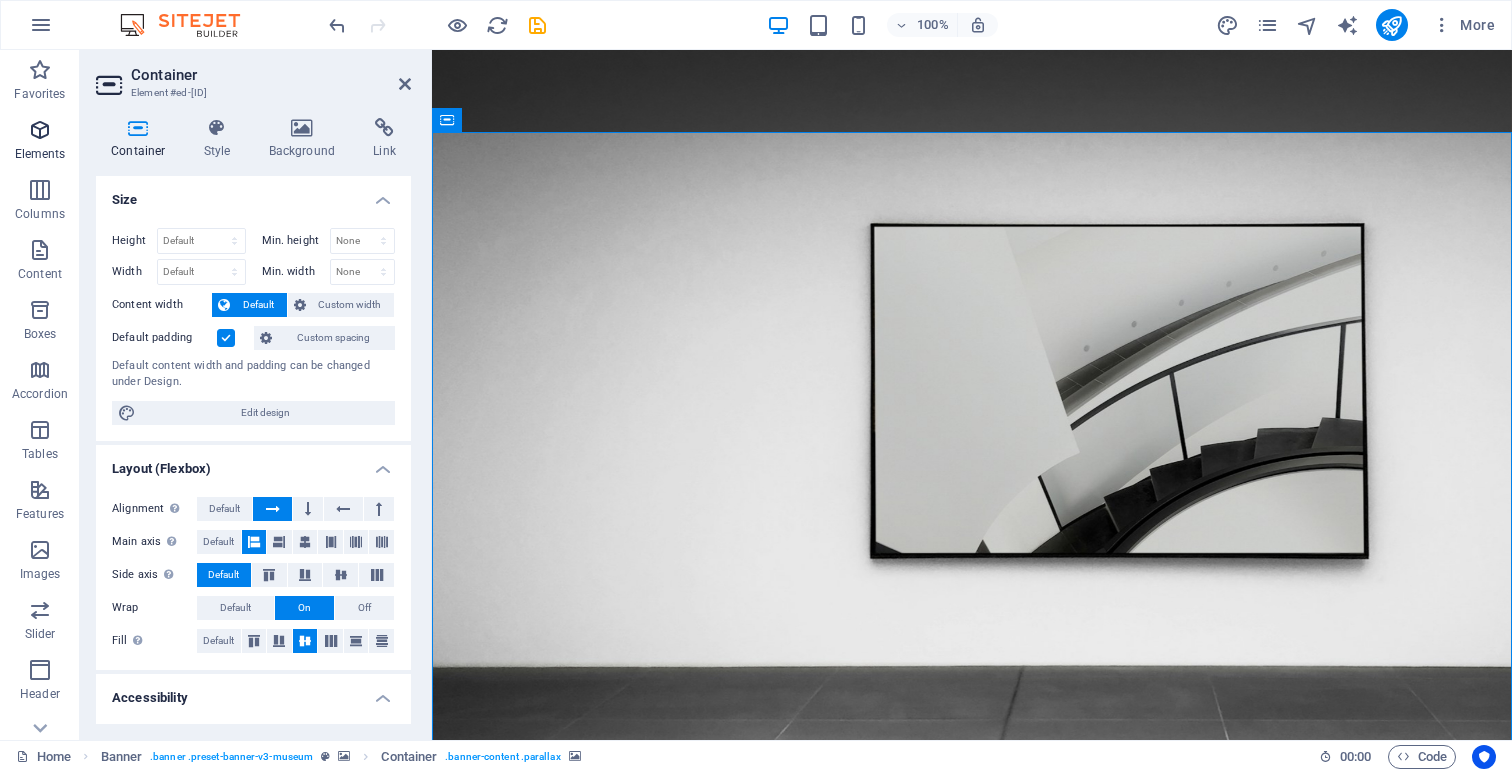 click at bounding box center (40, 130) 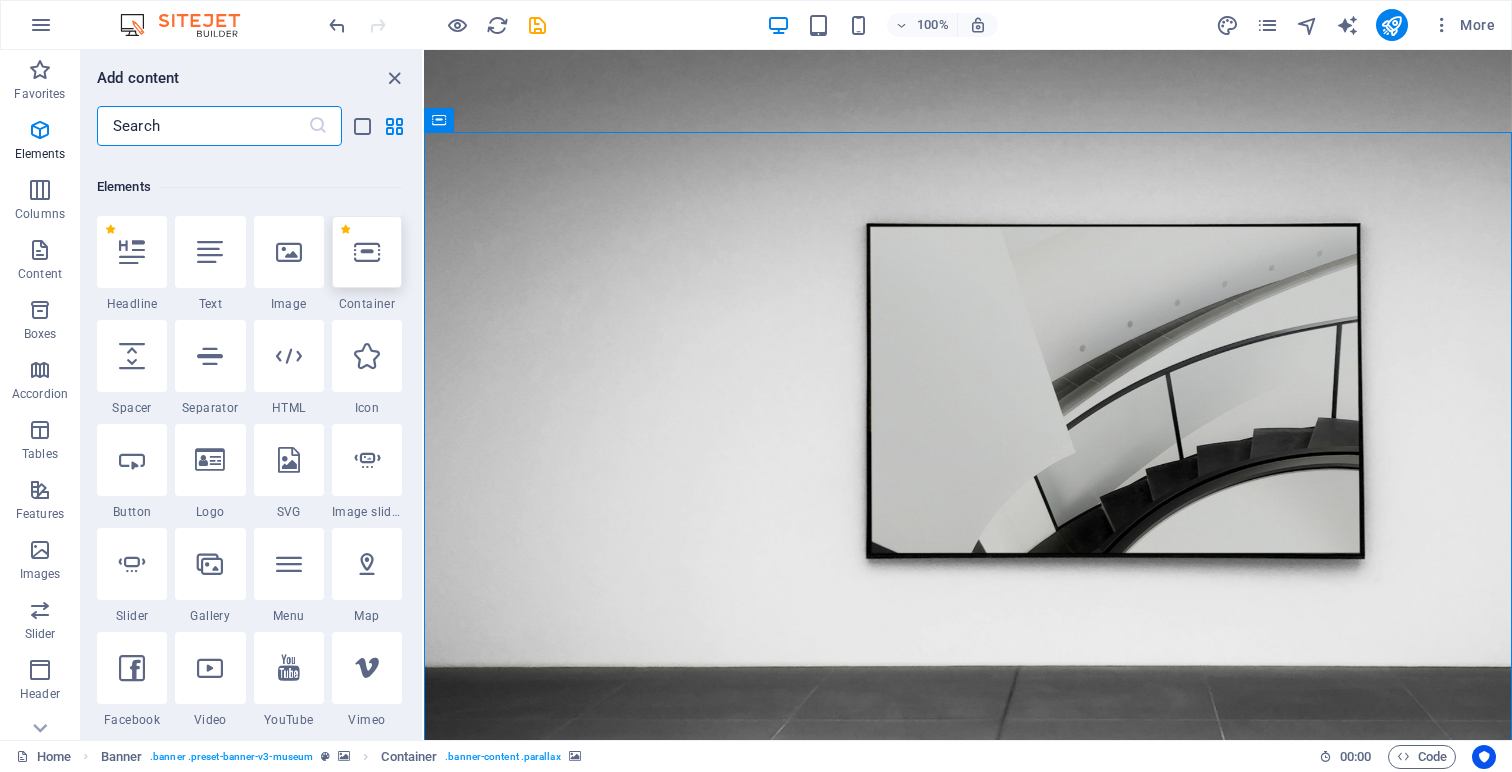 scroll, scrollTop: 213, scrollLeft: 0, axis: vertical 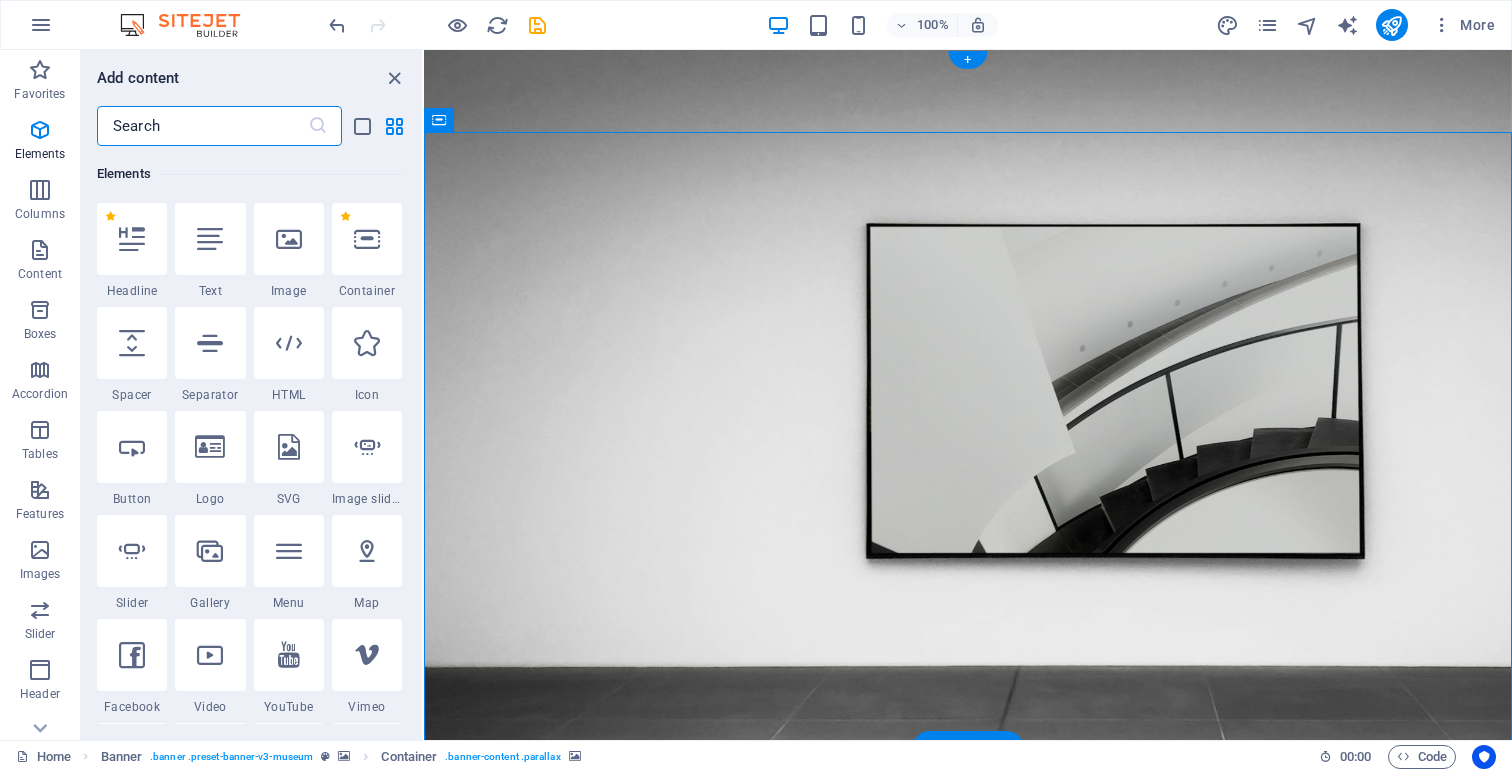 click at bounding box center [968, 1191] 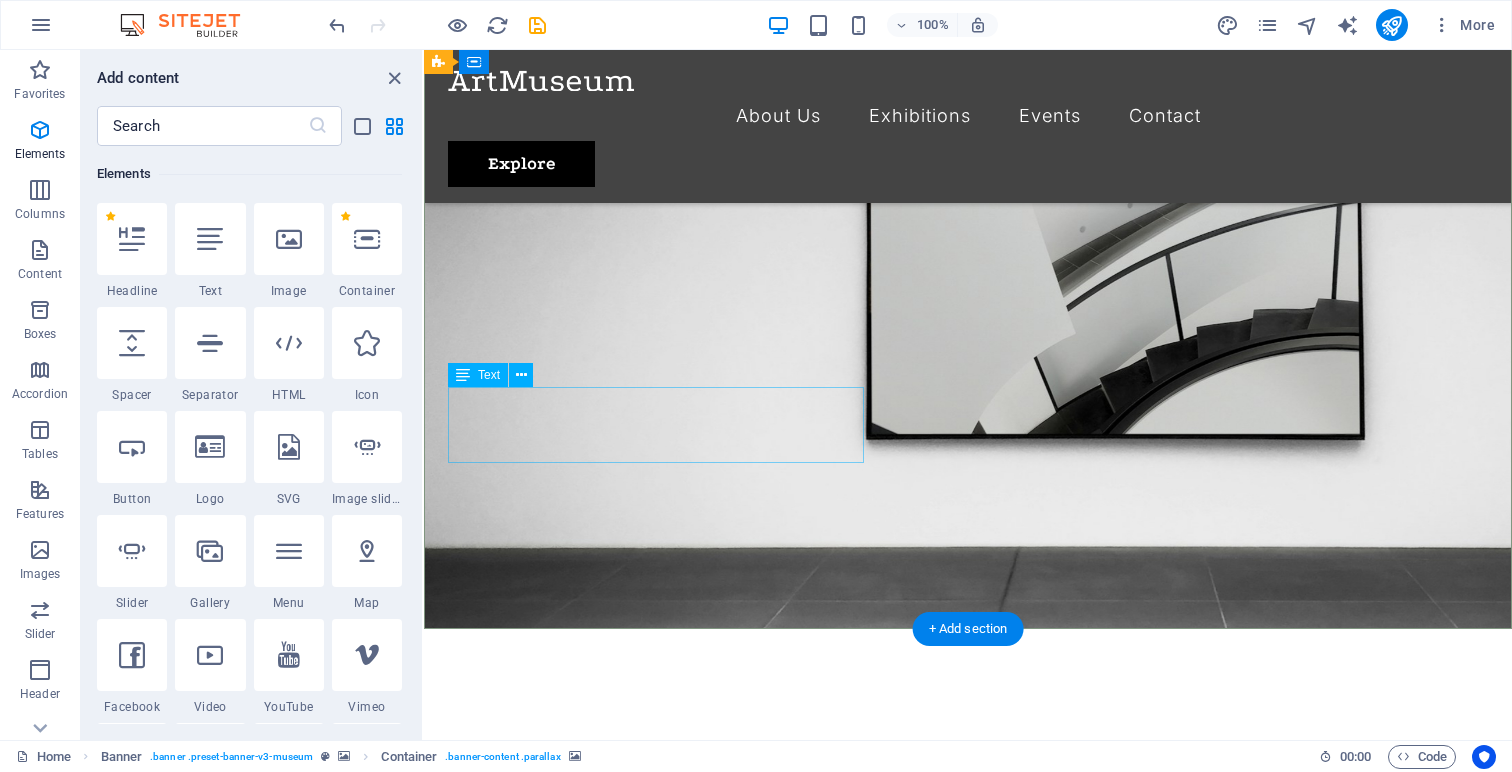 scroll, scrollTop: 0, scrollLeft: 0, axis: both 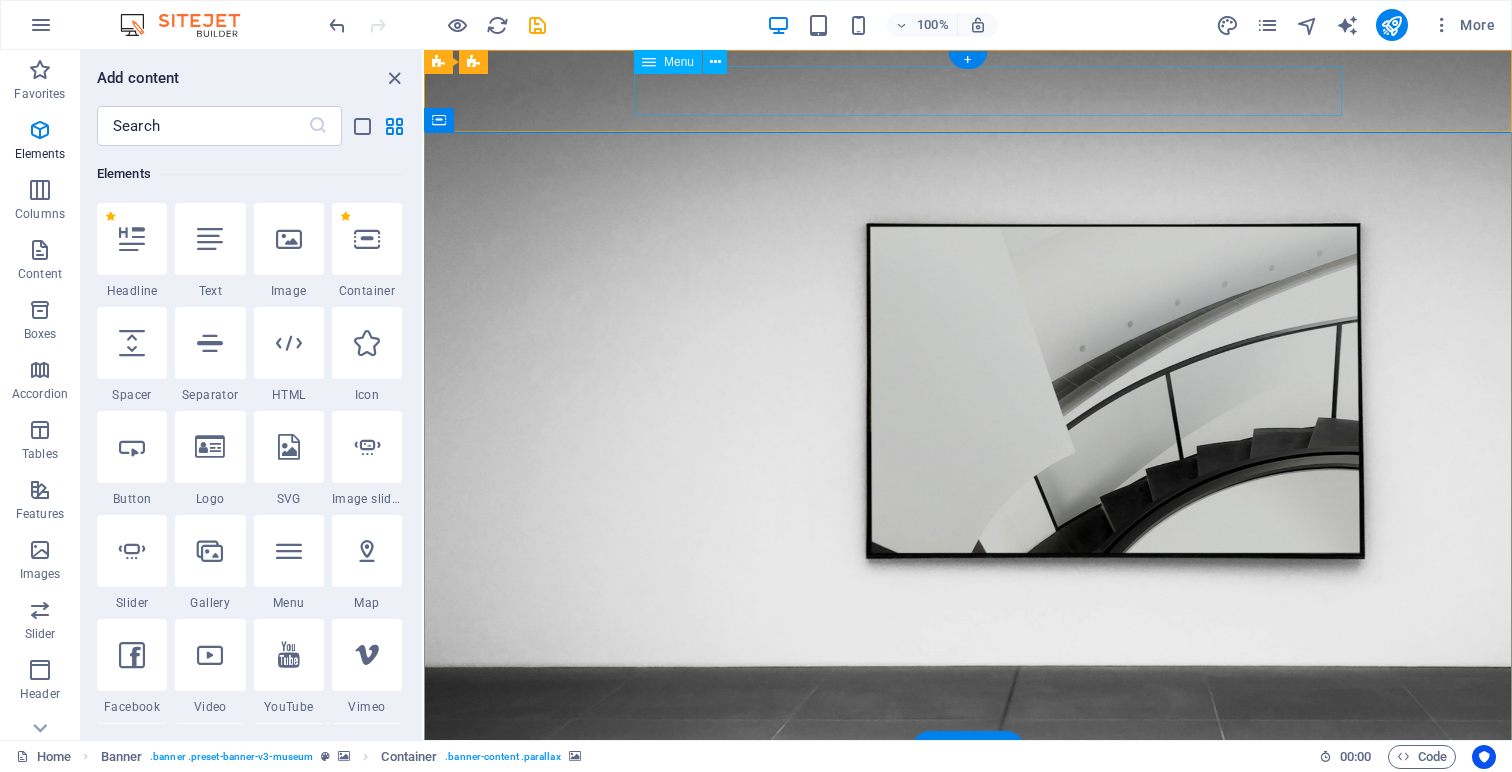 click on "About Us Exhibitions Events Contact" at bounding box center (968, 814) 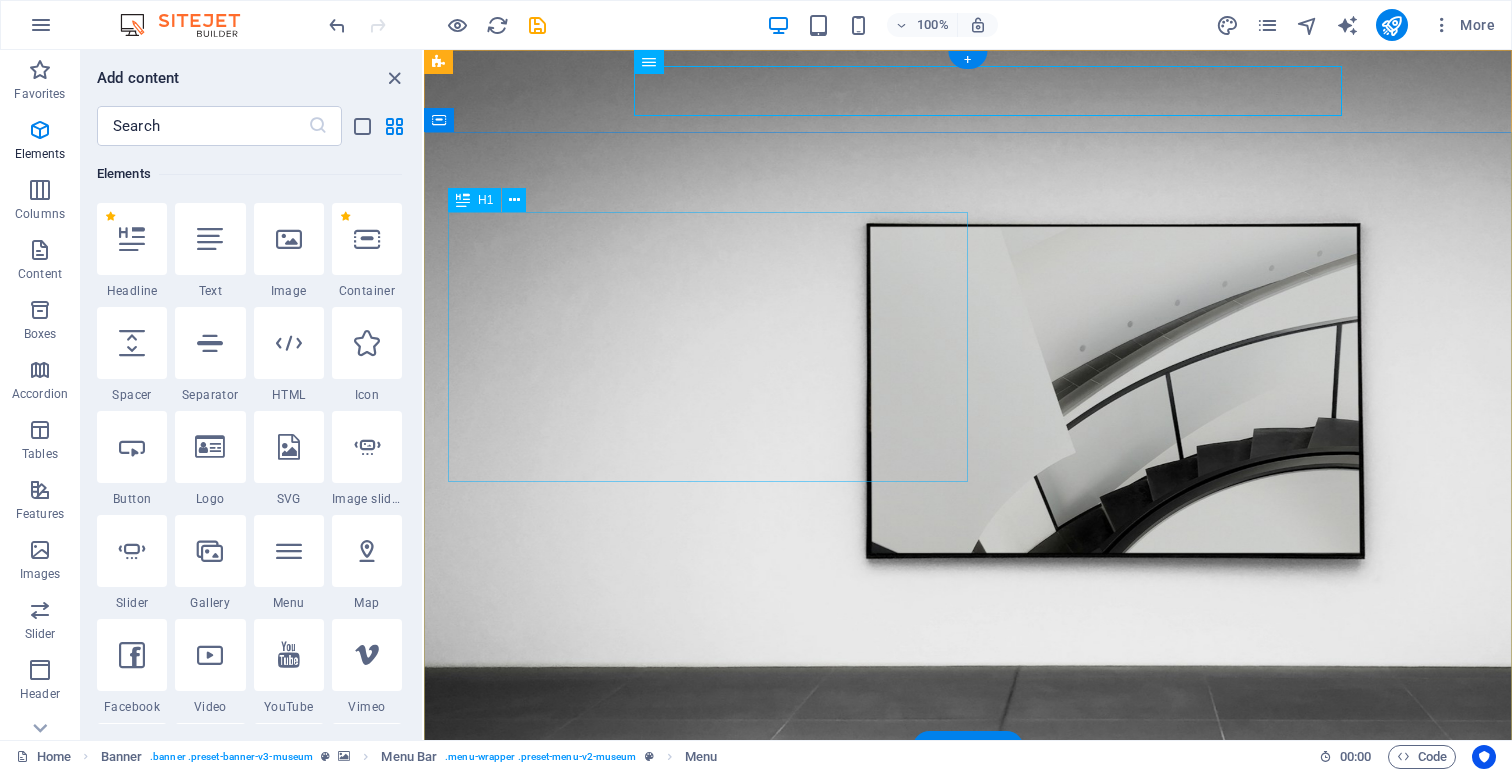 click on "Global Learning Hub" at bounding box center (968, 1672) 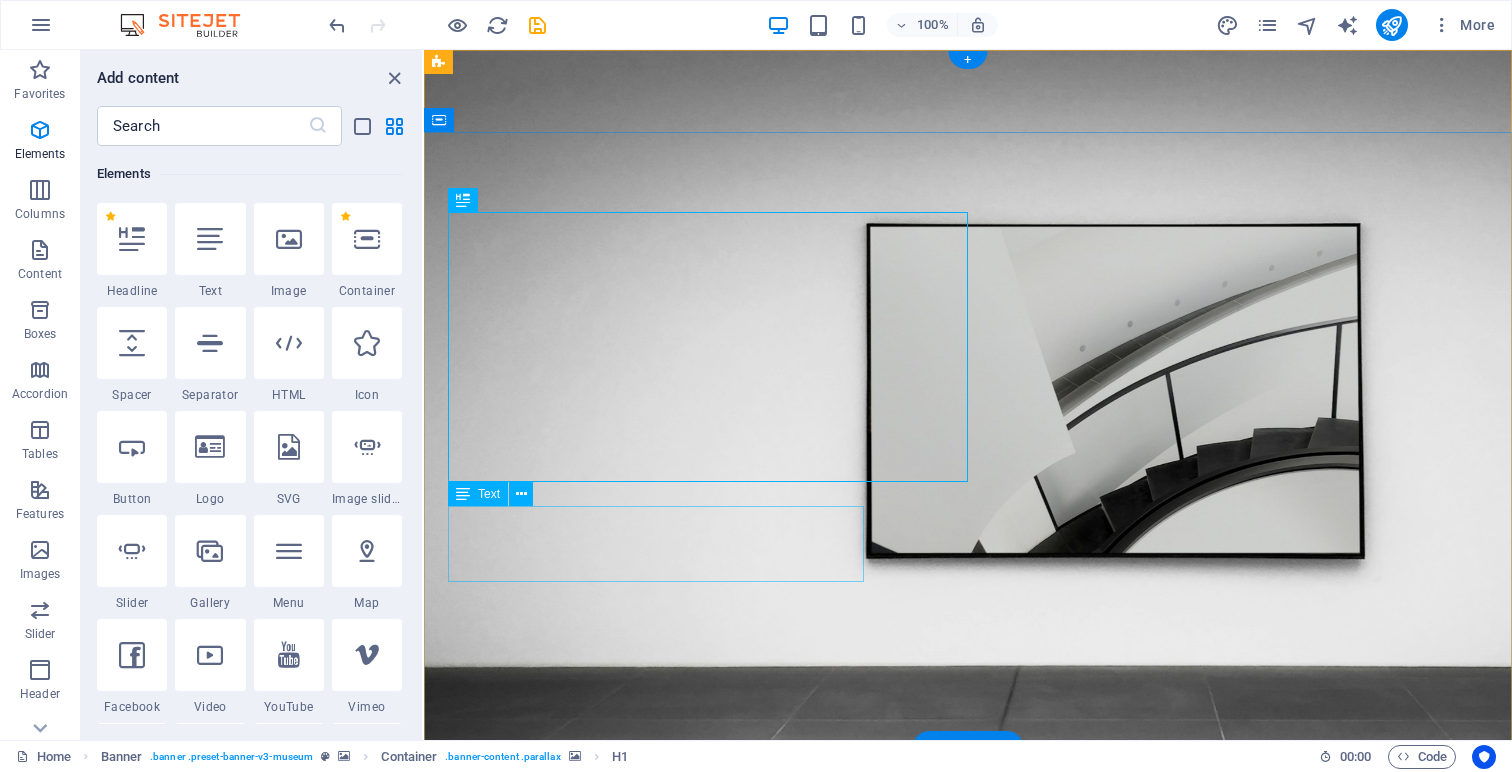 click on "Lorem ipsum dolor sit amet, consectetur adipiscing elit, sed do eiusmod tempor incididunt ut labore" at bounding box center [968, 1753] 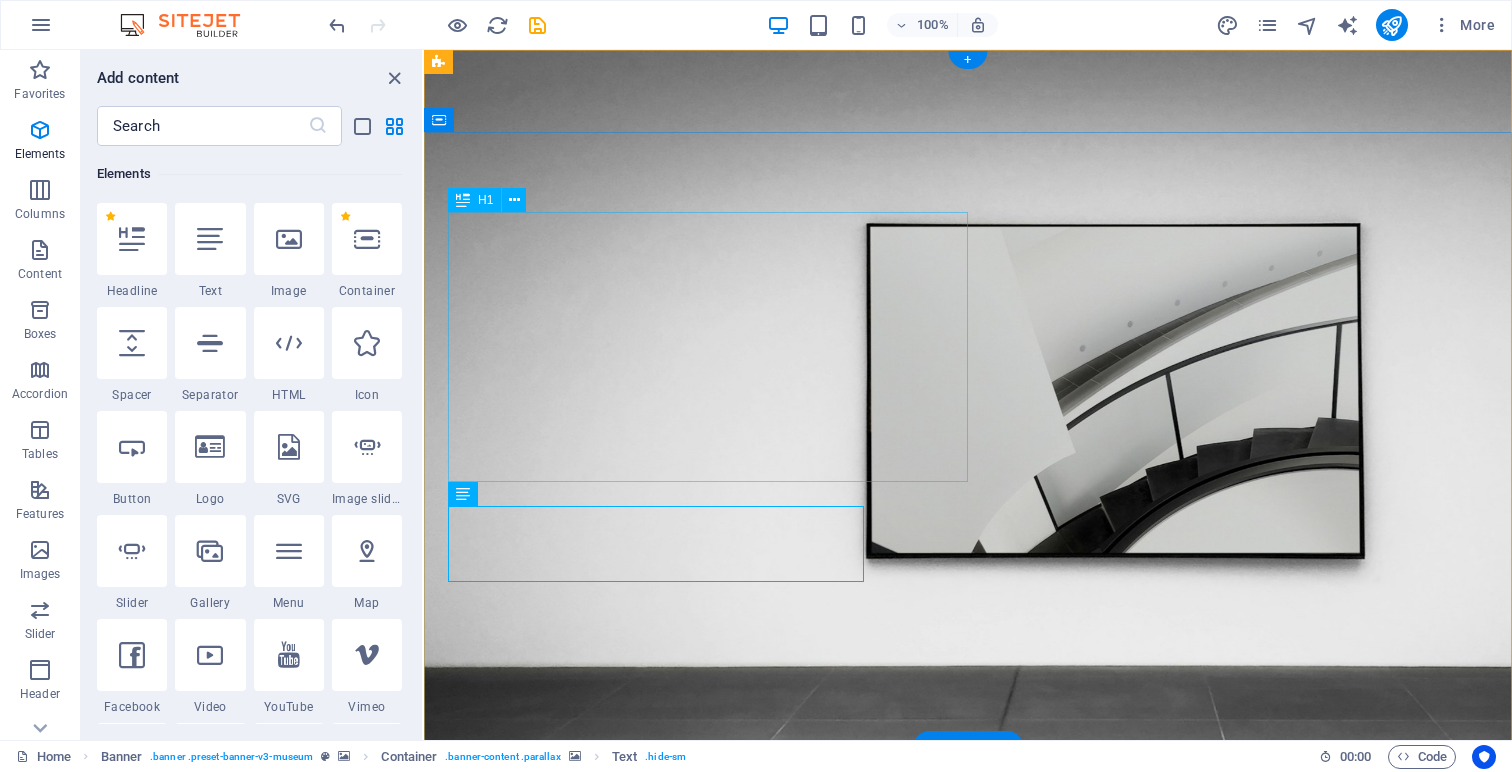 click on "Global Learning Hub" at bounding box center [968, 1672] 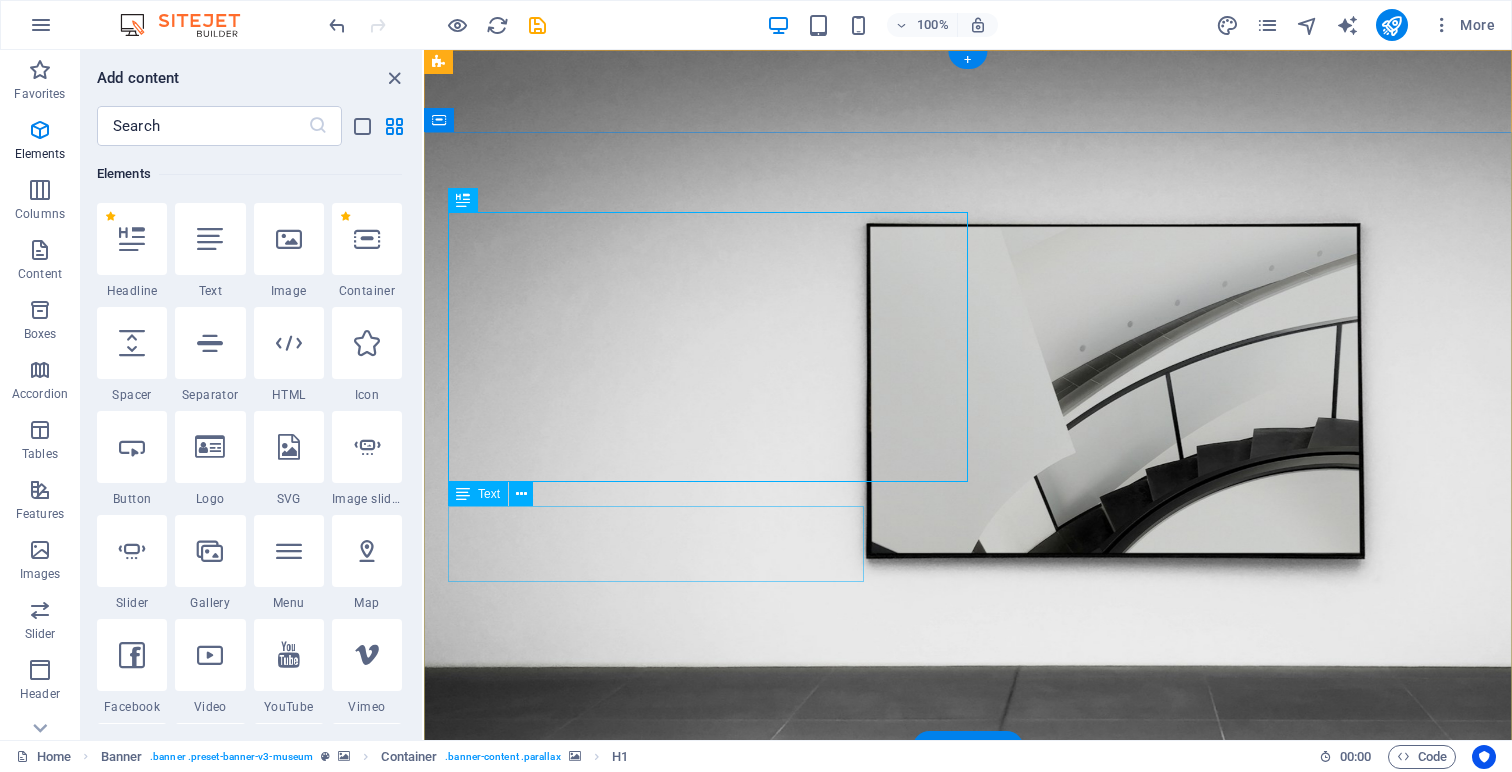 click on "Lorem ipsum dolor sit amet, consectetur adipiscing elit, sed do eiusmod tempor incididunt ut labore" at bounding box center (968, 1753) 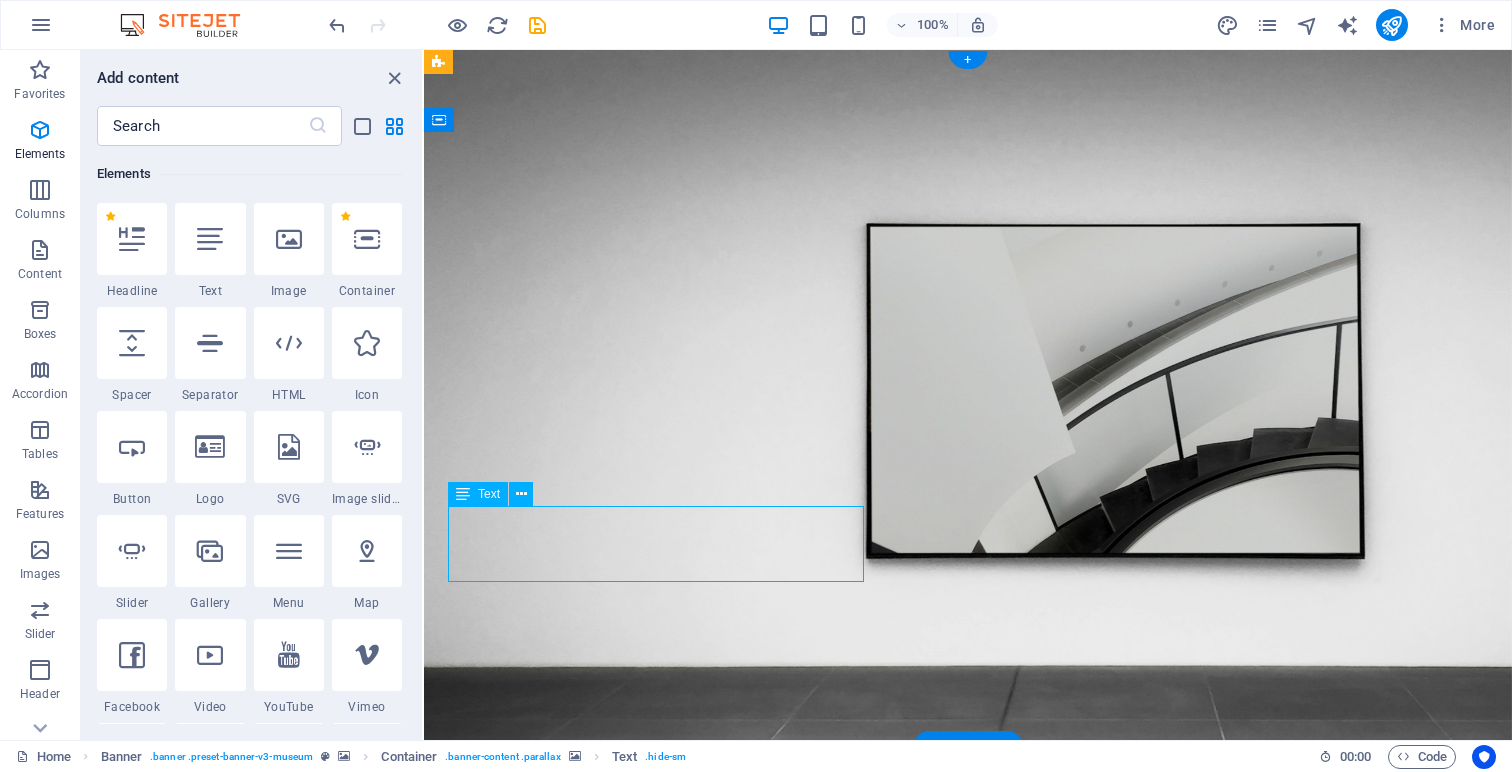 click on "Lorem ipsum dolor sit amet, consectetur adipiscing elit, sed do eiusmod tempor incididunt ut labore" at bounding box center [968, 1753] 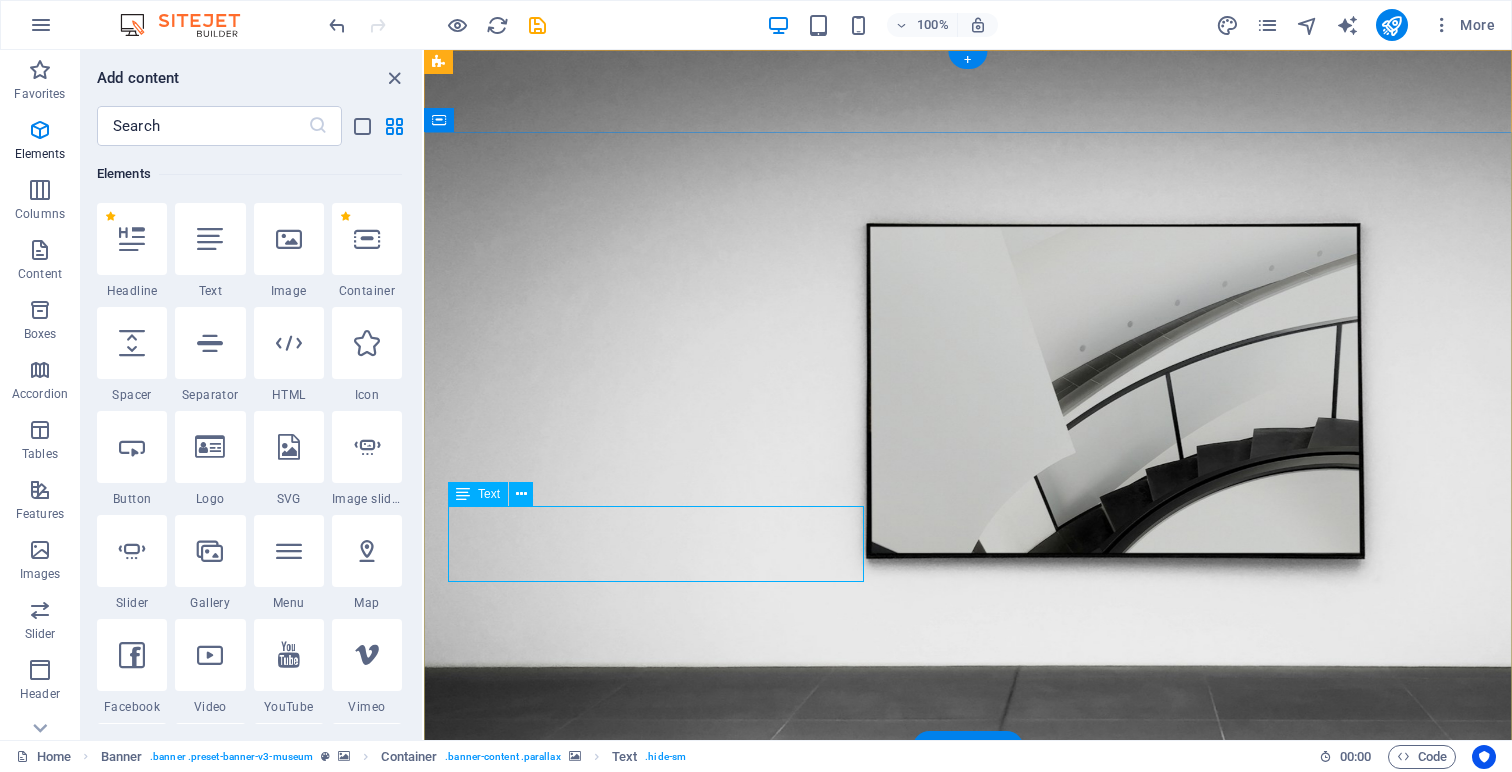 click on "Lorem ipsum dolor sit amet, consectetur adipiscing elit, sed do eiusmod tempor incididunt ut labore" at bounding box center (968, 1753) 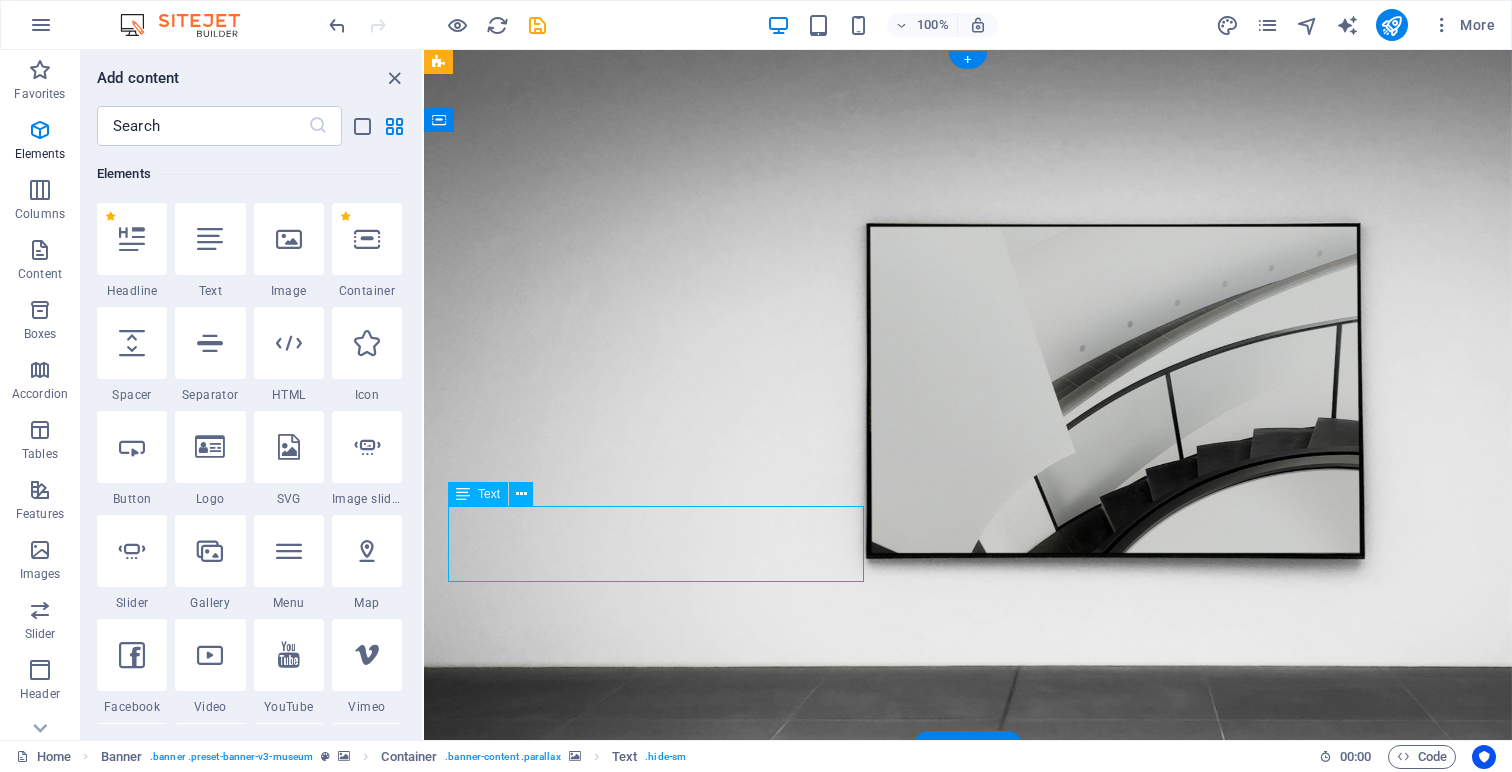 drag, startPoint x: 636, startPoint y: 567, endPoint x: 520, endPoint y: 517, distance: 126.31706 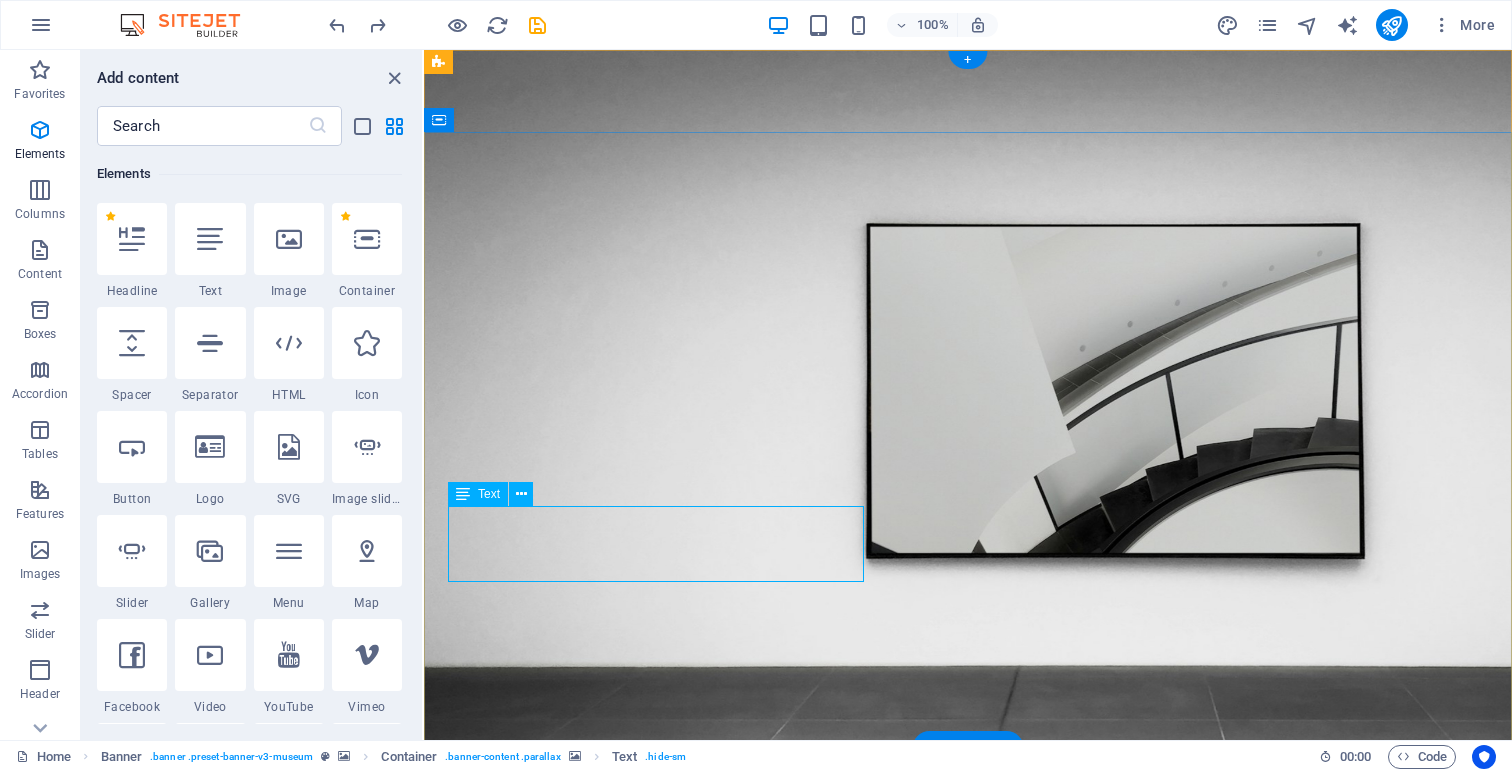 click on "Lorem ipsum dolor sit amet, consectetur adipiscing elit, sed do eiusmod tempor incididunt ut labore" at bounding box center (968, 1753) 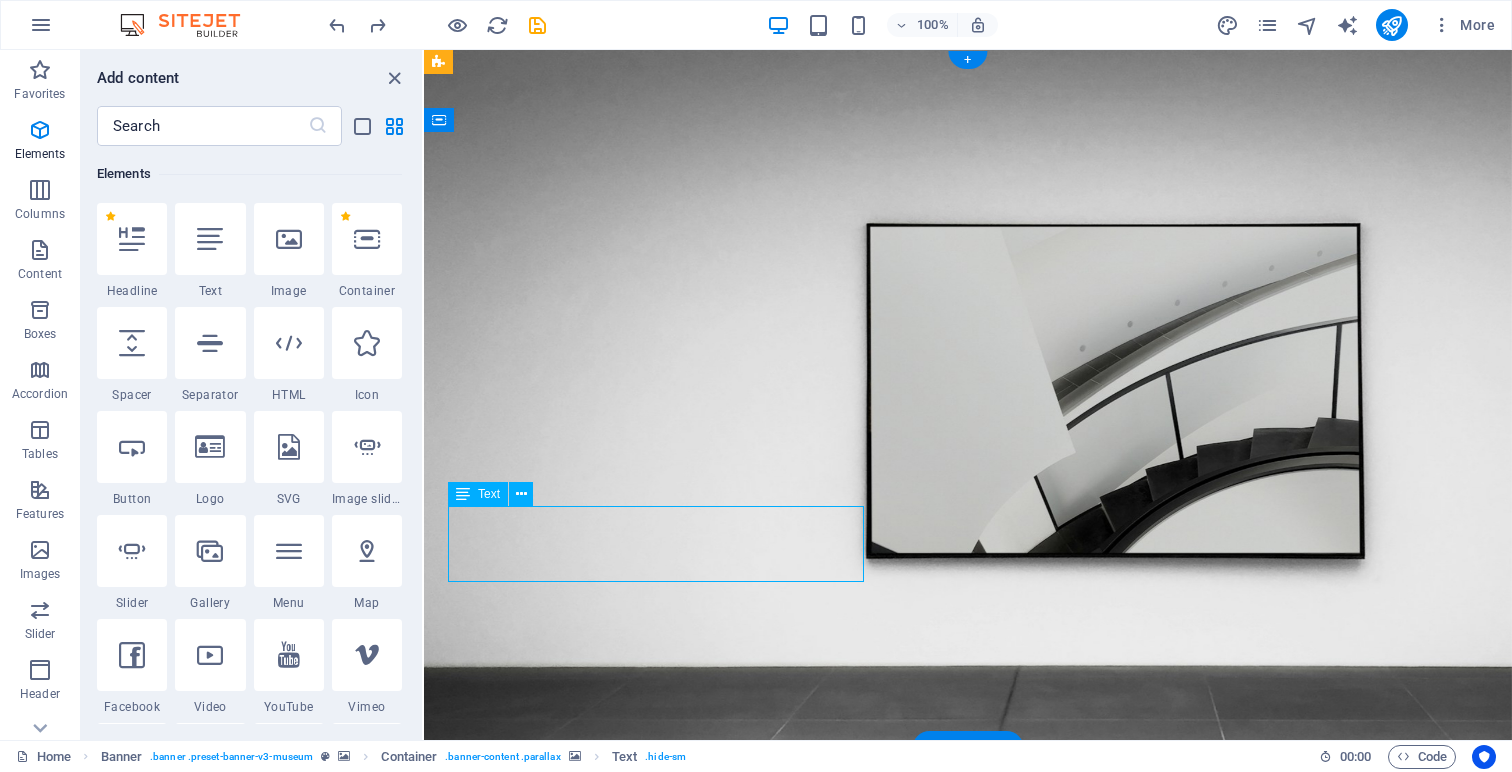 click on "Lorem ipsum dolor sit amet, consectetur adipiscing elit, sed do eiusmod tempor incididunt ut labore" at bounding box center (968, 1753) 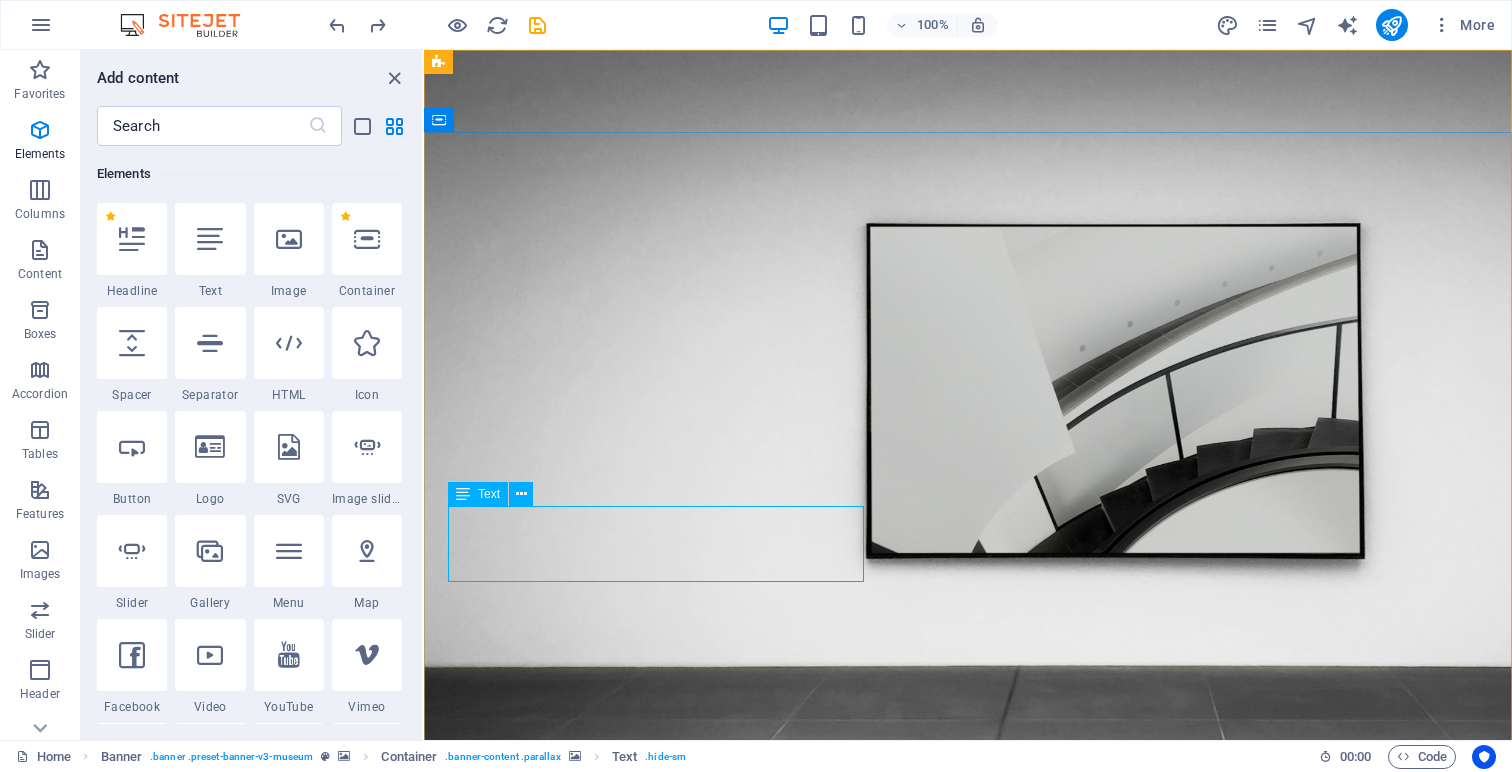 click on "Text" at bounding box center [489, 494] 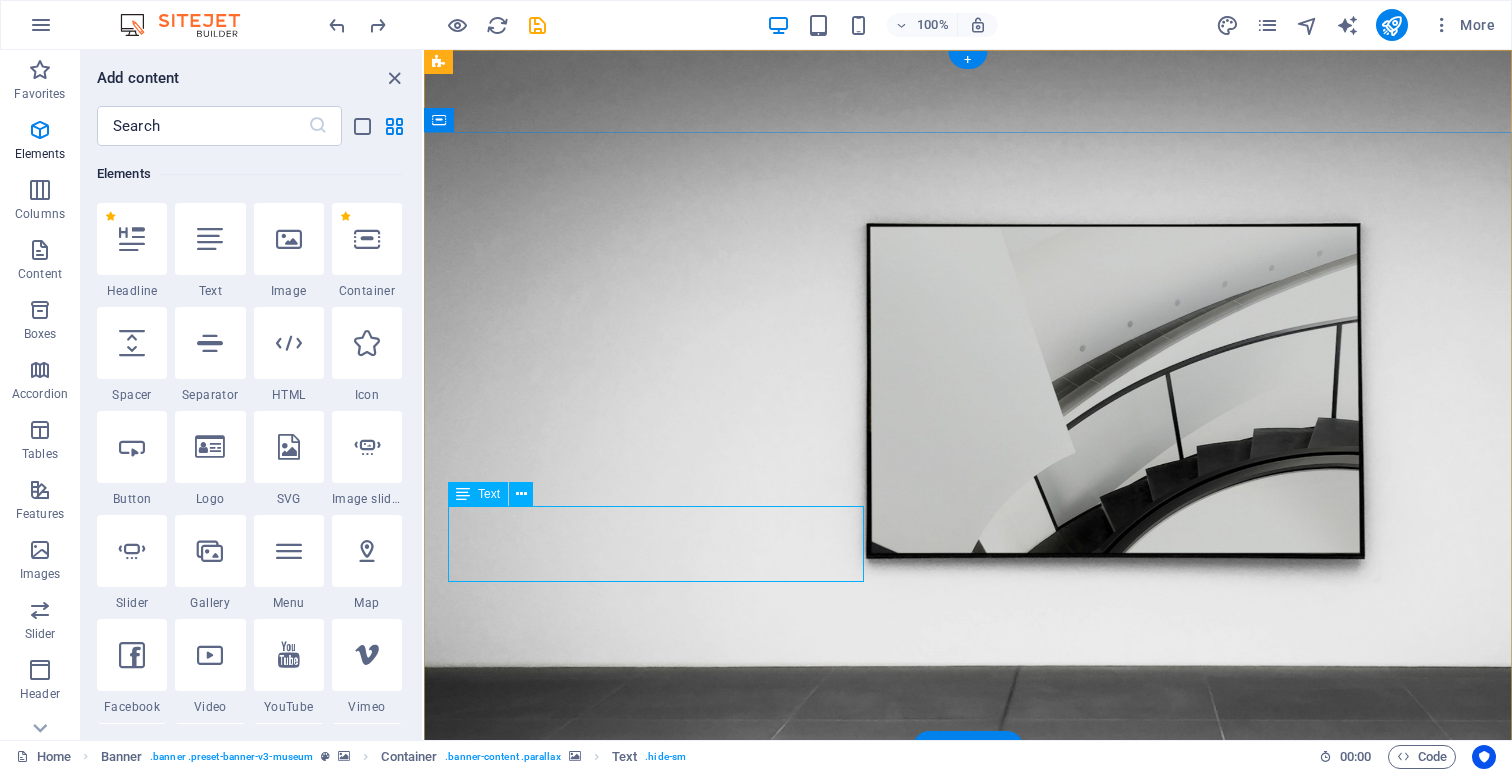 click on "Lorem ipsum dolor sit amet, consectetur adipiscing elit, sed do eiusmod tempor incididunt ut labore" at bounding box center (968, 1753) 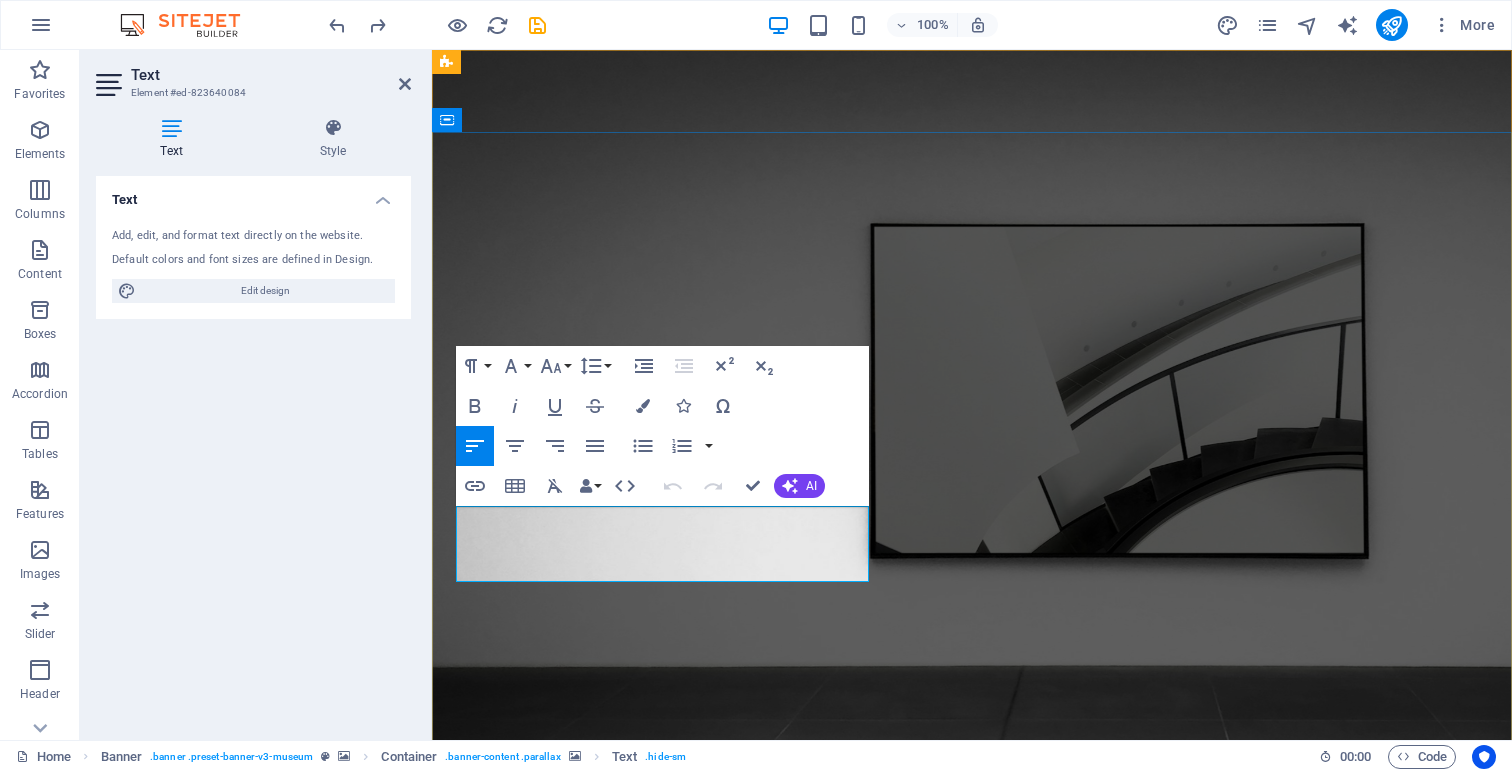 drag, startPoint x: 654, startPoint y: 564, endPoint x: 402, endPoint y: 483, distance: 264.69794 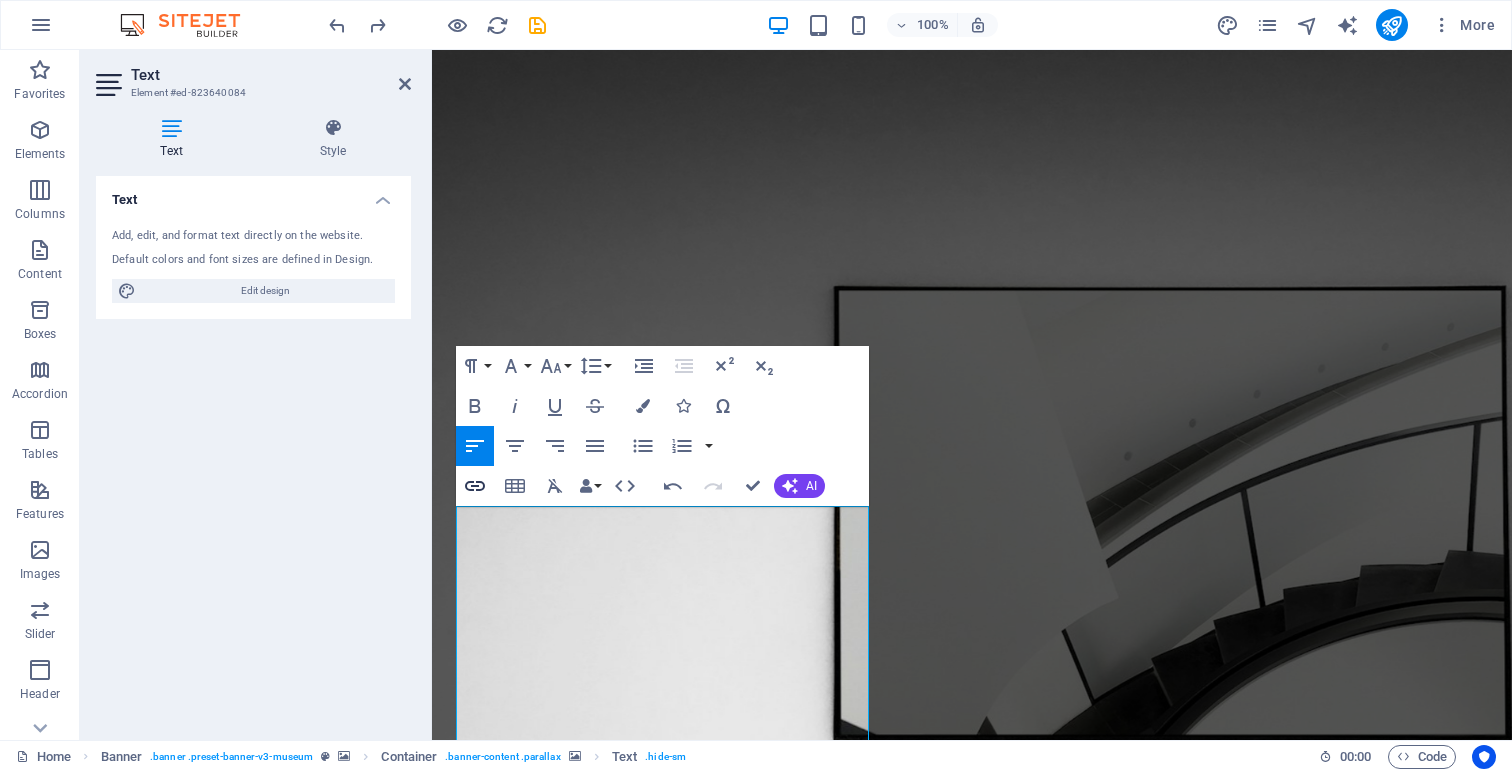 click on "Insert Link" at bounding box center [475, 486] 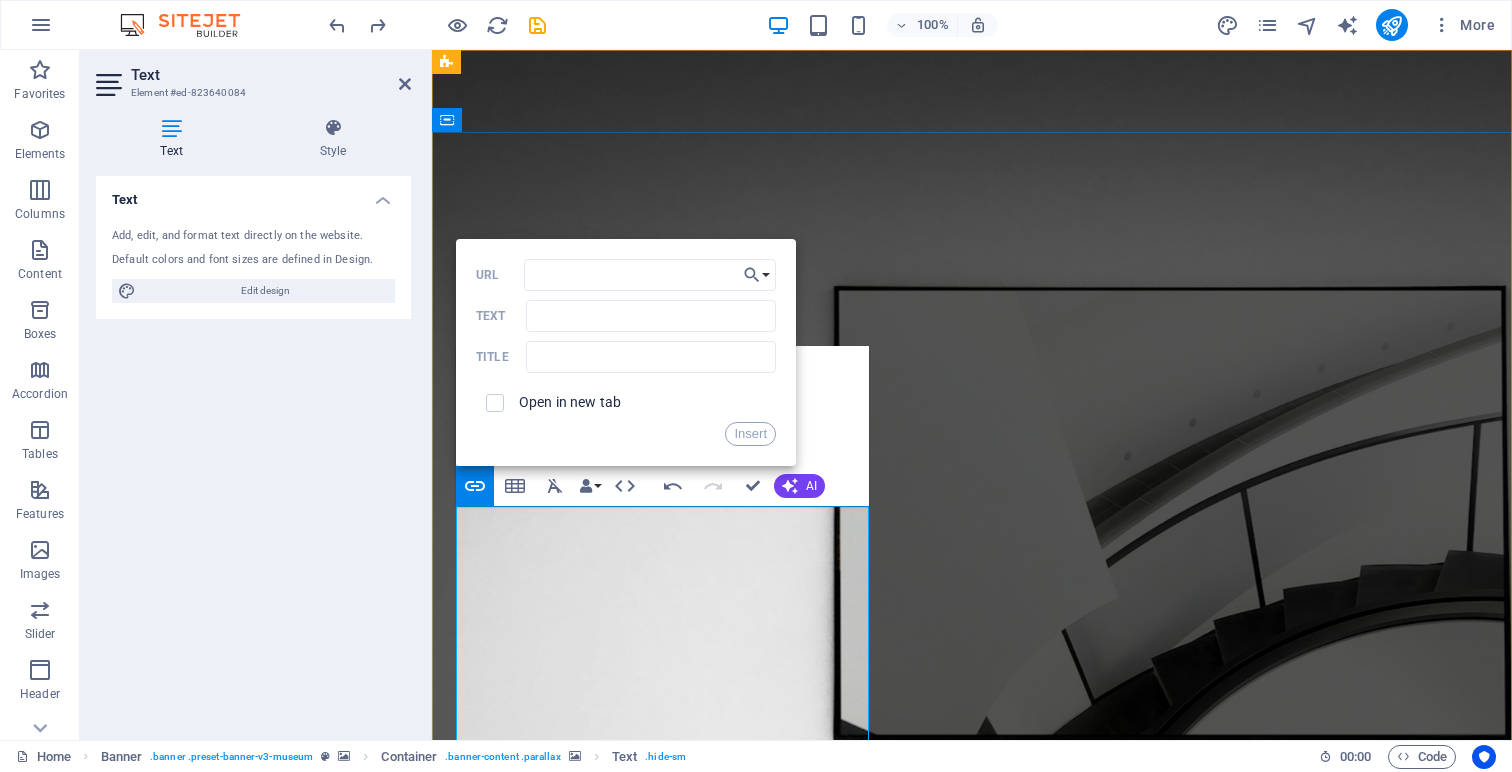 click on "A vibrant centre for international education,  Global Learning Hub  brings together learners, educators, and thought leaders from around the world. Designed to foster global citizenship, it celebrates cultural diversity while delivering world-class curriculums that ignite curiosity, creativity, and purpose. With a future-focused approach, we empower the next generation to thrive in their passions and become informed, compassionate leaders in an interconnected world." at bounding box center (972, 2207) 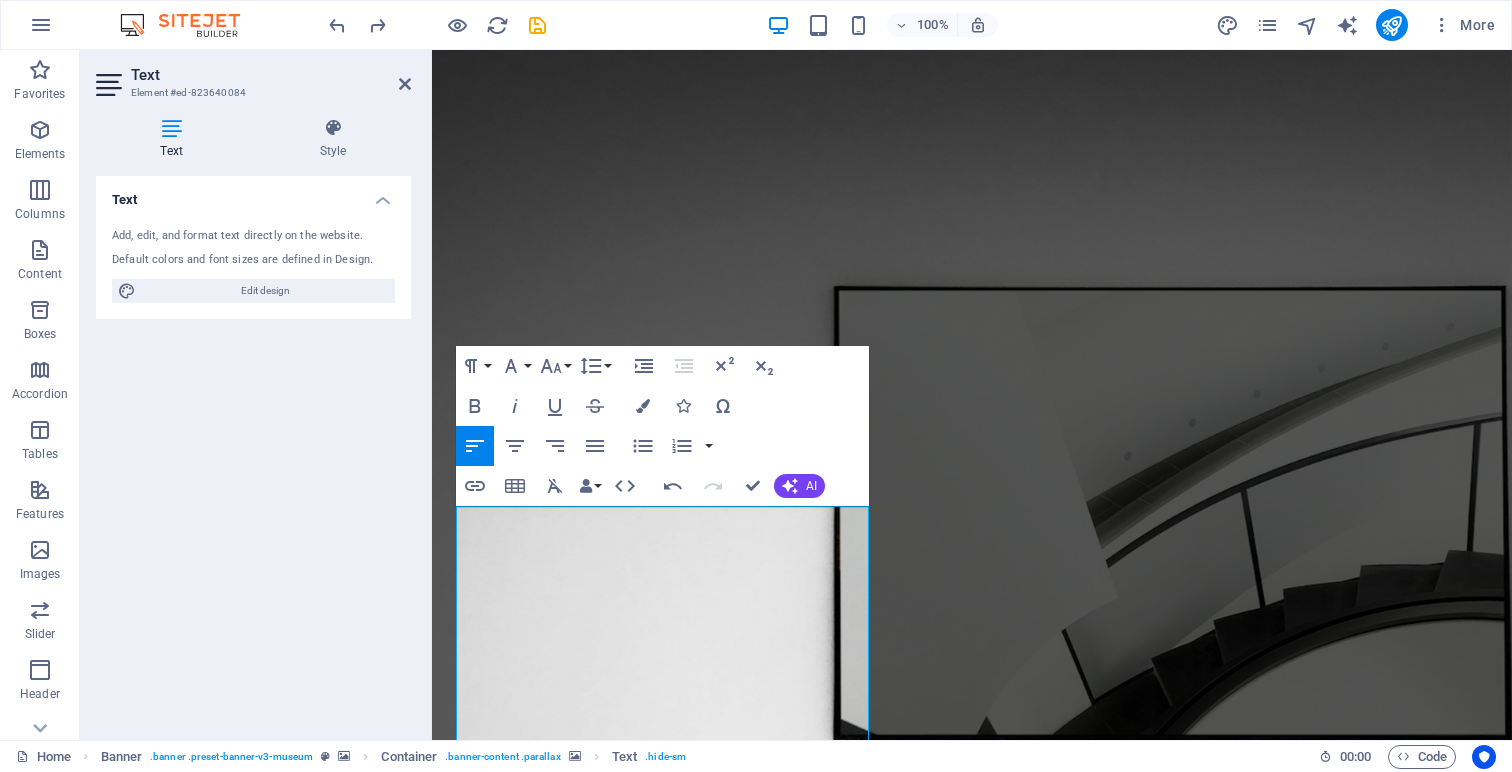 click at bounding box center (972, 1518) 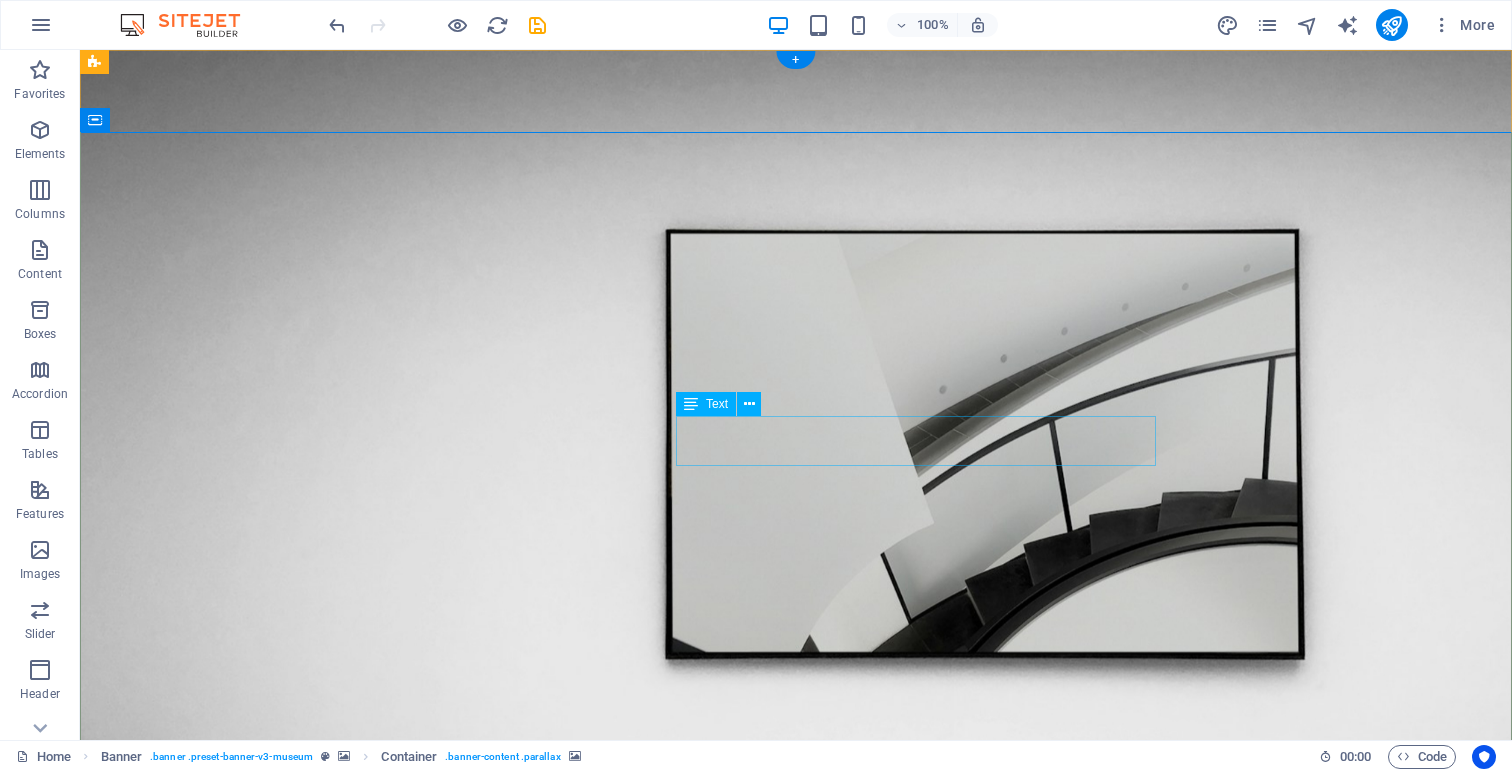 click on "Lorem ipsum dolor sit amet, consectetur adipiscing elit, sed do eiusmod tempor incididunt ut labore" at bounding box center (796, 2057) 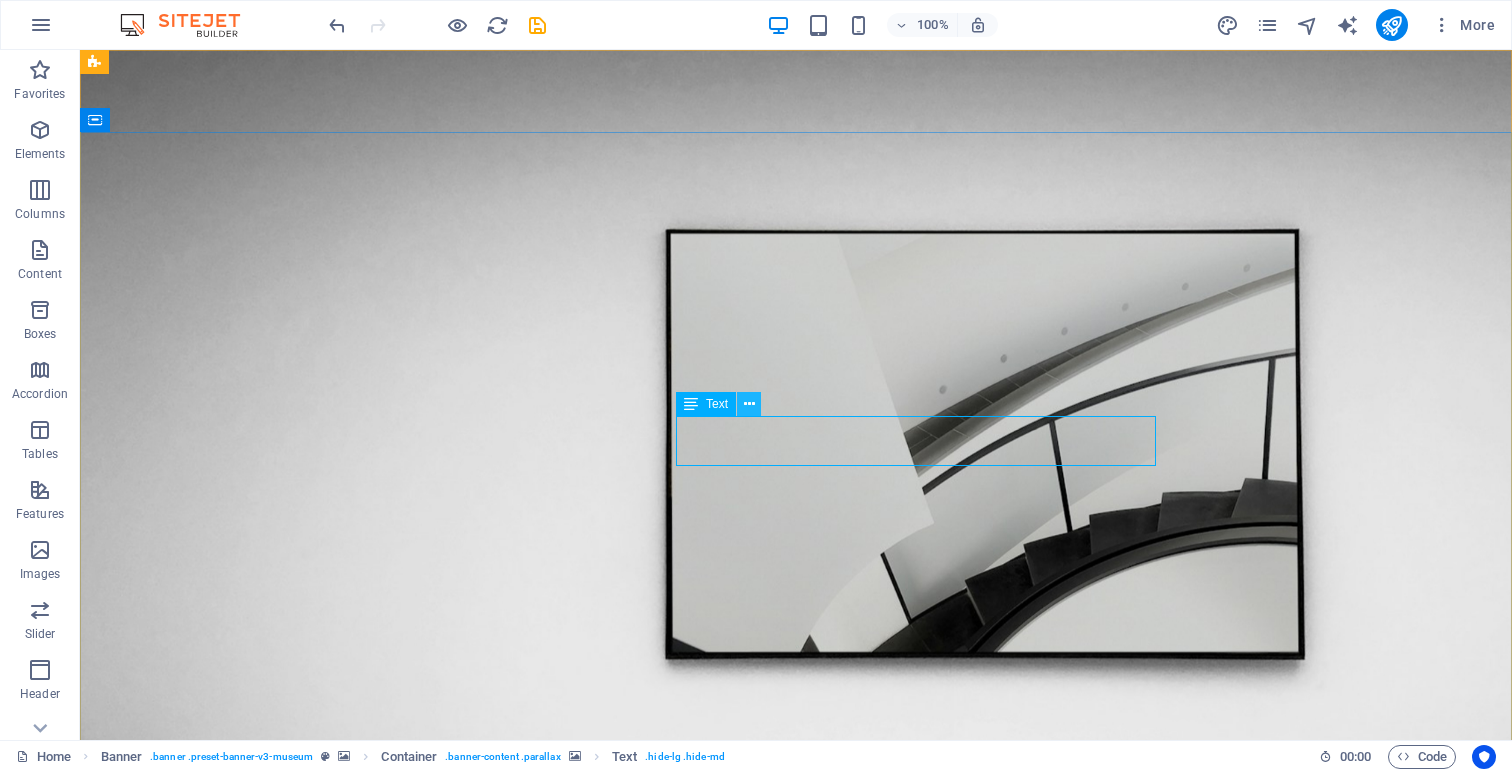 click at bounding box center [749, 404] 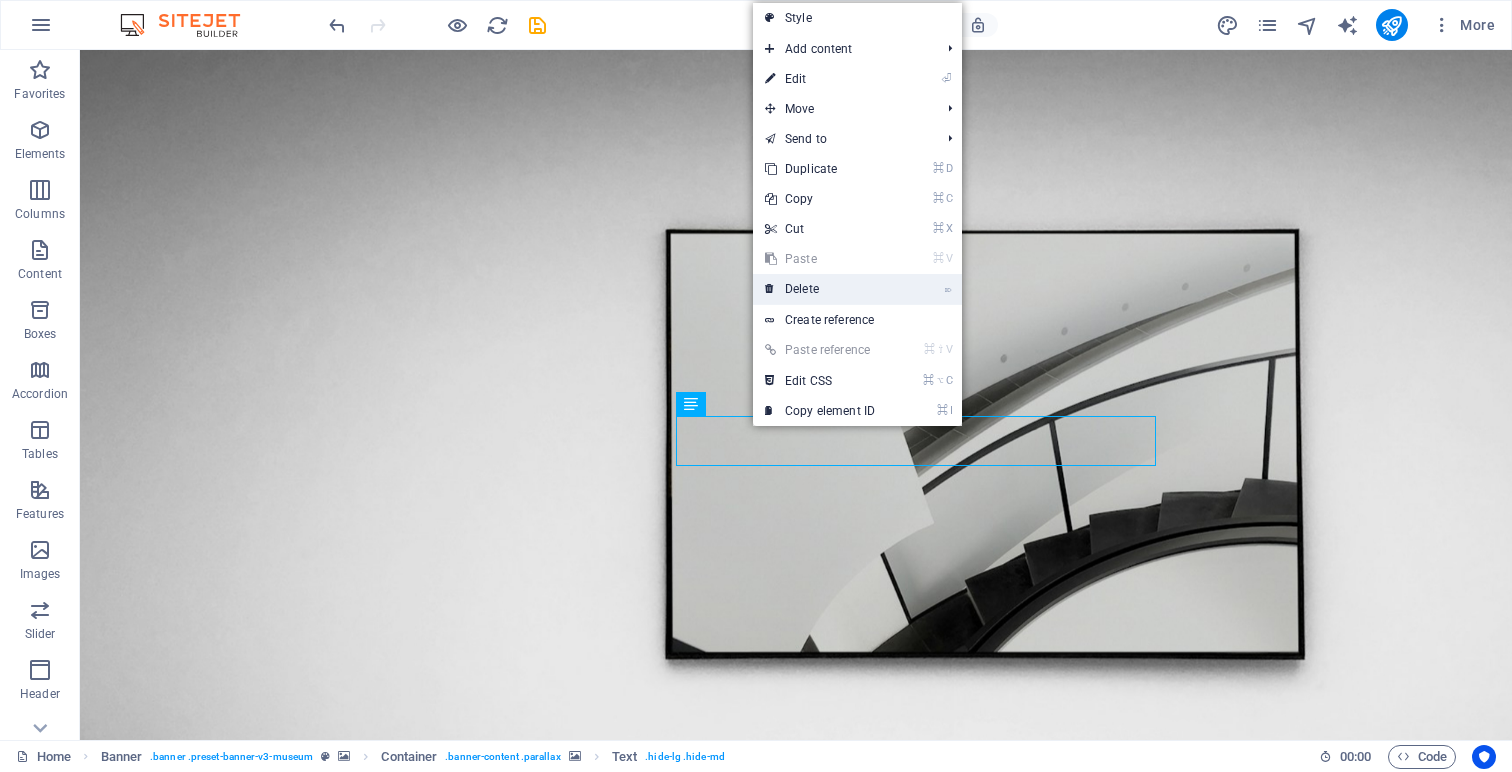 click on "⌦  Delete" at bounding box center (820, 289) 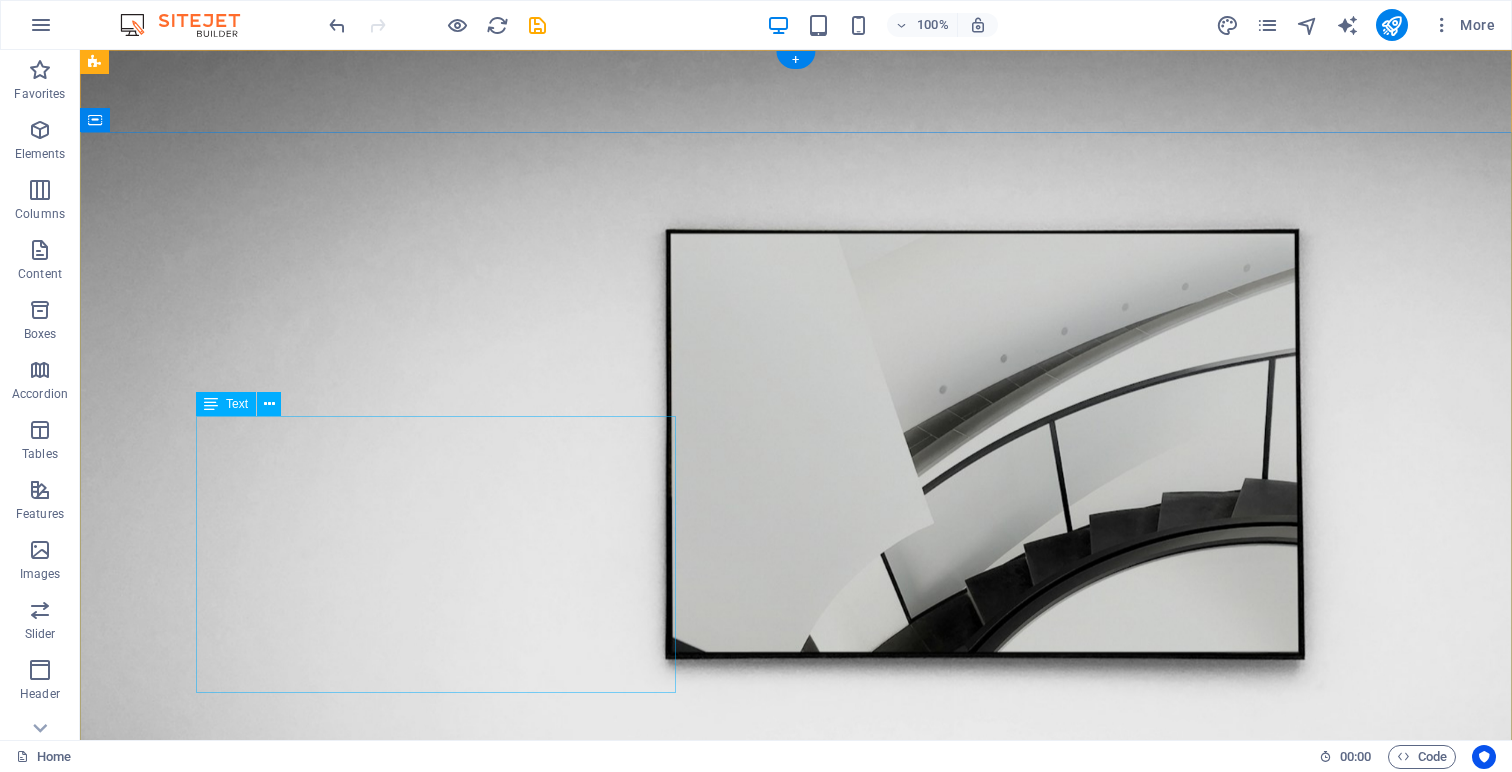 click on "A vibrant centre for international education,  Global Learning Hub  brings together learners, educators, and thought leaders from around the world. Designed to foster global citizenship, it celebrates cultural diversity while delivering world-class curriculums that ignite curiosity, creativity, and purpose. With a future-focused approach, we empower the next generation to thrive in their passions and become informed, compassionate leaders in an interconnected world." at bounding box center (796, 1982) 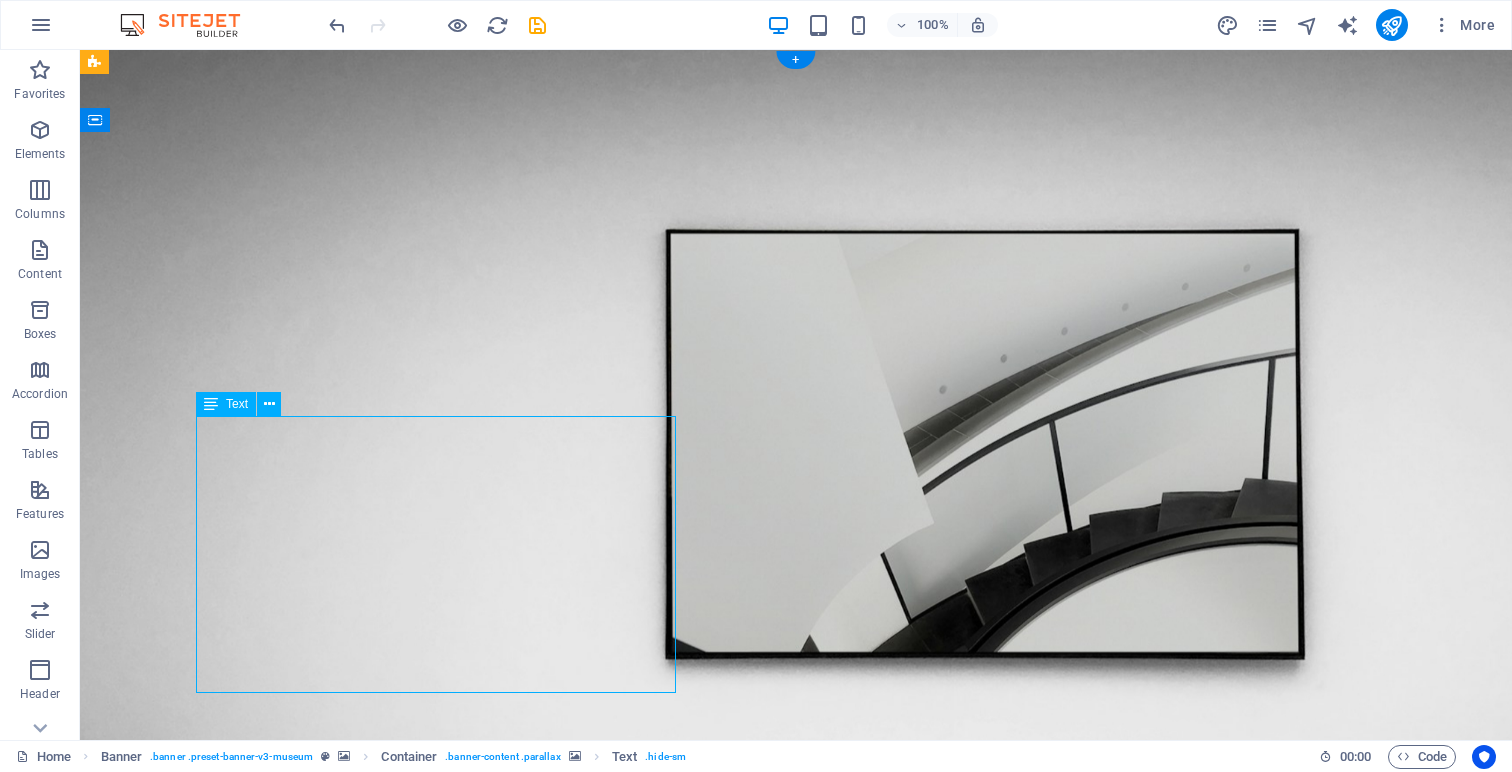 click on "A vibrant centre for international education,  Global Learning Hub  brings together learners, educators, and thought leaders from around the world. Designed to foster global citizenship, it celebrates cultural diversity while delivering world-class curriculums that ignite curiosity, creativity, and purpose. With a future-focused approach, we empower the next generation to thrive in their passions and become informed, compassionate leaders in an interconnected world." at bounding box center [796, 1982] 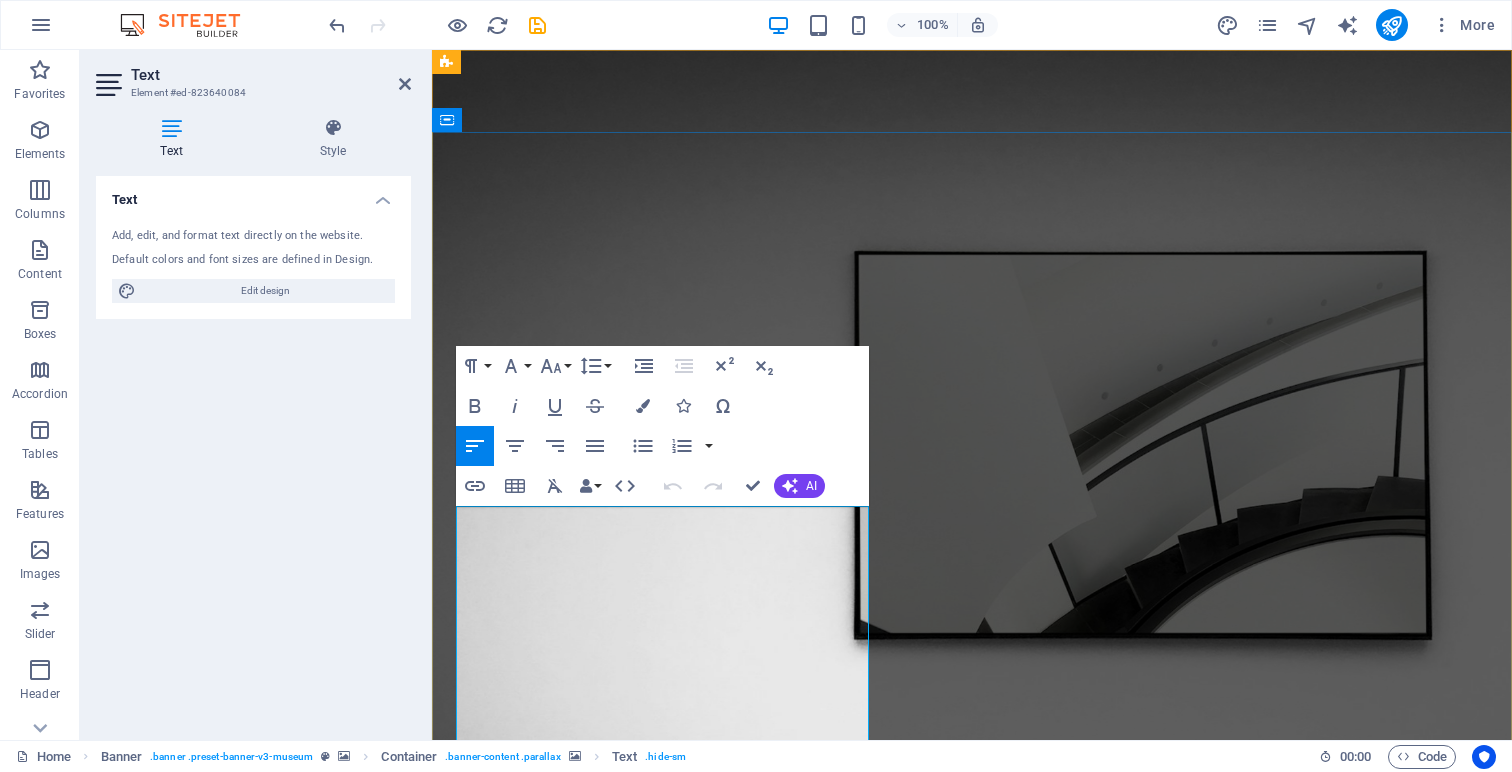 click on "A vibrant centre for international education,  Global Learning Hub  brings together learners, educators, and thought leaders from around the world. Designed to foster global citizenship, it celebrates cultural diversity while delivering world-class curriculums that ignite curiosity, creativity, and purpose. With a future-focused approach, we empower the next generation to thrive in their passions and become informed, compassionate leaders in an interconnected world." at bounding box center [972, 1982] 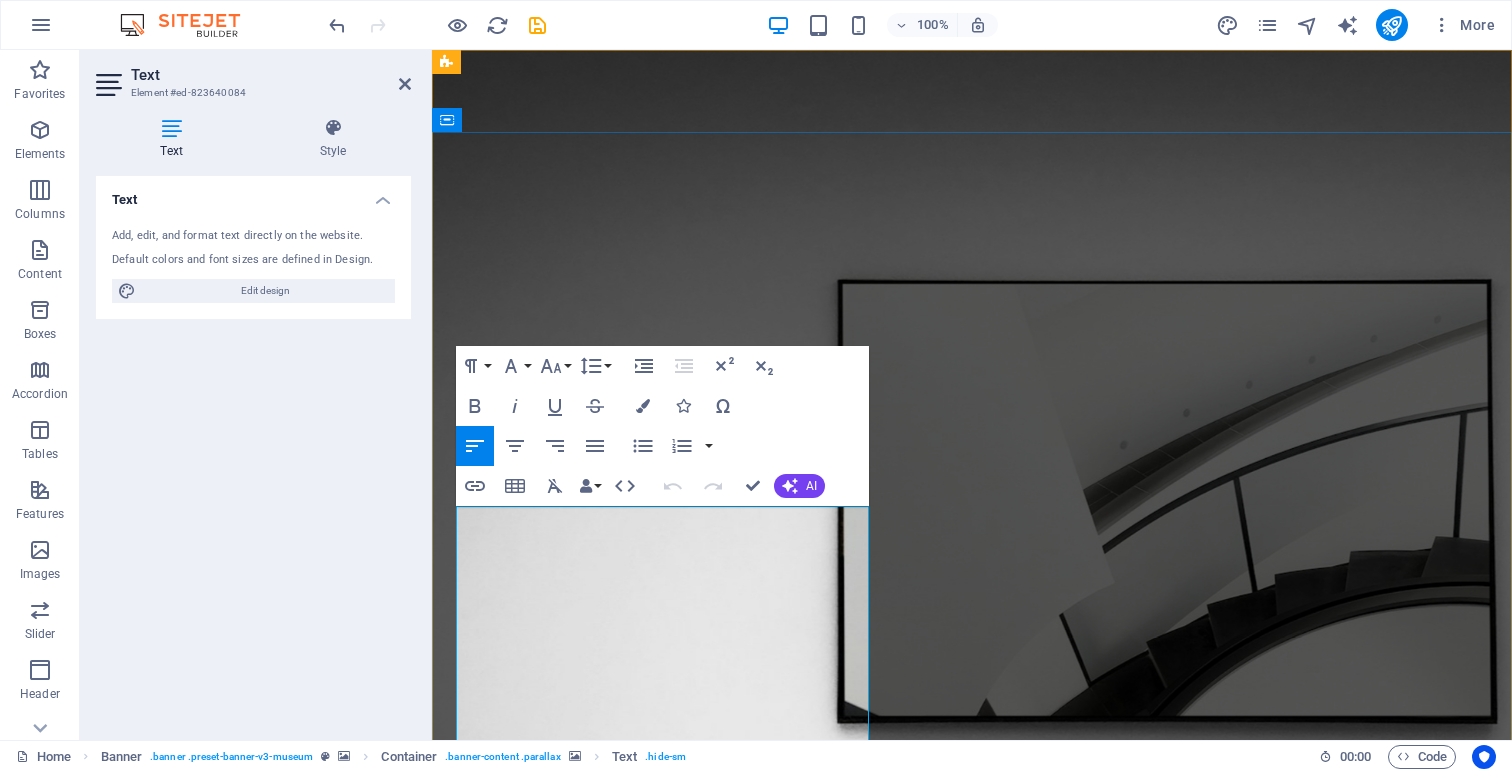 type 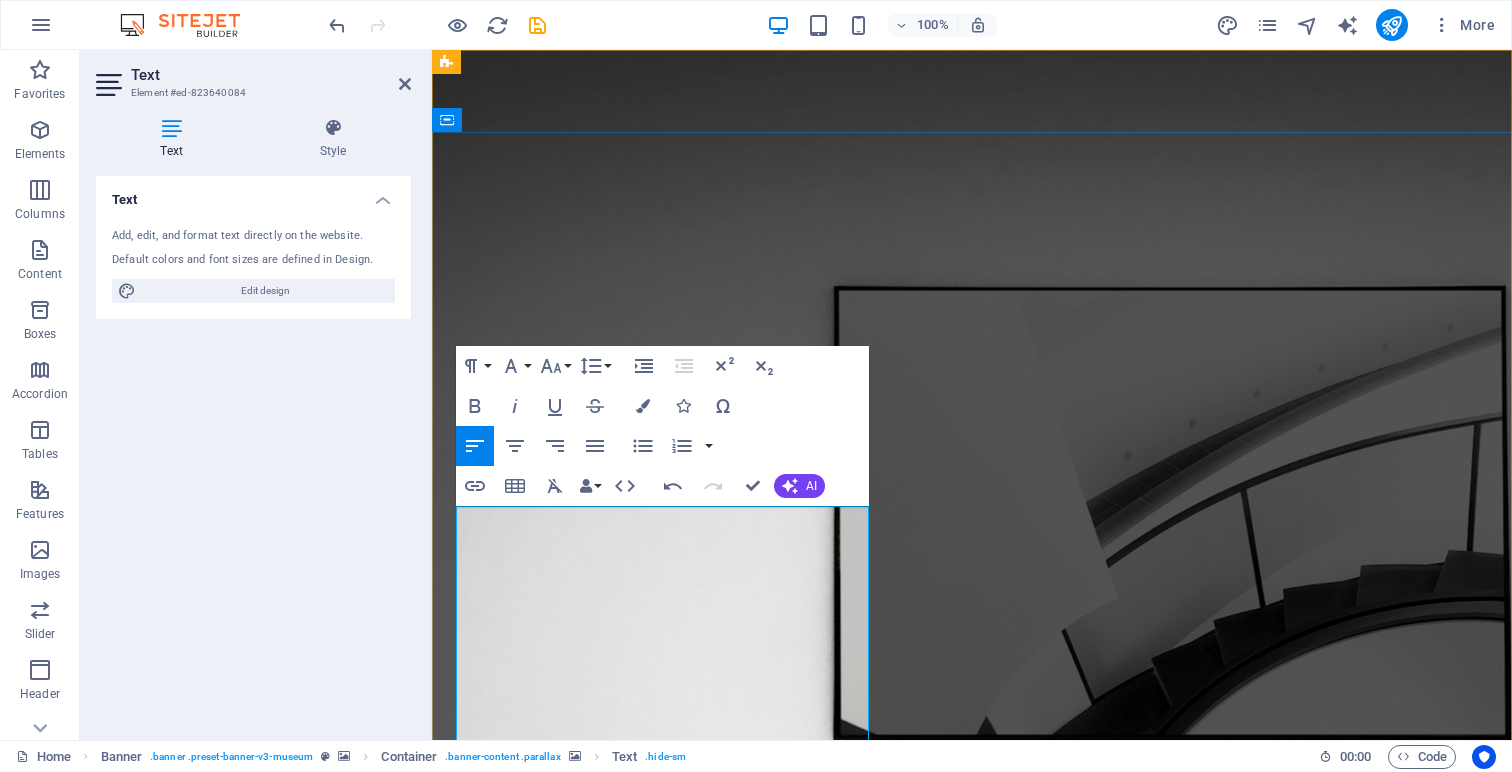 click on "With a focus on  international education,  Global Learning Hub  brings together learners, educators, and thought leaders from around the world. Designed to foster global citizenship, it celebrates cultural diversity while delivering world-class curriculums that ignite curiosity, creativity, and purpose. With a future-focused approach, we empower the next generation to thrive in their passions and become informed, compassionate leaders in an interconnected world." at bounding box center [972, 2207] 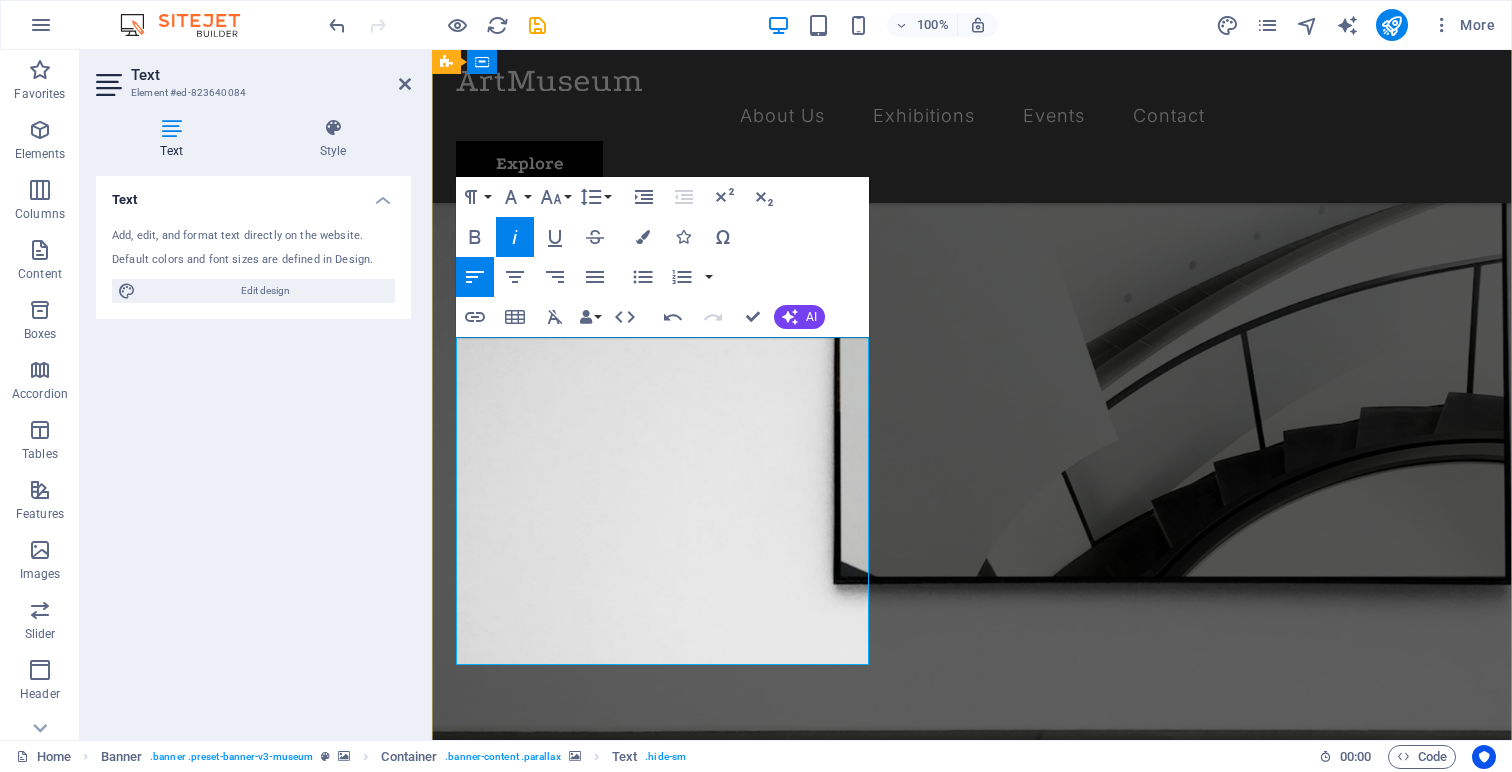 scroll, scrollTop: 171, scrollLeft: 0, axis: vertical 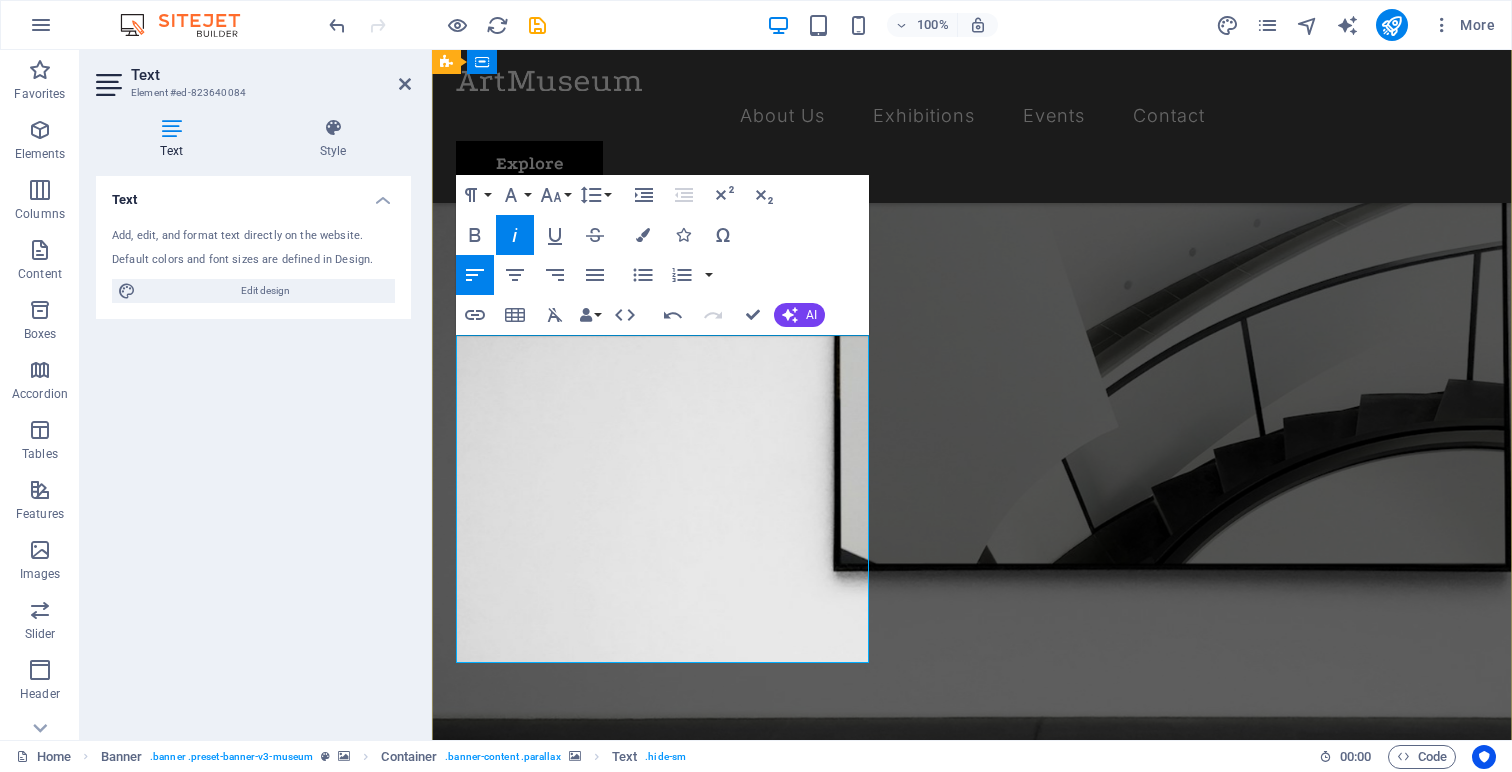 drag, startPoint x: 796, startPoint y: 420, endPoint x: 793, endPoint y: 476, distance: 56.0803 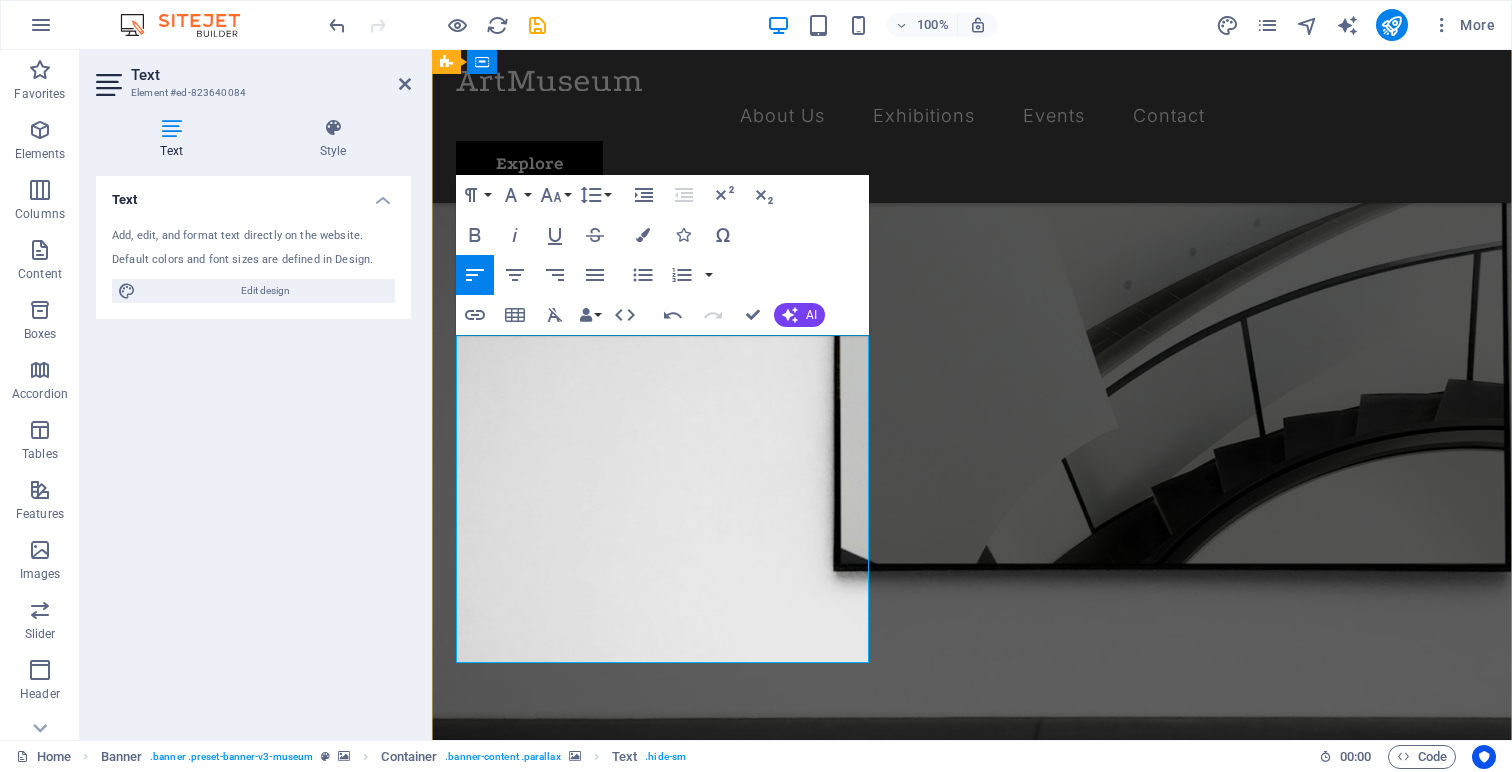 click on "With a focus on international education, the  Global Learning Hub  brings together learners, educators, and thought leaders from around the world. Designed to foster global citizenship, it celebrates cultural diversity while delivering world-class curriculums that ignite curiosity, creativity, and purpose. With a future-focused approach, we empower the next generation to thrive in their passions and become informed, compassionate leaders in an interconnected world." at bounding box center (972, 1965) 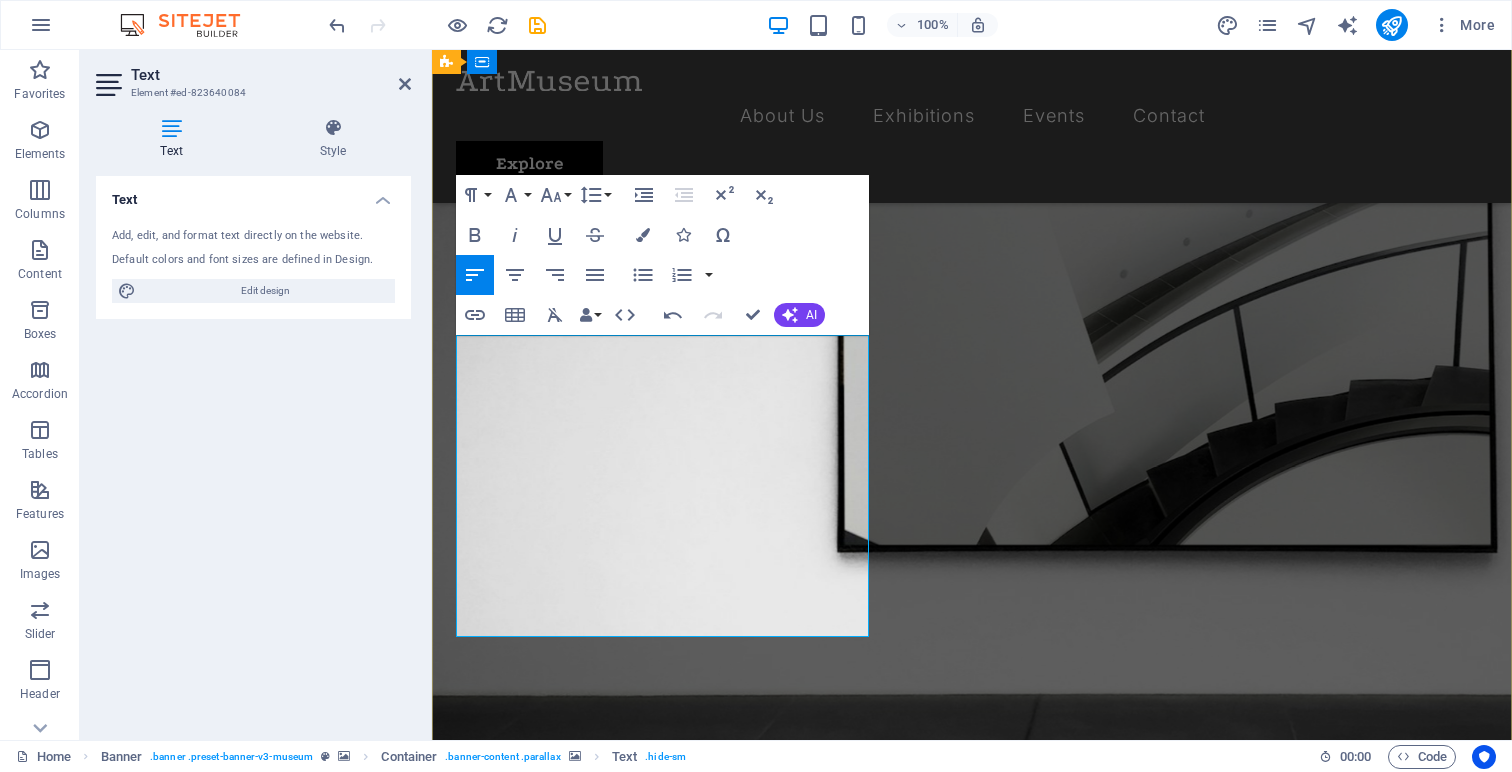 click on "With a focus on international education, the  Global Learning Hub  brings together learners, educators, and thought leaders from around the world. Designed to delivering world-class curriculums that ignite curiosity, creativity, and purpose. With a future-focused approach, we empower the next generation to thrive in their passions and become informed, compassionate leaders in an interconnected world." at bounding box center (972, 1960) 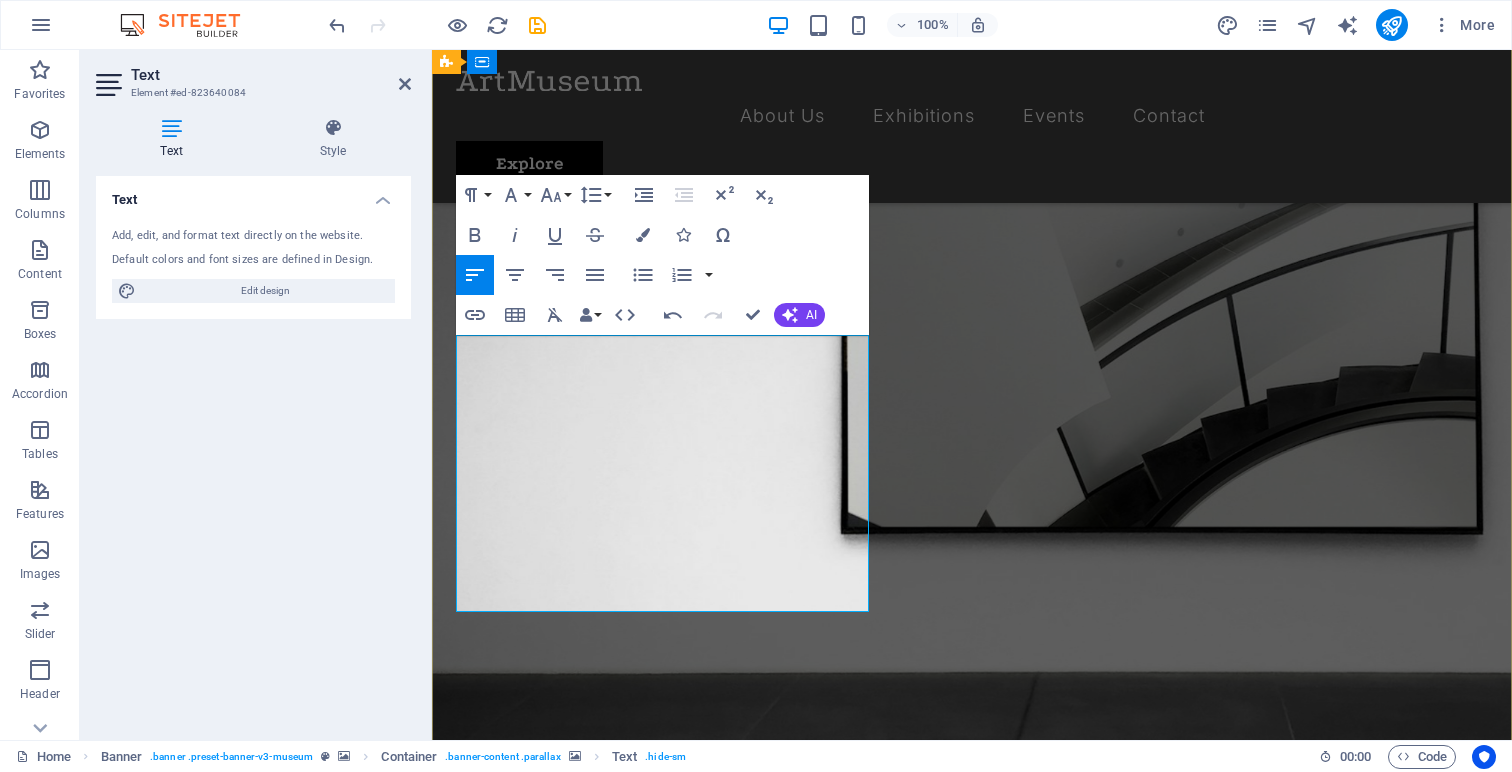 click on "With a focus on international education, the  Global Learning Hub  brings together learners, educators, and thought leaders from around the world. Designed to deliver world-class curriculums that ignite curiosity, creativity, and purpose. With a future-focused approach, we empower the next generation to thrive in their passions and become informed, compassionate leaders in an interconnected world." at bounding box center (972, 1920) 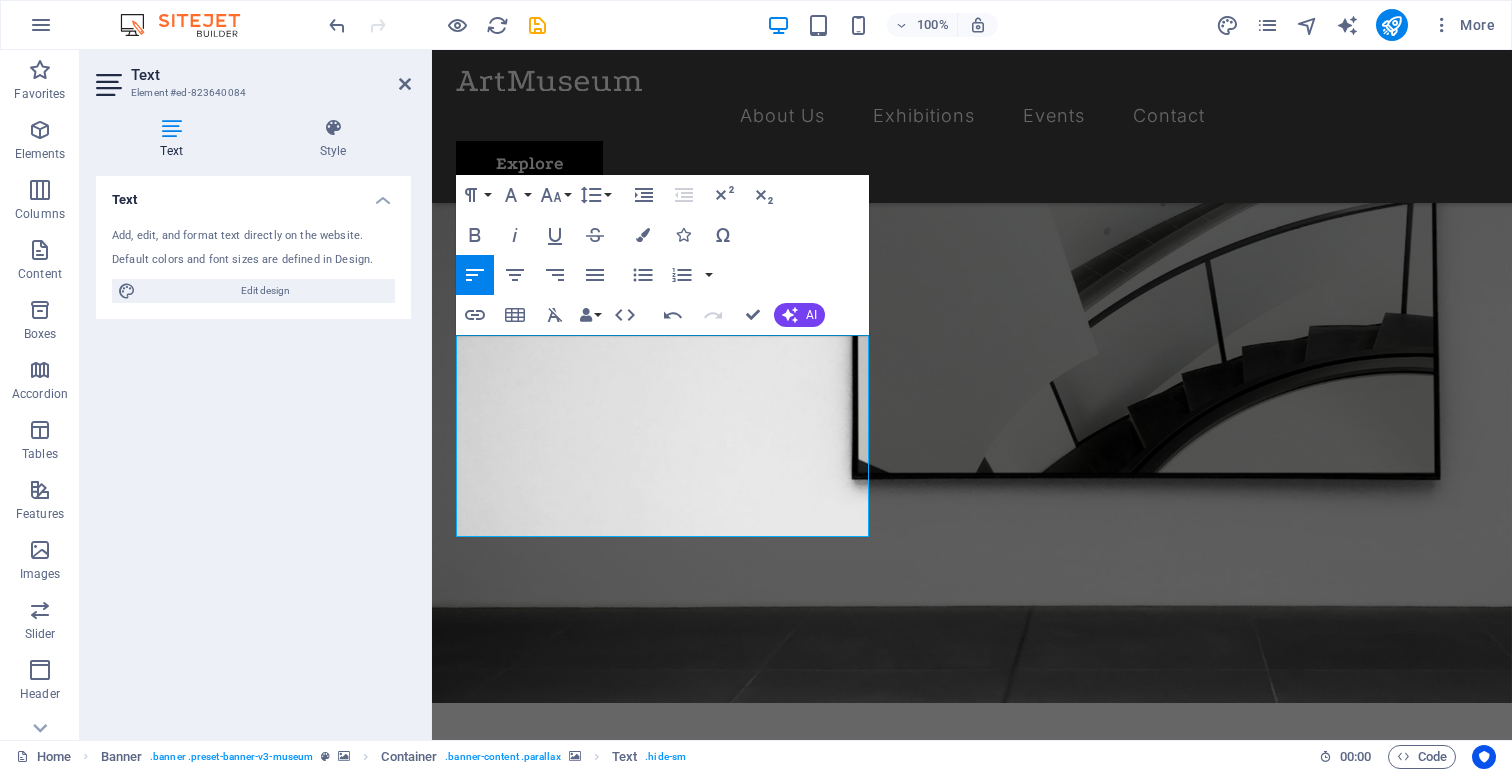 click at bounding box center (972, 1238) 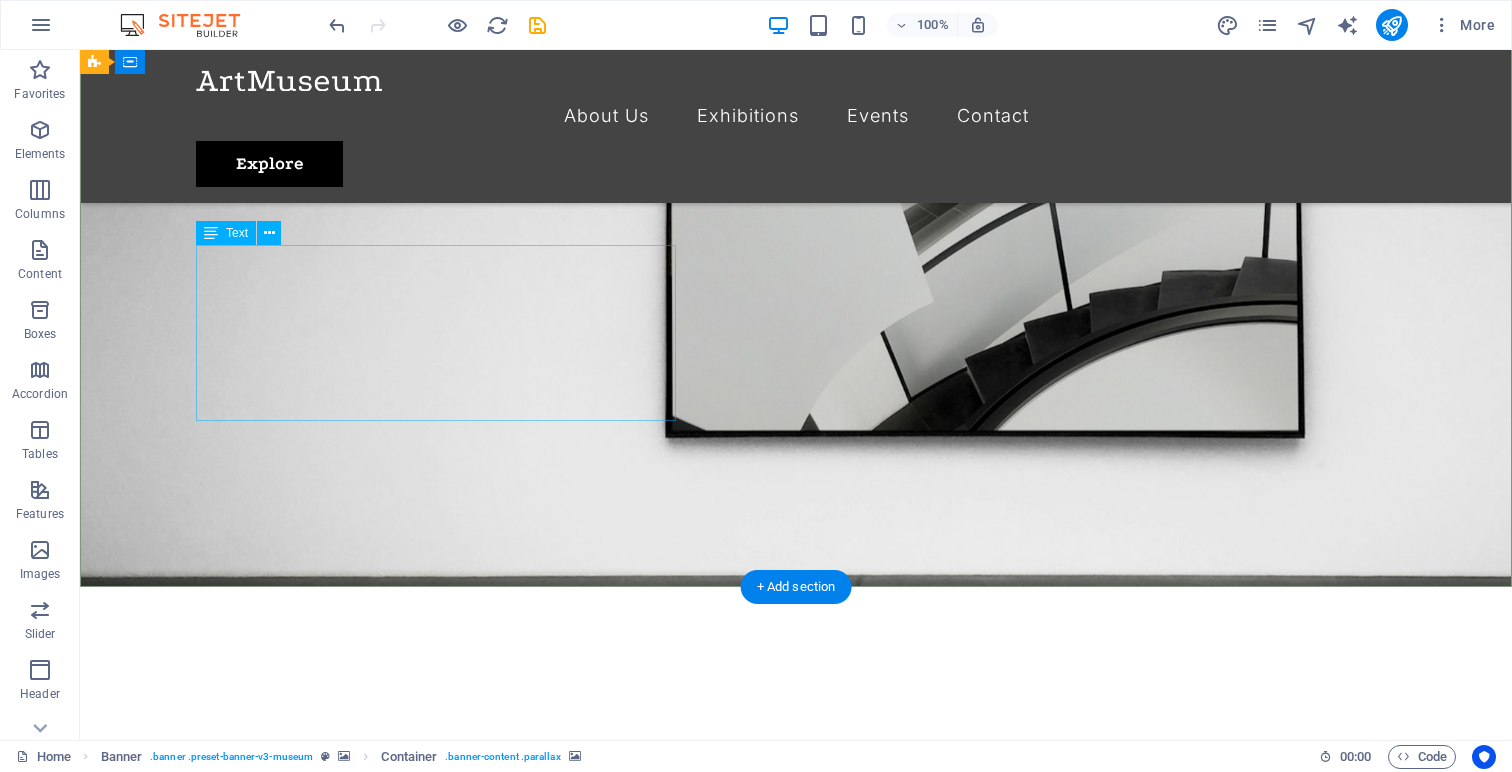click on "With a focus on international education, the  Global Learning Hub  brings together learners, educators, and thought leaders from around the world. Designed to deliver world-class curriculums that ignite curiosity, creativity, and purpose, empowering the next generation to thrive." at bounding box center [796, 1614] 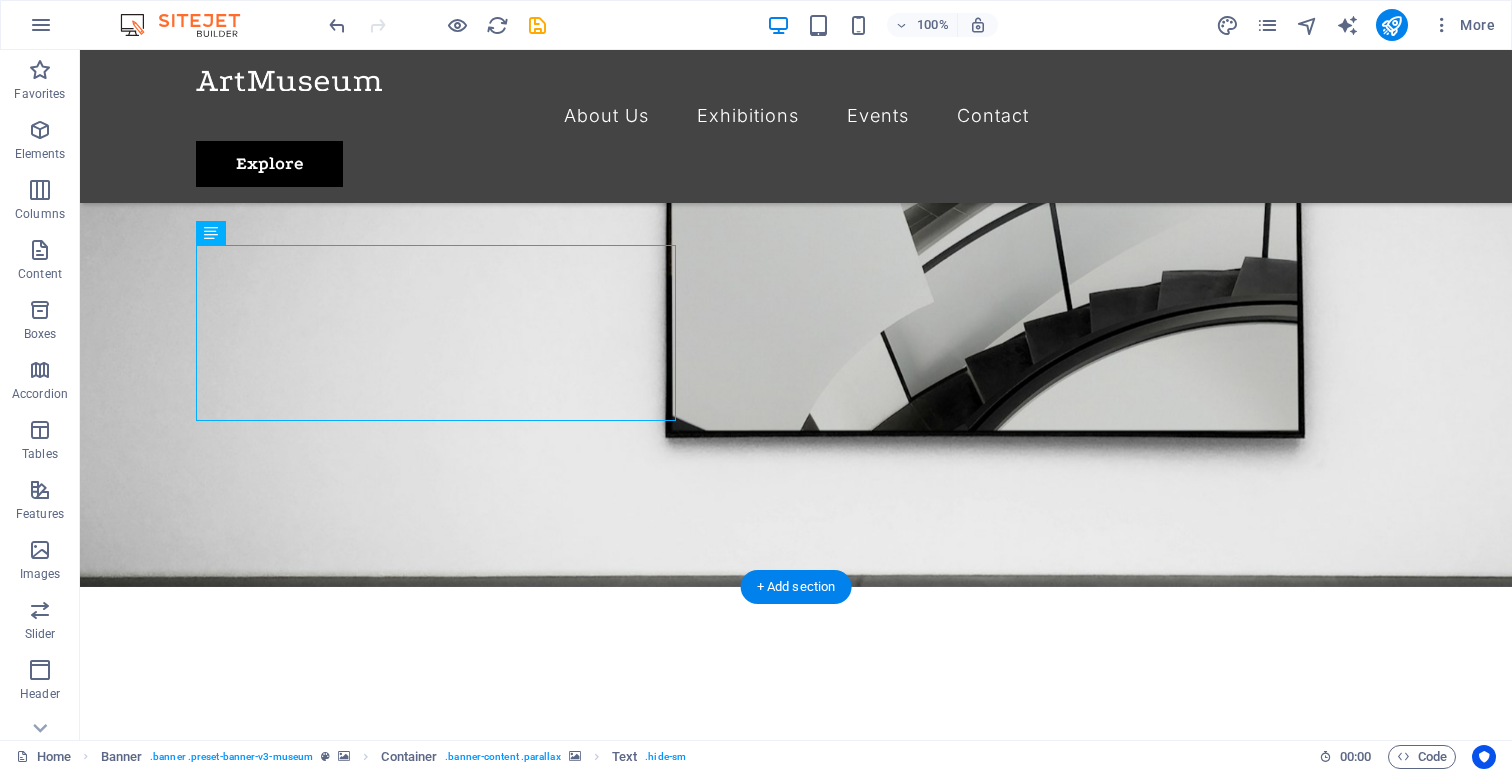 click at bounding box center [796, 1087] 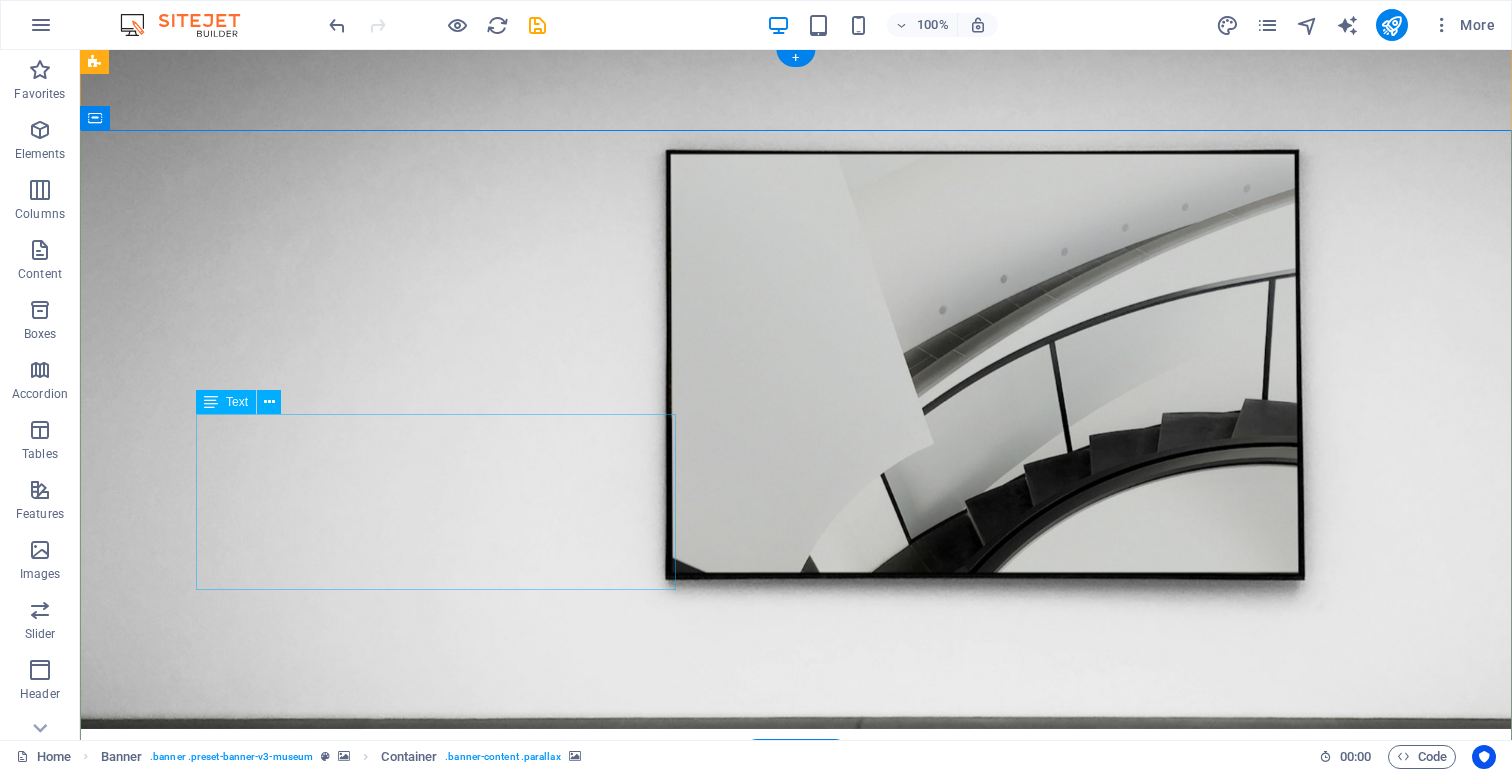 scroll, scrollTop: 36, scrollLeft: 0, axis: vertical 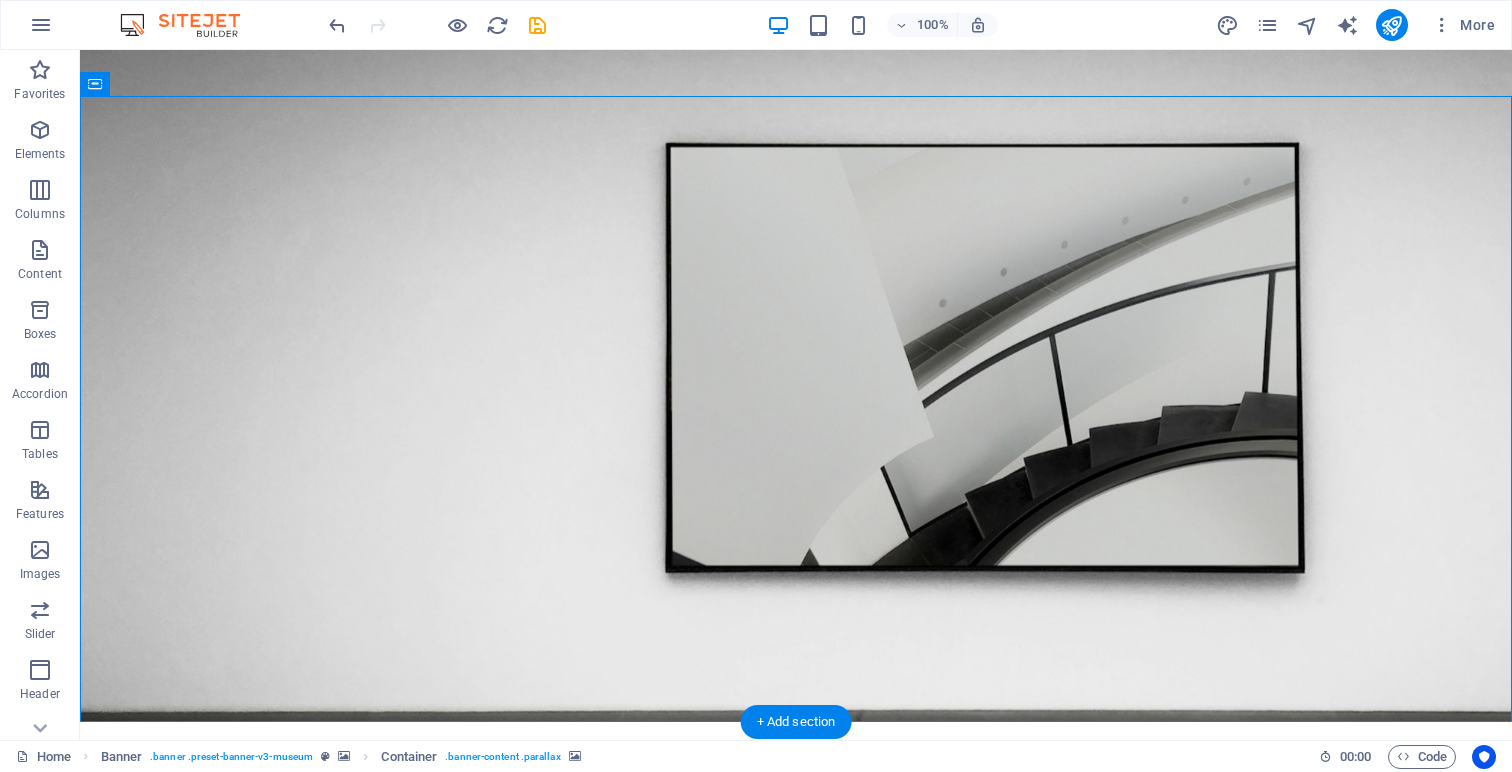 click at bounding box center (796, 1240) 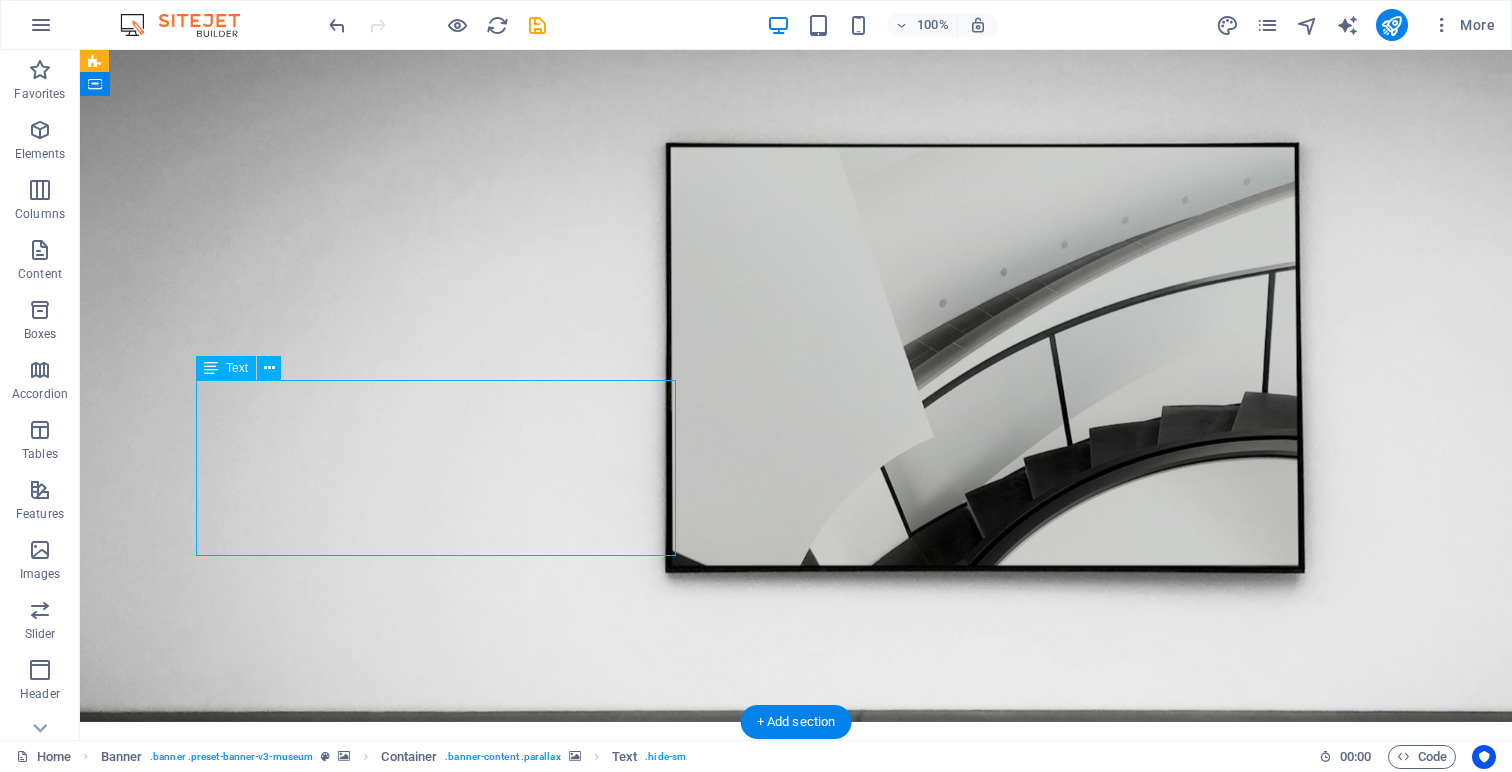 drag, startPoint x: 577, startPoint y: 473, endPoint x: 557, endPoint y: 483, distance: 22.36068 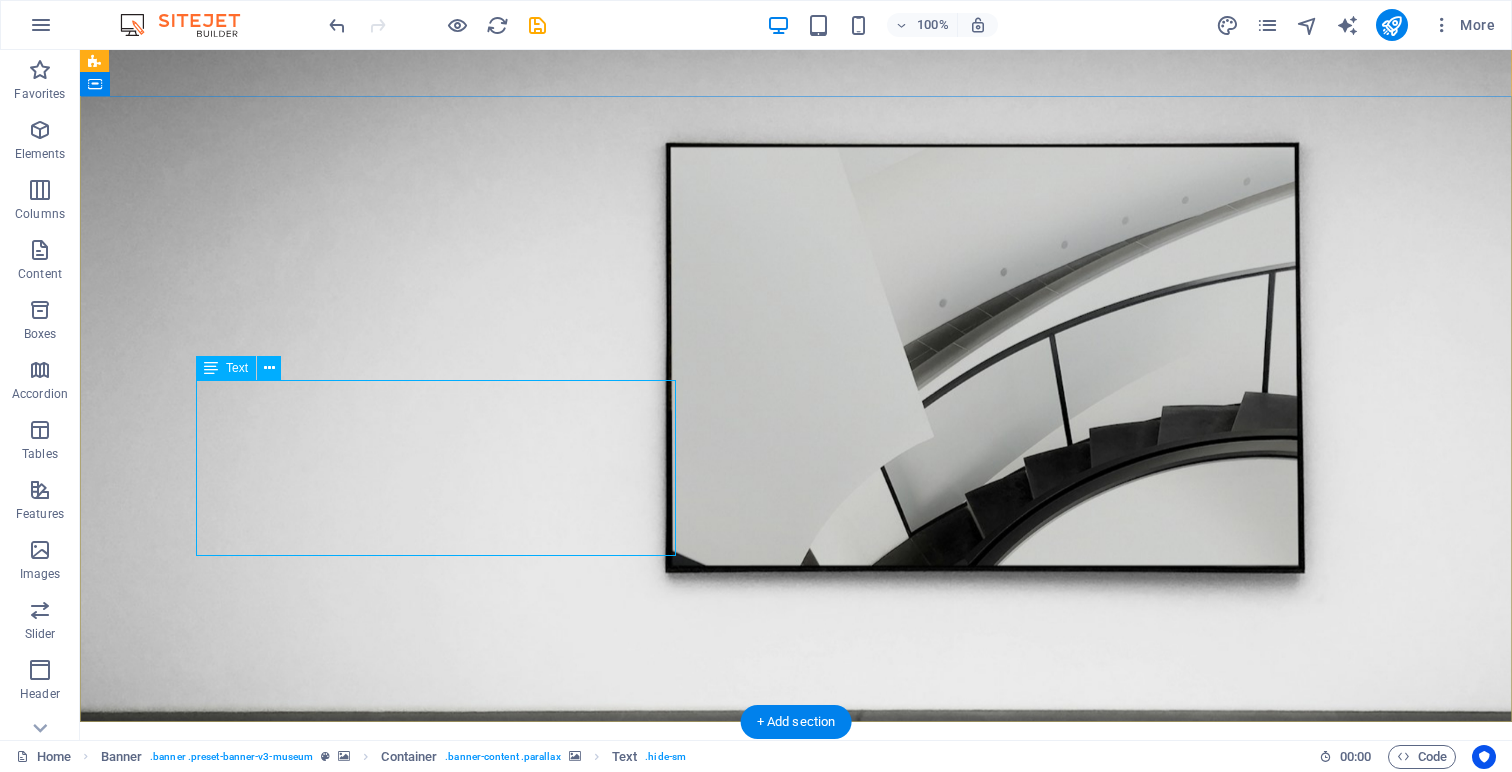 click on "With a focus on international education, the  Global Learning Hub  brings together learners, educators, and thought leaders from around the world. Designed to deliver world-class curriculums that ignite curiosity, creativity, and purpose, empowering the next generation to thrive." at bounding box center [796, 1820] 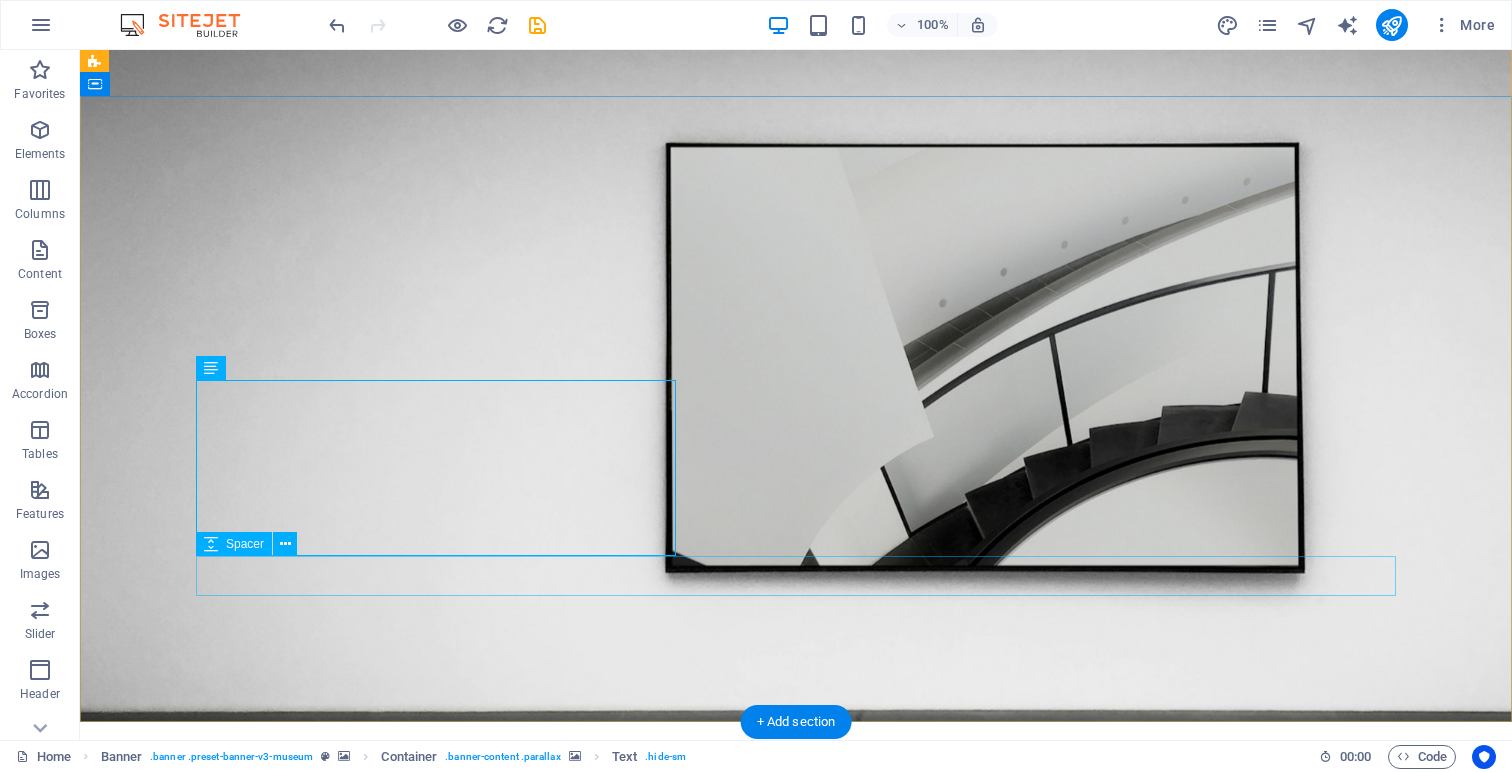 click at bounding box center [796, 1891] 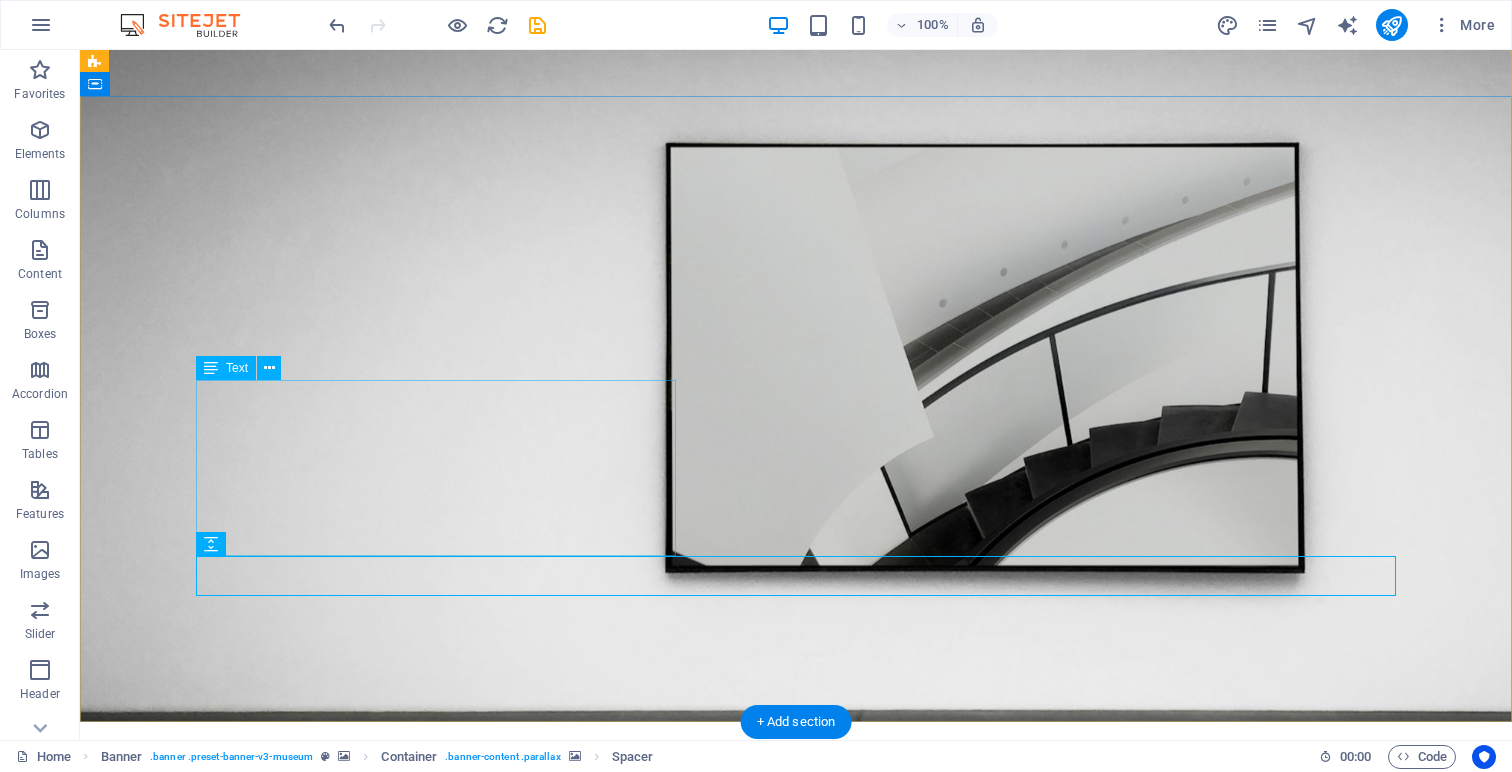 click on "With a focus on international education, the  Global Learning Hub  brings together learners, educators, and thought leaders from around the world. Designed to deliver world-class curriculums that ignite curiosity, creativity, and purpose, empowering the next generation to thrive." at bounding box center [796, 1820] 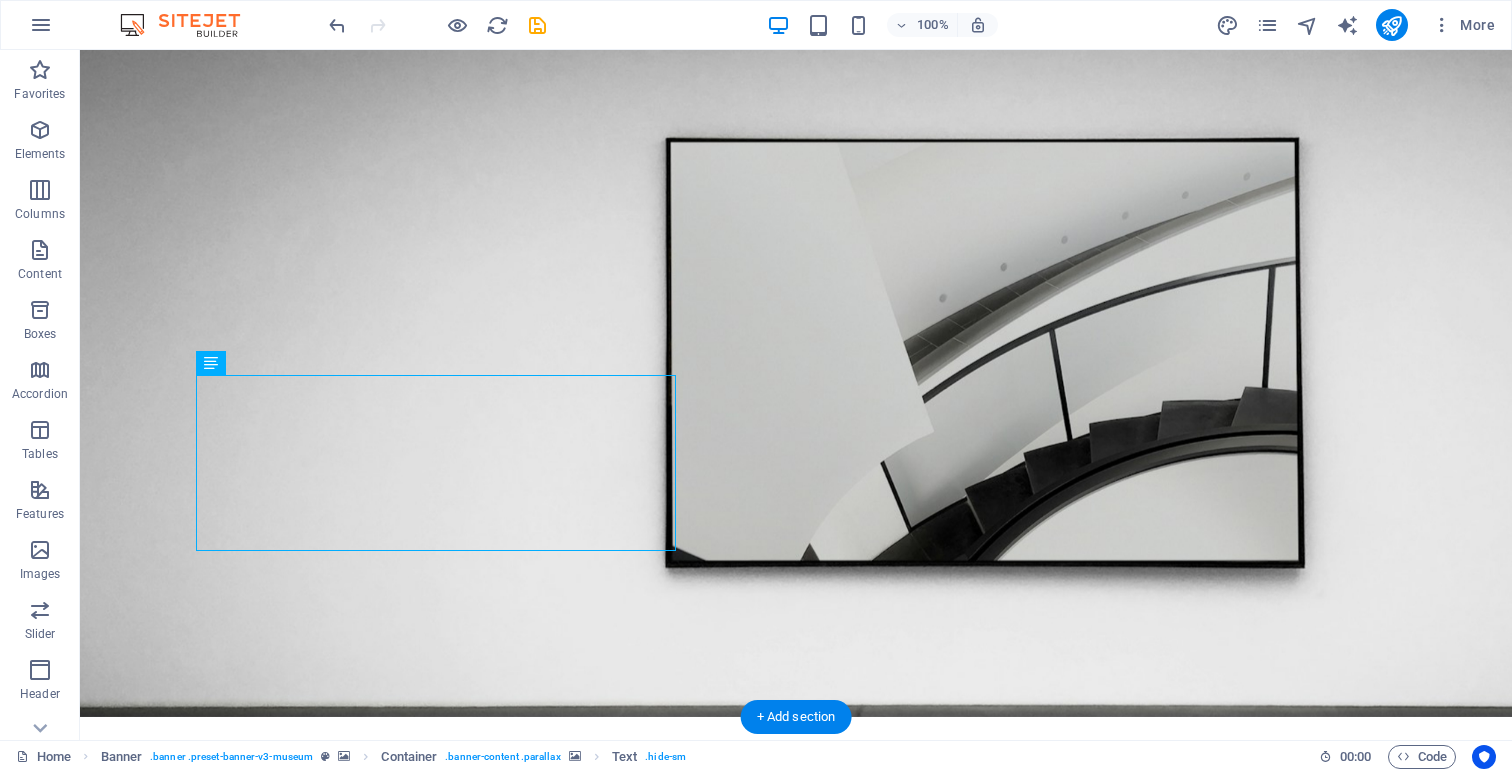 scroll, scrollTop: 44, scrollLeft: 0, axis: vertical 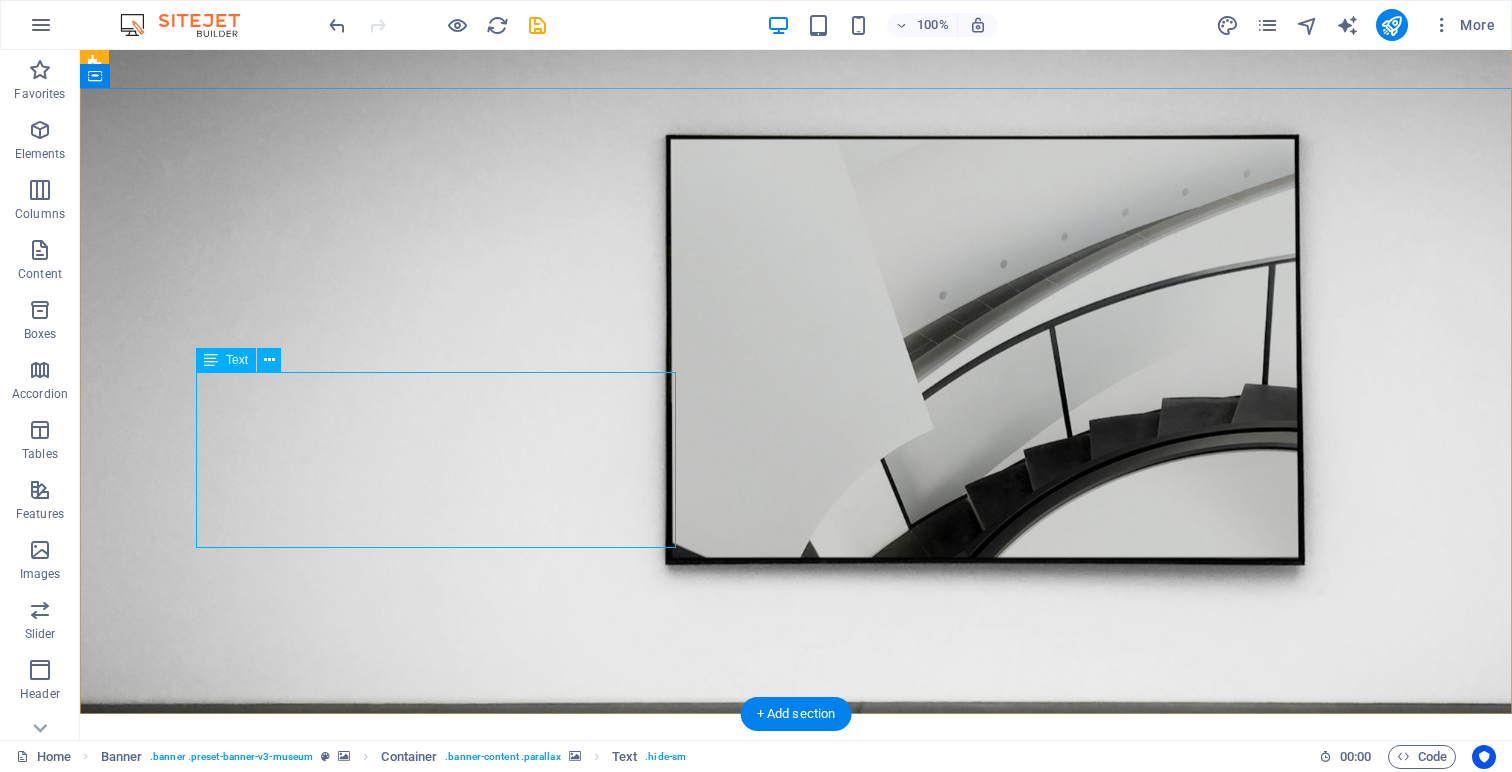 click on "With a focus on international education, the  Global Learning Hub  brings together learners, educators, and thought leaders from around the world. Designed to deliver world-class curriculums that ignite curiosity, creativity, and purpose, empowering the next generation to thrive." at bounding box center [796, 1763] 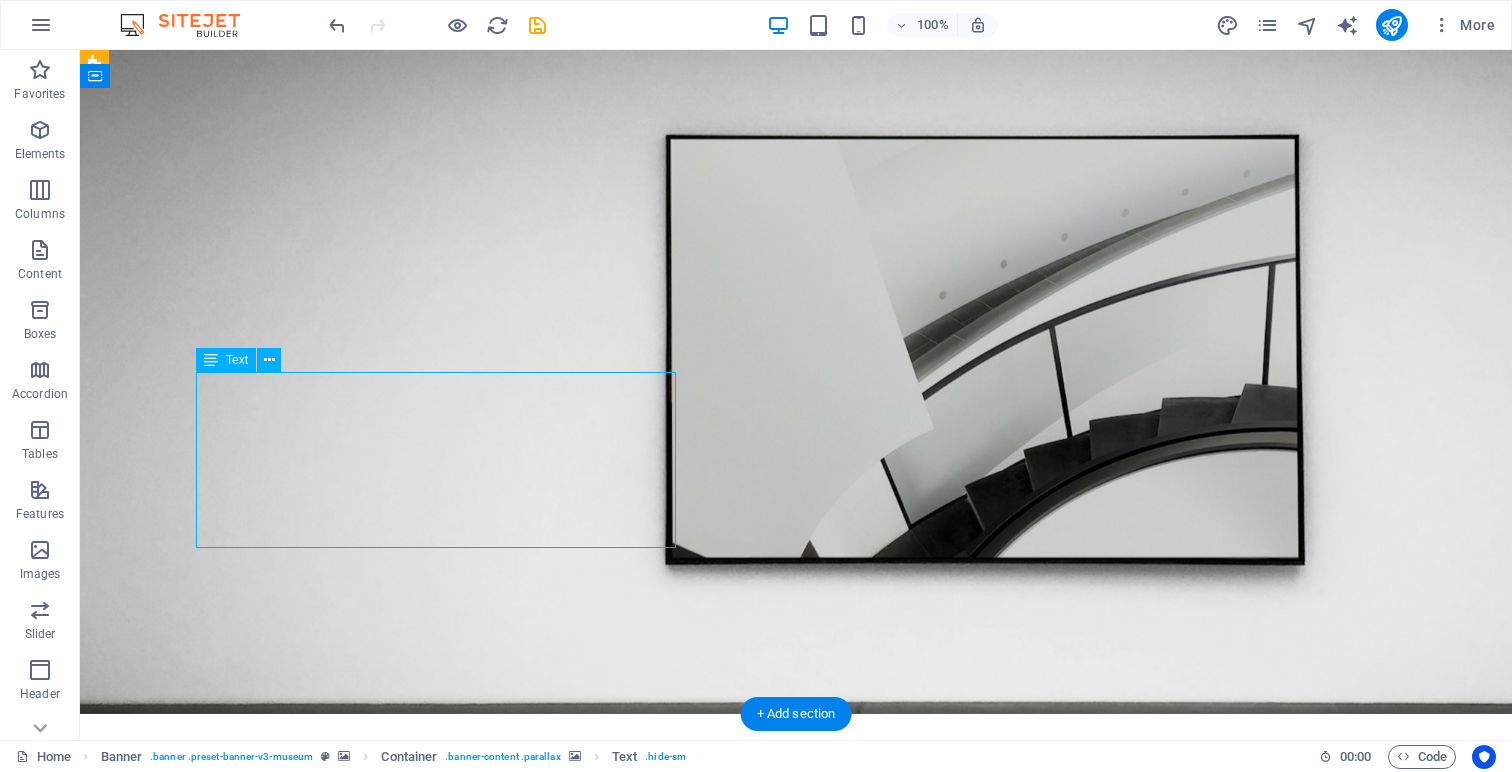 click on "With a focus on international education, the  Global Learning Hub  brings together learners, educators, and thought leaders from around the world. Designed to deliver world-class curriculums that ignite curiosity, creativity, and purpose, empowering the next generation to thrive." at bounding box center [796, 1763] 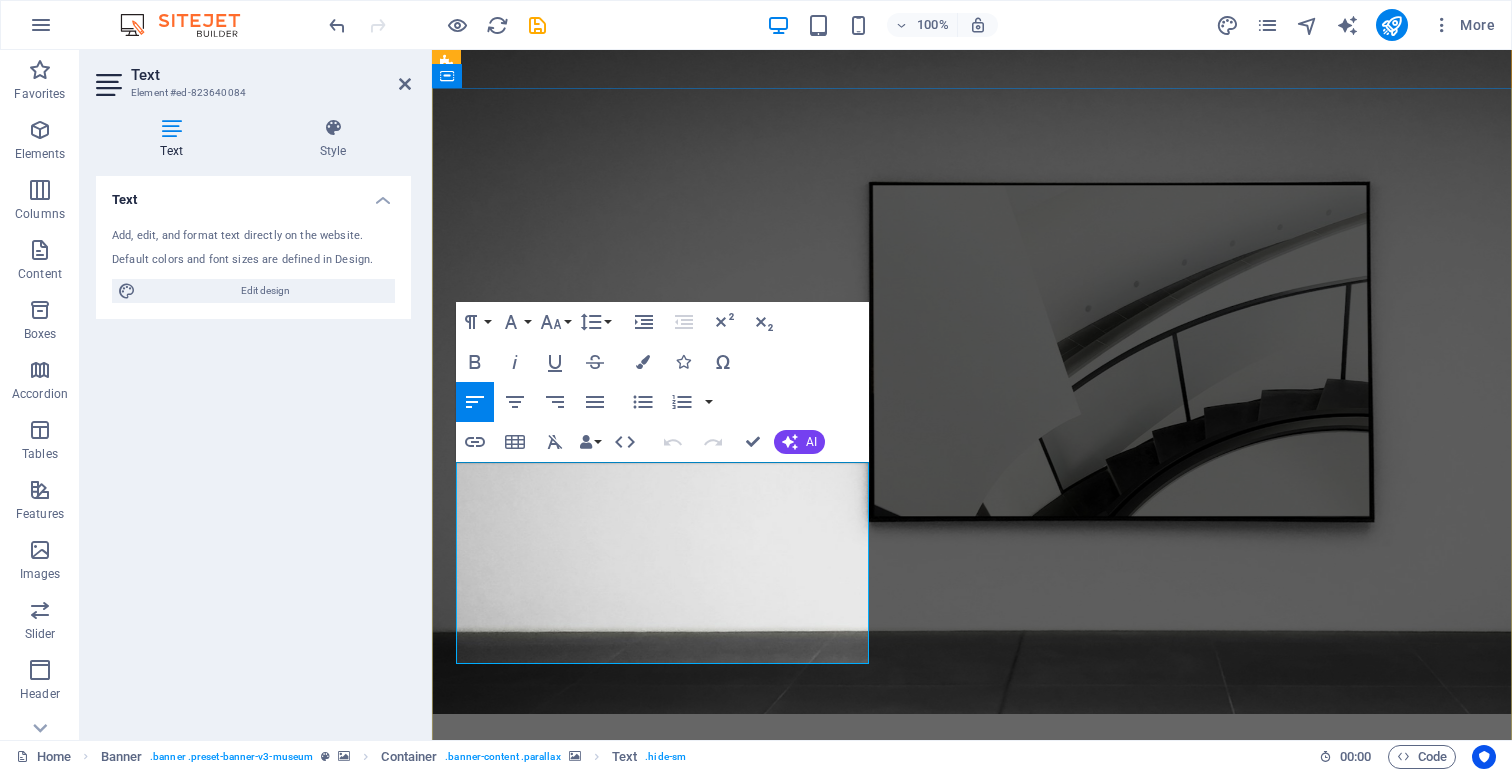 click on "With a focus on international education, the  Global Learning Hub  brings together learners, educators, and thought leaders from around the world. Designed to deliver world-class curriculums that ignite curiosity, creativity, and purpose, empowering the next generation to thrive." at bounding box center (972, 1751) 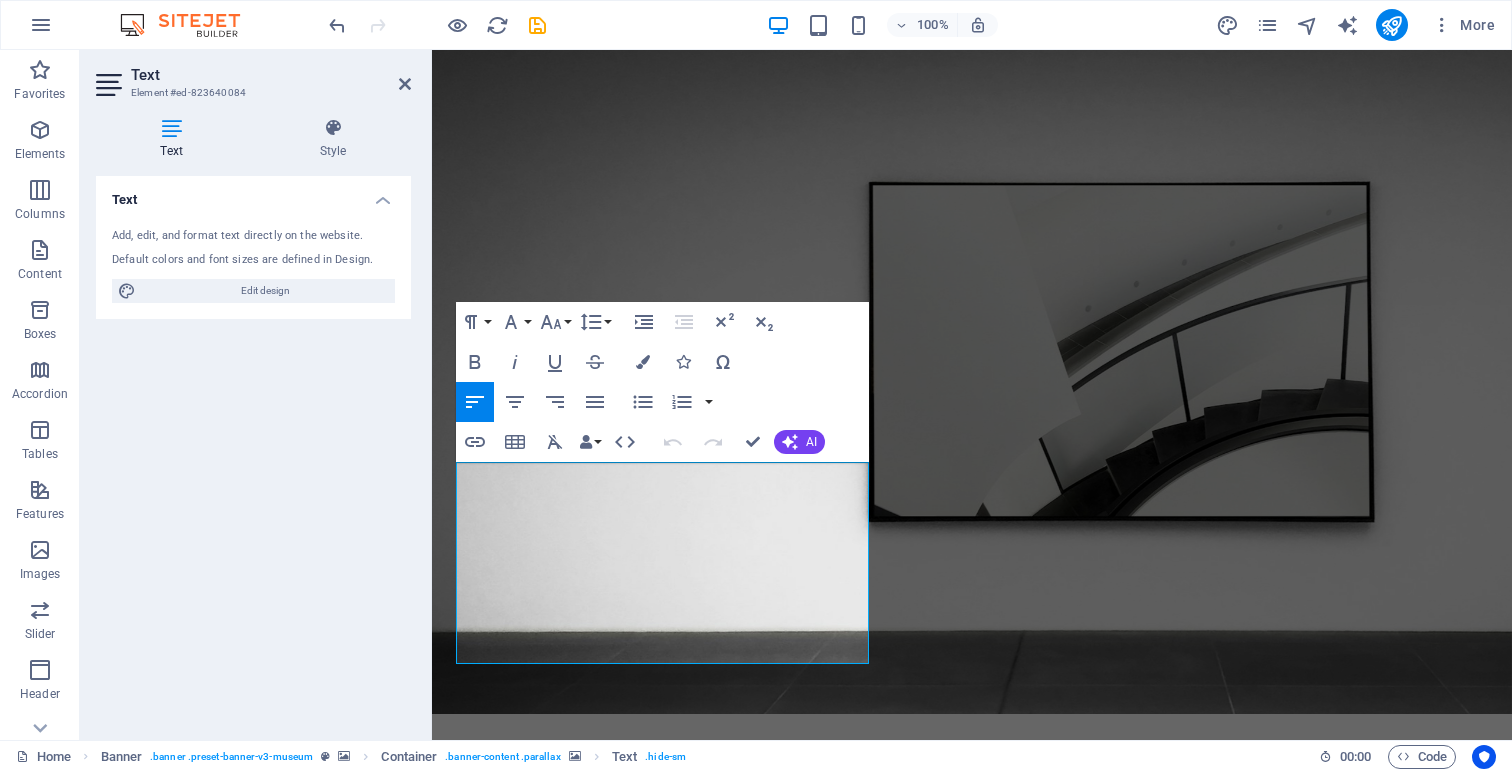 drag, startPoint x: 529, startPoint y: 525, endPoint x: 444, endPoint y: 520, distance: 85.146935 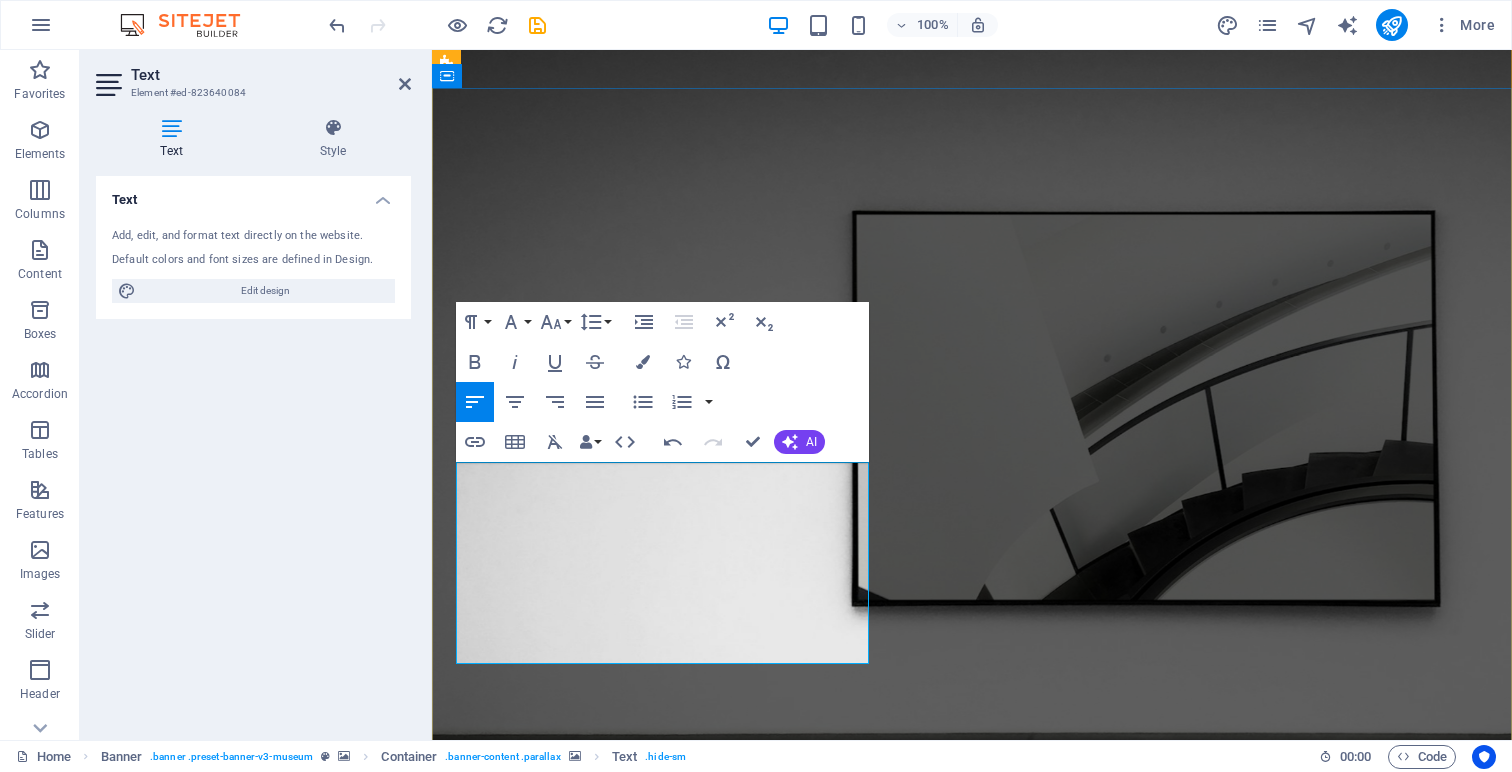 drag, startPoint x: 696, startPoint y: 528, endPoint x: 836, endPoint y: 522, distance: 140.12851 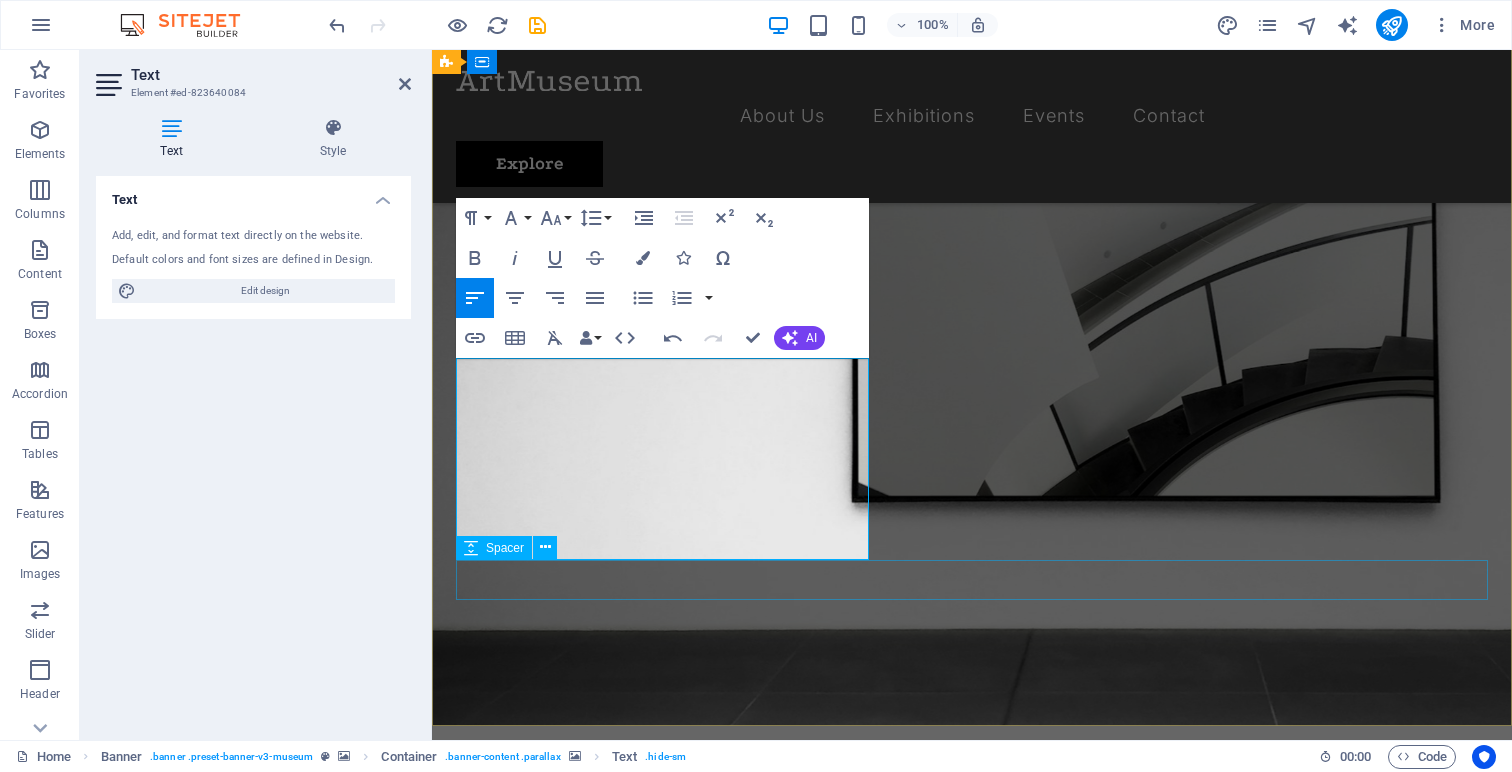 scroll, scrollTop: 171, scrollLeft: 0, axis: vertical 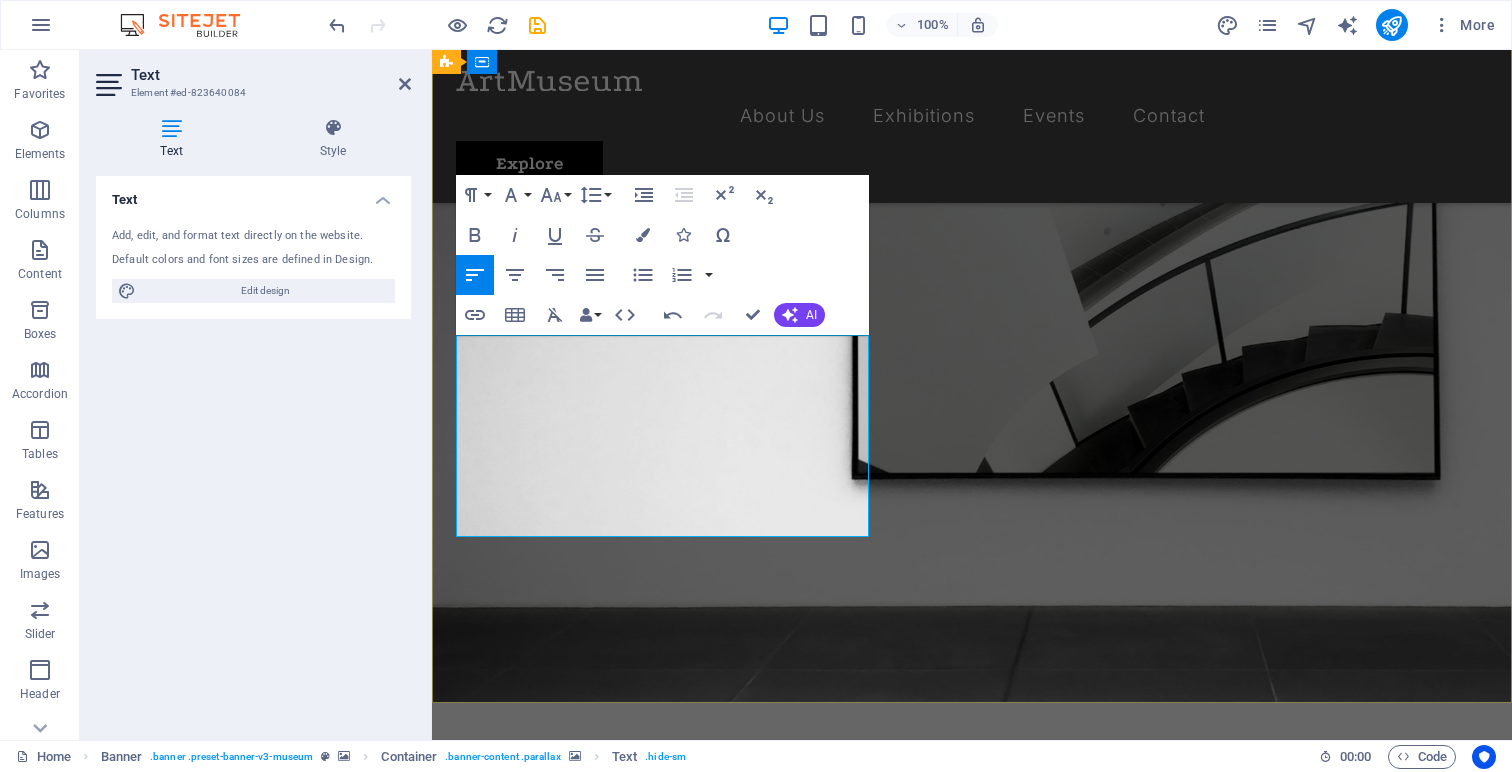click on "With a focus on international education, the  Global Learning Hub  brings together students, educators, and curriculums from around the world in one place . Designed to deliver world-class curriculums that ignite curiosity, creativity, and purpose, empowering the next generation to thrive." at bounding box center (972, 1739) 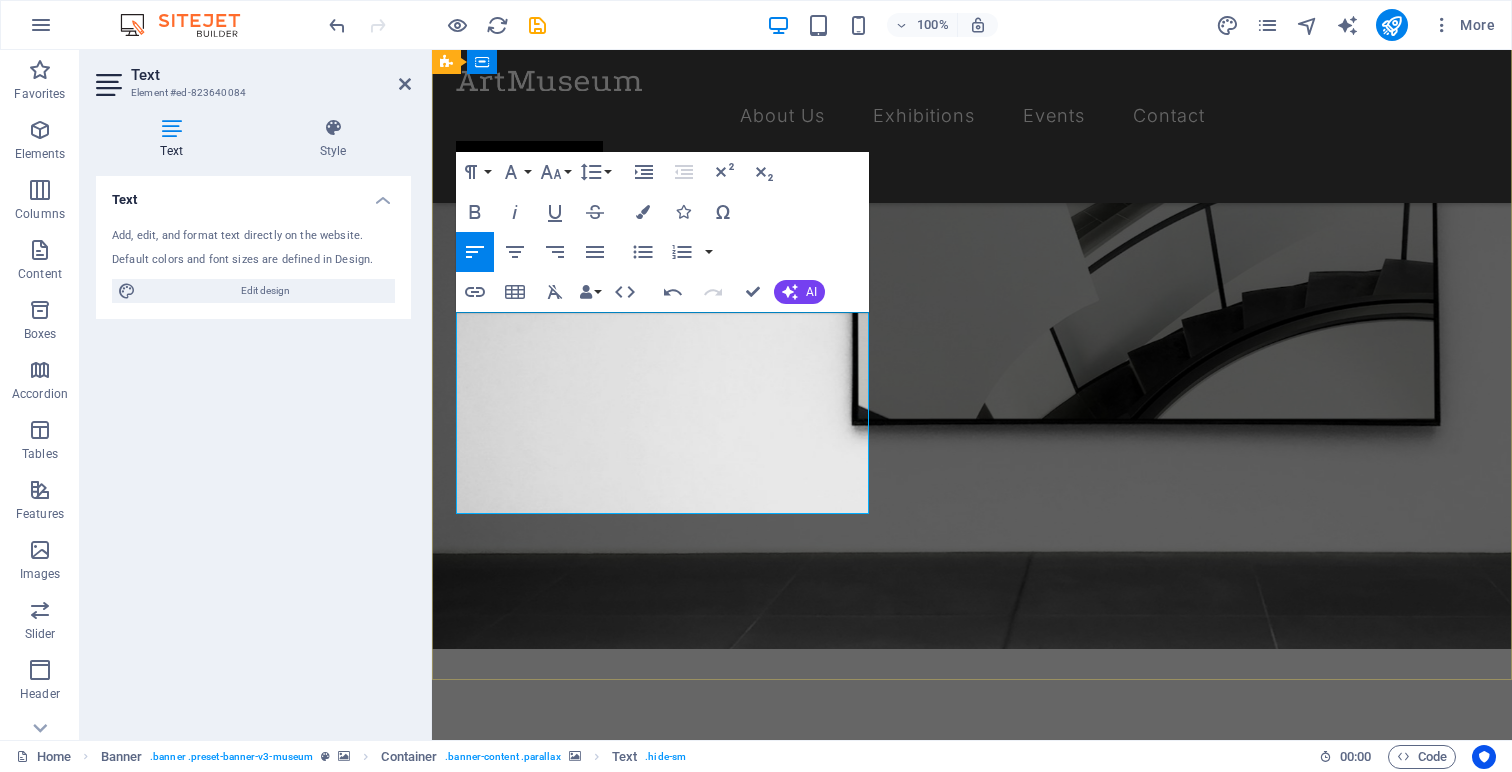 scroll, scrollTop: 230, scrollLeft: 0, axis: vertical 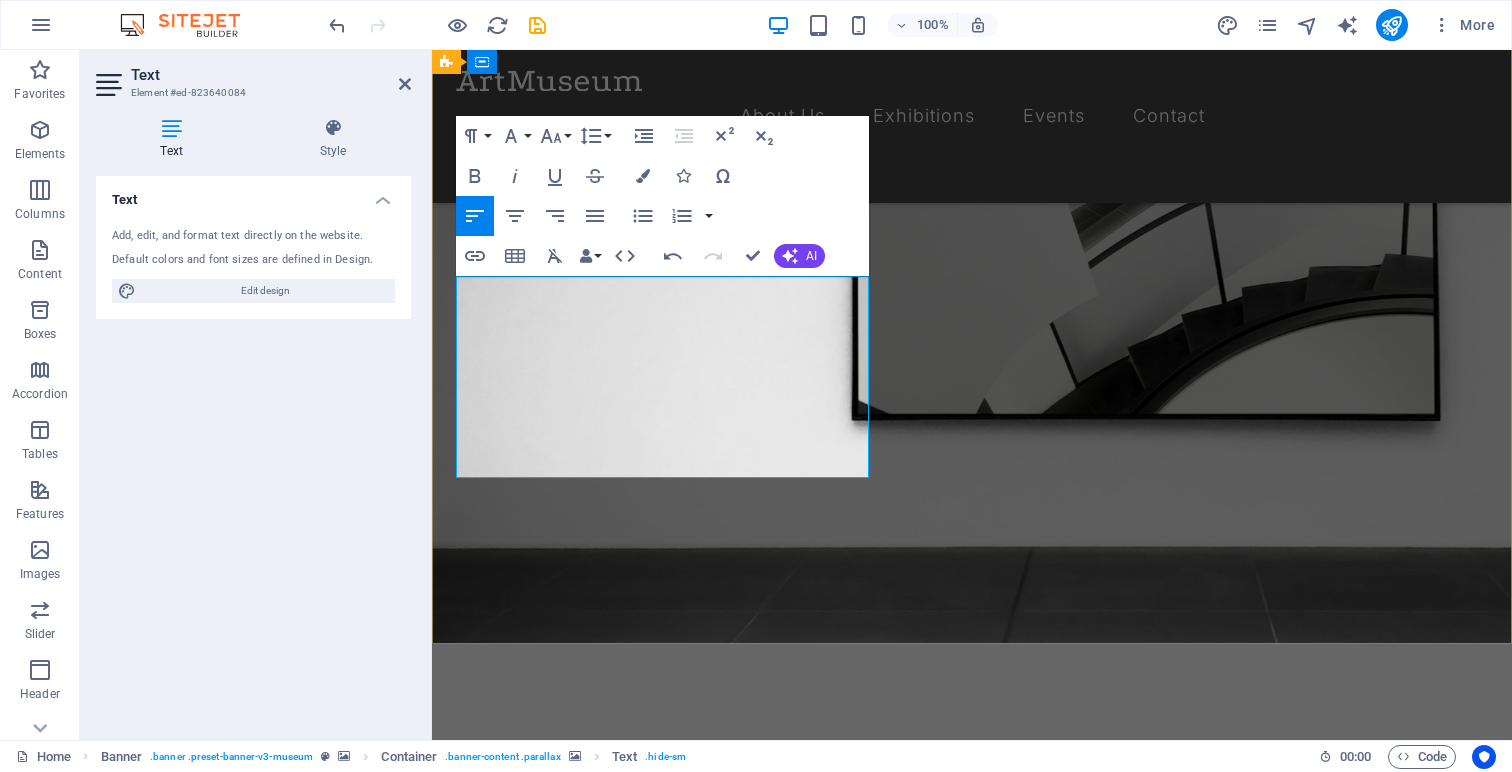 click on "With a focus on international education, the  Global Learning Hub  brings together students, educators, and curriculums from around the world in one place. Designed to deliver world-class hub  that ignites curiosity, creativity, and purpose, empowering the next generation to thrive." at bounding box center (972, 1729) 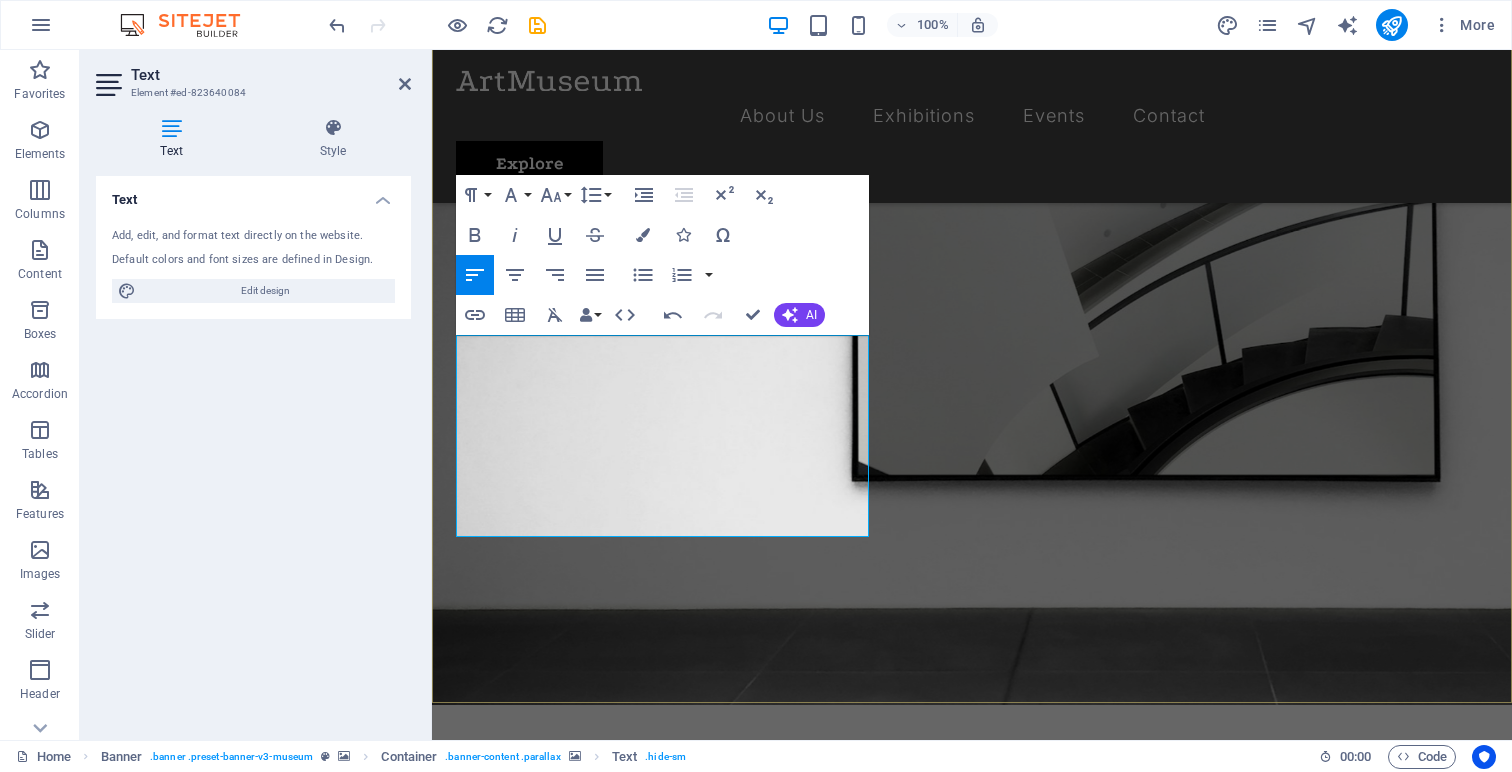 scroll, scrollTop: 166, scrollLeft: 0, axis: vertical 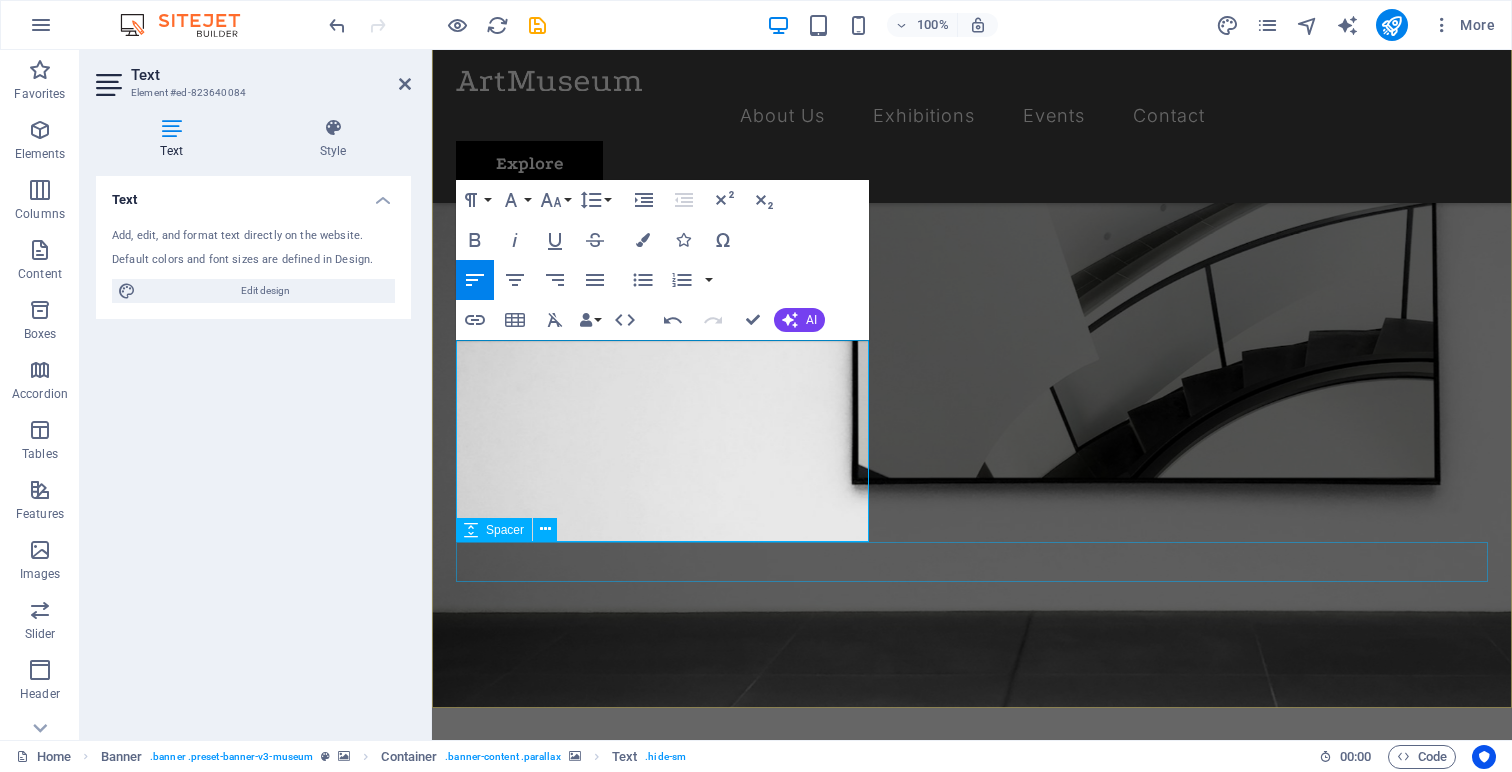 drag, startPoint x: 460, startPoint y: 354, endPoint x: 905, endPoint y: 547, distance: 485.0505 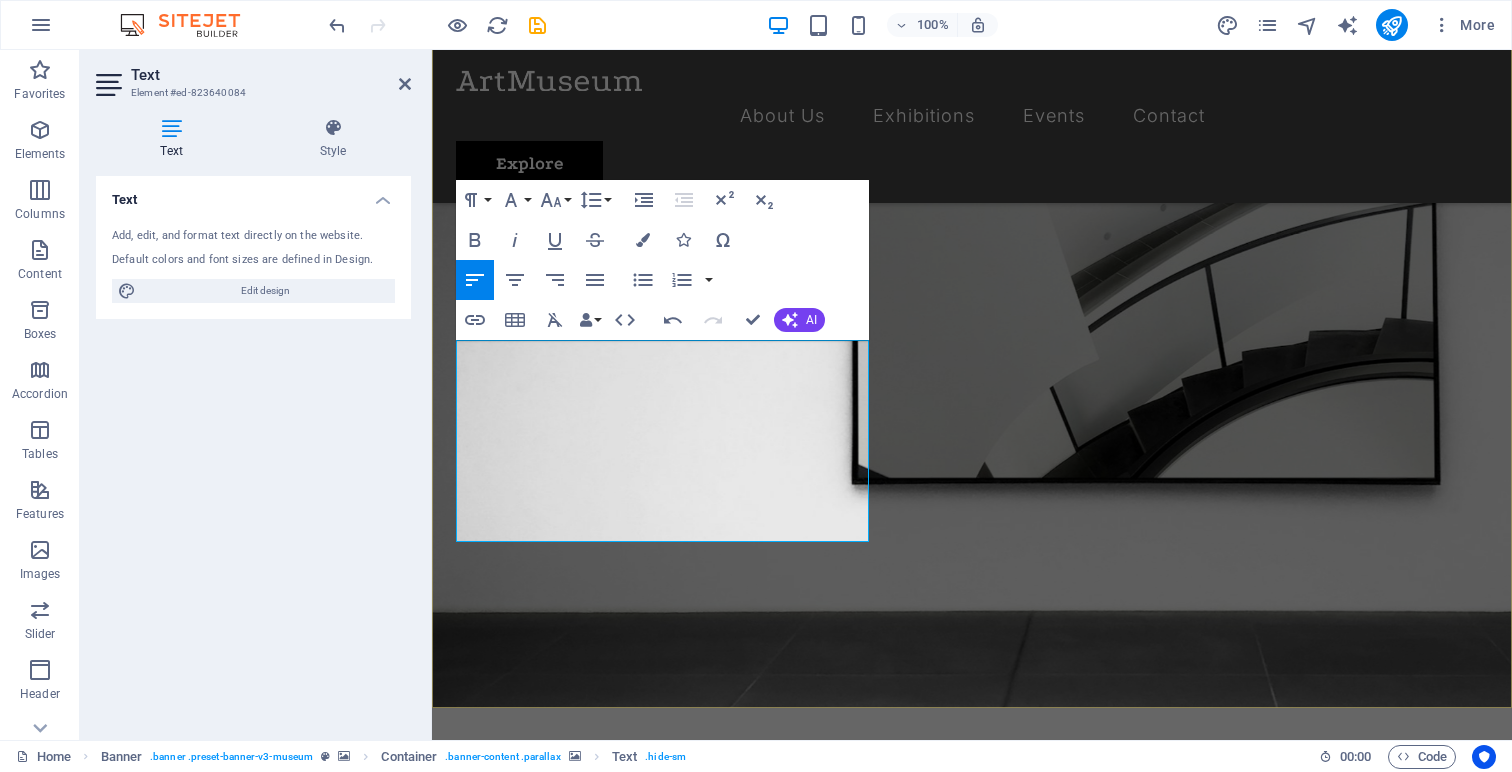 click at bounding box center [972, 1843] 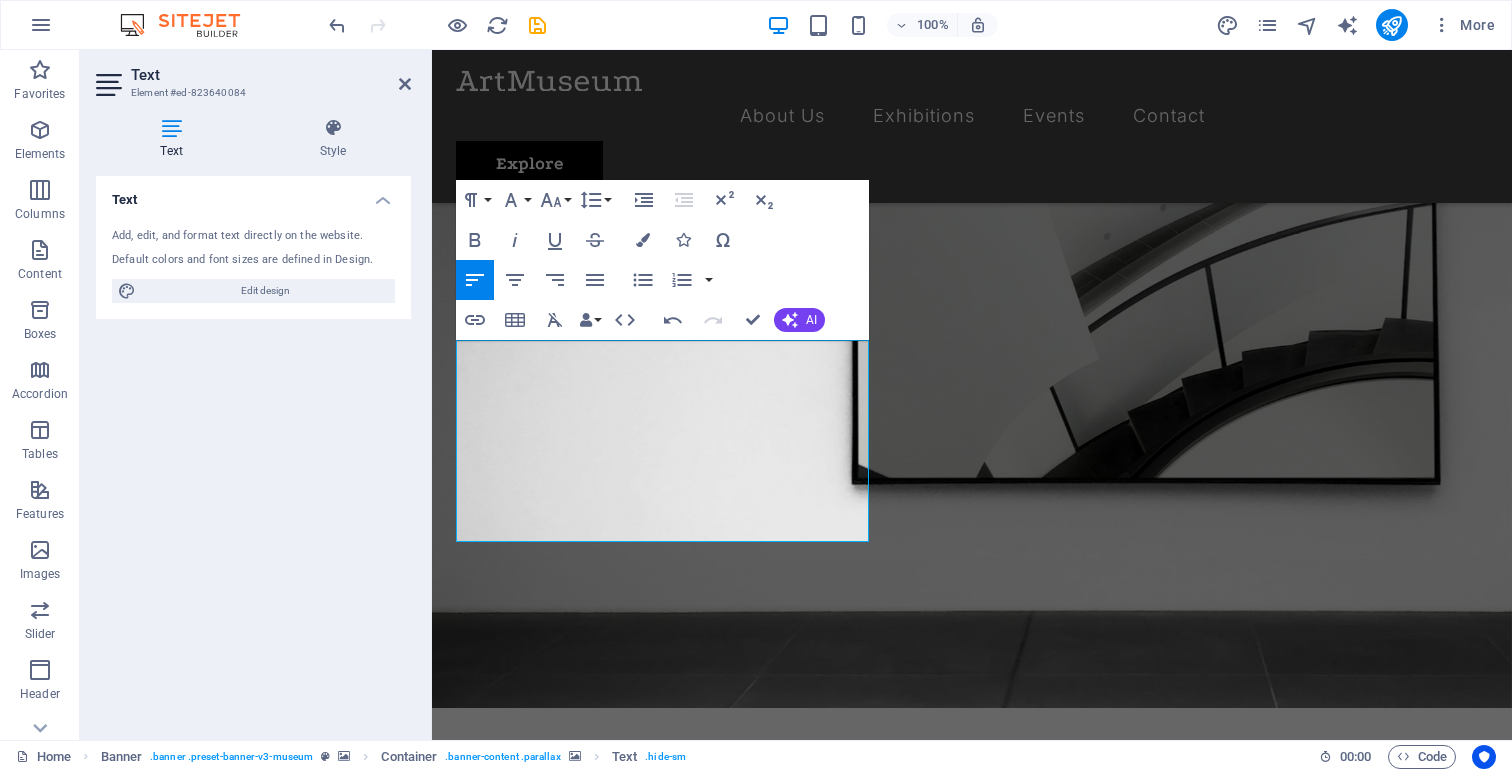 drag, startPoint x: 458, startPoint y: 351, endPoint x: 726, endPoint y: 590, distance: 359.0891 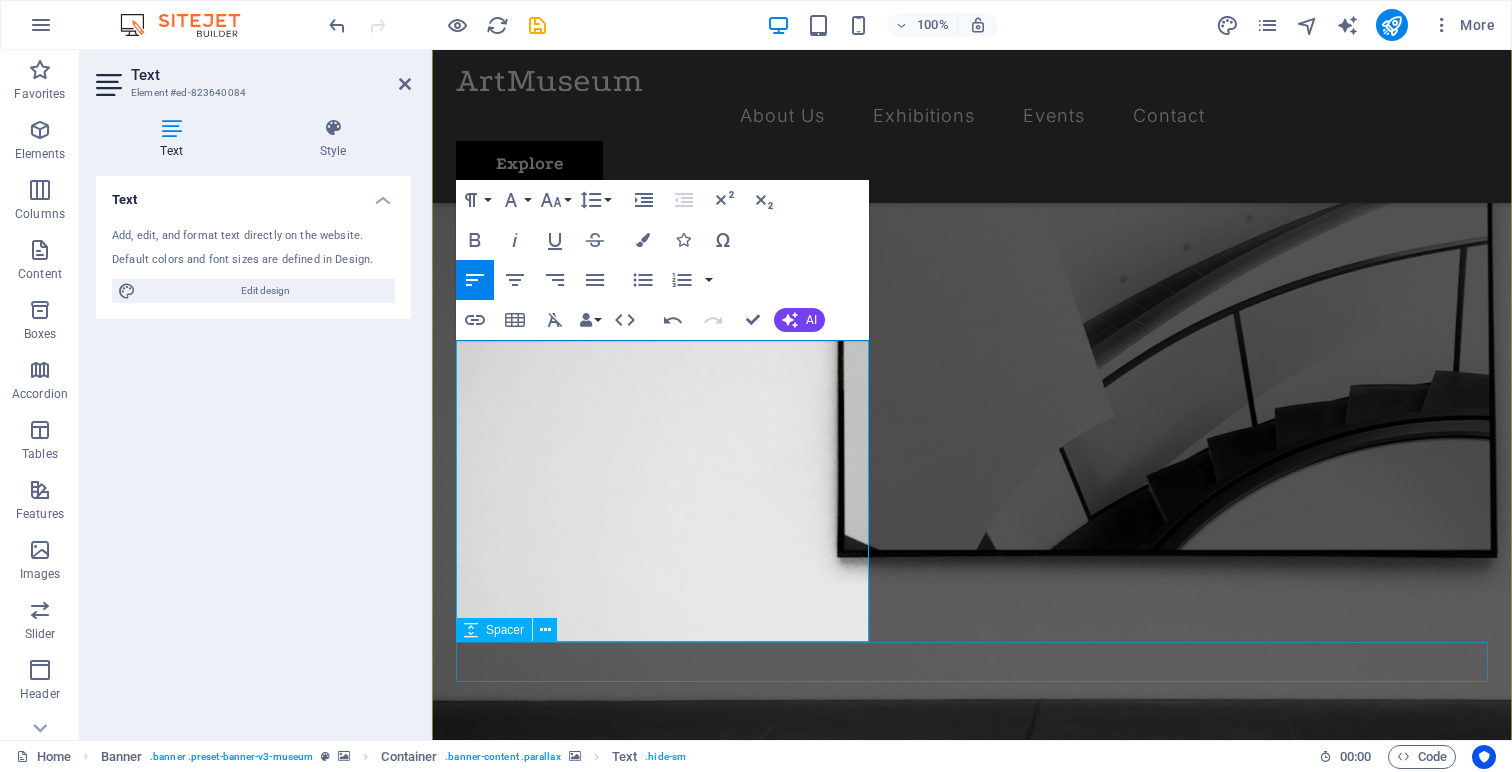click at bounding box center (972, 2061) 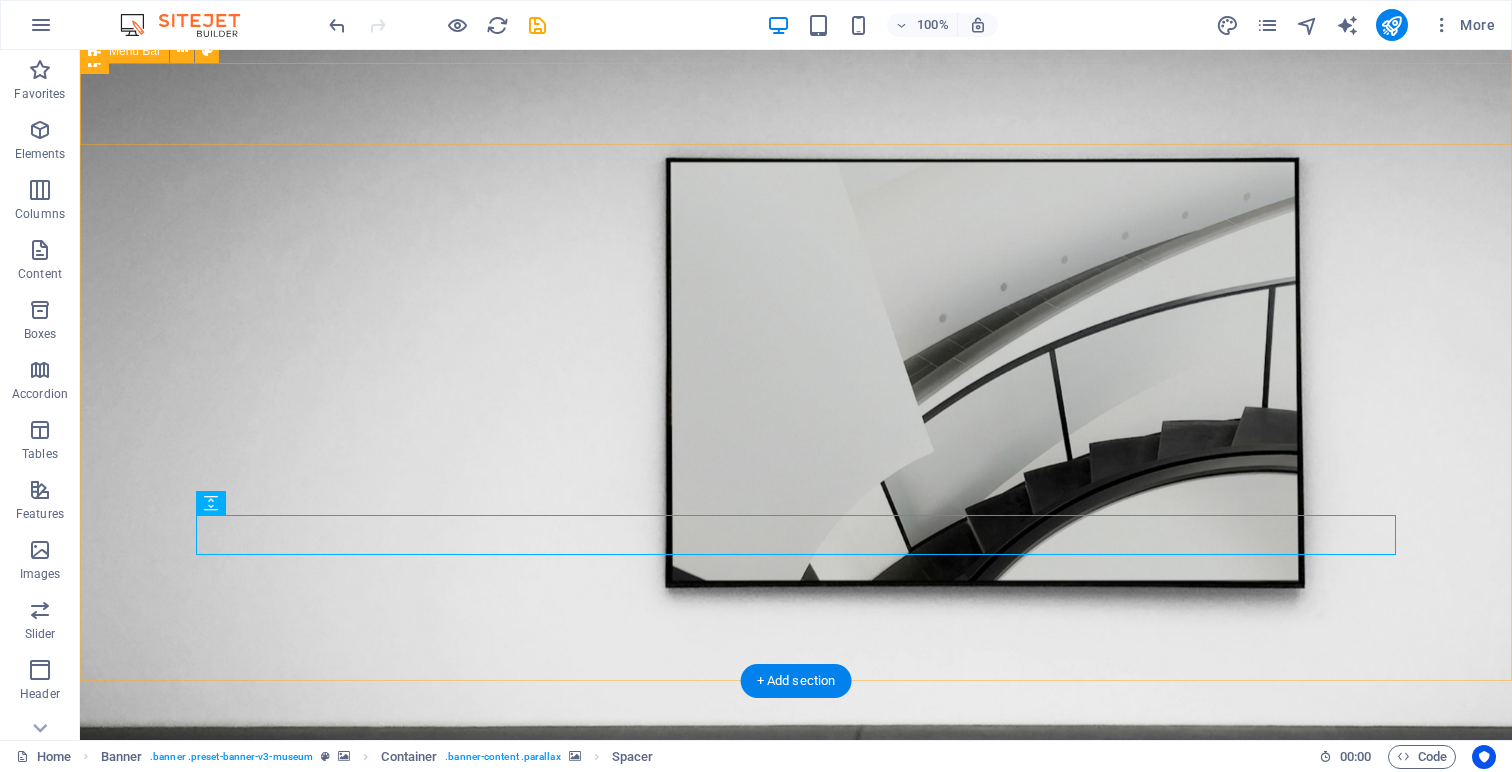 scroll, scrollTop: 0, scrollLeft: 0, axis: both 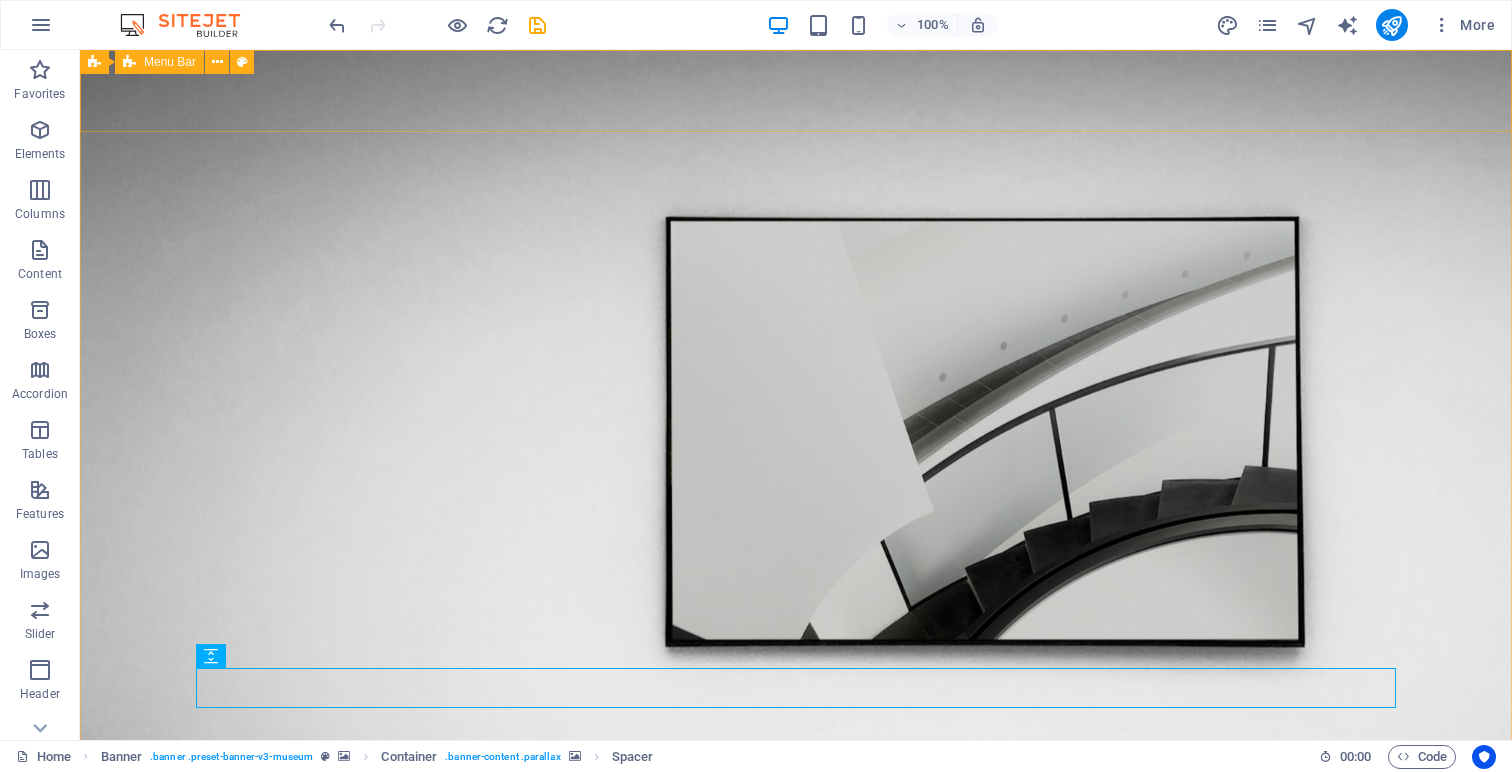 click on "Menu Bar" at bounding box center [170, 62] 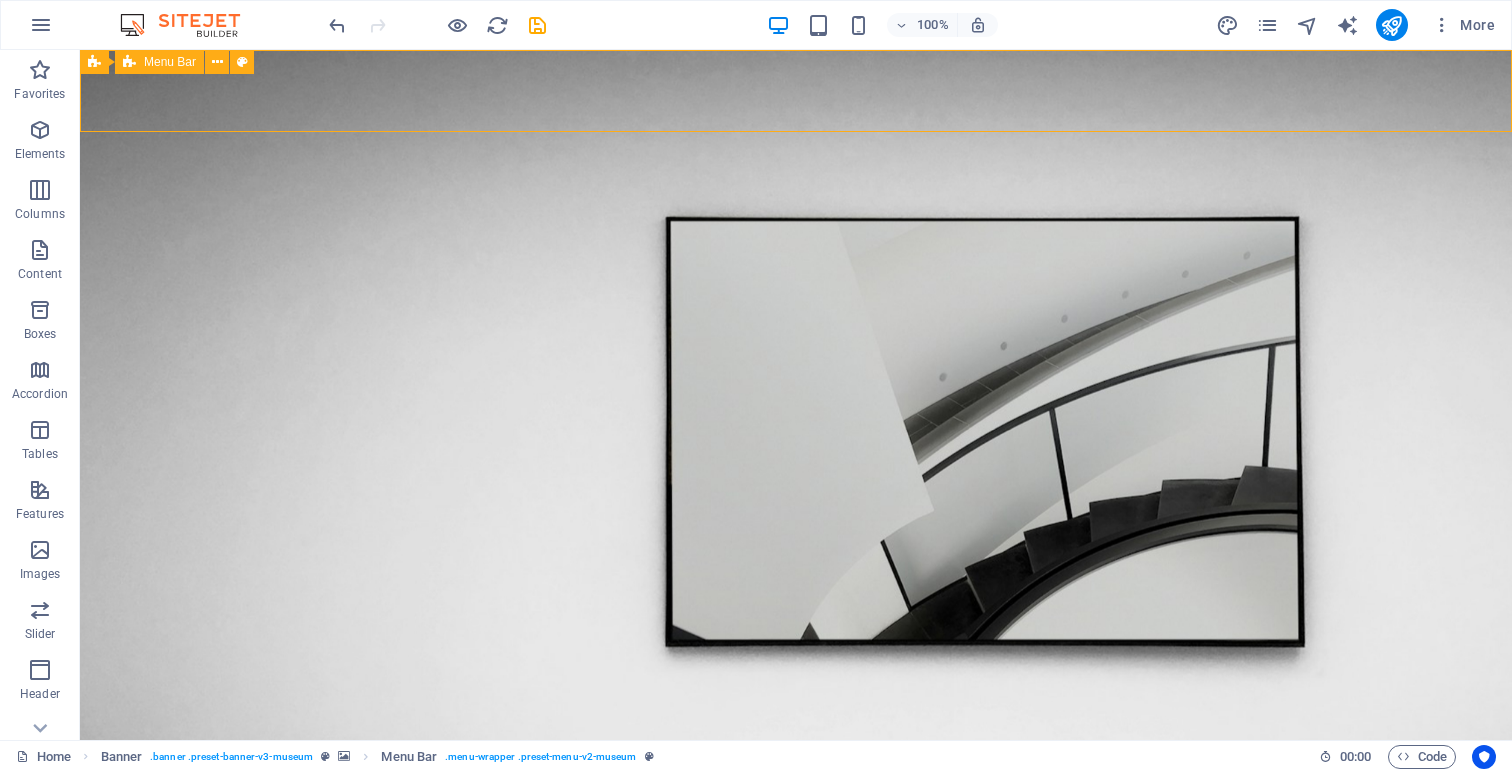 click on "Menu Bar" at bounding box center (170, 62) 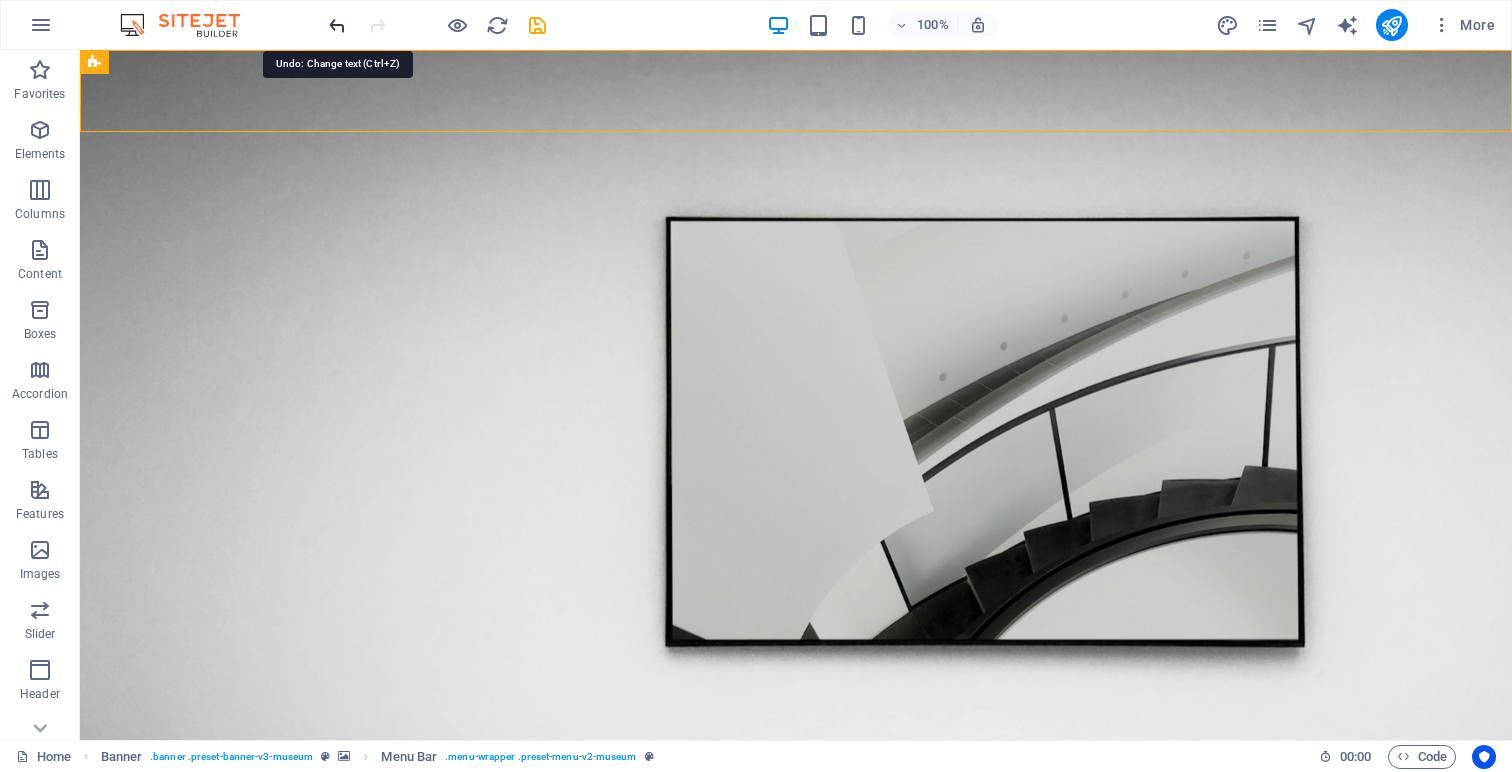 click at bounding box center (337, 25) 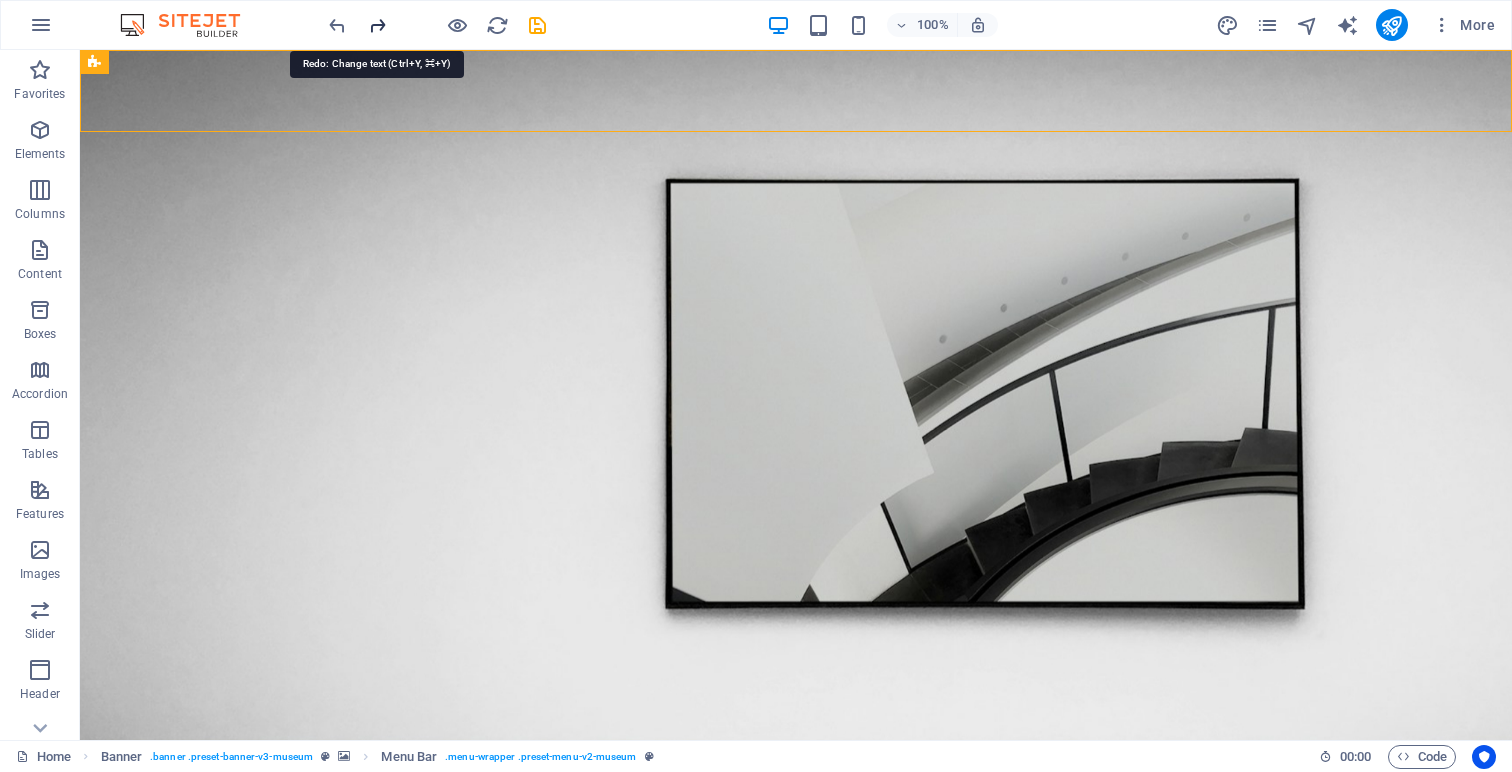 click at bounding box center (377, 25) 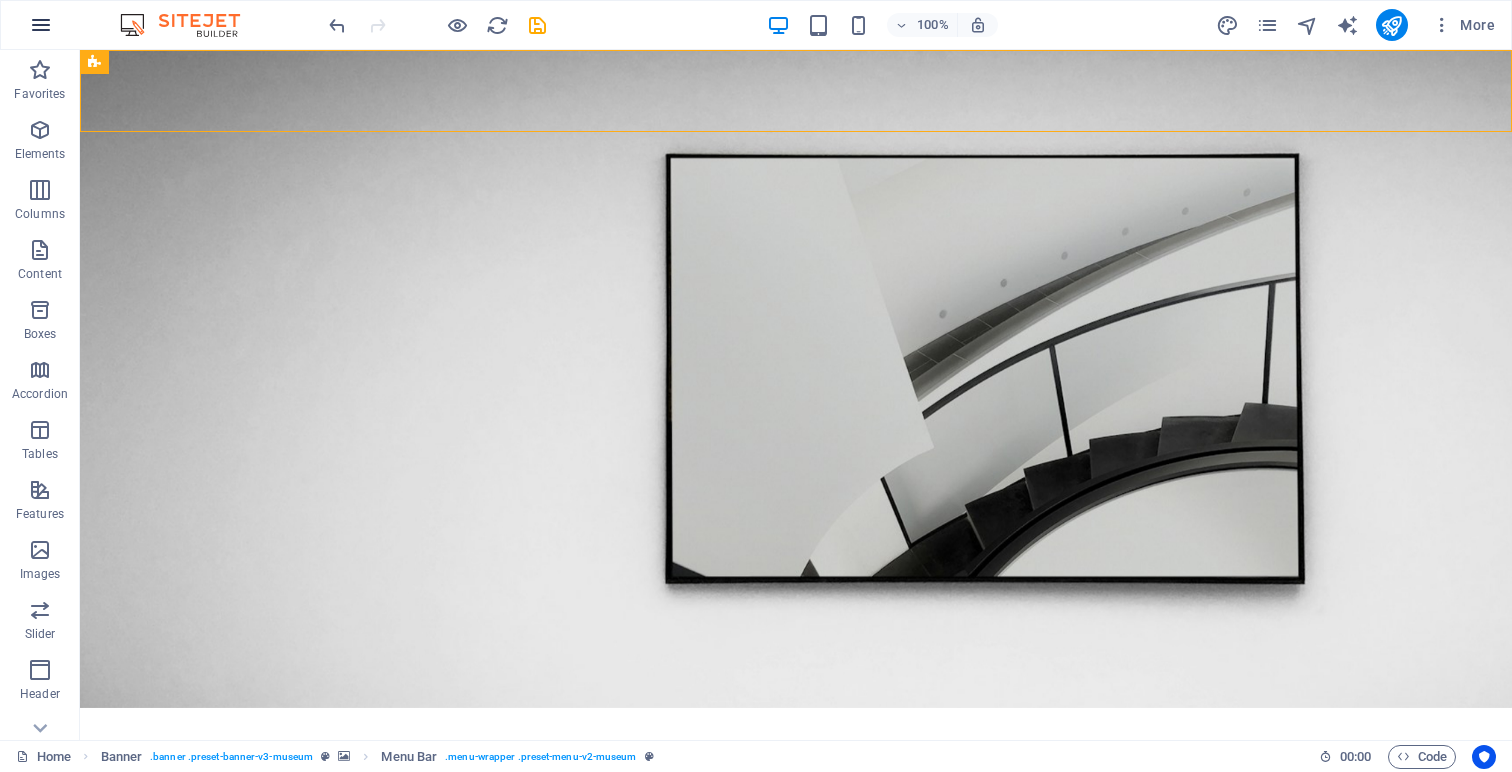 click at bounding box center [41, 25] 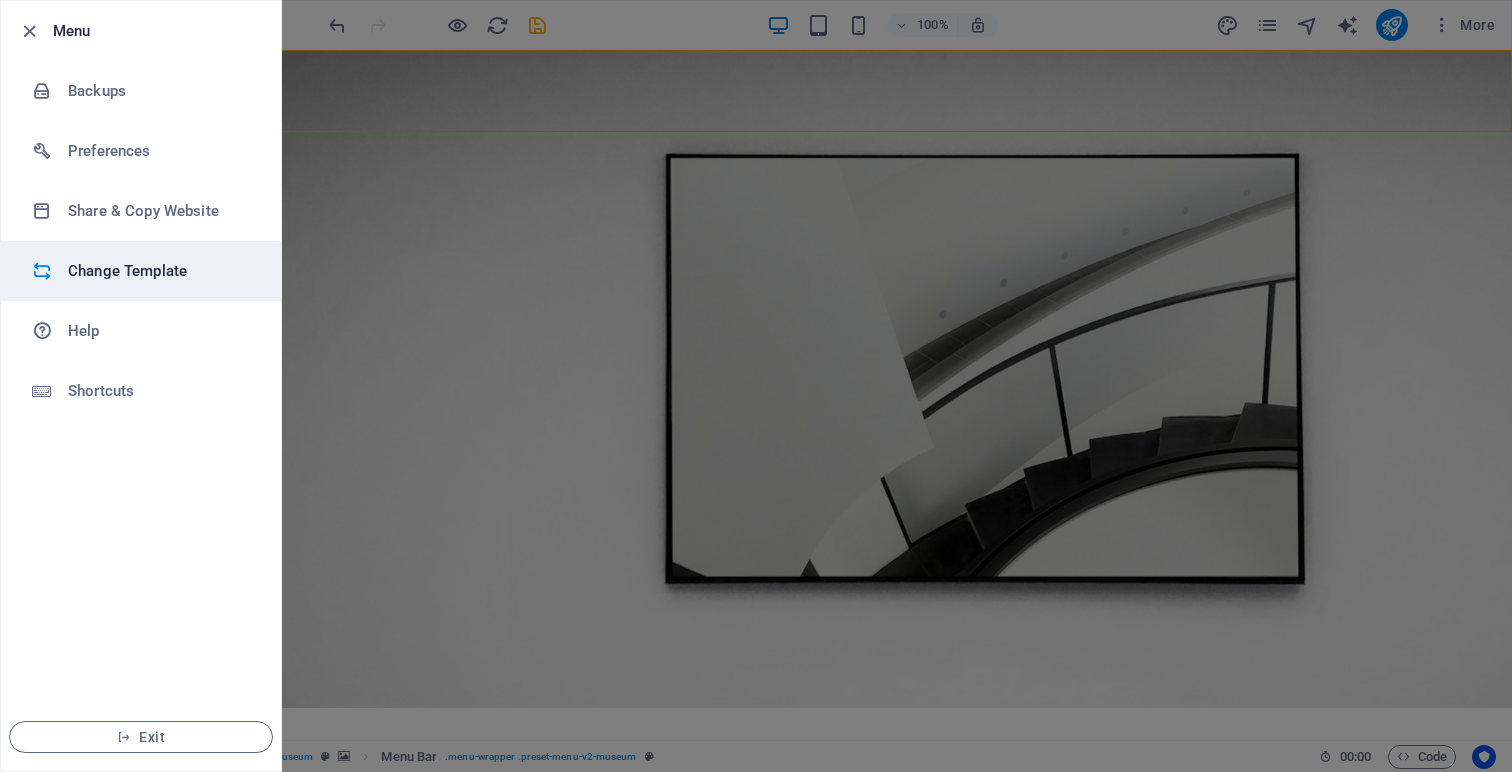 click on "Change Template" at bounding box center [160, 271] 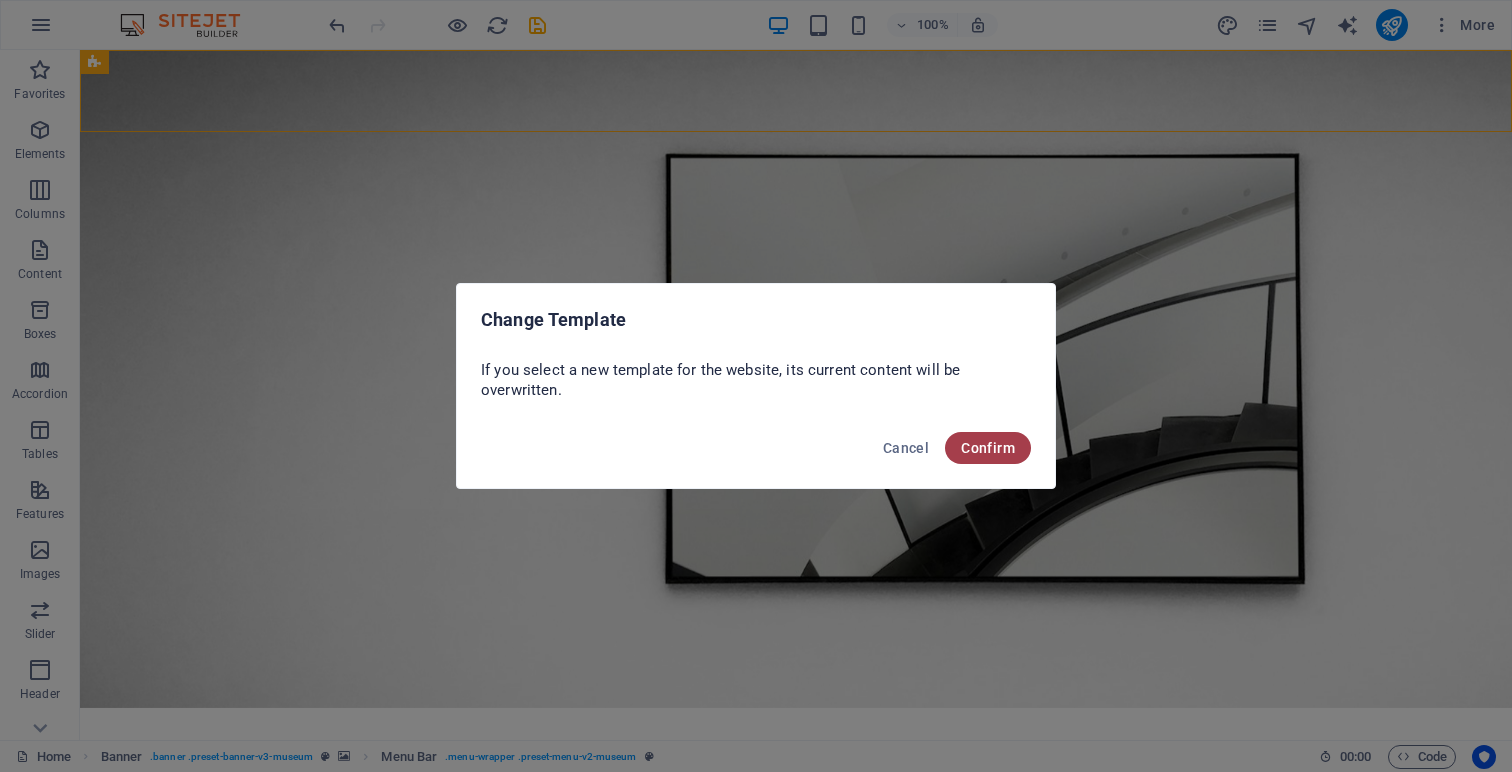 click on "Confirm" at bounding box center [988, 448] 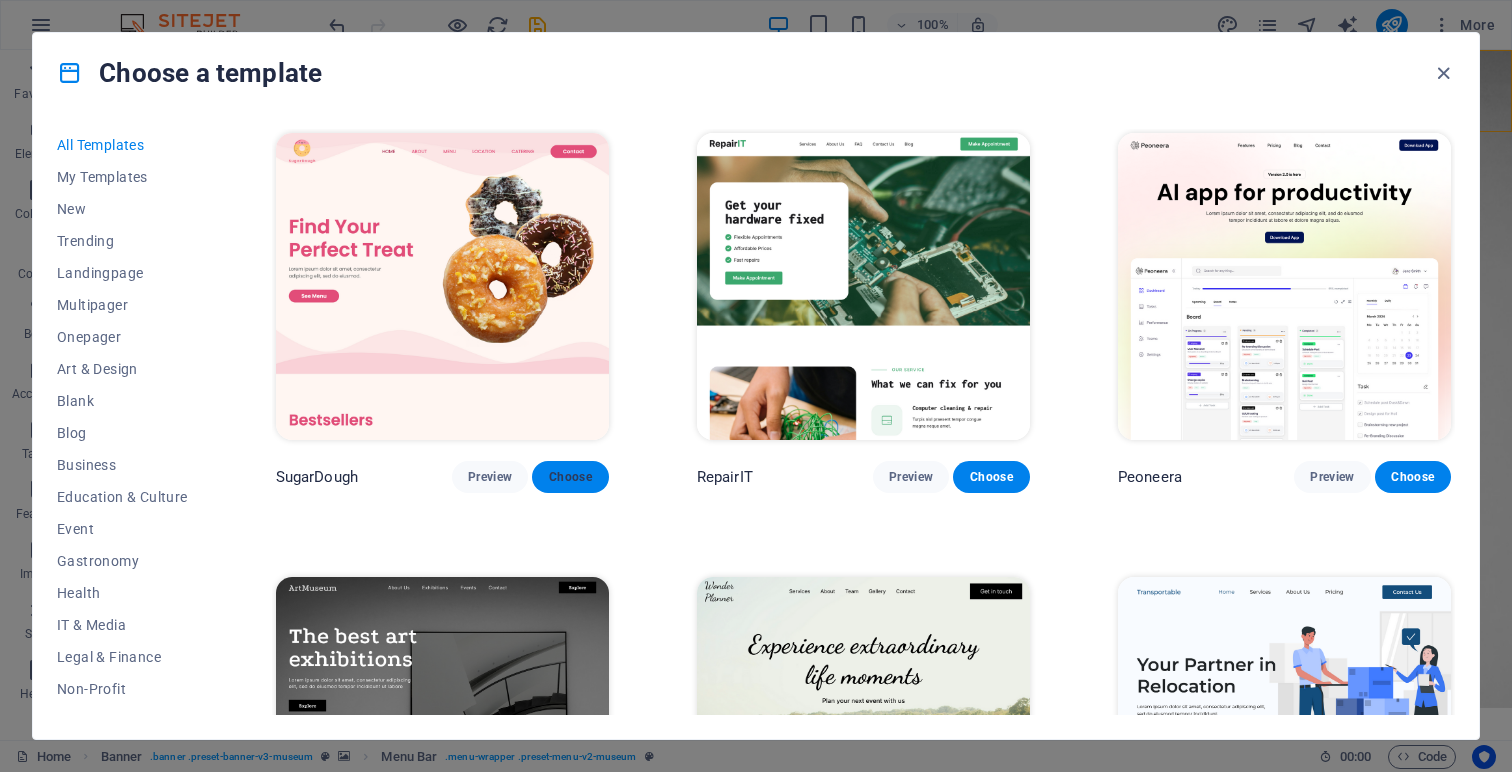 click on "Choose" at bounding box center (570, 477) 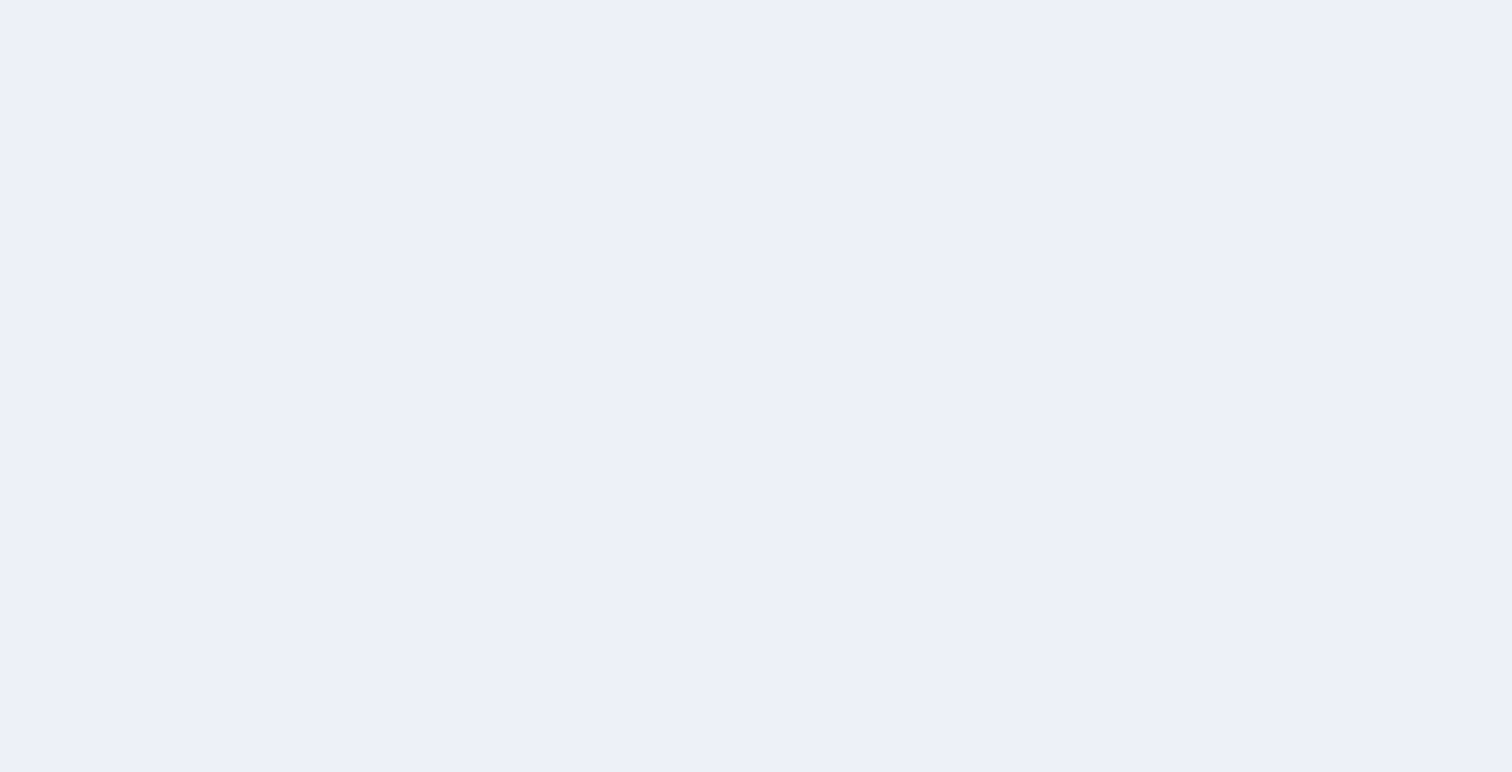scroll, scrollTop: 0, scrollLeft: 0, axis: both 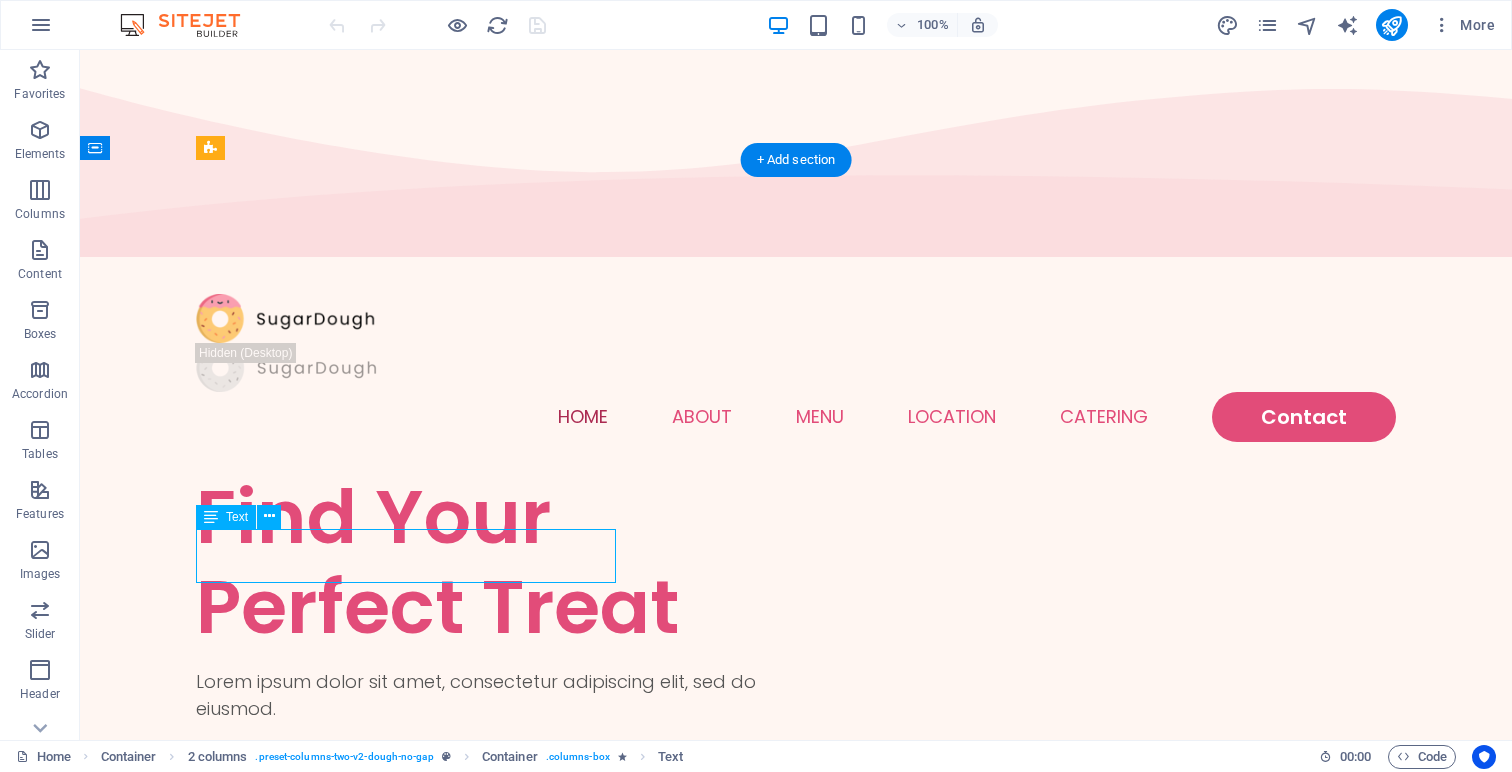 drag, startPoint x: 483, startPoint y: 558, endPoint x: 275, endPoint y: 538, distance: 208.95932 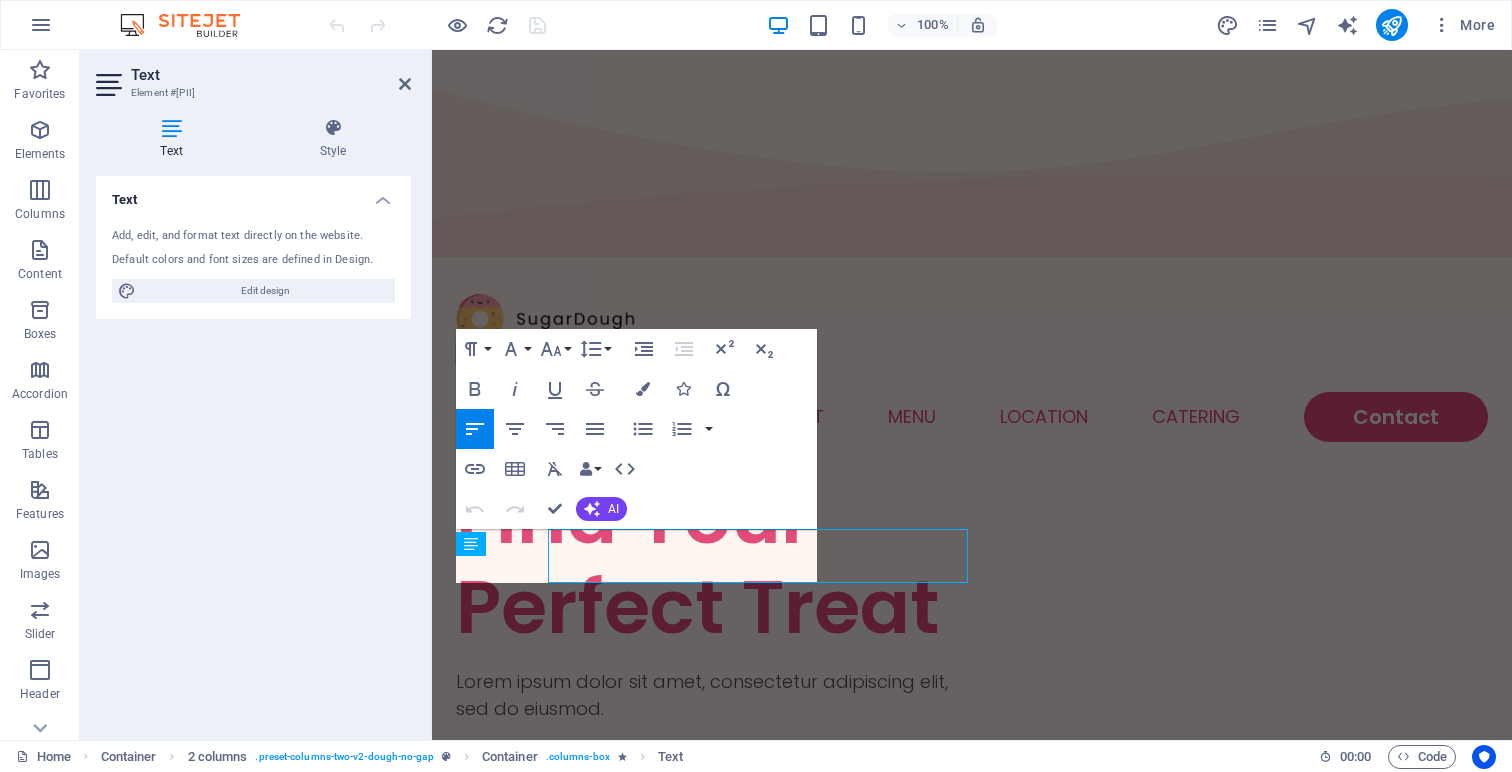 click on "Text Add, edit, and format text directly on the website. Default colors and font sizes are defined in Design. Edit design Alignment Left aligned Centered Right aligned" at bounding box center [253, 450] 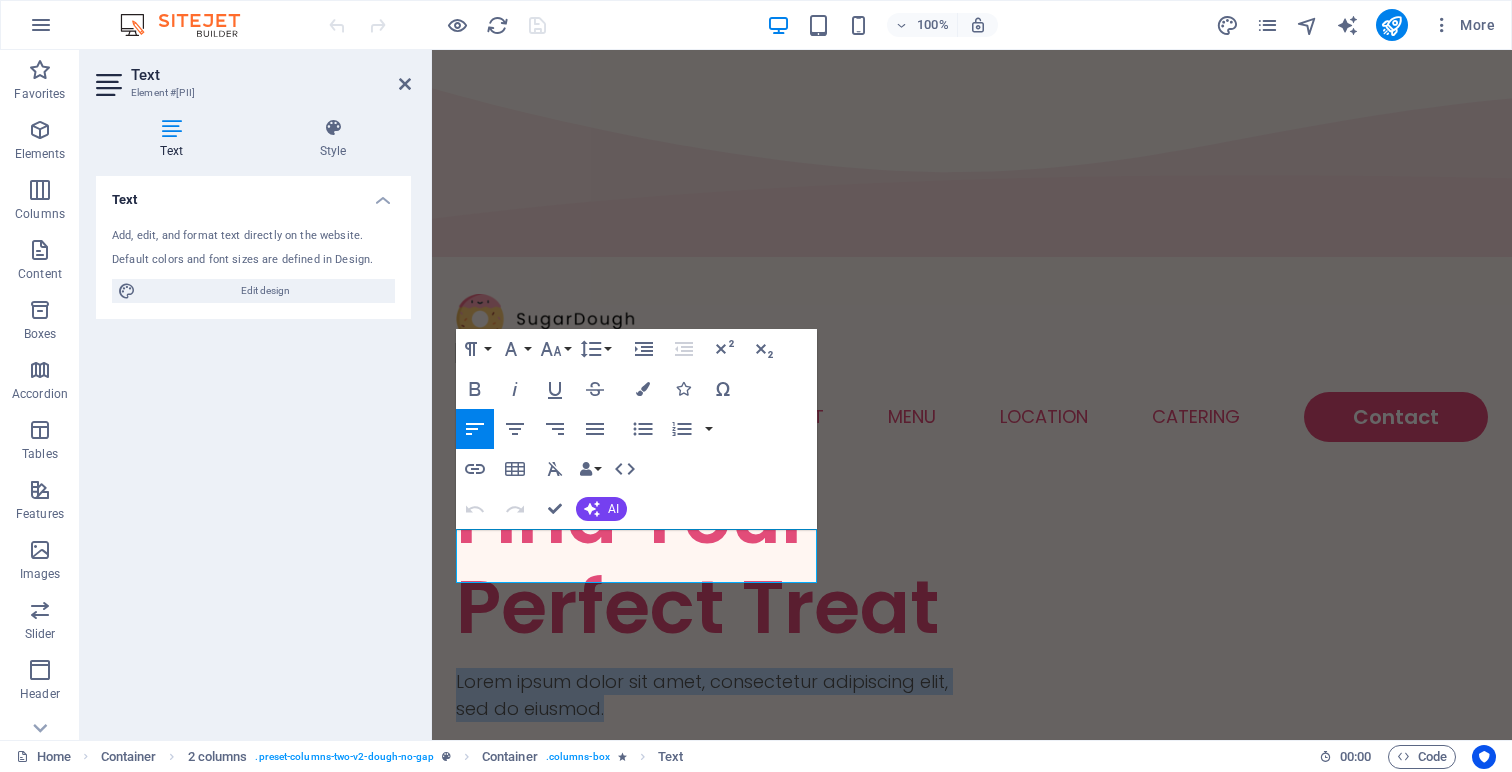 drag, startPoint x: 764, startPoint y: 572, endPoint x: 332, endPoint y: 497, distance: 438.4621 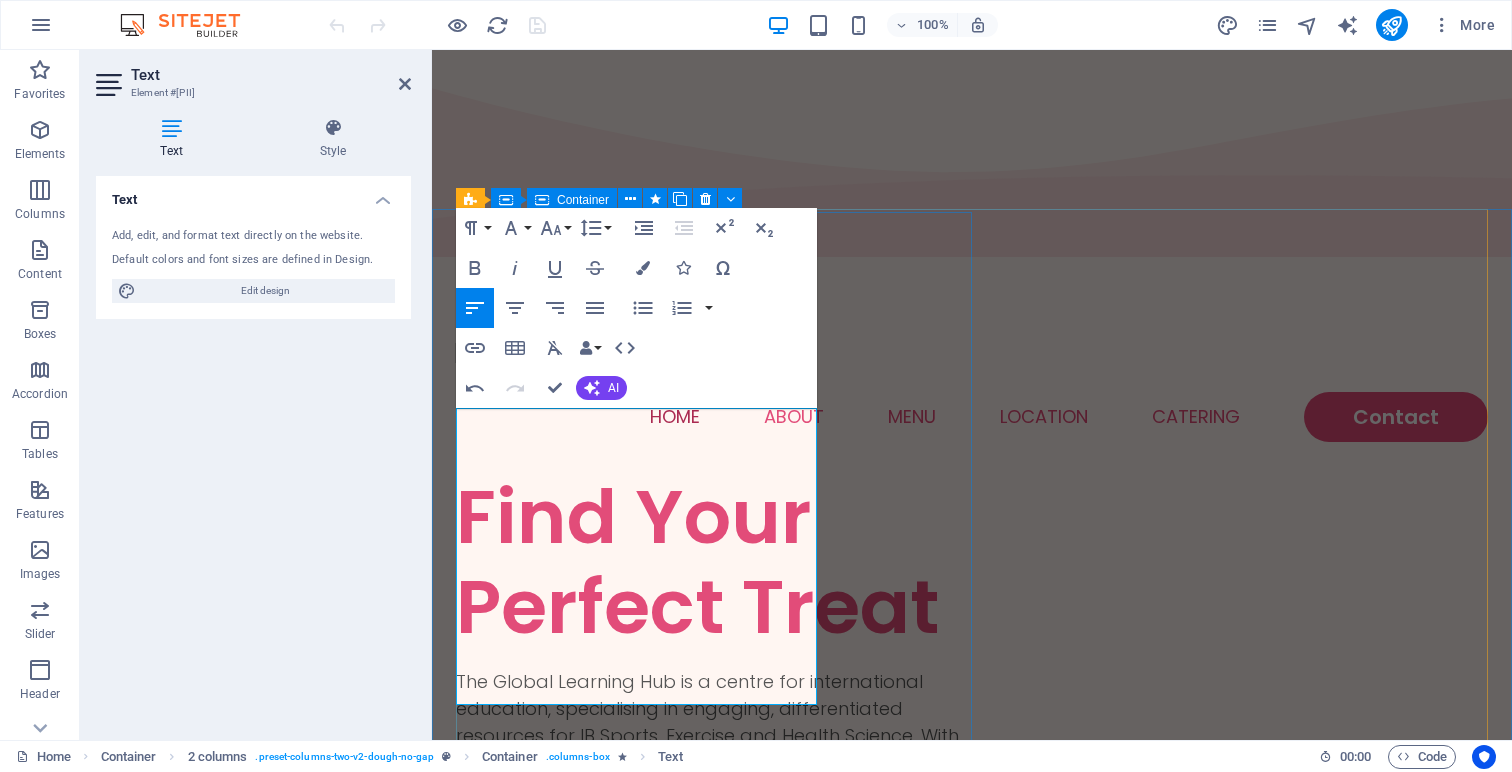 click on "Find Your Perfect Treat The Global Learning Hub is a centre for international education, specialising in engaging, differentiated resources for IB Sports, Exercise and Health Science. With detailed programs, workbooks, examinations, summaries and more, we support busy teachers and students by streamlining planning and learning—making it easier to navigate the subject guide amidst the demands of a fast-paced school environment. See Menu" at bounding box center (714, 723) 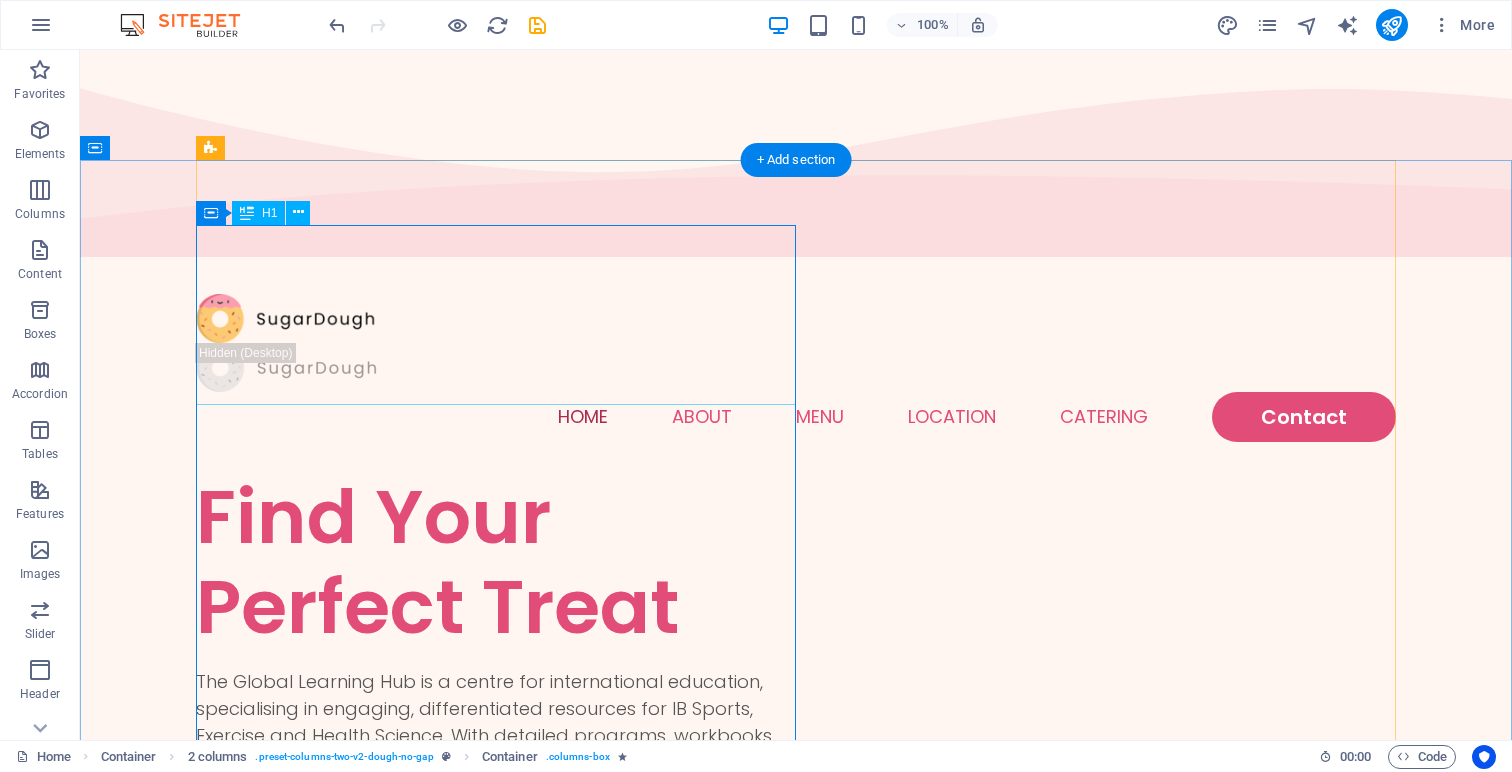 click on "Find Your Perfect Treat" at bounding box center [496, 562] 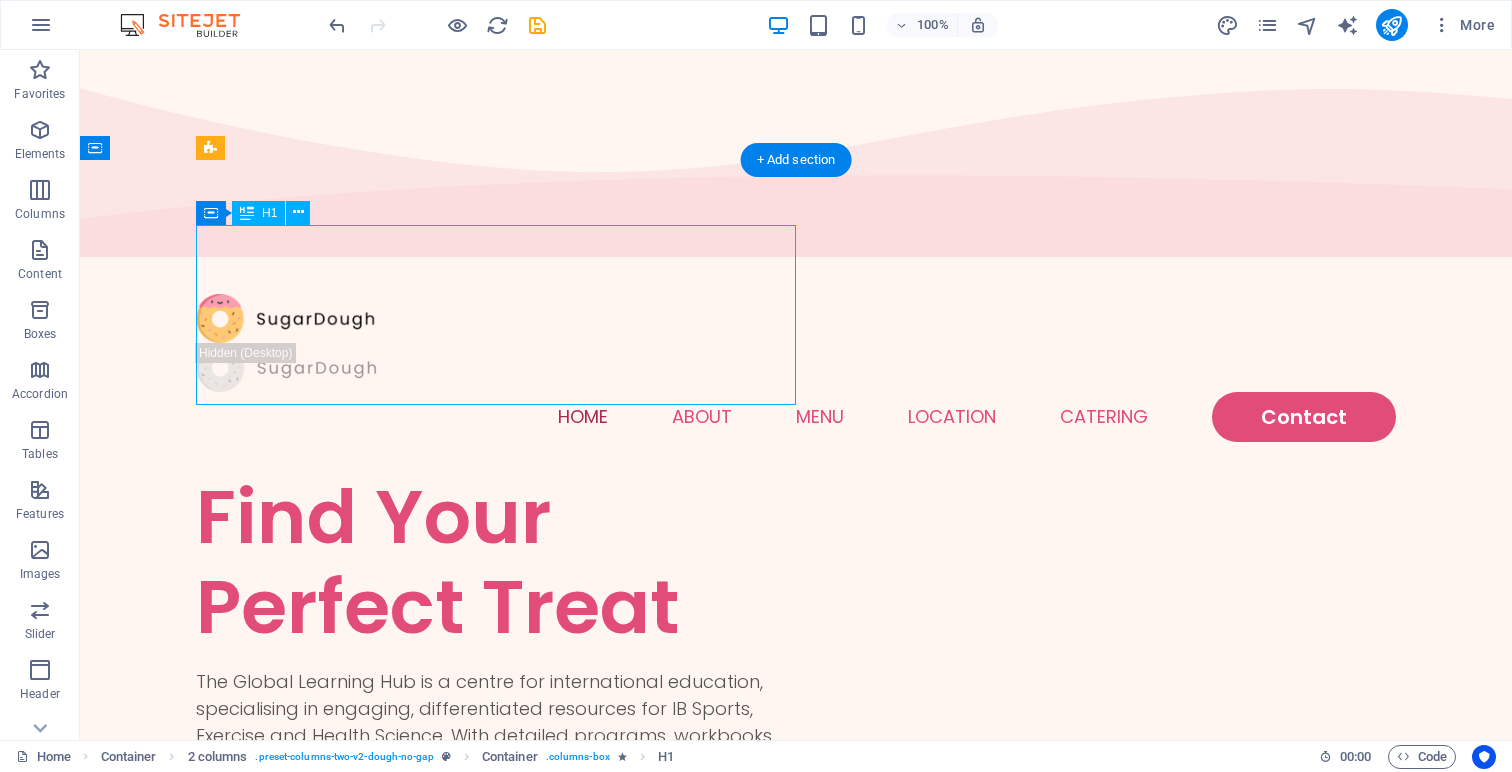 click on "Find Your Perfect Treat" at bounding box center (496, 562) 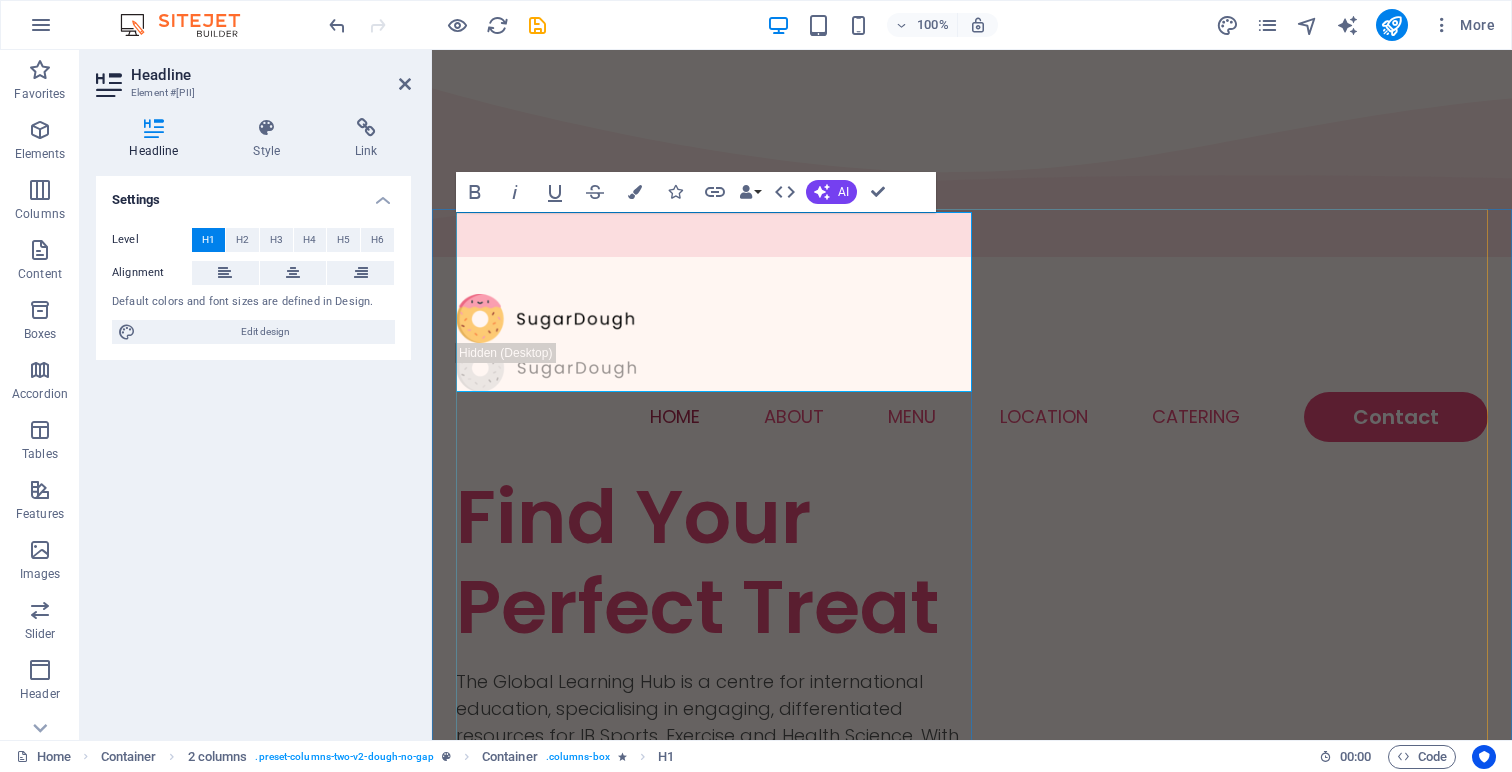 type 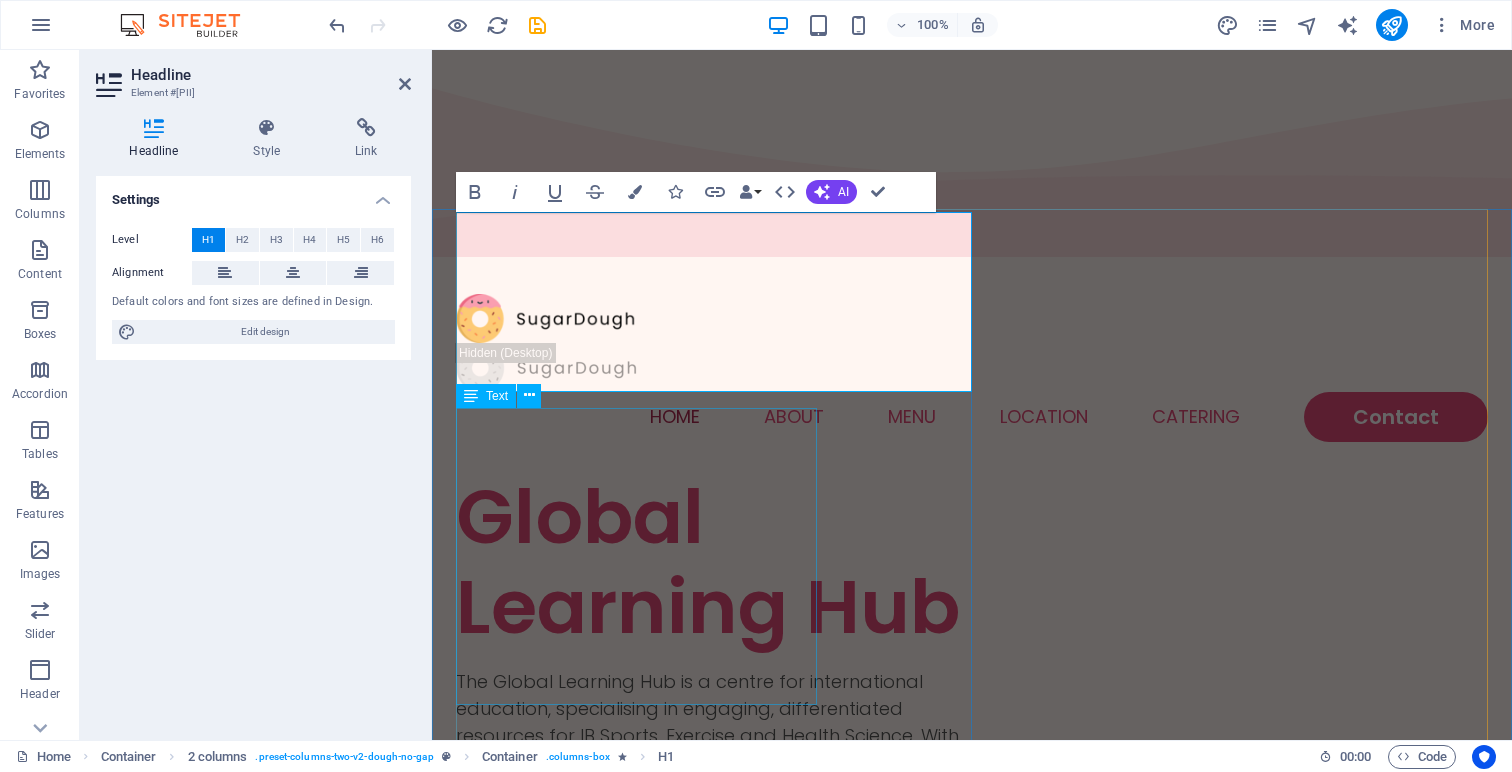 click on "The Global Learning Hub is a centre for international education, specialising in engaging, differentiated resources for IB Sports, Exercise and Health Science. With detailed programs, workbooks, examinations, summaries and more, we support busy teachers and students by streamlining planning and learning—making it easier to navigate the subject guide amidst the demands of a fast-paced school environment." at bounding box center [714, 776] 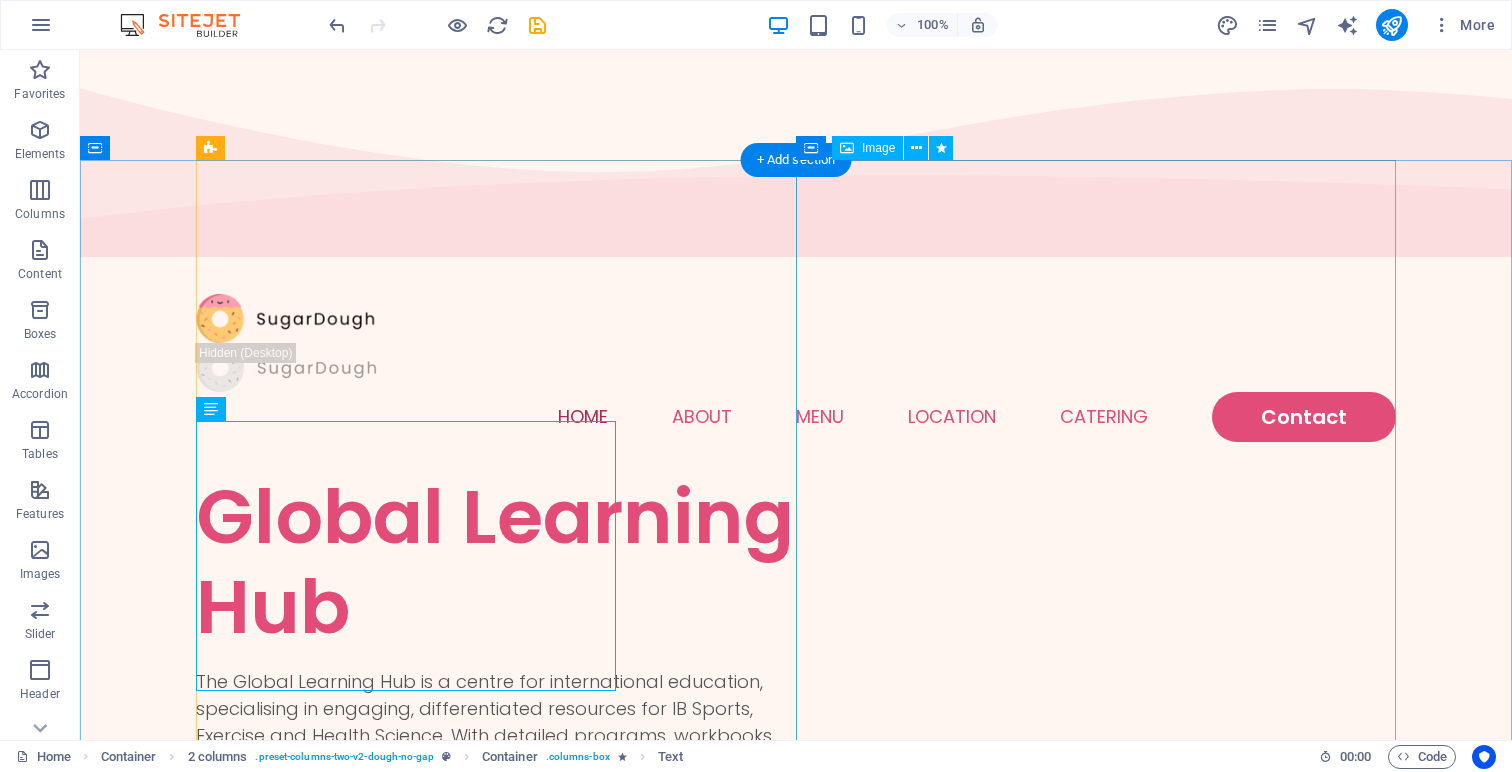 click at bounding box center [496, 1532] 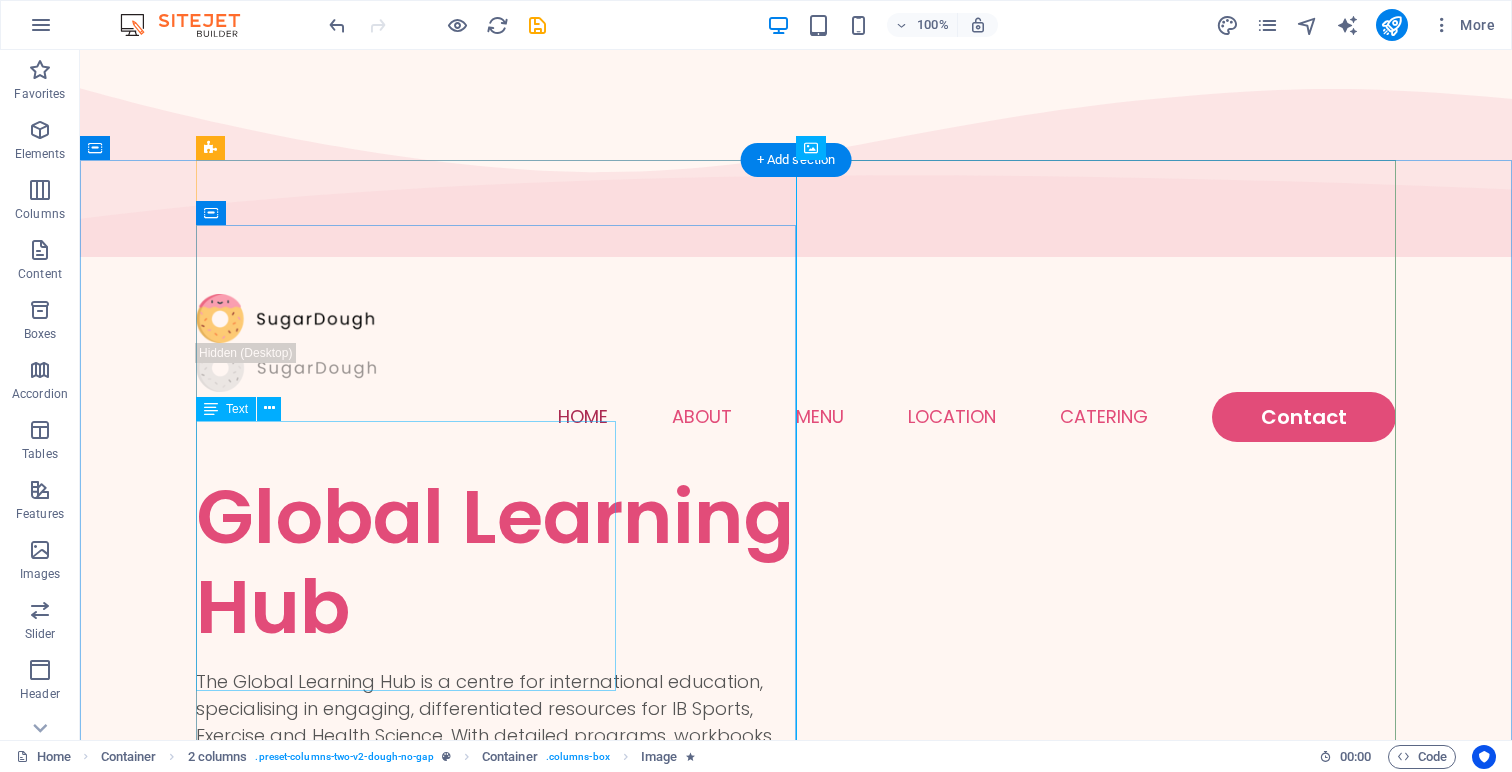 click on "The Global Learning Hub is a centre for international education, specialising in engaging, differentiated resources for IB Sports, Exercise and Health Science. With detailed programs, workbooks, examinations, summaries and more, we support busy teachers and students by streamlining planning and learning—making it easier to navigate the subject guide amidst the demands of a fast-paced school environment." at bounding box center [496, 762] 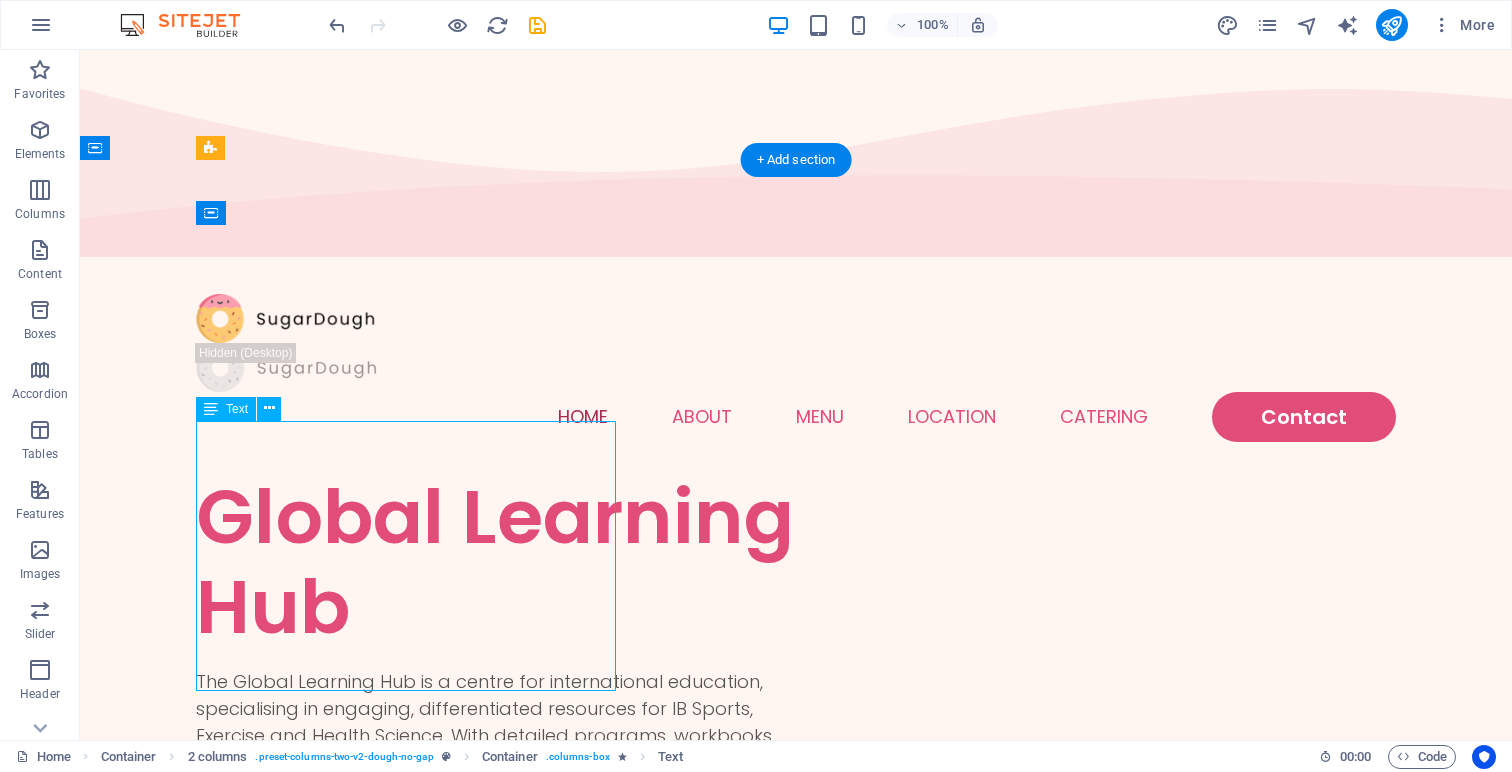 click on "The Global Learning Hub is a centre for international education, specialising in engaging, differentiated resources for IB Sports, Exercise and Health Science. With detailed programs, workbooks, examinations, summaries and more, we support busy teachers and students by streamlining planning and learning—making it easier to navigate the subject guide amidst the demands of a fast-paced school environment." at bounding box center [496, 762] 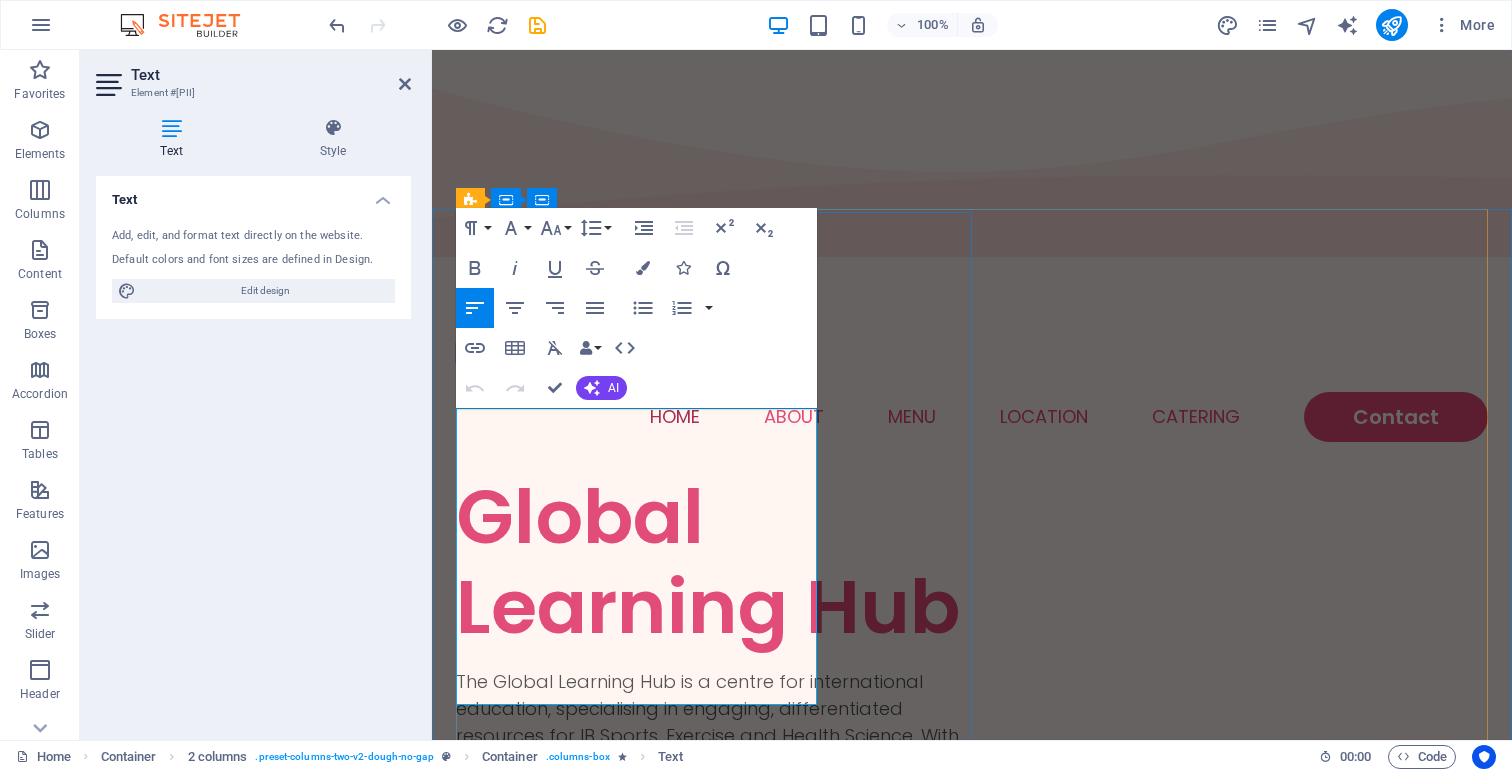 click on "The Global Learning Hub is a centre for international education, specialising in engaging, differentiated resources for IB Sports, Exercise and Health Science. With detailed programs, workbooks, examinations, summaries and more, we support busy teachers and students by streamlining planning and learning—making it easier to navigate the subject guide amidst the demands of a fast-paced school environment." at bounding box center [714, 776] 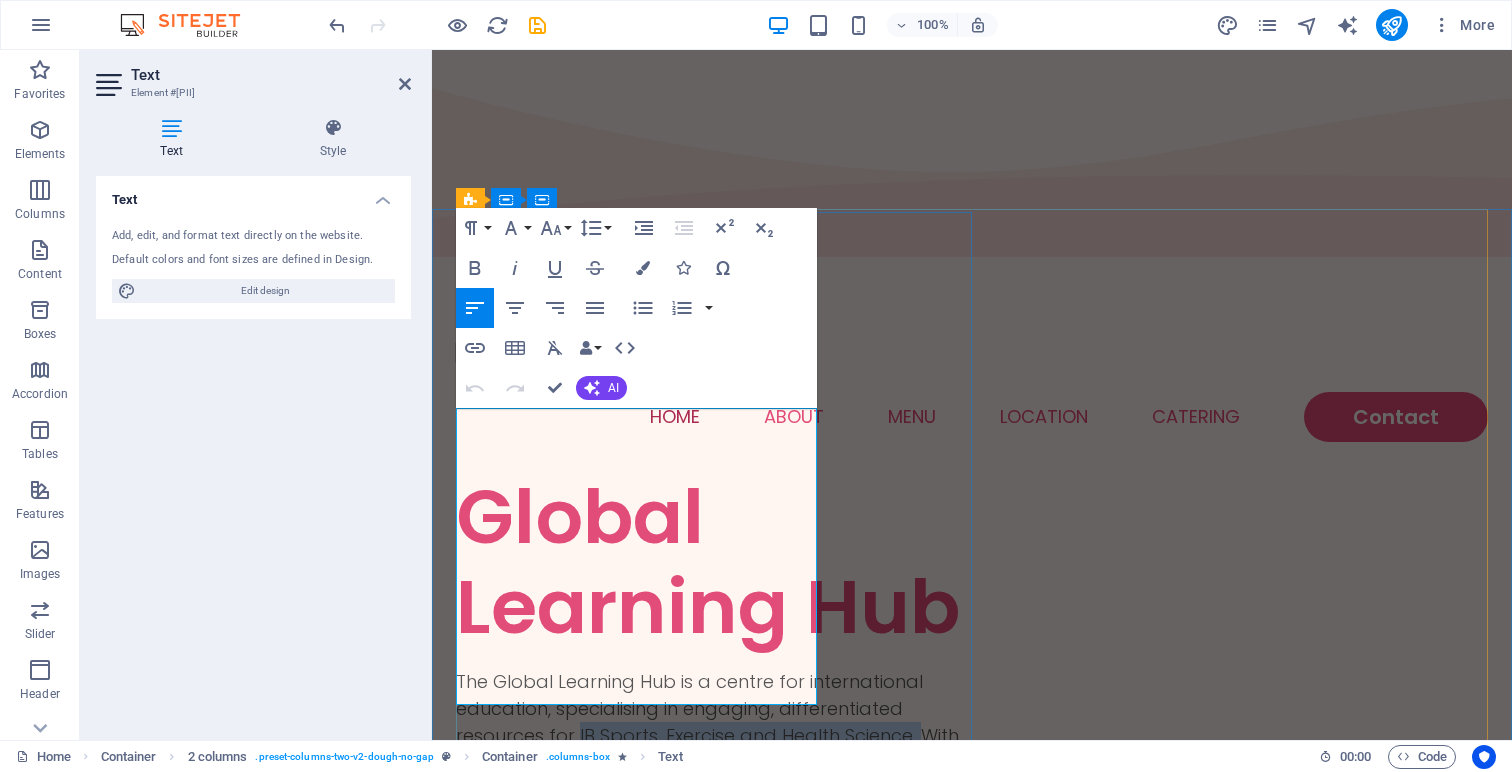 drag, startPoint x: 796, startPoint y: 473, endPoint x: 780, endPoint y: 491, distance: 24.083189 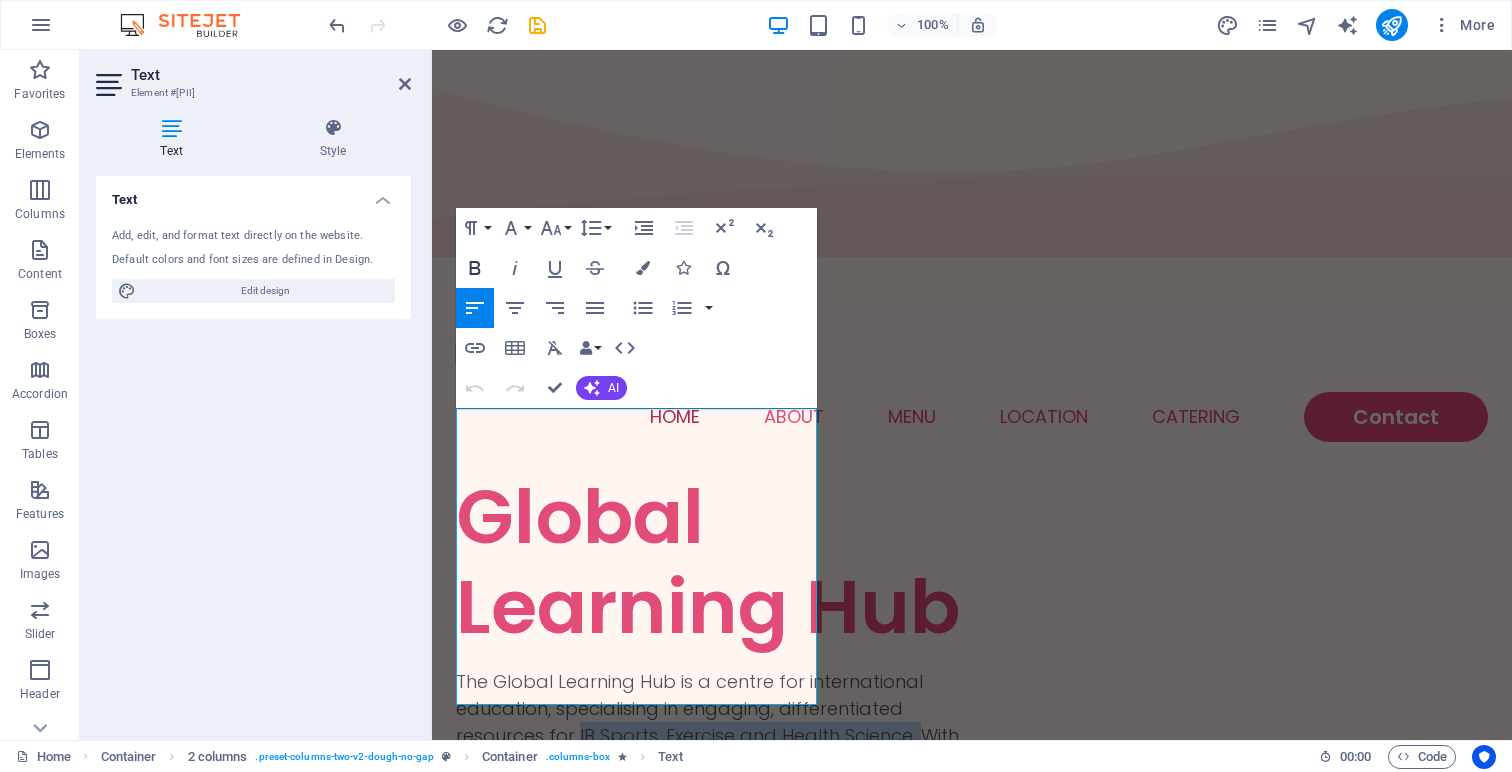 click 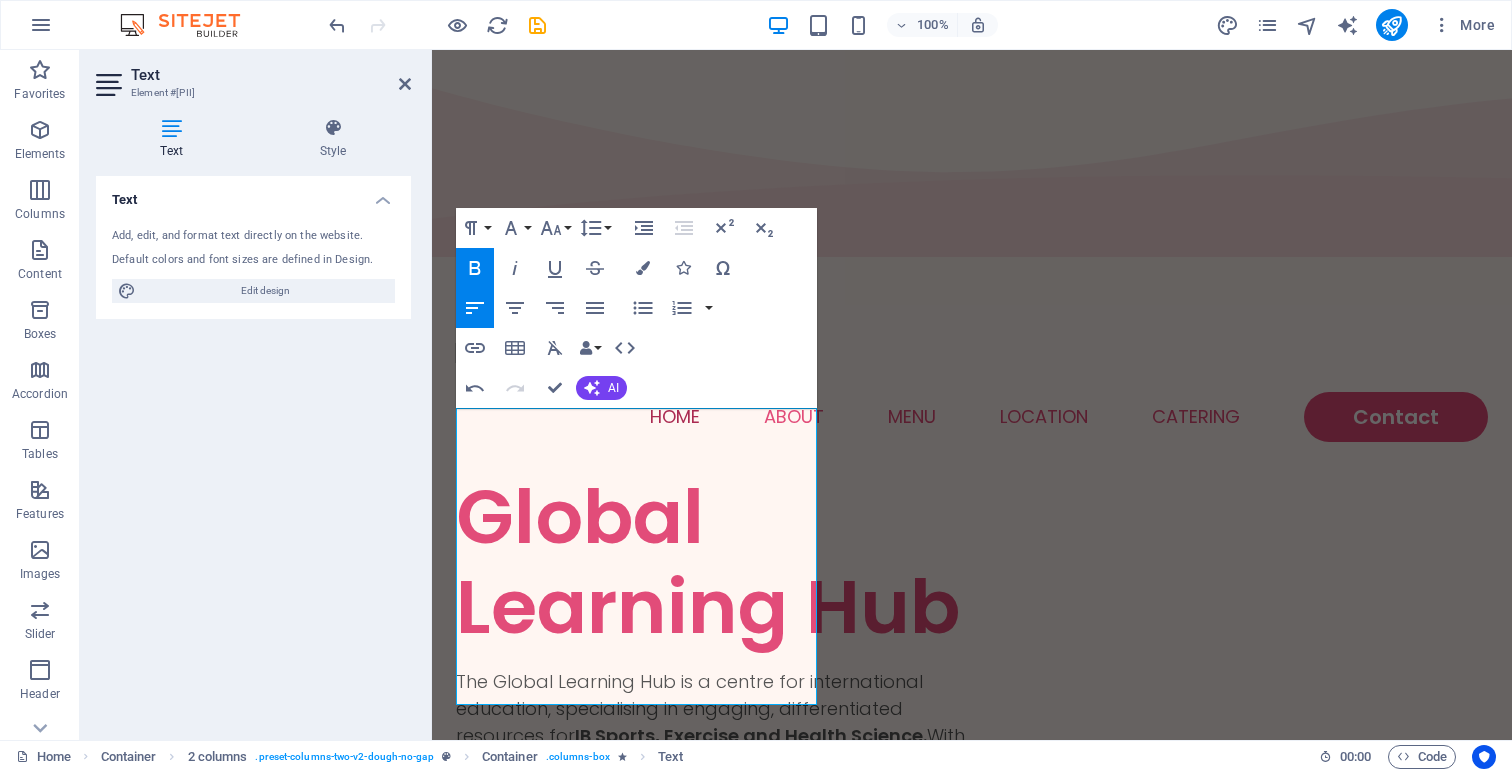 type 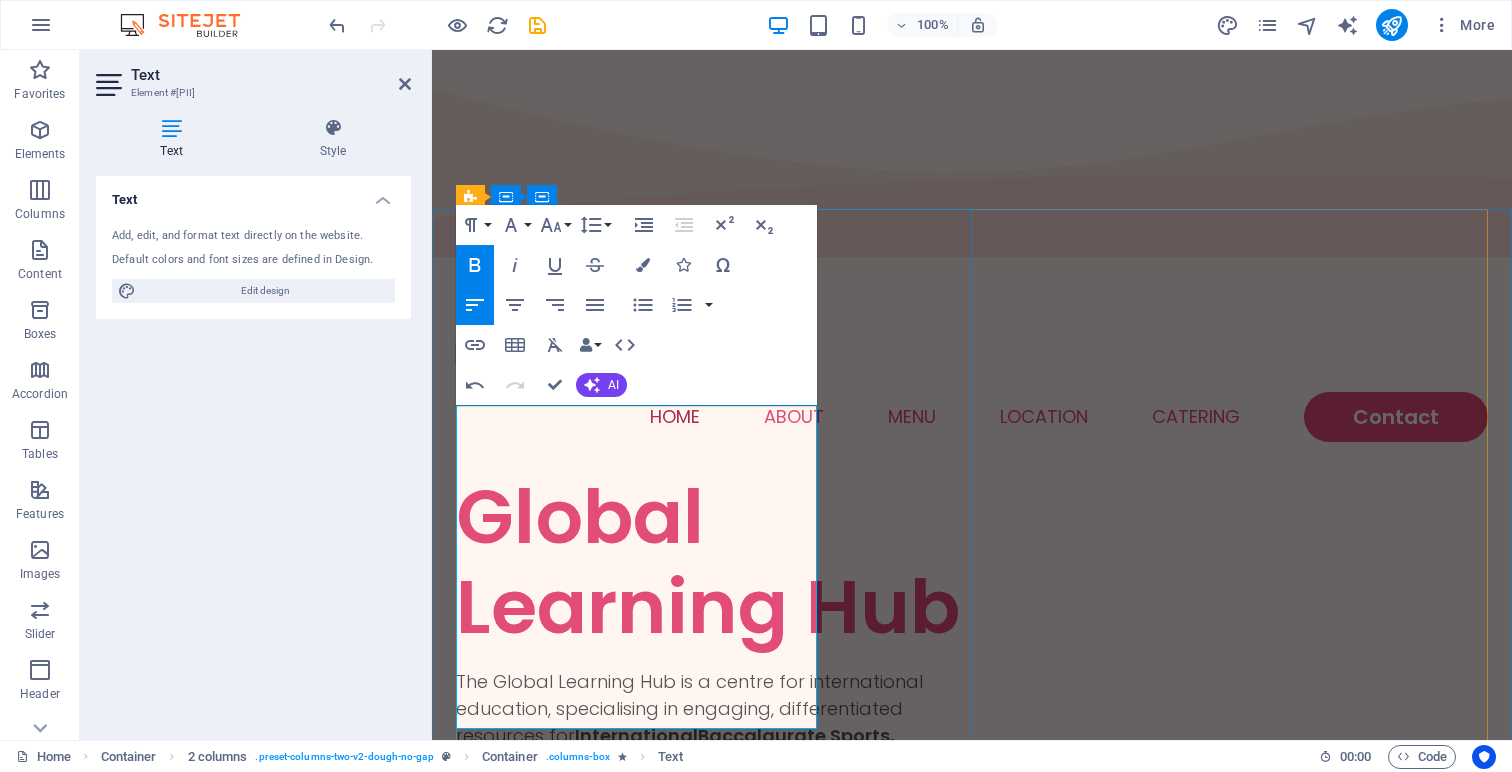 click on "International  Baccalaurate Sports, Exercise and Health Science." at bounding box center [675, 749] 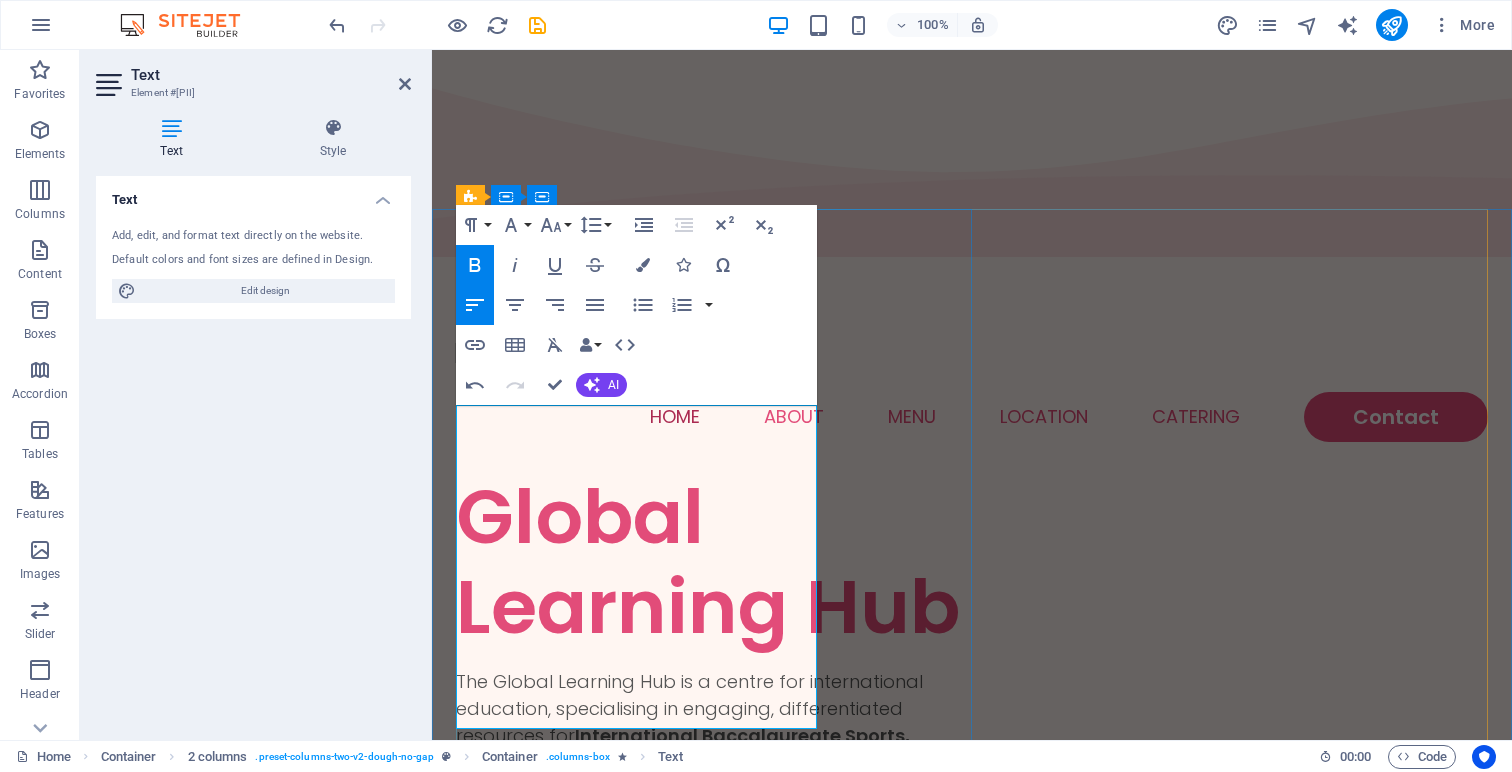 click on "The Global Learning Hub is a centre for international education, specialising in engaging, differentiated resources for  International Baccalaureate Sports, Exercise and Health Science.  With detailed programs, workbooks, examinations, summaries and more, we support busy teachers and students by streamlining planning and learning—making it easier to navigate the subject guide amidst the demands of a fast-paced school environment." at bounding box center [714, 789] 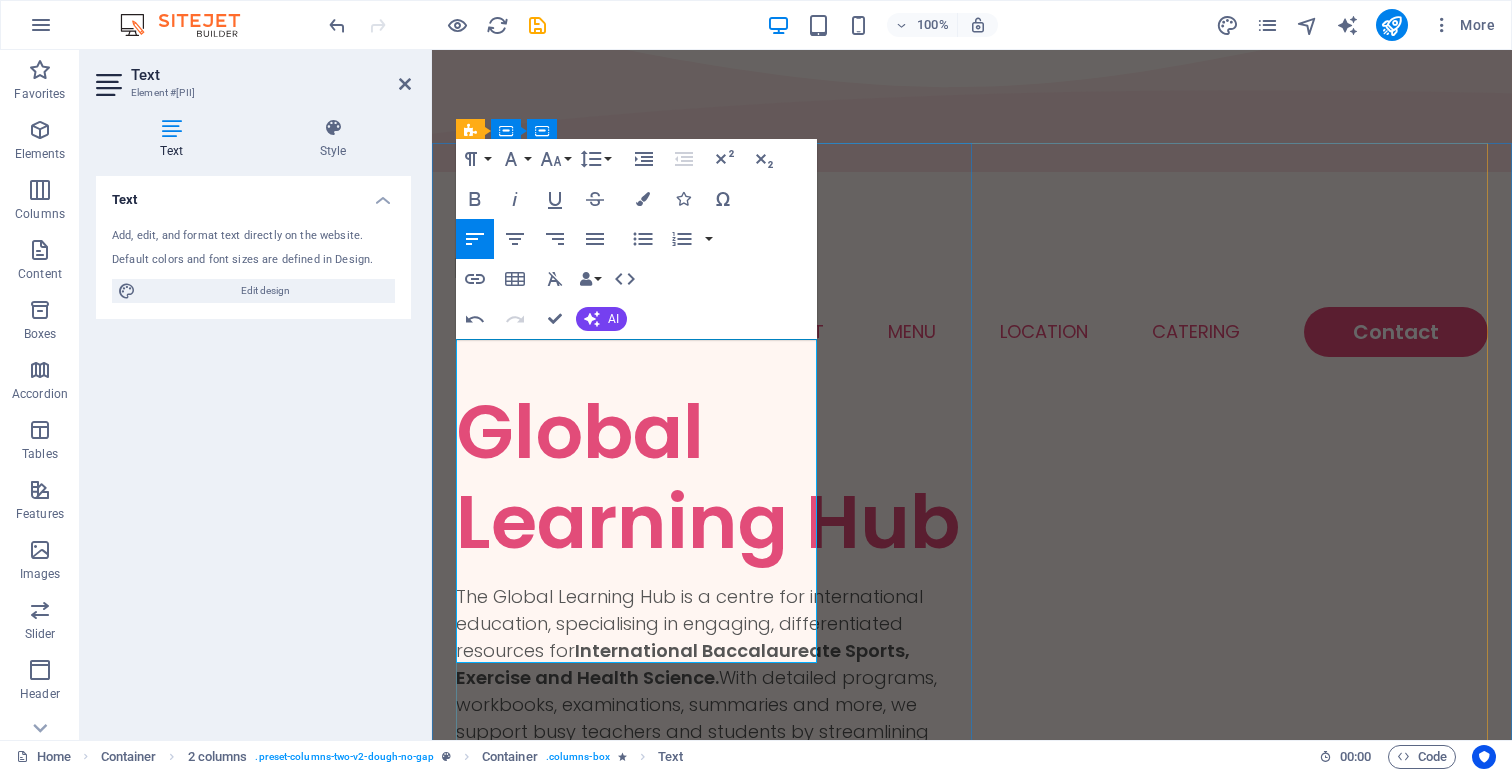 scroll, scrollTop: 89, scrollLeft: 0, axis: vertical 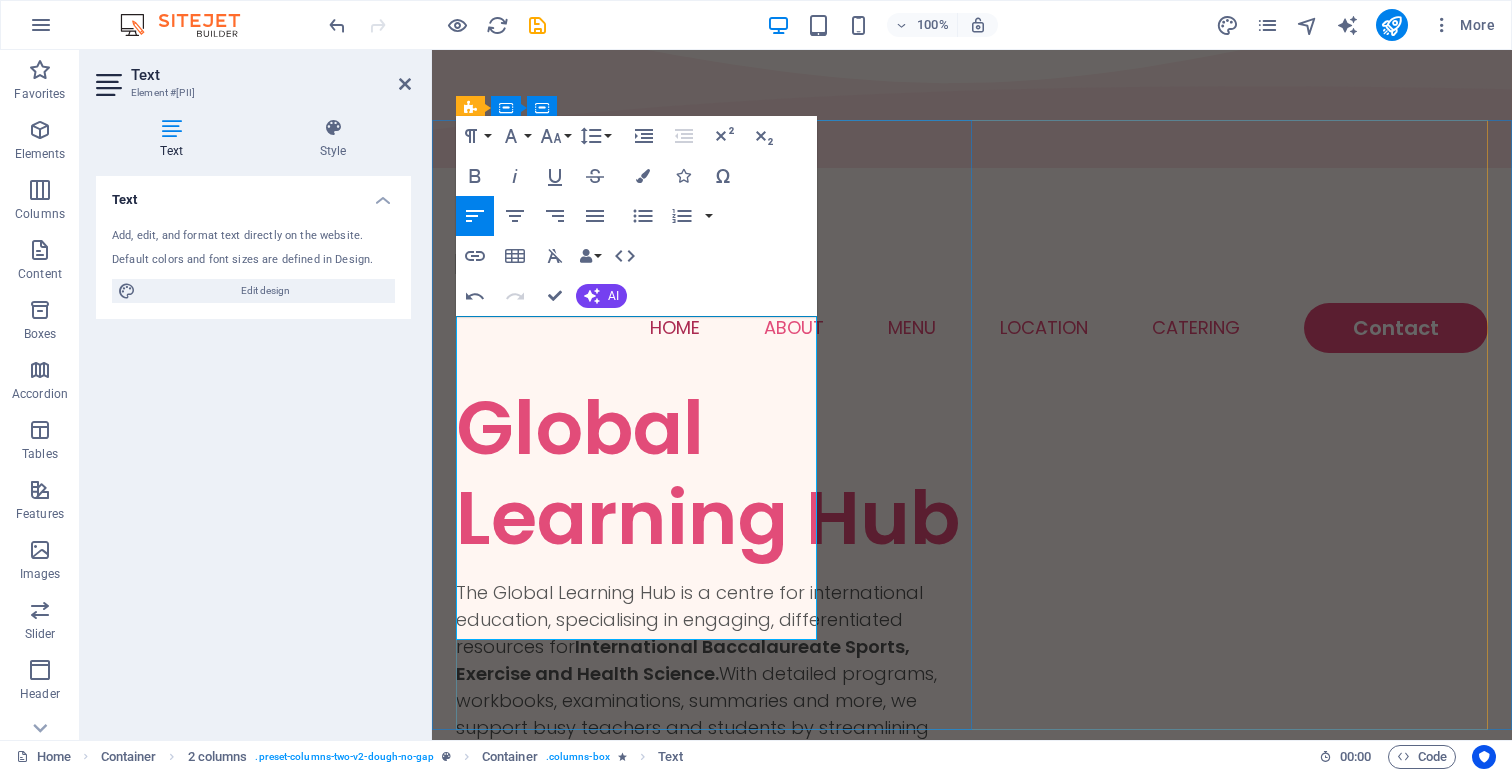 click on "International Baccalaureate Sports, Exercise and Health Science." at bounding box center [683, 660] 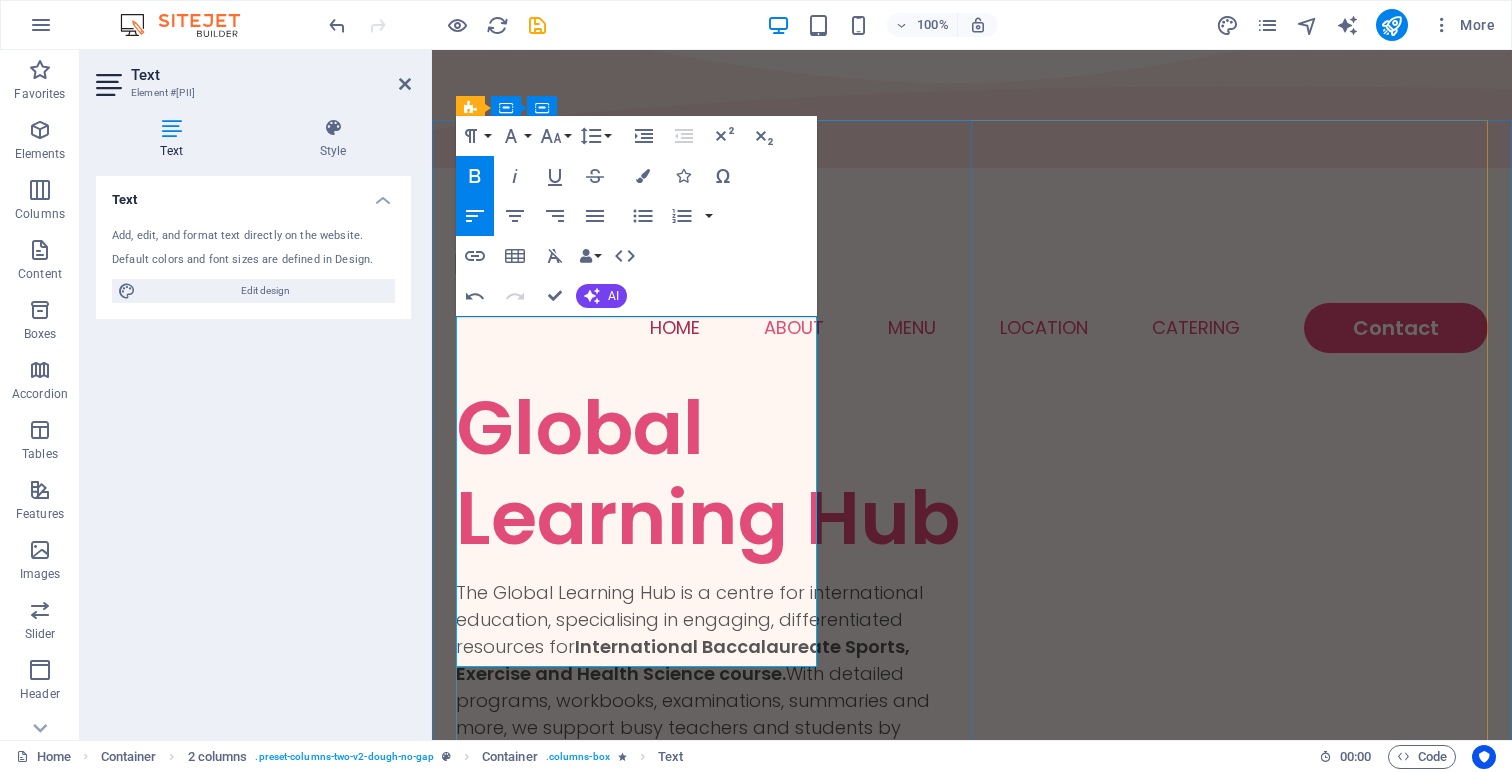 click on "International Baccalaureate Sports, Exercise and Health Science course ." at bounding box center [683, 660] 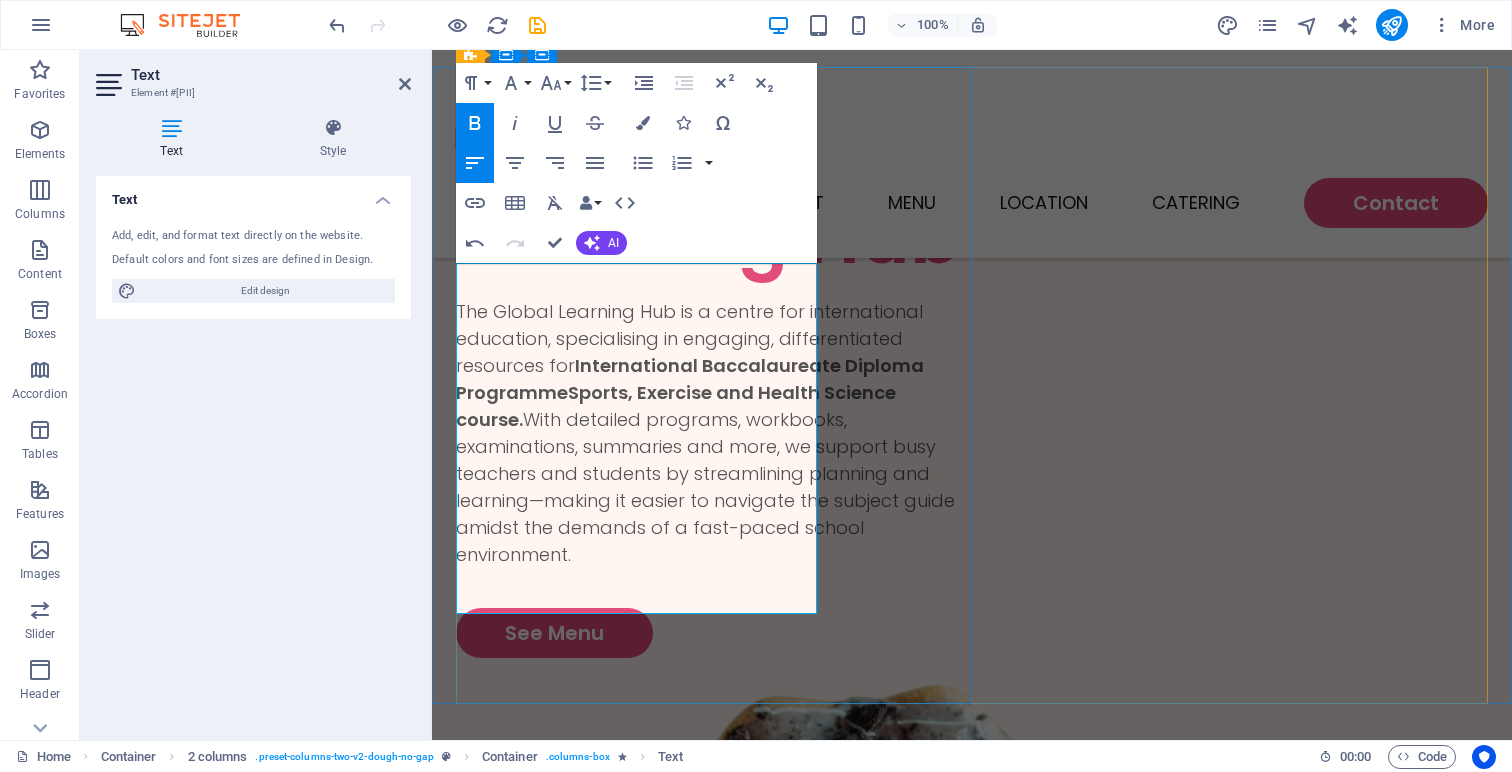 scroll, scrollTop: 166, scrollLeft: 0, axis: vertical 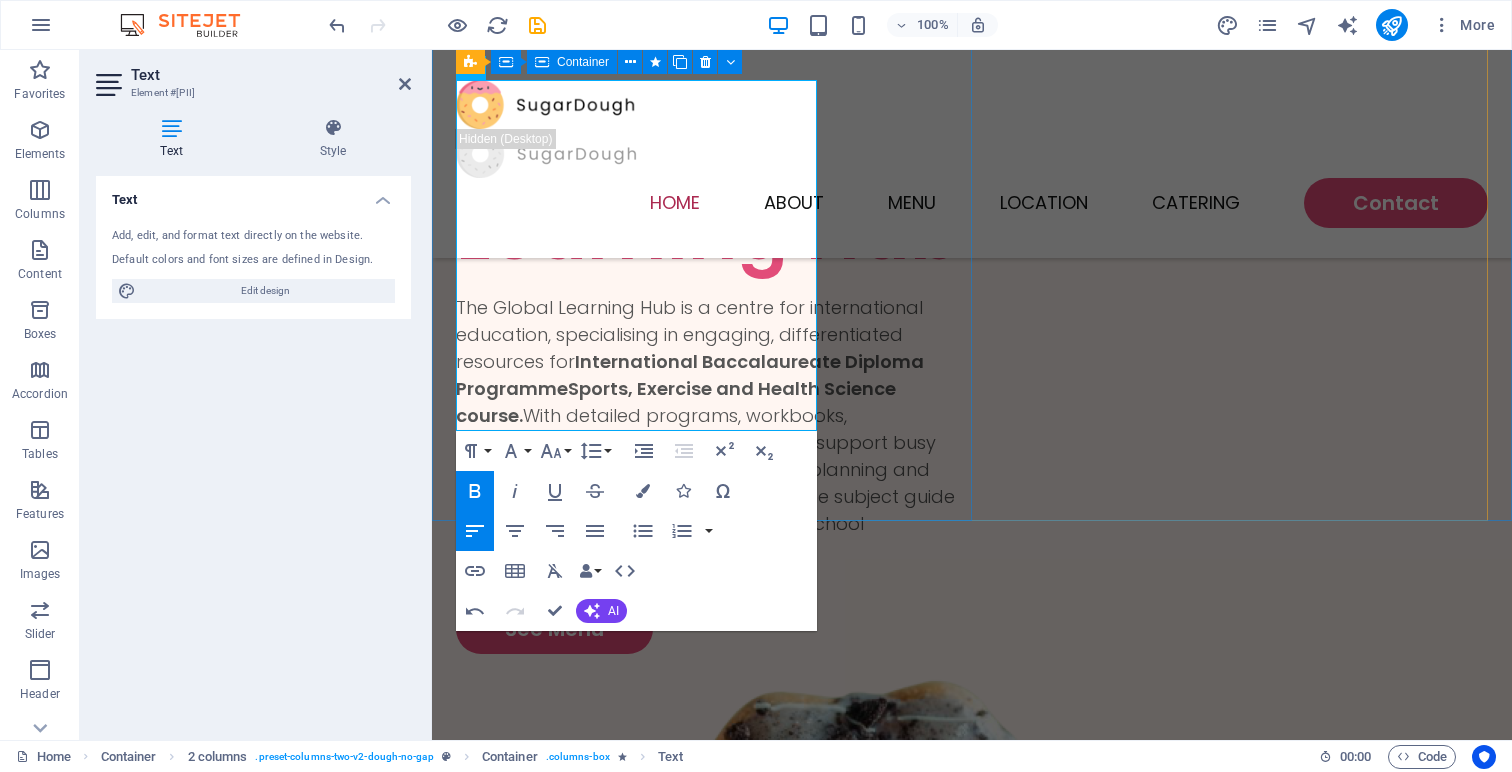 click on "Global Learning Hub The Global Learning Hub is a centre for international education, specialising in engaging, differentiated resources for  International Baccalaureate Diploma Programme  Sports, Exercise and Health Science course .  With detailed programs, workbooks, examinations, summaries and more, we support busy teachers and students by streamlining planning and learning—making it easier to navigate the subject guide amidst the demands of a fast-paced school environment. See Menu" at bounding box center (714, 376) 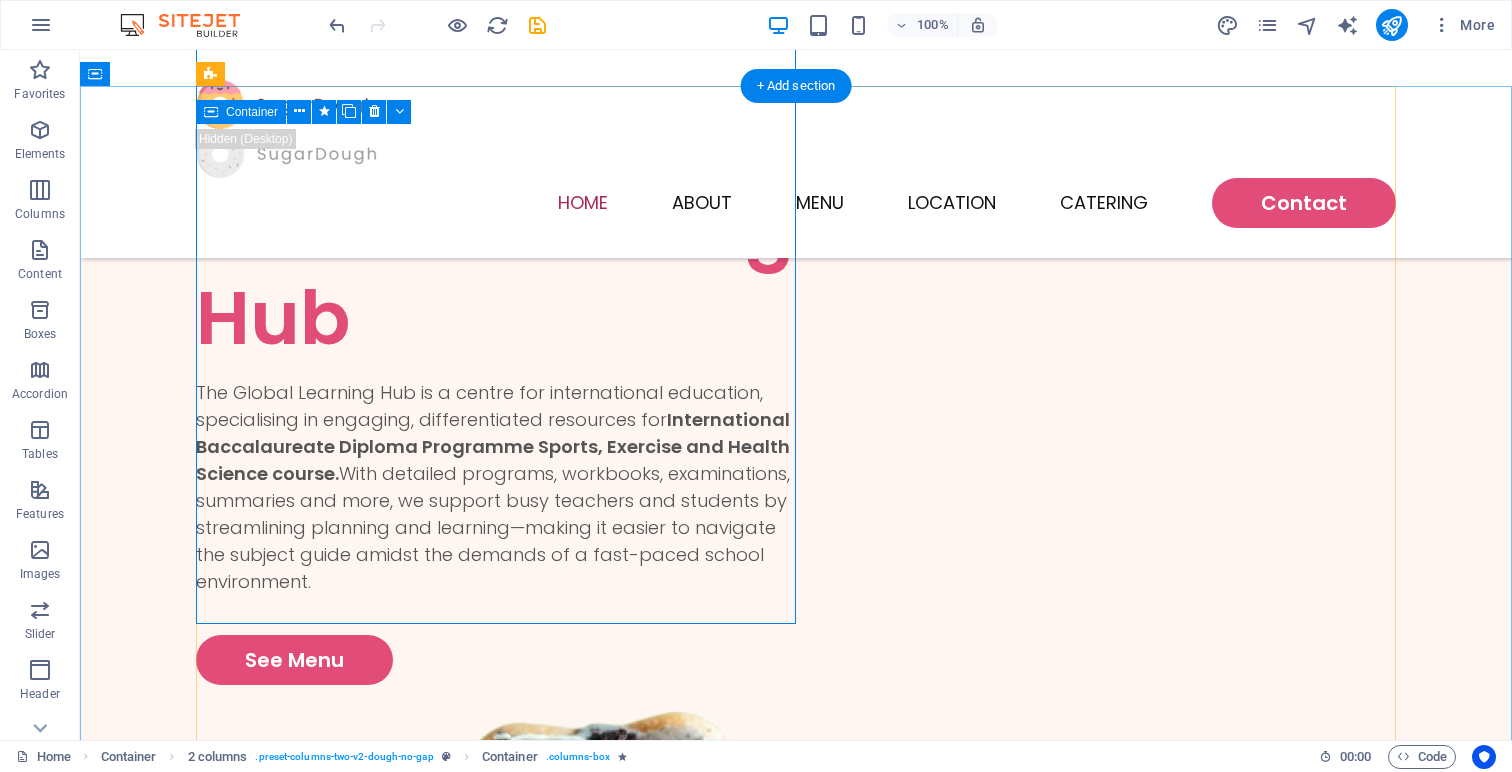 scroll, scrollTop: 0, scrollLeft: 0, axis: both 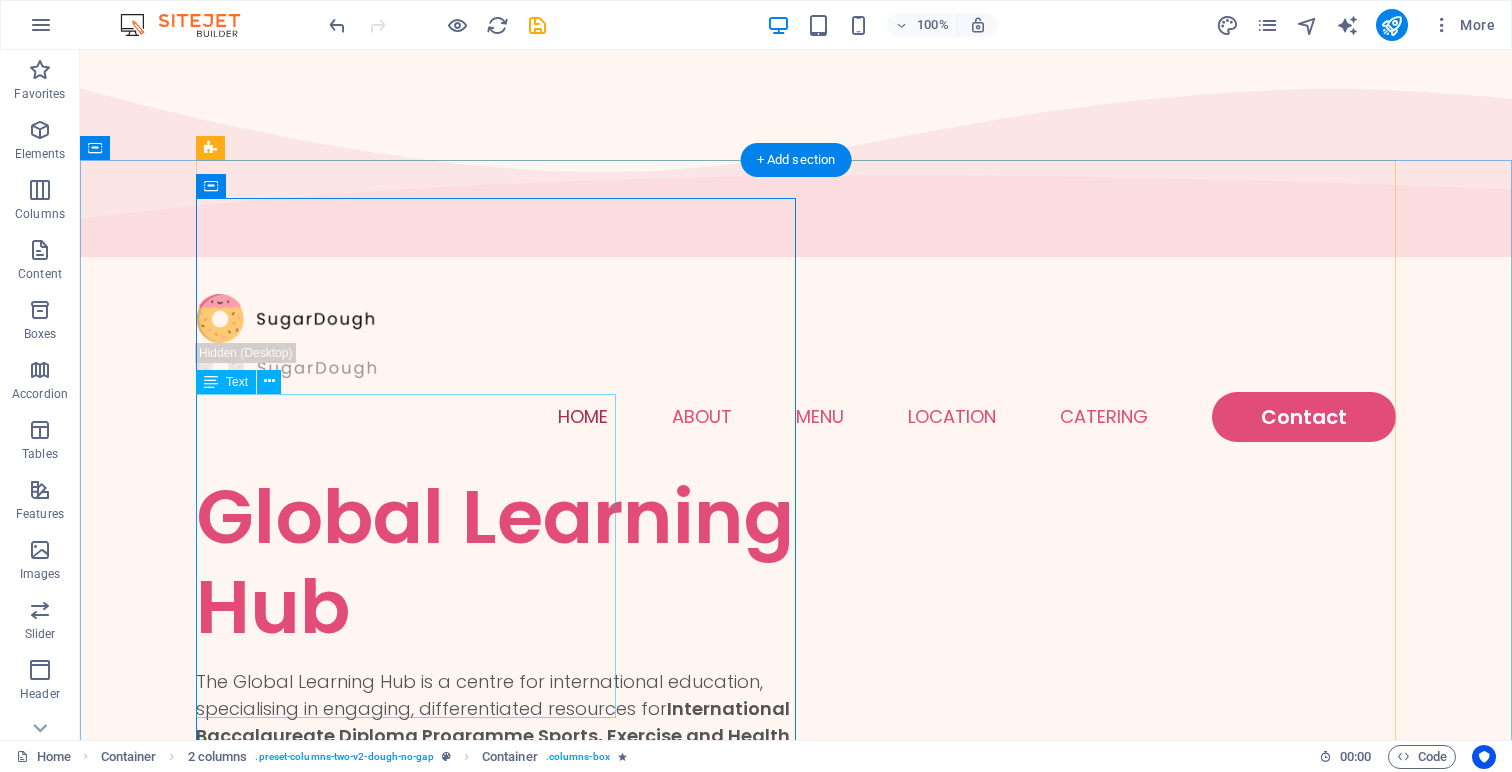 click on "The Global Learning Hub is a centre for international education, specialising in engaging, differentiated resources for  International Baccalaureate Diploma Programme Sports, Exercise and Health Science course.  With detailed programs, workbooks, examinations, summaries and more, we support busy teachers and students by streamlining planning and learning—making it easier to navigate the subject guide amidst the demands of a fast-paced school environment." at bounding box center (496, 776) 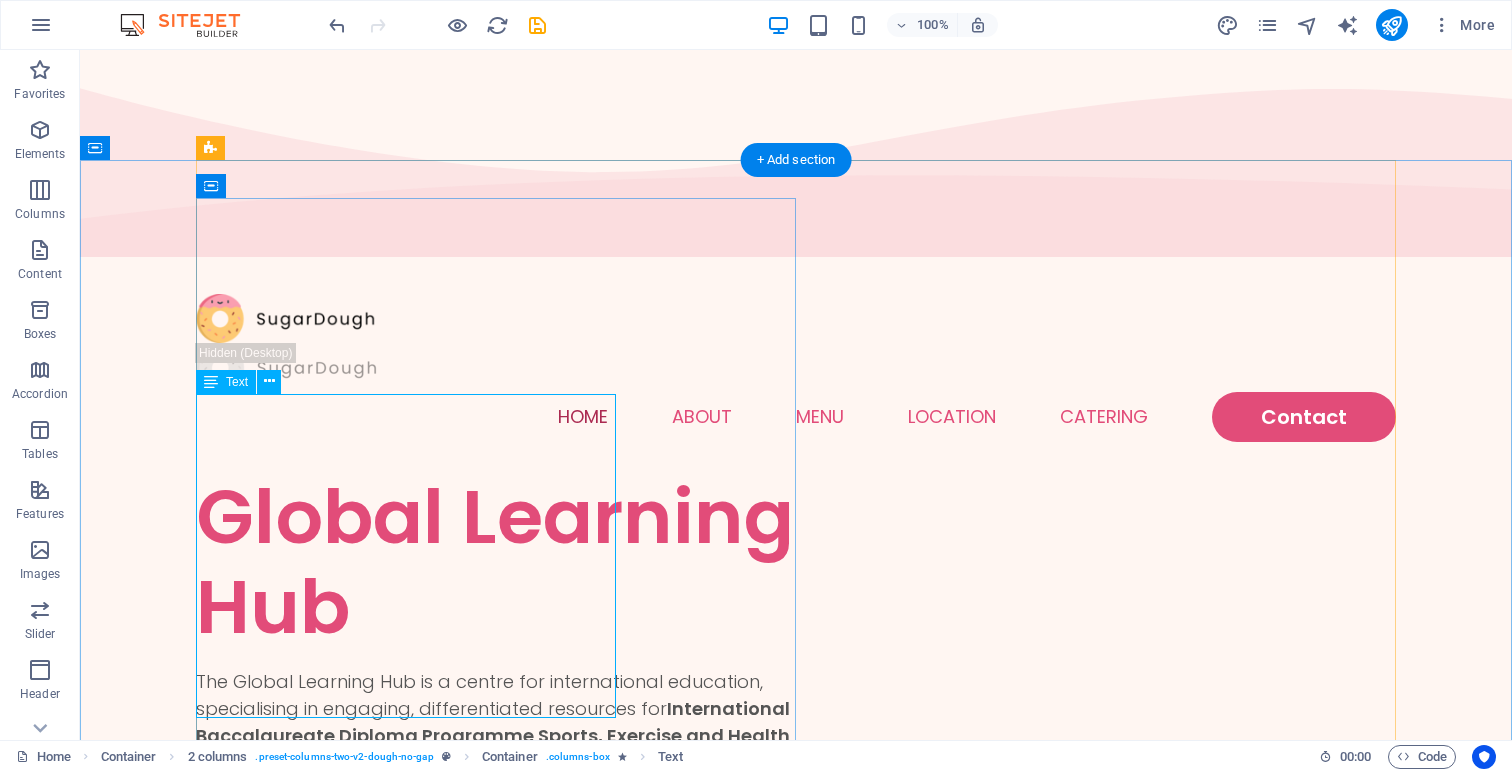 click on "The Global Learning Hub is a centre for international education, specialising in engaging, differentiated resources for  International Baccalaureate Diploma Programme Sports, Exercise and Health Science course.  With detailed programs, workbooks, examinations, summaries and more, we support busy teachers and students by streamlining planning and learning—making it easier to navigate the subject guide amidst the demands of a fast-paced school environment." at bounding box center [496, 776] 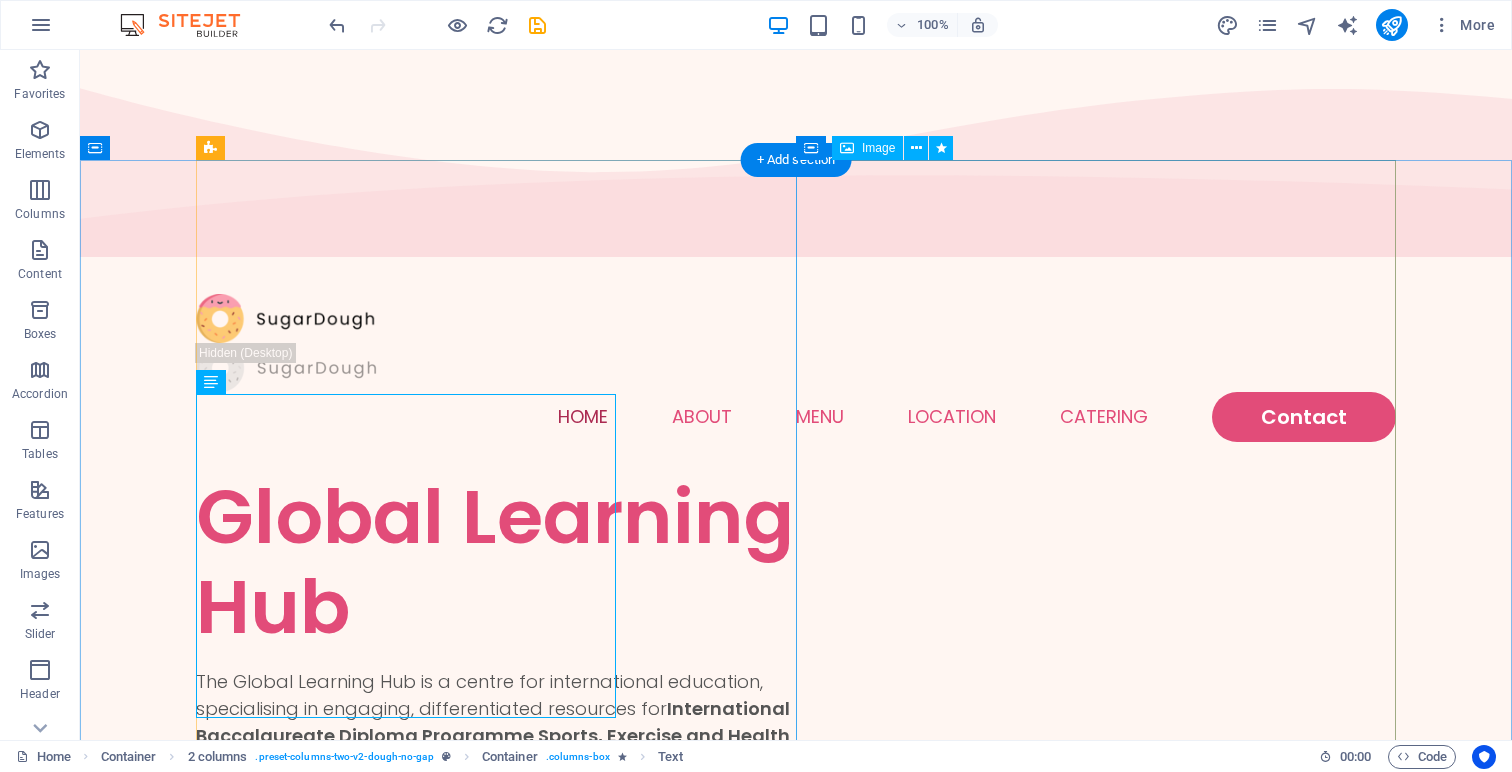 click at bounding box center [496, 1559] 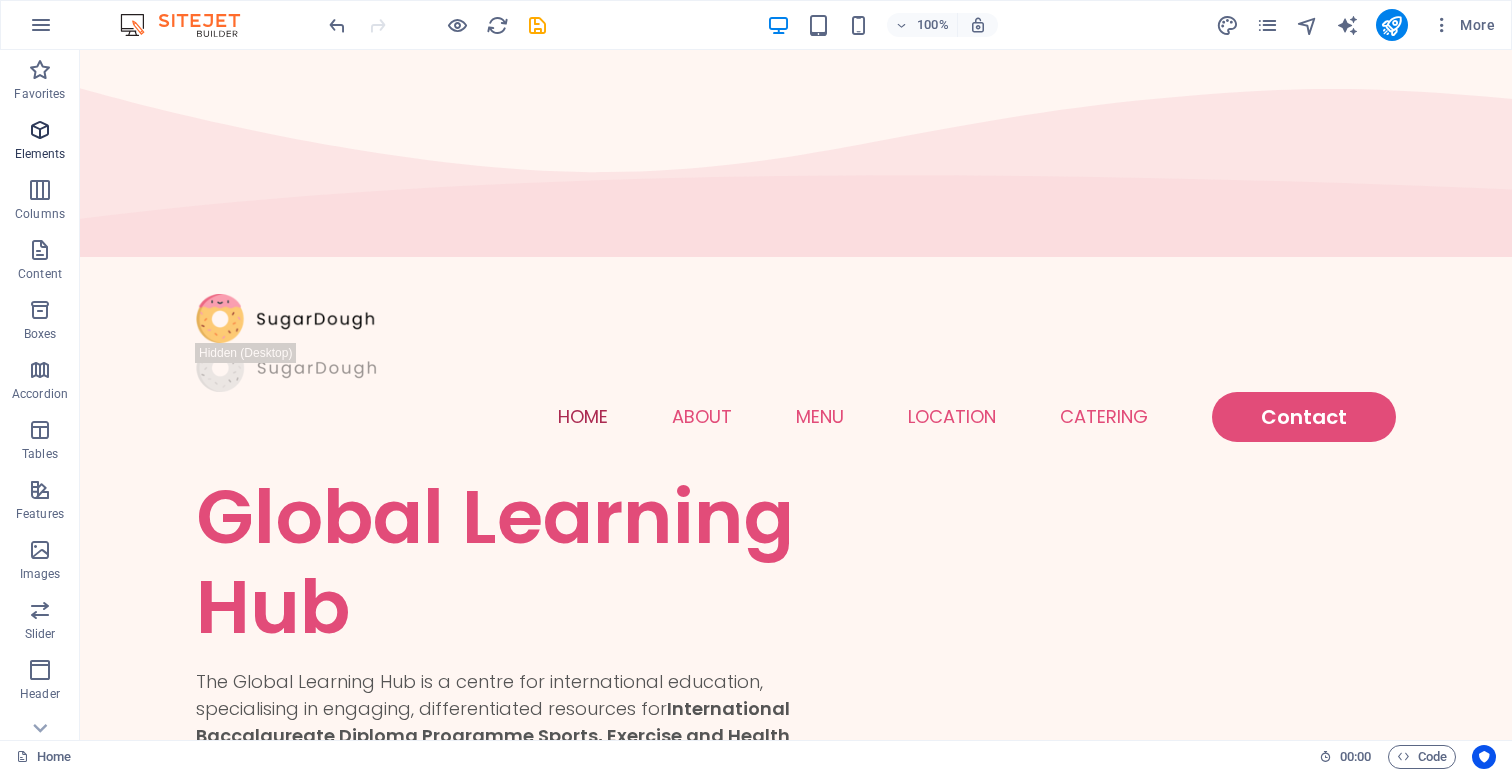 click at bounding box center (40, 130) 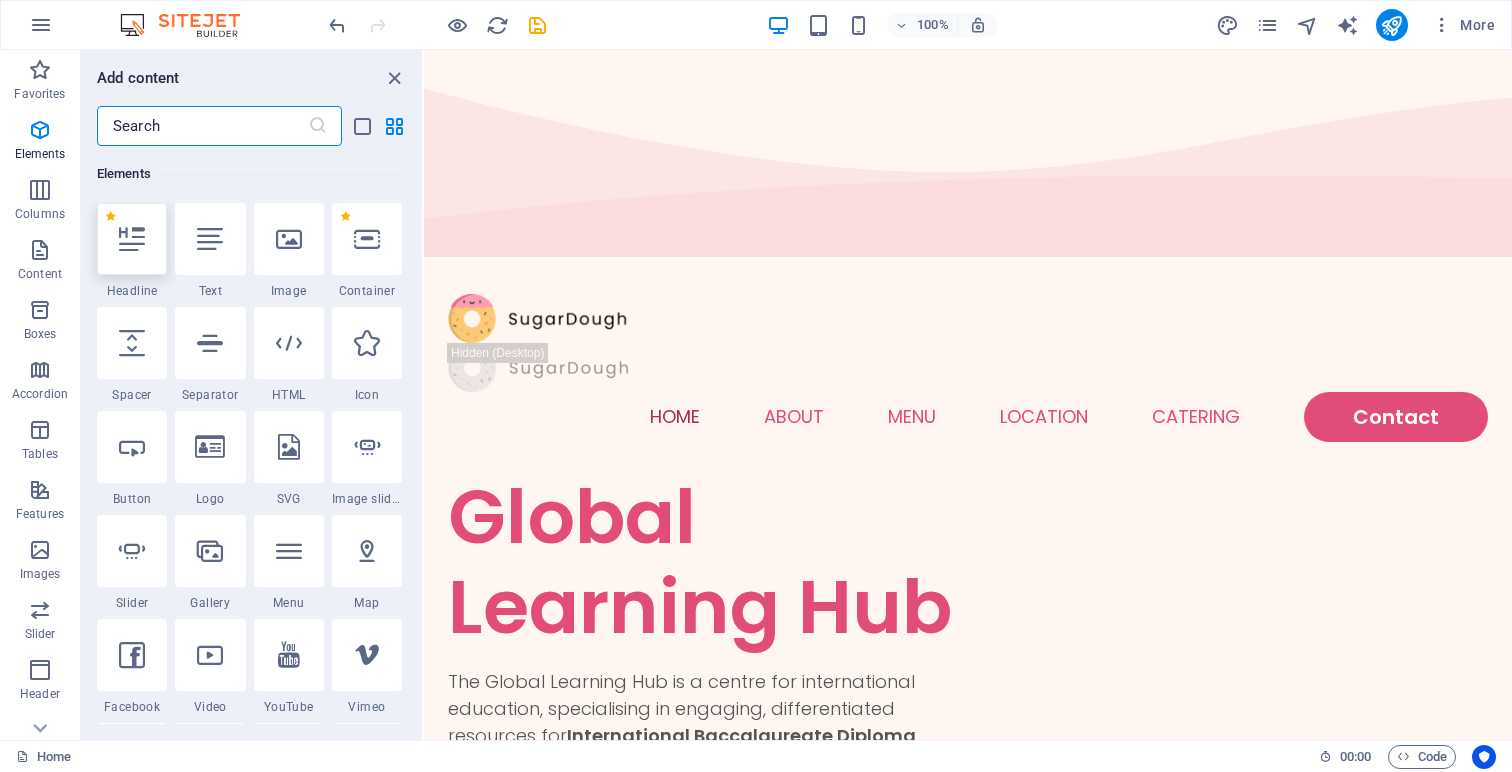 scroll, scrollTop: 213, scrollLeft: 0, axis: vertical 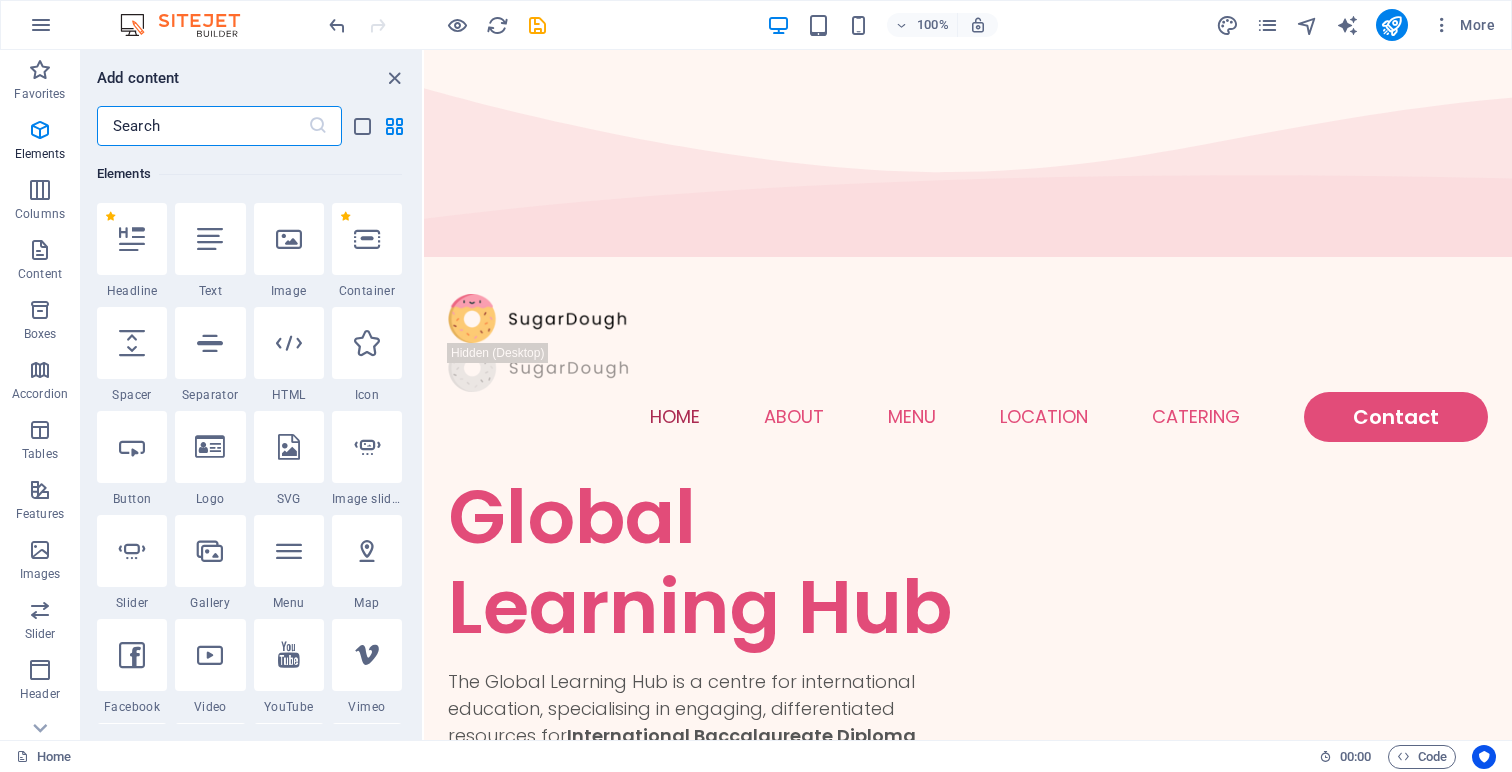 click at bounding box center [202, 126] 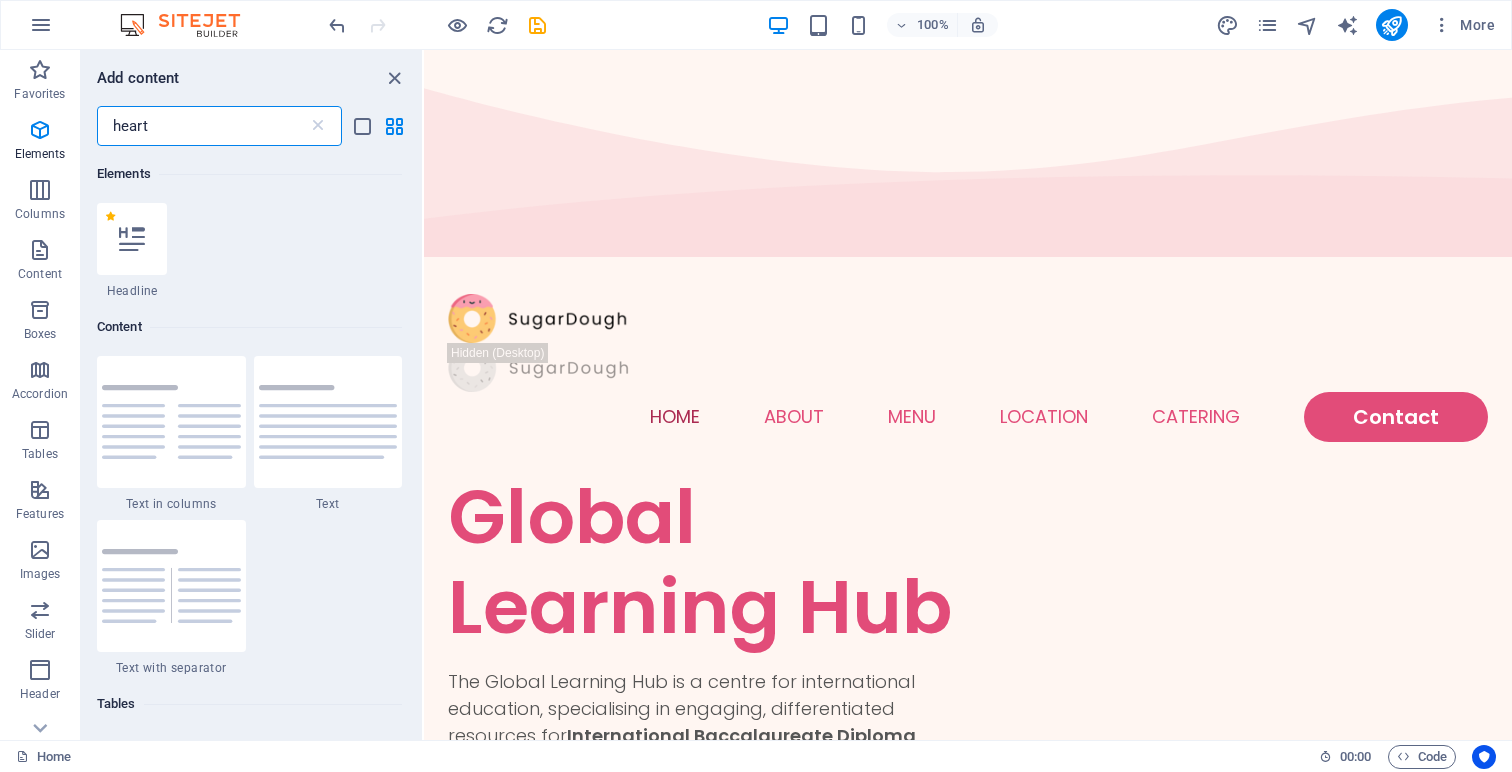 scroll, scrollTop: 0, scrollLeft: 0, axis: both 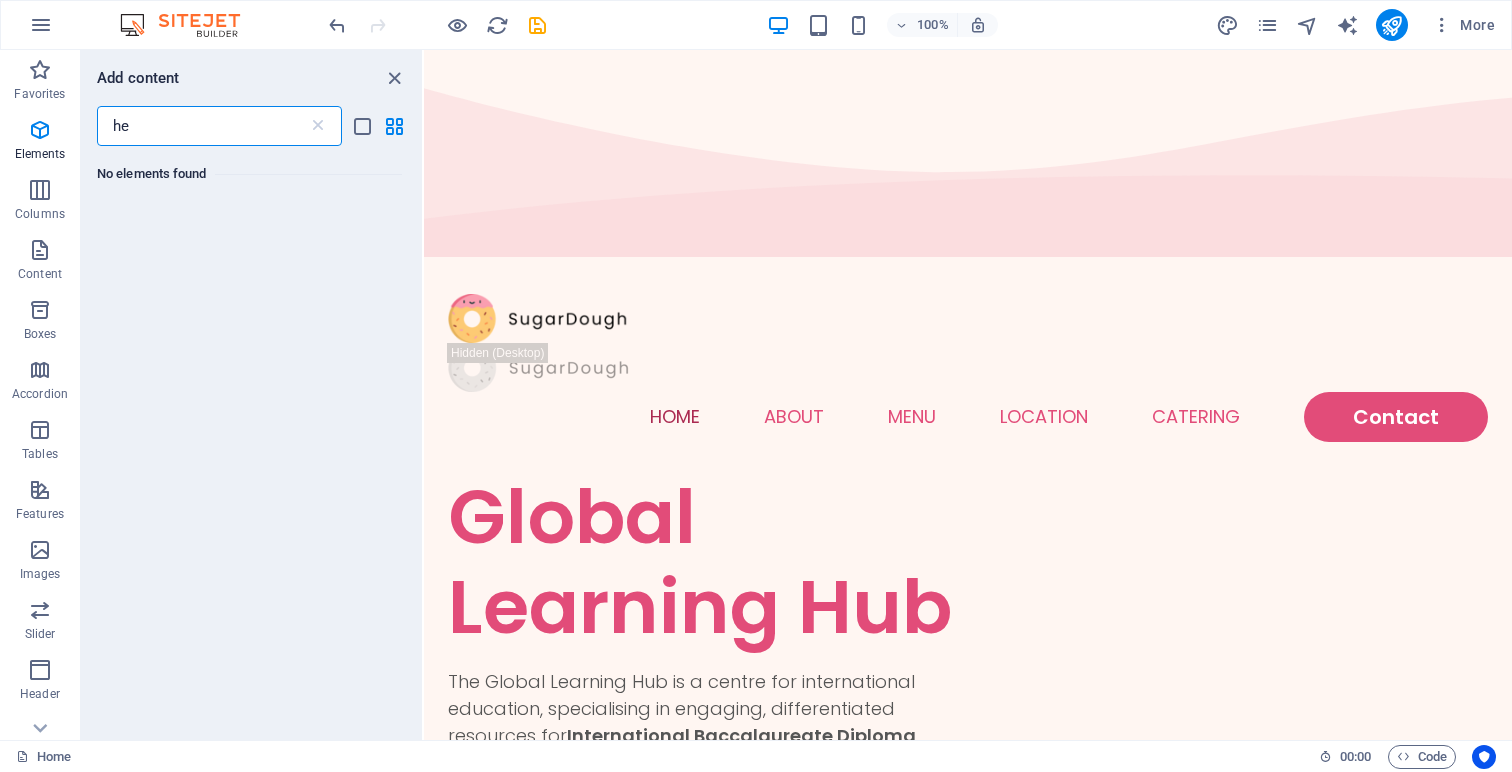 type on "h" 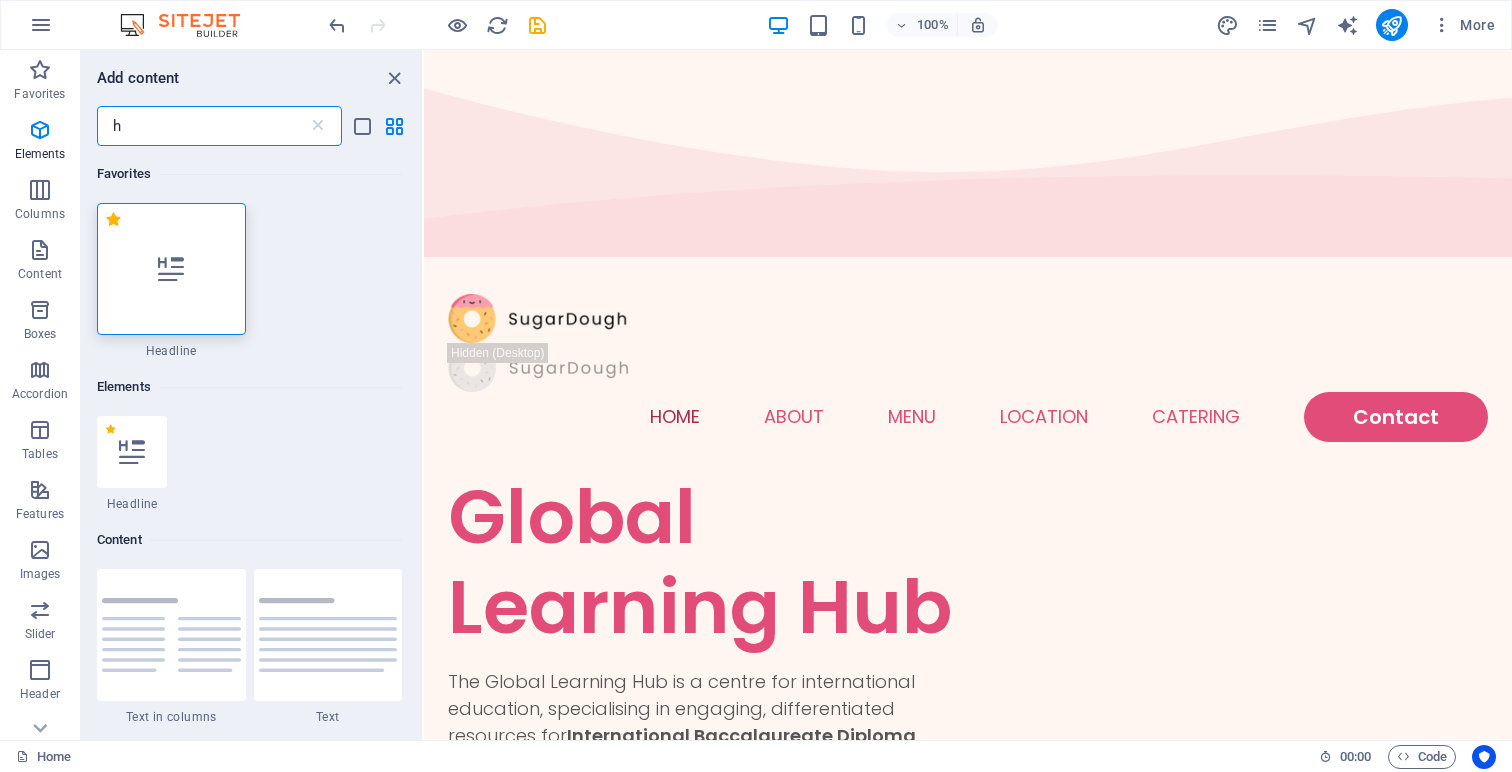 type 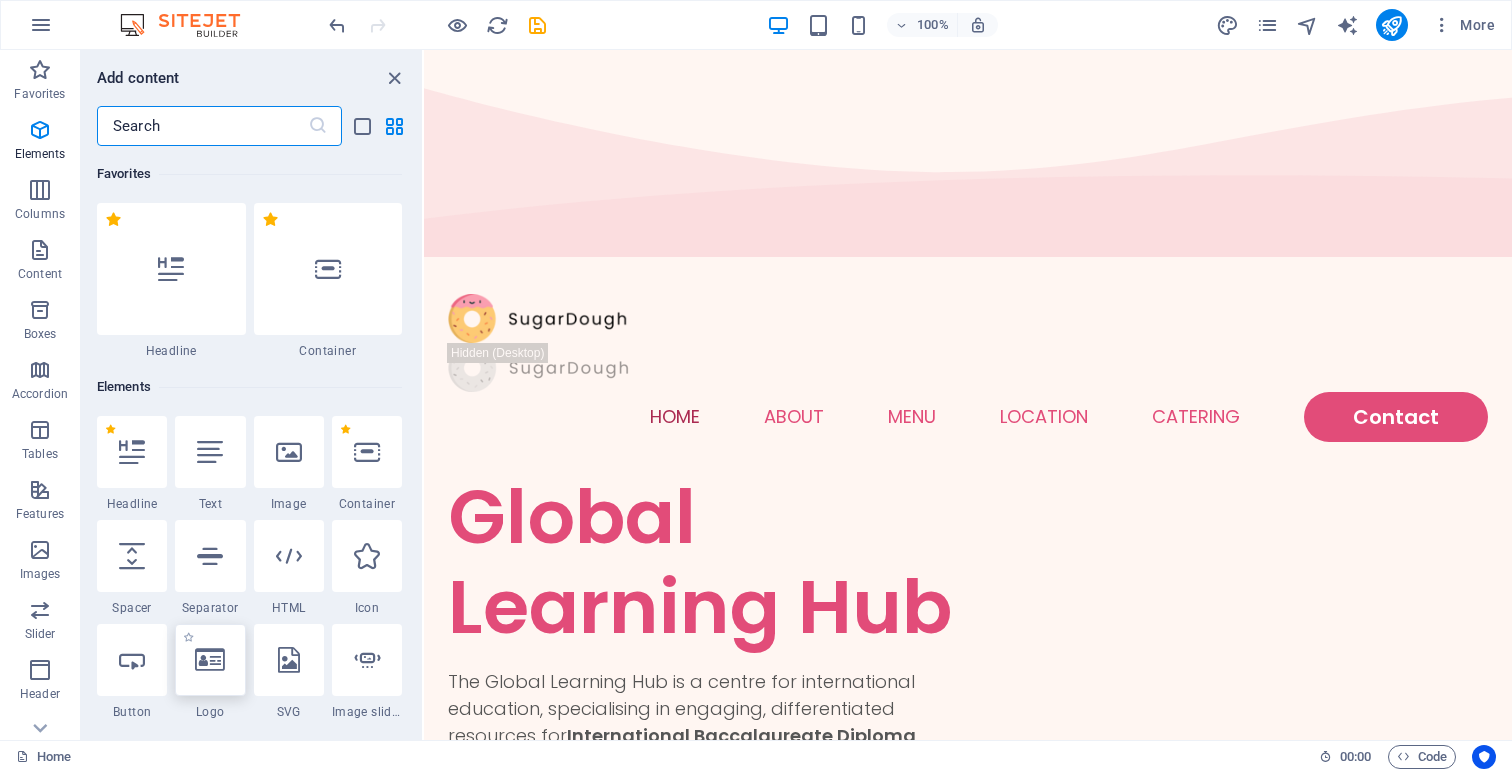click at bounding box center (210, 660) 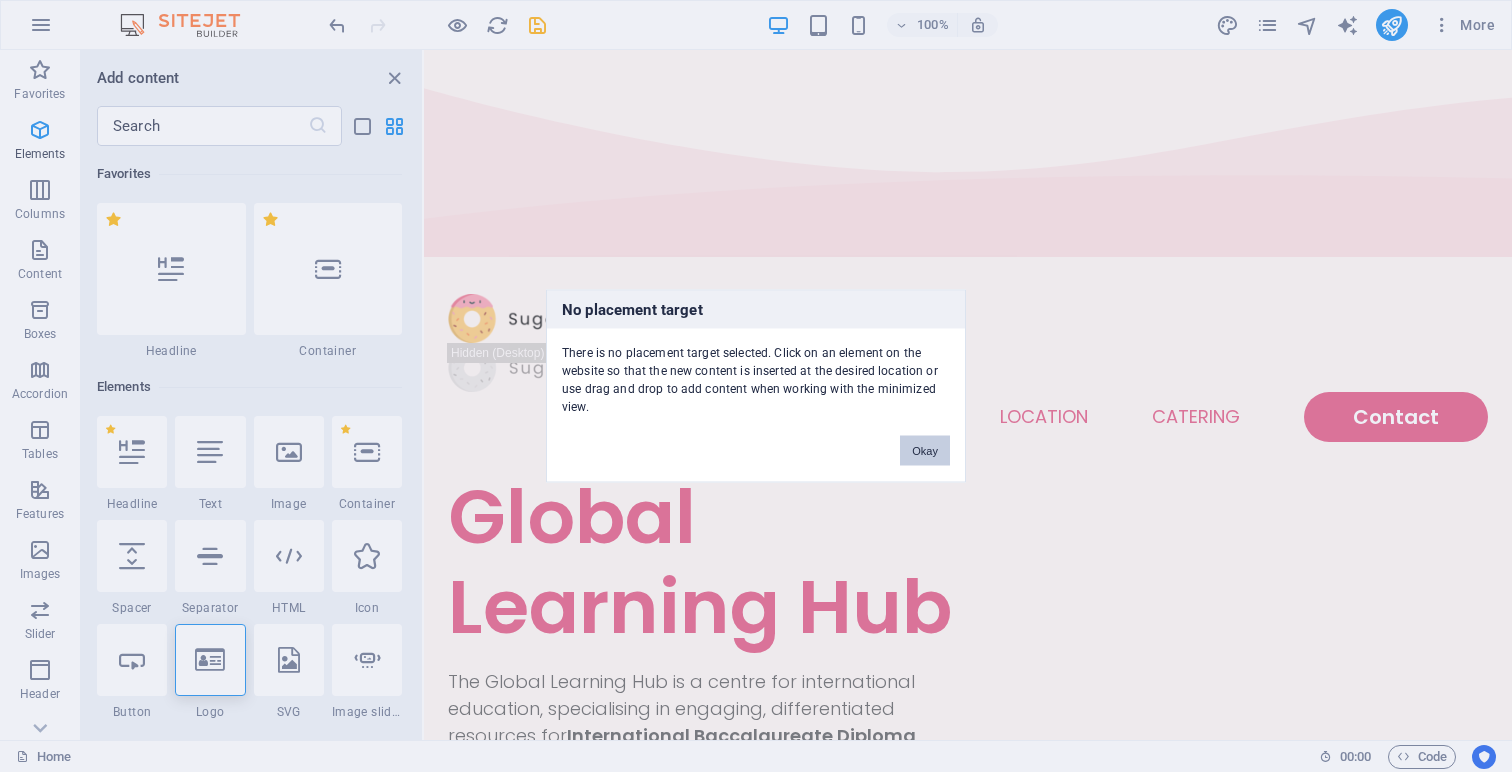 click on "Okay" at bounding box center (925, 451) 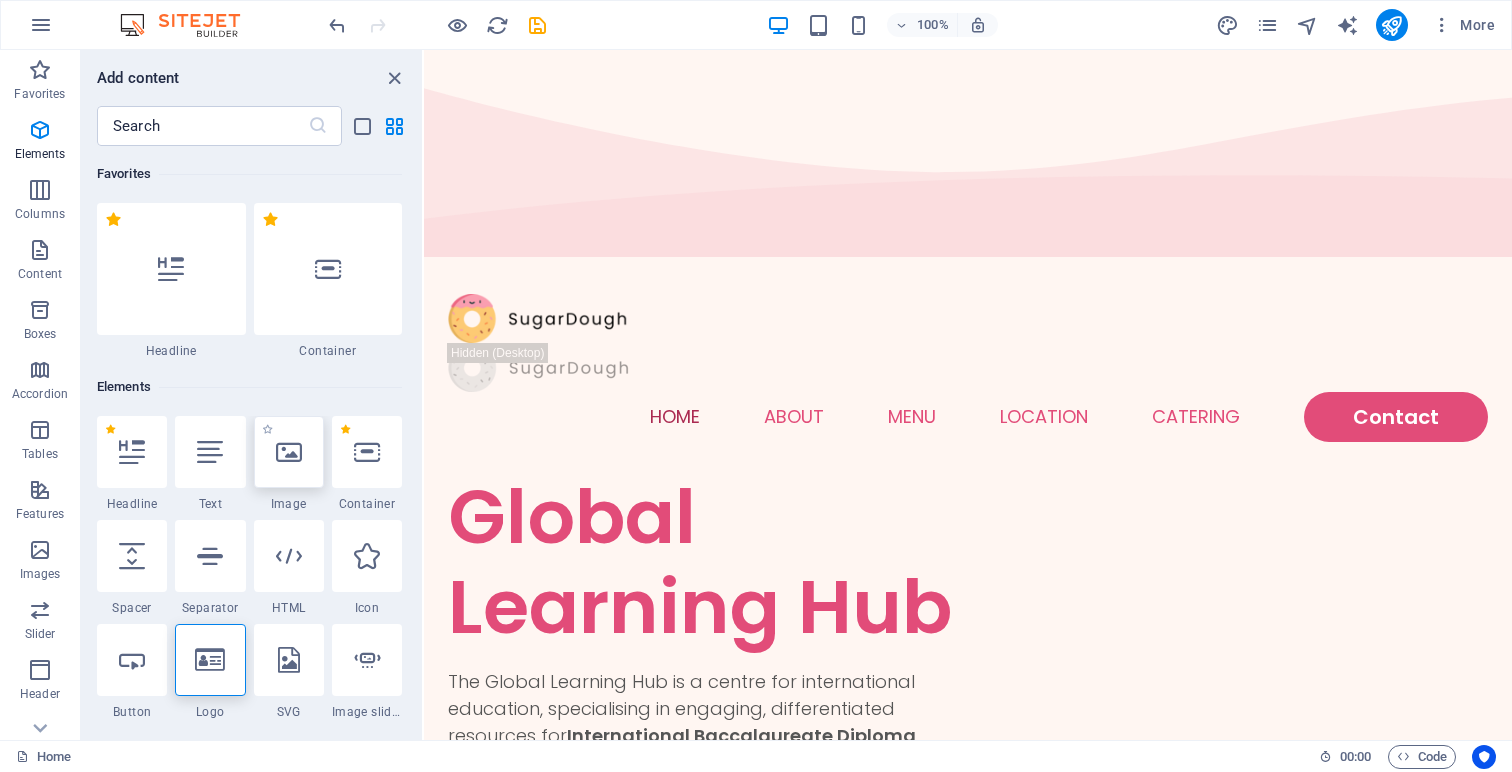 click at bounding box center [289, 452] 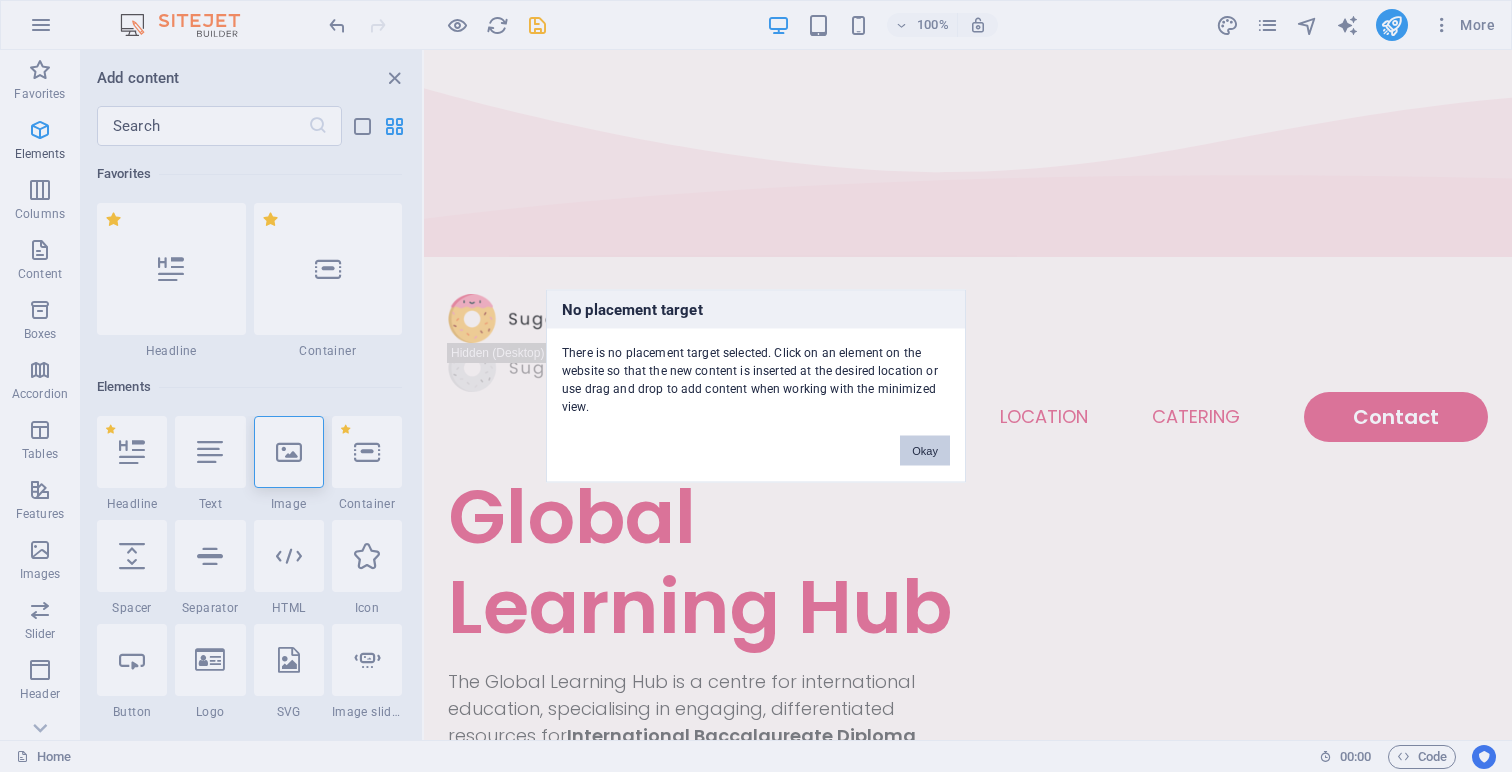 click on "Okay" at bounding box center (925, 451) 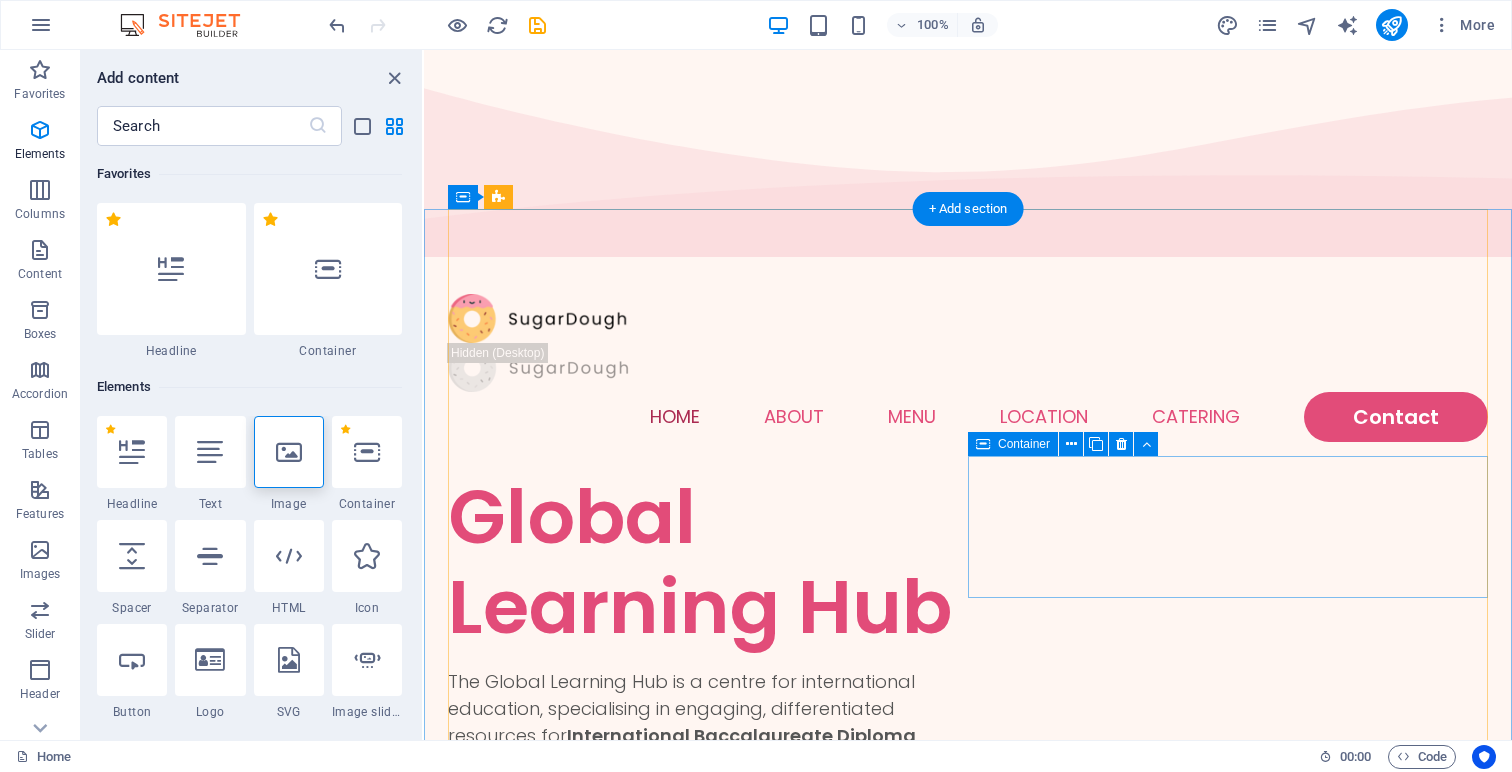 click on "Drop content here or  Add elements  Paste clipboard" at bounding box center [708, 1072] 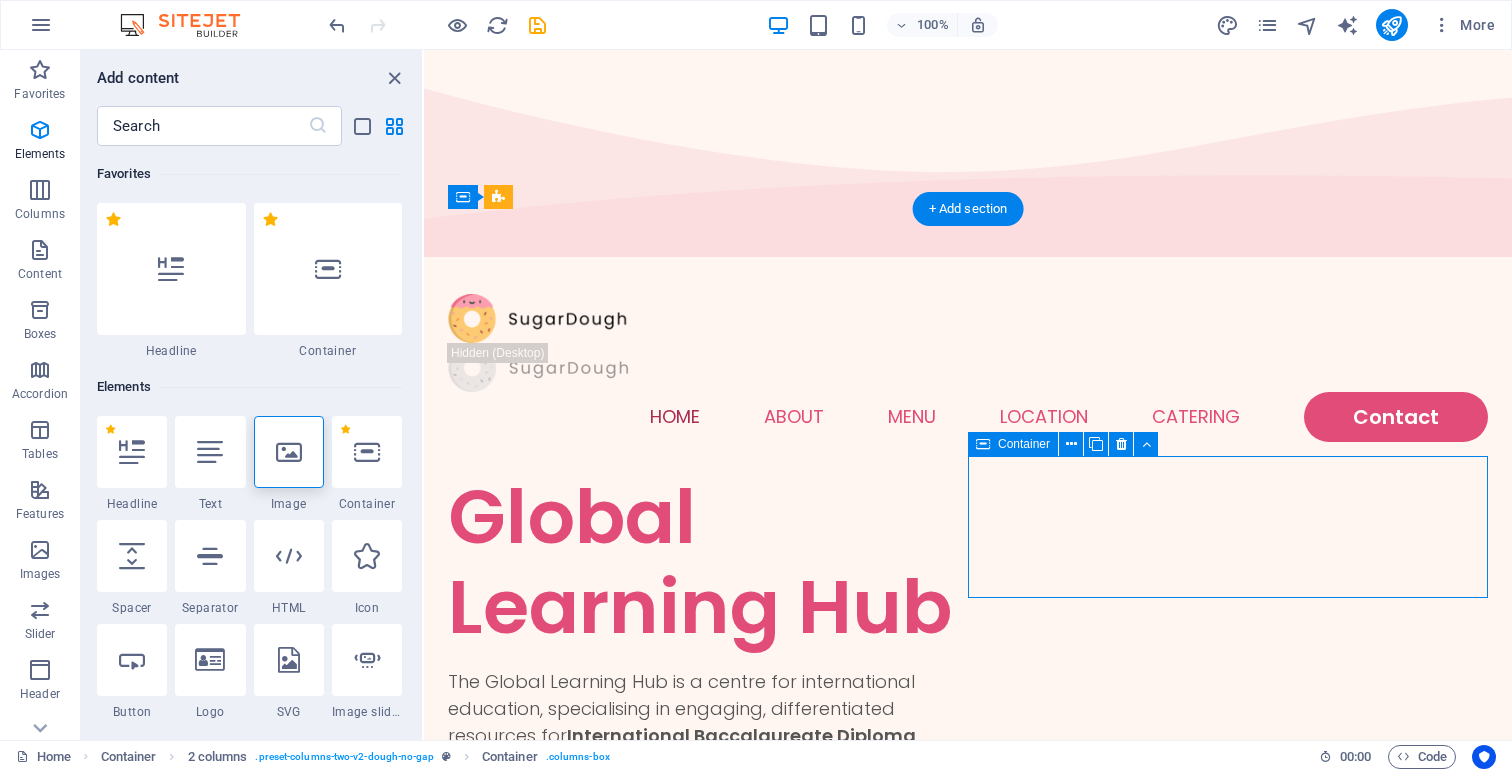 click on "Add elements" at bounding box center (649, 1102) 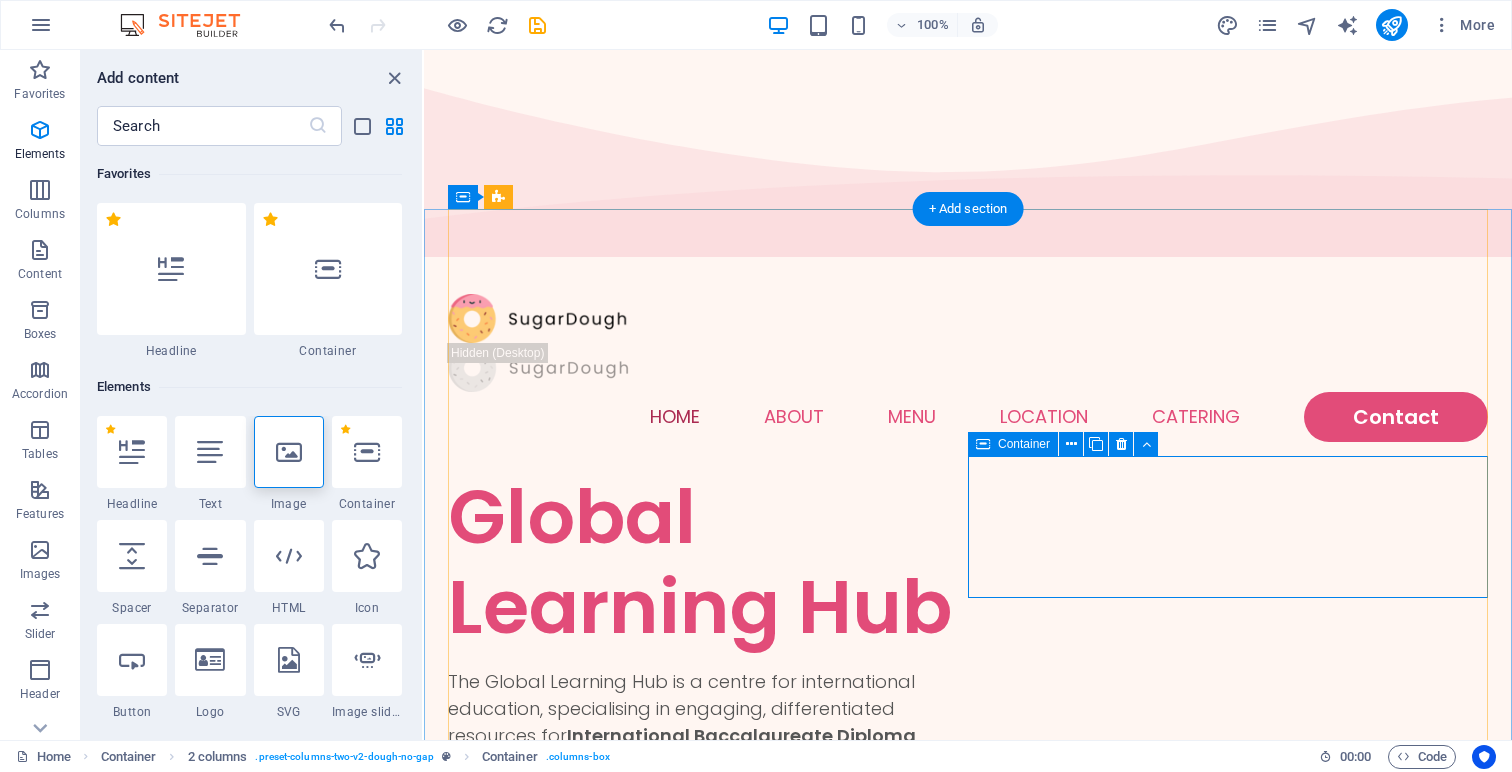 click on "Add elements" at bounding box center (649, 1102) 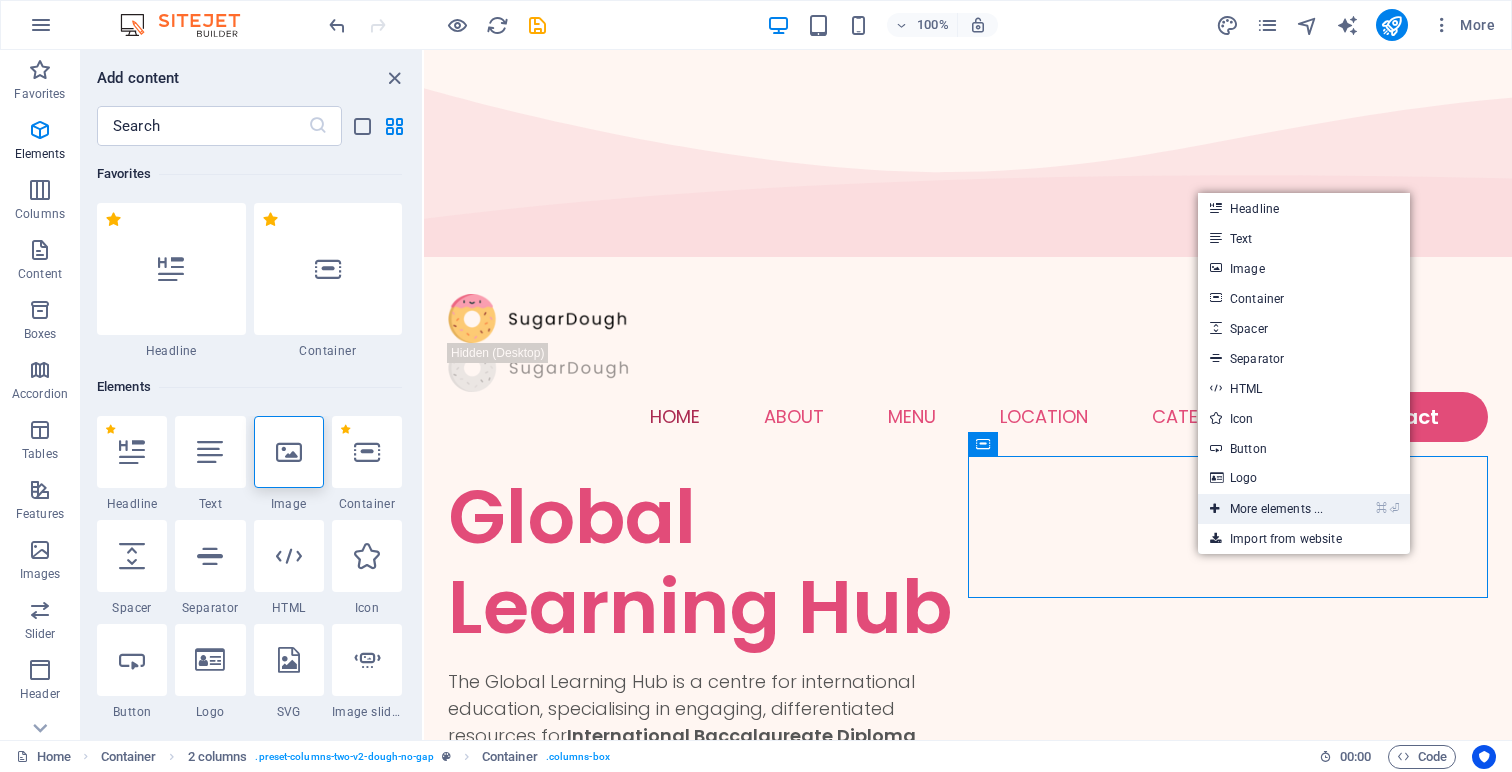 click on "⌘ ⏎  More elements ..." at bounding box center [1266, 509] 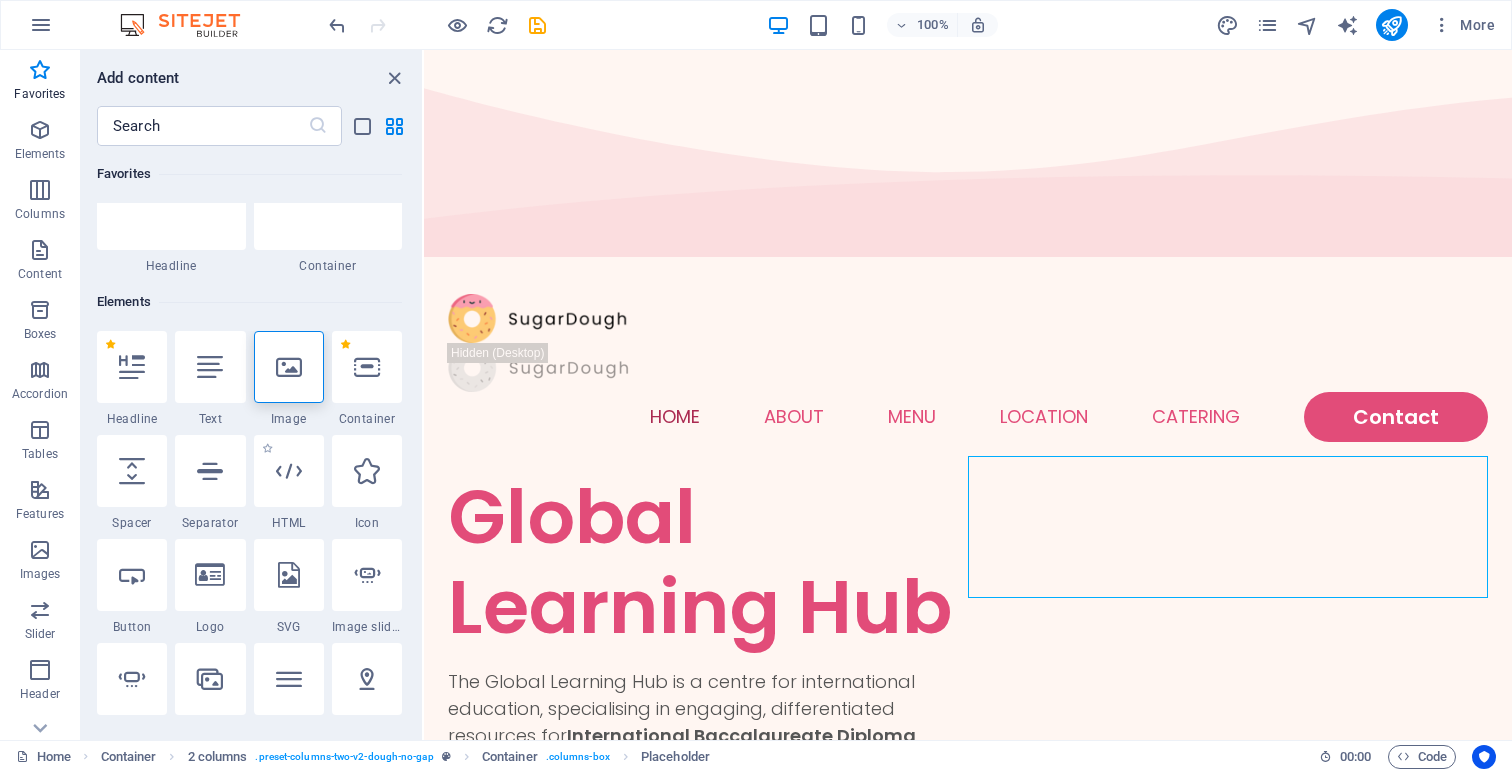 scroll, scrollTop: 74, scrollLeft: 0, axis: vertical 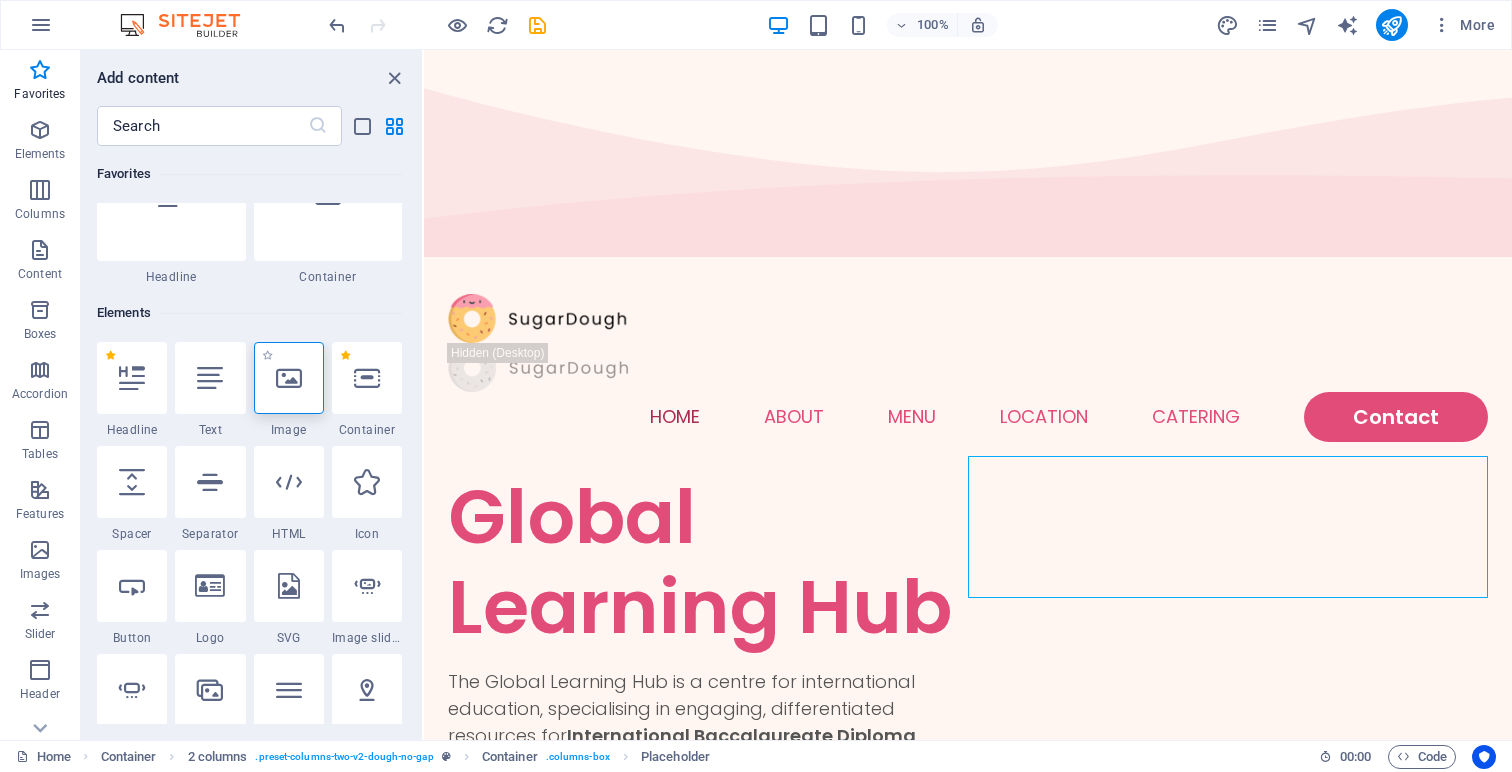 click at bounding box center [289, 378] 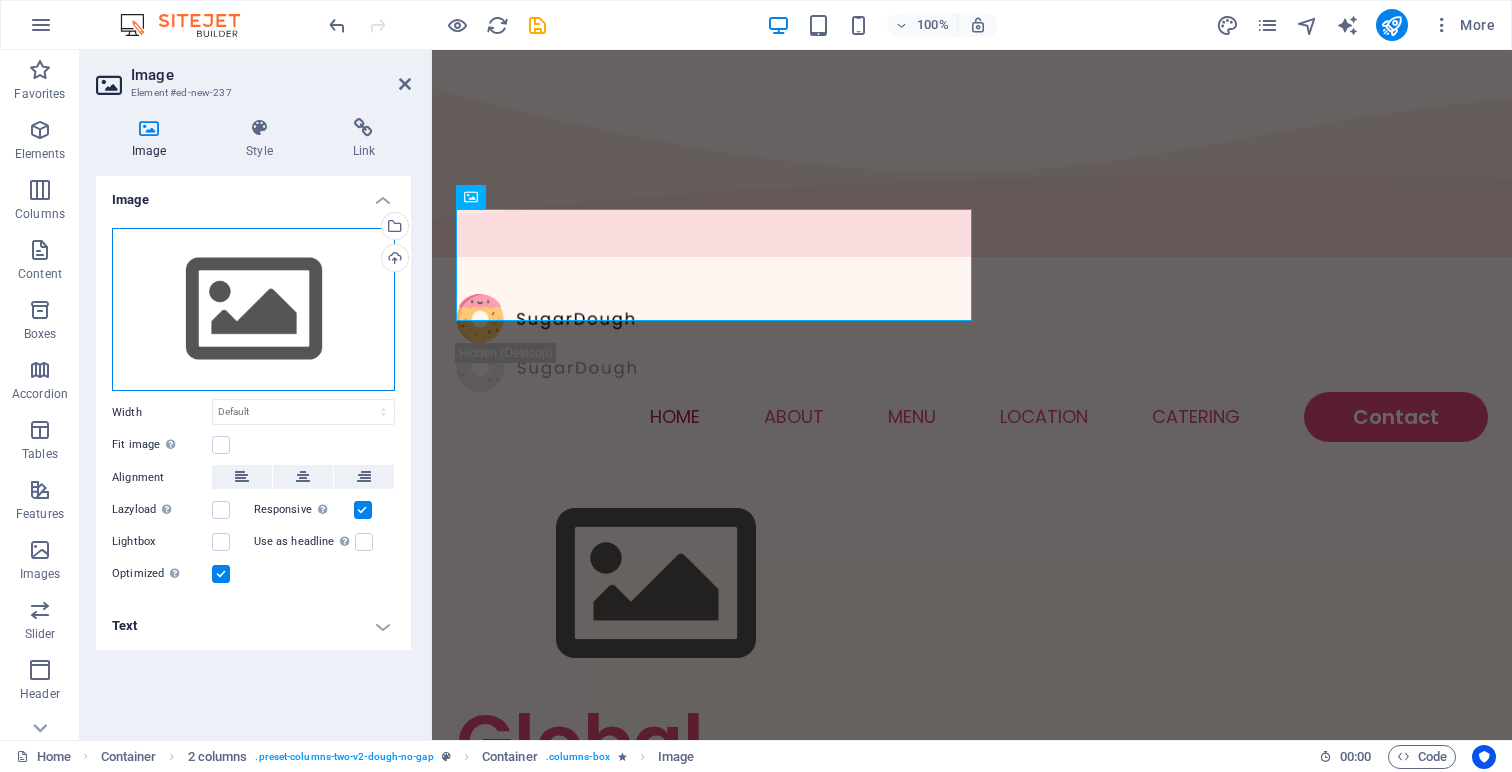 click on "Drag files here, click to choose files or select files from Files or our free stock photos & videos" at bounding box center [253, 310] 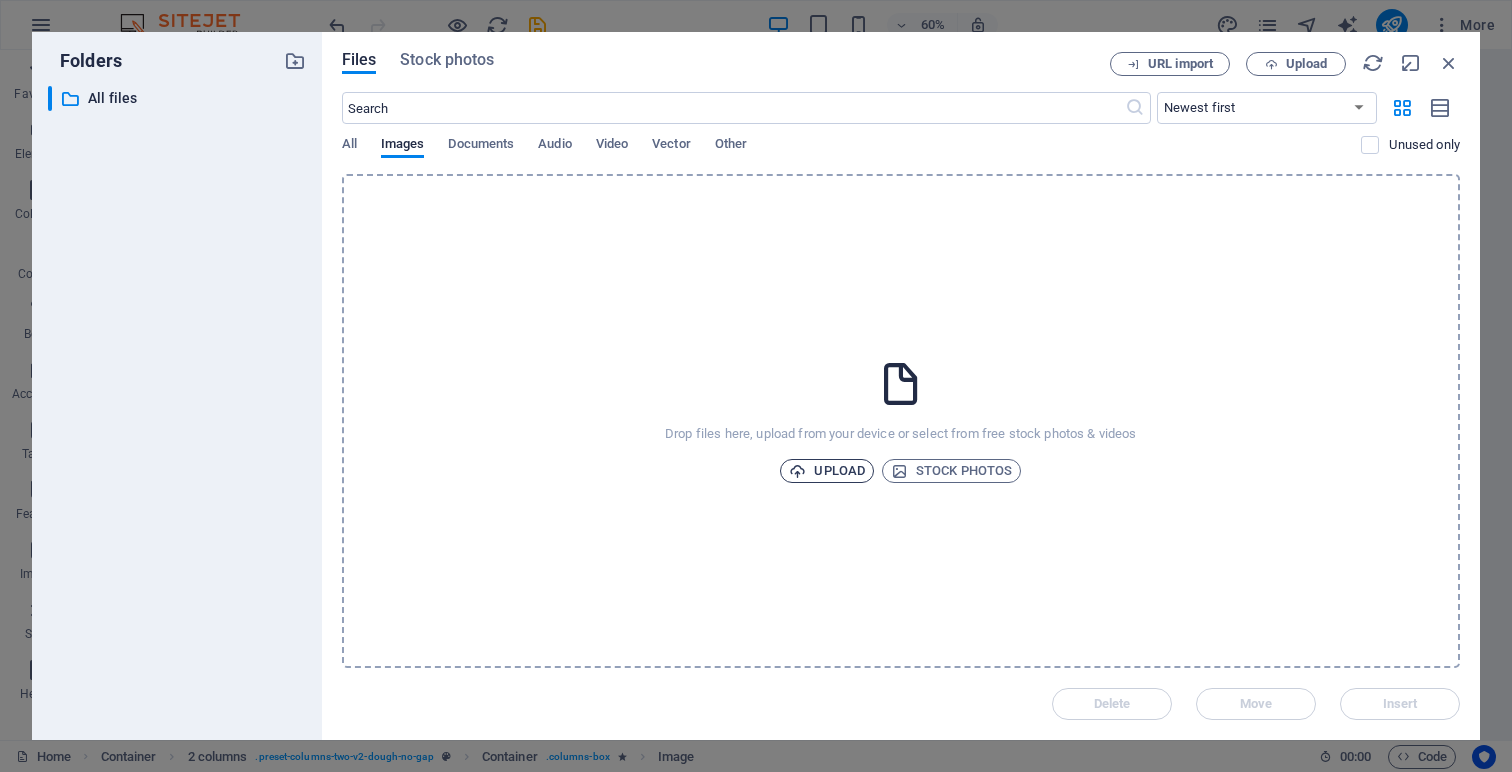 click on "Upload" at bounding box center [827, 471] 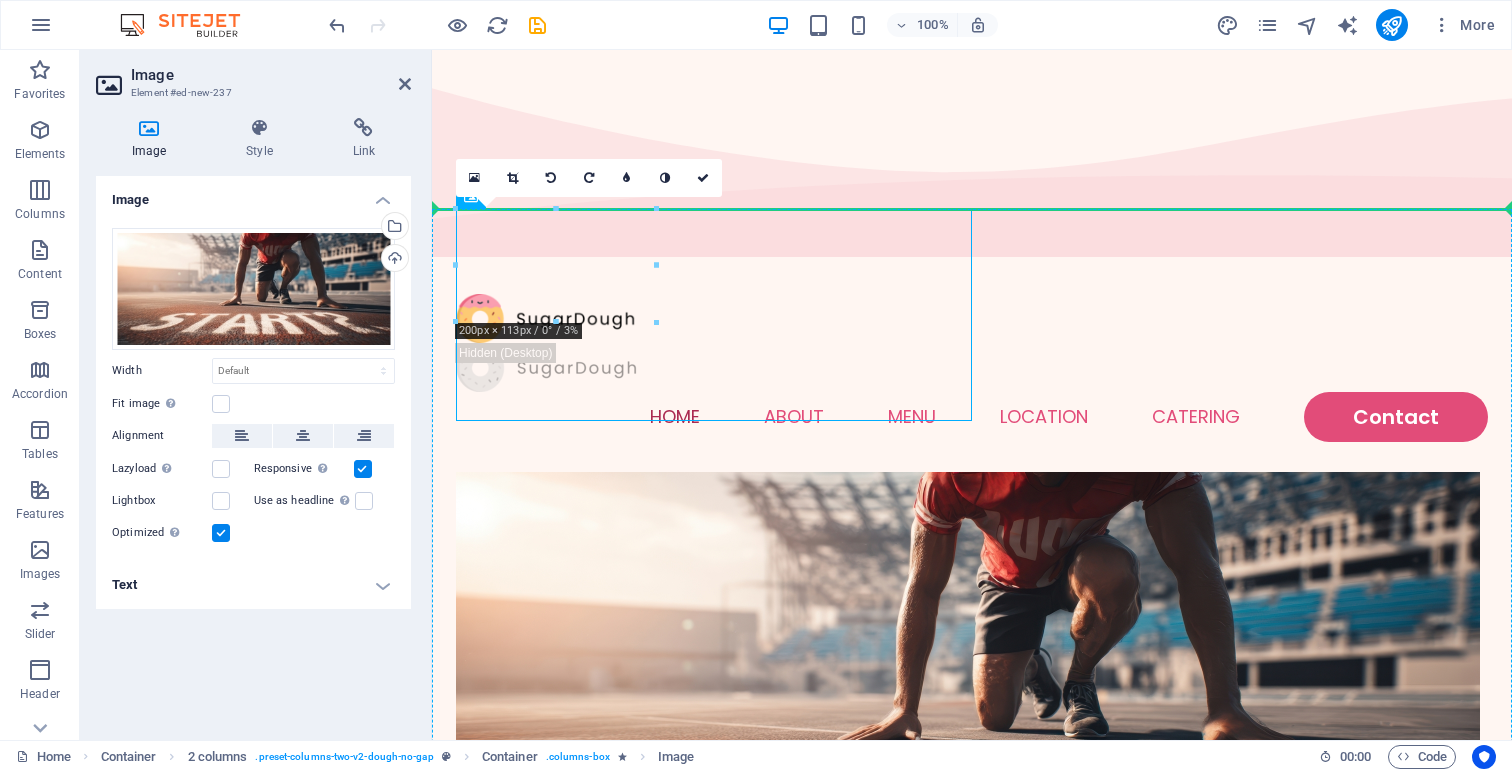 drag, startPoint x: 859, startPoint y: 346, endPoint x: 1045, endPoint y: 445, distance: 210.70596 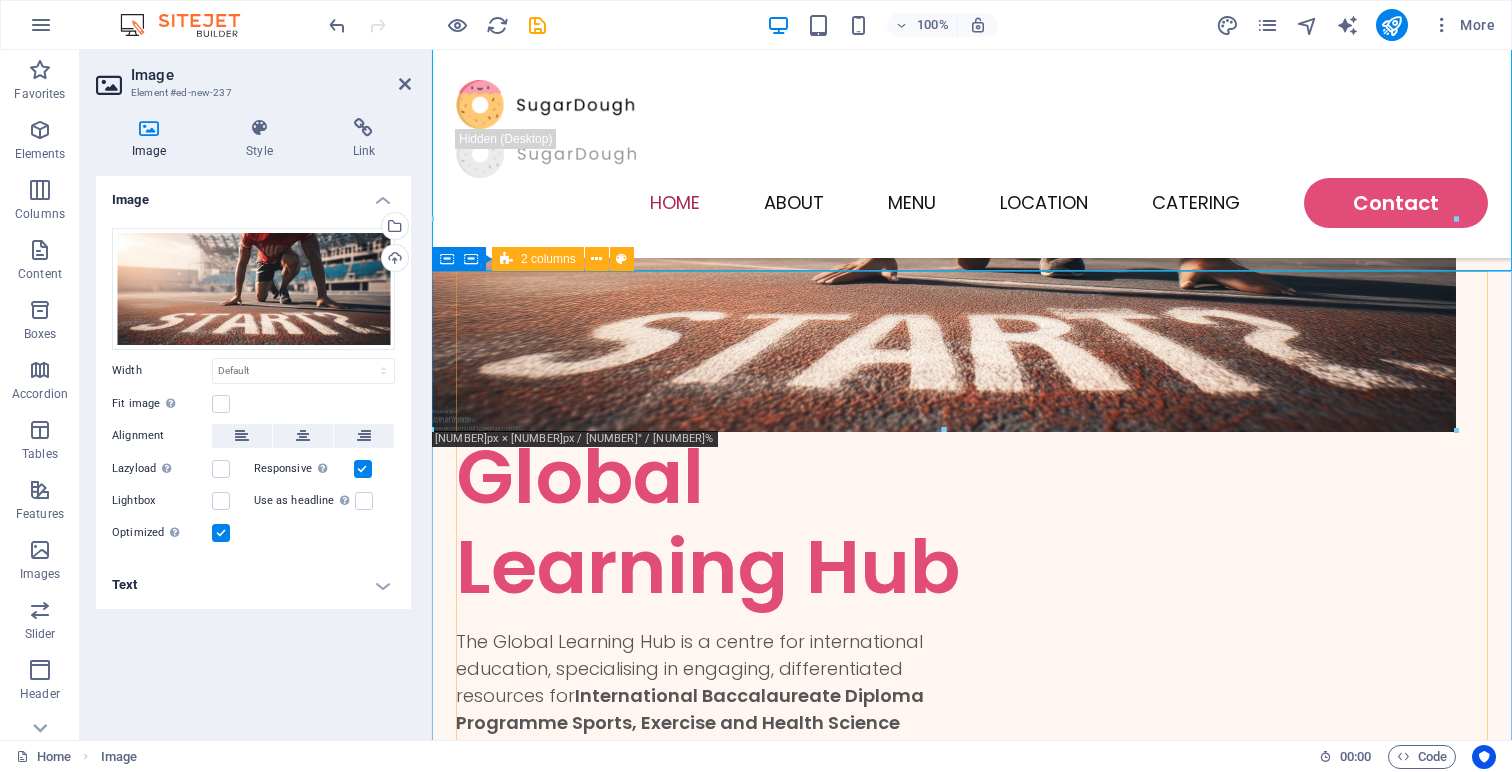scroll, scrollTop: 66, scrollLeft: 0, axis: vertical 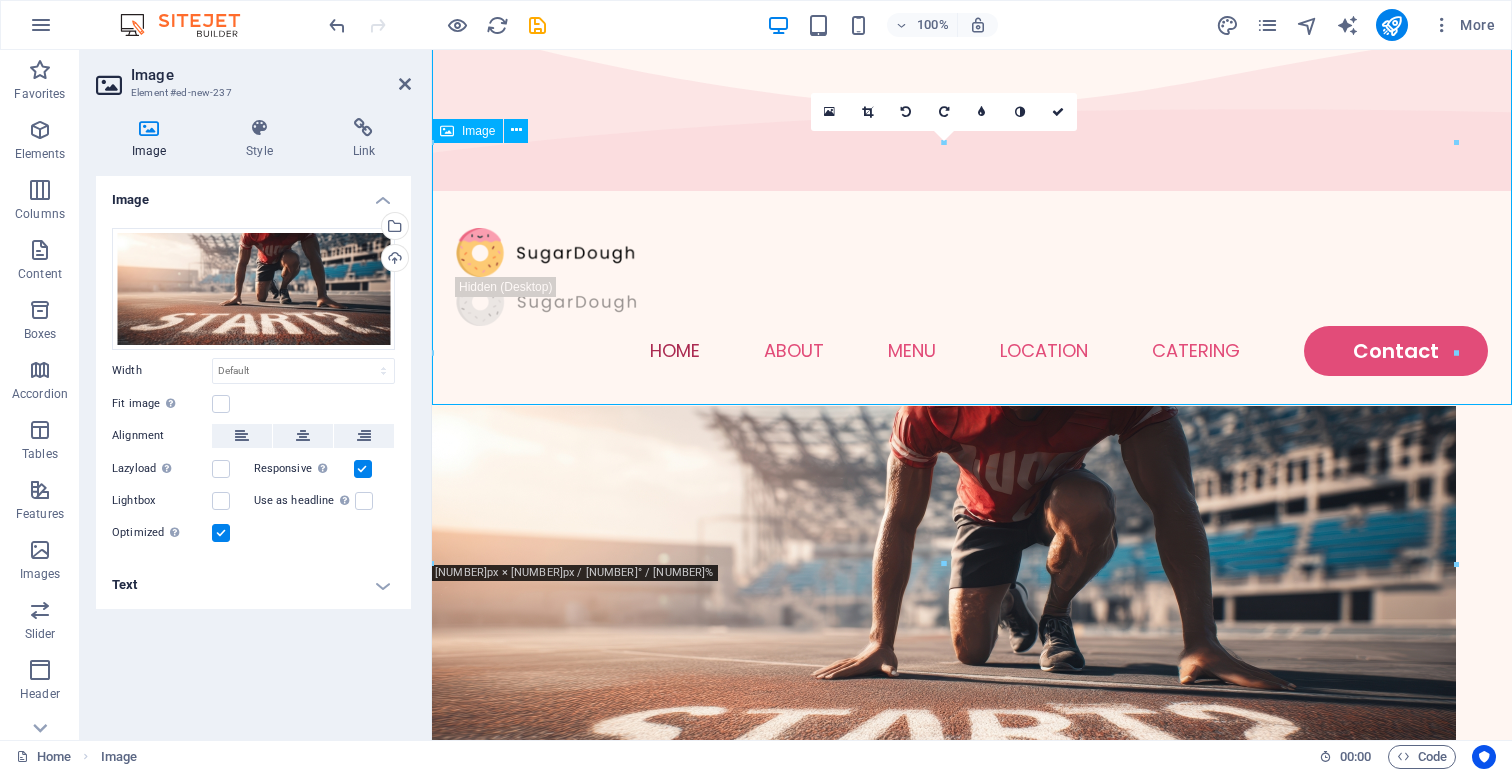 click at bounding box center [972, 616] 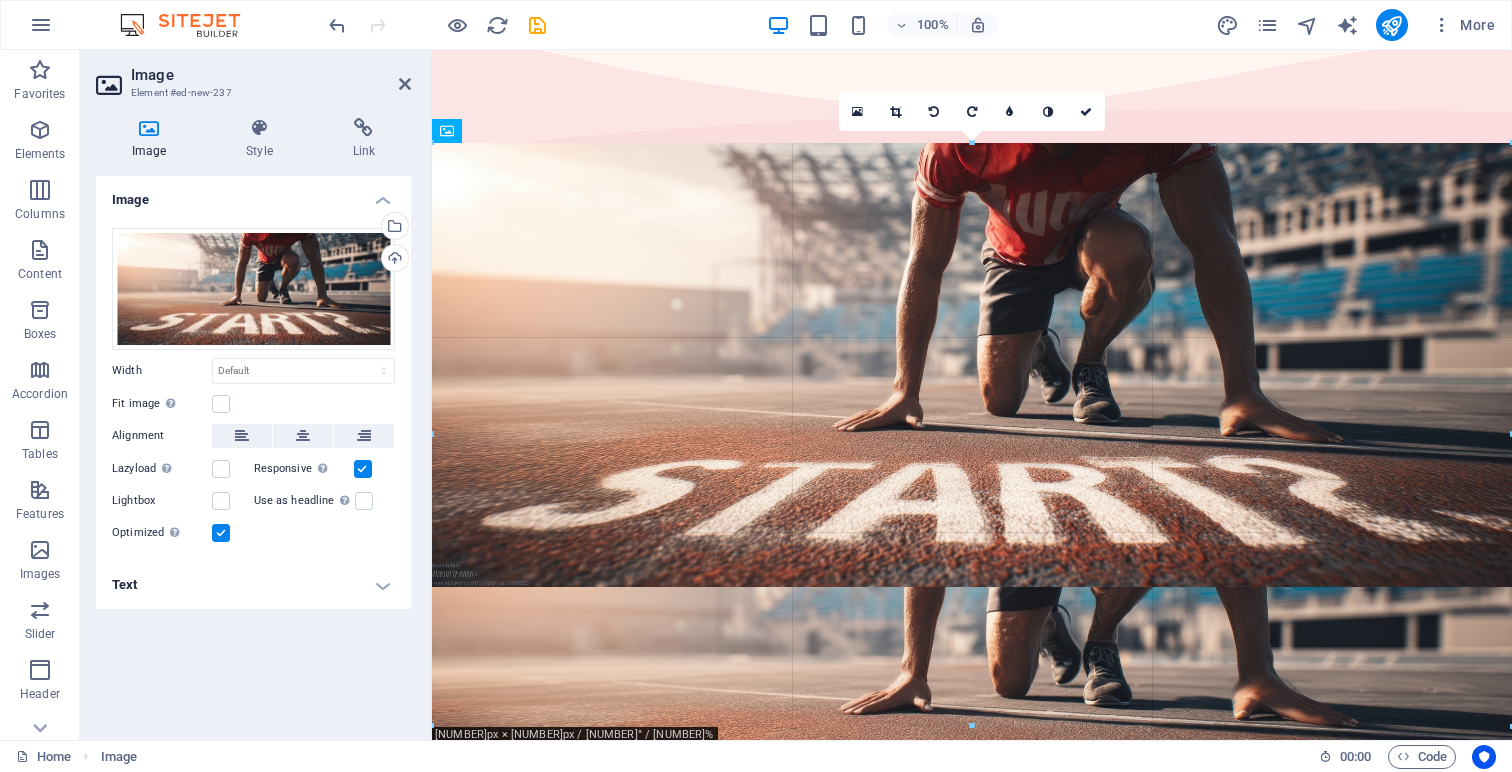 drag, startPoint x: 435, startPoint y: 559, endPoint x: 355, endPoint y: 563, distance: 80.09994 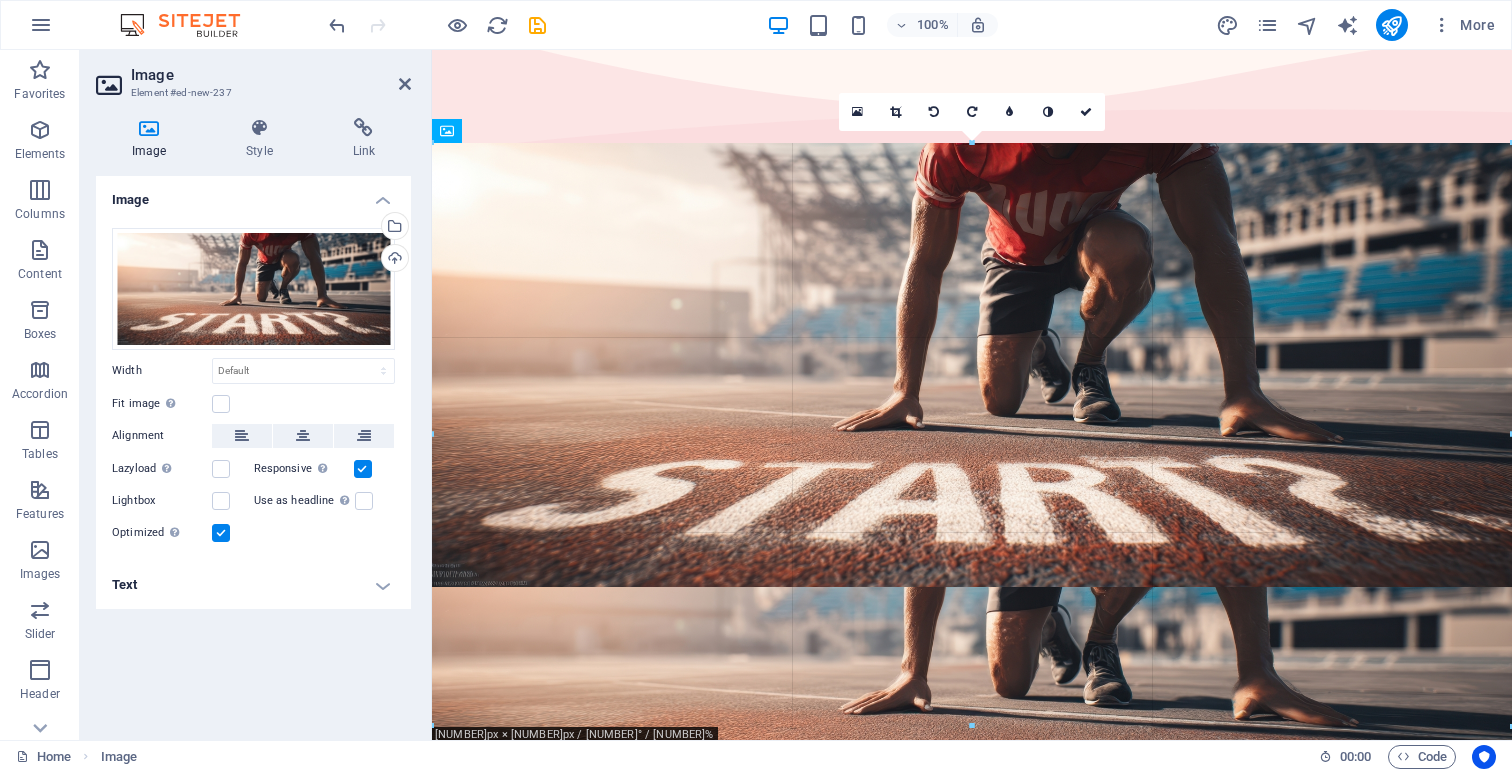 type on "1080" 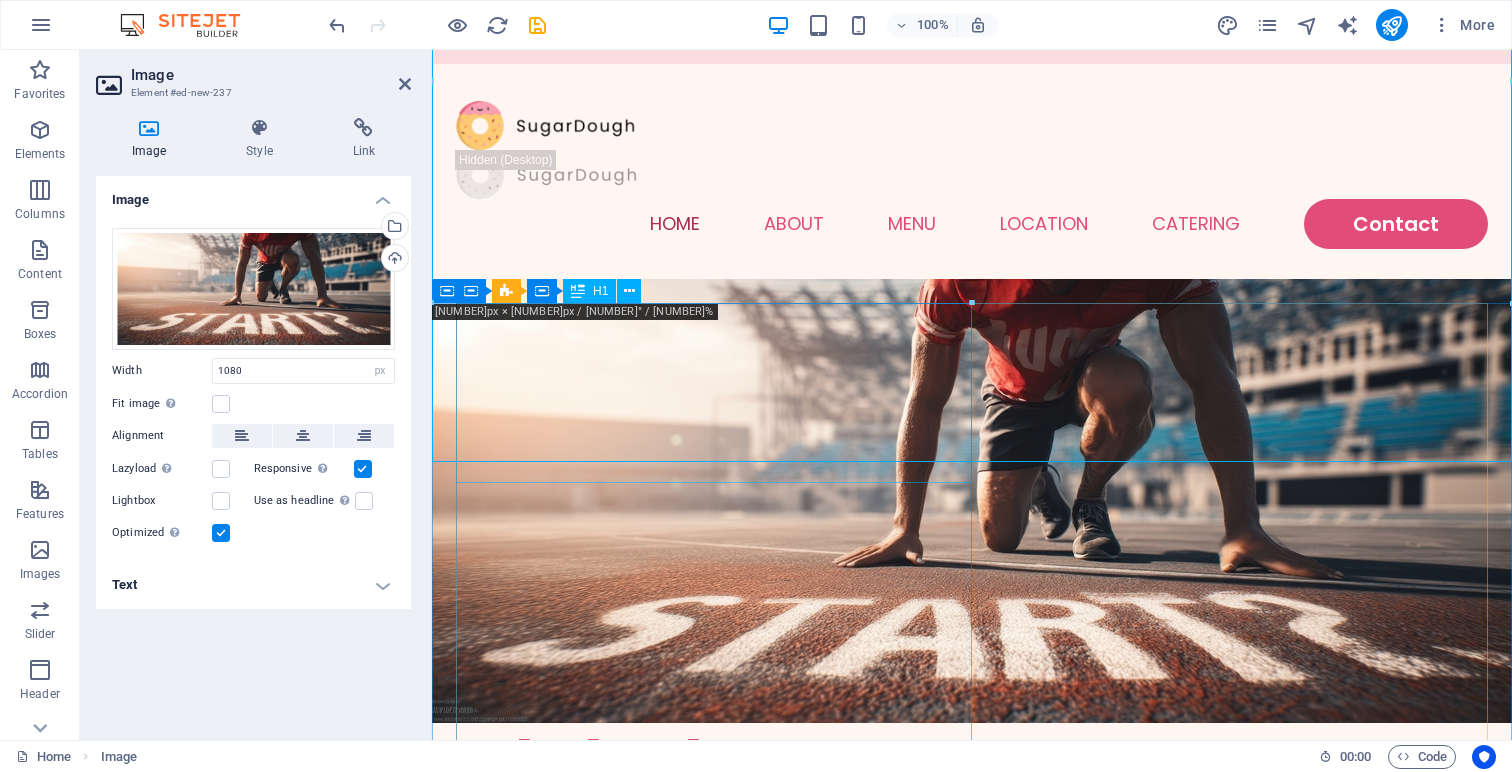 scroll, scrollTop: 191, scrollLeft: 0, axis: vertical 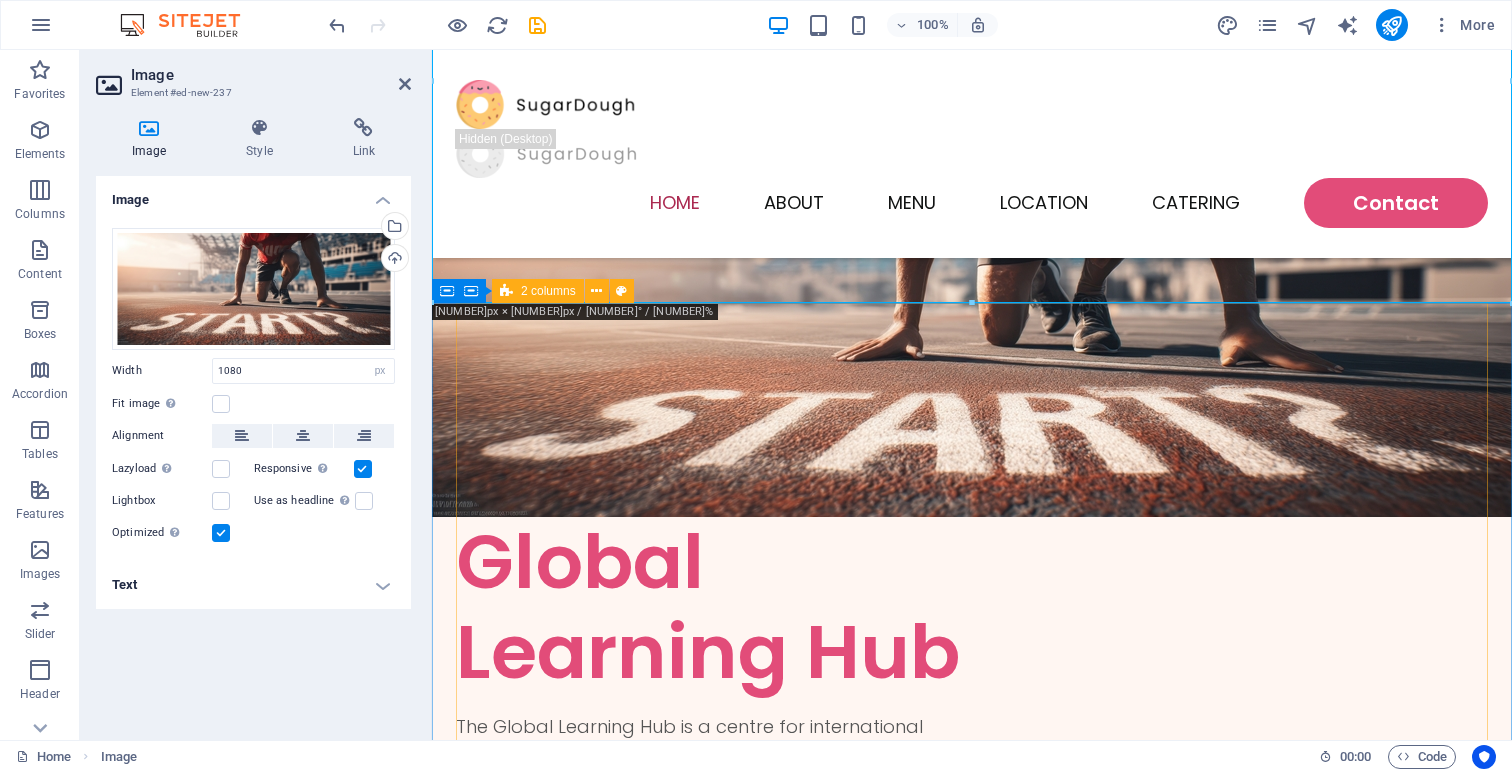 click on "Global Learning Hub The Global Learning Hub is a centre for international education, specialising in engaging, differentiated resources for  International Baccalaureate Diploma Programme Sports, Exercise and Health Science course.  With detailed programs, workbooks, examinations, summaries and more, we support busy teachers and students by streamlining planning and learning—making it easier to navigate the subject guide amidst the demands of a fast-paced school environment. See Menu Drop content here or  Add elements  Paste clipboard" at bounding box center (972, 866) 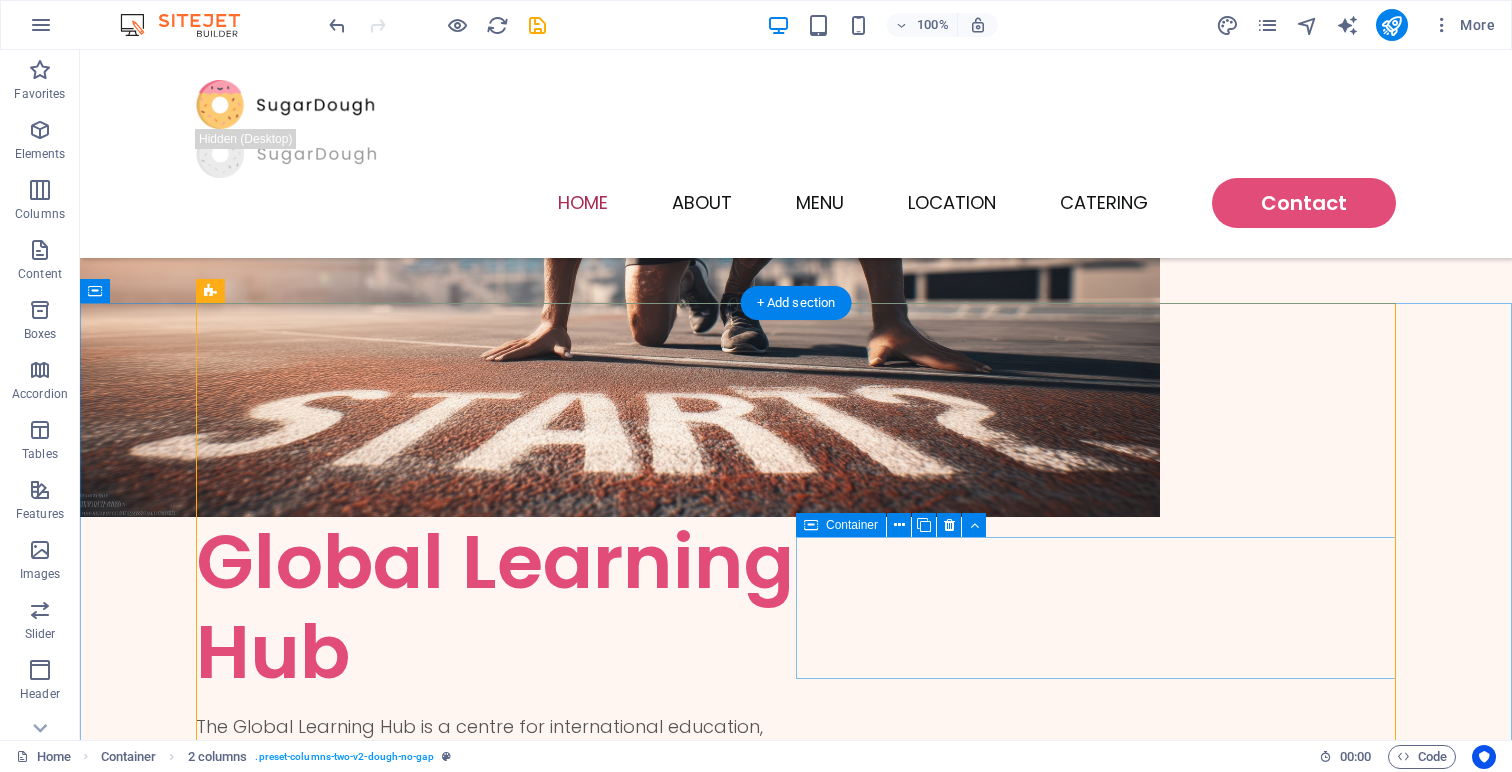 click on "Drop content here or  Add elements  Paste clipboard" at bounding box center (496, 1090) 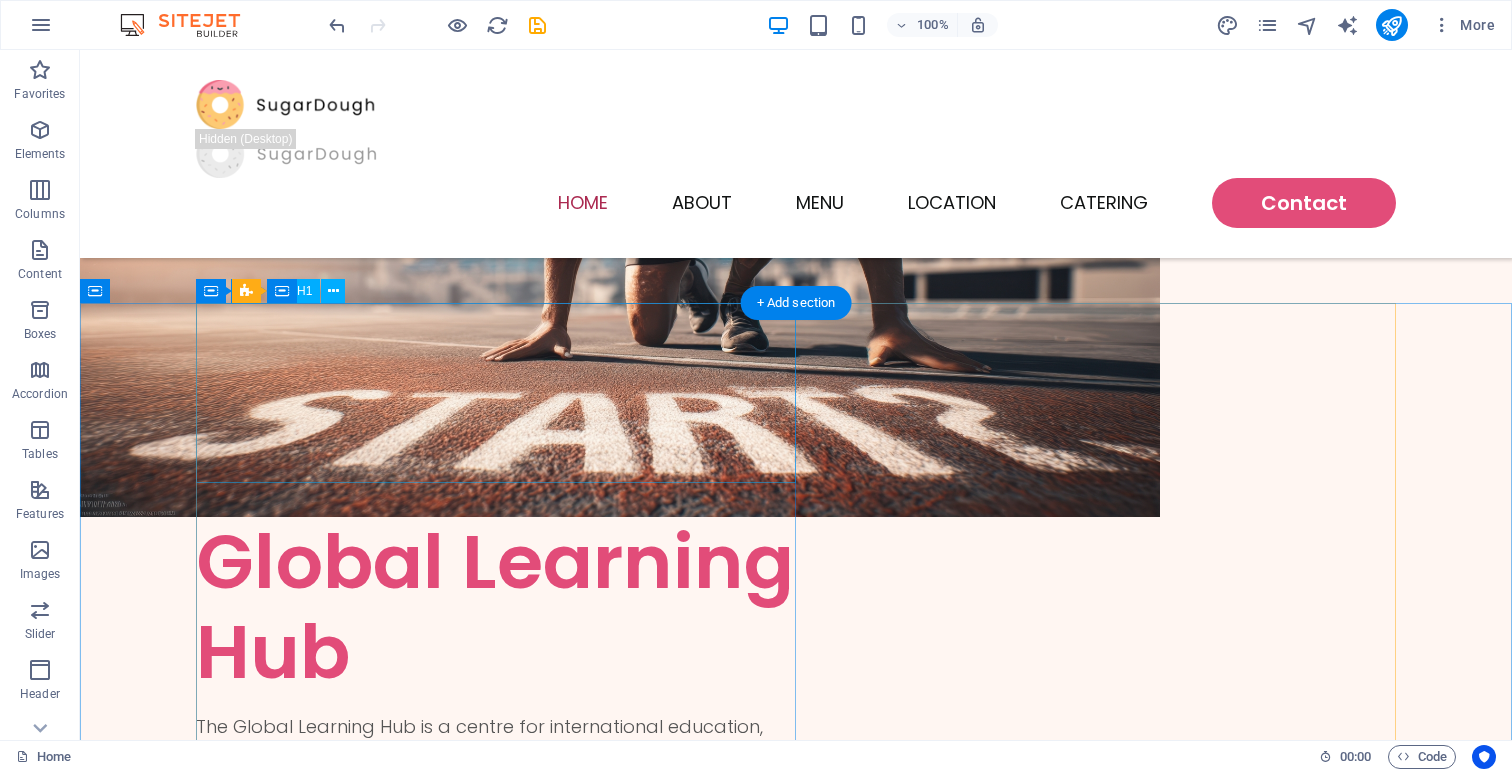 click on "Global Learning Hub" at bounding box center (496, 607) 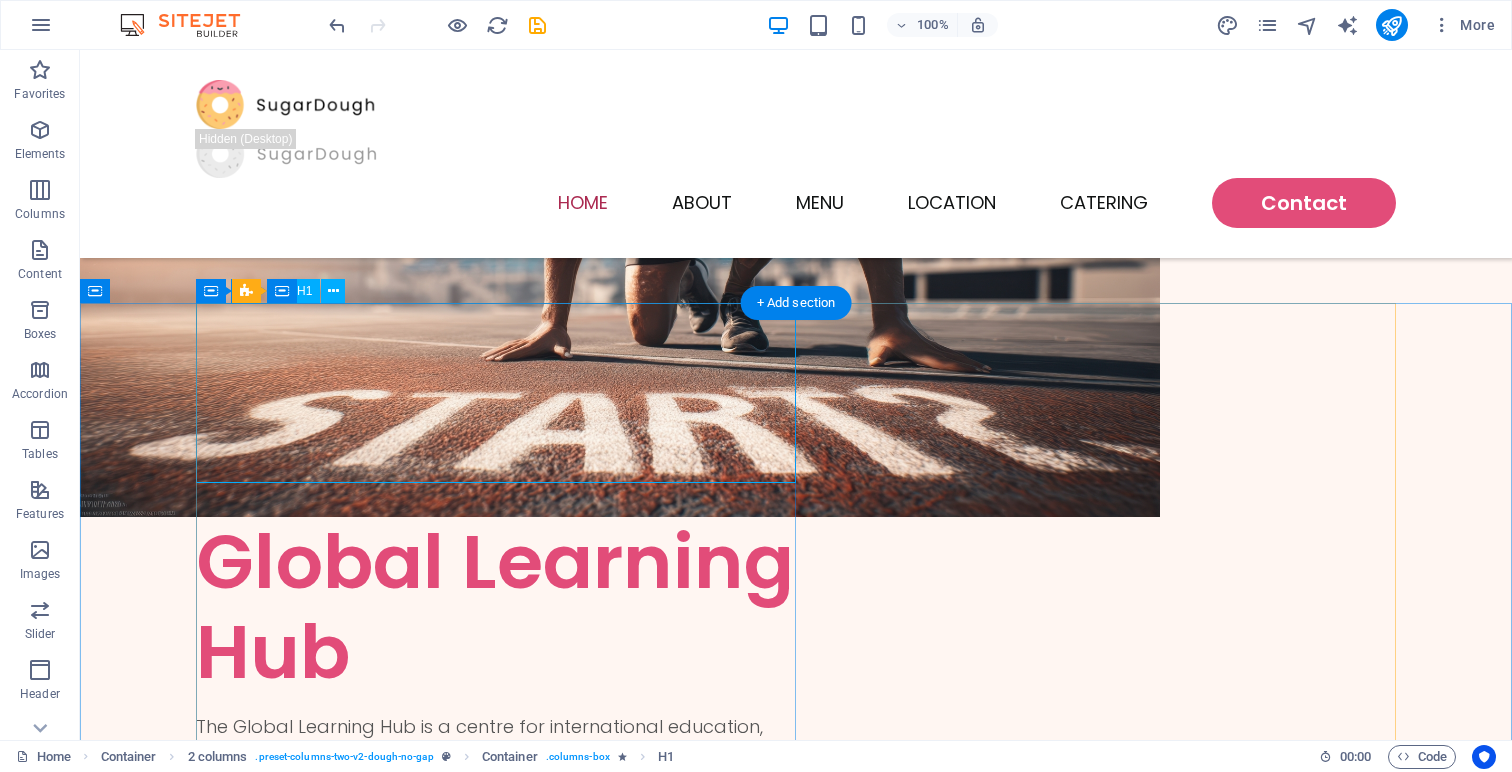 click on "Global Learning Hub" at bounding box center [496, 607] 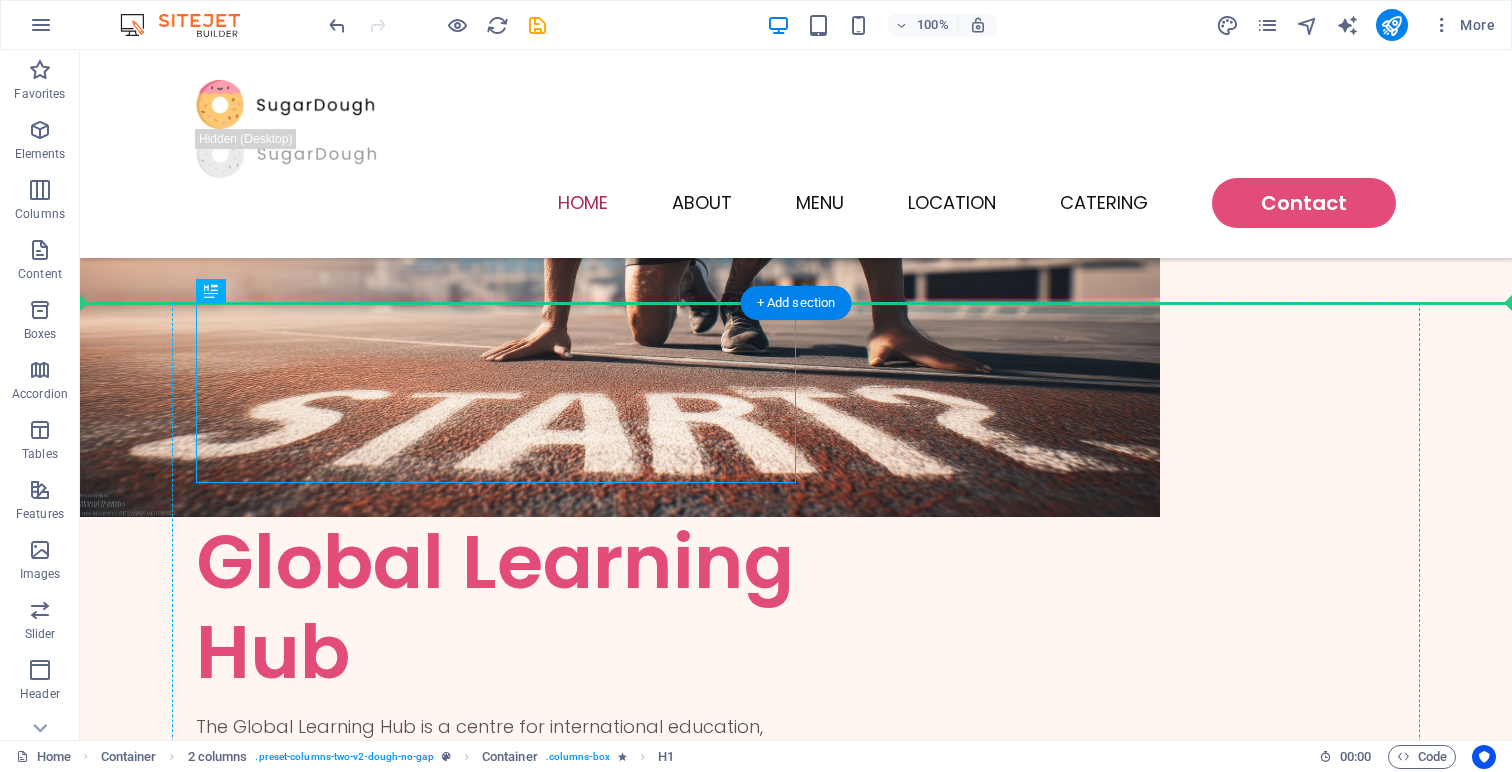 drag, startPoint x: 792, startPoint y: 469, endPoint x: 934, endPoint y: 472, distance: 142.0317 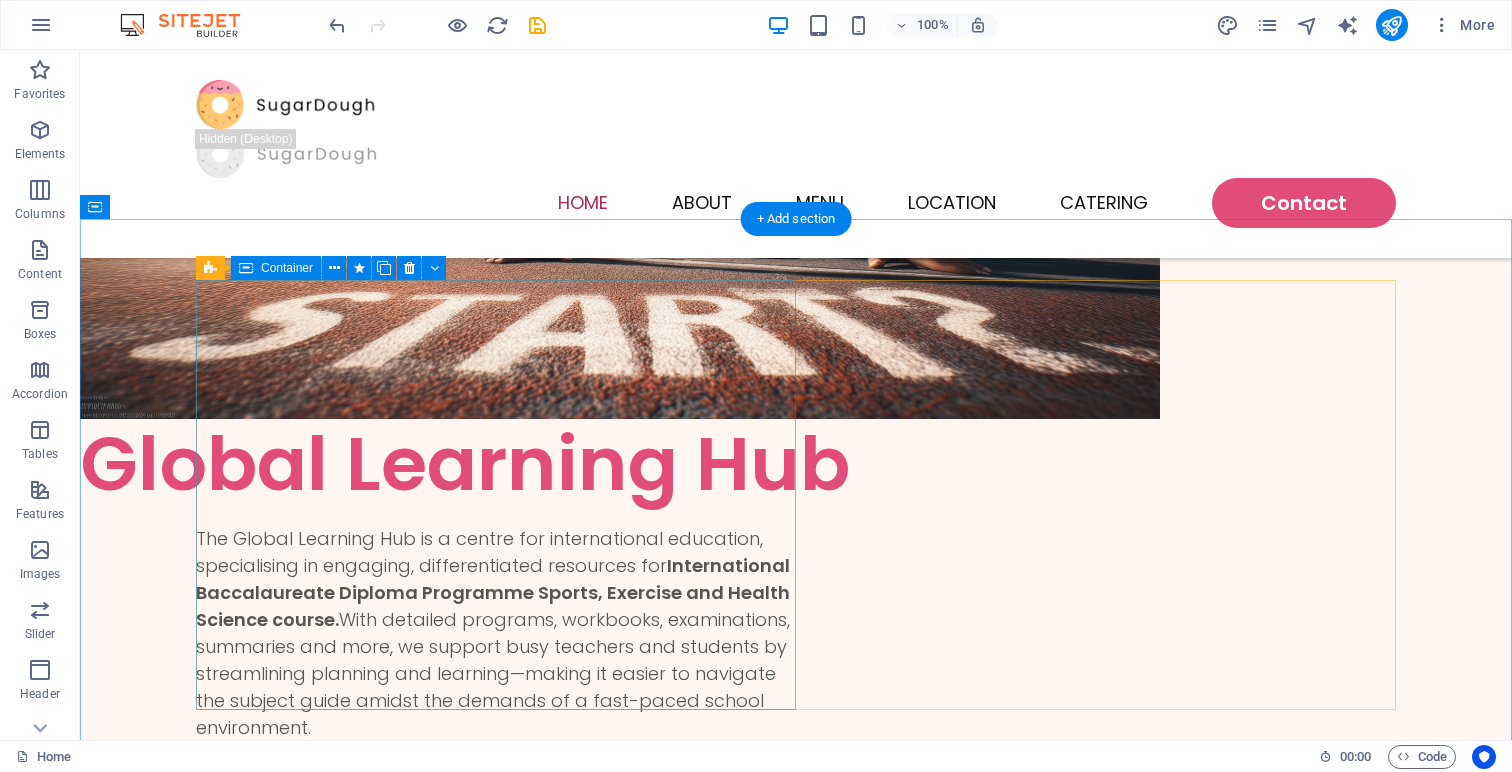 scroll, scrollTop: 292, scrollLeft: 0, axis: vertical 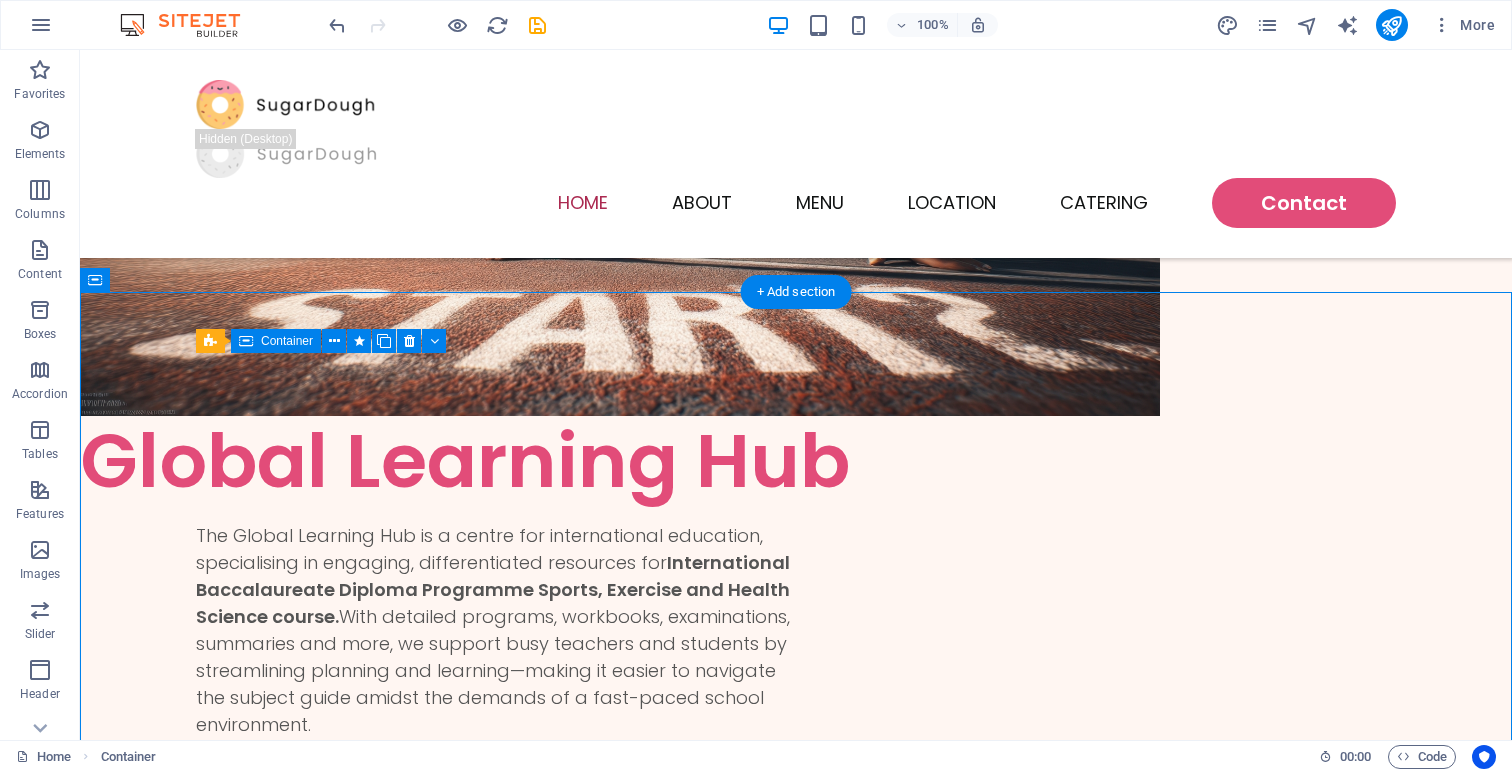 drag, startPoint x: 737, startPoint y: 413, endPoint x: 715, endPoint y: 401, distance: 25.059929 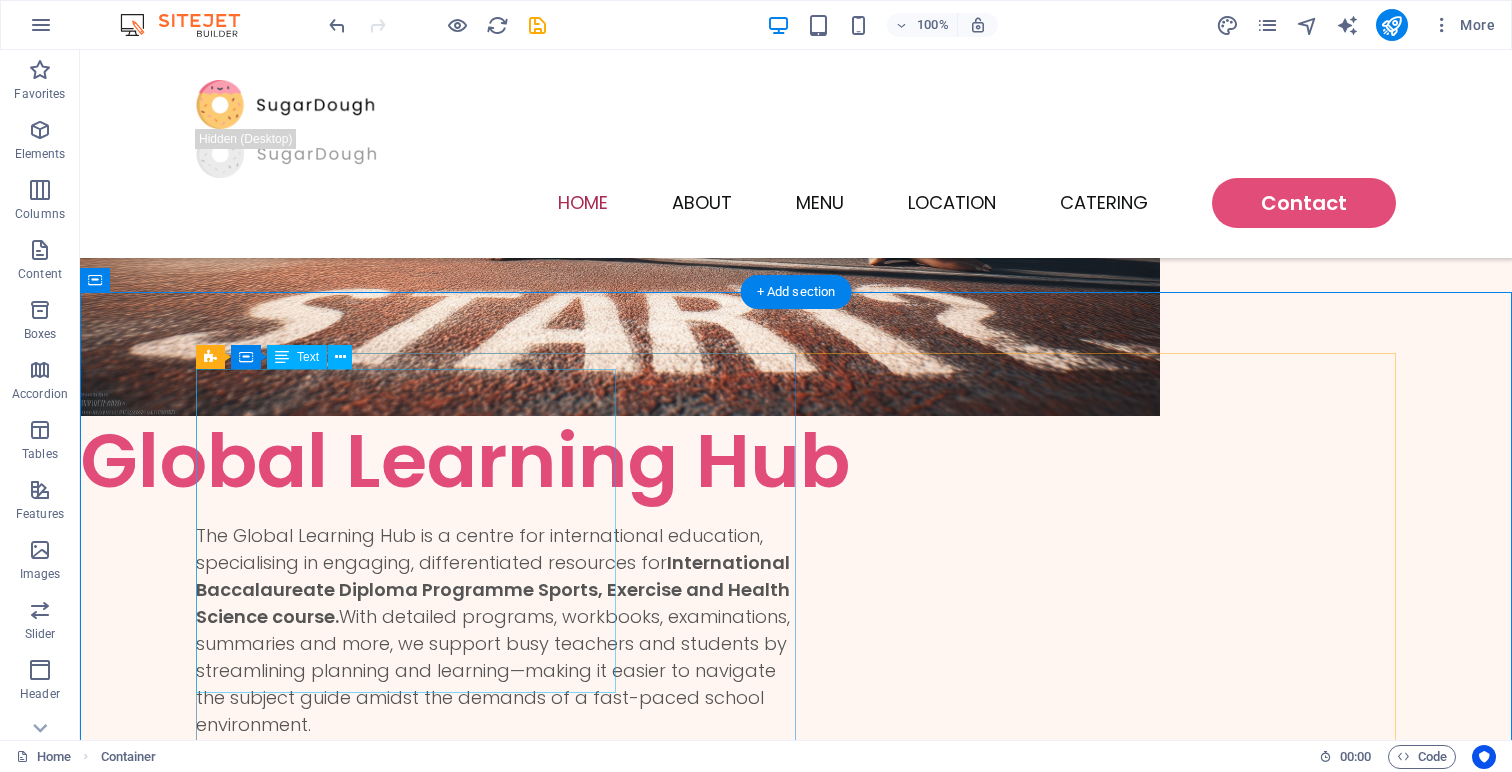 click on "The Global Learning Hub is a centre for international education, specialising in engaging, differentiated resources for  International Baccalaureate Diploma Programme Sports, Exercise and Health Science course.  With detailed programs, workbooks, examinations, summaries and more, we support busy teachers and students by streamlining planning and learning—making it easier to navigate the subject guide amidst the demands of a fast-paced school environment." at bounding box center [496, 630] 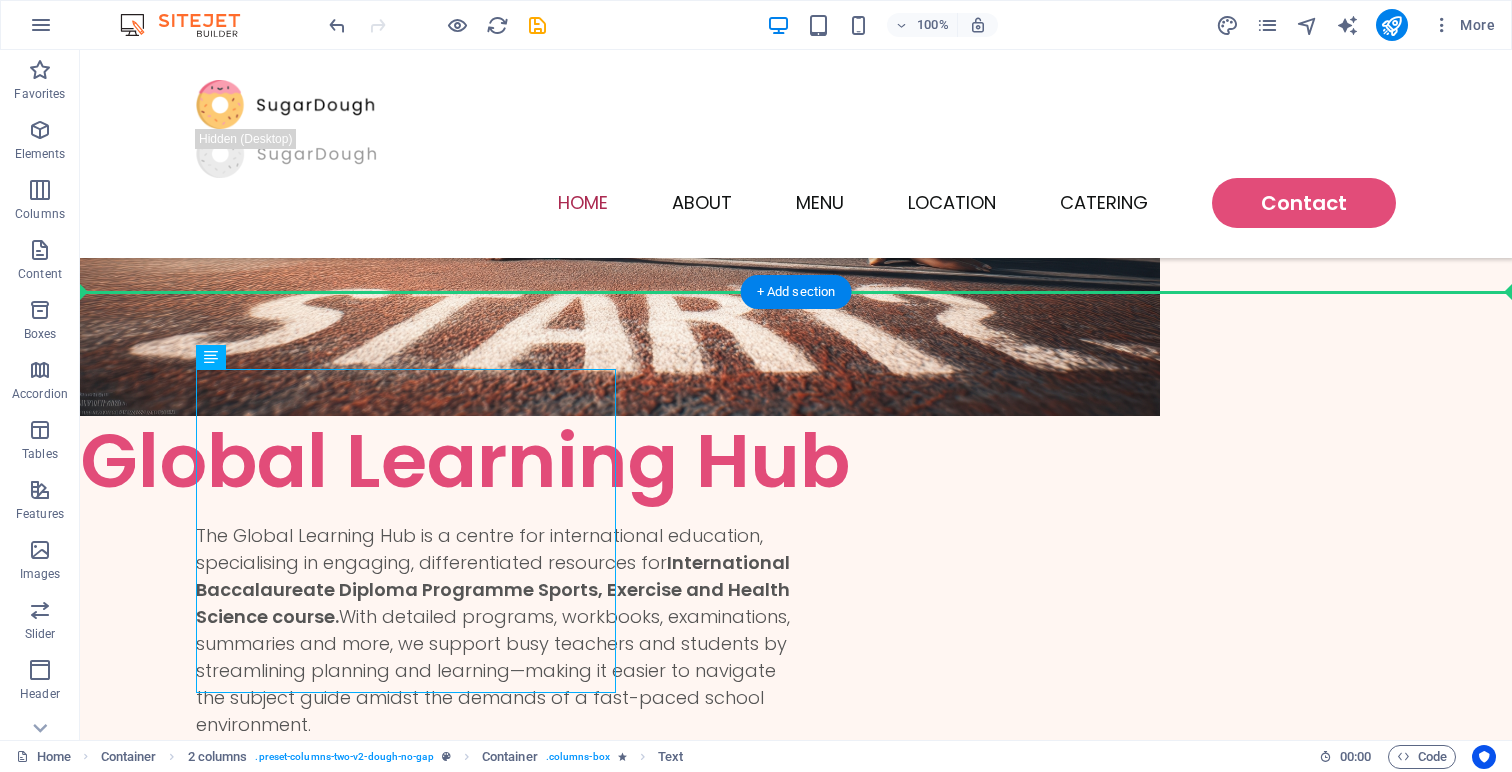 drag, startPoint x: 334, startPoint y: 392, endPoint x: 228, endPoint y: 312, distance: 132.8006 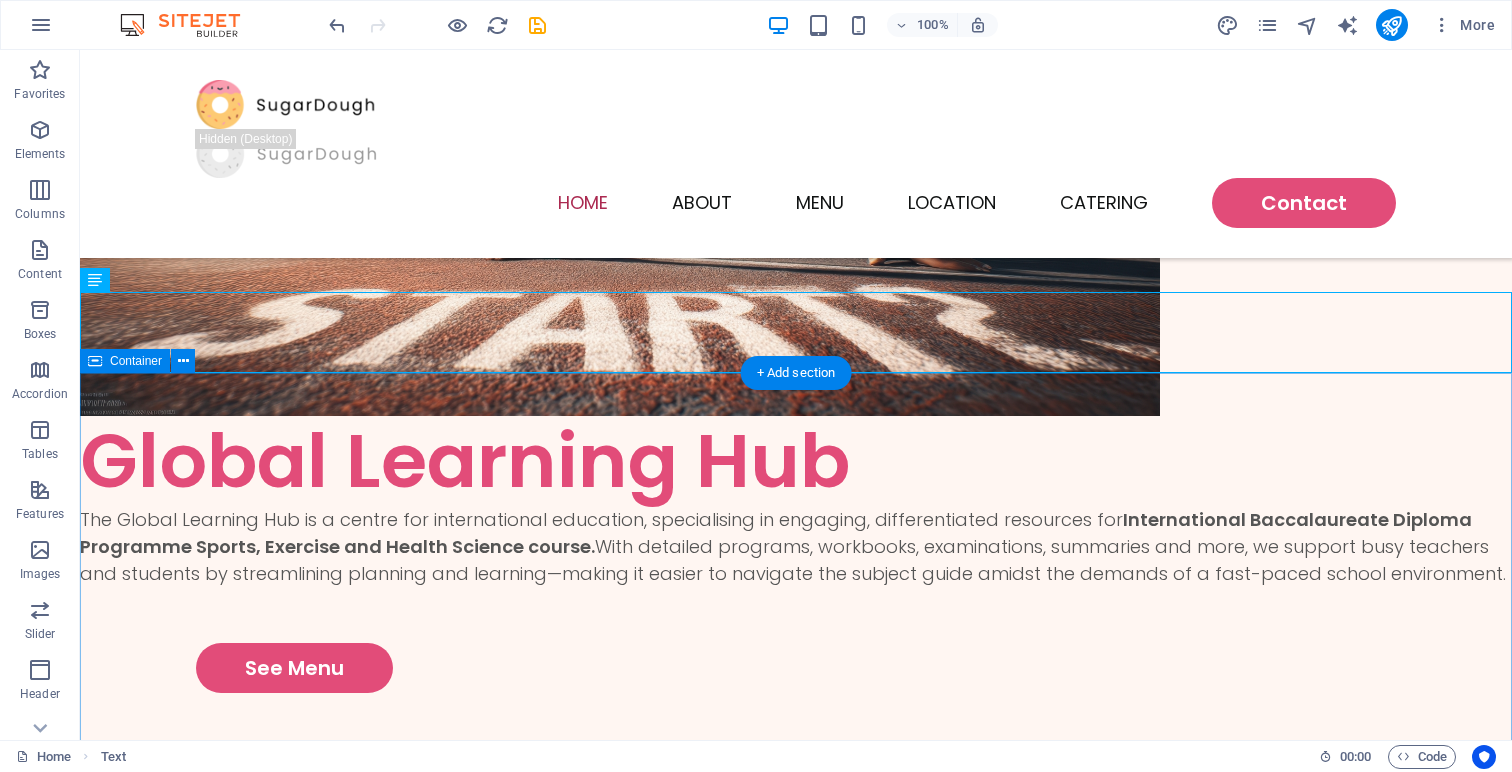 click on "See Menu" at bounding box center (796, 863) 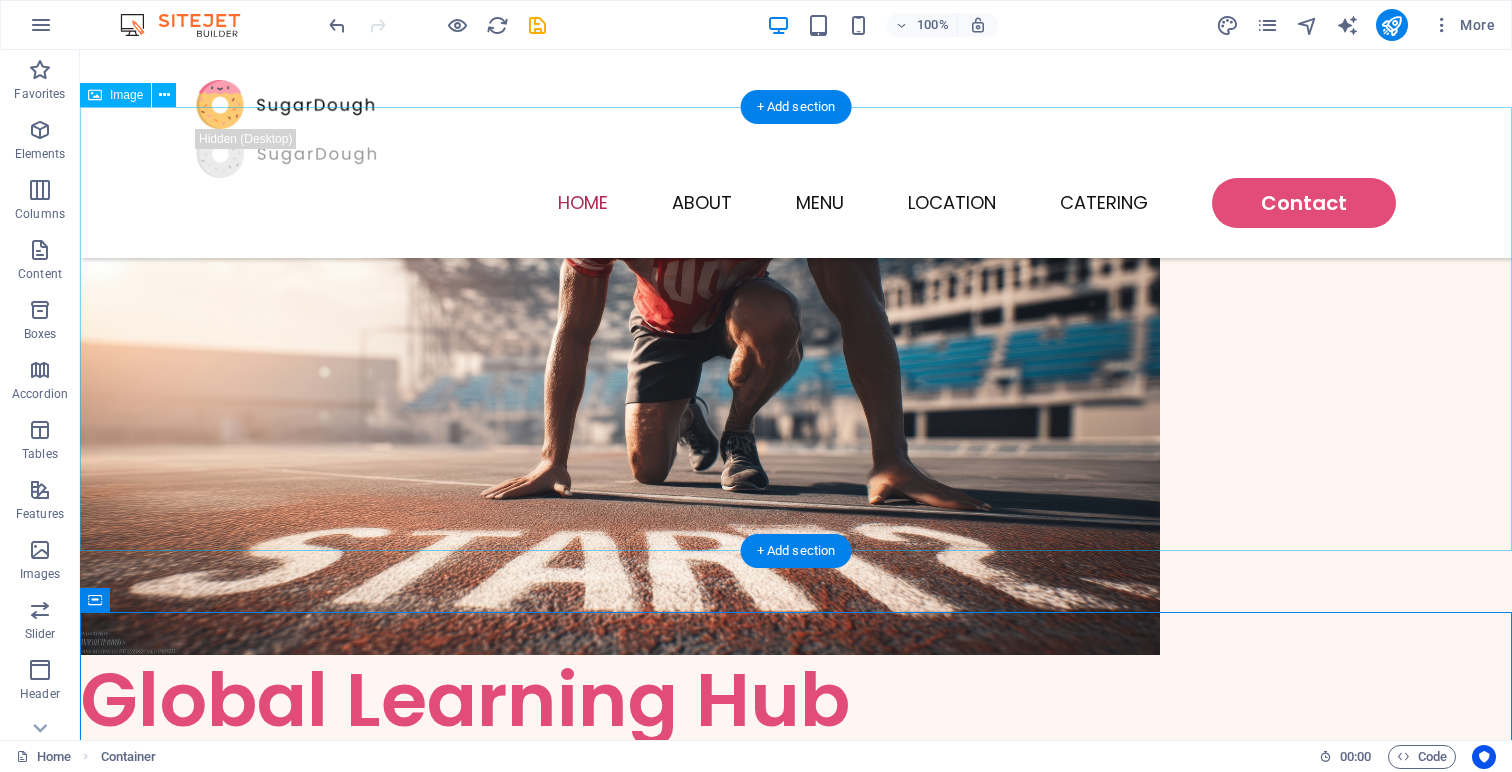 scroll, scrollTop: 0, scrollLeft: 0, axis: both 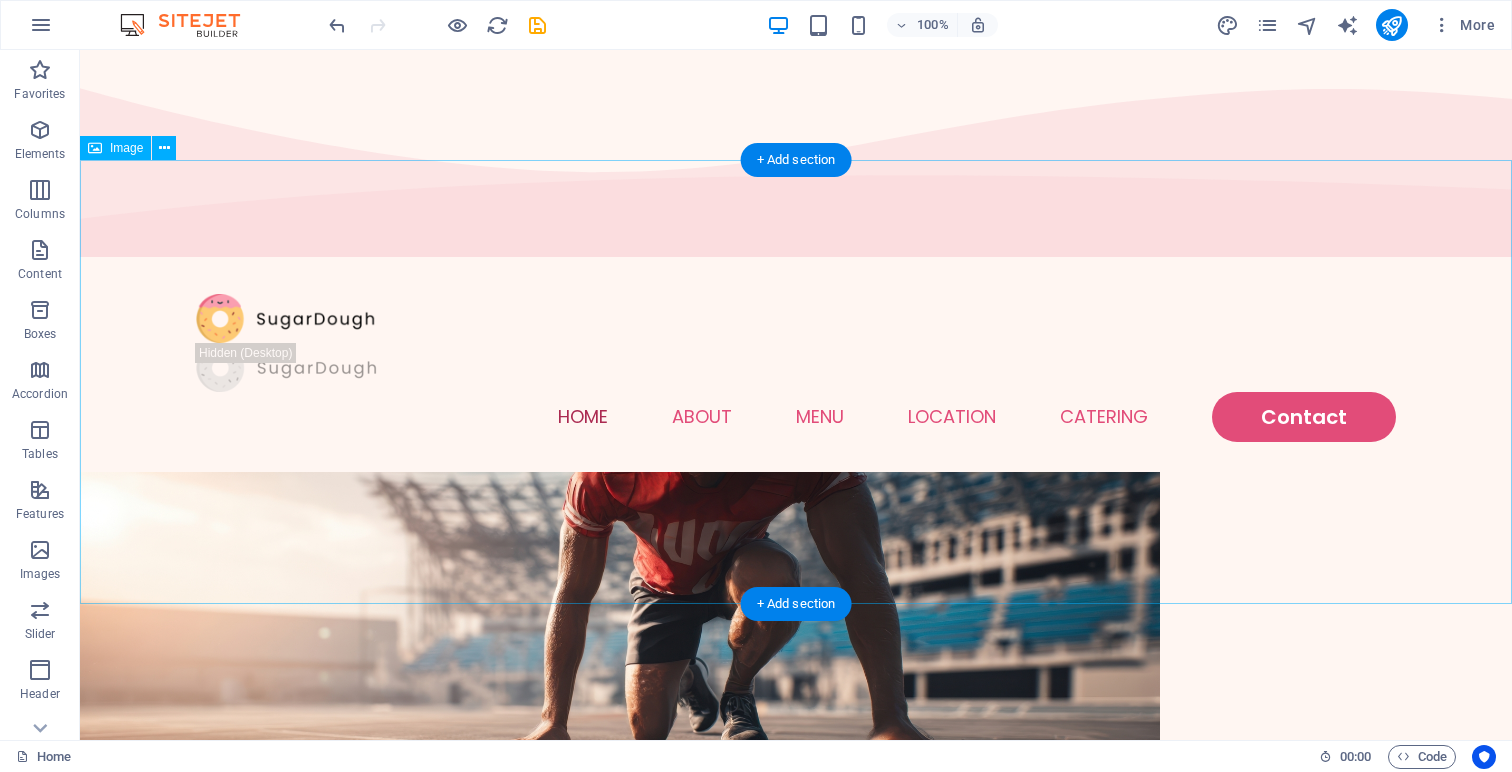 click at bounding box center [796, 694] 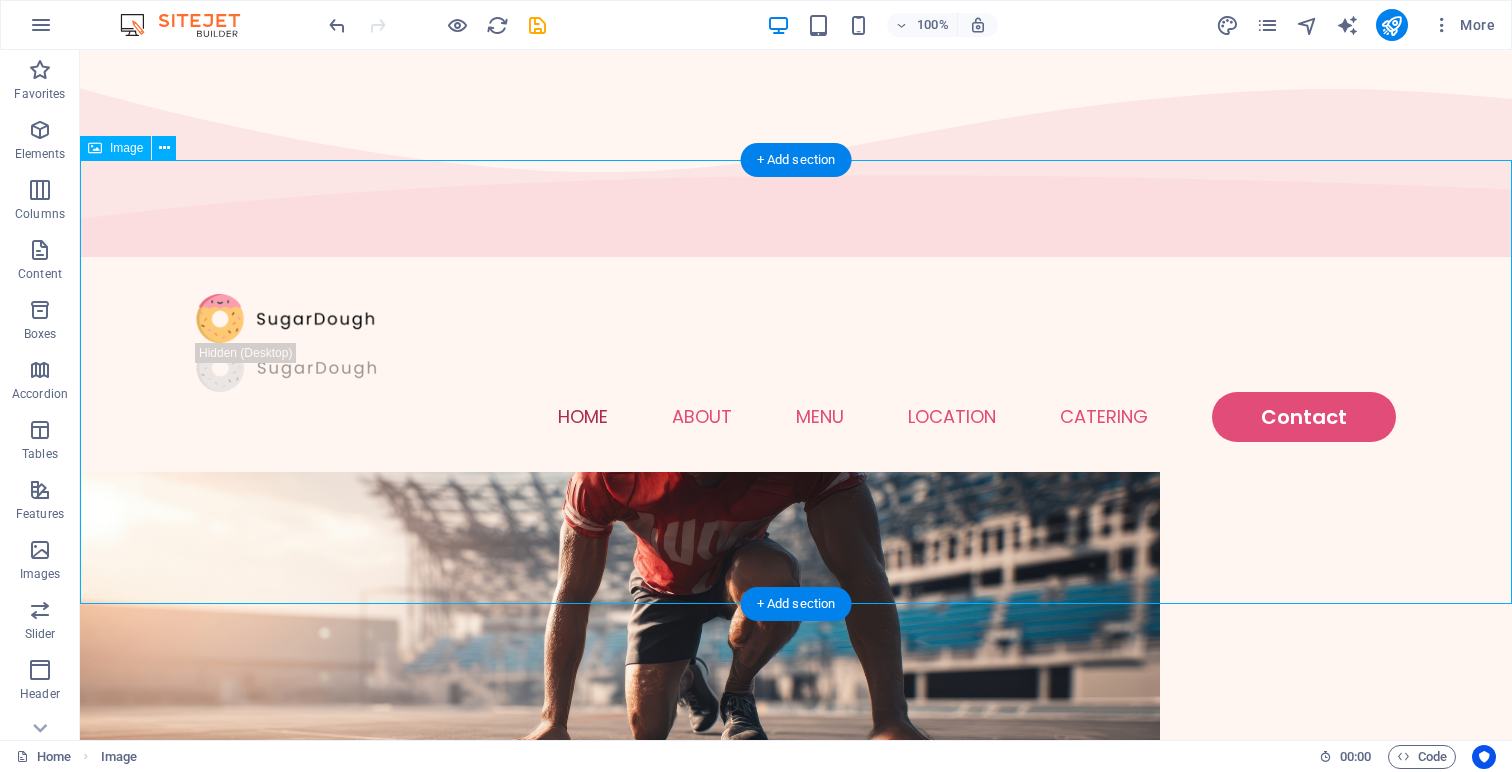 click at bounding box center (796, 694) 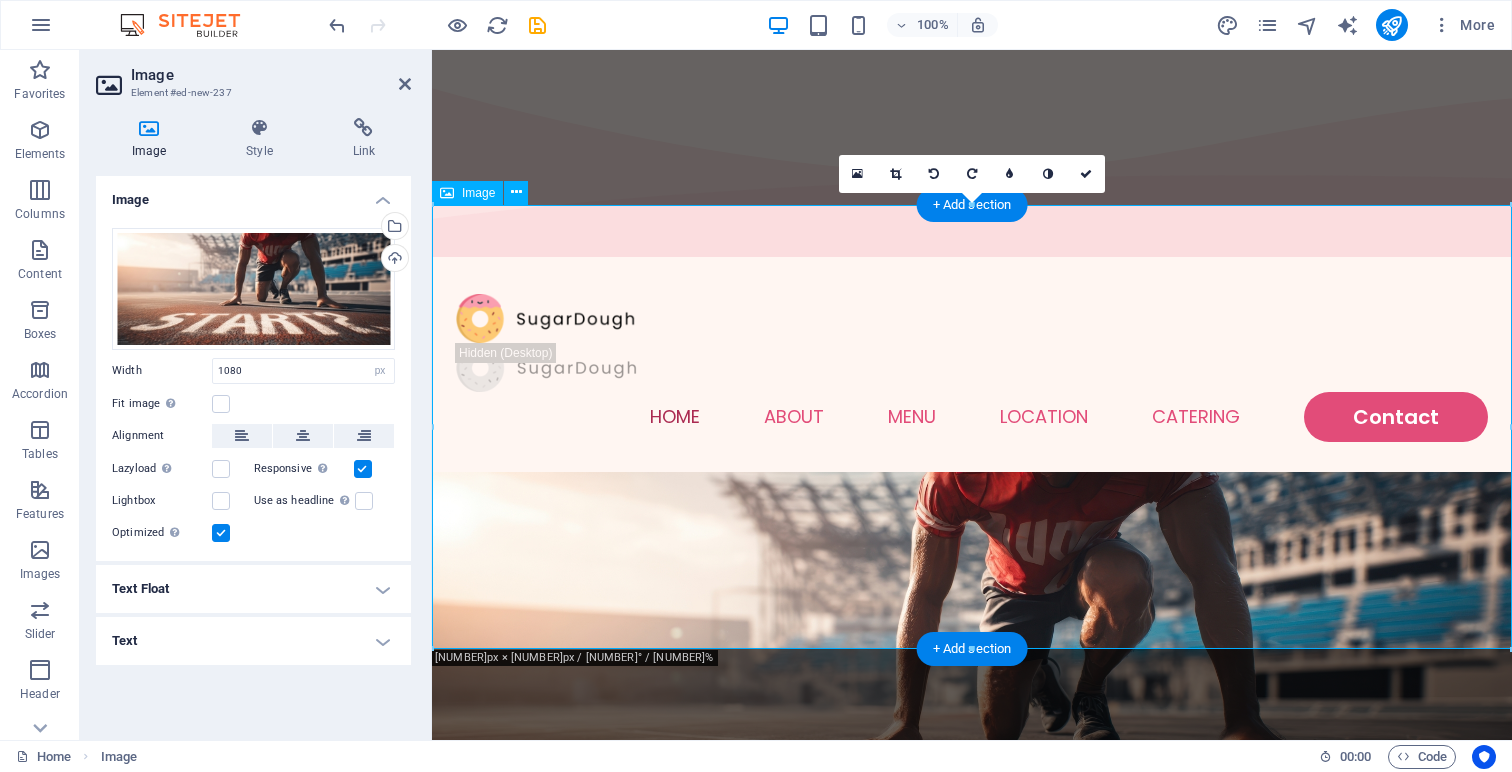 scroll, scrollTop: 4, scrollLeft: 0, axis: vertical 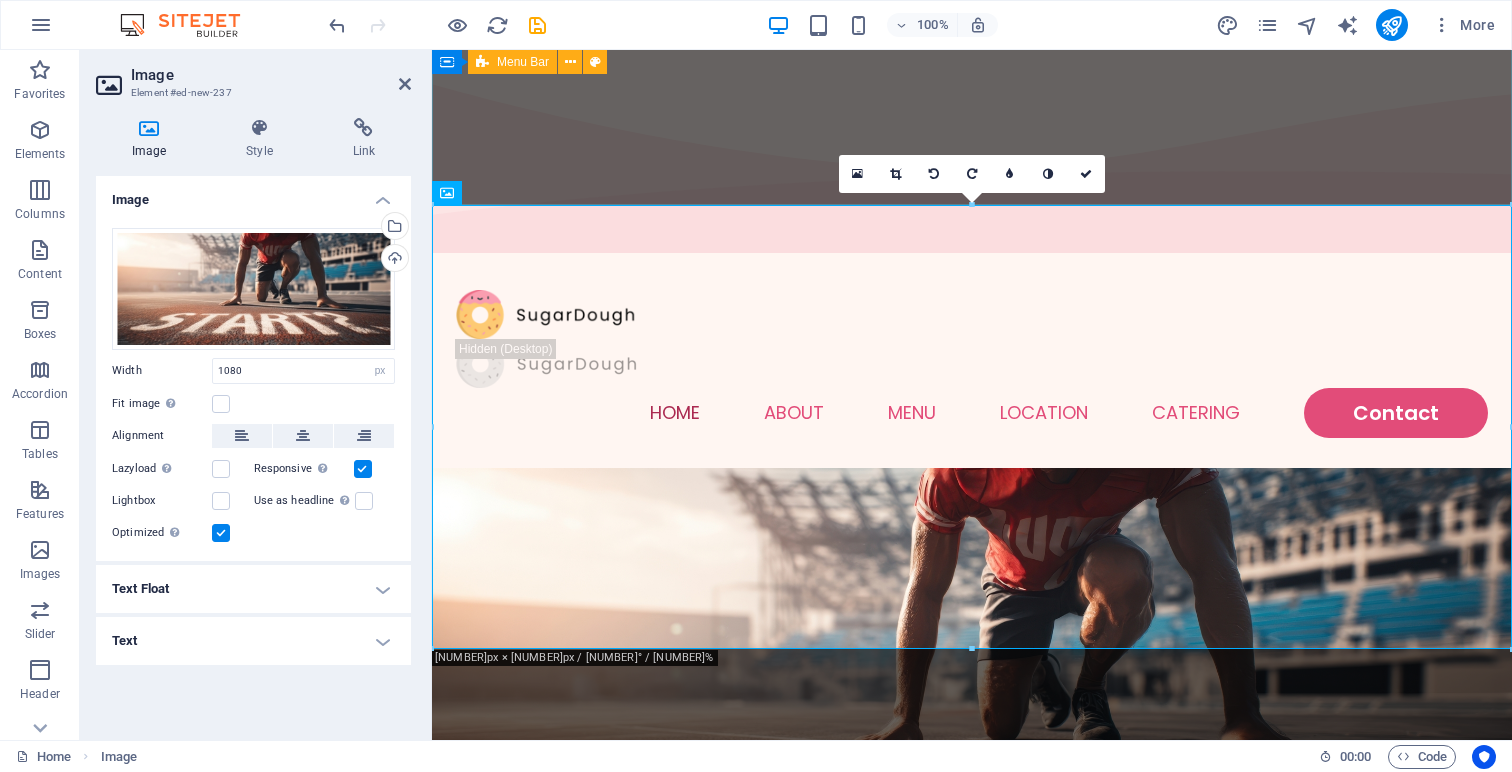 click on "Home About Menu Location Catering Contact" at bounding box center [972, 364] 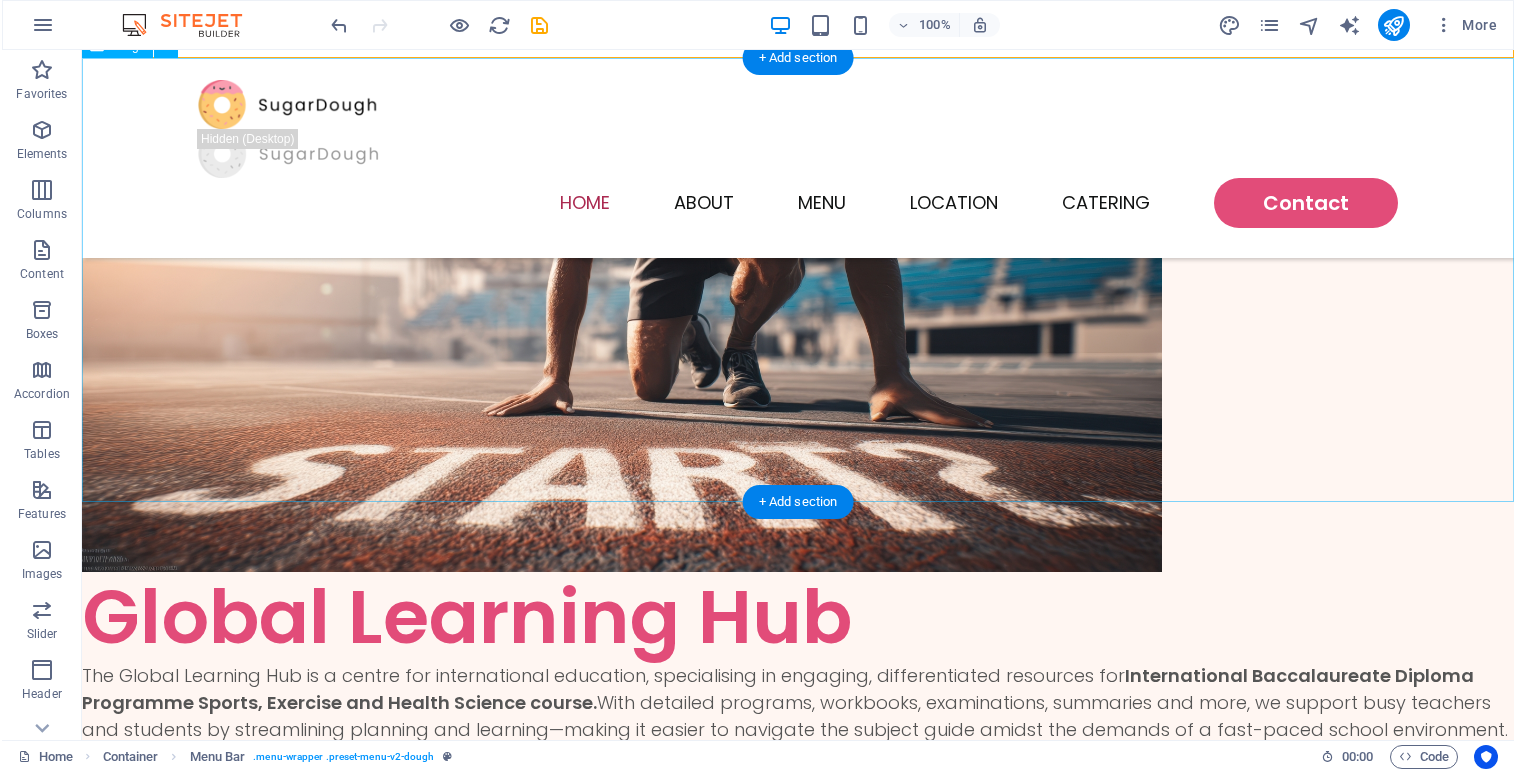 scroll, scrollTop: 154, scrollLeft: 0, axis: vertical 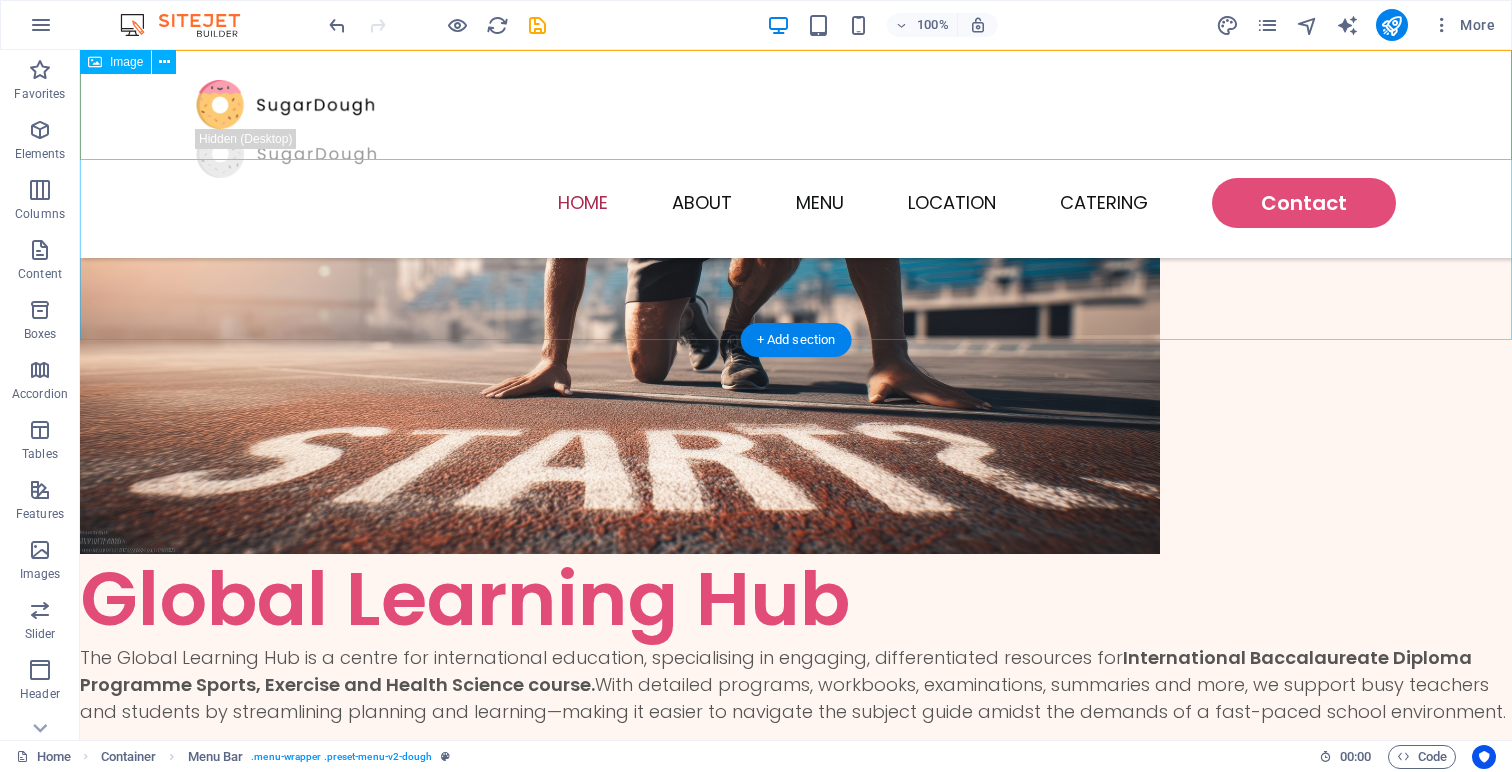 click at bounding box center (796, 332) 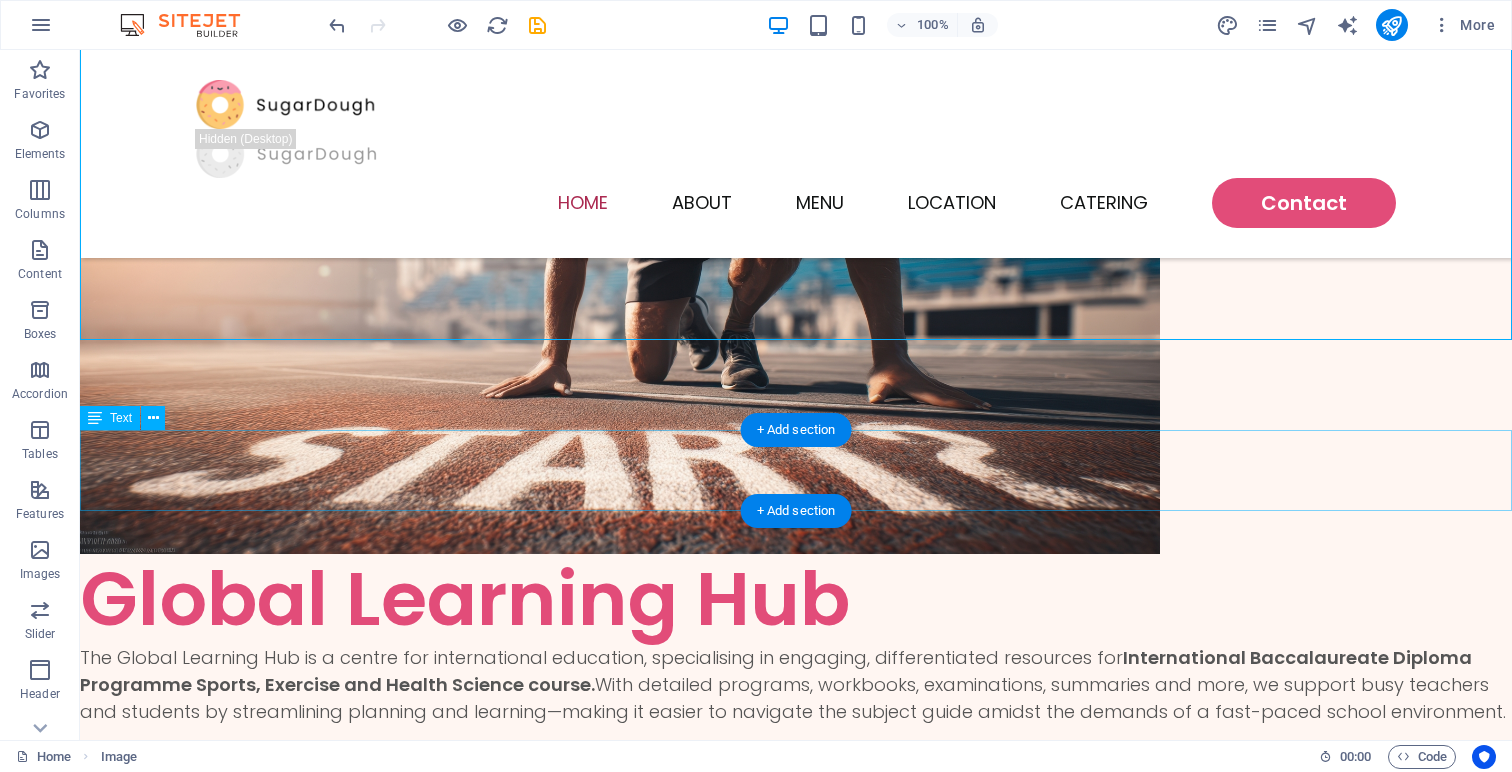 click on "The Global Learning Hub is a centre for international education, specialising in engaging, differentiated resources for  International Baccalaureate Diploma Programme Sports, Exercise and Health Science course.  With detailed programs, workbooks, examinations, summaries and more, we support busy teachers and students by streamlining planning and learning—making it easier to navigate the subject guide amidst the demands of a fast-paced school environment." at bounding box center (796, 684) 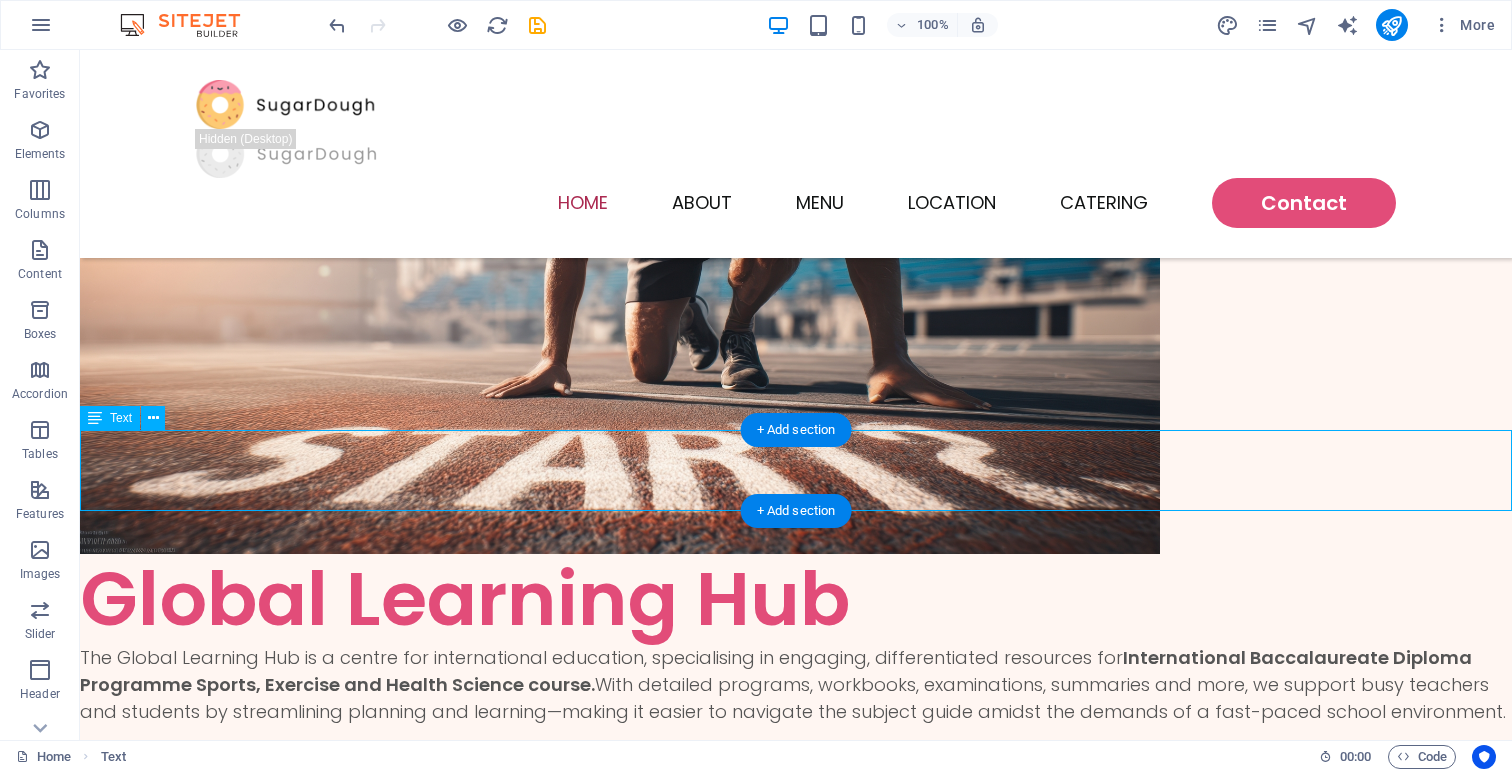 click on "The Global Learning Hub is a centre for international education, specialising in engaging, differentiated resources for  International Baccalaureate Diploma Programme Sports, Exercise and Health Science course.  With detailed programs, workbooks, examinations, summaries and more, we support busy teachers and students by streamlining planning and learning—making it easier to navigate the subject guide amidst the demands of a fast-paced school environment." at bounding box center [796, 684] 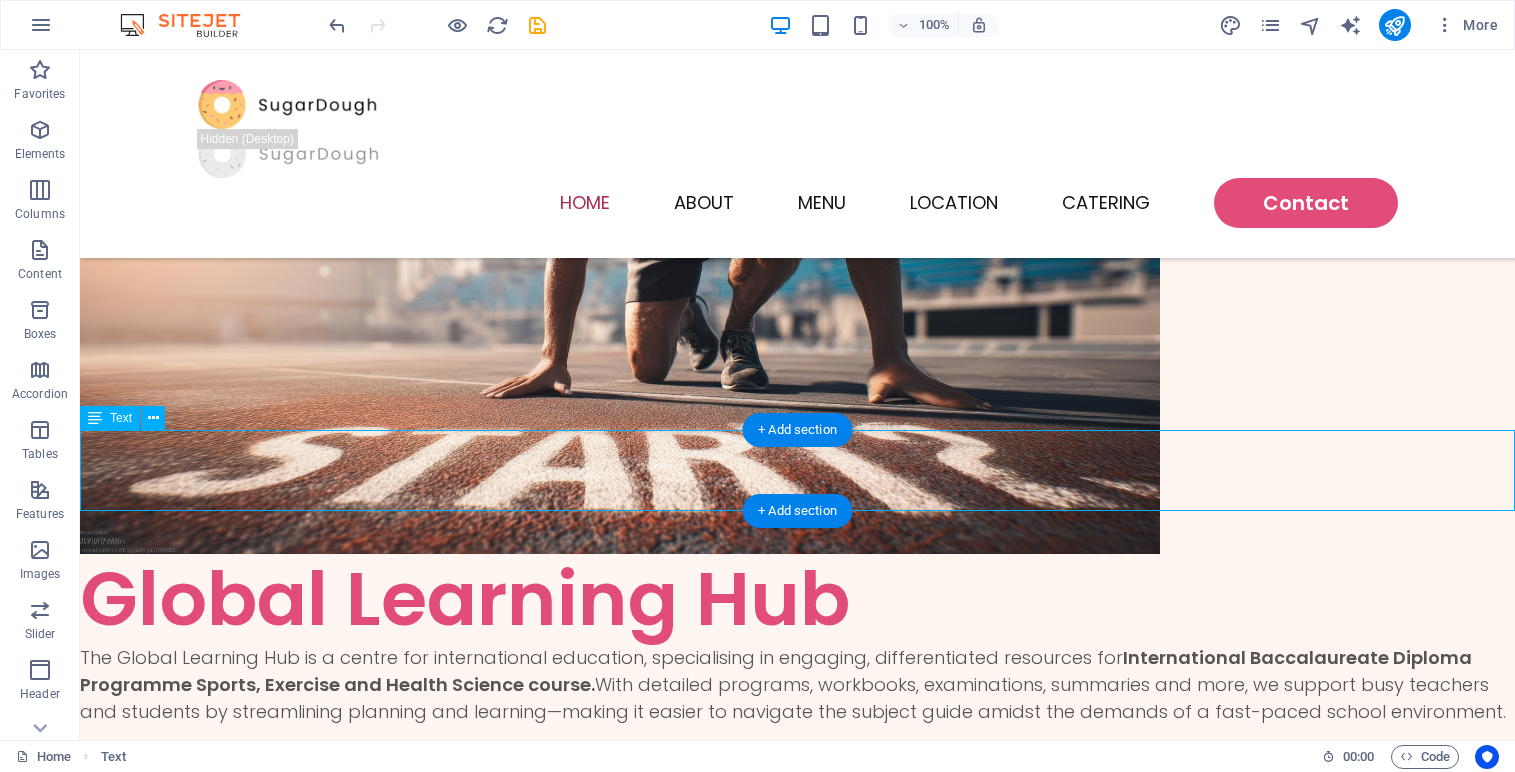 click on "The Global Learning Hub is a centre for international education, specialising in engaging, differentiated resources for  International Baccalaureate Diploma Programme Sports, Exercise and Health Science course.  With detailed programs, workbooks, examinations, summaries and more, we support busy teachers and students by streamlining planning and learning—making it easier to navigate the subject guide amidst the demands of a fast-paced school environment." at bounding box center (797, 684) 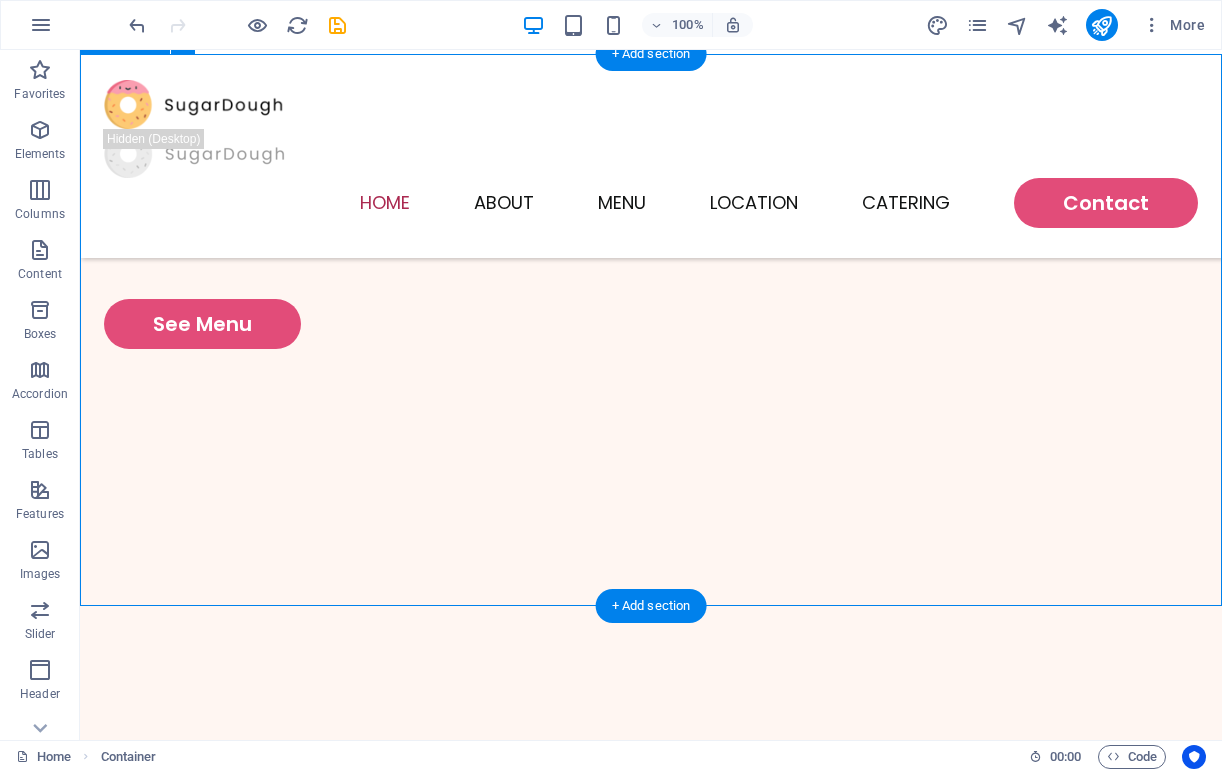 scroll, scrollTop: 535, scrollLeft: 0, axis: vertical 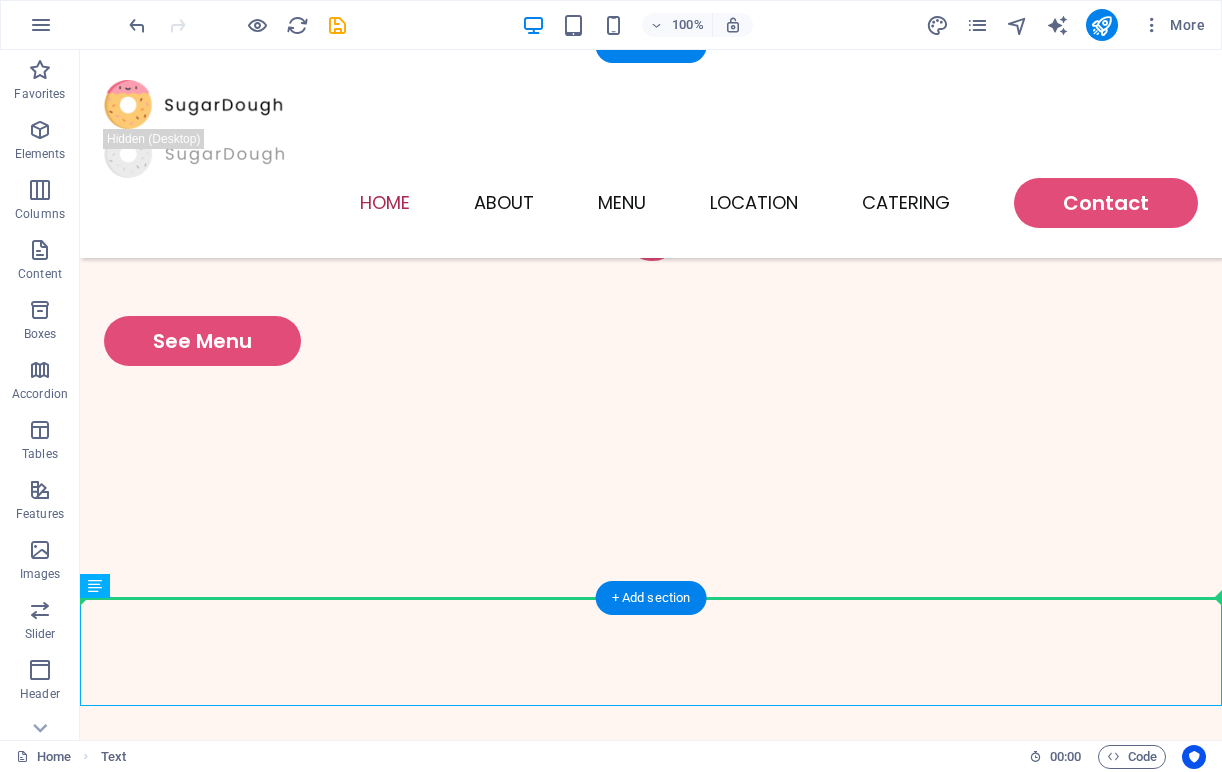 drag, startPoint x: 693, startPoint y: 643, endPoint x: 774, endPoint y: 462, distance: 198.29776 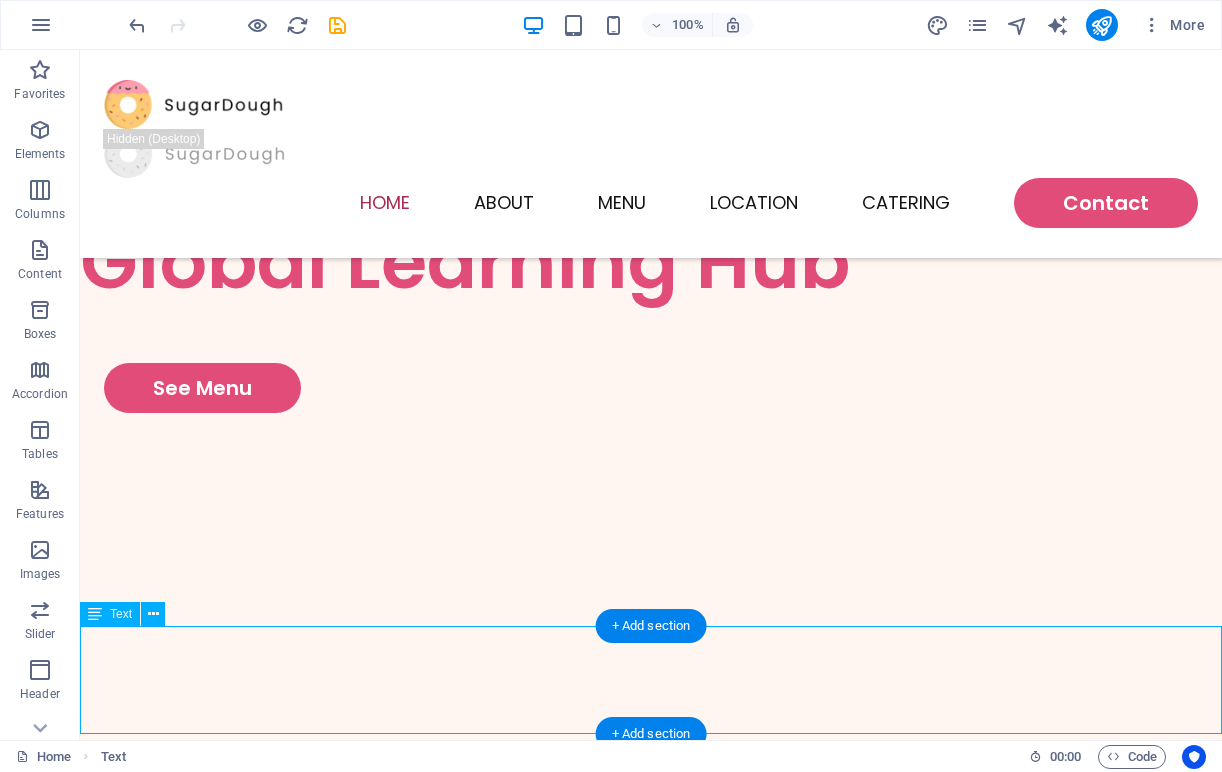 scroll, scrollTop: 510, scrollLeft: 0, axis: vertical 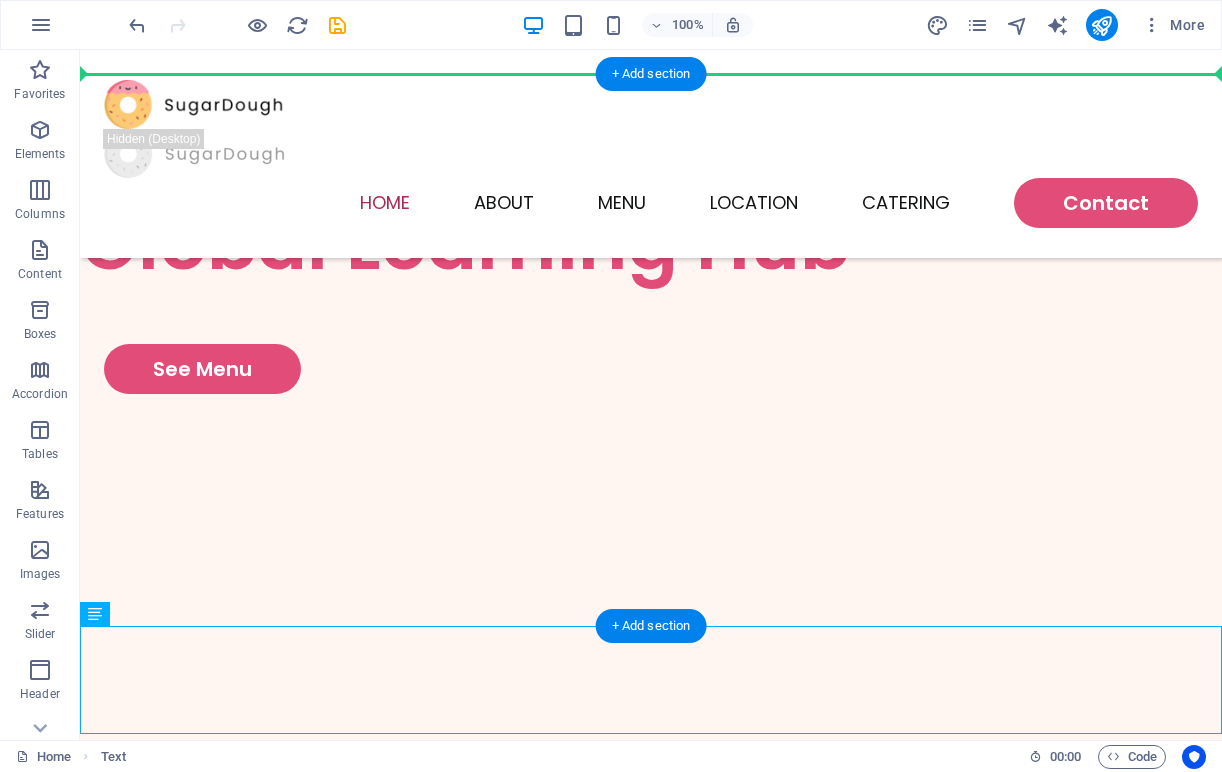 drag, startPoint x: 762, startPoint y: 672, endPoint x: 782, endPoint y: 217, distance: 455.43936 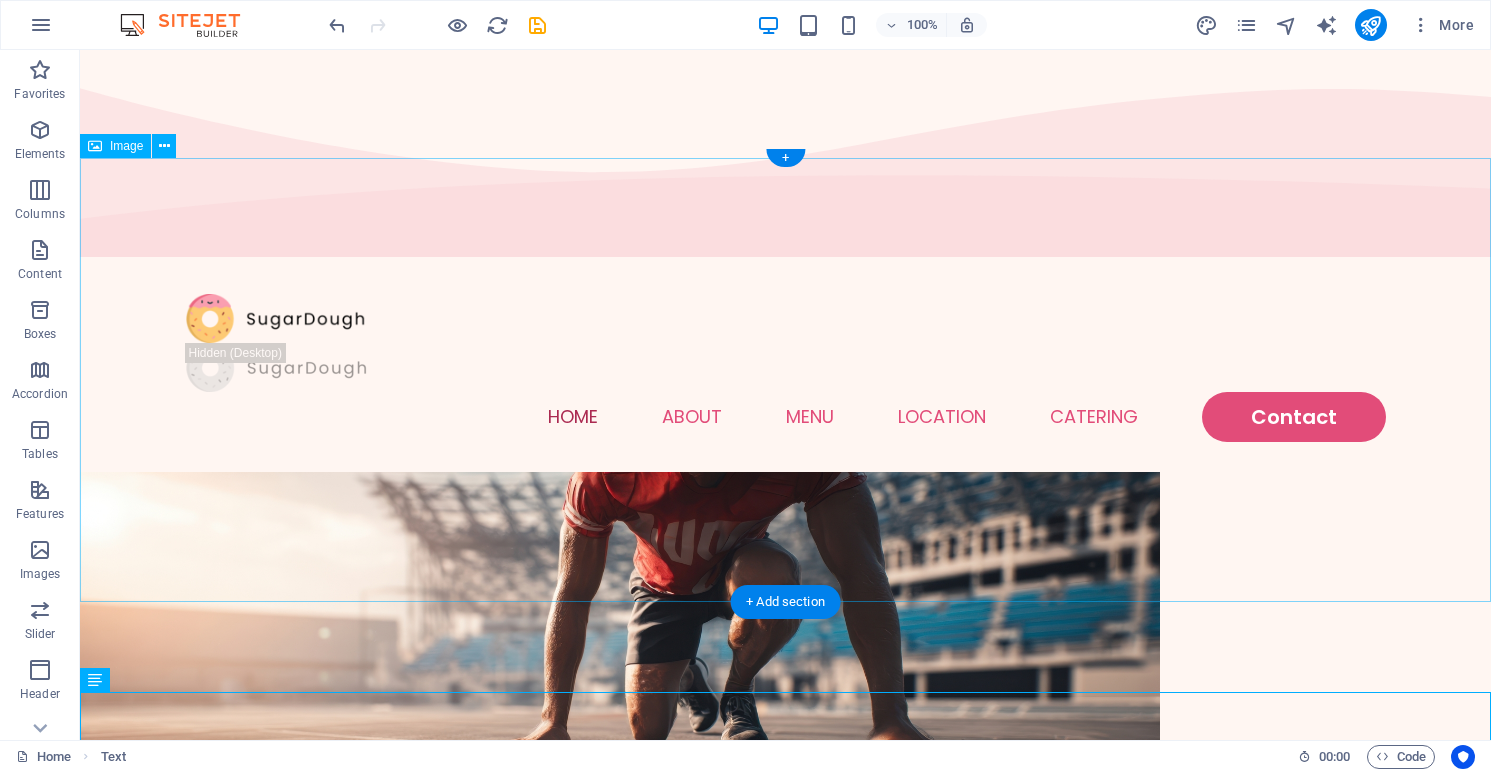 scroll, scrollTop: 2, scrollLeft: 0, axis: vertical 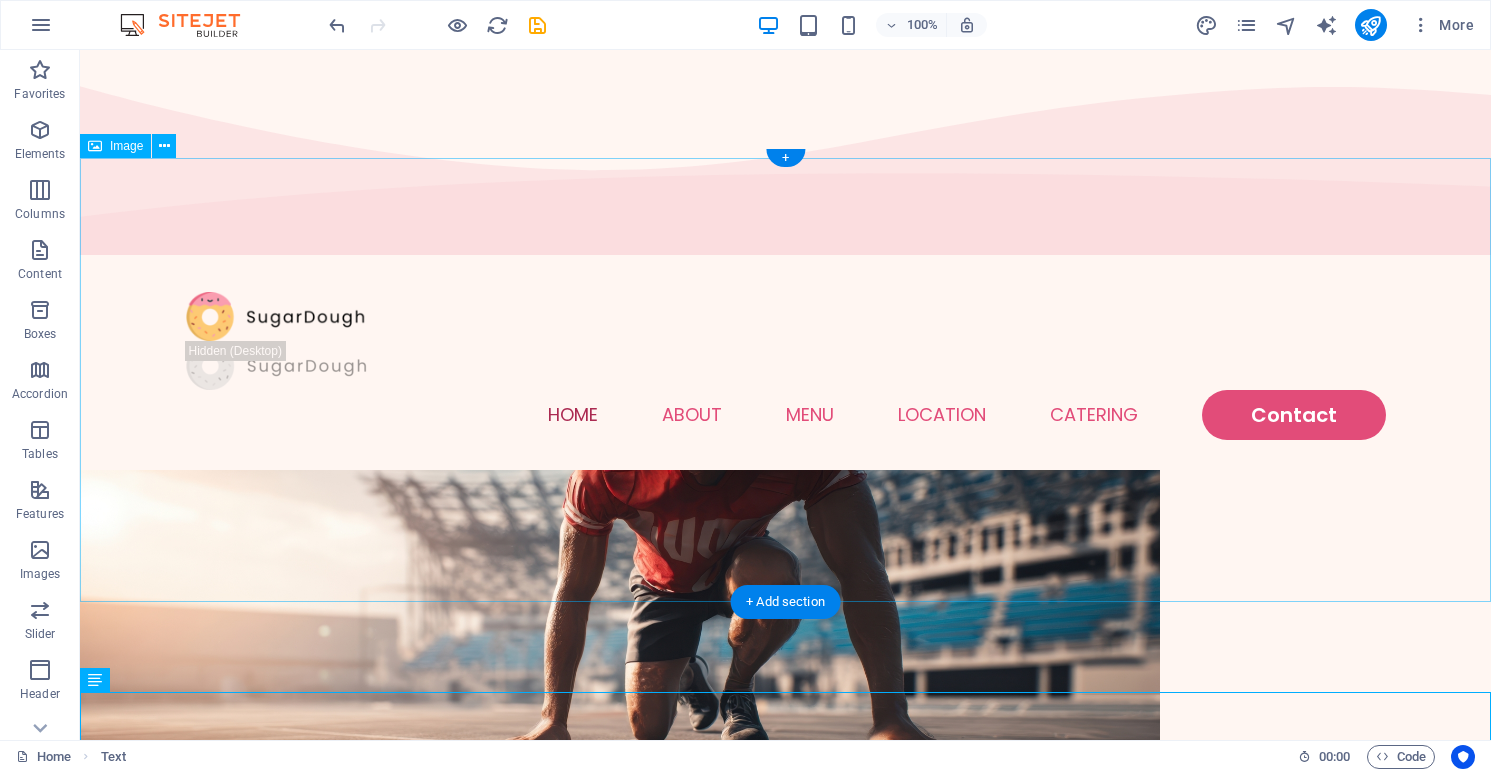 click at bounding box center (785, 692) 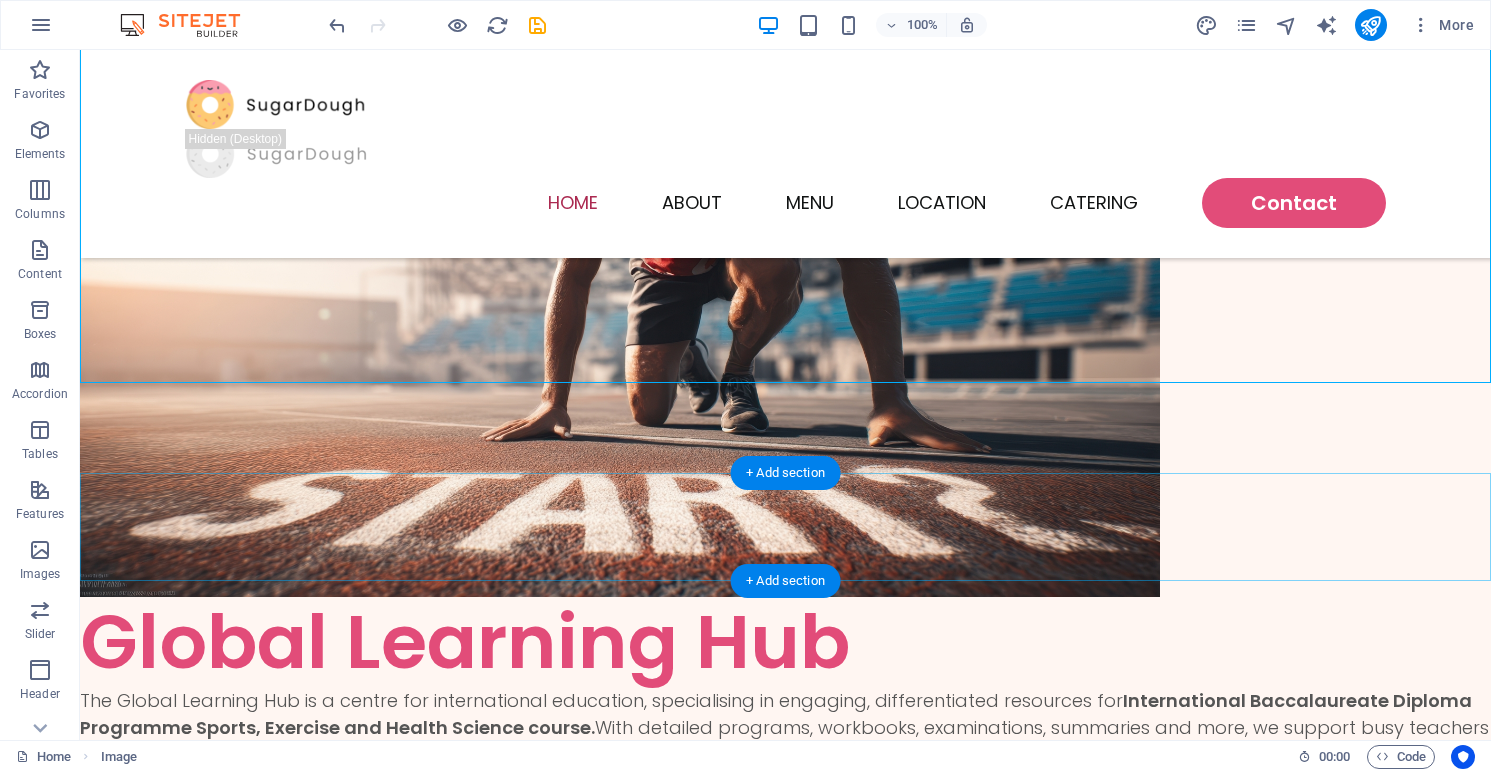 scroll, scrollTop: 110, scrollLeft: 0, axis: vertical 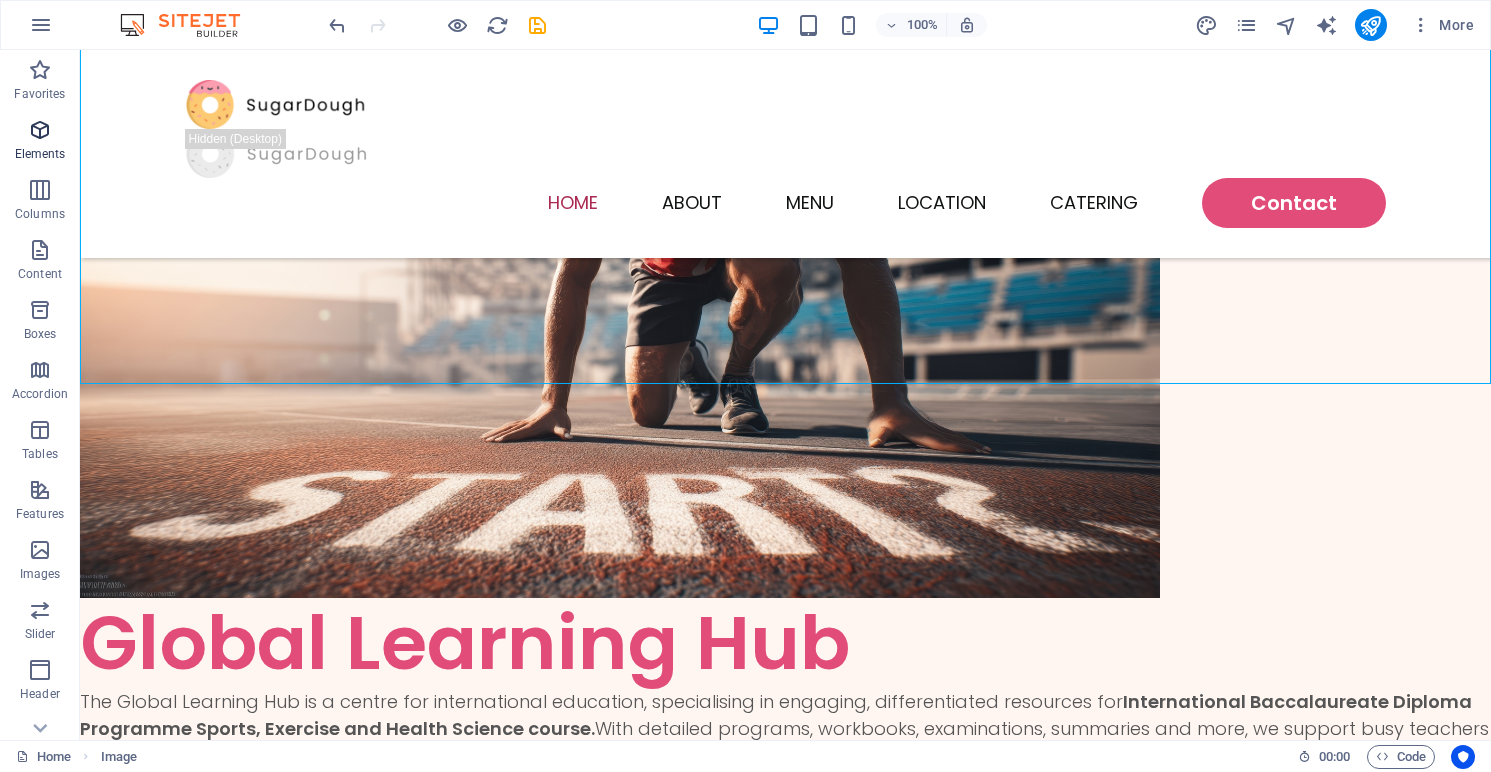click at bounding box center [40, 130] 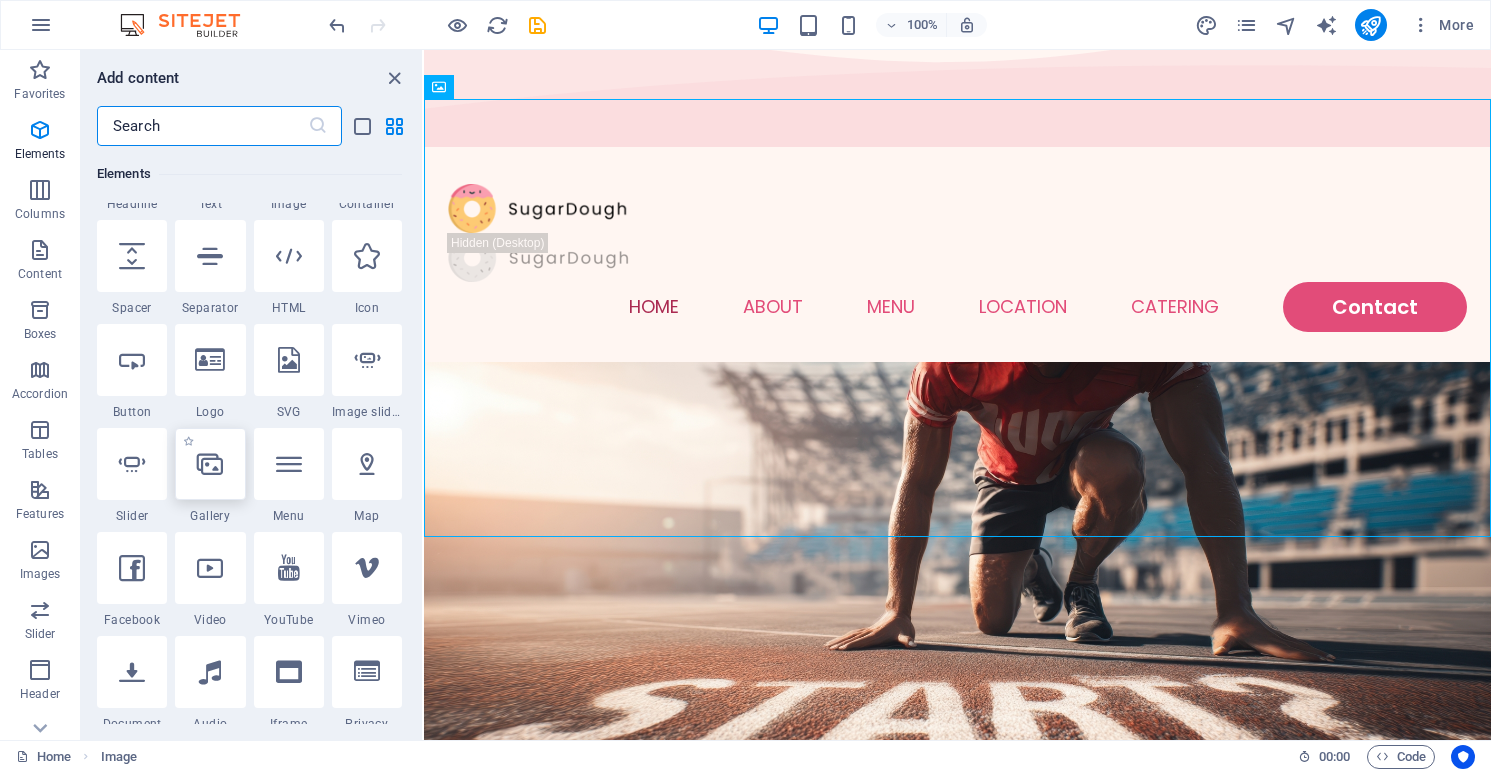 scroll, scrollTop: 311, scrollLeft: 0, axis: vertical 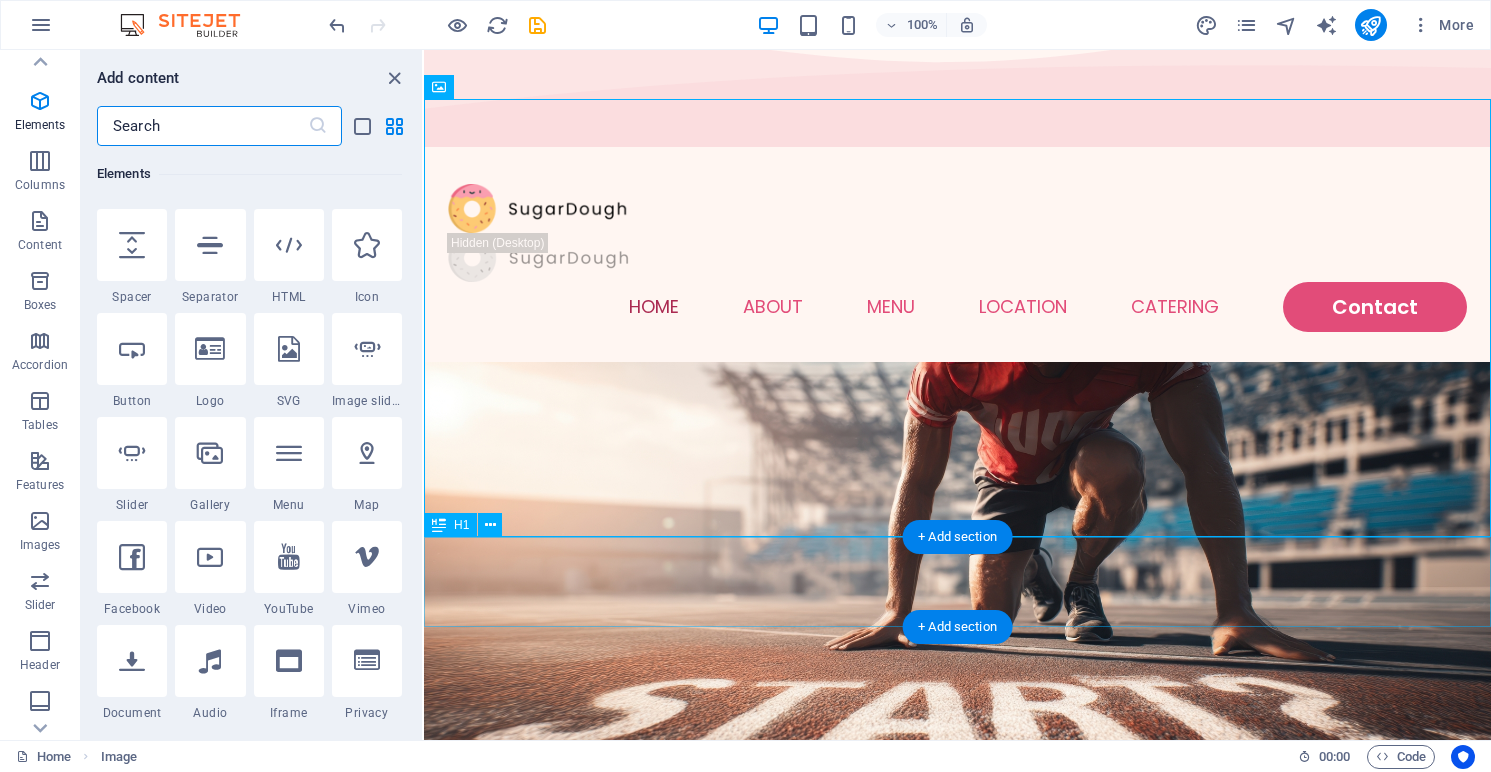 click on "Global Learning Hub" at bounding box center [957, 851] 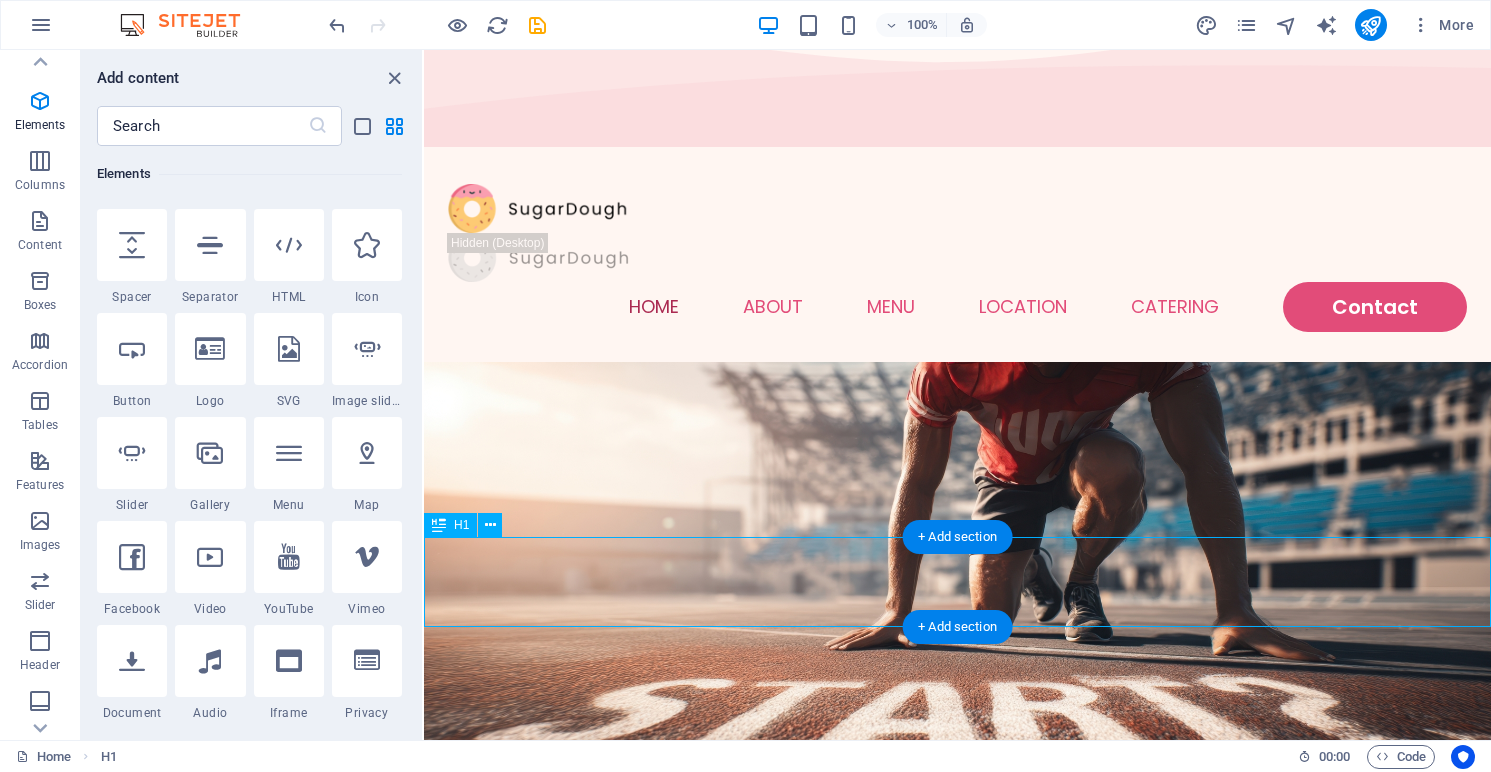 click on "Global Learning Hub" at bounding box center (957, 851) 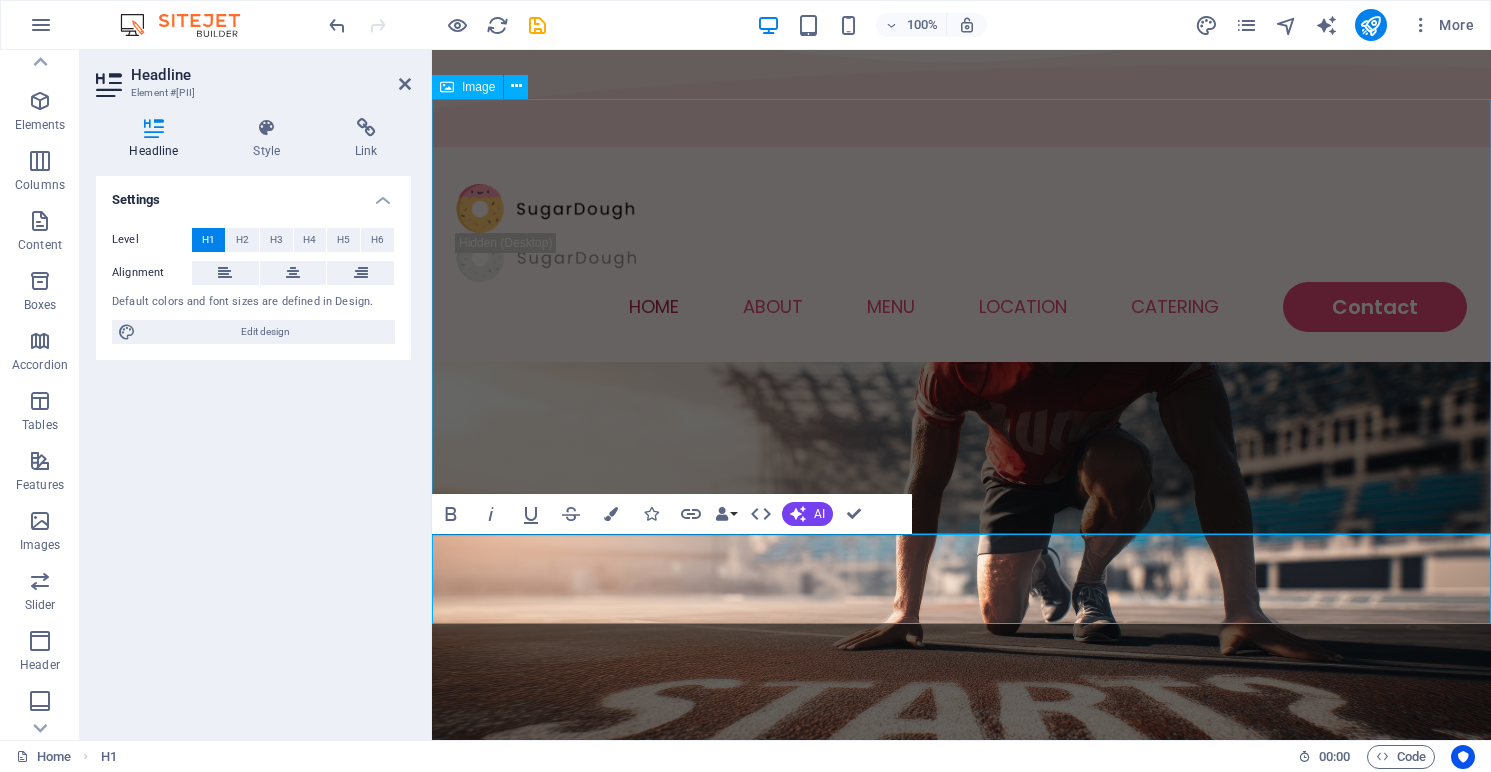 click at bounding box center (961, 584) 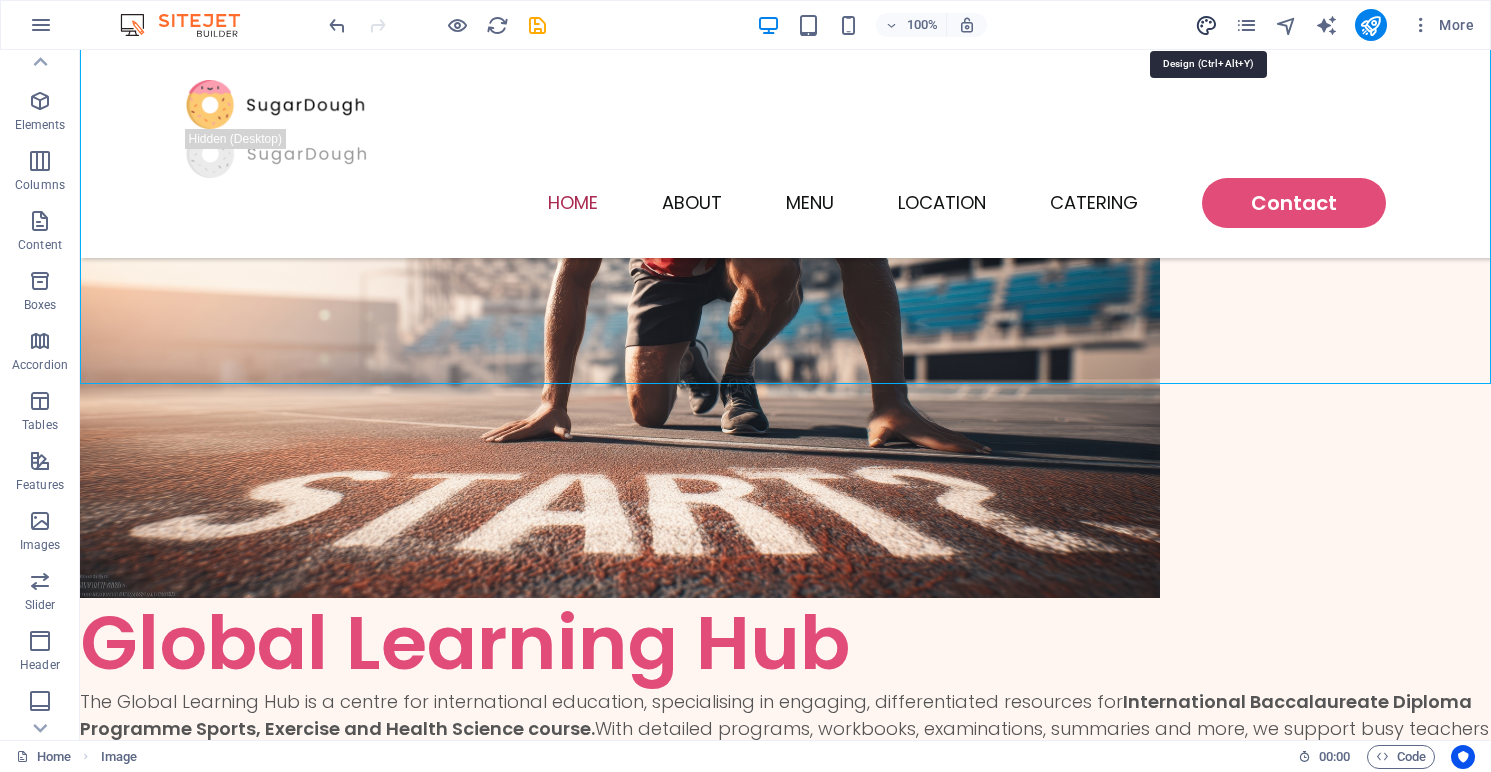 click at bounding box center [1206, 25] 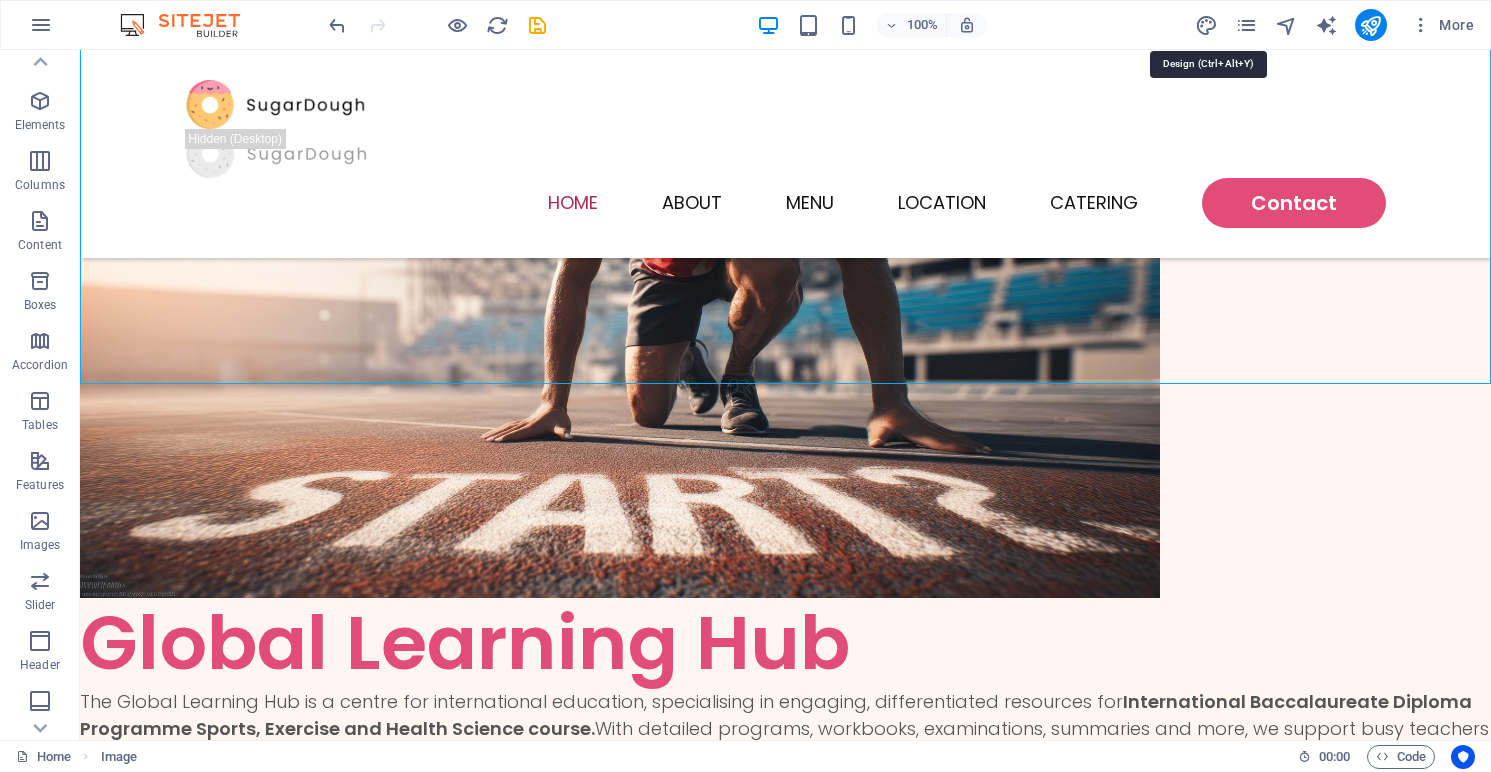 select on "px" 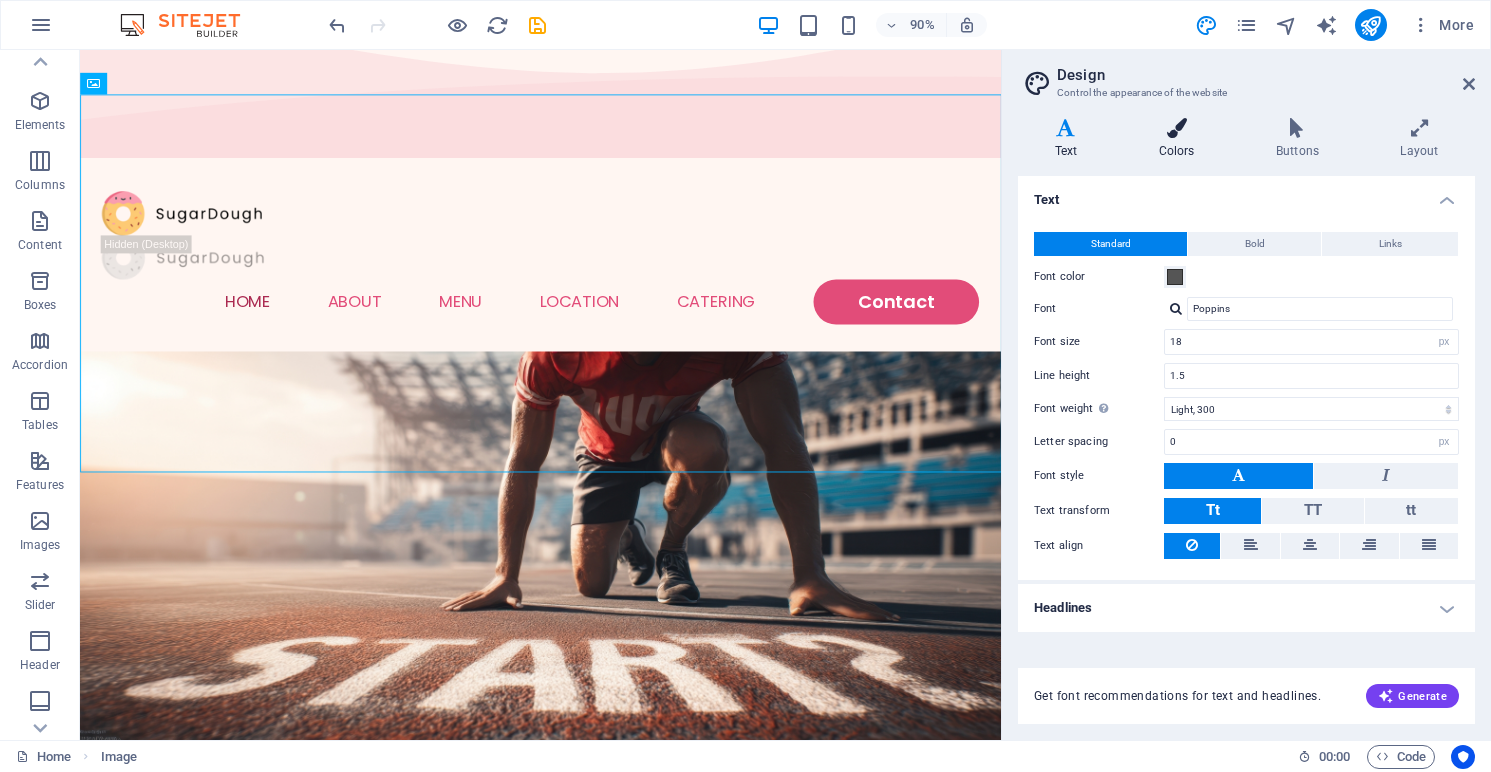 click at bounding box center (1176, 128) 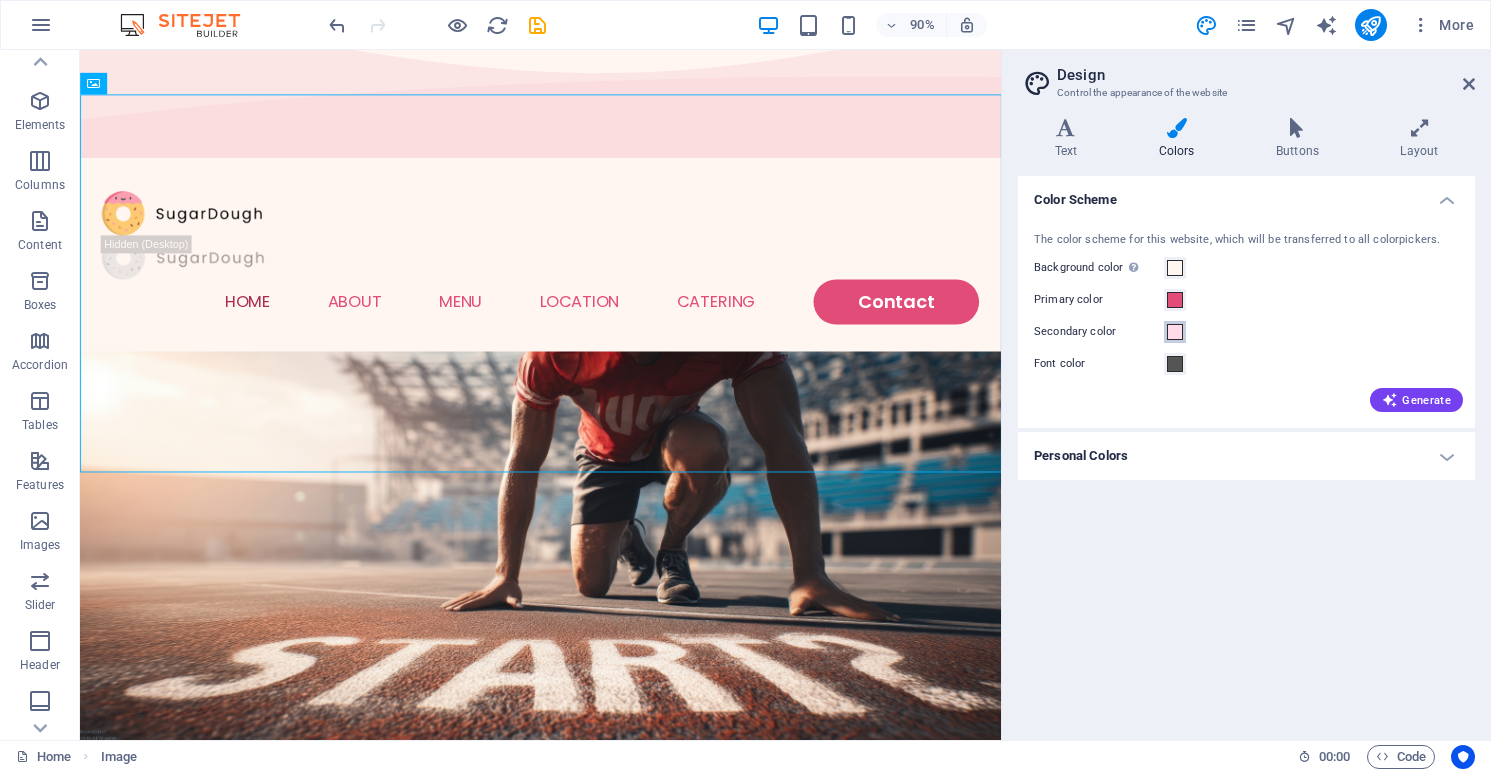 click at bounding box center [1175, 332] 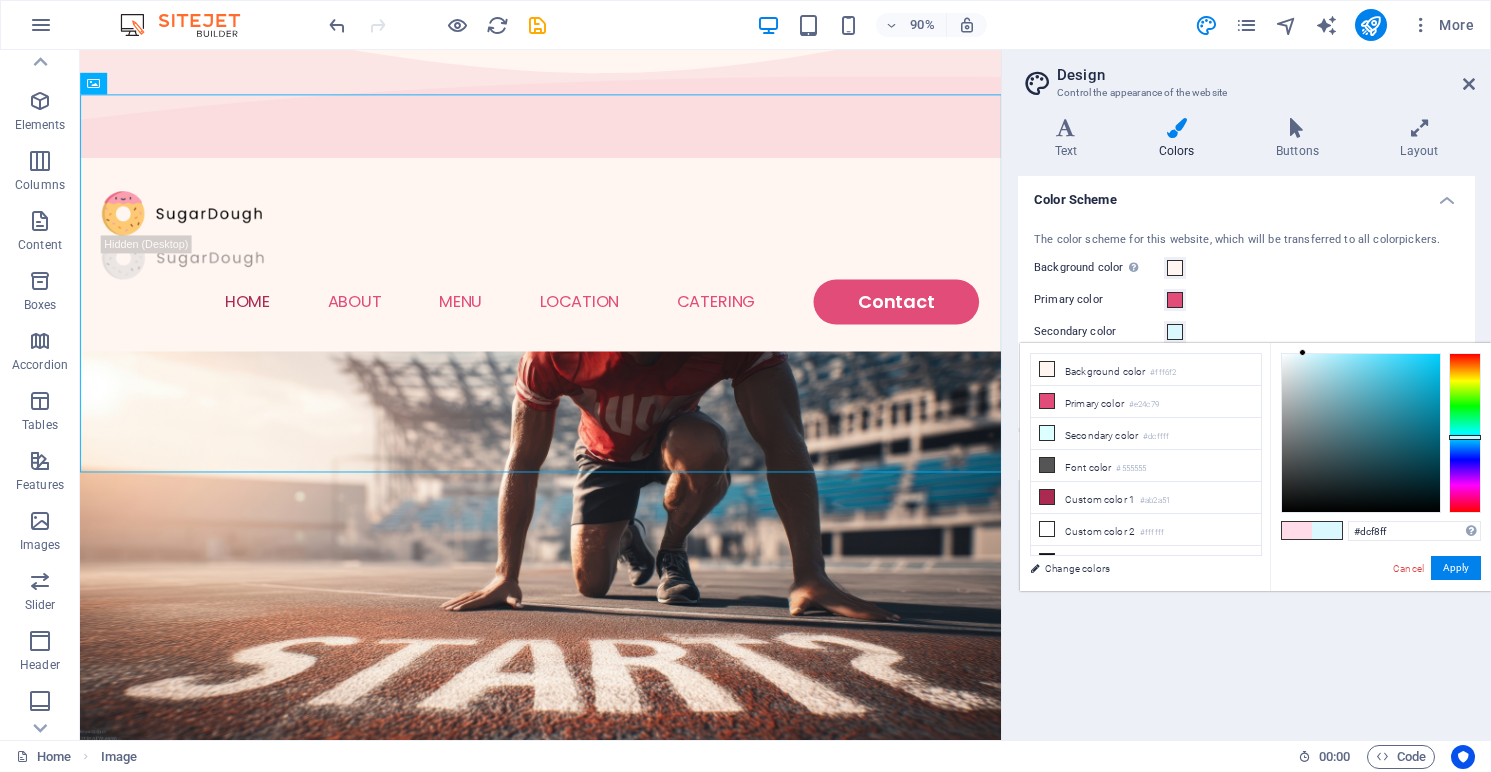 click at bounding box center (1465, 433) 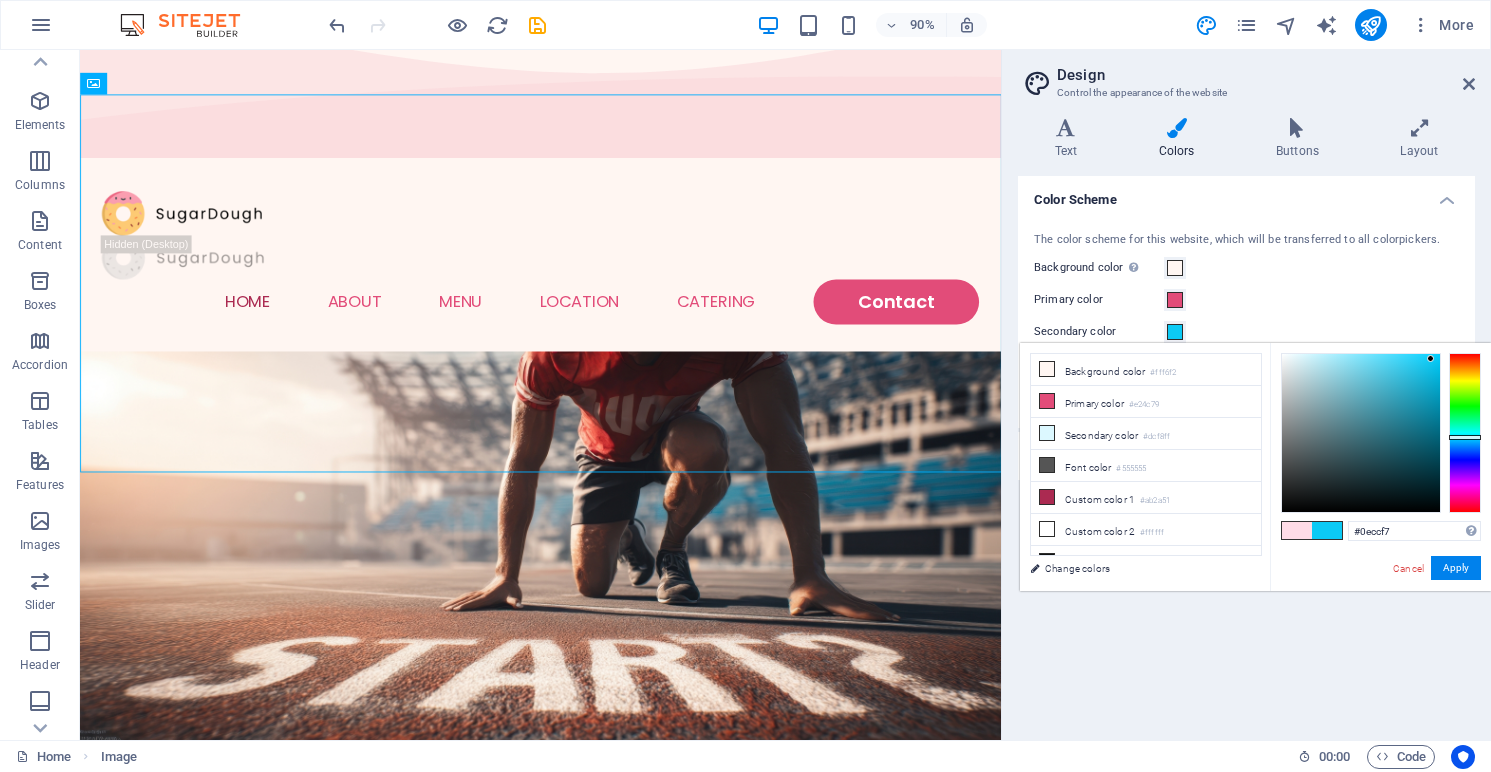type on "#0ecdf9" 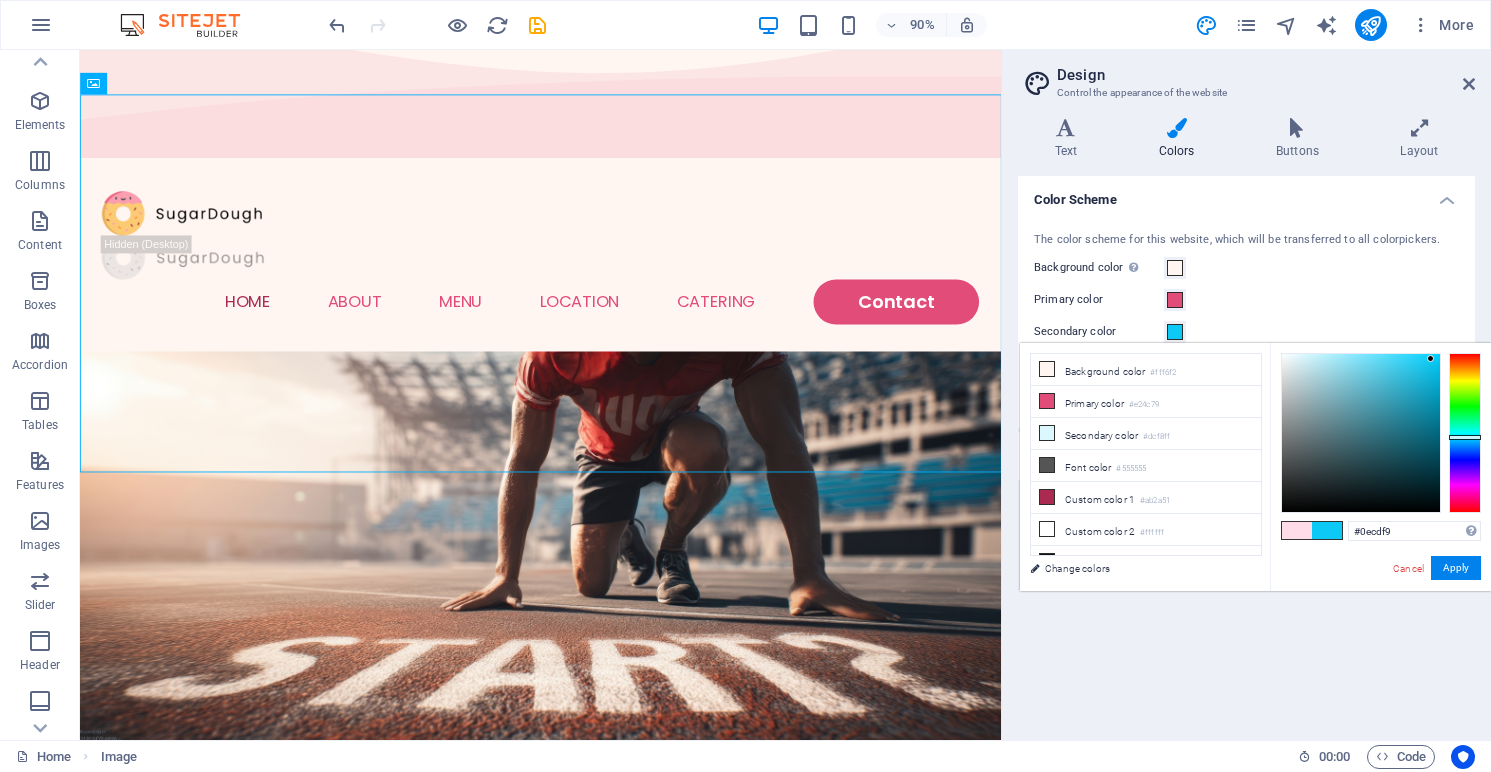 drag, startPoint x: 1312, startPoint y: 353, endPoint x: 1430, endPoint y: 357, distance: 118.06778 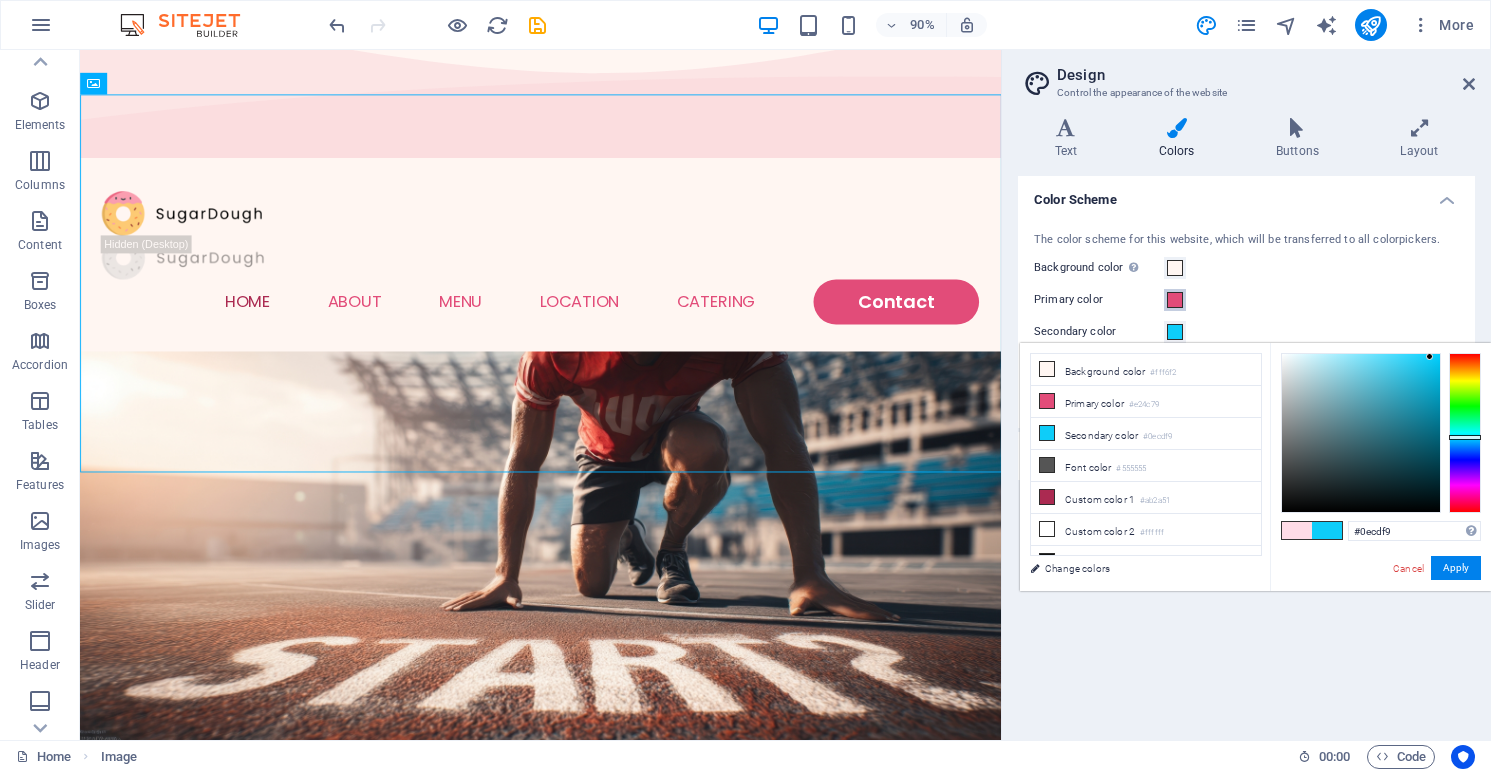 click at bounding box center [1175, 300] 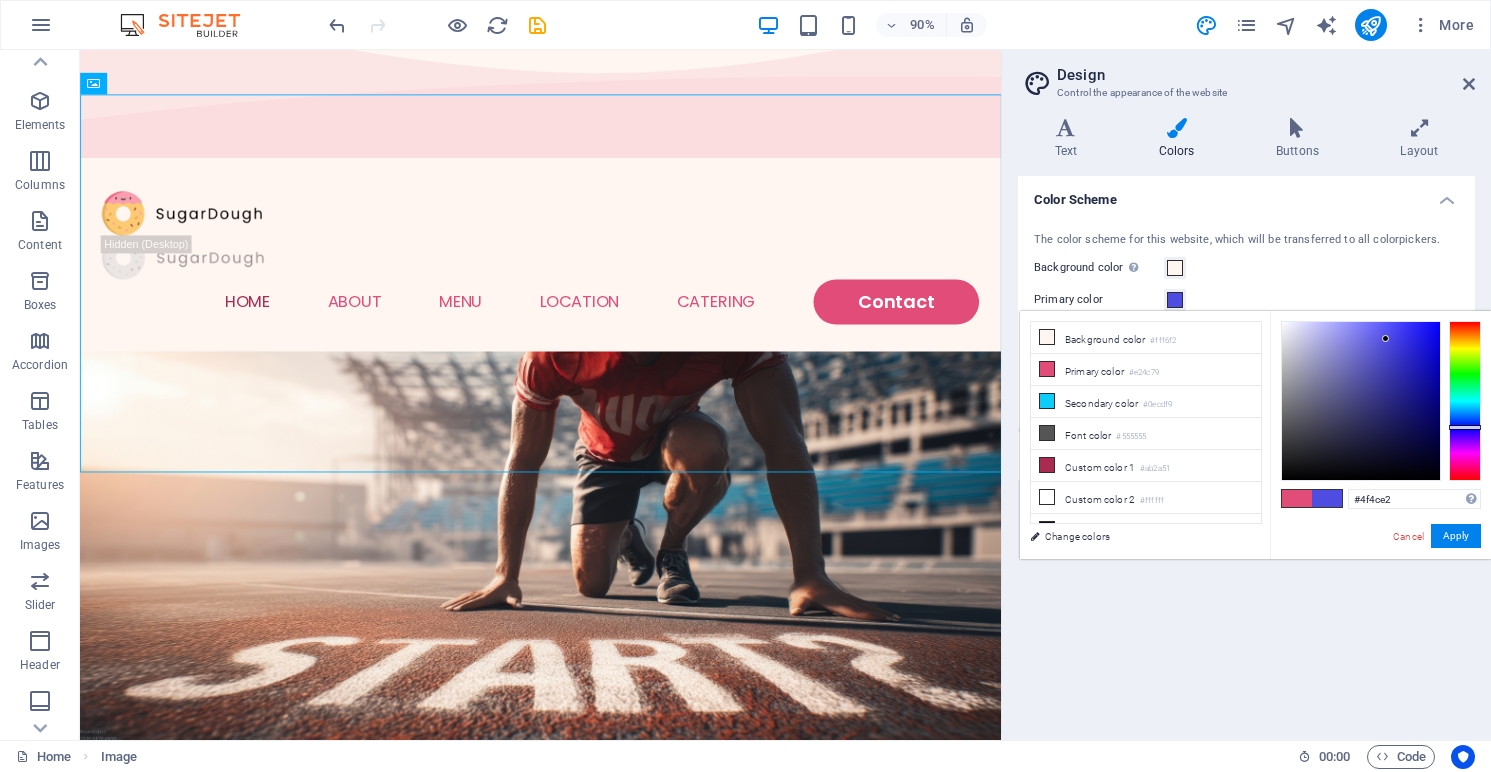 click at bounding box center (1465, 401) 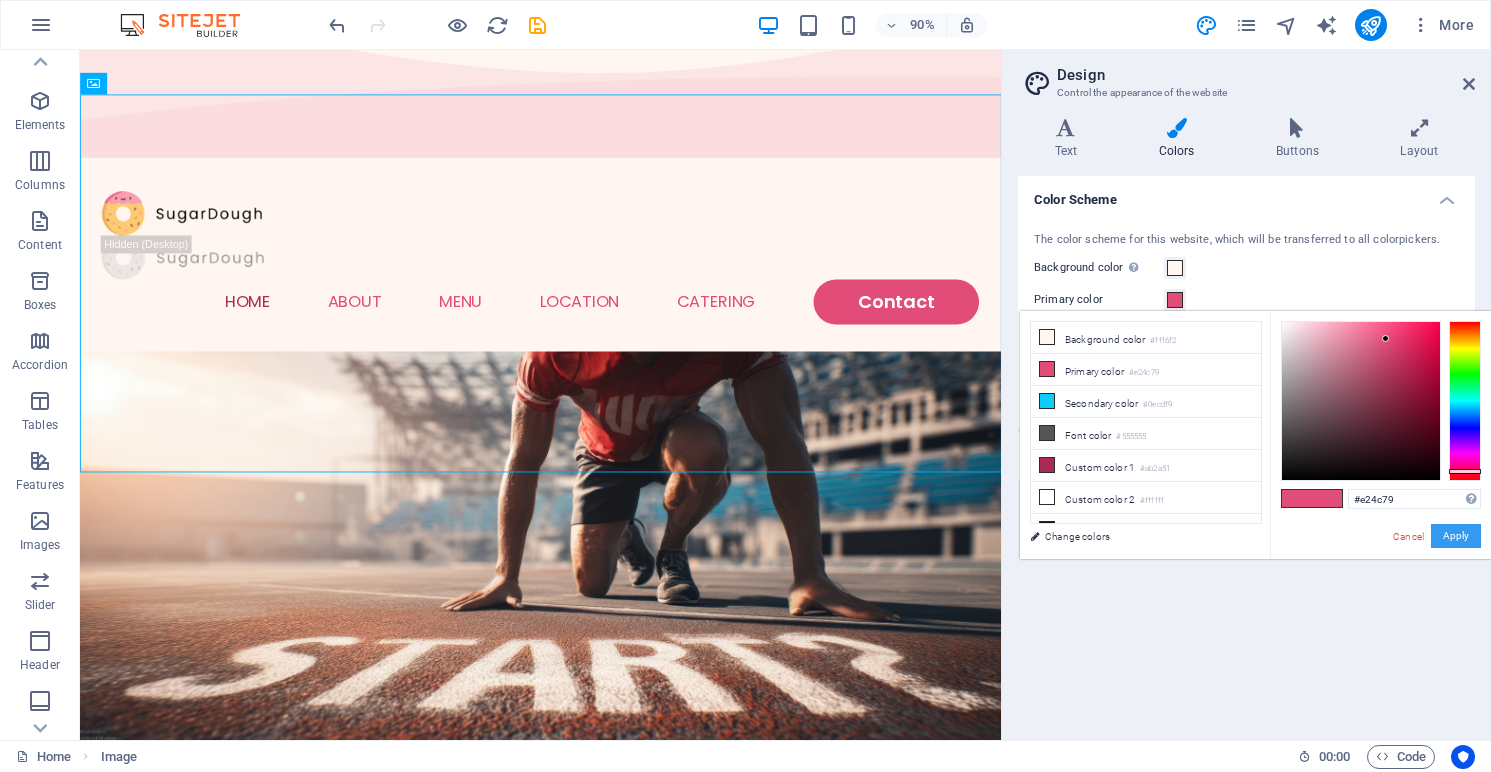 click on "Apply" at bounding box center (1456, 536) 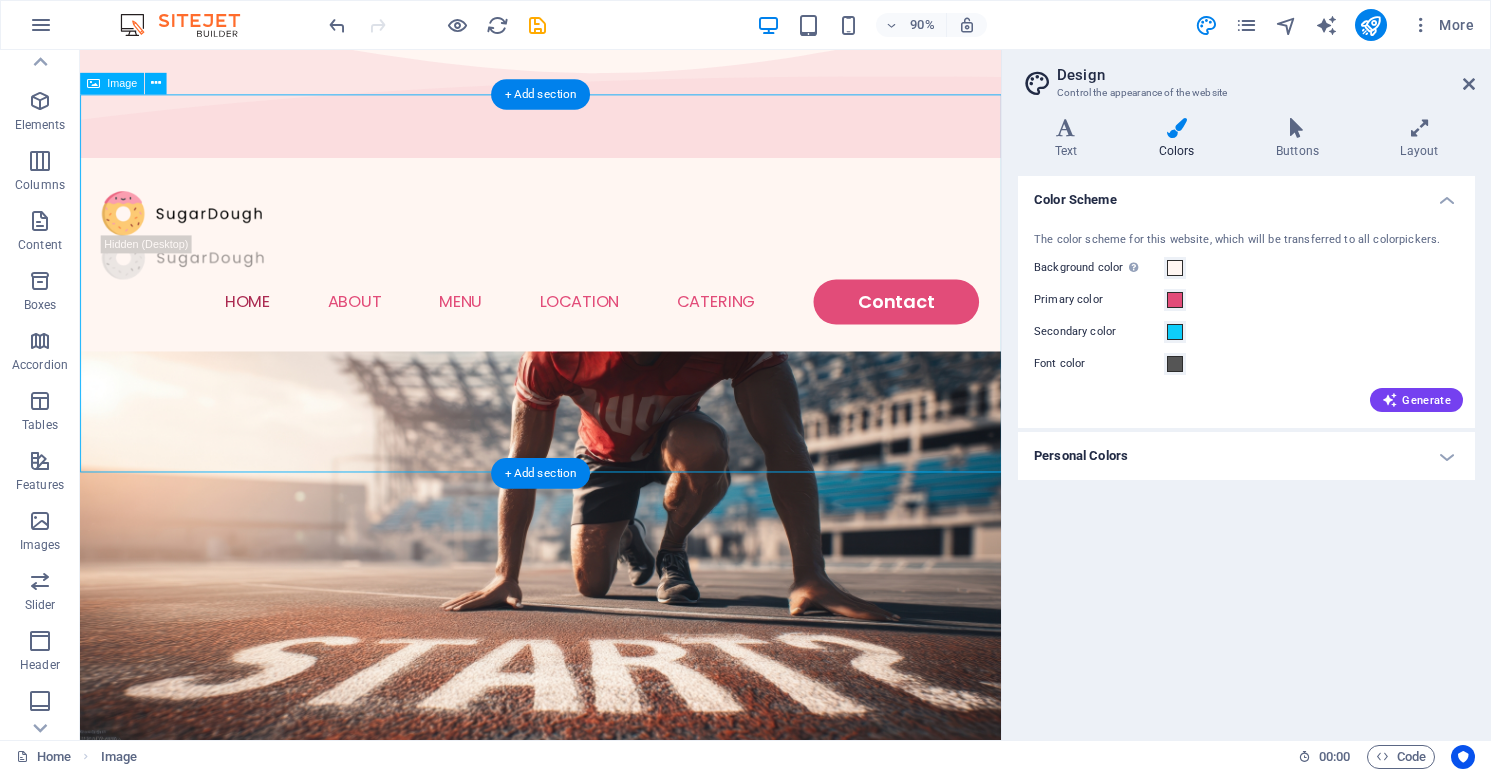 scroll, scrollTop: 0, scrollLeft: 0, axis: both 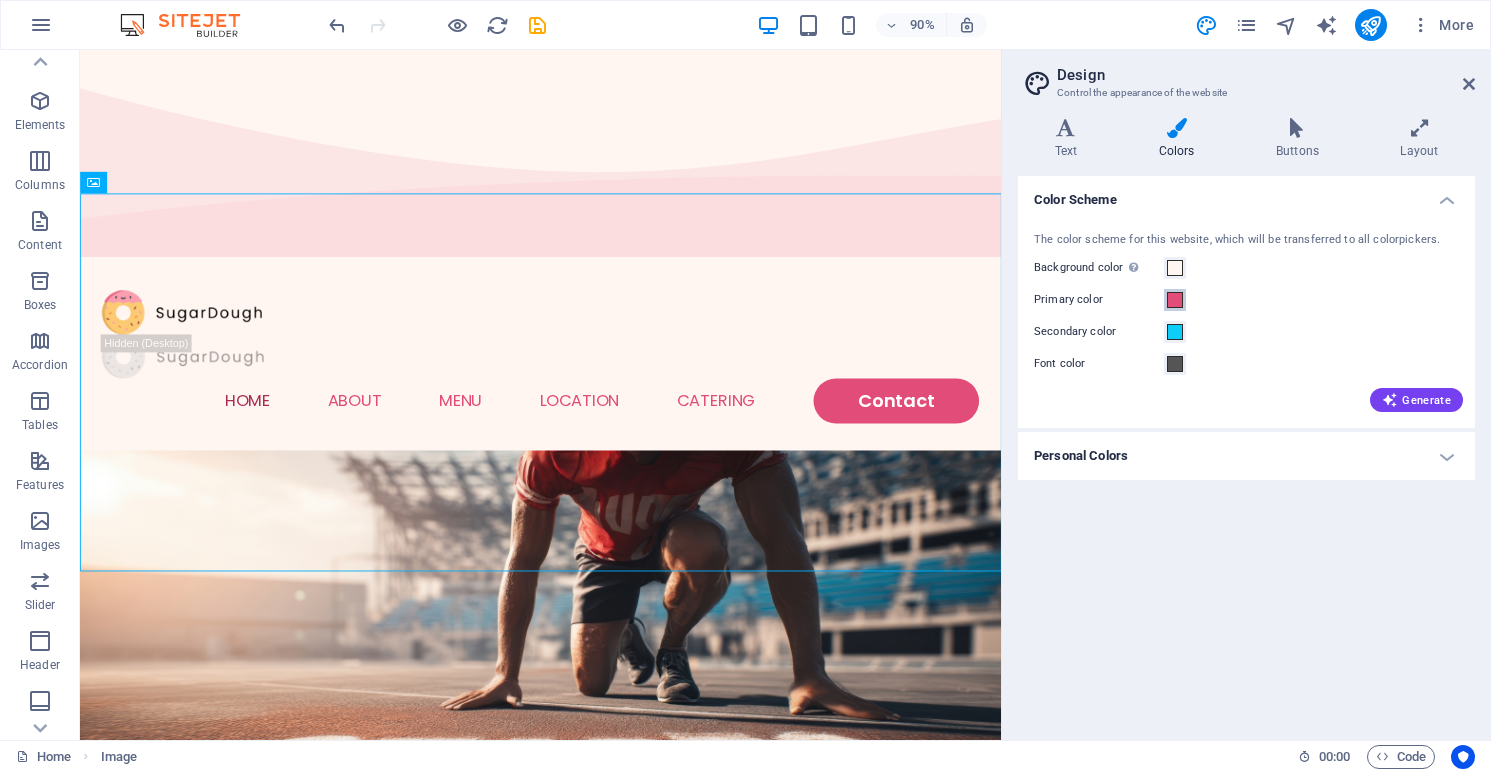 click at bounding box center (1175, 300) 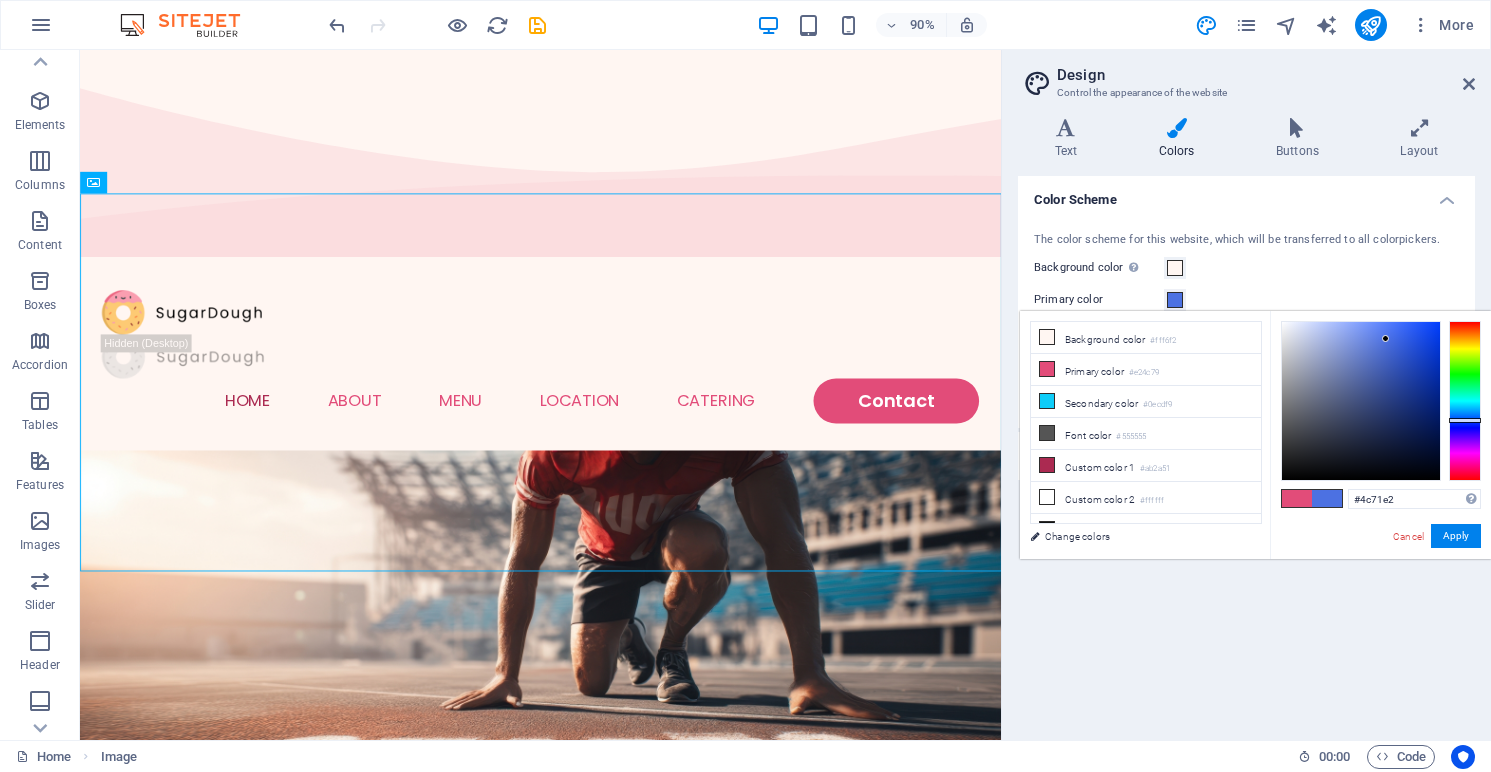 click at bounding box center [1465, 401] 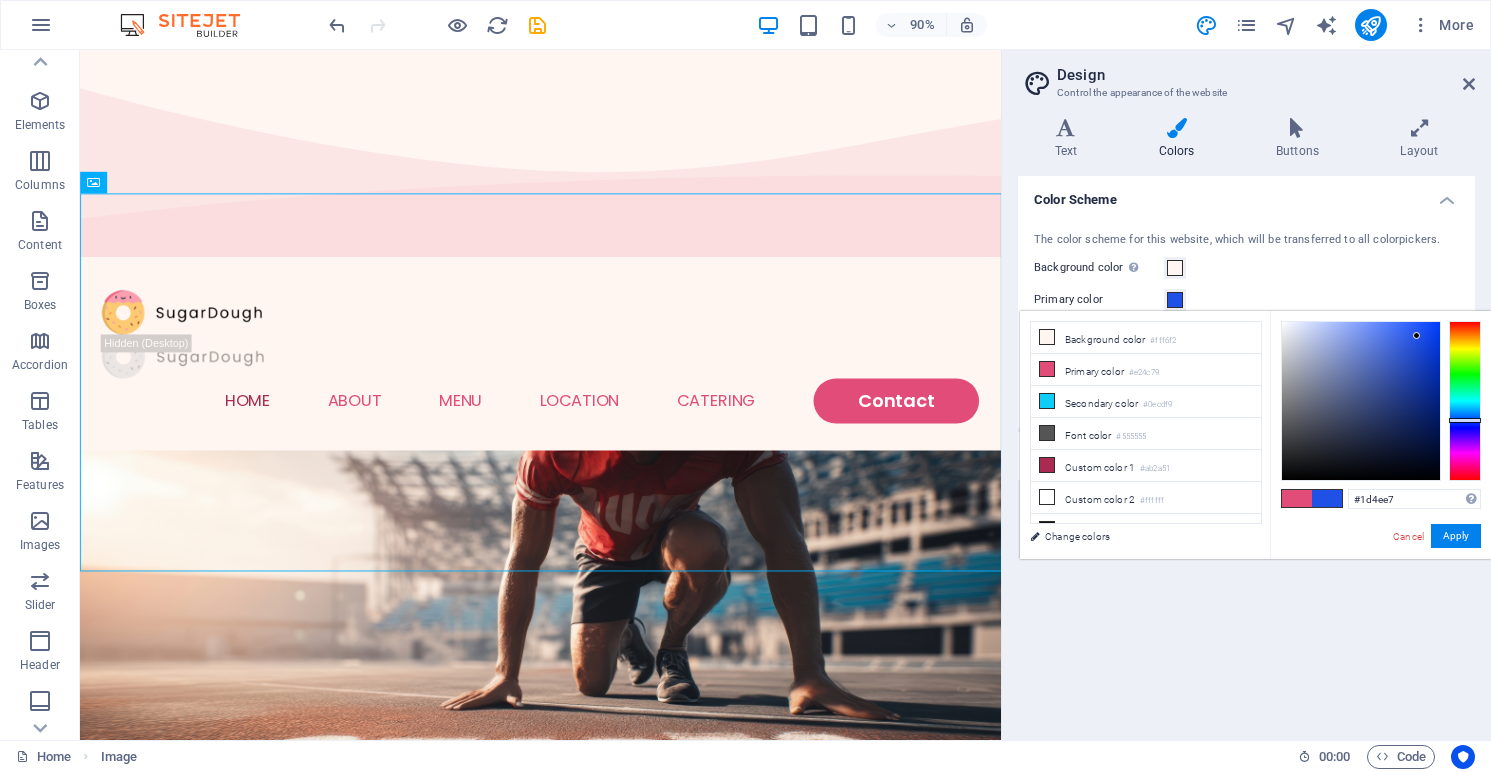 type on "#1c4de7" 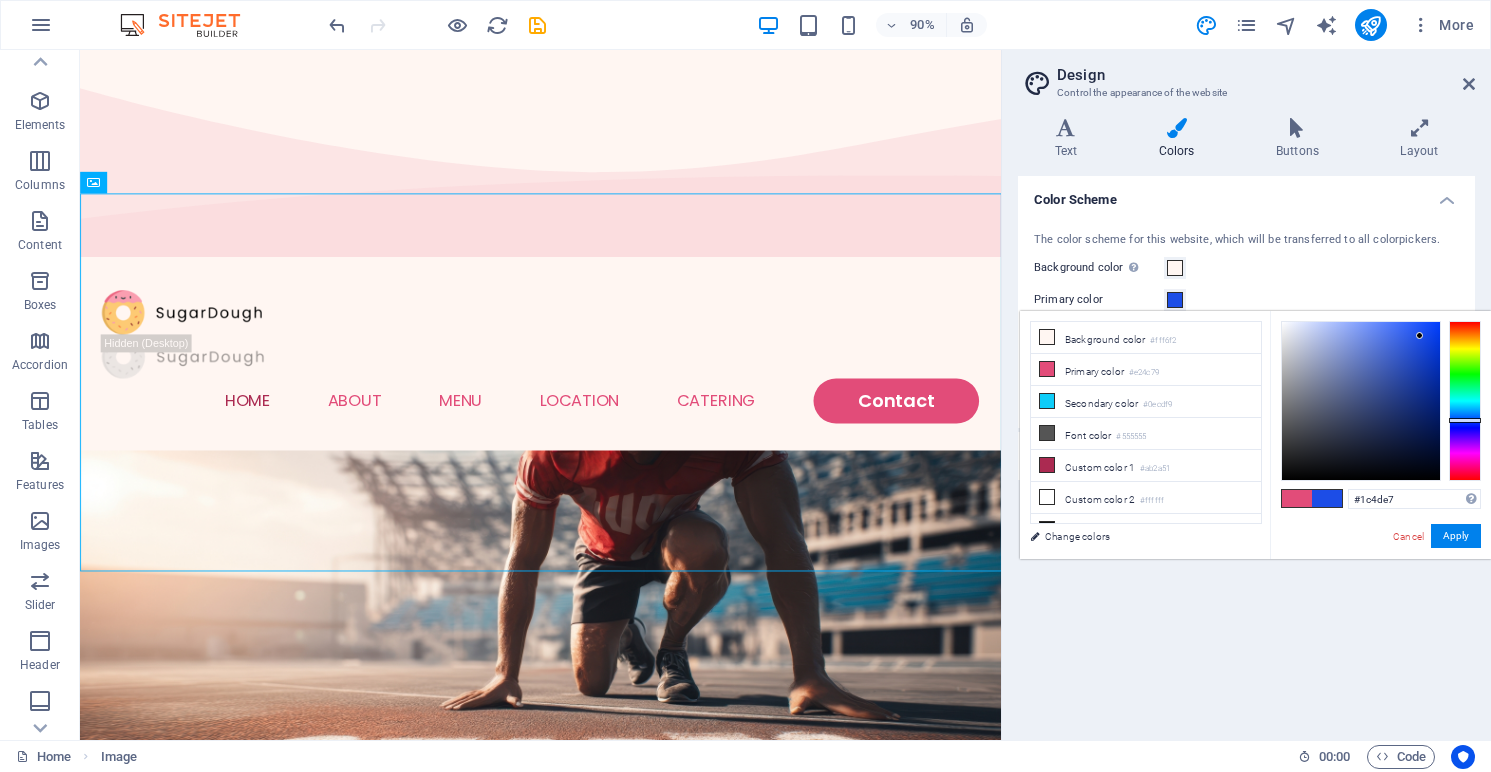 drag, startPoint x: 1389, startPoint y: 336, endPoint x: 1420, endPoint y: 336, distance: 31 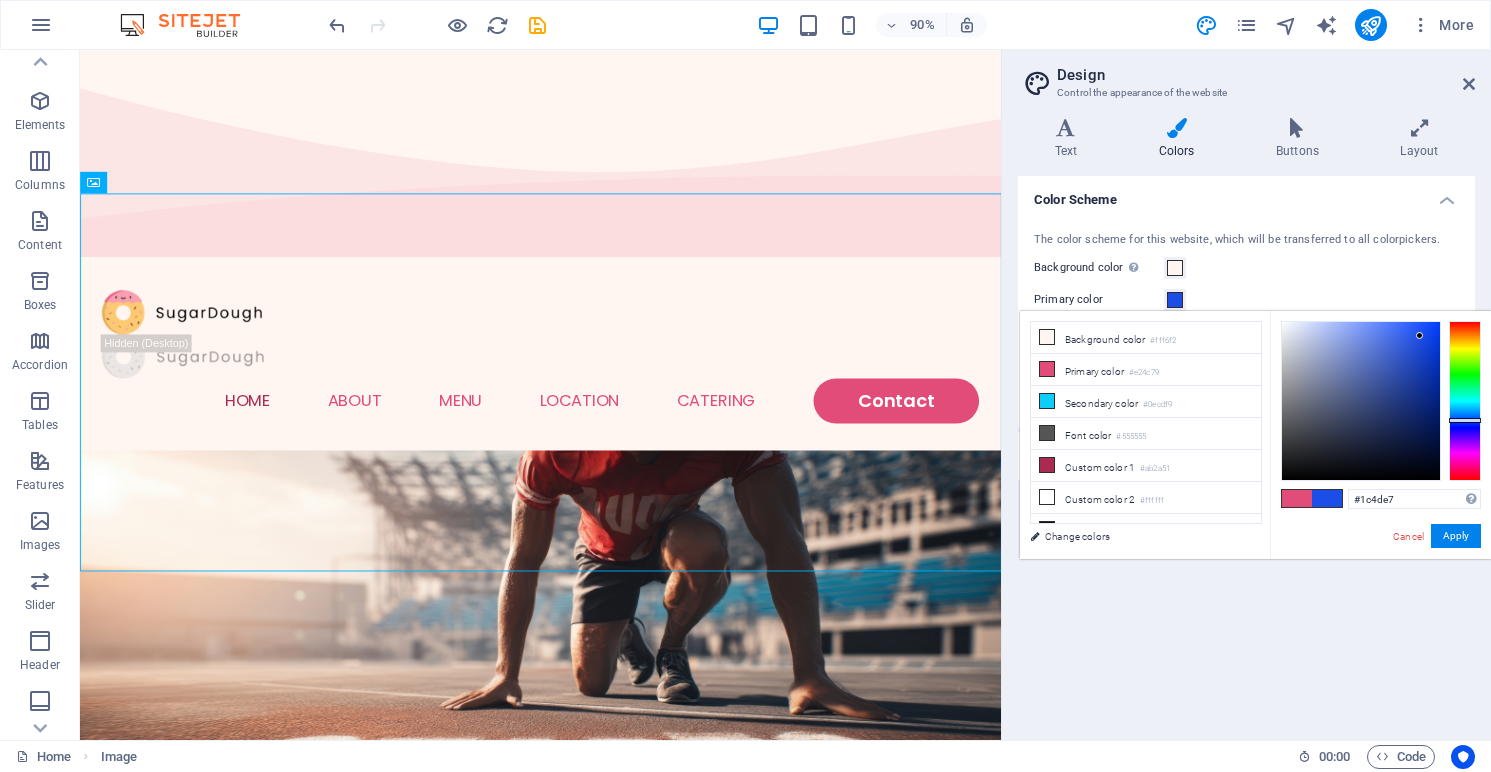 click at bounding box center [1361, 401] 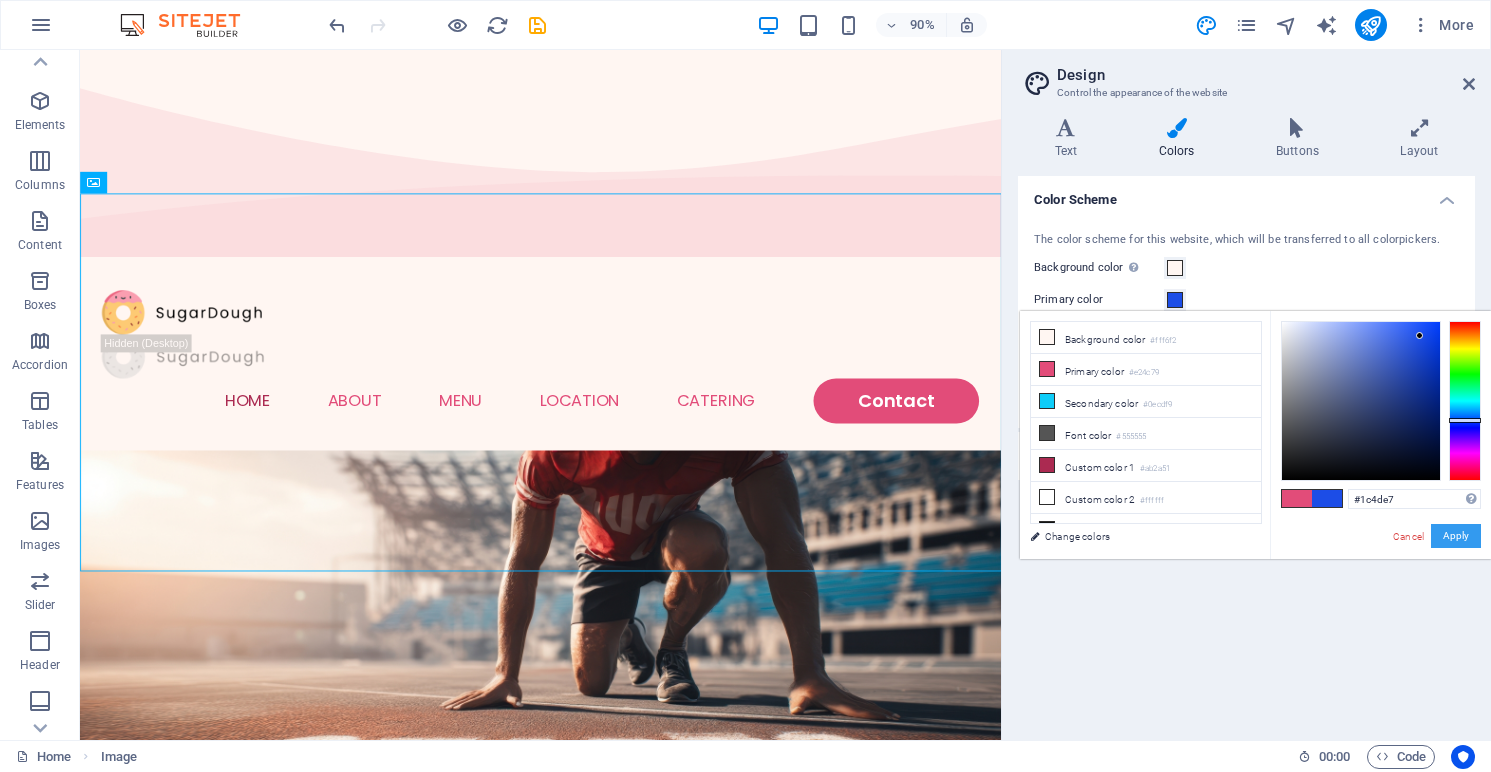 click on "Apply" at bounding box center (1456, 536) 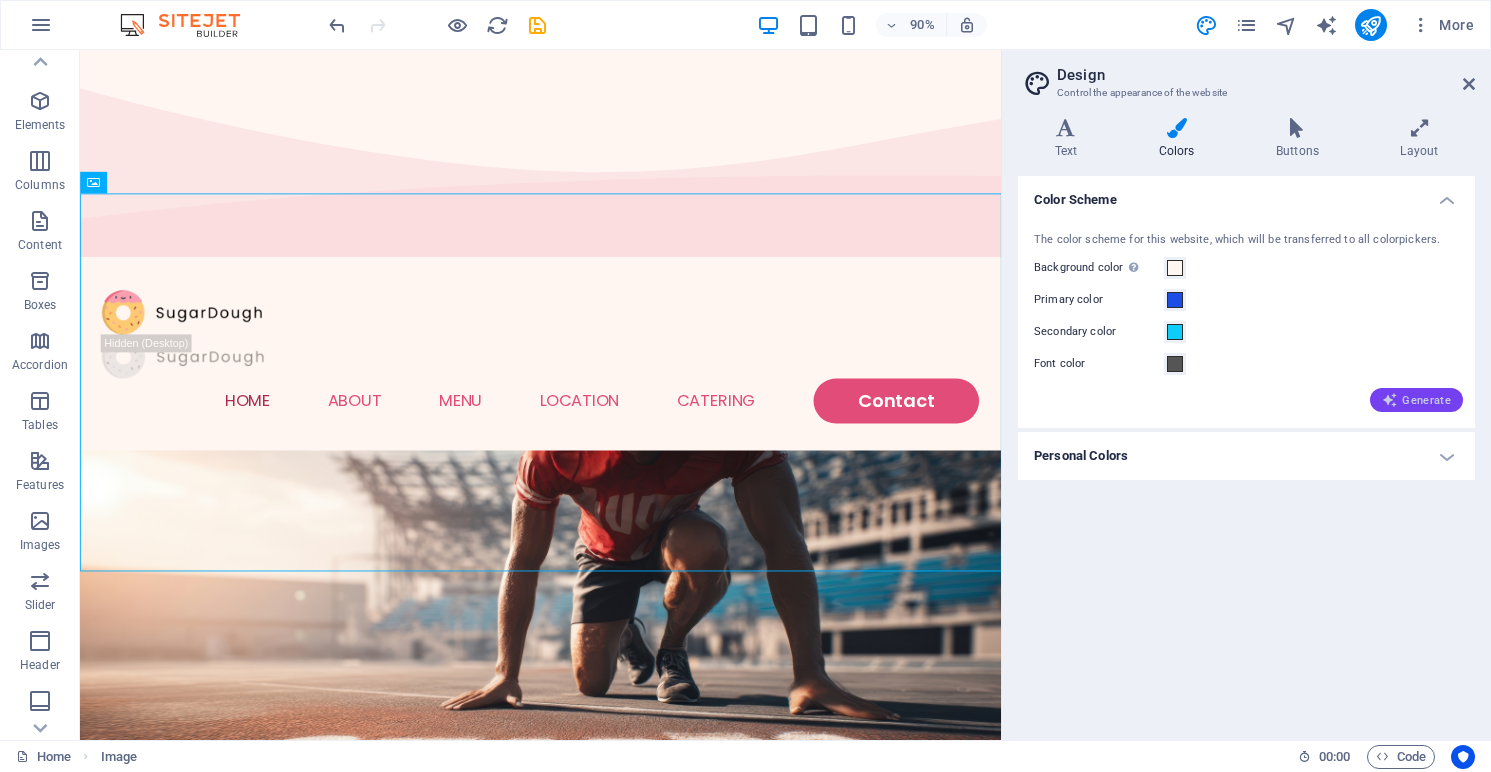 click on "Generate" at bounding box center (1416, 400) 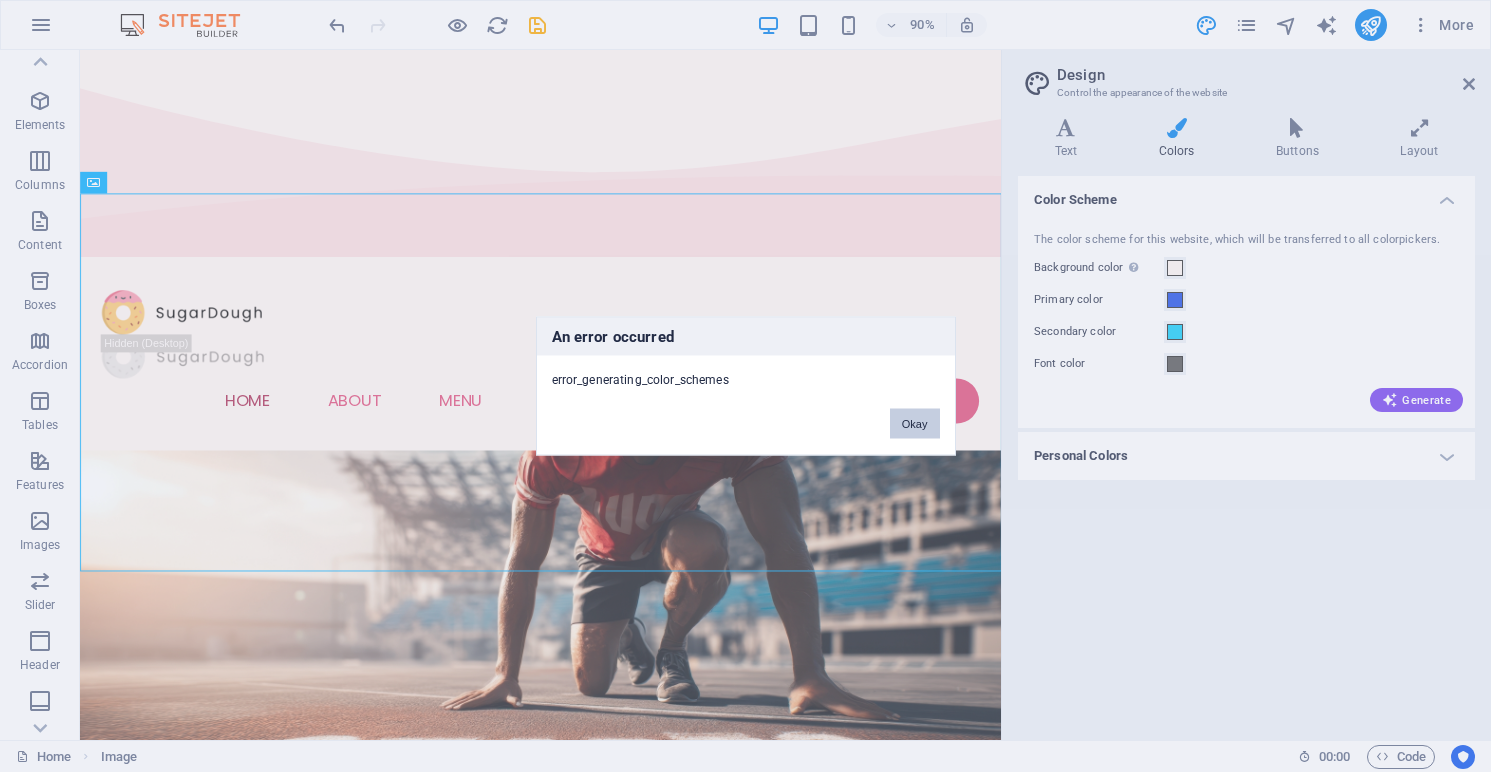 click on "Okay" at bounding box center [915, 424] 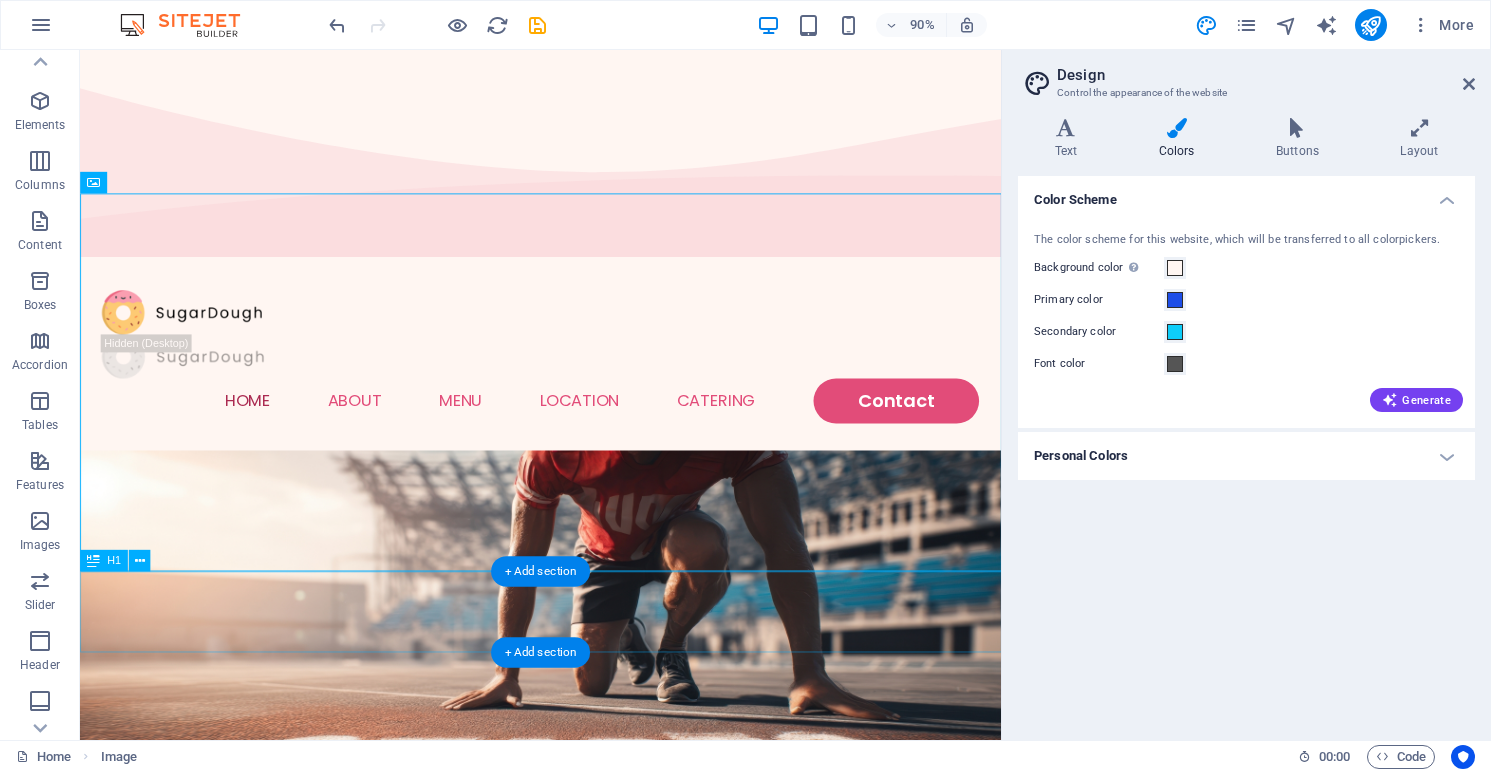 click on "Global Learning Hub" at bounding box center [591, 984] 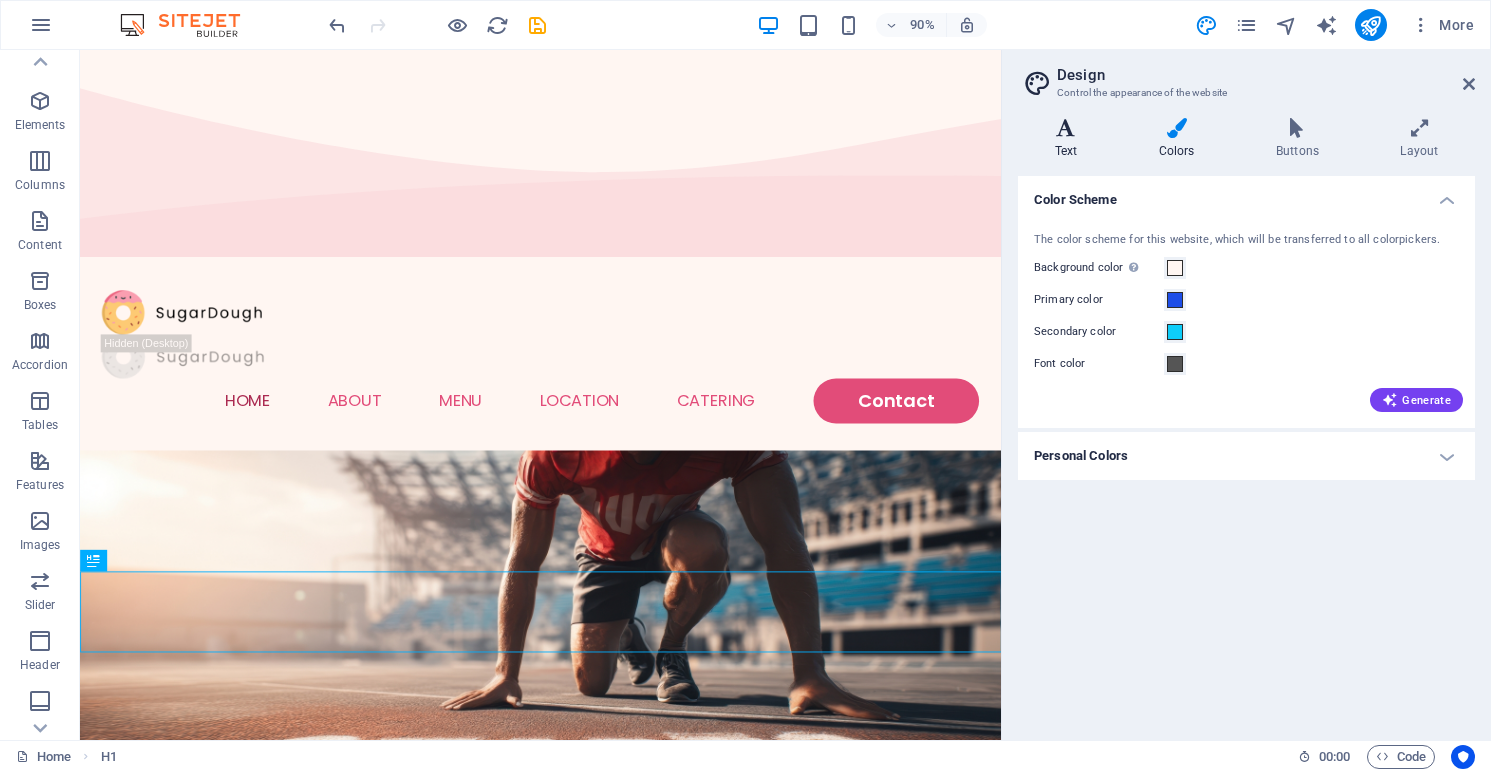 click at bounding box center (1066, 128) 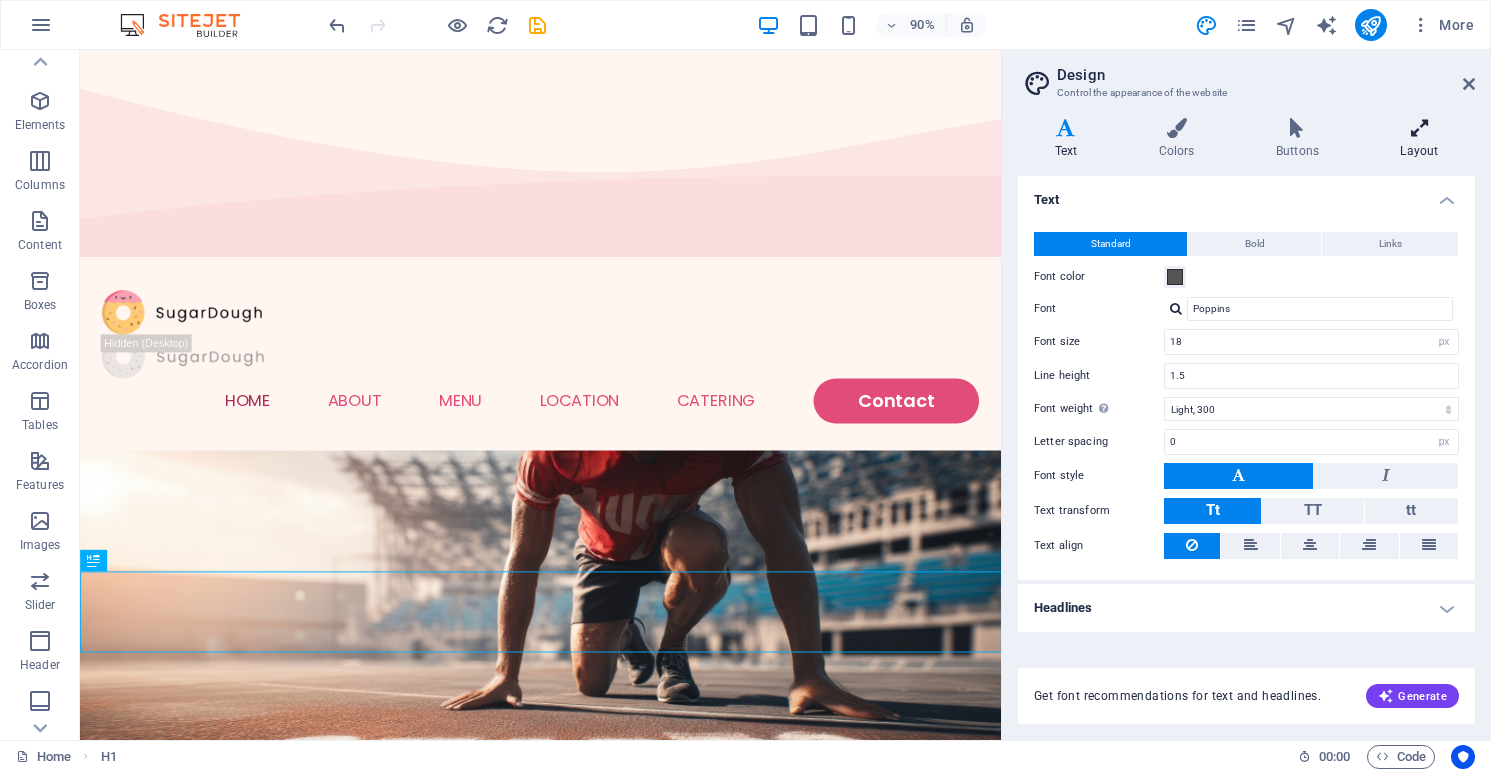 click at bounding box center (1419, 128) 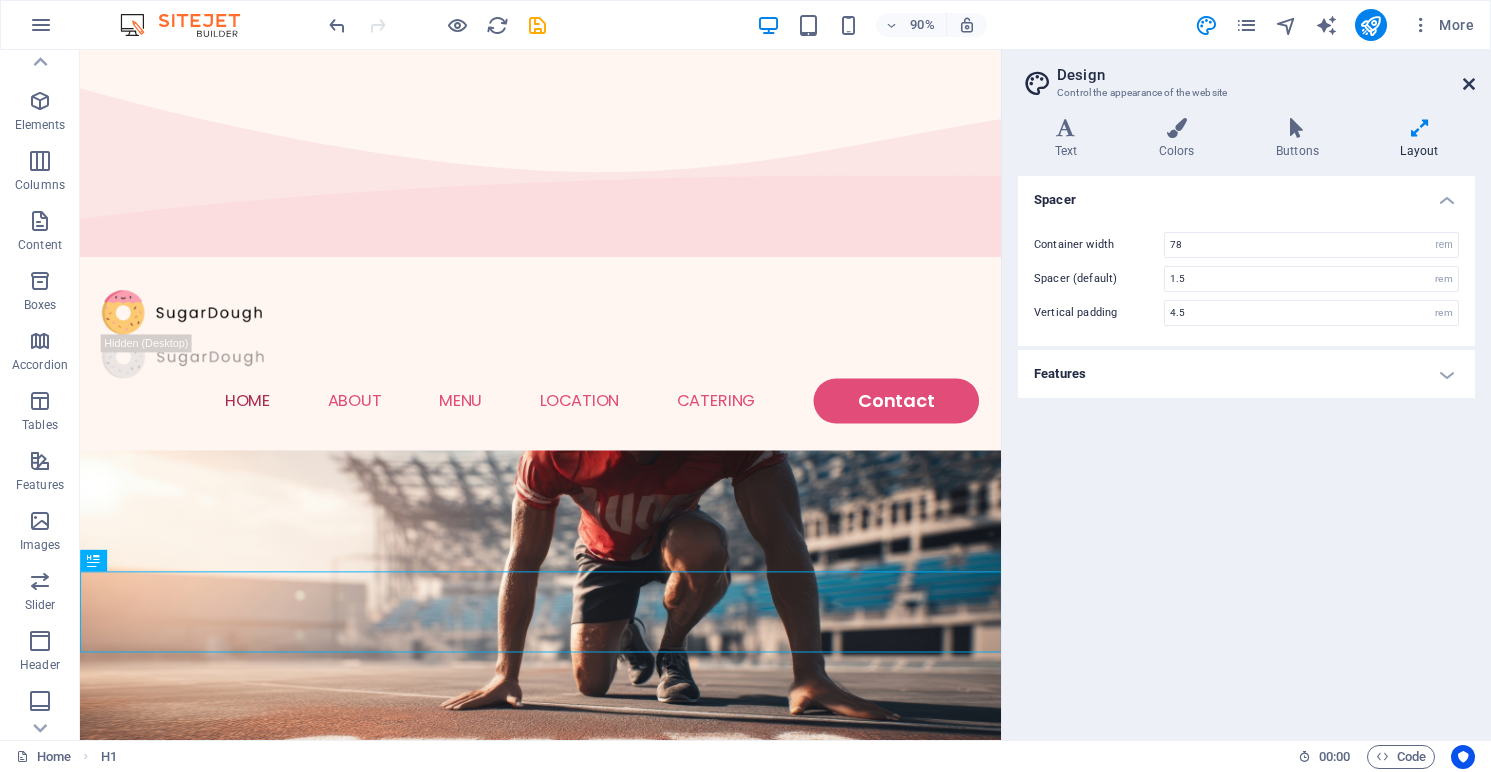 click at bounding box center [1469, 84] 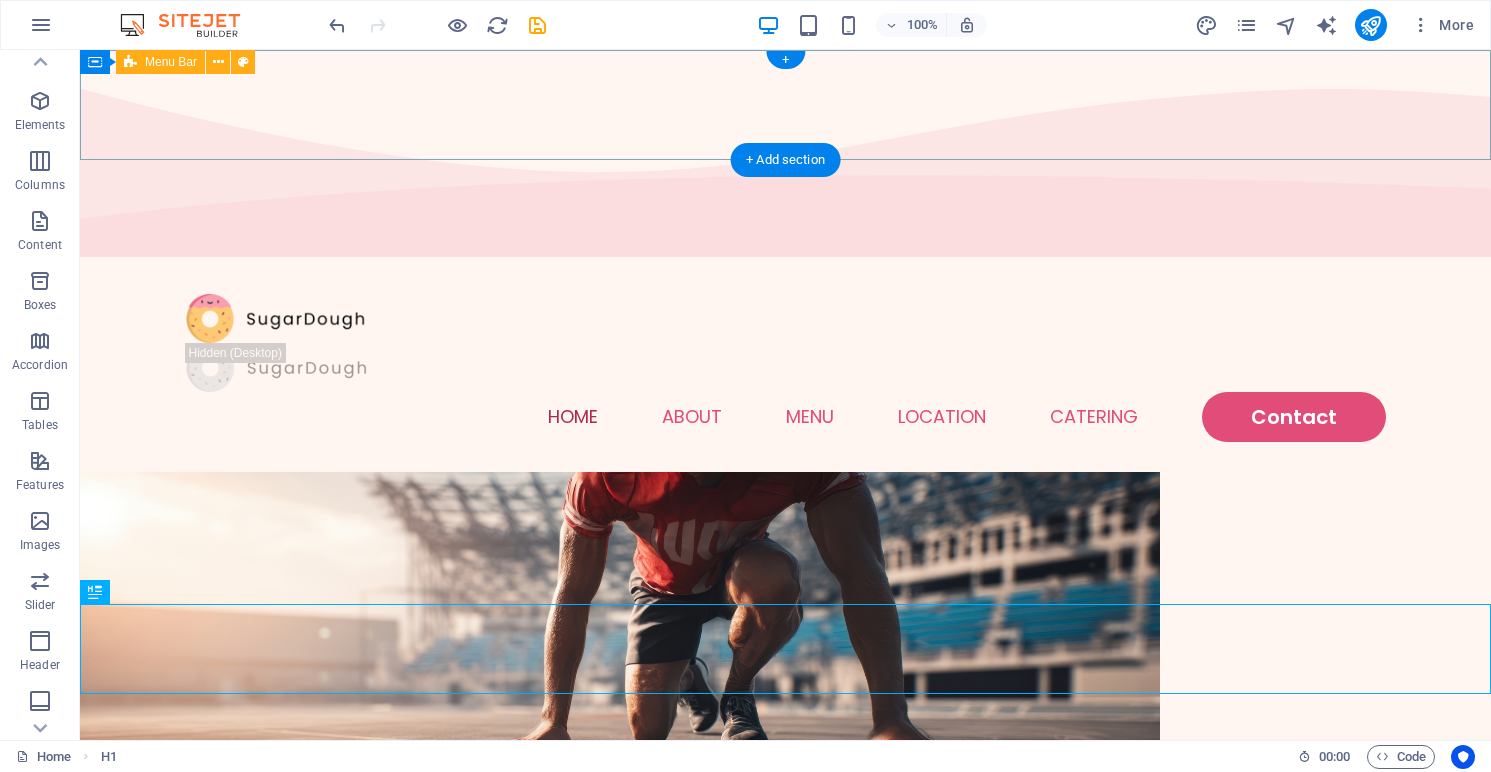 click on "Home About Menu Location Catering Contact" at bounding box center (785, 368) 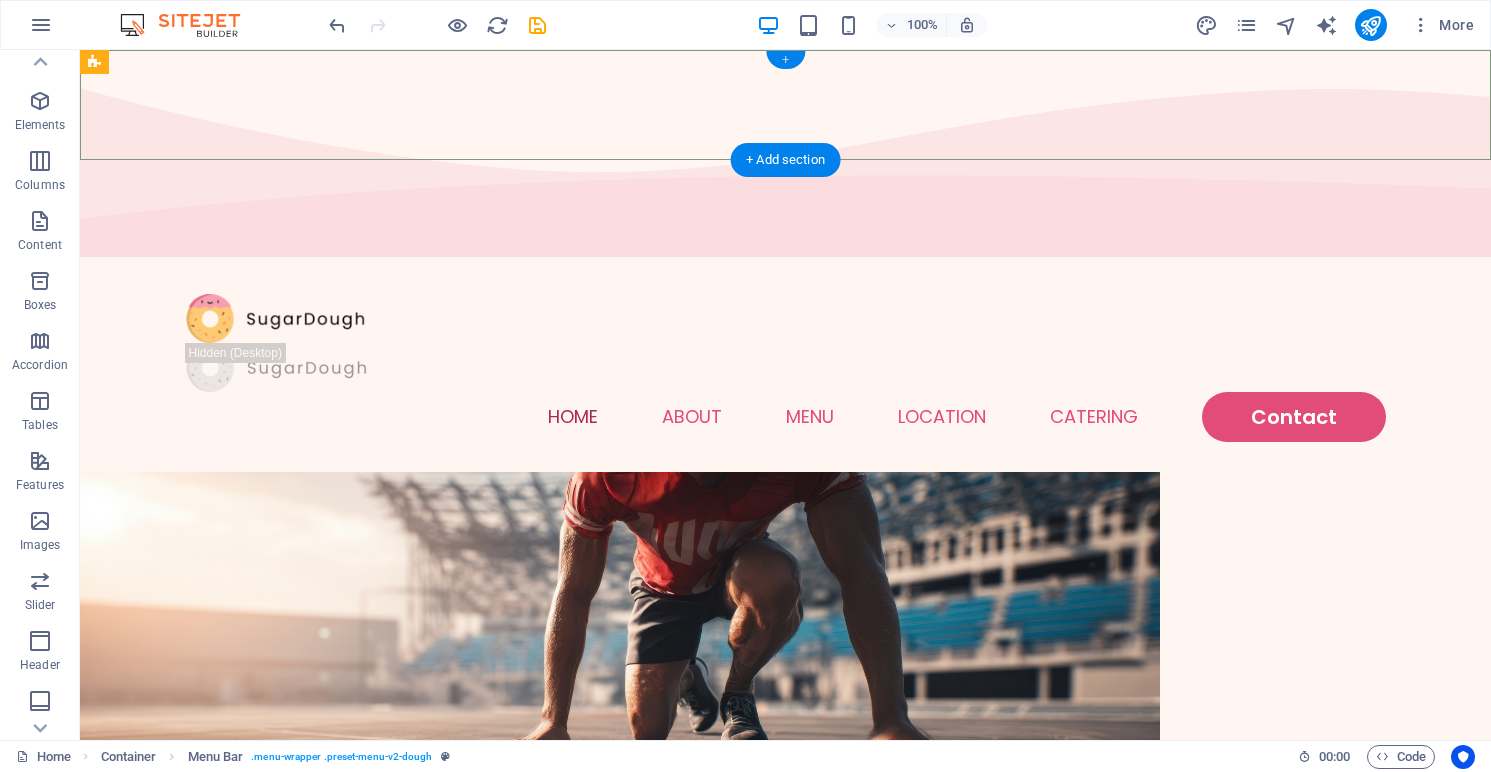 click on "+" at bounding box center (785, 60) 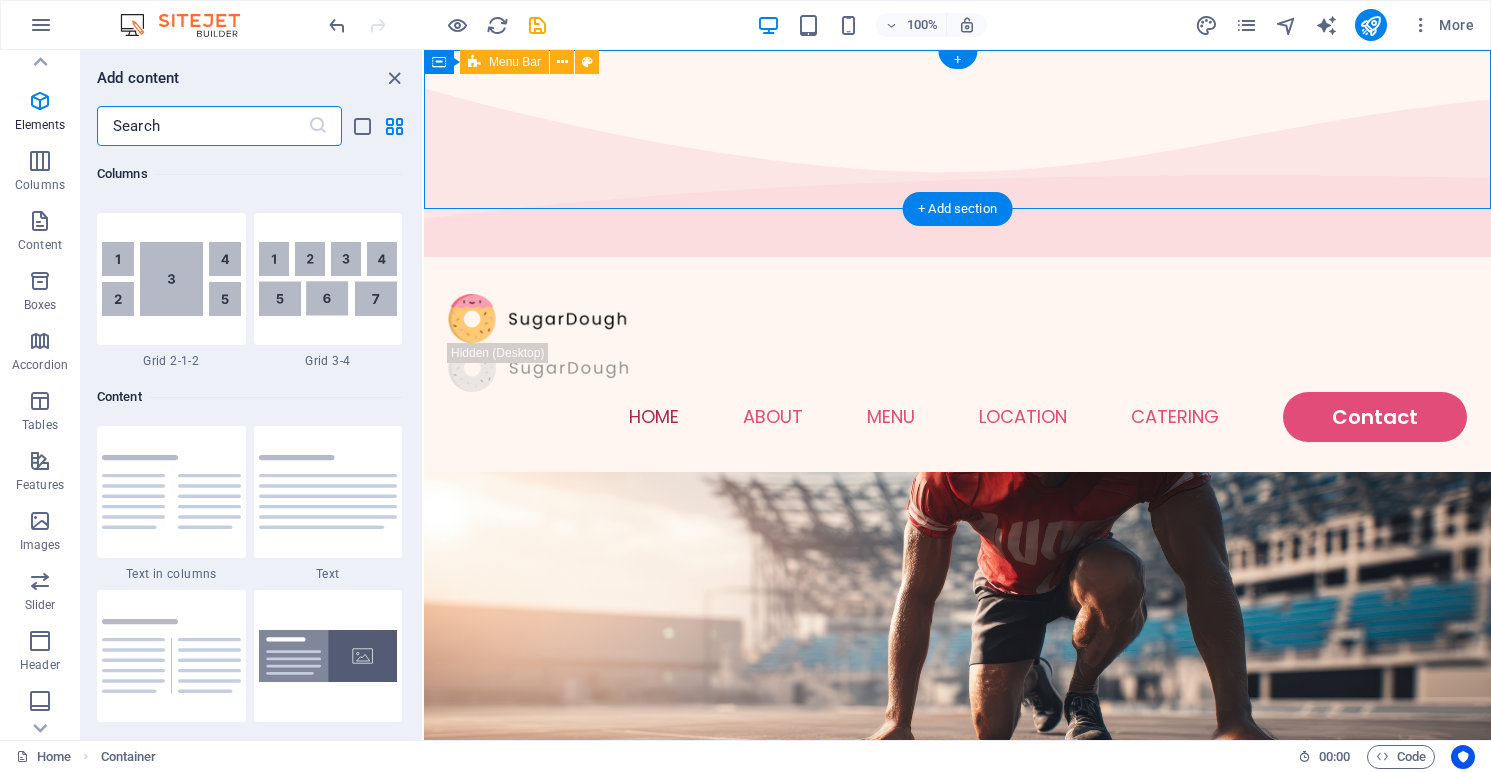 scroll, scrollTop: 3499, scrollLeft: 0, axis: vertical 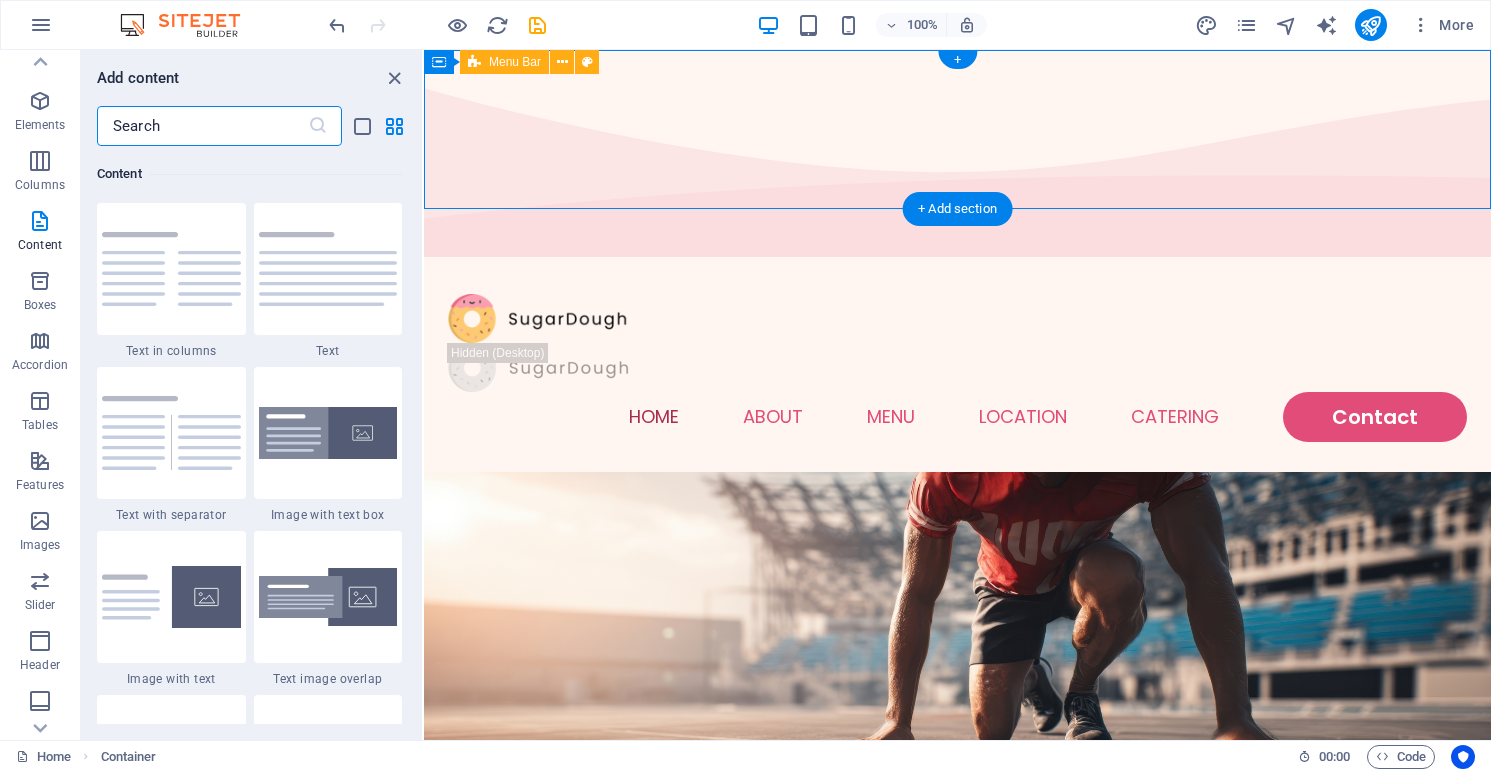 click on "Home About Menu Location Catering Contact" at bounding box center (957, 368) 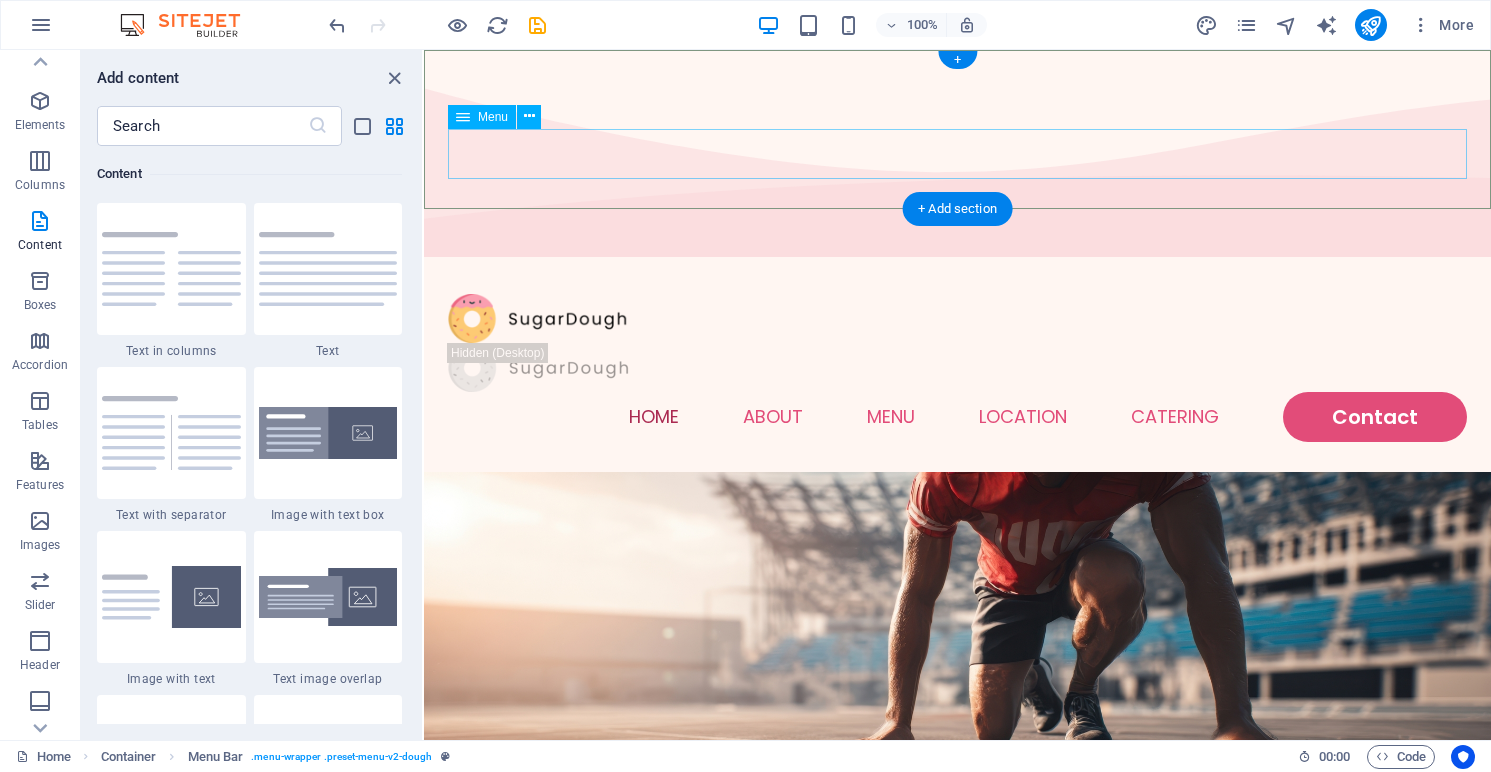 click on "Home About Menu Location Catering Contact" at bounding box center (957, 417) 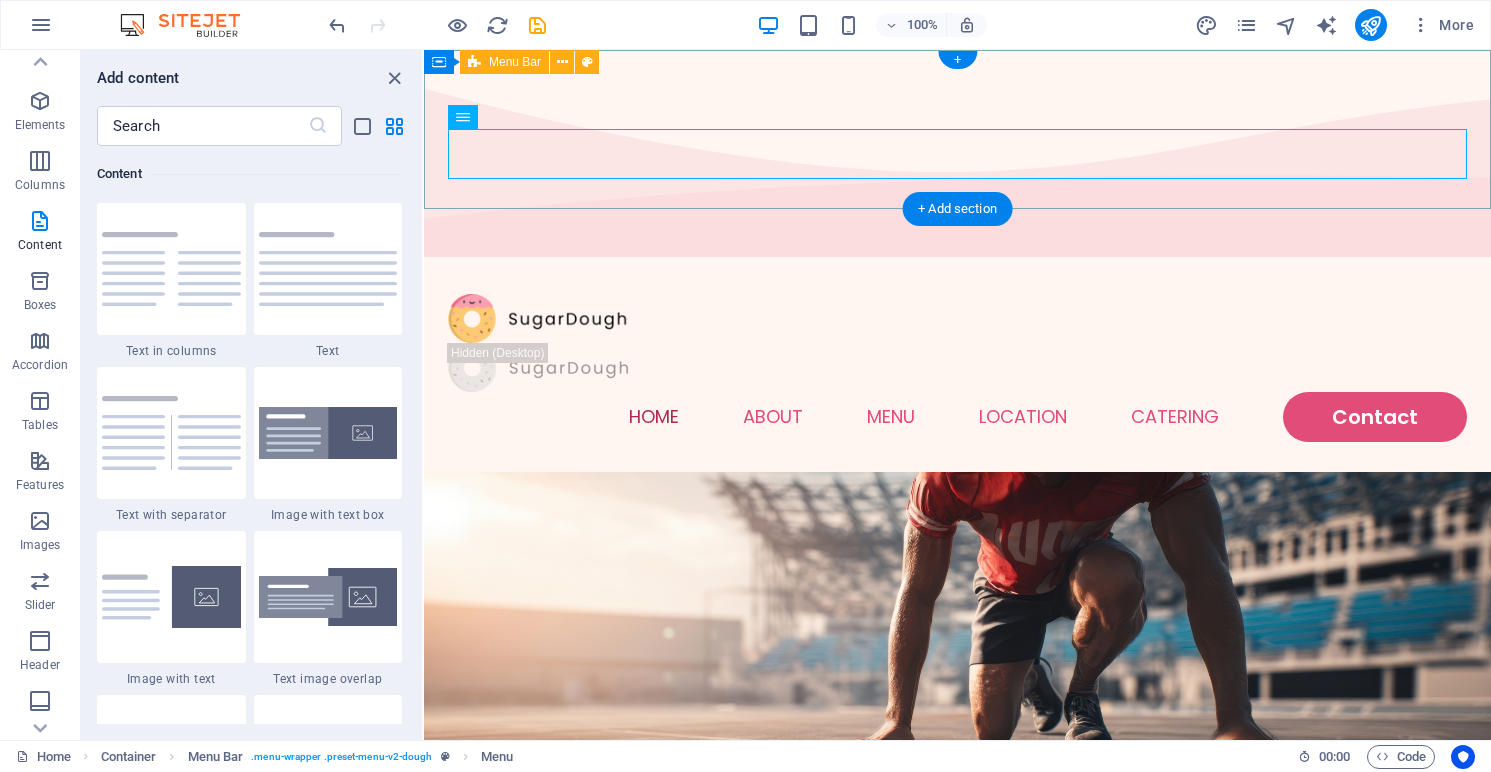 click on "Home About Menu Location Catering Contact" at bounding box center (957, 368) 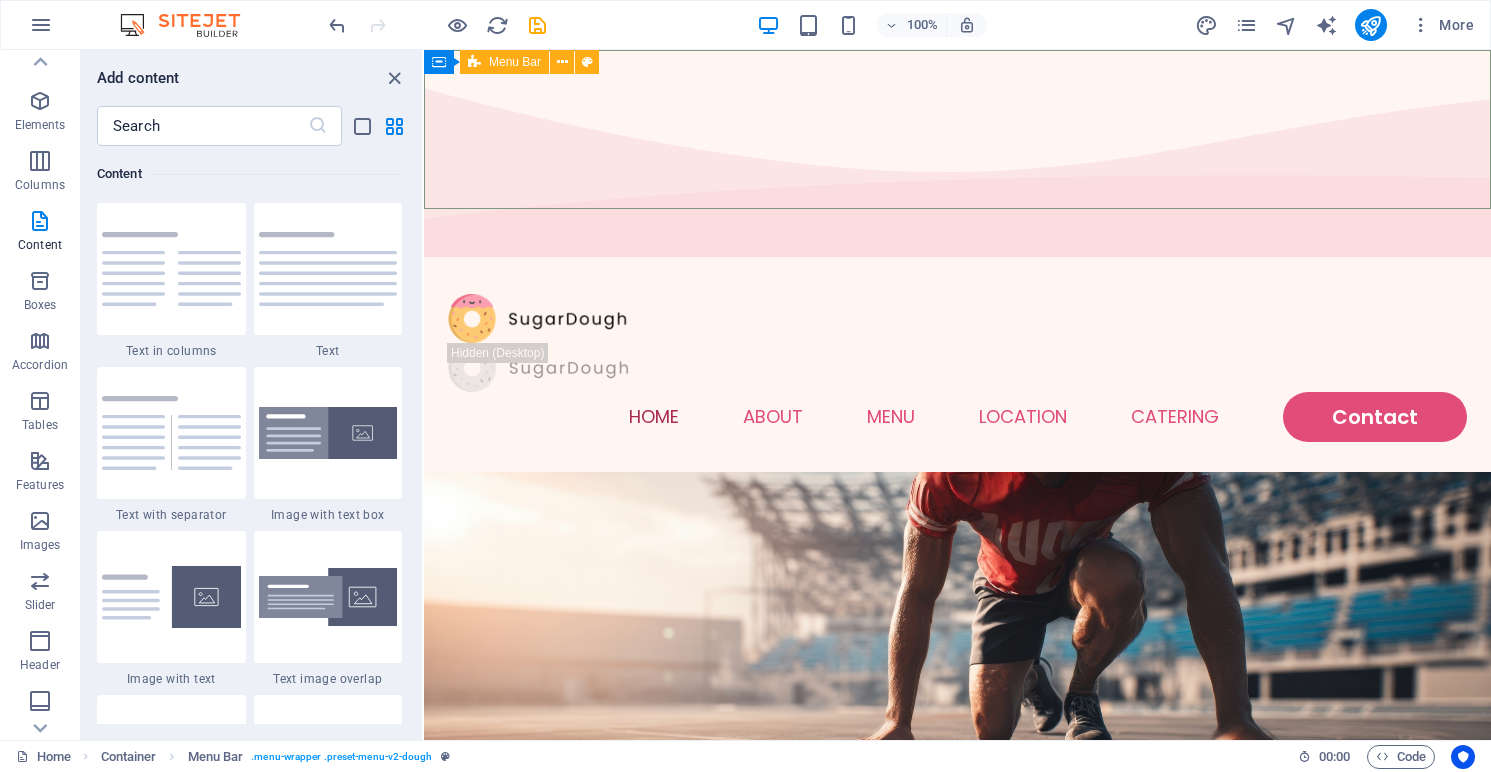 click on "Menu Bar" at bounding box center (515, 62) 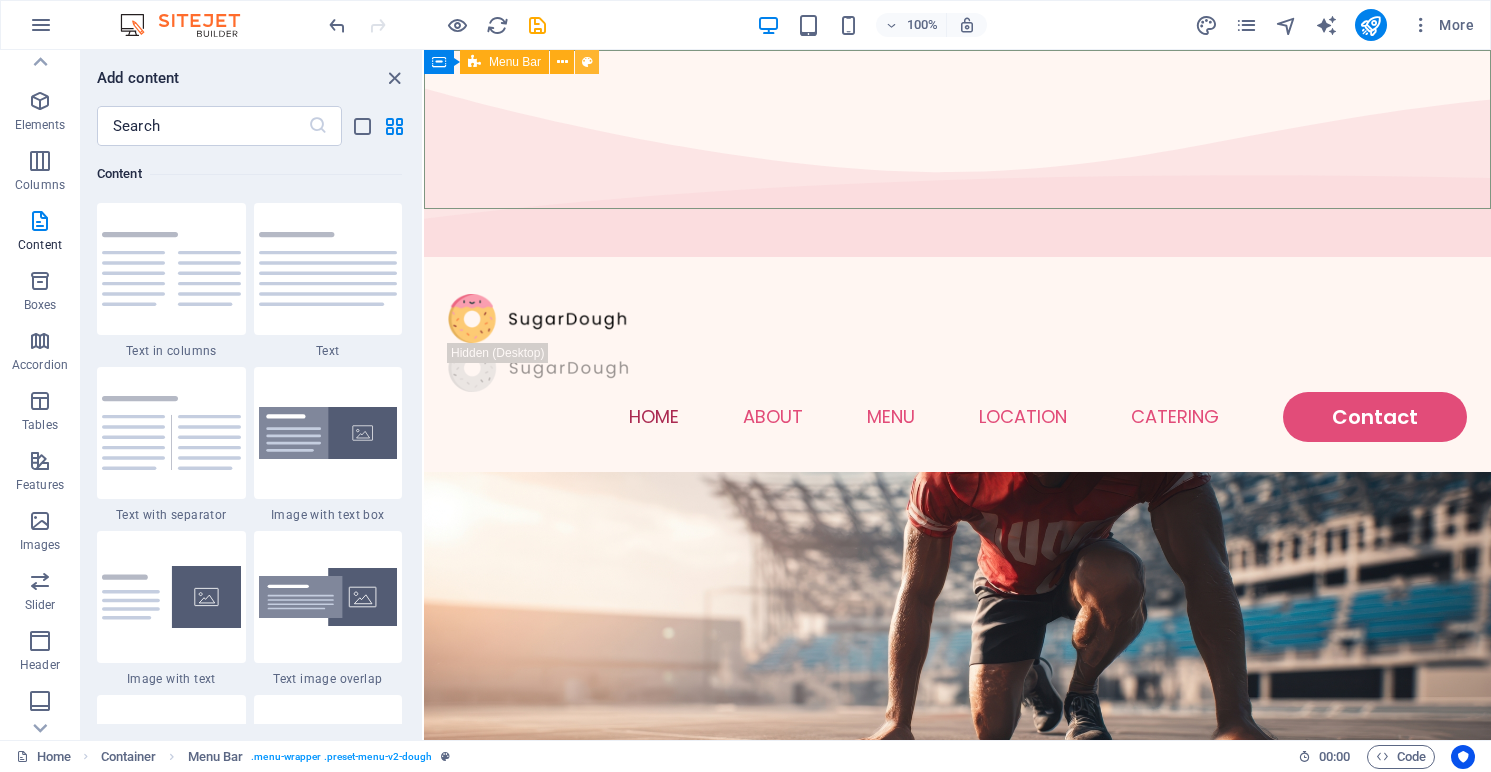click at bounding box center [587, 62] 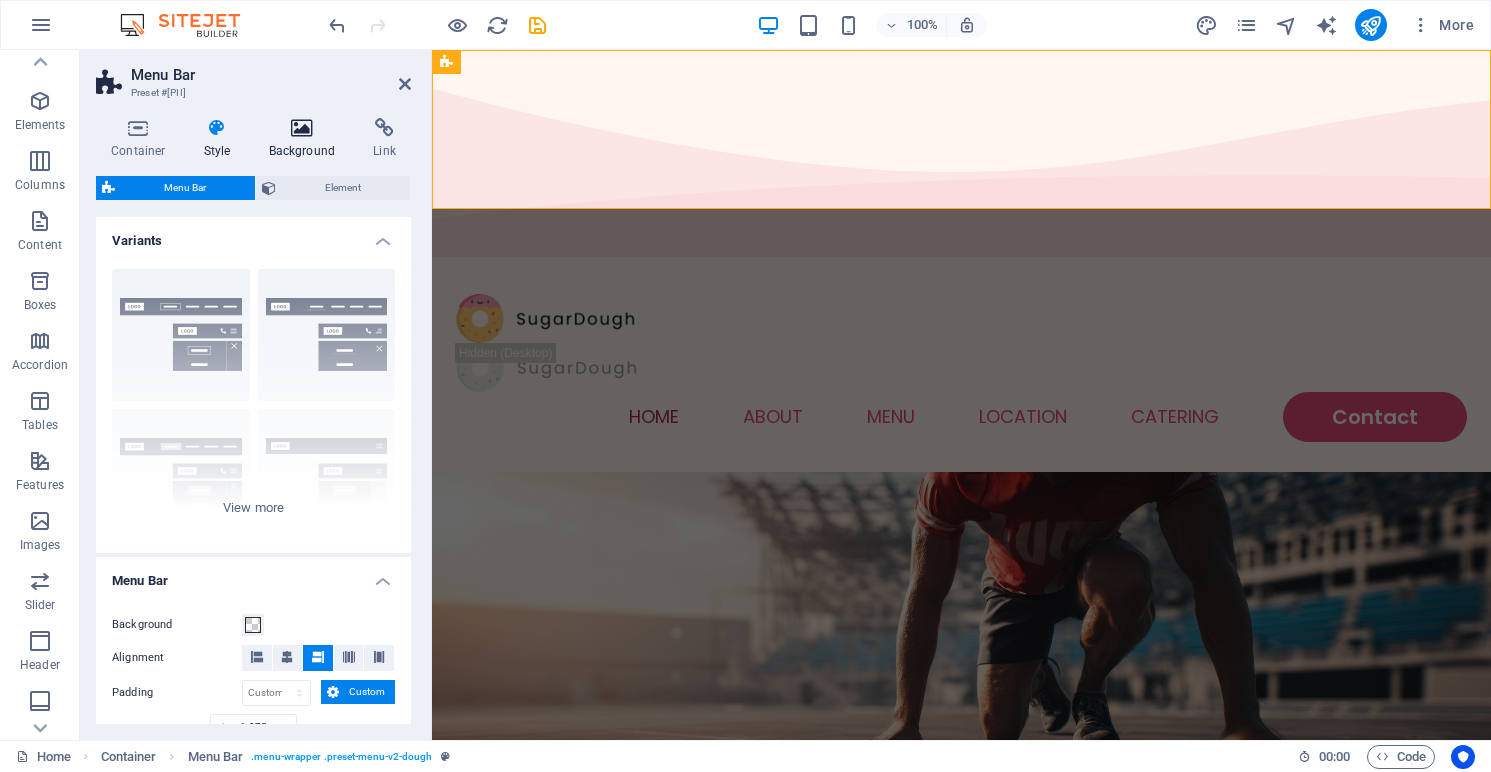 click at bounding box center (302, 128) 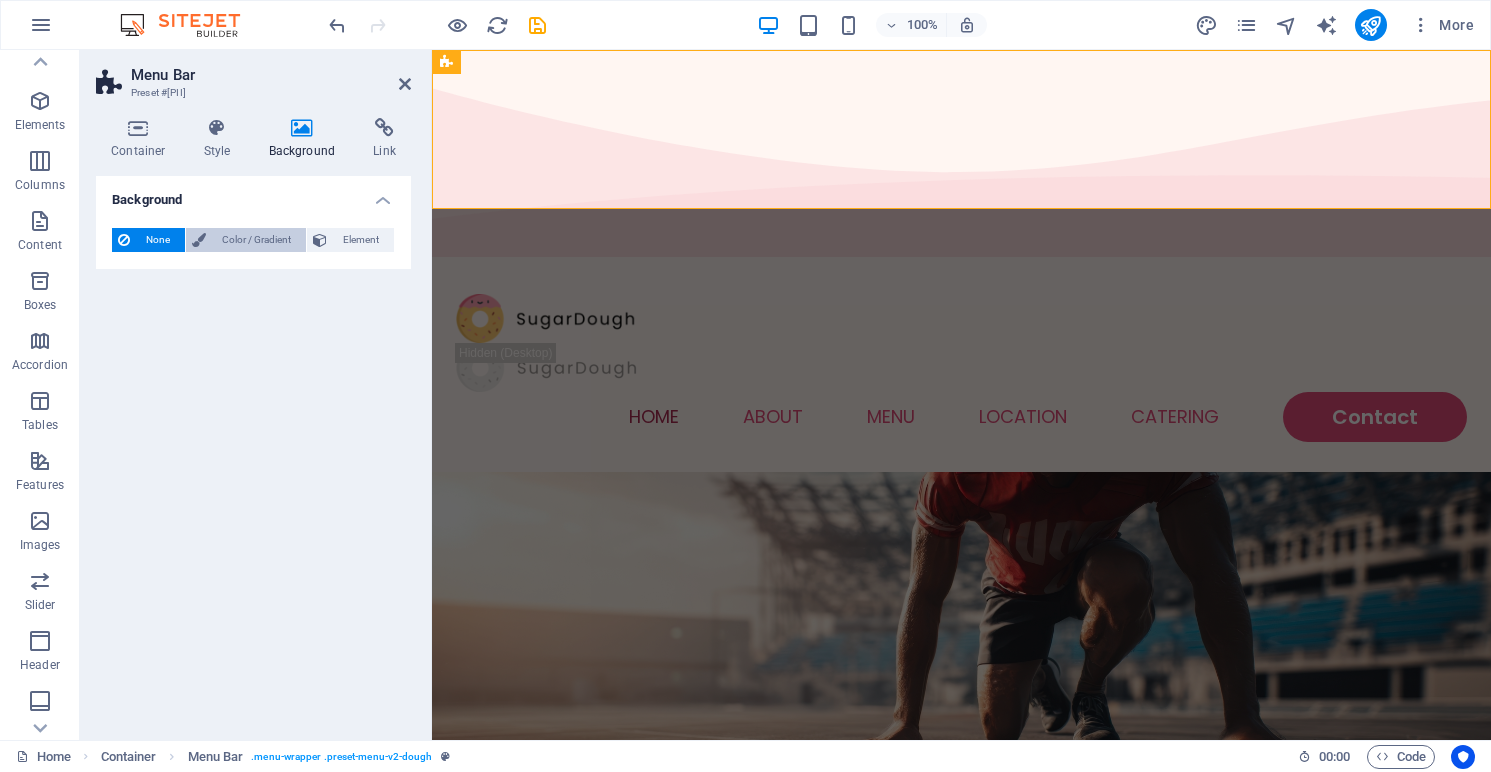 click on "Color / Gradient" at bounding box center [256, 240] 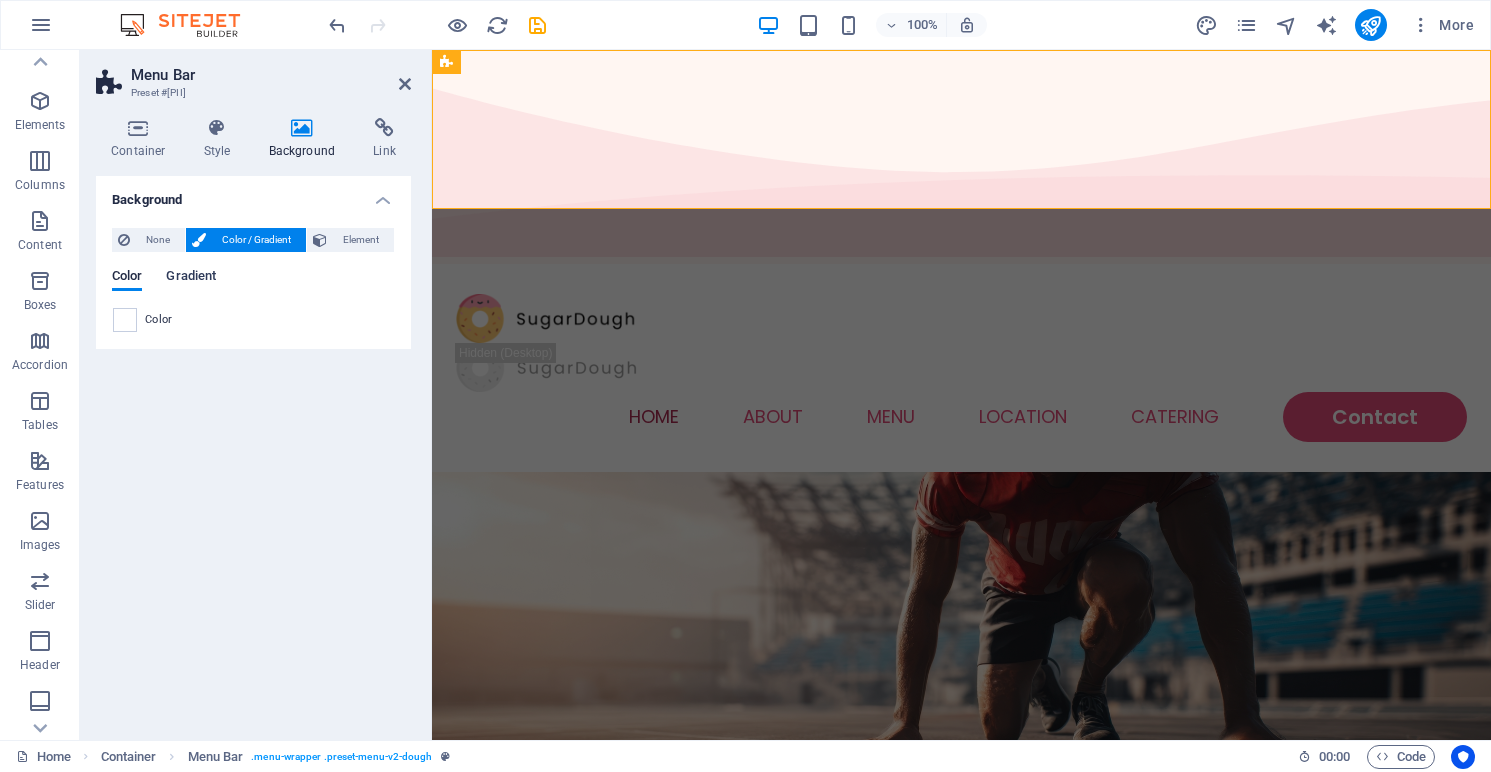 click on "Gradient" at bounding box center [191, 278] 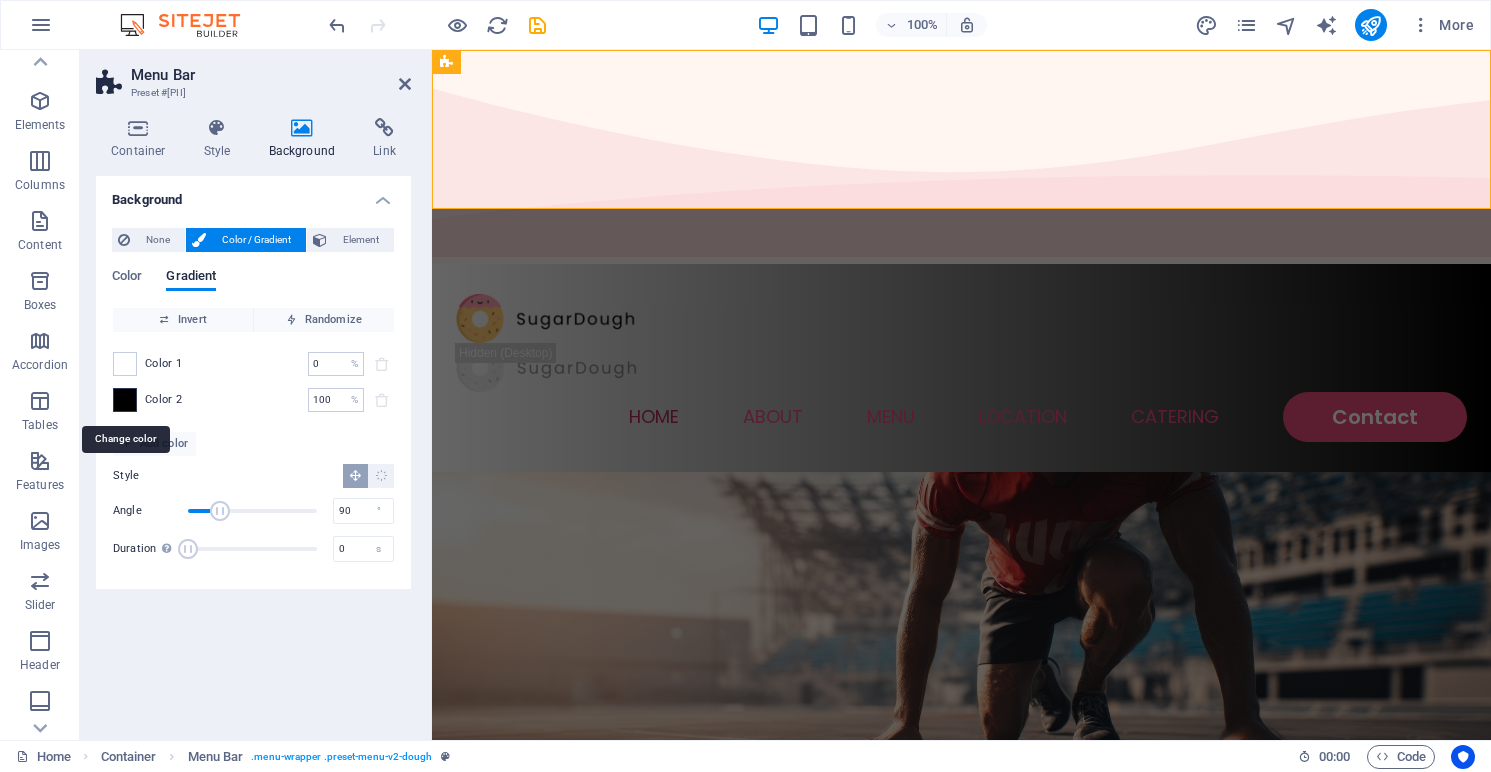 click at bounding box center (125, 400) 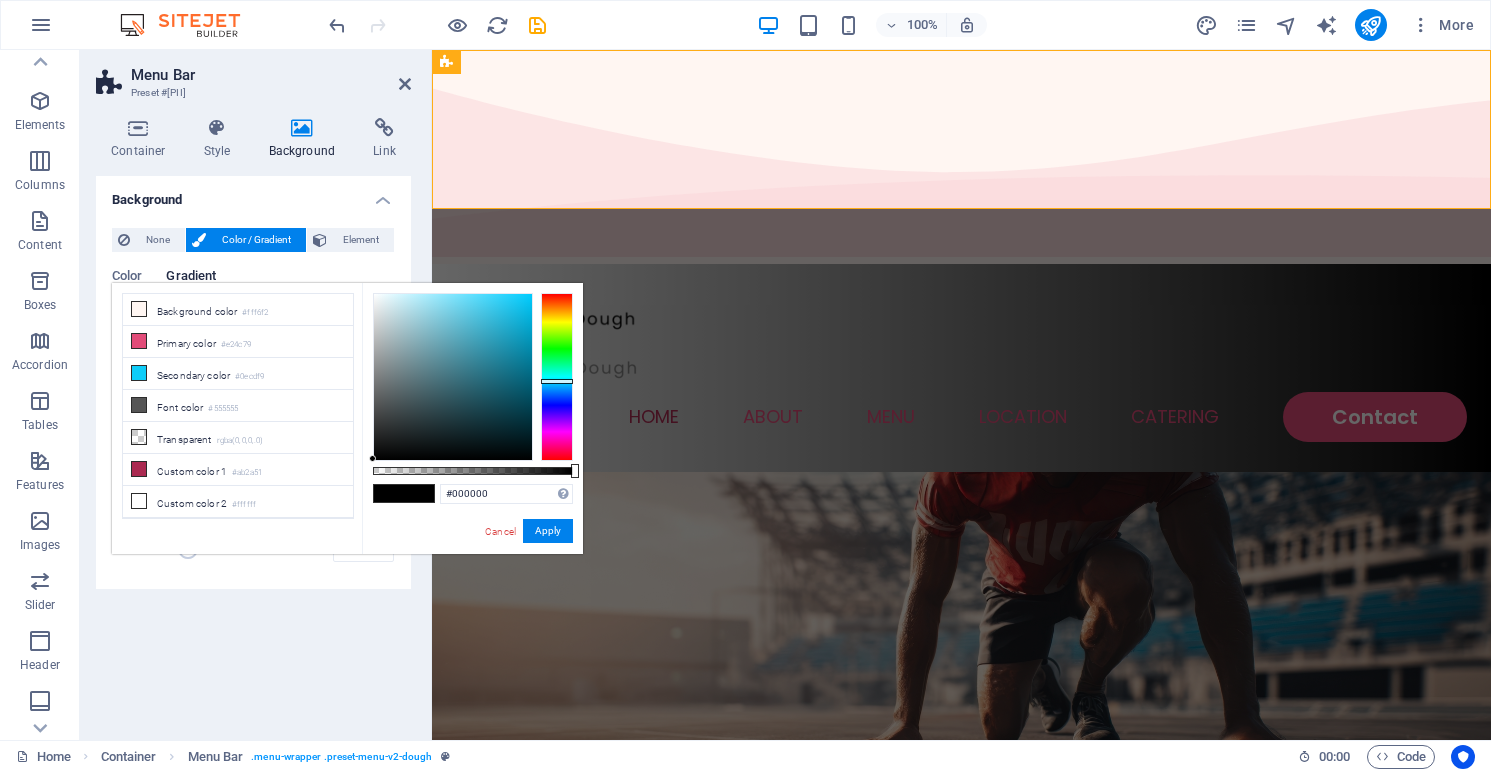click at bounding box center (557, 377) 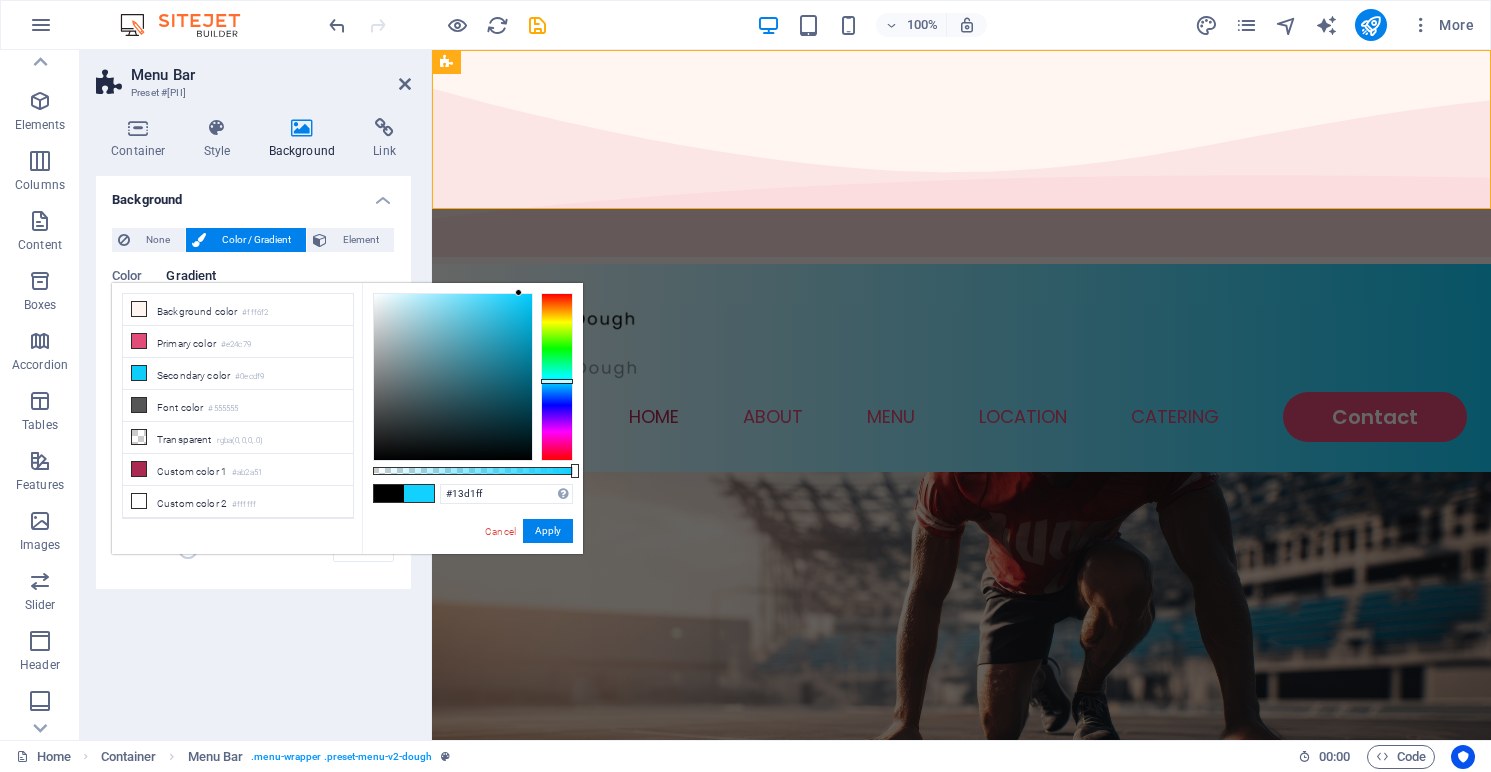 type on "#12d1ff" 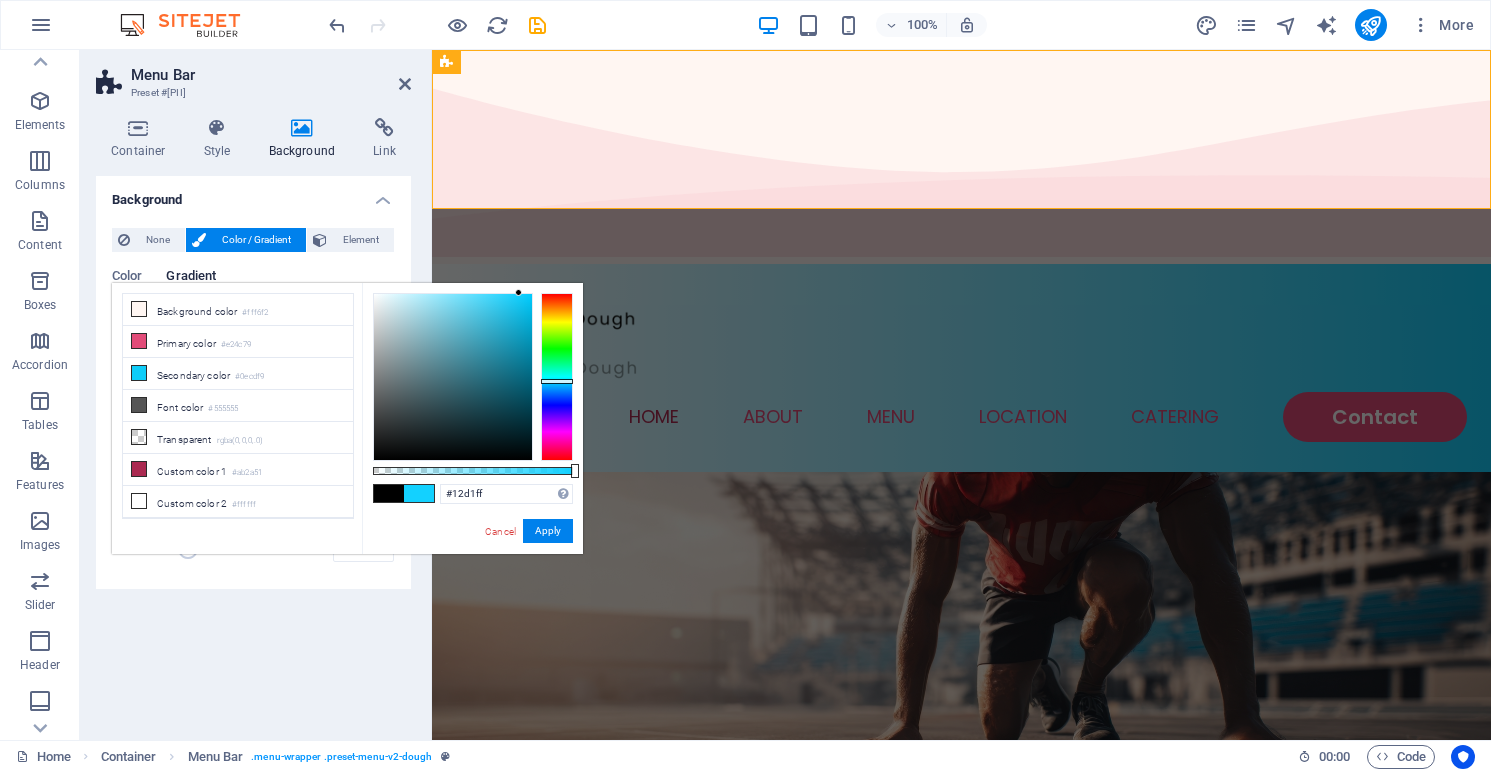 drag, startPoint x: 373, startPoint y: 453, endPoint x: 520, endPoint y: 291, distance: 218.75328 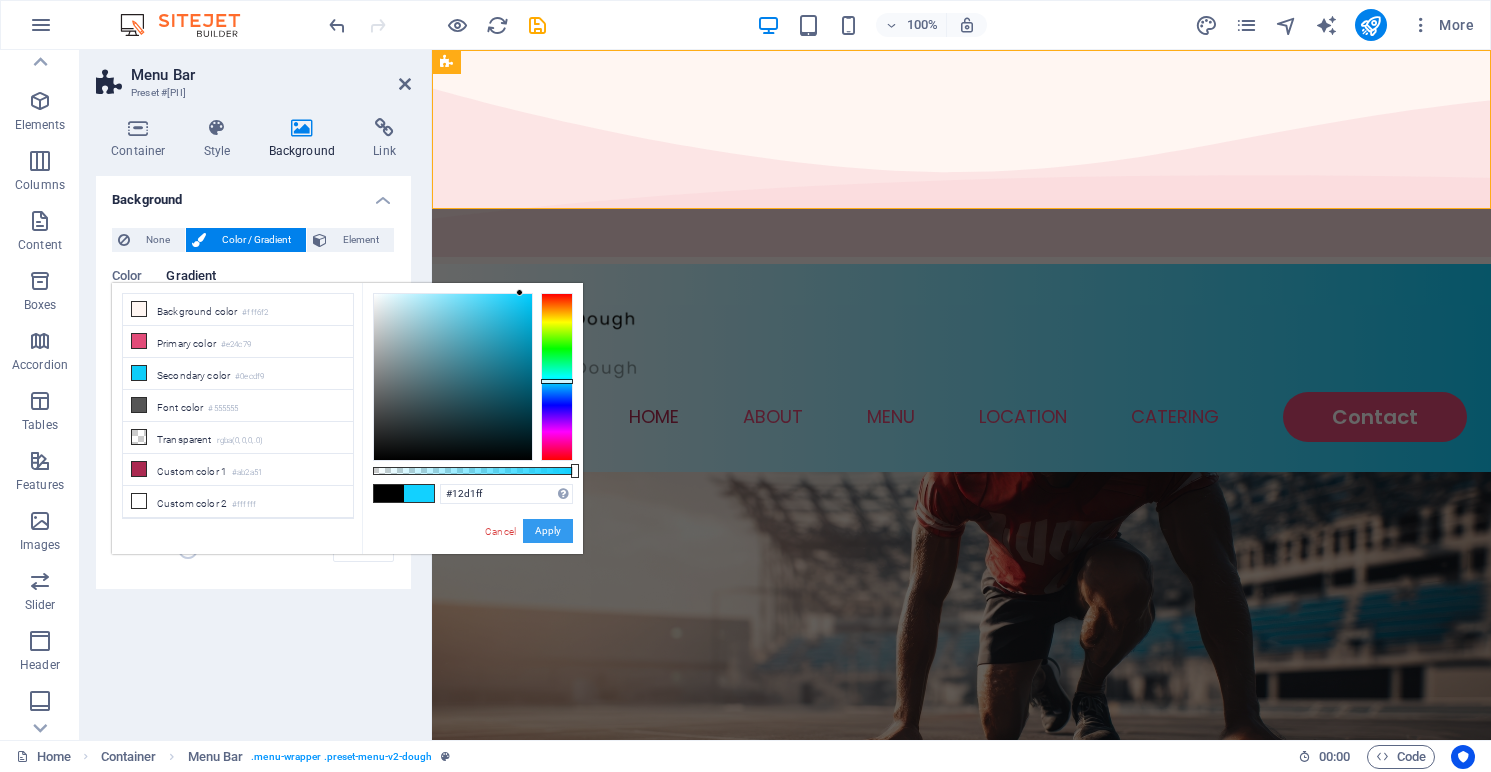 click on "Apply" at bounding box center [548, 531] 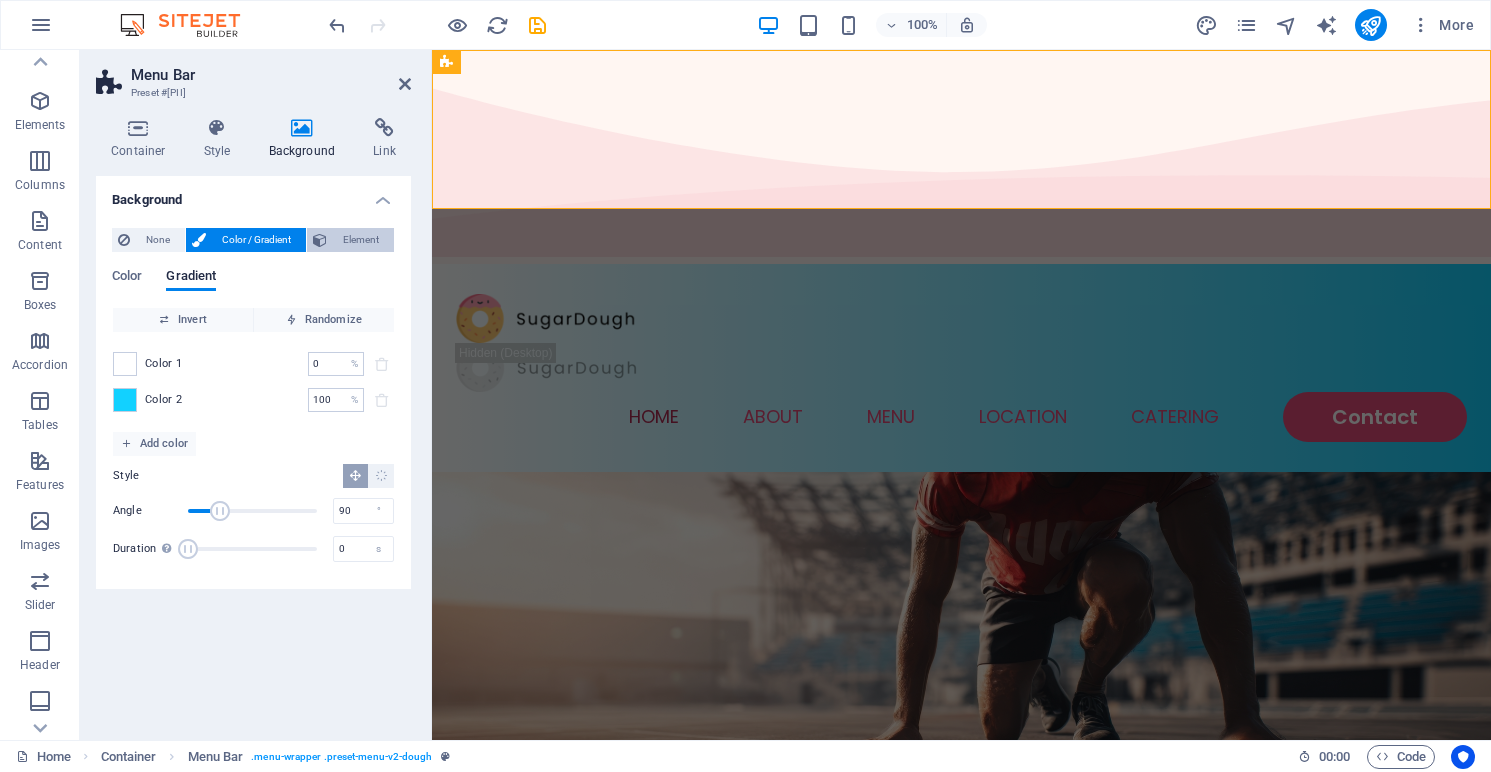 click on "Element" at bounding box center [360, 240] 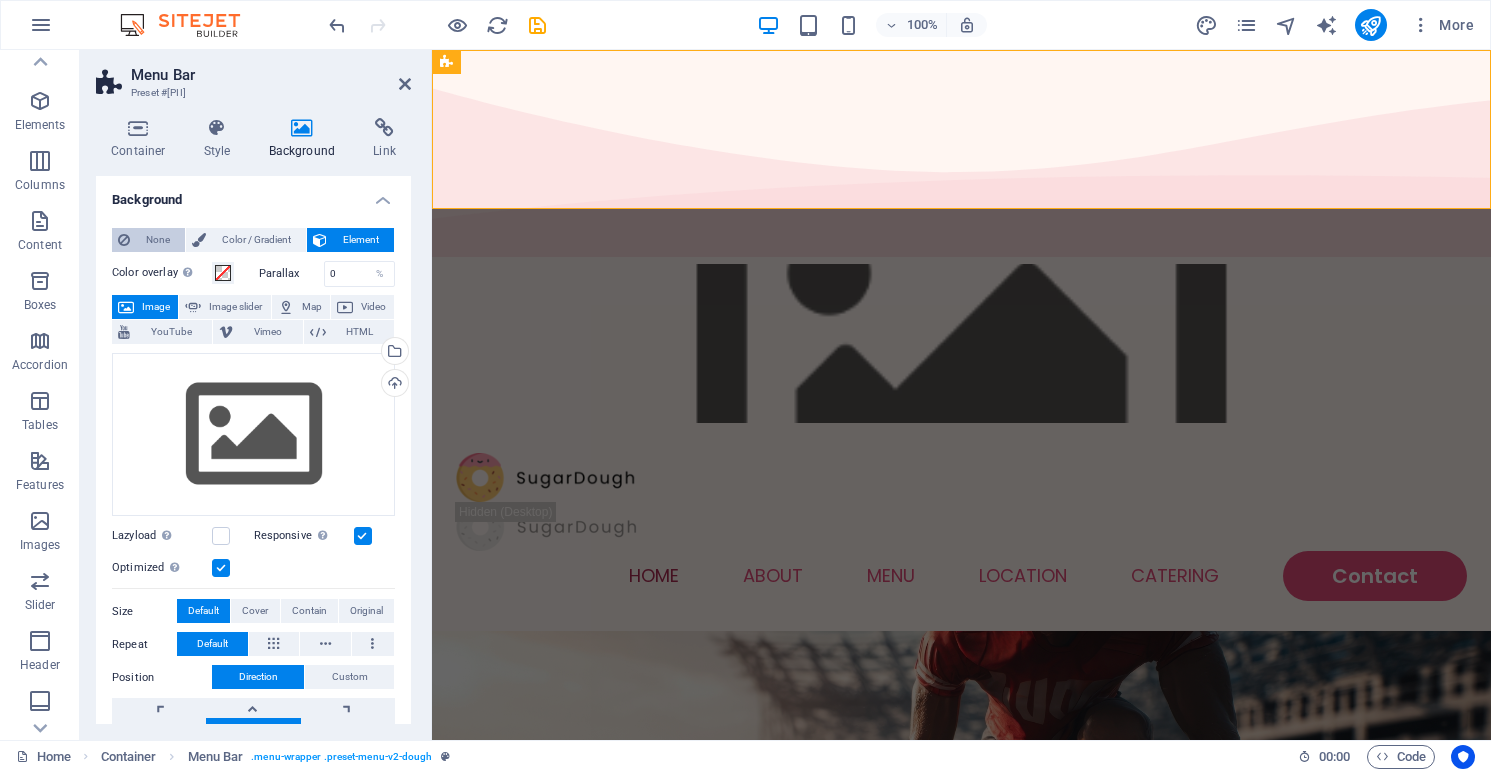 click on "None" at bounding box center (157, 240) 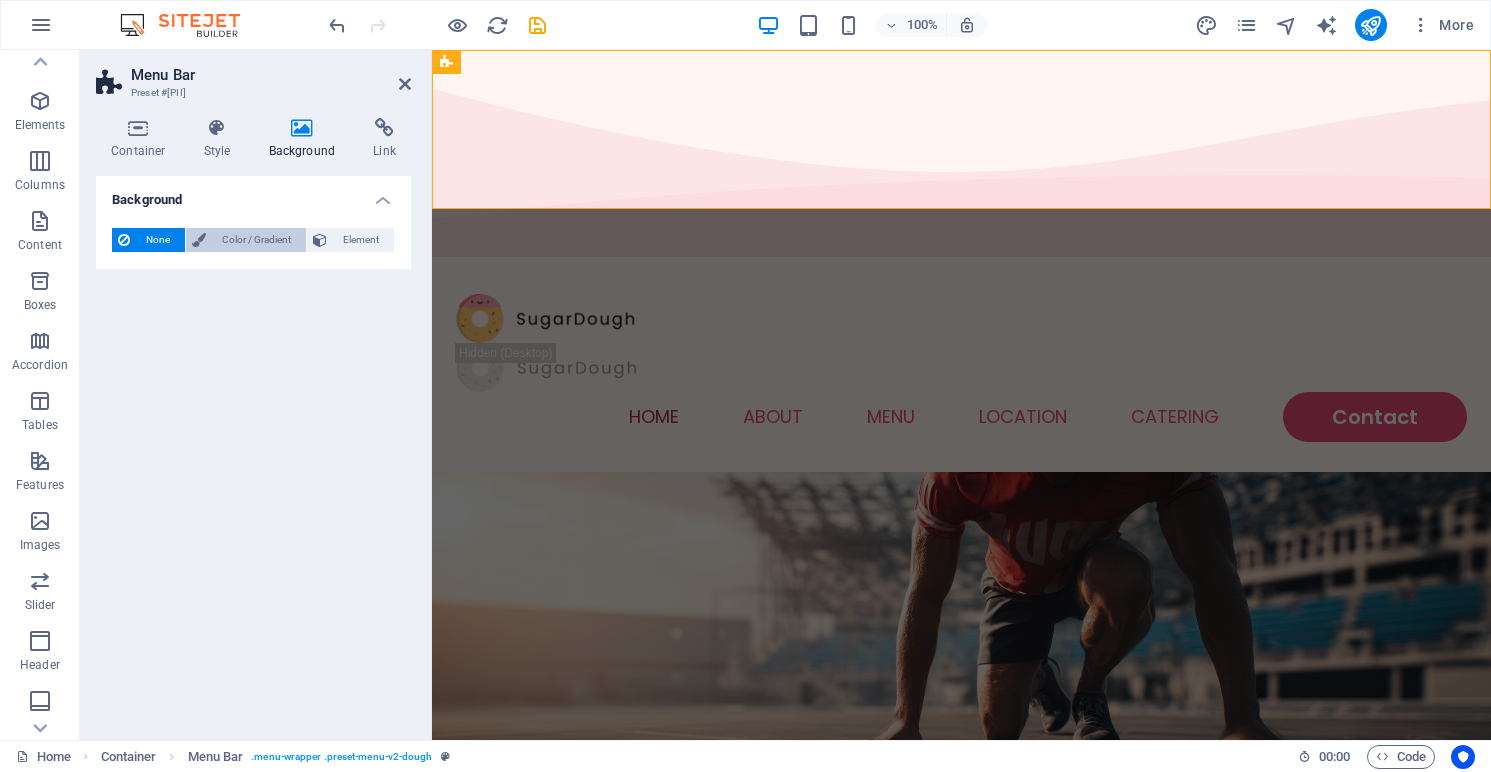click on "Color / Gradient" at bounding box center [256, 240] 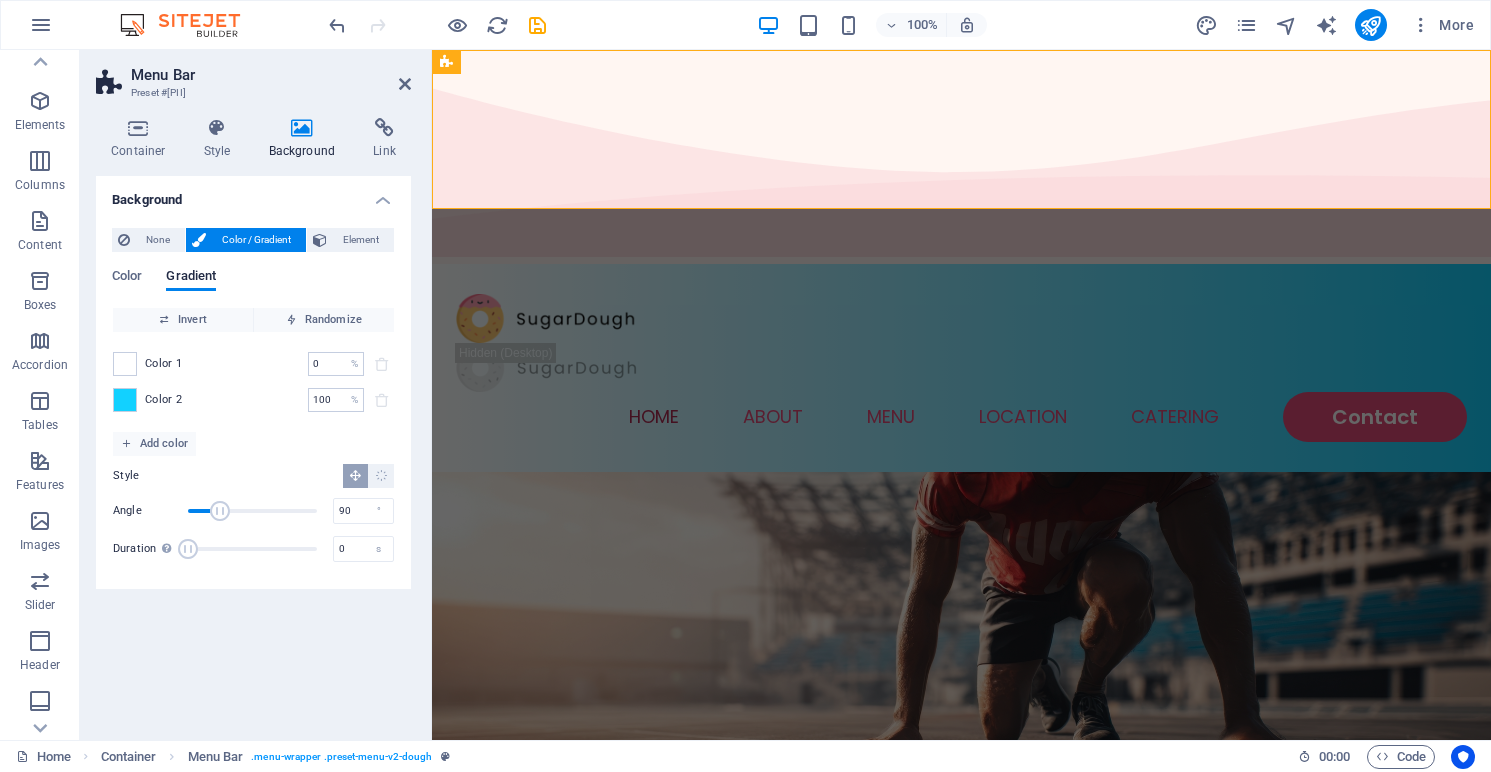 click on "Background" at bounding box center (306, 139) 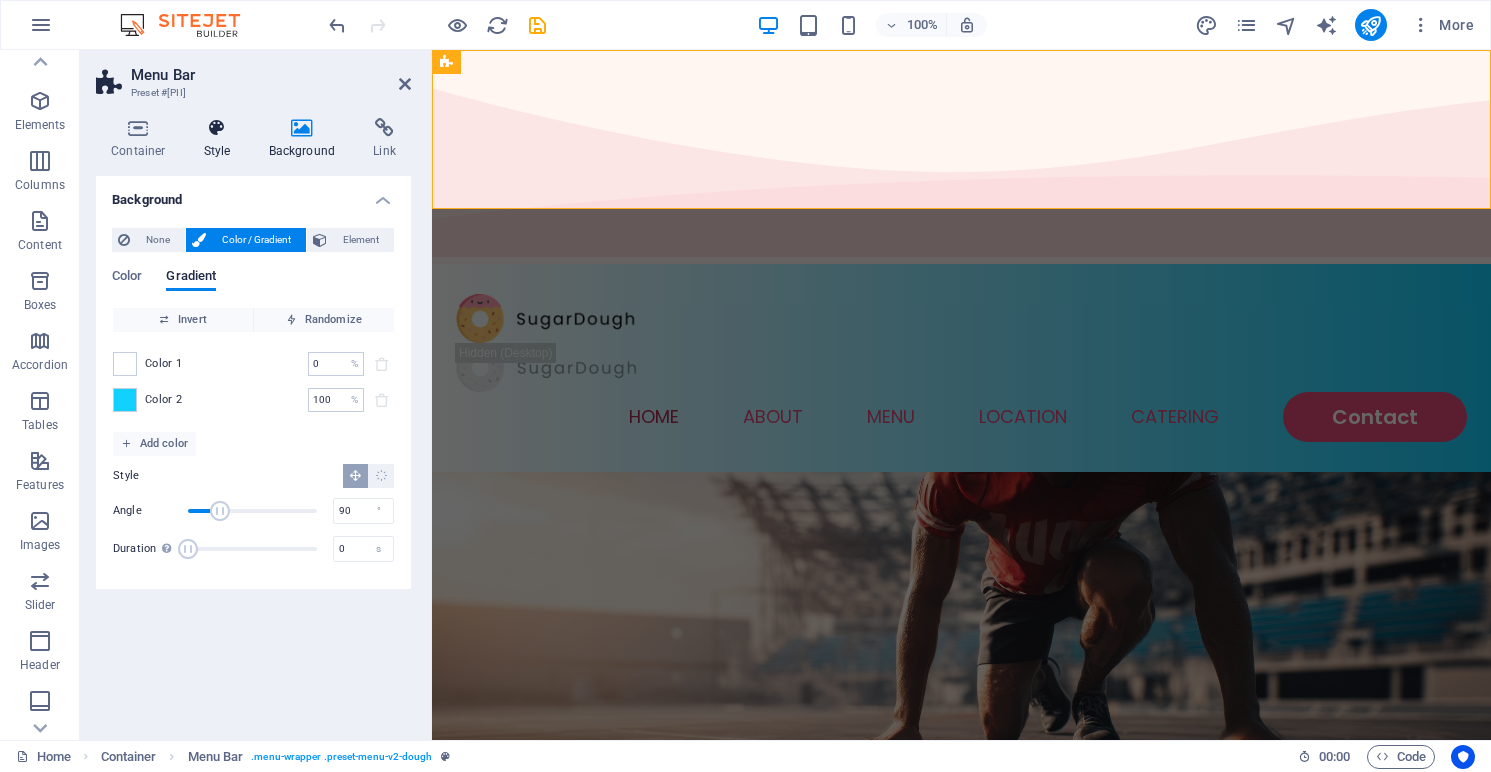 click at bounding box center [217, 128] 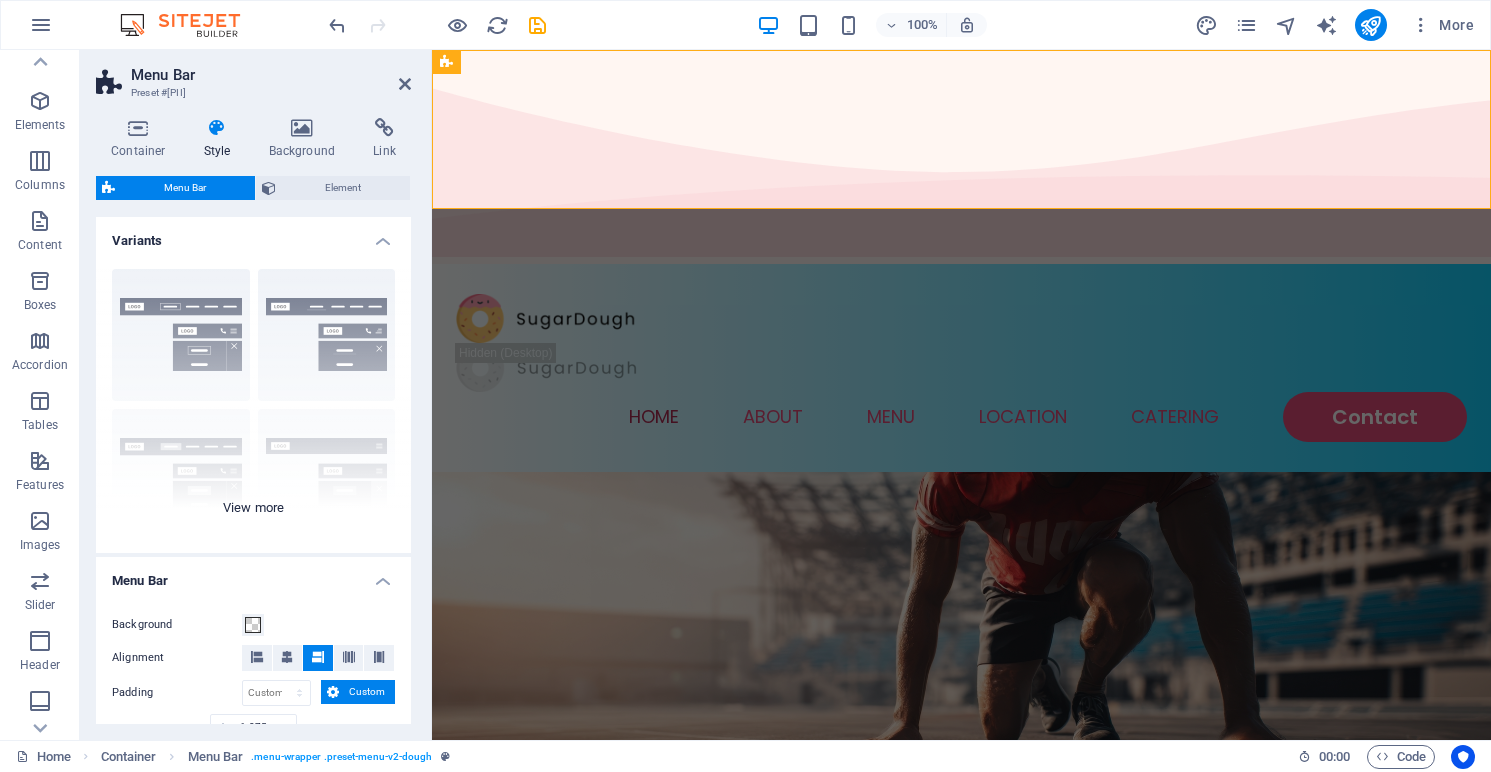 click on "Border Centered Default Fixed Loki Trigger Wide XXL" at bounding box center [253, 403] 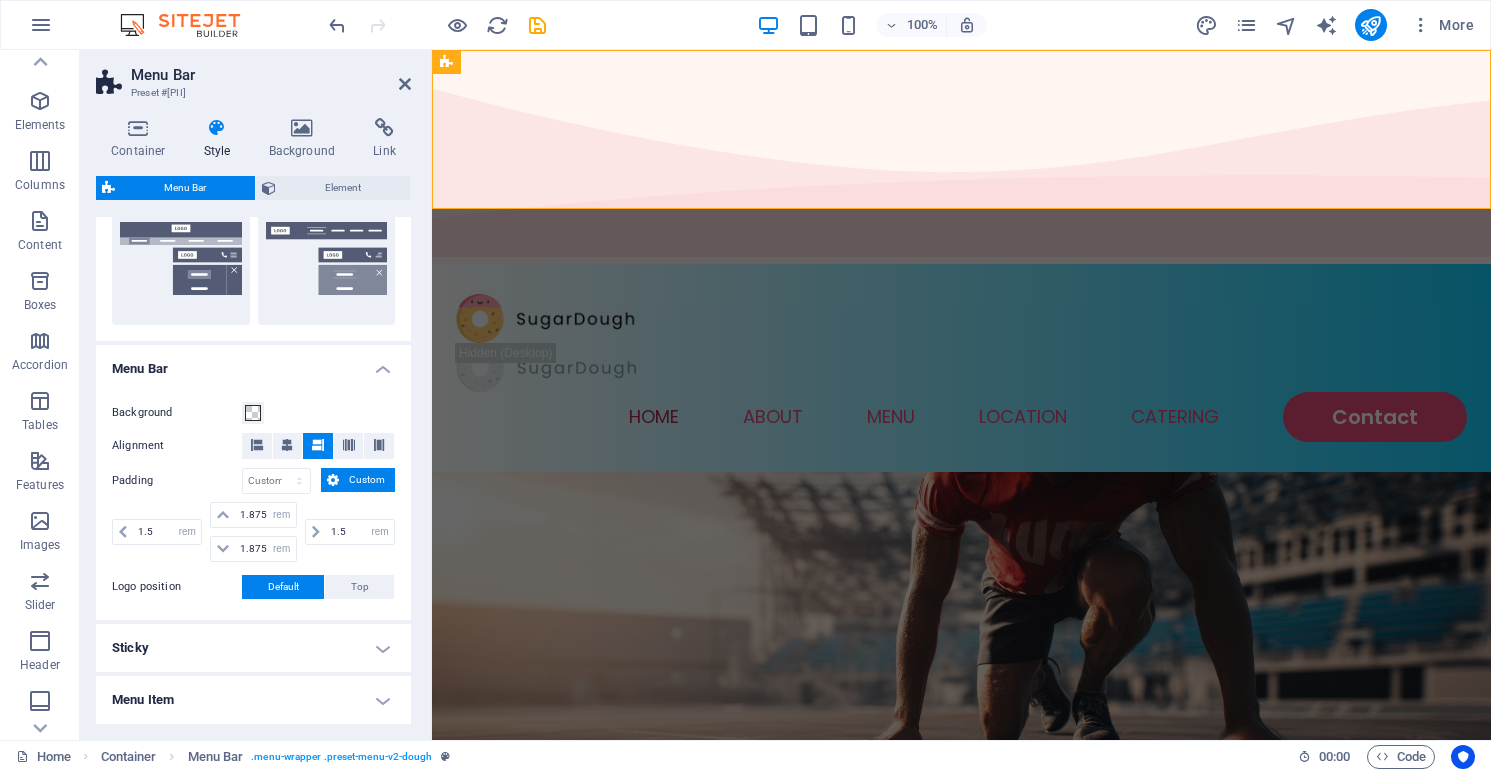 scroll, scrollTop: 510, scrollLeft: 0, axis: vertical 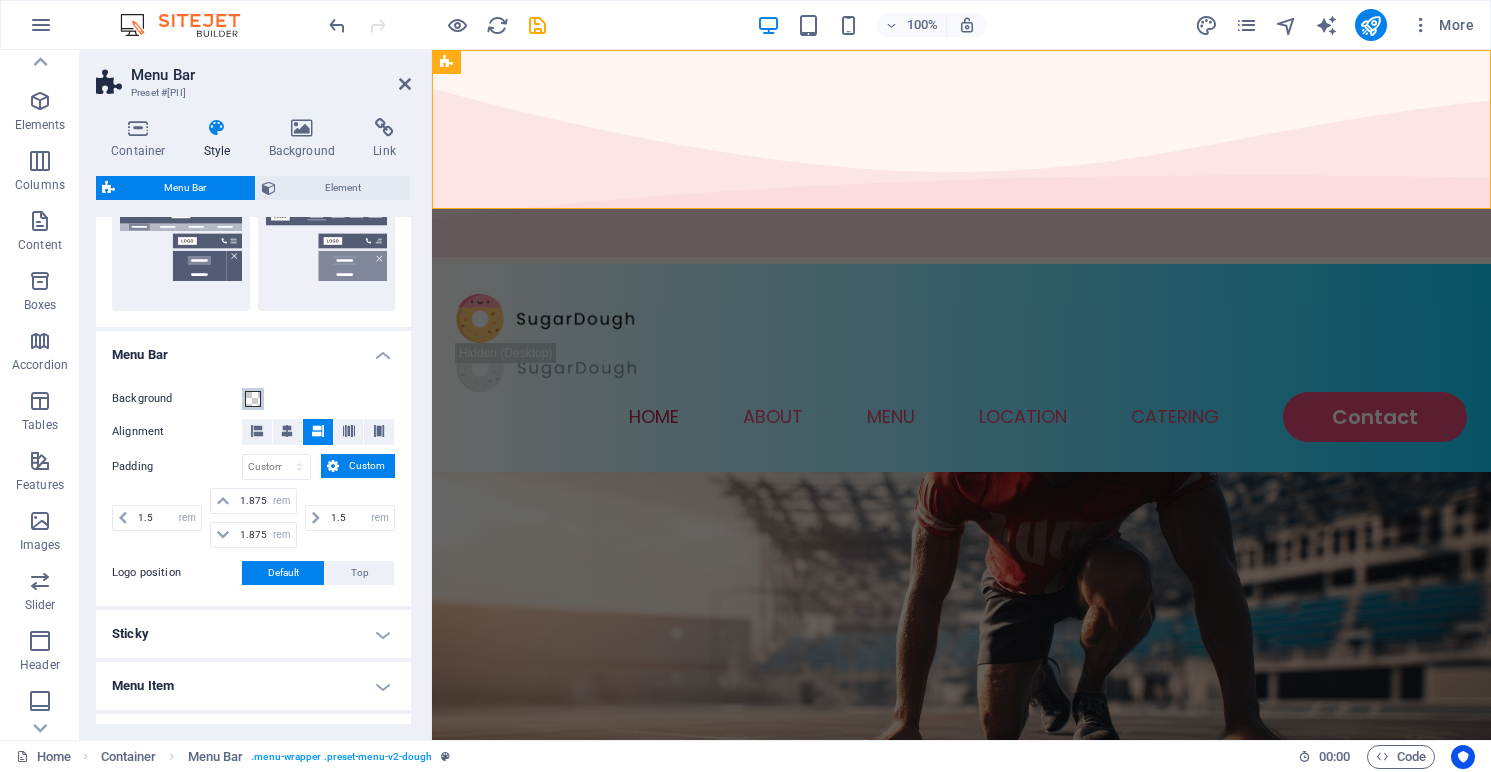 click at bounding box center [253, 399] 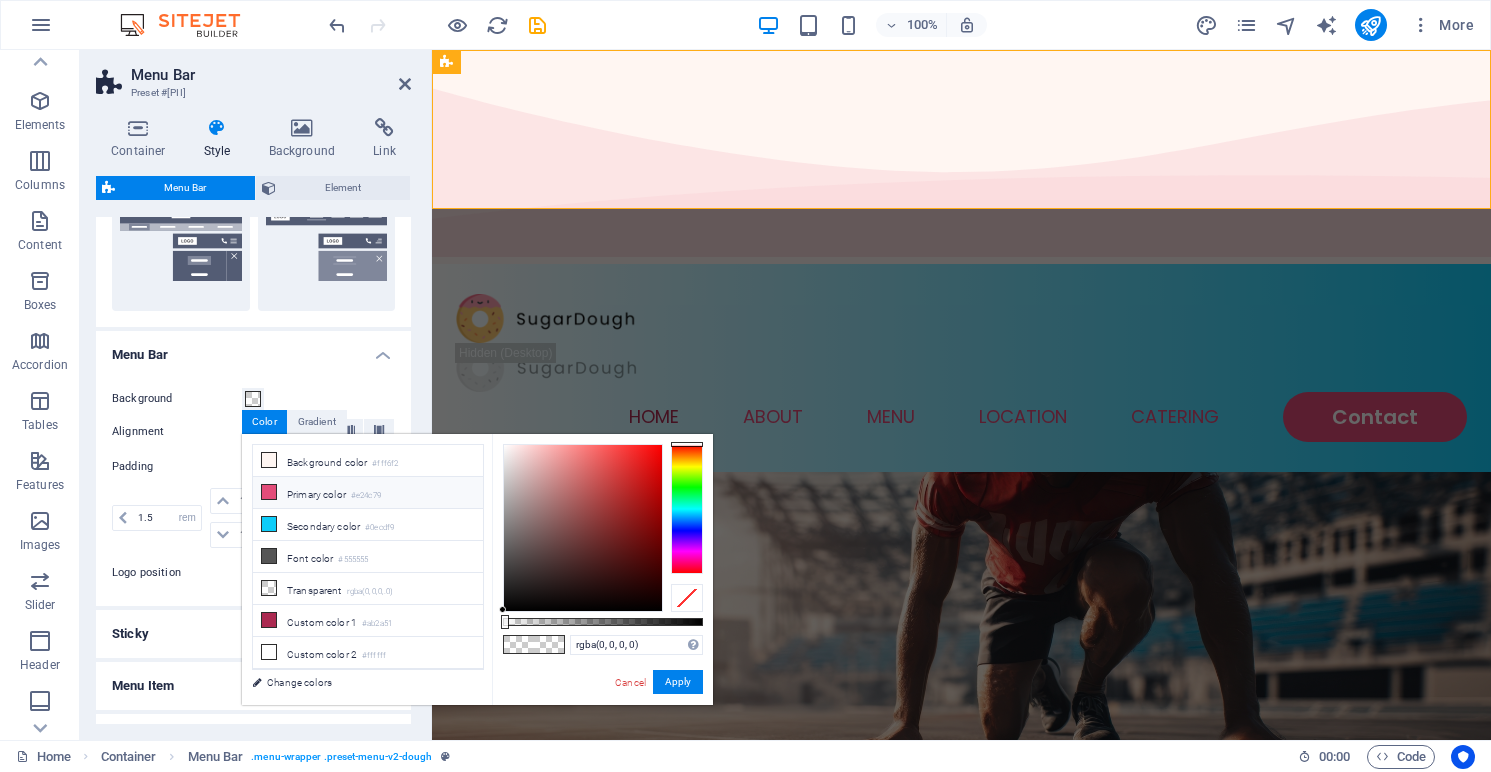 click on "Primary color
#e24c79" at bounding box center [368, 493] 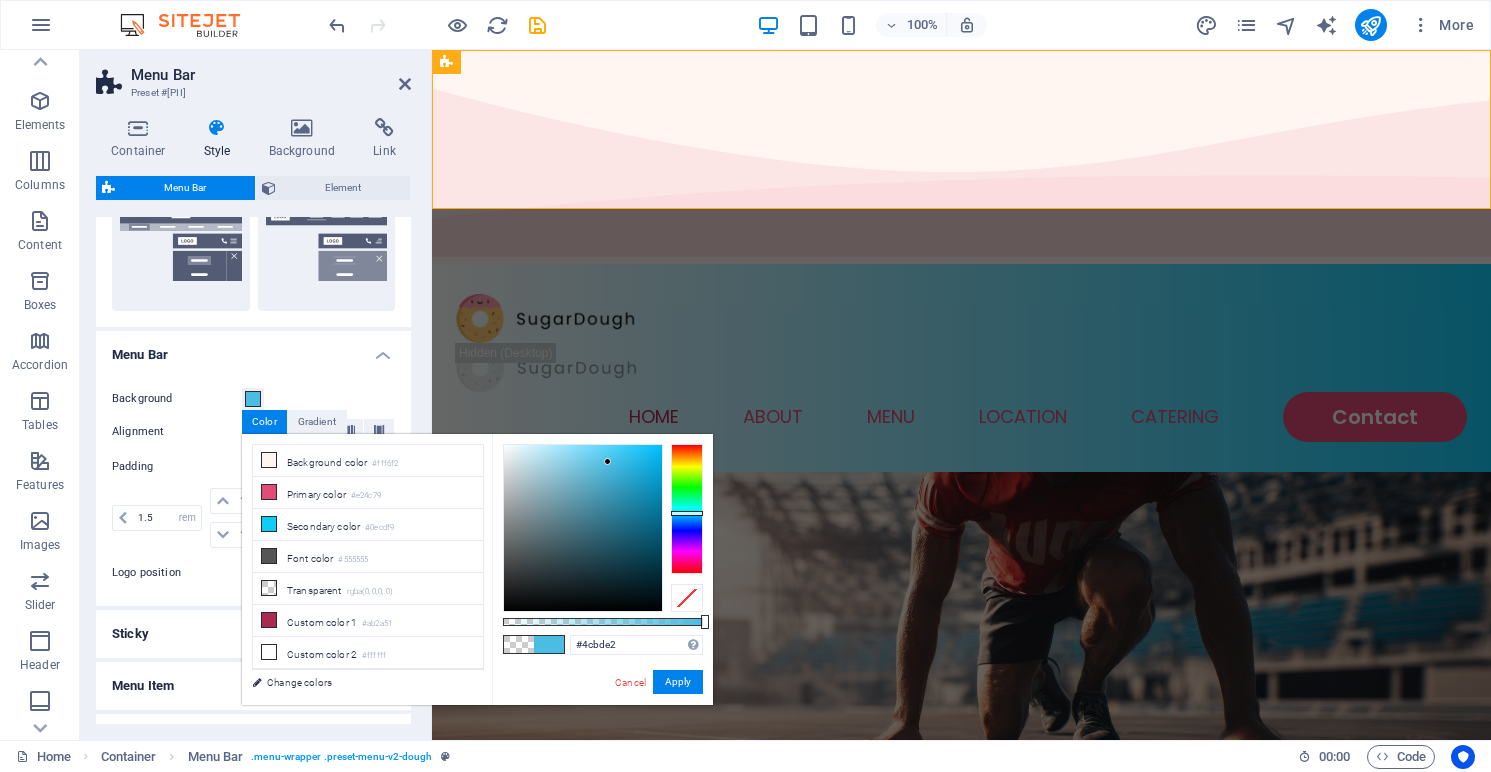 drag, startPoint x: 692, startPoint y: 534, endPoint x: 693, endPoint y: 513, distance: 21.023796 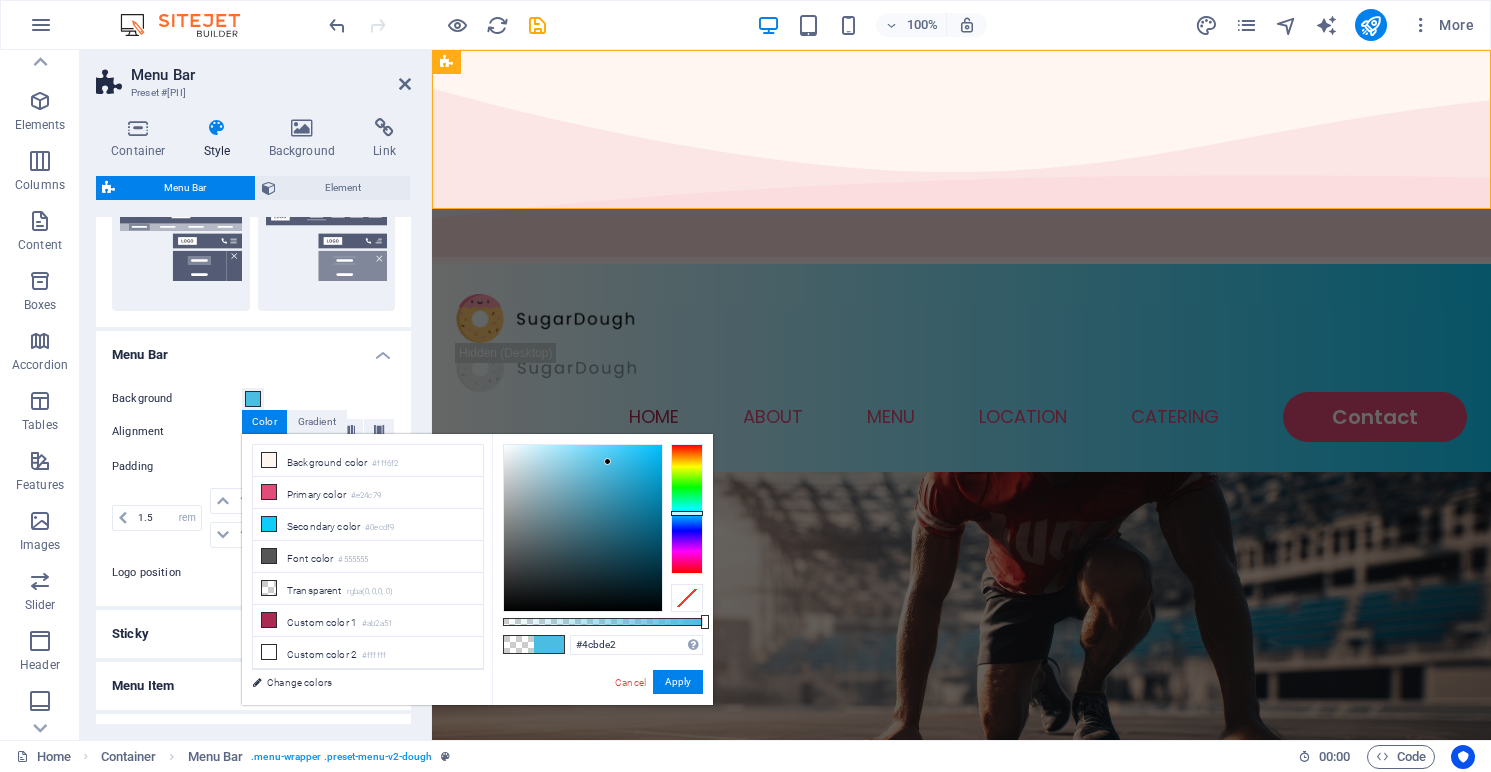 click at bounding box center (687, 509) 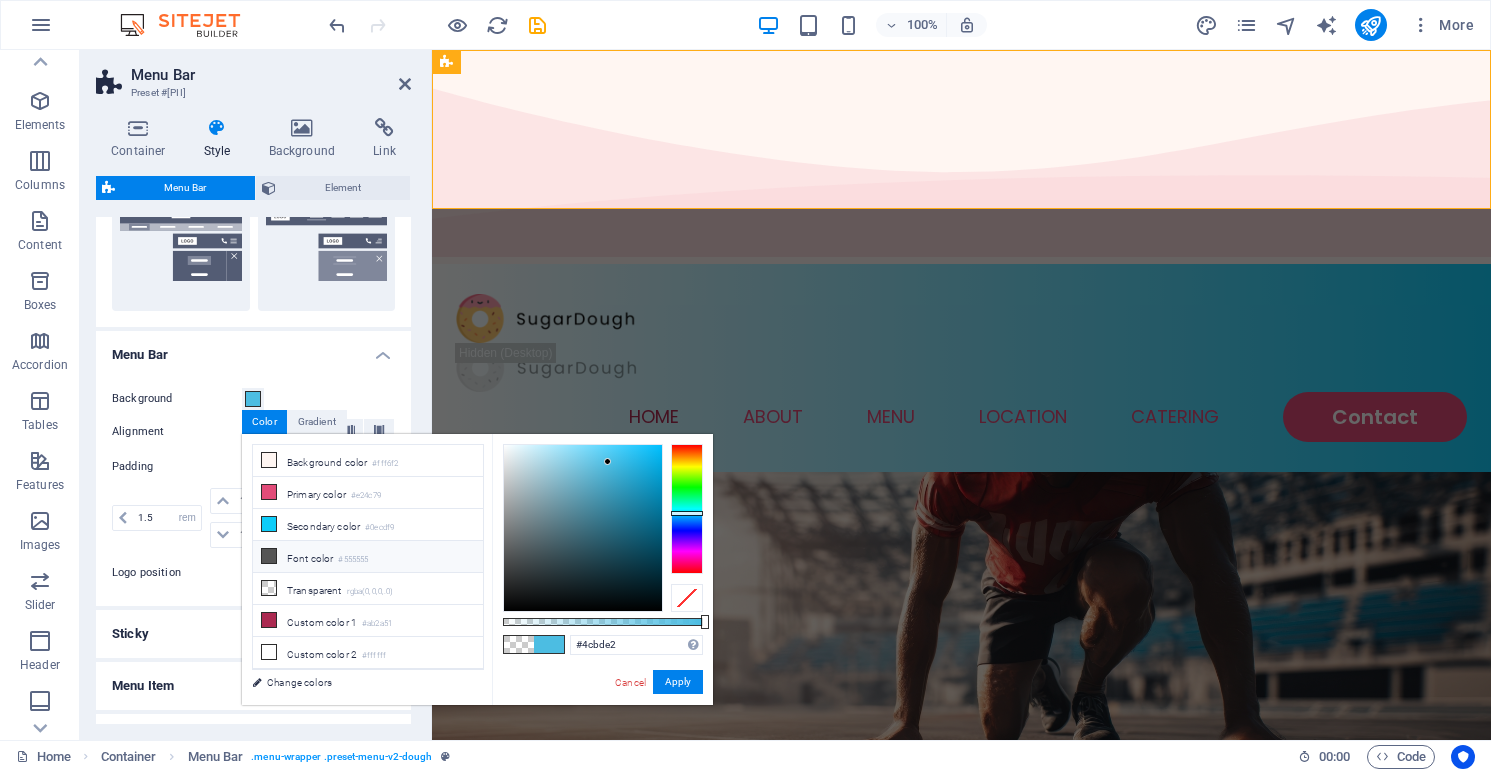 click on "Font color
#555555" at bounding box center (368, 557) 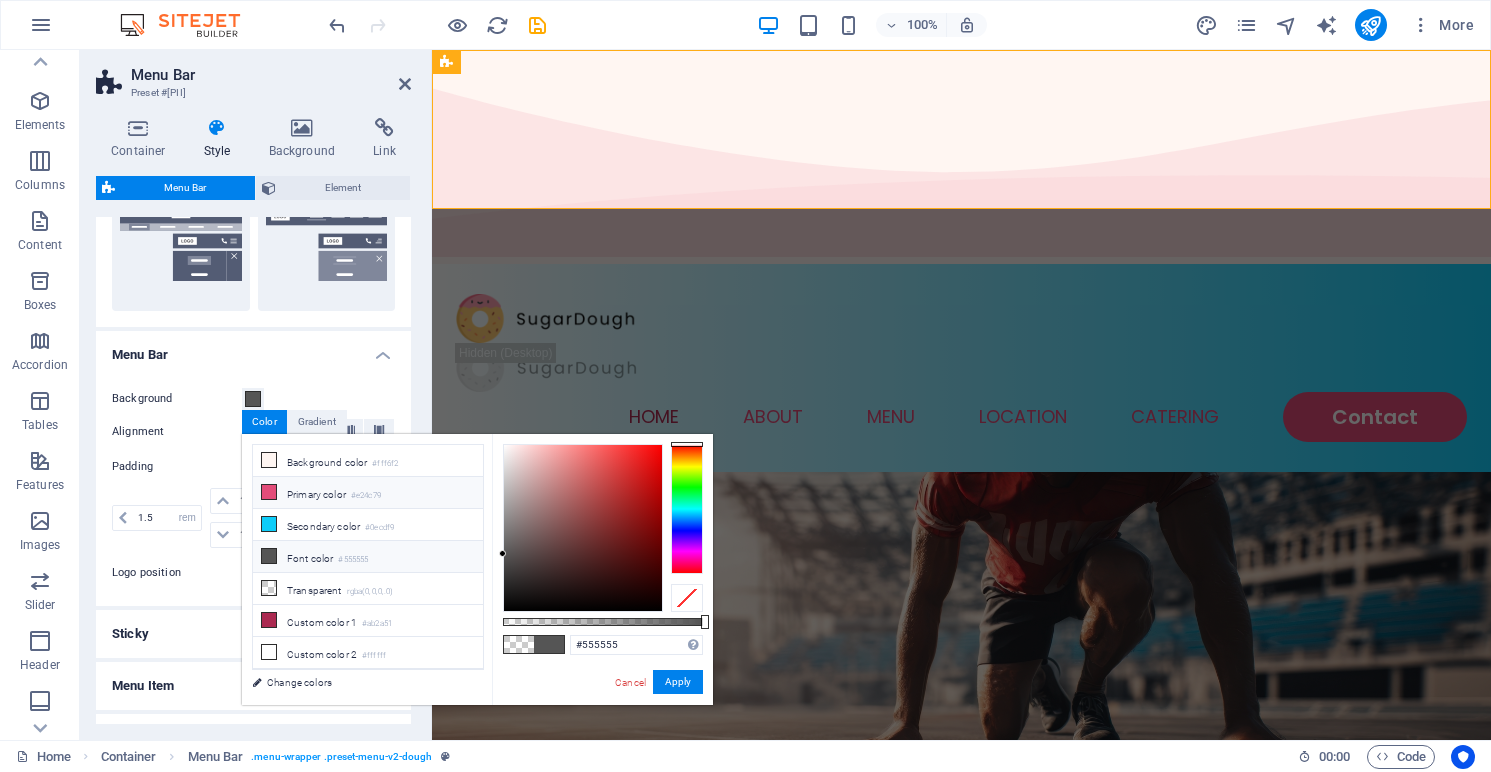 click on "Primary color
#e24c79" at bounding box center (368, 493) 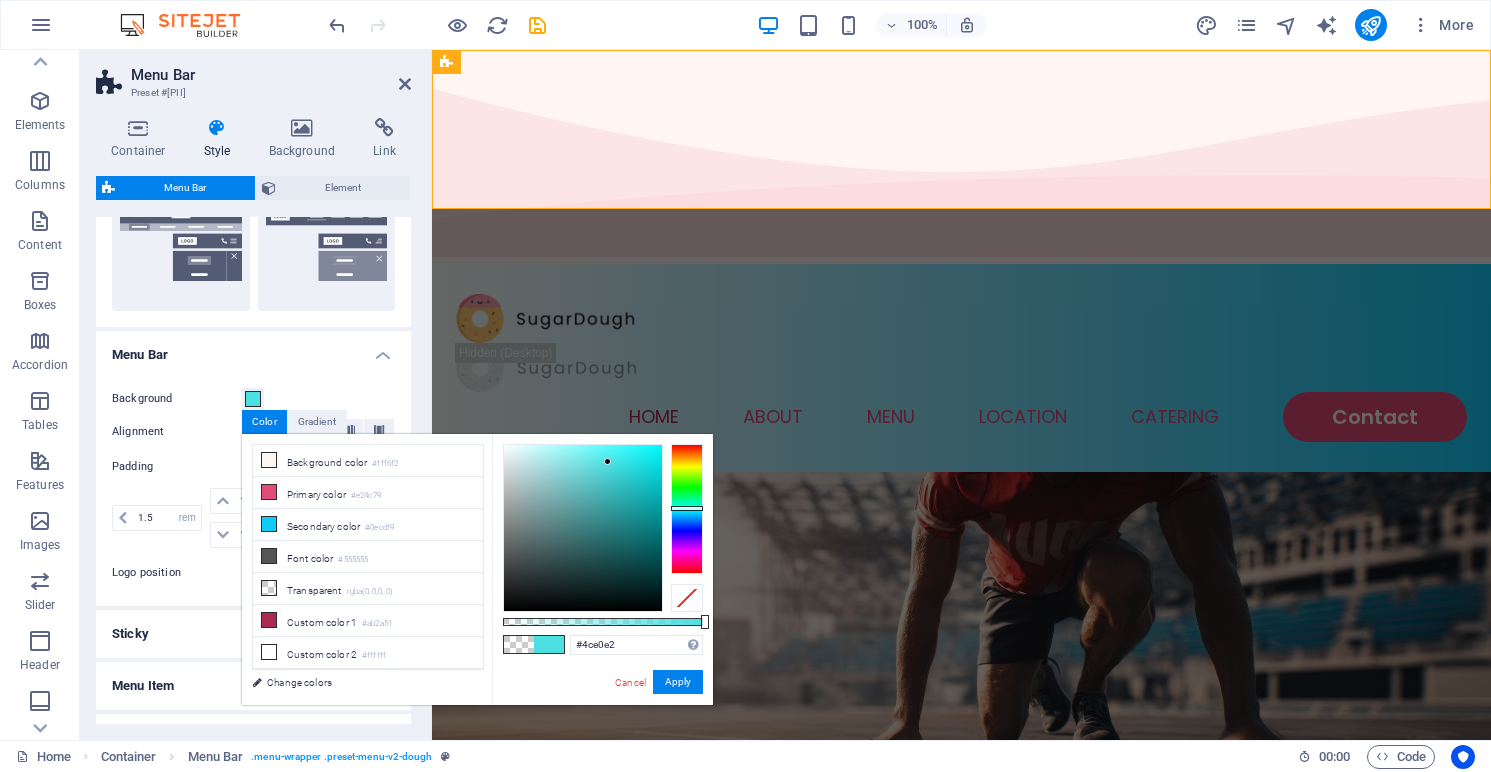 click at bounding box center [687, 509] 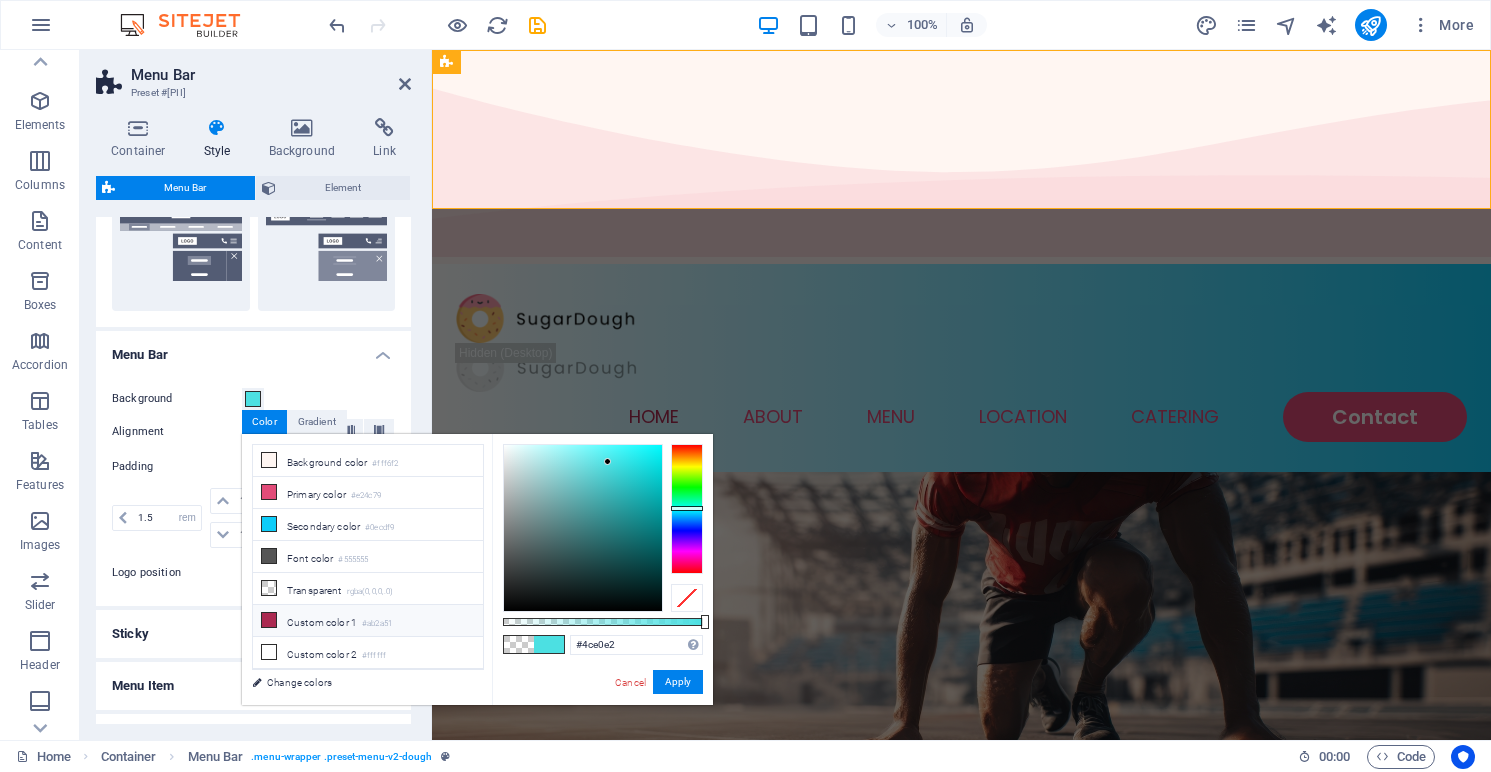 click on "Custom color 1
#ab2a51" at bounding box center [368, 621] 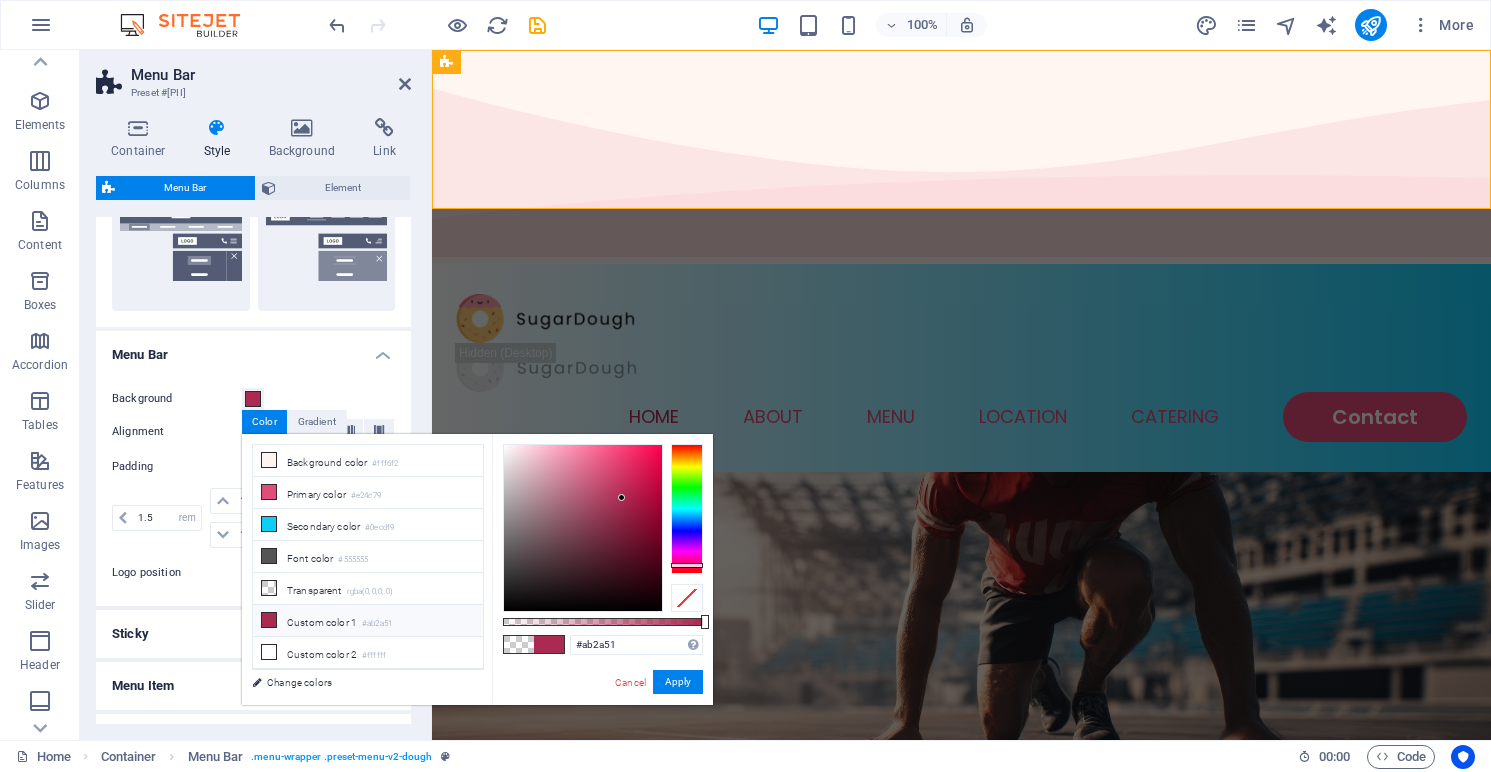 type on "#2aaba7" 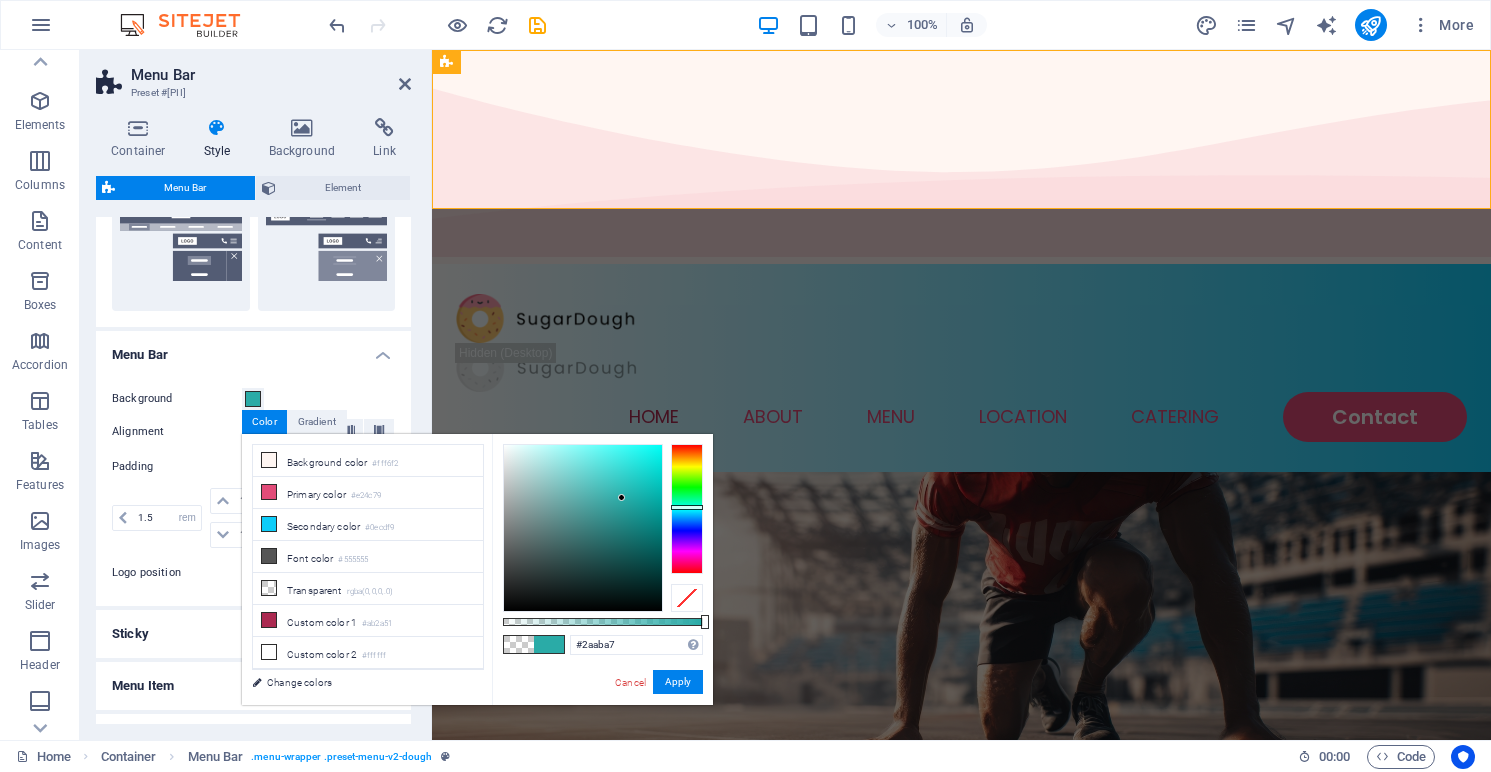 click at bounding box center [687, 509] 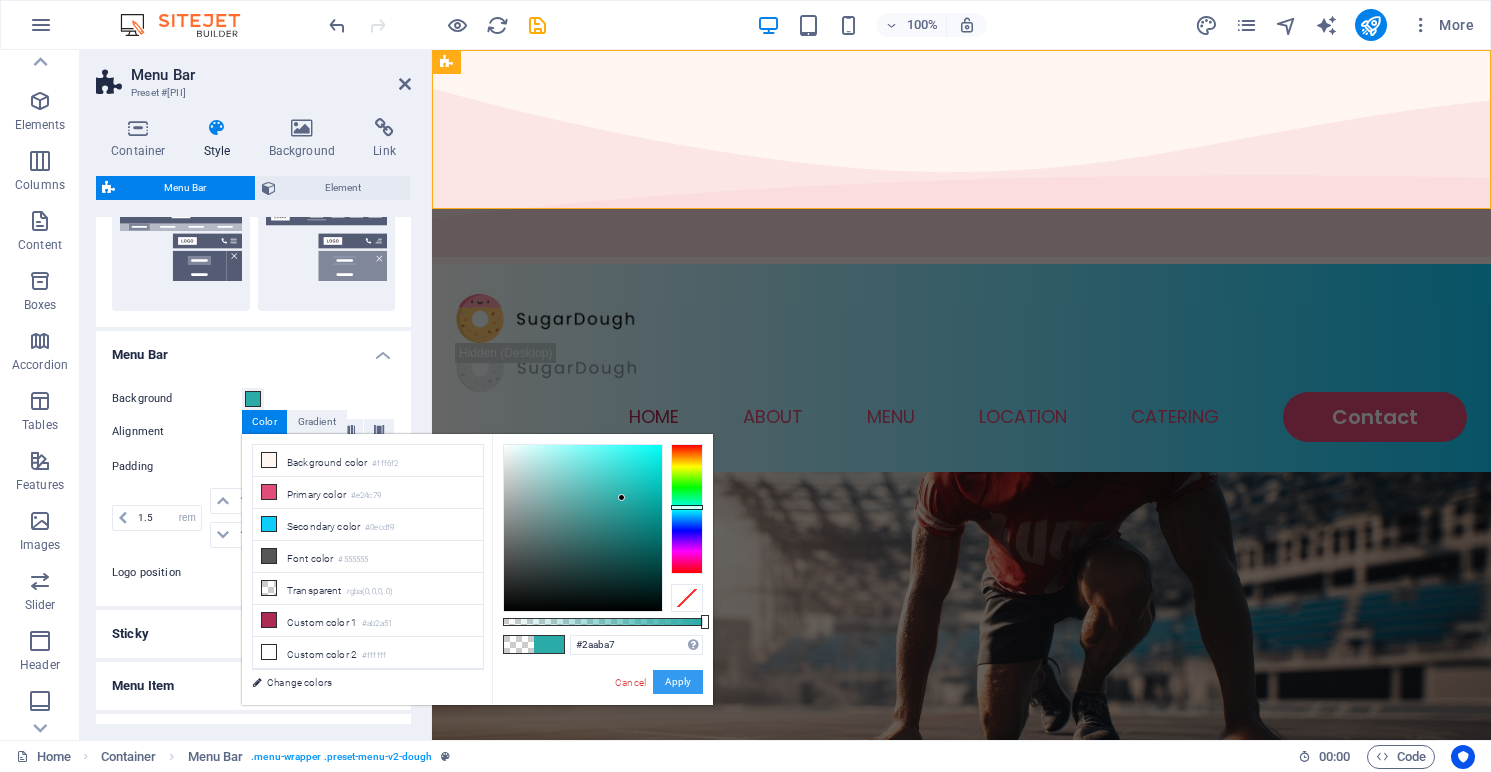 click on "Apply" at bounding box center (678, 682) 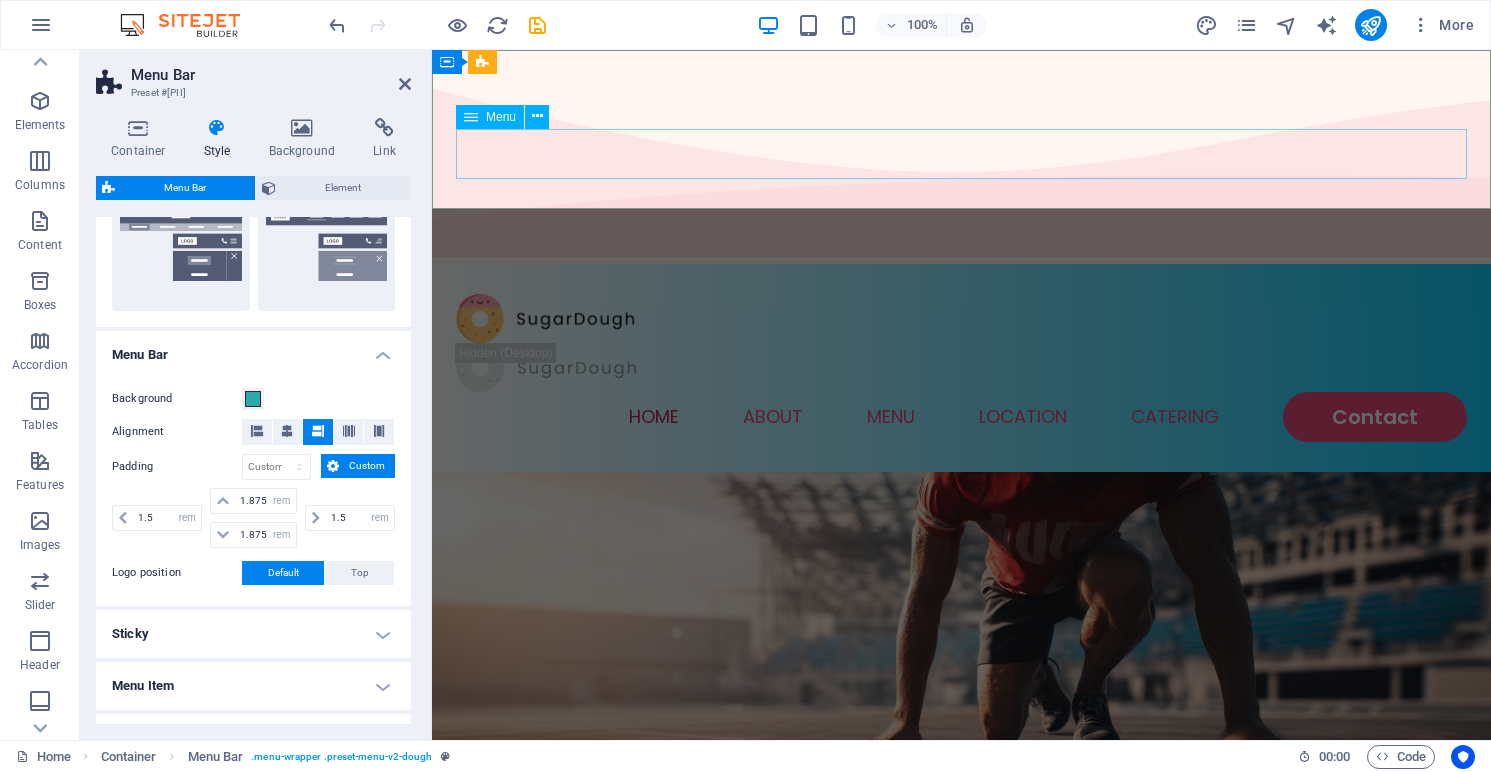 click on "Home About Menu Location Catering Contact" at bounding box center [961, 417] 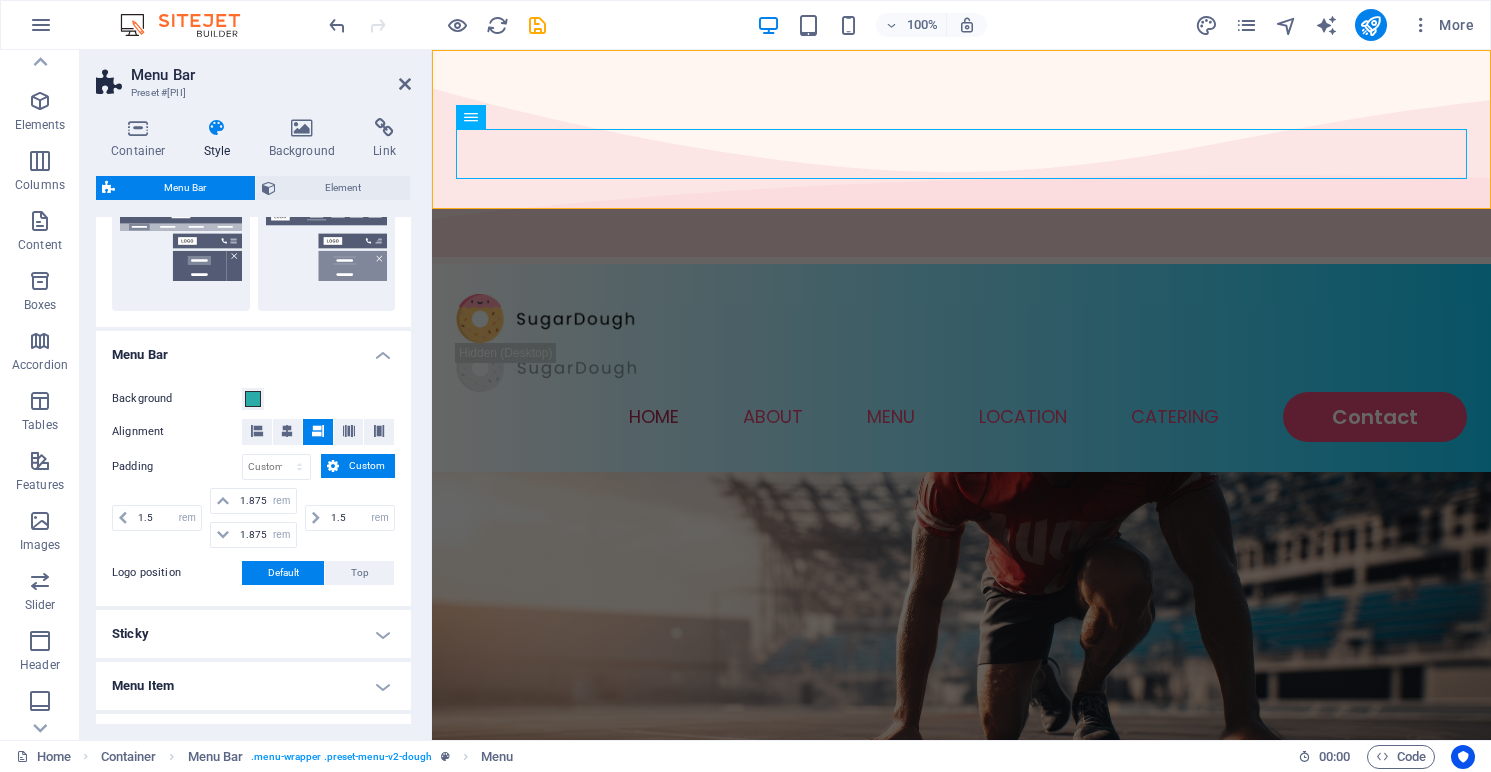 click on "Container Style Background Link Size Height Default px rem % vh vw Min. height None px rem % vh vw Width Default px rem % em vh vw Min. width None px rem % vh vw Content width Default Custom width Width Default px rem % em vh vw Min. width None px rem % vh vw Default padding Custom spacing Default content width and padding can be changed under Design. Edit design Layout (Flexbox) Alignment Determines the flex direction. Default Main axis Determine how elements should behave along the main axis inside this container (justify content). Default Side axis Control the vertical direction of the element inside of the container (align items). Default Wrap Default On Off Fill Controls the distances and direction of elements on the y-axis across several lines (align content). Default Accessibility ARIA helps assistive technologies (like screen readers) to understand the role, state, and behavior of web elements Role The ARIA role defines the purpose of an element.  None Alert Article Banner Comment Fan" at bounding box center [253, 421] 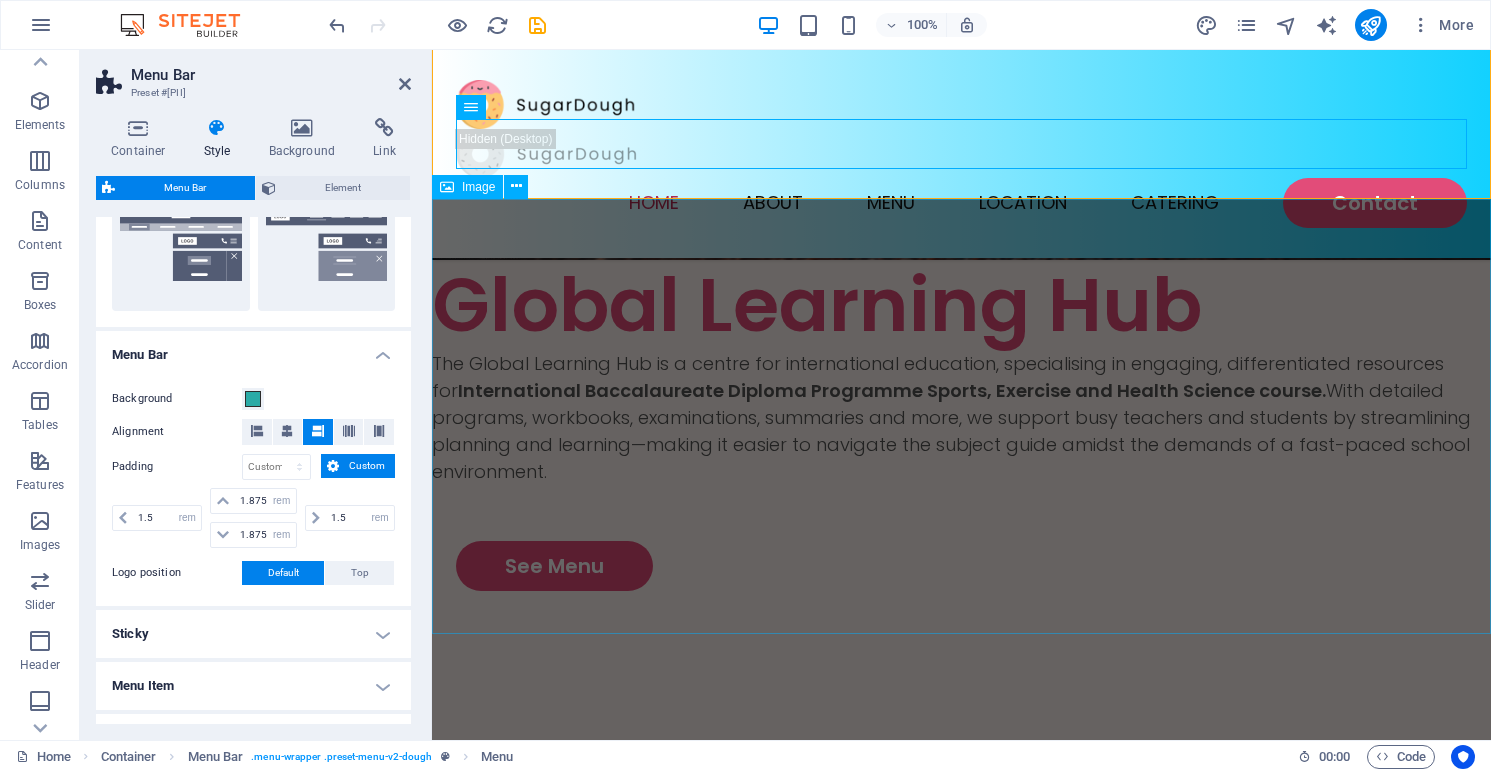 scroll, scrollTop: 737, scrollLeft: 0, axis: vertical 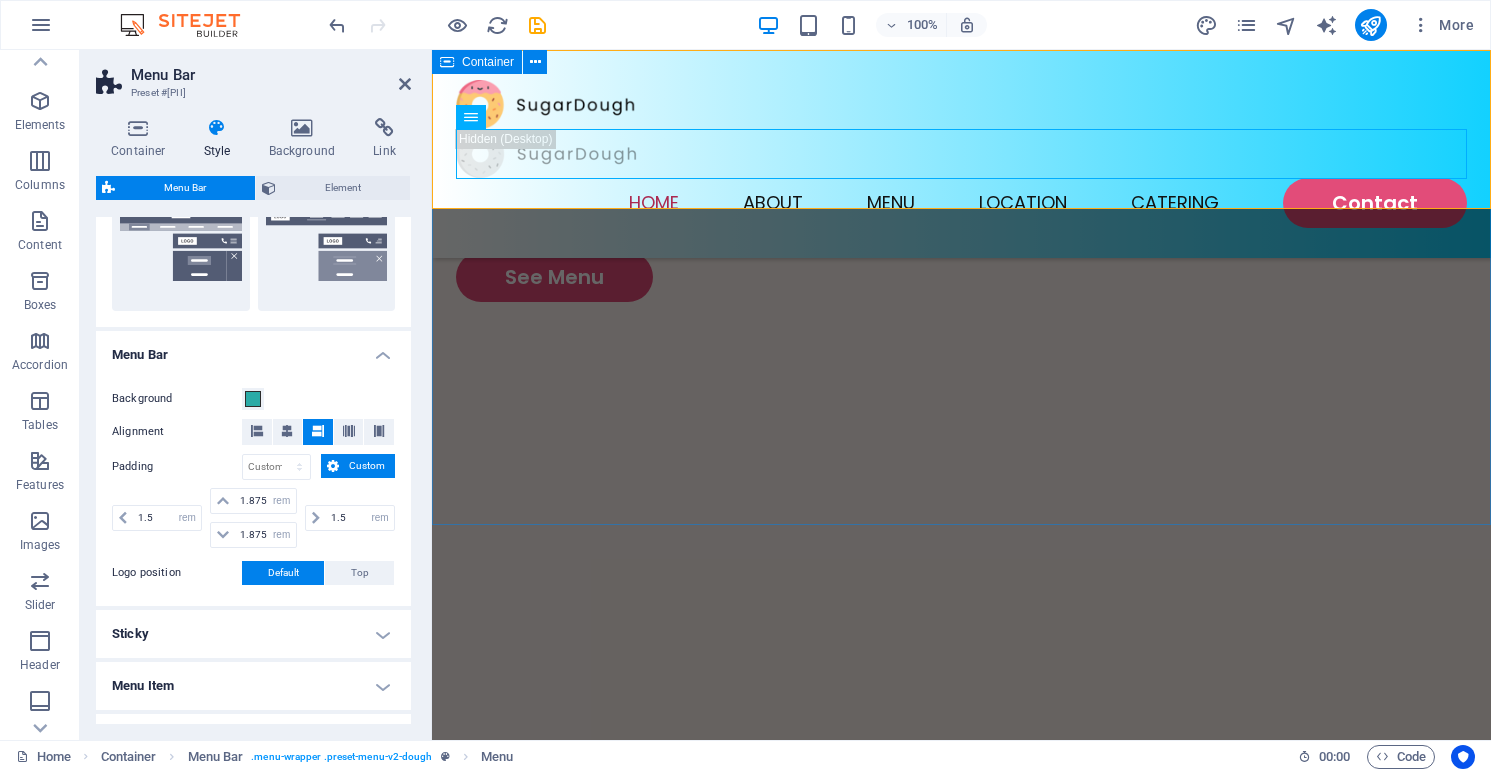click on "See Menu" at bounding box center [961, 472] 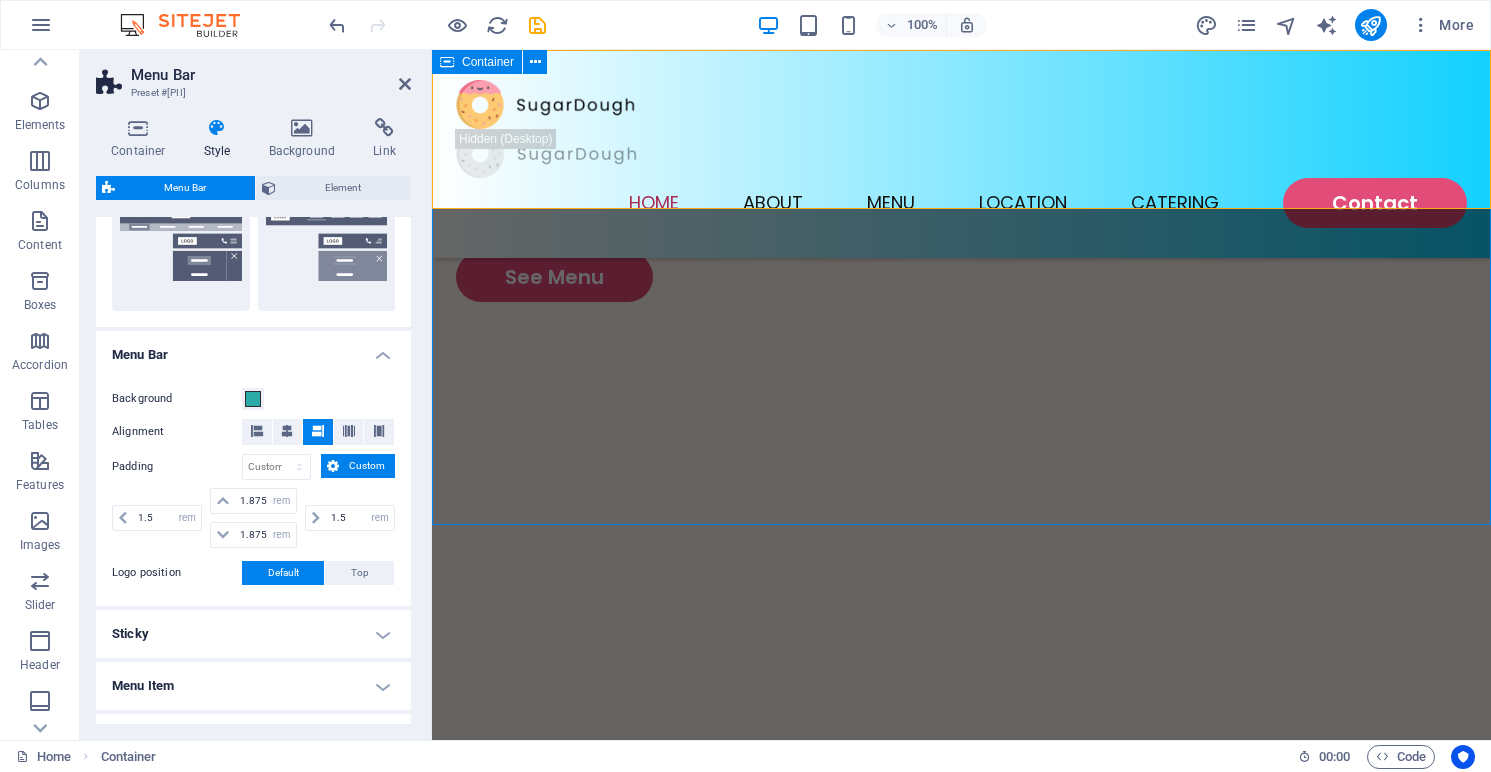 click on "See Menu" at bounding box center [961, 472] 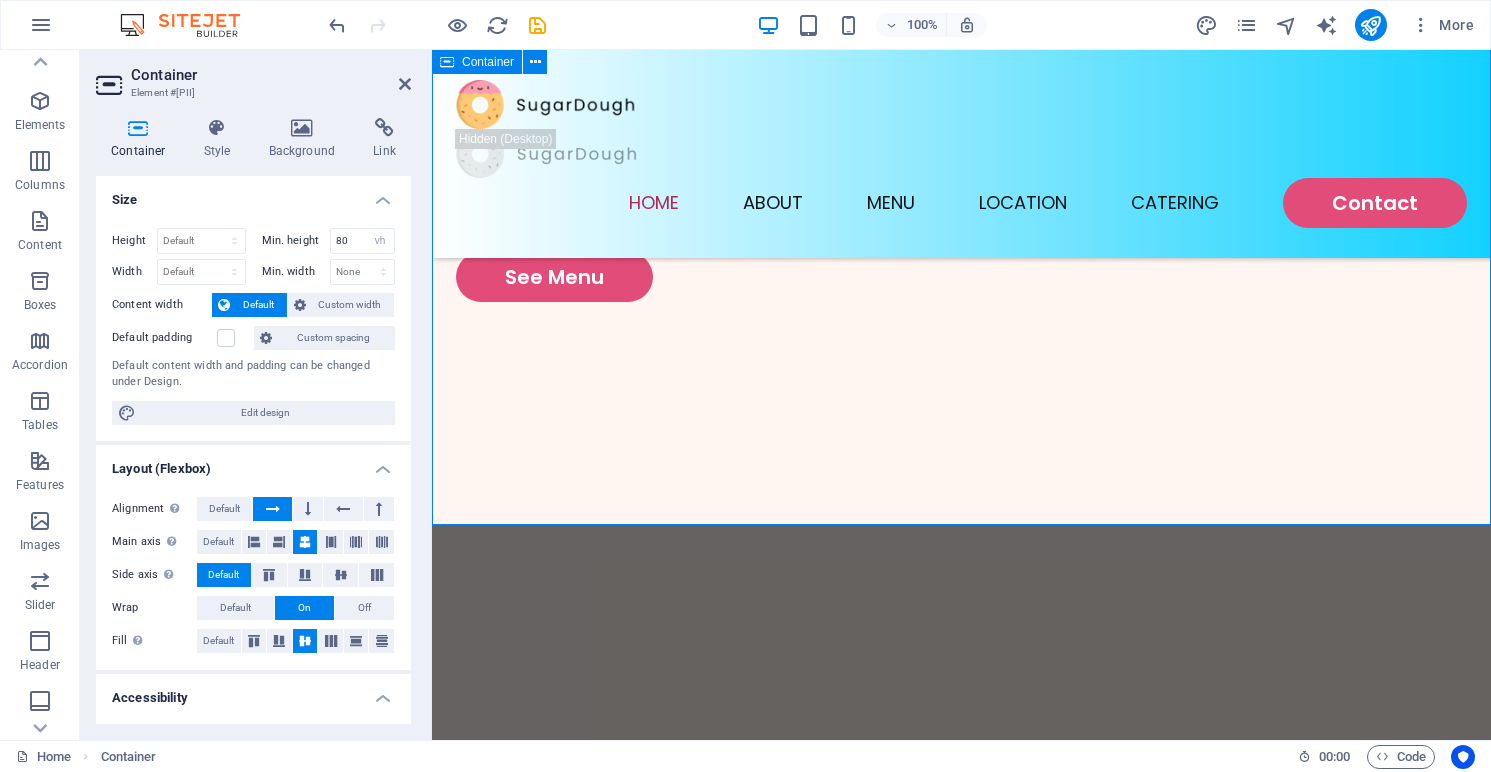 click on "See Menu" at bounding box center (961, 472) 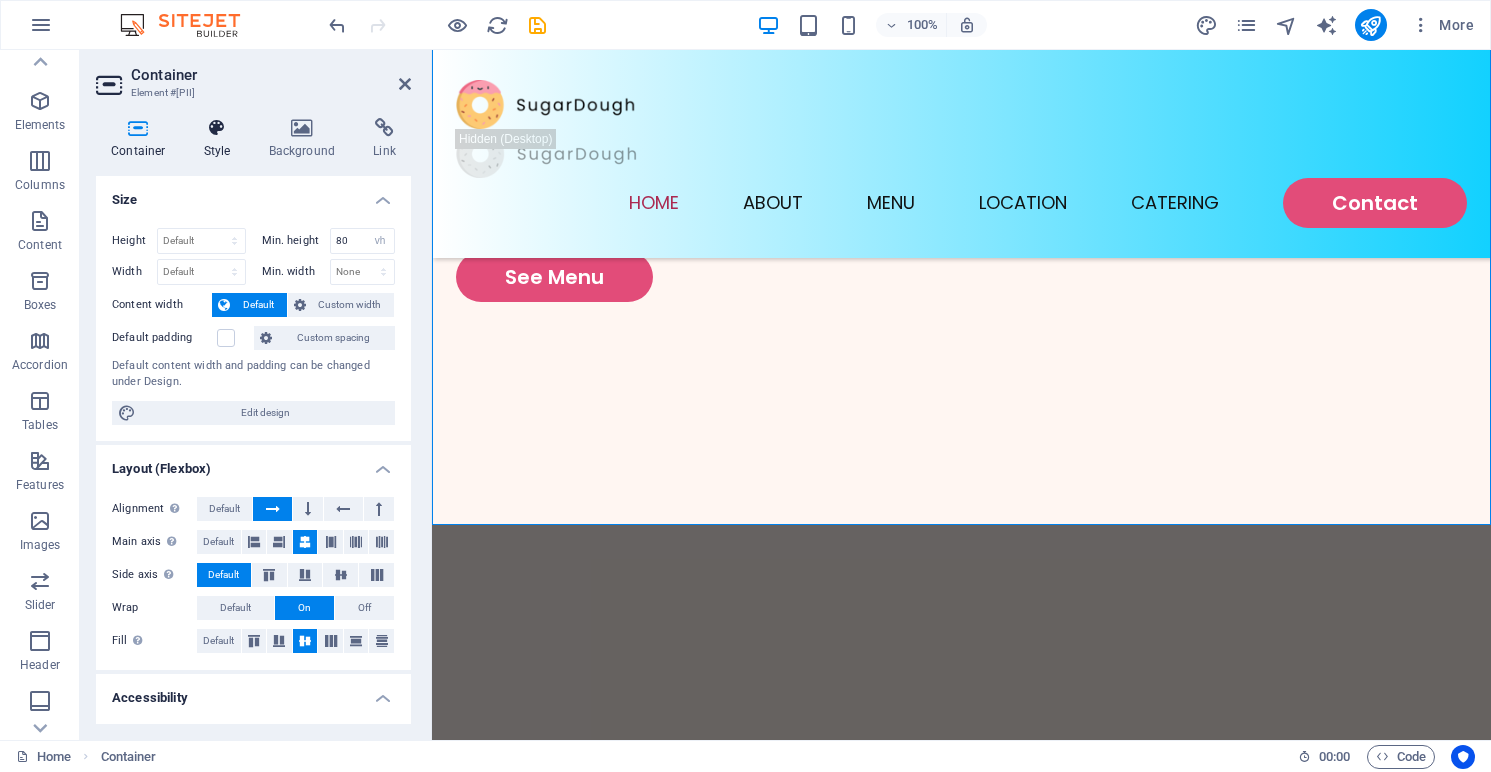 click at bounding box center [217, 128] 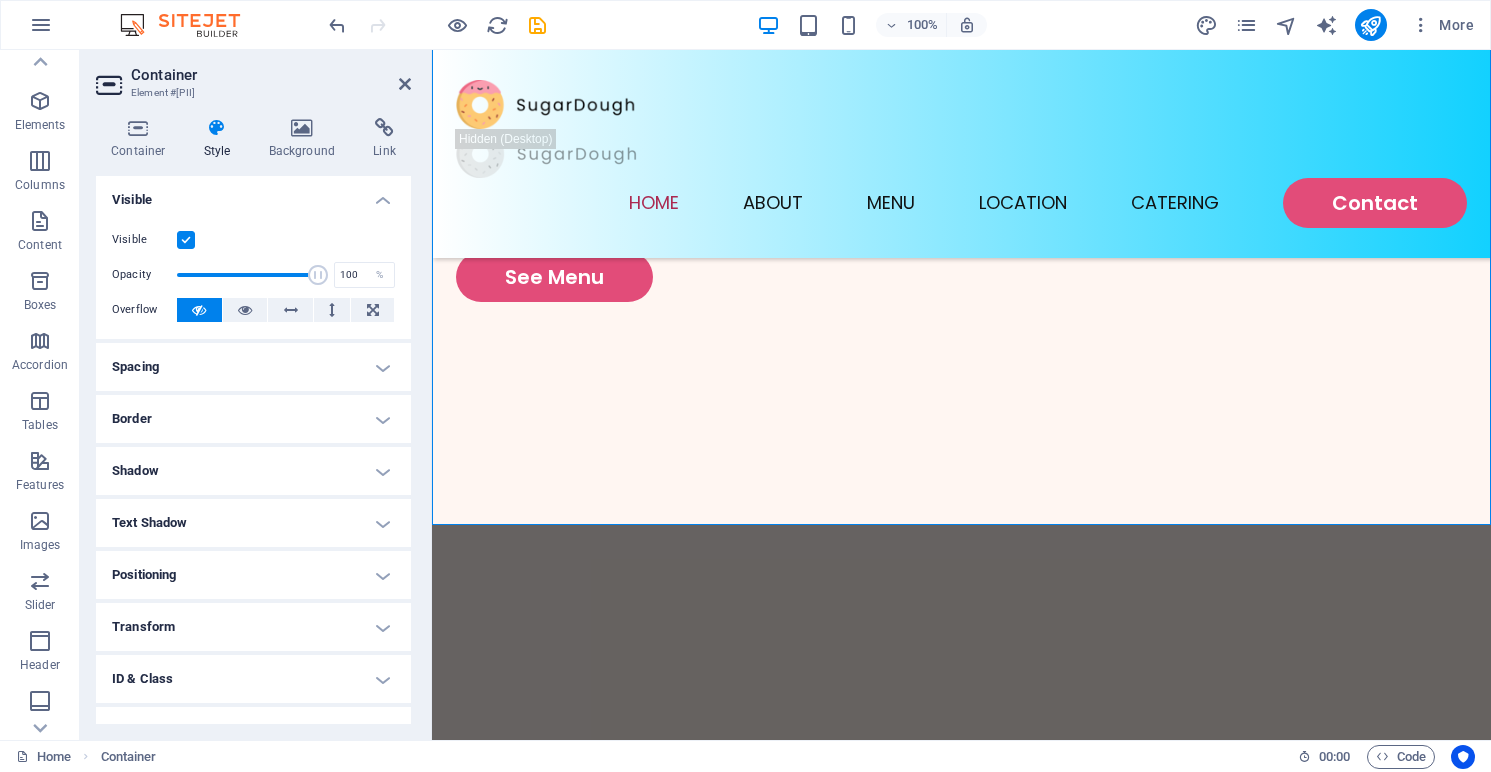 click at bounding box center (186, 240) 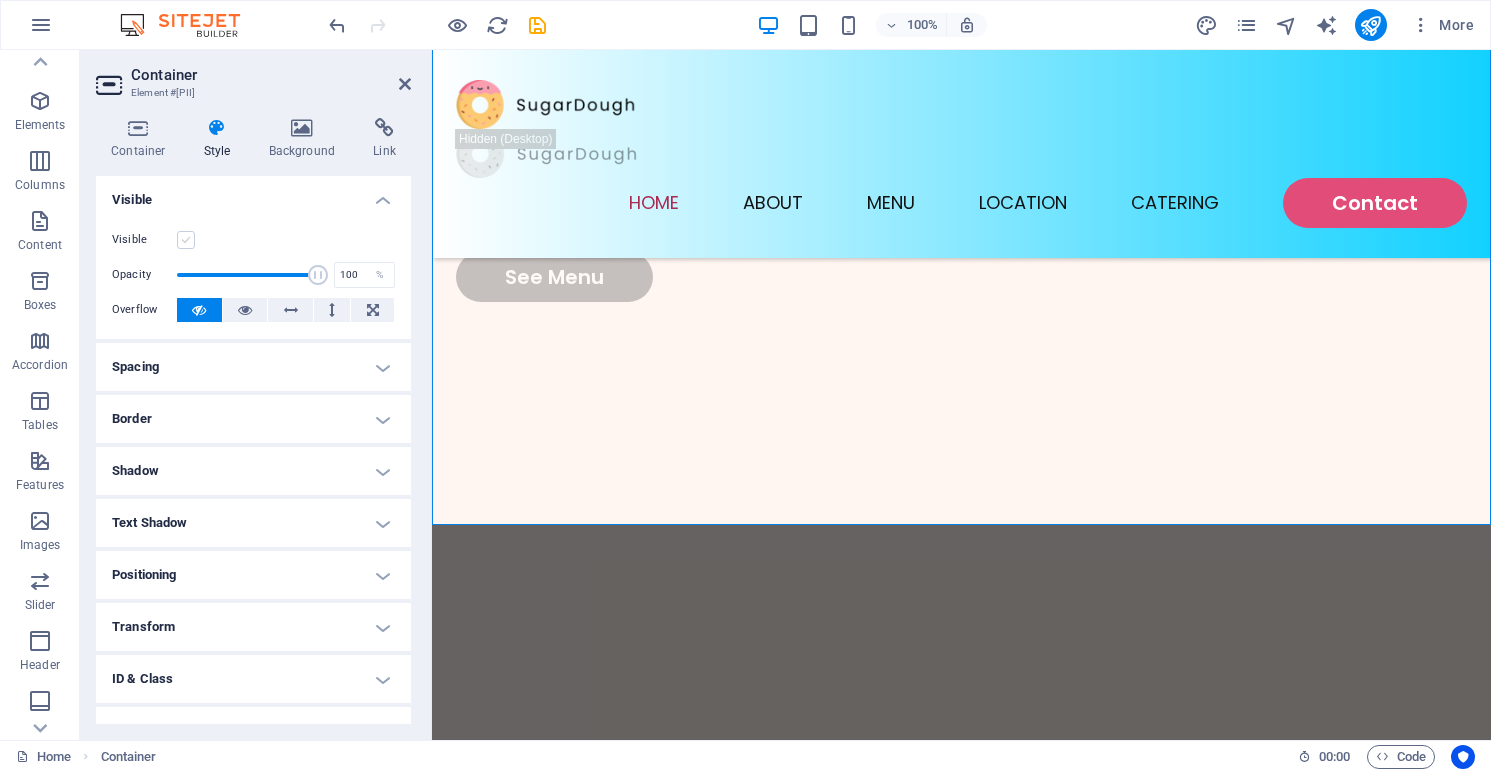 click at bounding box center (186, 240) 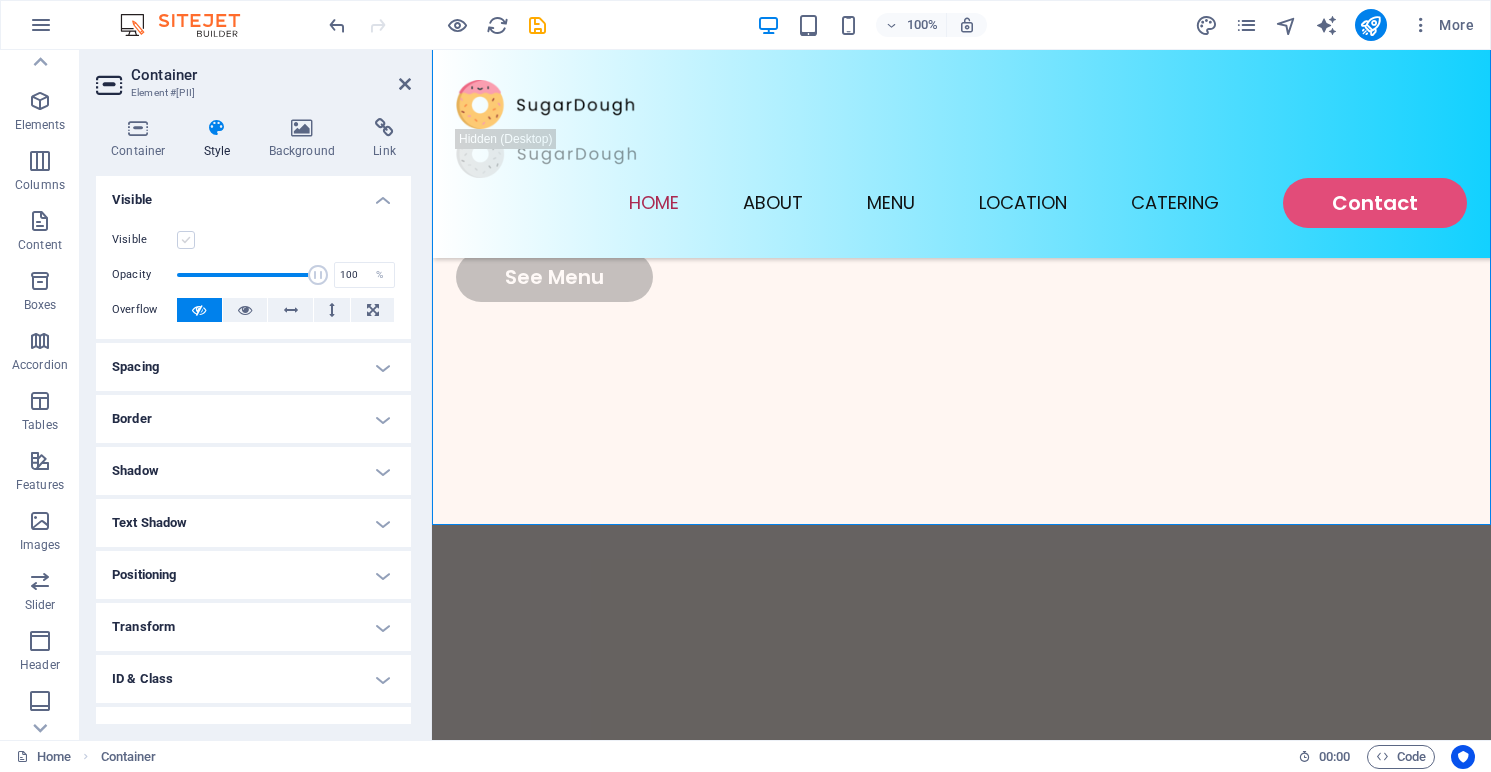 click on "Visible" at bounding box center [0, 0] 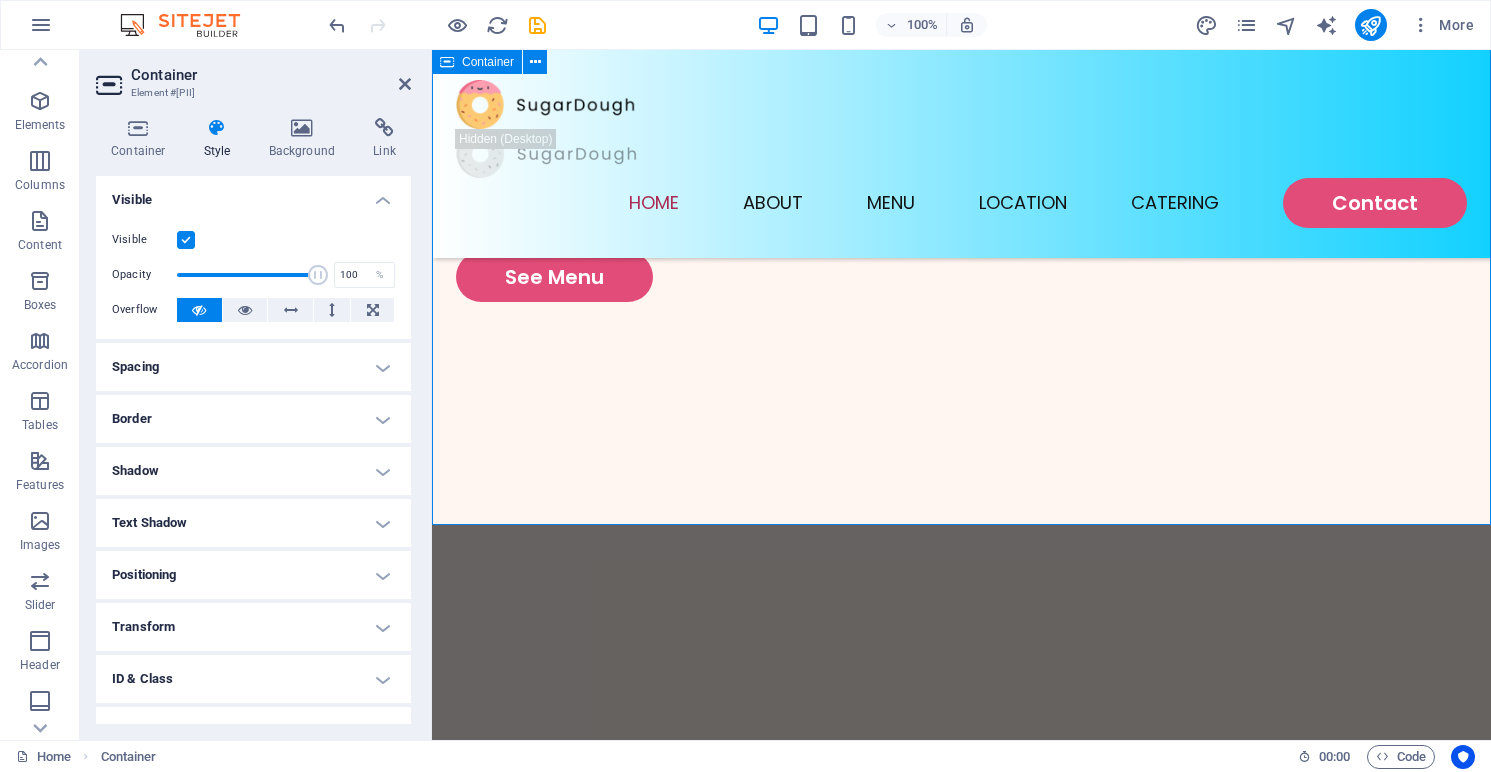 click on "See Menu" at bounding box center (961, 472) 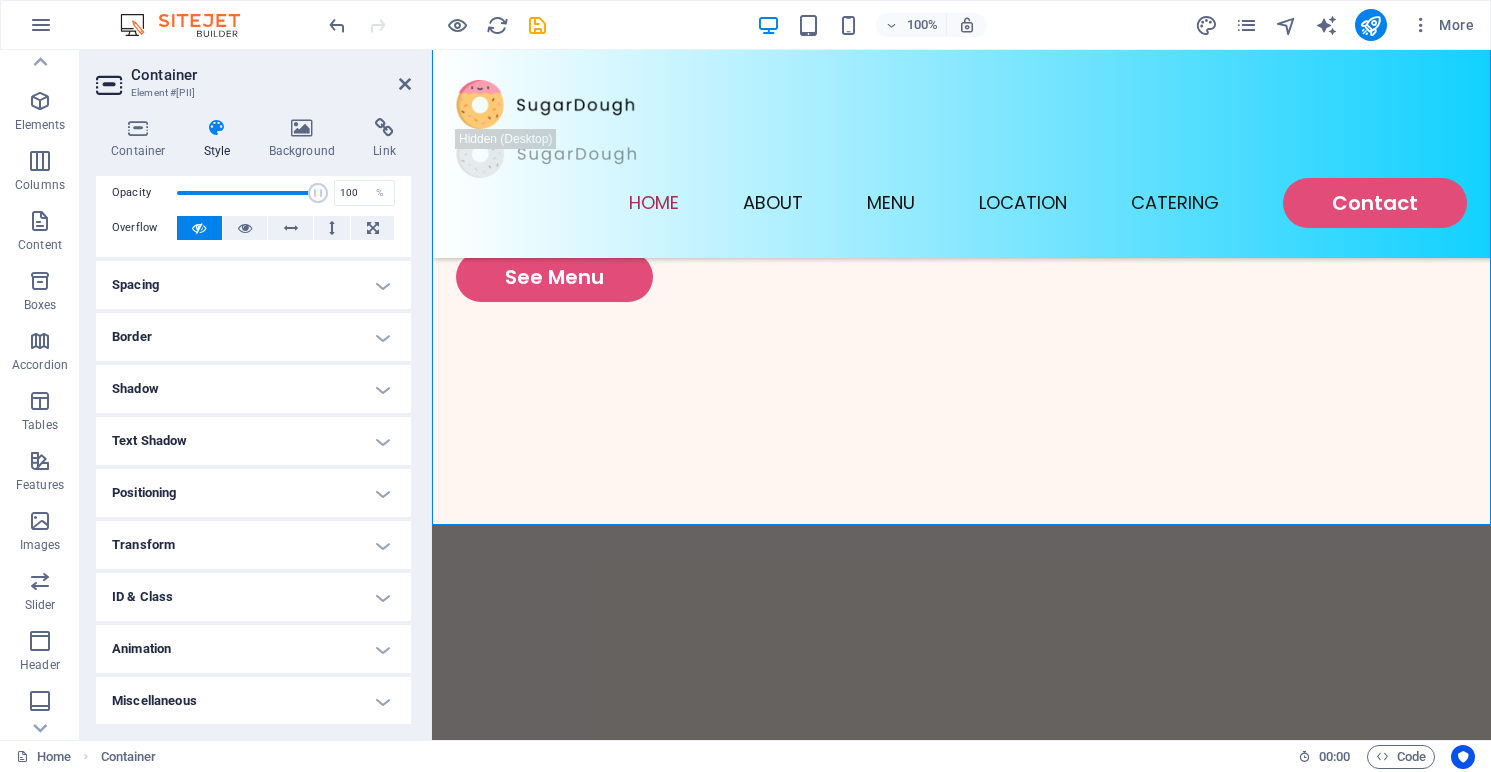 scroll, scrollTop: 0, scrollLeft: 0, axis: both 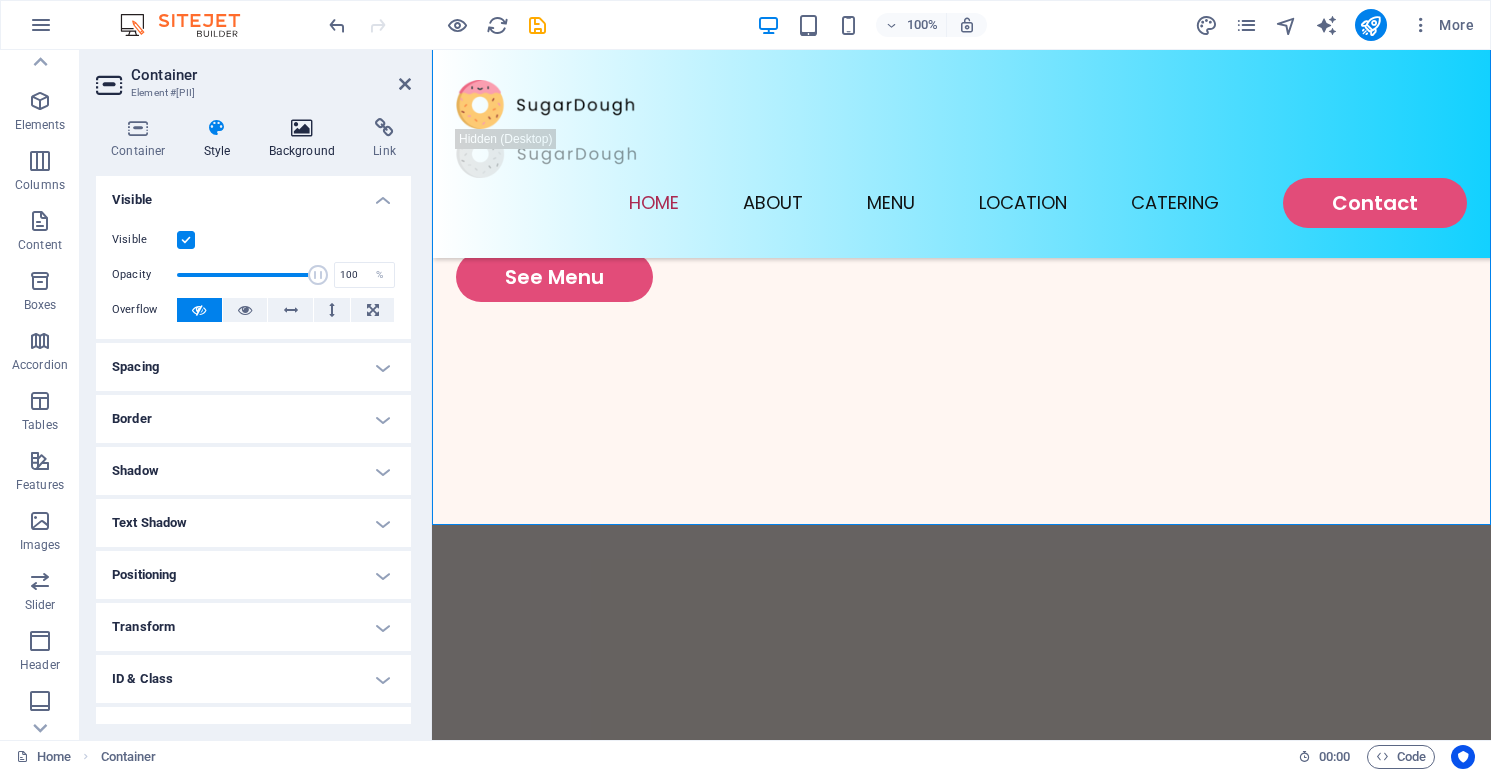 click at bounding box center [302, 128] 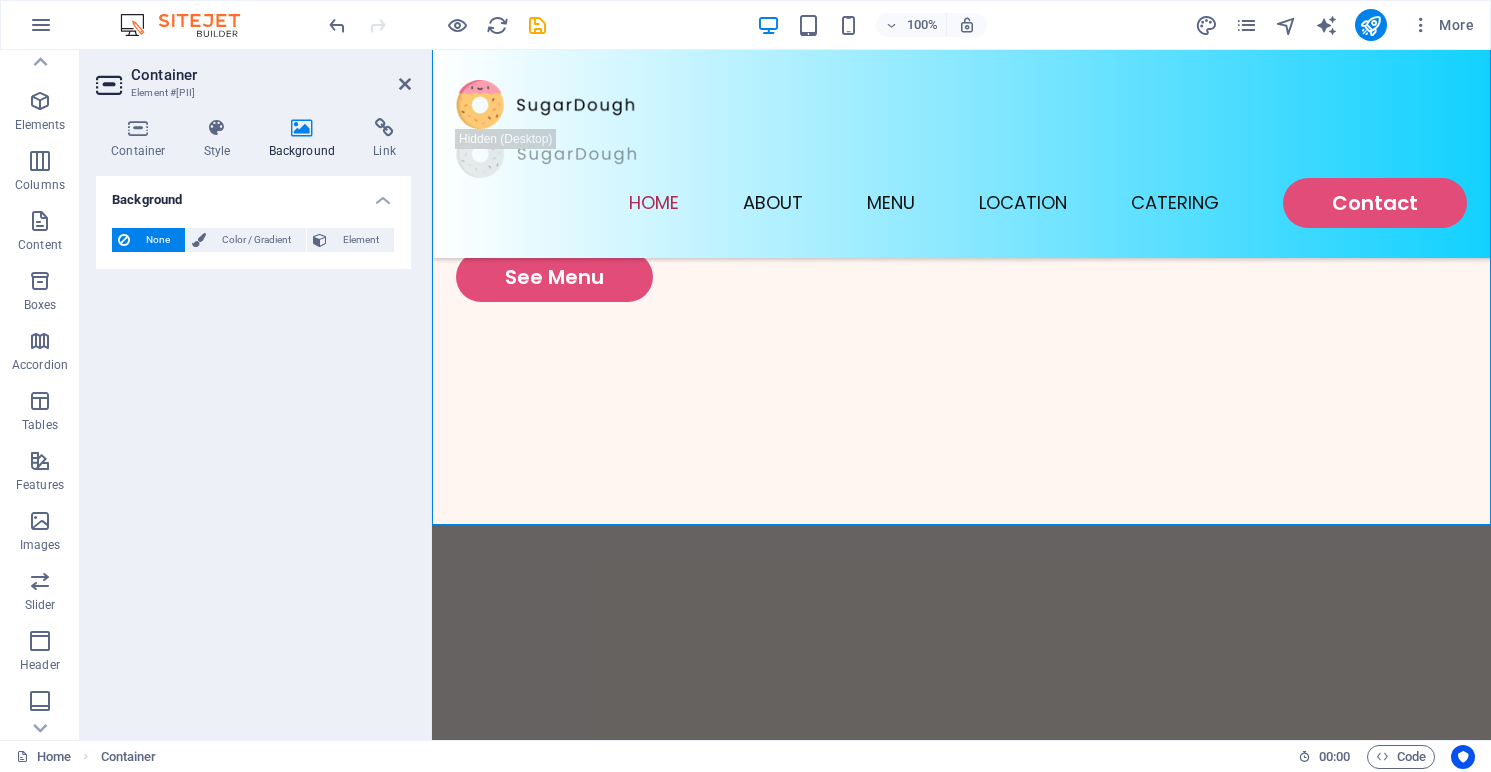 click on "None Color / Gradient Element Stretch background to full-width Color overlay Places an overlay over the background to colorize it Parallax 0 % Image Image slider Map Video YouTube Vimeo HTML Color Gradient Color A parent element contains a background. Edit background on parent element" at bounding box center [253, 240] 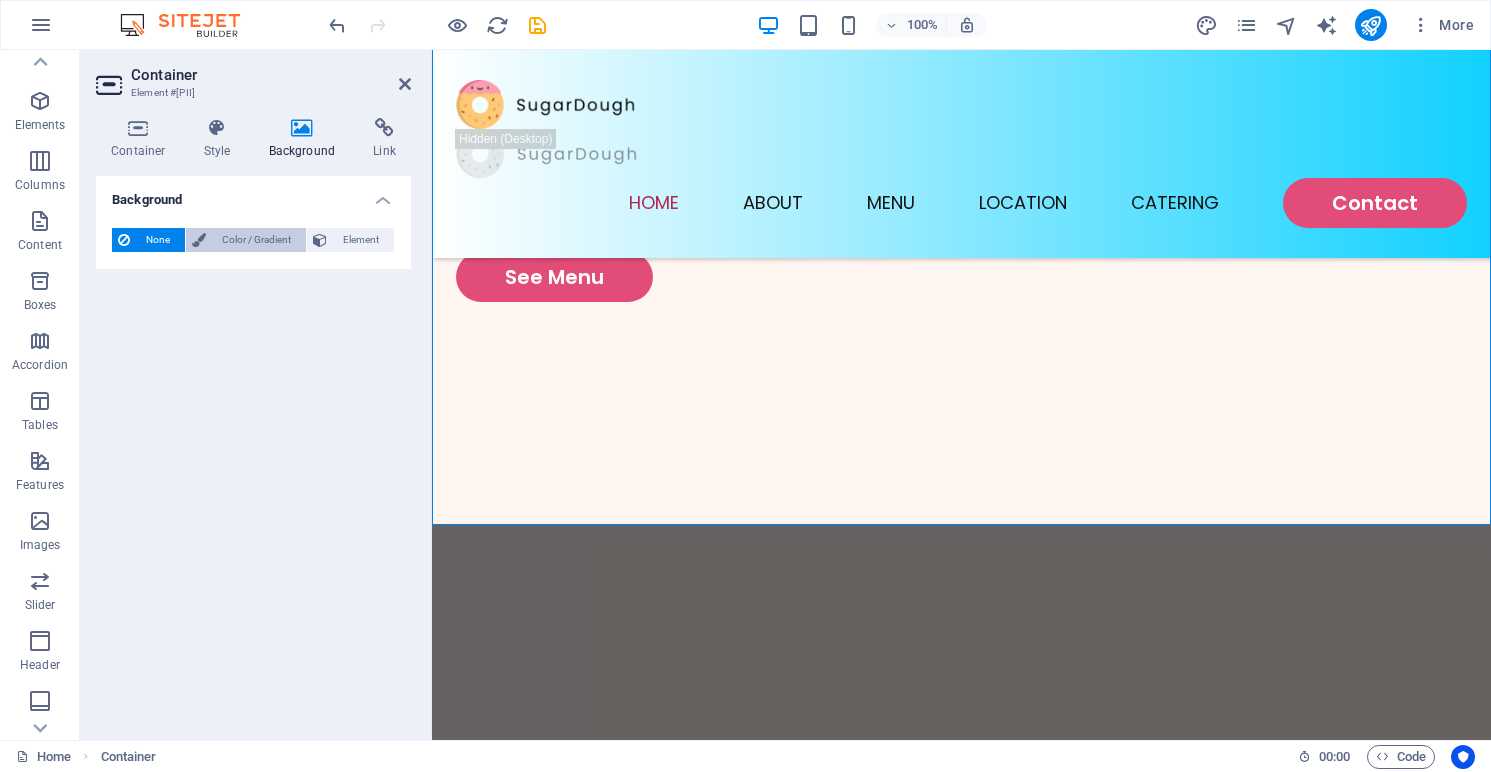click on "Color / Gradient" at bounding box center [256, 240] 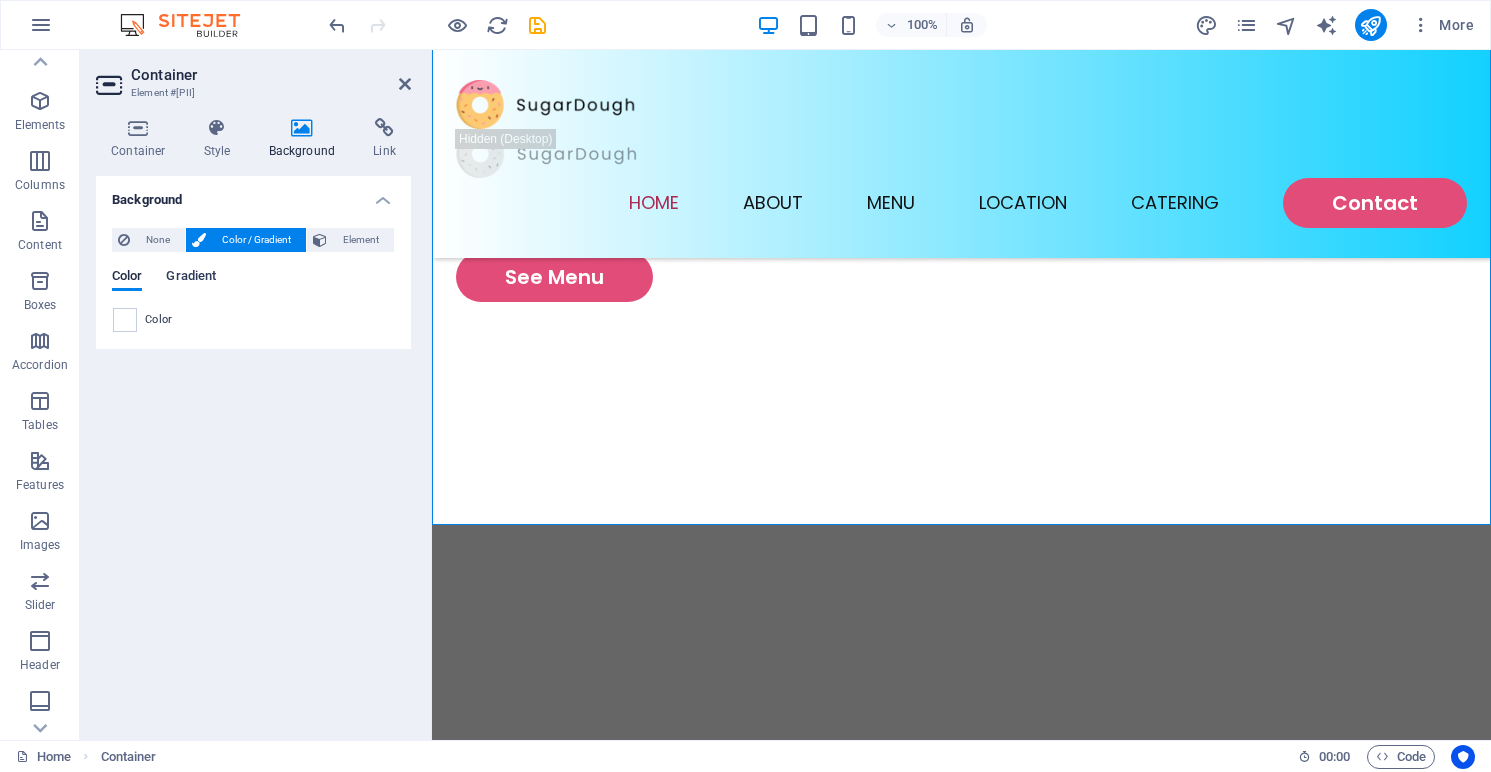 click on "Gradient" at bounding box center (191, 278) 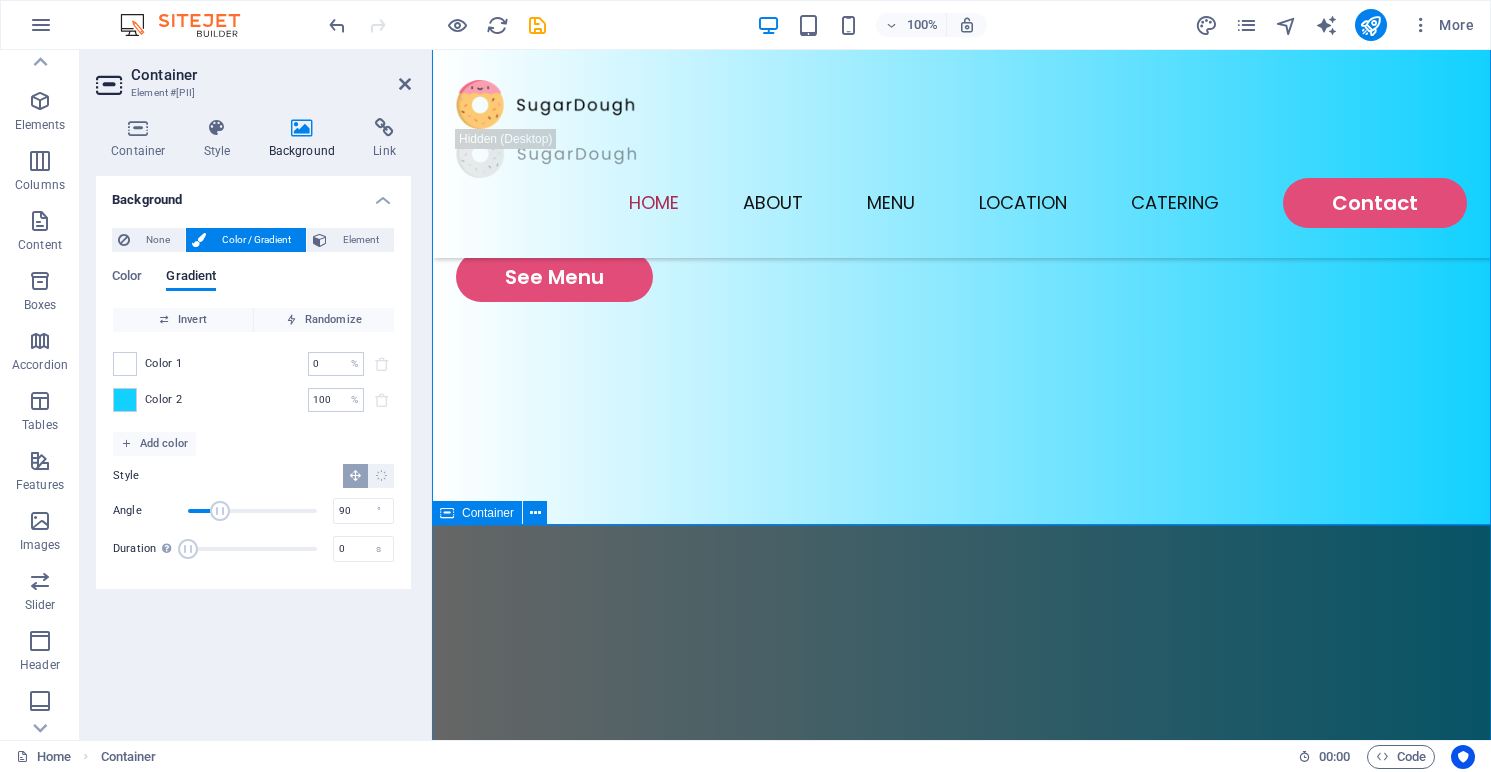 click on "Drop content here or  Add elements  Paste clipboard" at bounding box center (961, 966) 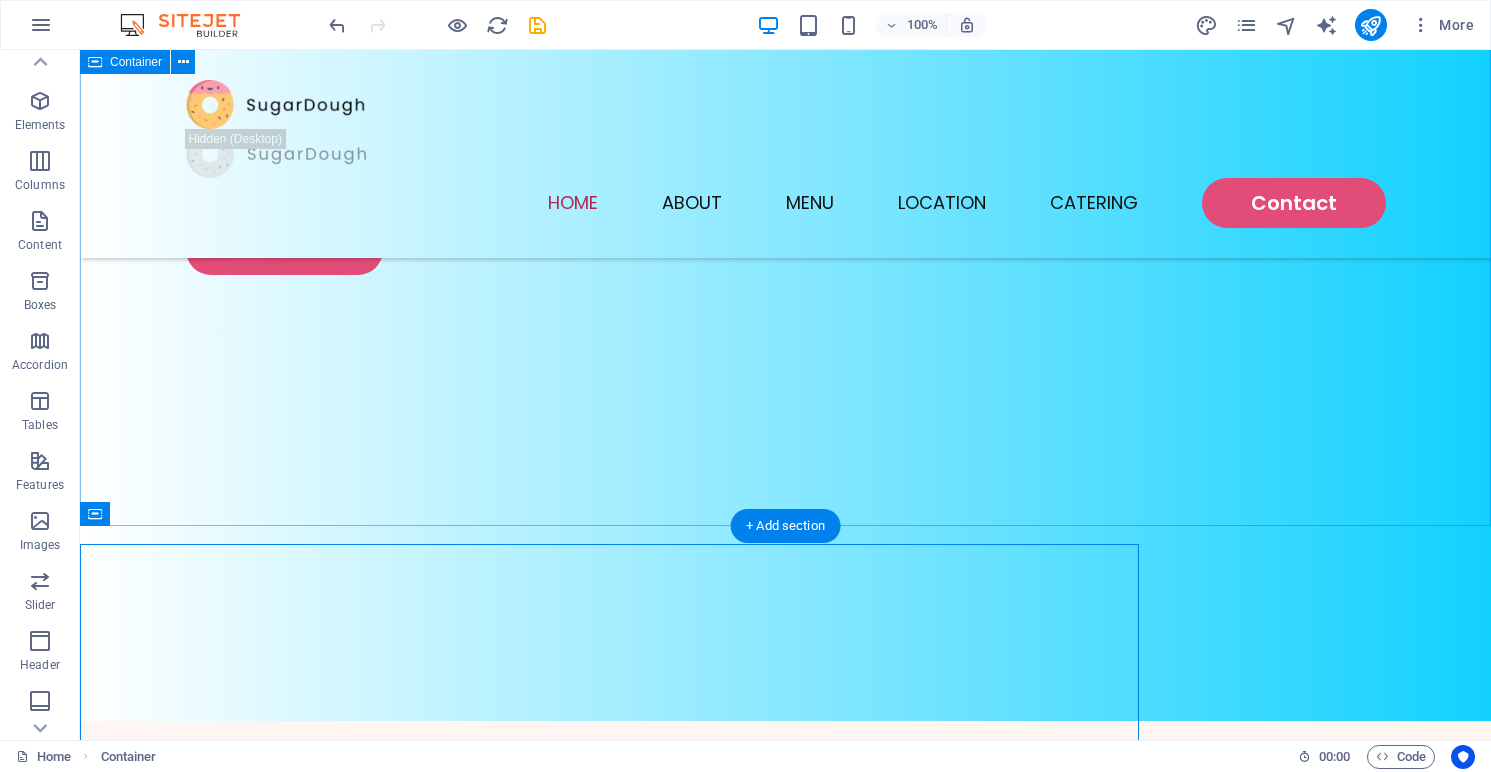 scroll, scrollTop: 718, scrollLeft: 0, axis: vertical 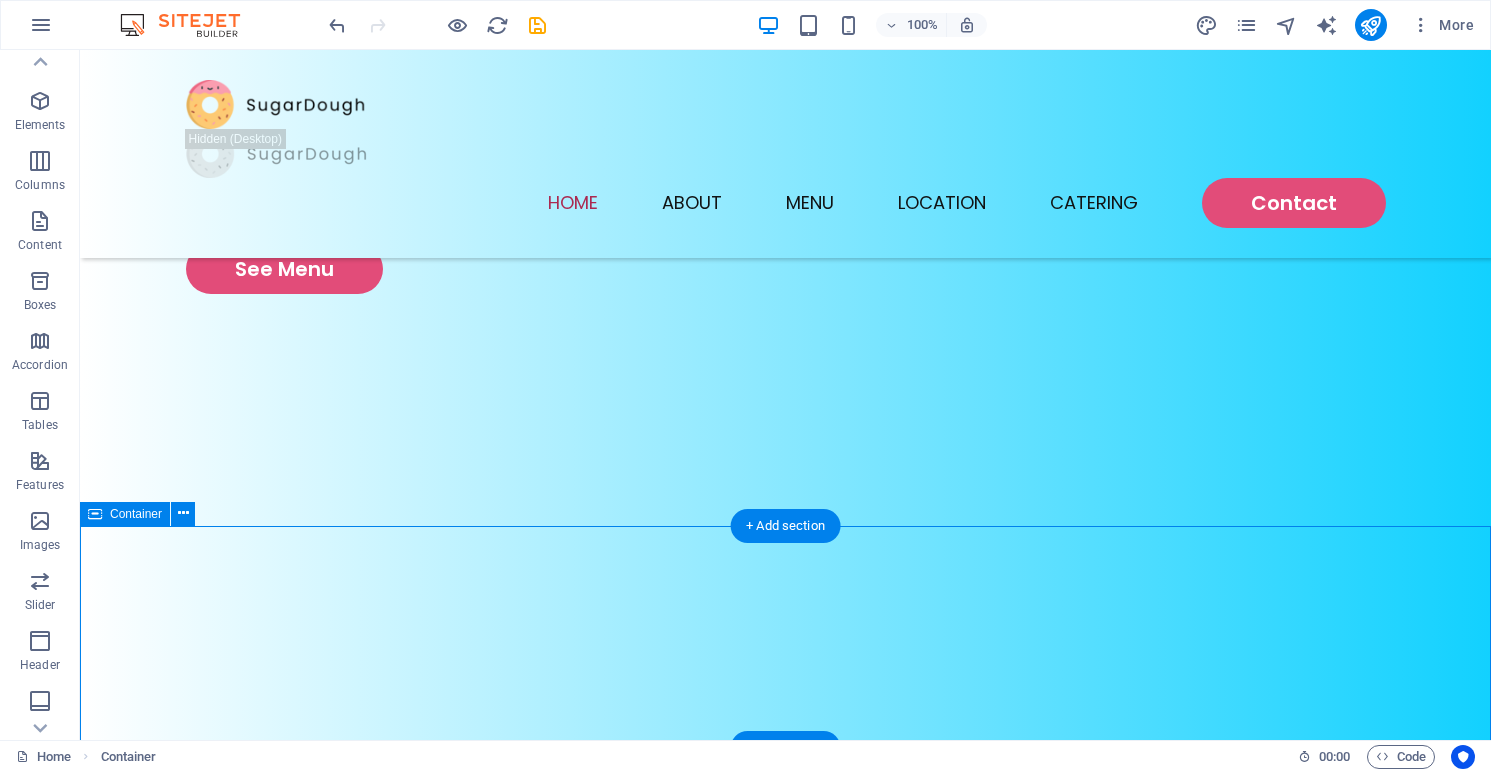 click on "Drop content here or  Add elements  Paste clipboard" at bounding box center (785, 958) 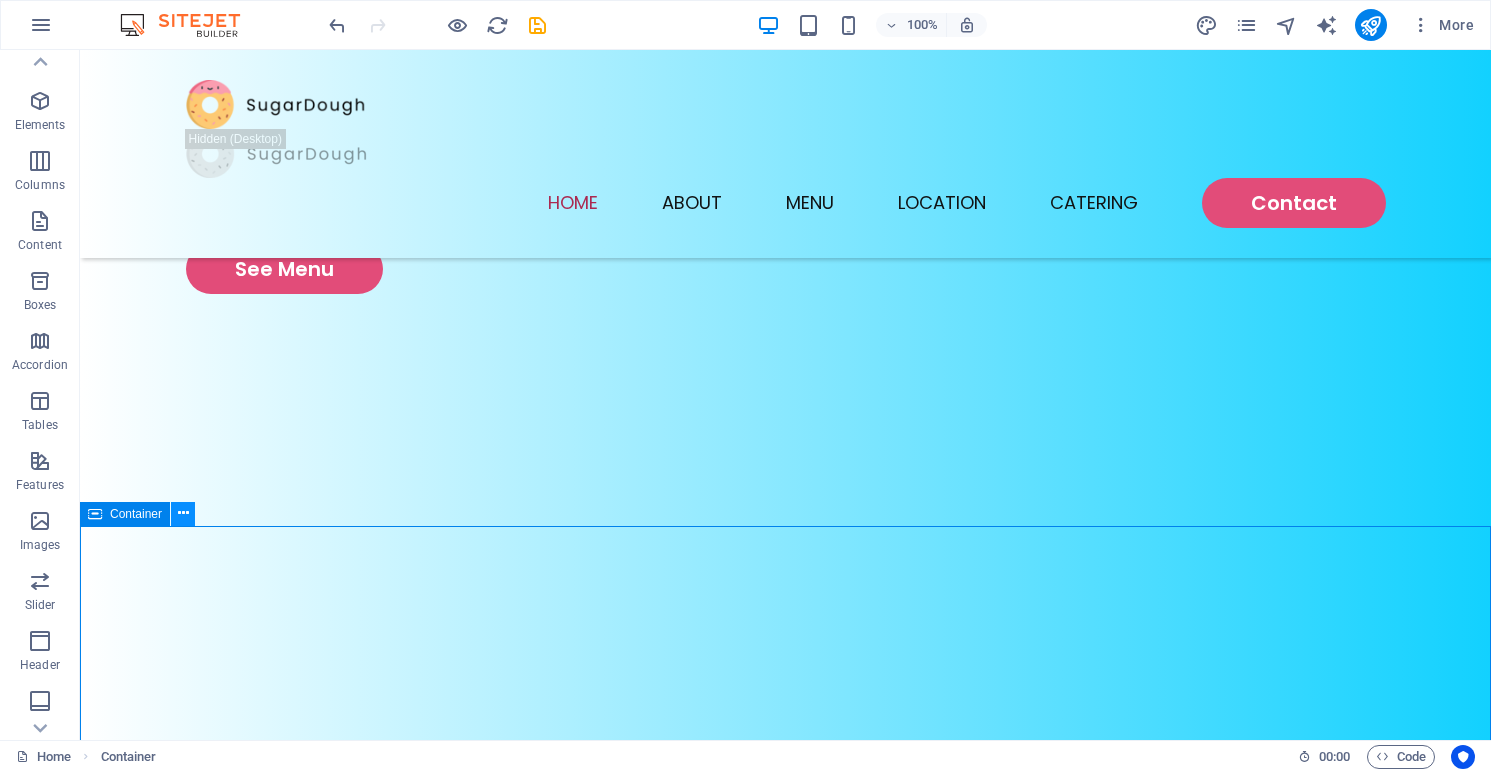 click at bounding box center [183, 513] 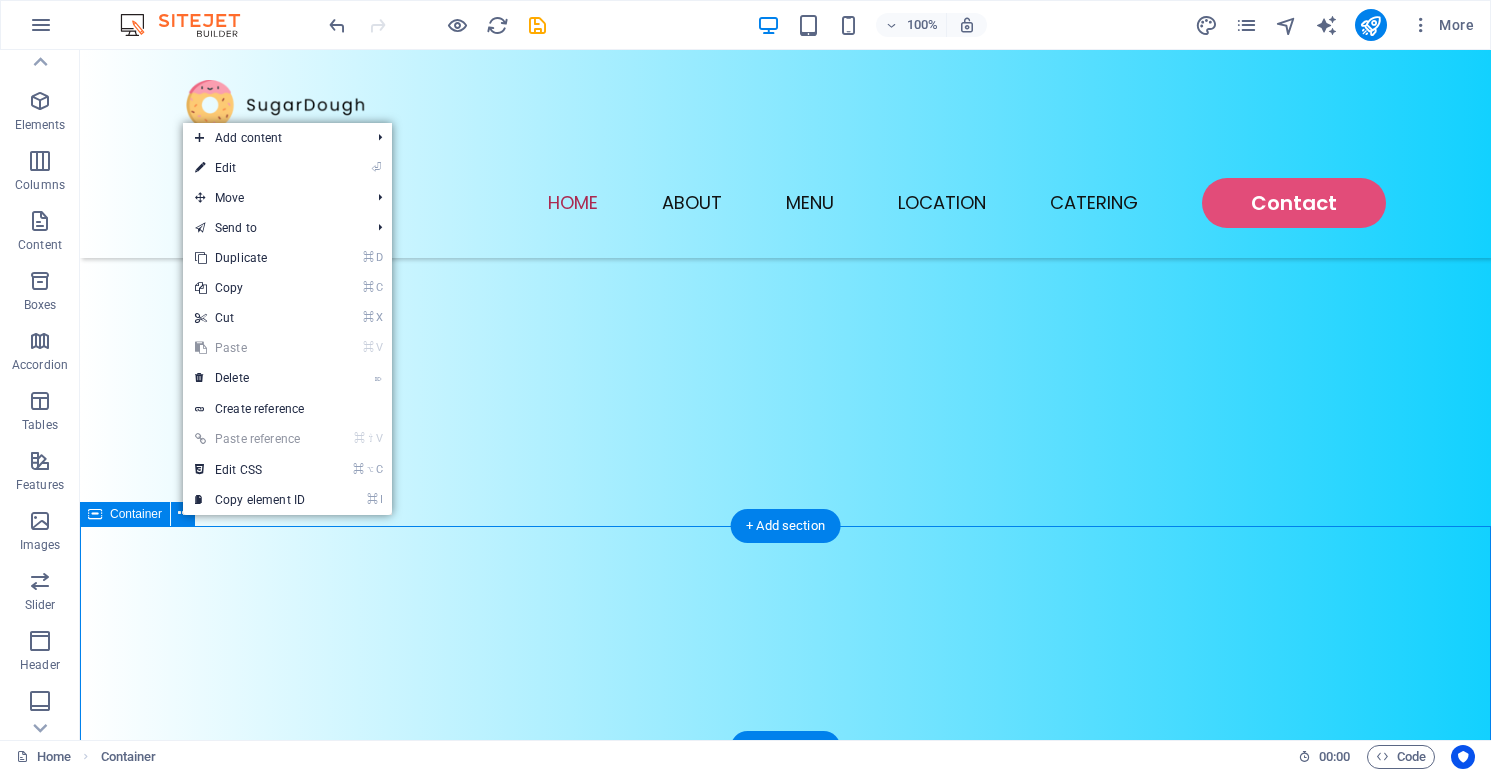 click on "Drop content here or  Add elements  Paste clipboard" at bounding box center (785, 958) 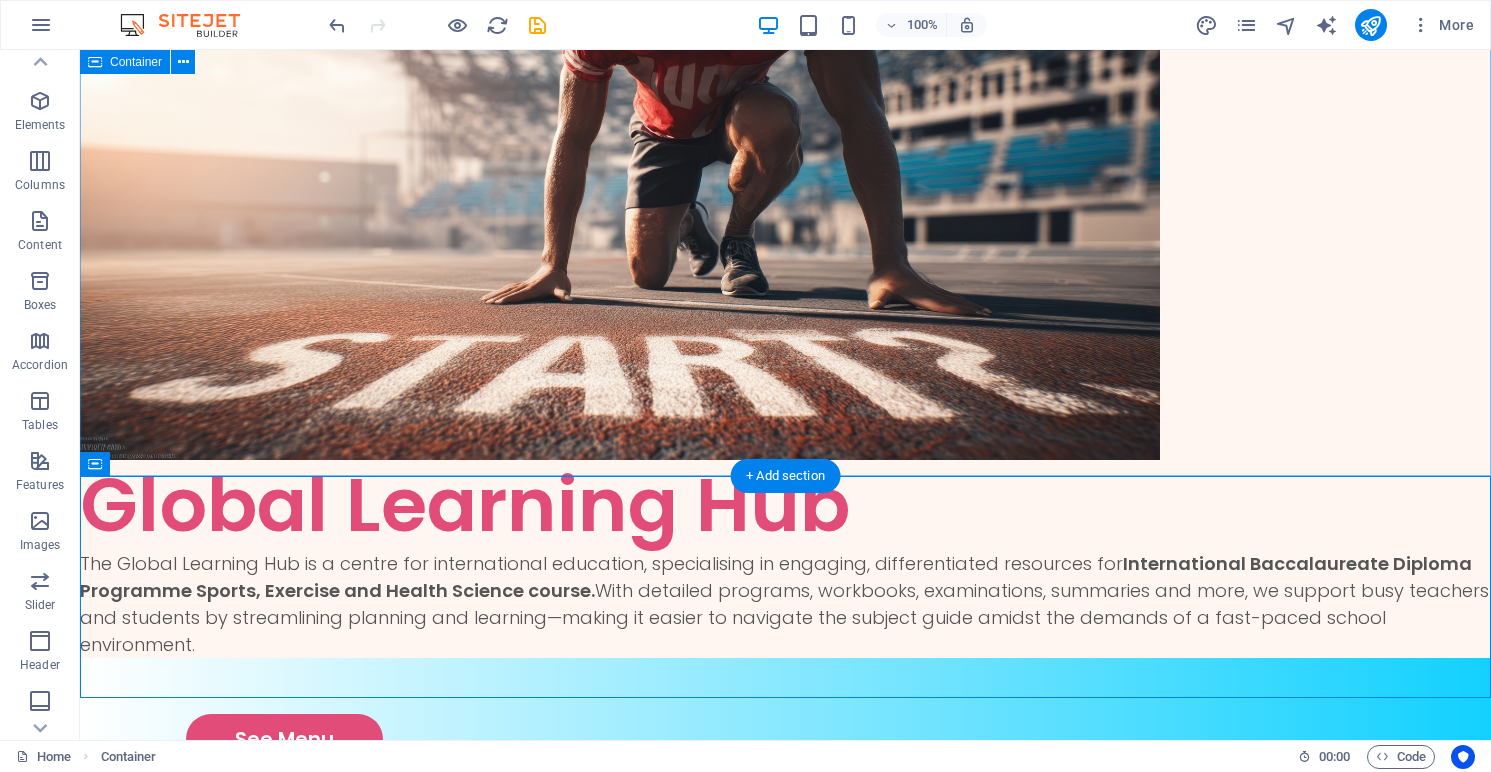 scroll, scrollTop: 0, scrollLeft: 0, axis: both 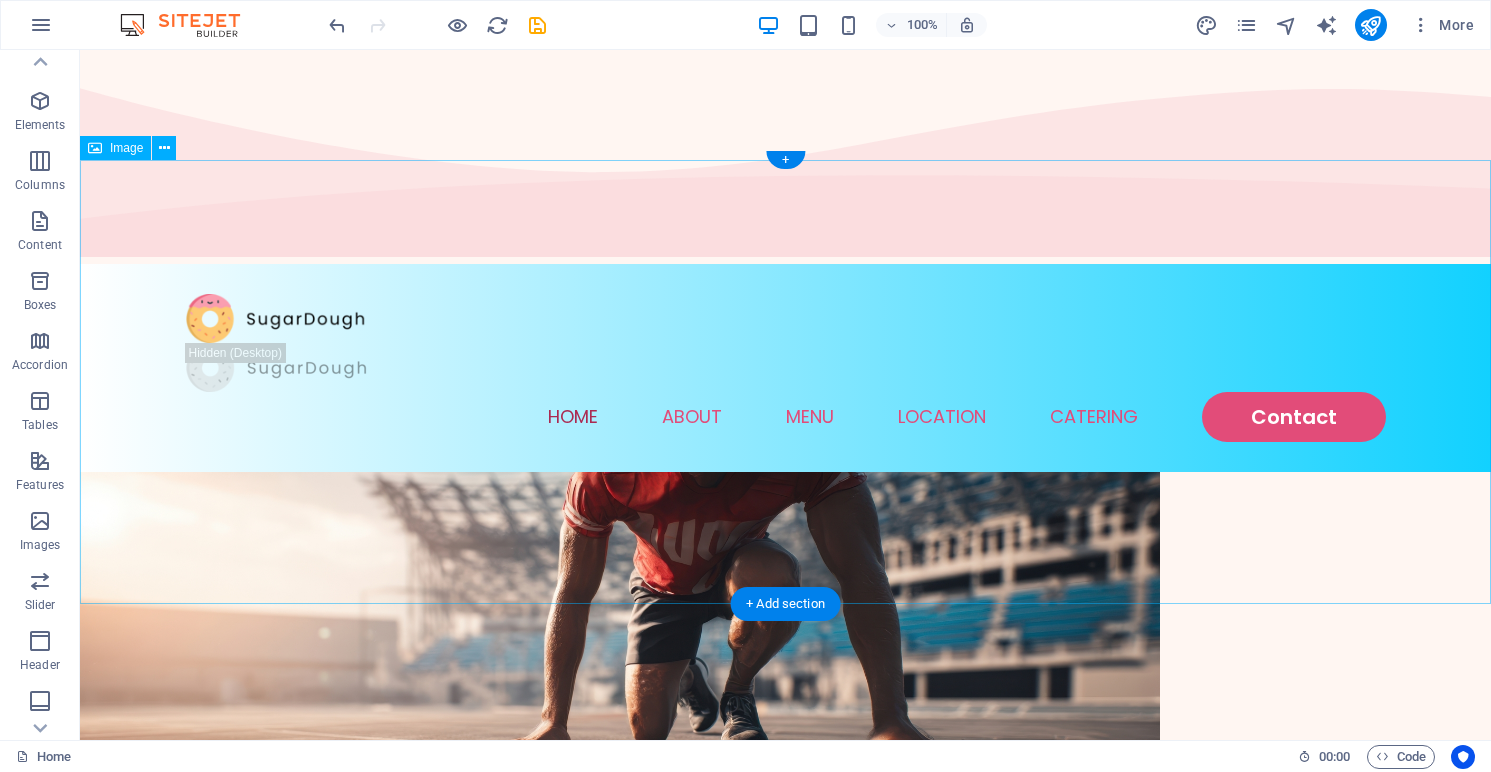 click at bounding box center (785, 694) 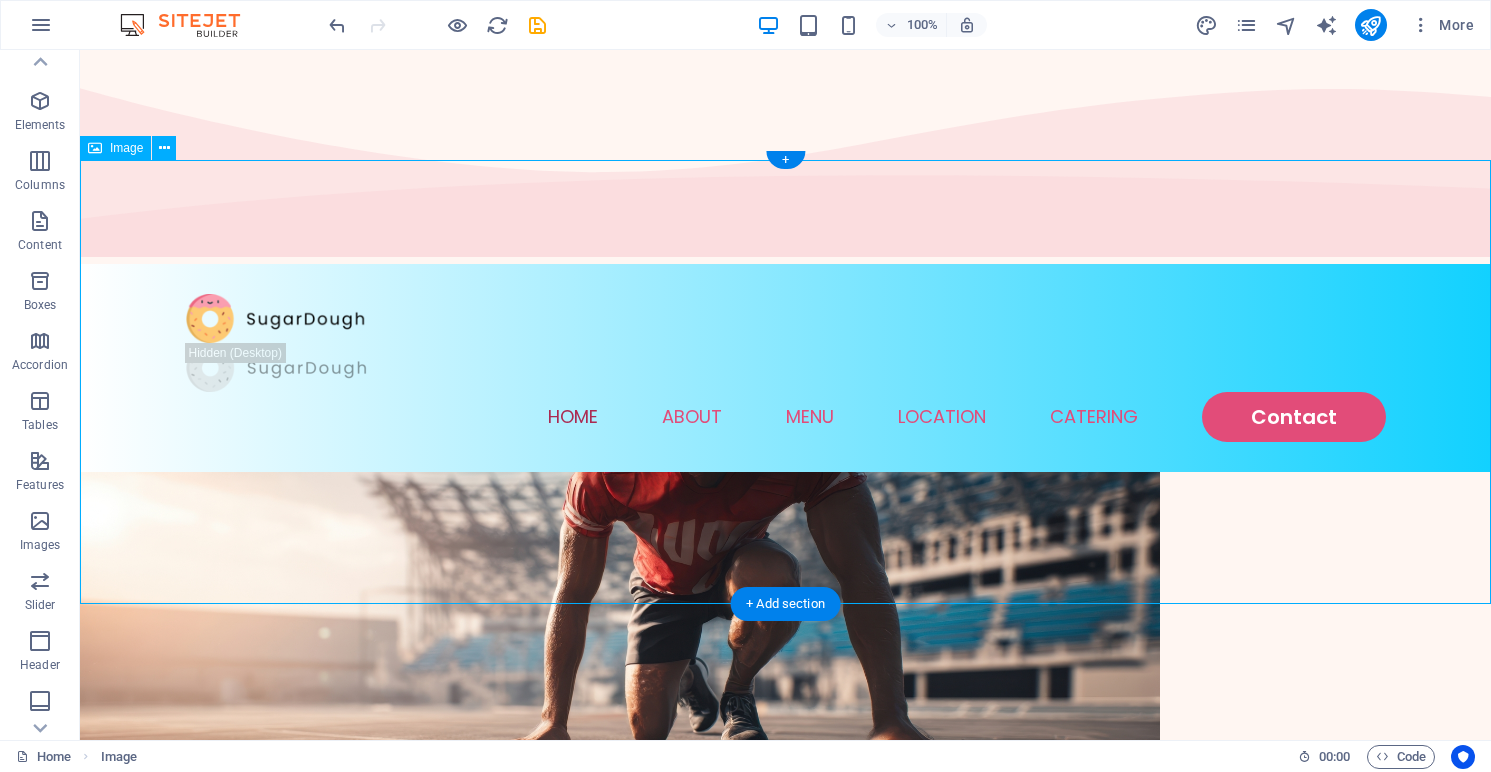 click at bounding box center [785, 694] 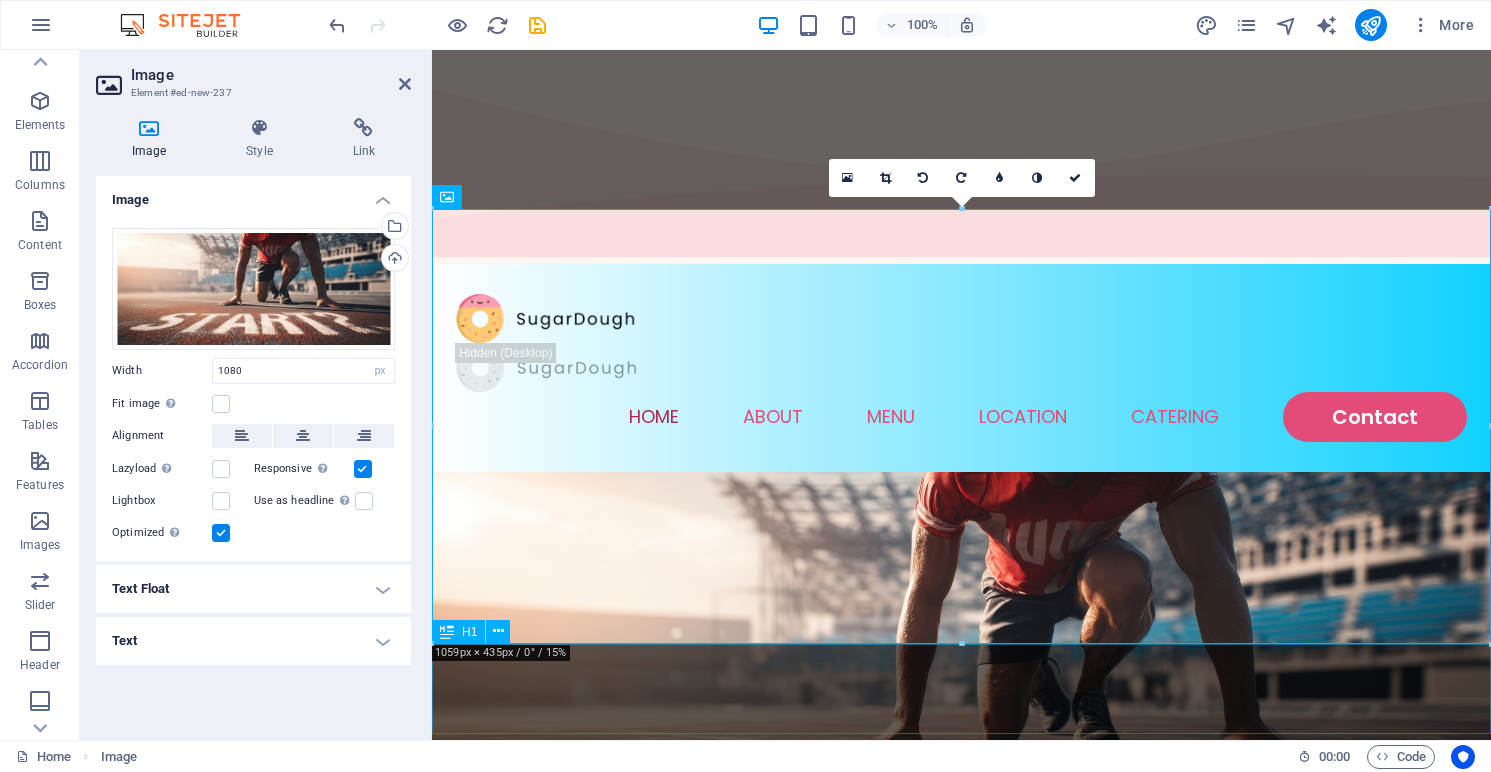 click on "Global Learning Hub" at bounding box center (961, 961) 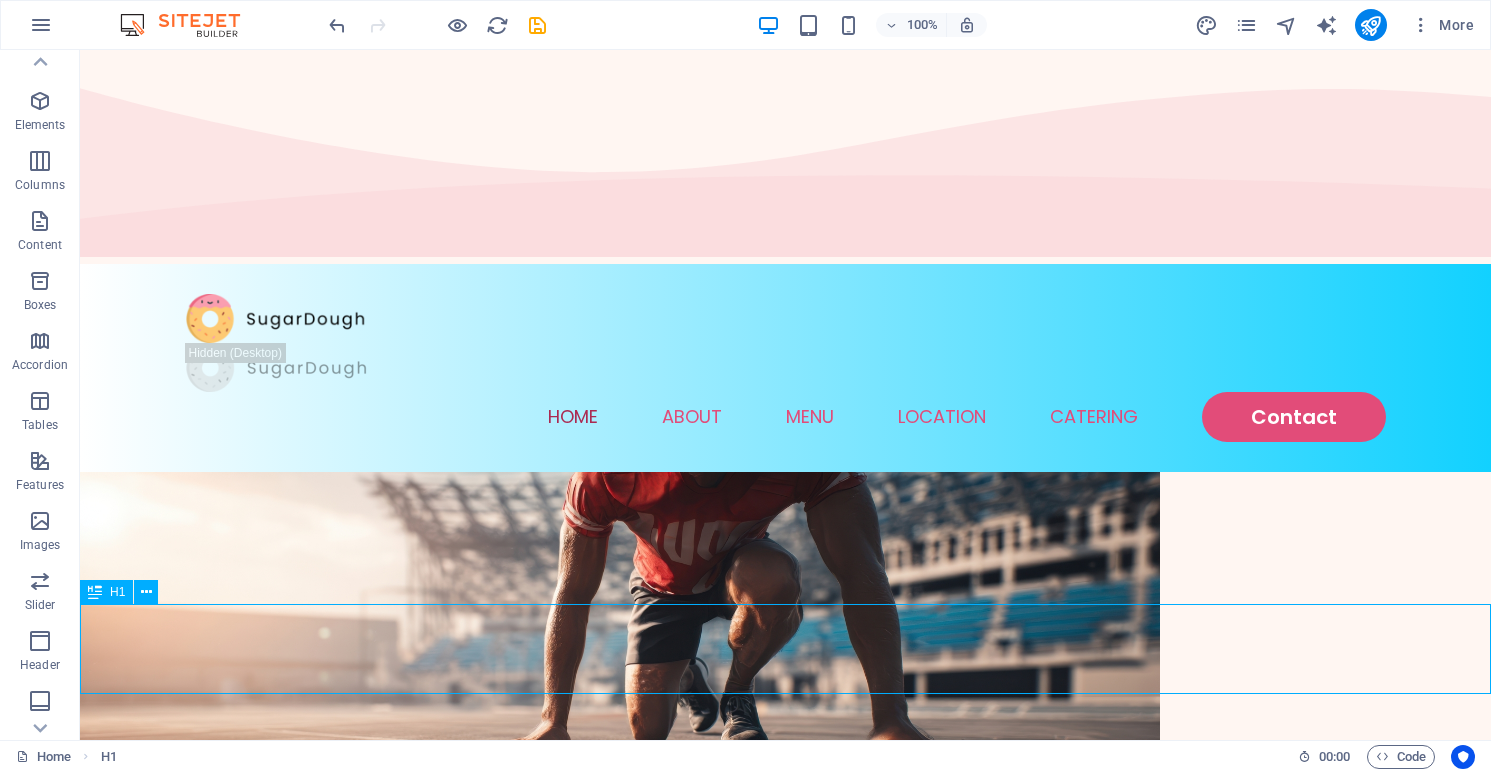 click on "Global Learning Hub" at bounding box center [785, 961] 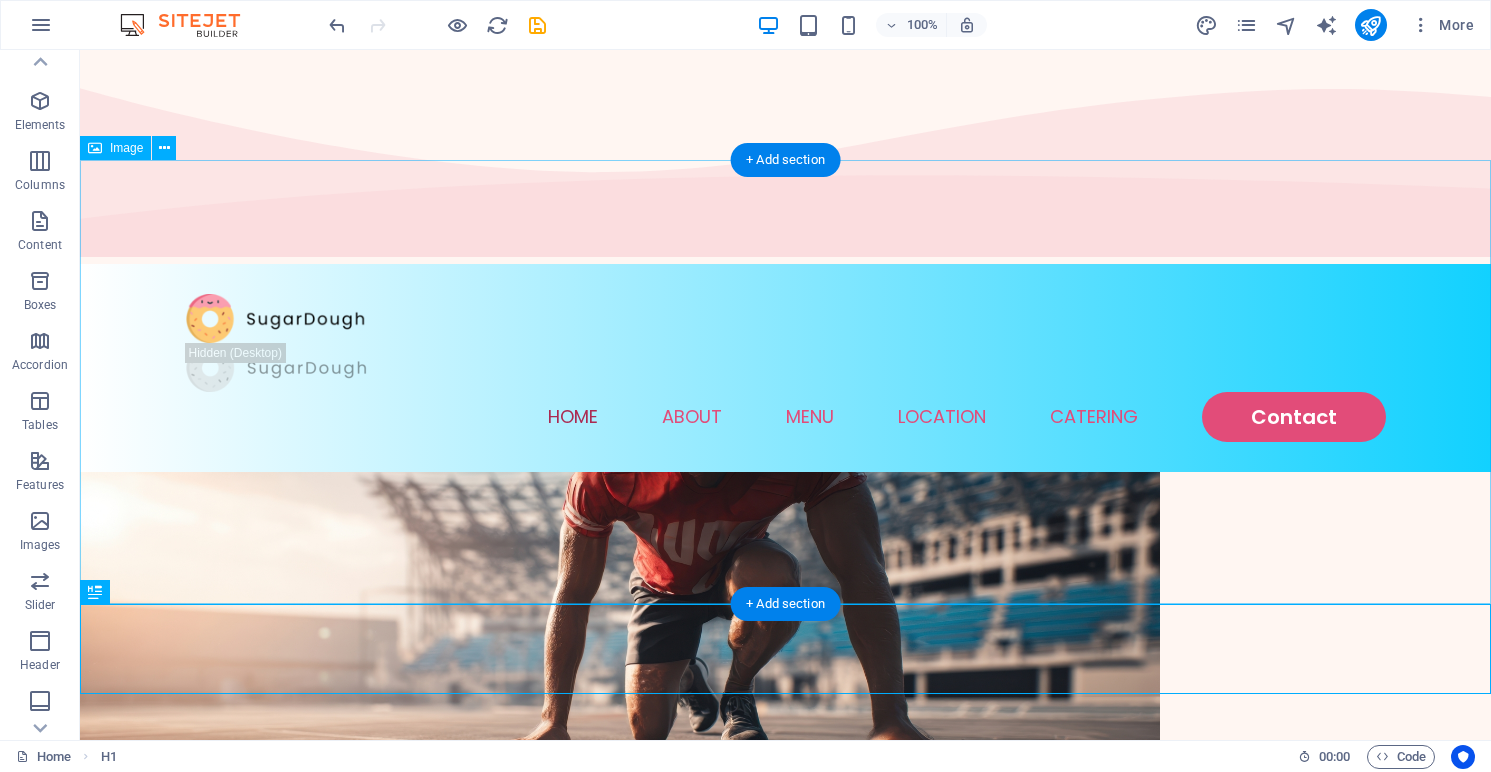 click at bounding box center [785, 694] 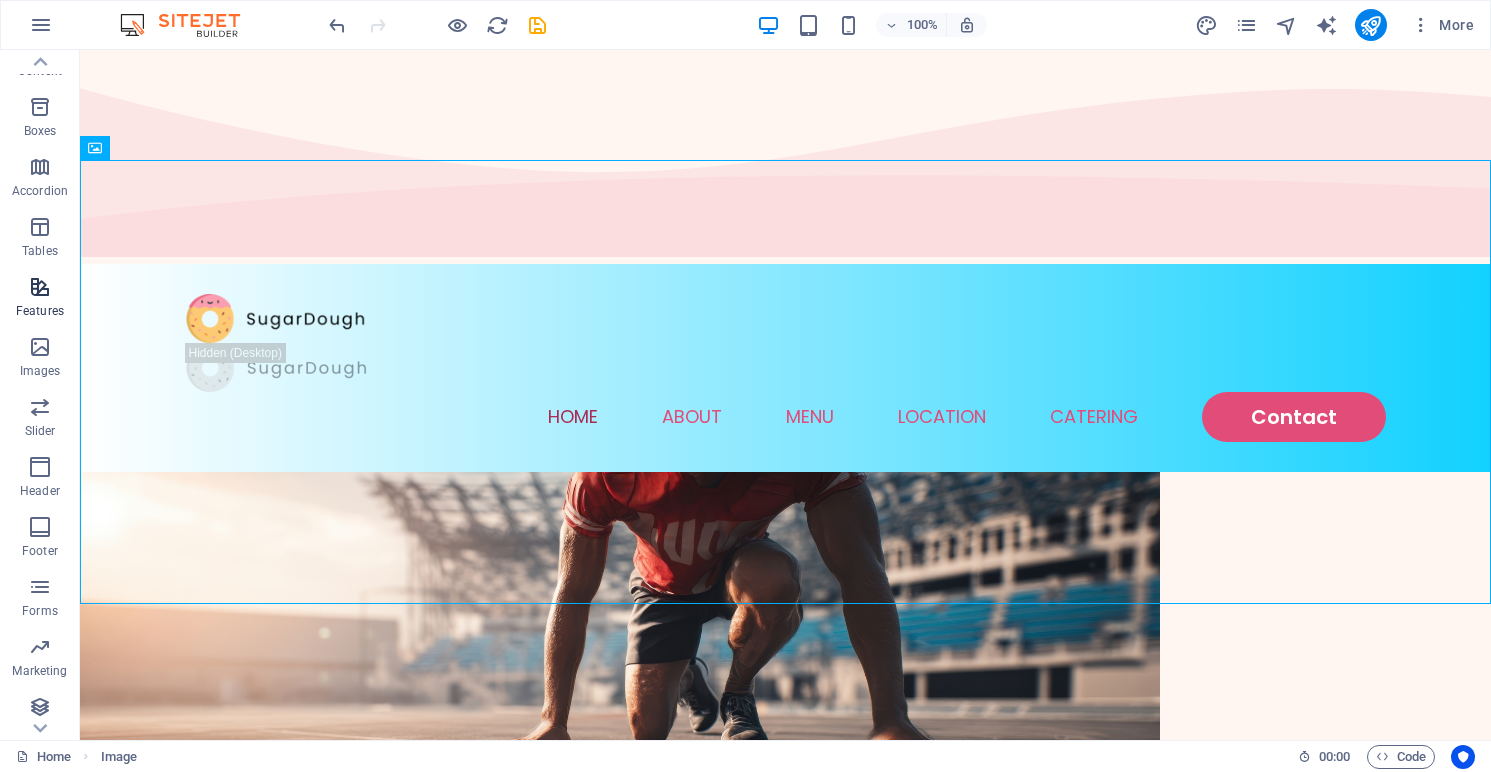 scroll, scrollTop: 210, scrollLeft: 0, axis: vertical 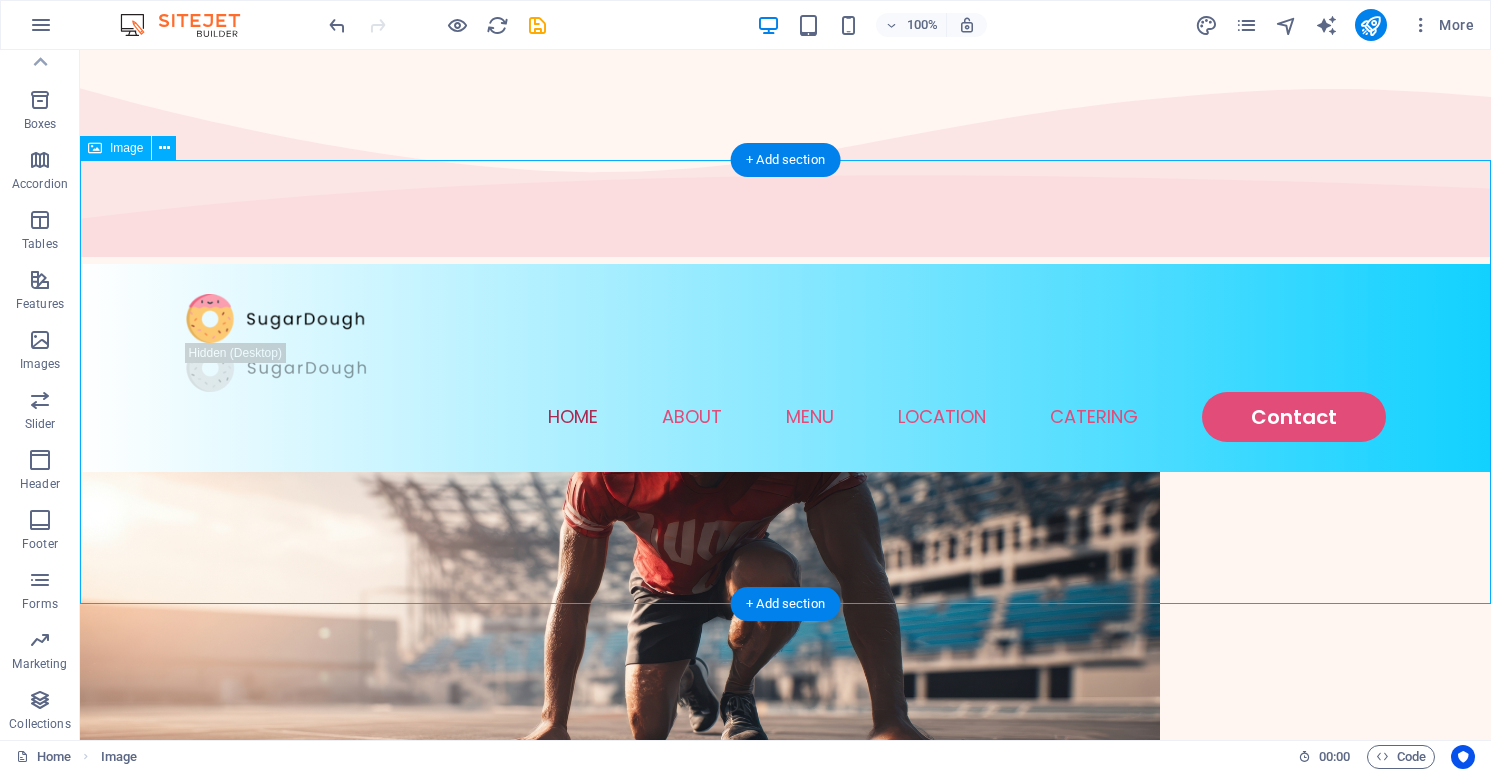 click at bounding box center [785, 694] 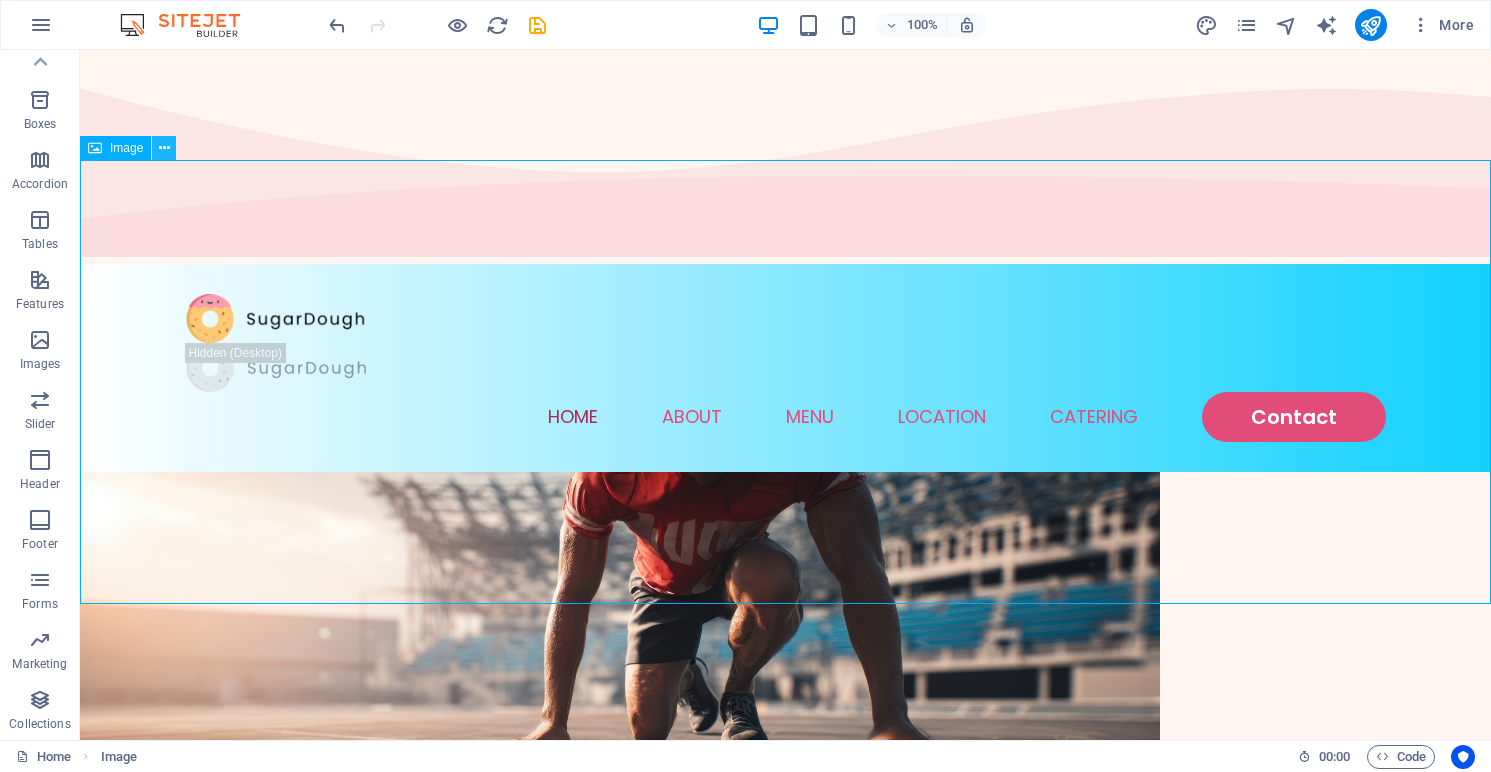 click at bounding box center (164, 148) 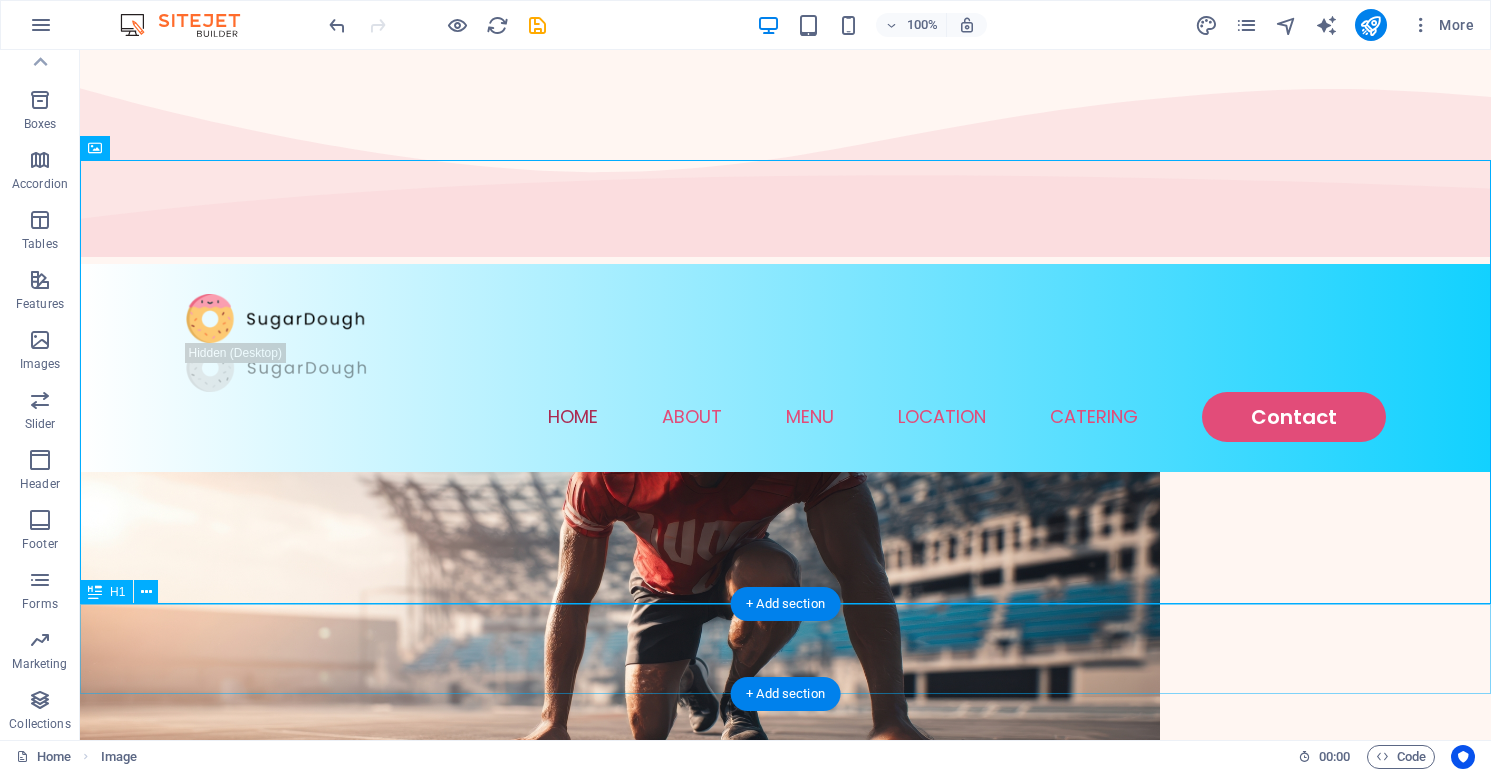 click on "Global Learning Hub" at bounding box center (785, 961) 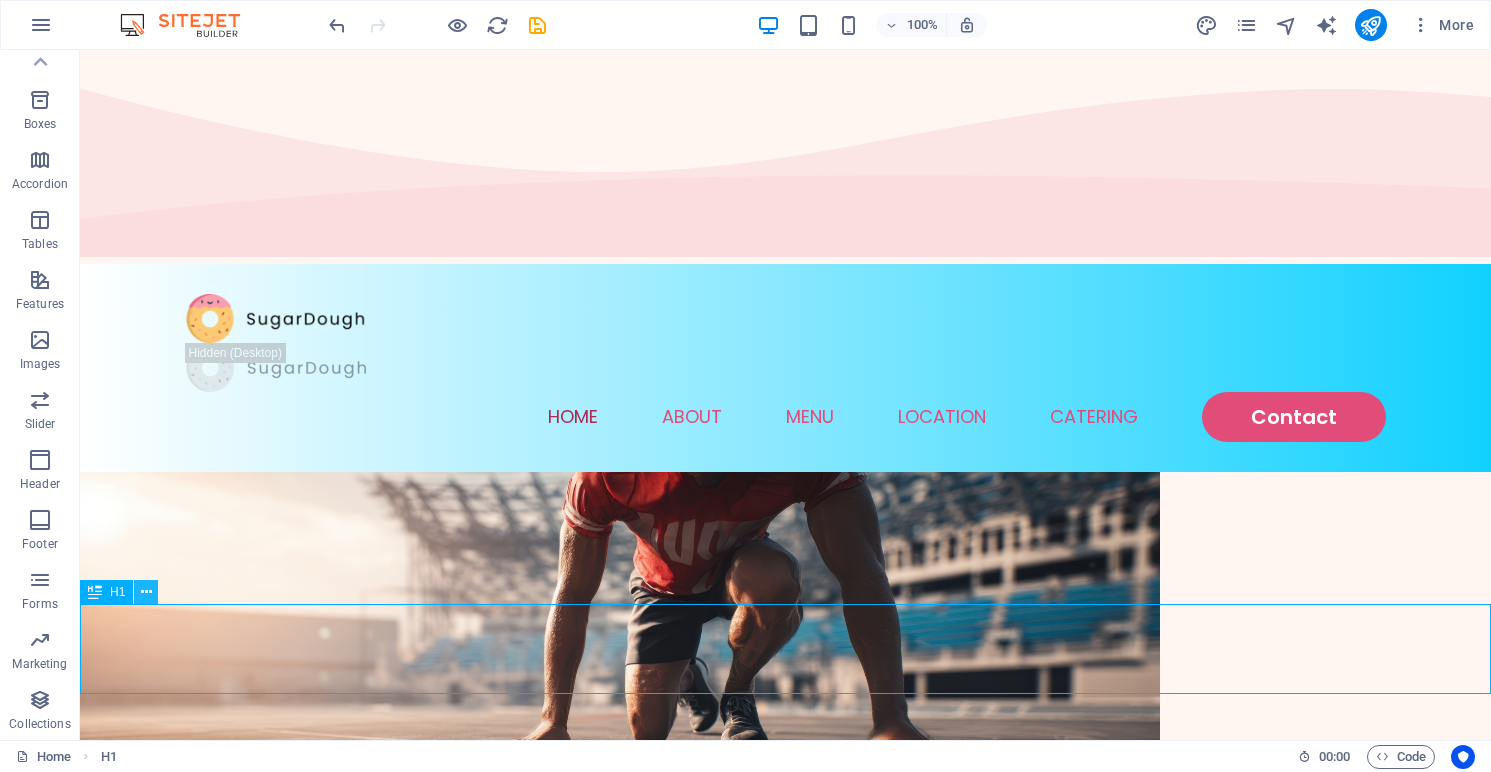 click at bounding box center (146, 592) 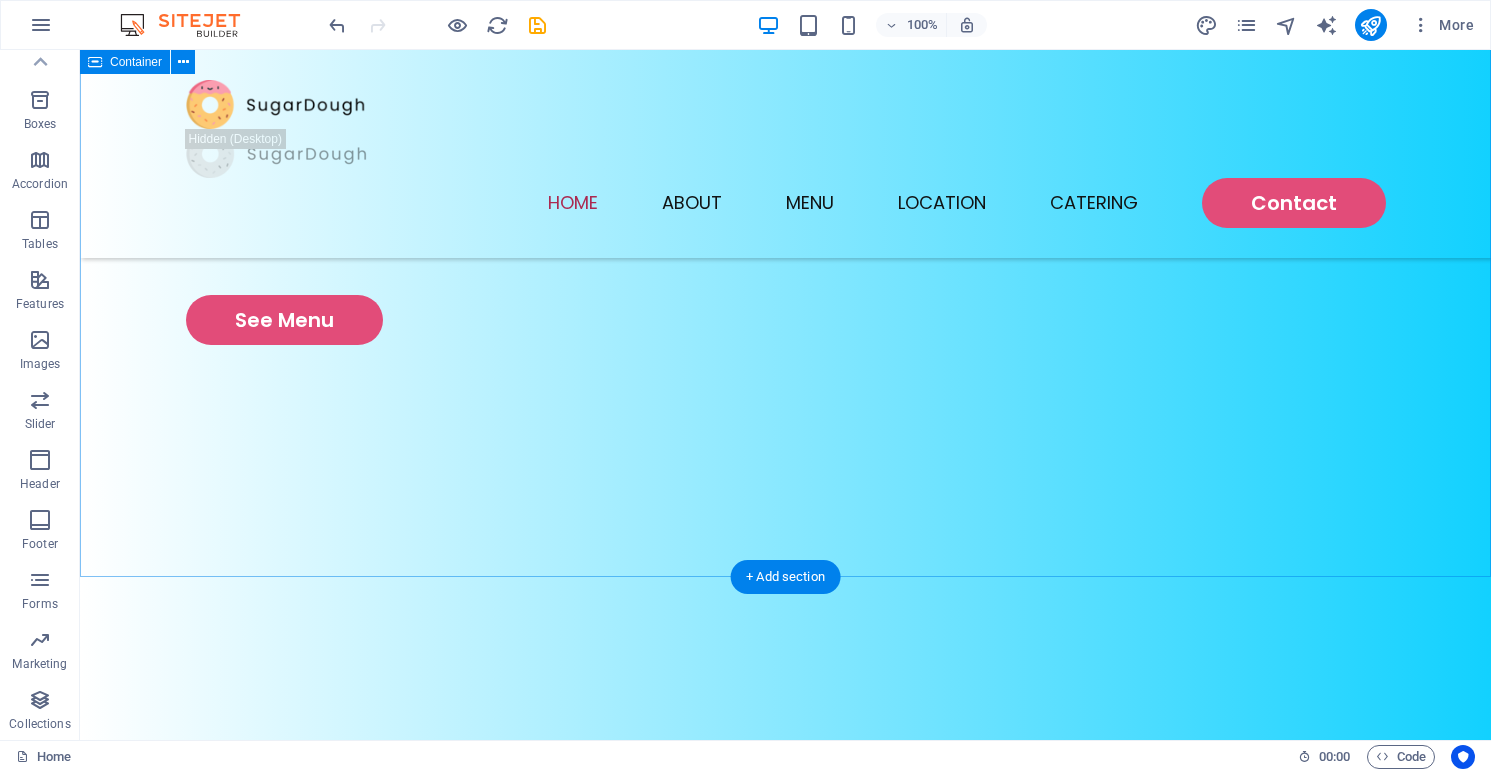 click on "See Menu" at bounding box center (785, 515) 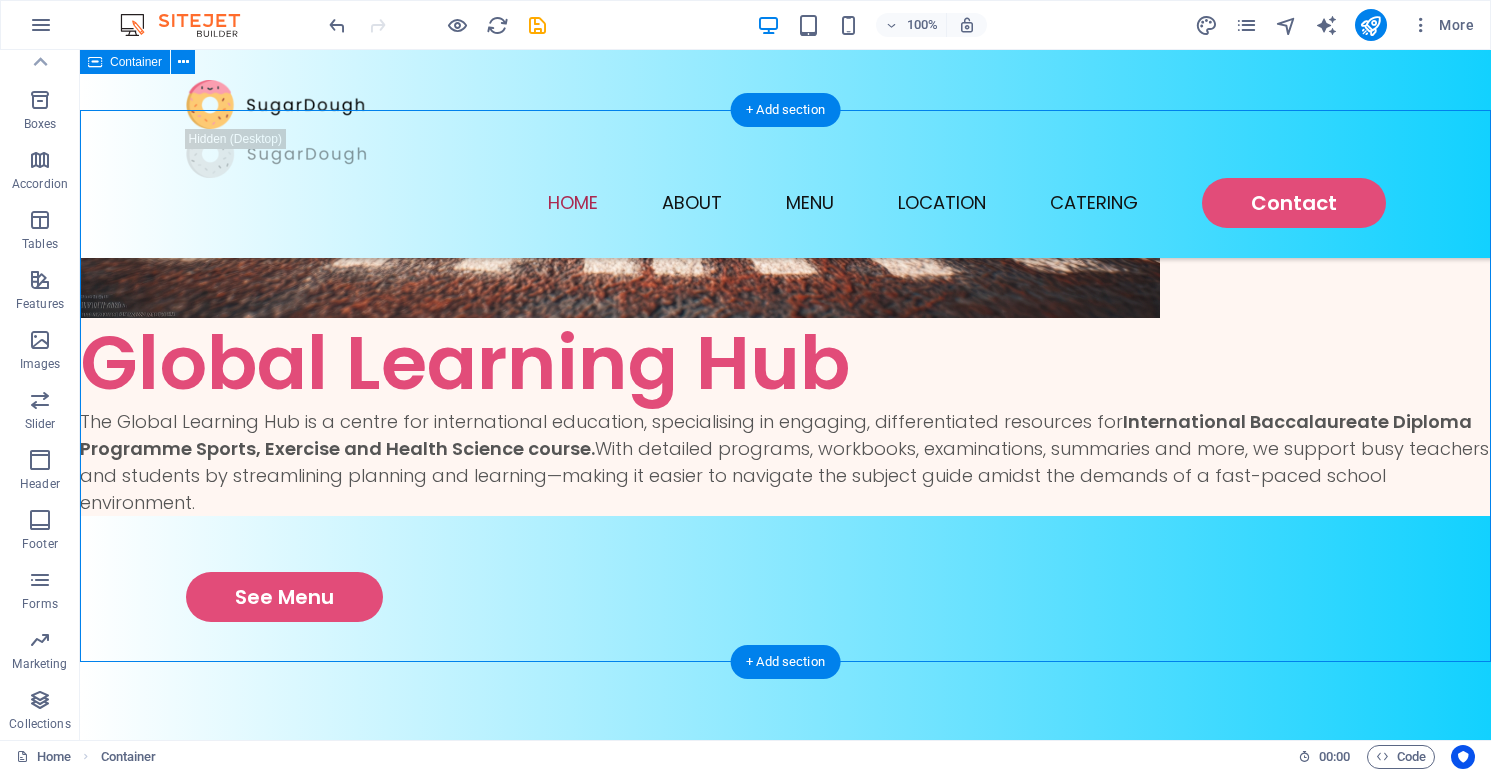 scroll, scrollTop: 209, scrollLeft: 0, axis: vertical 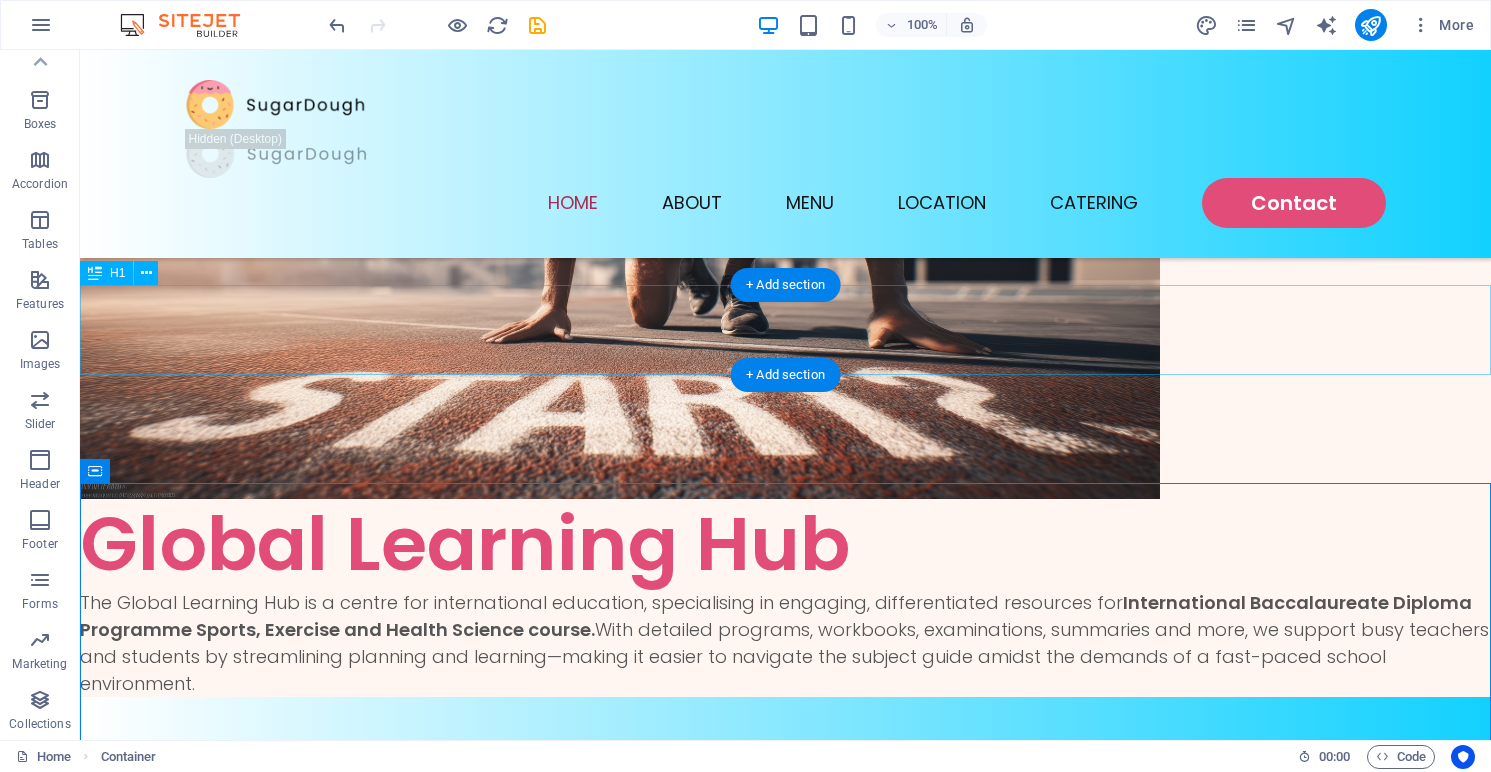 click on "Global Learning Hub" at bounding box center (785, 544) 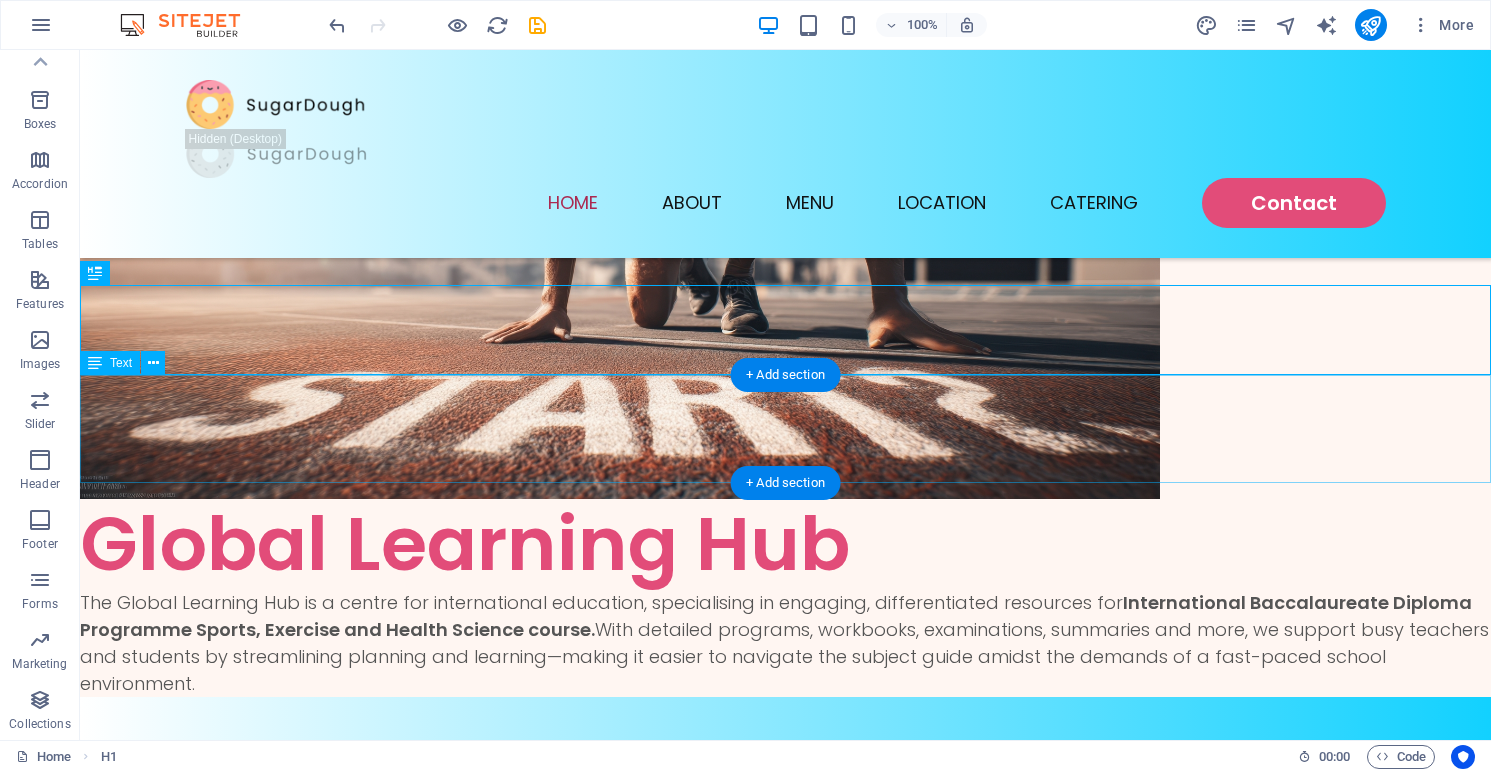 click on "The Global Learning Hub is a centre for international education, specialising in engaging, differentiated resources for  International Baccalaureate Diploma Programme Sports, Exercise and Health Science course.  With detailed programs, workbooks, examinations, summaries and more, we support busy teachers and students by streamlining planning and learning—making it easier to navigate the subject guide amidst the demands of a fast-paced school environment." at bounding box center [785, 643] 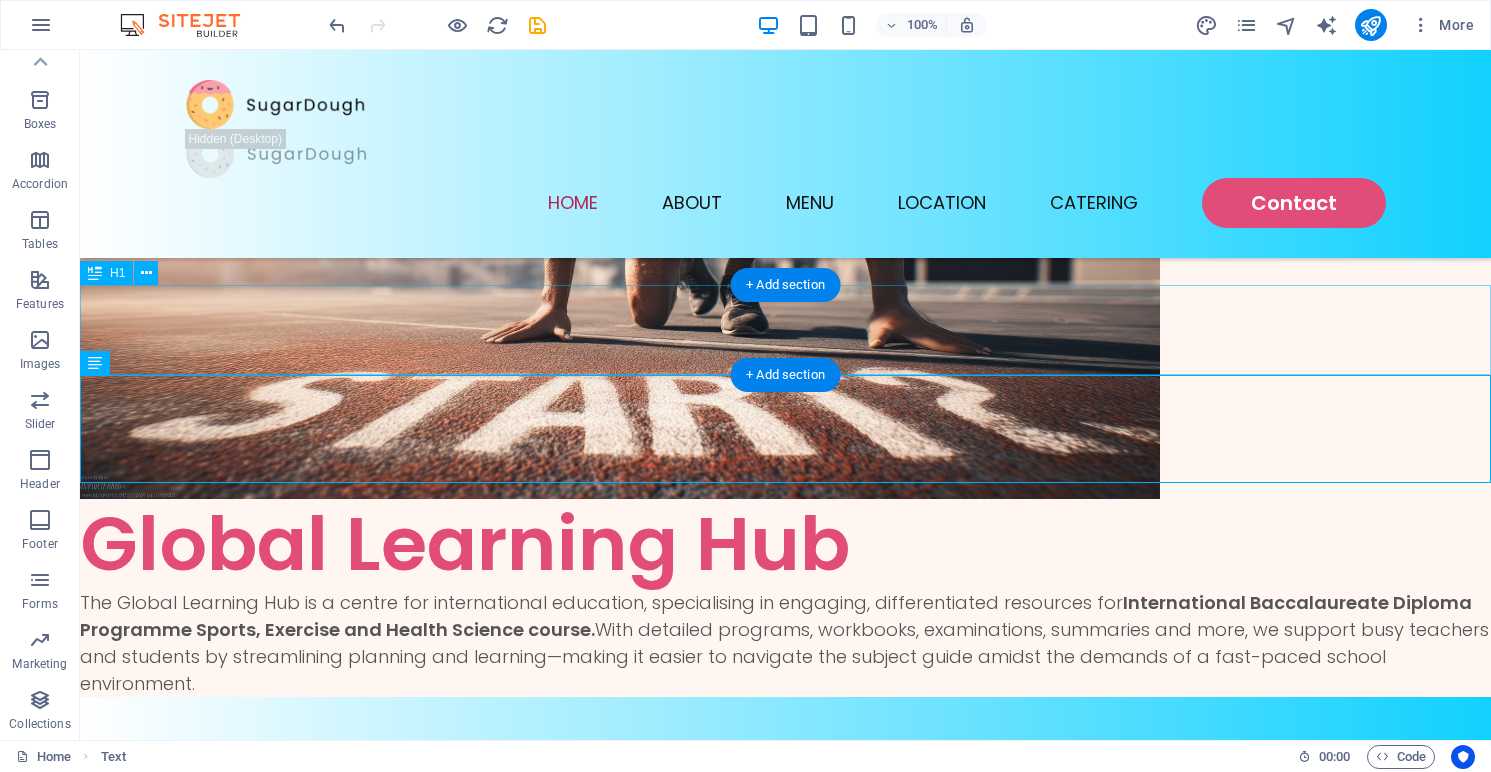 click on "Global Learning Hub" at bounding box center [785, 544] 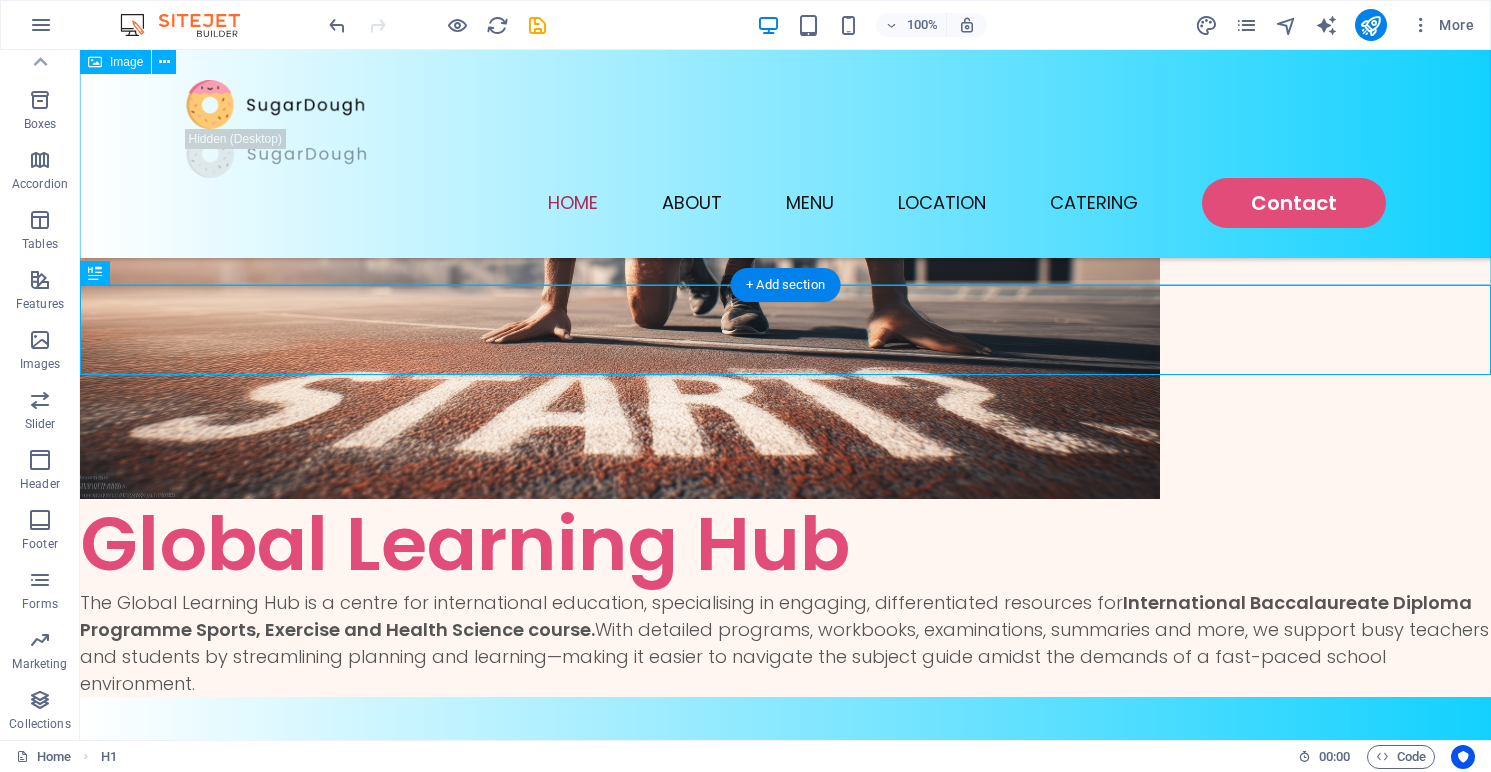 click at bounding box center (785, 277) 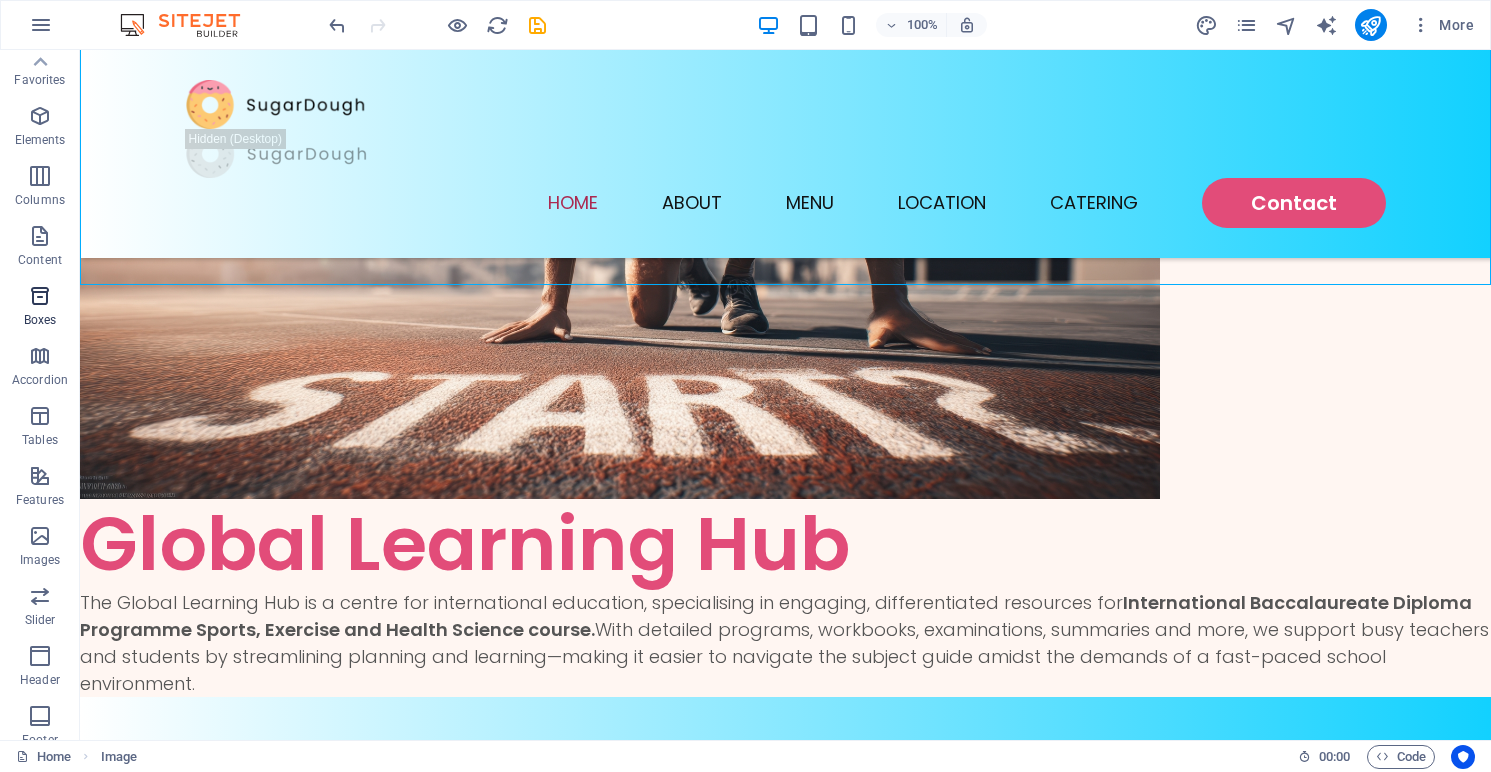 scroll, scrollTop: 0, scrollLeft: 0, axis: both 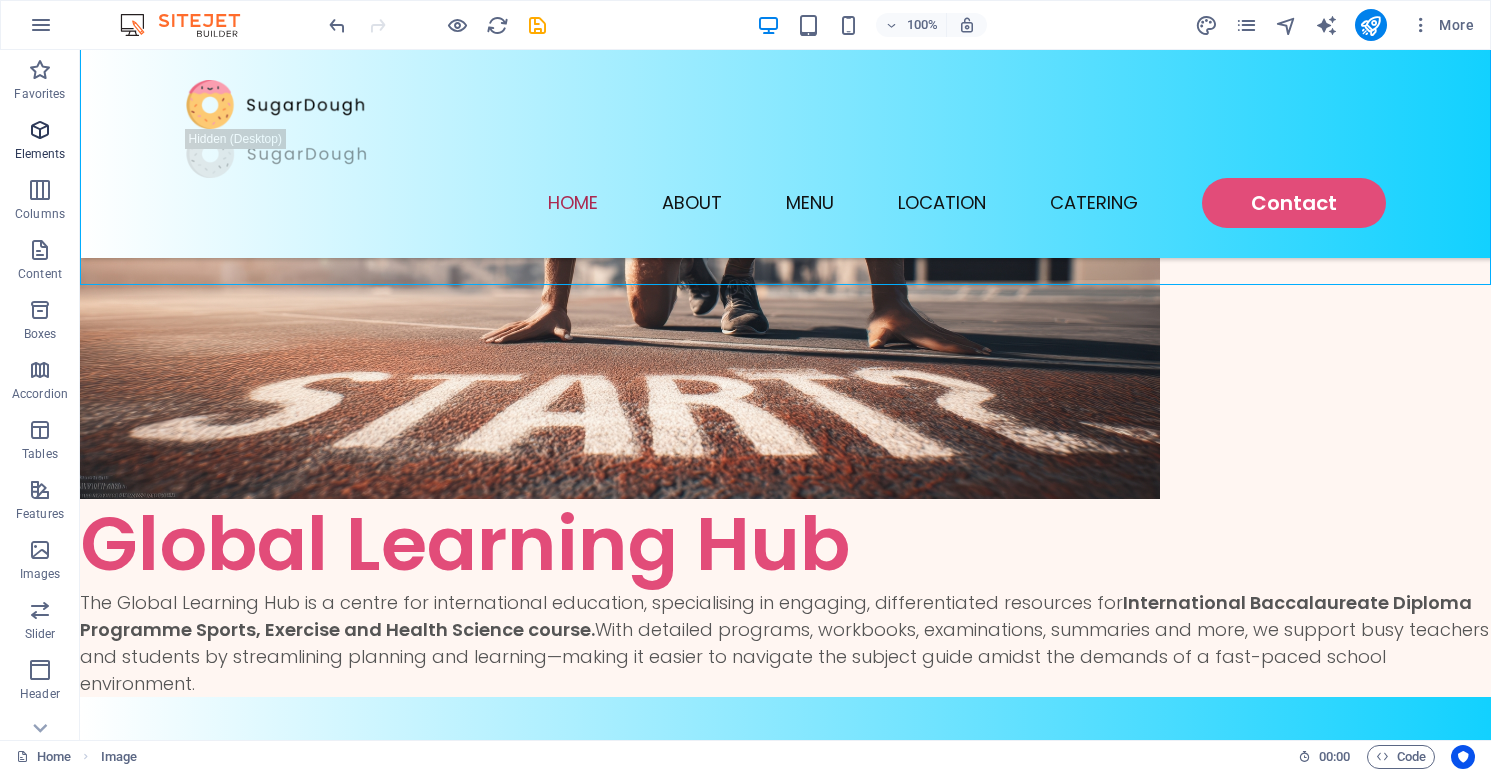 click at bounding box center (40, 130) 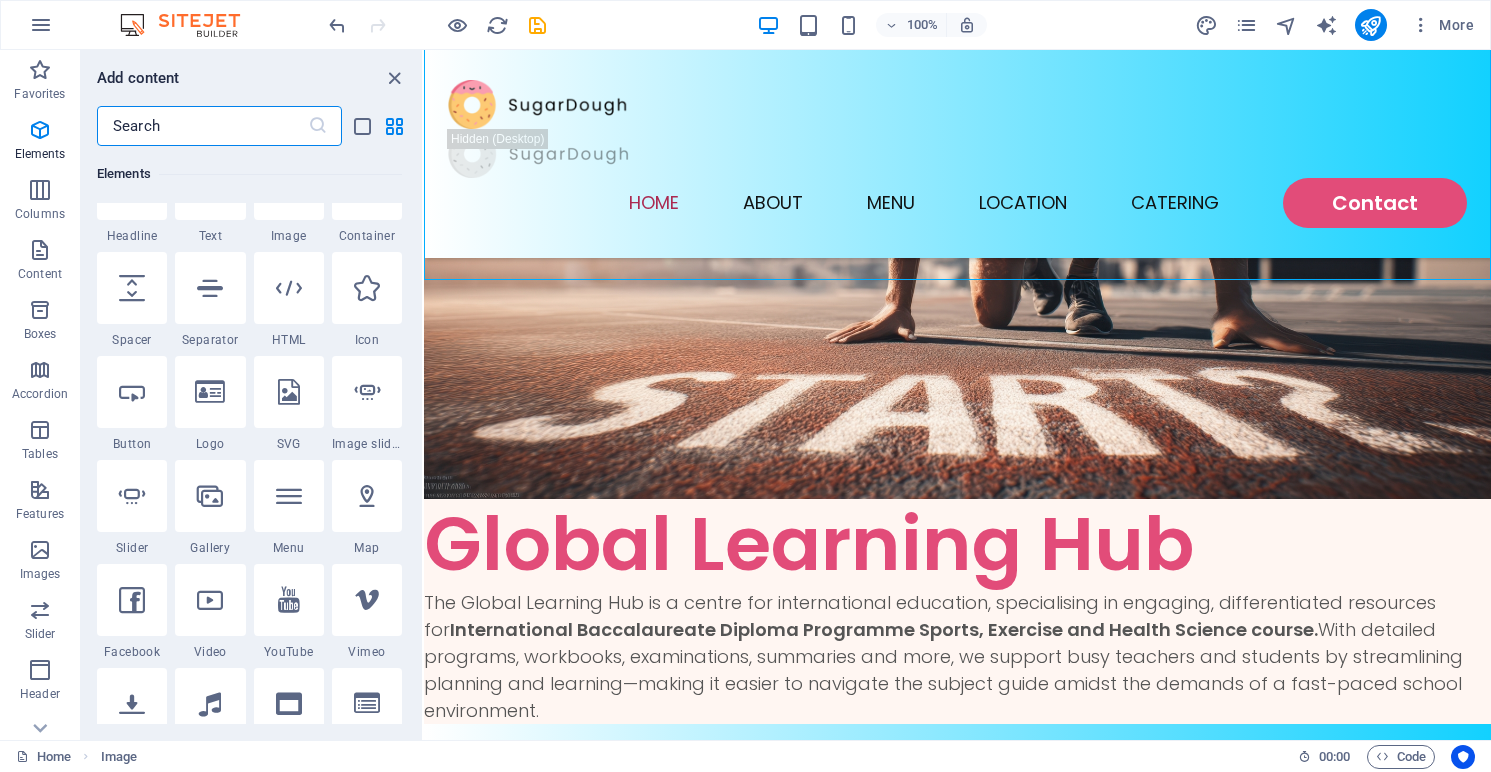 scroll, scrollTop: 0, scrollLeft: 0, axis: both 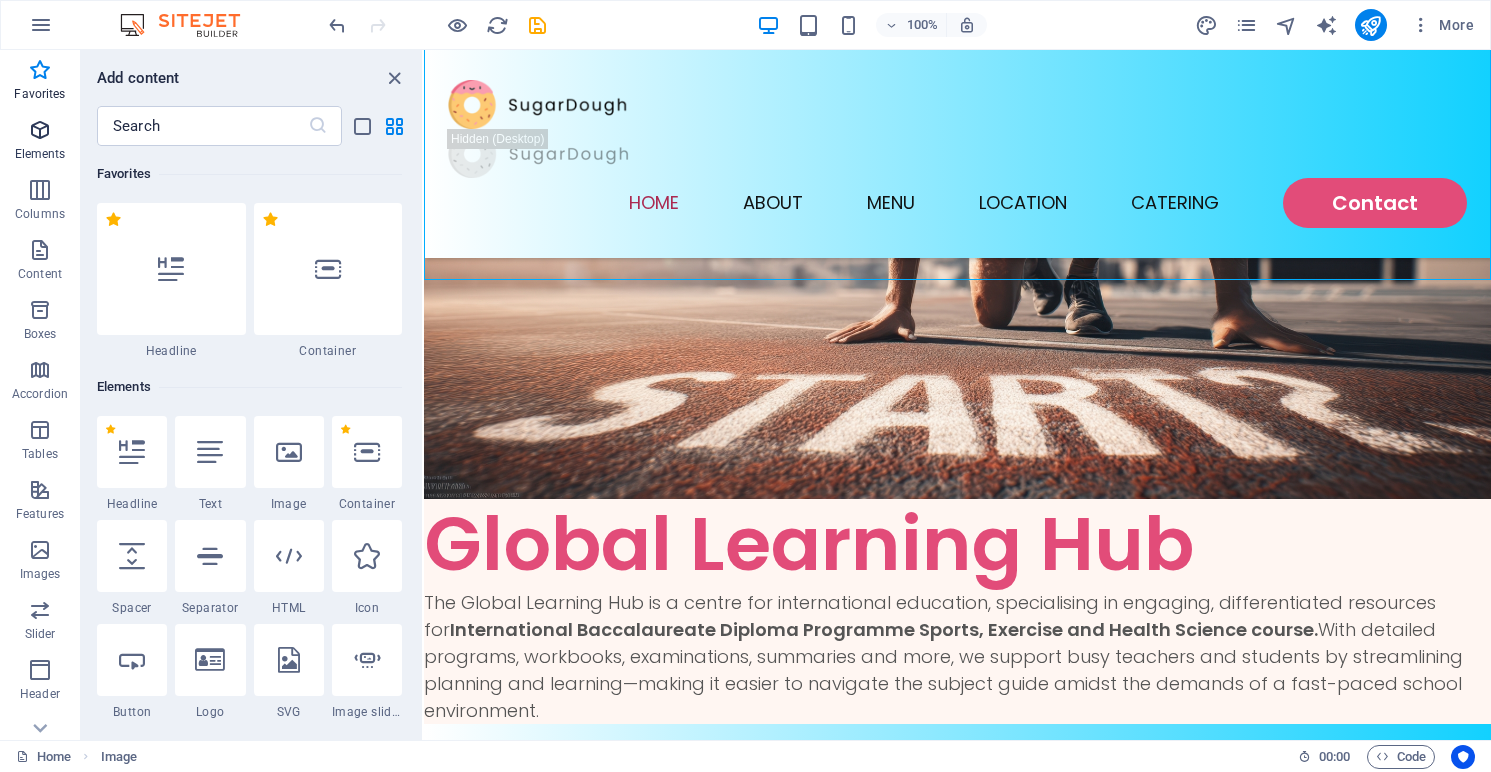 click at bounding box center [40, 130] 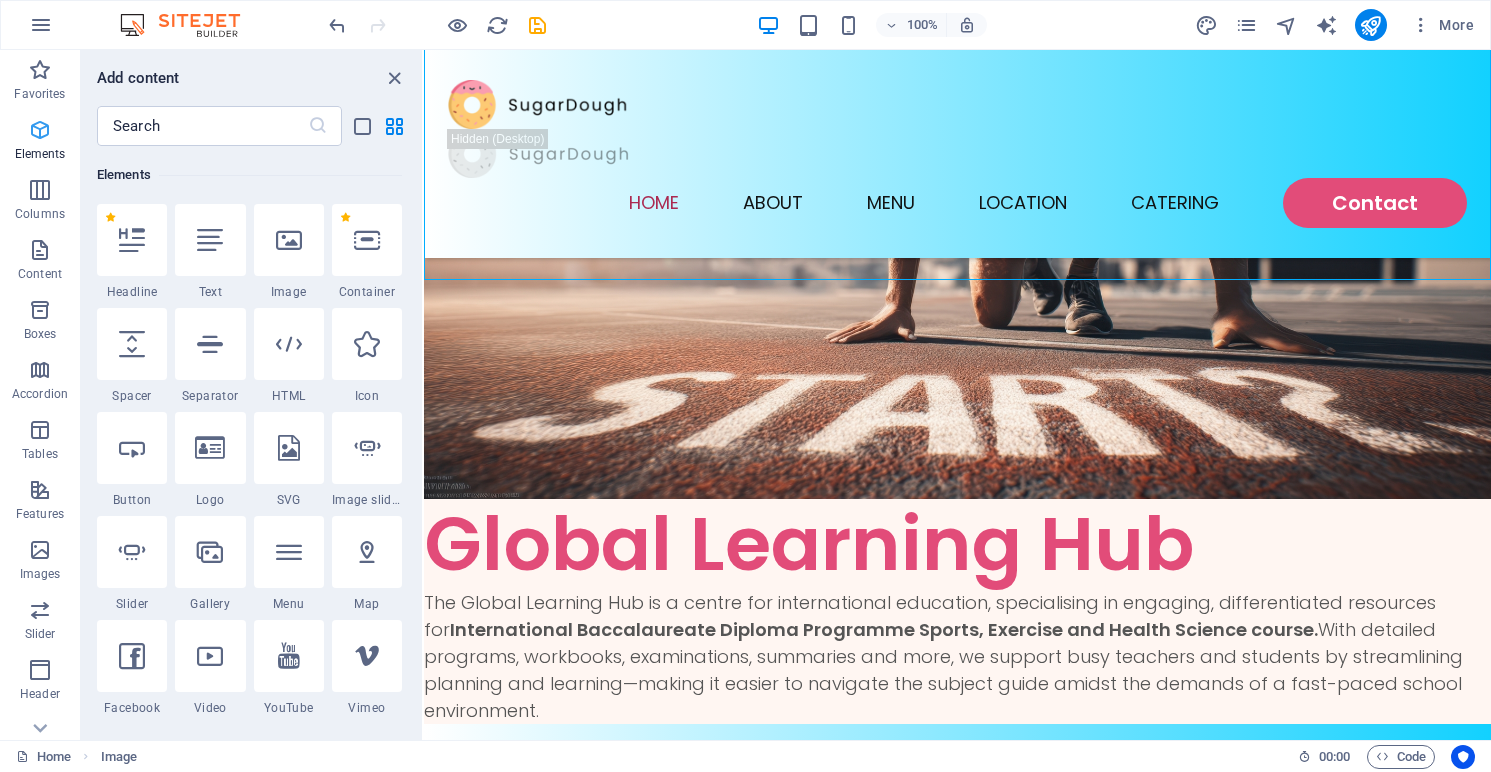 scroll, scrollTop: 213, scrollLeft: 0, axis: vertical 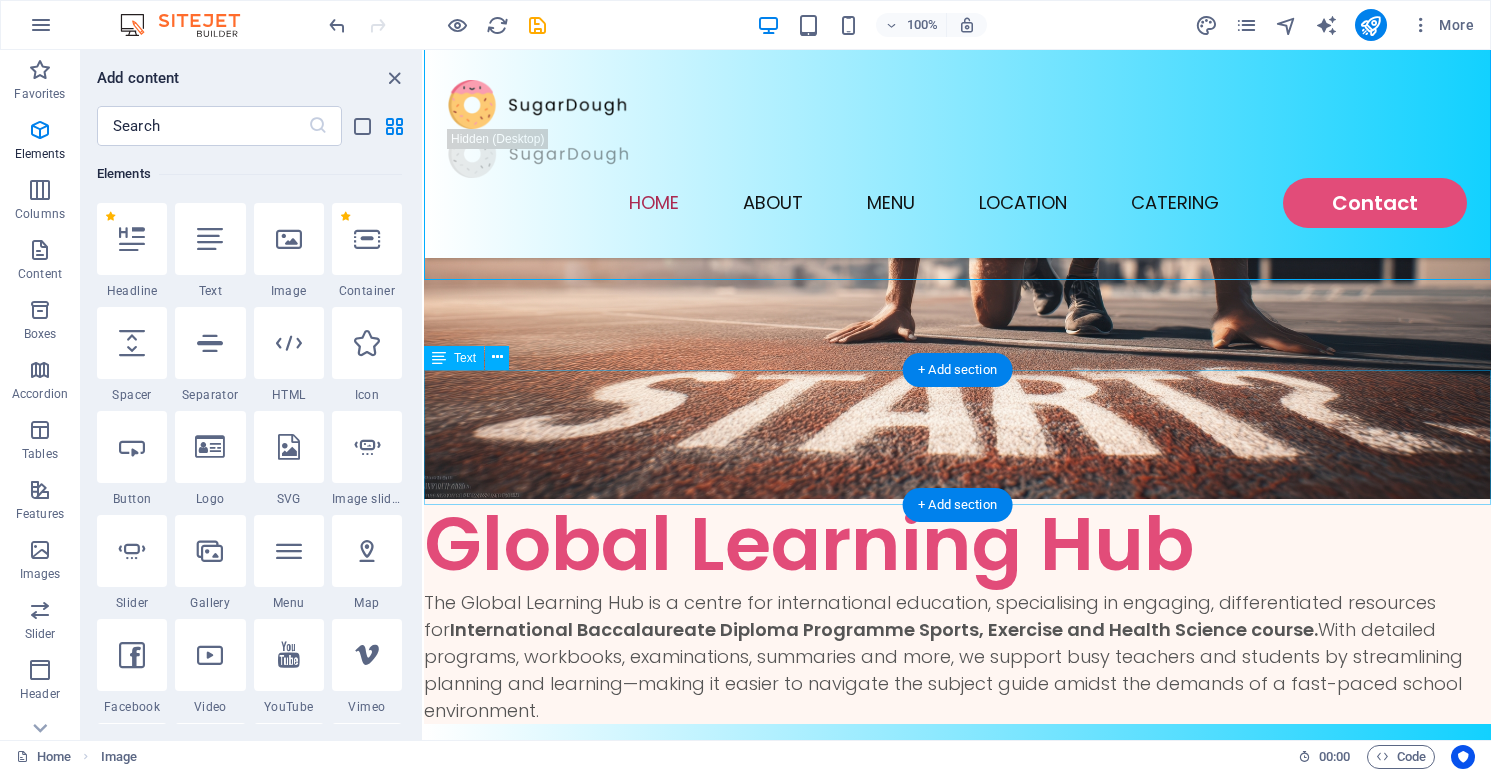 click on "The Global Learning Hub is a centre for international education, specialising in engaging, differentiated resources for  International Baccalaureate Diploma Programme Sports, Exercise and Health Science course.  With detailed programs, workbooks, examinations, summaries and more, we support busy teachers and students by streamlining planning and learning—making it easier to navigate the subject guide amidst the demands of a fast-paced school environment." at bounding box center [957, 656] 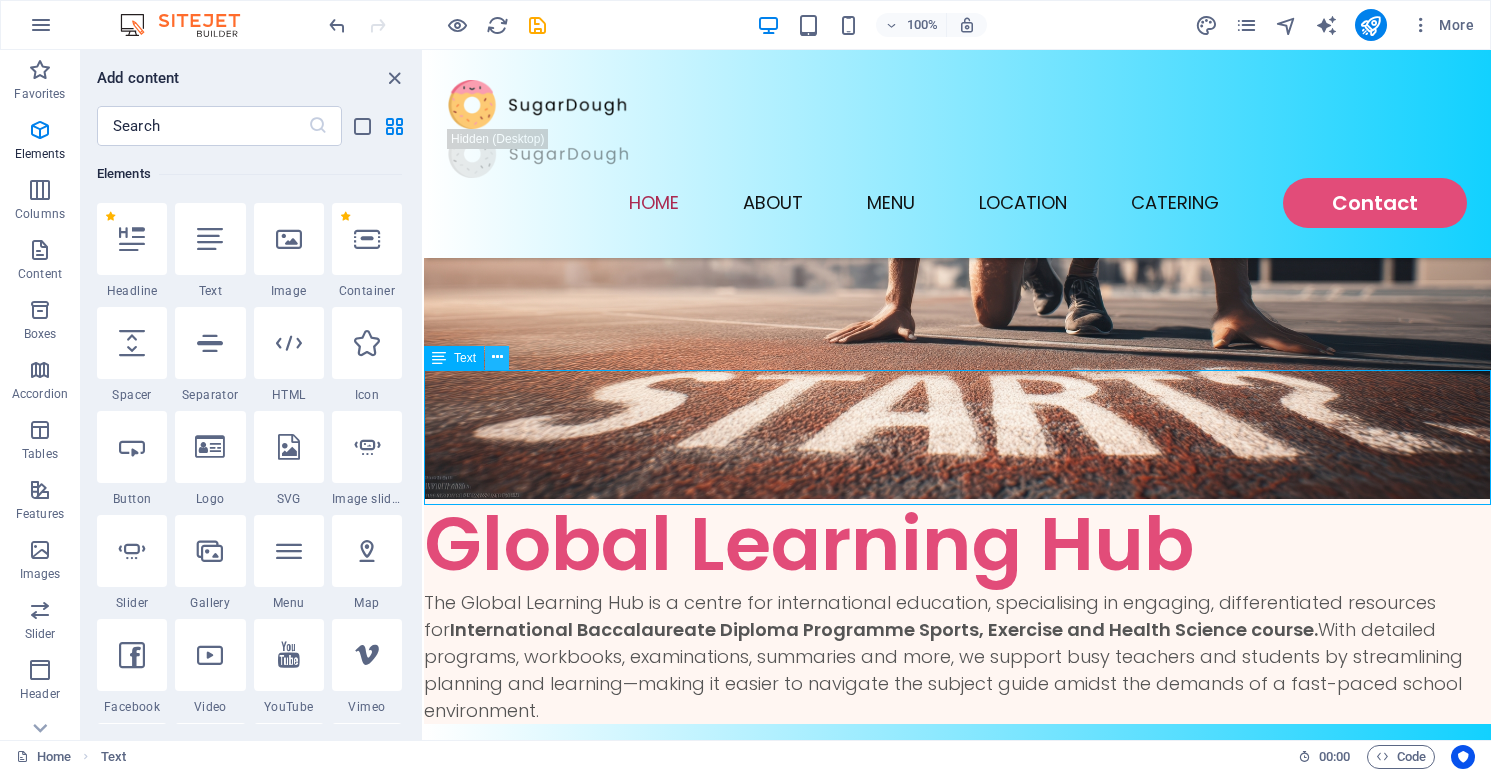 click at bounding box center [497, 357] 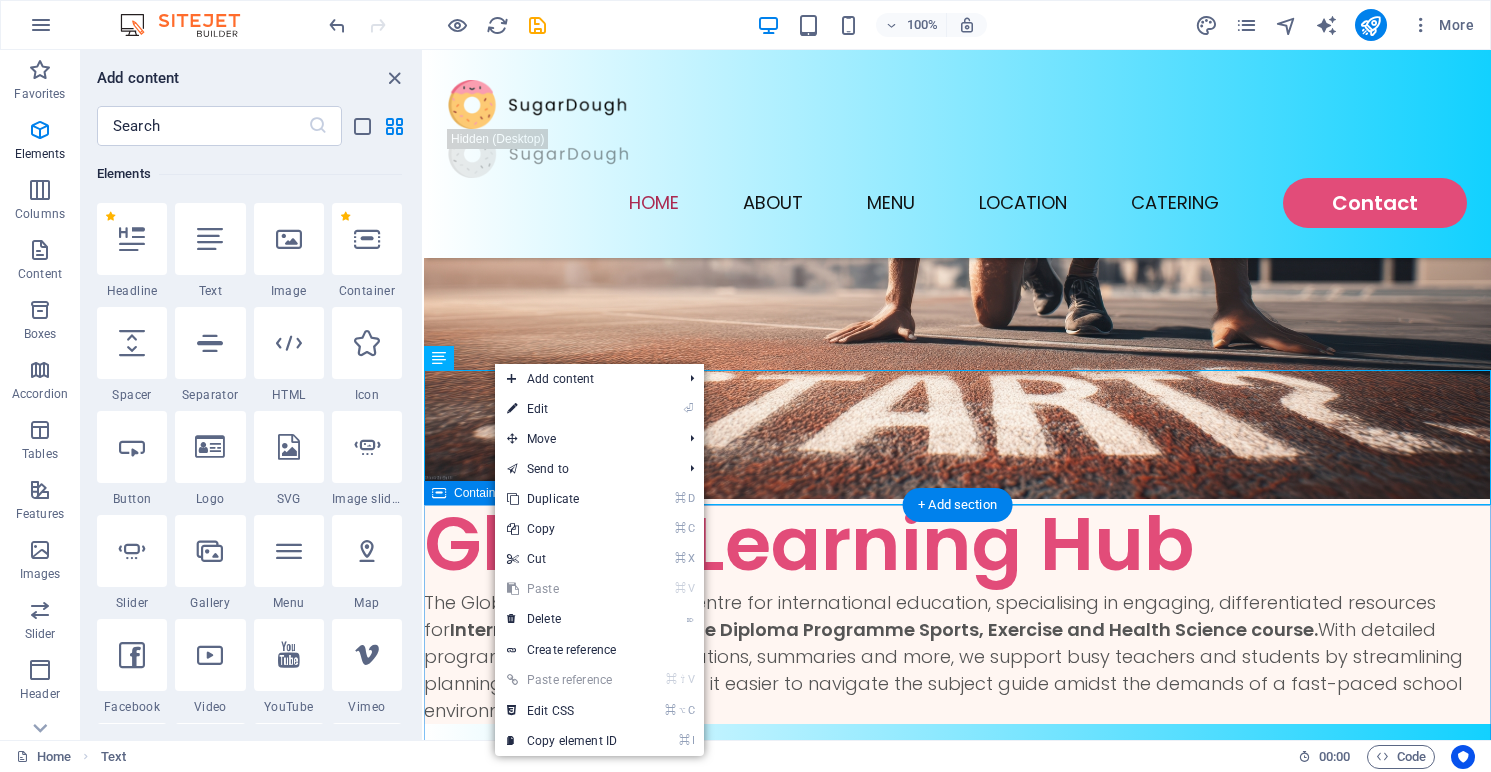 click on "See Menu" at bounding box center (957, 1000) 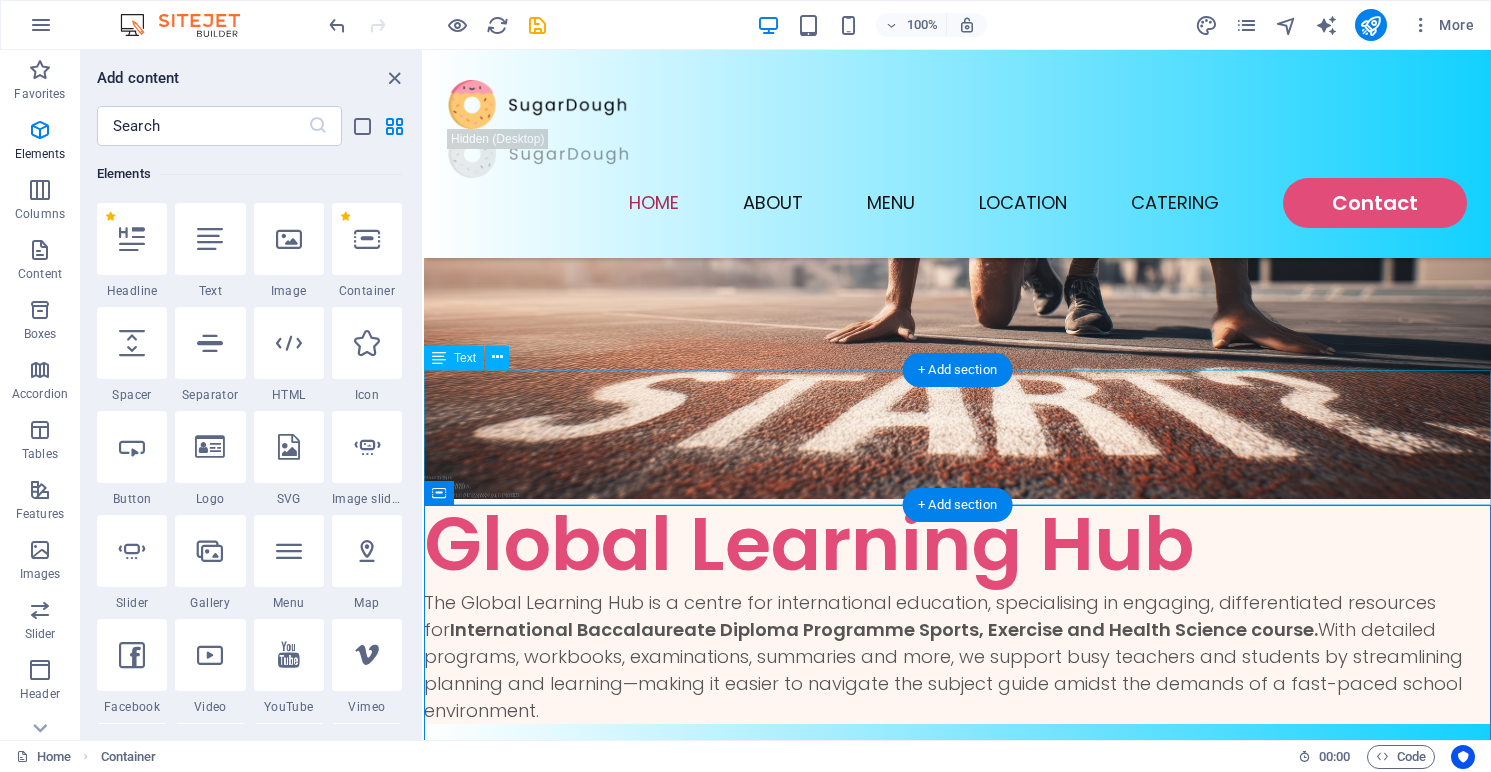 click on "The Global Learning Hub is a centre for international education, specialising in engaging, differentiated resources for  International Baccalaureate Diploma Programme Sports, Exercise and Health Science course.  With detailed programs, workbooks, examinations, summaries and more, we support busy teachers and students by streamlining planning and learning—making it easier to navigate the subject guide amidst the demands of a fast-paced school environment." at bounding box center [957, 656] 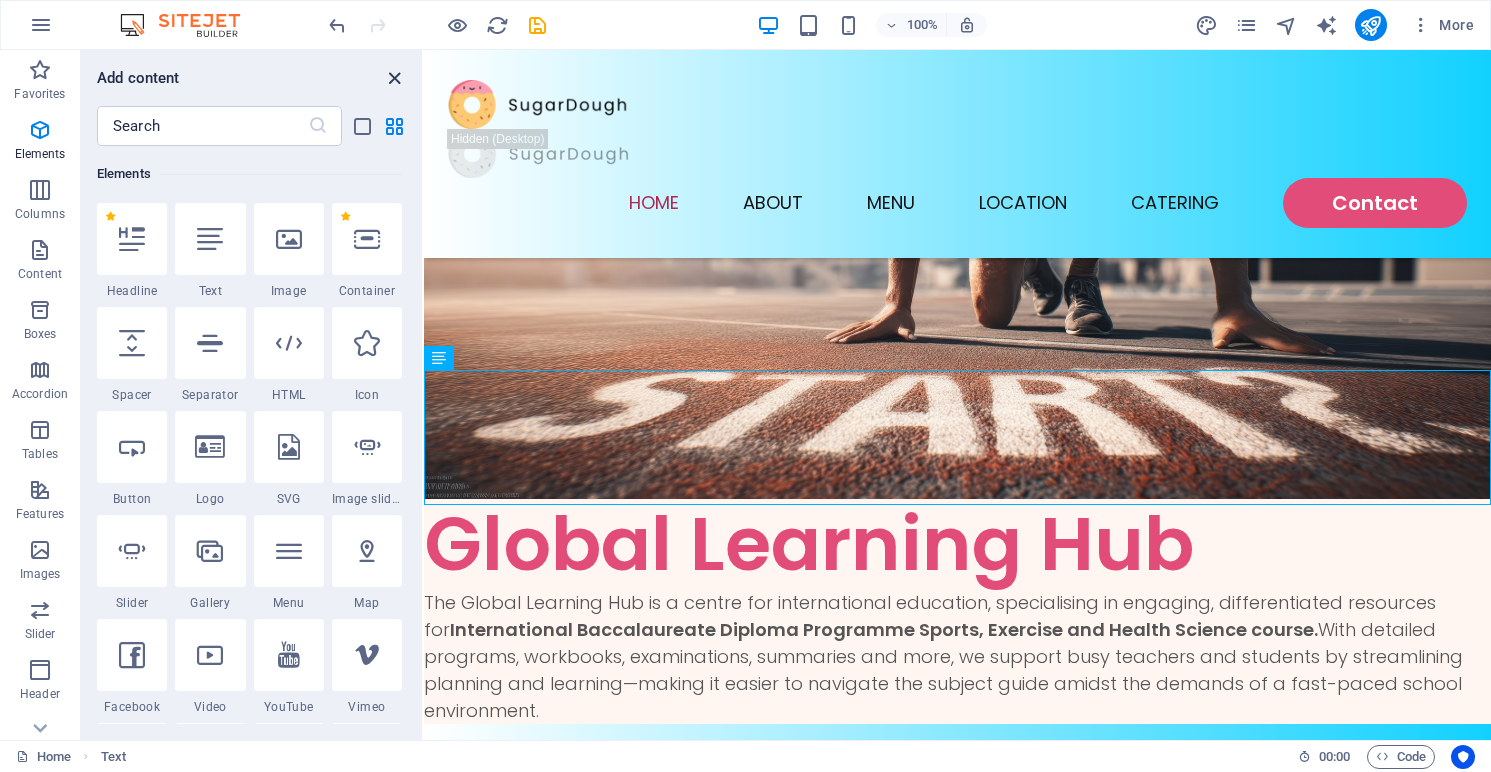 click at bounding box center [394, 78] 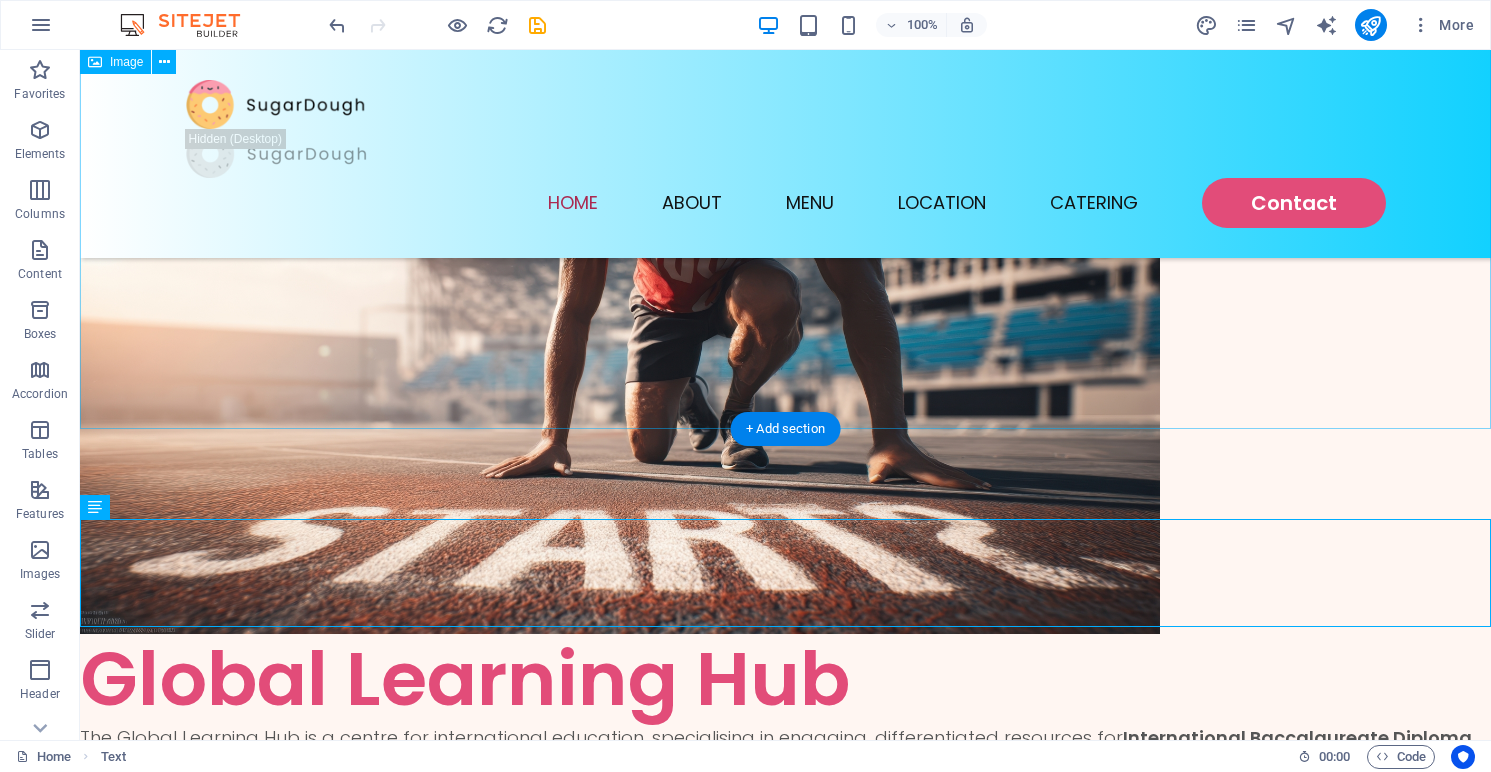 scroll, scrollTop: 0, scrollLeft: 0, axis: both 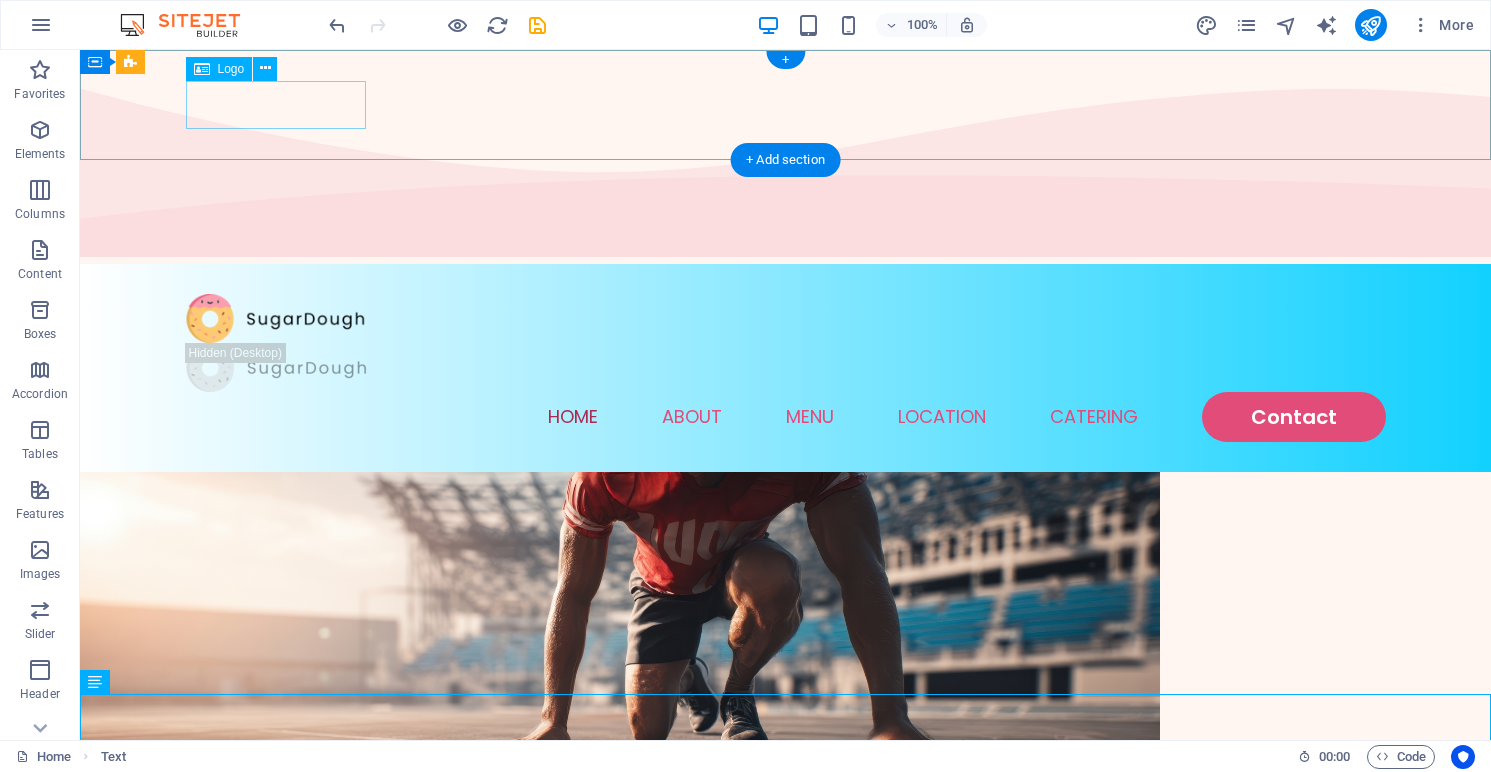 click at bounding box center [786, 318] 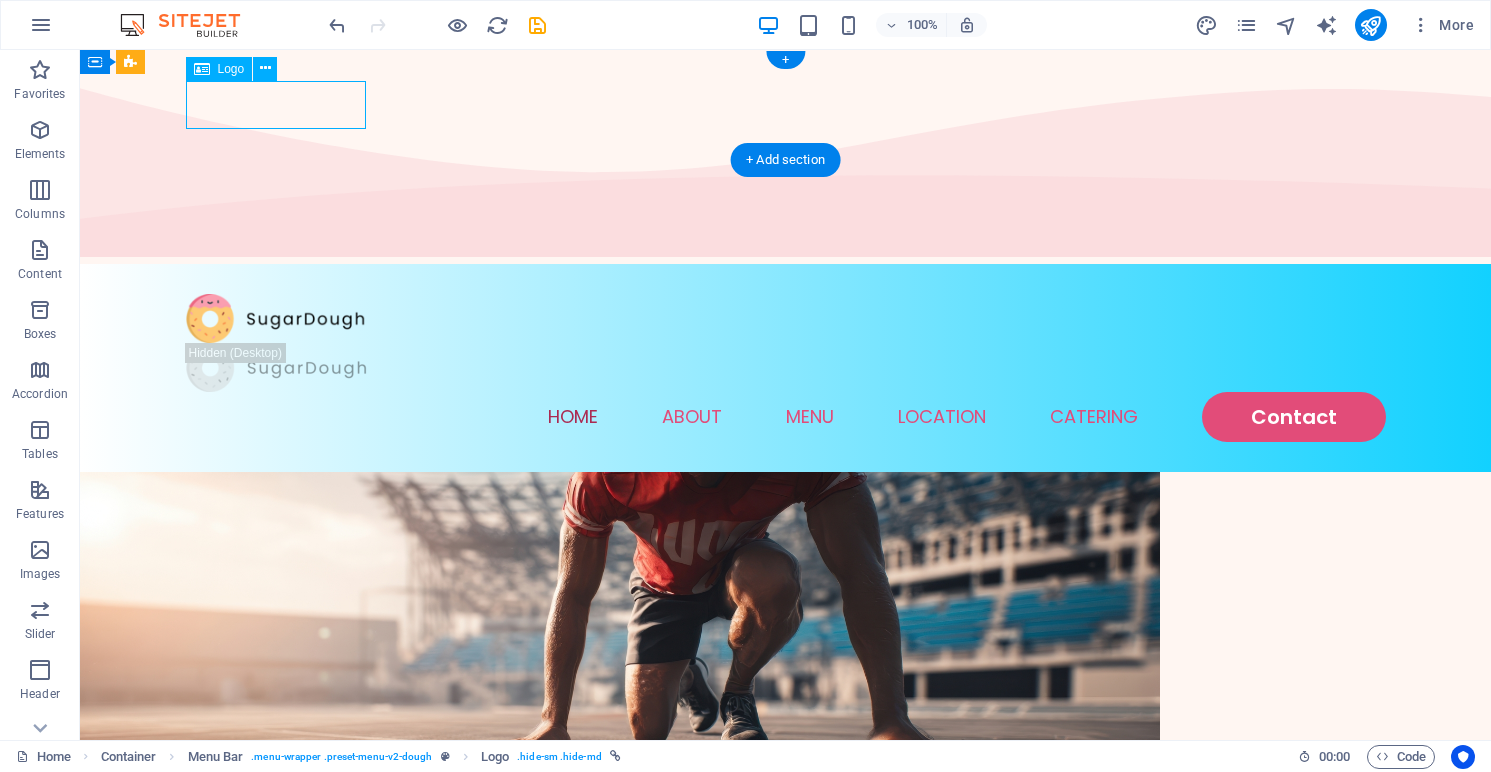 click at bounding box center [786, 318] 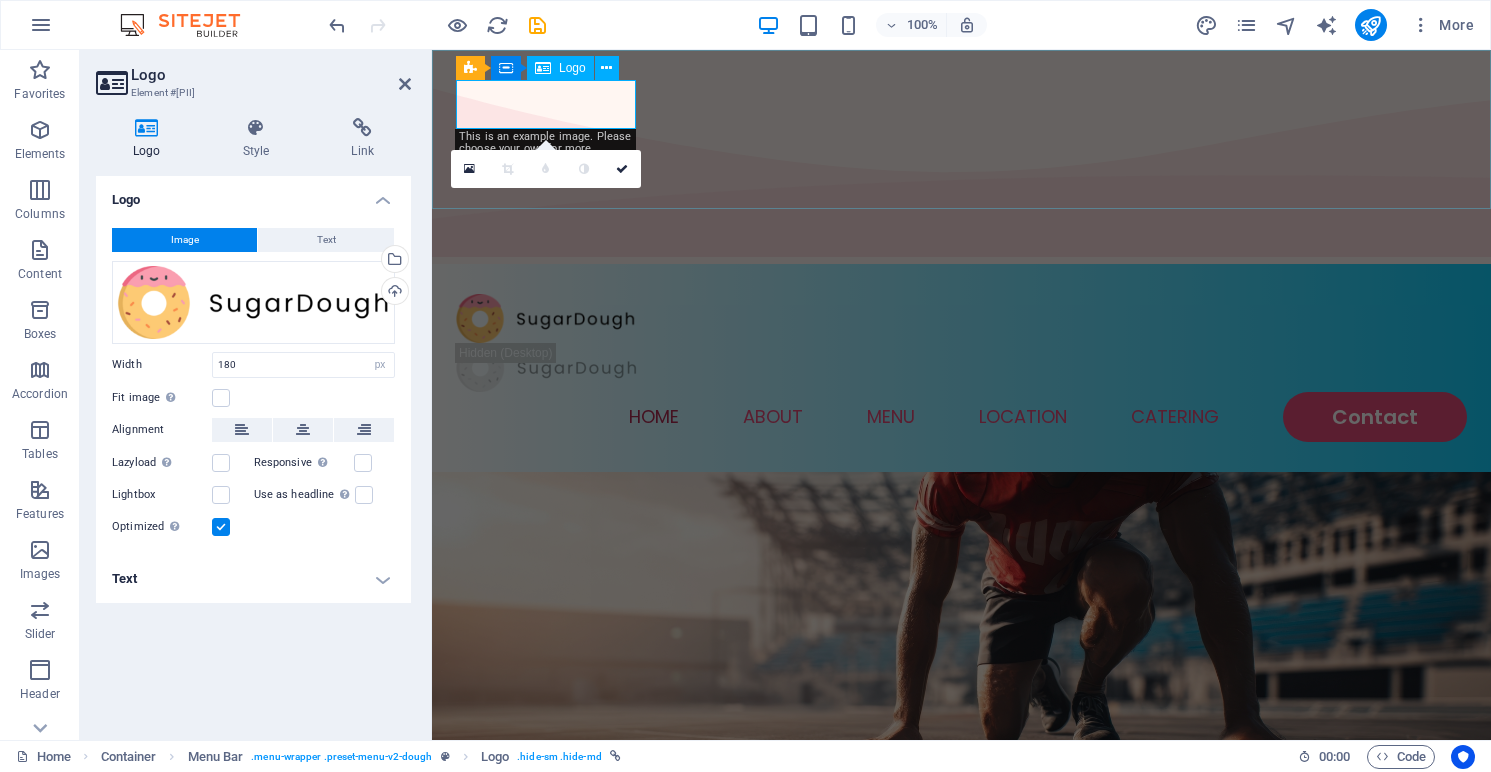 click at bounding box center [961, 318] 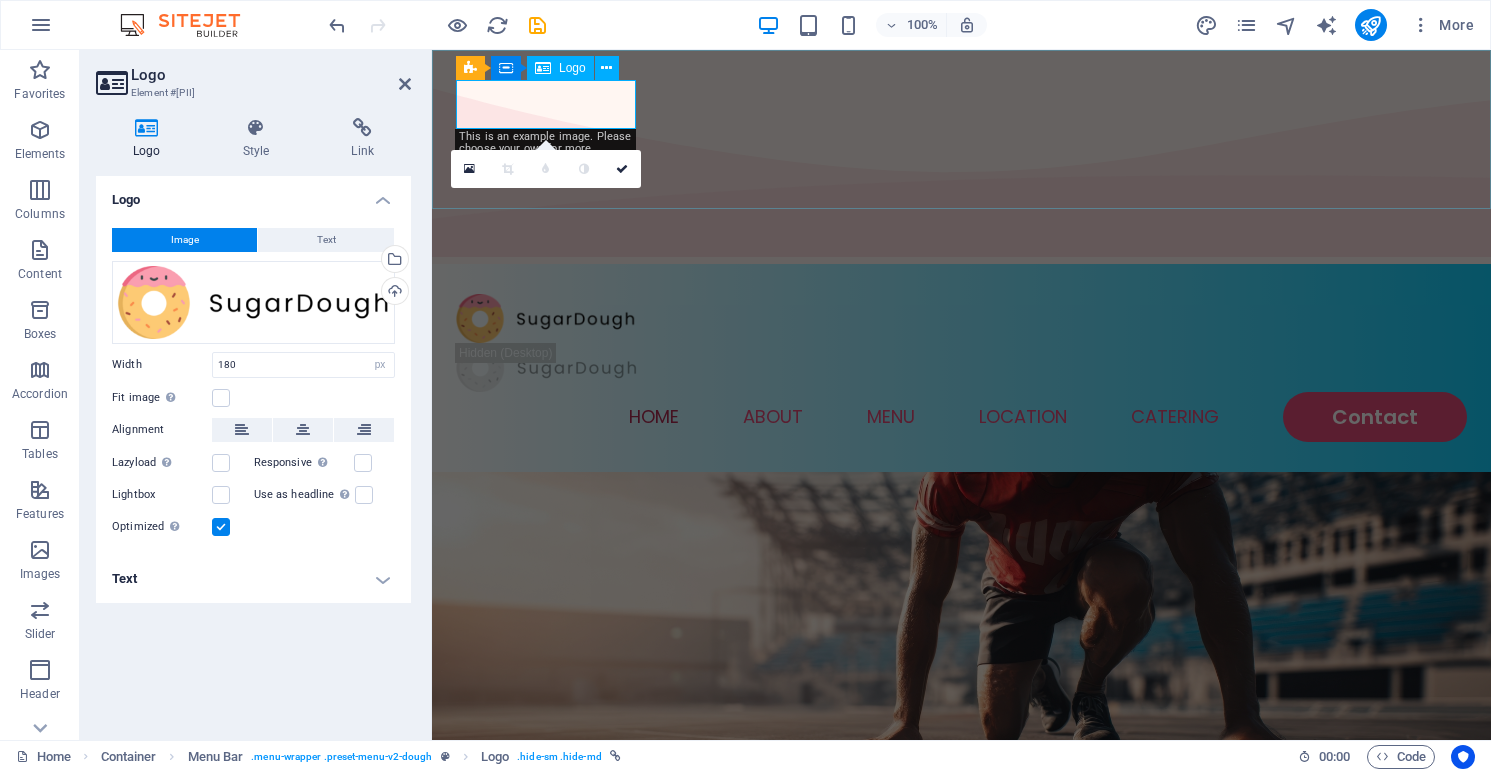 click at bounding box center (961, 318) 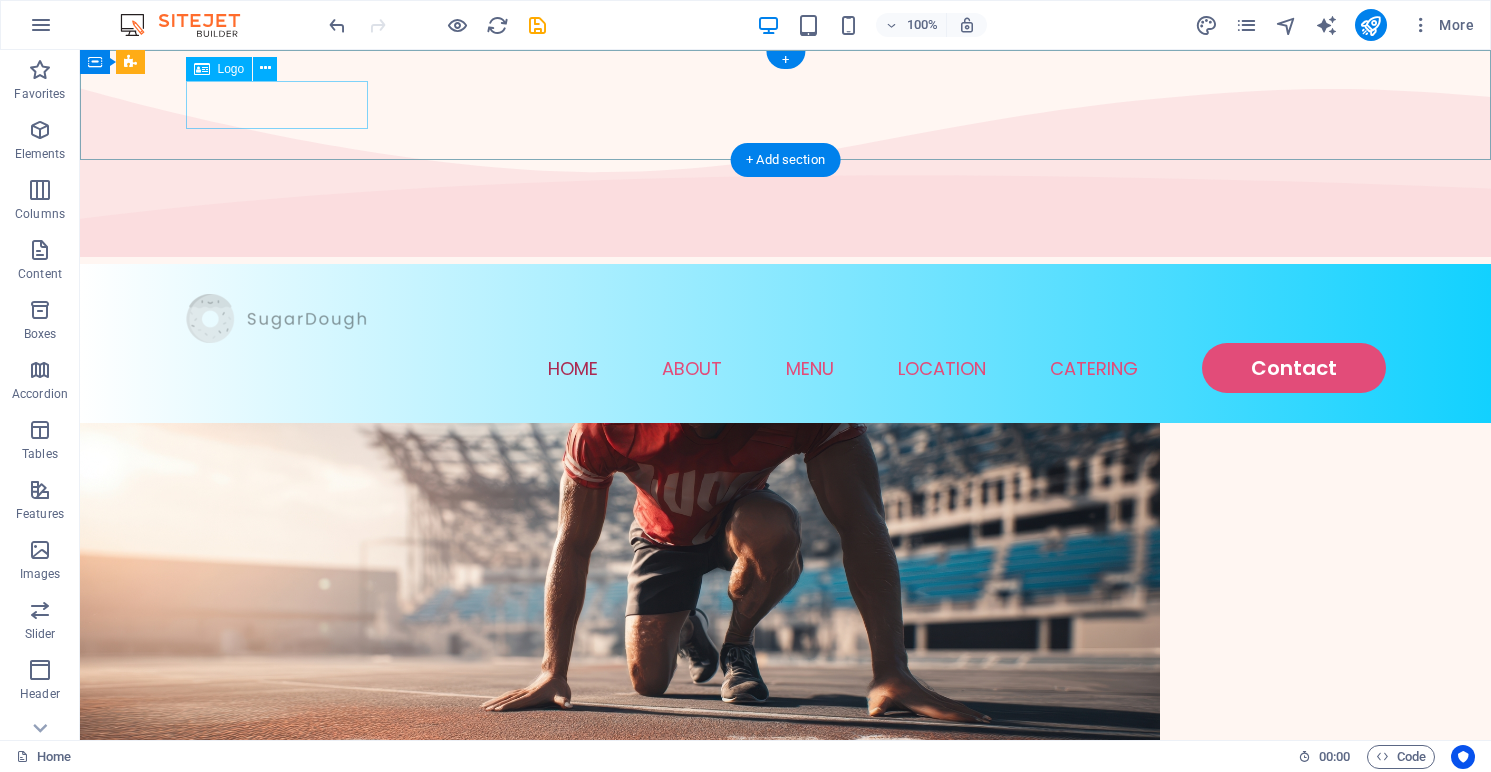 click at bounding box center [786, 318] 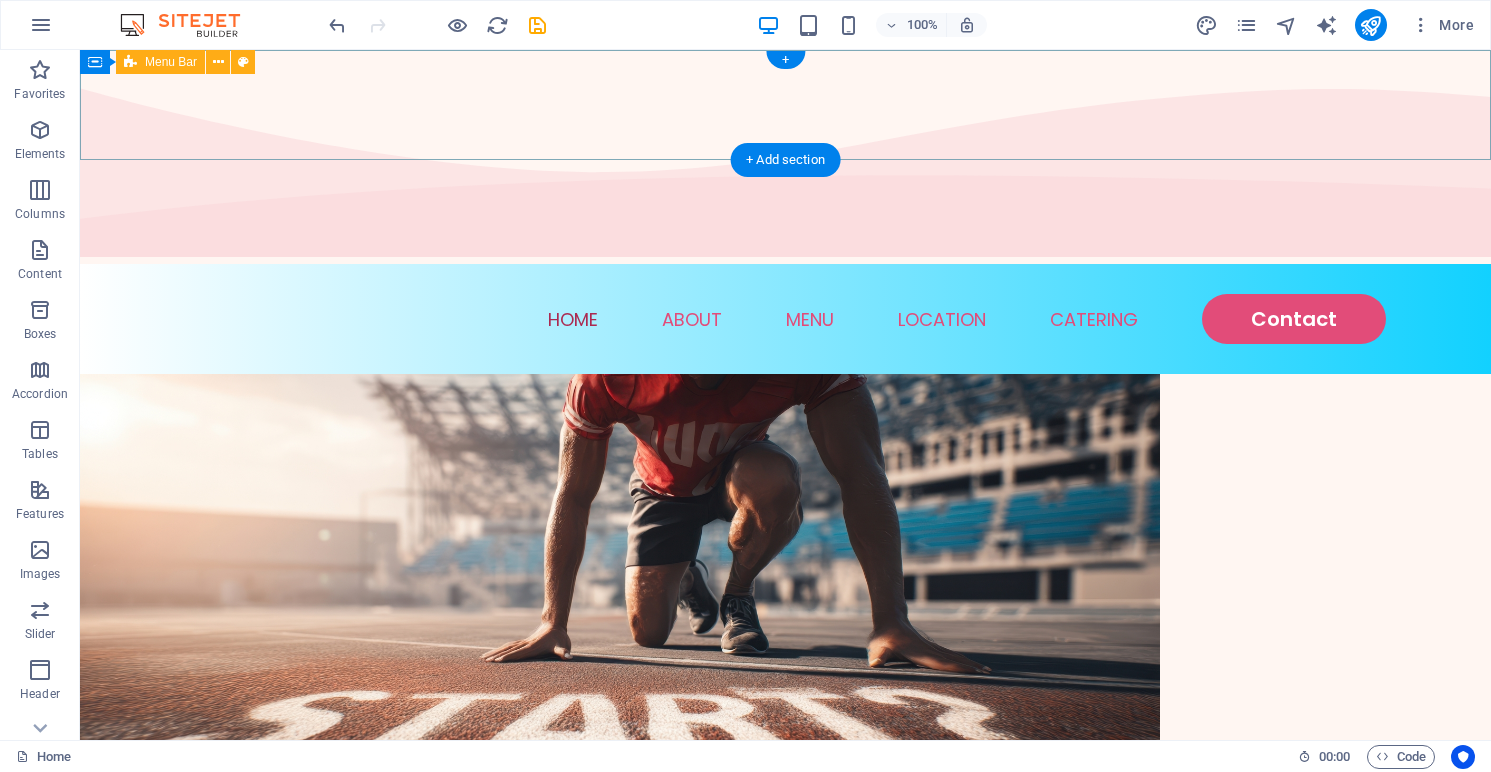 click on "Home About Menu Location Catering Contact" at bounding box center (785, 319) 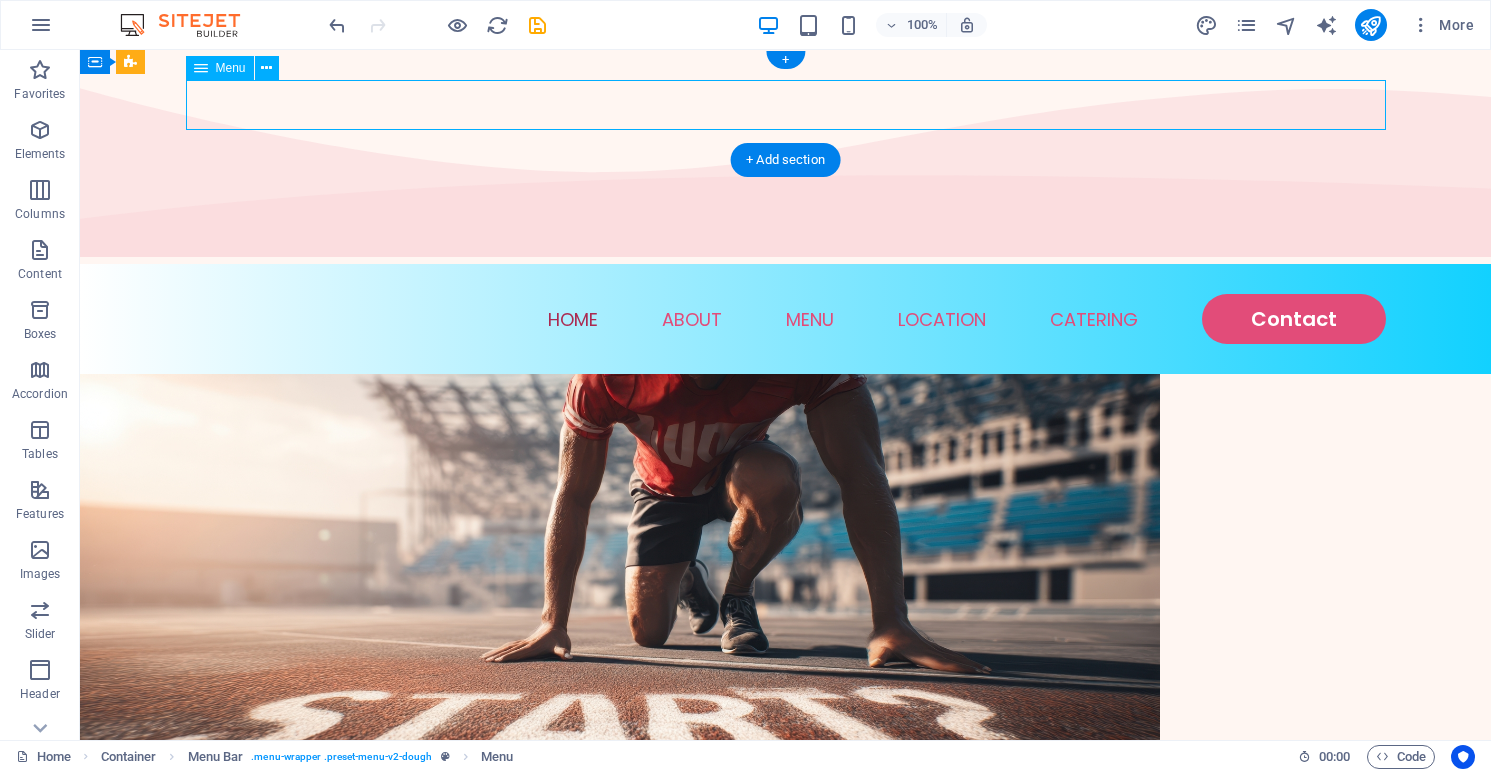 drag, startPoint x: 594, startPoint y: 92, endPoint x: 525, endPoint y: 101, distance: 69.58448 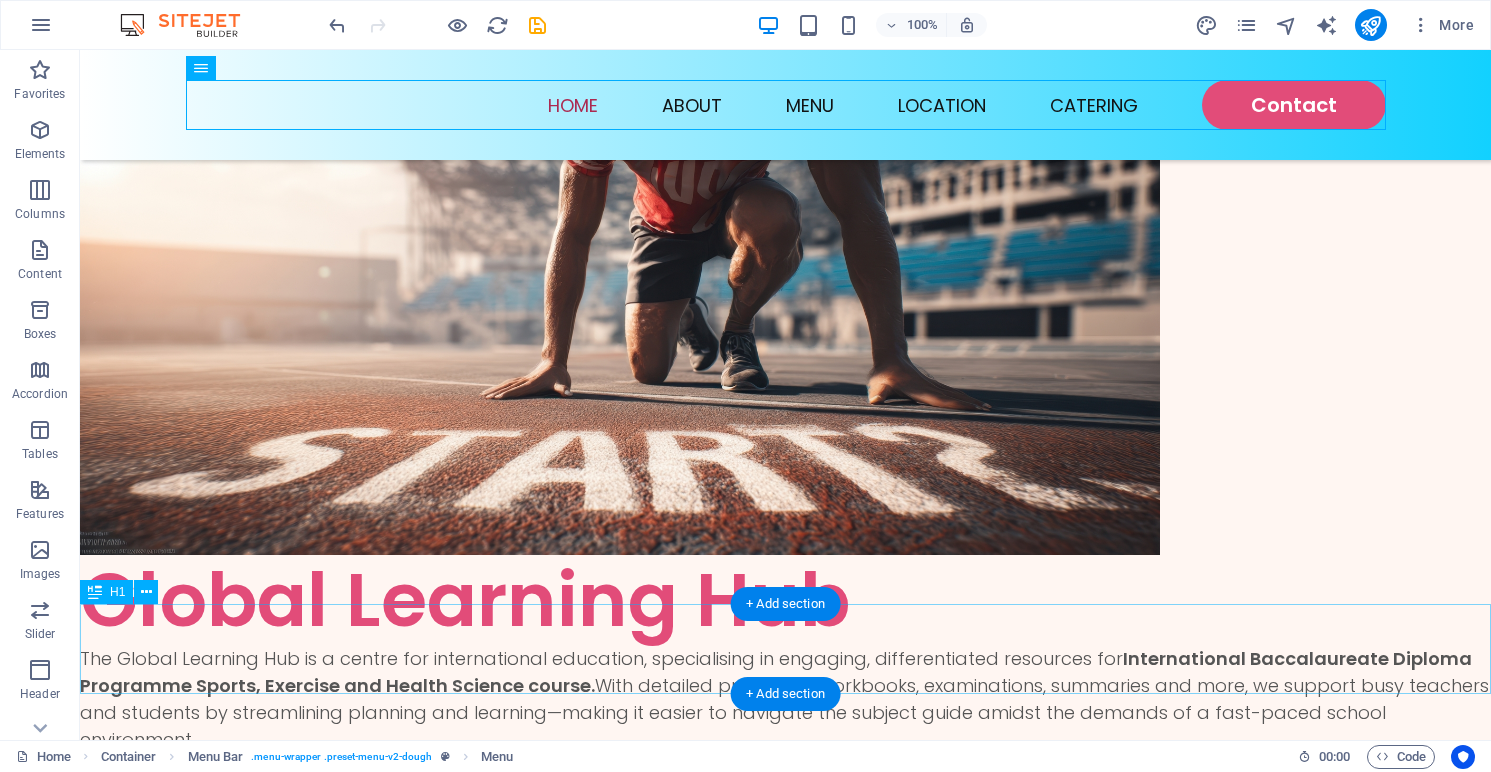 scroll, scrollTop: 192, scrollLeft: 0, axis: vertical 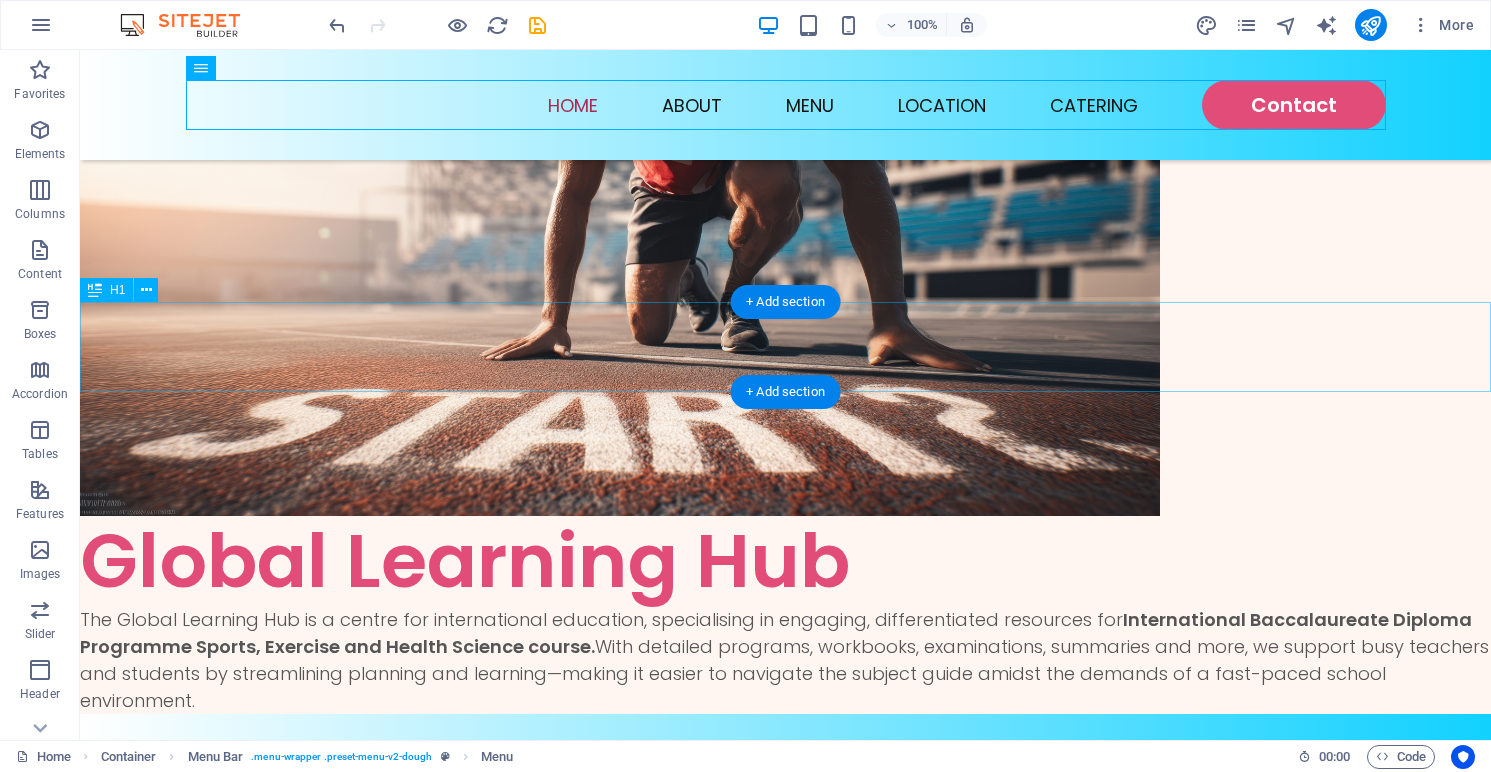 click on "Global Learning Hub" at bounding box center (785, 561) 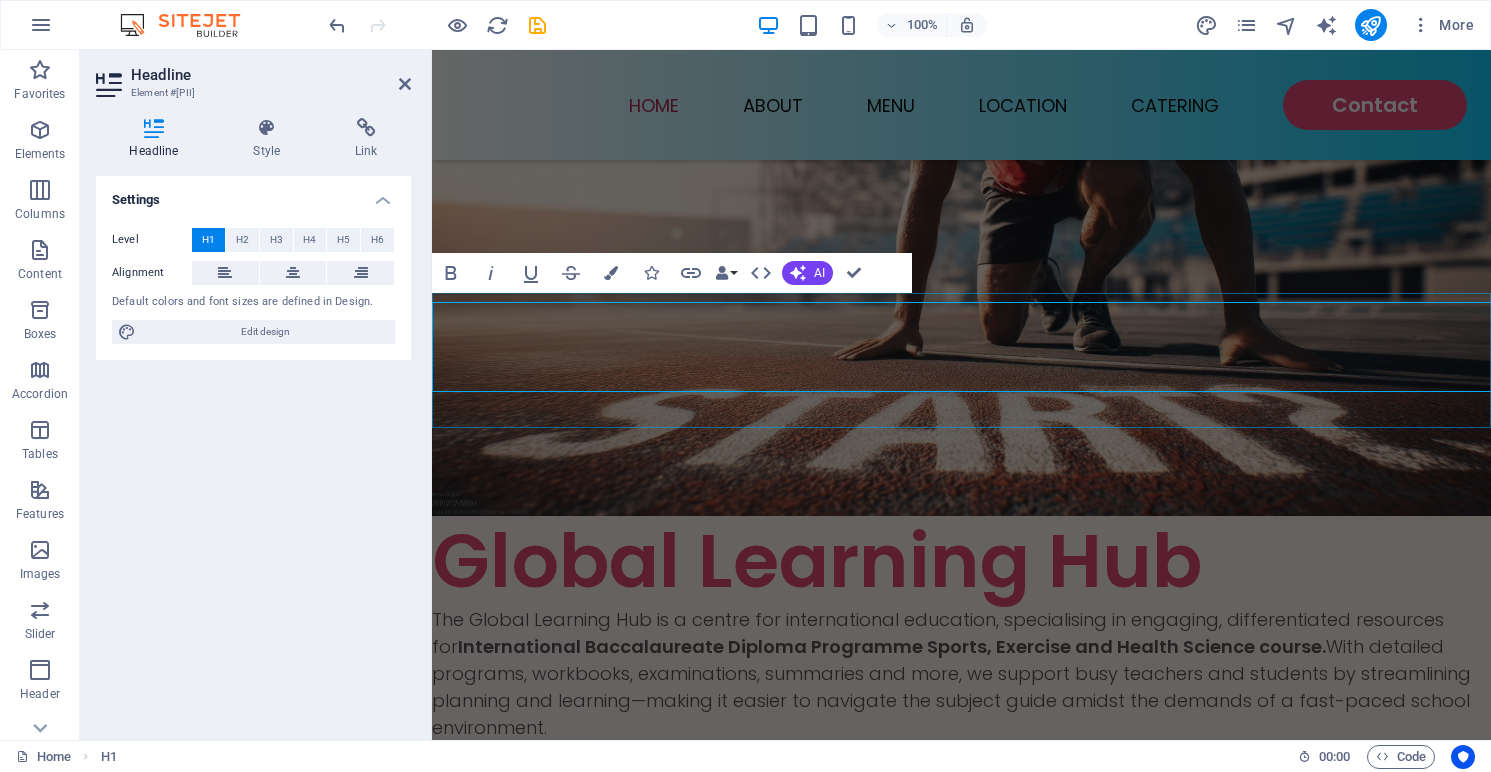 click on "Global Learning Hub" at bounding box center (961, 561) 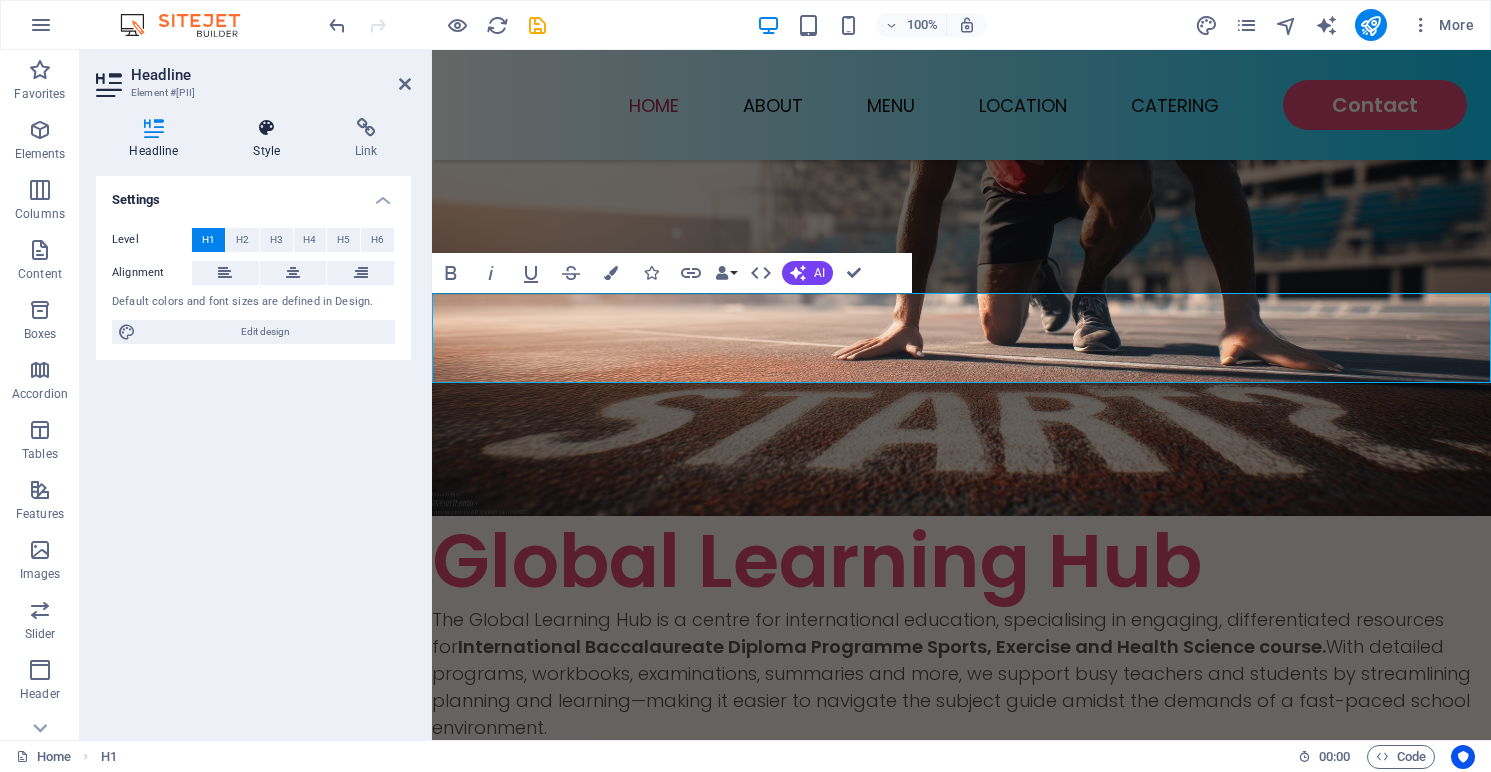 click at bounding box center (267, 128) 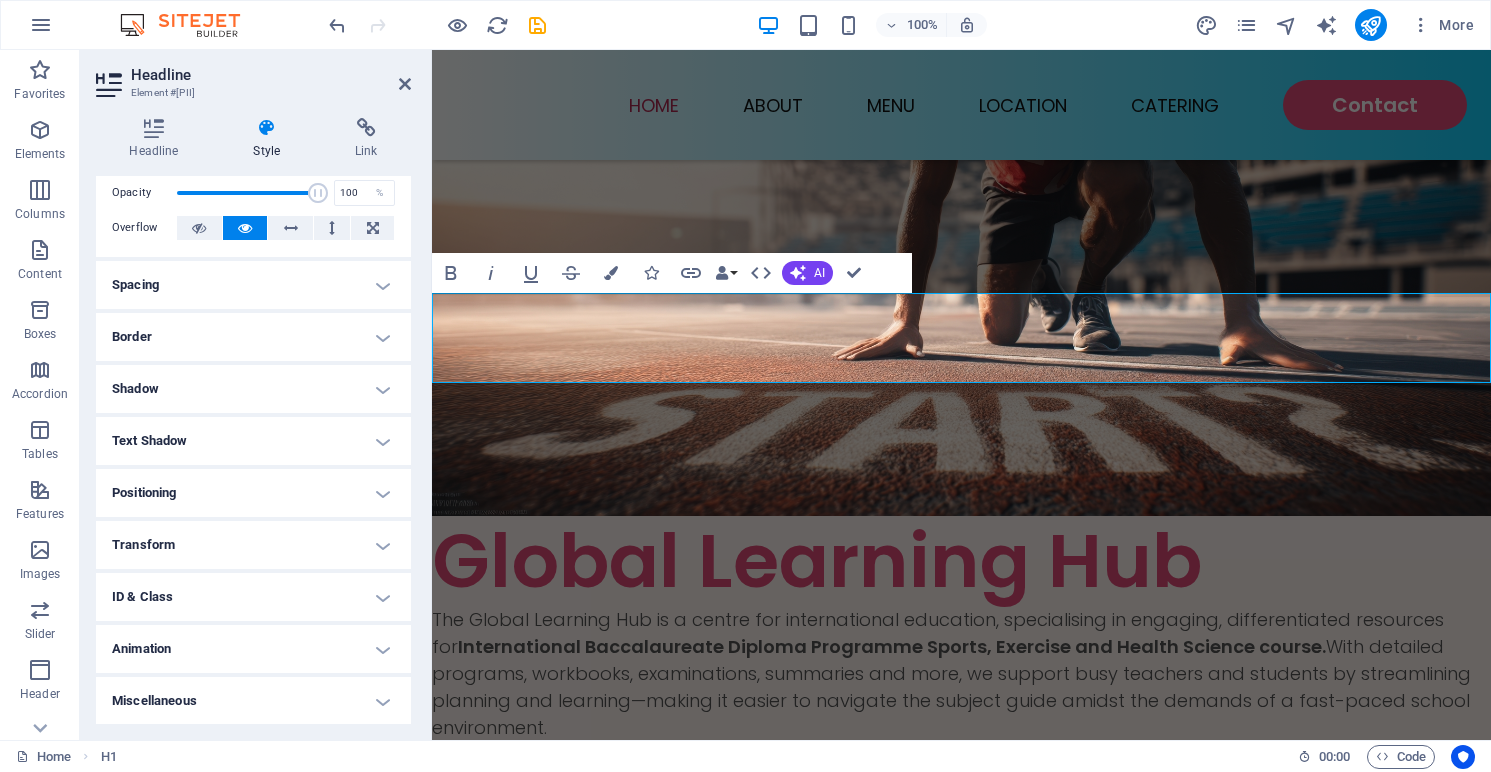 scroll, scrollTop: 0, scrollLeft: 0, axis: both 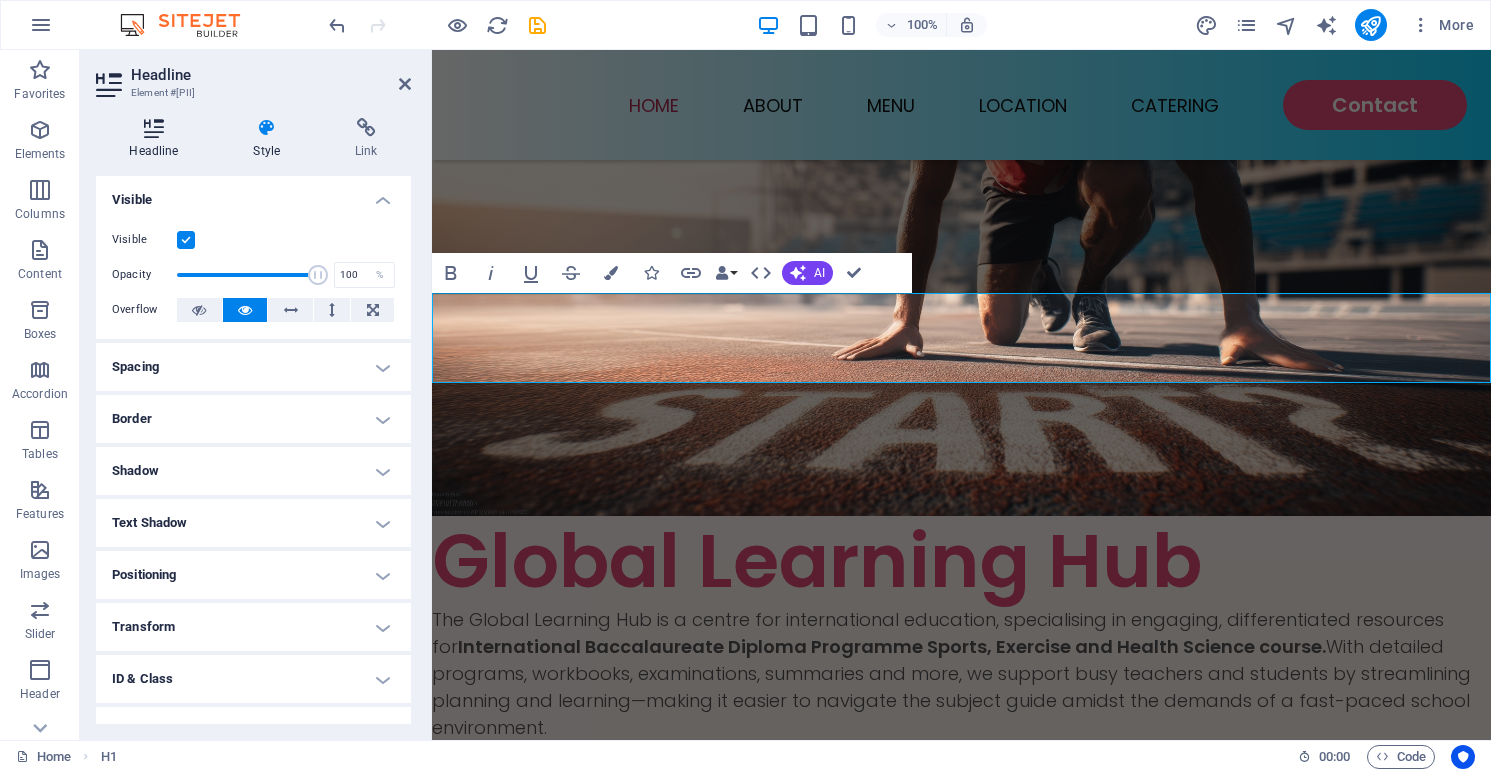 click at bounding box center [154, 128] 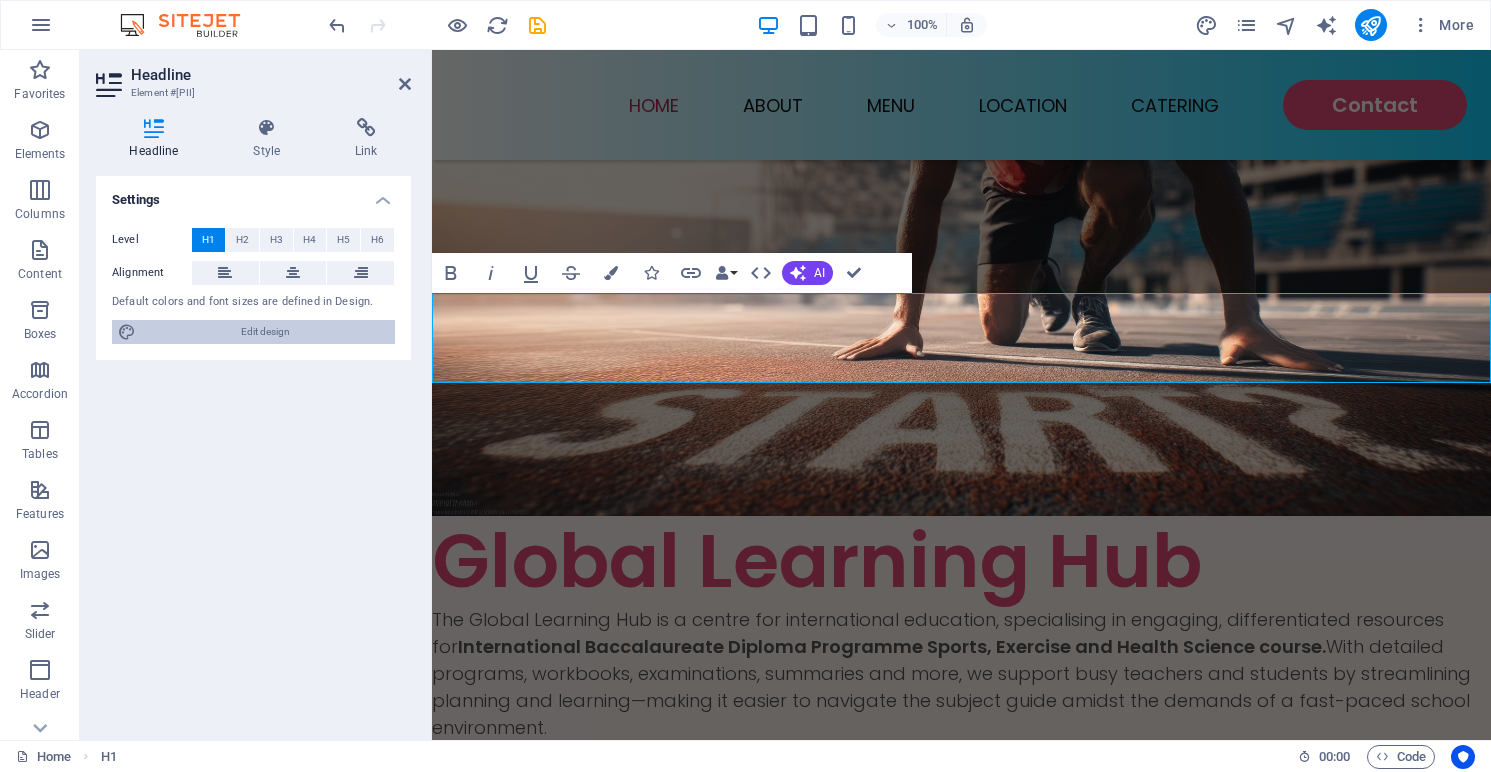 click on "Edit design" at bounding box center [265, 332] 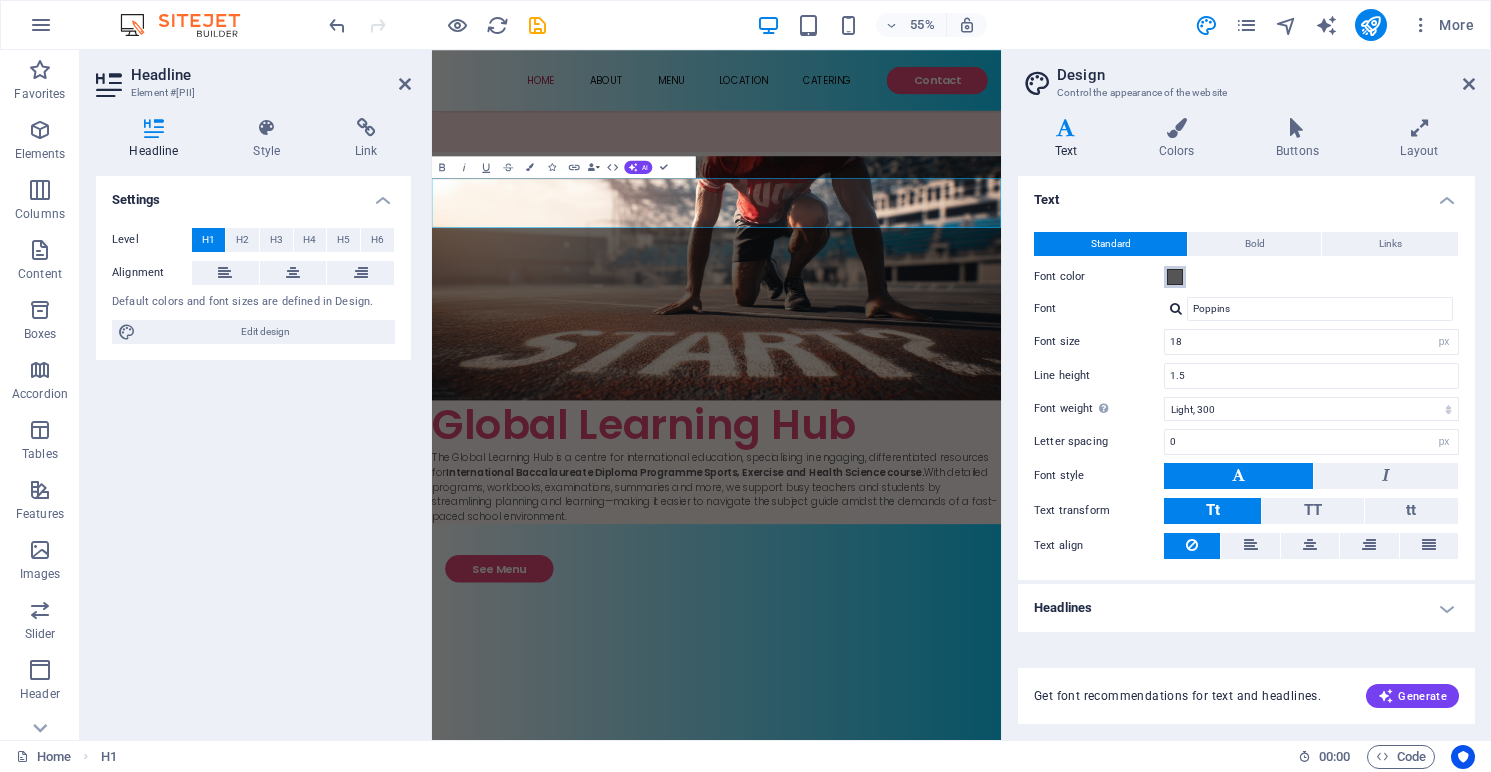 click at bounding box center [1175, 277] 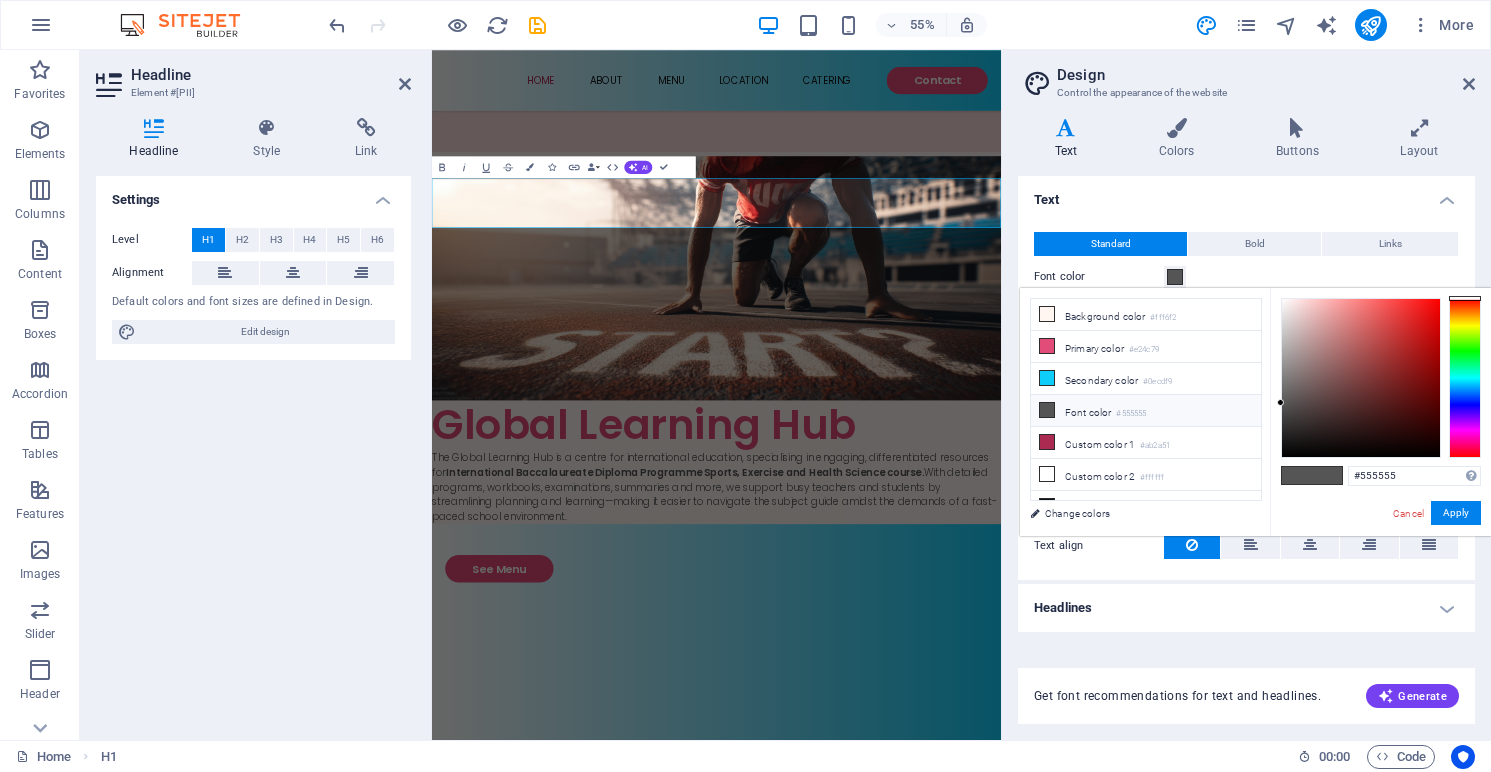 click on "Font color
#555555" at bounding box center (1146, 411) 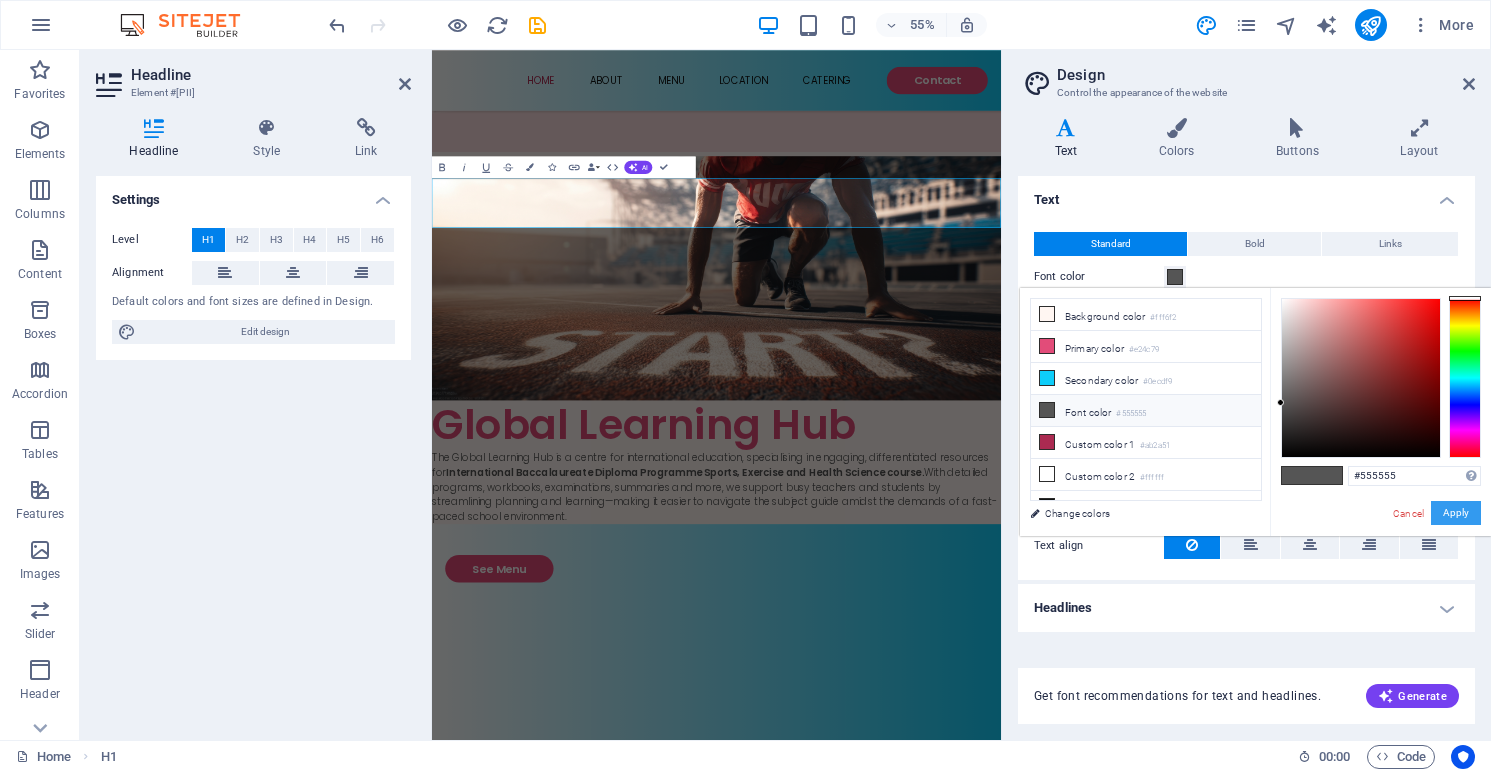 click on "Apply" at bounding box center [1456, 513] 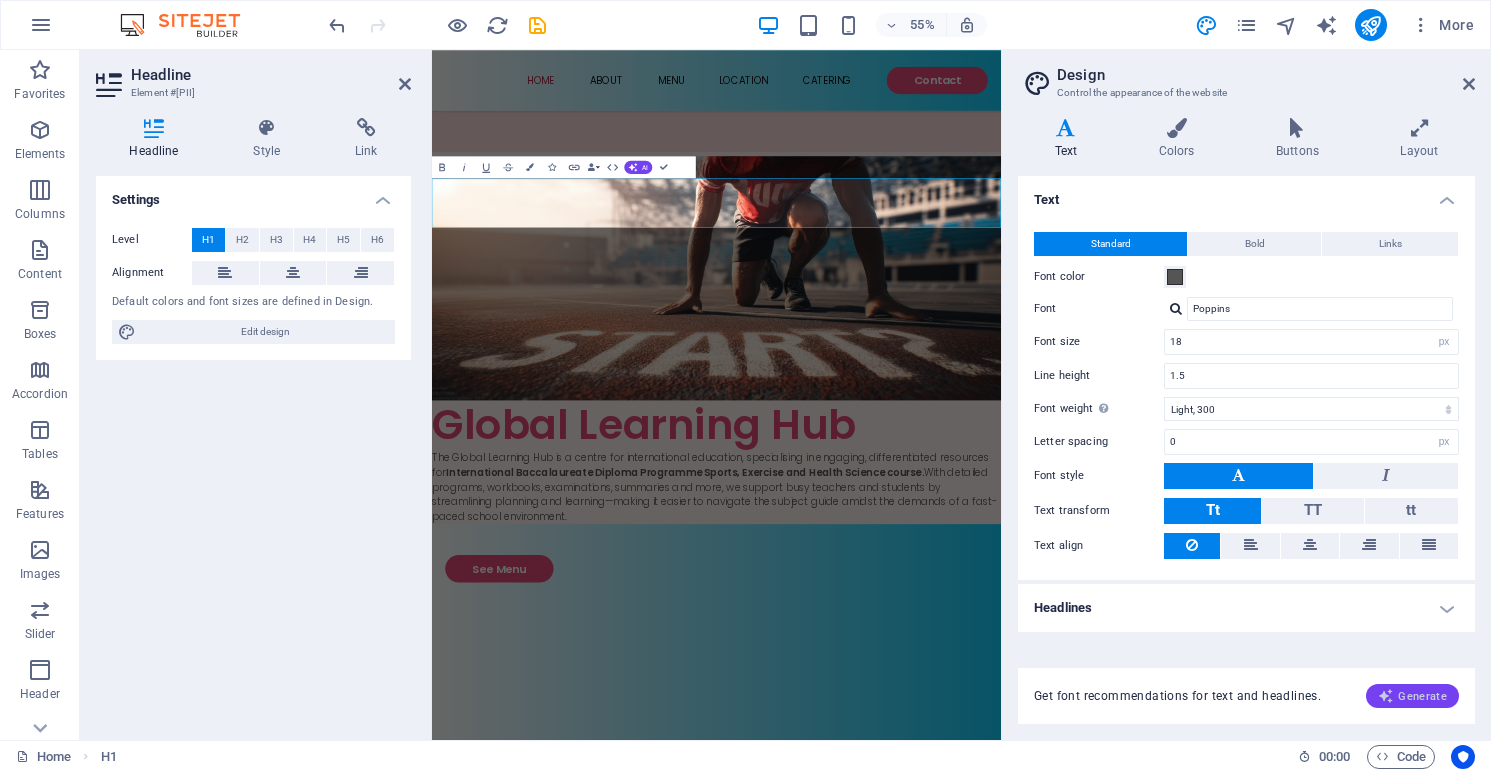 click on "Generate" at bounding box center [1412, 696] 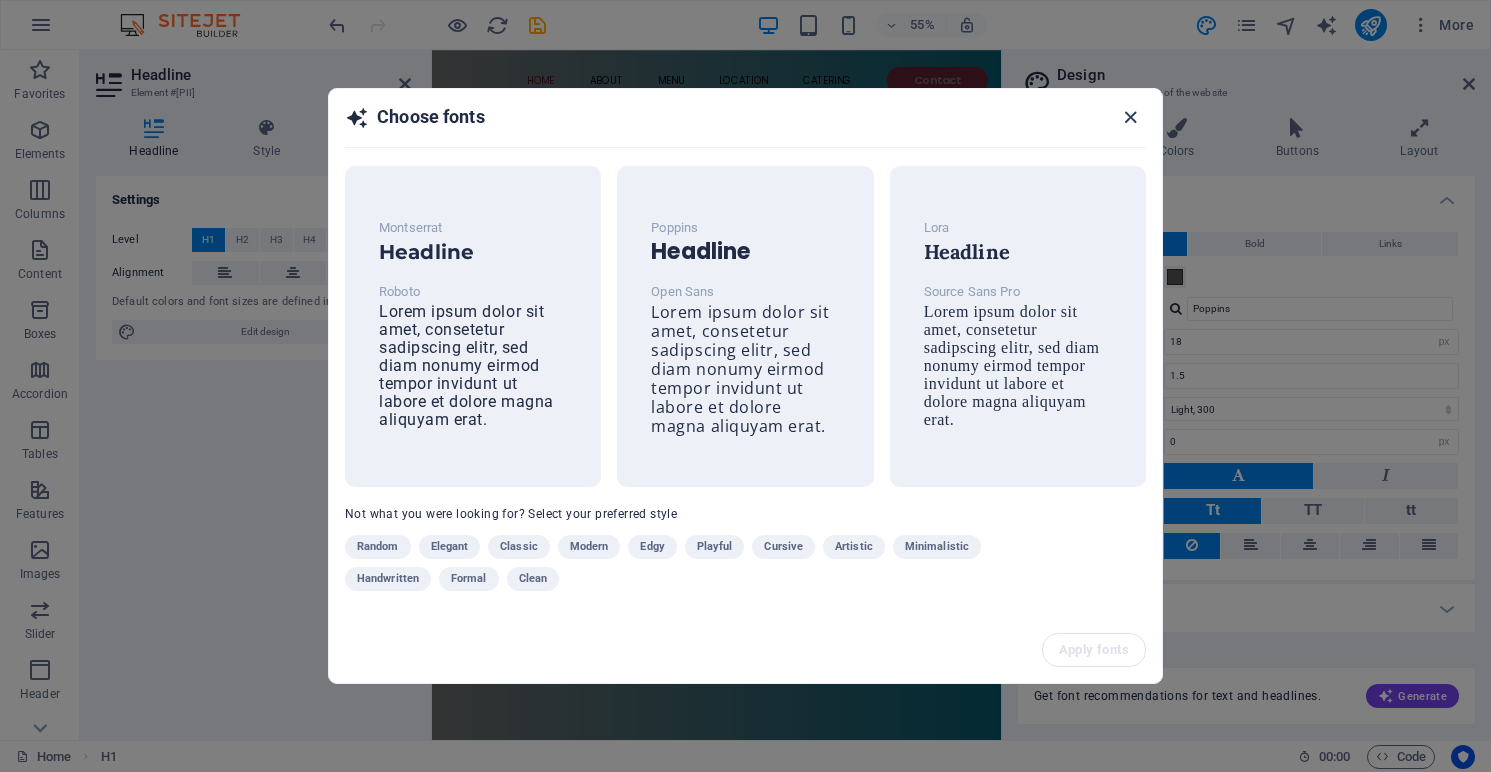 click at bounding box center [1130, 117] 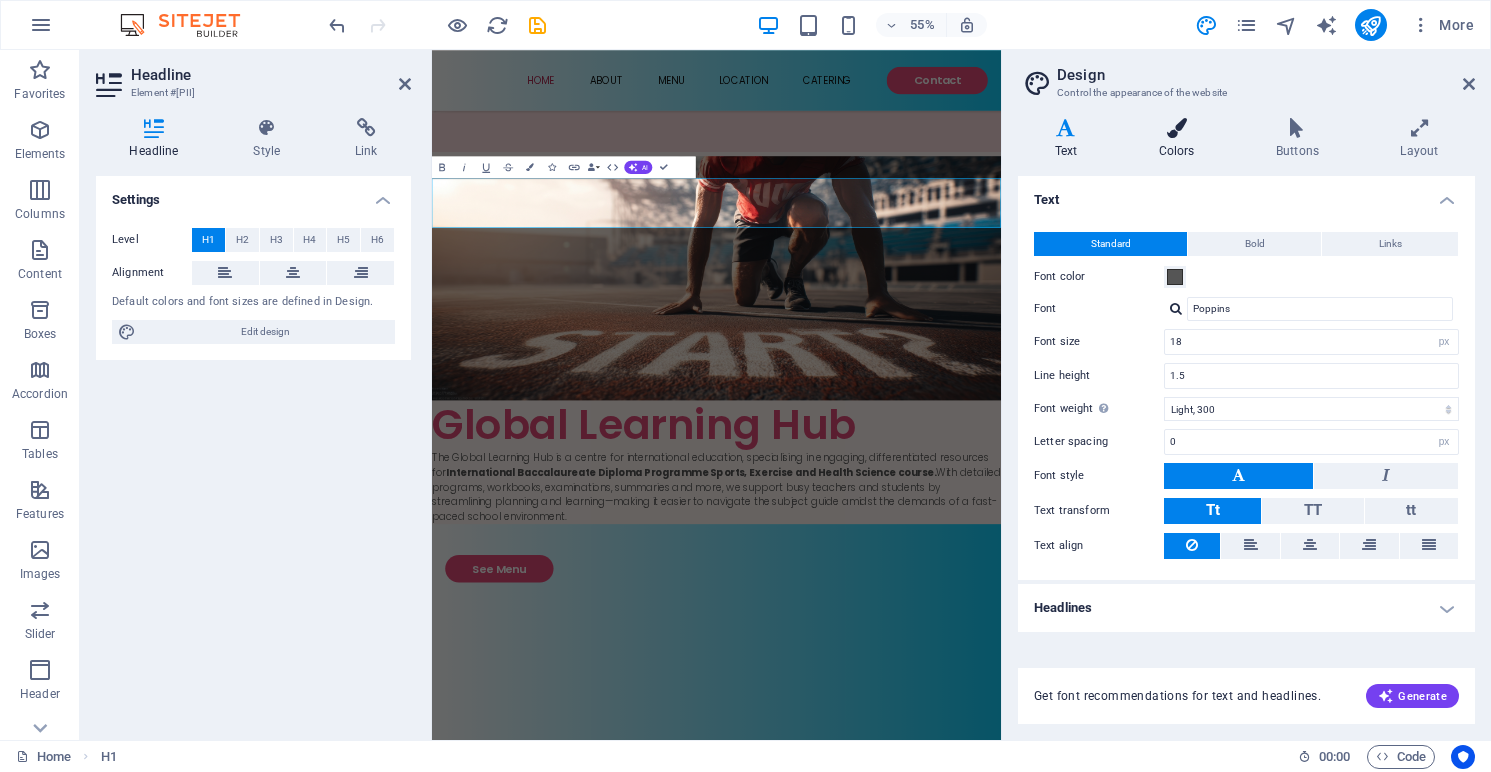 click on "Colors" at bounding box center (1180, 139) 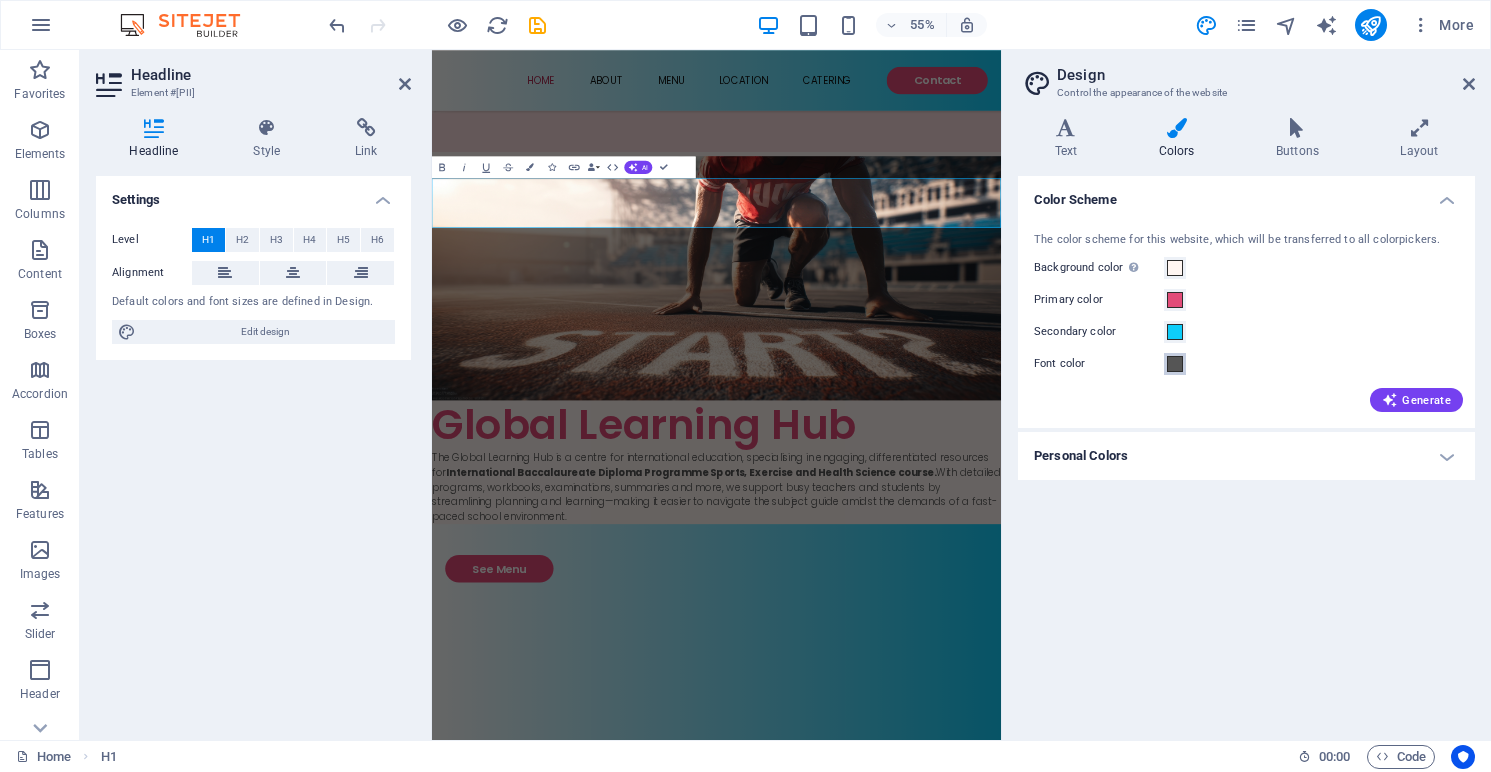 click at bounding box center [1175, 364] 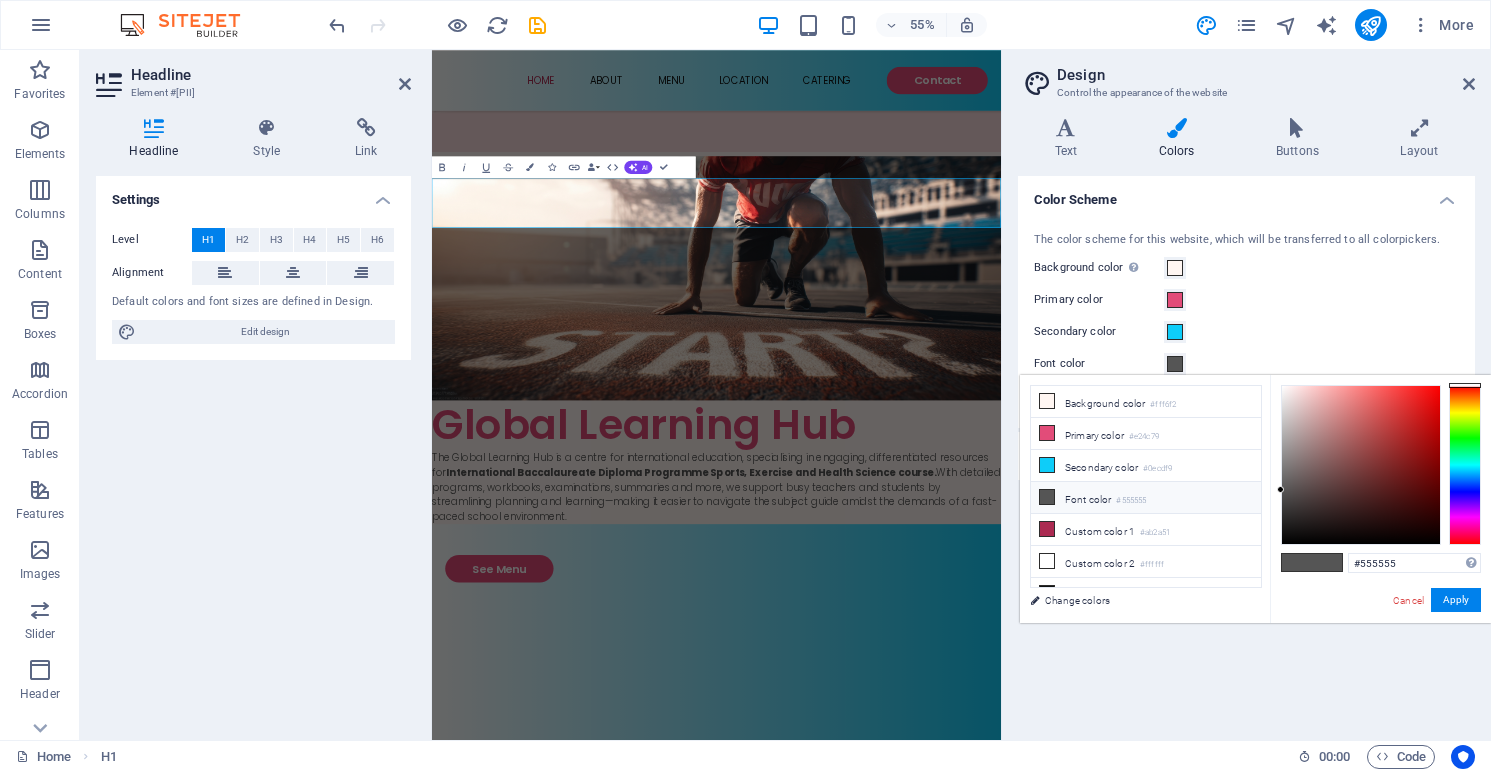 click on "Font color
#555555" at bounding box center [1146, 498] 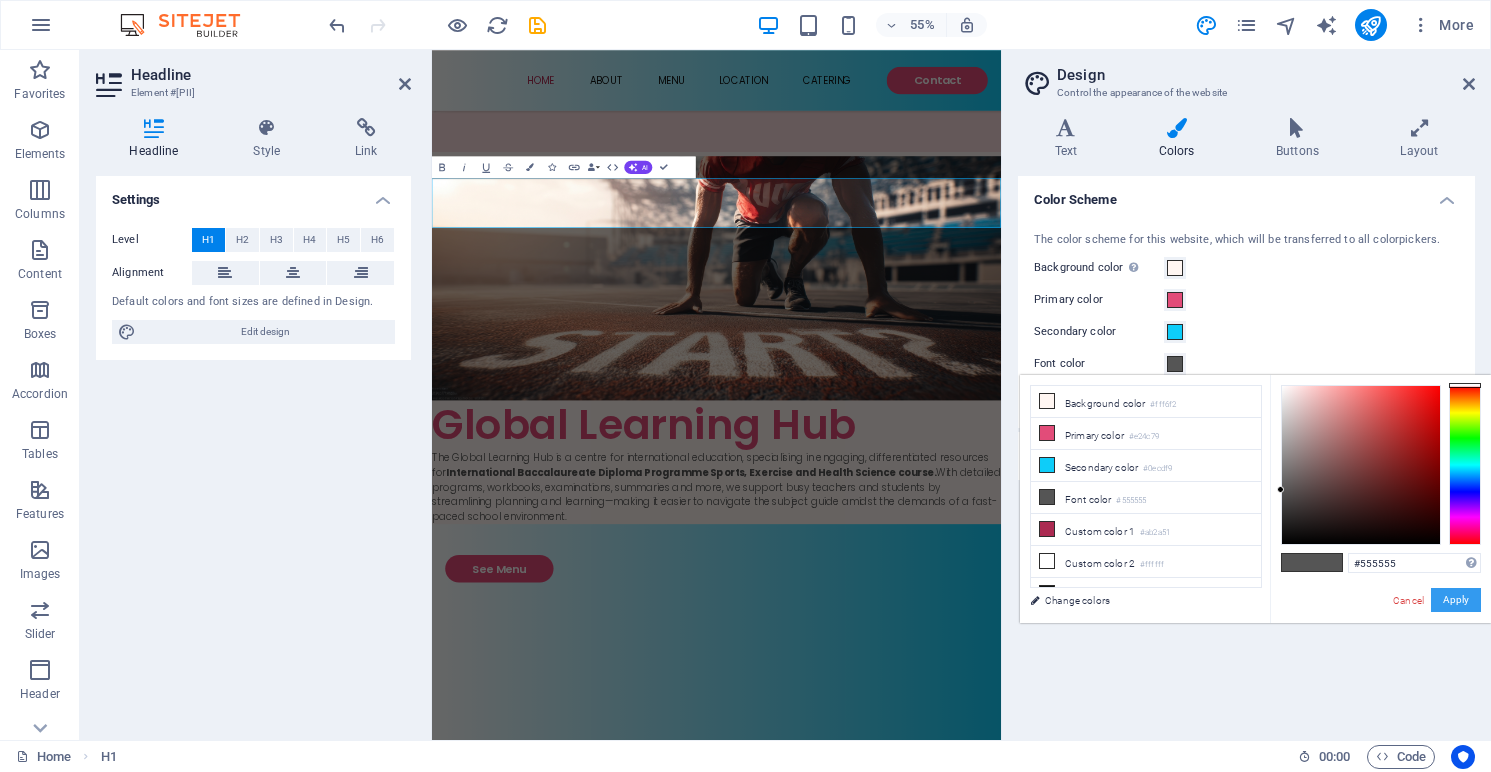 click on "Apply" at bounding box center [1456, 600] 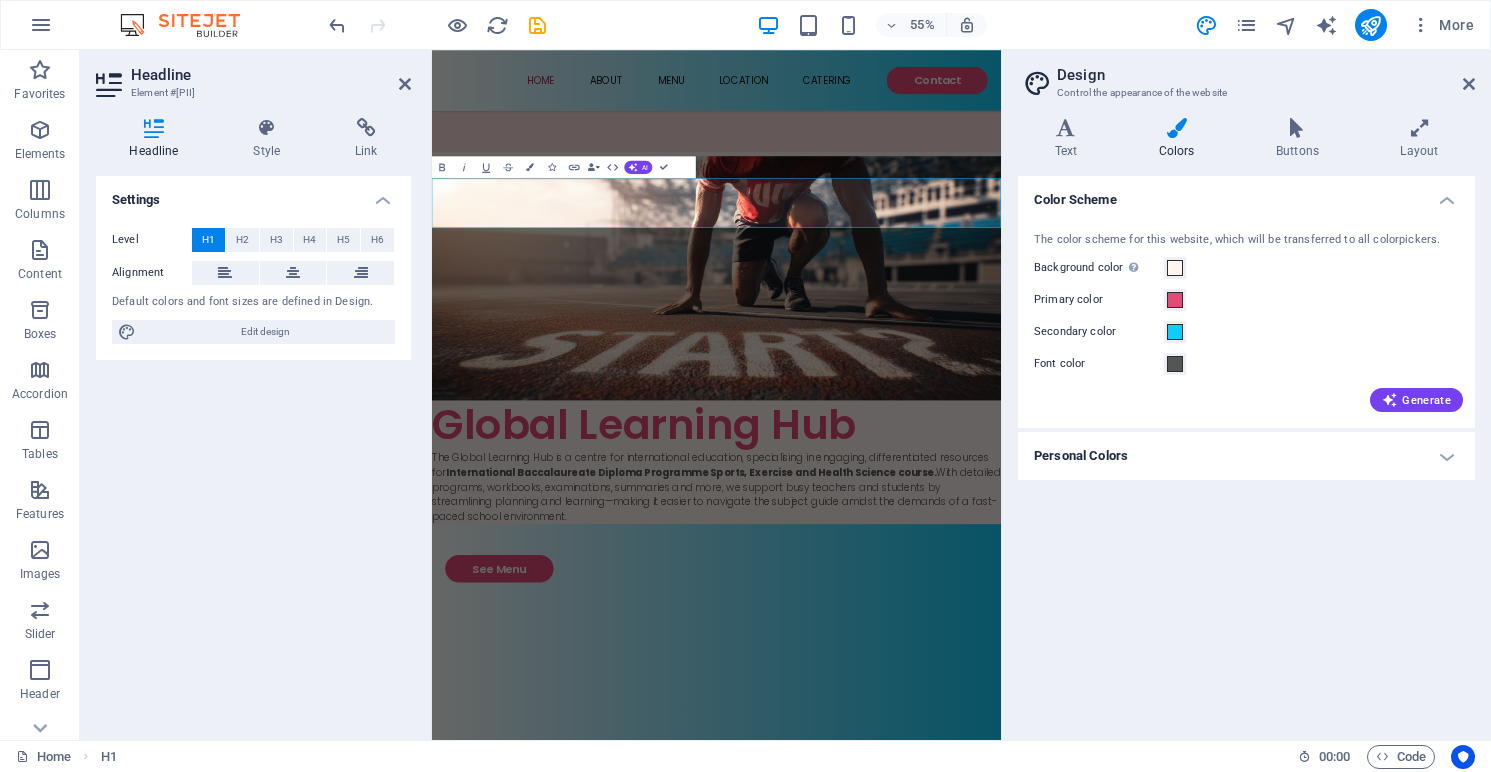 click on "Personal Colors" at bounding box center [1246, 456] 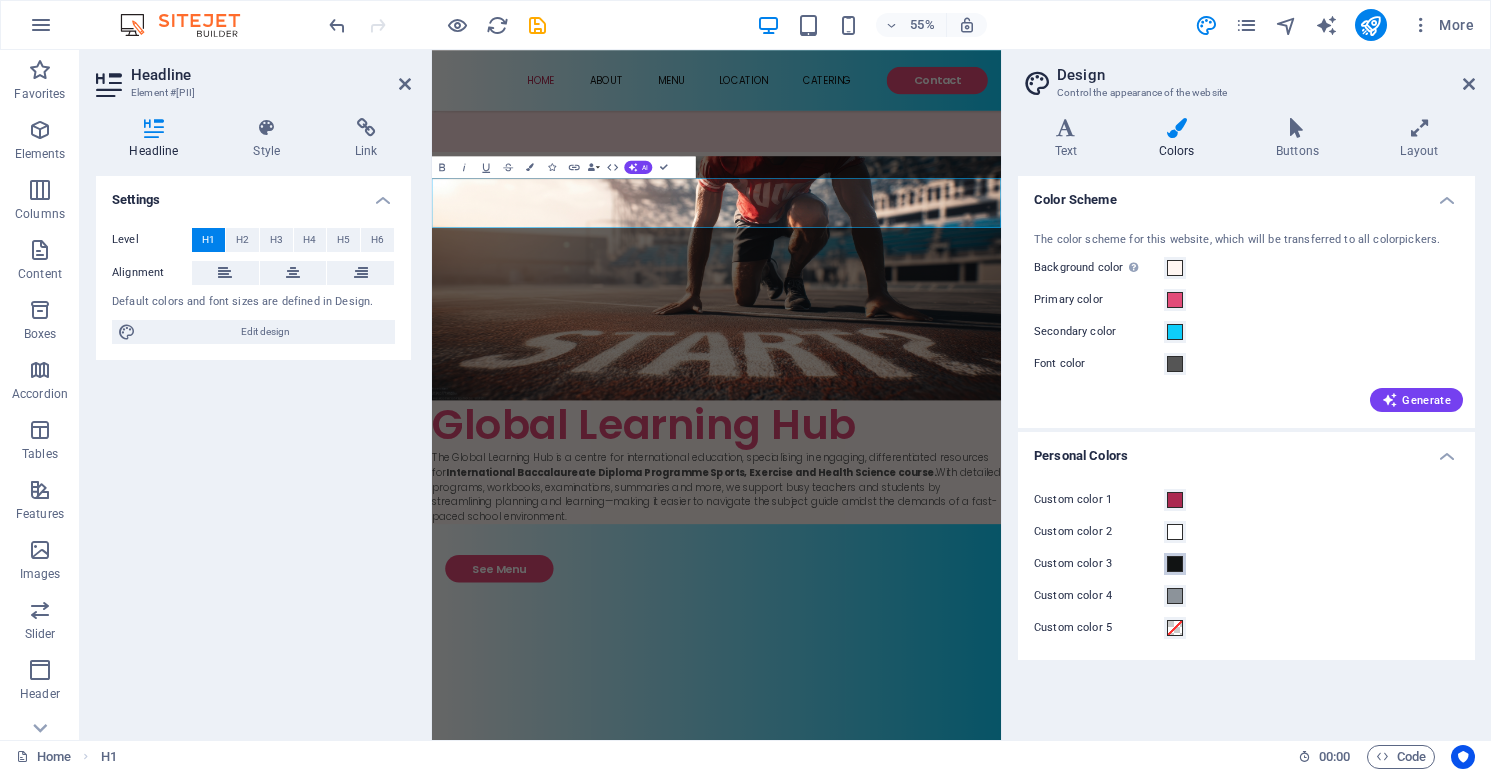 click at bounding box center [1175, 564] 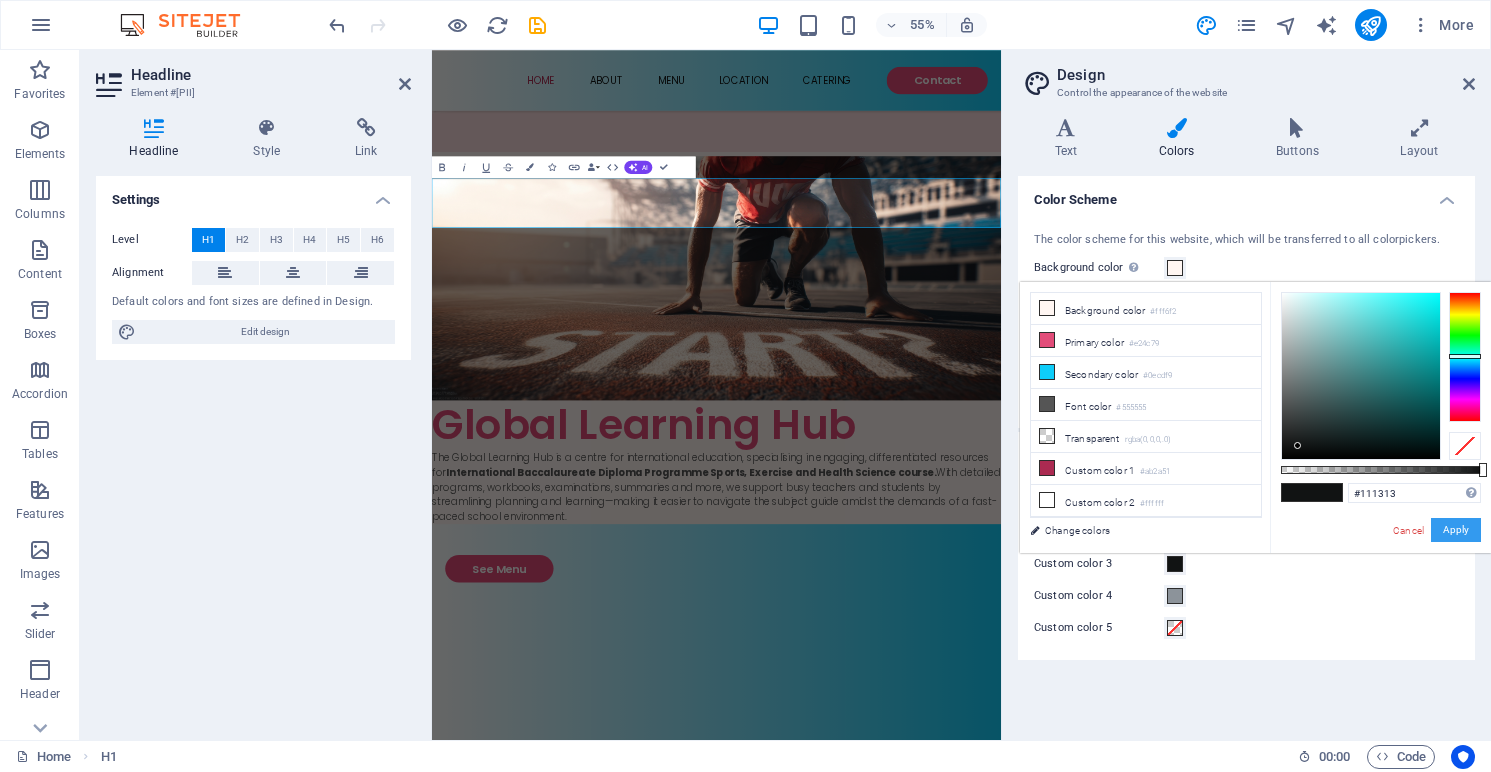 click on "Apply" at bounding box center [1456, 530] 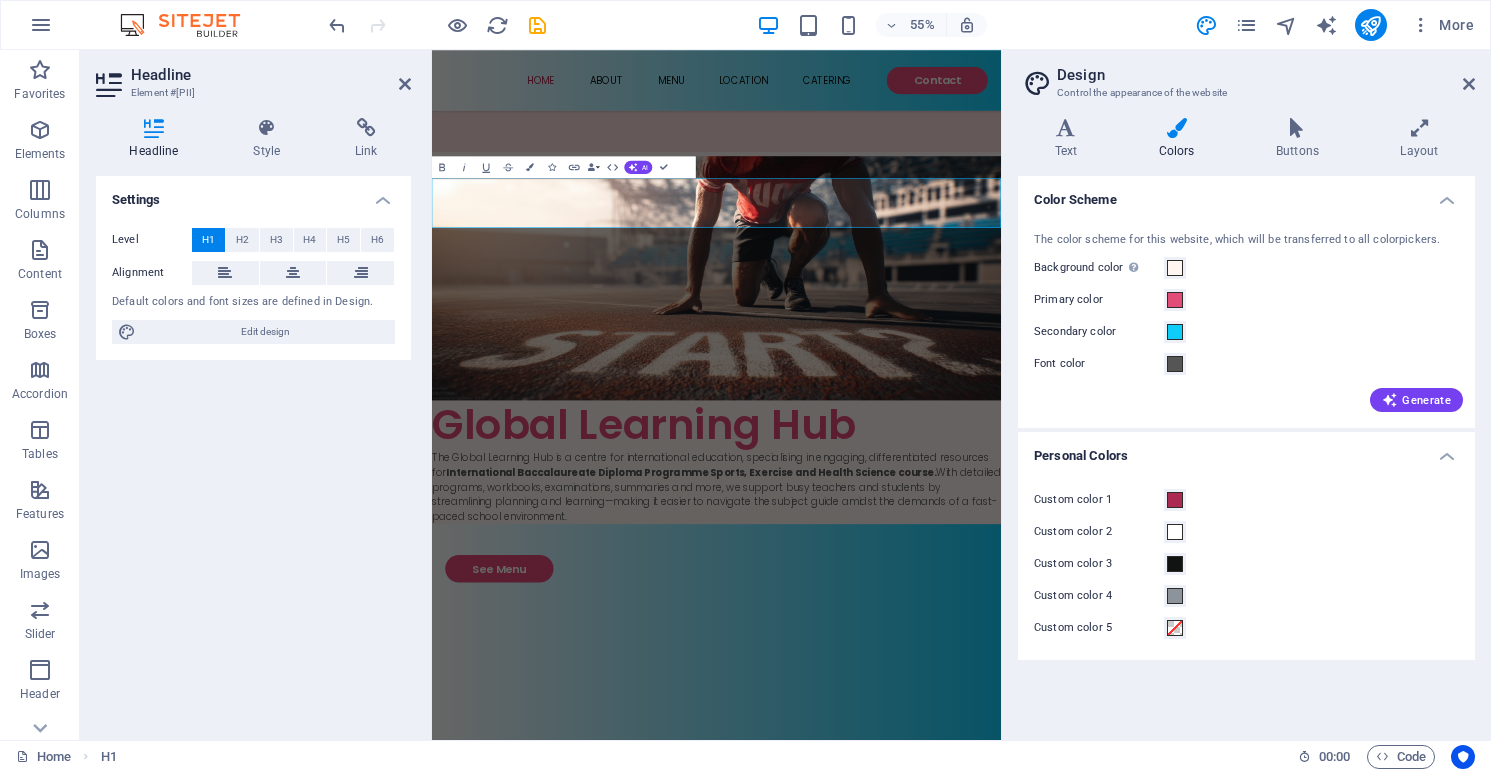 click on "Color Scheme" at bounding box center (1246, 194) 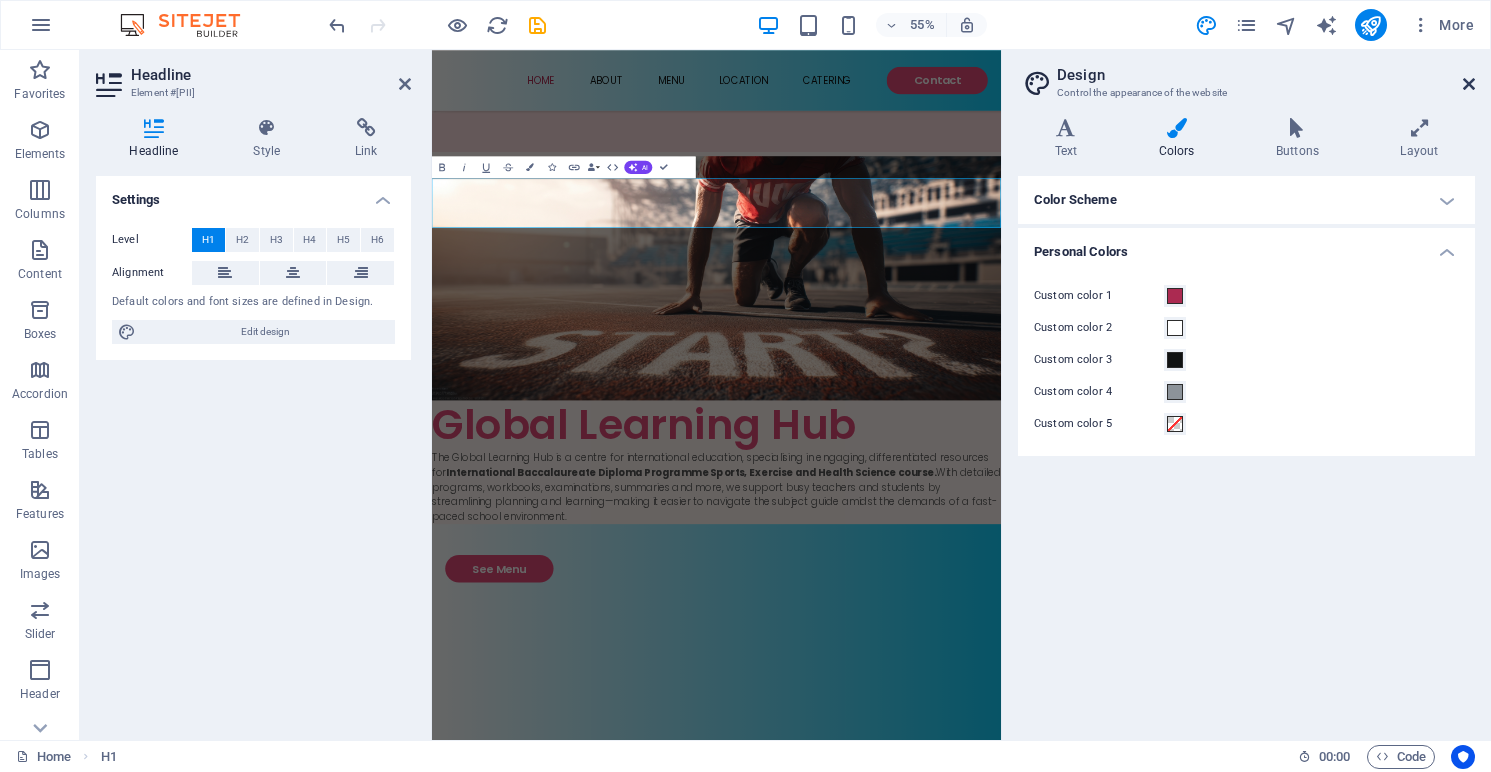 click at bounding box center (1469, 84) 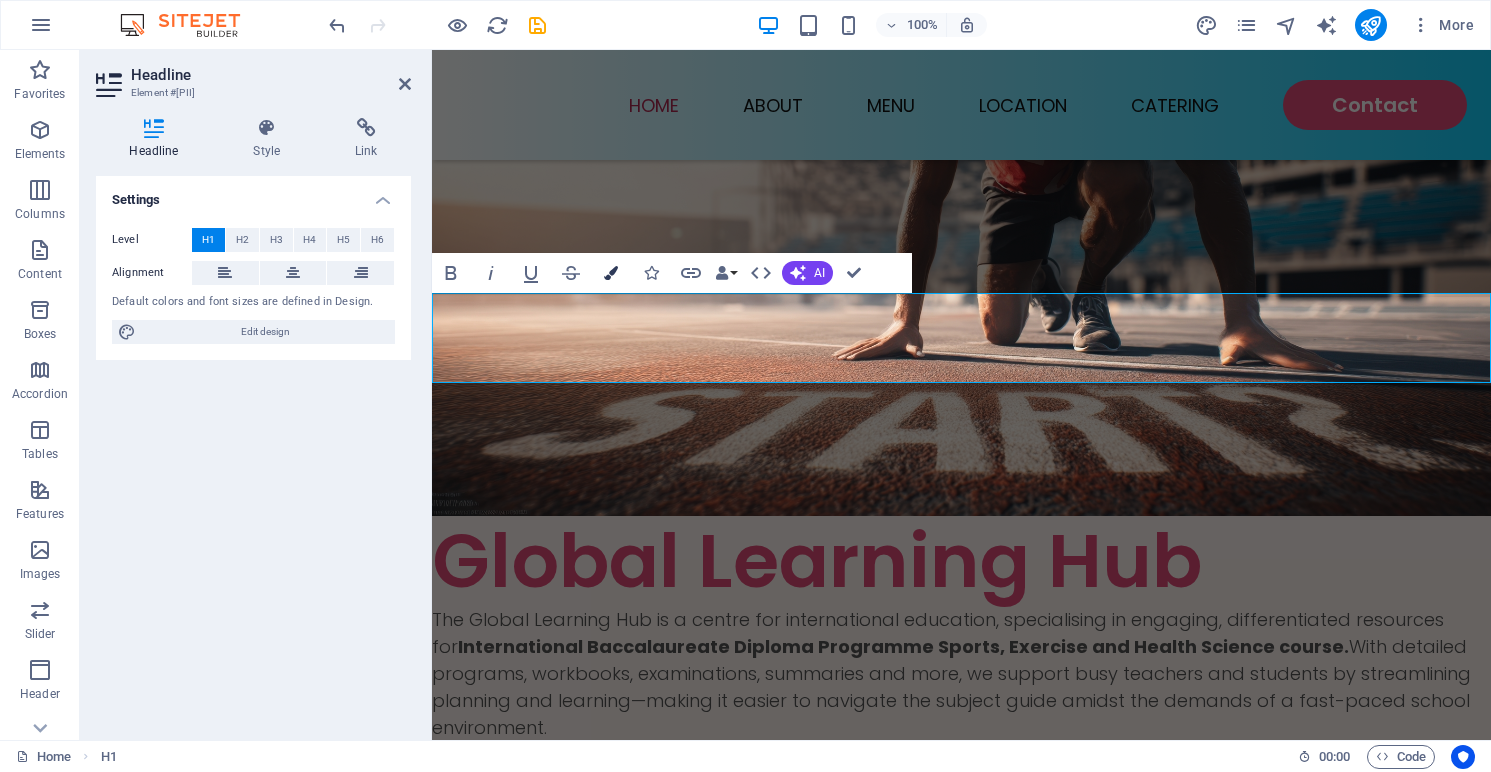 click at bounding box center (611, 273) 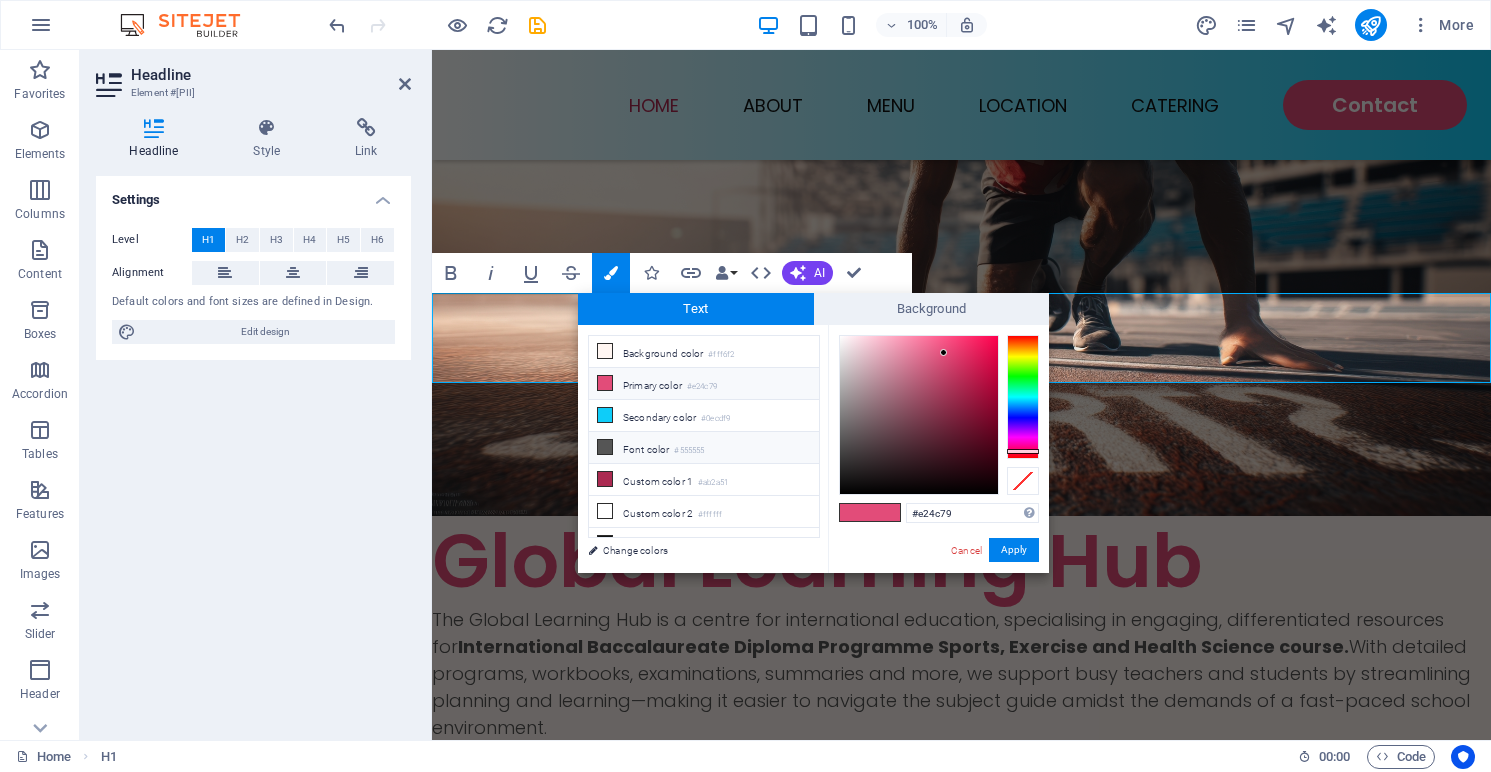click on "Font color
#555555" at bounding box center (704, 448) 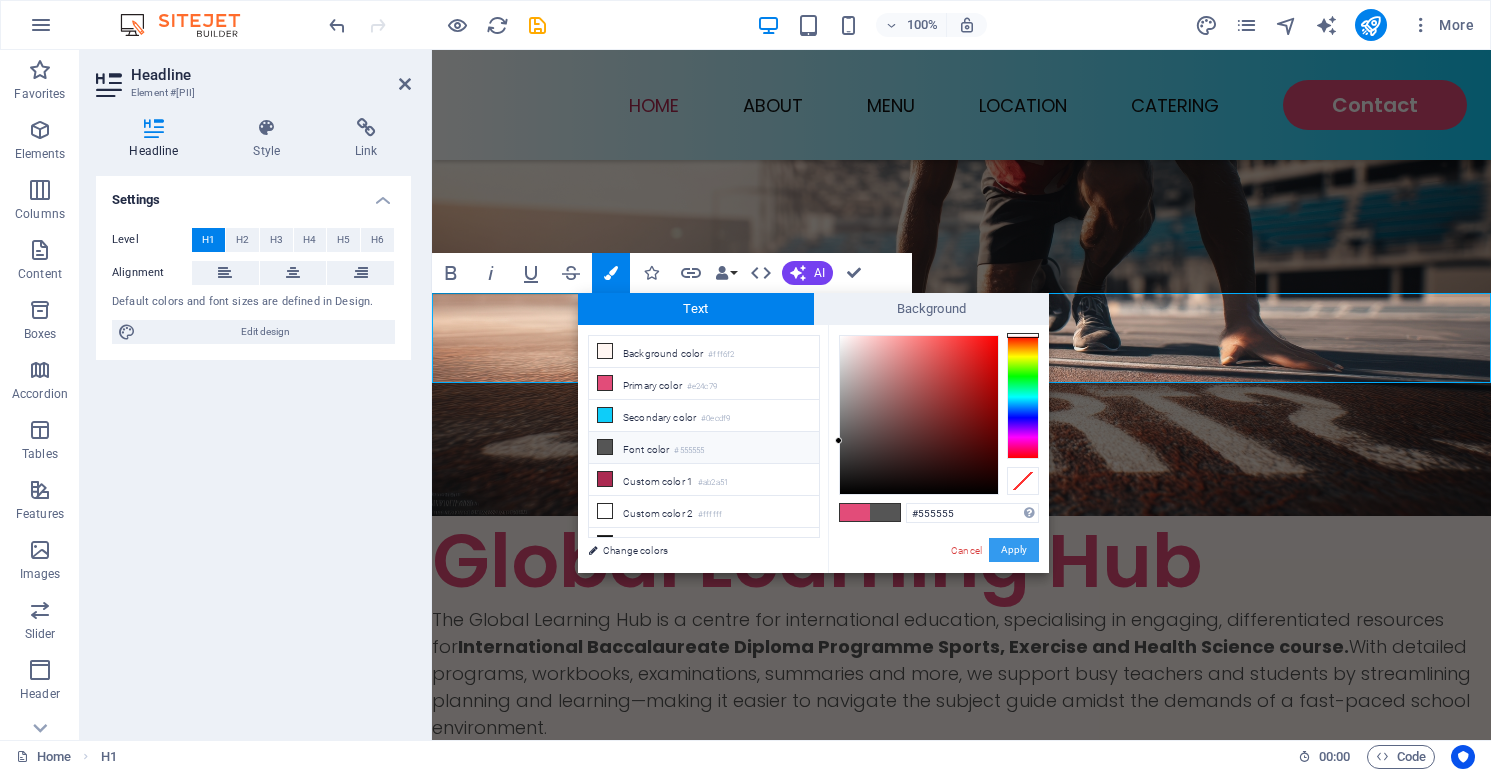 click on "Apply" at bounding box center [1014, 550] 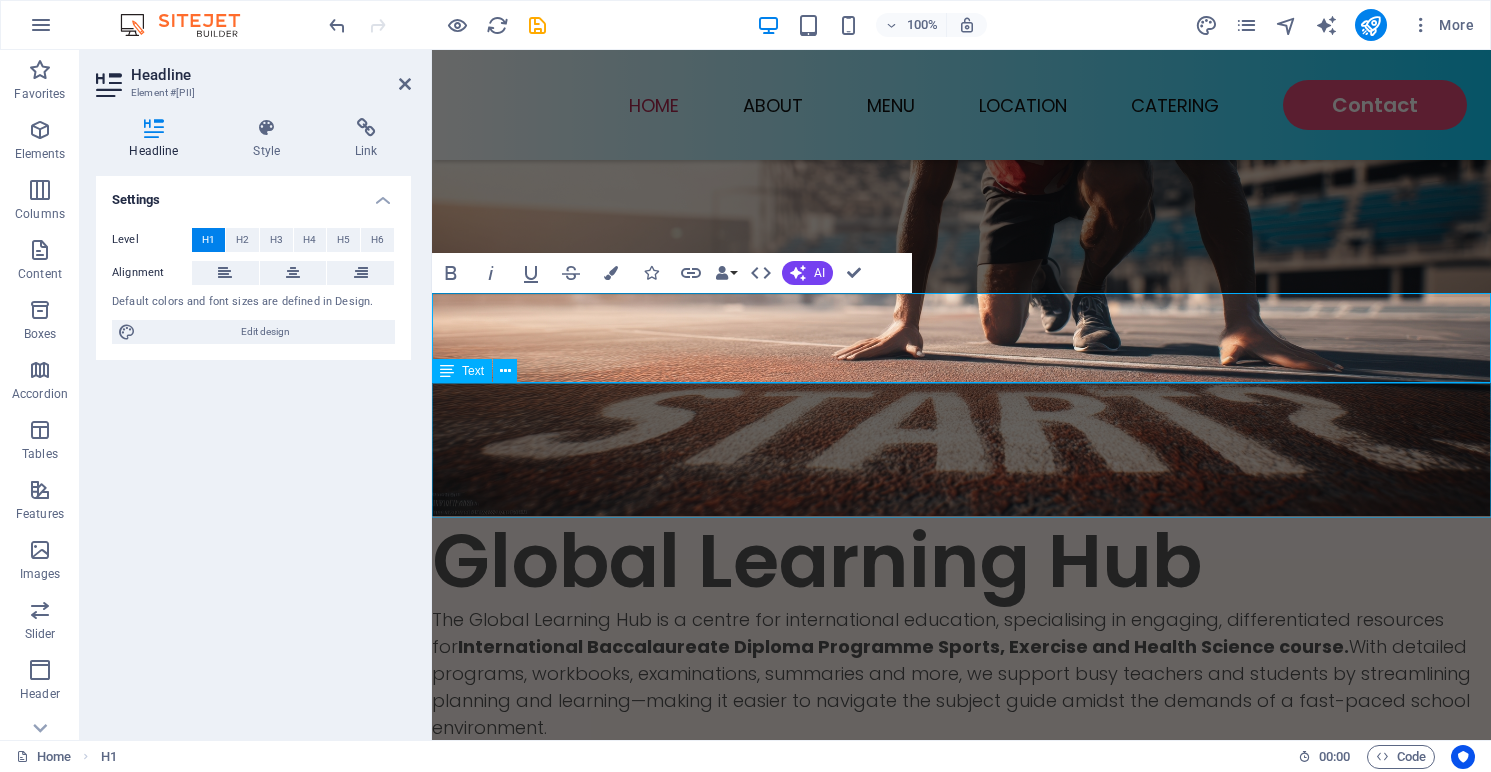 click on "The Global Learning Hub is a centre for international education, specialising in engaging, differentiated resources for  International Baccalaureate Diploma Programme Sports, Exercise and Health Science course.  With detailed programs, workbooks, examinations, summaries and more, we support busy teachers and students by streamlining planning and learning—making it easier to navigate the subject guide amidst the demands of a fast-paced school environment." at bounding box center (961, 673) 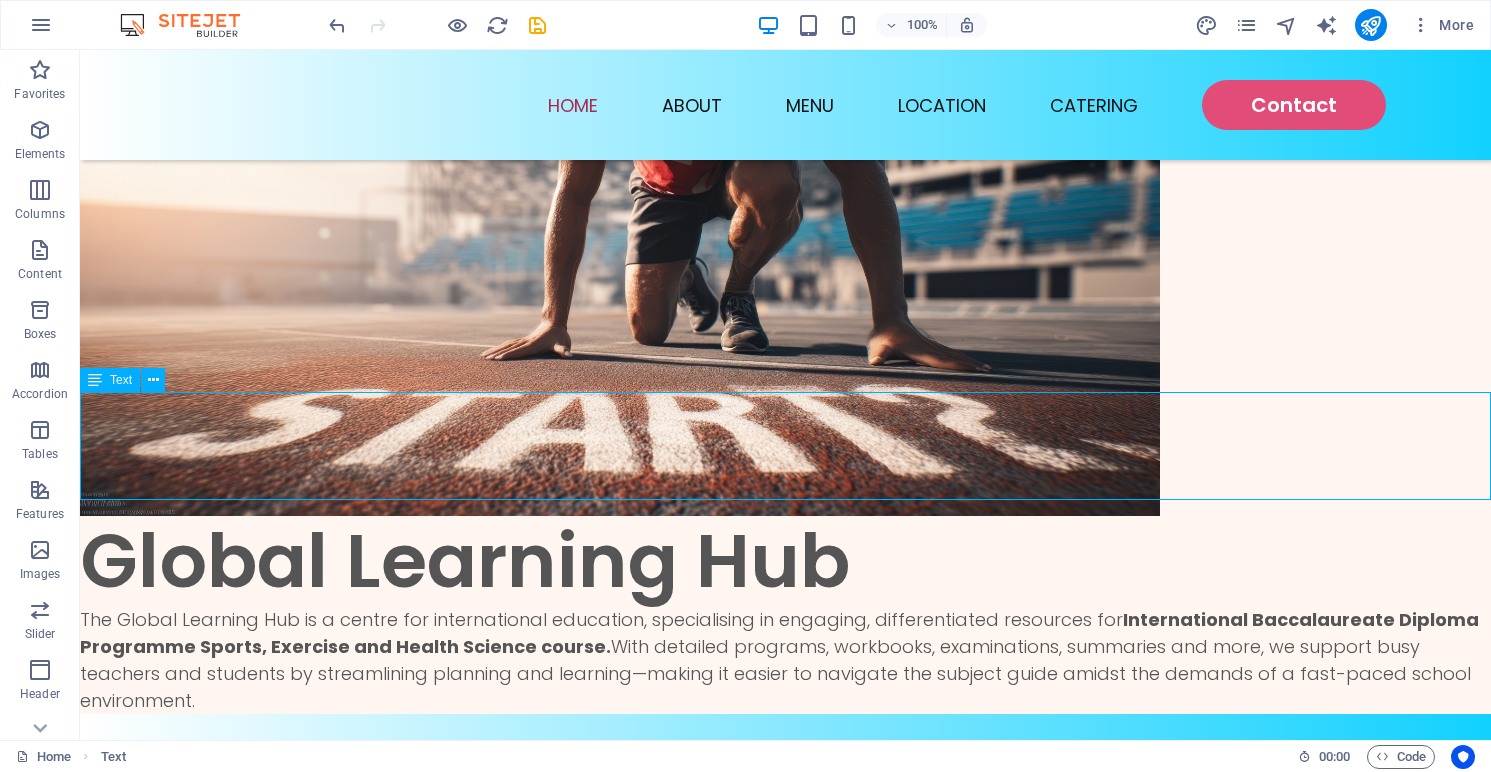 click on "See Menu" at bounding box center [785, 990] 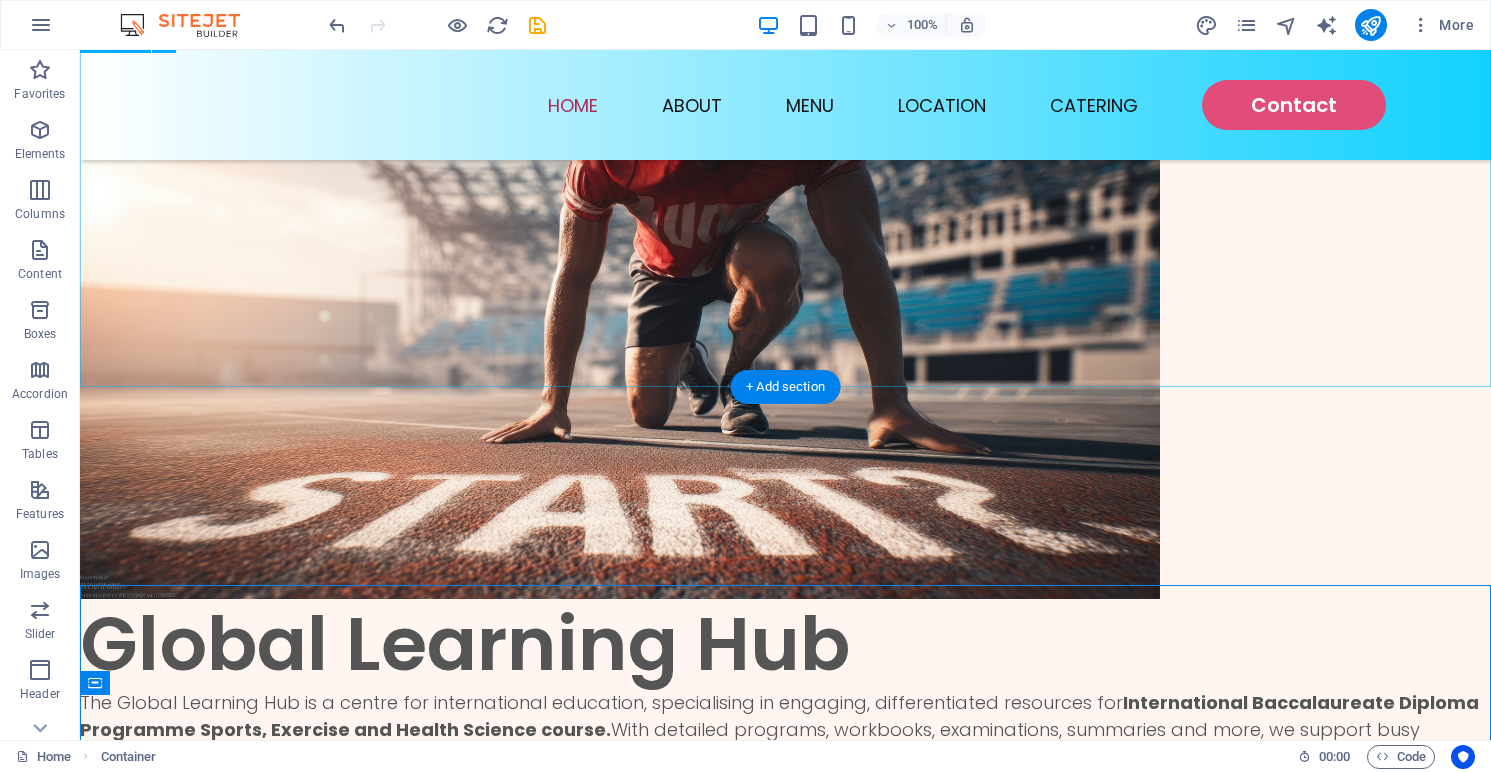scroll, scrollTop: 107, scrollLeft: 0, axis: vertical 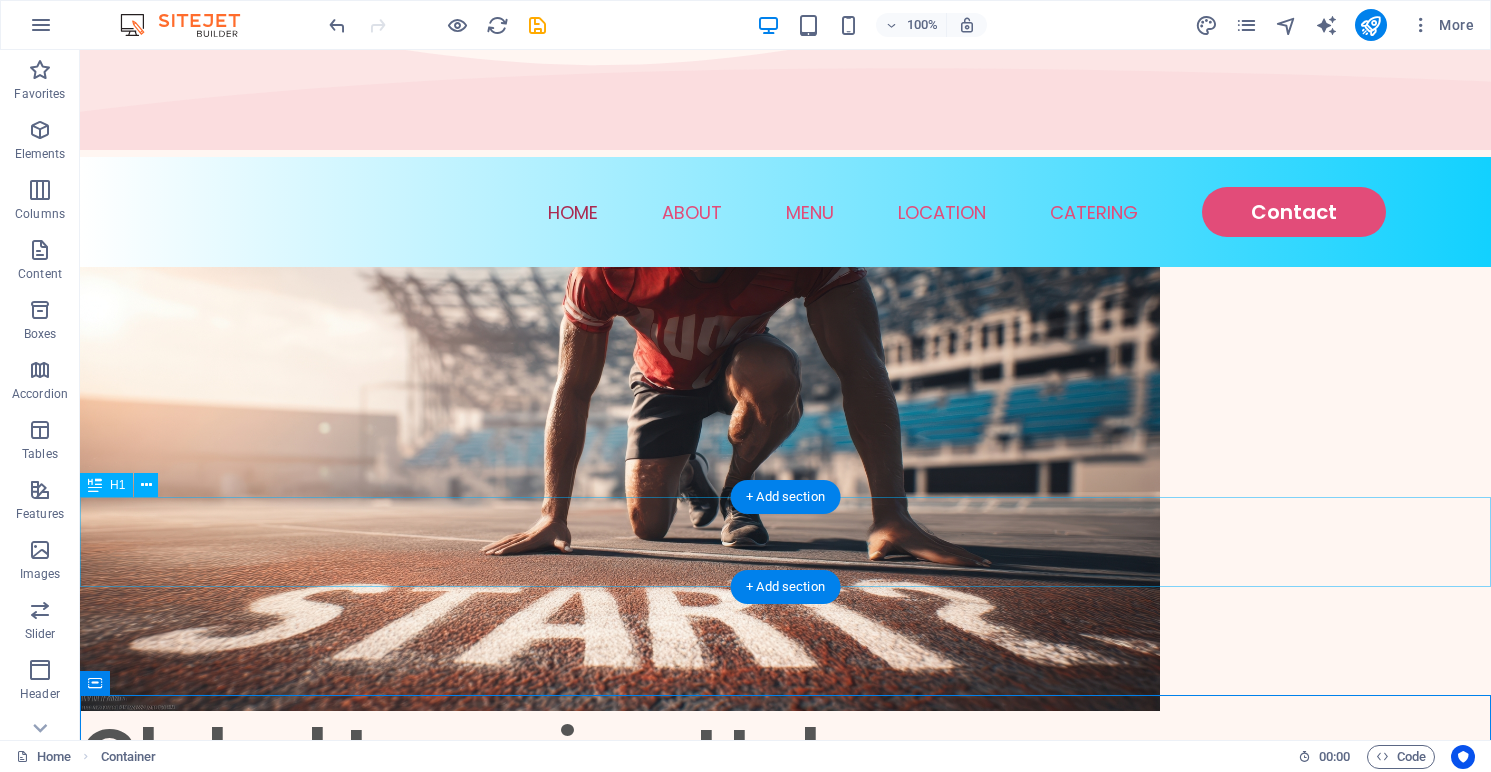 click on "Global Learning Hub" at bounding box center (785, 756) 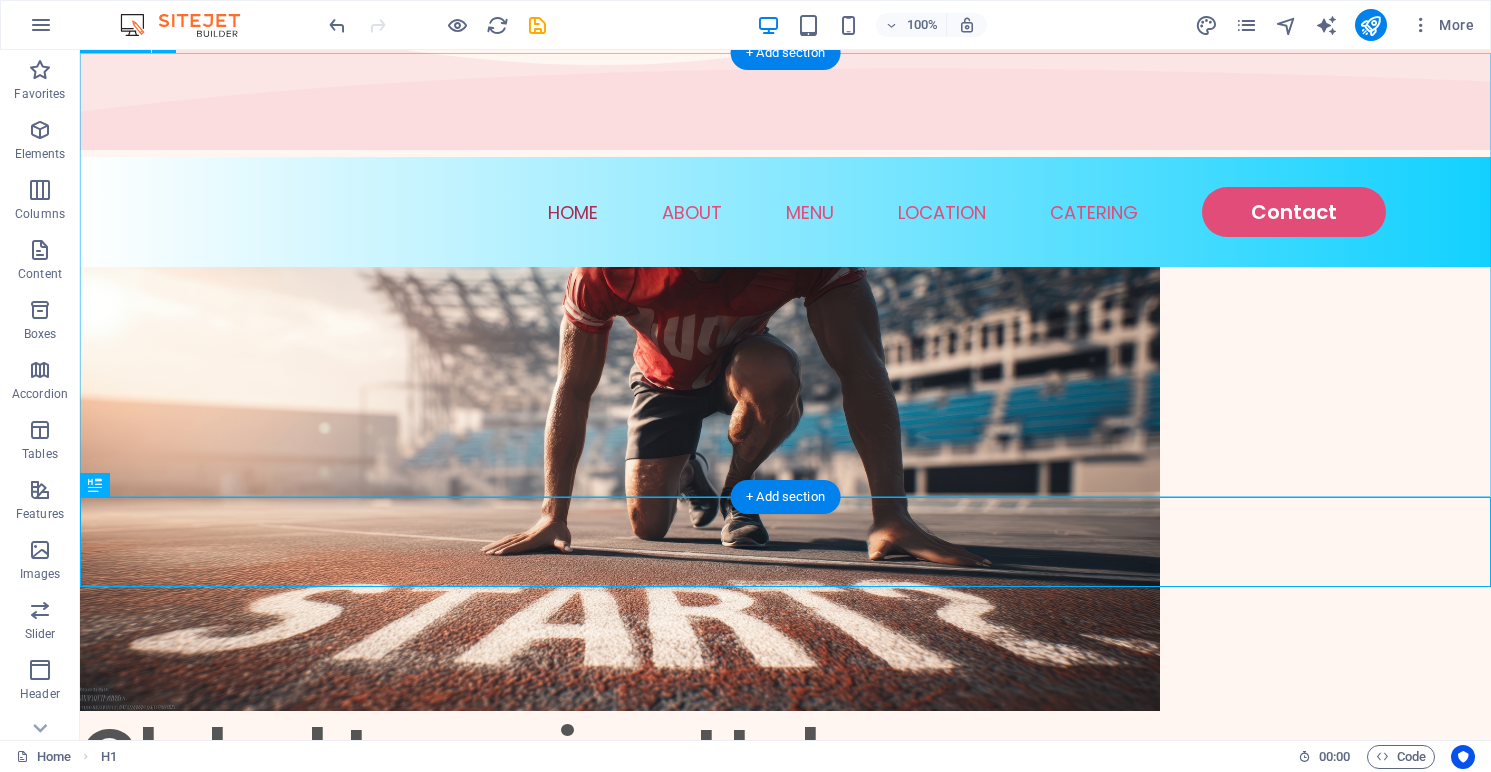 click at bounding box center [785, 489] 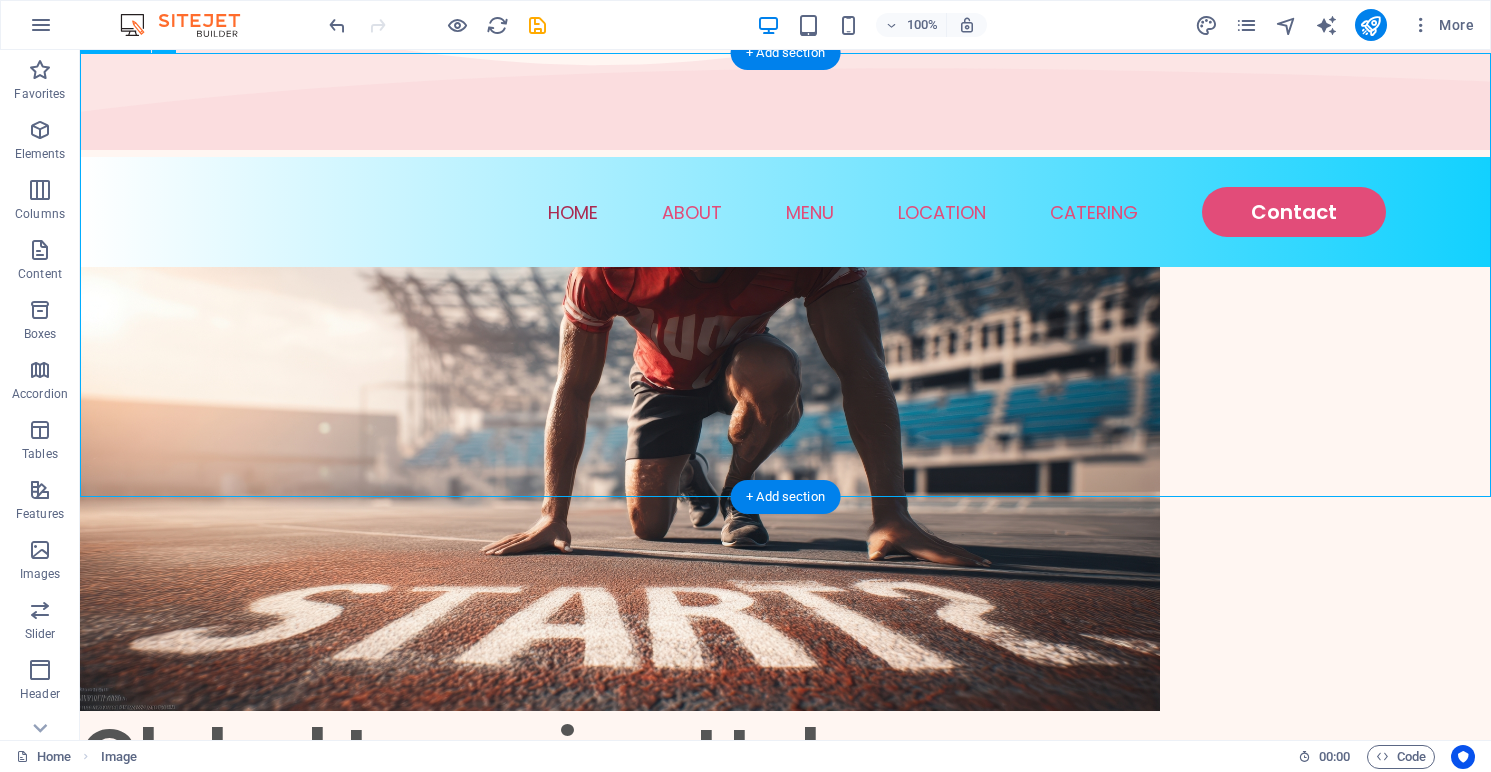 click at bounding box center [785, 489] 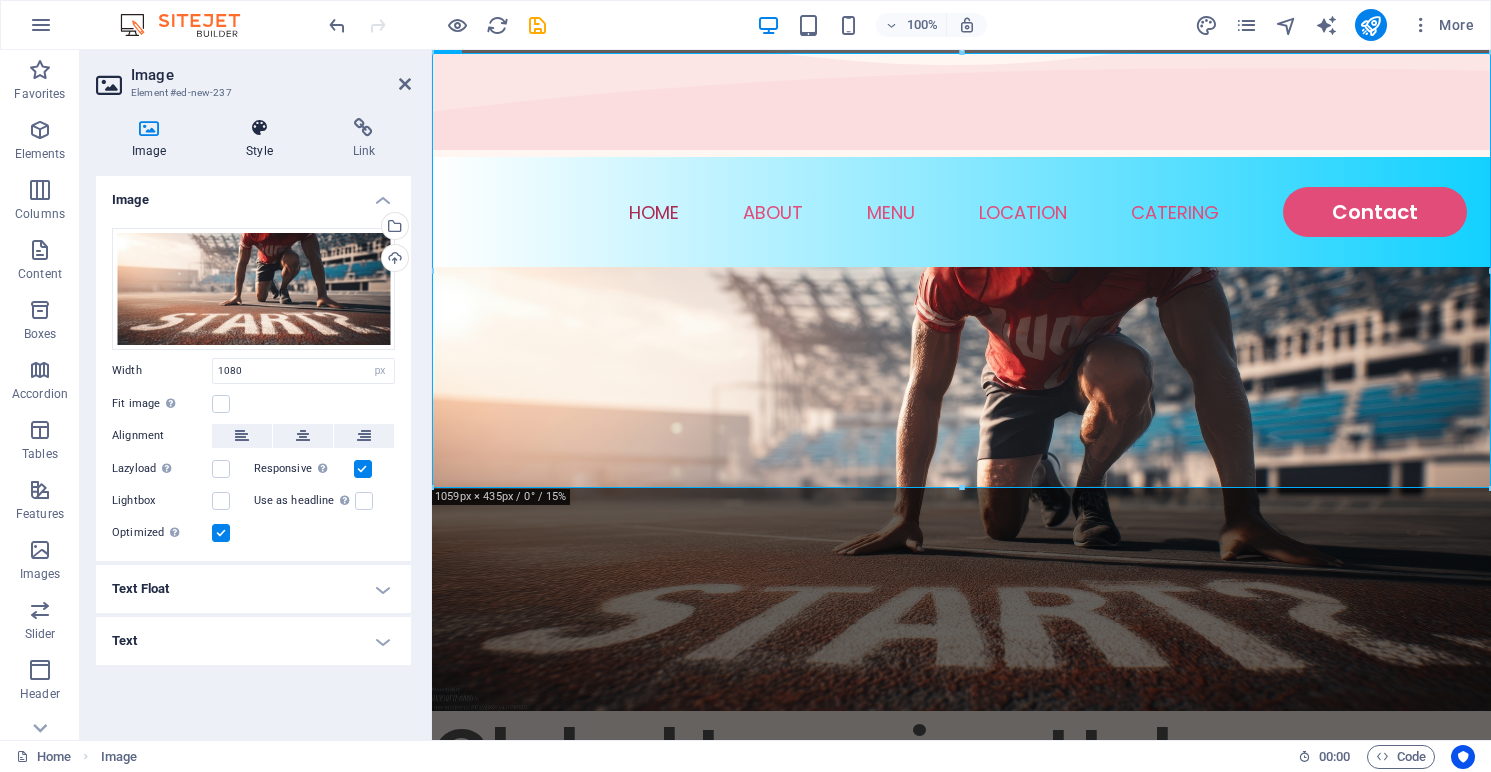 click at bounding box center (259, 128) 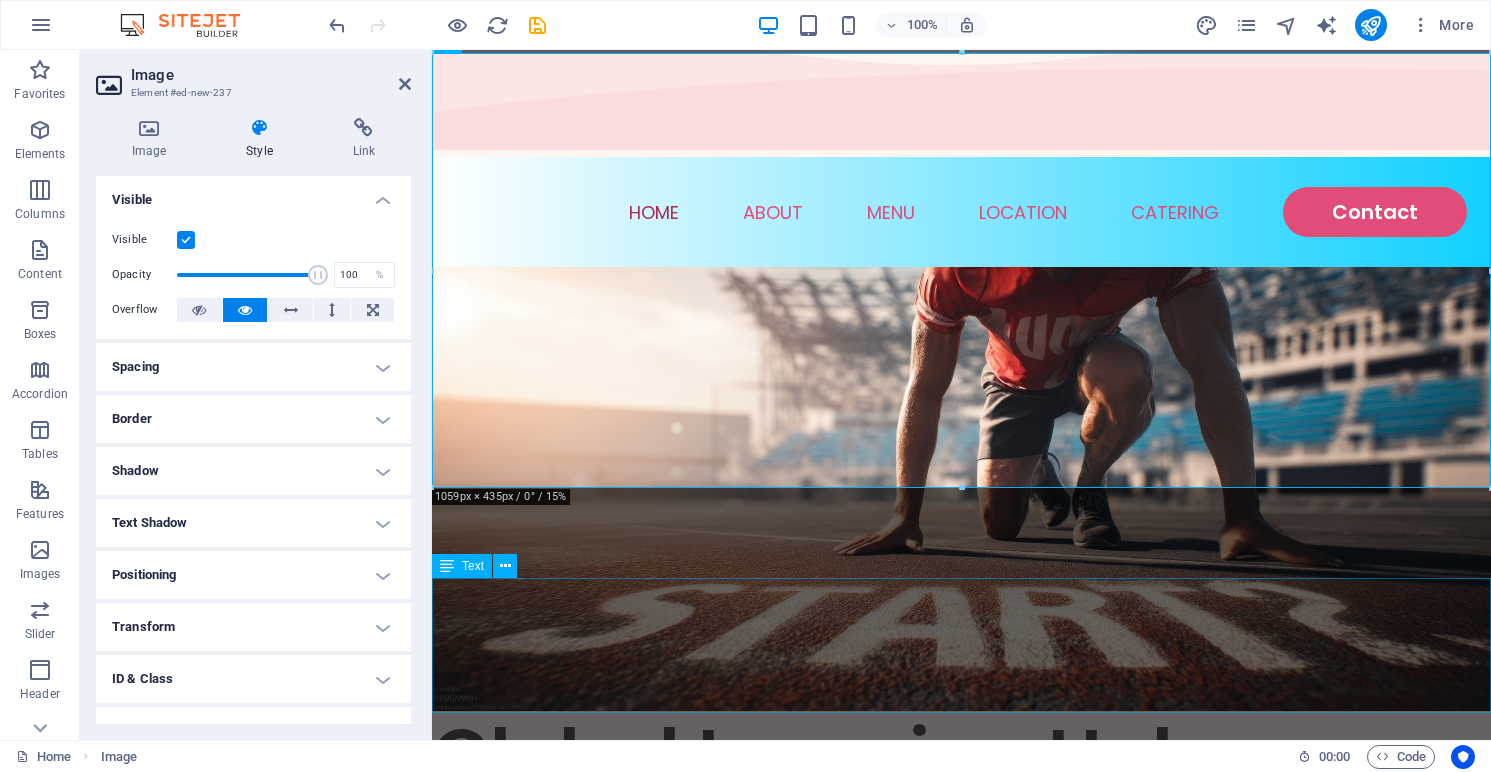 click on "The Global Learning Hub is a centre for international education, specialising in engaging, differentiated resources for  International Baccalaureate Diploma Programme Sports, Exercise and Health Science course.  With detailed programs, workbooks, examinations, summaries and more, we support busy teachers and students by streamlining planning and learning—making it easier to navigate the subject guide amidst the demands of a fast-paced school environment." at bounding box center (961, 868) 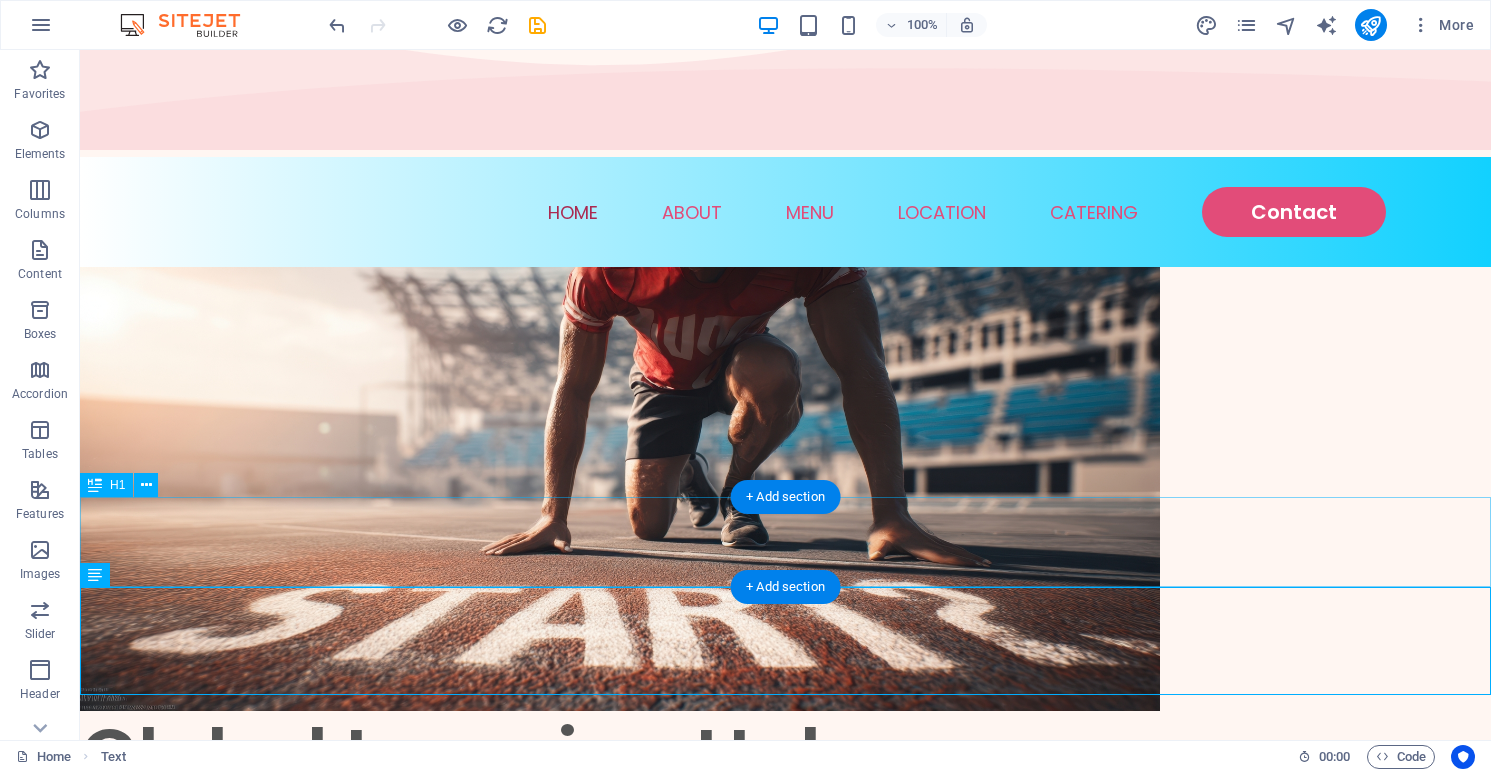 click on "Global Learning Hub" at bounding box center [785, 756] 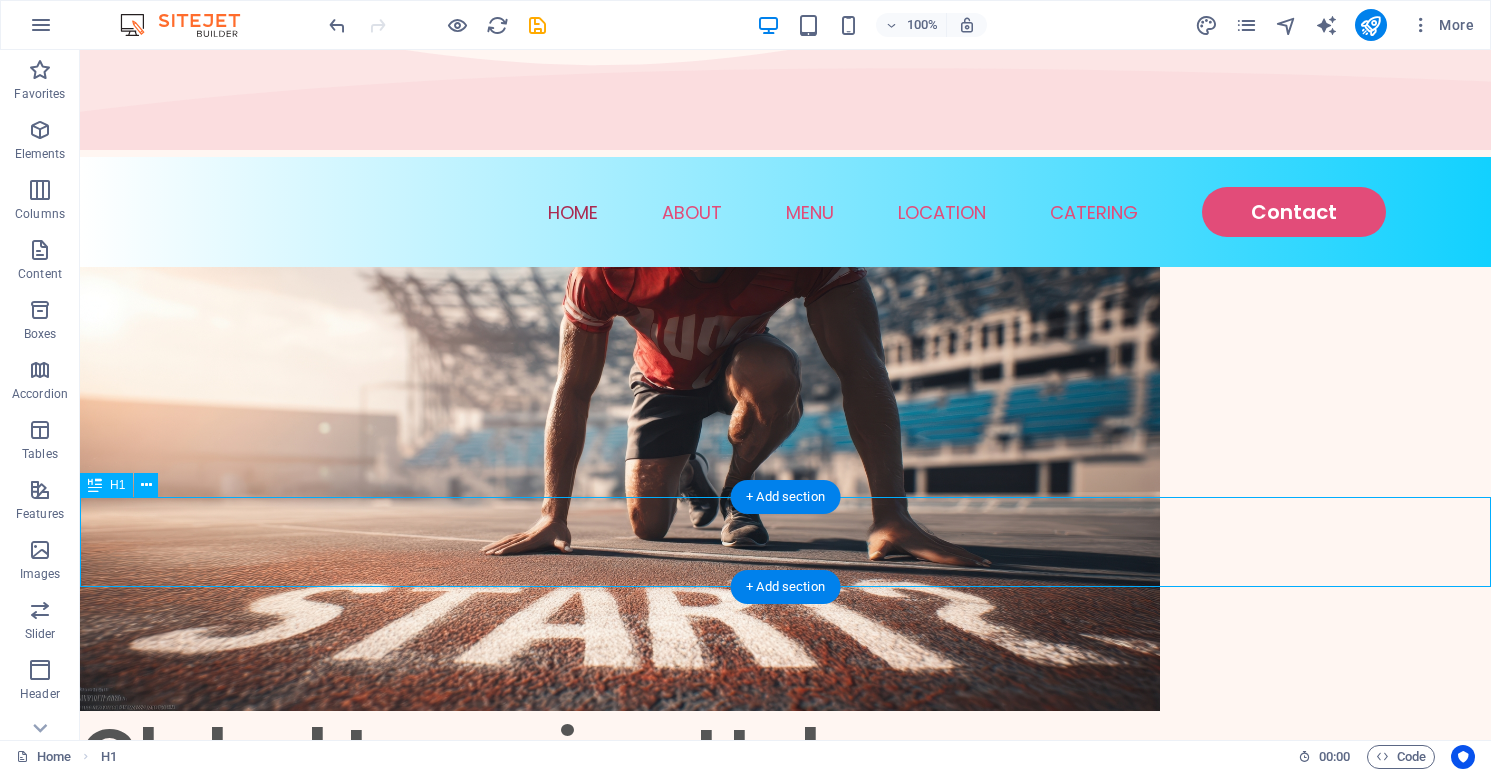 click on "Global Learning Hub" at bounding box center (785, 756) 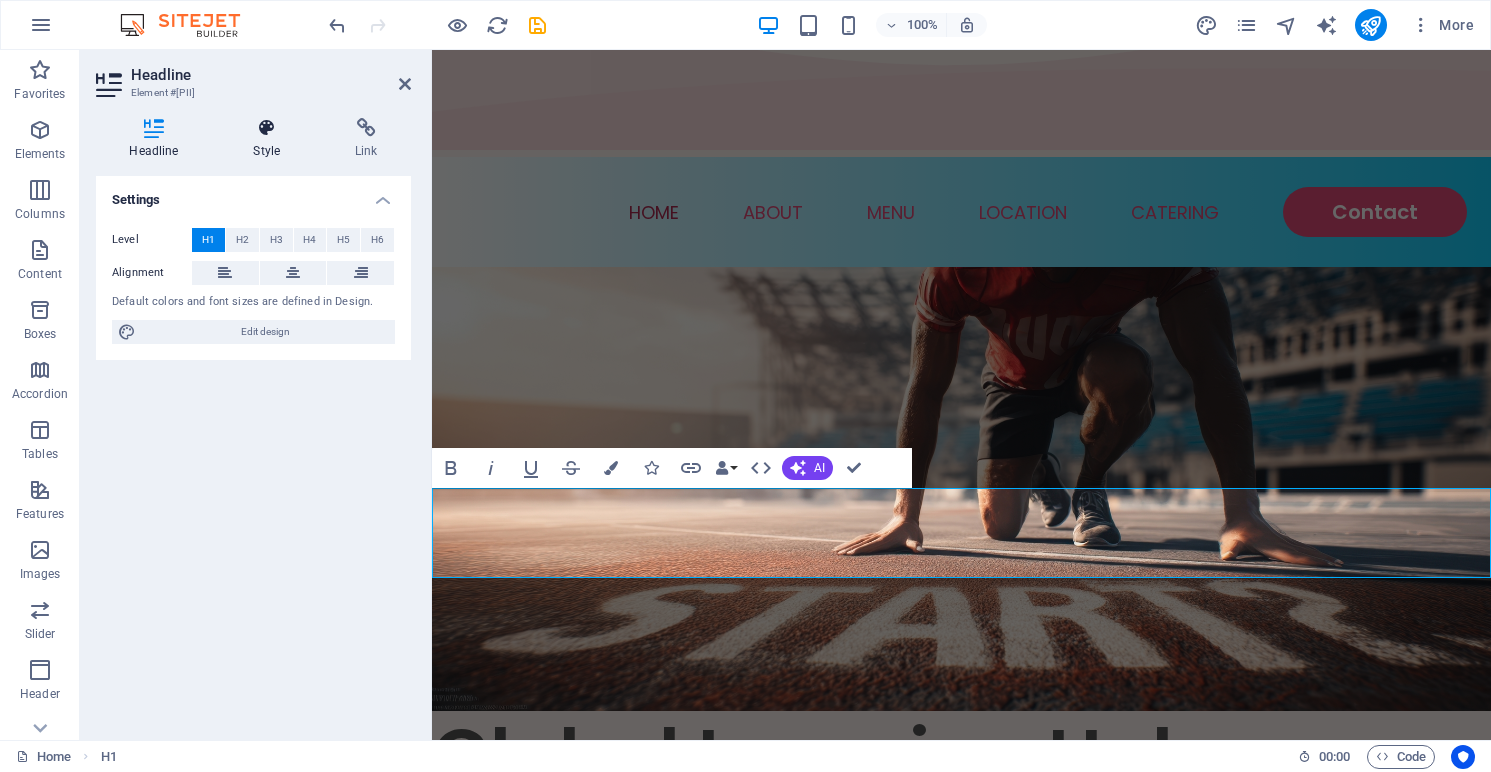 click at bounding box center [267, 128] 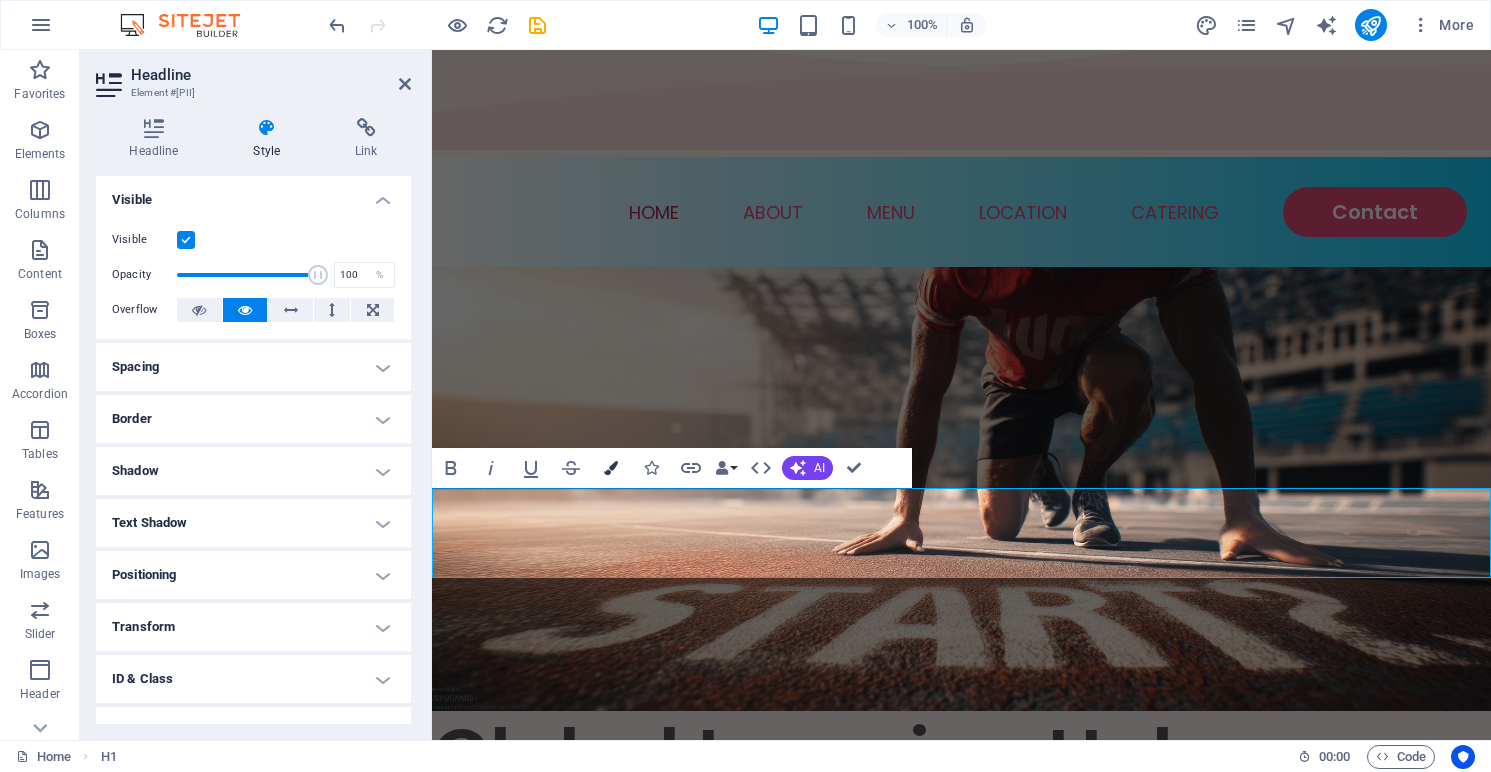 click at bounding box center (611, 468) 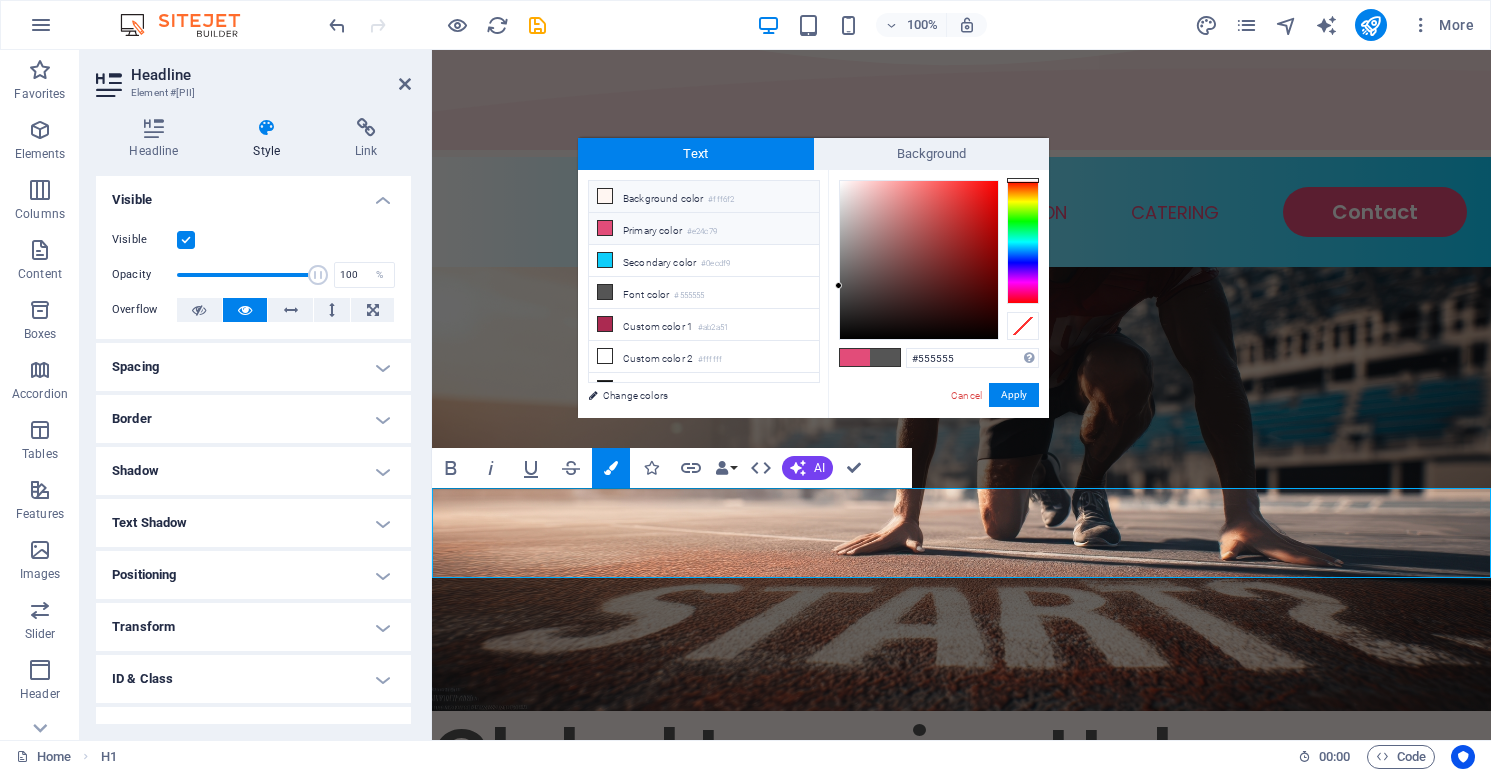 click on "Background color
#fff6f2" at bounding box center [704, 197] 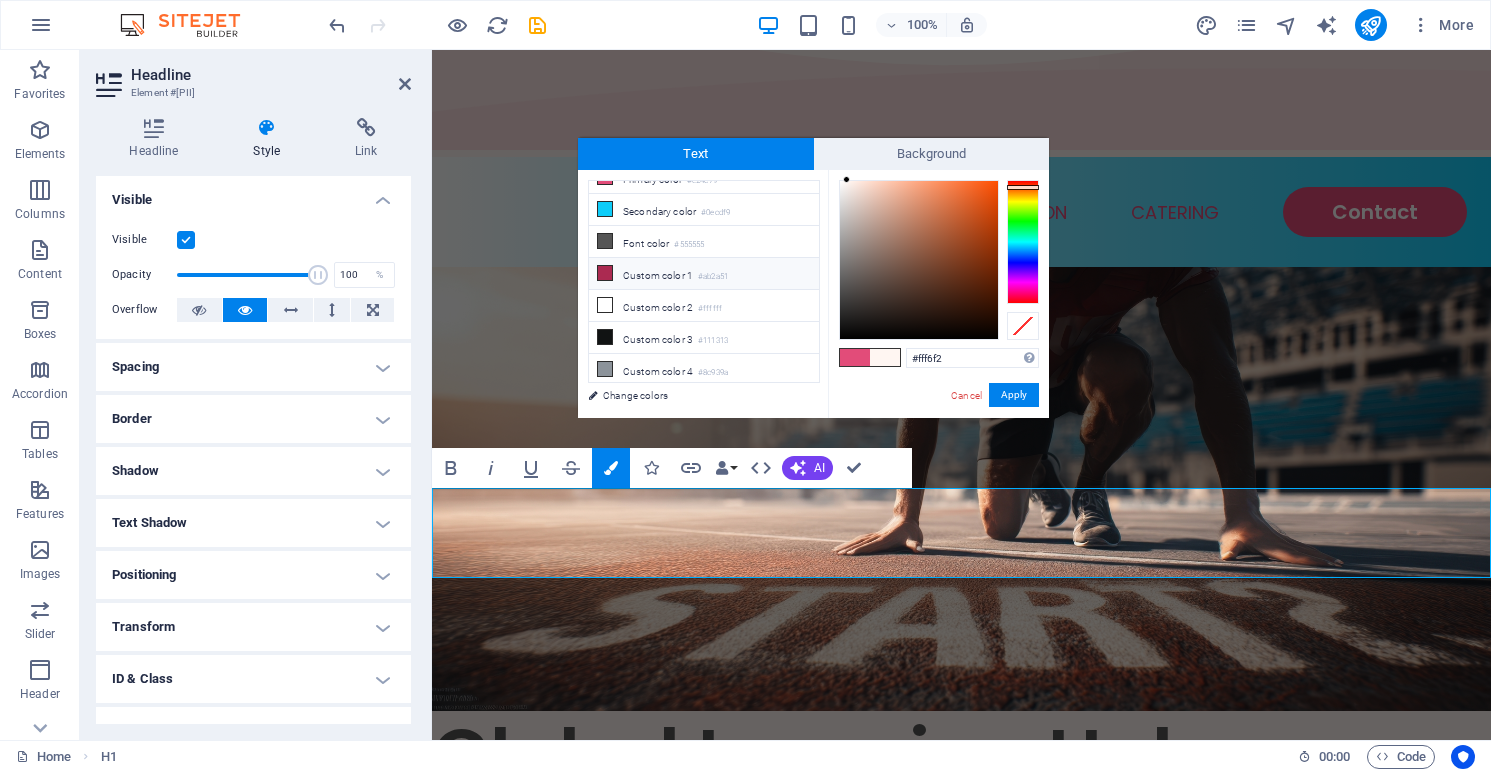 scroll, scrollTop: 0, scrollLeft: 0, axis: both 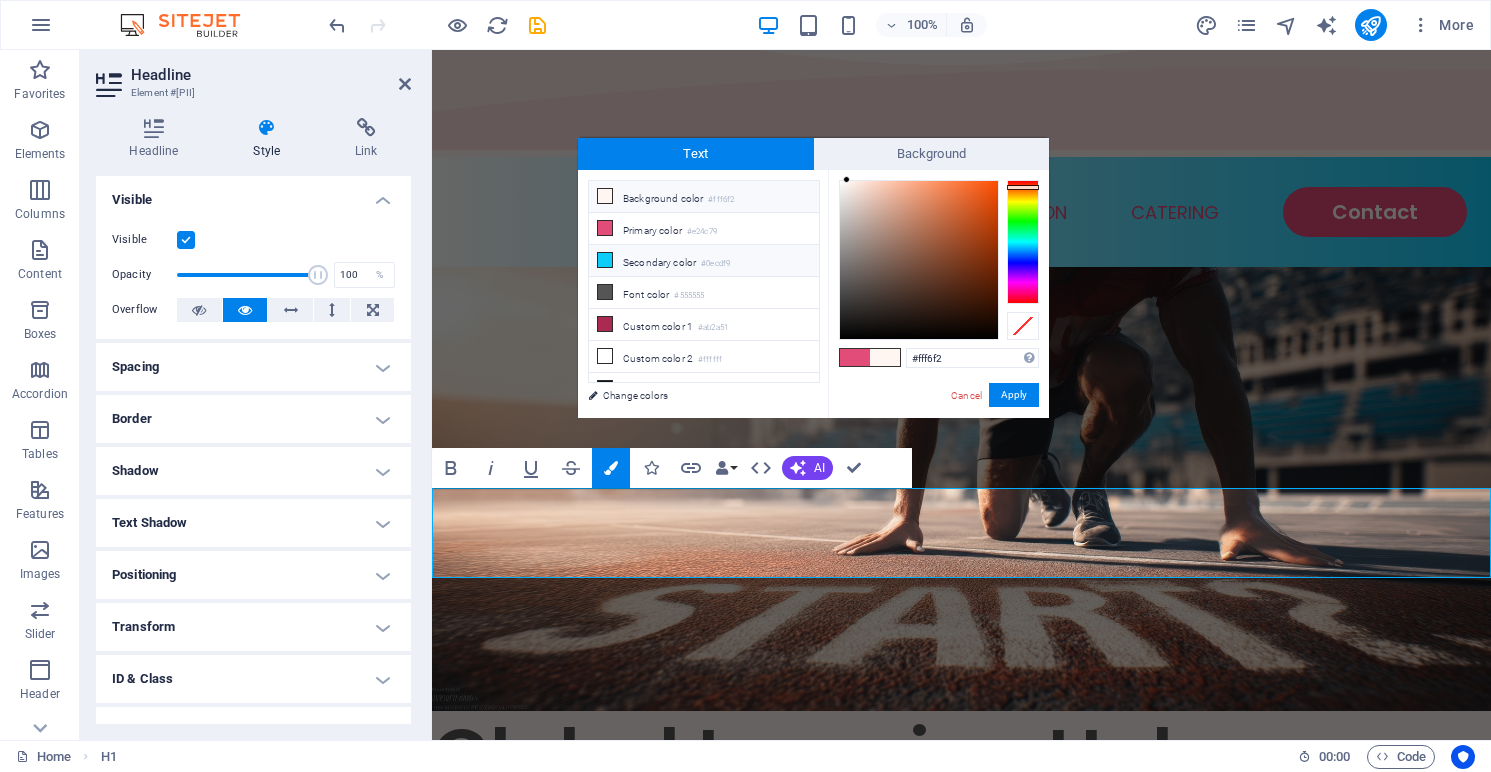 click on "Secondary color
#0ecdf9" at bounding box center [704, 261] 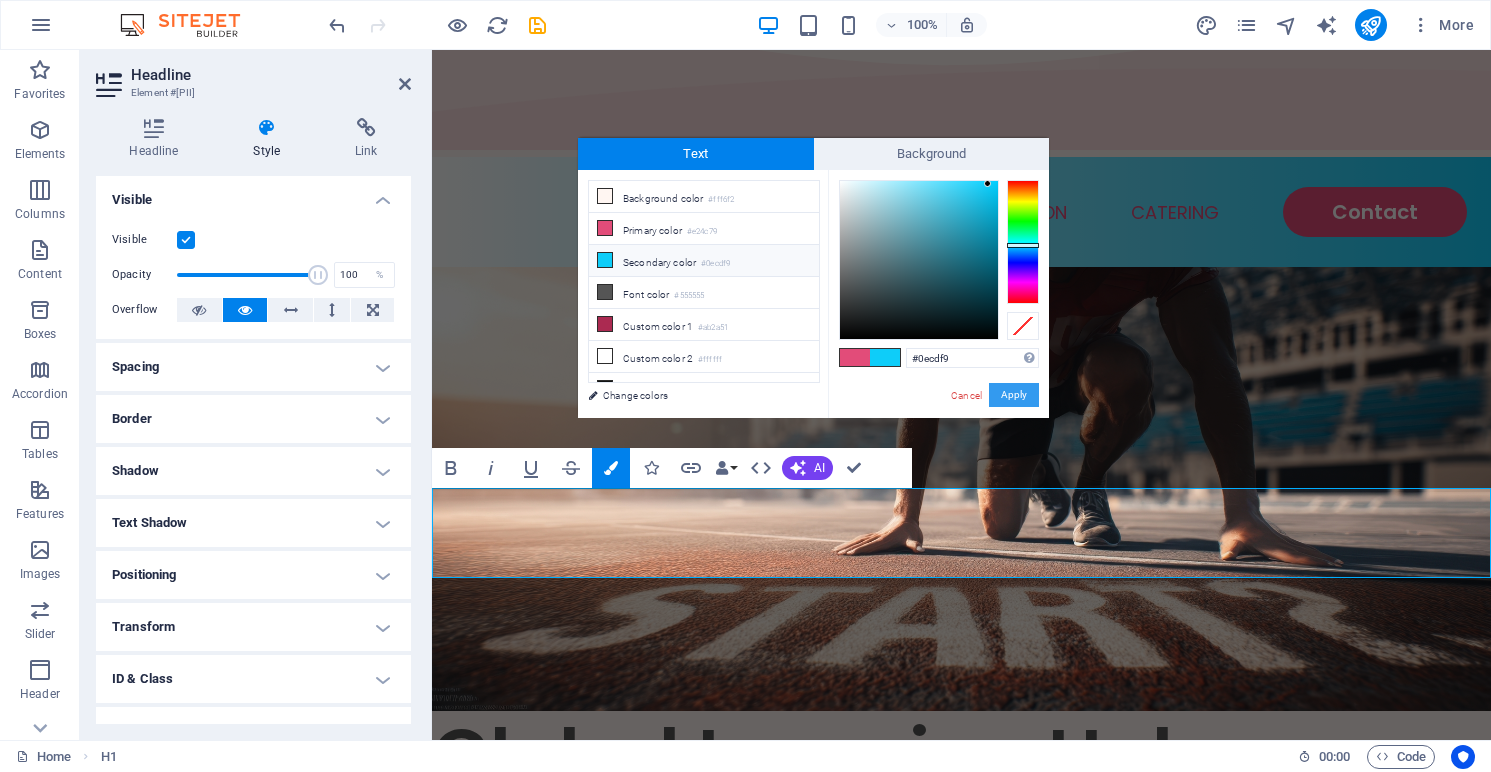 click on "Apply" at bounding box center (1014, 395) 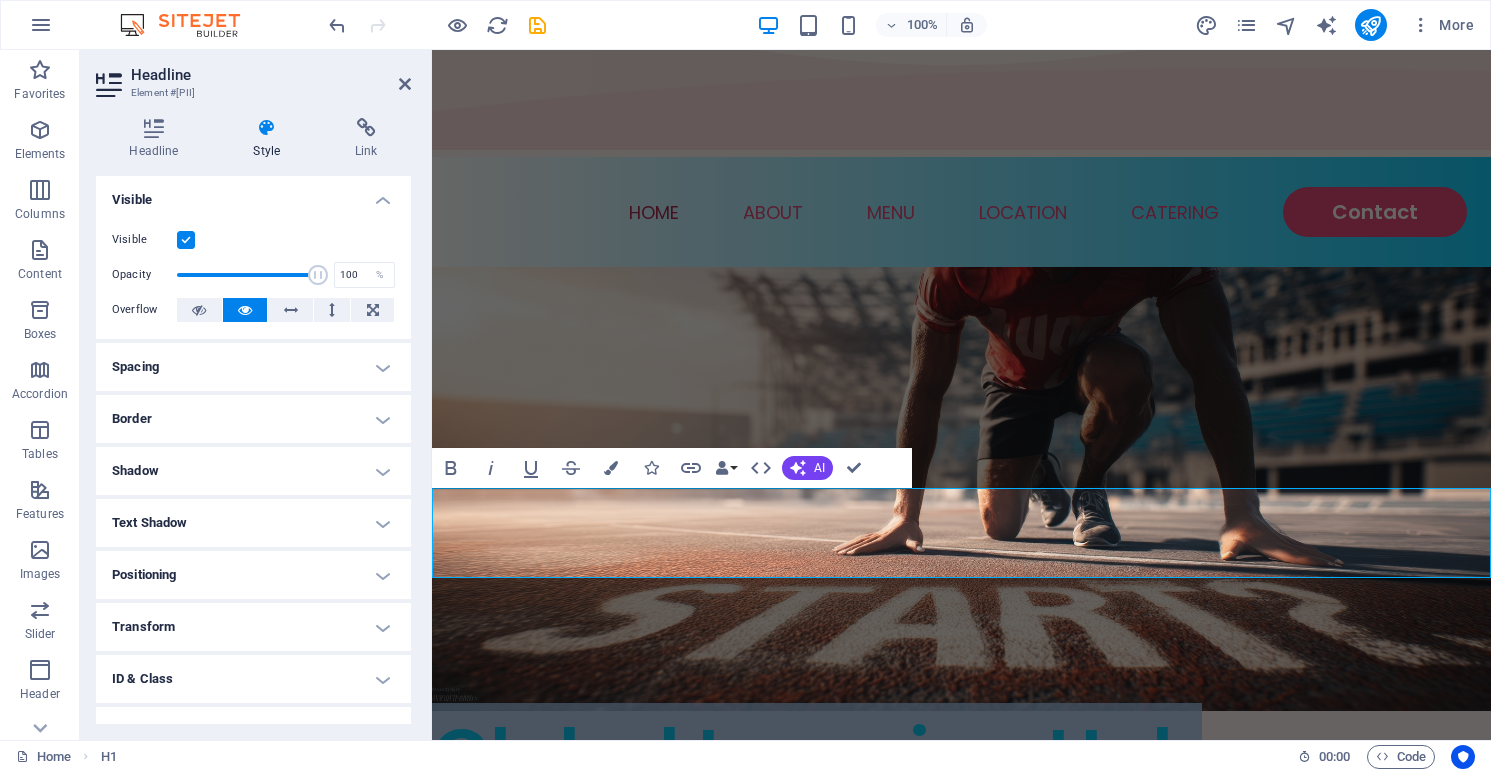 click on "Global Learning Hub" at bounding box center (961, 756) 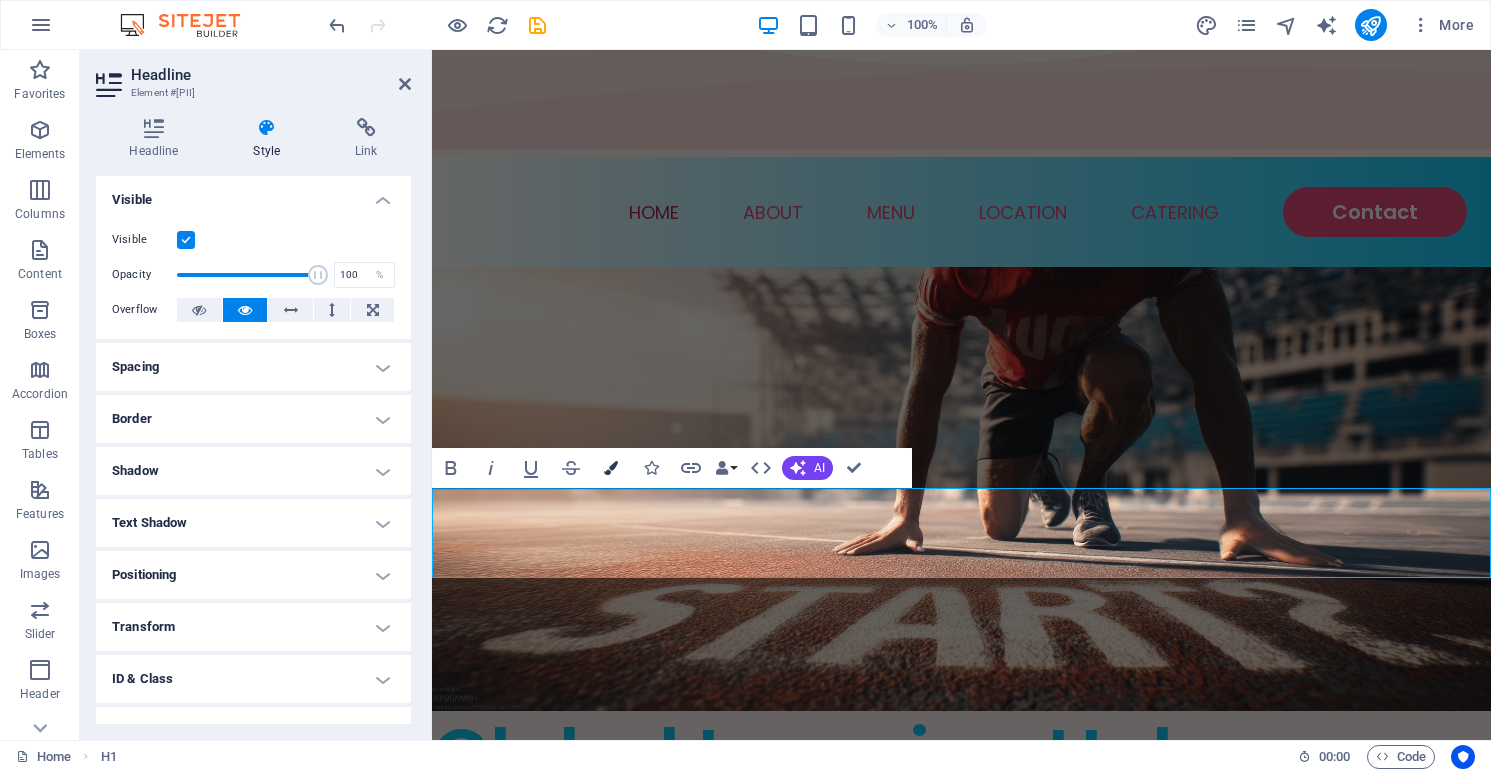 click on "Colors" at bounding box center [611, 468] 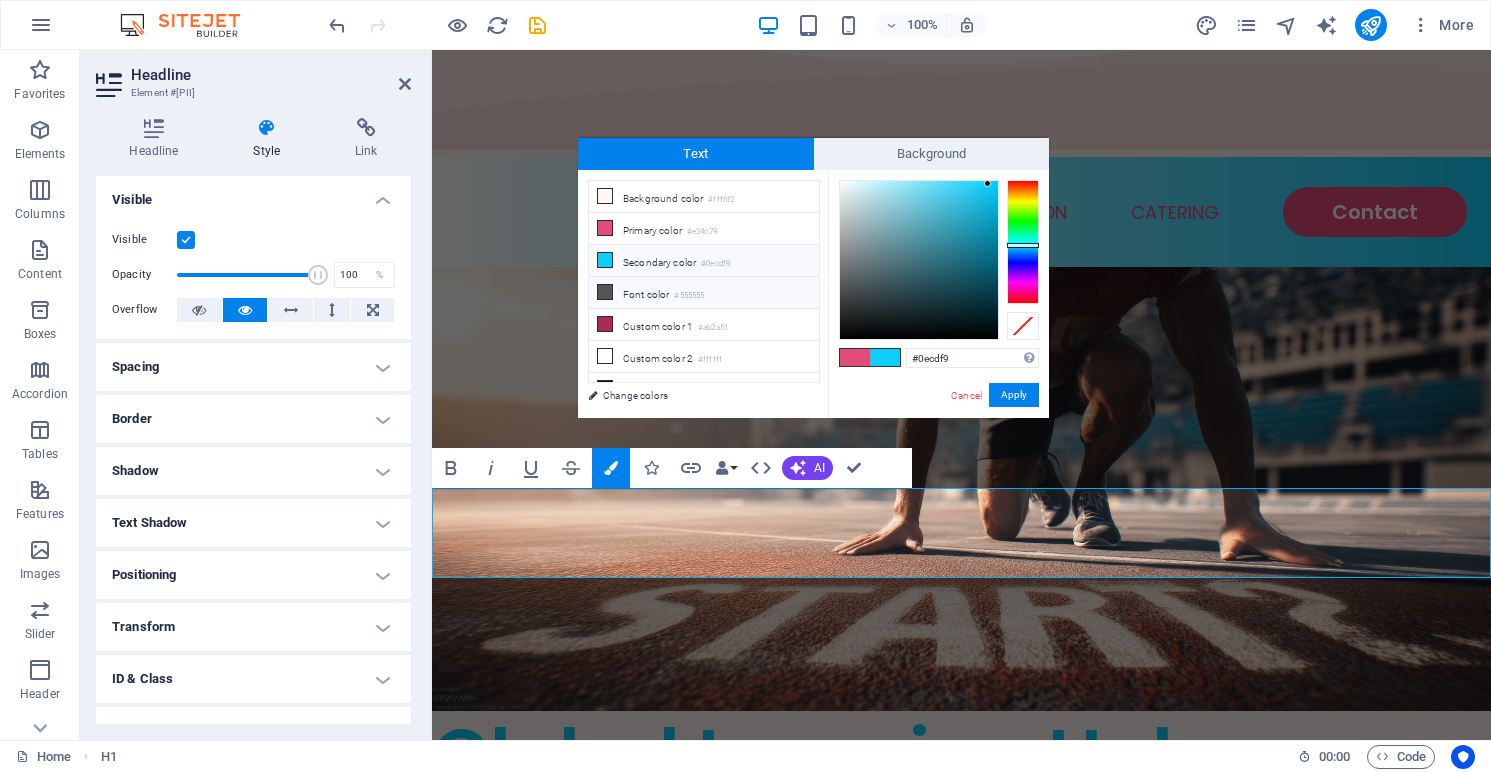 click on "#555555" at bounding box center [689, 296] 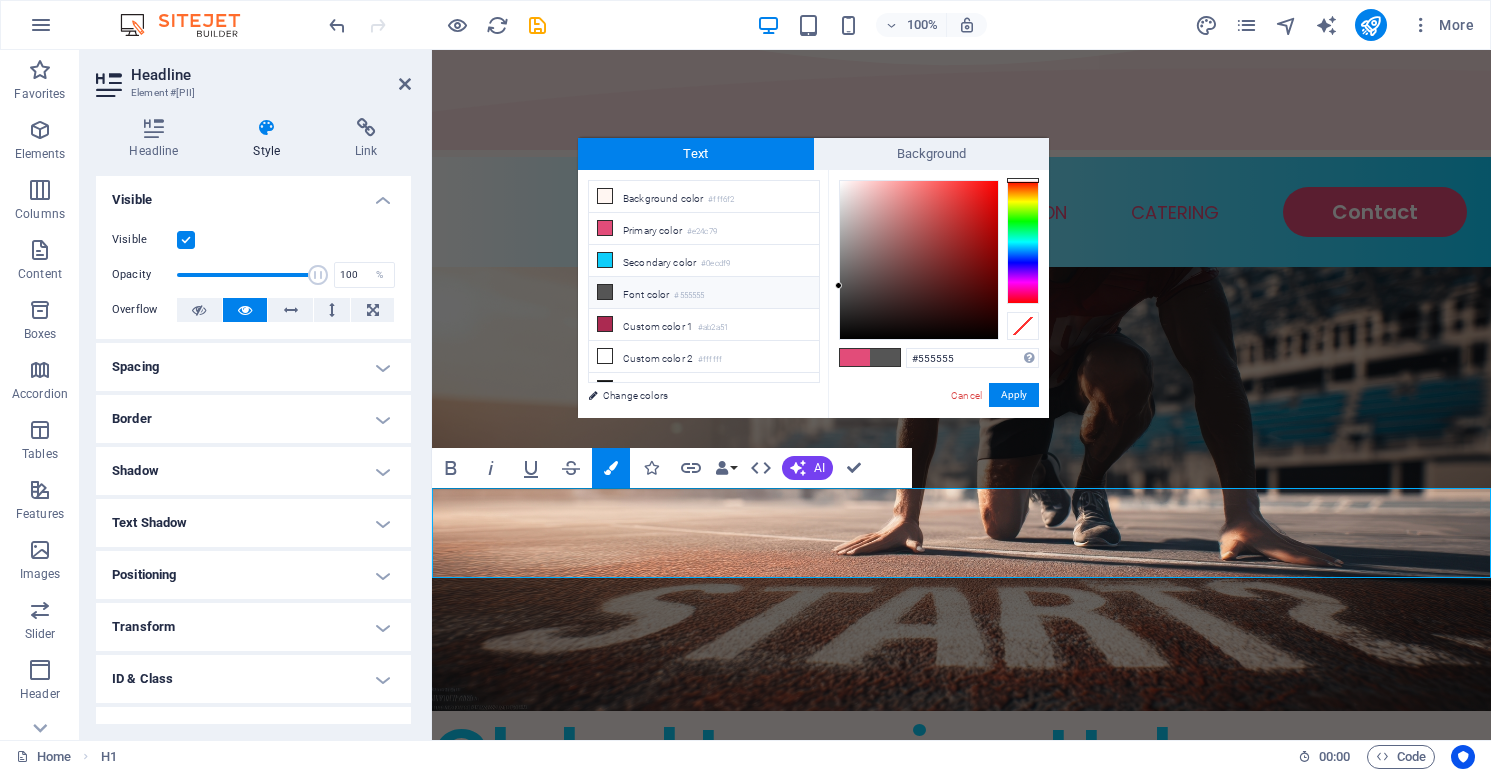 click at bounding box center (885, 357) 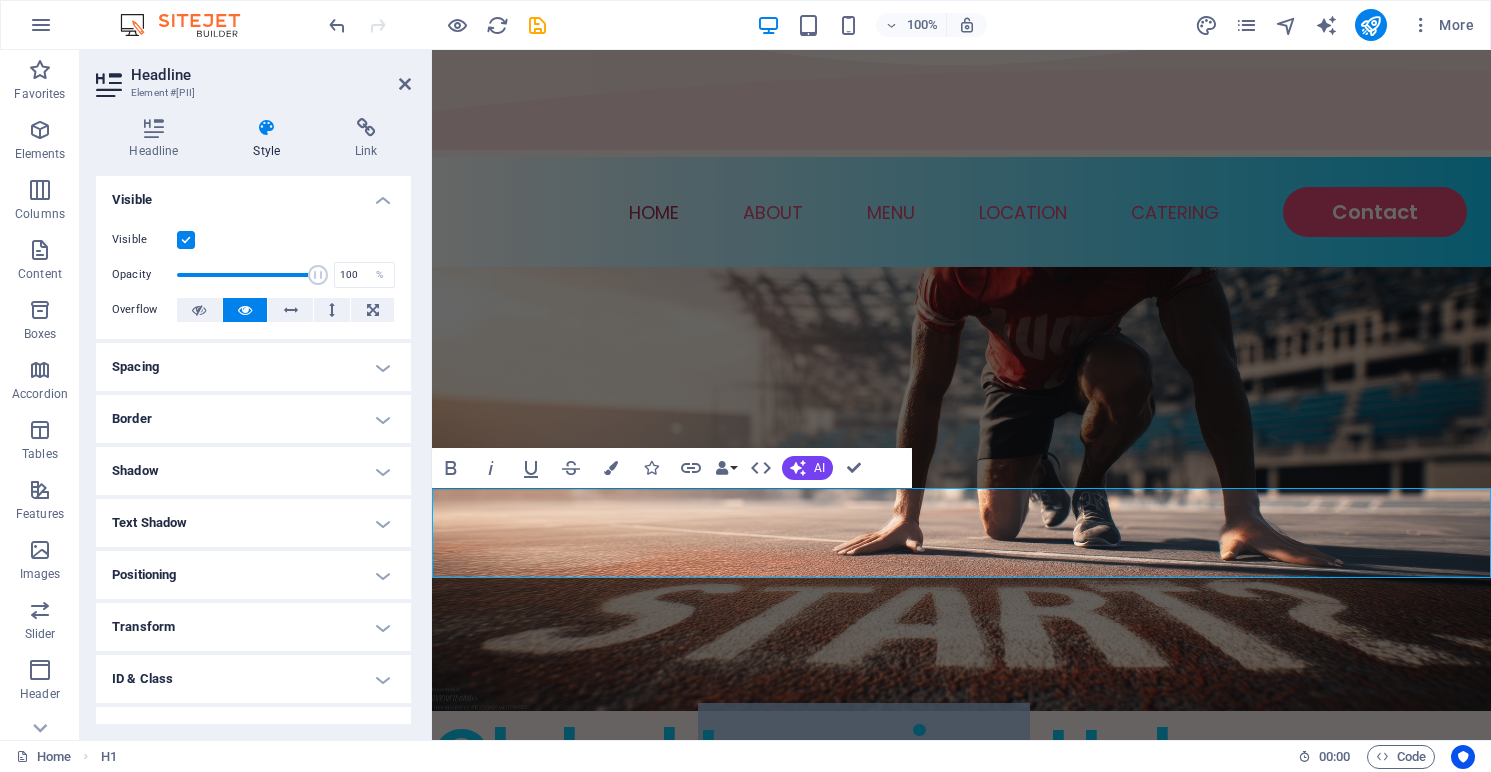click on "Global Learning Hub" at bounding box center [817, 755] 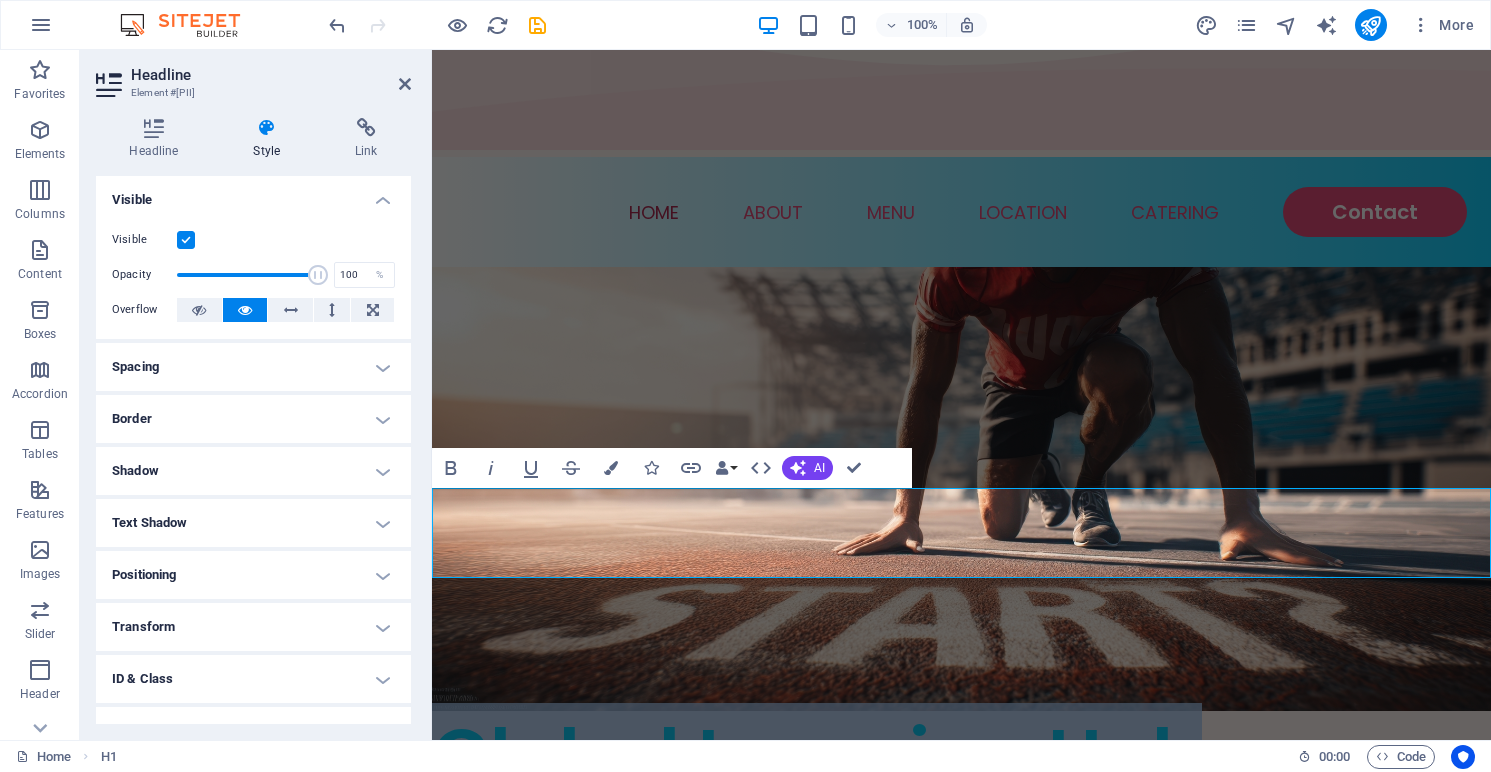 click on "Global Learning Hub" at bounding box center [817, 755] 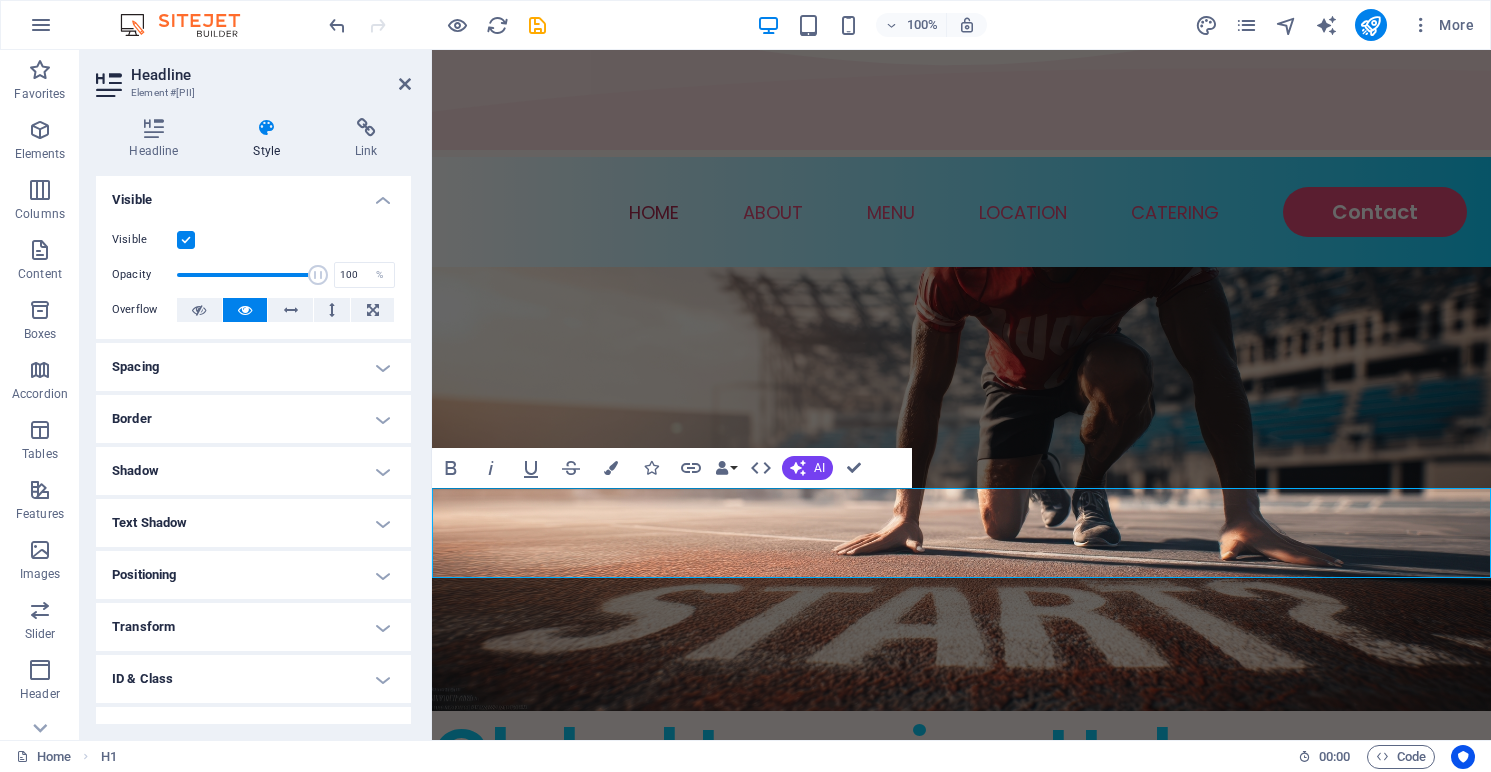 click on "Global Learning Hub" at bounding box center (817, 755) 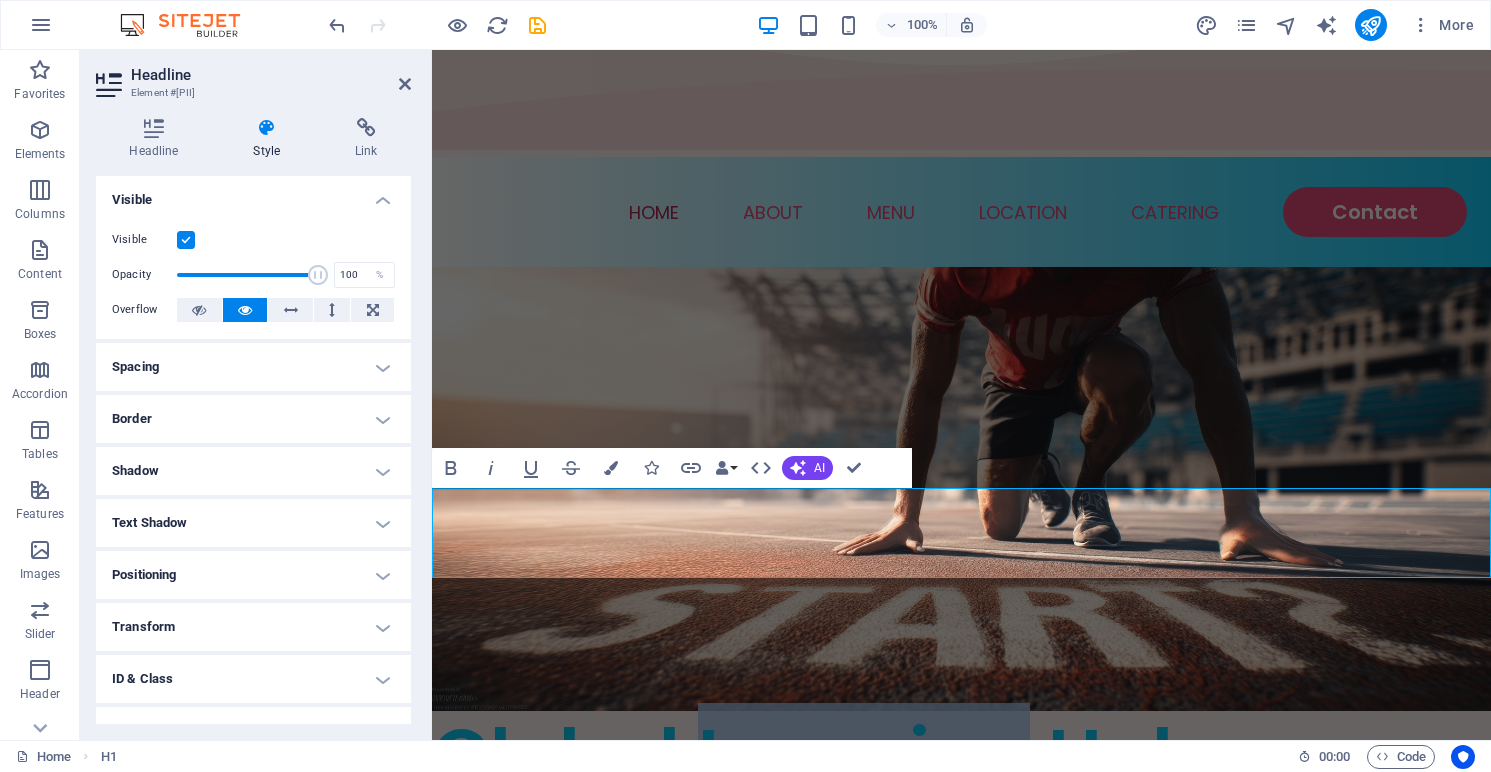 click on "Global Learning Hub" at bounding box center [817, 755] 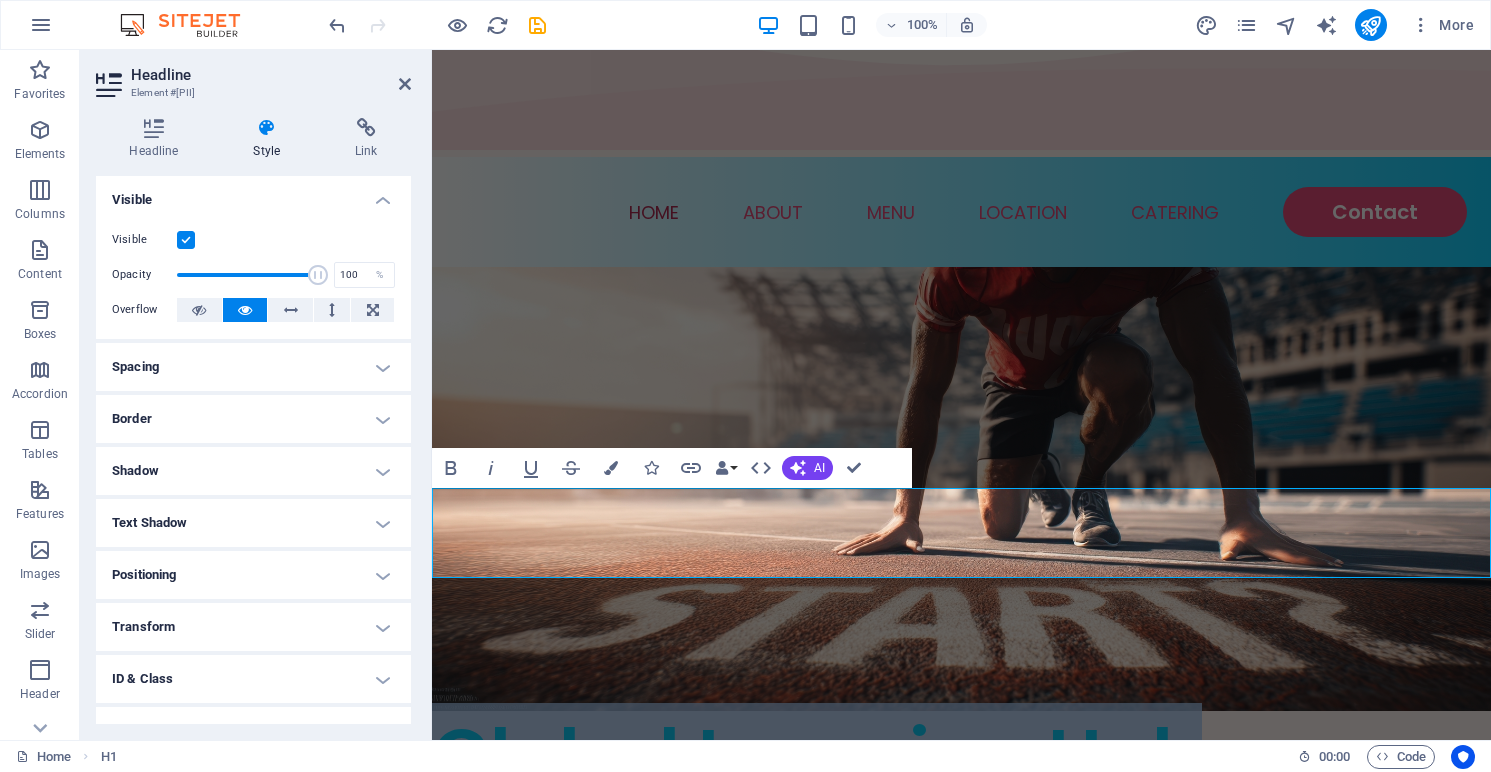 click on "Global Learning Hub" at bounding box center (817, 755) 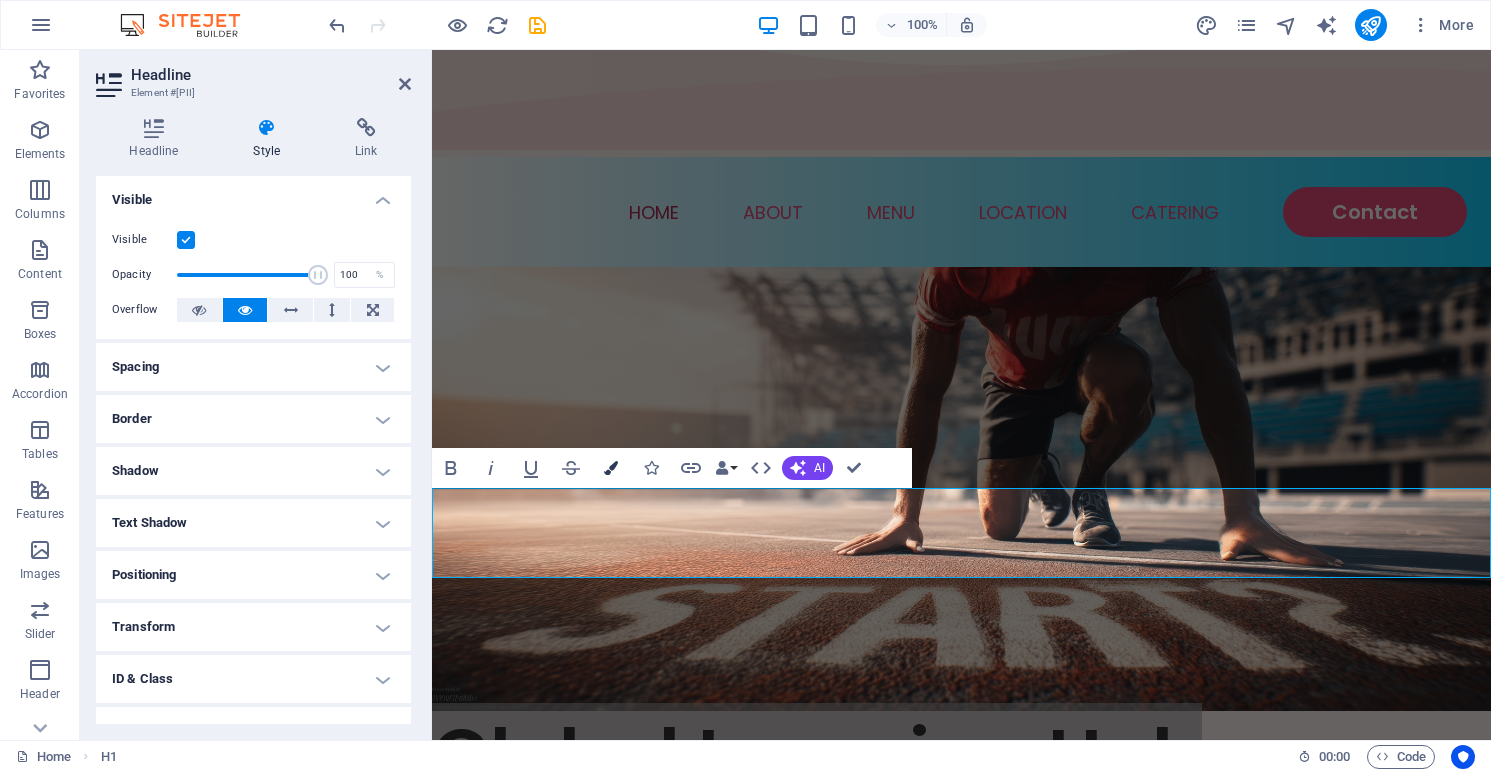 click at bounding box center (611, 468) 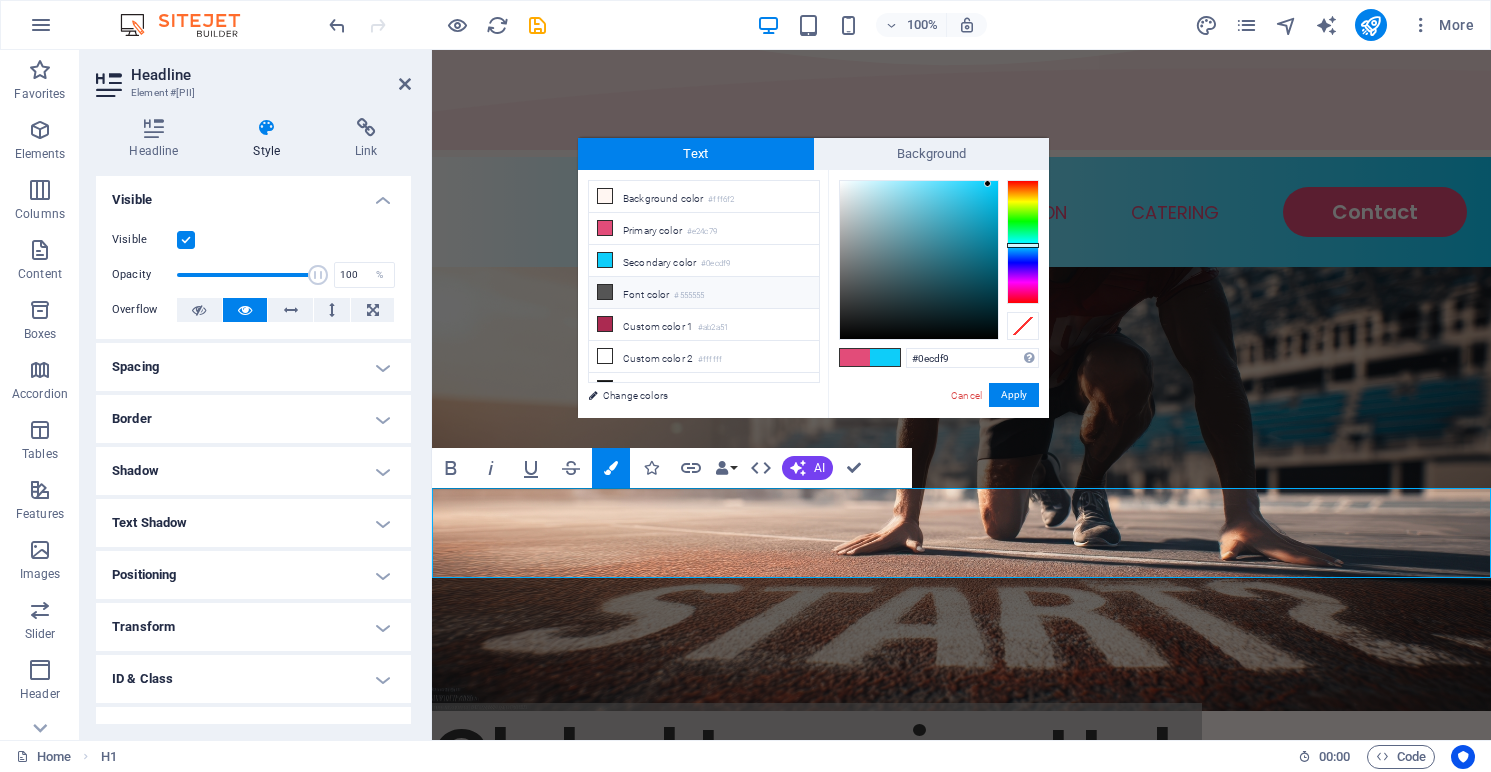 click on "Font color
#555555" at bounding box center (704, 293) 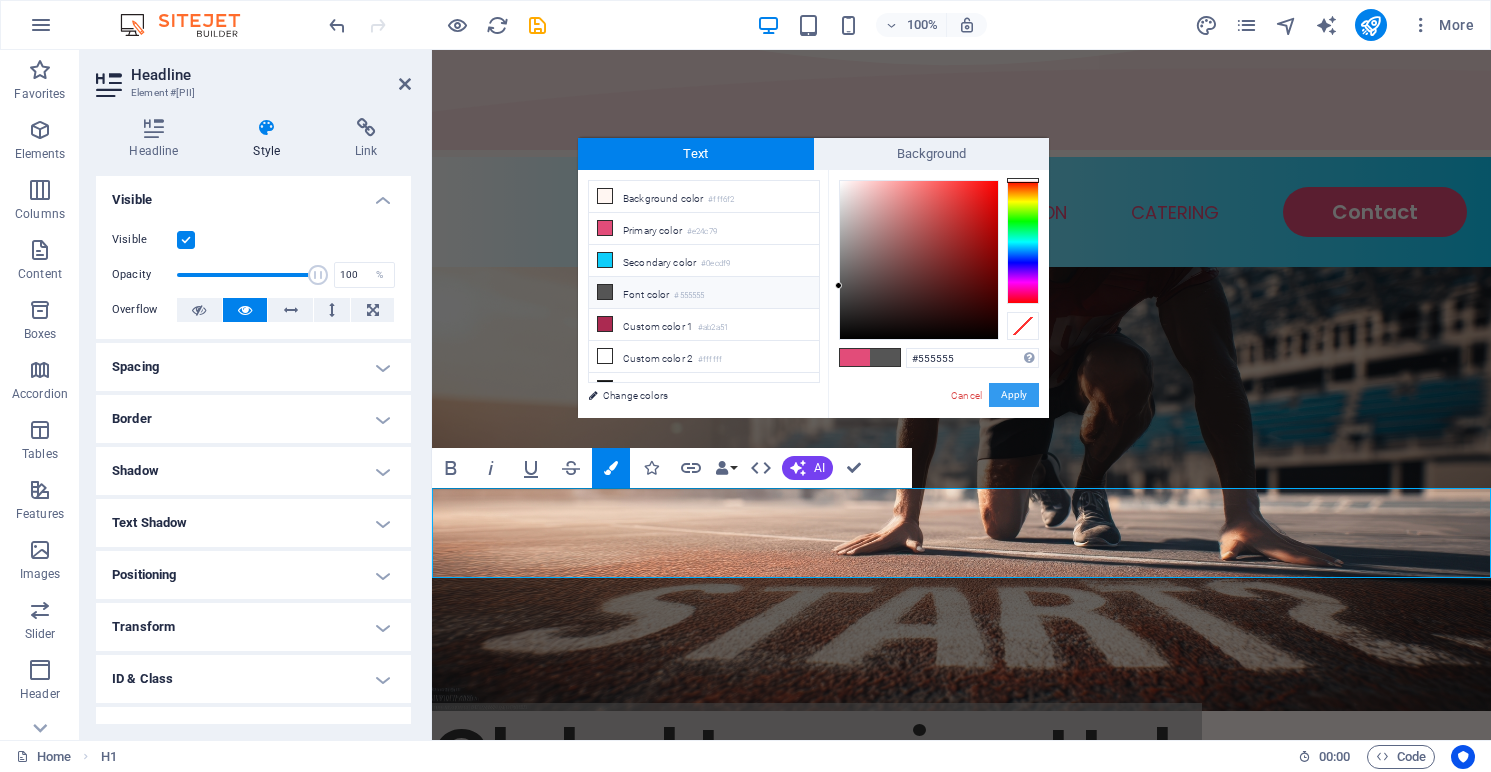 click on "Apply" at bounding box center [1014, 395] 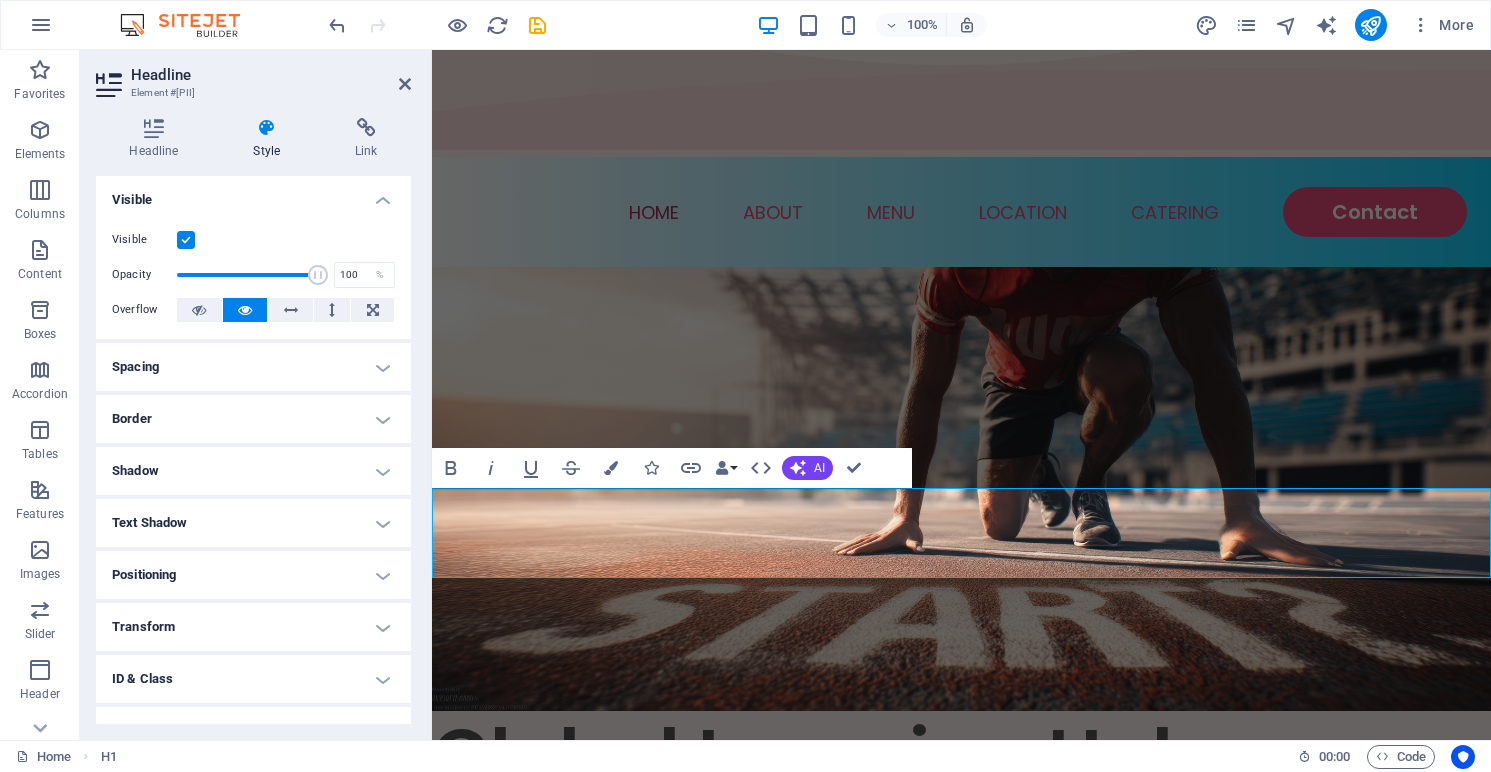 click on "Global Learning Hub" at bounding box center [961, 756] 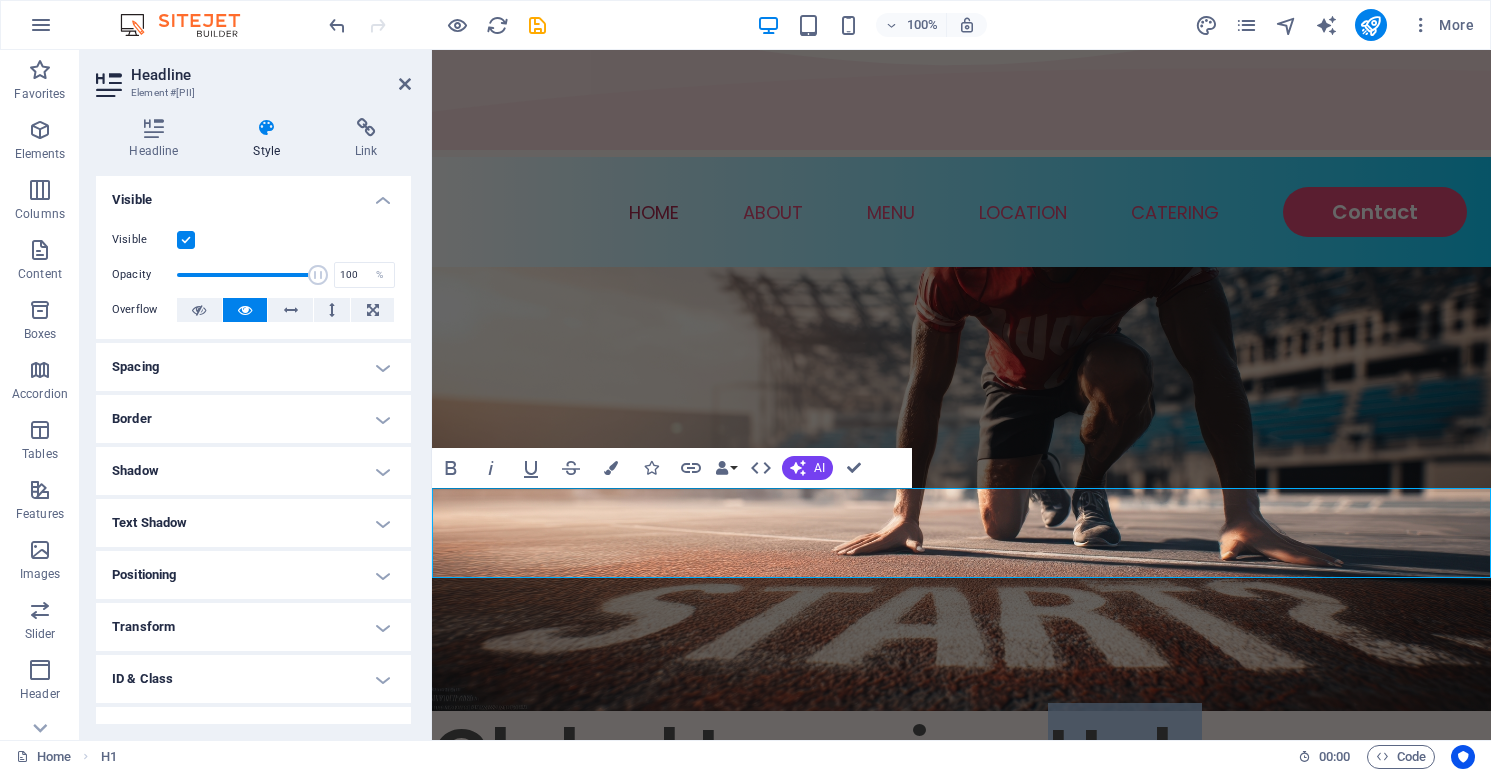 click on "Global Learning Hub" at bounding box center [961, 756] 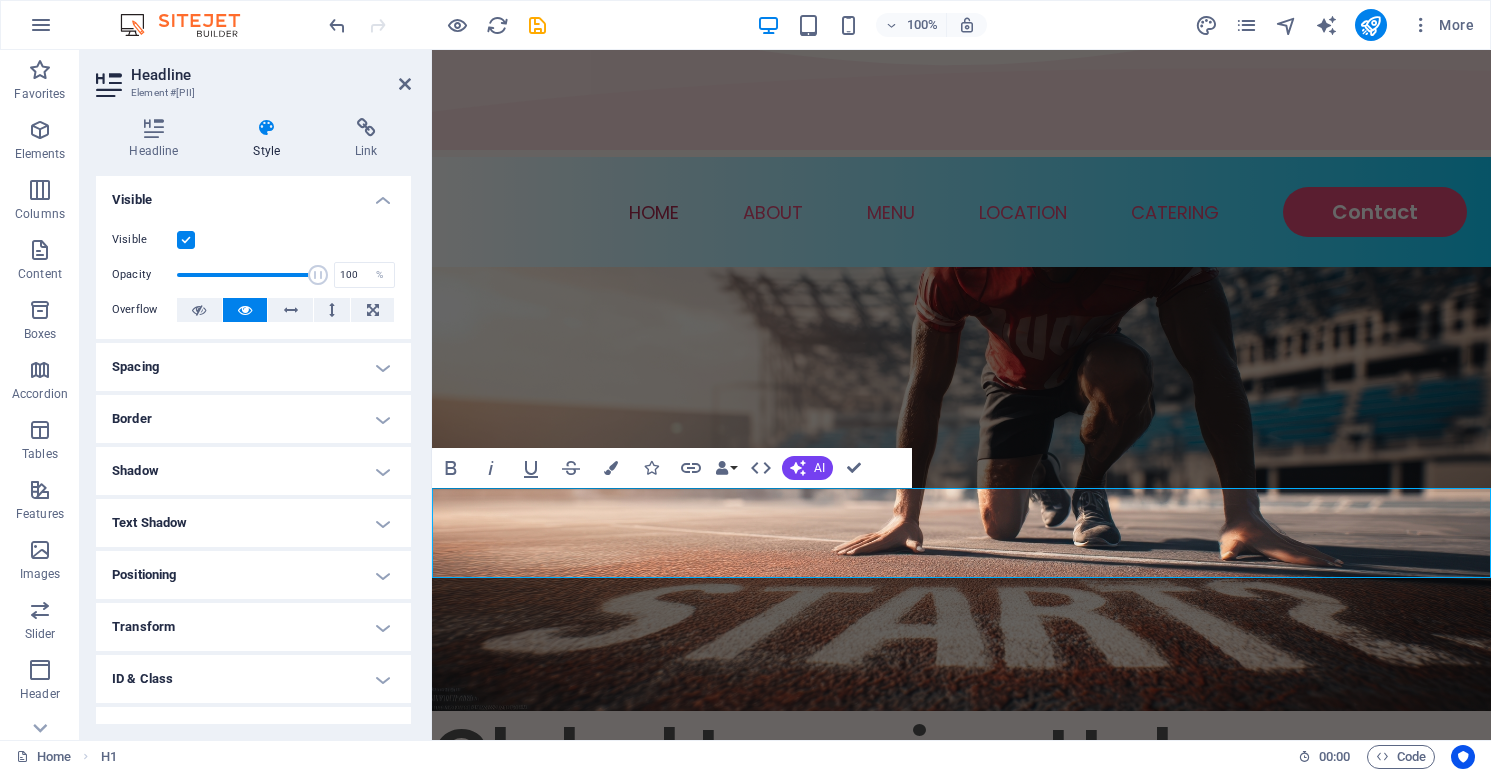 click on "Global Learning Hub" at bounding box center [961, 756] 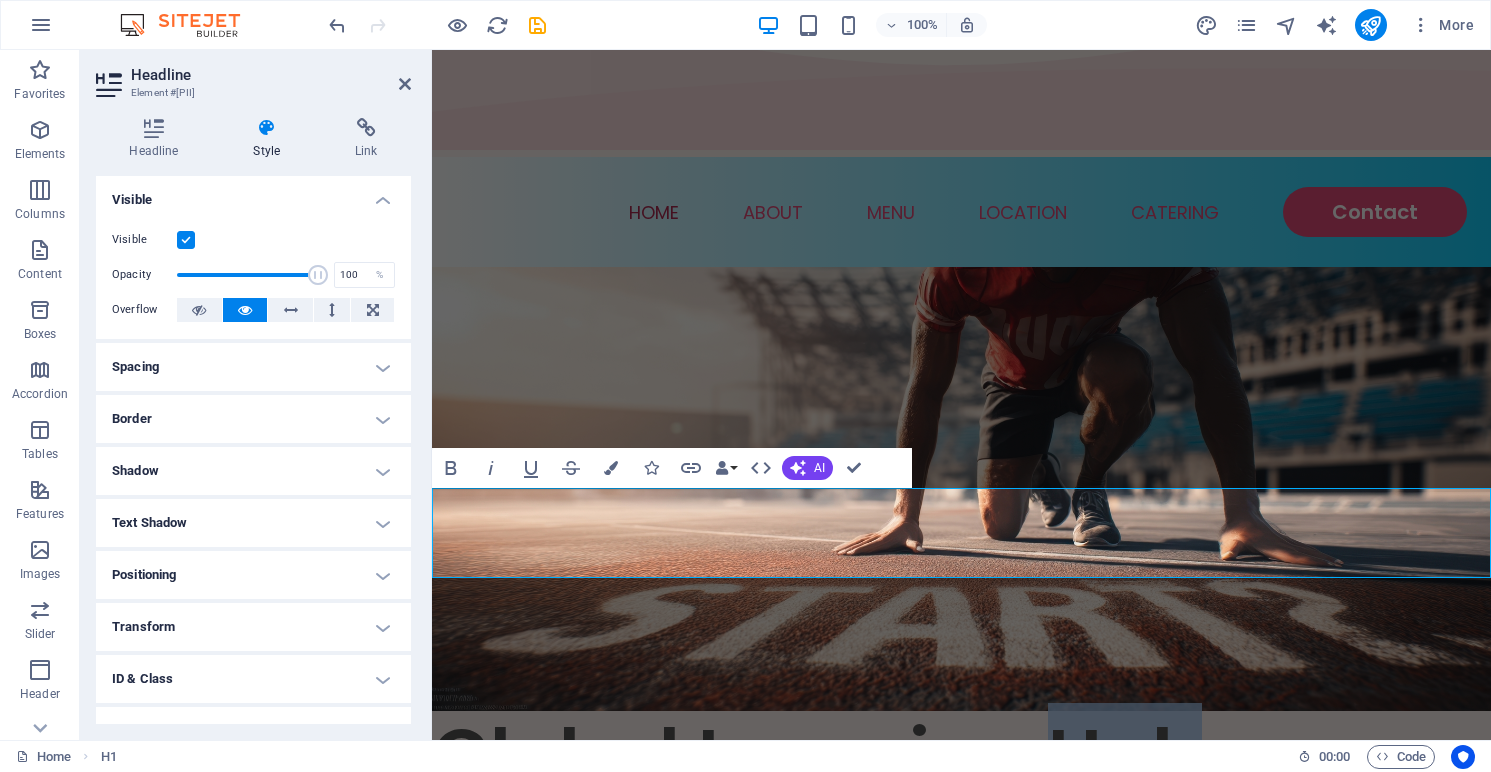 click on "Global Learning Hub" at bounding box center (961, 756) 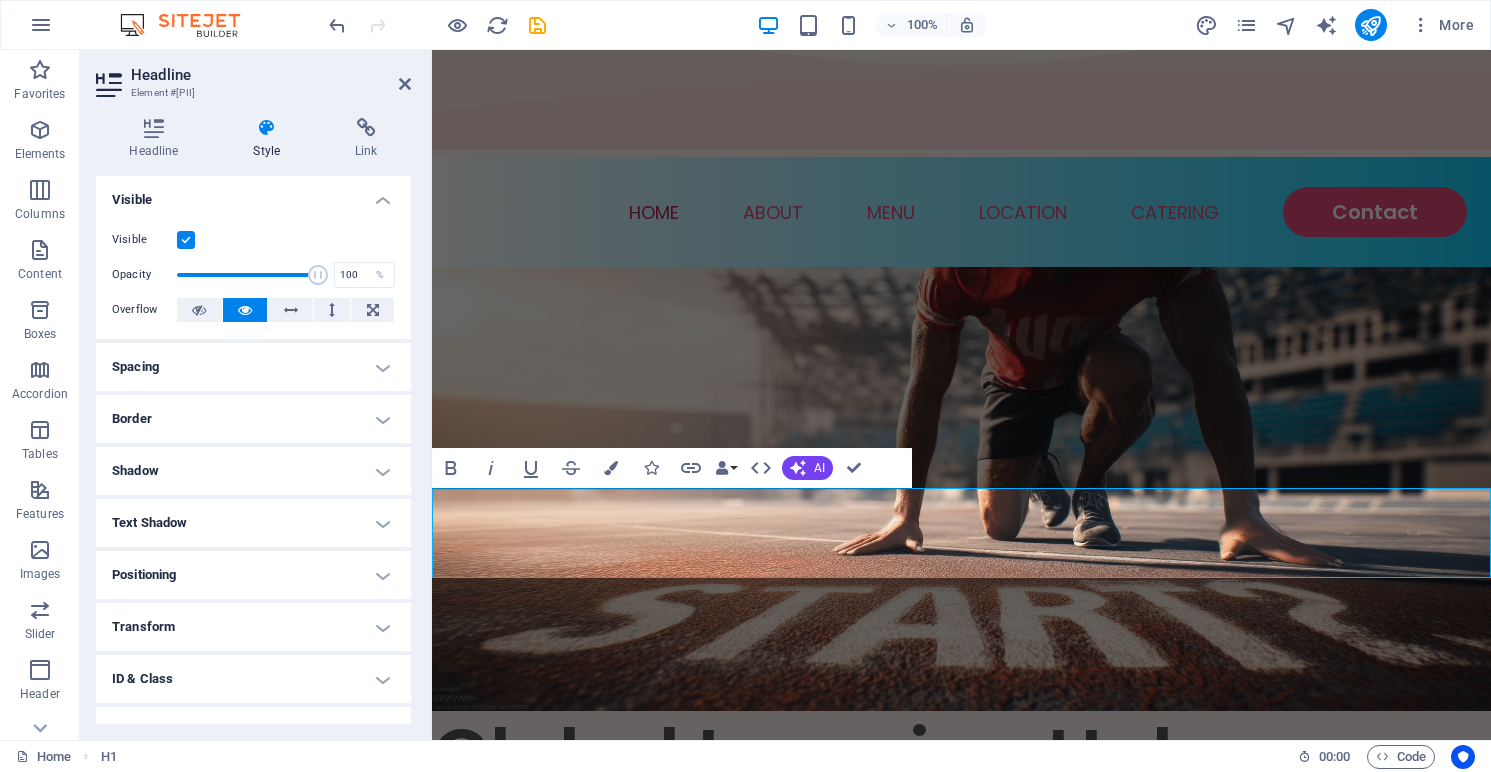 click on "Global Learning Hub" at bounding box center (961, 756) 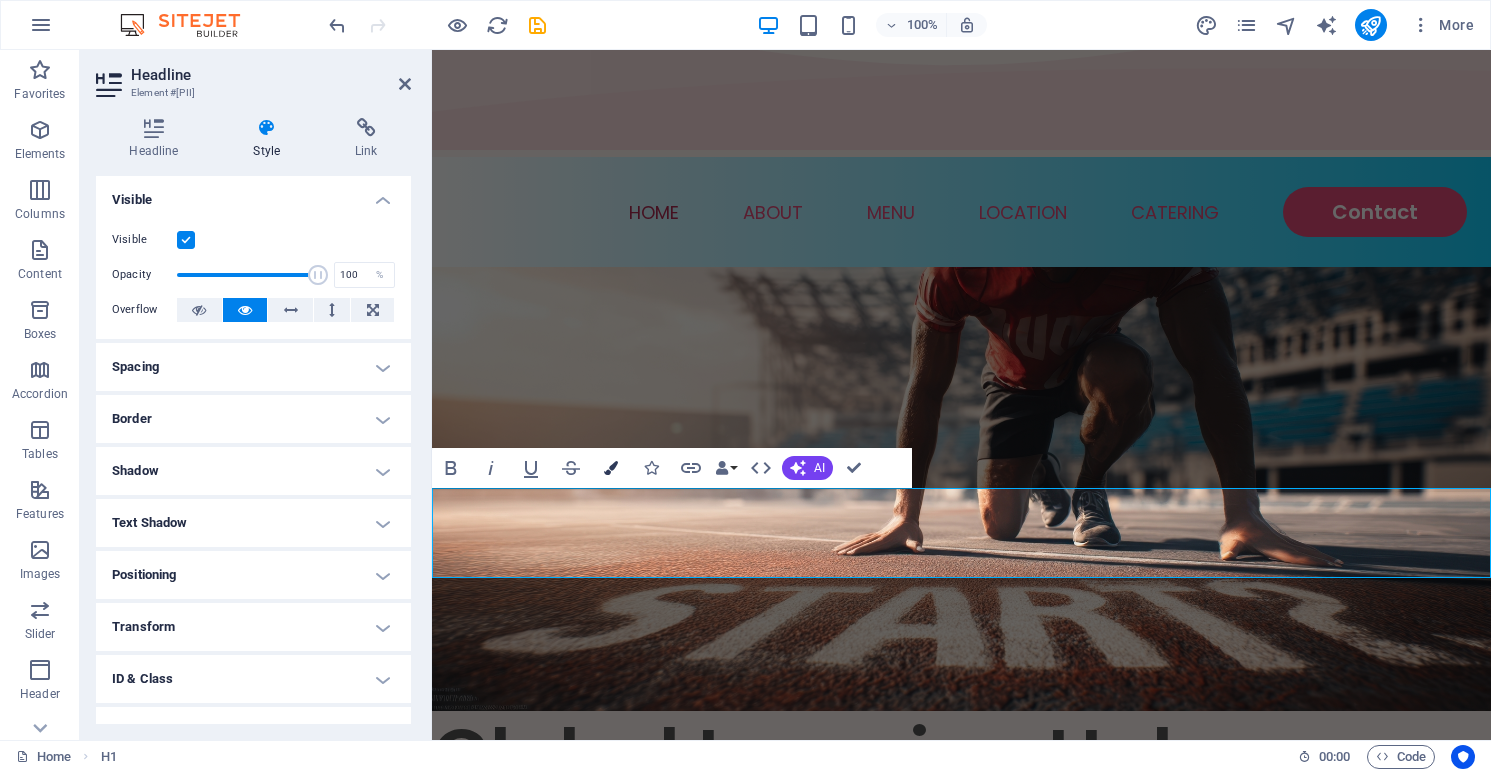 click at bounding box center [611, 468] 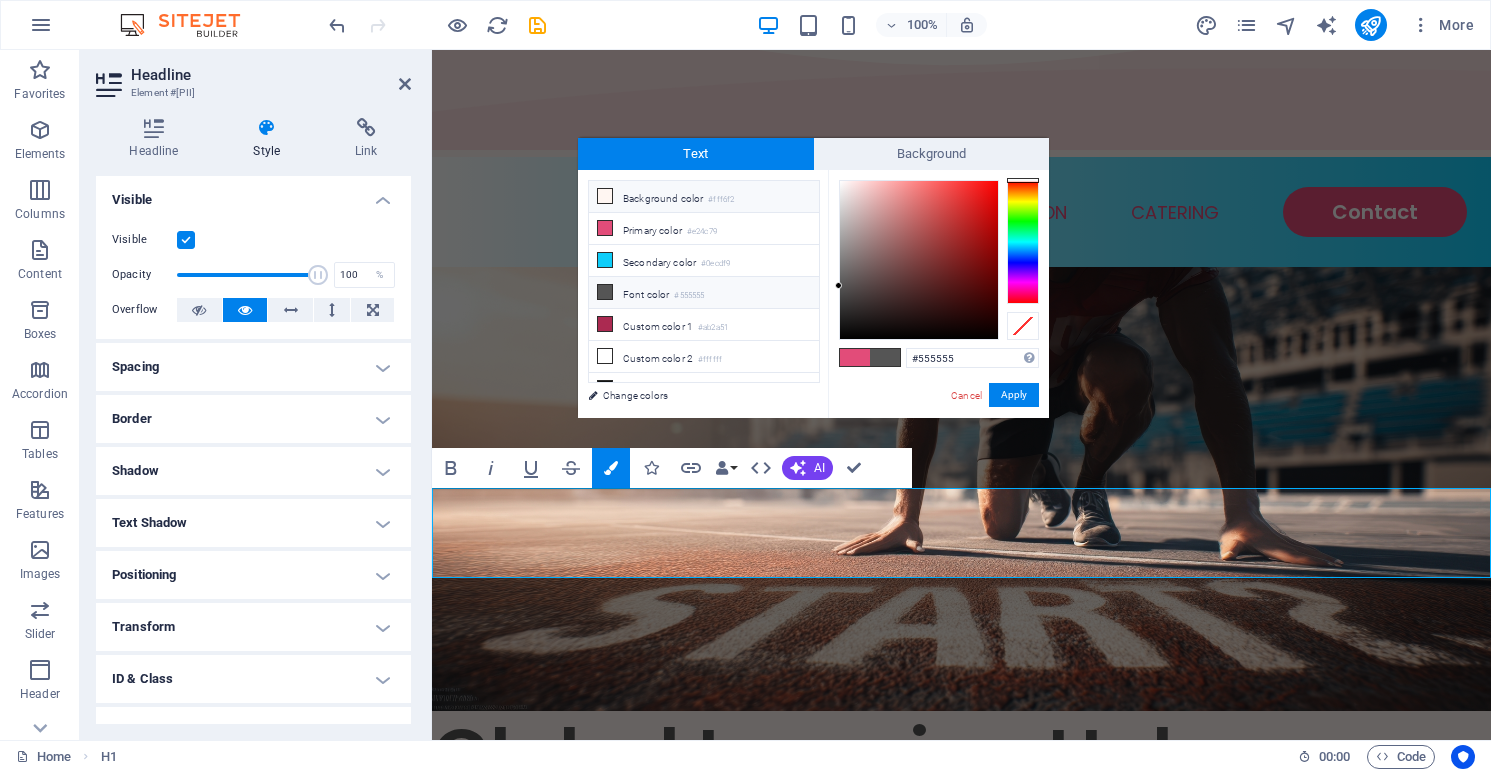 click on "Background color
#fff6f2" at bounding box center (704, 197) 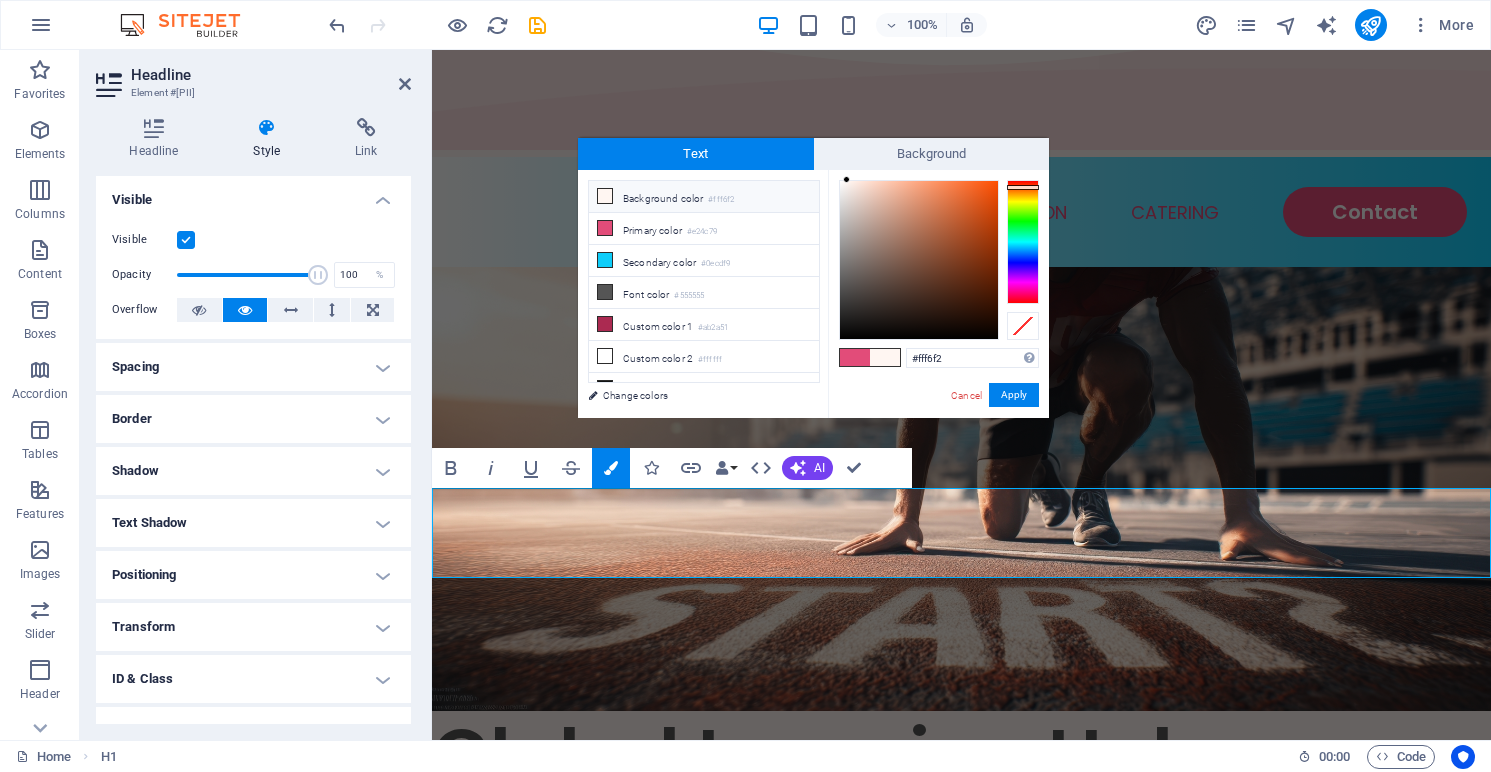 click at bounding box center [885, 357] 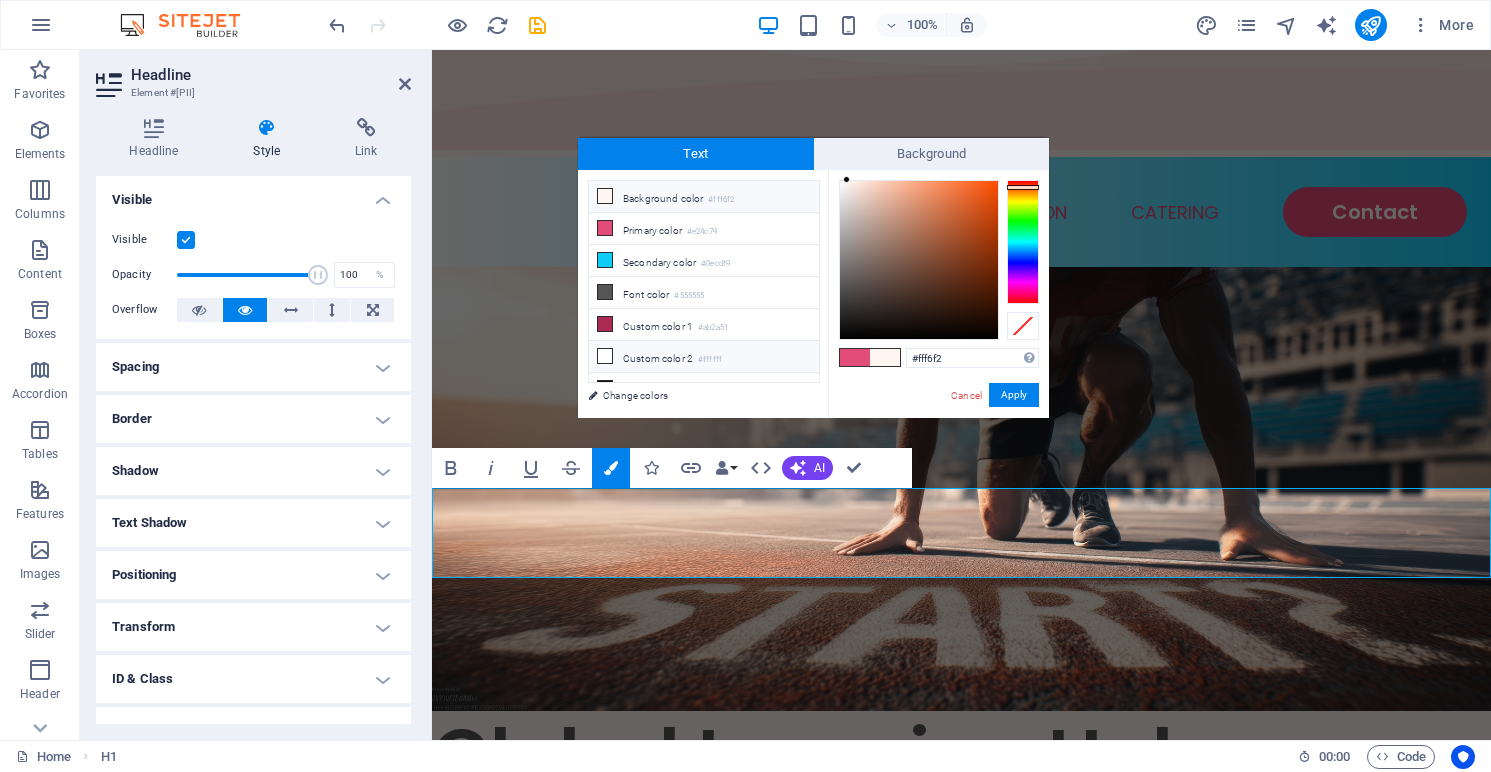 scroll, scrollTop: 51, scrollLeft: 0, axis: vertical 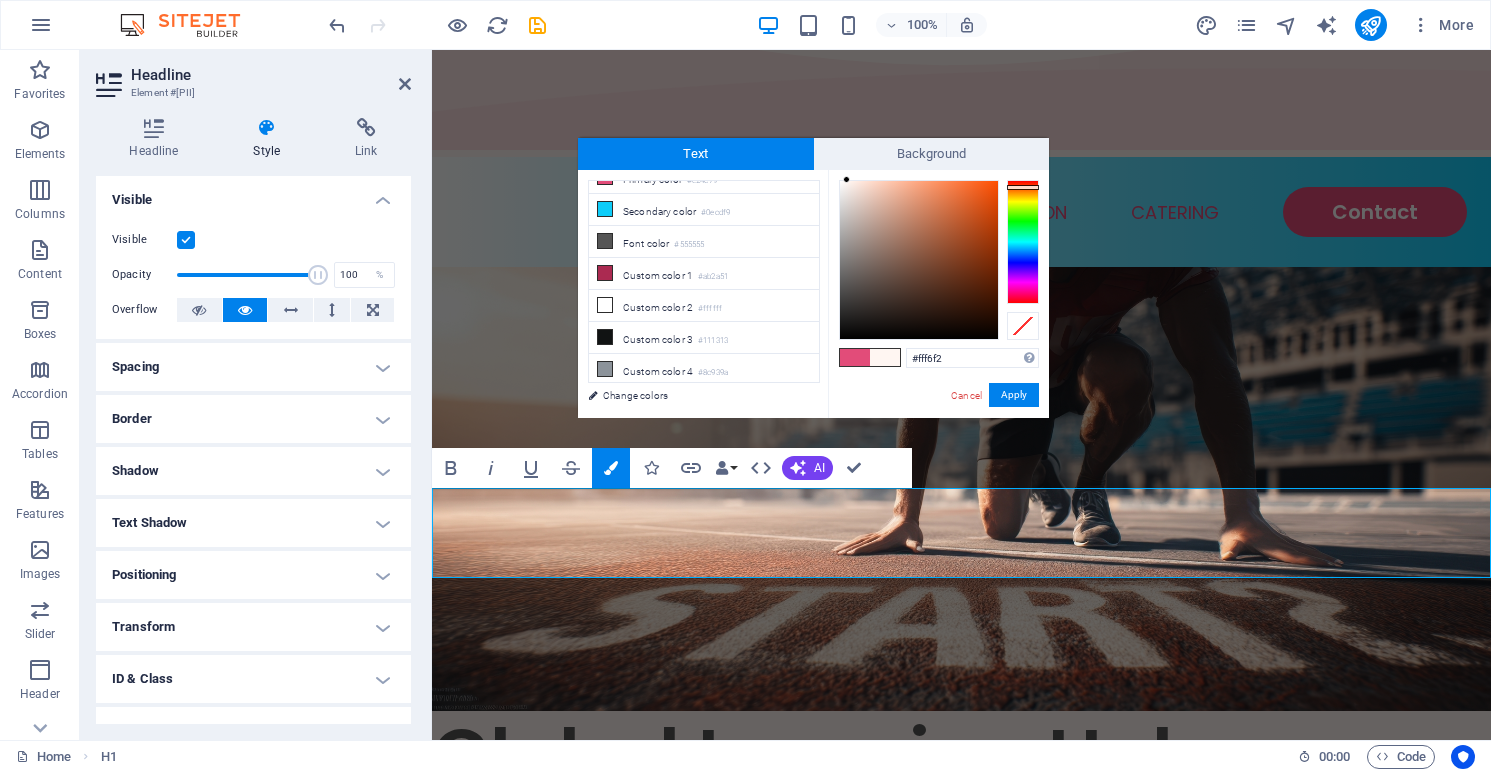 click at bounding box center [885, 357] 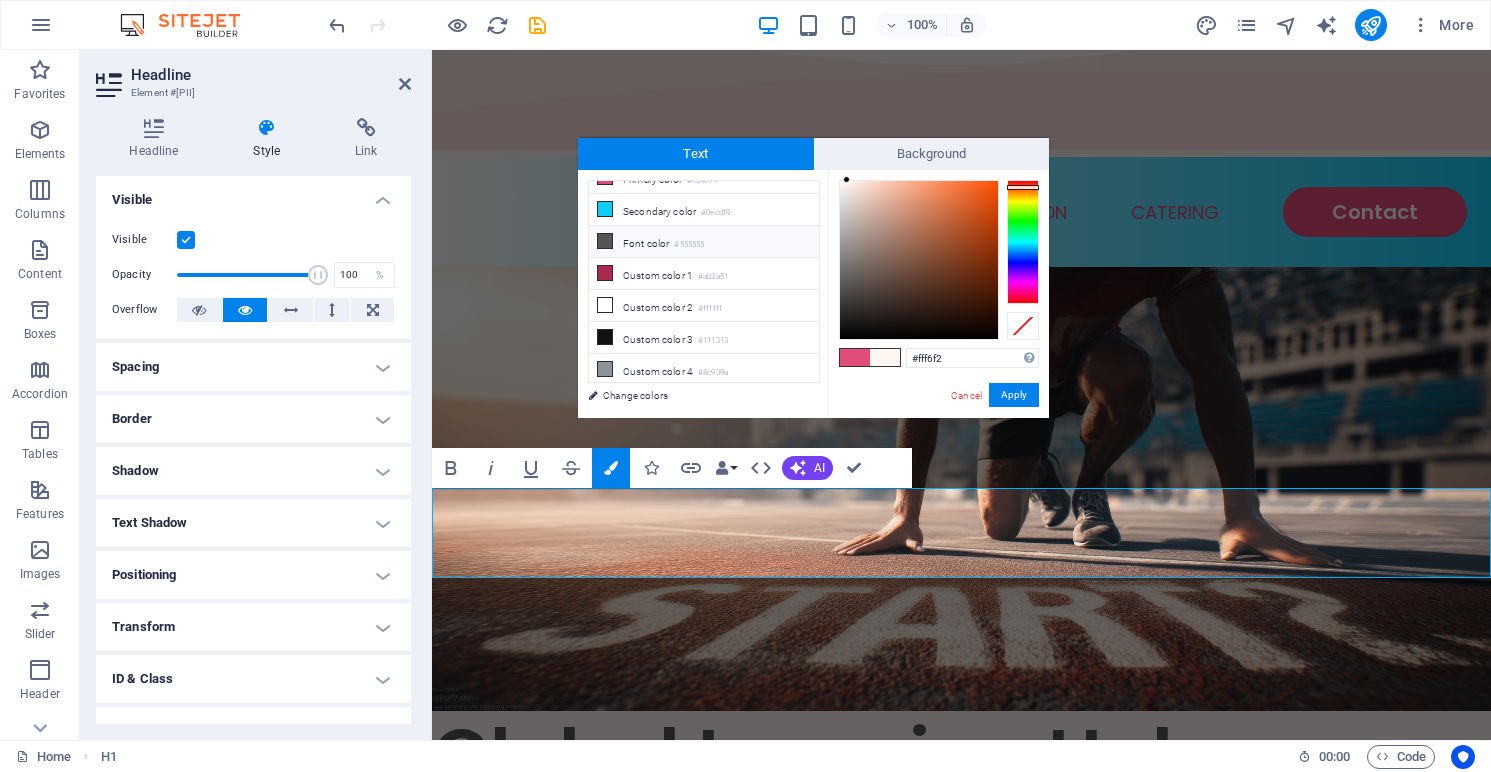 scroll, scrollTop: 0, scrollLeft: 0, axis: both 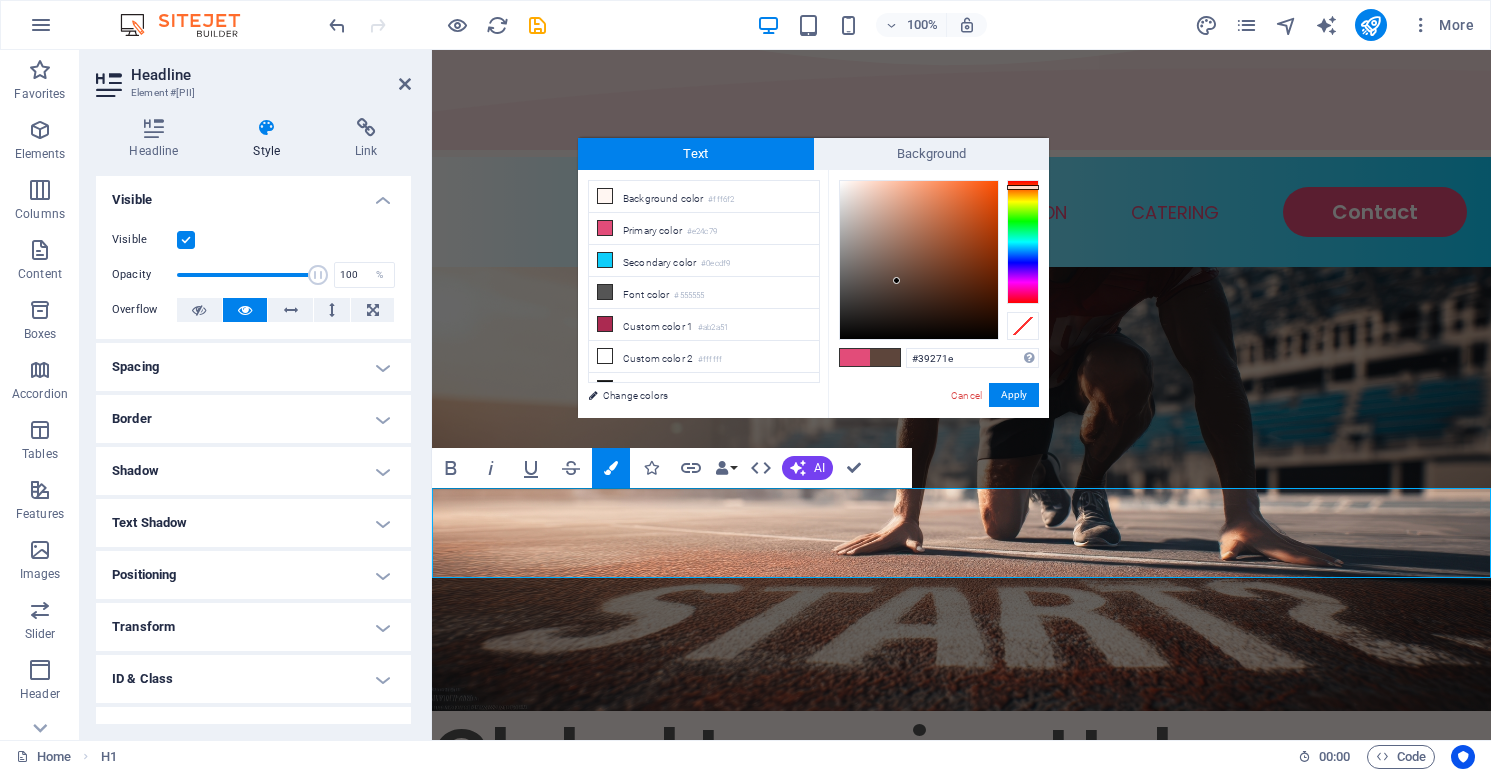 drag, startPoint x: 847, startPoint y: 180, endPoint x: 914, endPoint y: 303, distance: 140.06427 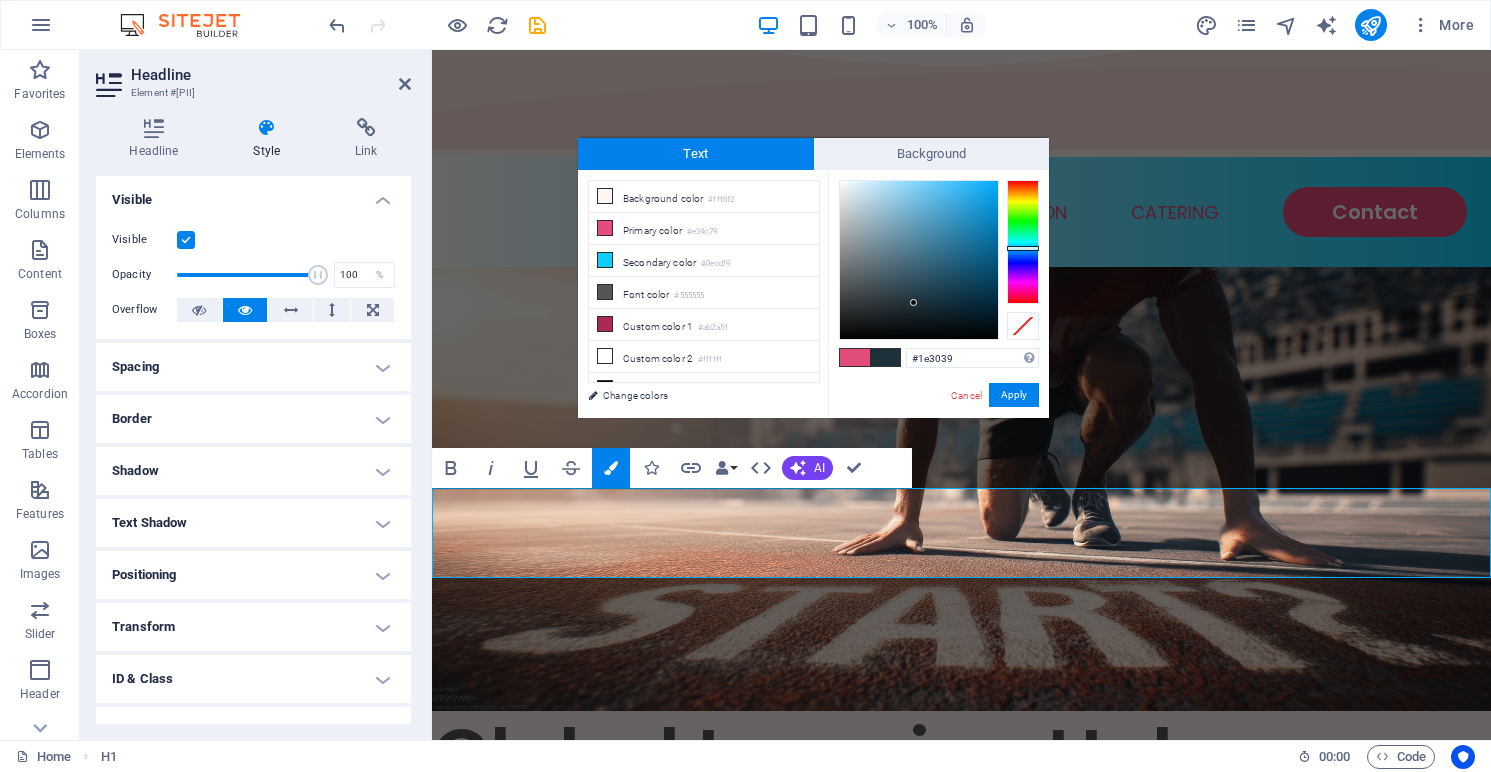 drag, startPoint x: 1012, startPoint y: 254, endPoint x: 1026, endPoint y: 248, distance: 15.231546 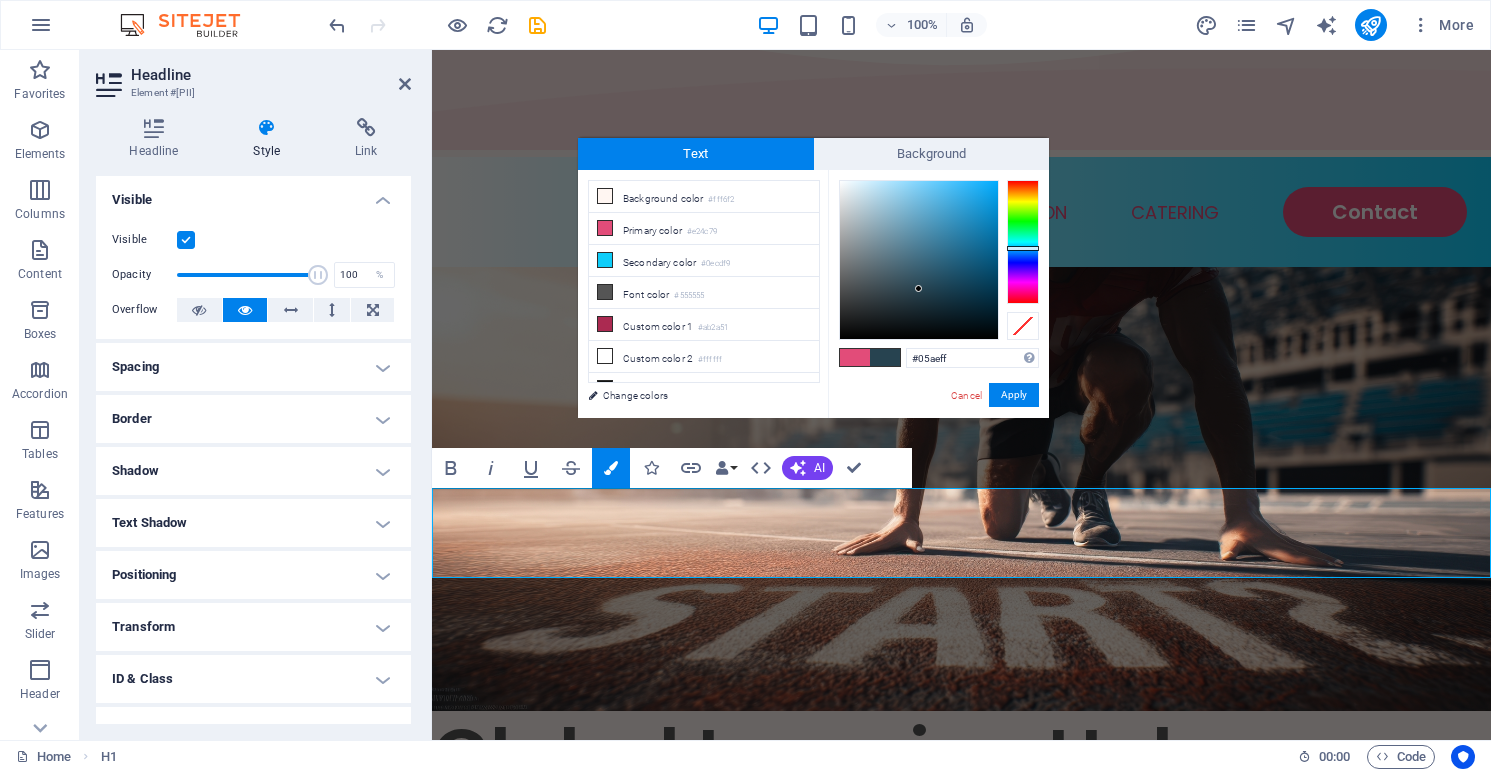 type on "#00acff" 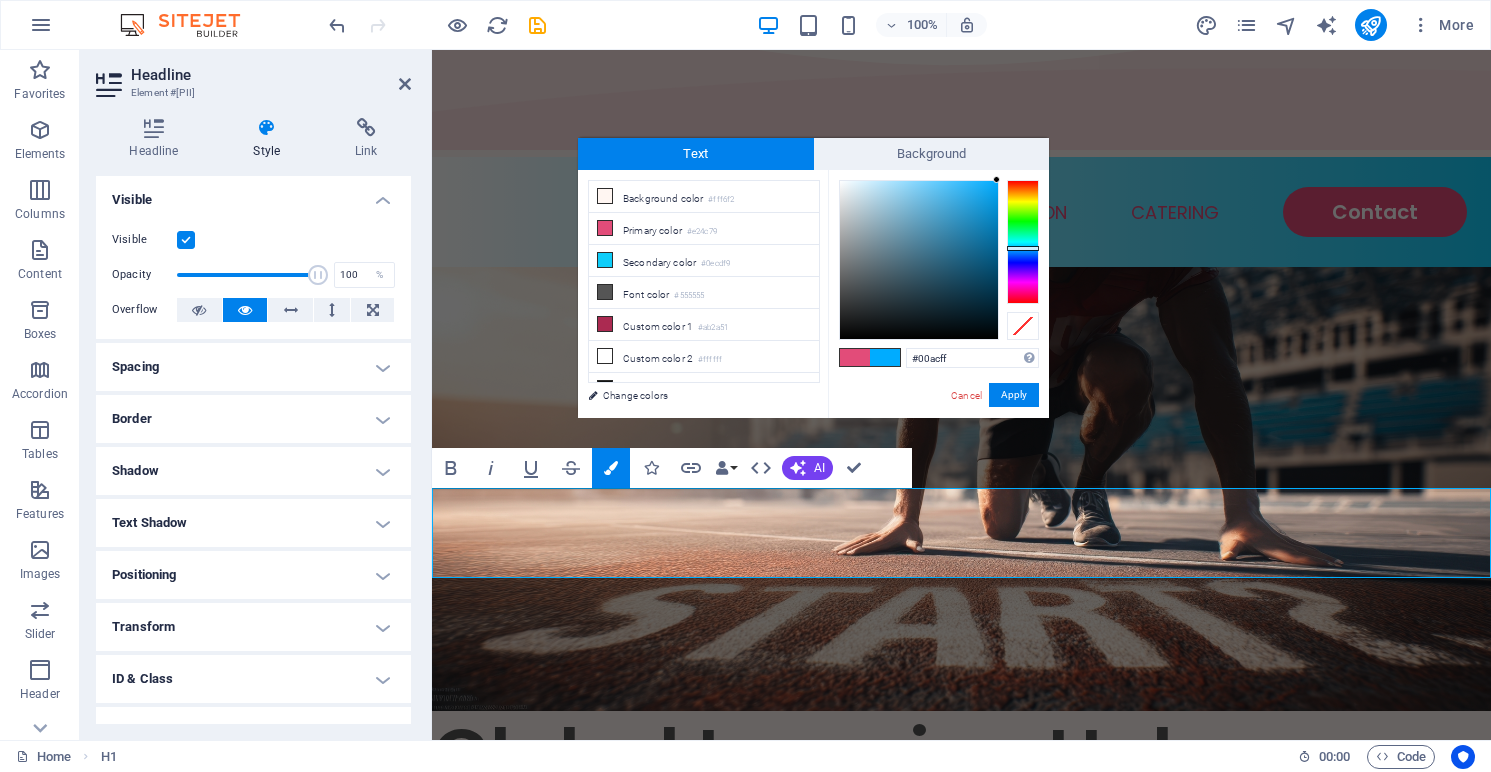 drag, startPoint x: 916, startPoint y: 302, endPoint x: 1010, endPoint y: 119, distance: 205.73041 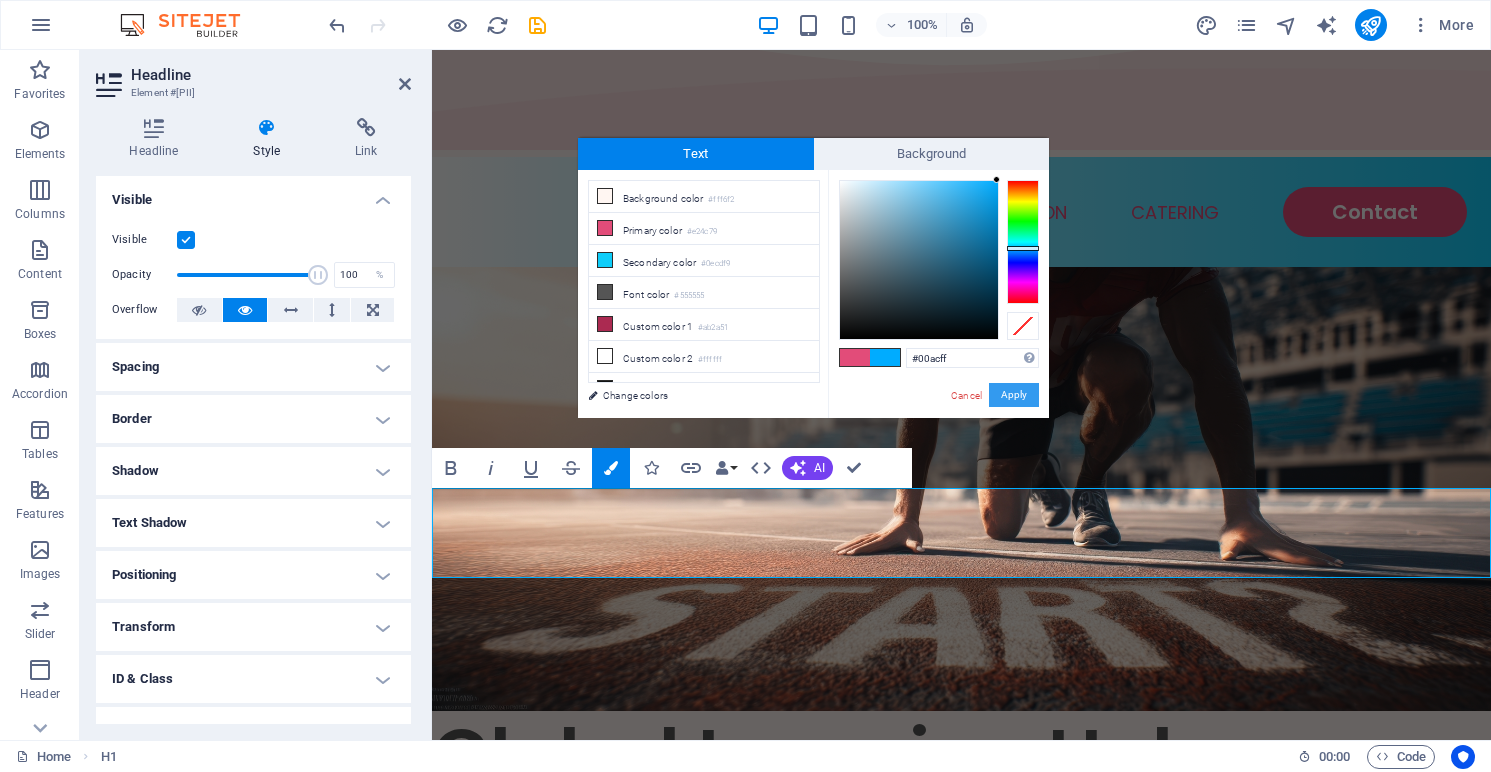 click on "Apply" at bounding box center (1014, 395) 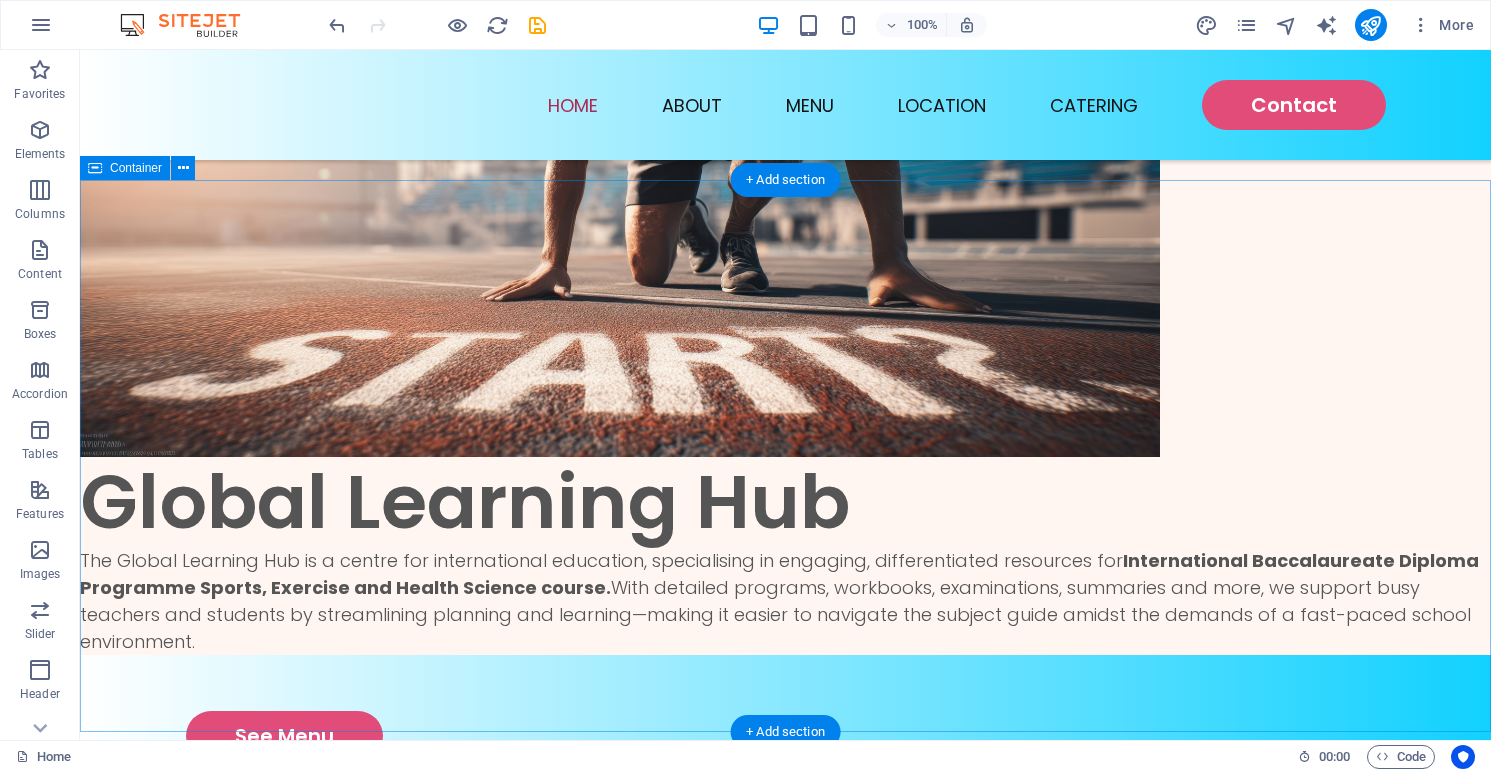 scroll, scrollTop: 0, scrollLeft: 0, axis: both 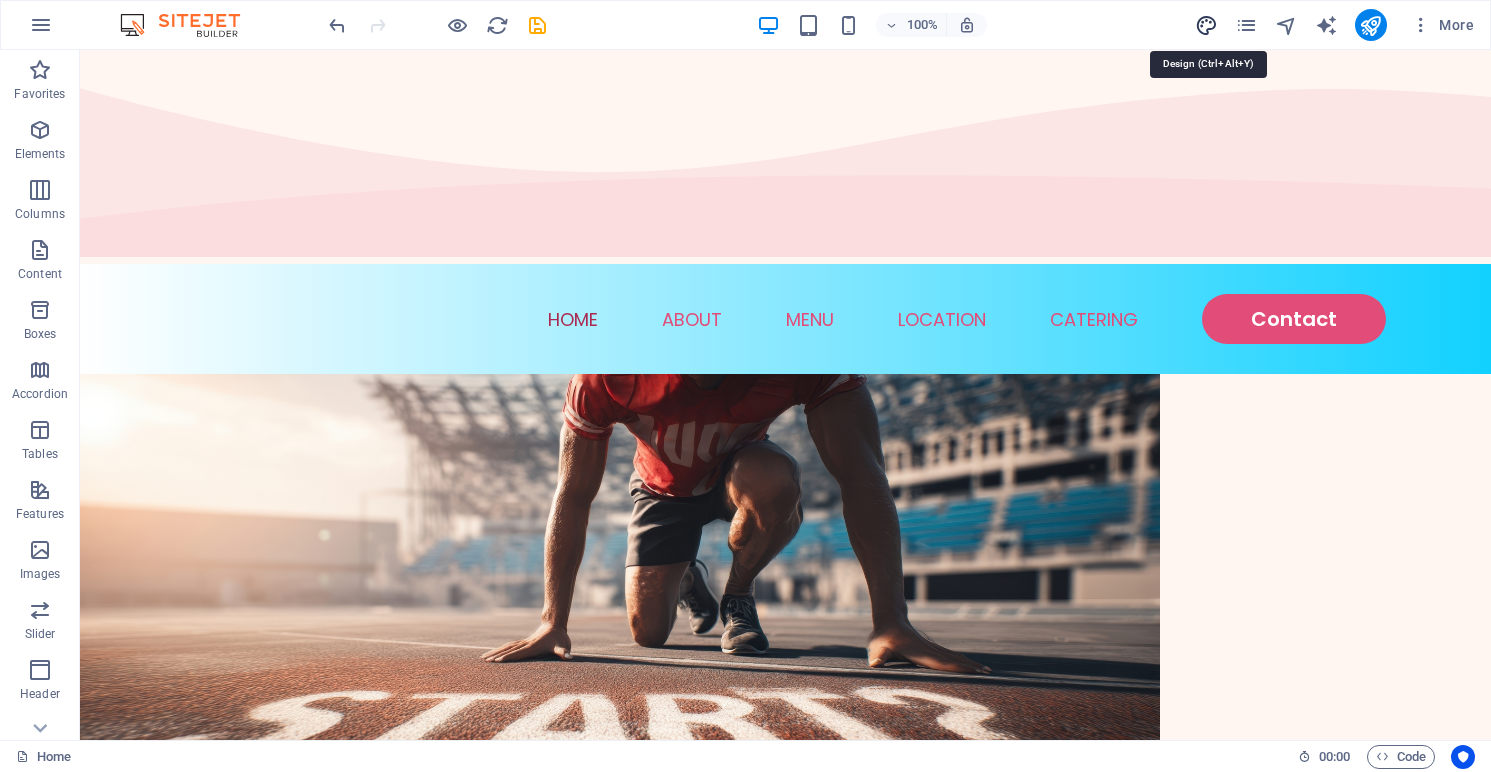 click at bounding box center [1206, 25] 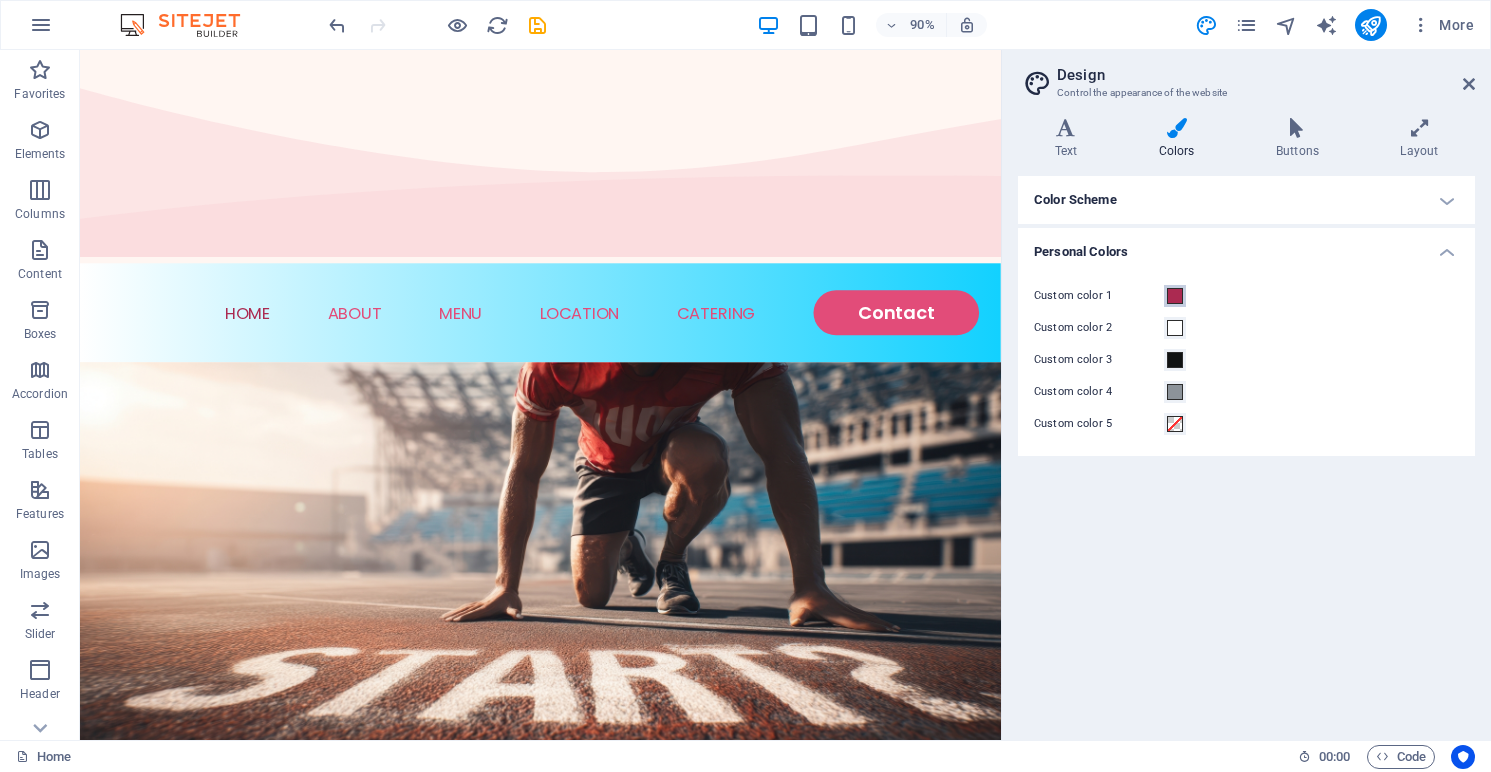 click at bounding box center (1175, 296) 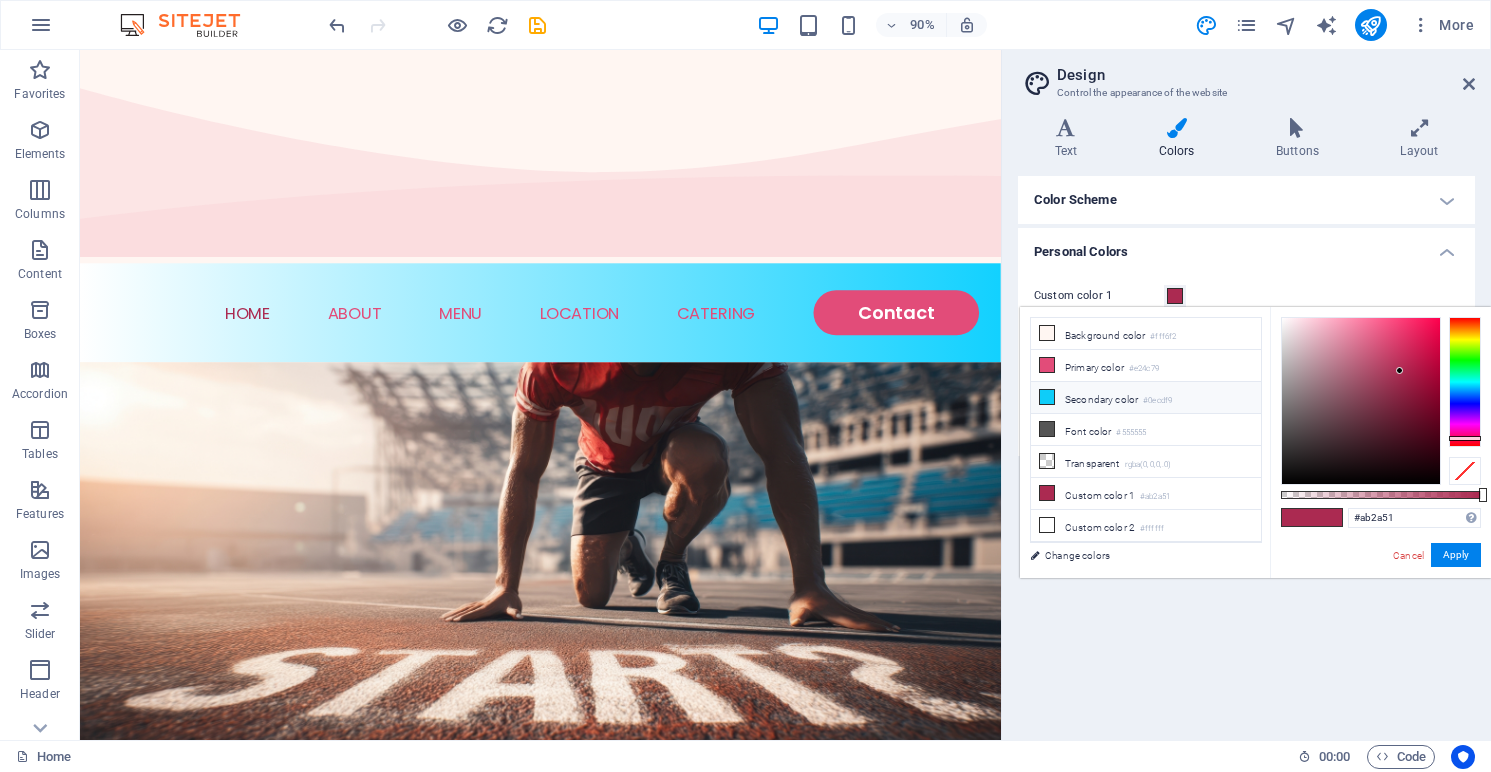 click on "Secondary color
#0ecdf9" at bounding box center (1146, 398) 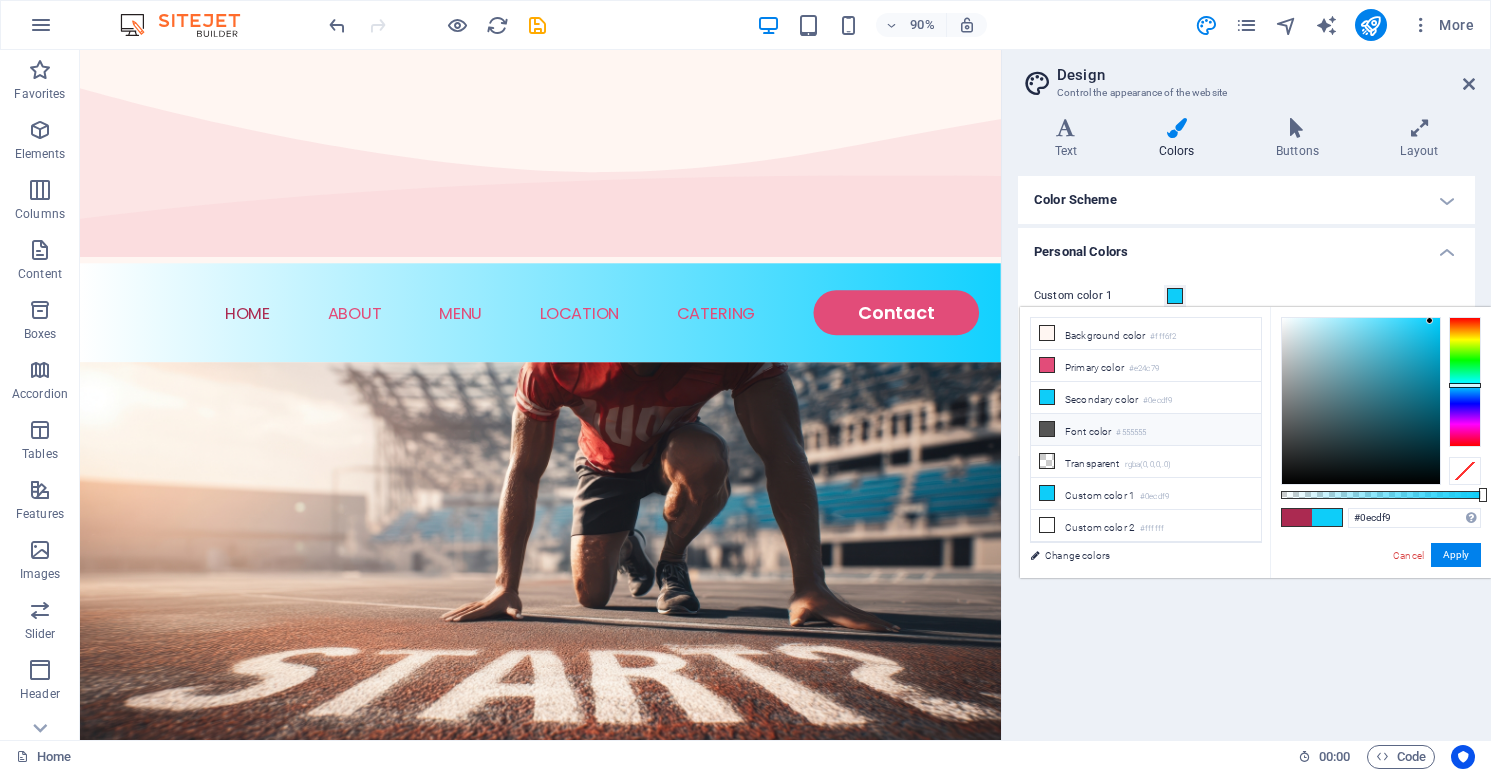 click on "Font color
#555555" at bounding box center (1146, 430) 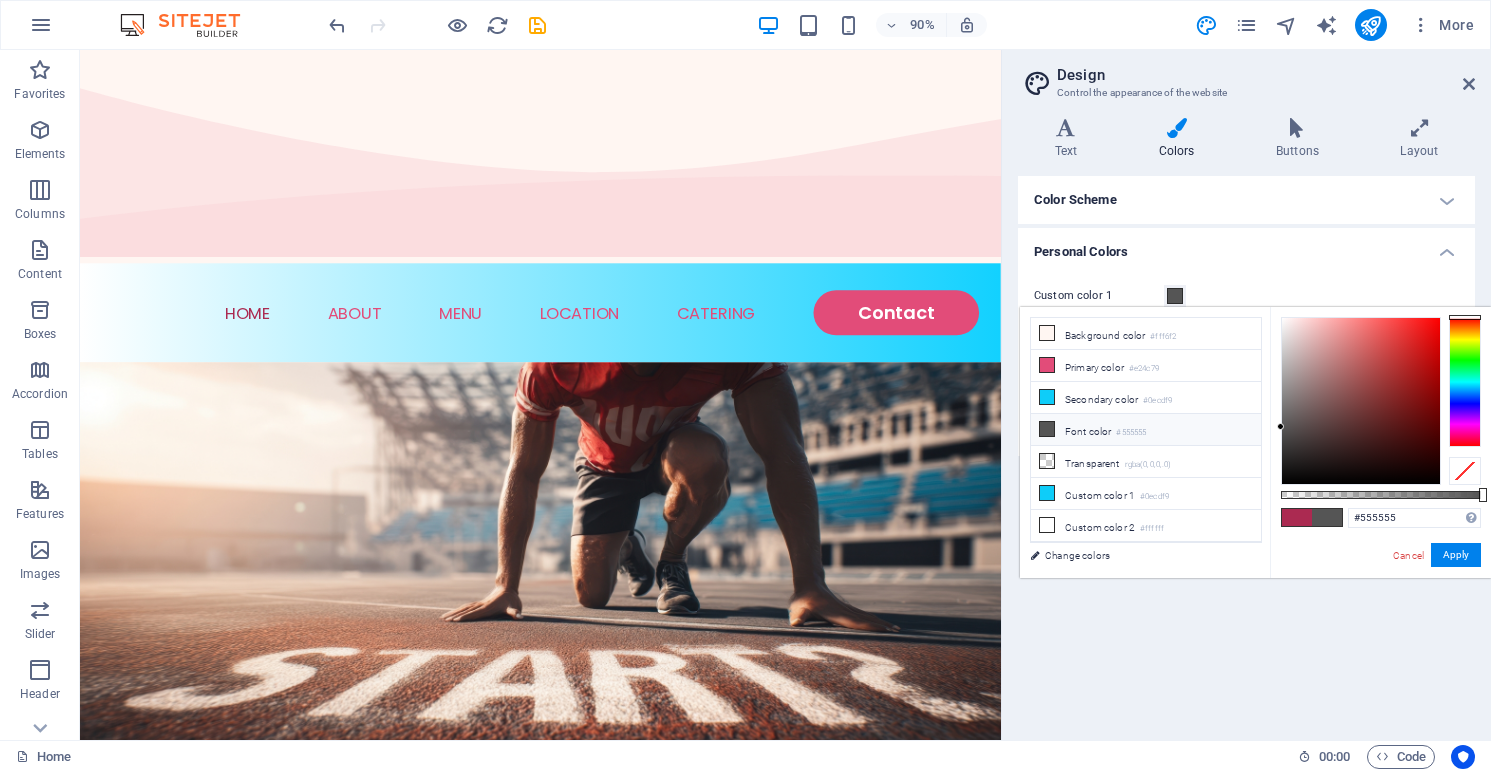 click on "Font color
#555555" at bounding box center (1146, 430) 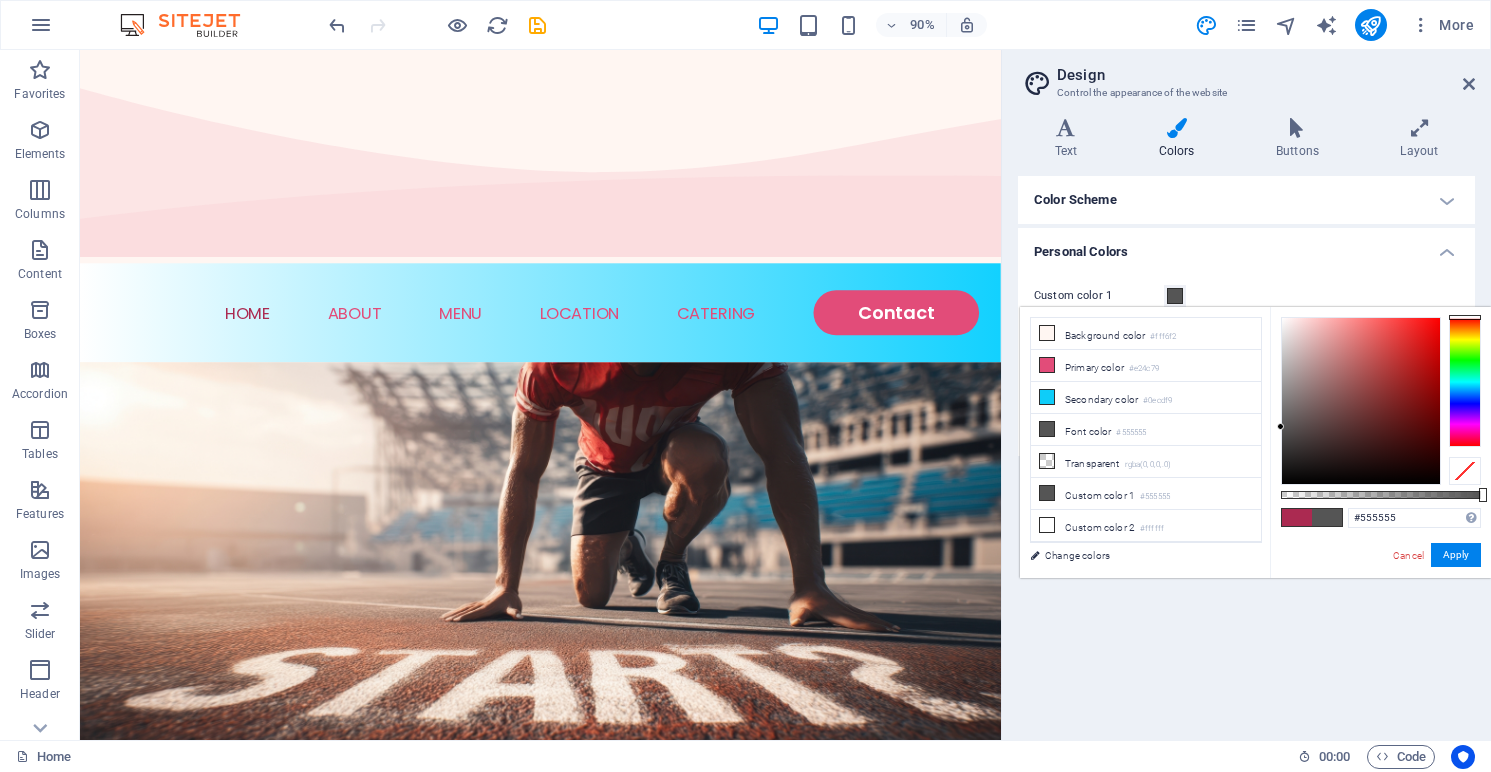 click on "Color Scheme" at bounding box center [1246, 200] 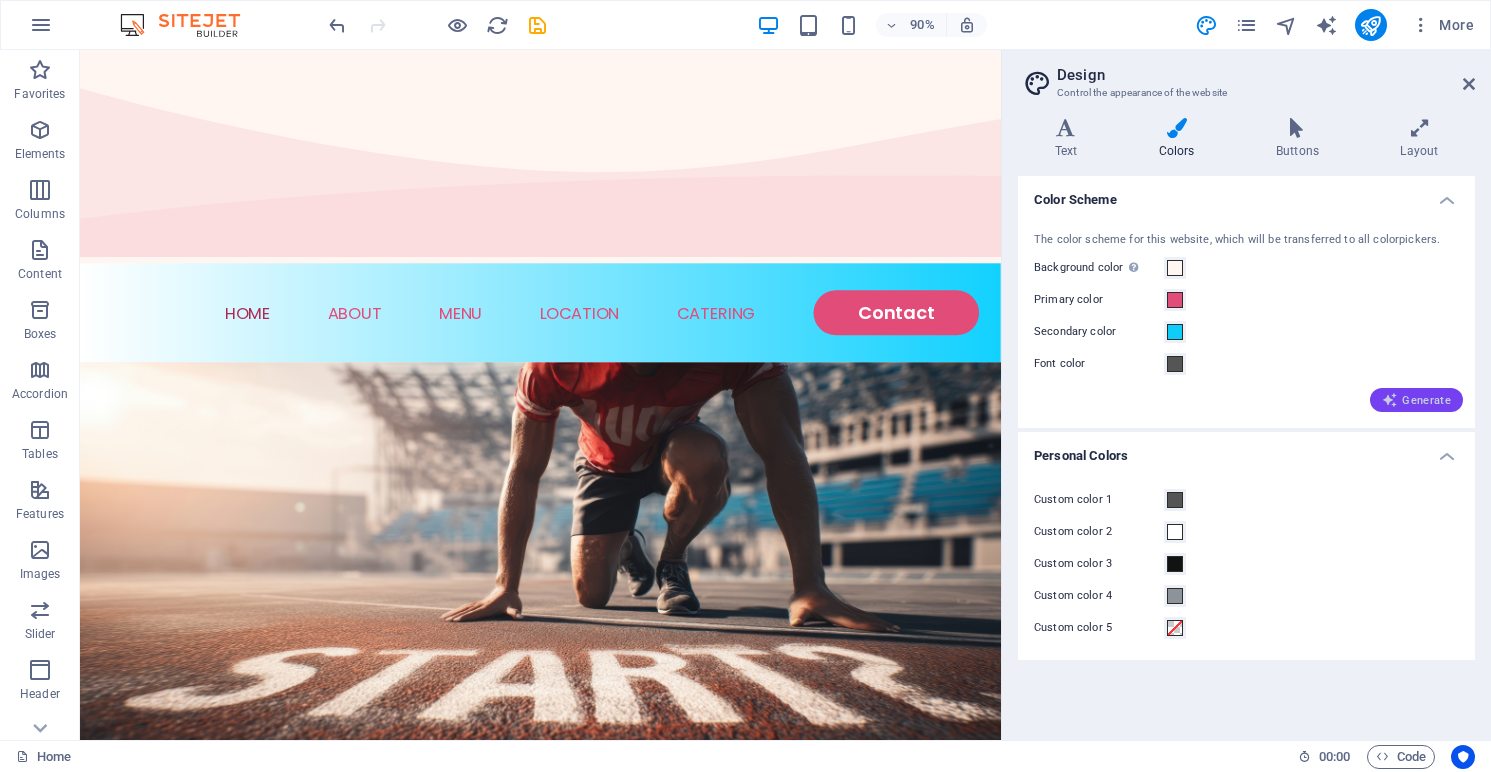 click on "Generate" at bounding box center [1416, 400] 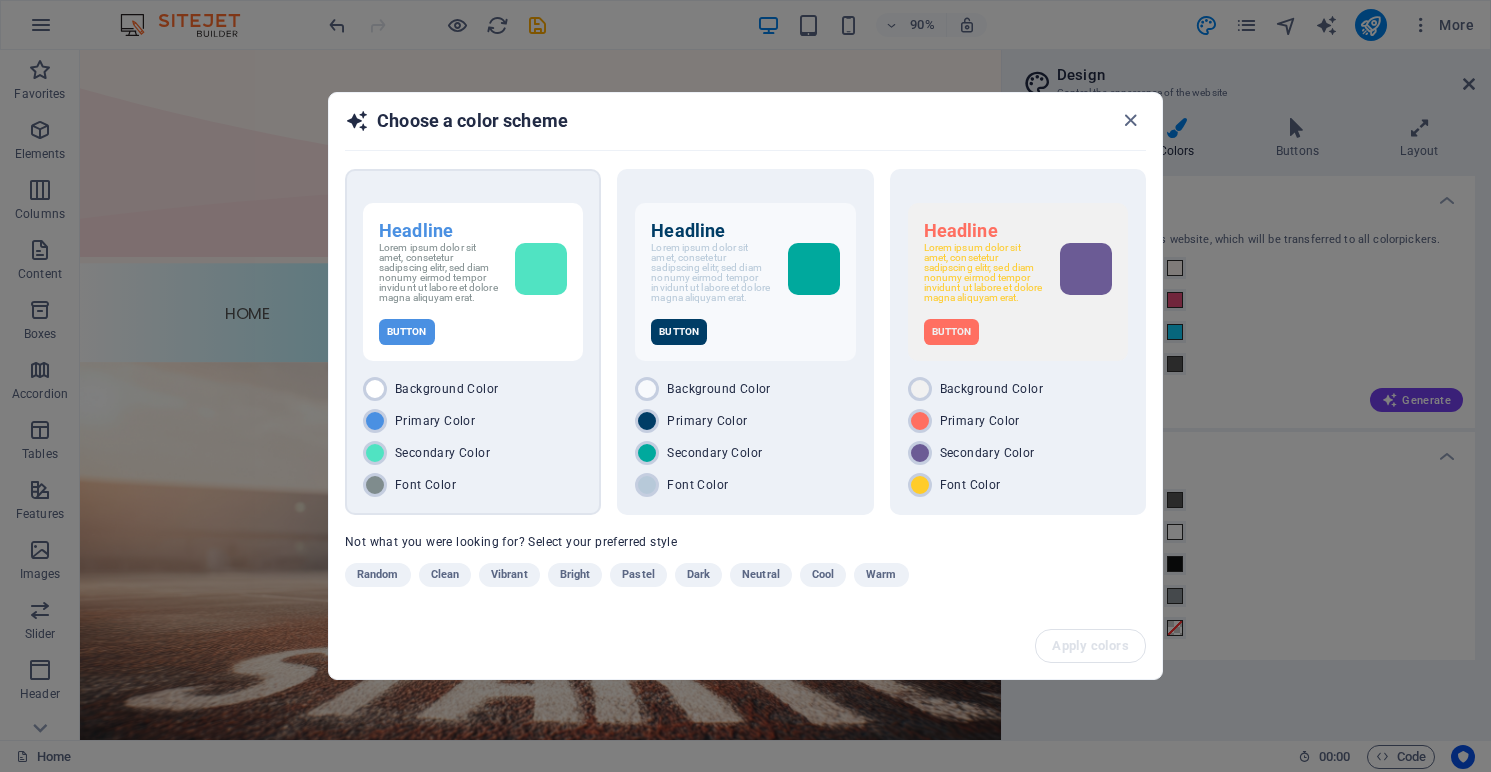 click on "Headline Lorem ipsum dolor sit amet, consetetur sadipscing elitr, sed diam nonumy eirmod tempor invidunt ut labore et dolore magna aliquyam erat. Button" at bounding box center [473, 282] 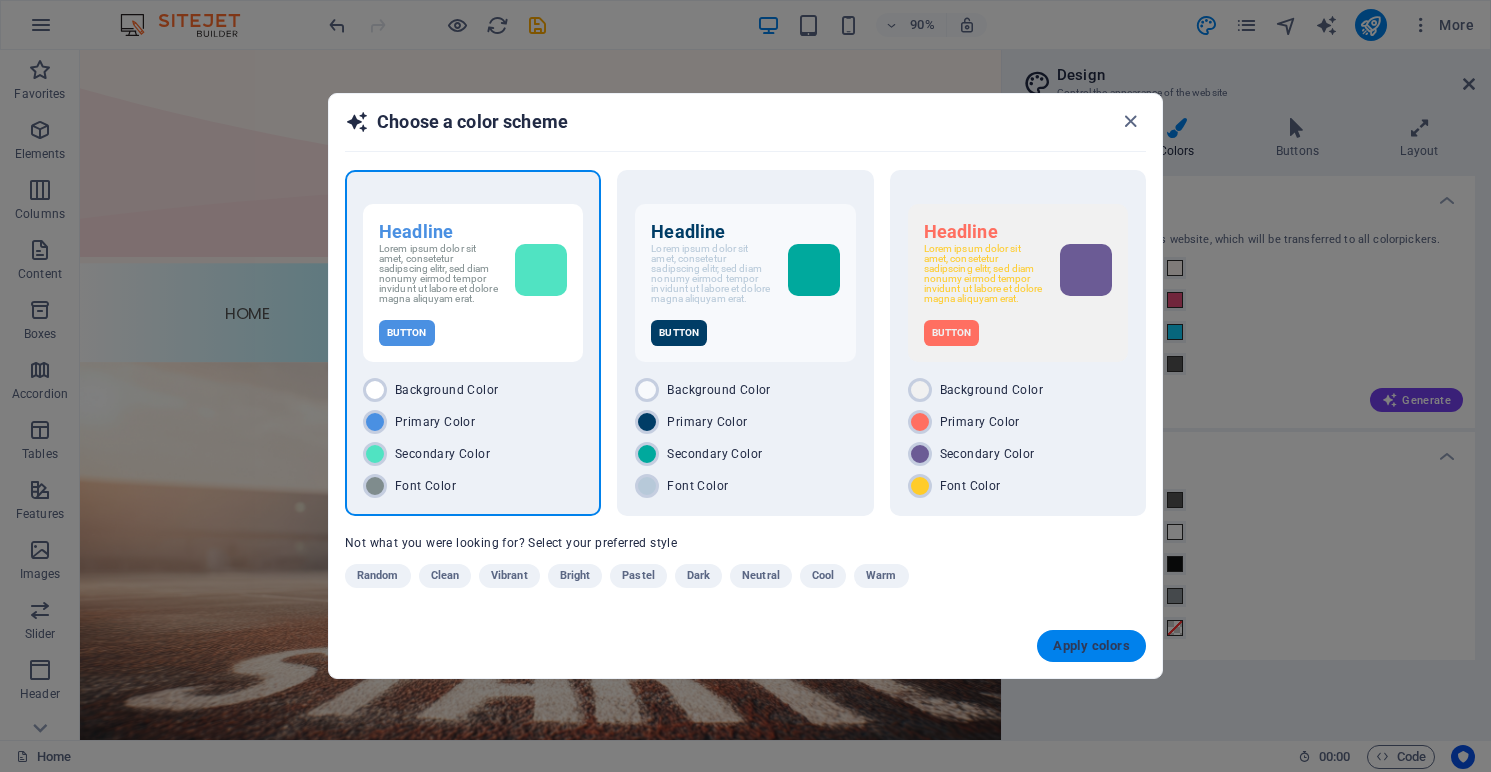 click on "Apply colors" at bounding box center (1091, 646) 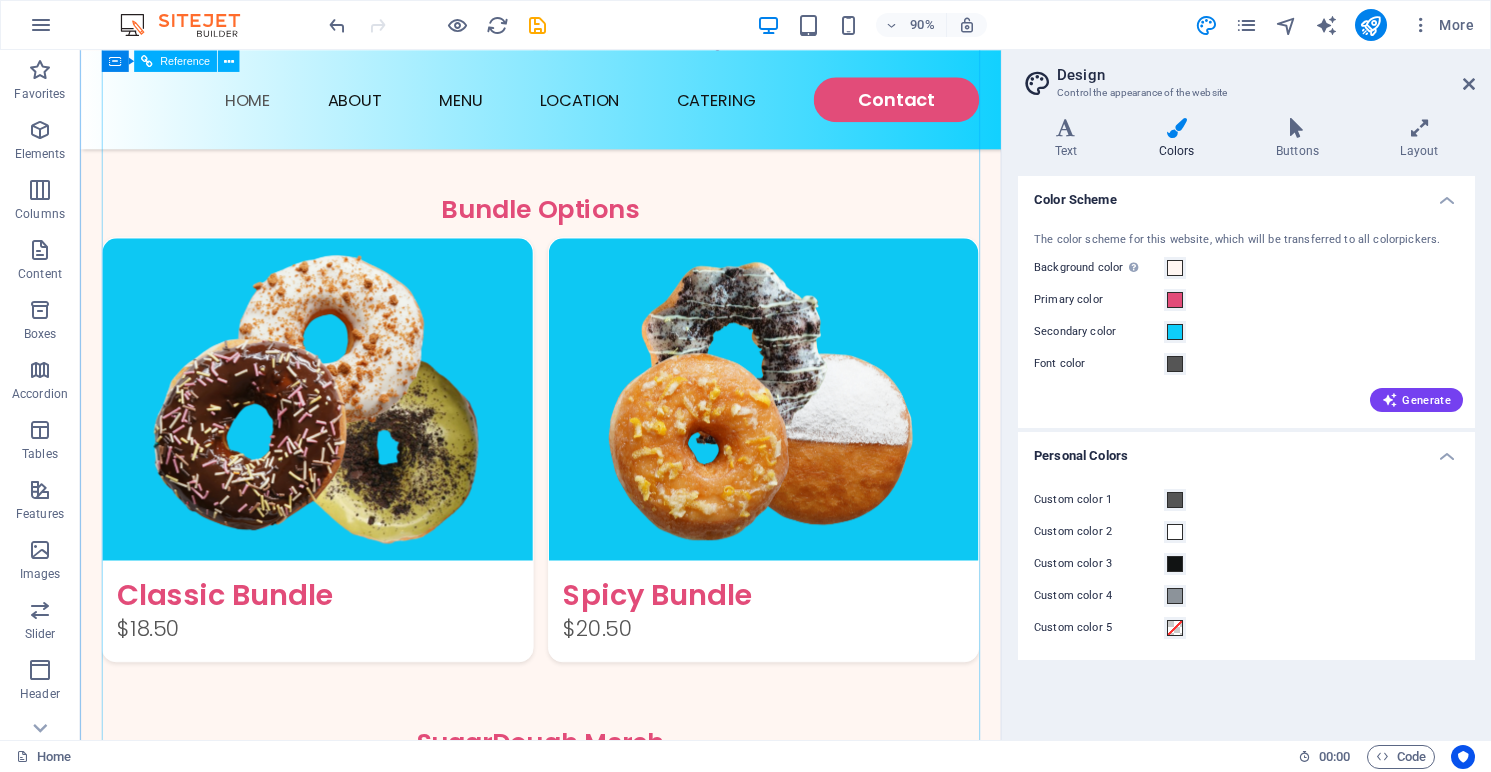 click on "Featured Products Sugary Donut Sugary Donut $3.50 Choco Sprinkle Choco Sprinkle $2.50 Bundle Options Classic Bundle Classic Bundle $18.50 Spicy Bundle Spicy Bundle $20.50 SugarDough Merch Donut Mug Donut Mug $22.50  My Account   Track Orders   Shopping Bag  Display prices in: USD" at bounding box center [591, 549] 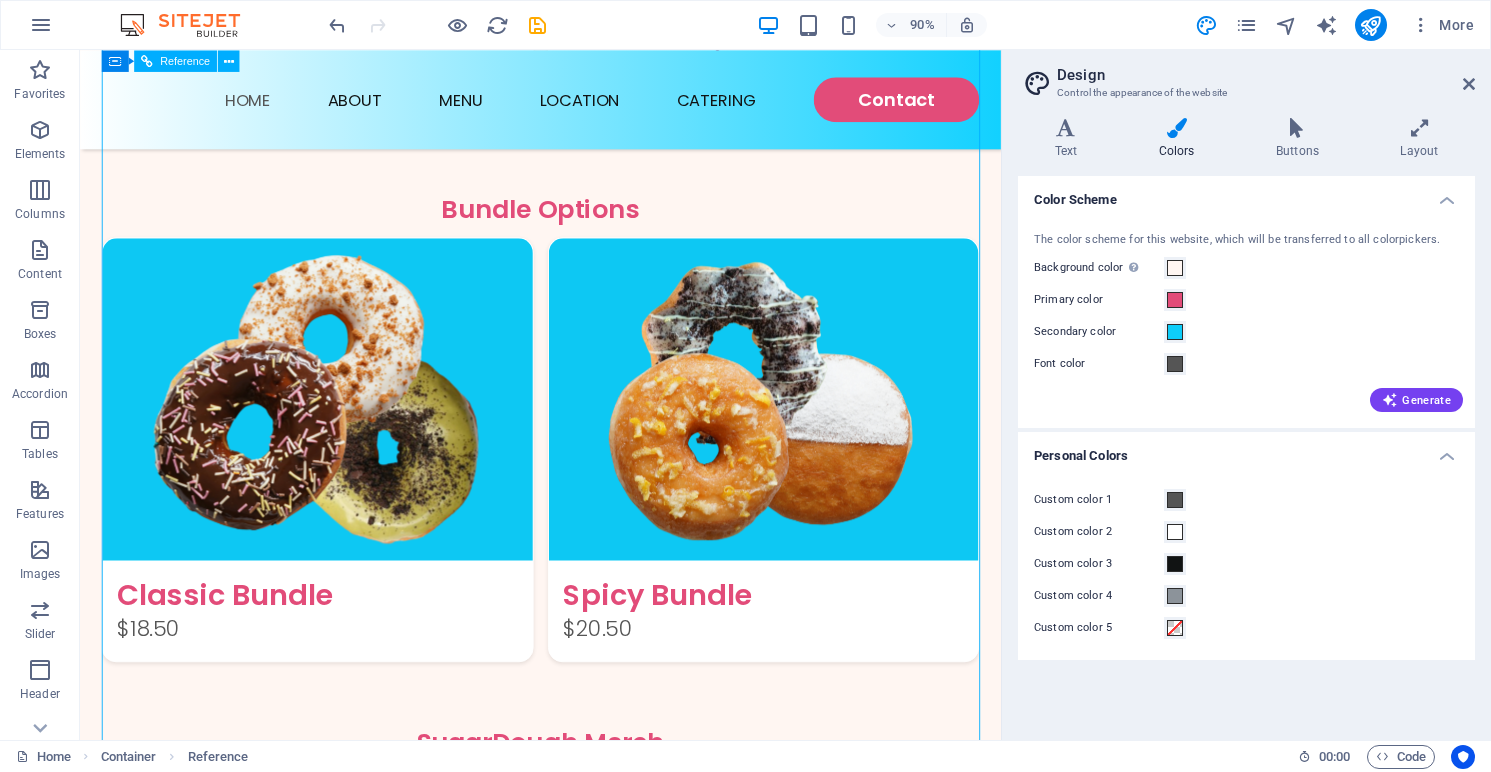scroll, scrollTop: 2651, scrollLeft: 0, axis: vertical 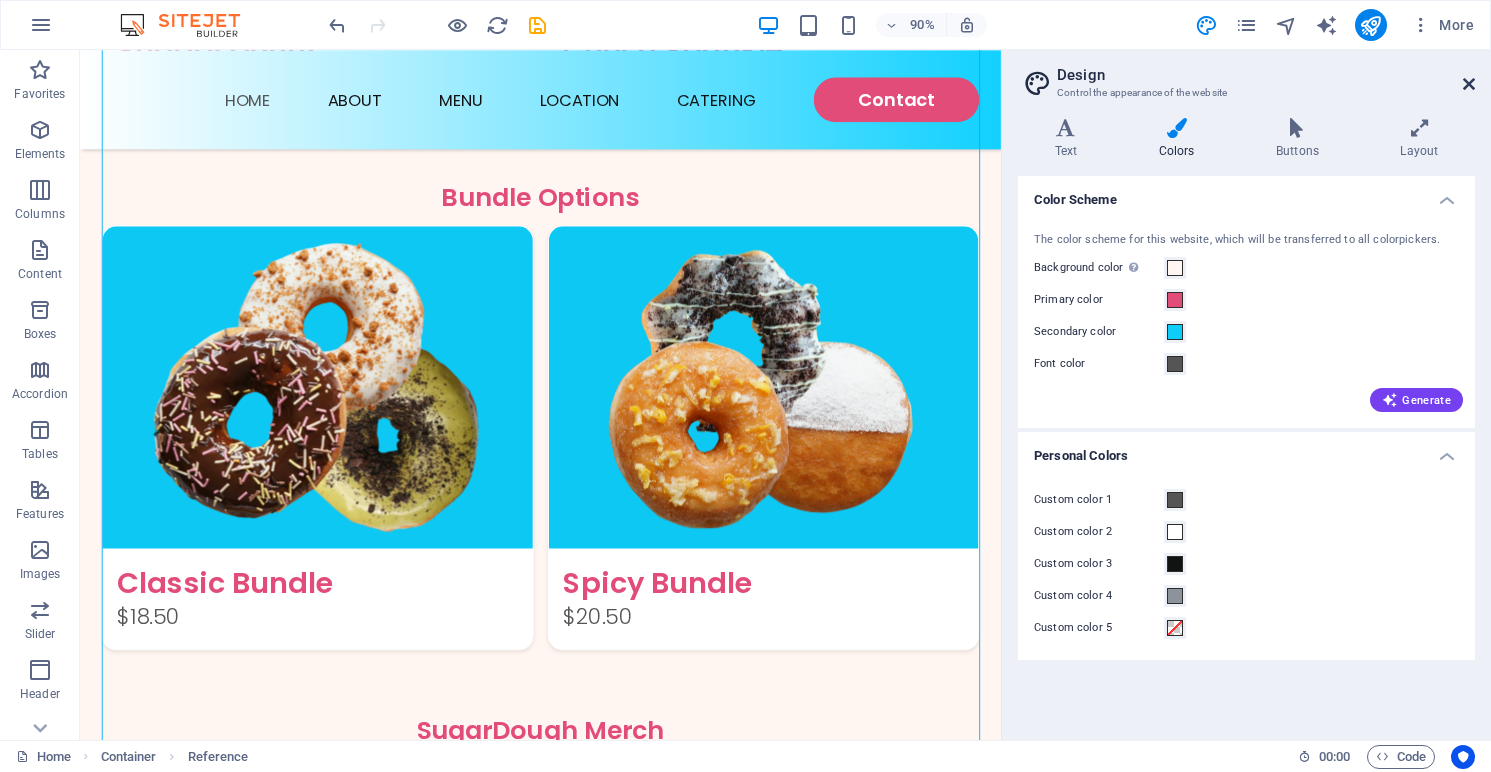 click at bounding box center (1469, 84) 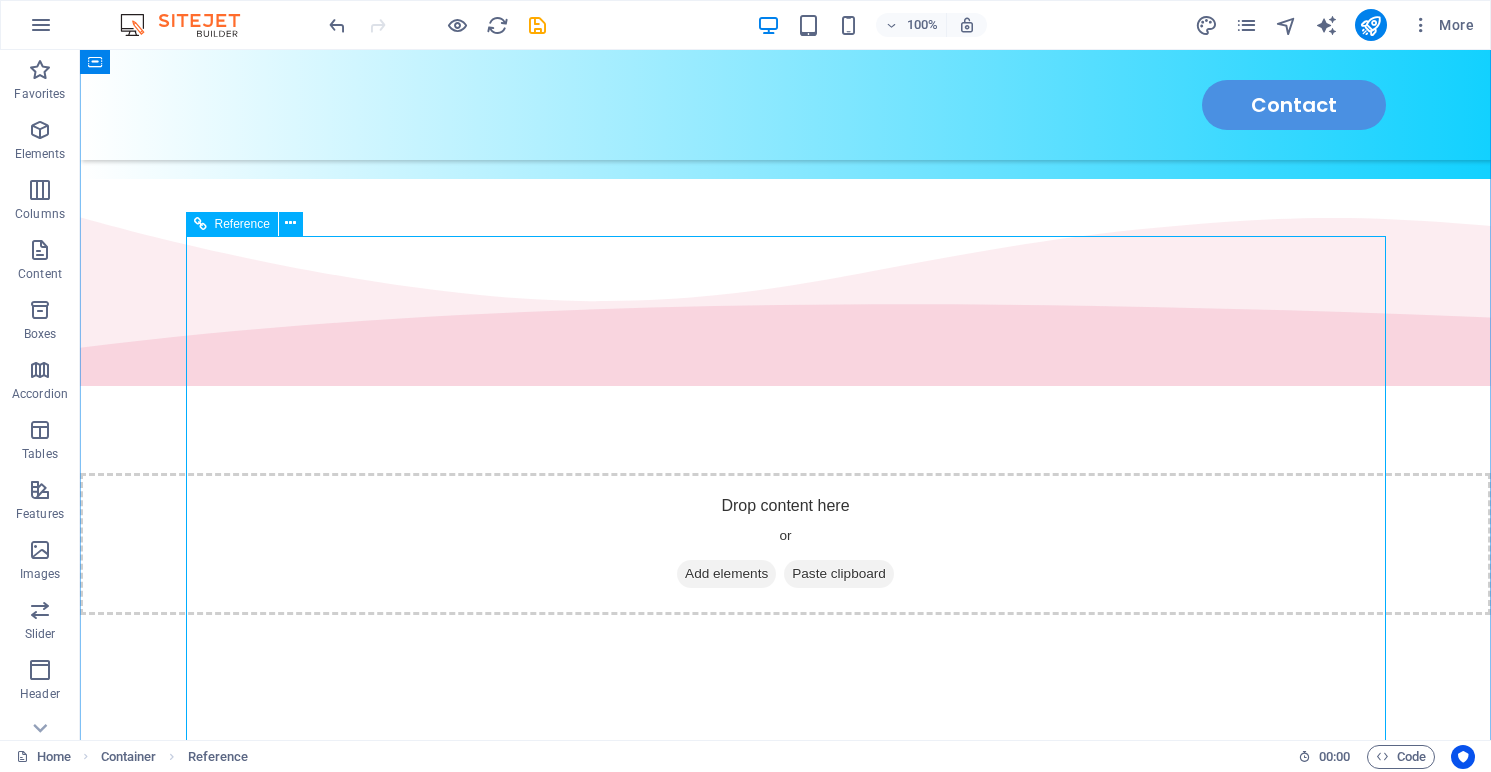 scroll, scrollTop: 1107, scrollLeft: 0, axis: vertical 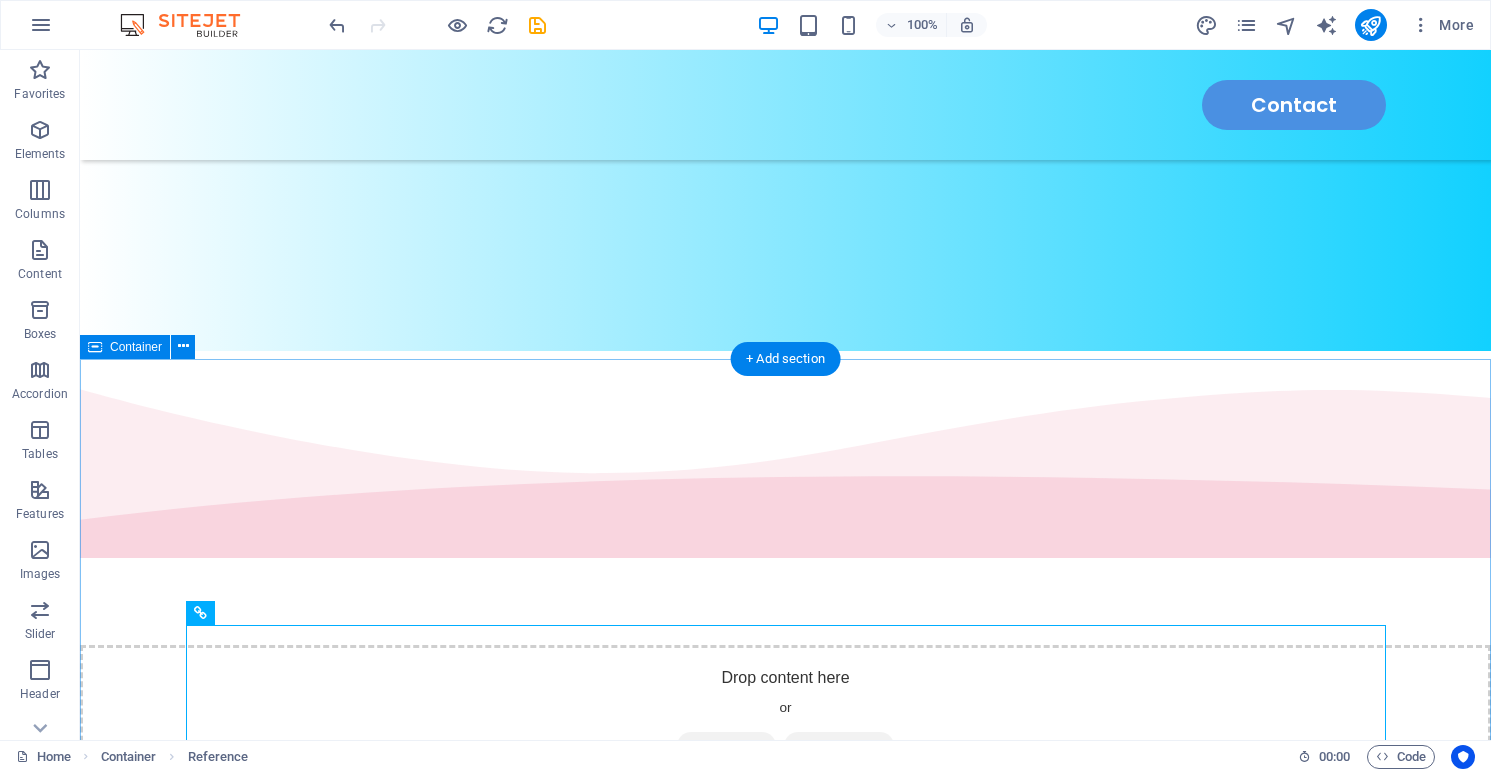 click on "Bestsellers Featured Products Sugary Donut Sugary Donut $3.50 Choco Sprinkle Choco Sprinkle $2.50 Bundle Options Classic Bundle Classic Bundle $18.50 Spicy Bundle Spicy Bundle $20.50 SugarDough Merch Donut Mug Donut Mug $22.50  My Account   Track Orders   Shopping Bag  Display prices in: USD See Menu" at bounding box center (785, 1841) 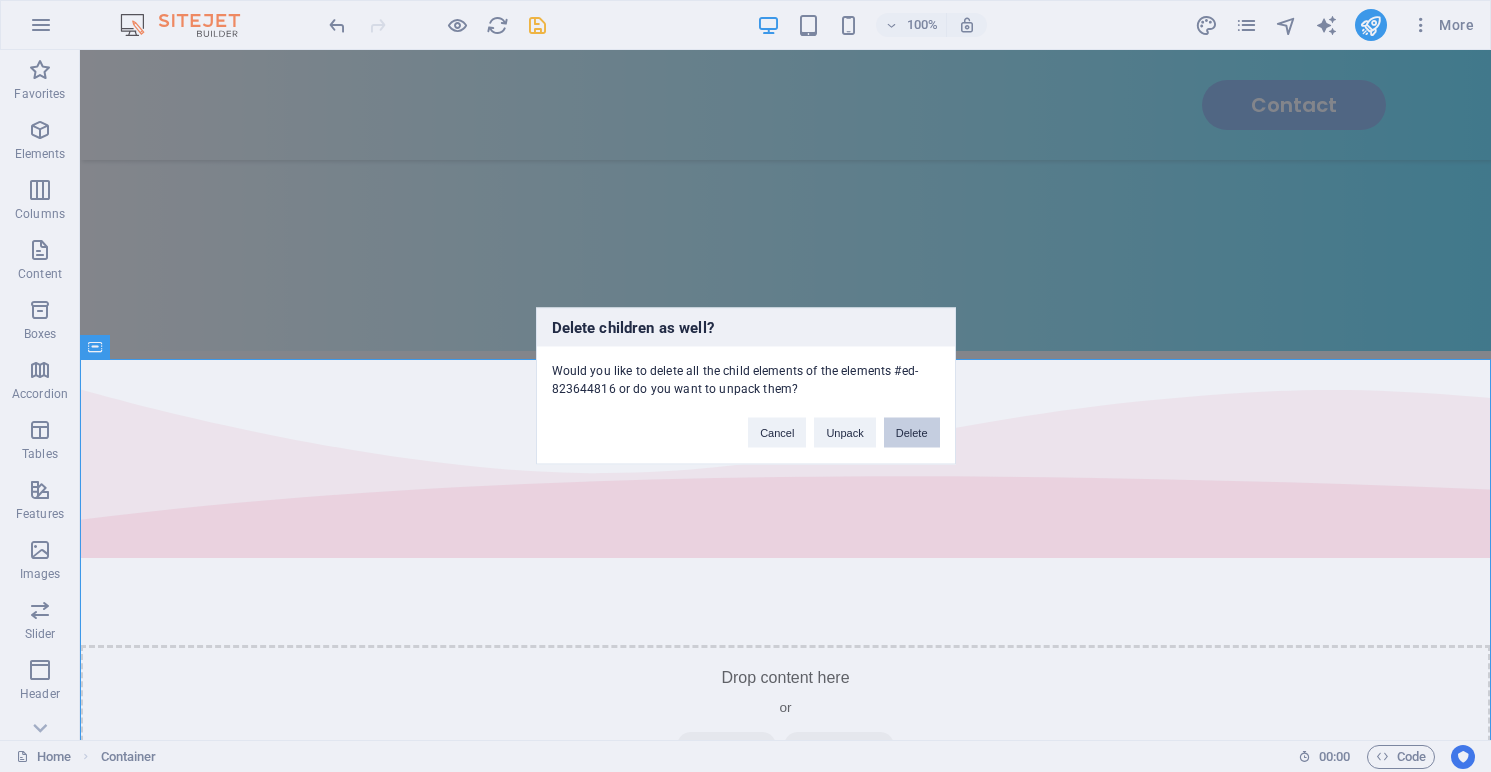 click on "Delete" at bounding box center (912, 433) 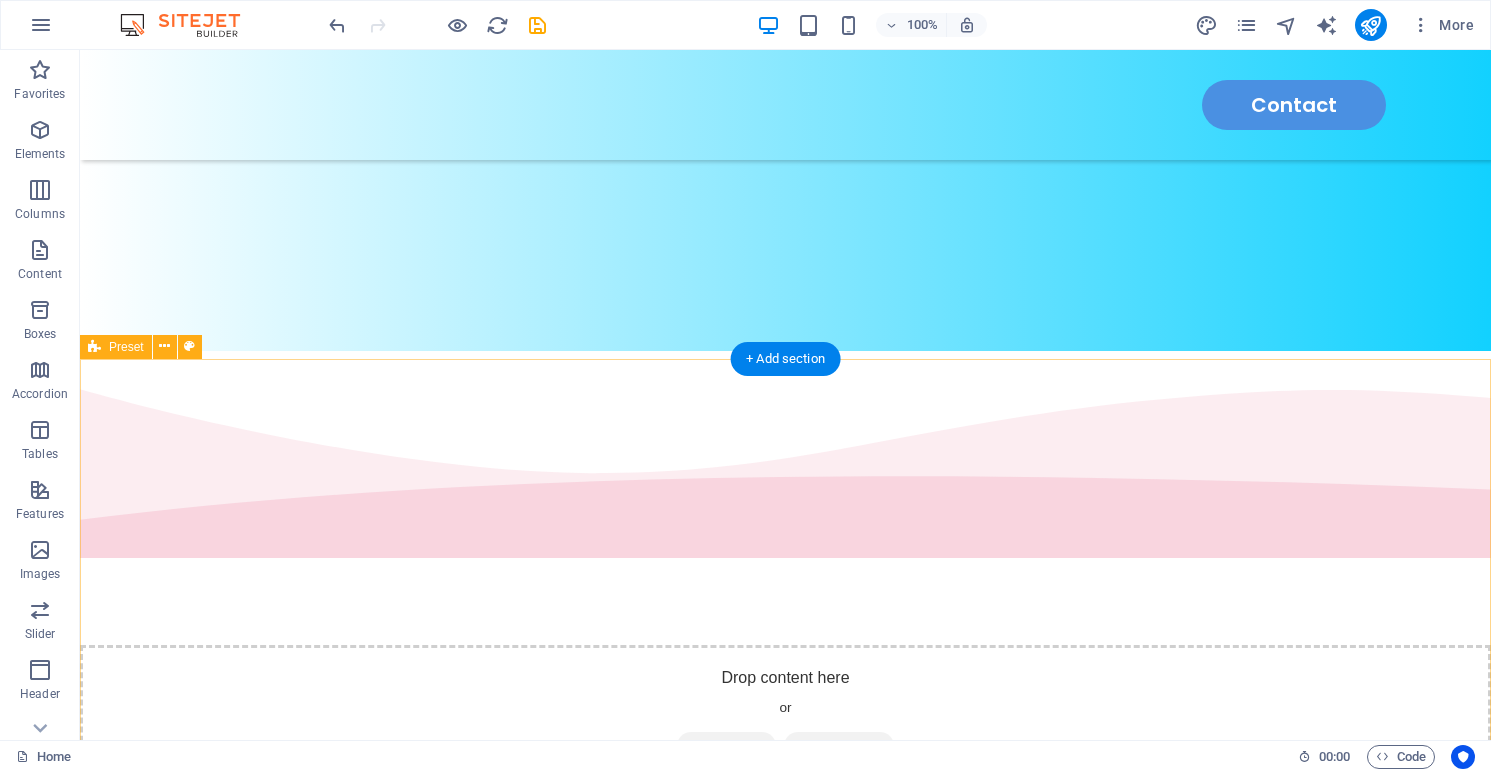 click on "Our Story Lorem ipsum dolor sit amet, consectetur adipiscing elit, sed do eiusmod tempor incididunt ut labore et dolore magna aliqua. Ultricies lacus sed turpis tincidunt. Ornare suspendisse sed nisi lacus sed viverra tellus in hac. Accumsan sit amet nulla facilisi. Gravida cum sociis natoque penatibus et. Feugiat nisl pretium fusce id velit ut. Ornare quam viverra orci sagittis eu volutpat. Drop content here or  Add elements  Paste clipboard" at bounding box center (785, 1336) 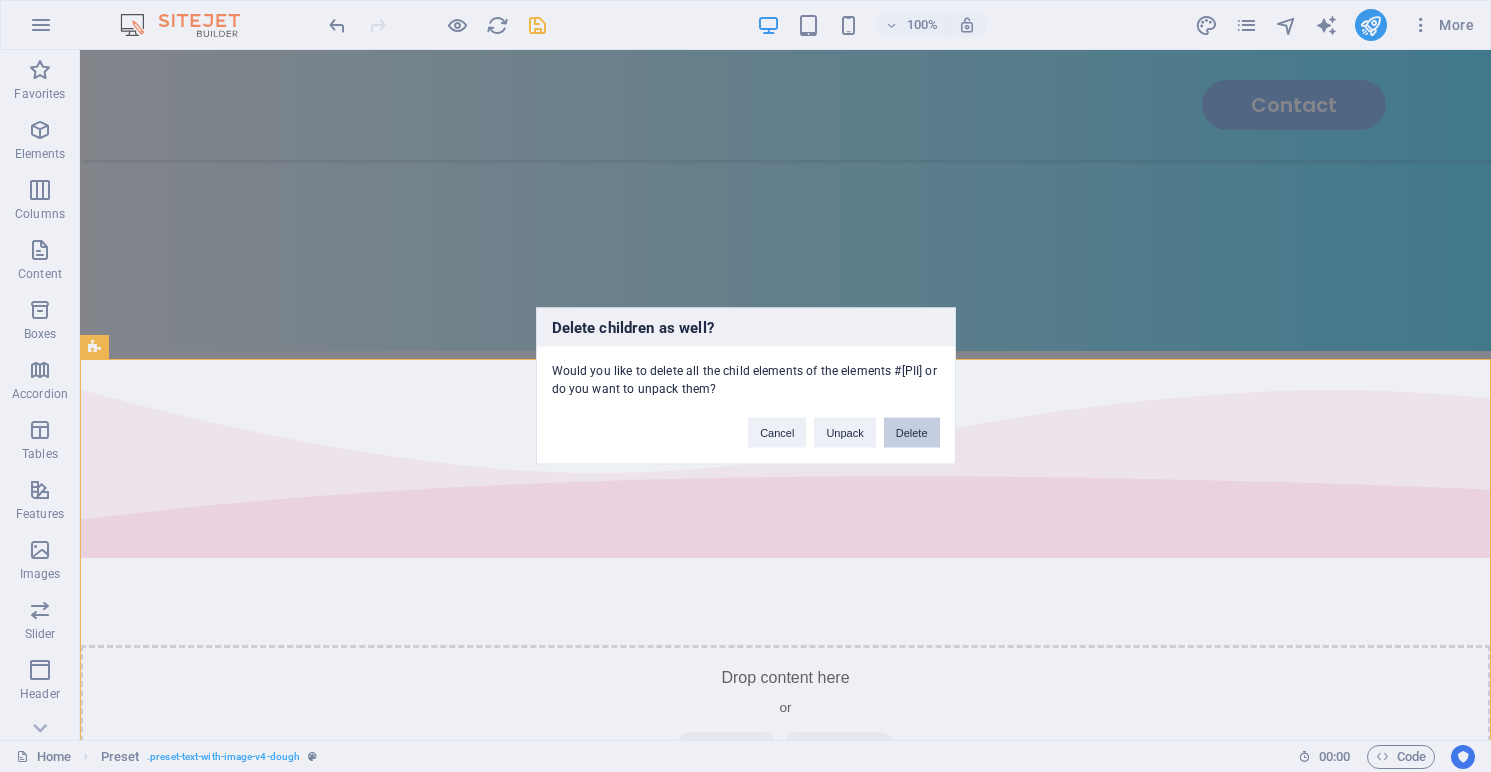 click on "Delete" at bounding box center [912, 433] 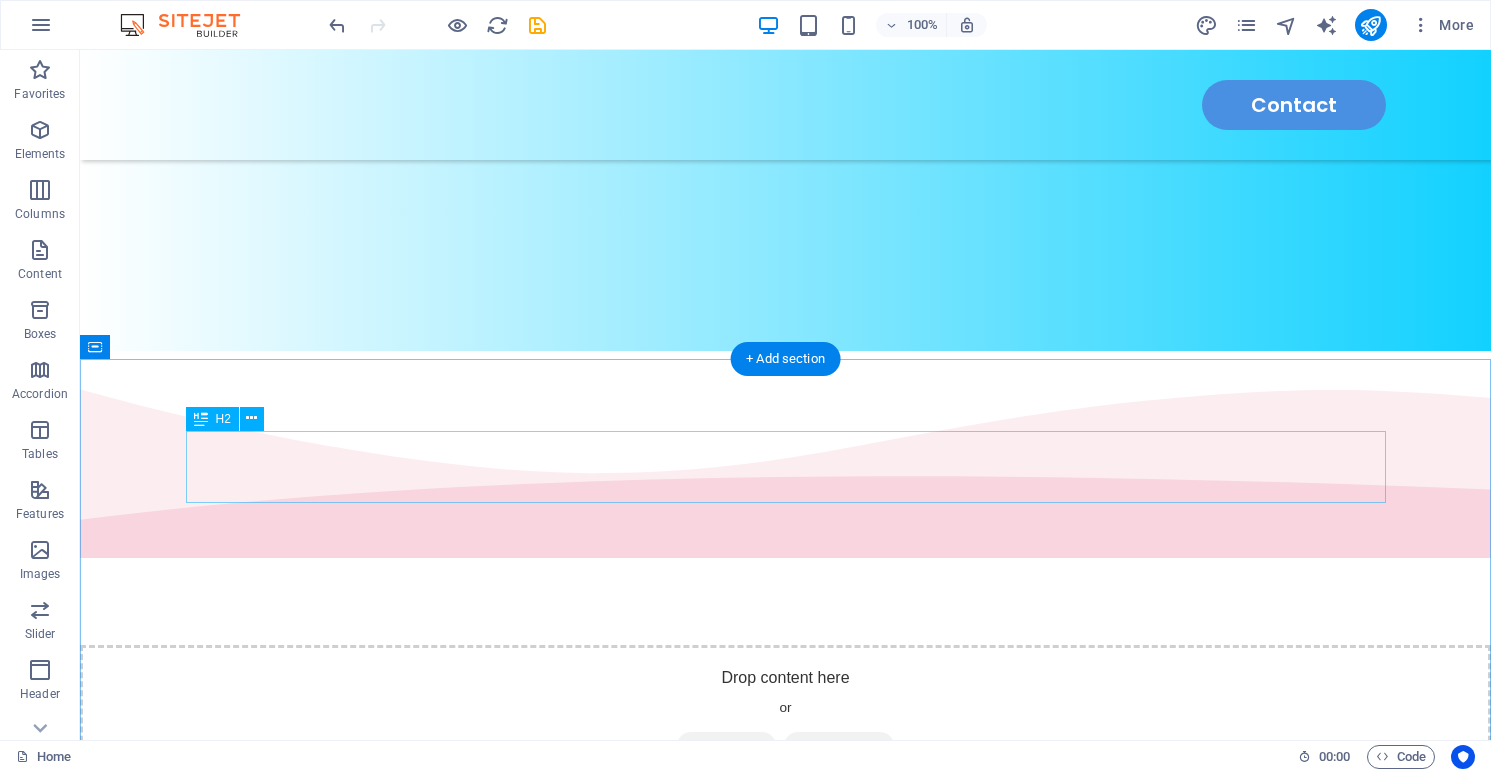 click on "Where You Can Find Us" at bounding box center [786, 895] 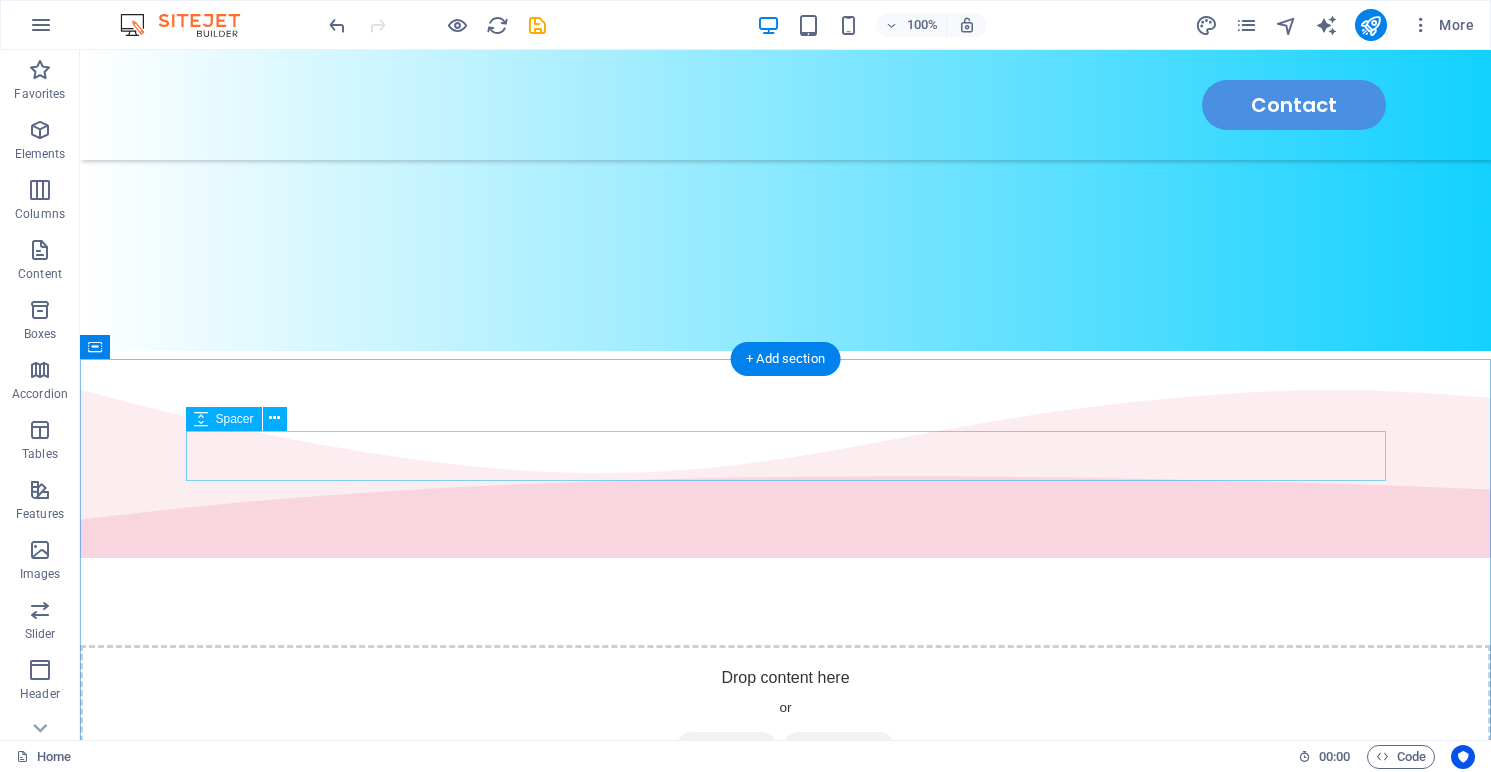 click at bounding box center (786, 884) 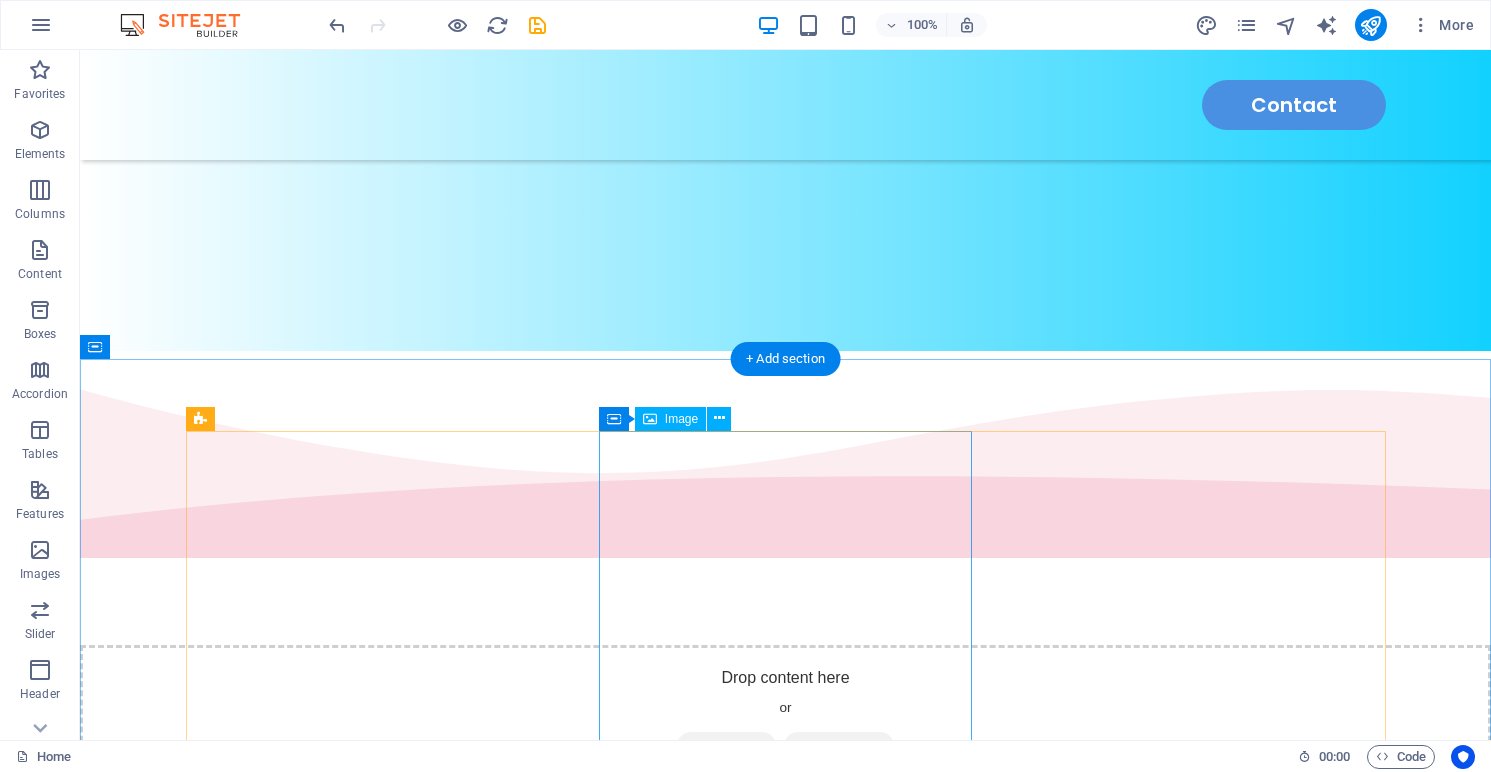 click at bounding box center (372, 1515) 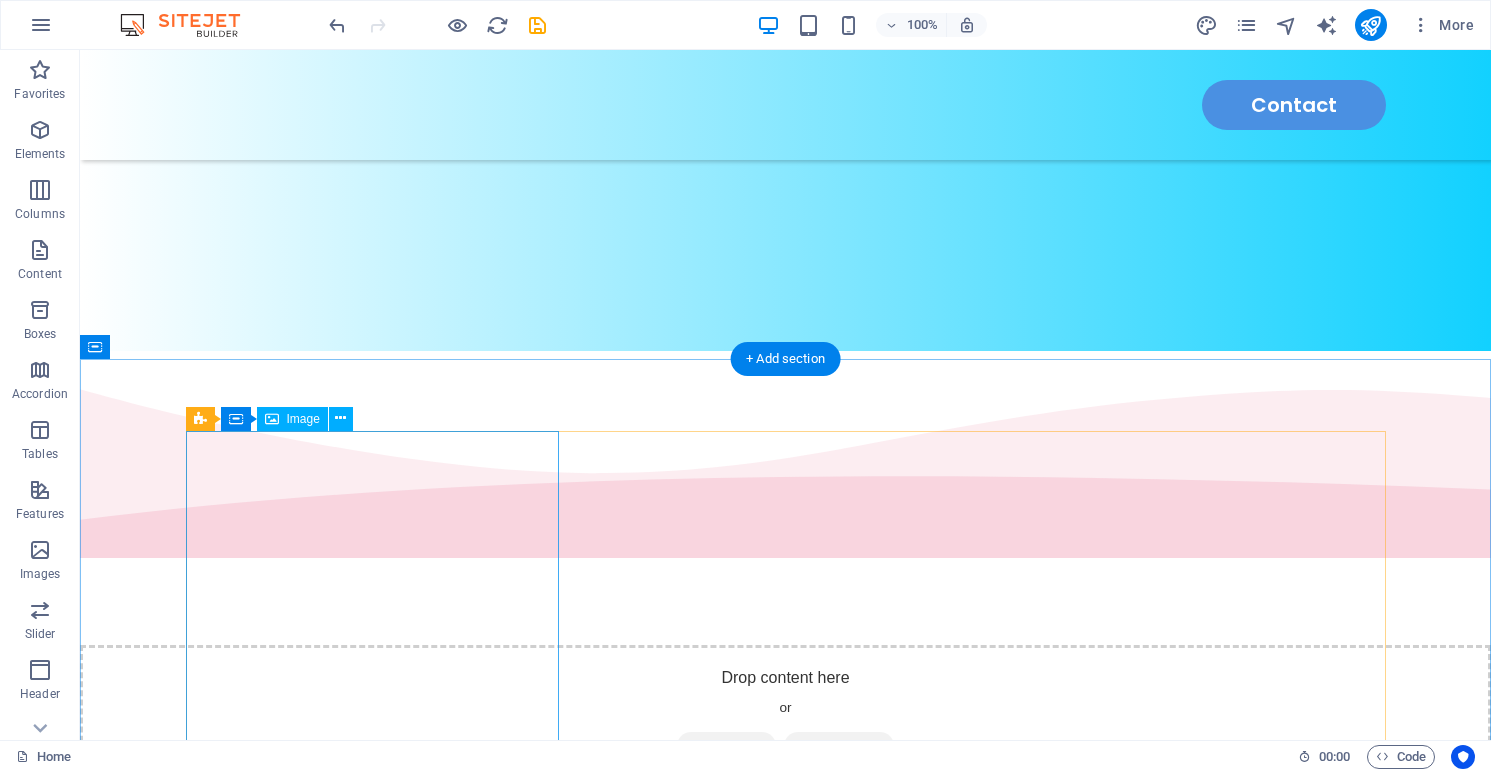 click at bounding box center [372, 1019] 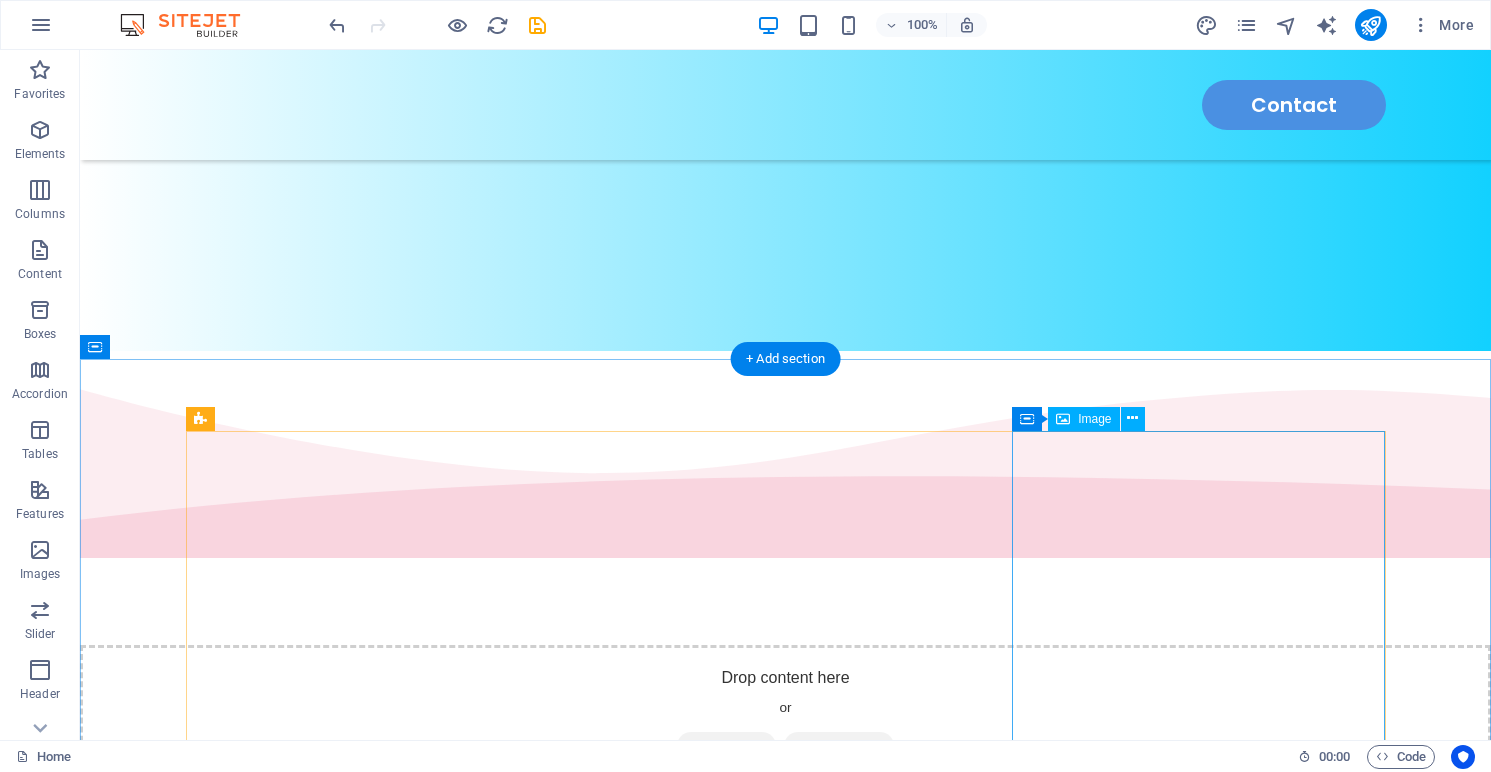 click at bounding box center (372, 1324) 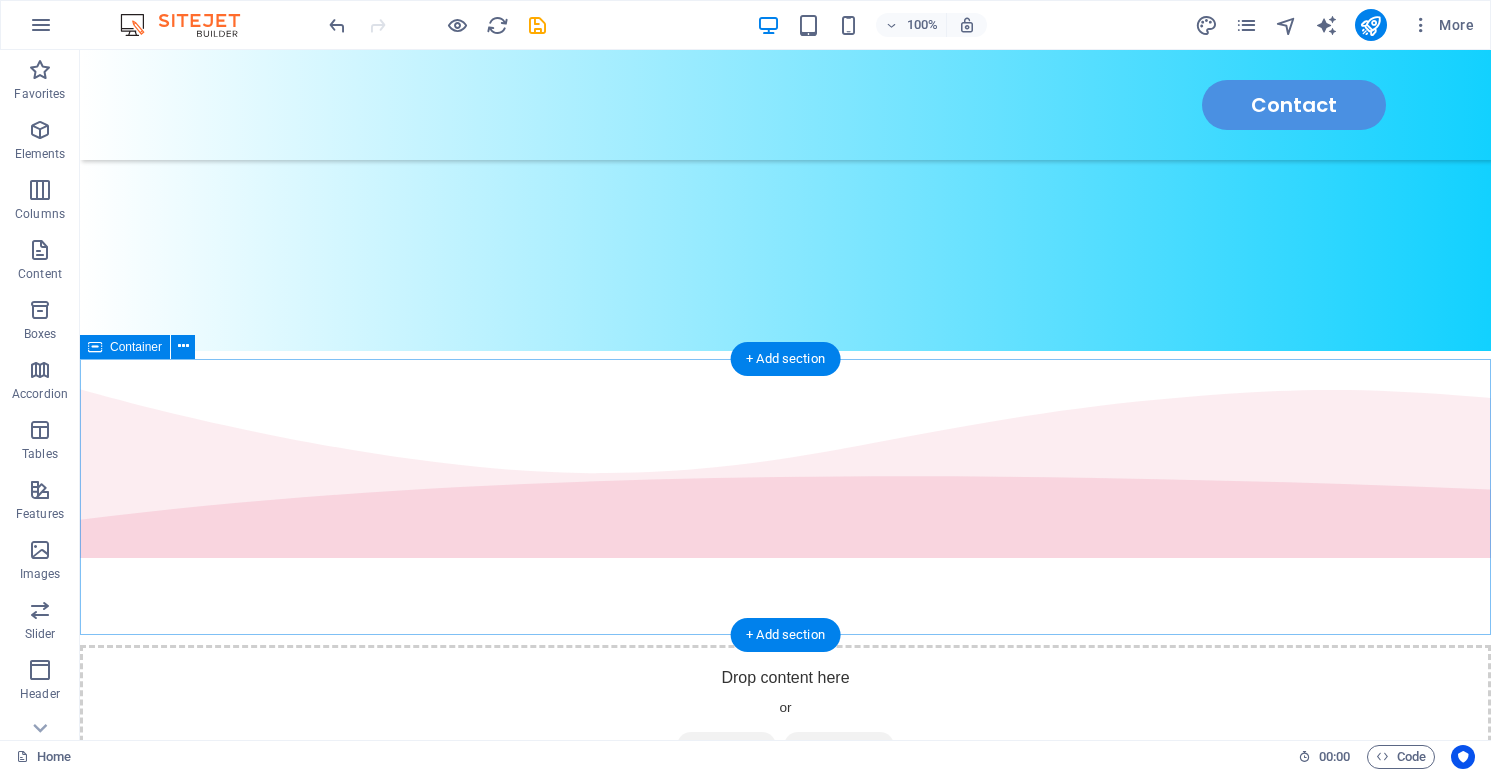 click on "[NUMBER] [STREET] Lorem ipsum dolor sit amet, consectetur adipiscing elit. [NUMBER] [STREET] Lorem ipsum dolor sit amet, consectetur adipiscing elit. [NUMBER] [STREET] Lorem ipsum dolor sit amet, consectetur adipiscing elit." at bounding box center (785, 1077) 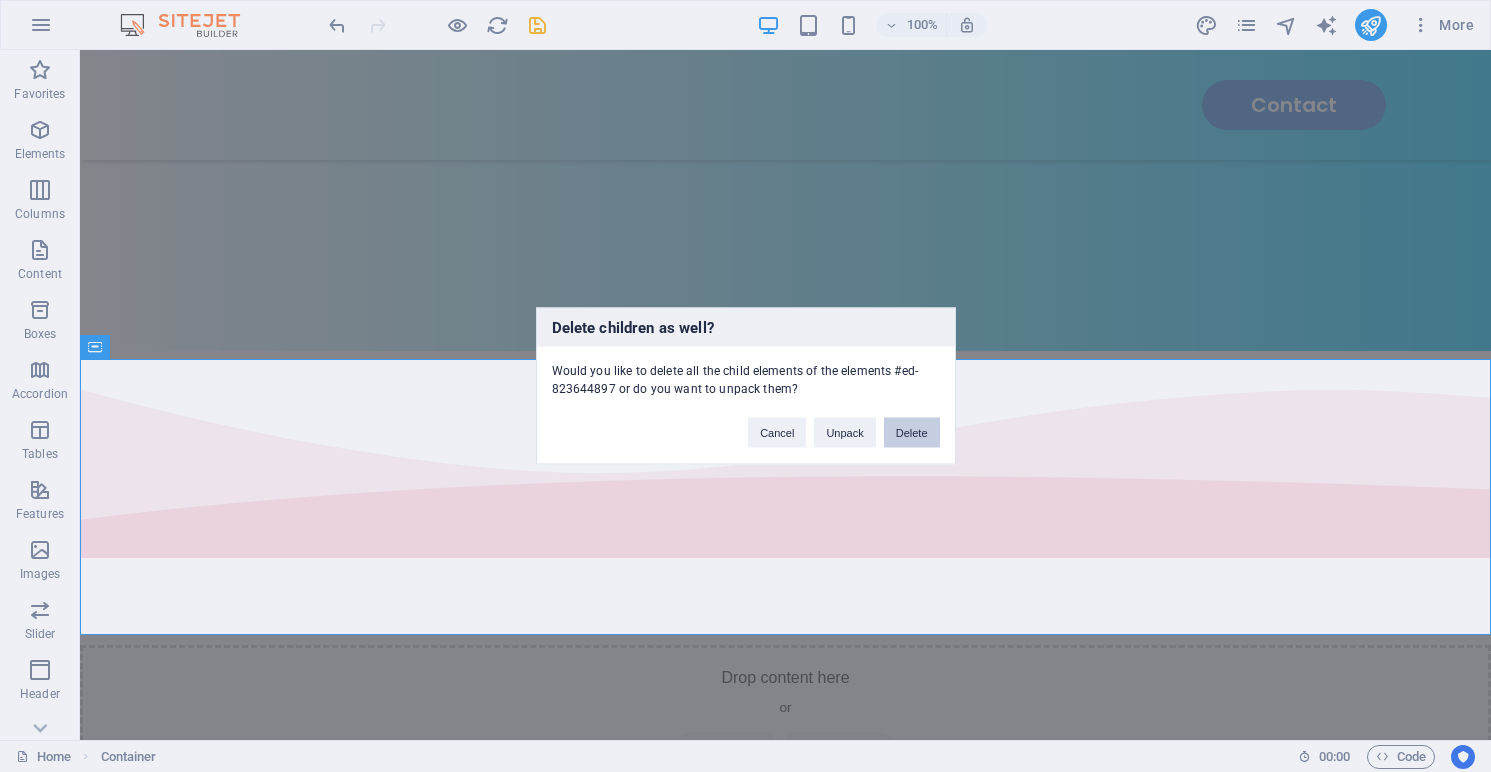 type 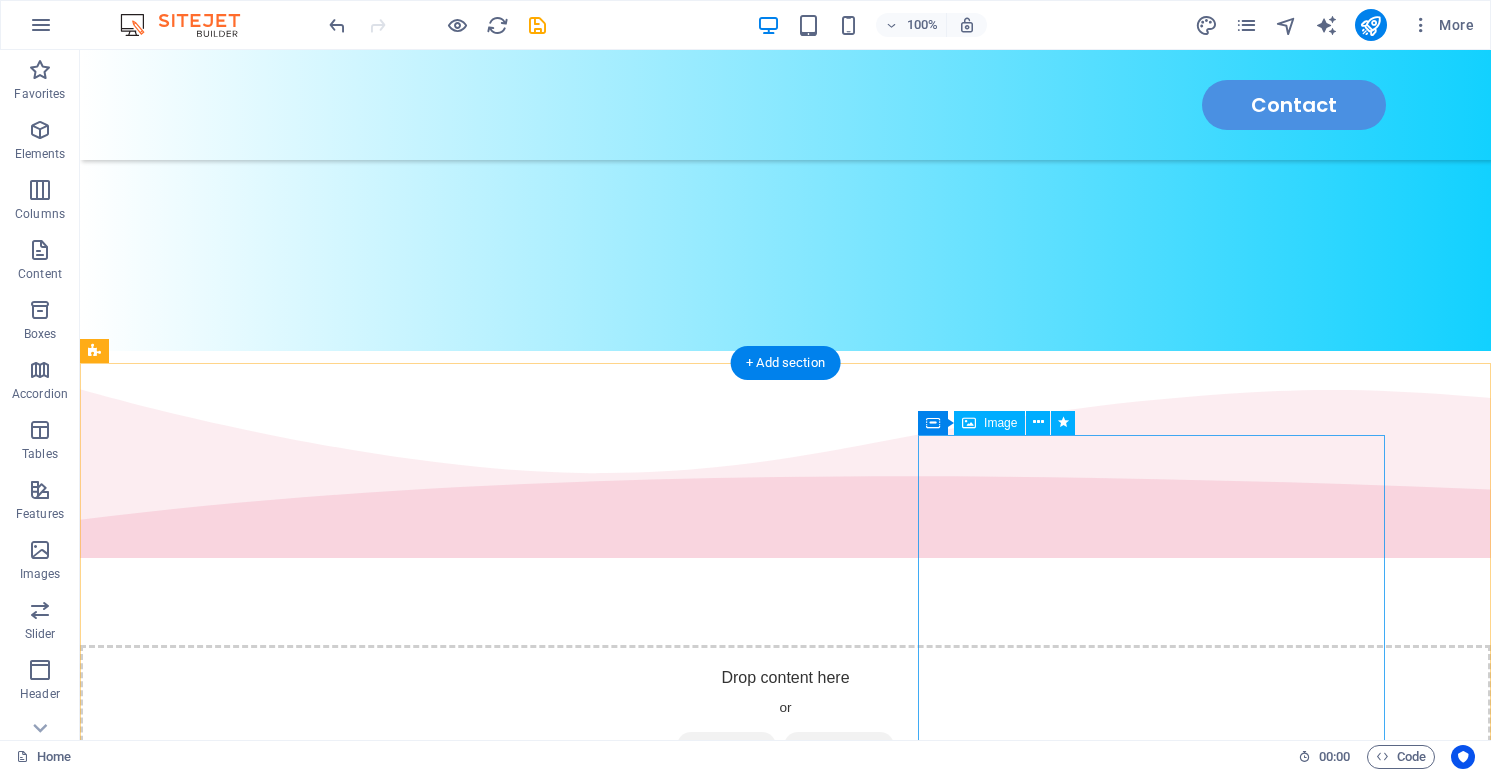 scroll, scrollTop: 1103, scrollLeft: 0, axis: vertical 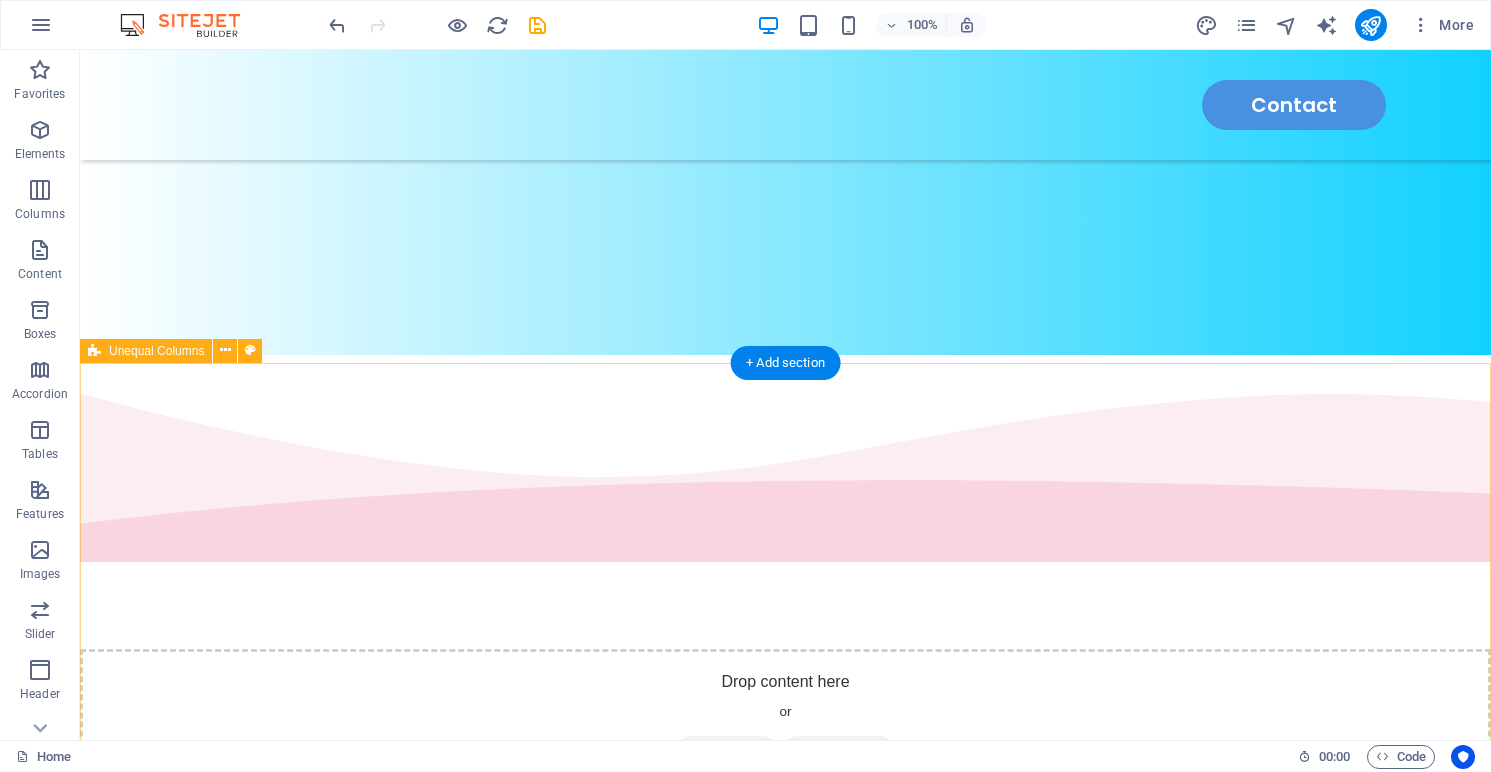 click on "Catering Lorem ipsum dolor sit amet, consectetur adipiscing elit, sed do eiusmod tempor incididunt ut labore et dolore magna aliqua. Ultricies lacus sed turpis tincidunt. Ornare suspendisse sed nisi lacus sed viverra tellus. Contact Us" at bounding box center [785, 1774] 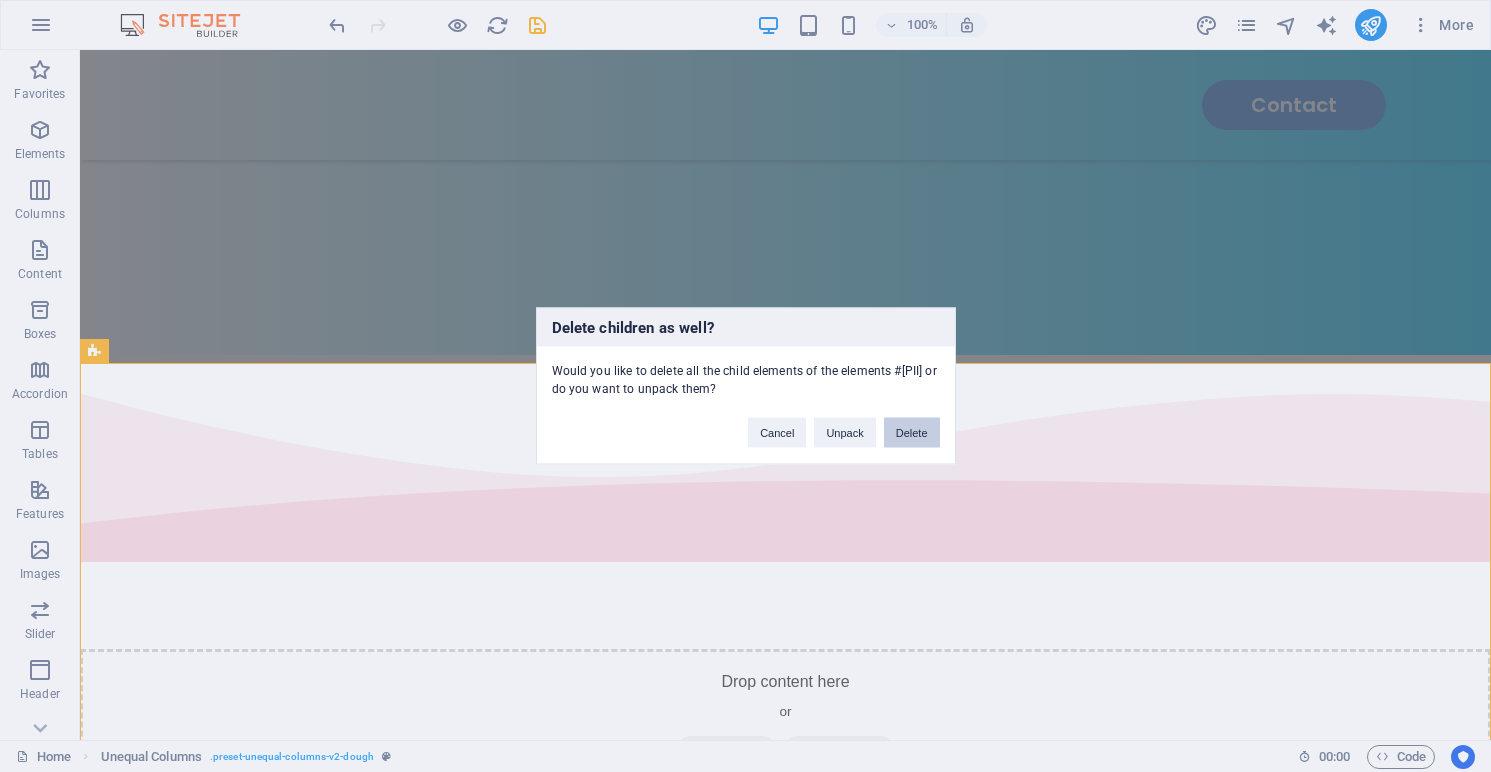 type 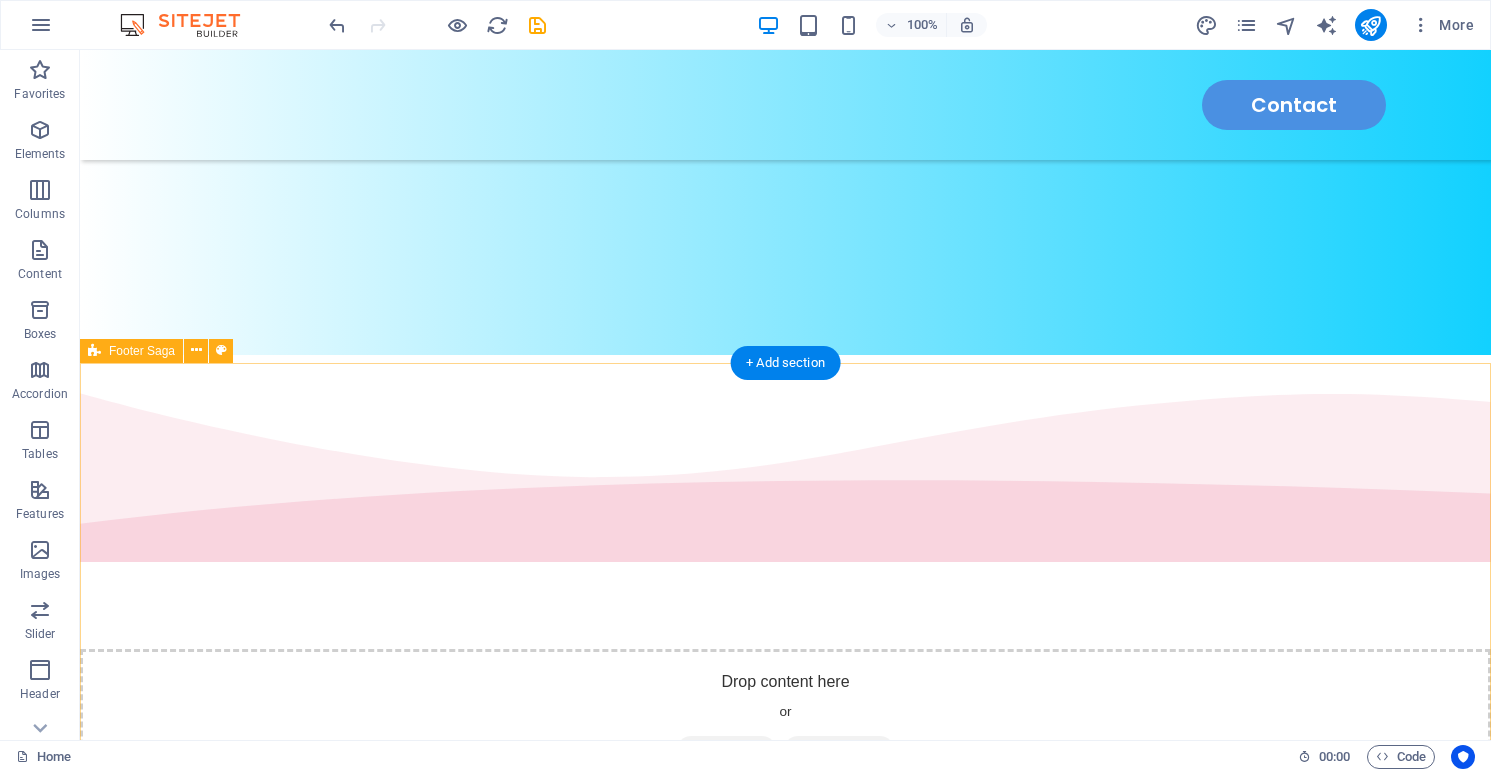 click on "[STREET] ,   [CITY] ,   [POSTAL_CODE]
[PHONE]   [EMAIL] Home About Menu Location Catering Facebook Twitter Youtube
Copyright    globallearninghub.com.au . All rights reserved Legal Notice  |  Privacy Policy" at bounding box center [785, 1215] 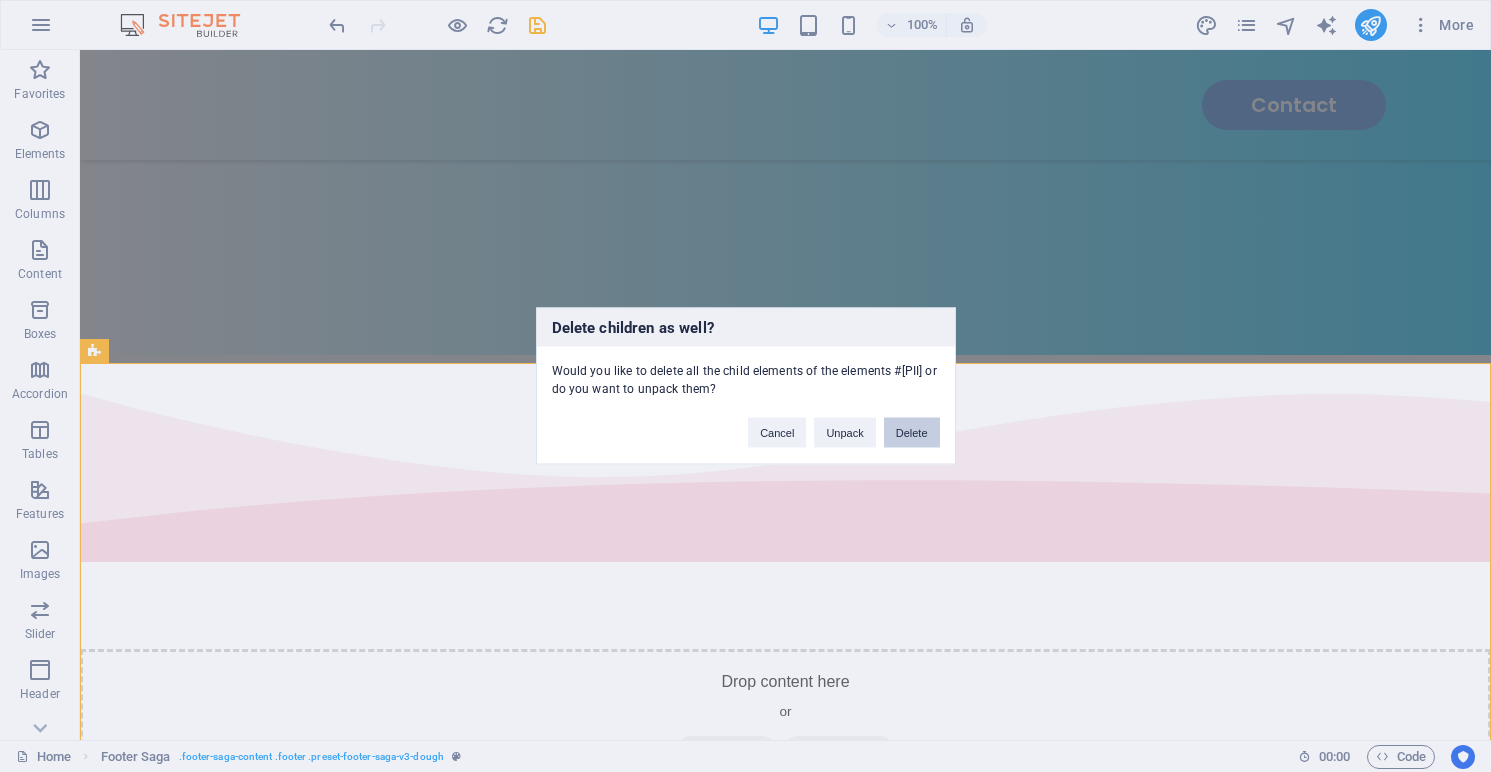 click on "Delete" at bounding box center (912, 433) 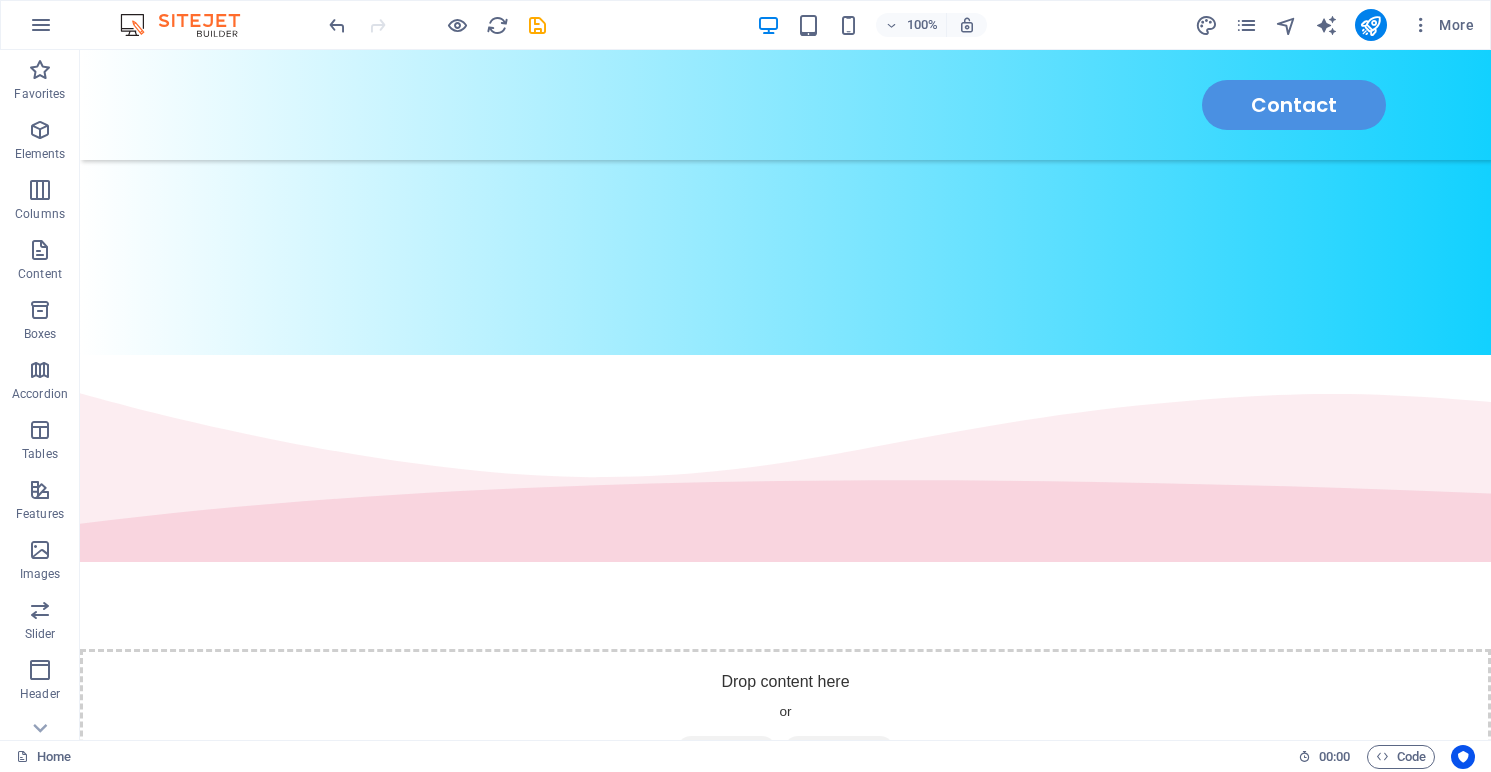 click on "Skip to main content
Home About Menu Location Catering Contact Global Learning Hub The Global Learning Hub is a centre for international education, specialising in engaging, differentiated resources for  International Baccalaureate Diploma Programme Sports, Exercise and Health Science course.  With detailed programs, workbooks, examinations, summaries and more, we support busy teachers and students by streamlining planning and learning—making it easier to navigate the subject guide amidst the demands of a fast-paced school environment. See Menu Drop content here or  Add elements  Paste clipboard" at bounding box center (785, -131) 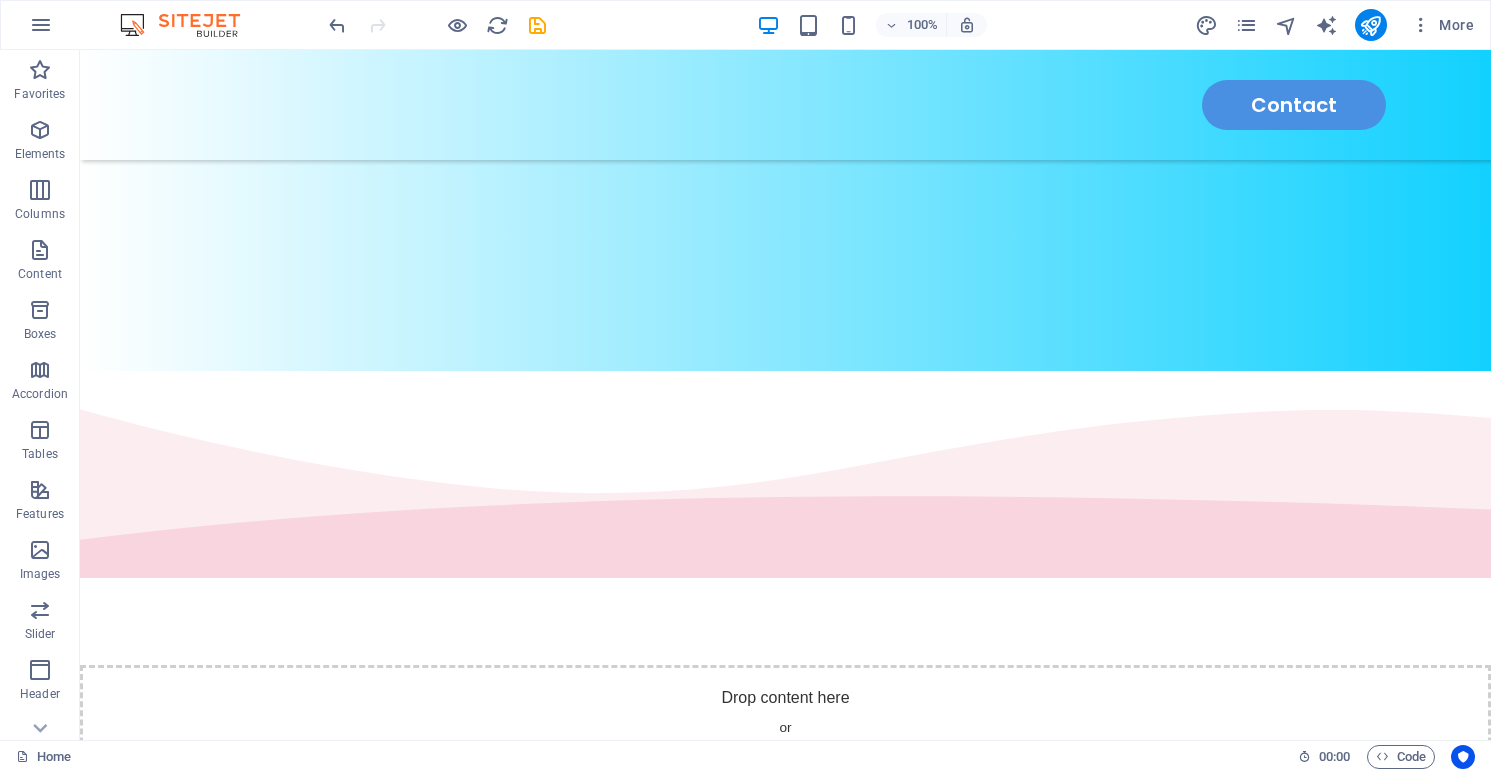 scroll, scrollTop: 1118, scrollLeft: 0, axis: vertical 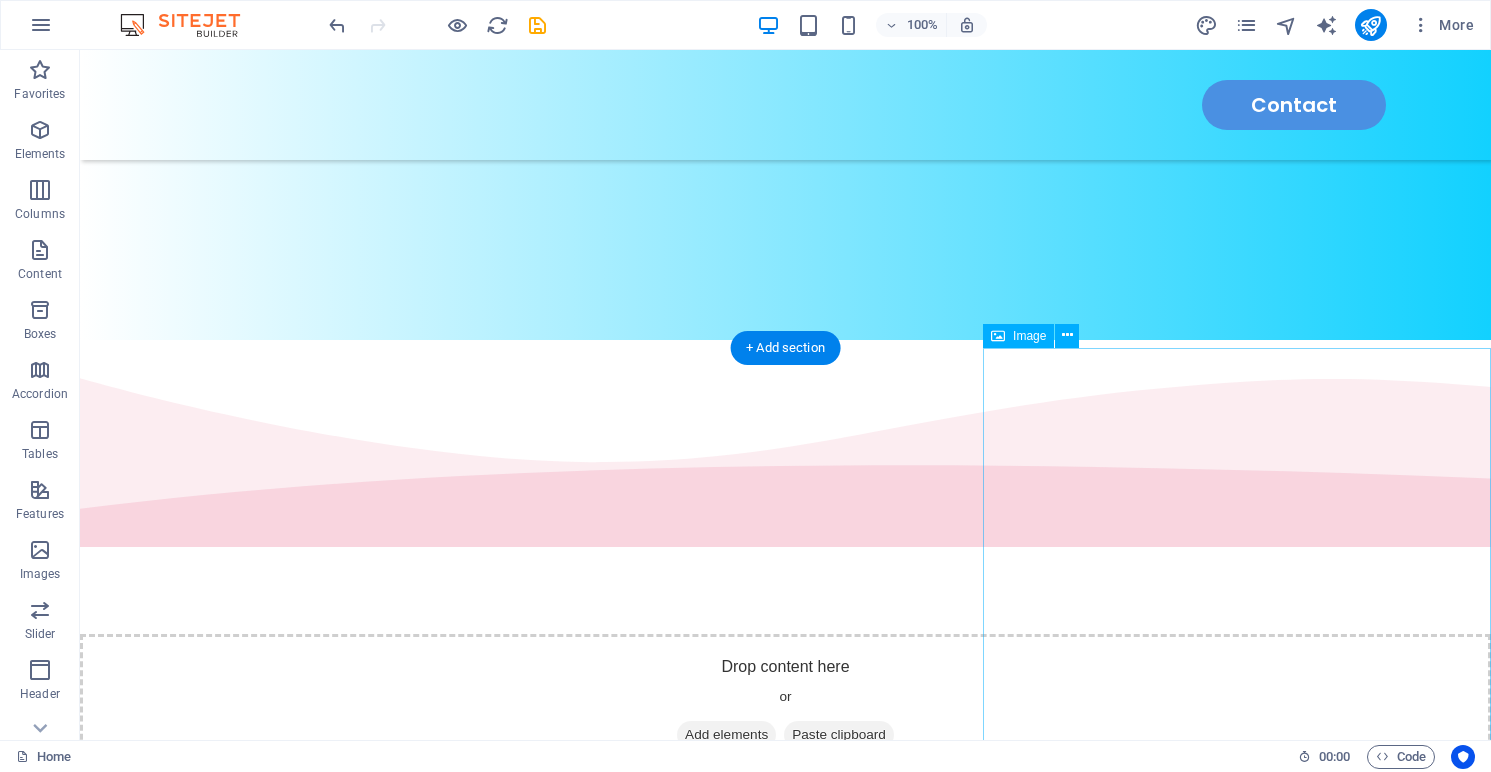 click at bounding box center [1237, 1276] 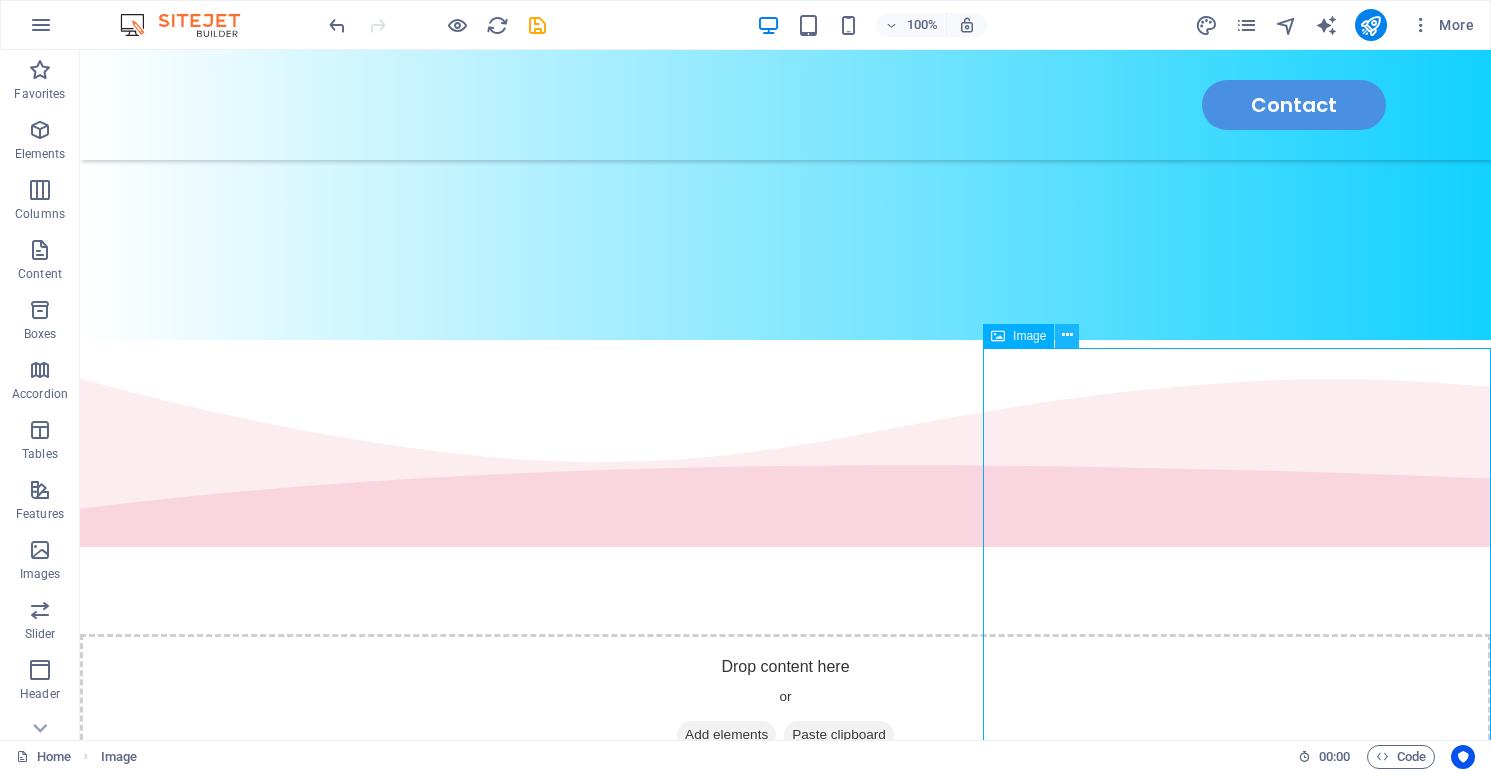 click at bounding box center (1067, 335) 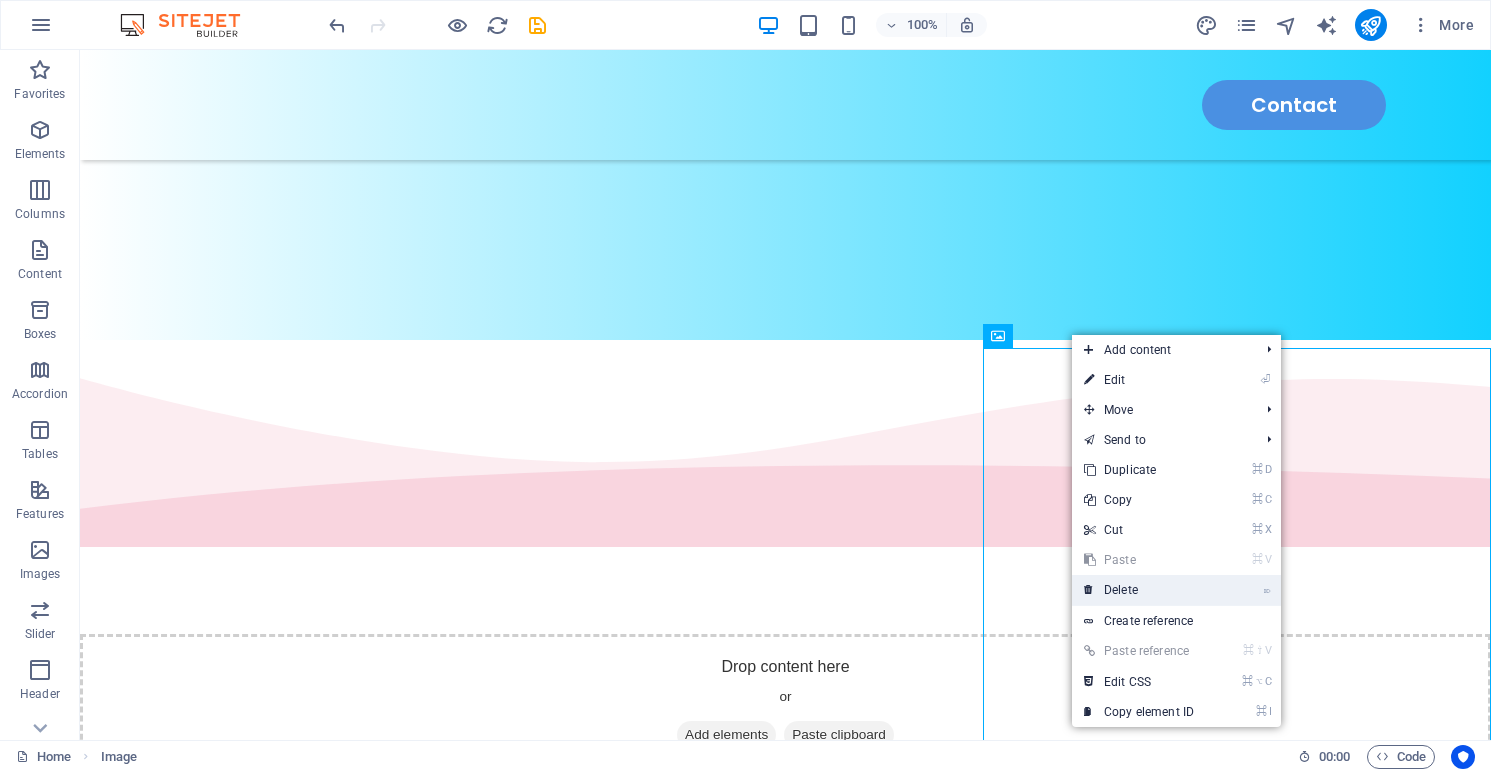 click on "⌦  Delete" at bounding box center [1139, 590] 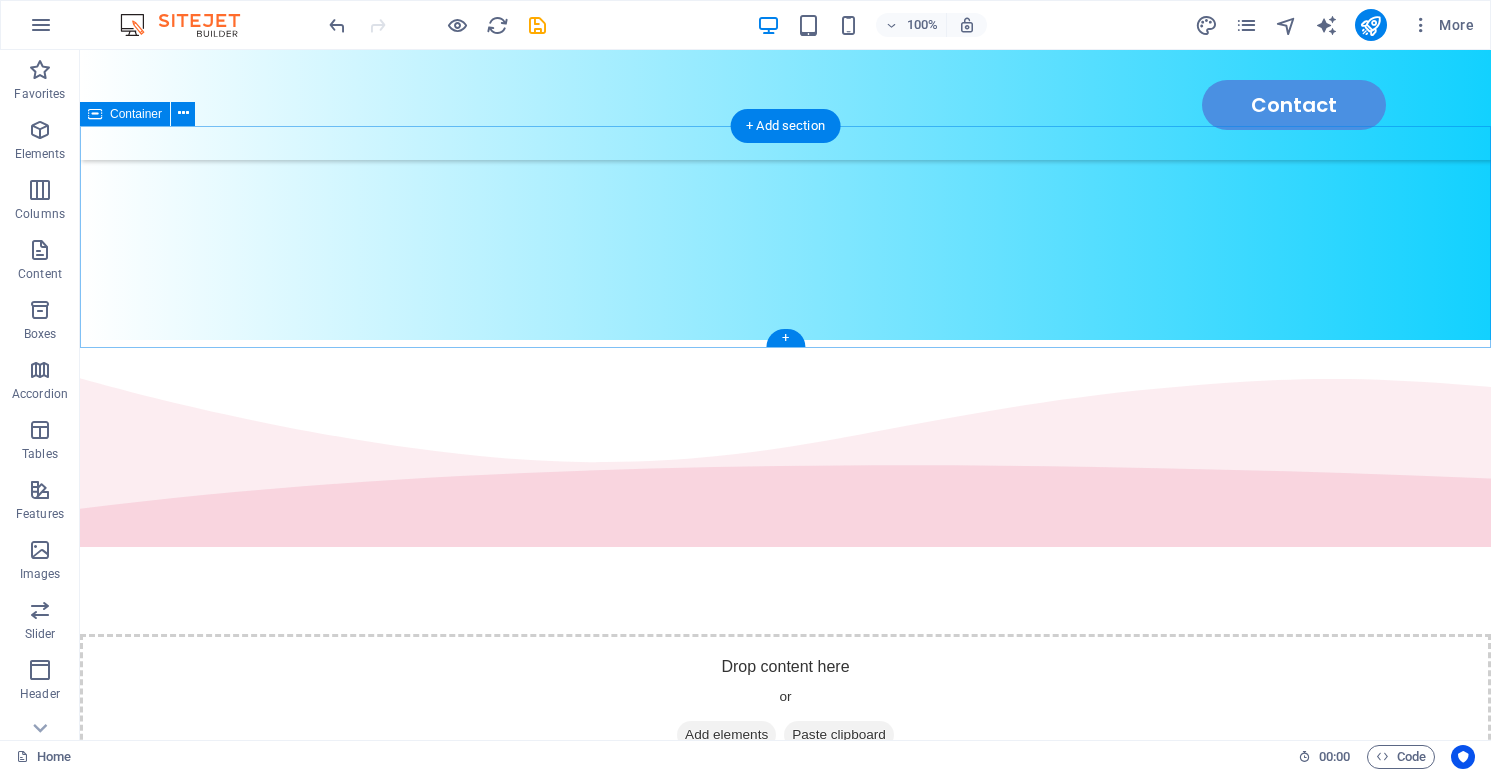 click on "Drop content here or  Add elements  Paste clipboard" at bounding box center (785, 705) 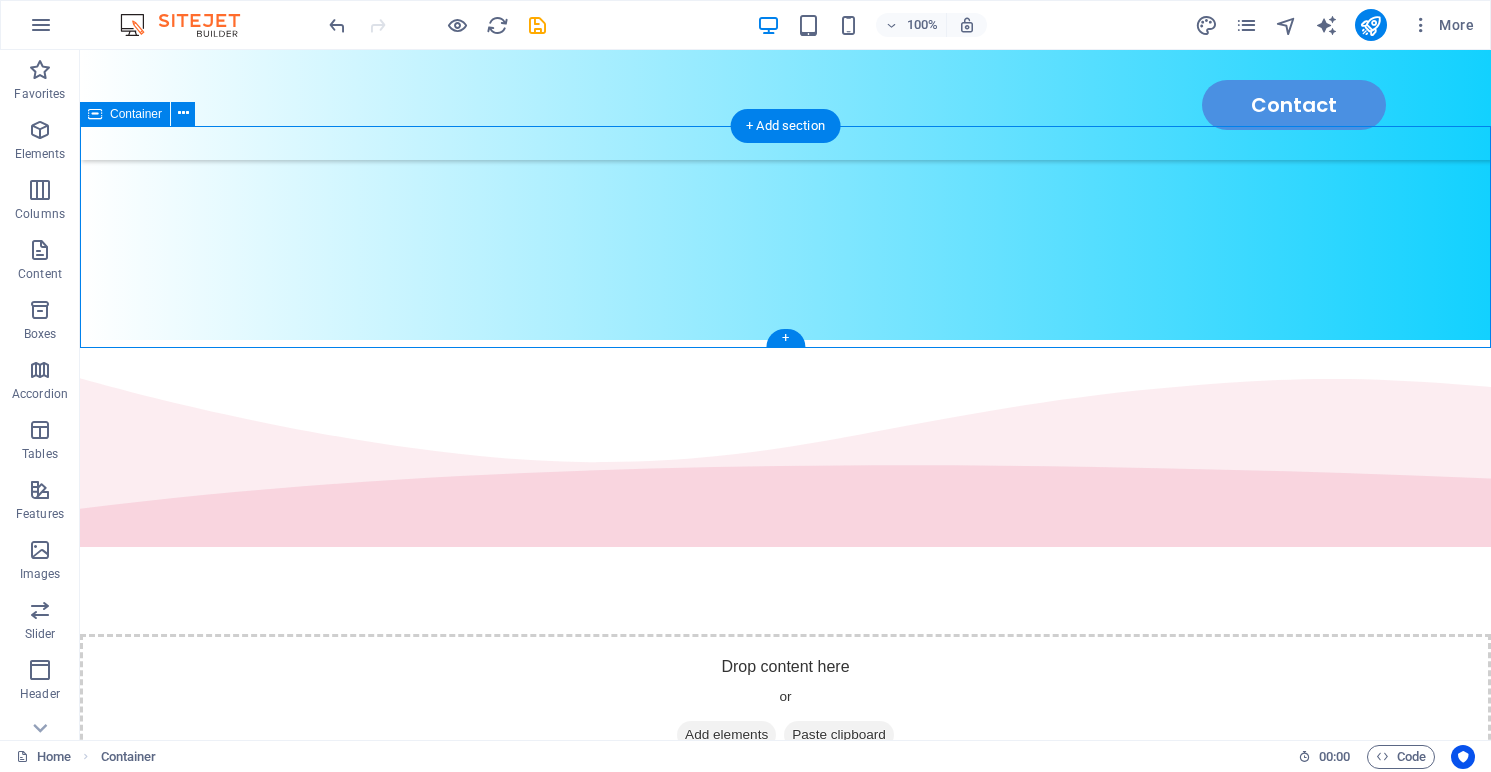 click on "Drop content here or  Add elements  Paste clipboard" at bounding box center (785, 705) 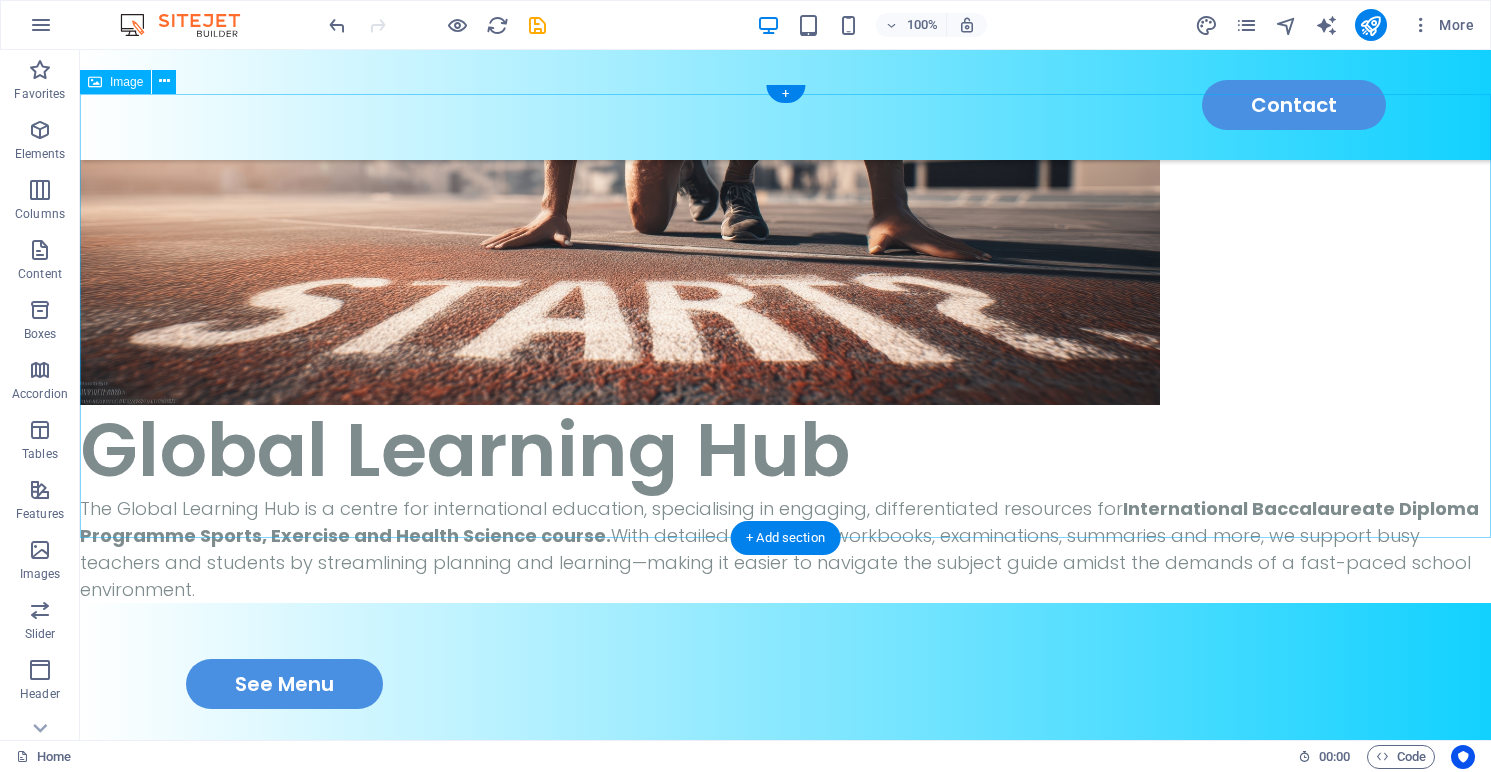 scroll, scrollTop: 565, scrollLeft: 0, axis: vertical 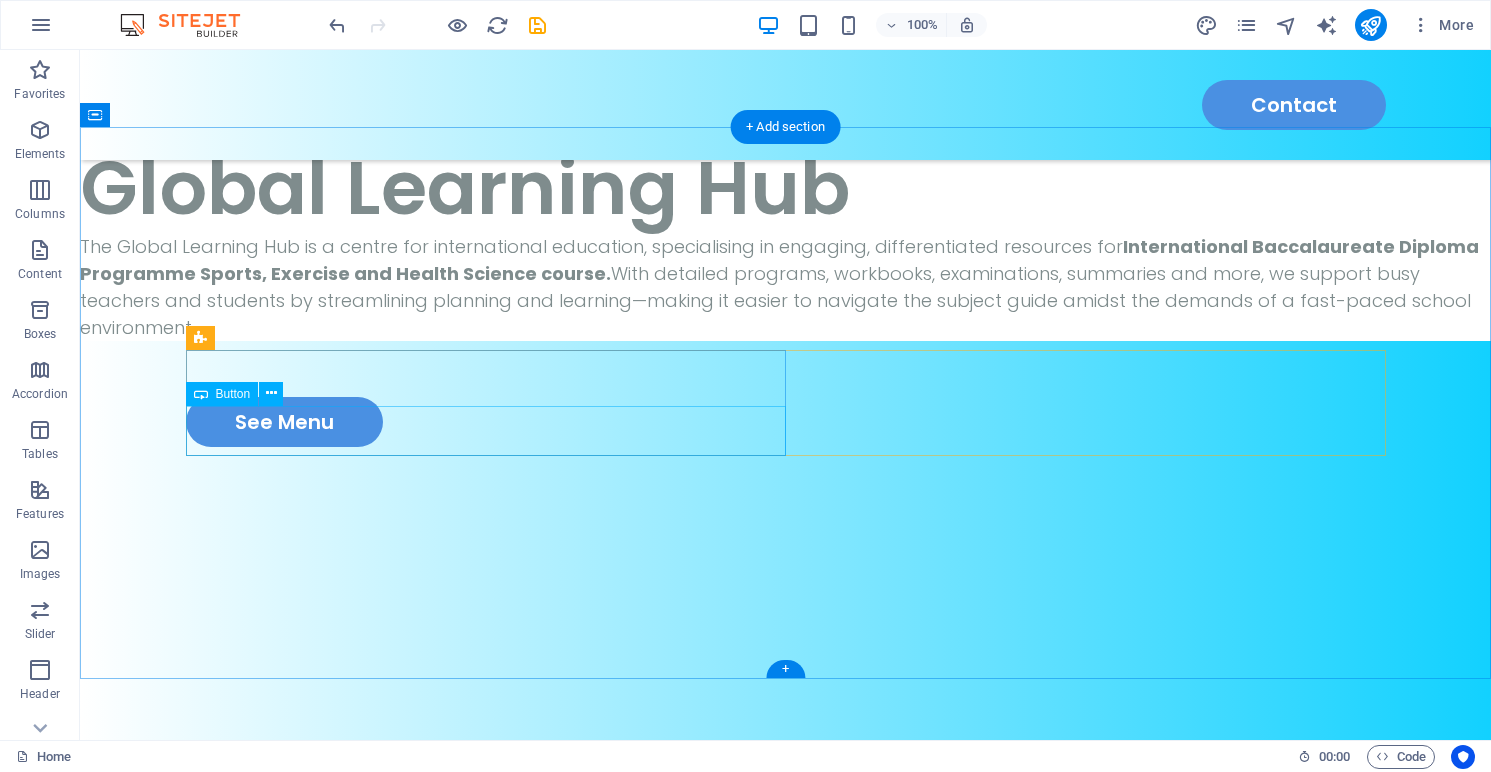 click on "See Menu" at bounding box center [486, 422] 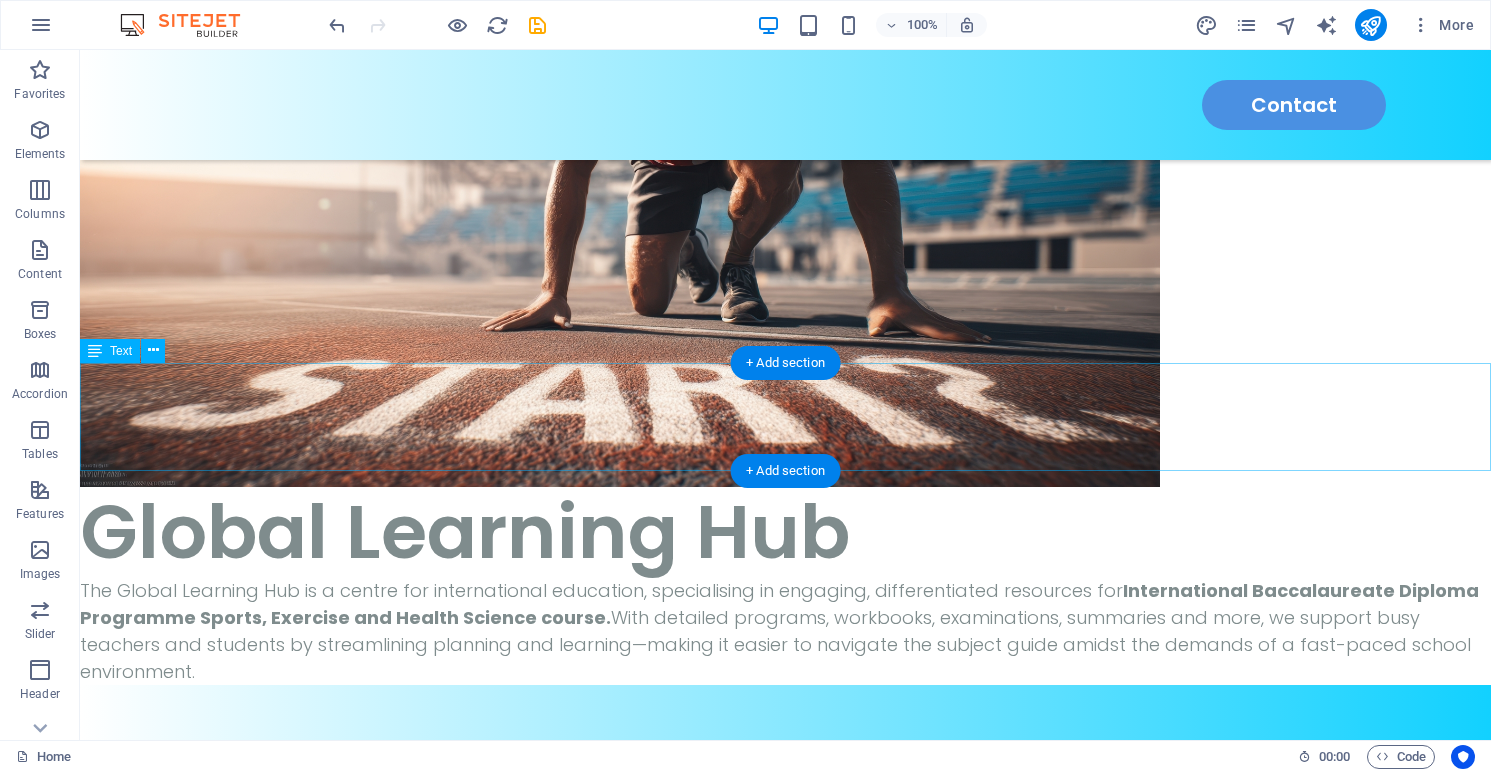 scroll, scrollTop: 246, scrollLeft: 0, axis: vertical 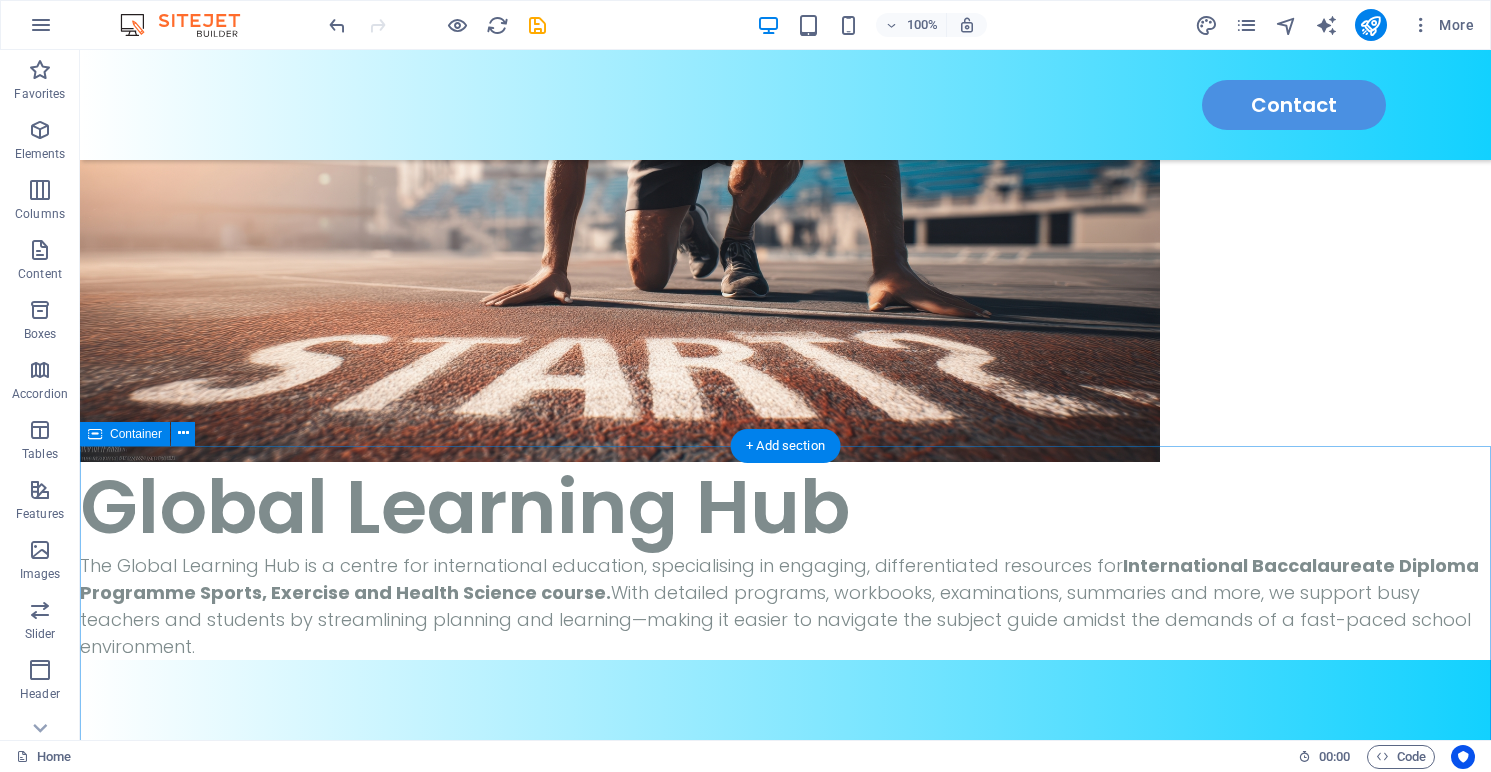 click at bounding box center [785, 936] 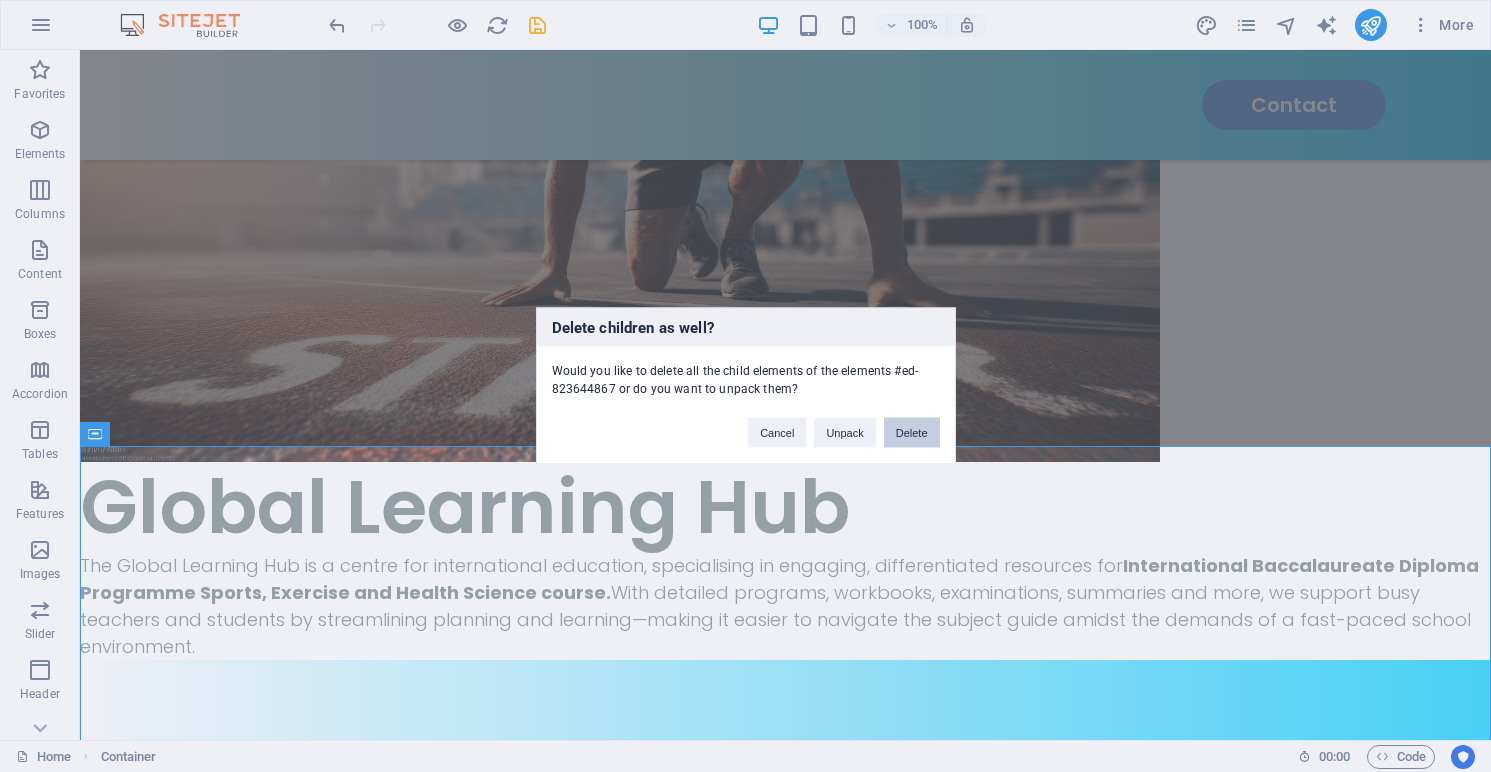 click on "Delete" at bounding box center [912, 433] 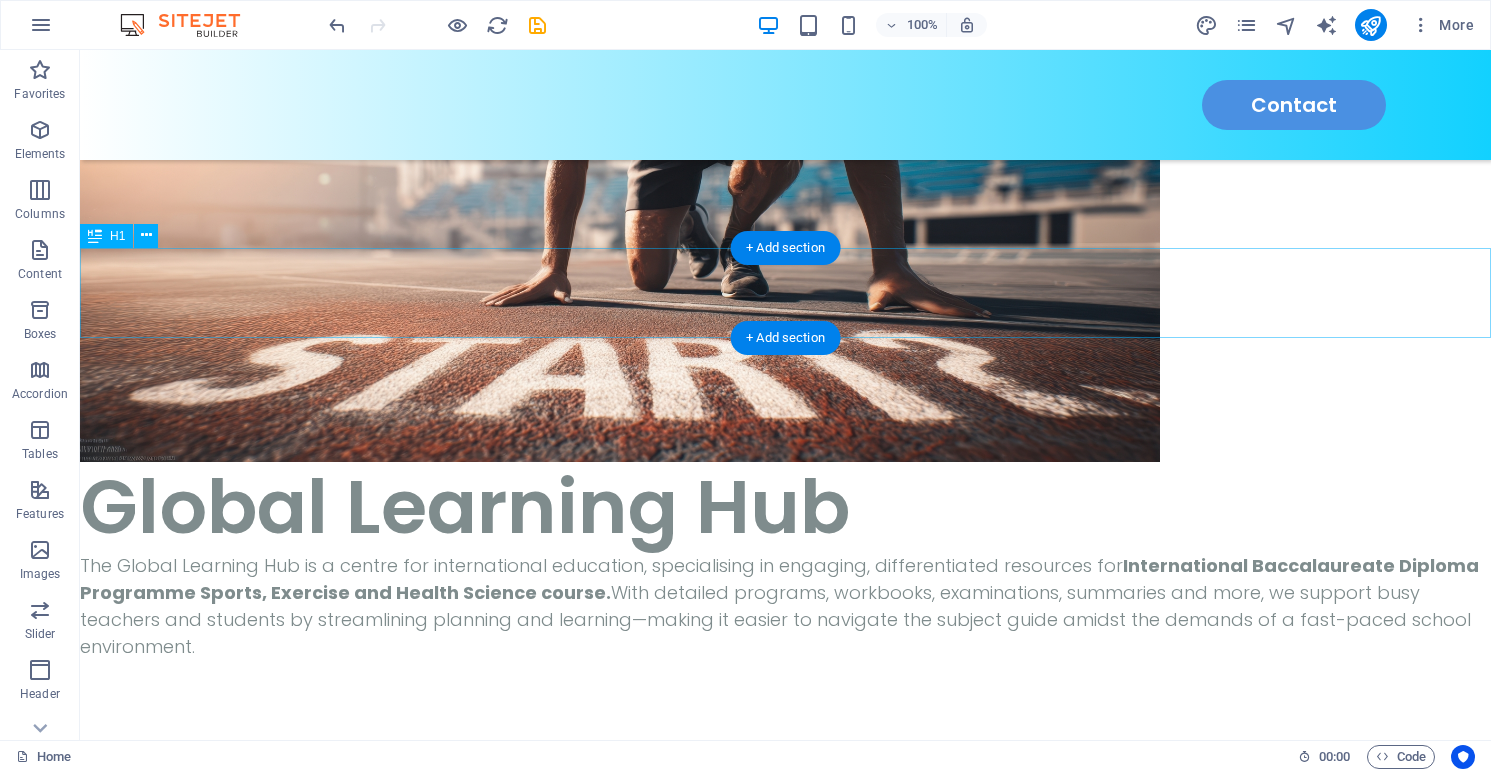 click on "Global Learning Hub" at bounding box center [785, 507] 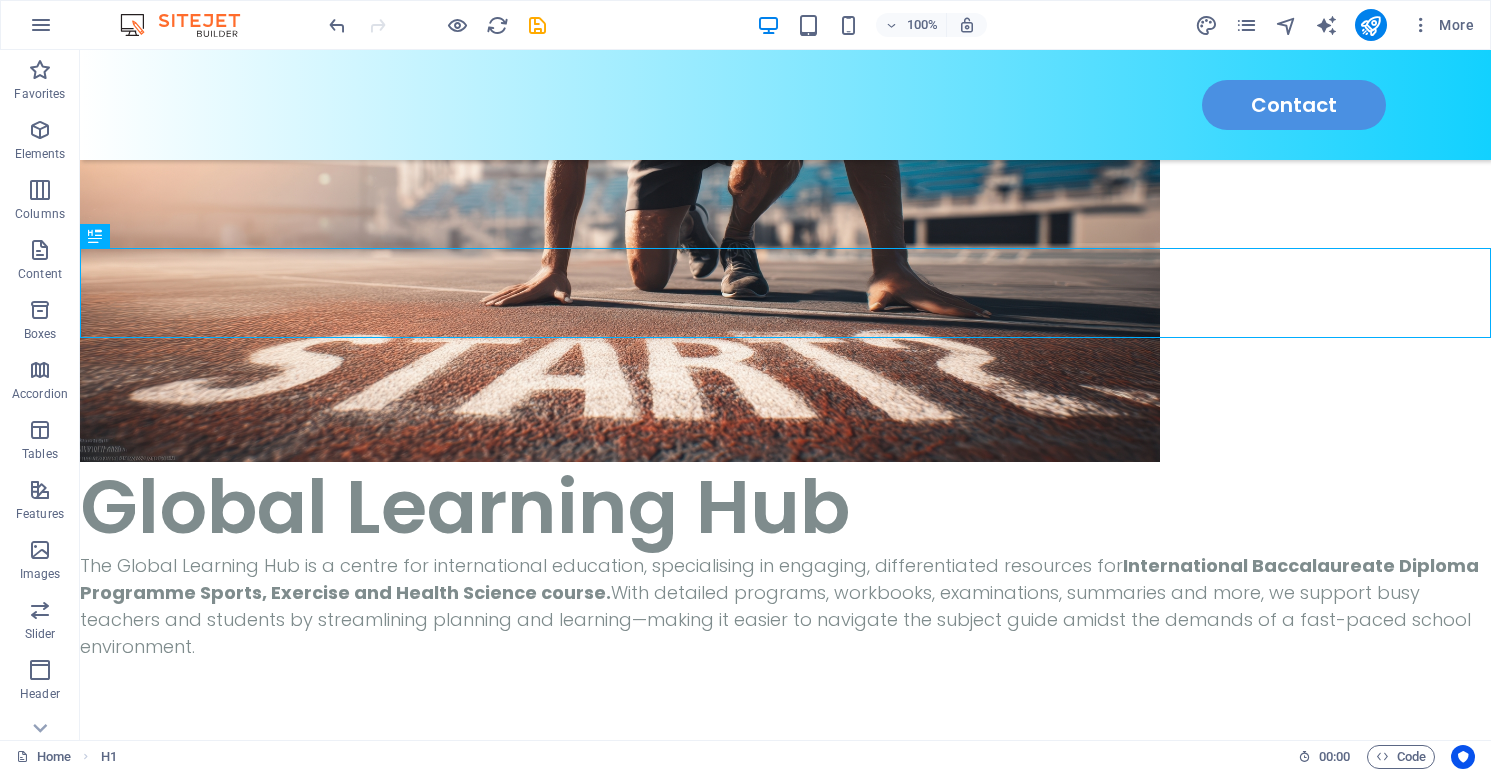 click on "Skip to main content
Home About Menu Location Catering Contact Global Learning Hub The Global Learning Hub is a centre for international education, specialising in engaging, differentiated resources for  International Baccalaureate Diploma Programme Sports, Exercise and Health Science course.  With detailed programs, workbooks, examinations, summaries and more, we support busy teachers and students by streamlining planning and learning—making it easier to navigate the subject guide amidst the demands of a fast-paced school environment." at bounding box center [785, 232] 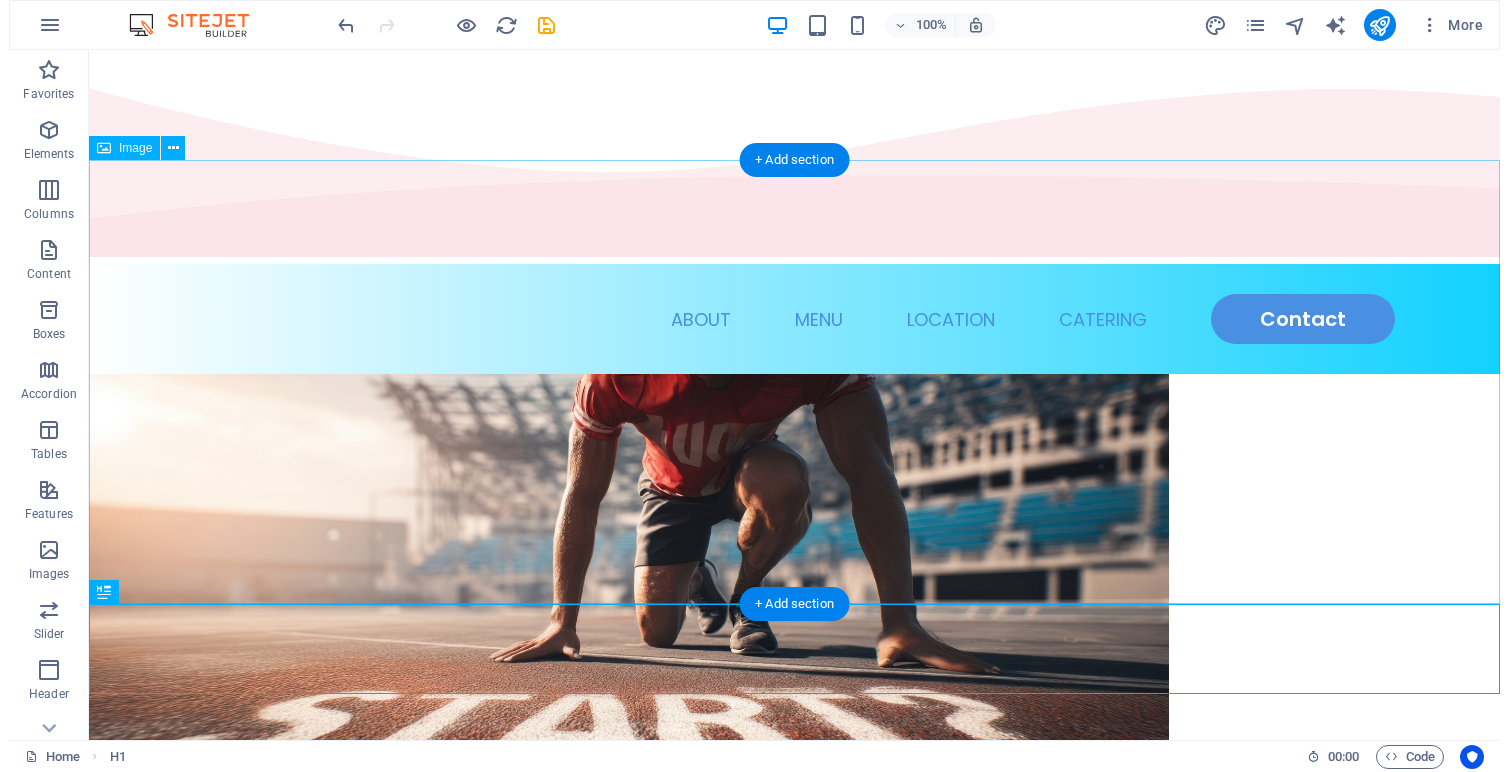 scroll, scrollTop: 72, scrollLeft: 0, axis: vertical 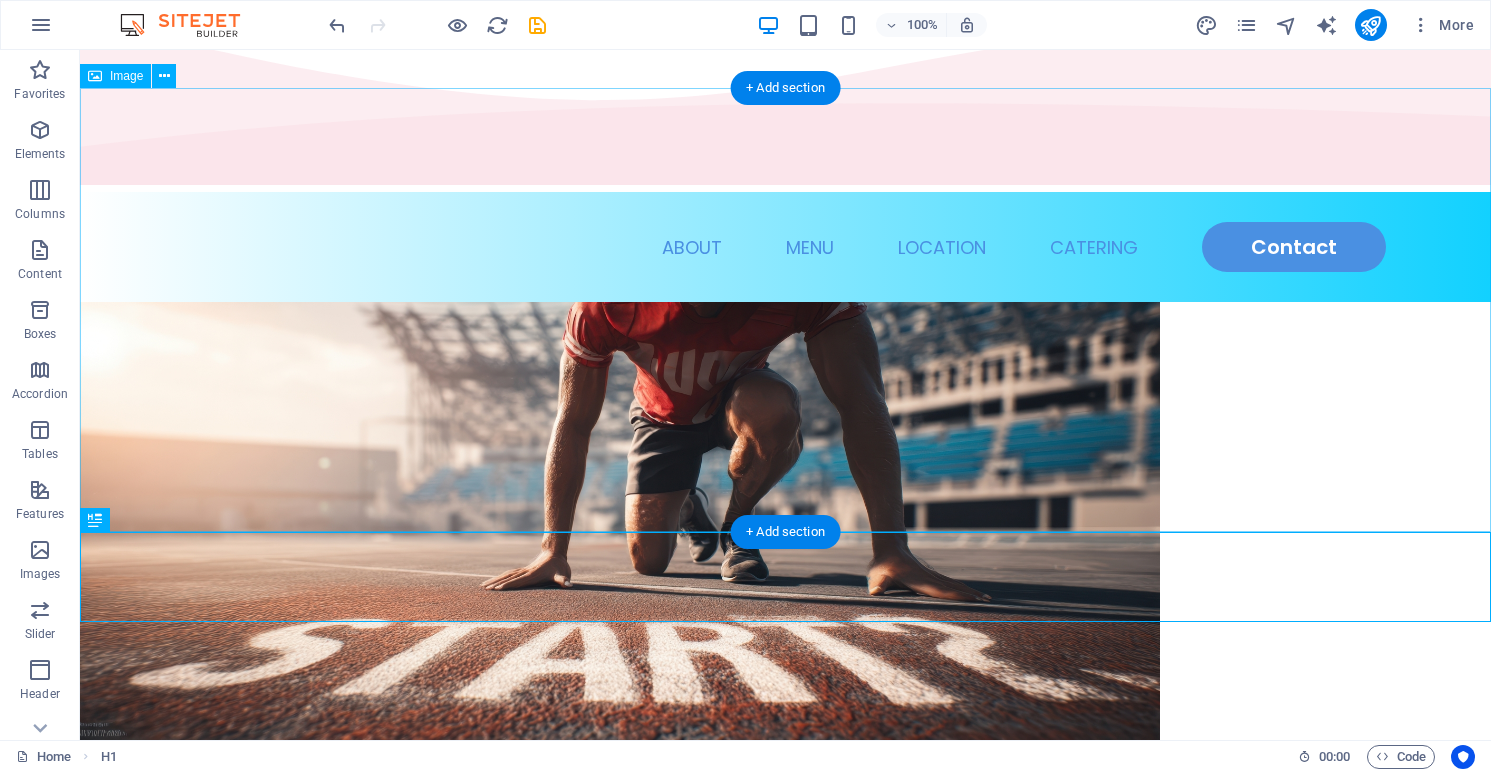 click at bounding box center (785, 524) 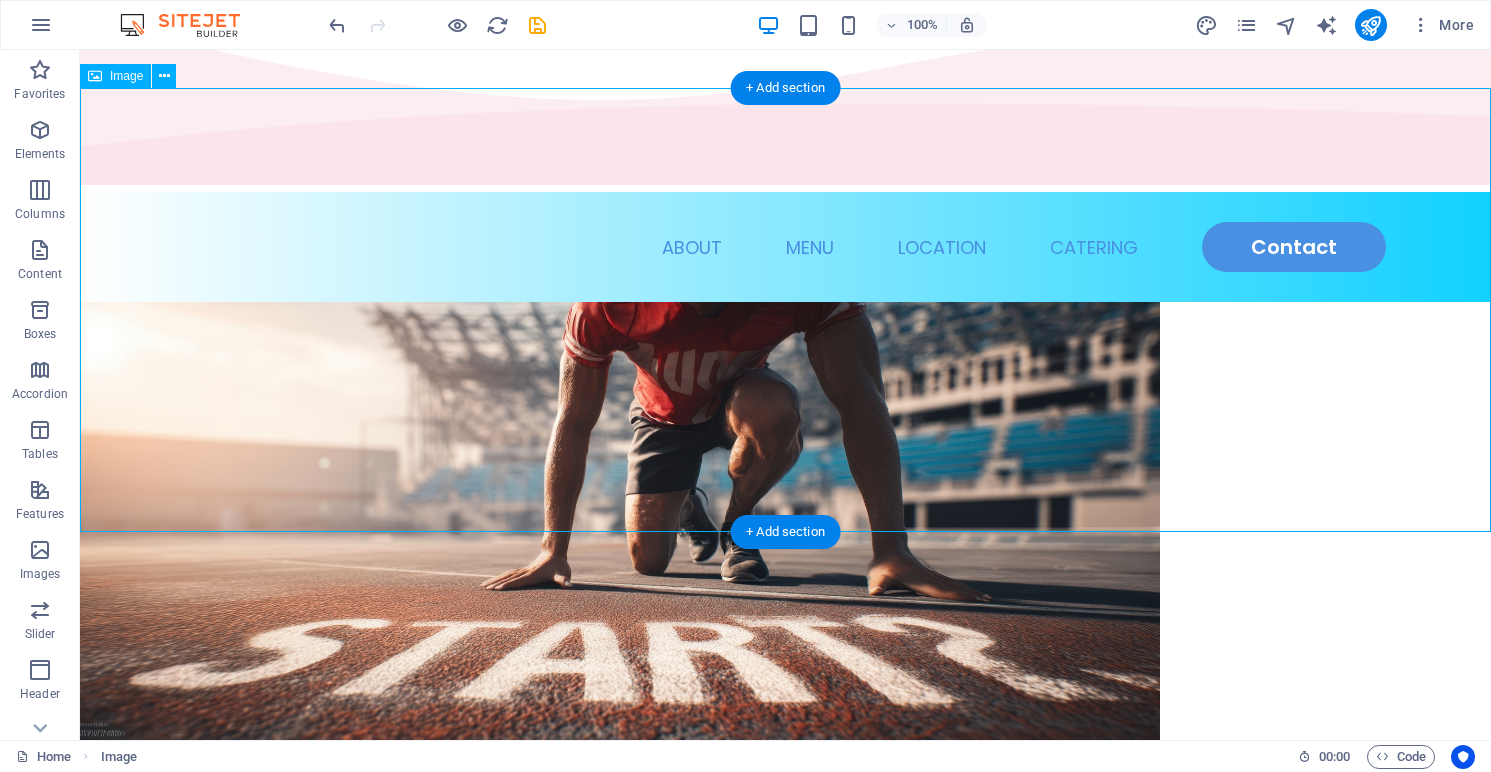 click at bounding box center [785, 524] 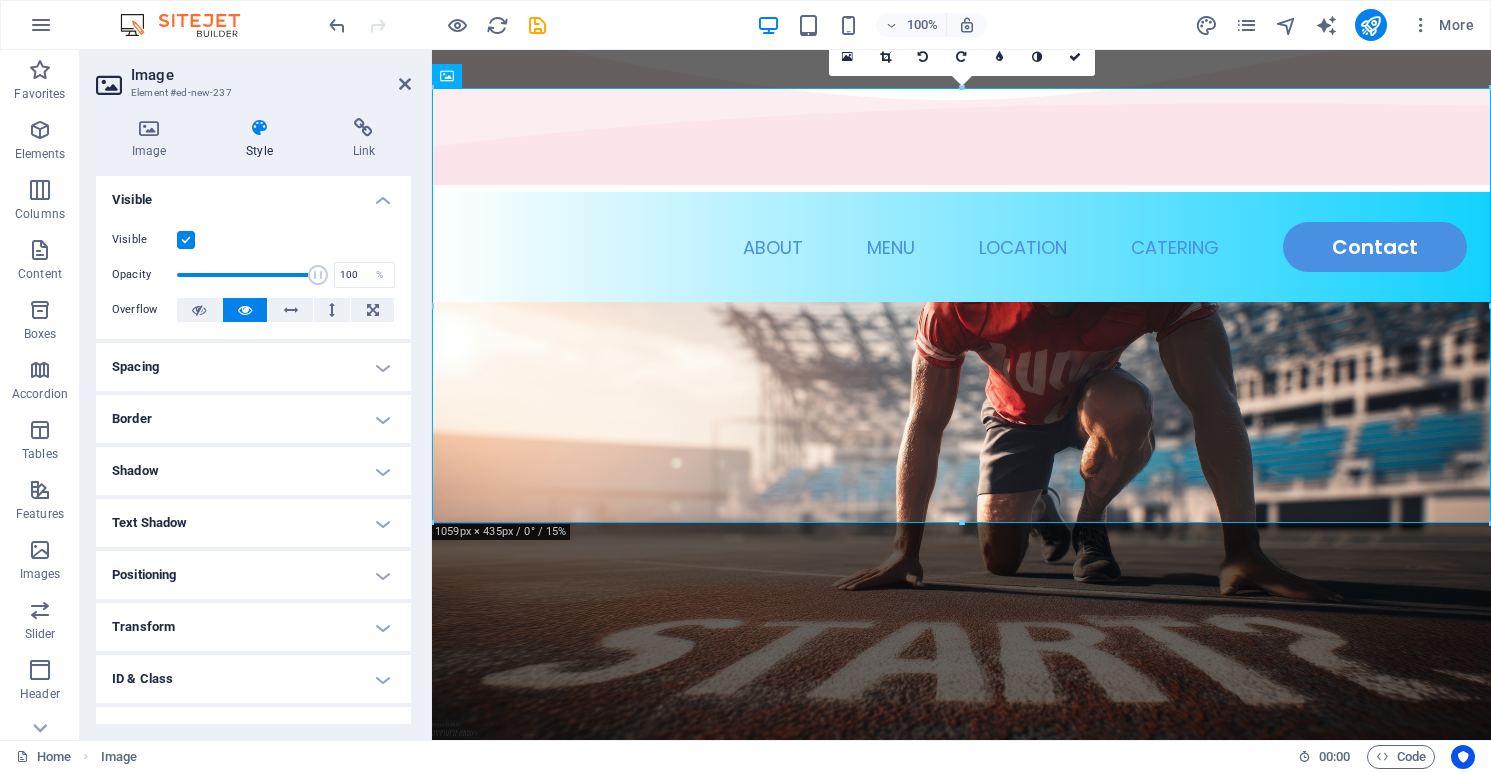 click on "Image Element #ed-new-237" at bounding box center (253, 76) 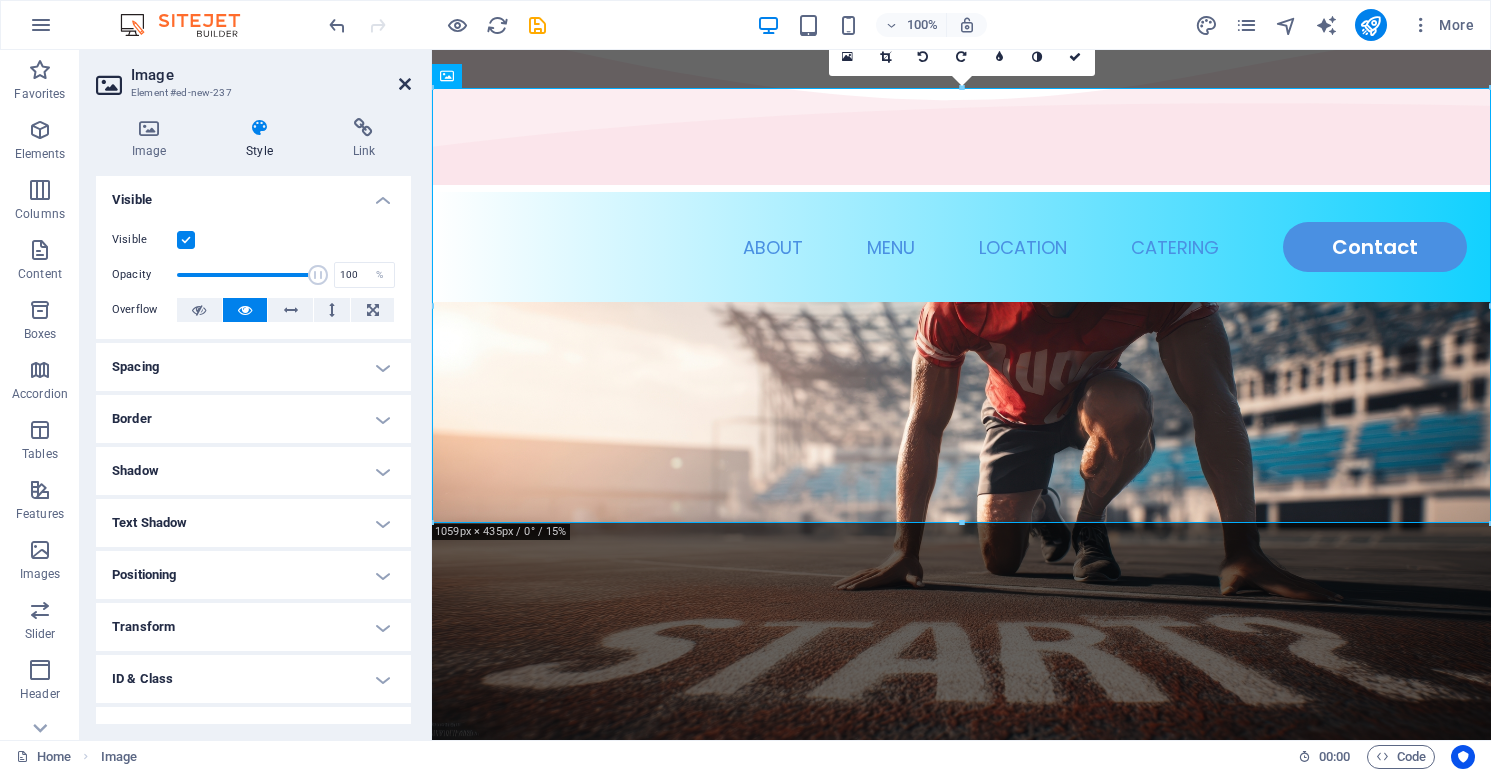 click at bounding box center [405, 84] 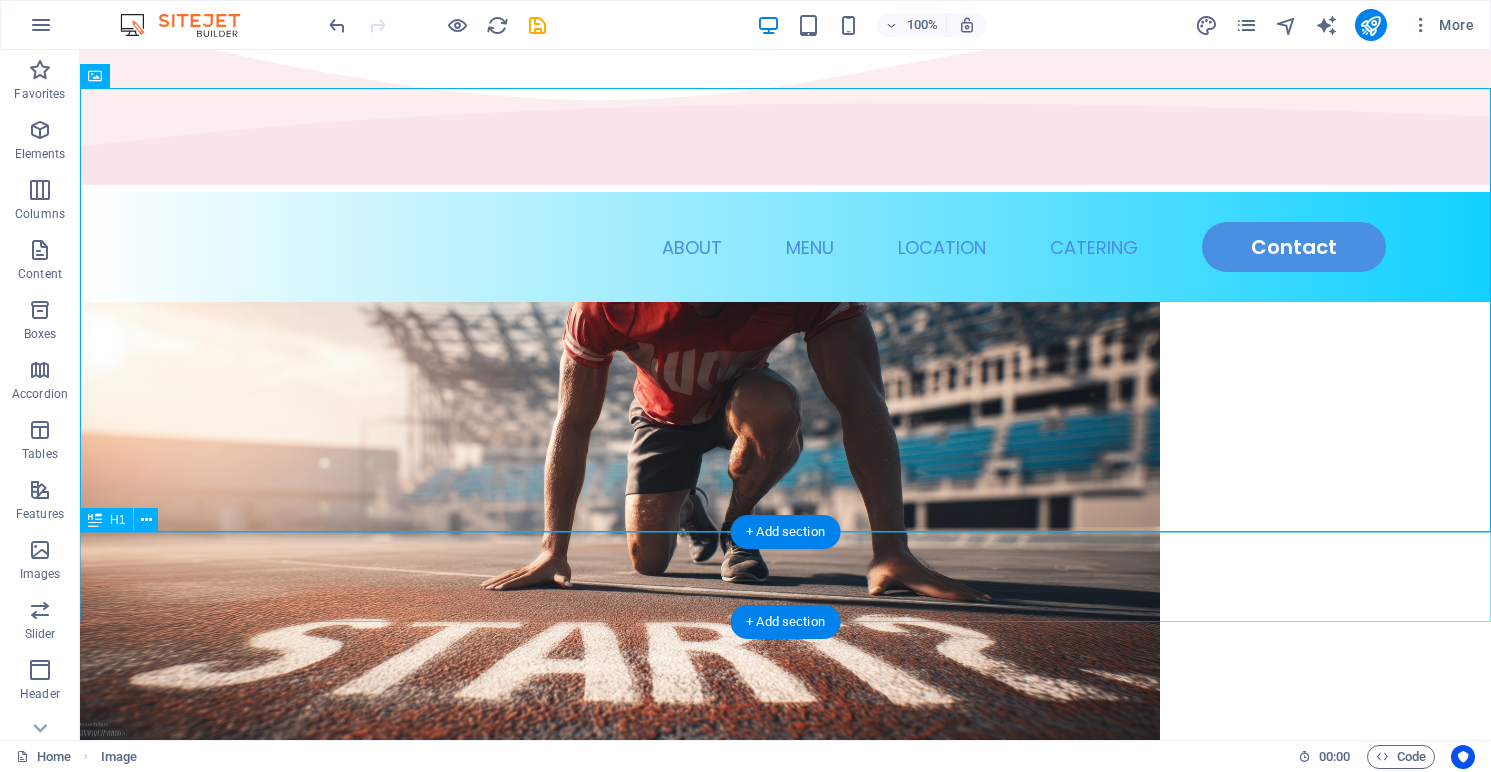 click on "Global Learning Hub" at bounding box center (785, 791) 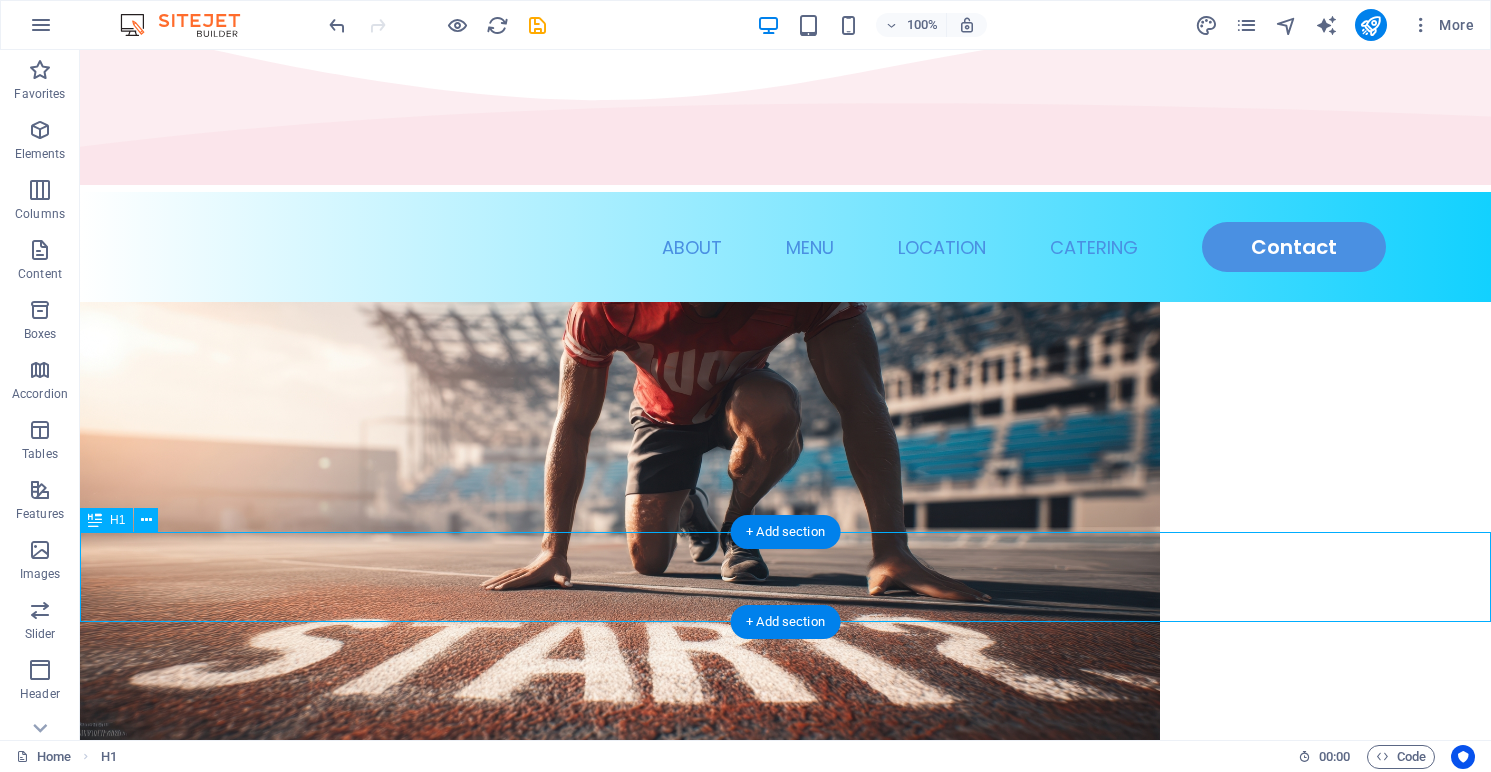 click on "The Global Learning Hub is a centre for international education, specialising in engaging, differentiated resources for  International Baccalaureate Diploma Programme Sports, Exercise and Health Science course.  With detailed programs, workbooks, examinations, summaries and more, we support busy teachers and students by streamlining planning and learning—making it easier to navigate the subject guide amidst the demands of a fast-paced school environment." at bounding box center [785, 890] 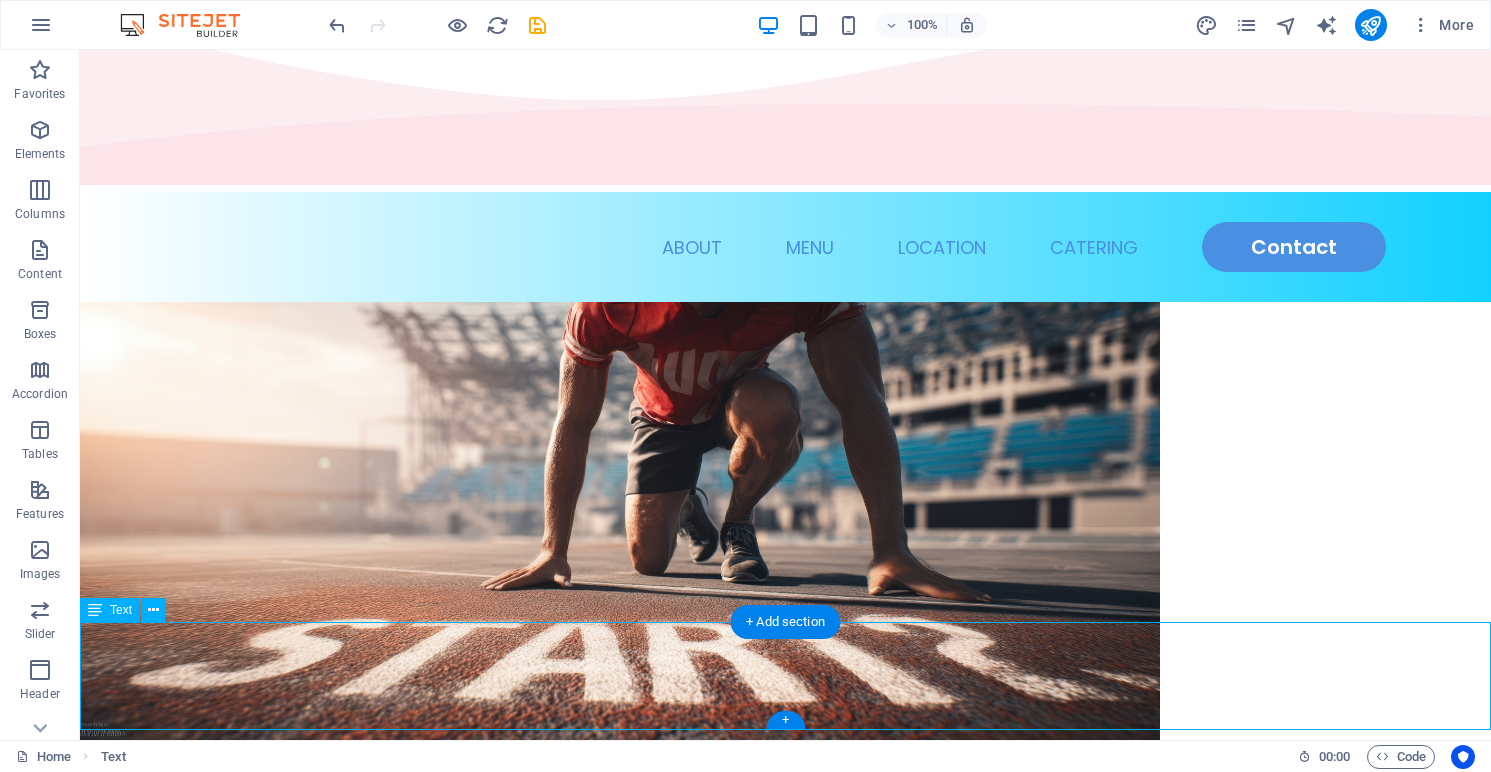 click on "The Global Learning Hub is a centre for international education, specialising in engaging, differentiated resources for  International Baccalaureate Diploma Programme Sports, Exercise and Health Science course.  With detailed programs, workbooks, examinations, summaries and more, we support busy teachers and students by streamlining planning and learning—making it easier to navigate the subject guide amidst the demands of a fast-paced school environment." at bounding box center (785, 890) 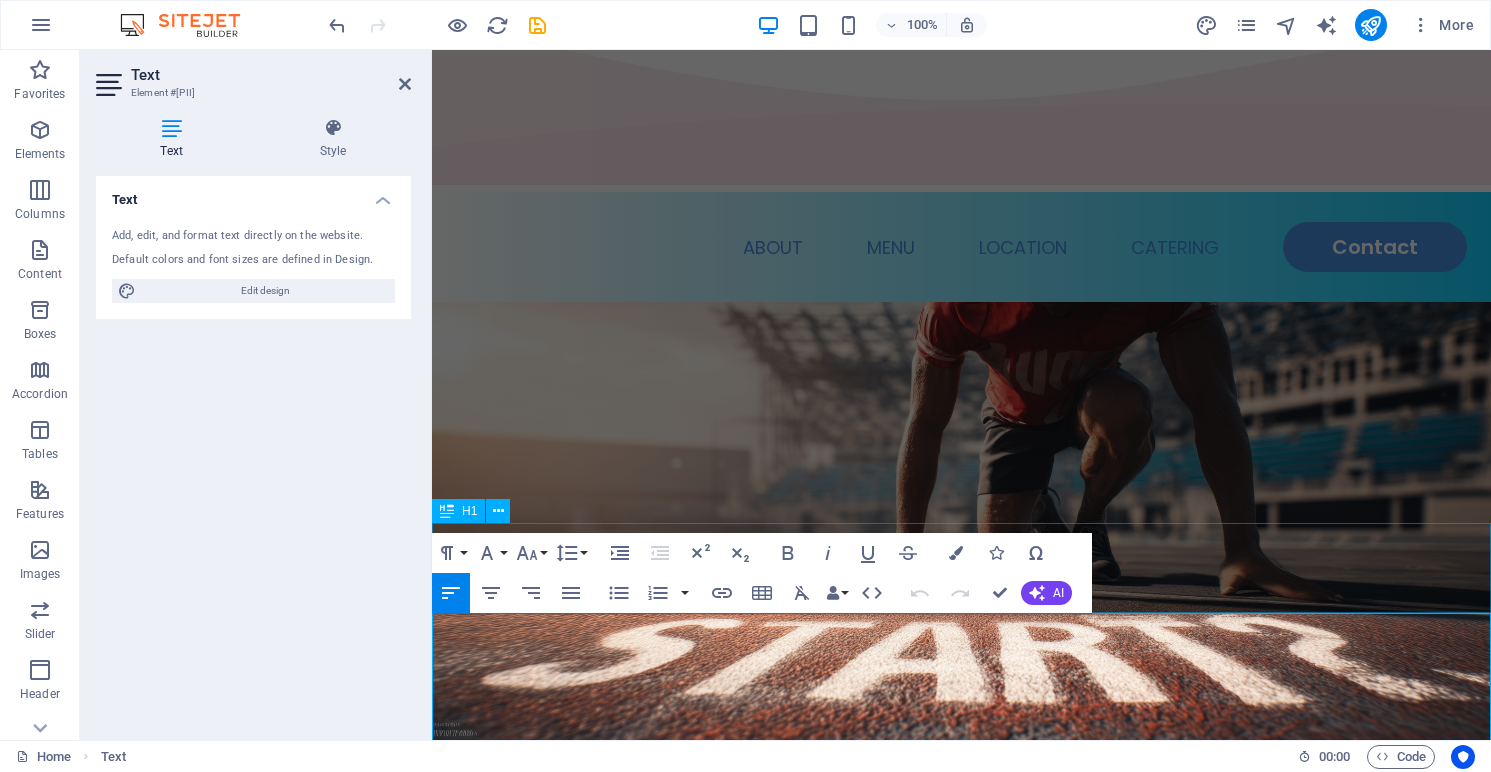 click on "Global Learning Hub" at bounding box center [961, 791] 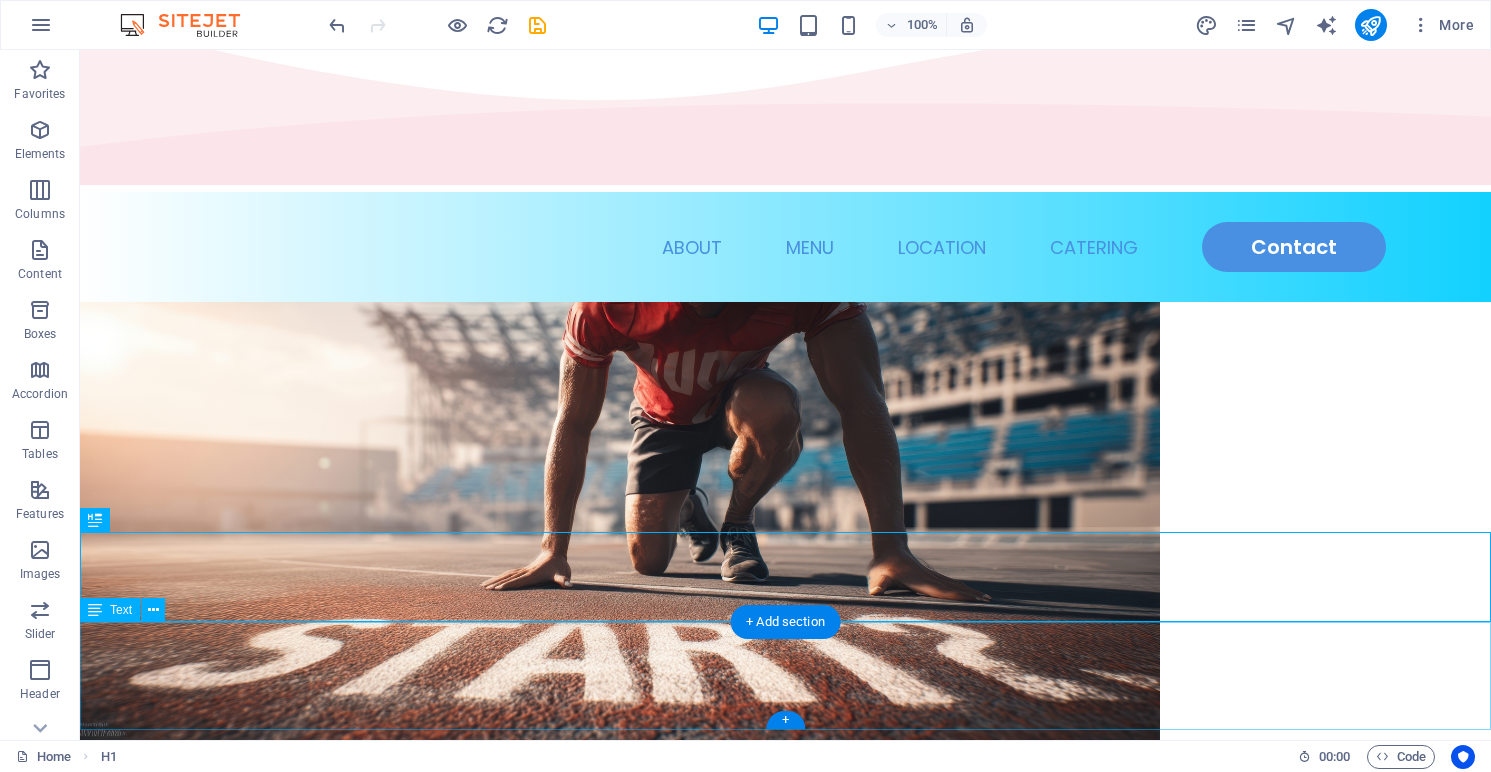 click on "The Global Learning Hub is a centre for international education, specialising in engaging, differentiated resources for  International Baccalaureate Diploma Programme Sports, Exercise and Health Science course.  With detailed programs, workbooks, examinations, summaries and more, we support busy teachers and students by streamlining planning and learning—making it easier to navigate the subject guide amidst the demands of a fast-paced school environment." at bounding box center [785, 890] 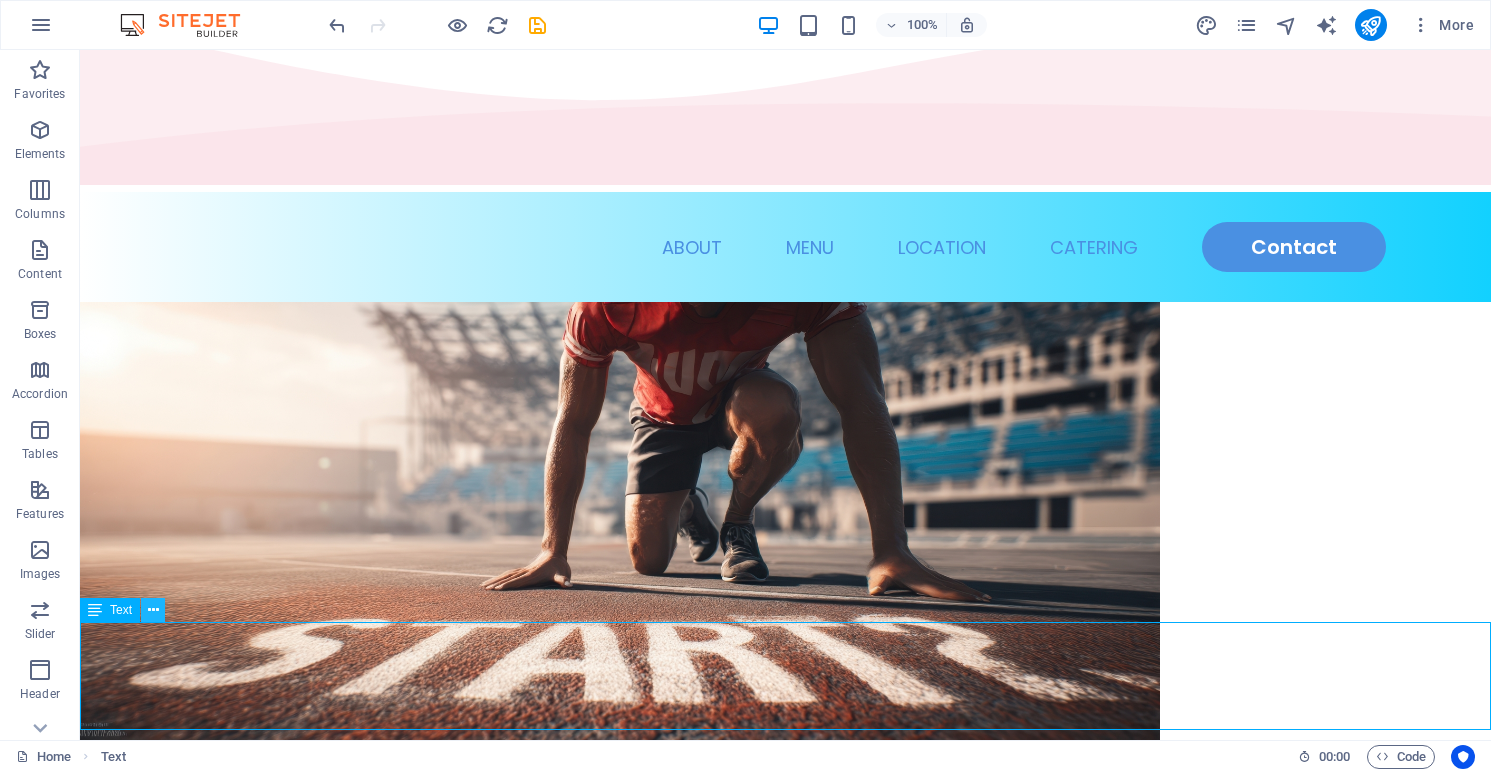 click at bounding box center (153, 610) 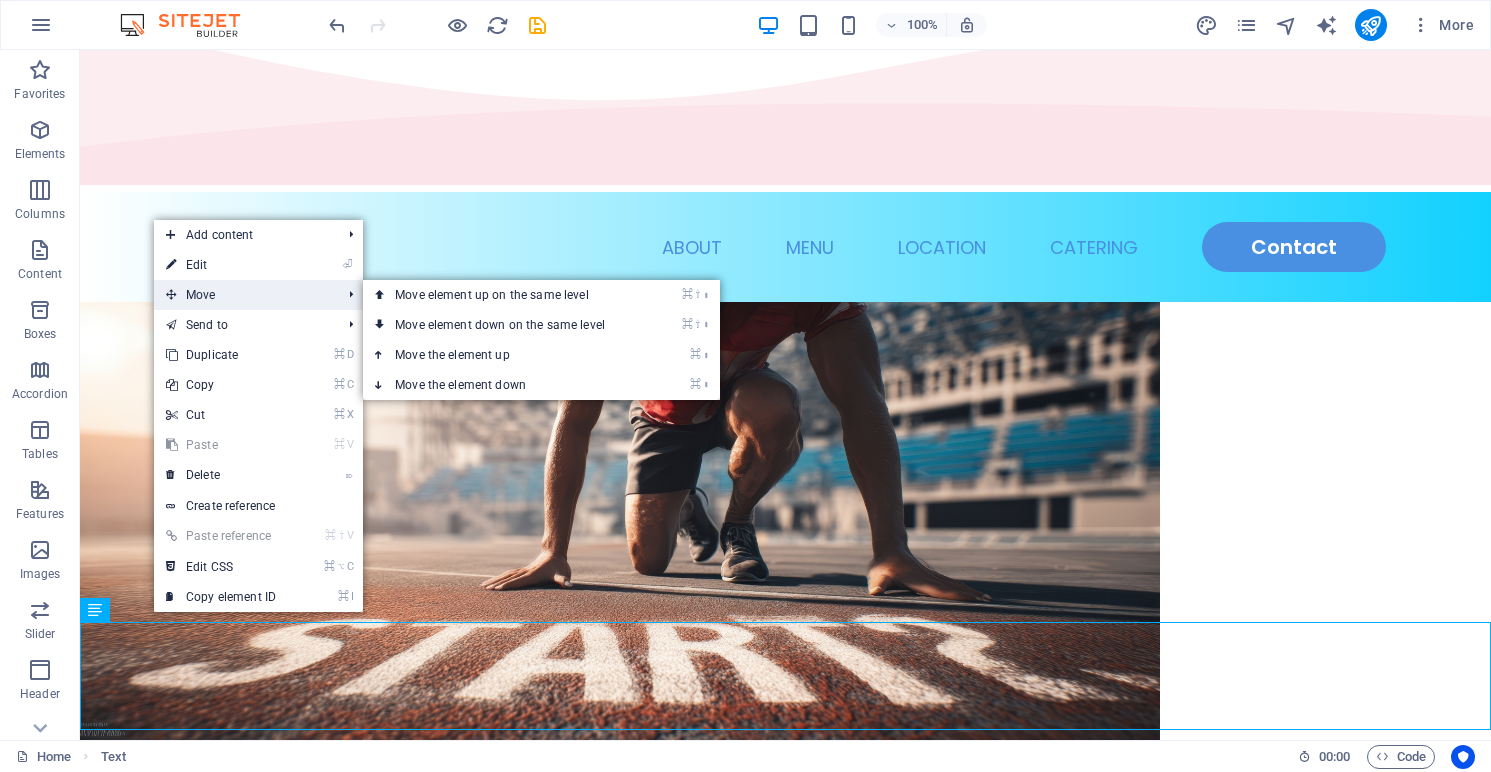 click on "Move" at bounding box center (243, 295) 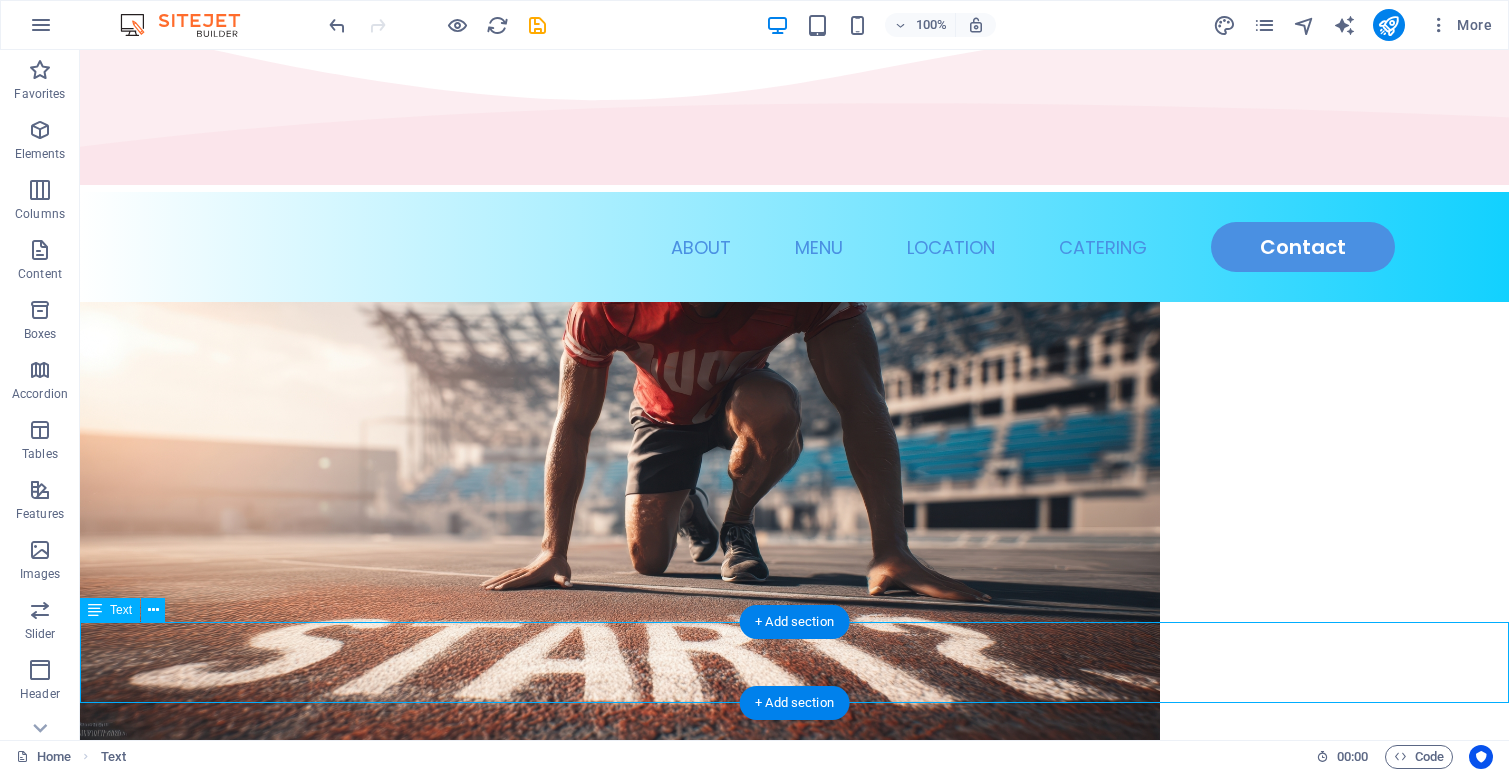click on "The Global Learning Hub is a centre for international education, specialising in engaging, differentiated resources for  International Baccalaureate Diploma Programme Sports, Exercise and Health Science course.  With detailed programs, workbooks, examinations, summaries and more, we support busy teachers and students by streamlining planning and learning—making it easier to navigate the subject guide amidst the demands of a fast-paced school environment." at bounding box center [794, 876] 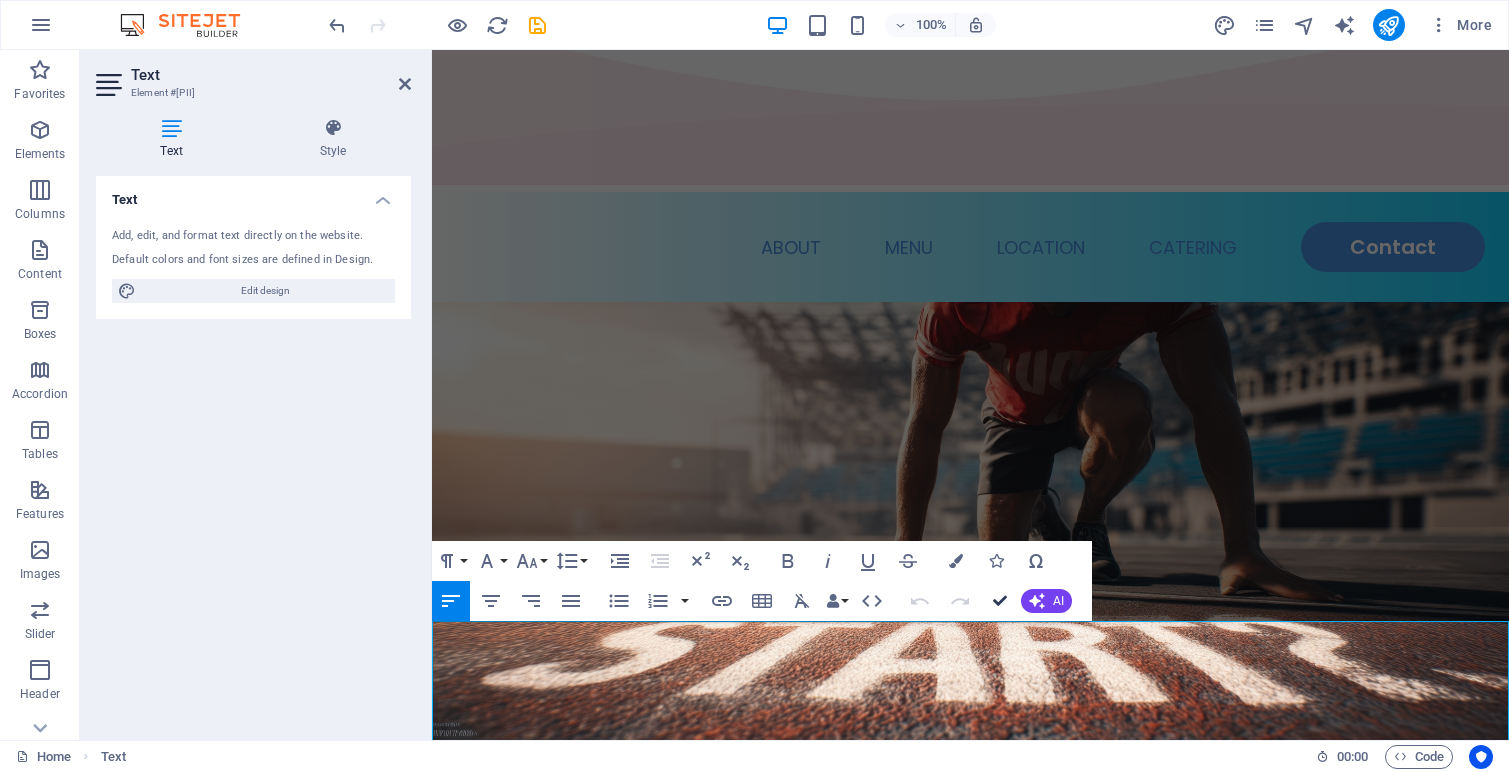 scroll, scrollTop: 73, scrollLeft: 0, axis: vertical 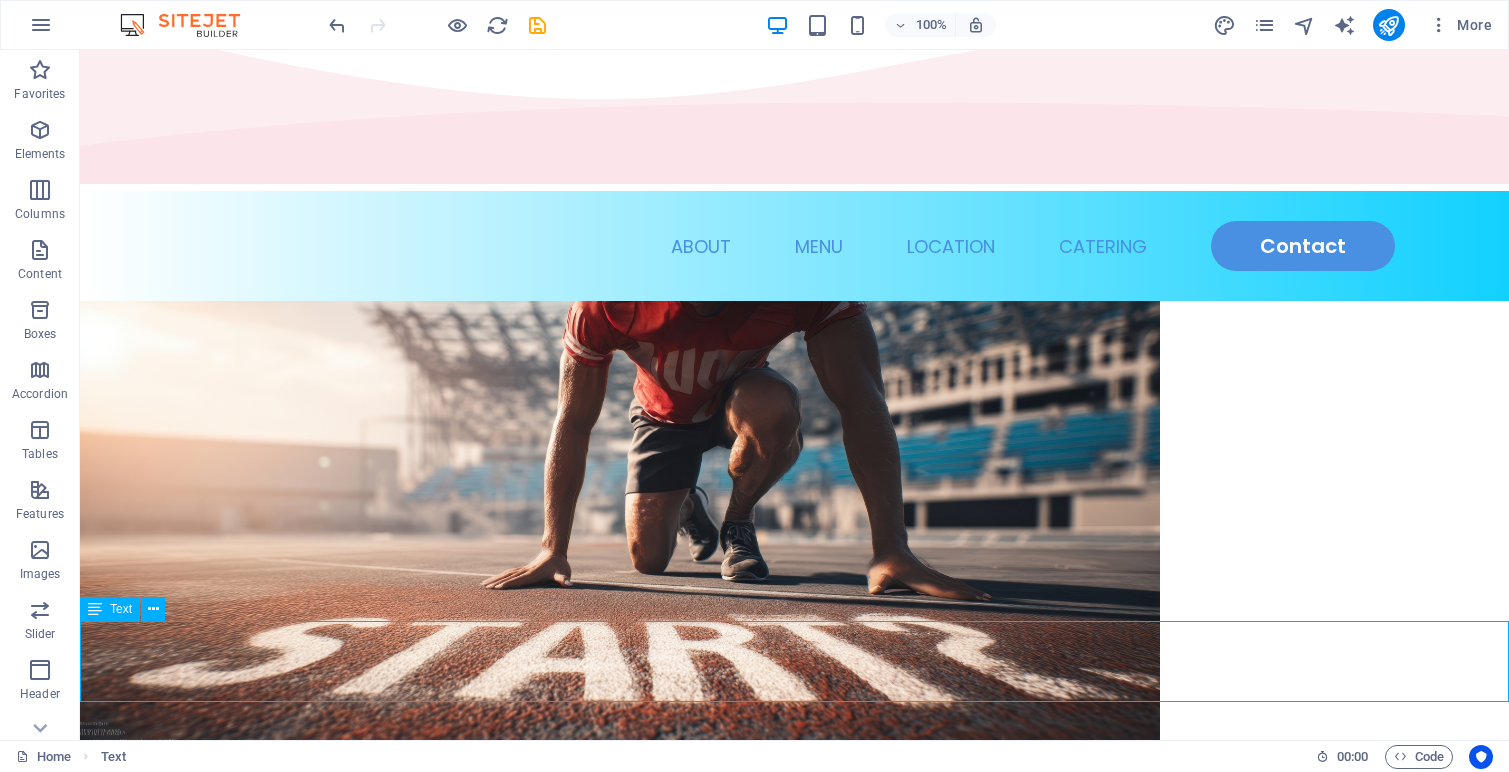 click on "Text" at bounding box center (110, 609) 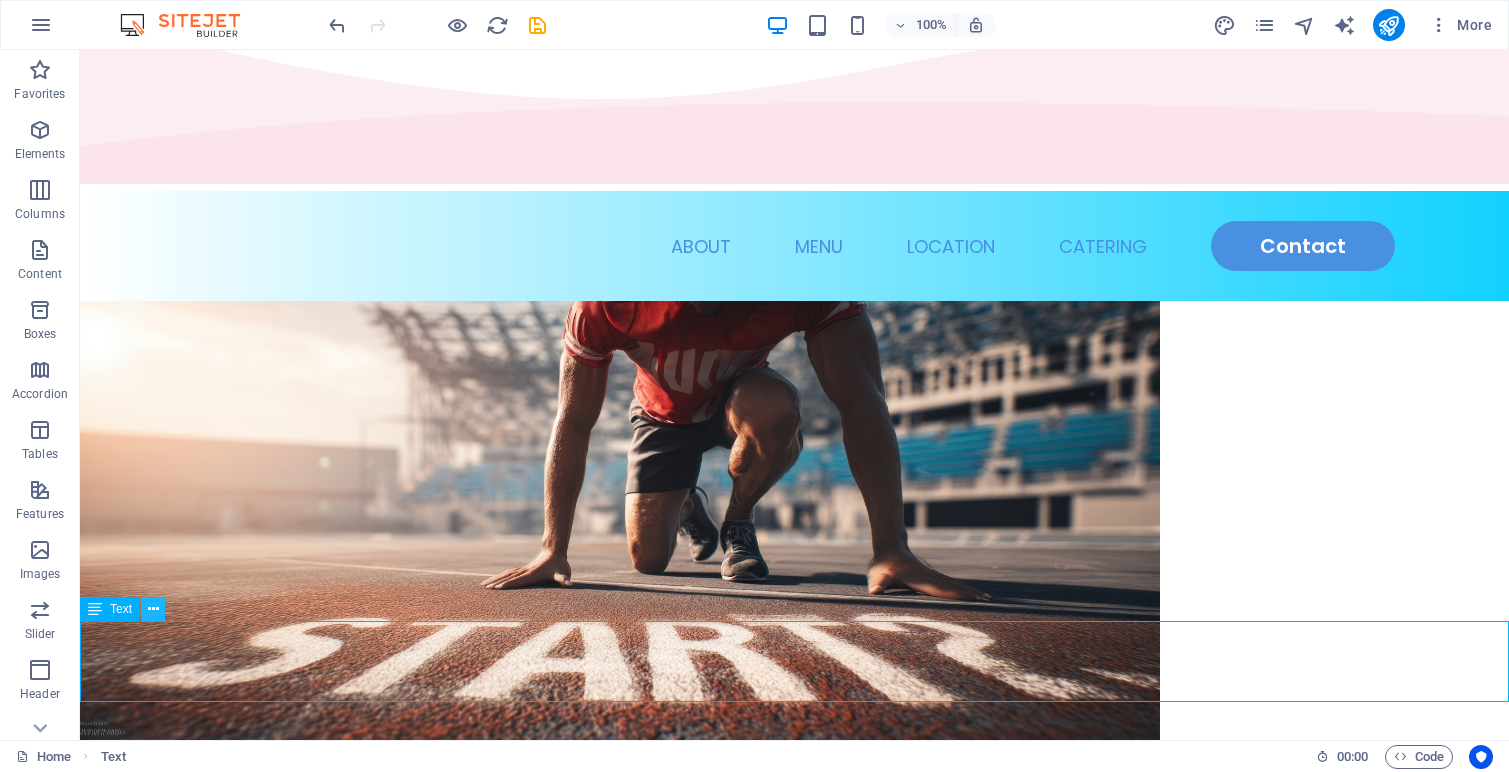 click at bounding box center (153, 609) 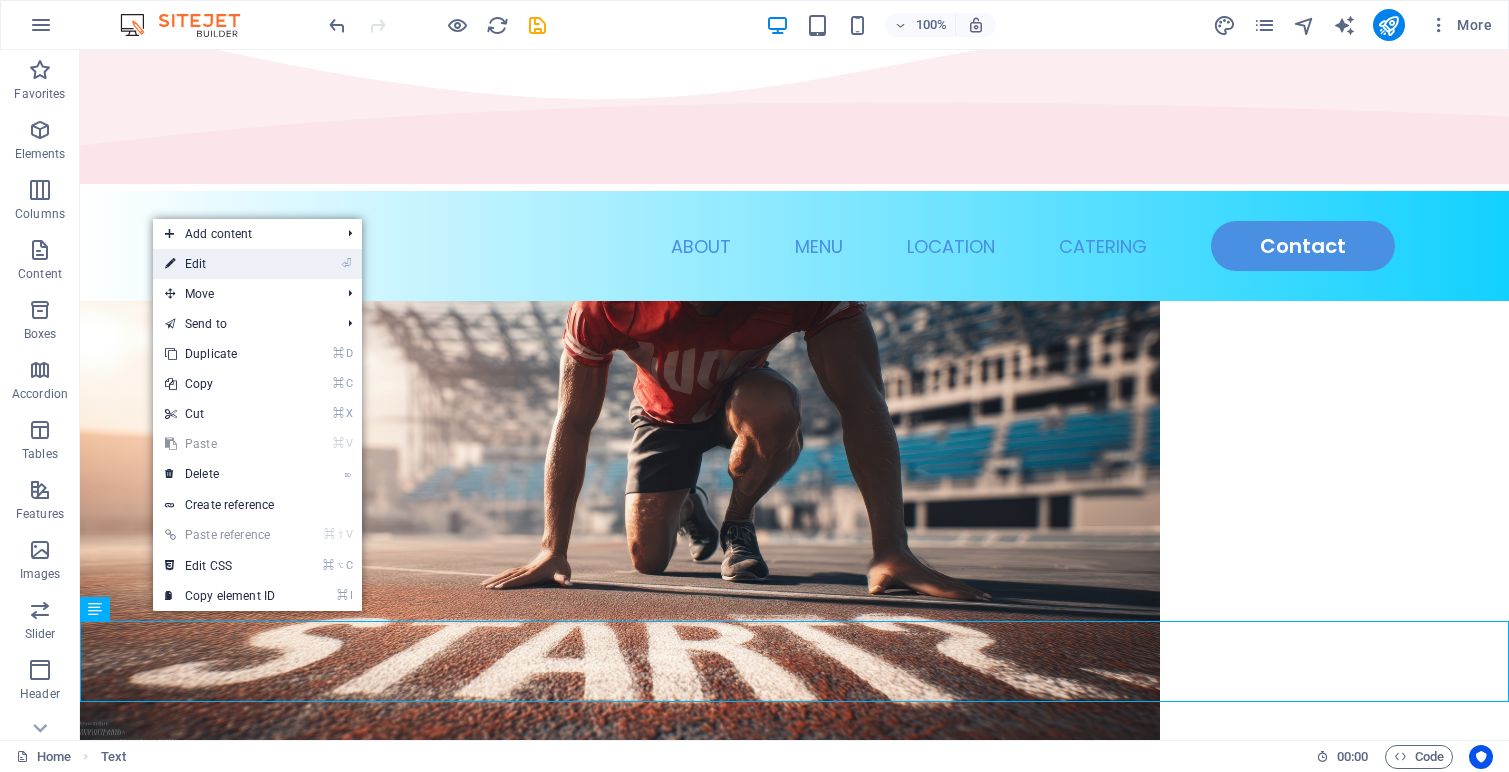 click on "⏎  Edit" at bounding box center (220, 264) 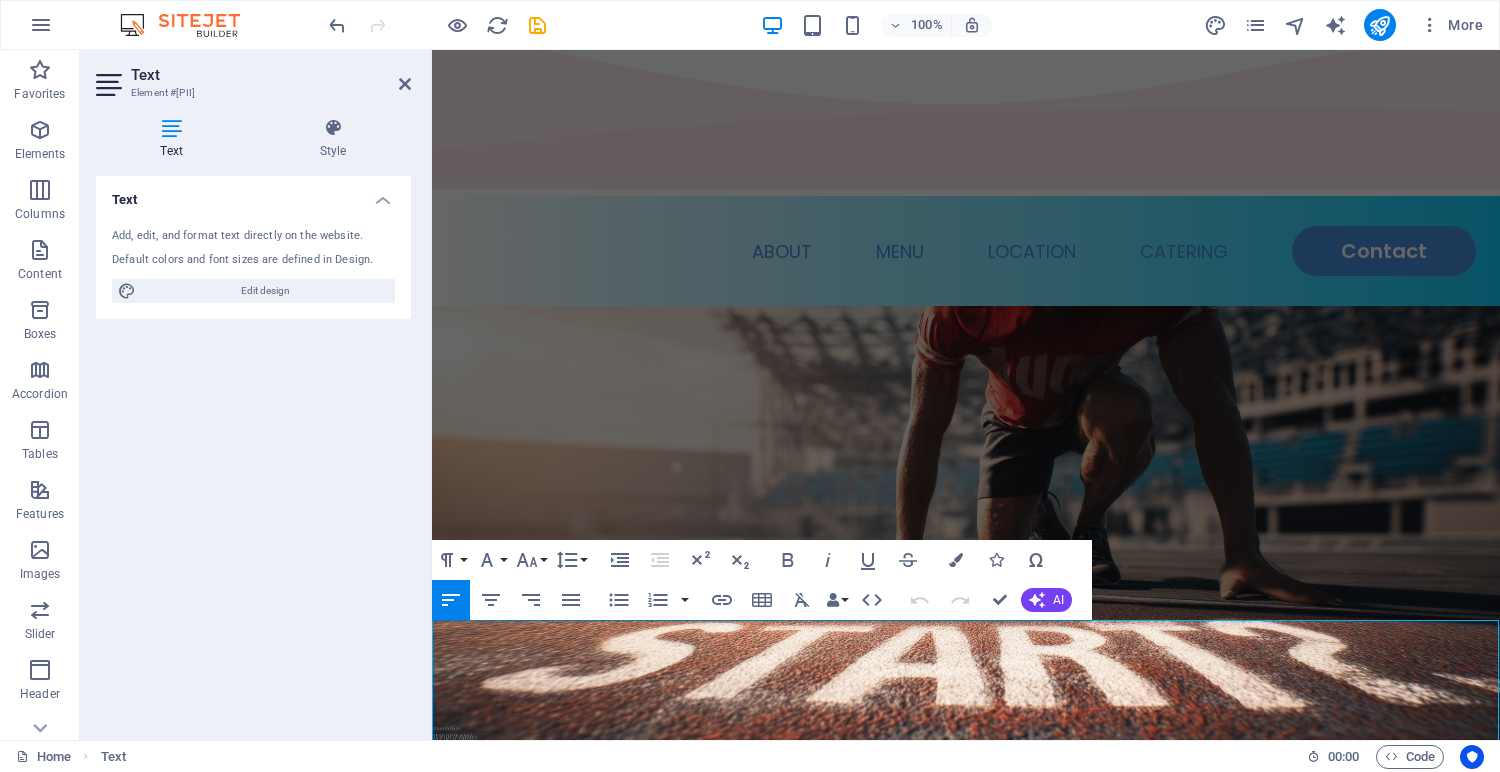 scroll, scrollTop: 69, scrollLeft: 0, axis: vertical 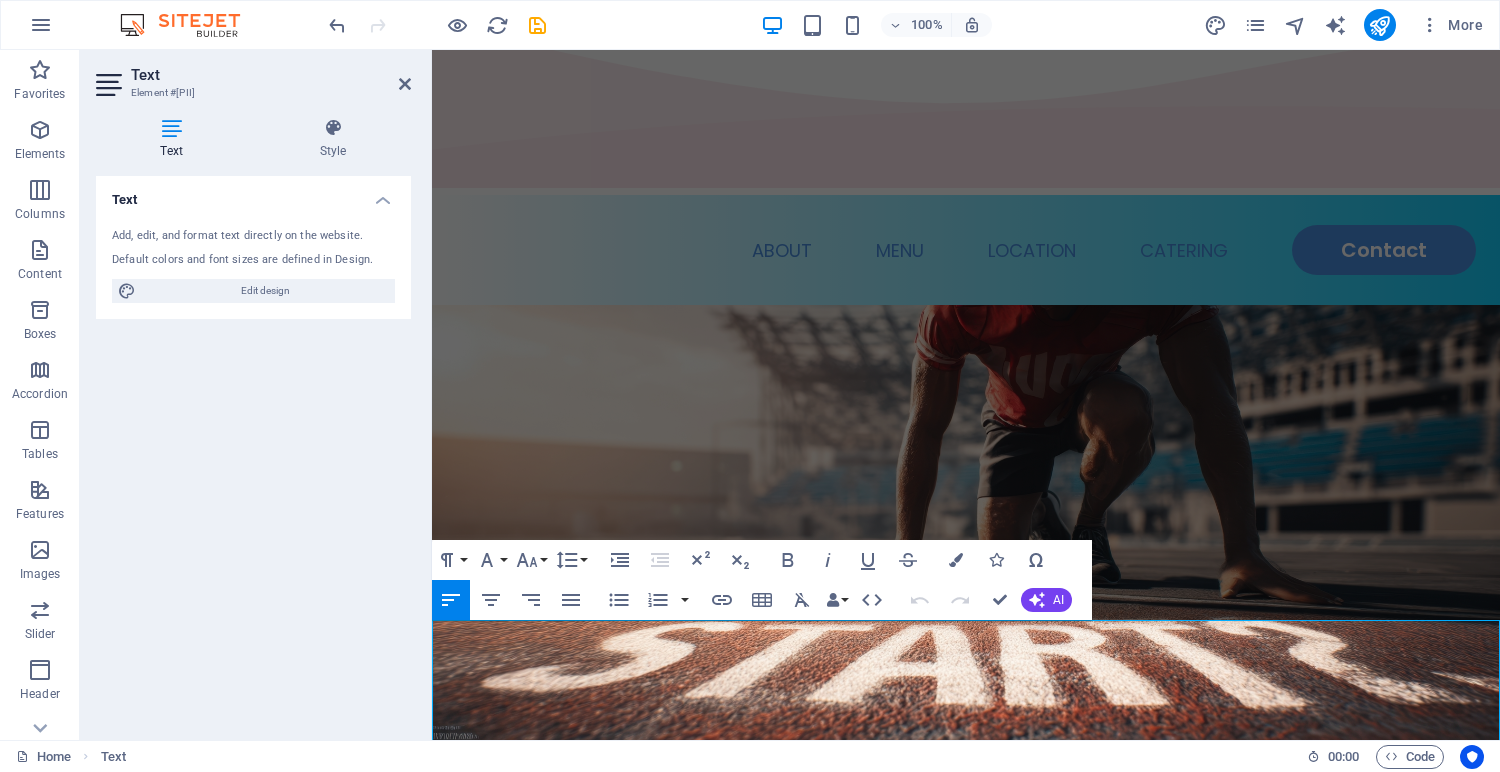click on "The Global Learning Hub is a centre for international education, specialising in engaging, differentiated resources for  International Baccalaureate Diploma Programme Sports, Exercise and Health Science course.  With detailed programs, workbooks, examinations, summaries and more, we support busy teachers and students by streamlining planning and learning—making it easier to navigate the subject guide amidst the demands of a fast-paced school environment." at bounding box center (966, 906) 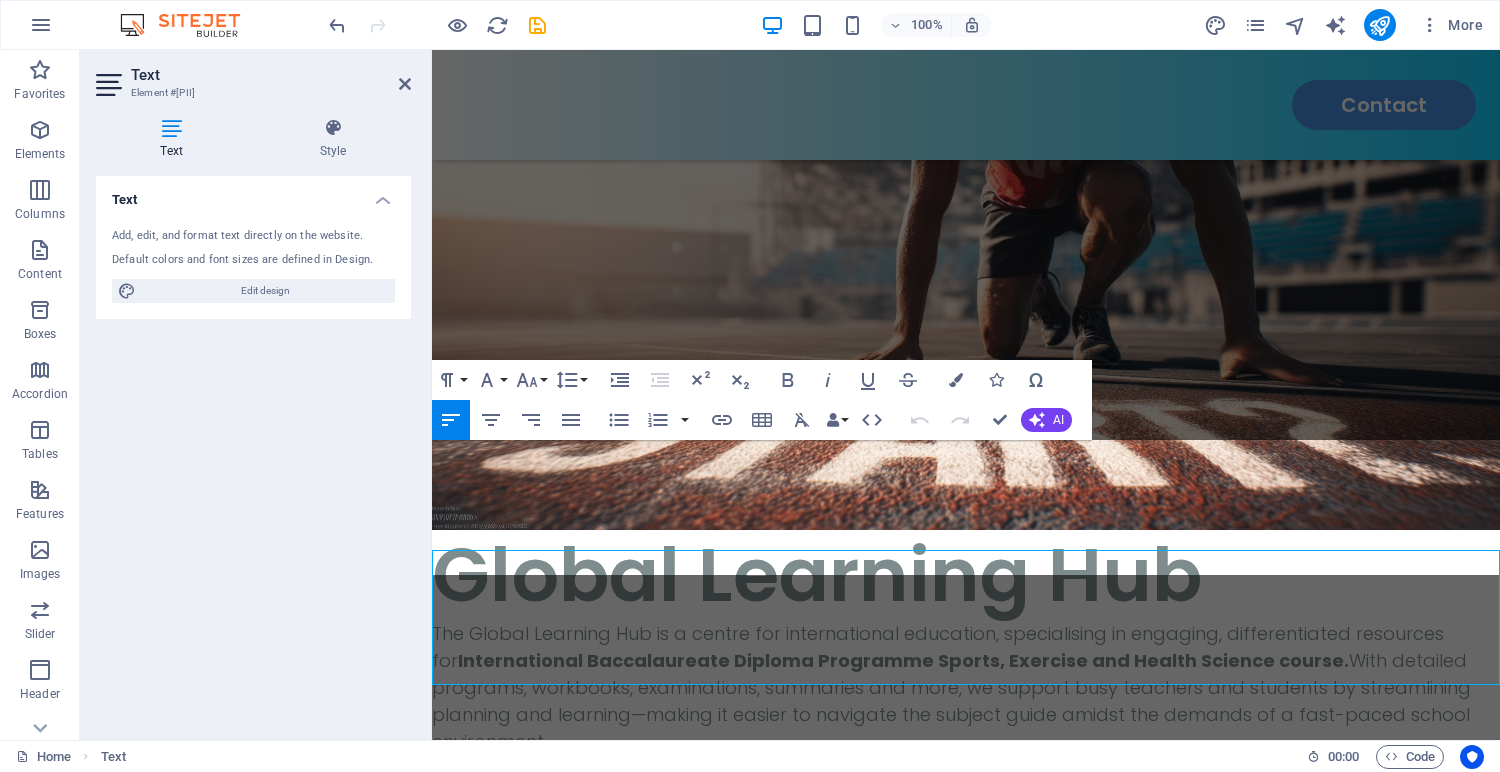 scroll, scrollTop: 180, scrollLeft: 0, axis: vertical 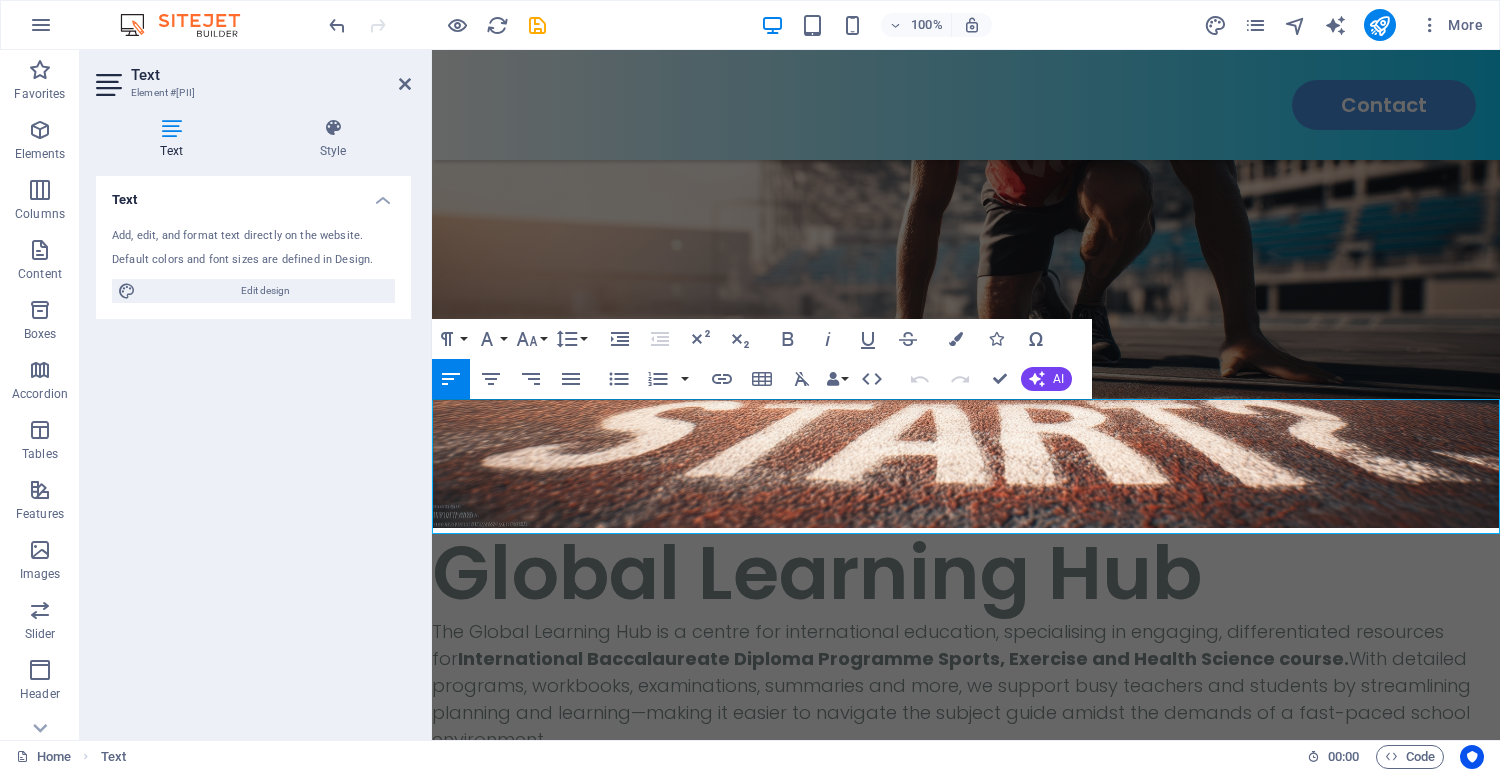 click on "The Global Learning Hub is a centre for international education, specialising in engaging, differentiated resources for  International Baccalaureate Diploma Programme Sports, Exercise and Health Science course.  With detailed programs, workbooks, examinations, summaries and more, we support busy teachers and students by streamlining planning and learning—making it easier to navigate the subject guide amidst the demands of a fast-paced school environment." at bounding box center [966, 685] 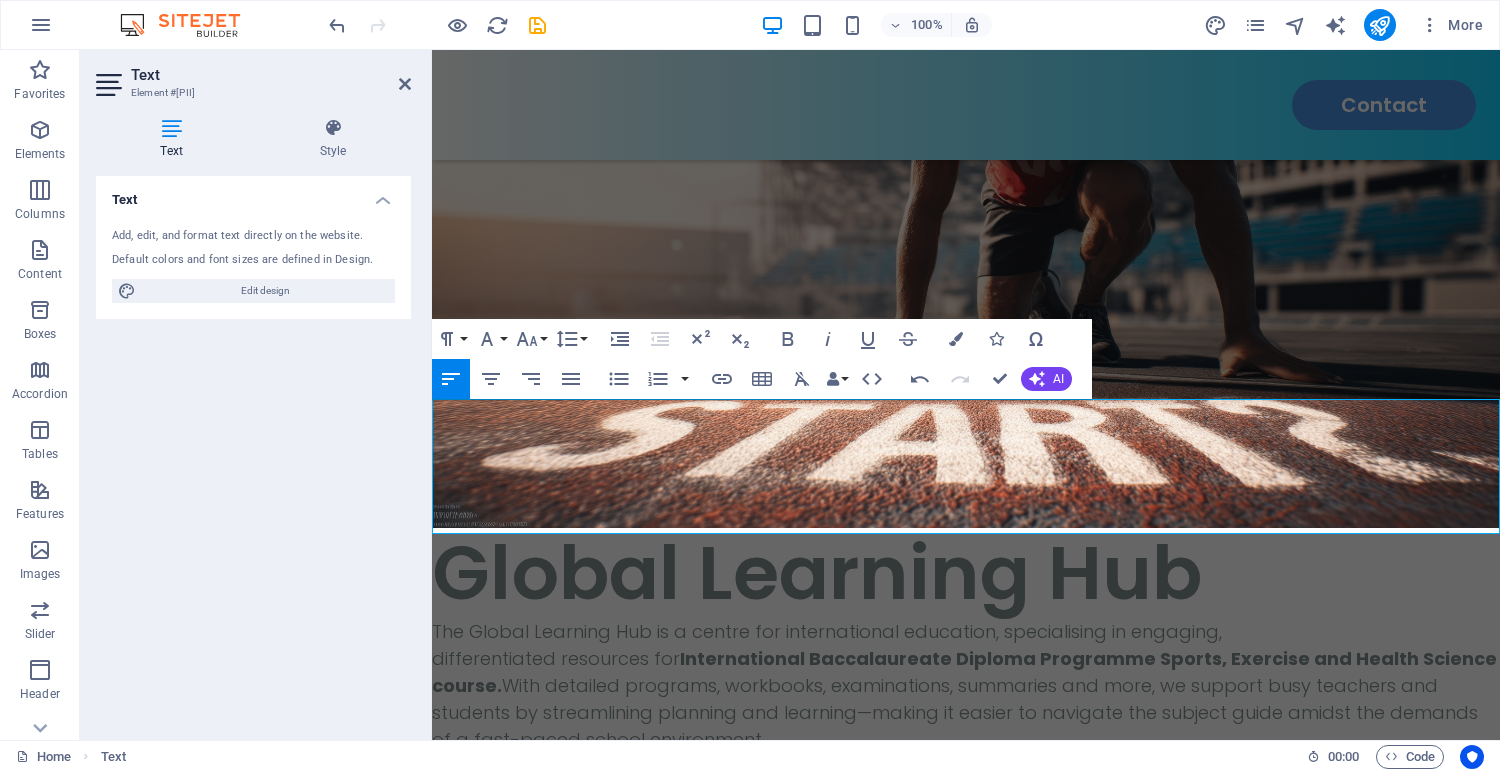 click on "International Baccalaureate Diploma Programme Sports, Exercise and Health Science course." at bounding box center (964, 672) 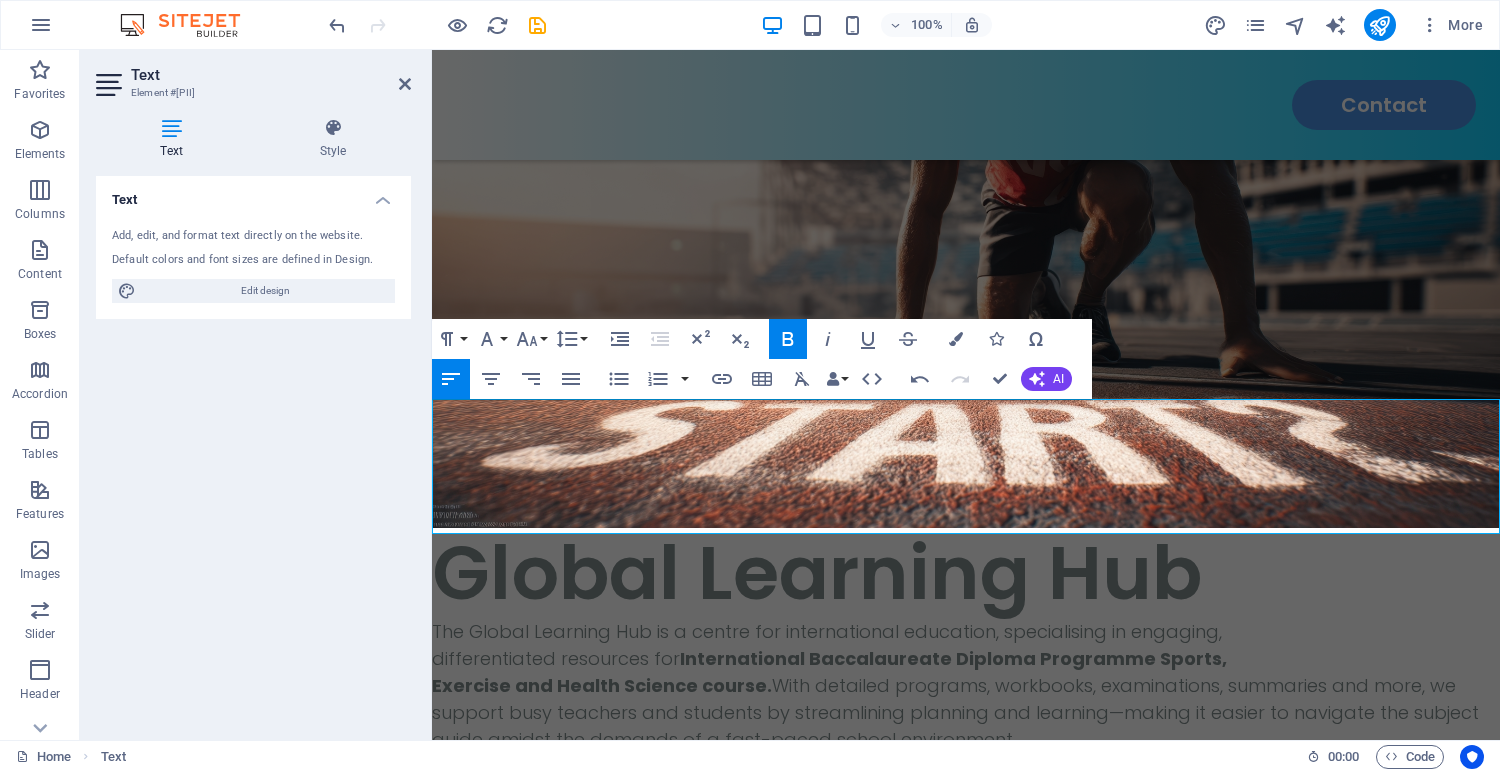 click on "Exercise and Health Science course.  With detailed programs, workbooks, examinations, summaries and more, we support busy teachers and students by streamlining planning and learning—making it easier to navigate the subject guide amidst the demands of a fast-paced school environment." at bounding box center (966, 712) 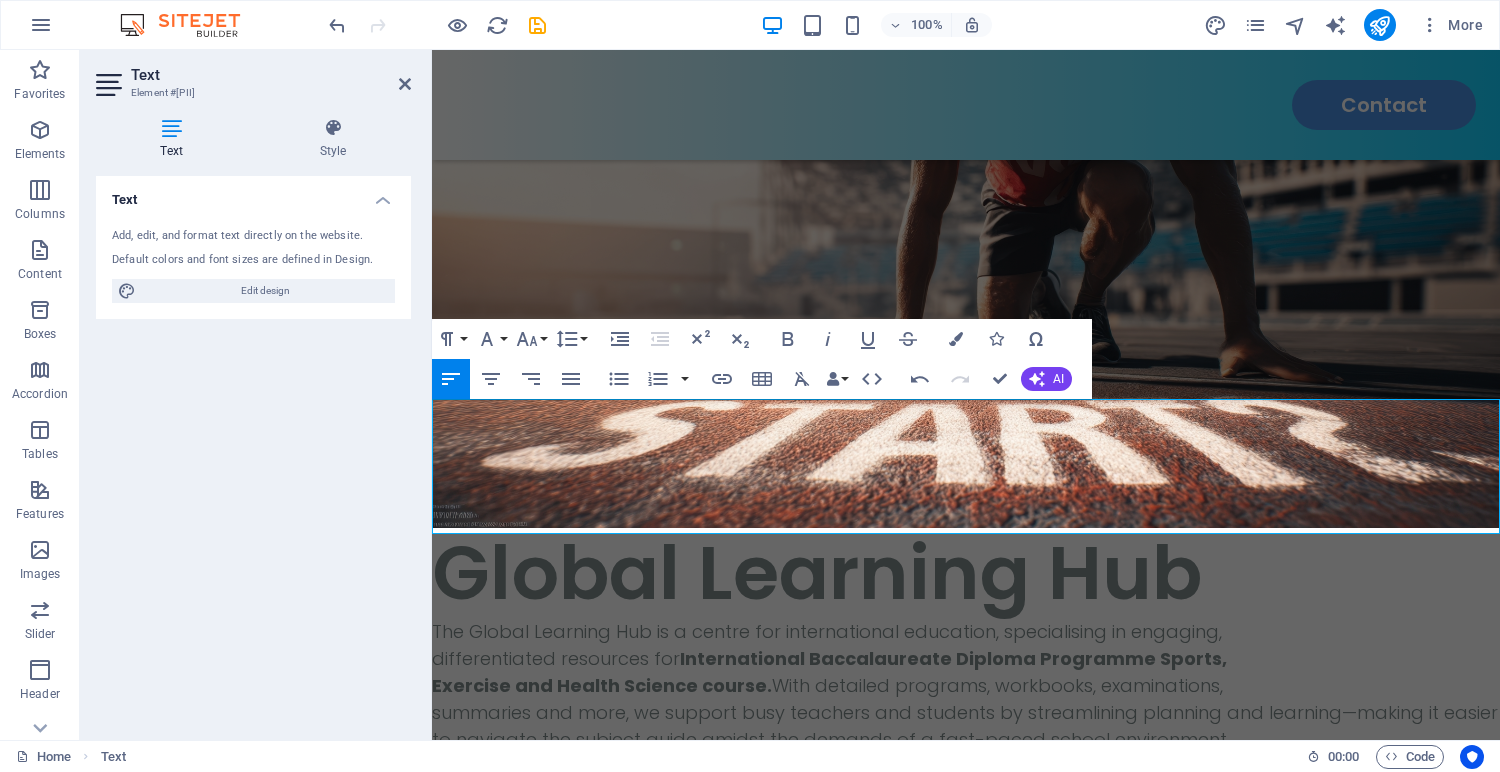 click on "summaries and more, we support busy teachers and students by streamlining planning and learning—making it easier to navigate the subject guide amidst the demands of a fast-paced school environment." at bounding box center [966, 726] 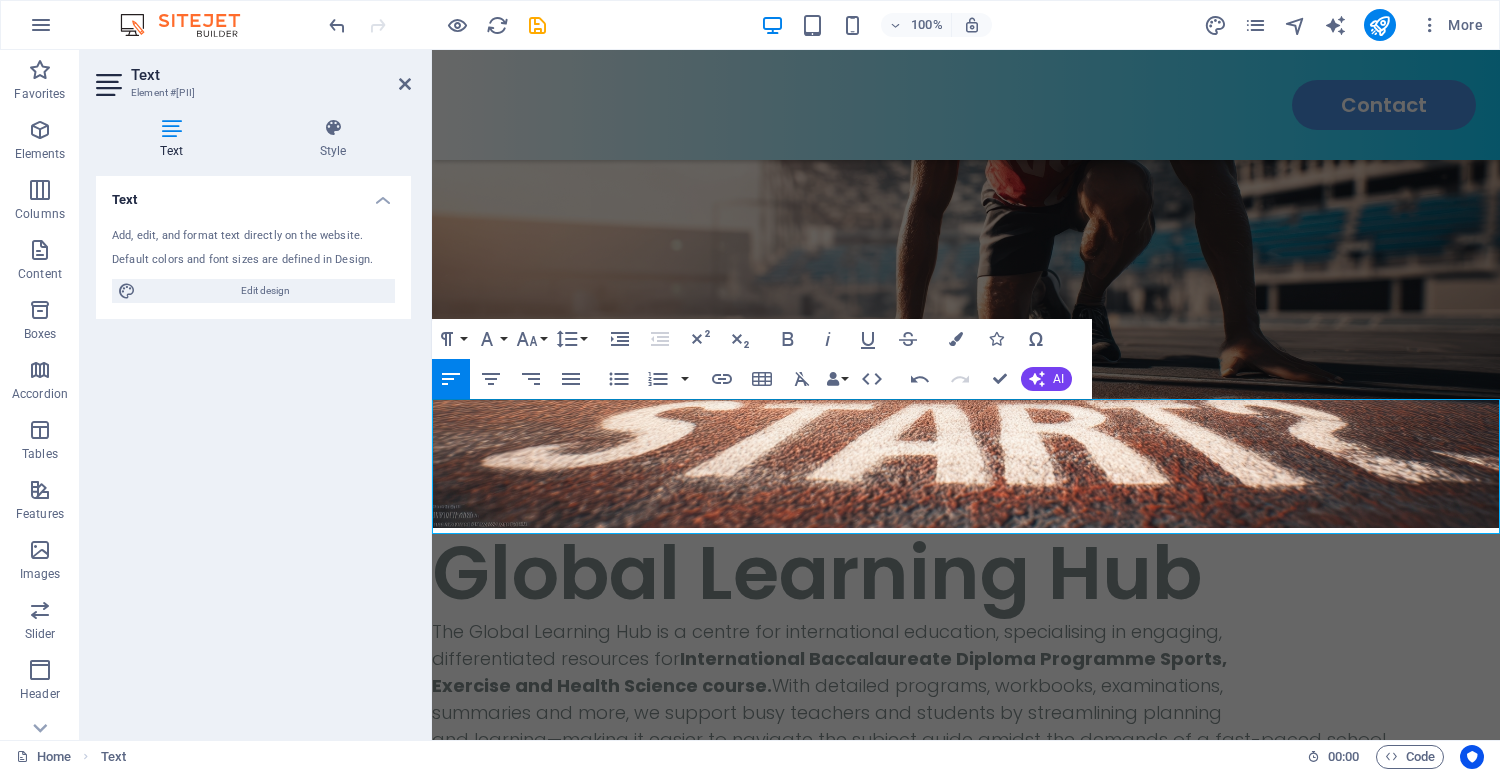 click on "and learning—making it easier to navigate the subject guide amidst the demands of a fast-paced school environment." at bounding box center (966, 753) 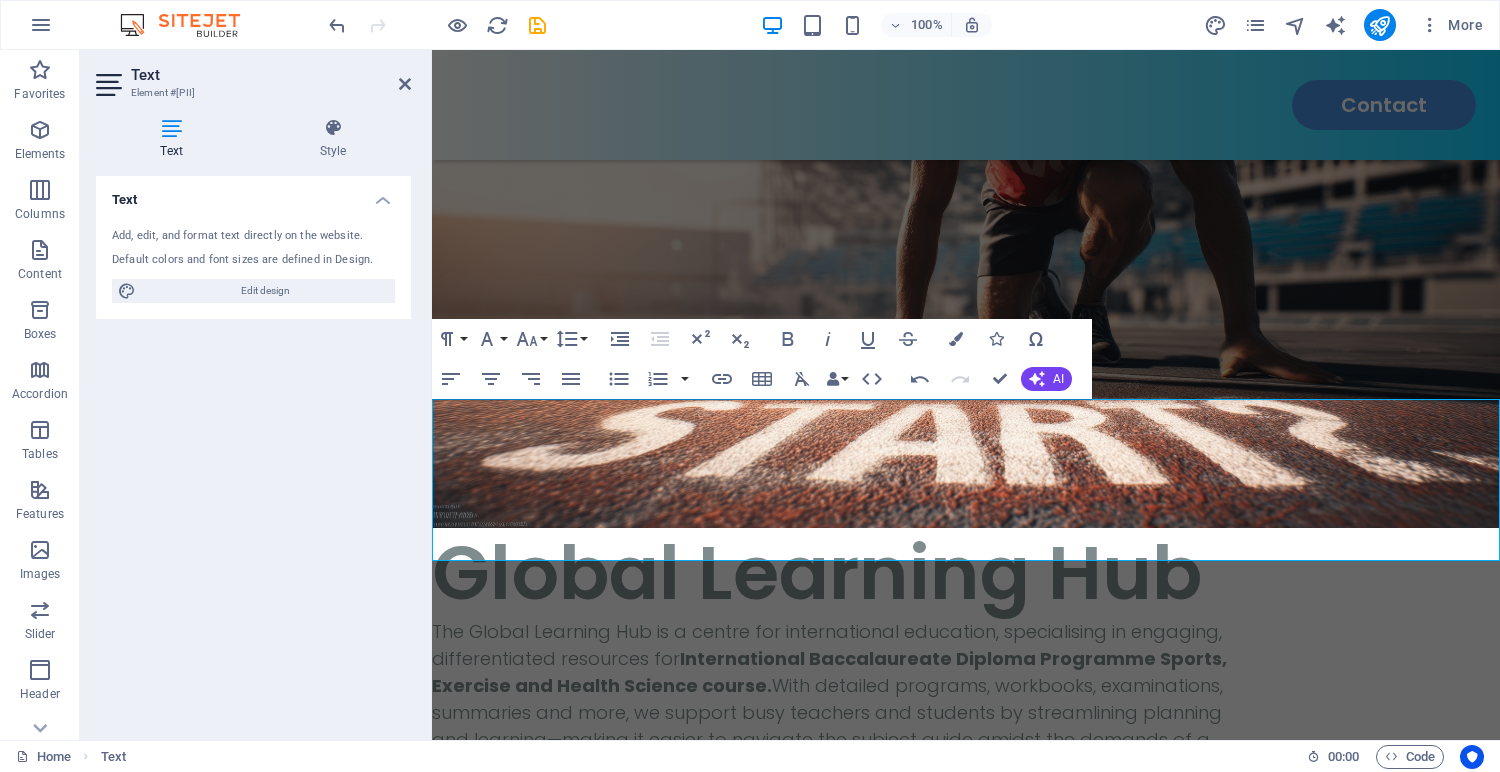click on "Skip to main content
Home About Menu Location Catering Contact Global Learning Hub The Global Learning Hub is a centre for international education, specialising in engaging,  differentiated resources for  International Baccalaureate Diploma Programme Sports,  Exercise and Health Science course.  With detailed programs, workbooks, examinations,  summaries and more, we support busy teachers and students by streamlining planning  and learning—making it easier to navigate the subject guide amidst the demands of a  fast-paced school environment." at bounding box center (966, 325) 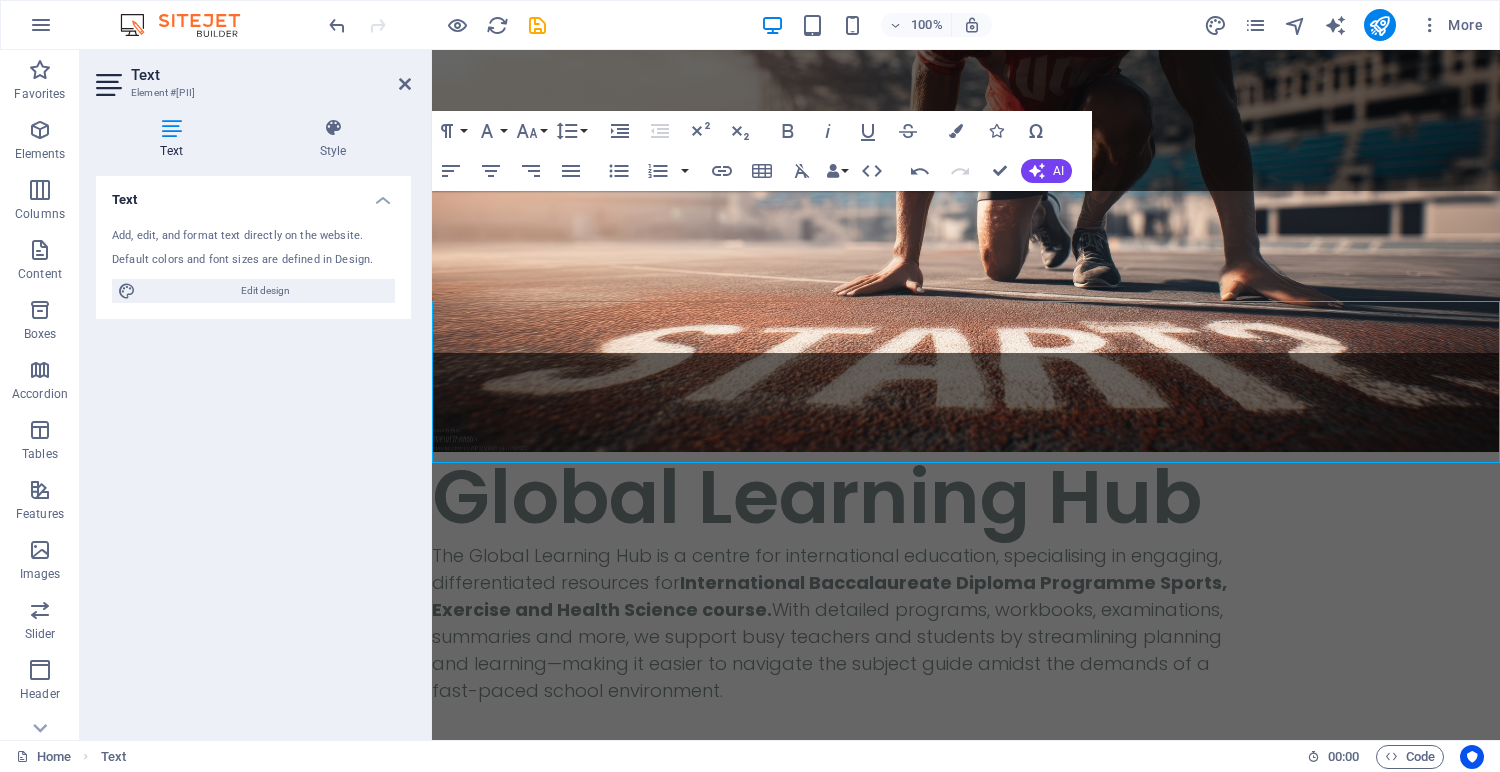 scroll, scrollTop: 485, scrollLeft: 0, axis: vertical 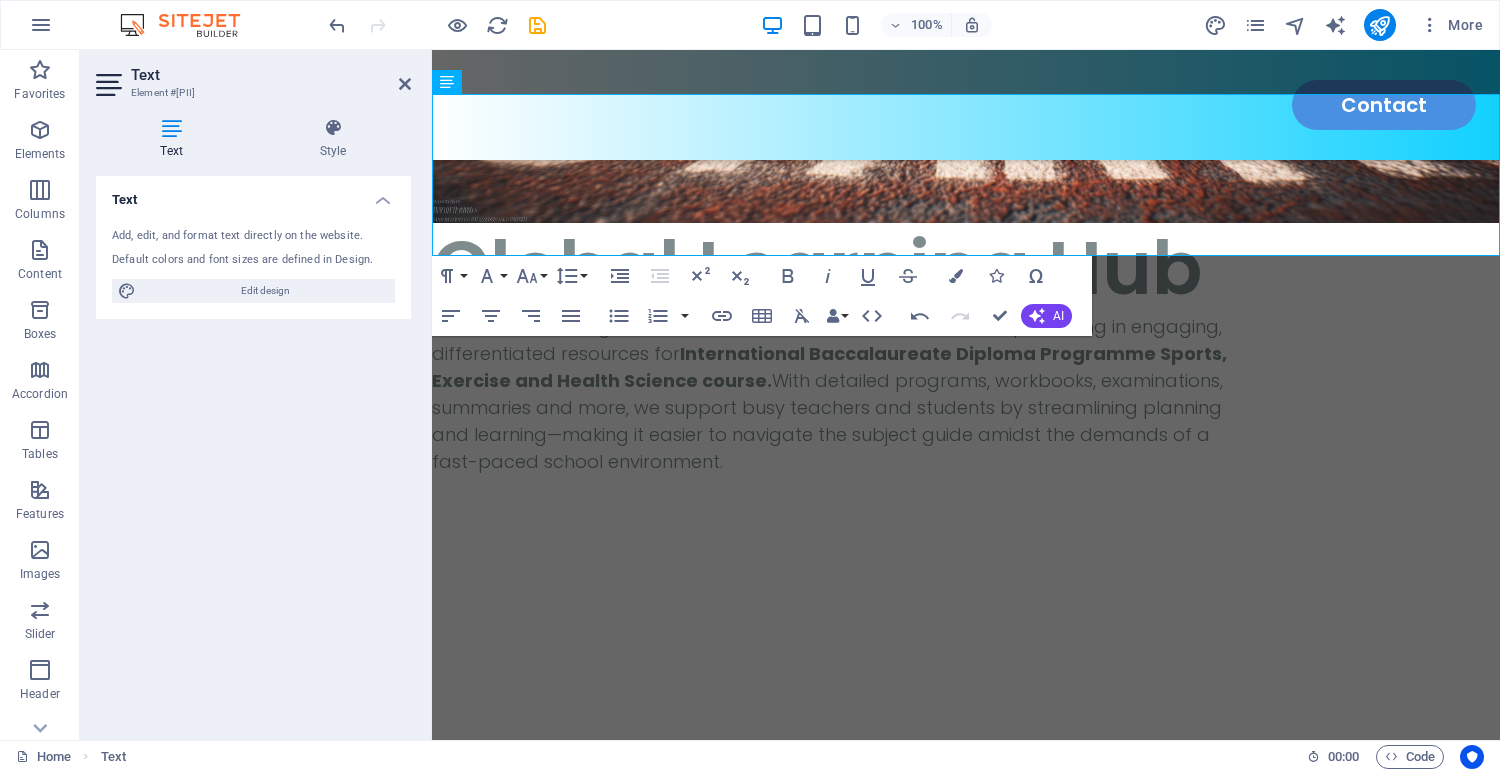 click on "Skip to main content
Home About Menu Location Catering Contact Global Learning Hub The Global Learning Hub is a centre for international education, specialising in engaging,  differentiated resources for  International Baccalaureate Diploma Programme Sports,  Exercise and Health Science course.  With detailed programs, workbooks, examinations,  summaries and more, we support busy teachers and students by streamlining planning  and learning—making it easier to navigate the subject guide amidst the demands of a  fast-paced school environment." at bounding box center (966, 20) 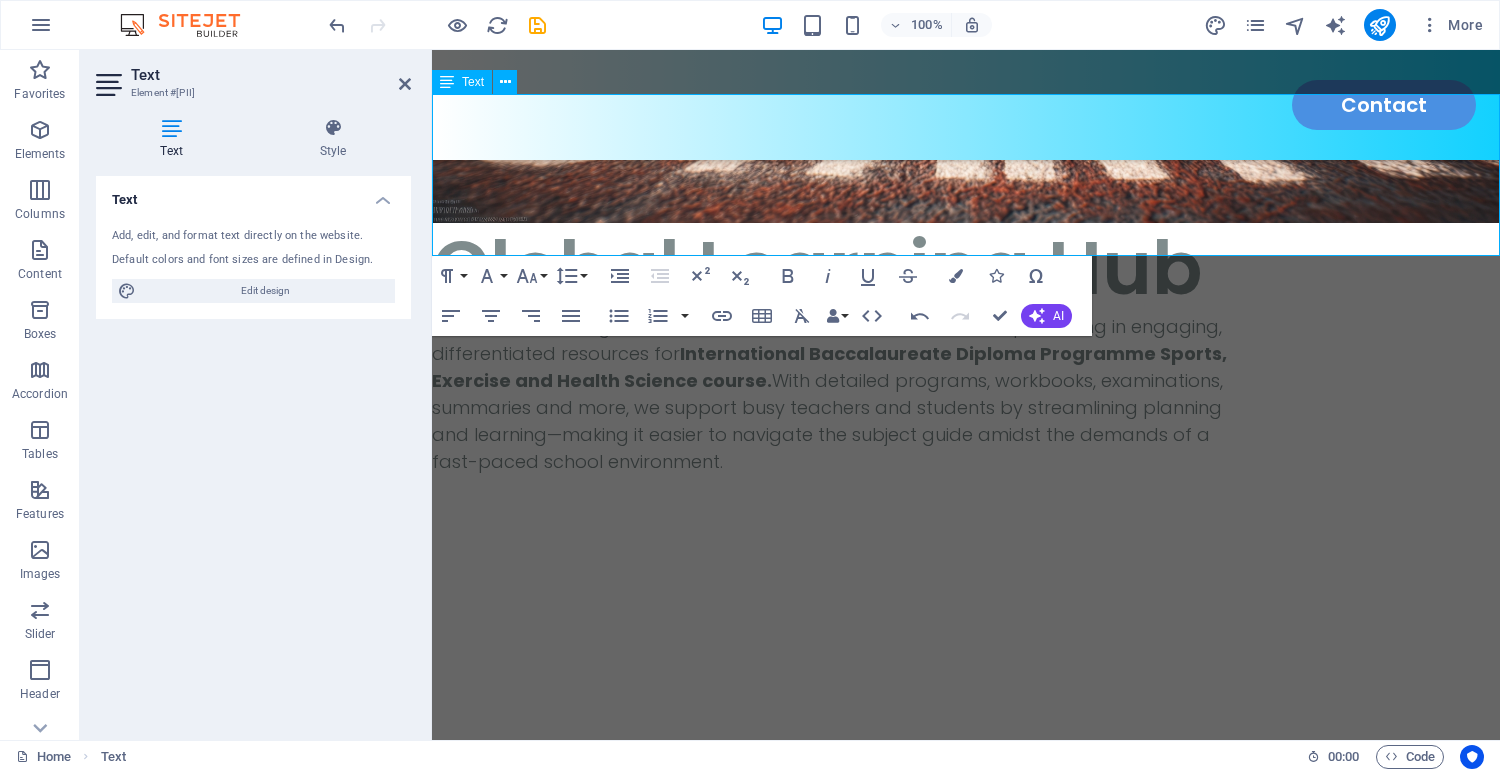 click on "Skip to main content
Home About Menu Location Catering Contact Global Learning Hub The Global Learning Hub is a centre for international education, specialising in engaging,  differentiated resources for  International Baccalaureate Diploma Programme Sports,  Exercise and Health Science course.  With detailed programs, workbooks, examinations,  summaries and more, we support busy teachers and students by streamlining planning  and learning—making it easier to navigate the subject guide amidst the demands of a  fast-paced school environment." at bounding box center (966, 20) 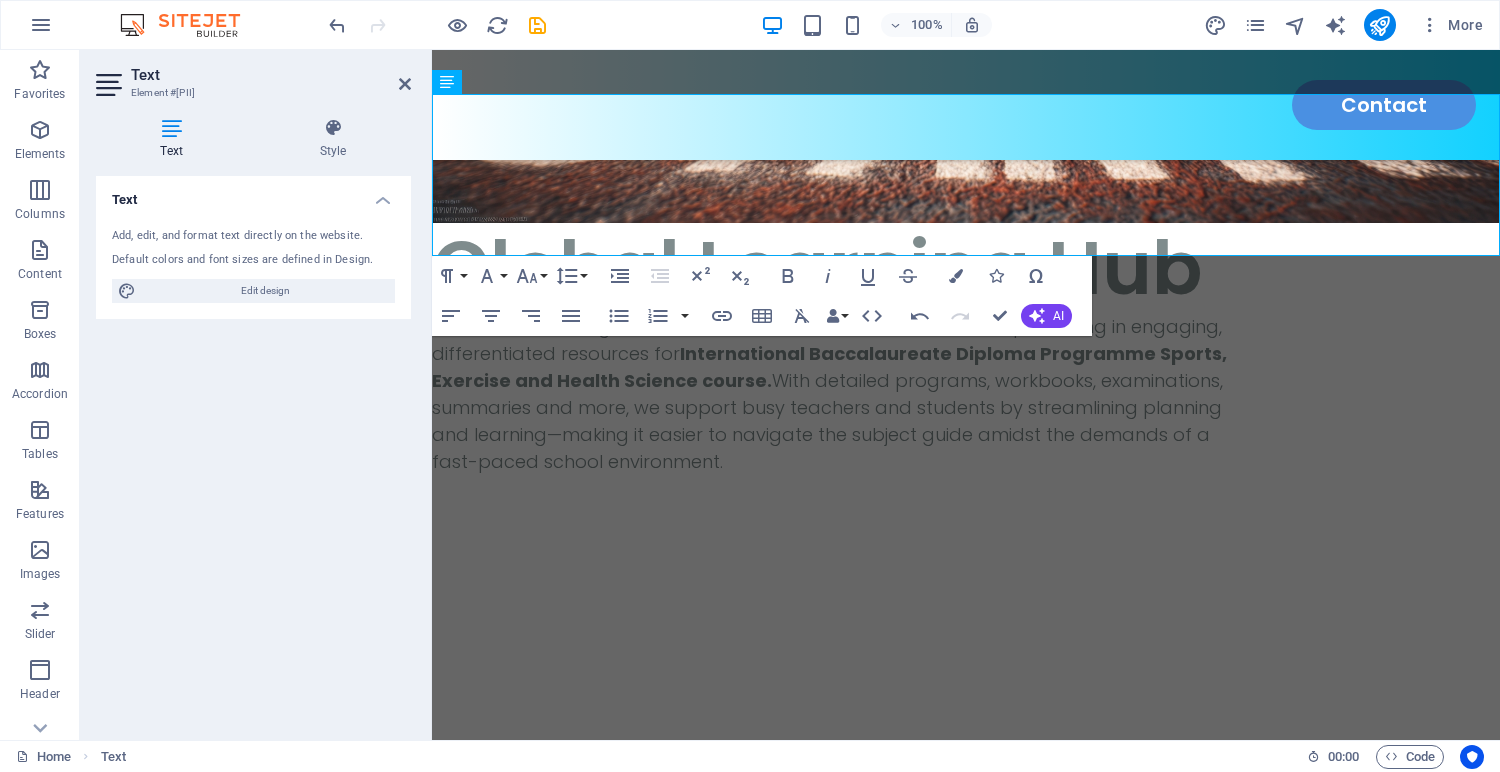 click on "Skip to main content
Home About Menu Location Catering Contact Global Learning Hub The Global Learning Hub is a centre for international education, specialising in engaging,  differentiated resources for  International Baccalaureate Diploma Programme Sports,  Exercise and Health Science course.  With detailed programs, workbooks, examinations,  summaries and more, we support busy teachers and students by streamlining planning  and learning—making it easier to navigate the subject guide amidst the demands of a  fast-paced school environment." at bounding box center [966, 20] 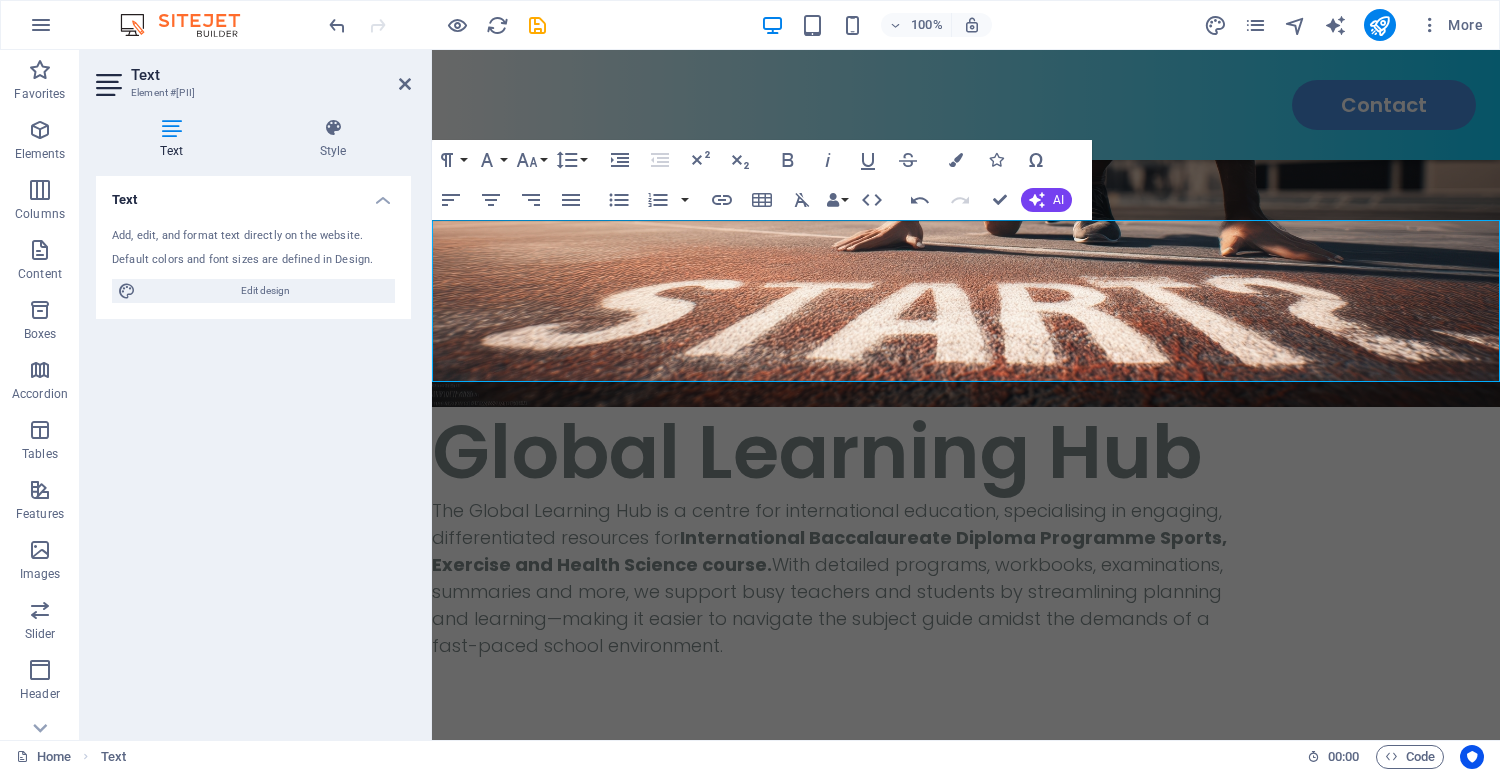 scroll, scrollTop: 298, scrollLeft: 0, axis: vertical 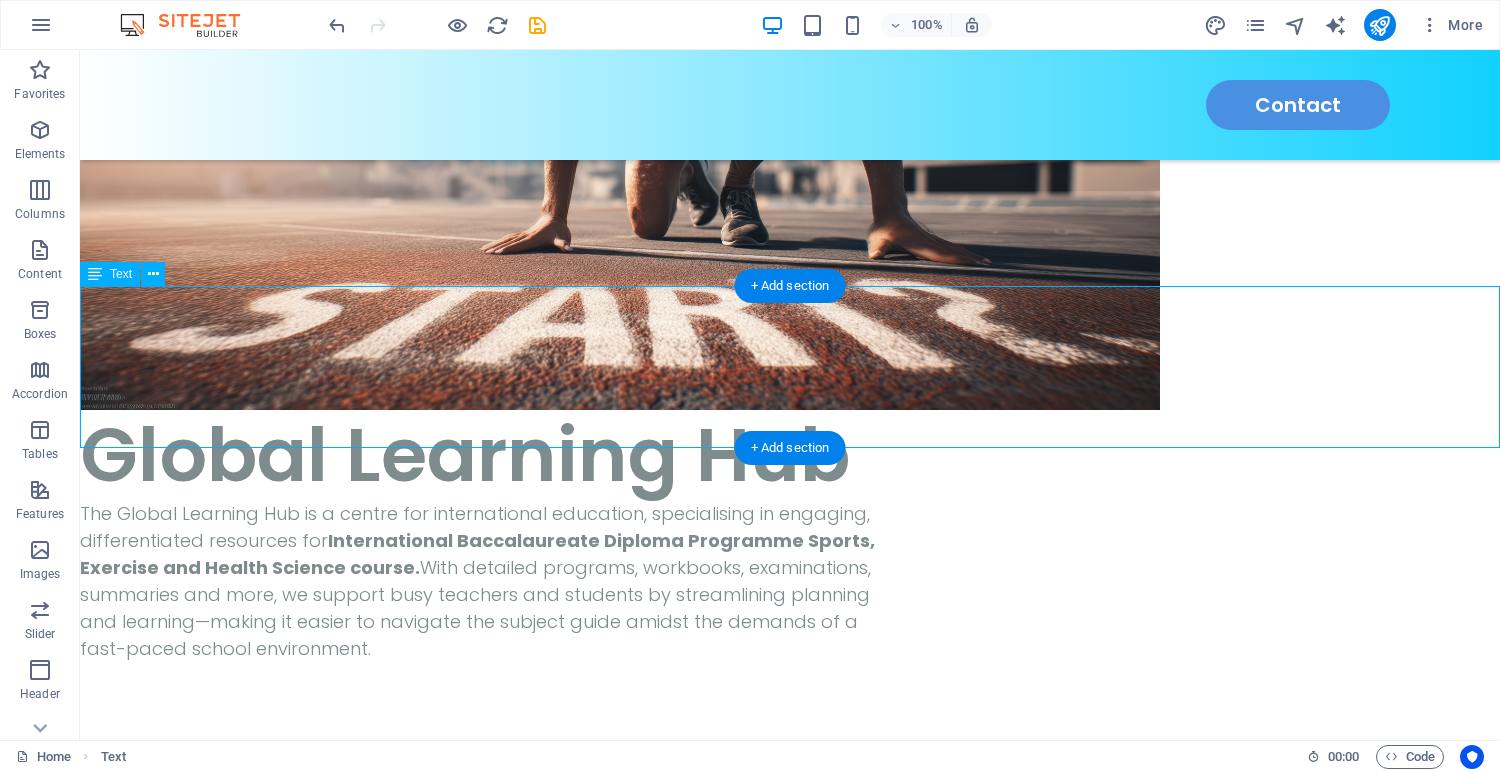 click on "The Global Learning Hub is a centre for international education, specialising in engaging,  differentiated resources for  International Baccalaureate Diploma Programme Sports,  Exercise and Health Science course.  With detailed programs, workbooks, examinations,  summaries and more, we support busy teachers and students by streamlining planning  and learning—making it easier to navigate the subject guide amidst the demands of a  fast-paced school environment." at bounding box center [790, 581] 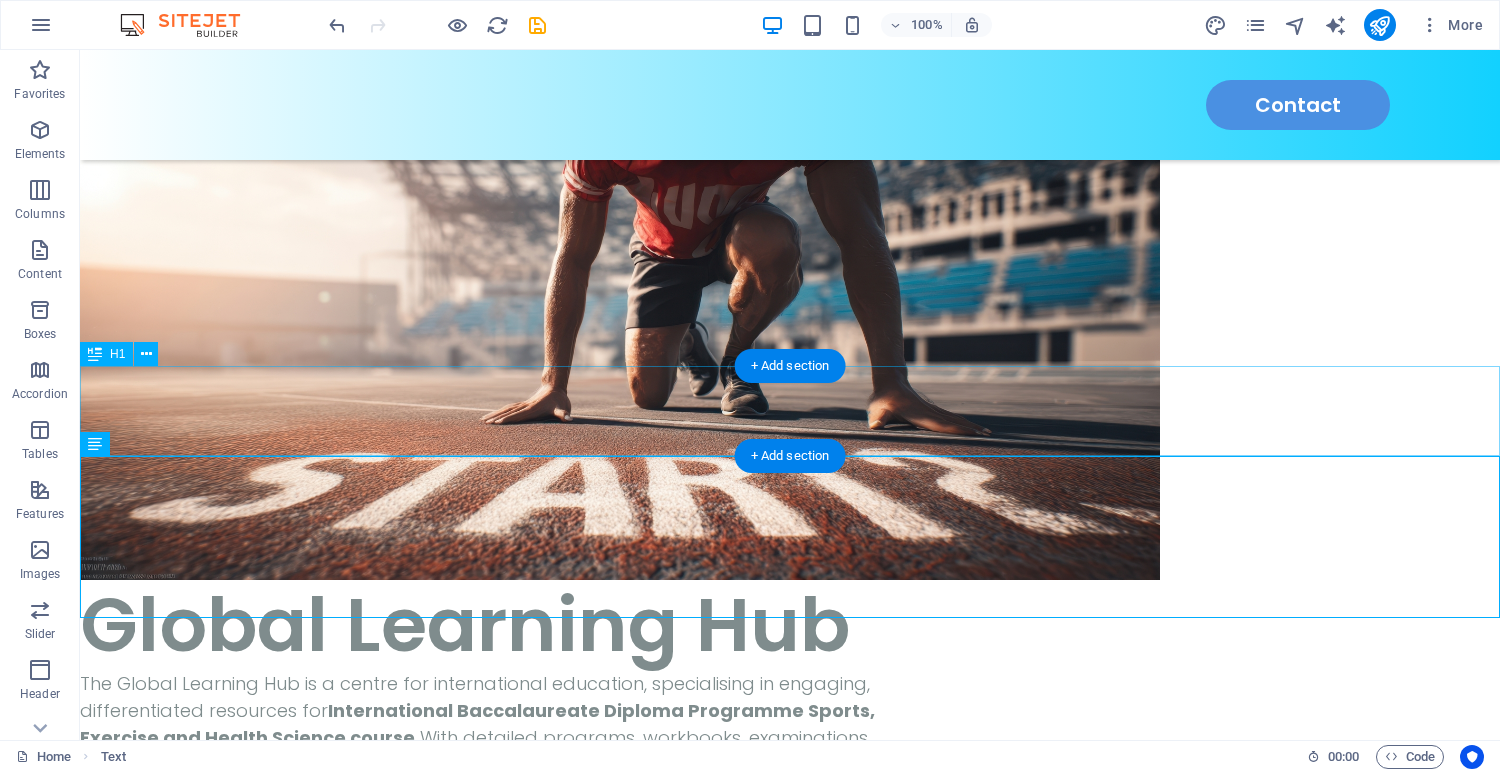 scroll, scrollTop: 123, scrollLeft: 0, axis: vertical 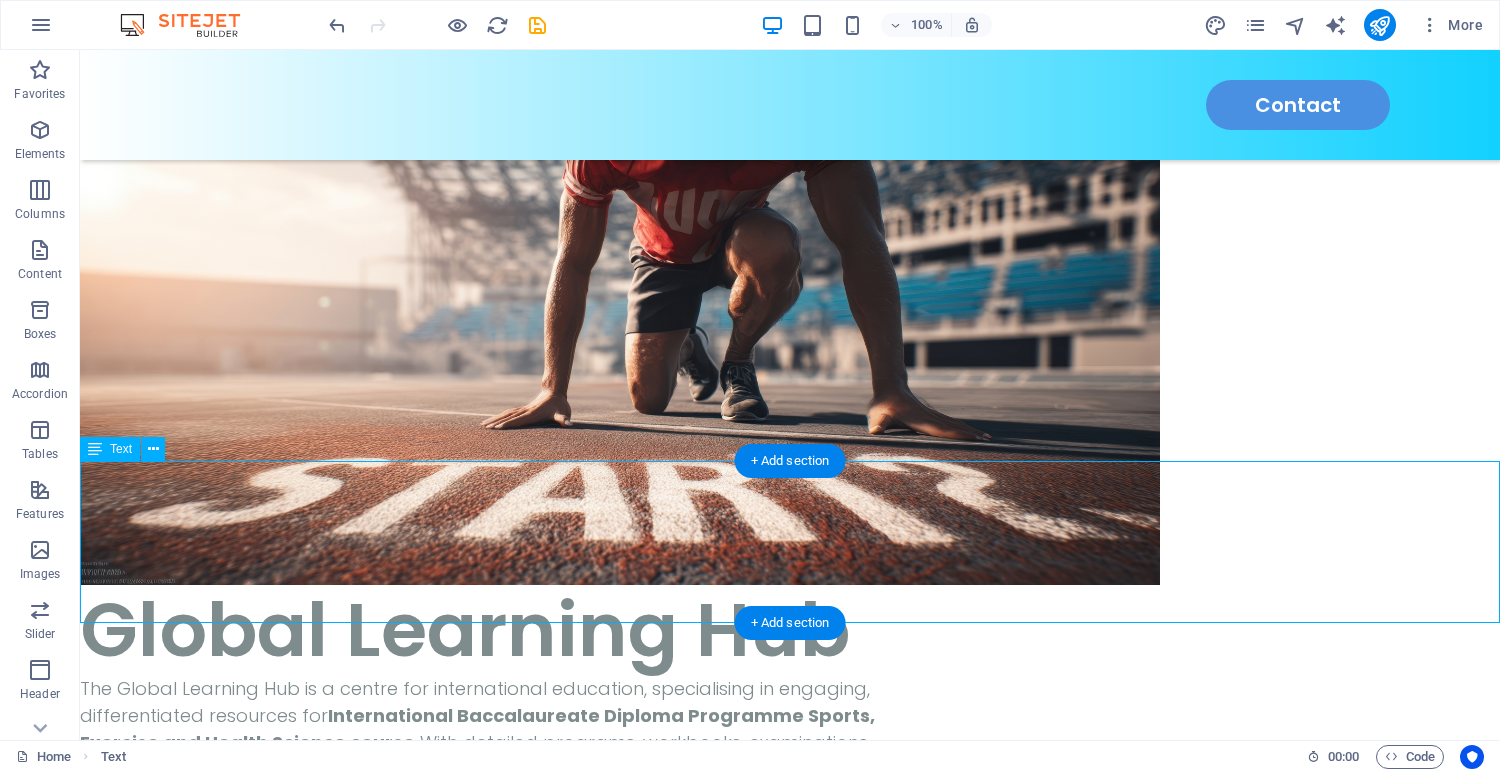 click on "The Global Learning Hub is a centre for international education, specialising in engaging,  differentiated resources for  International Baccalaureate Diploma Programme Sports,  Exercise and Health Science course.  With detailed programs, workbooks, examinations,  summaries and more, we support busy teachers and students by streamlining planning  and learning—making it easier to navigate the subject guide amidst the demands of a  fast-paced school environment." at bounding box center [790, 756] 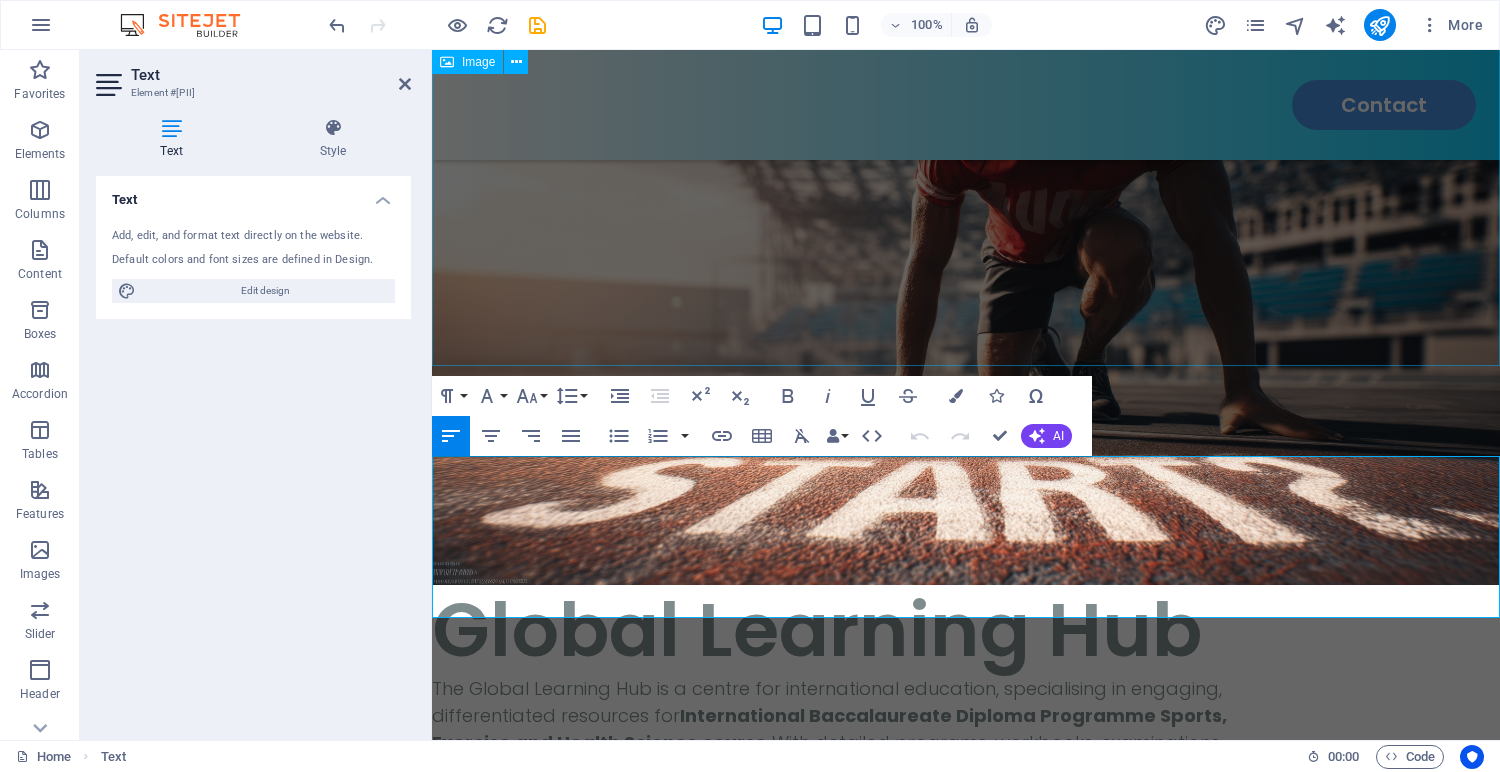 click at bounding box center [966, 363] 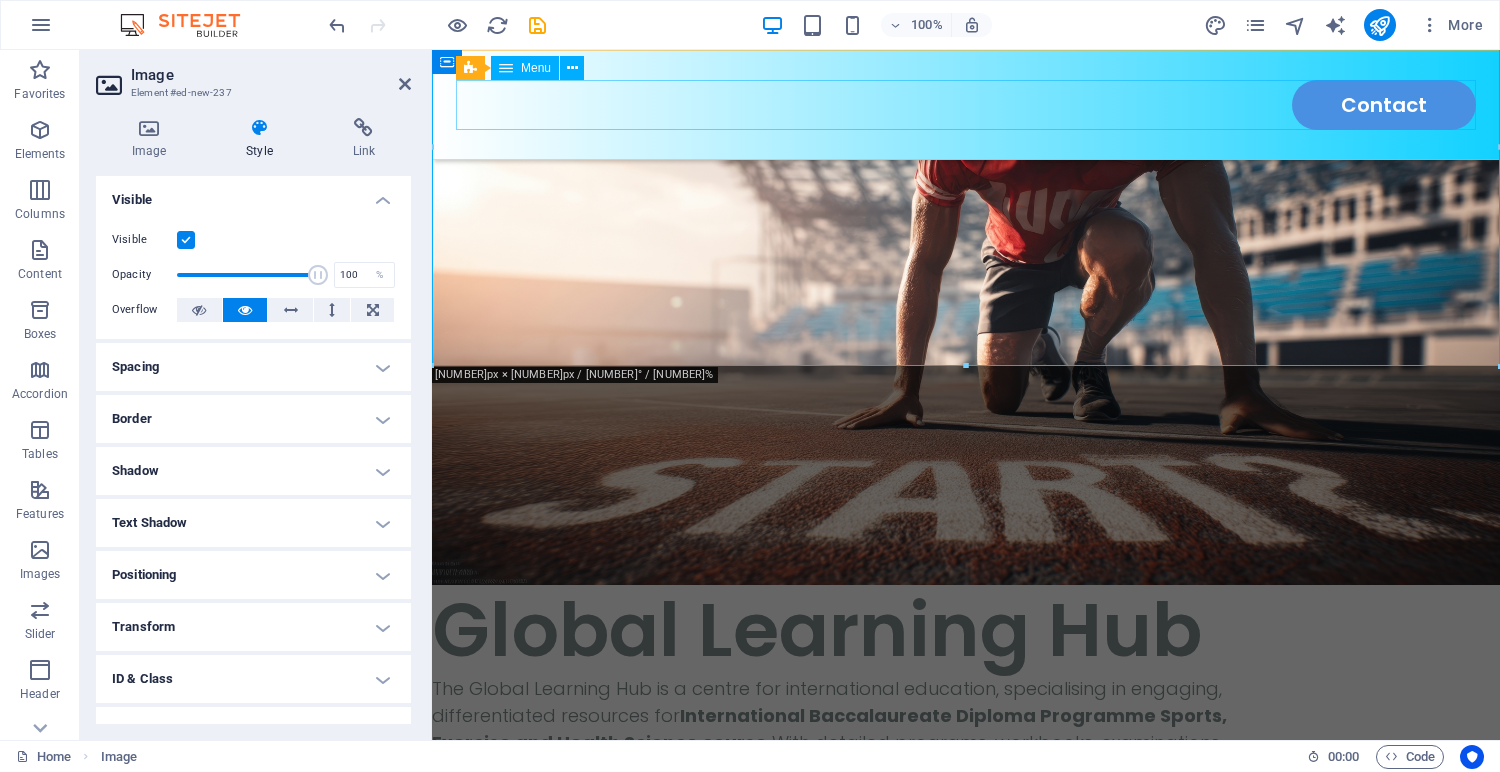 click on "Home About Menu Location Catering Contact" at bounding box center (966, 105) 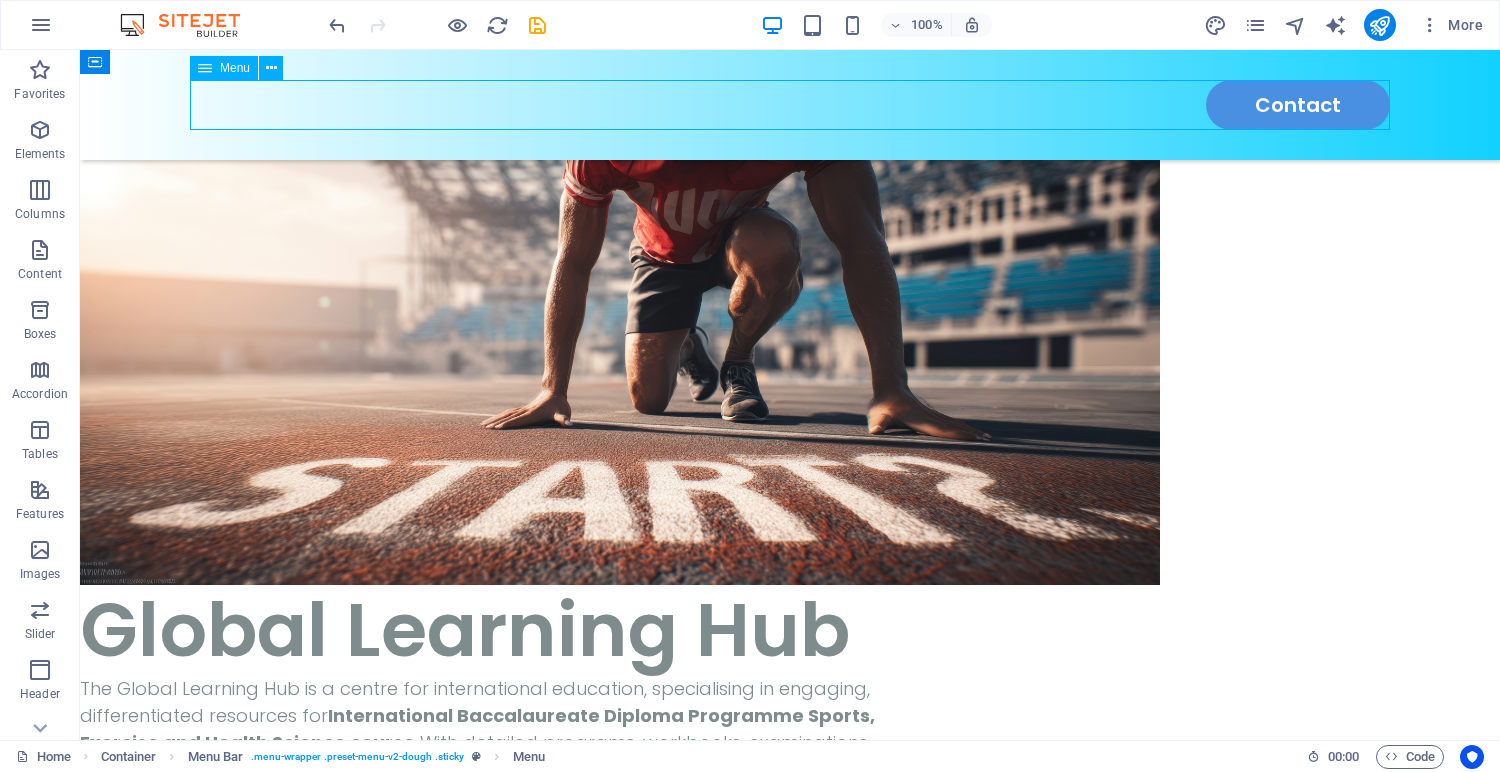 click on "Home About Menu Location Catering Contact" at bounding box center (790, 105) 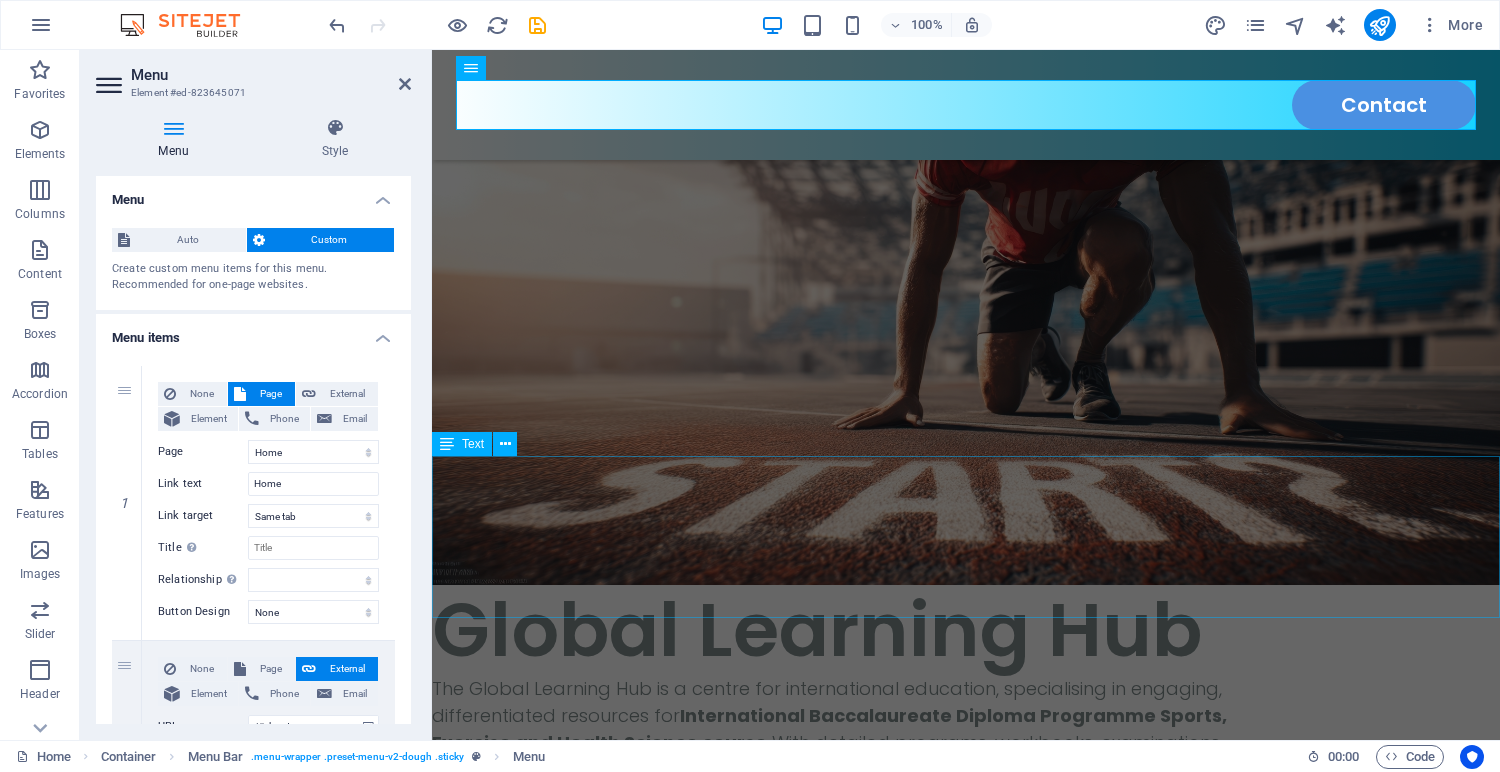 click on "The Global Learning Hub is a centre for international education, specialising in engaging,  differentiated resources for  International Baccalaureate Diploma Programme Sports,  Exercise and Health Science course.  With detailed programs, workbooks, examinations,  summaries and more, we support busy teachers and students by streamlining planning  and learning—making it easier to navigate the subject guide amidst the demands of a  fast-paced school environment." at bounding box center (966, 756) 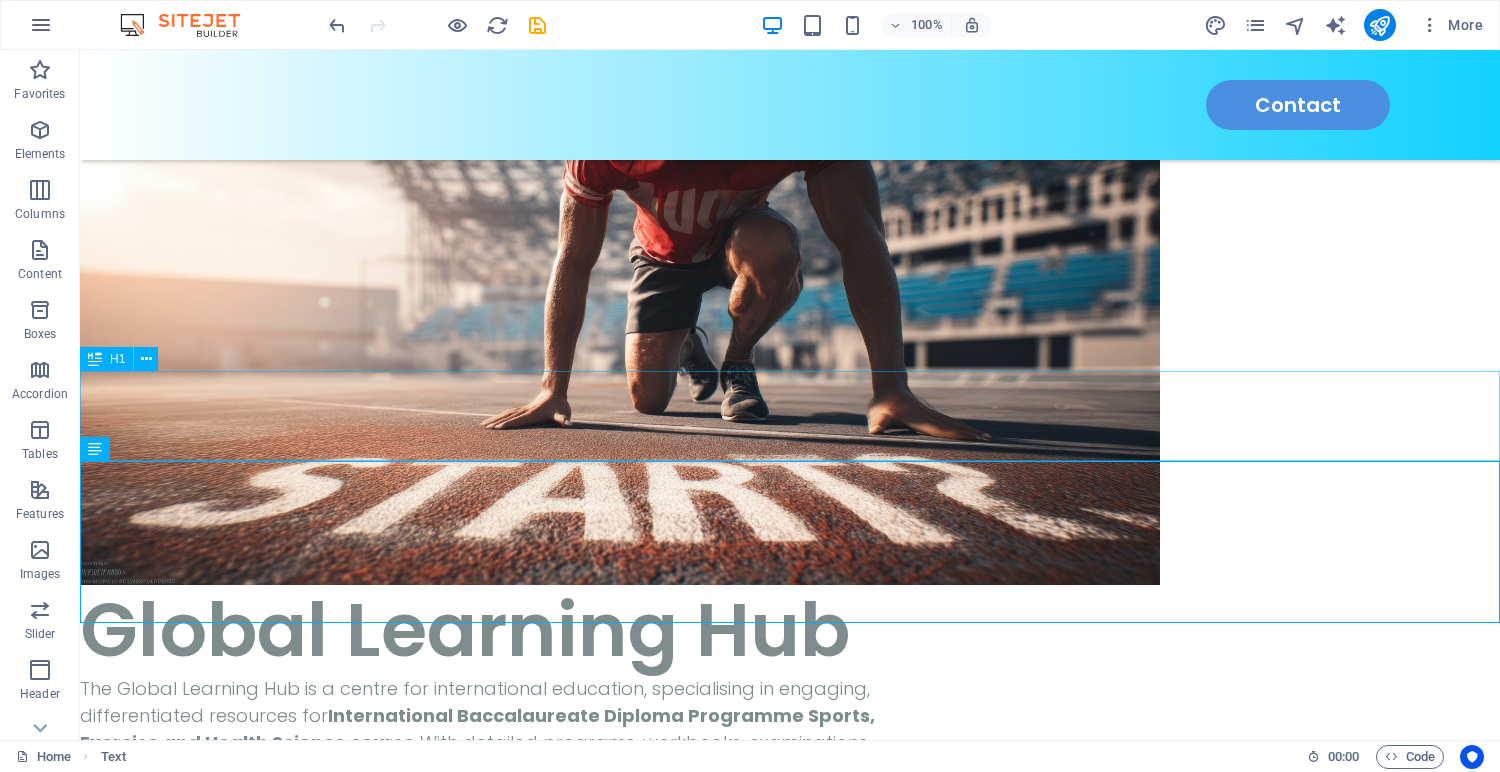 click on "Global Learning Hub" at bounding box center [790, 630] 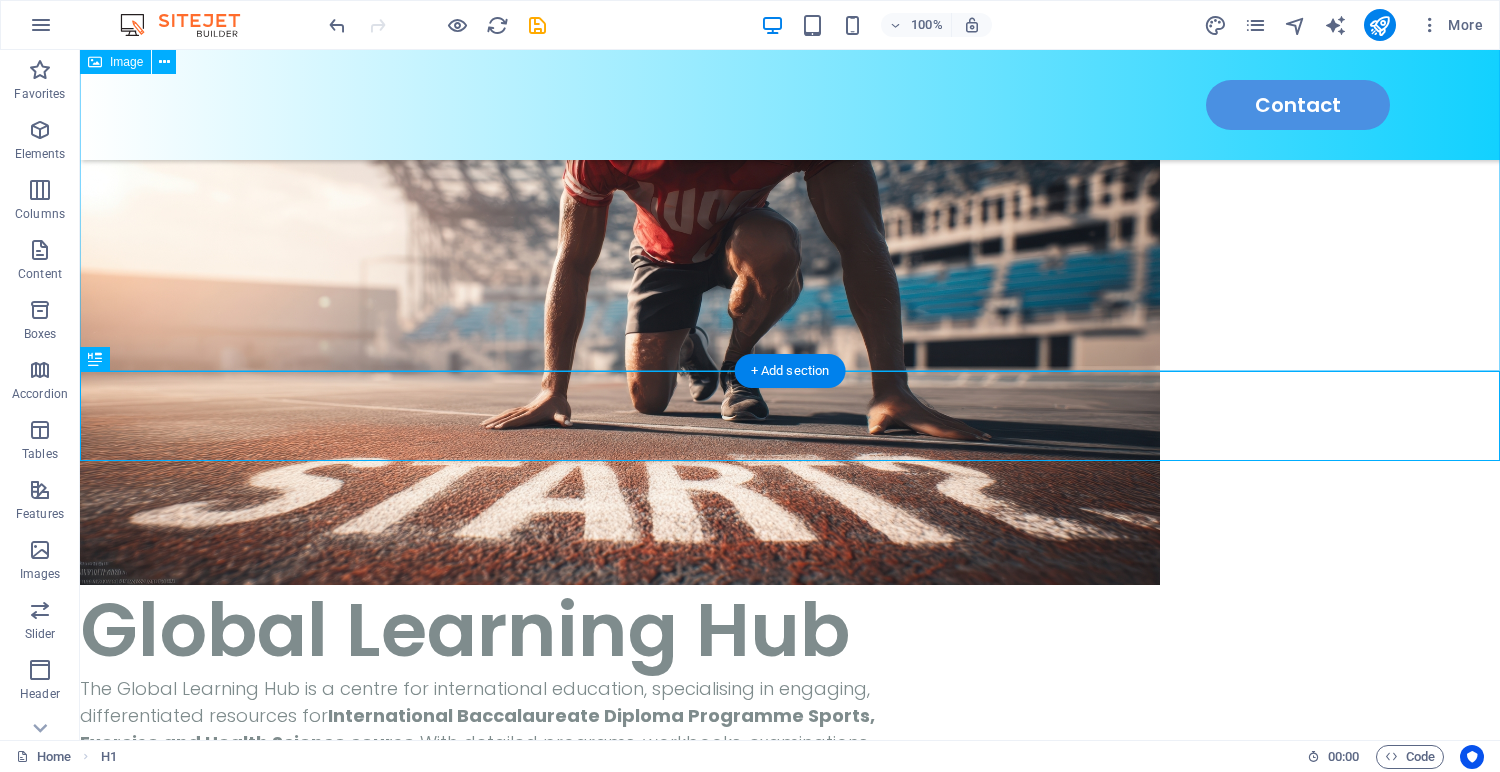 click at bounding box center (790, 363) 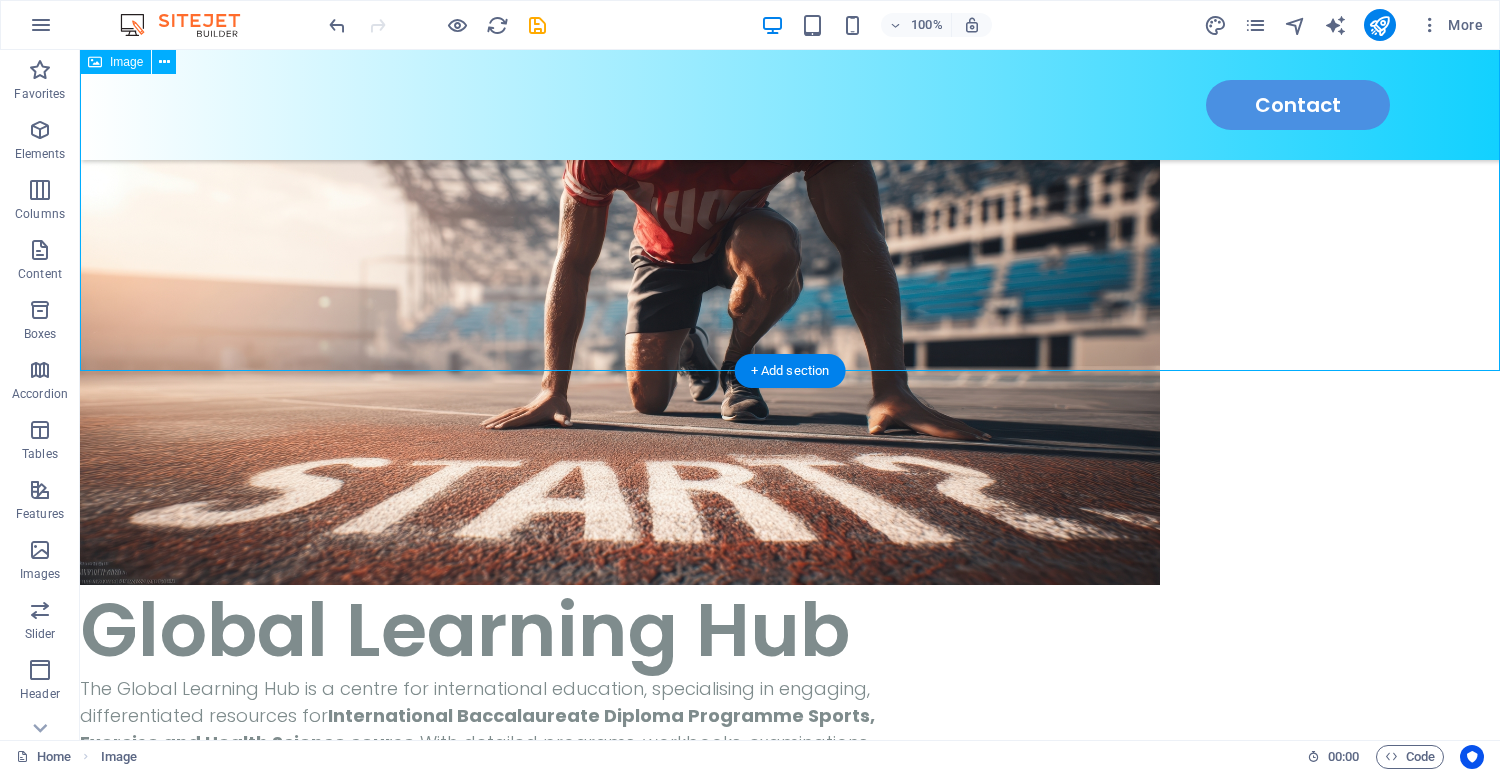 click at bounding box center (790, 363) 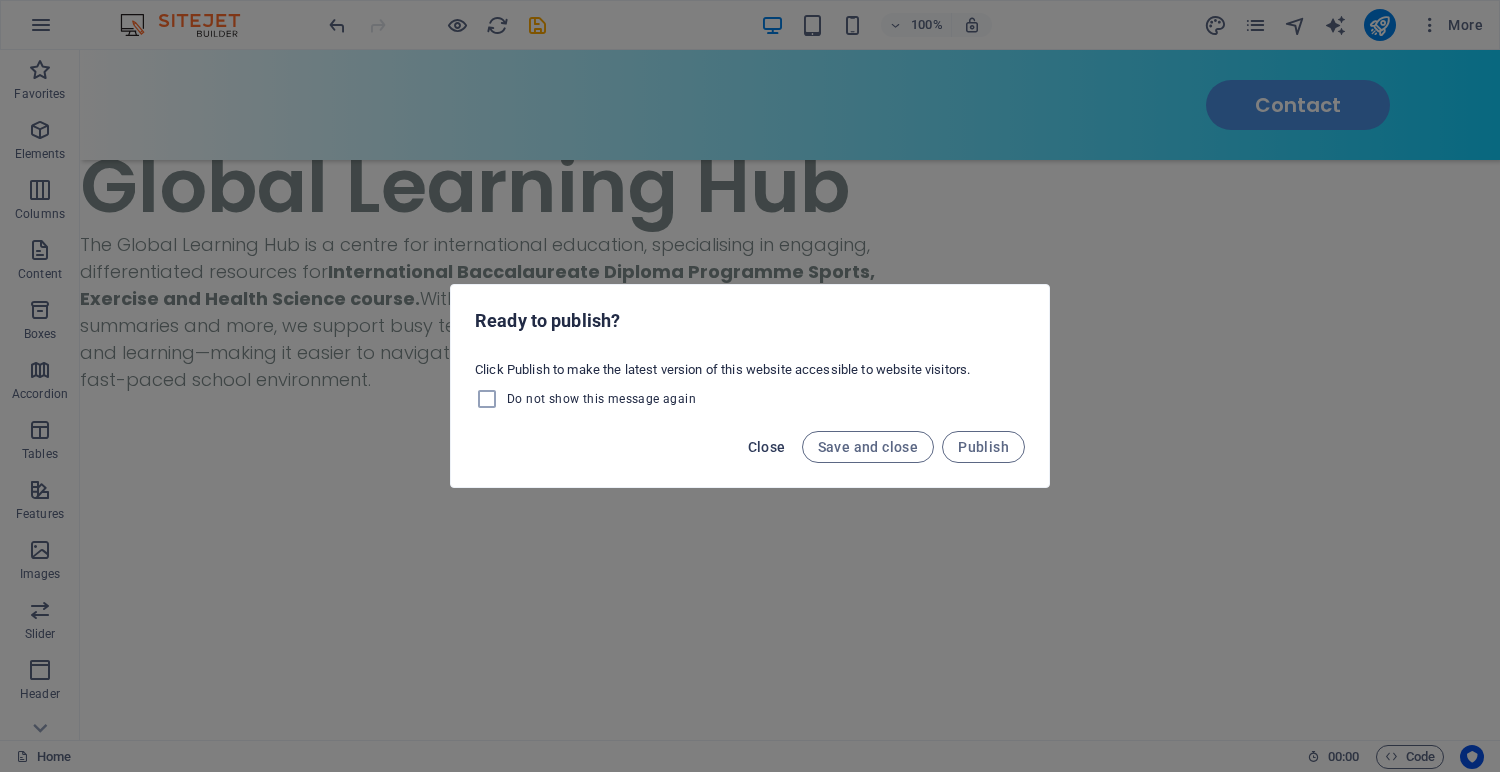click on "Close" at bounding box center [767, 447] 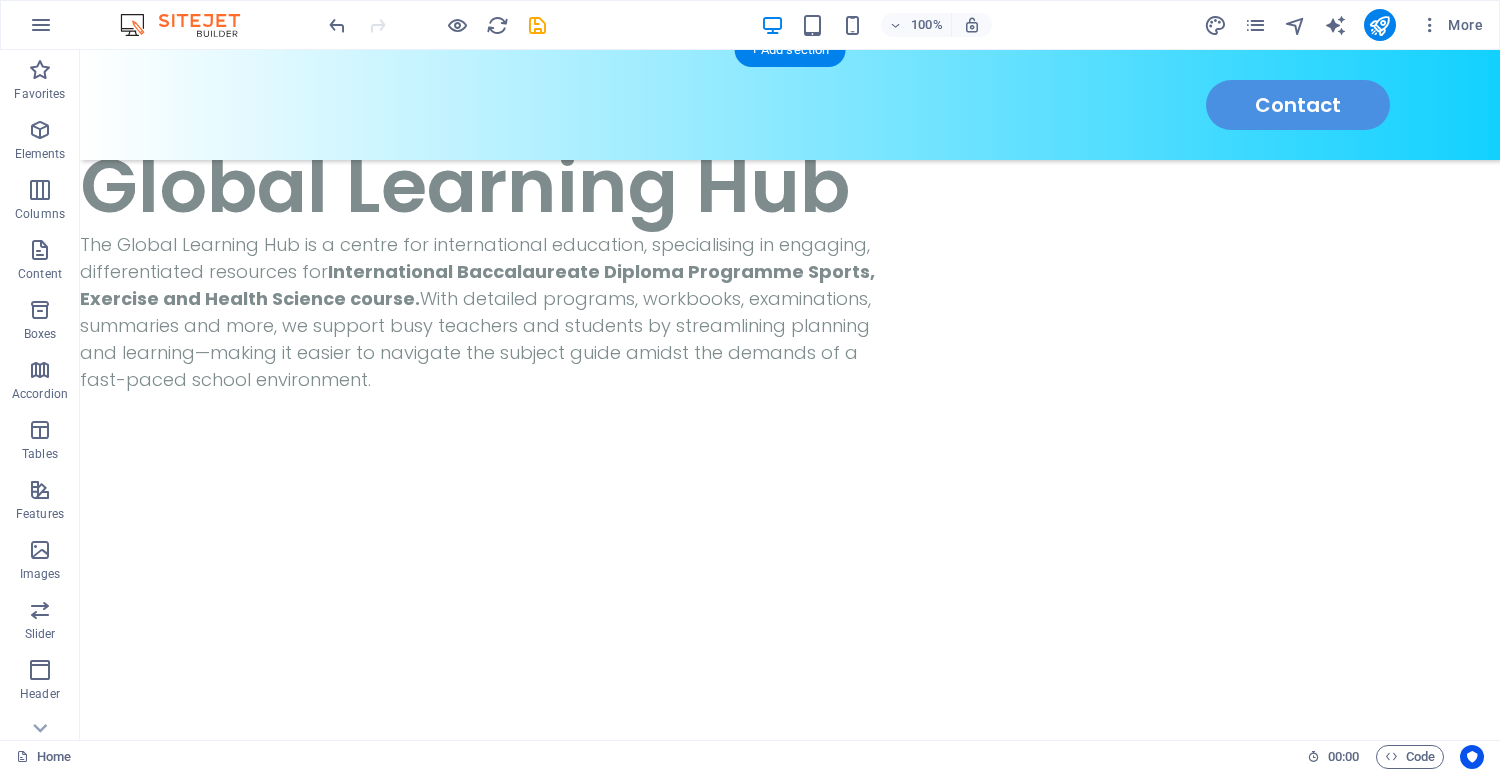 scroll, scrollTop: 0, scrollLeft: 0, axis: both 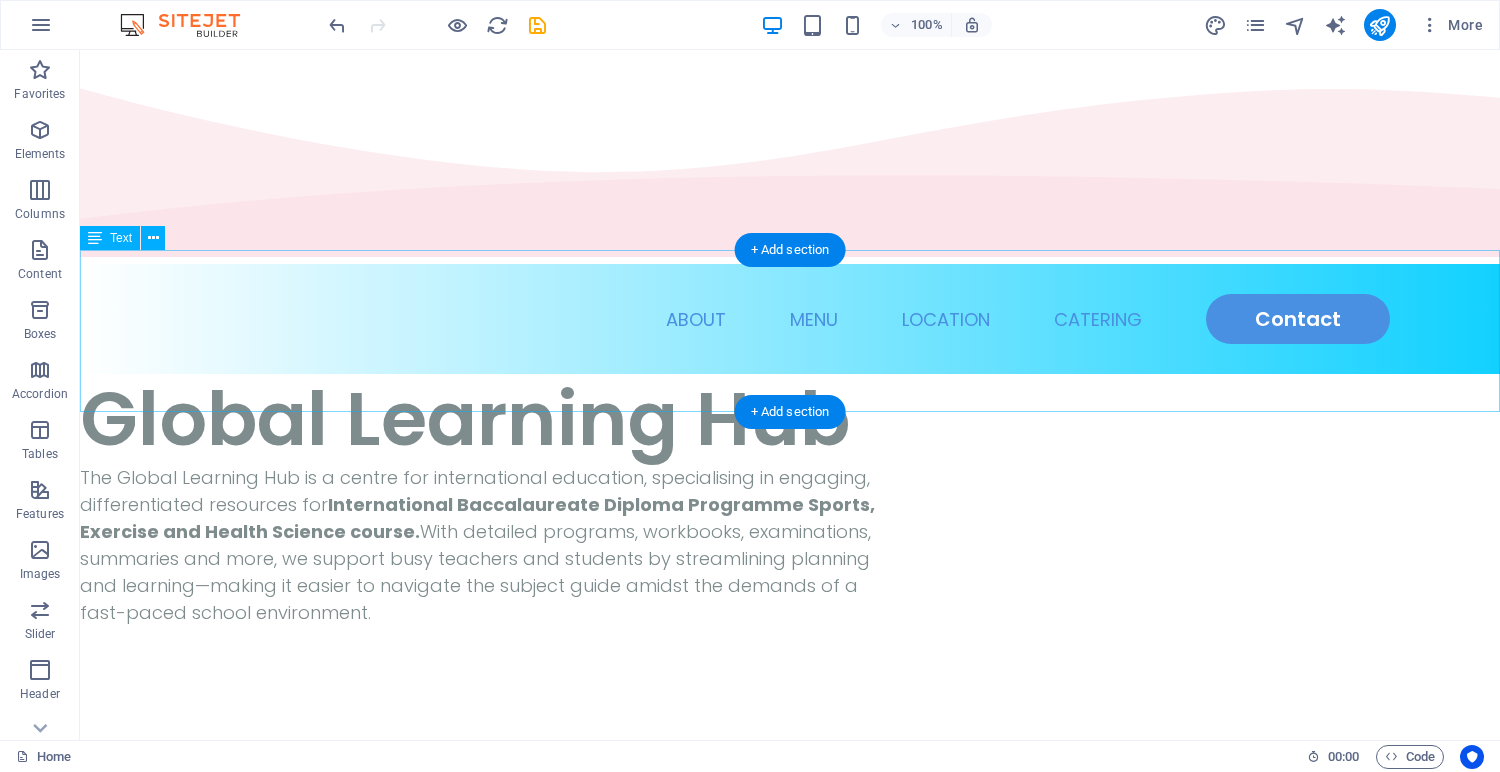 click on "The Global Learning Hub is a centre for international education, specialising in engaging,  differentiated resources for  International Baccalaureate Diploma Programme Sports,  Exercise and Health Science course.  With detailed programs, workbooks, examinations,  summaries and more, we support busy teachers and students by streamlining planning  and learning—making it easier to navigate the subject guide amidst the demands of a  fast-paced school environment." at bounding box center (790, 545) 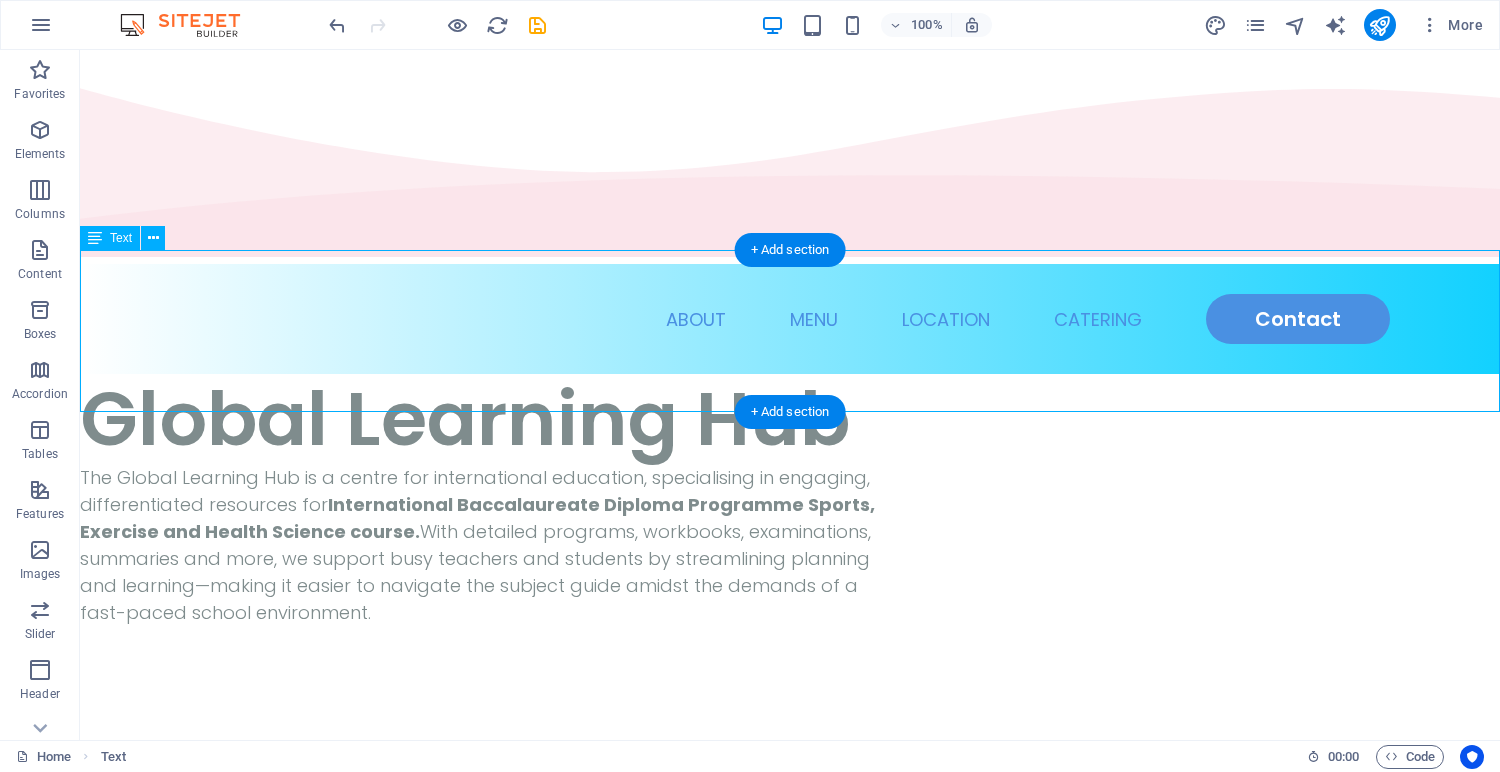 click on "The Global Learning Hub is a centre for international education, specialising in engaging,  differentiated resources for  International Baccalaureate Diploma Programme Sports,  Exercise and Health Science course.  With detailed programs, workbooks, examinations,  summaries and more, we support busy teachers and students by streamlining planning  and learning—making it easier to navigate the subject guide amidst the demands of a  fast-paced school environment." at bounding box center (790, 545) 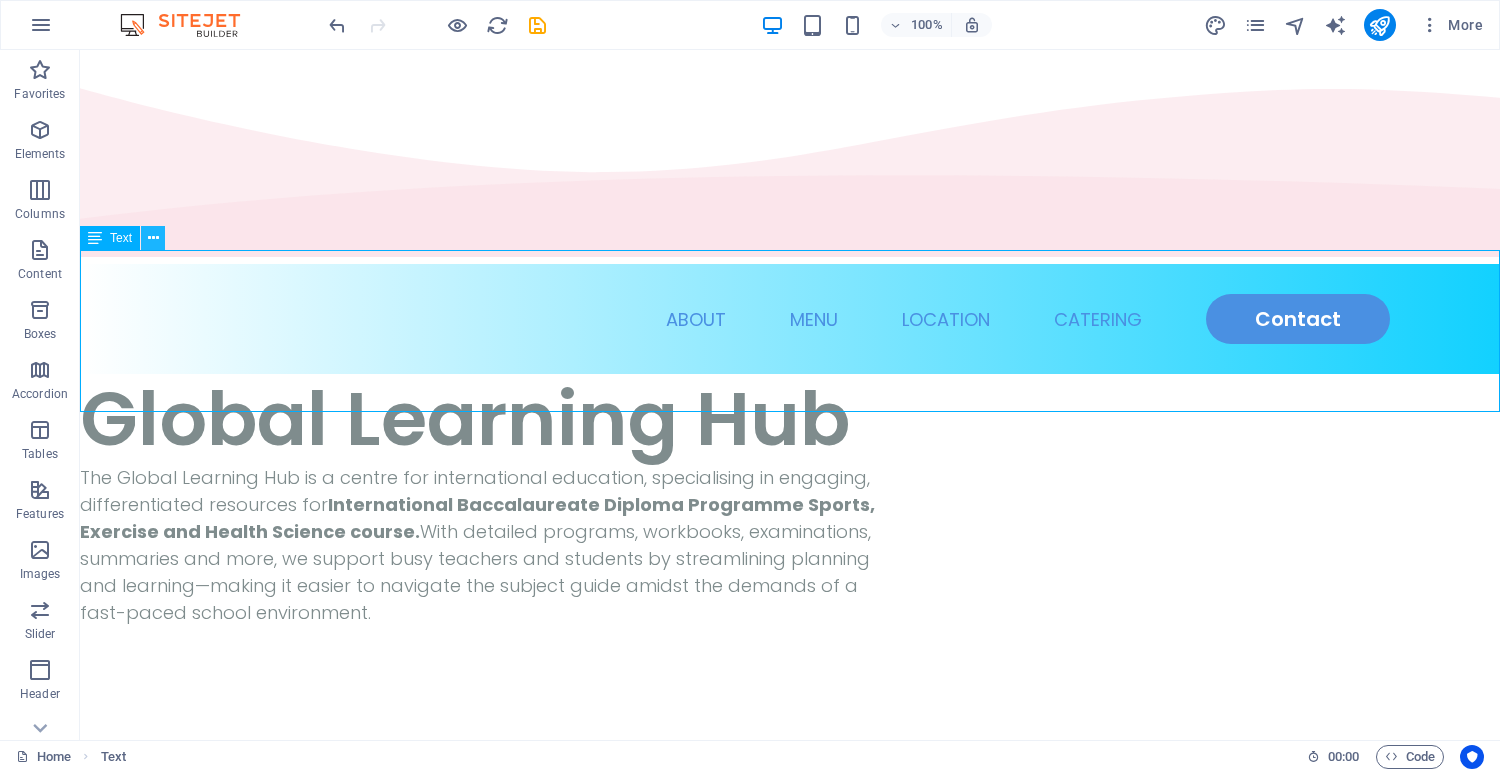 click at bounding box center (153, 238) 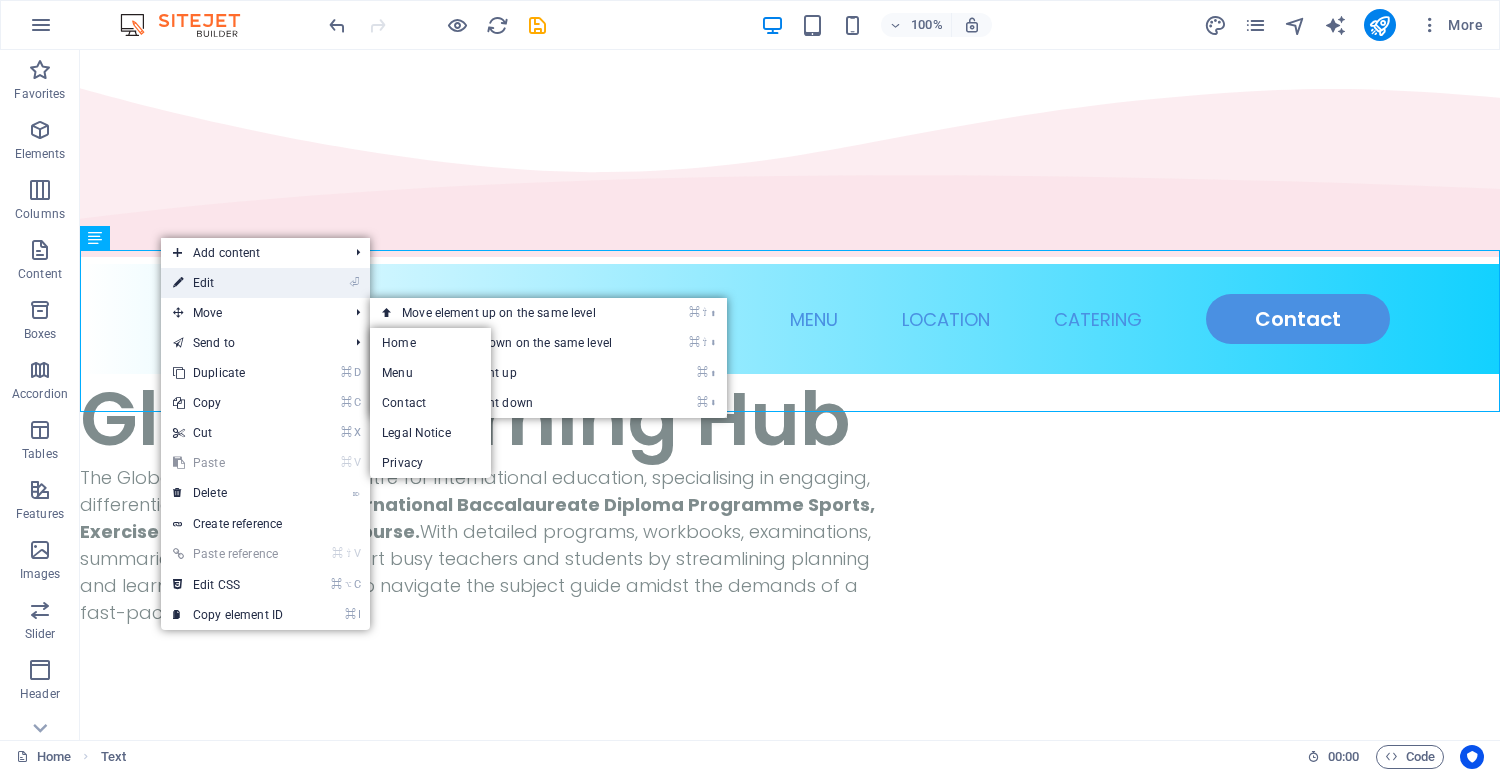 click on "⏎  Edit" at bounding box center (228, 283) 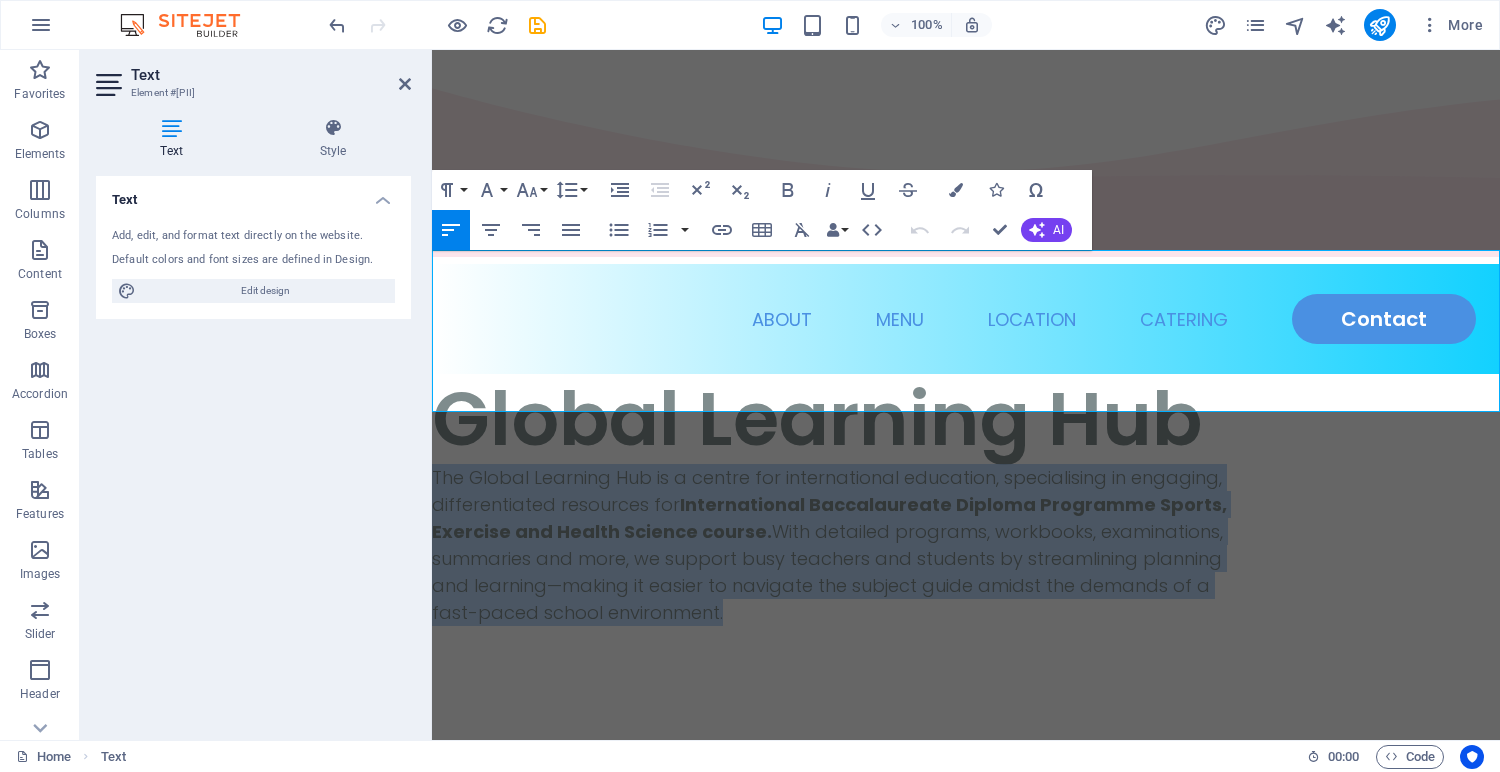 drag, startPoint x: 747, startPoint y: 397, endPoint x: 408, endPoint y: 192, distance: 396.1641 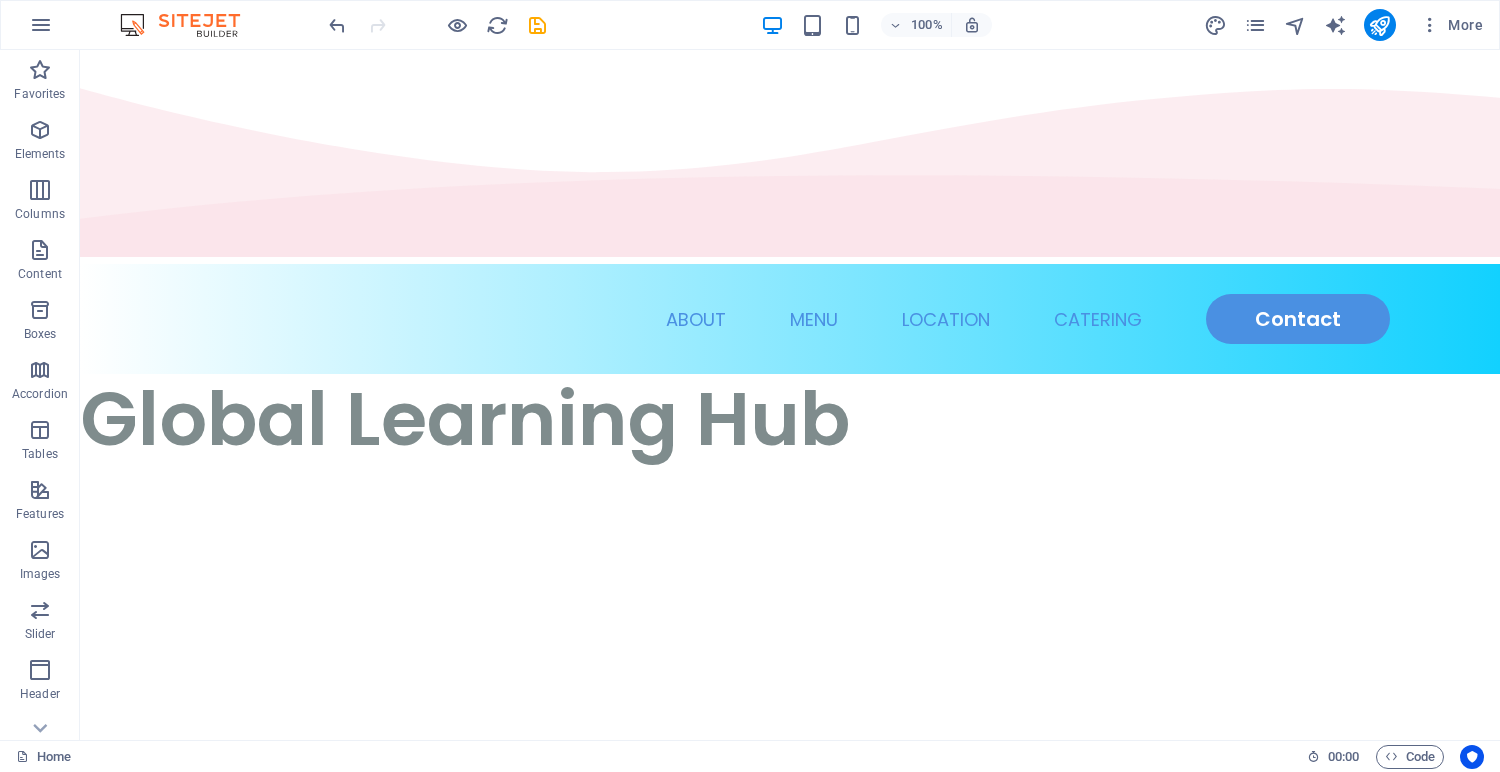 click on "Skip to main content
Home About Menu Location Catering Contact Global Learning Hub" at bounding box center (790, 257) 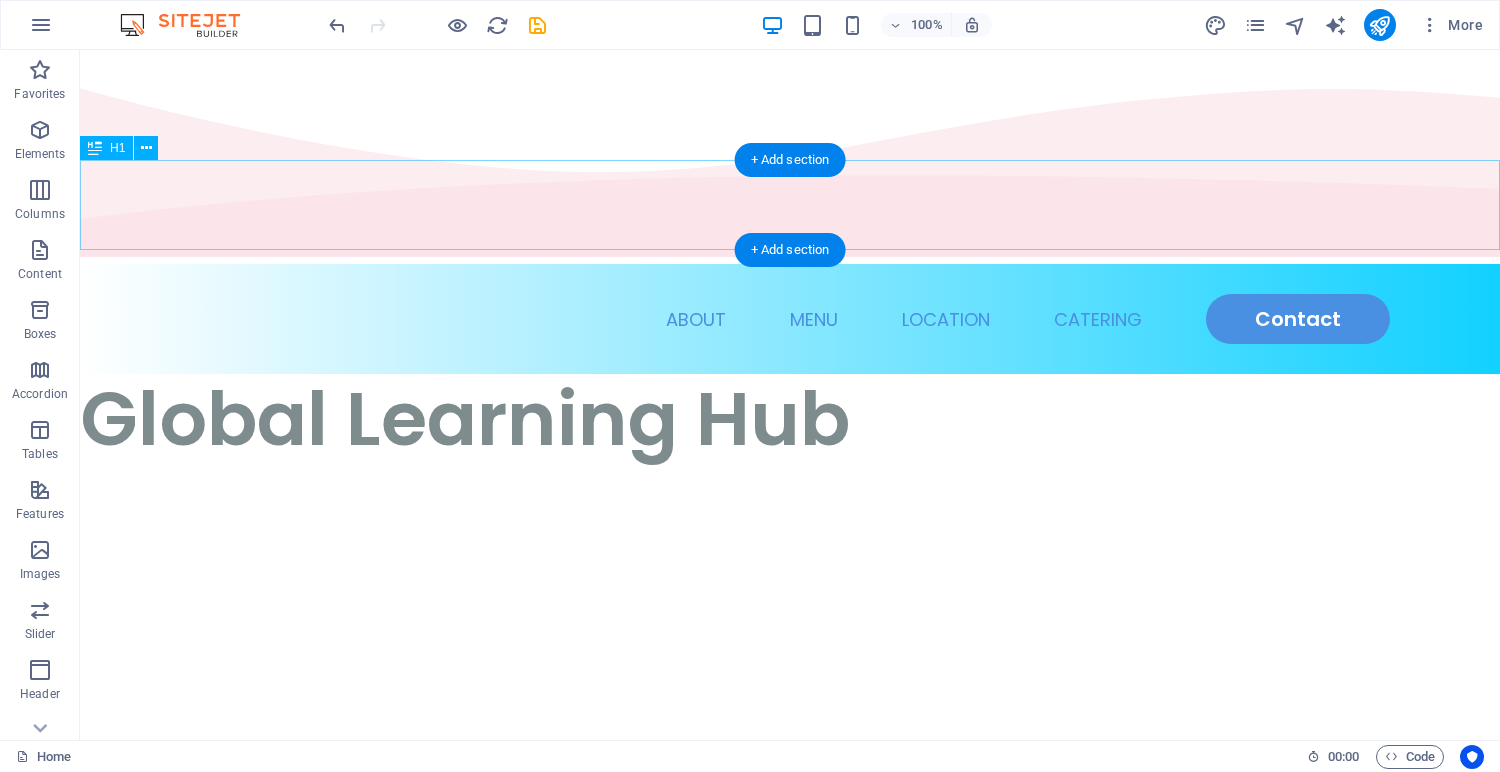 click on "Global Learning Hub" at bounding box center [790, 419] 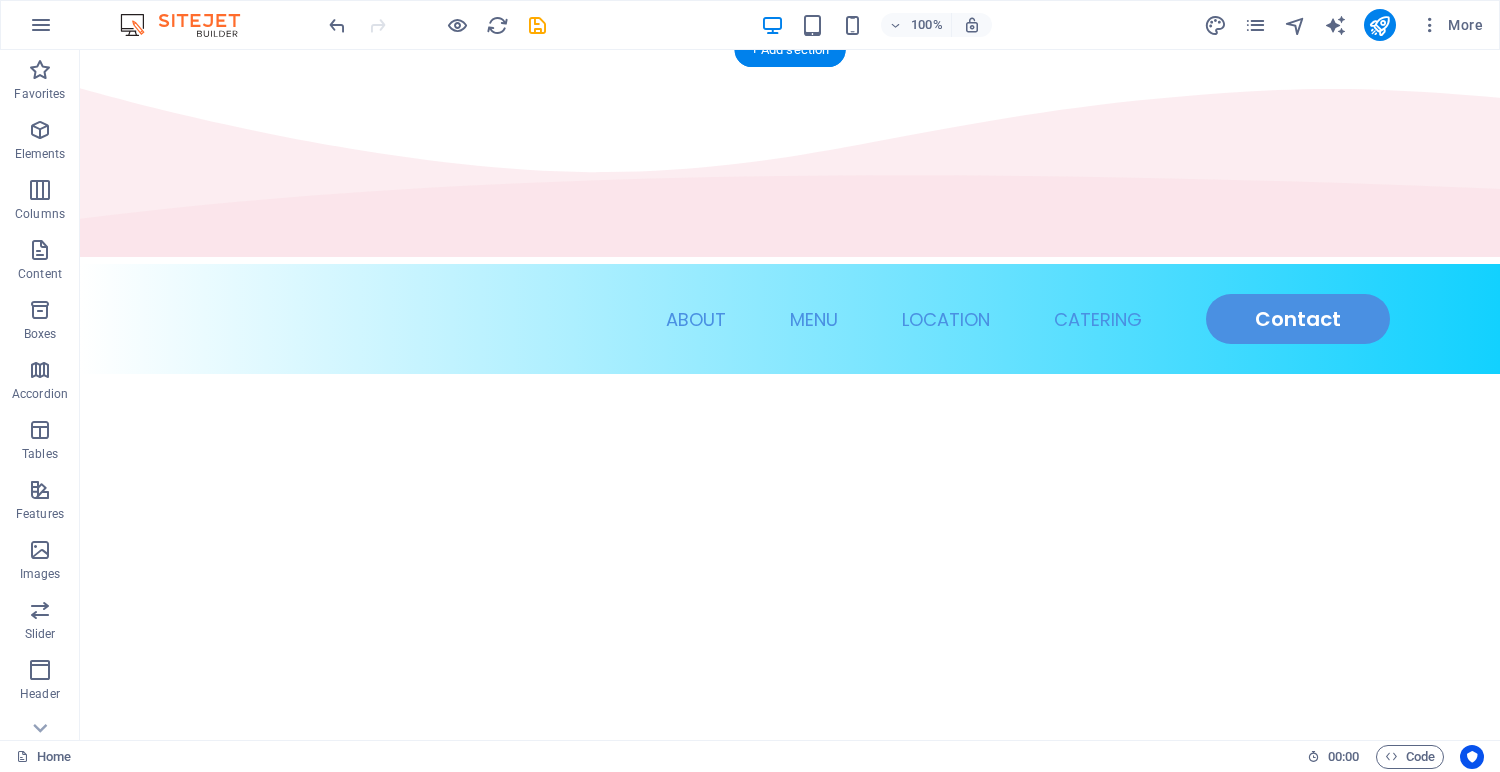 click on "Skip to main content
Home About Menu Location Catering Contact" at bounding box center [790, 212] 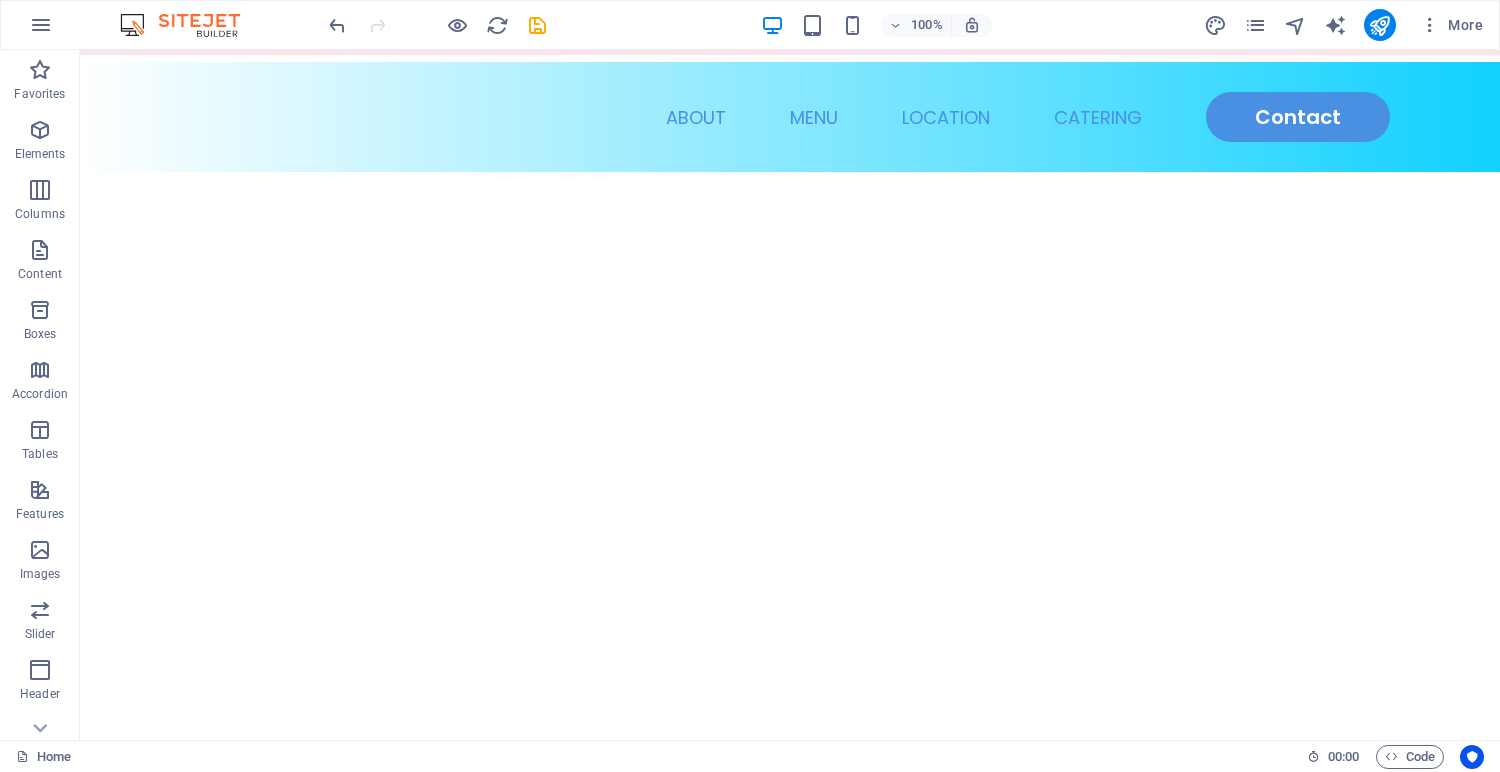 scroll, scrollTop: 0, scrollLeft: 0, axis: both 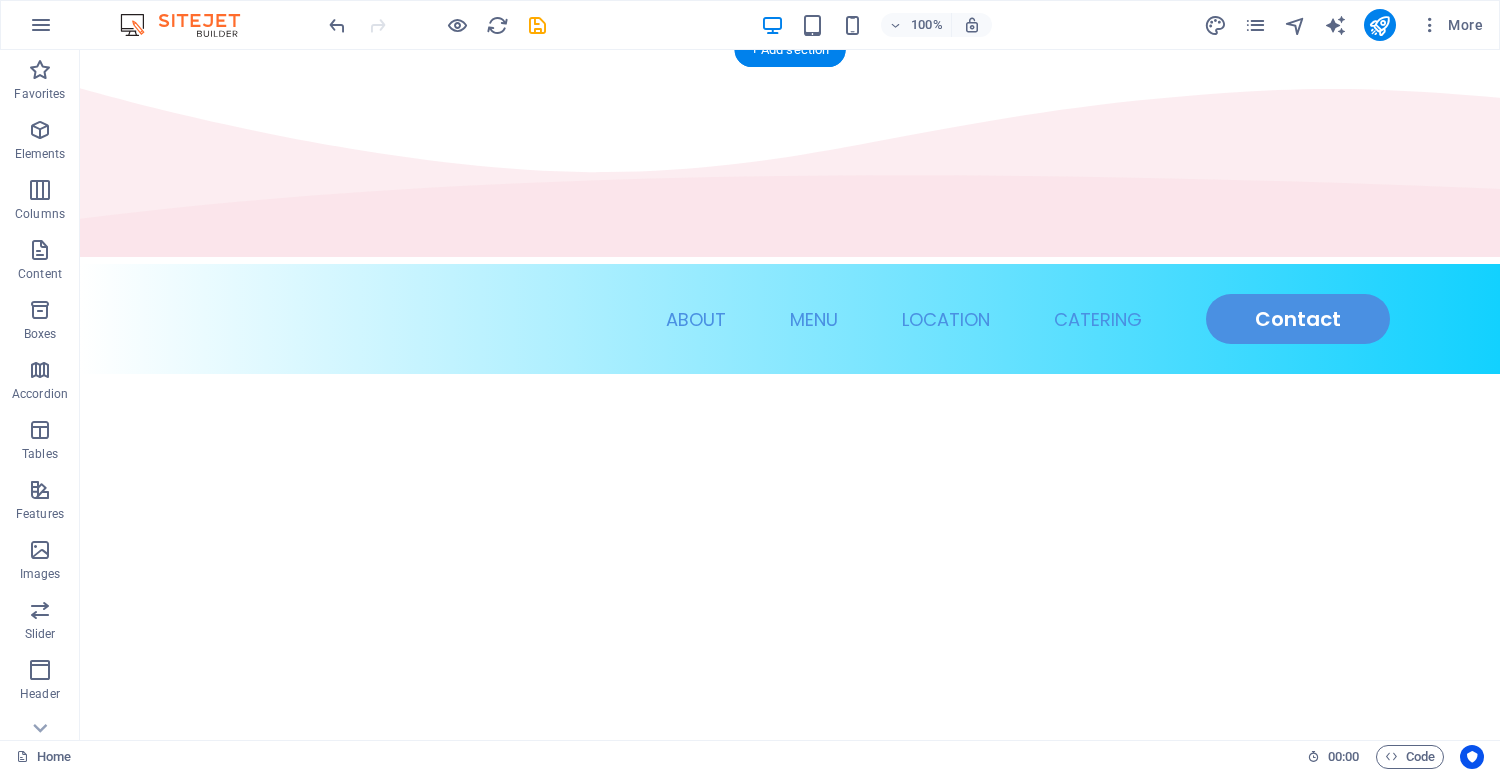 click on "Skip to main content
Home About Menu Location Catering Contact" at bounding box center (790, 212) 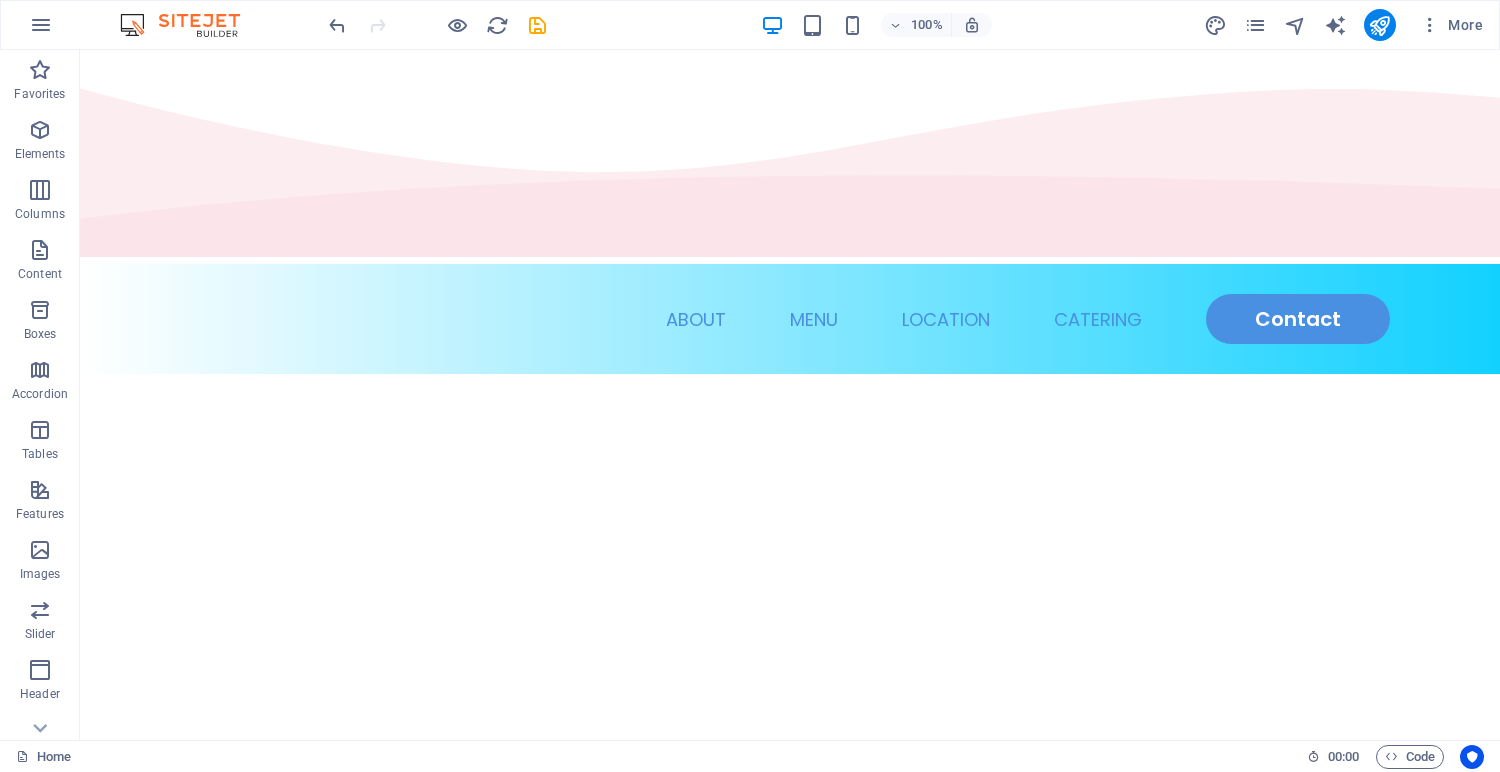click on "Skip to main content
Home About Menu Location Catering Contact" at bounding box center [790, 212] 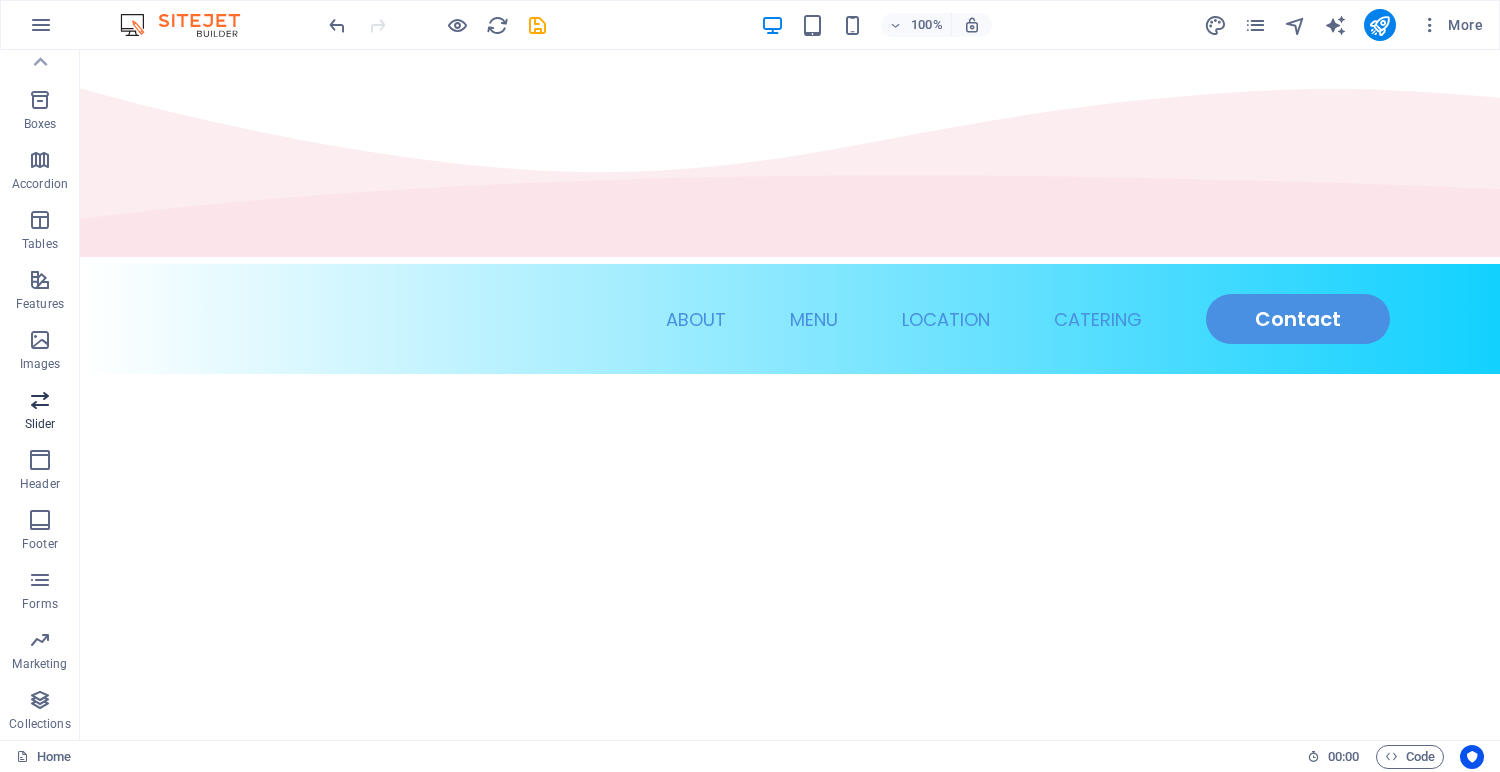 scroll, scrollTop: 0, scrollLeft: 0, axis: both 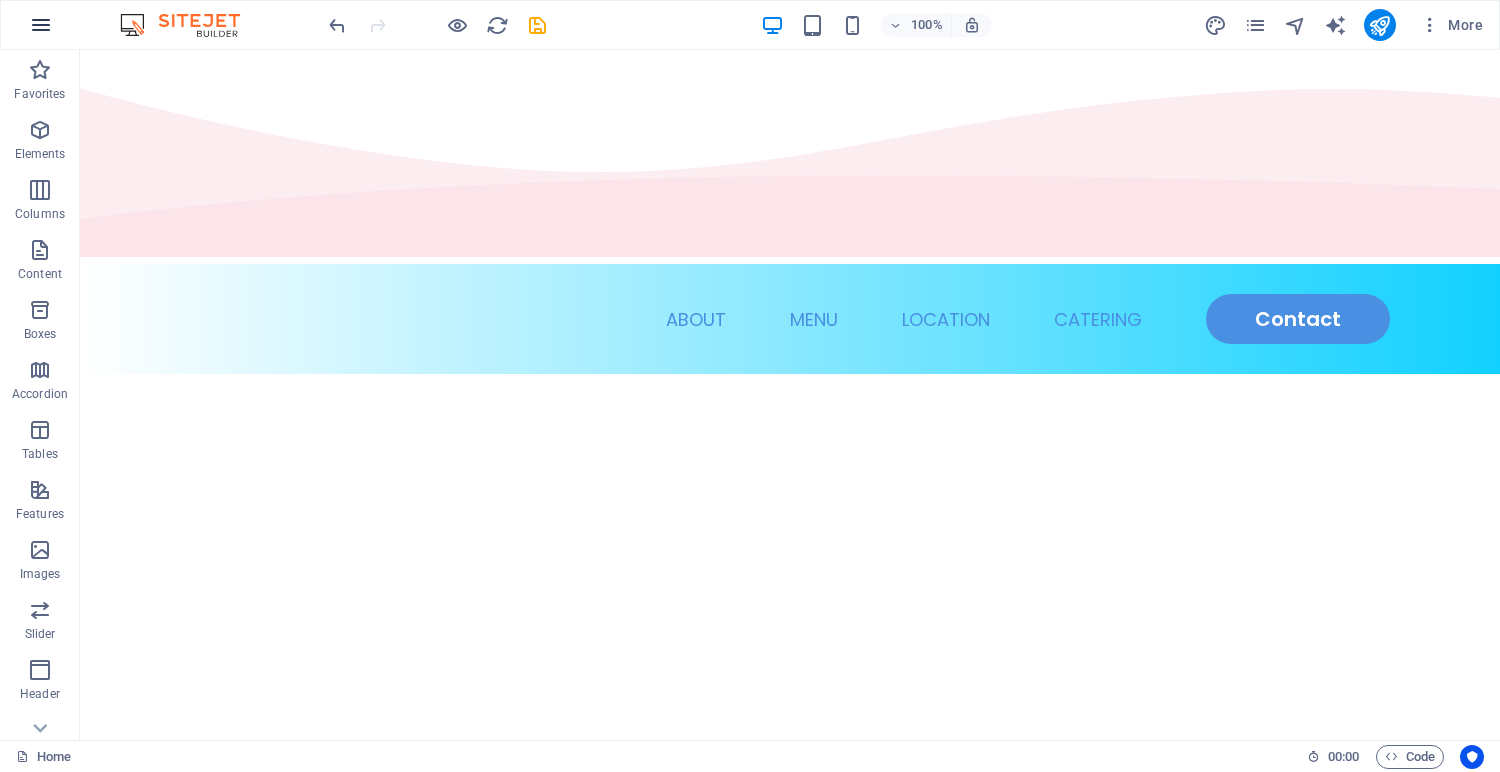 click at bounding box center [41, 25] 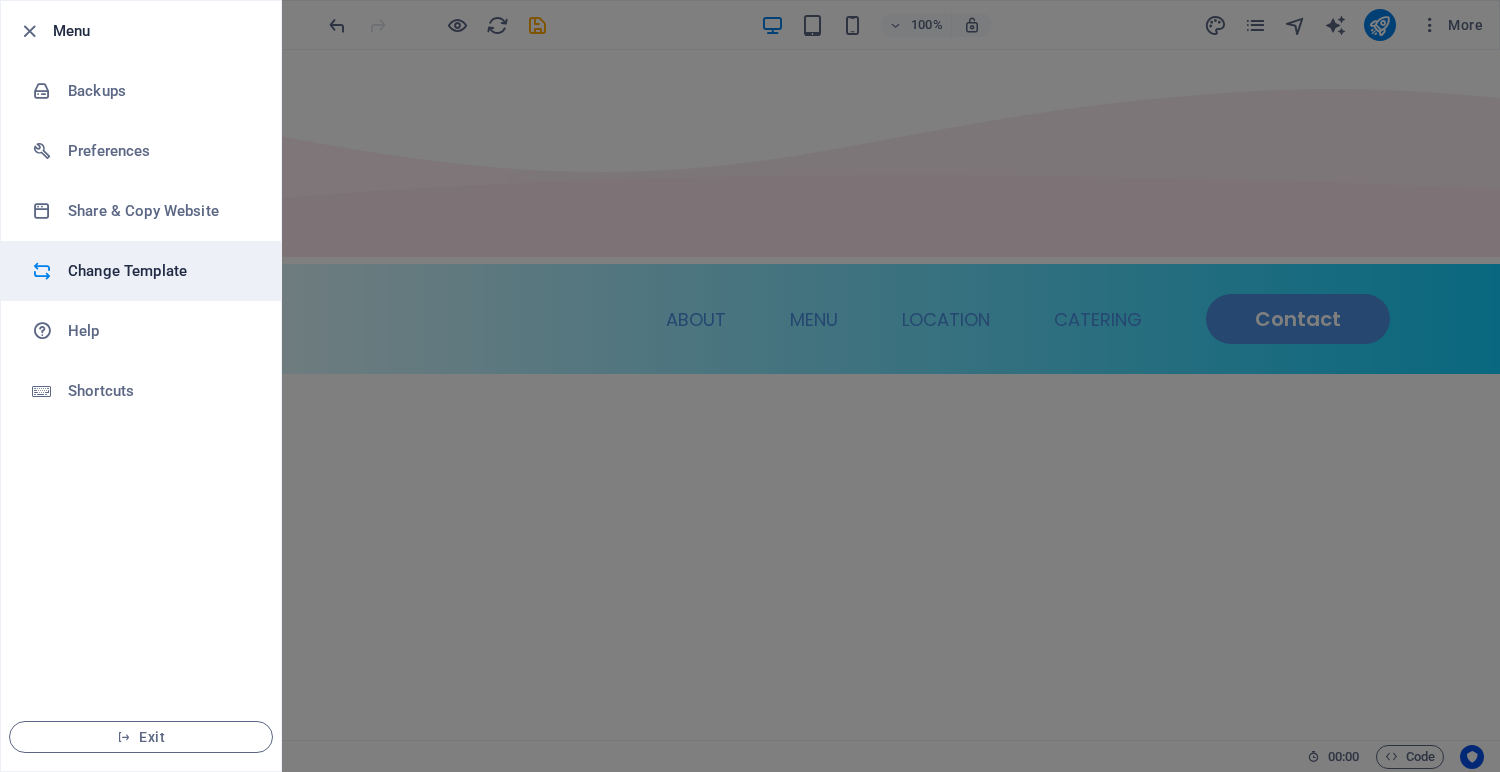 click on "Change Template" at bounding box center (160, 271) 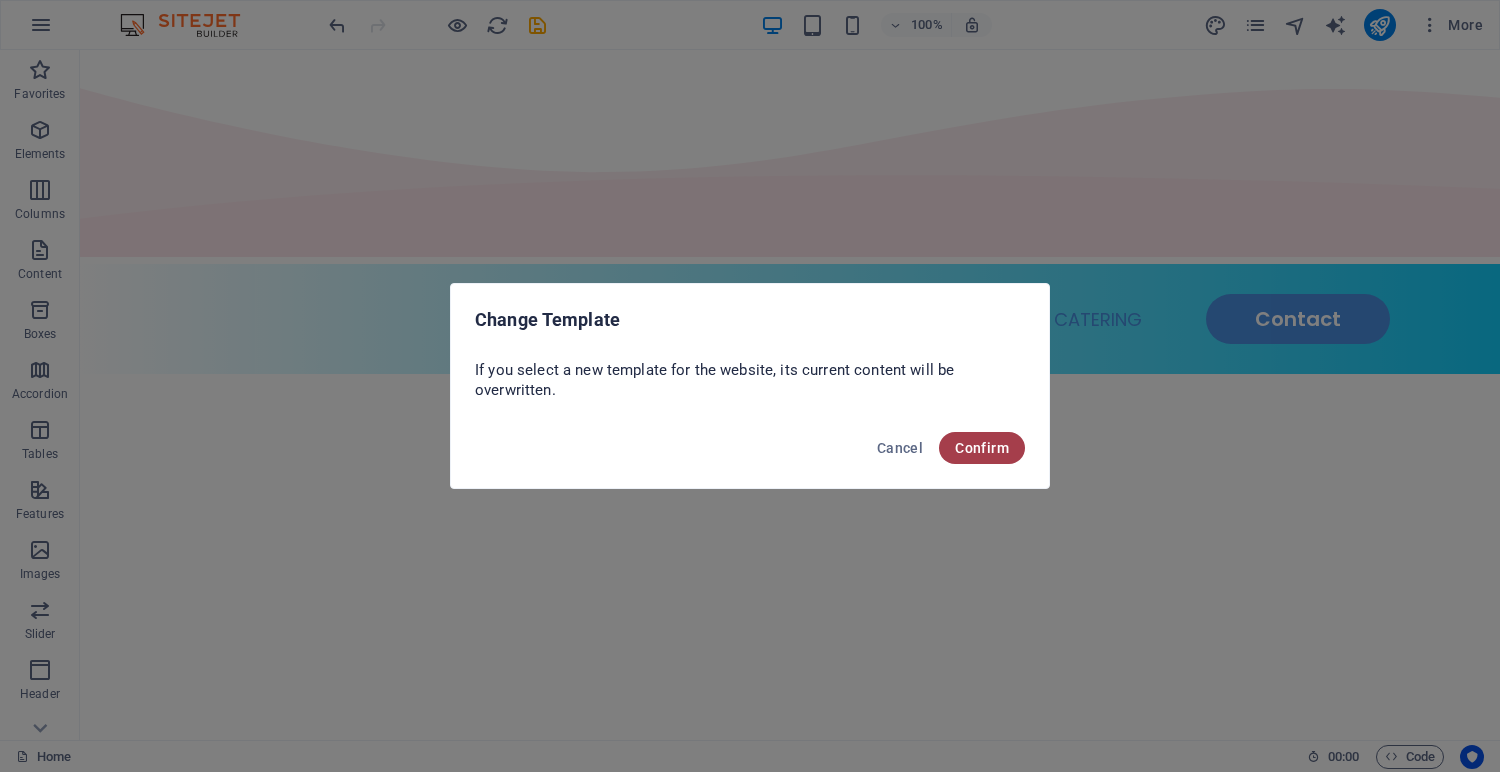click on "Confirm" at bounding box center [982, 448] 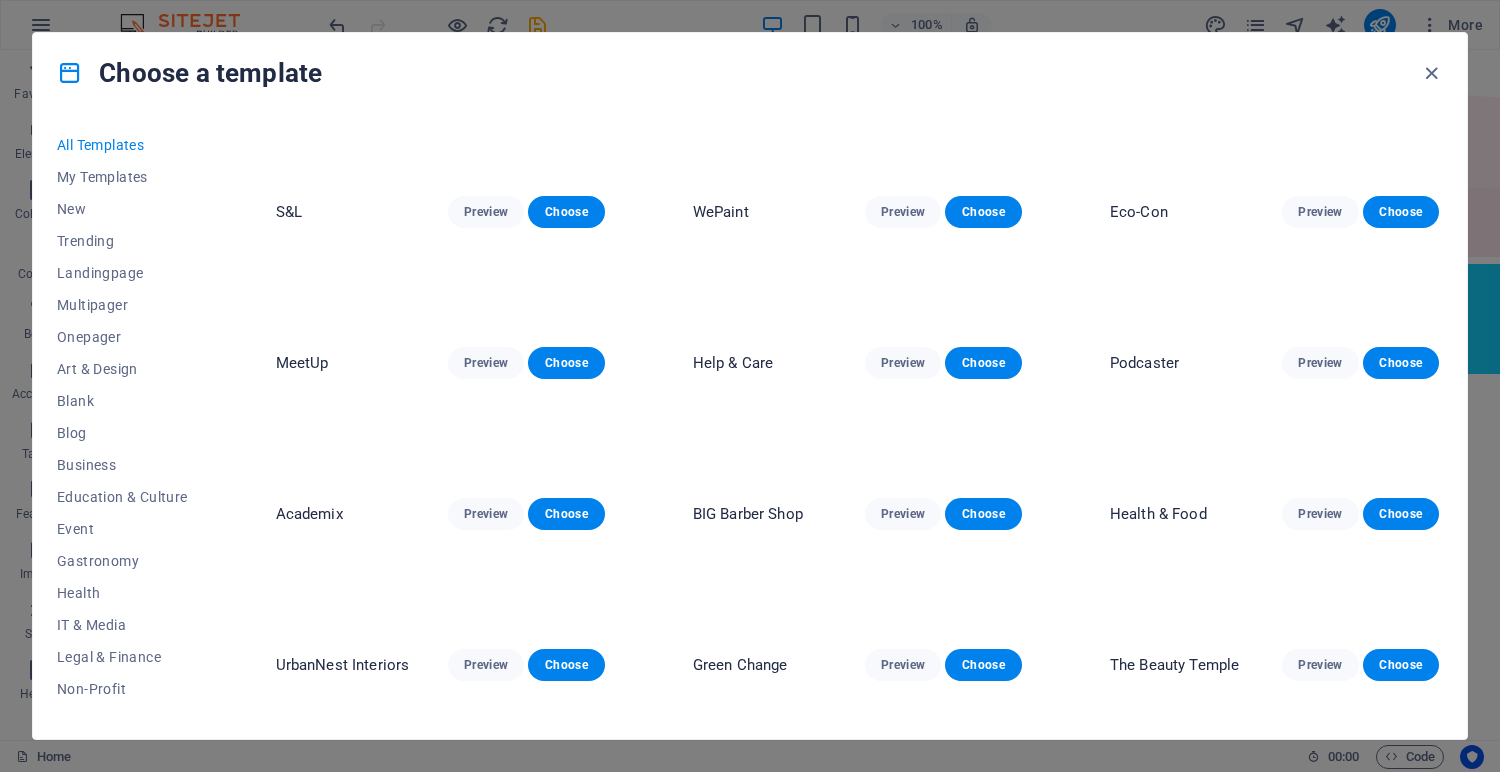 scroll, scrollTop: 276, scrollLeft: 0, axis: vertical 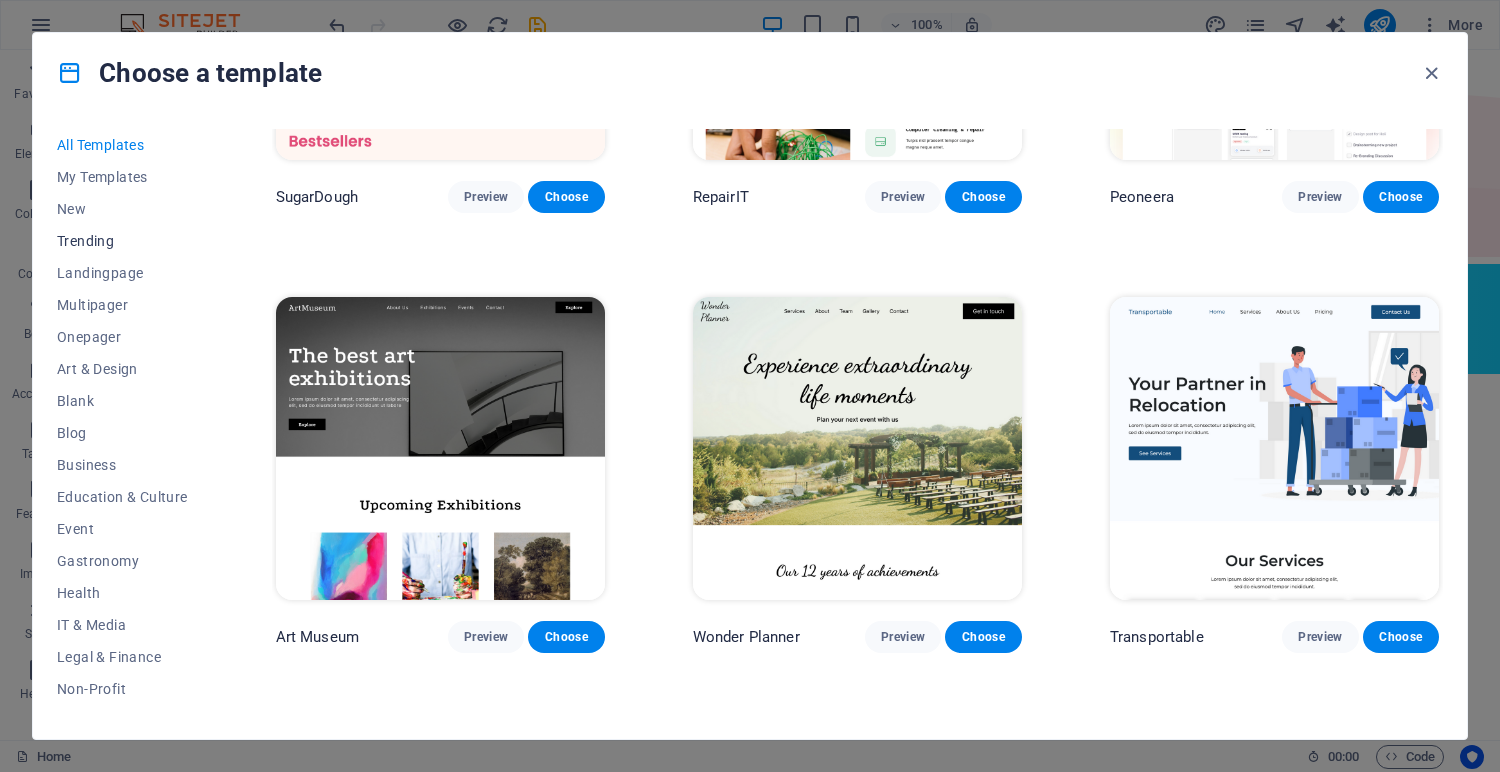 click on "Trending" at bounding box center [122, 241] 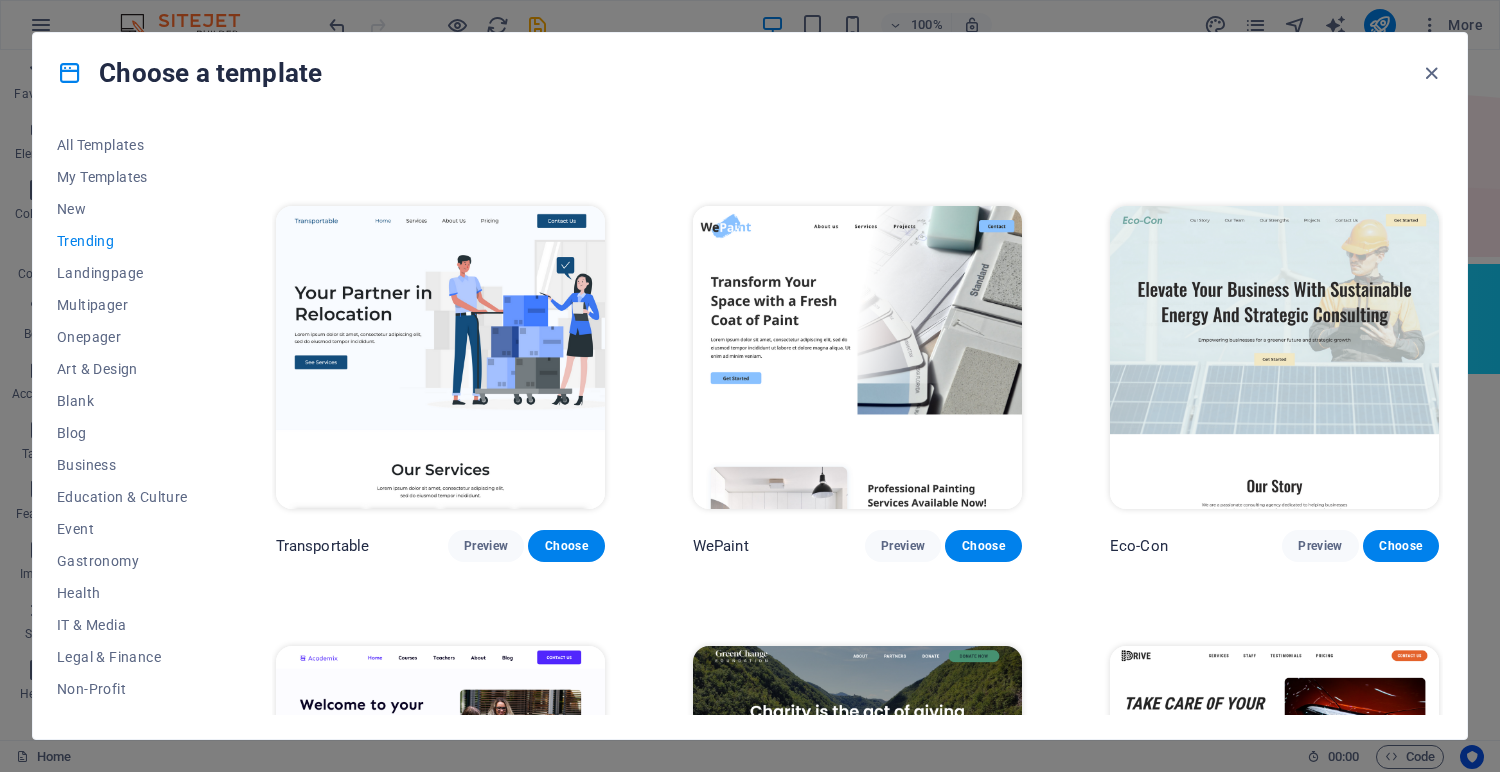 scroll, scrollTop: 0, scrollLeft: 0, axis: both 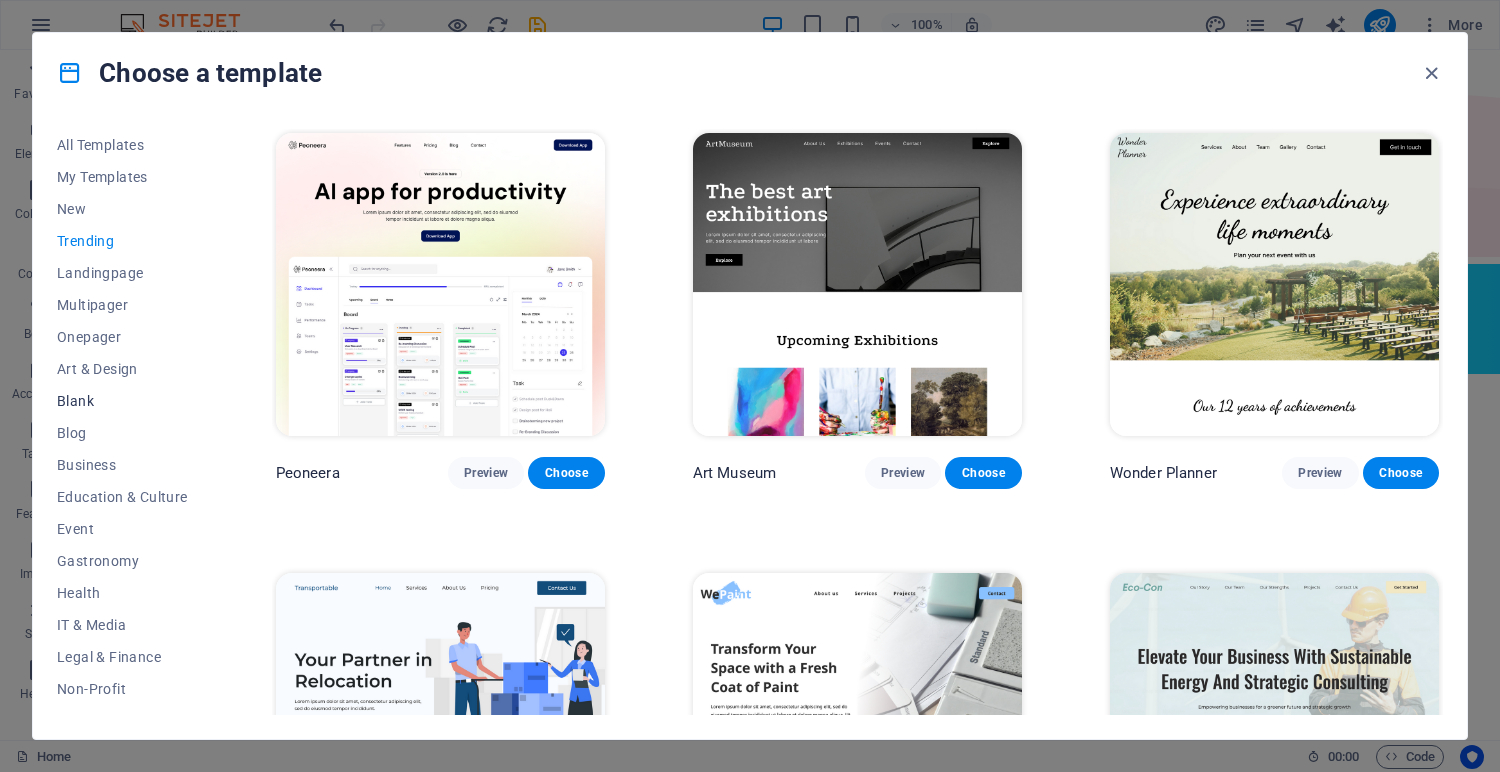 click on "Blank" at bounding box center (122, 401) 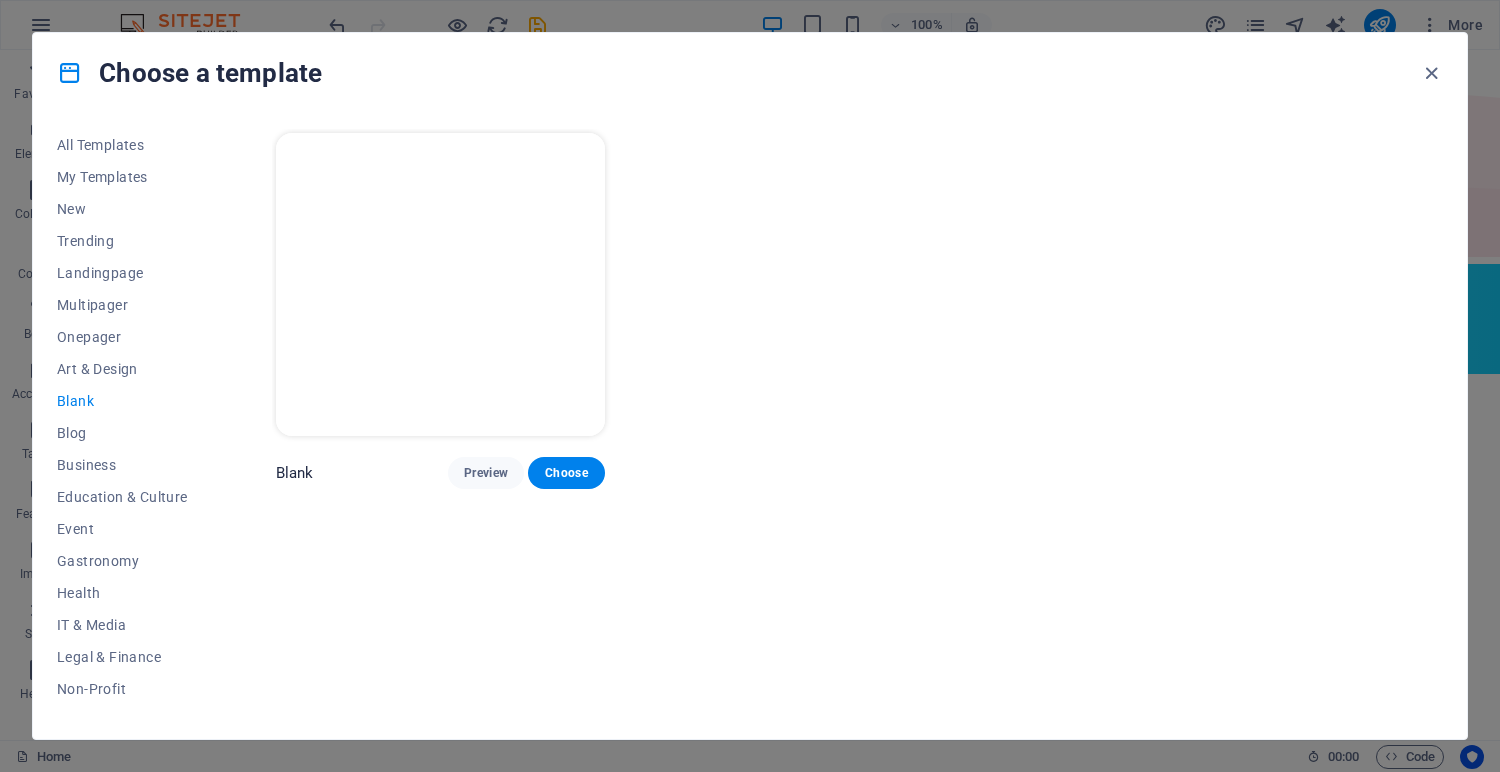 click at bounding box center (440, 284) 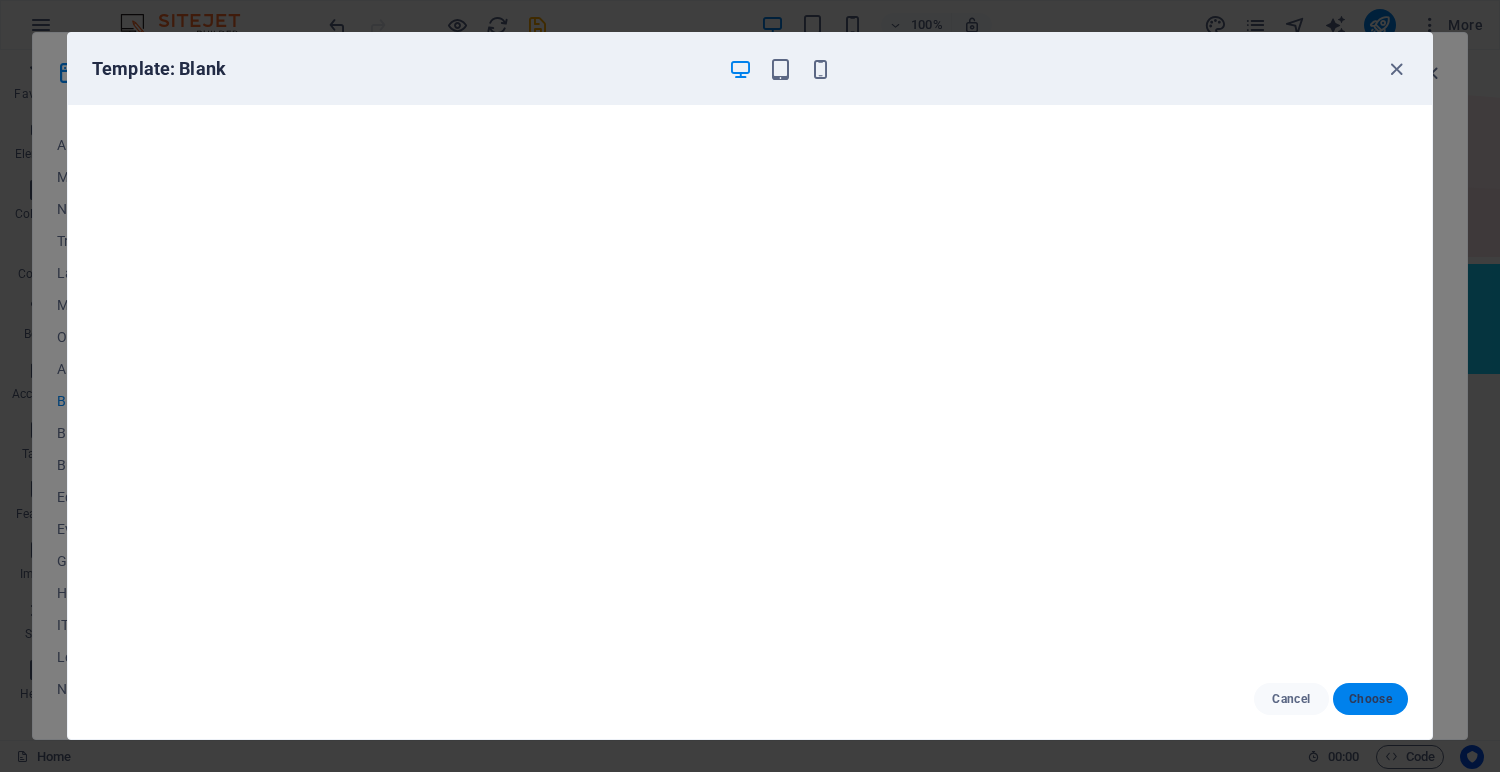 click on "Choose" at bounding box center (1370, 699) 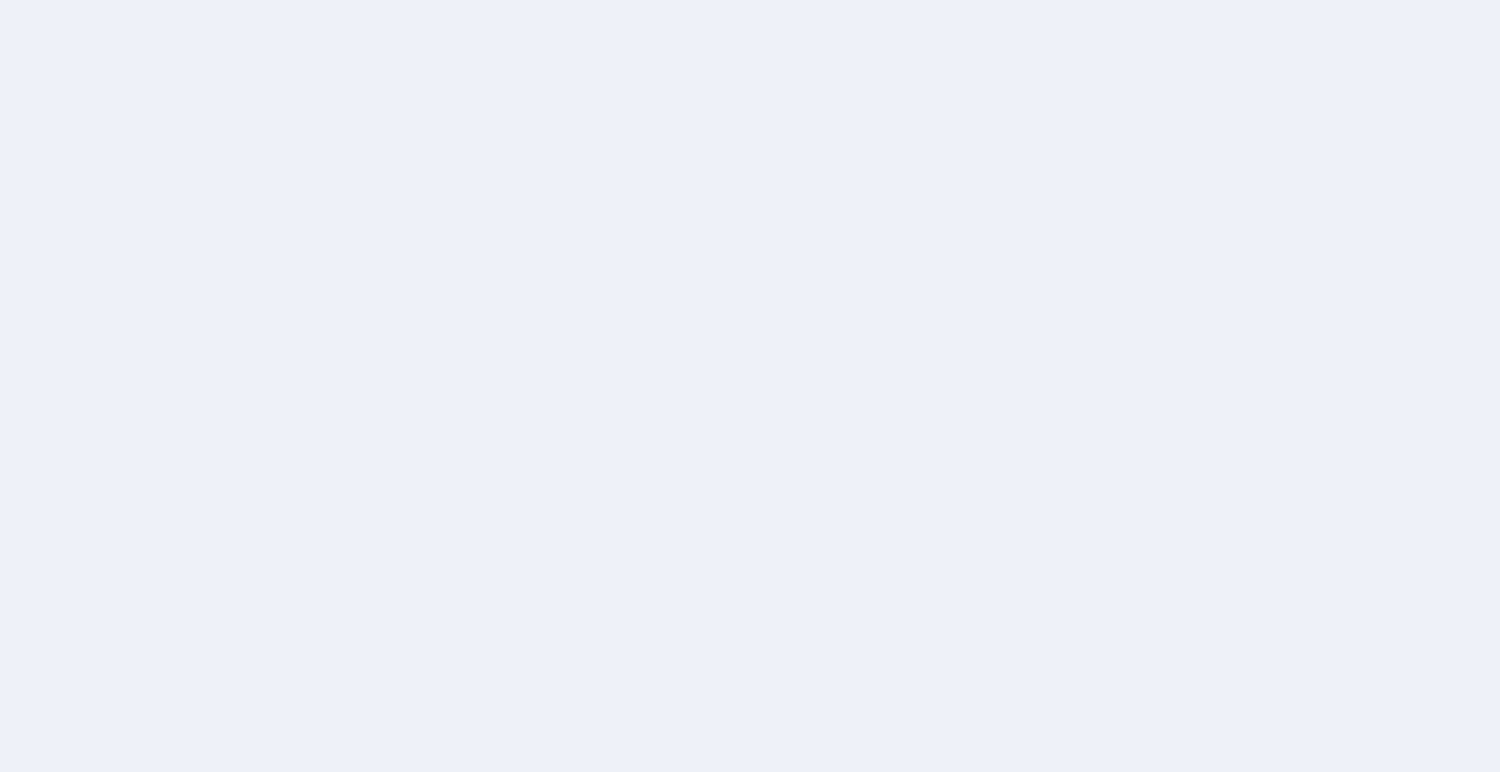 scroll, scrollTop: 0, scrollLeft: 0, axis: both 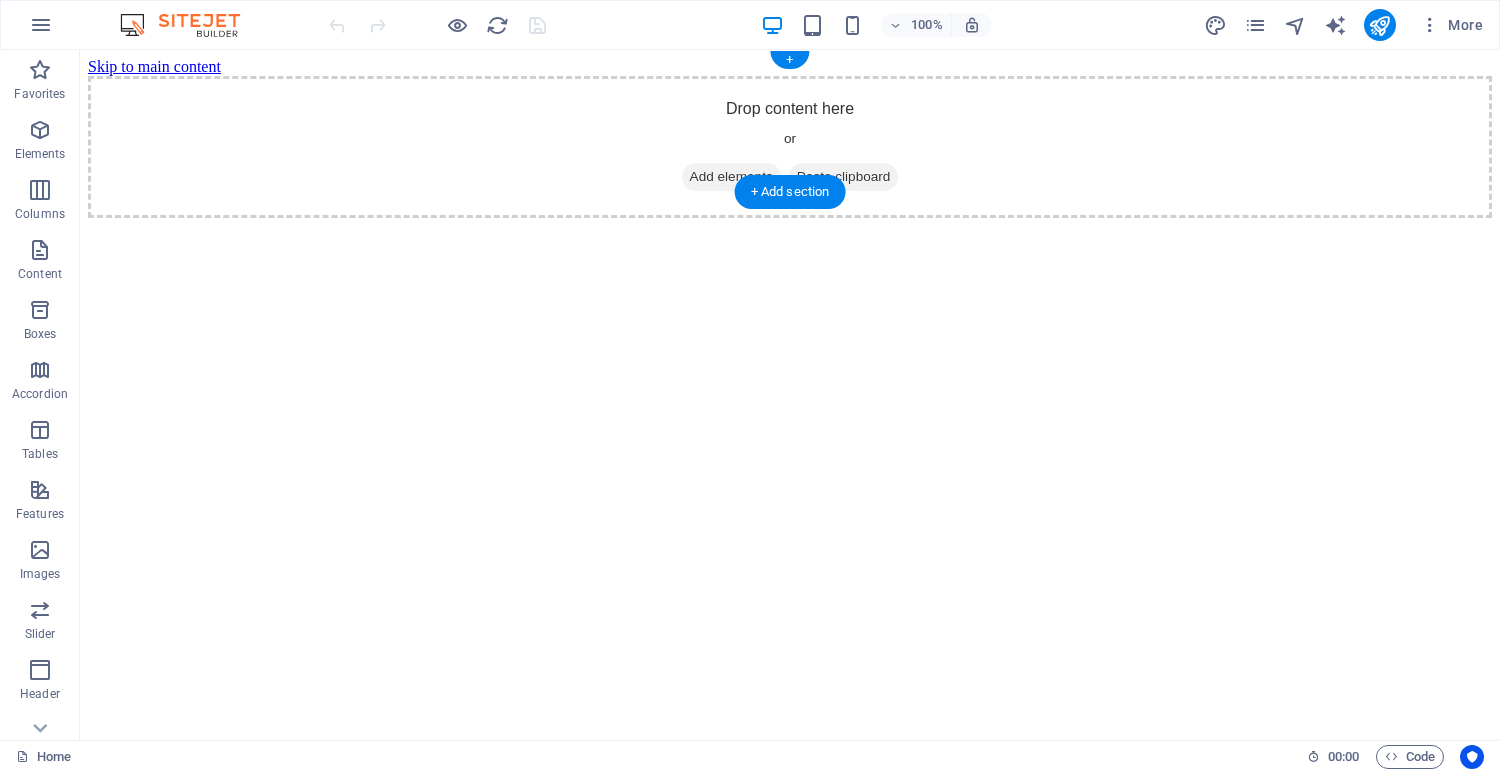 click on "Add elements" at bounding box center [731, 177] 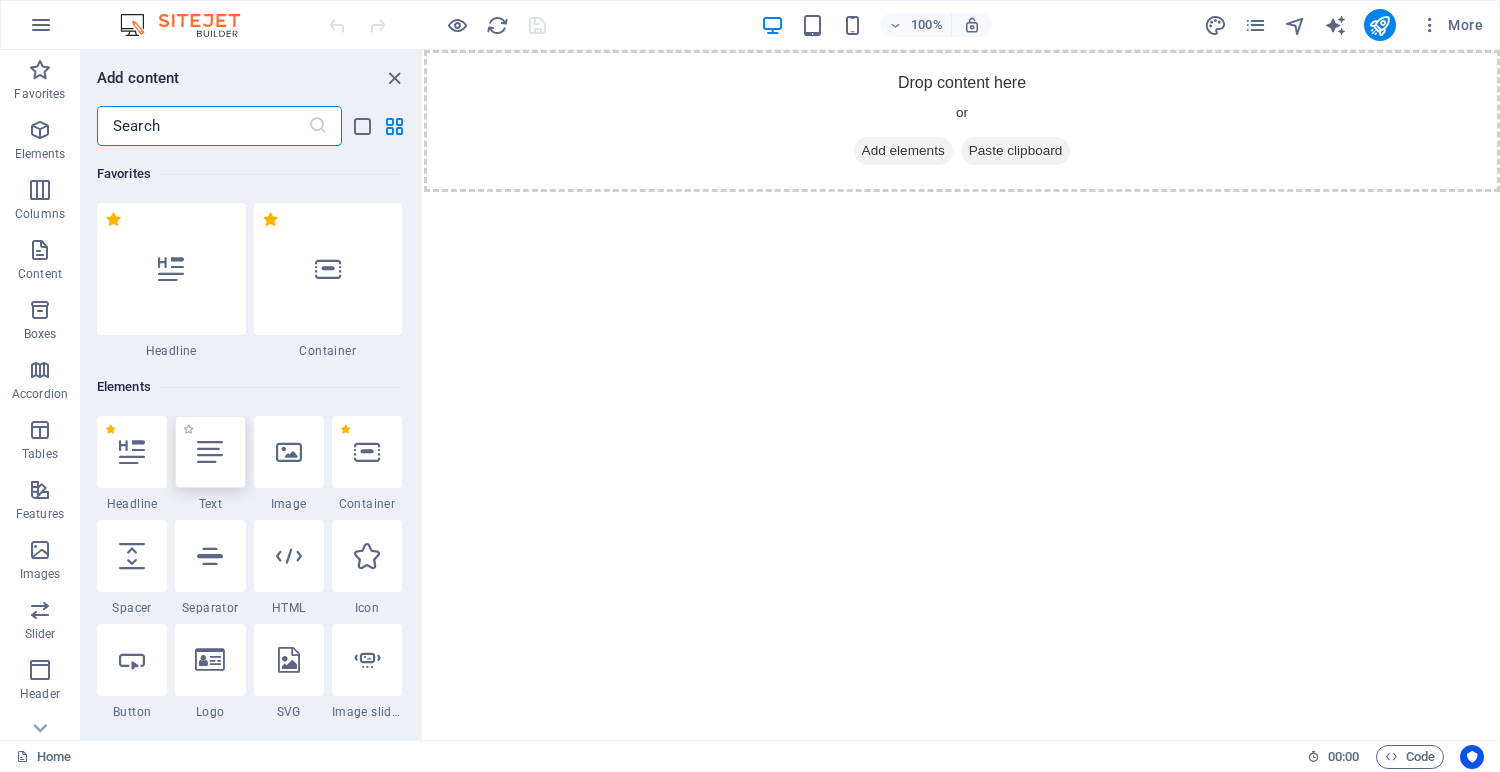 click at bounding box center [210, 452] 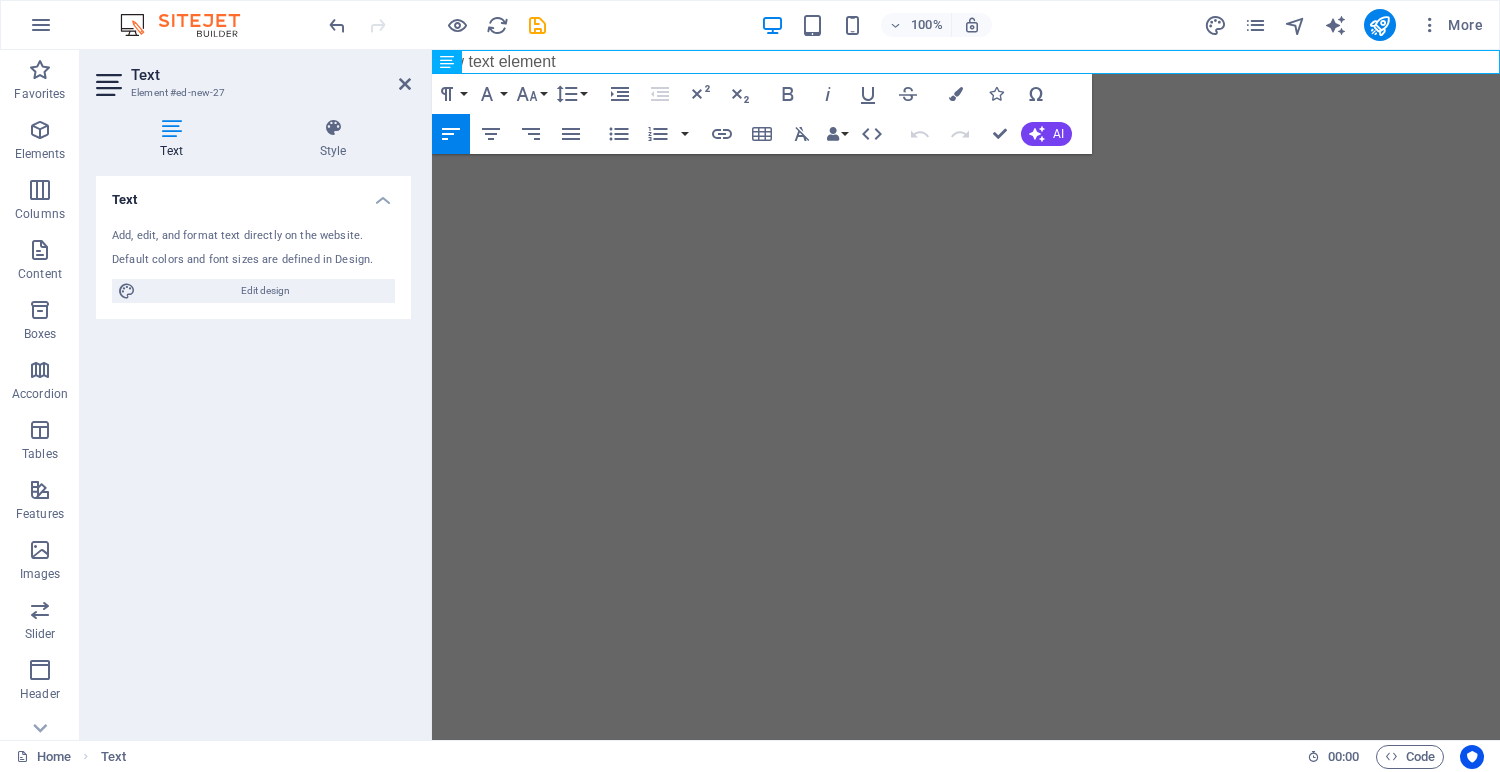 click on "Skip to main content
New text element" at bounding box center [966, 62] 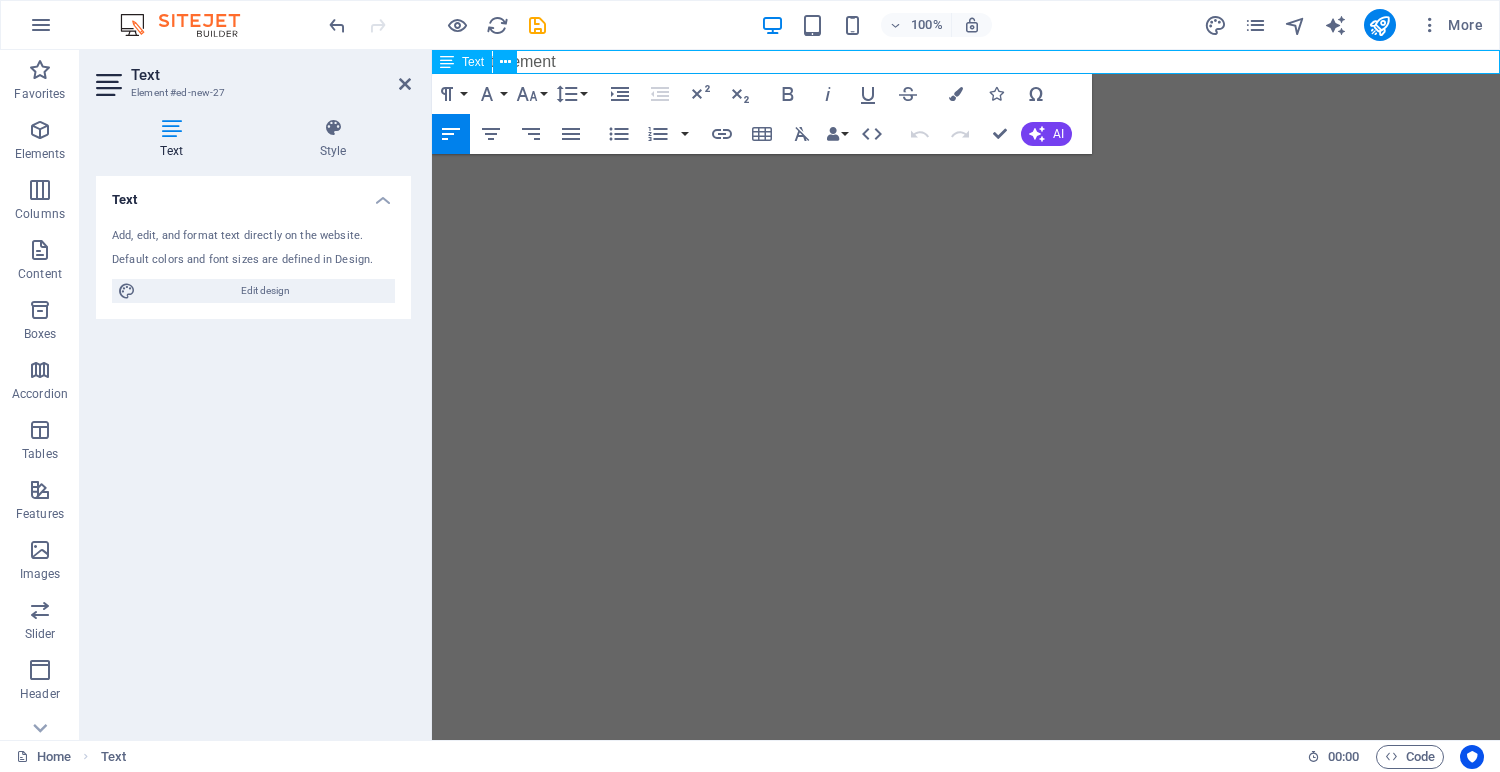 click on "New text element" at bounding box center (966, 62) 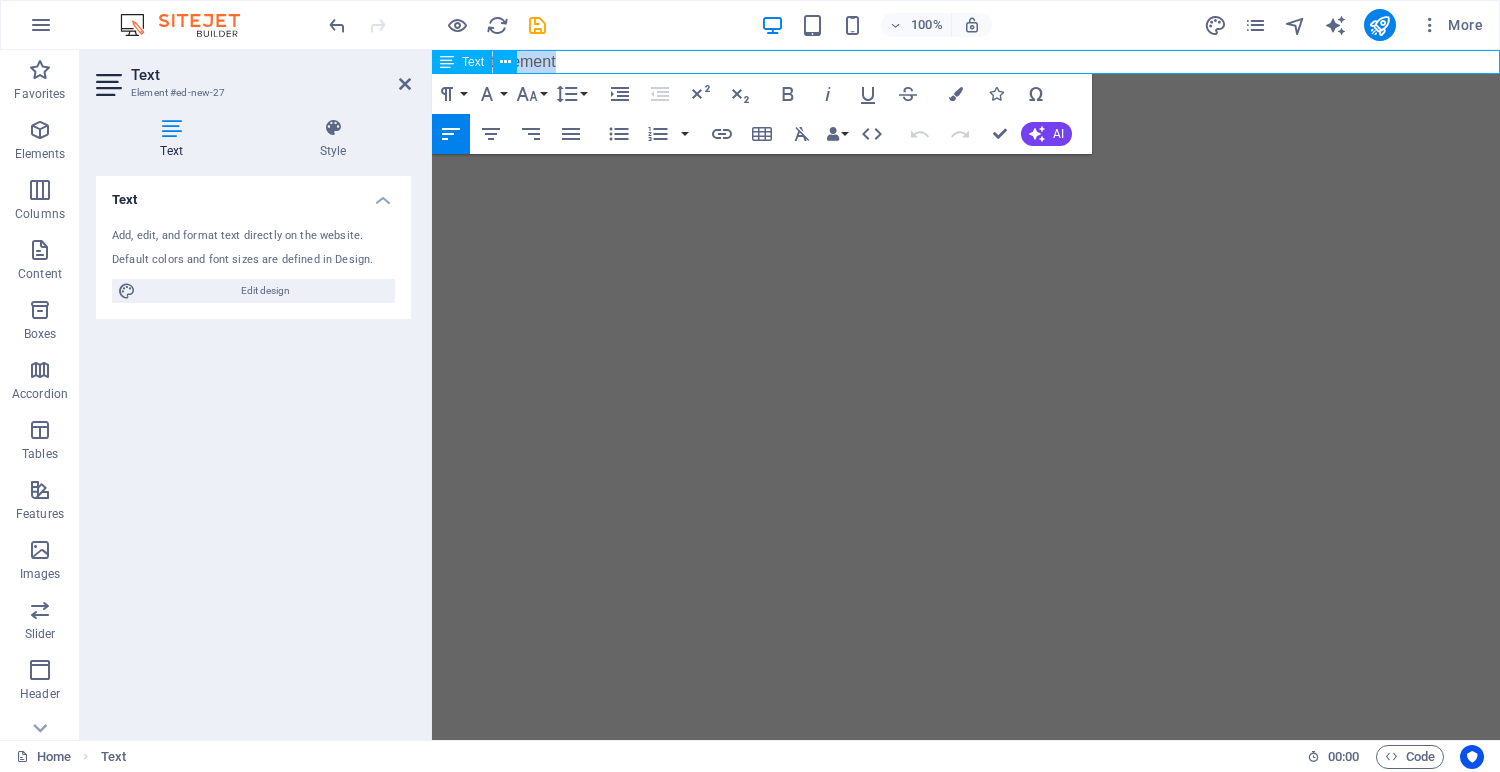 drag, startPoint x: 601, startPoint y: 58, endPoint x: 408, endPoint y: 58, distance: 193 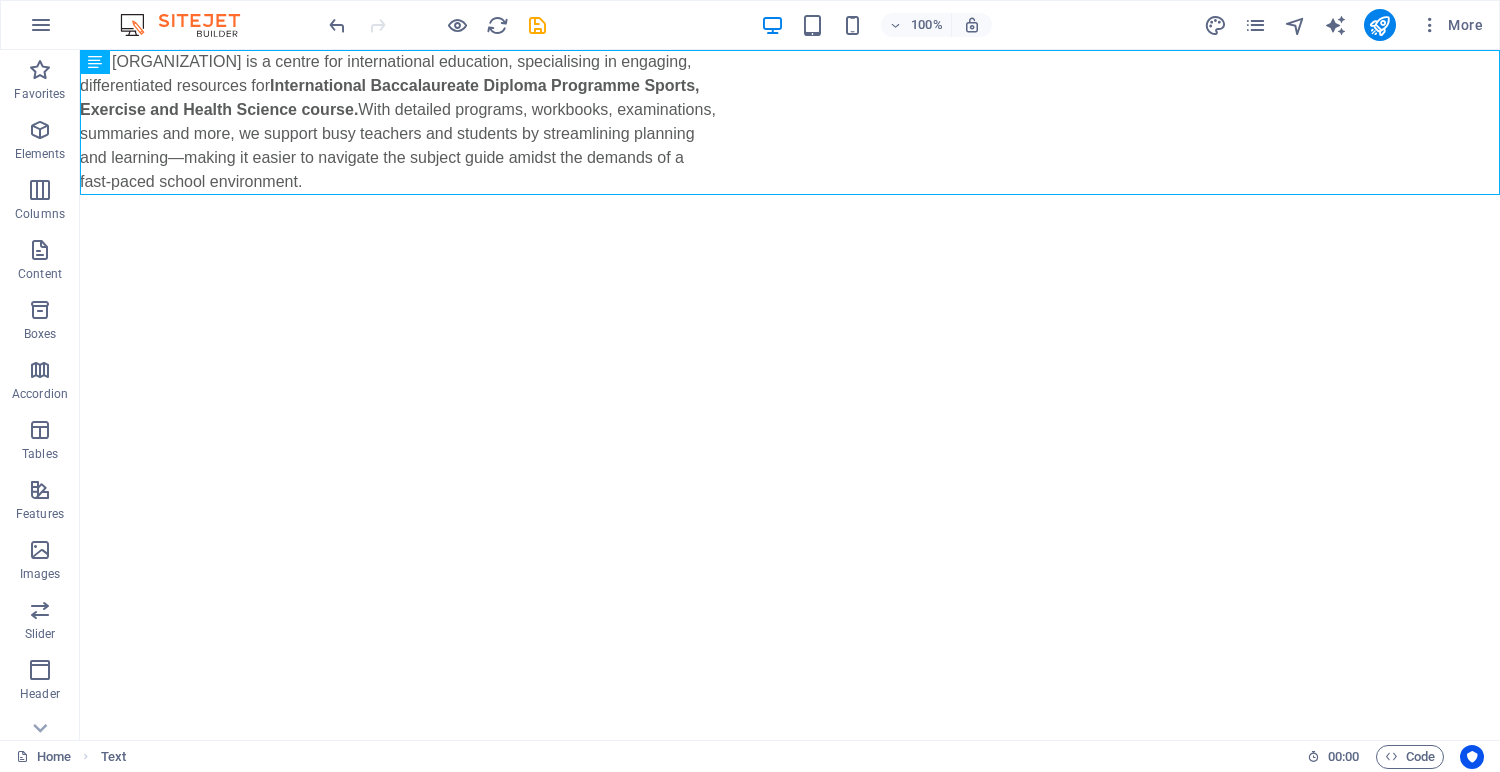 click on "Skip to main content
The Global Learning Hub is a centre for international education, specialising in engaging,  differentiated resources for  International Baccalaureate Diploma Programme Sports,  Exercise and Health Science course.  With detailed programs, workbooks, examinations,  summaries and more, we support busy teachers and students by streamlining planning  and learning—making it easier to navigate the subject guide amidst the demands of a  fast-paced school environment." at bounding box center (790, 122) 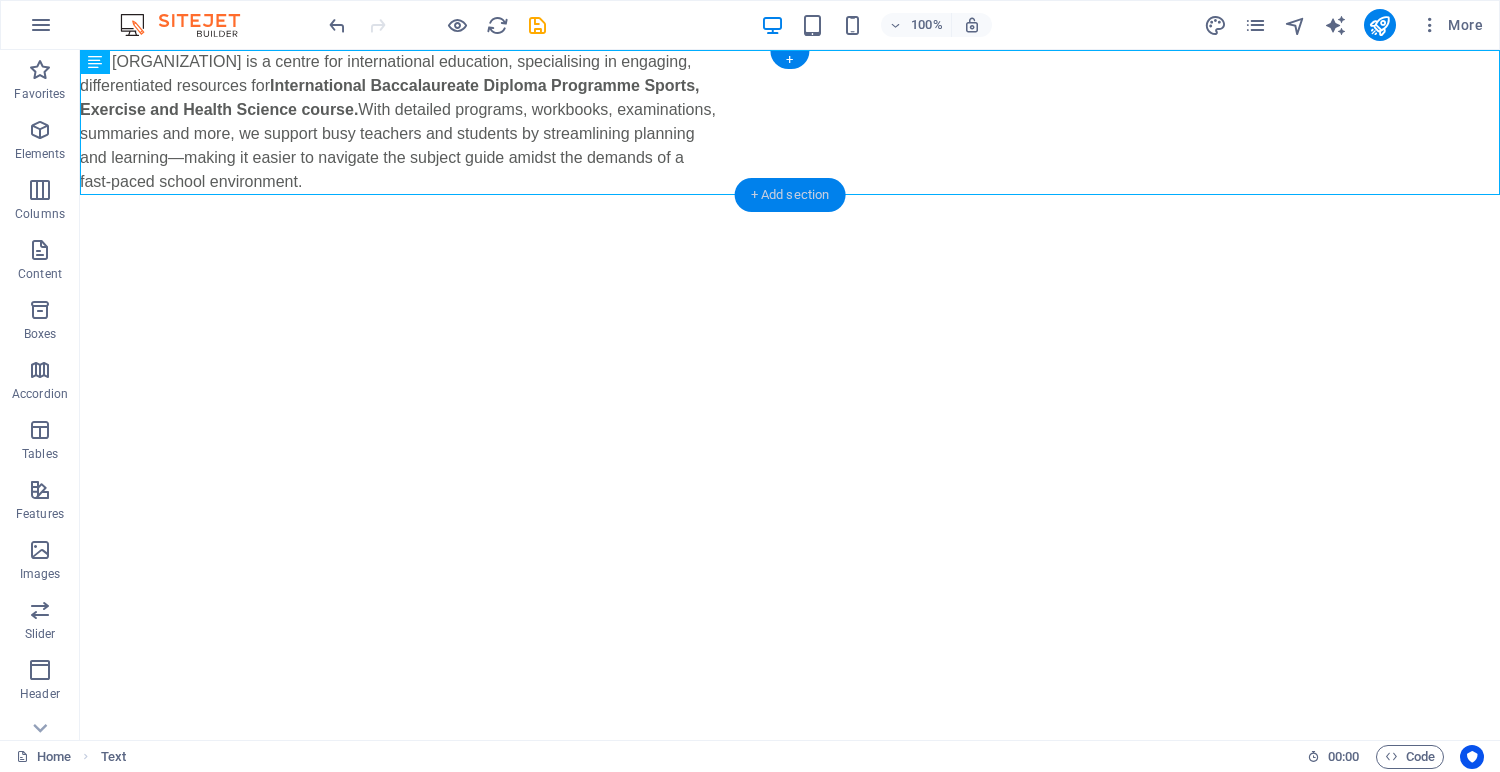 click on "+ Add section" at bounding box center (790, 195) 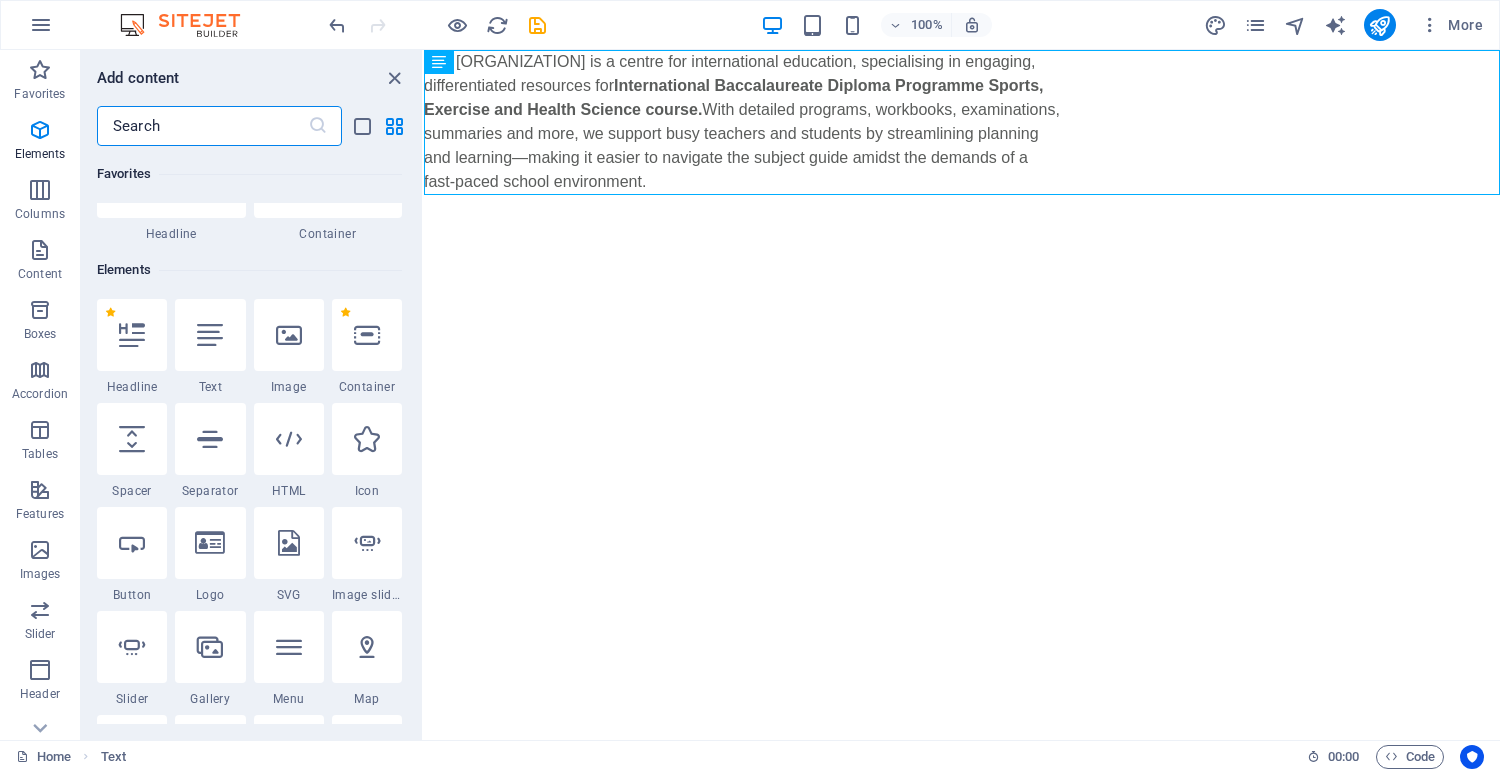 scroll, scrollTop: 0, scrollLeft: 0, axis: both 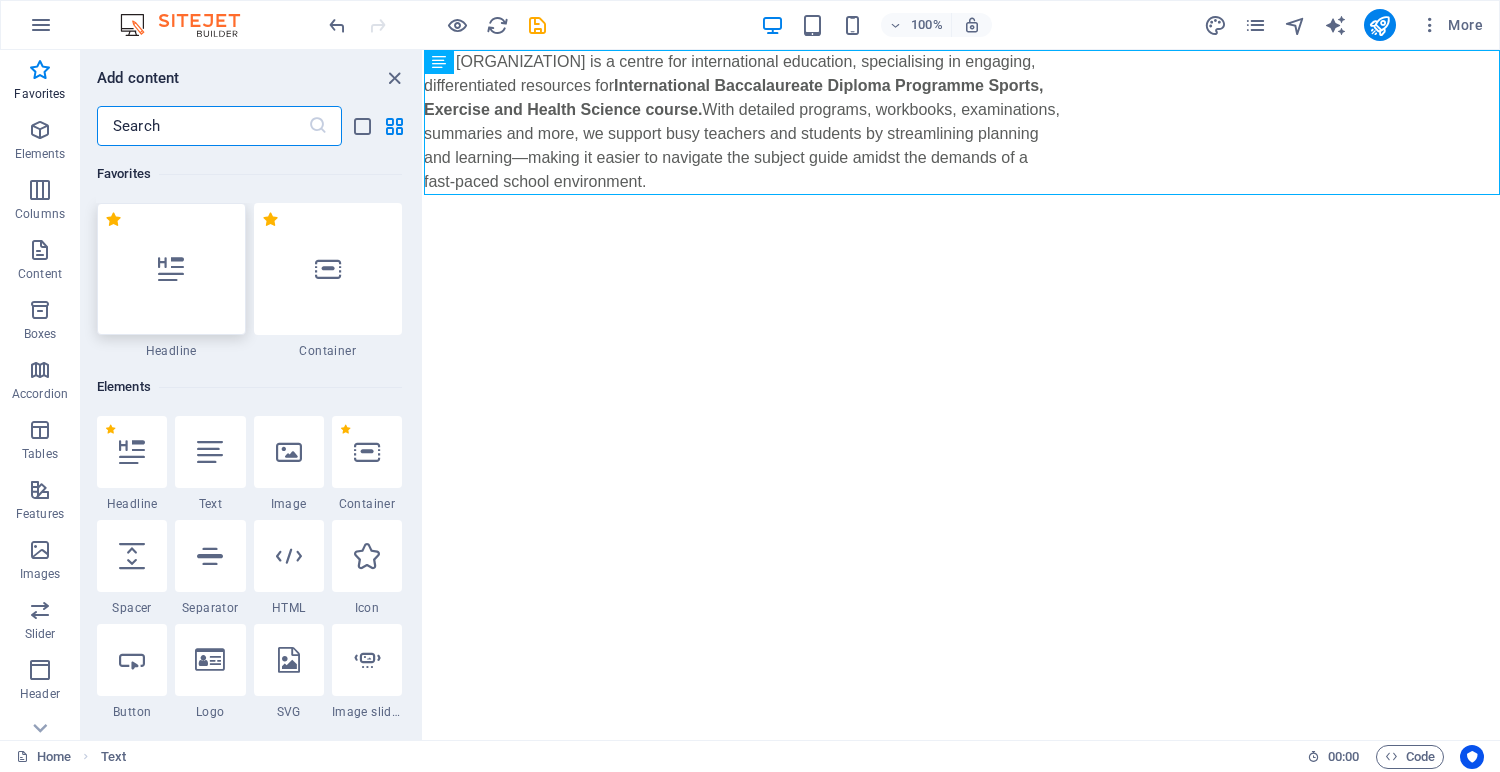 click at bounding box center (171, 269) 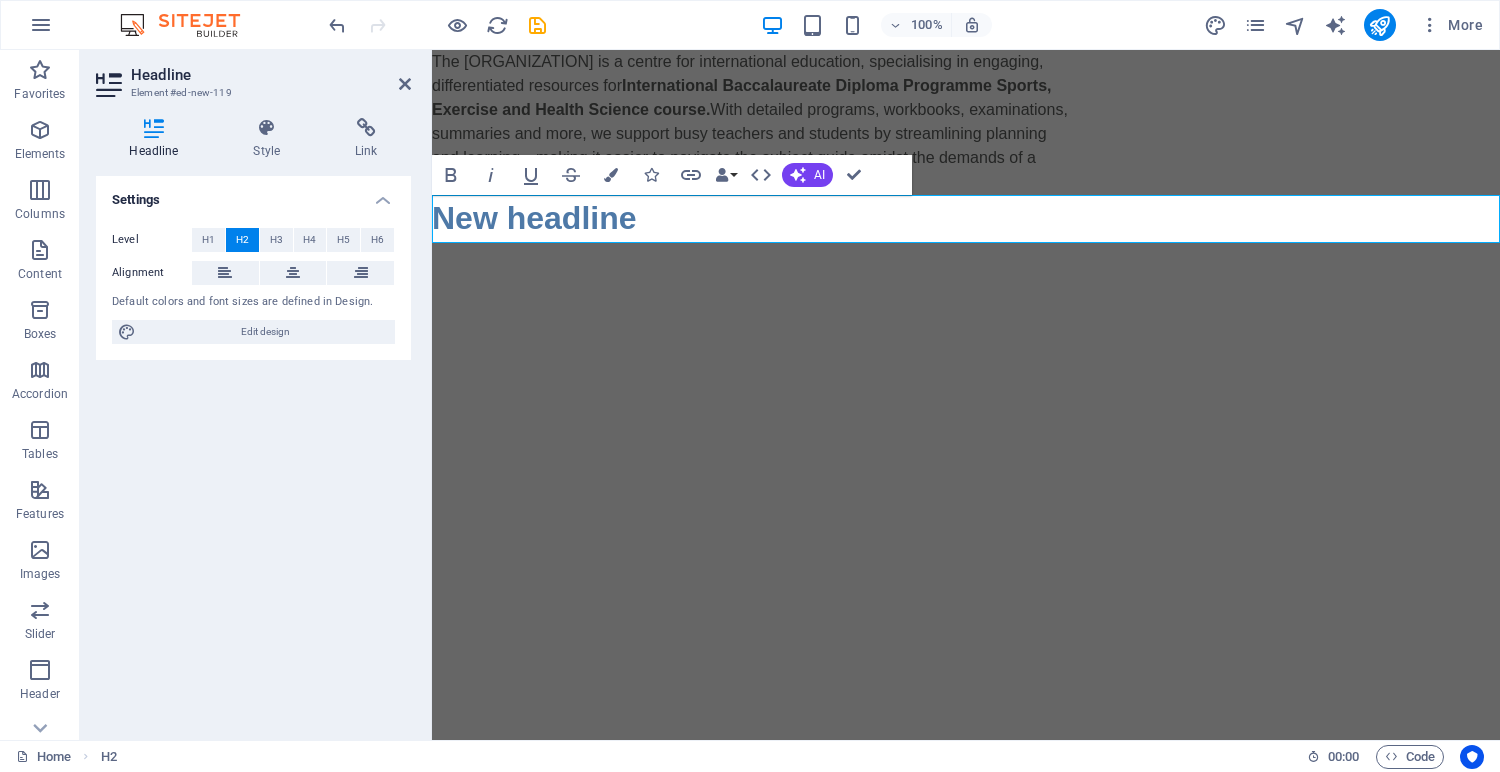 type 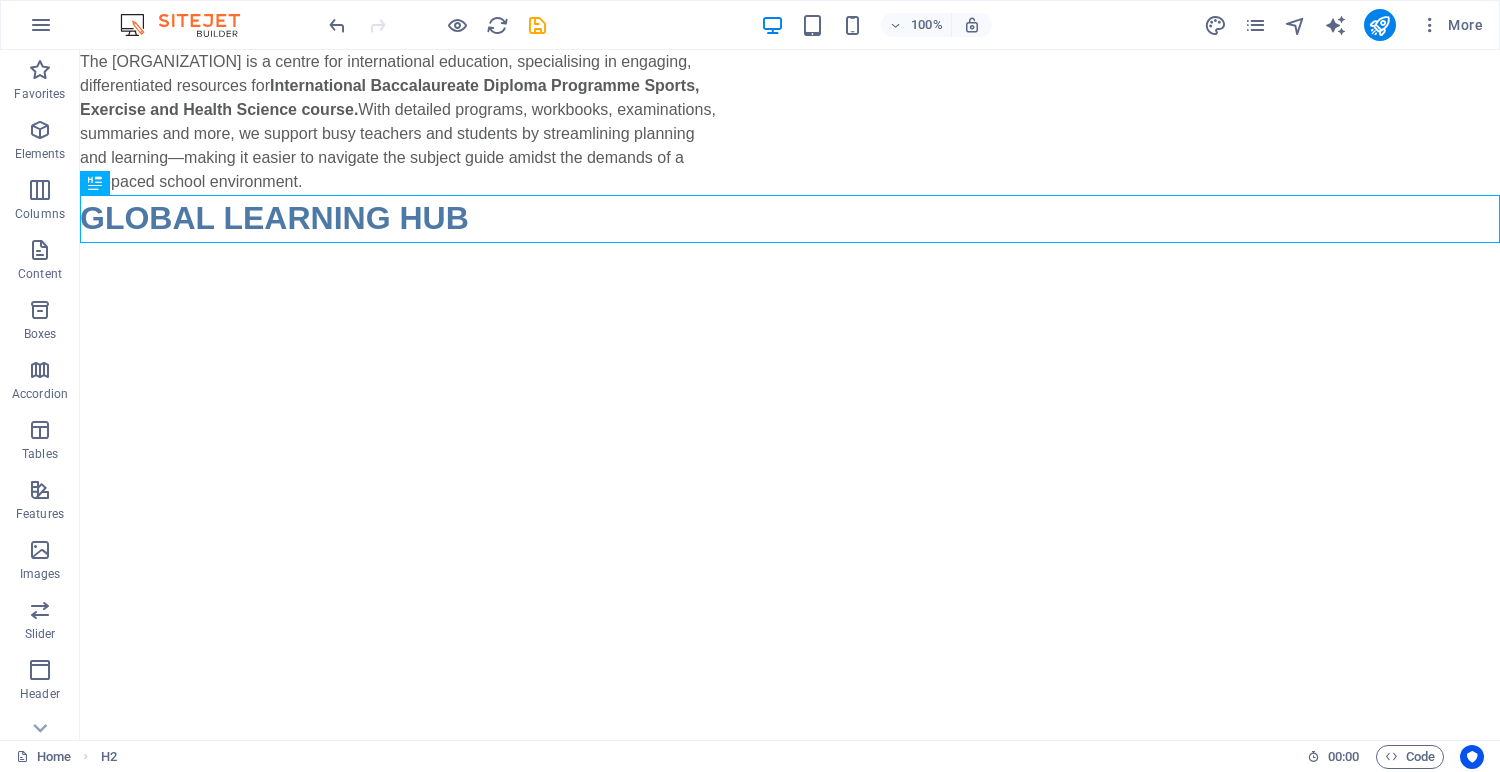 click on "Skip to main content
The Global Learning Hub is a centre for international education, specialising in engaging,  differentiated resources for  International Baccalaureate Diploma Programme Sports,  Exercise and Health Science course.  With detailed programs, workbooks, examinations,  summaries and more, we support busy teachers and students by streamlining planning  and learning—making it easier to navigate the subject guide amidst the demands of a  fast-paced school environment. GLOBAL LEARNING HUB" at bounding box center (790, 146) 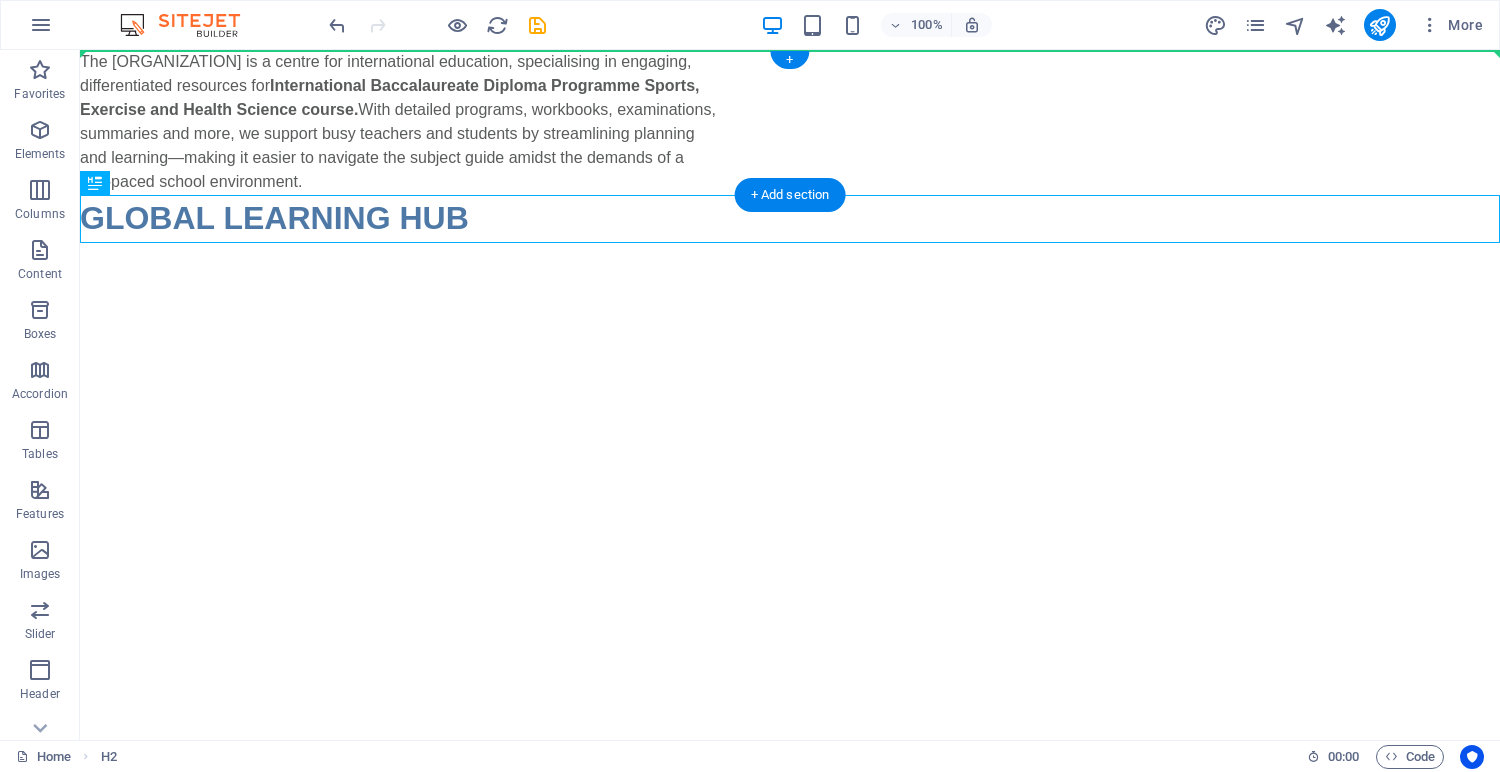 drag, startPoint x: 524, startPoint y: 224, endPoint x: 531, endPoint y: 74, distance: 150.16324 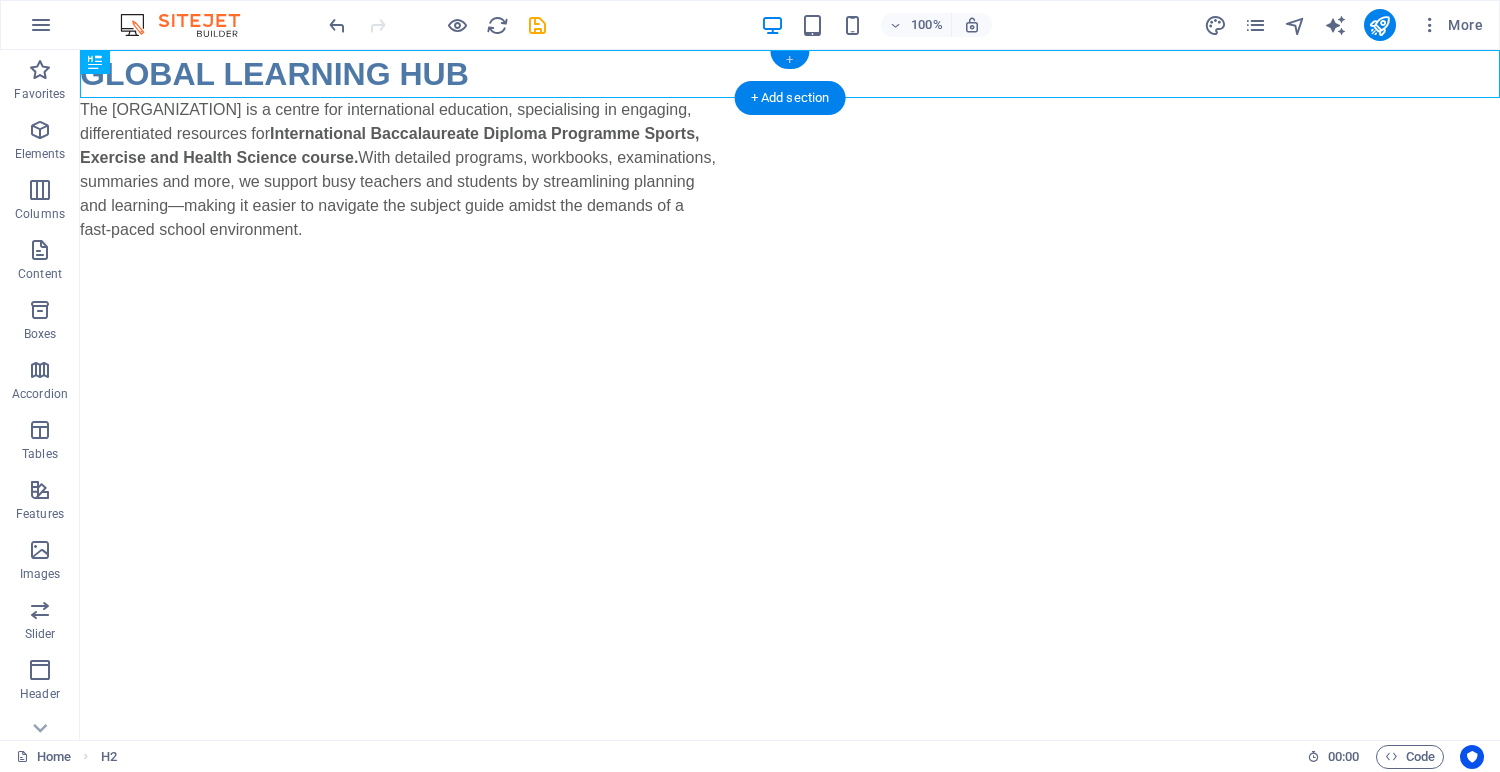 click on "+" at bounding box center (789, 60) 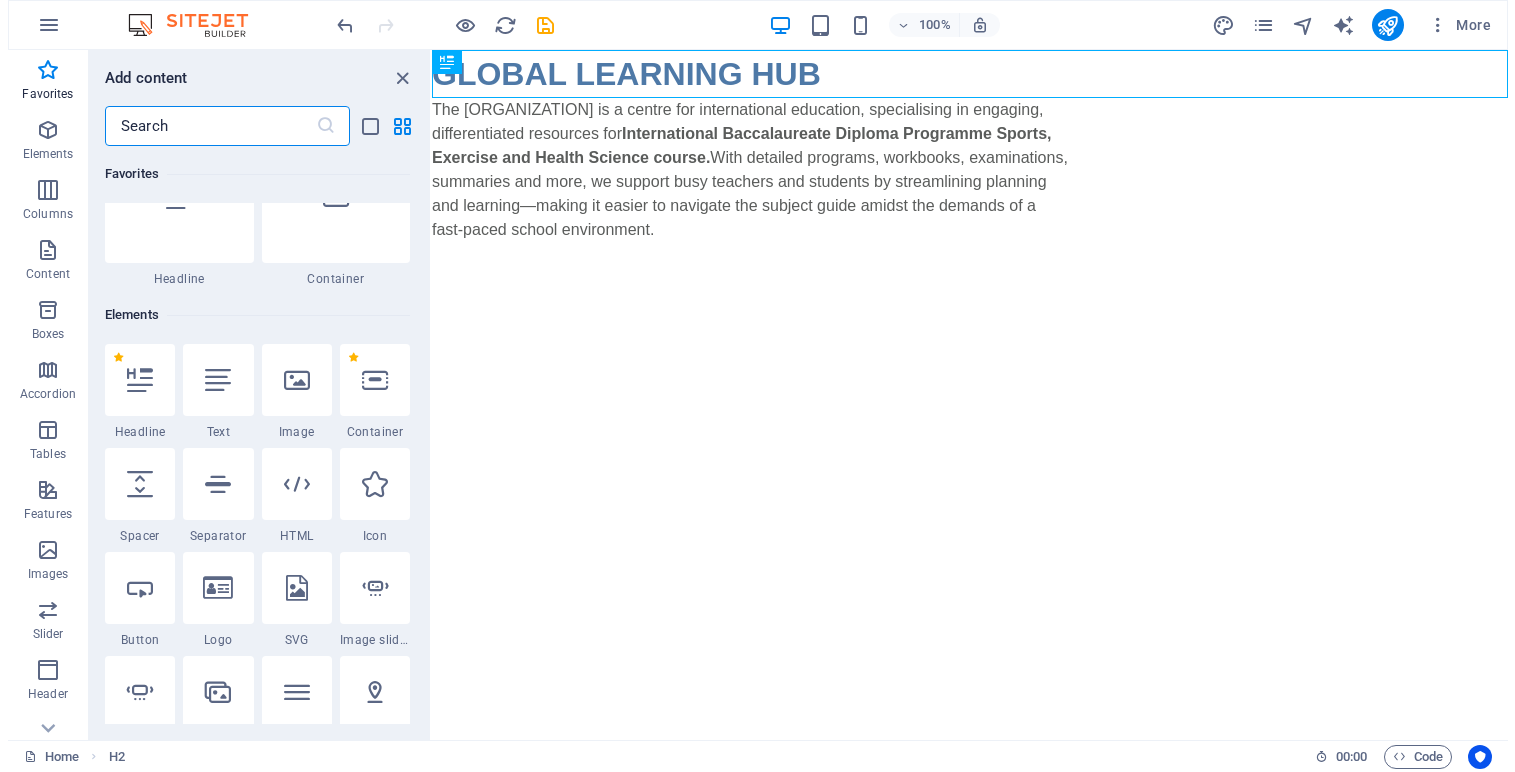 scroll, scrollTop: 89, scrollLeft: 0, axis: vertical 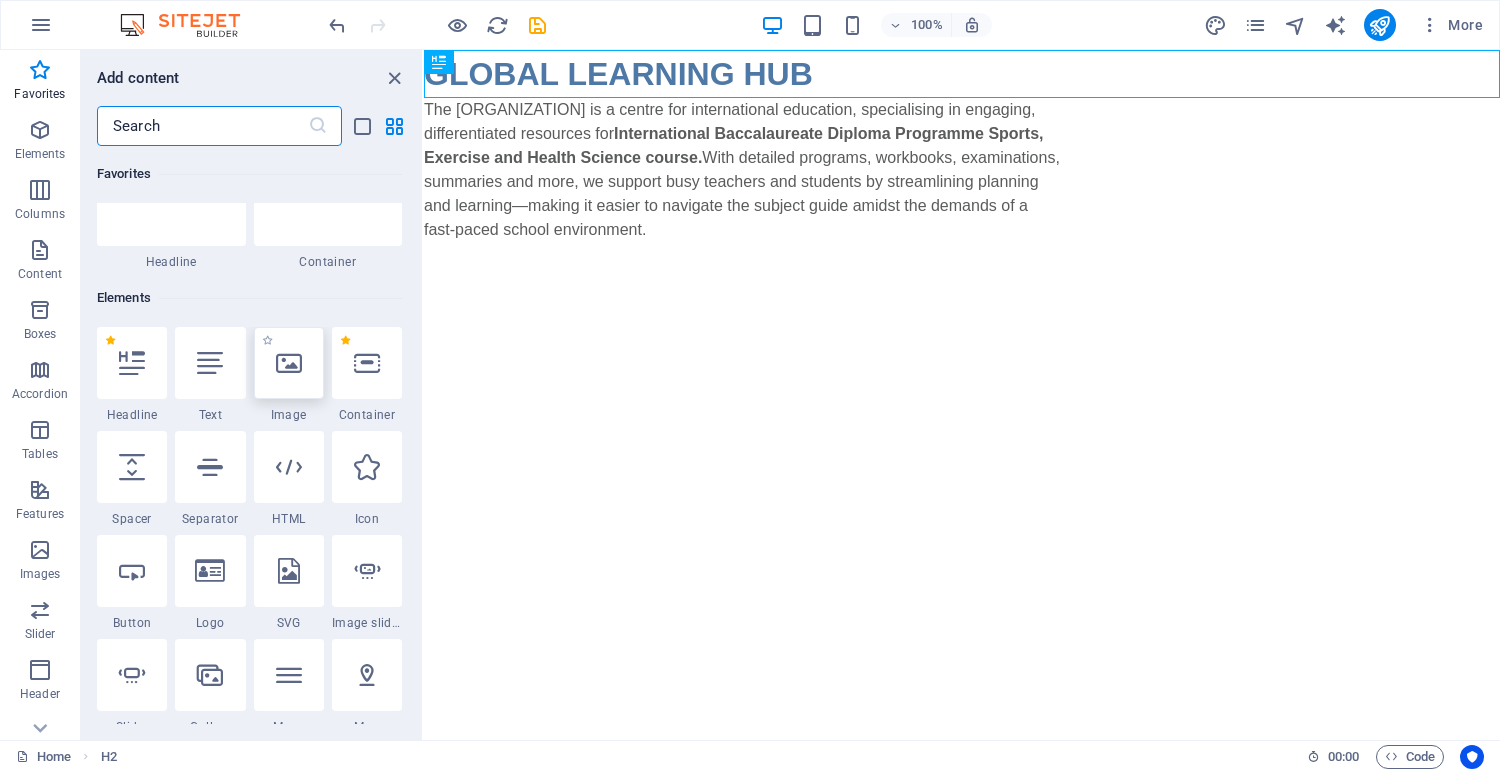 click at bounding box center [289, 363] 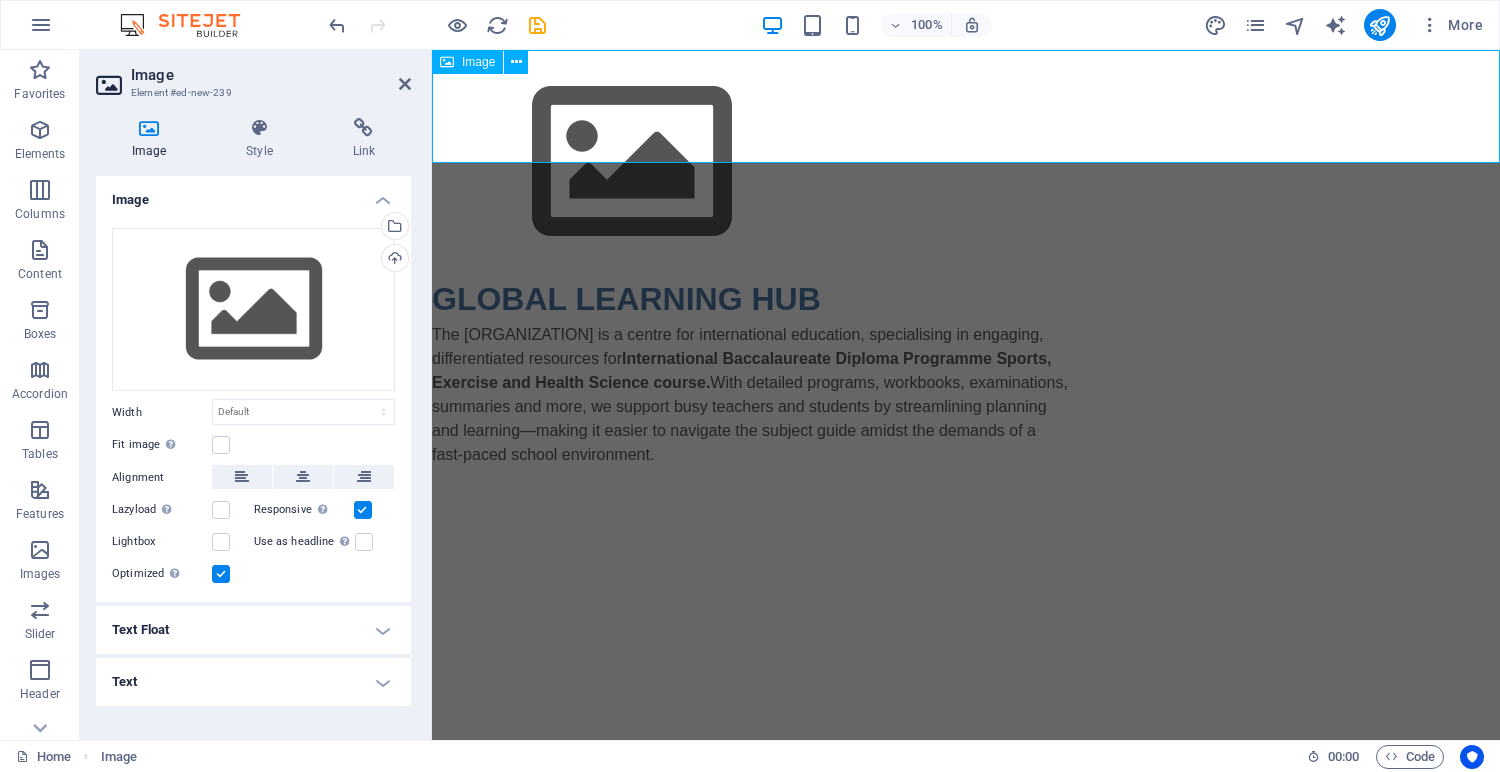 click at bounding box center (966, 162) 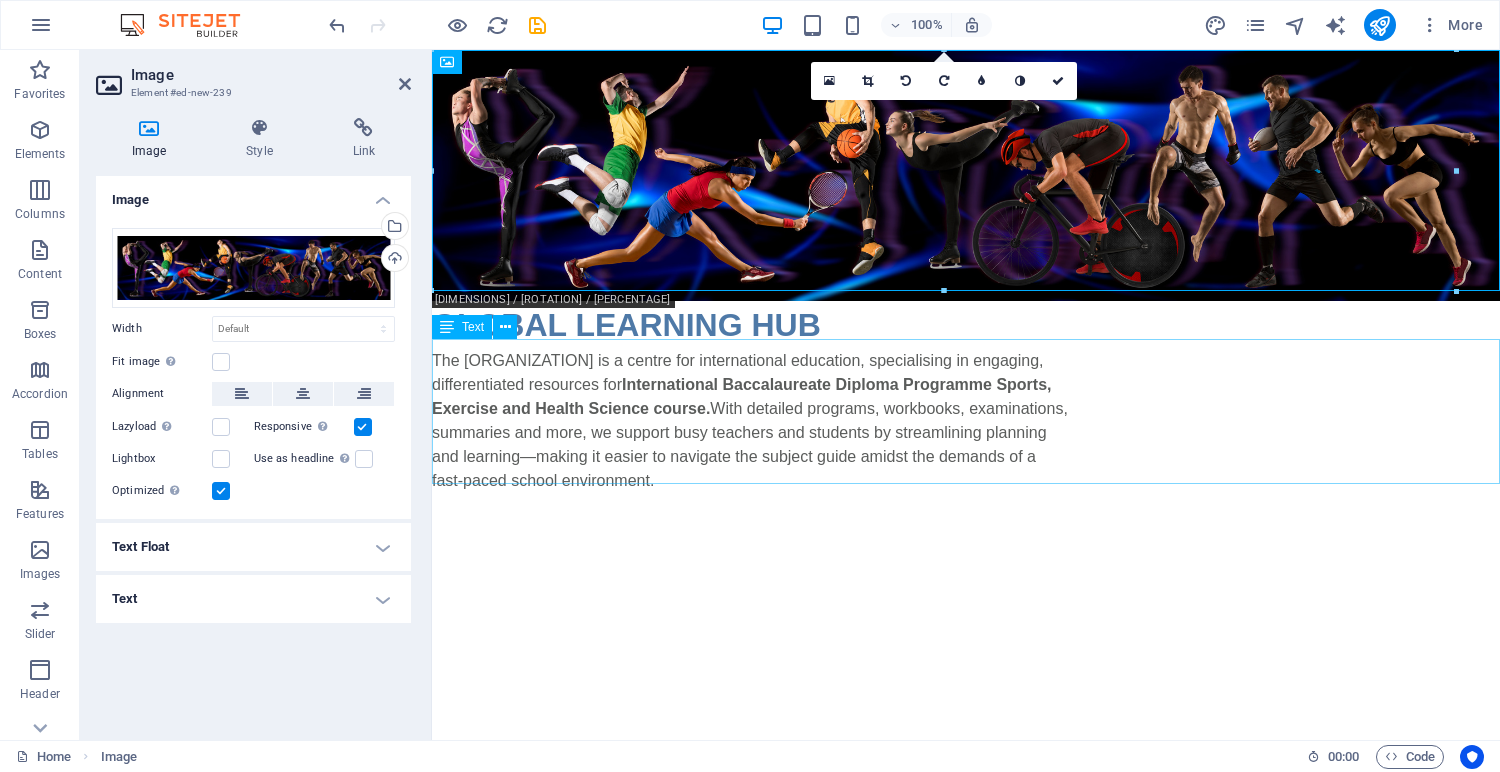 click on "The Global Learning Hub is a centre for international education, specialising in engaging,  differentiated resources for  International Baccalaureate Diploma Programme Sports,  Exercise and Health Science course.  With detailed programs, workbooks, examinations,  summaries and more, we support busy teachers and students by streamlining planning  and learning—making it easier to navigate the subject guide amidst the demands of a  fast-paced school environment." at bounding box center (966, 421) 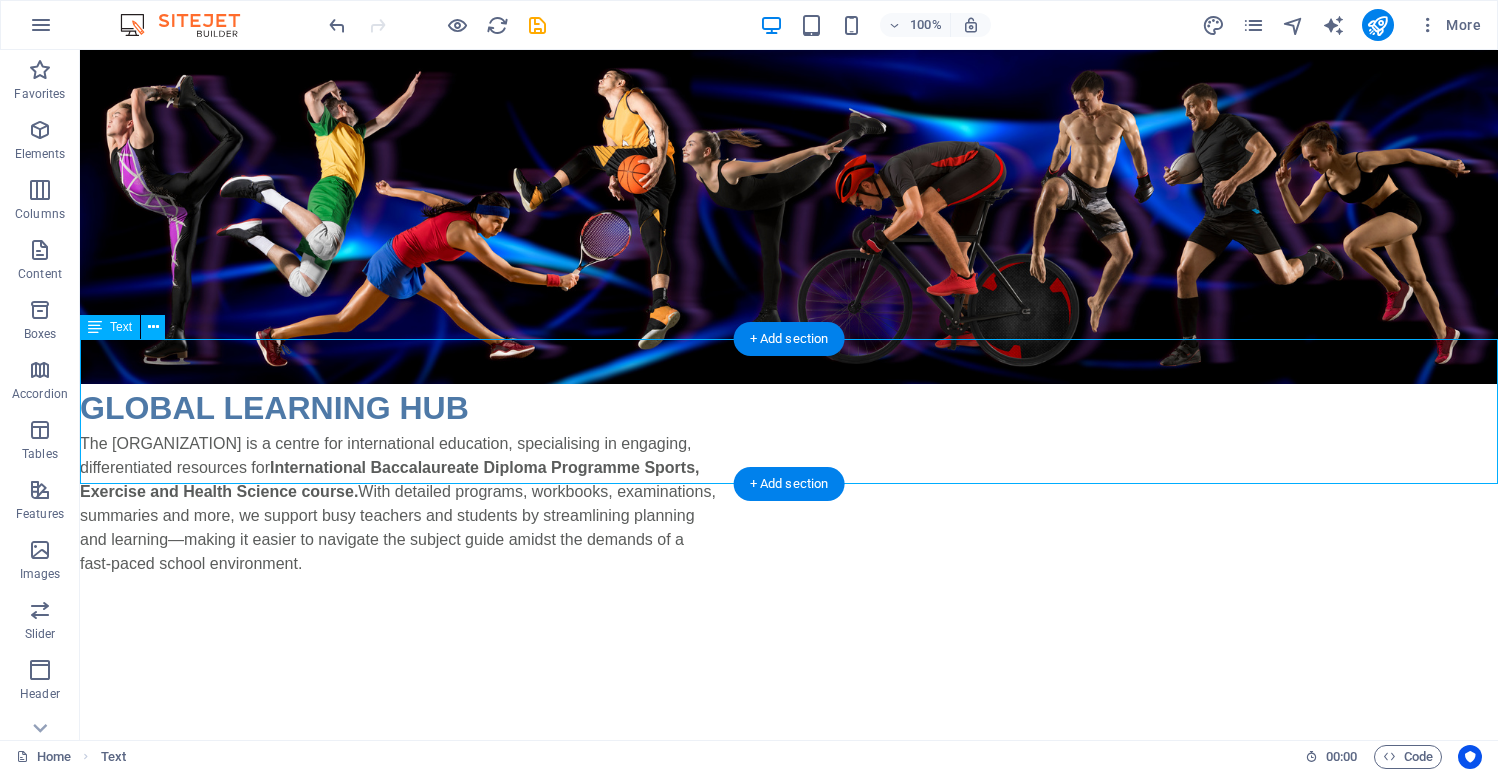 click on "The Global Learning Hub is a centre for international education, specialising in engaging,  differentiated resources for  International Baccalaureate Diploma Programme Sports,  Exercise and Health Science course.  With detailed programs, workbooks, examinations,  summaries and more, we support busy teachers and students by streamlining planning  and learning—making it easier to navigate the subject guide amidst the demands of a  fast-paced school environment." at bounding box center (789, 504) 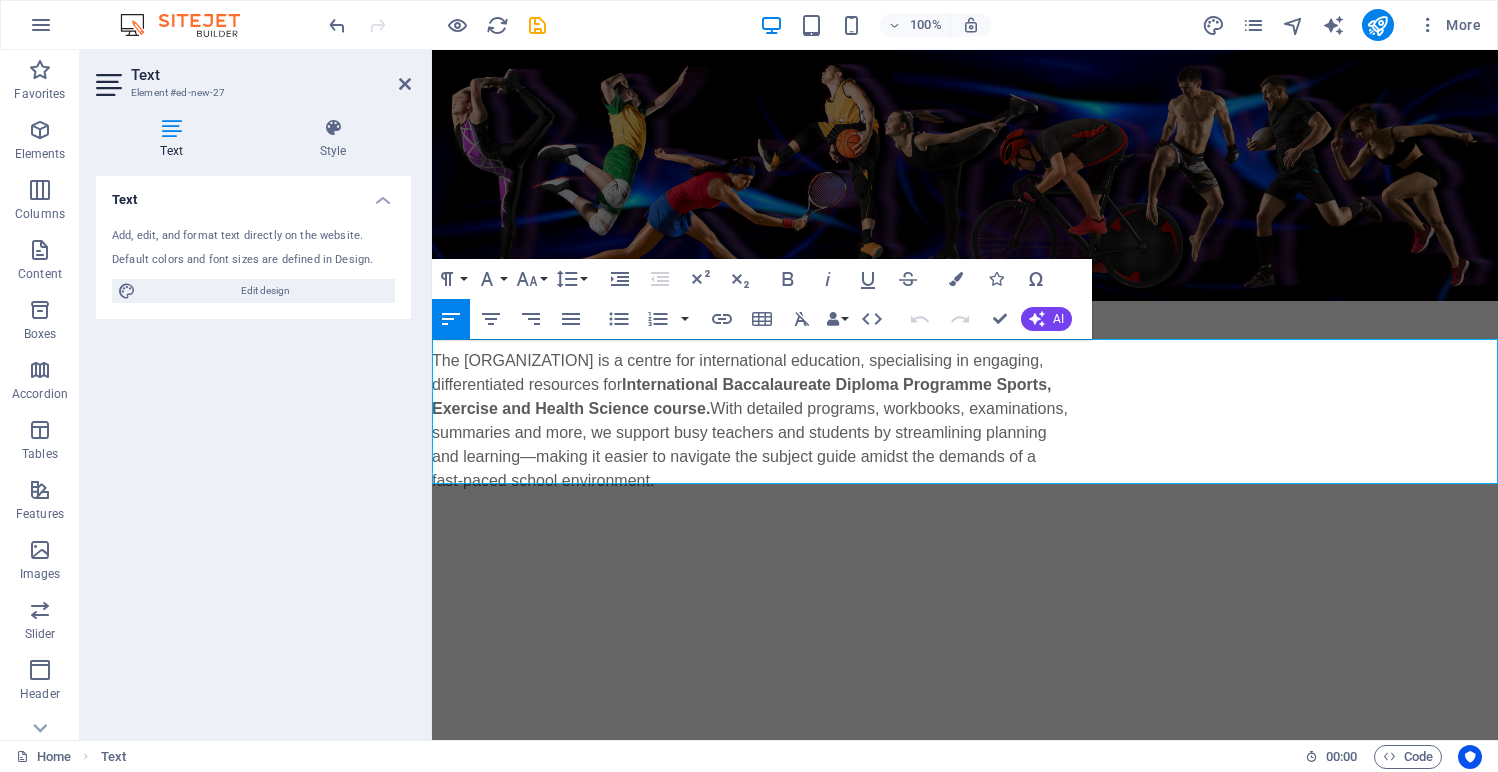 click on "The Global Learning Hub is a centre for international education, specialising in engaging," at bounding box center (965, 361) 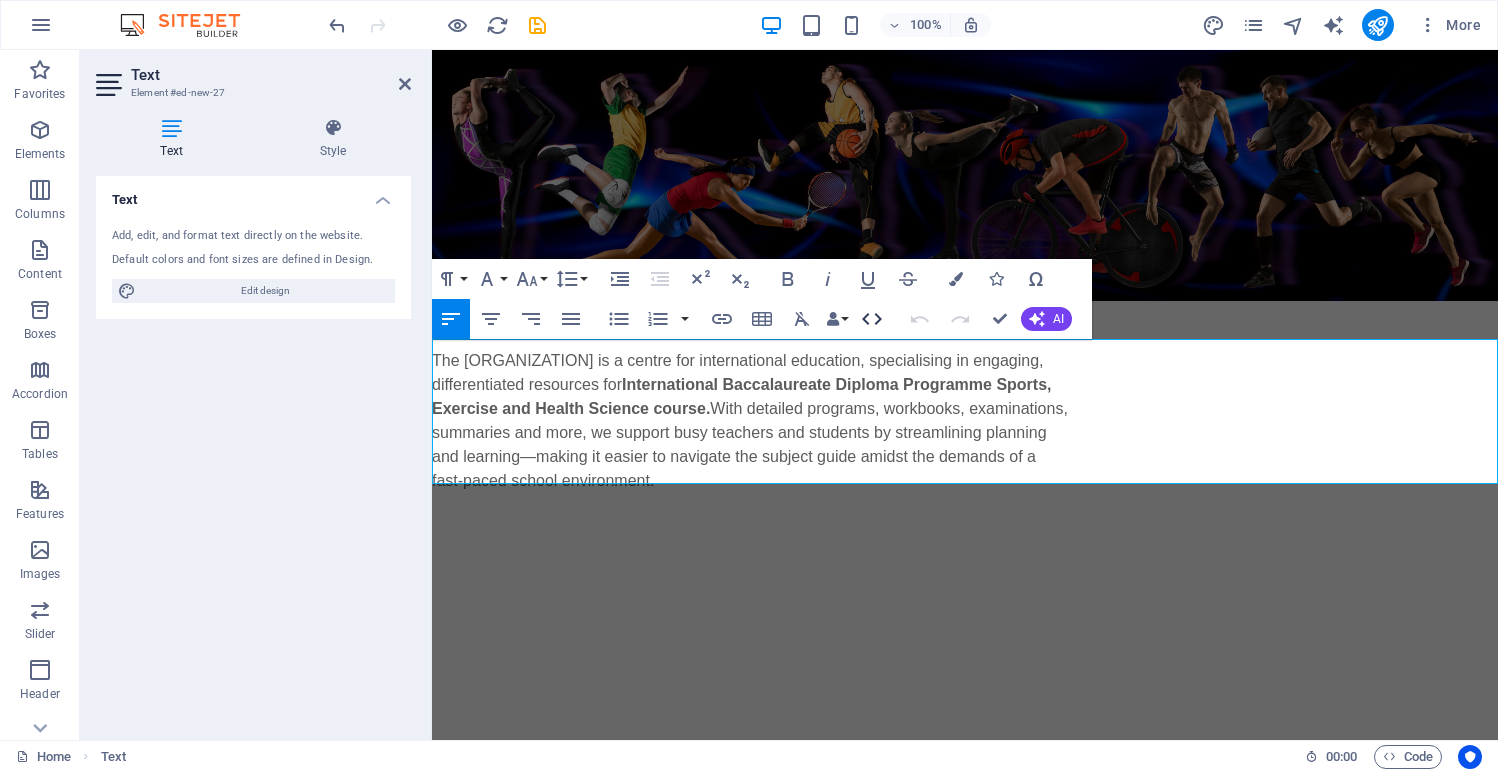 click 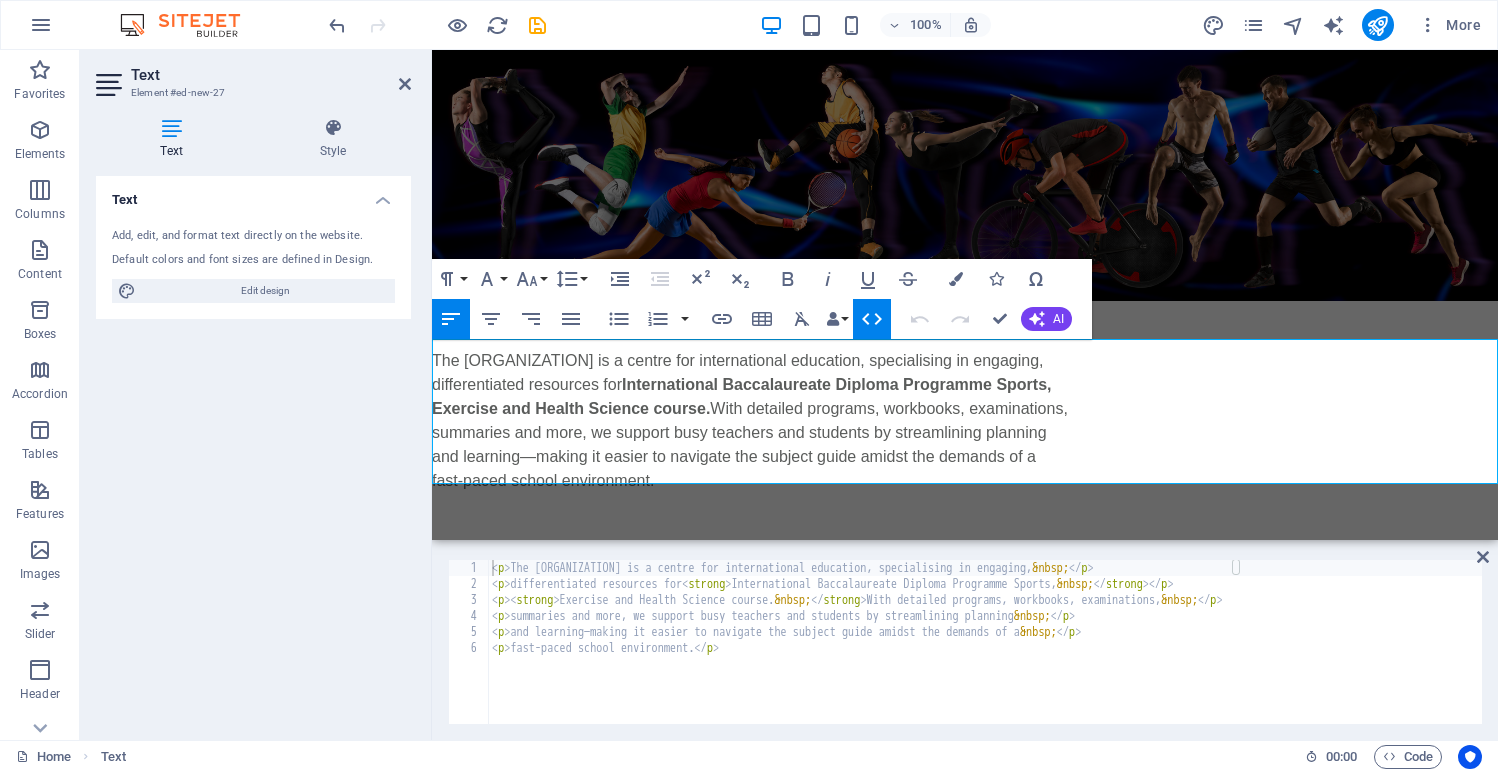 click 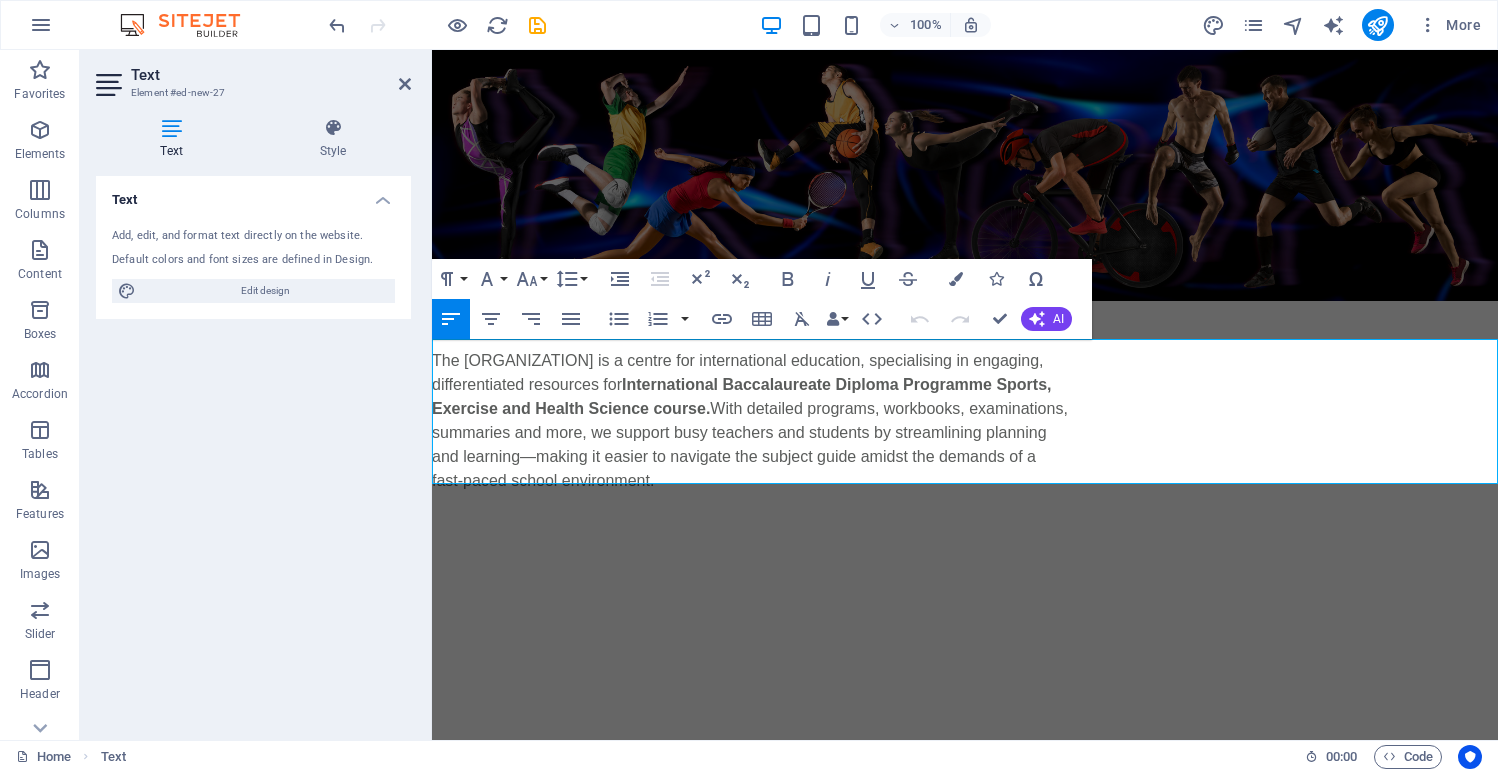 click on "and learning—making it easier to navigate the subject guide amidst the demands of a" at bounding box center (965, 457) 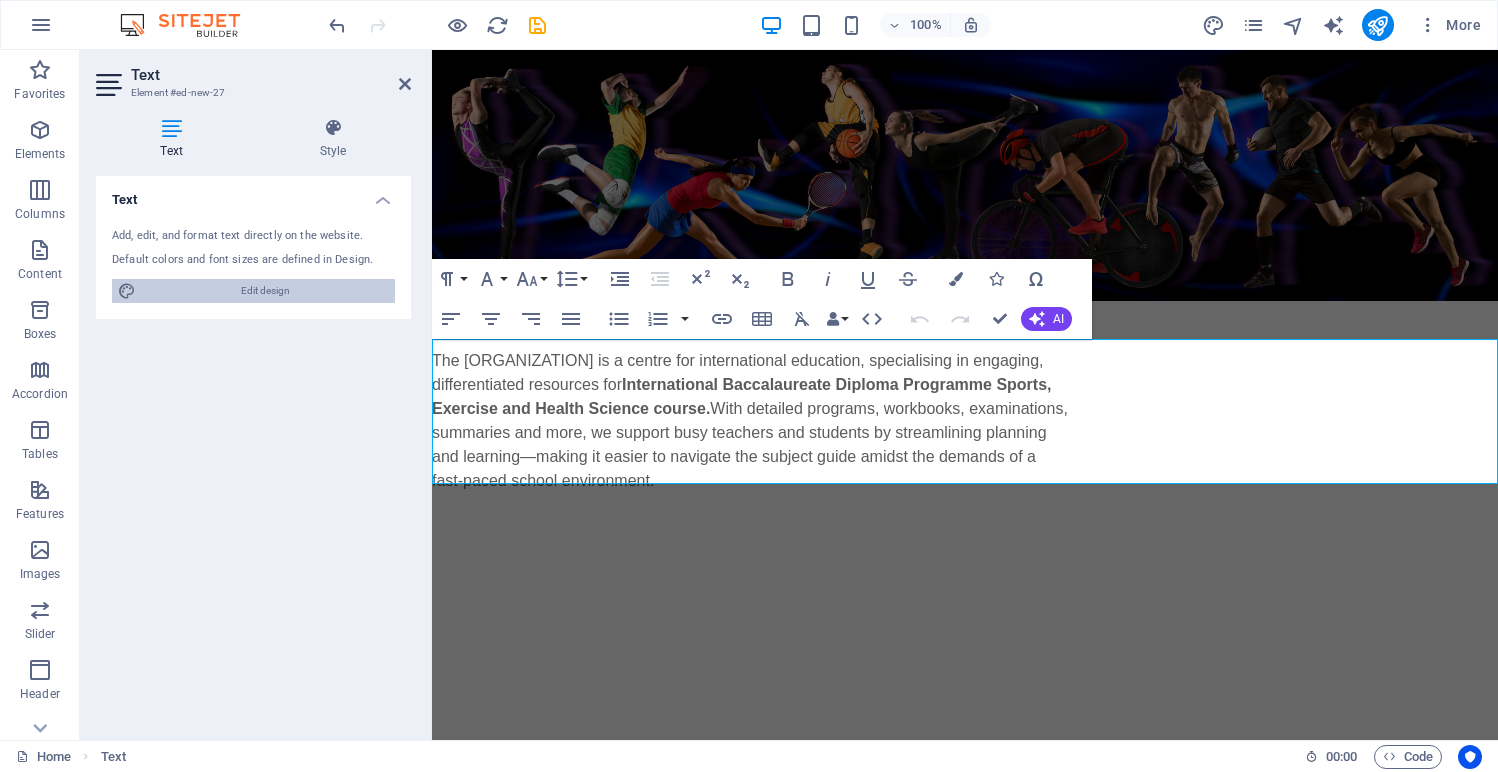 click on "Edit design" at bounding box center [265, 291] 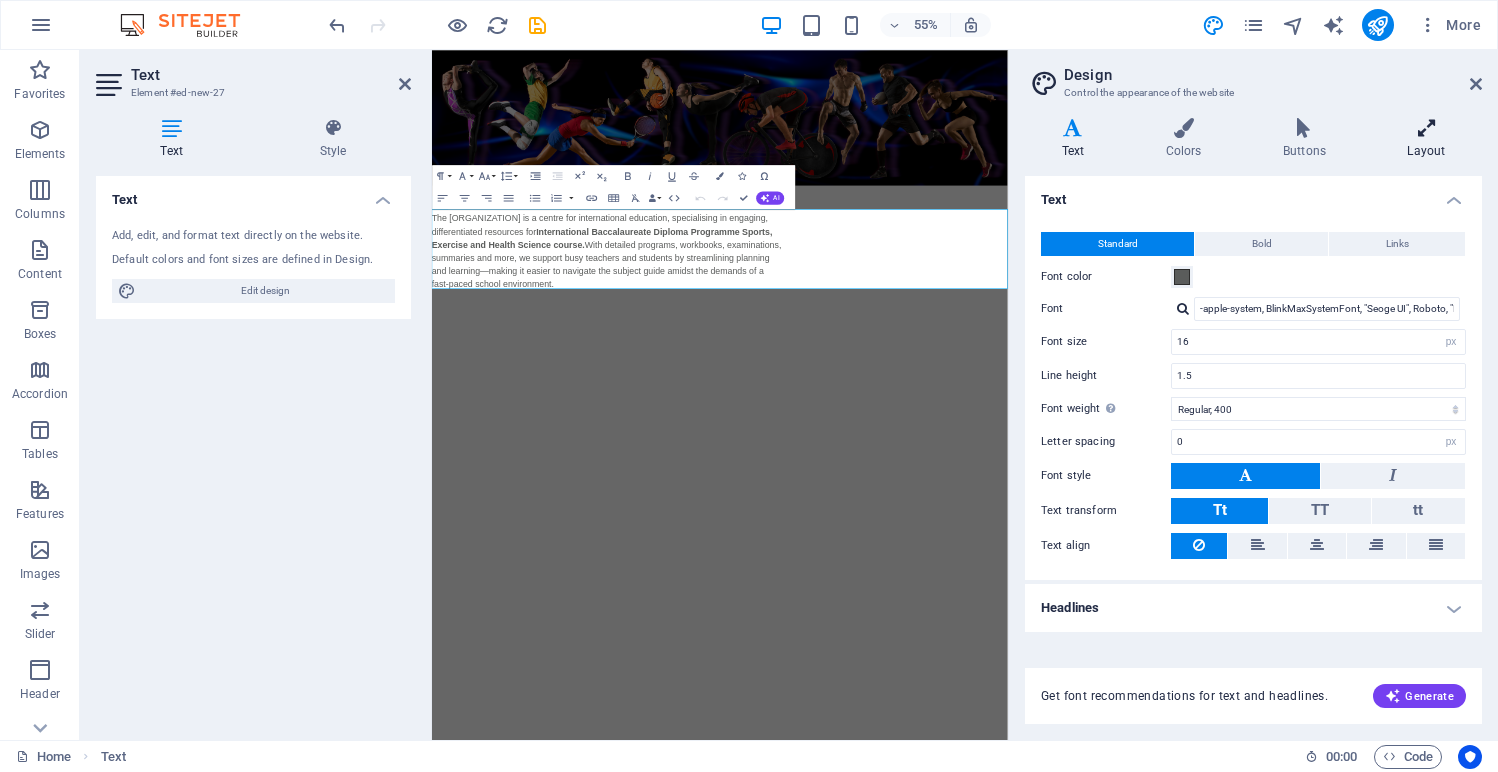 click at bounding box center (1426, 128) 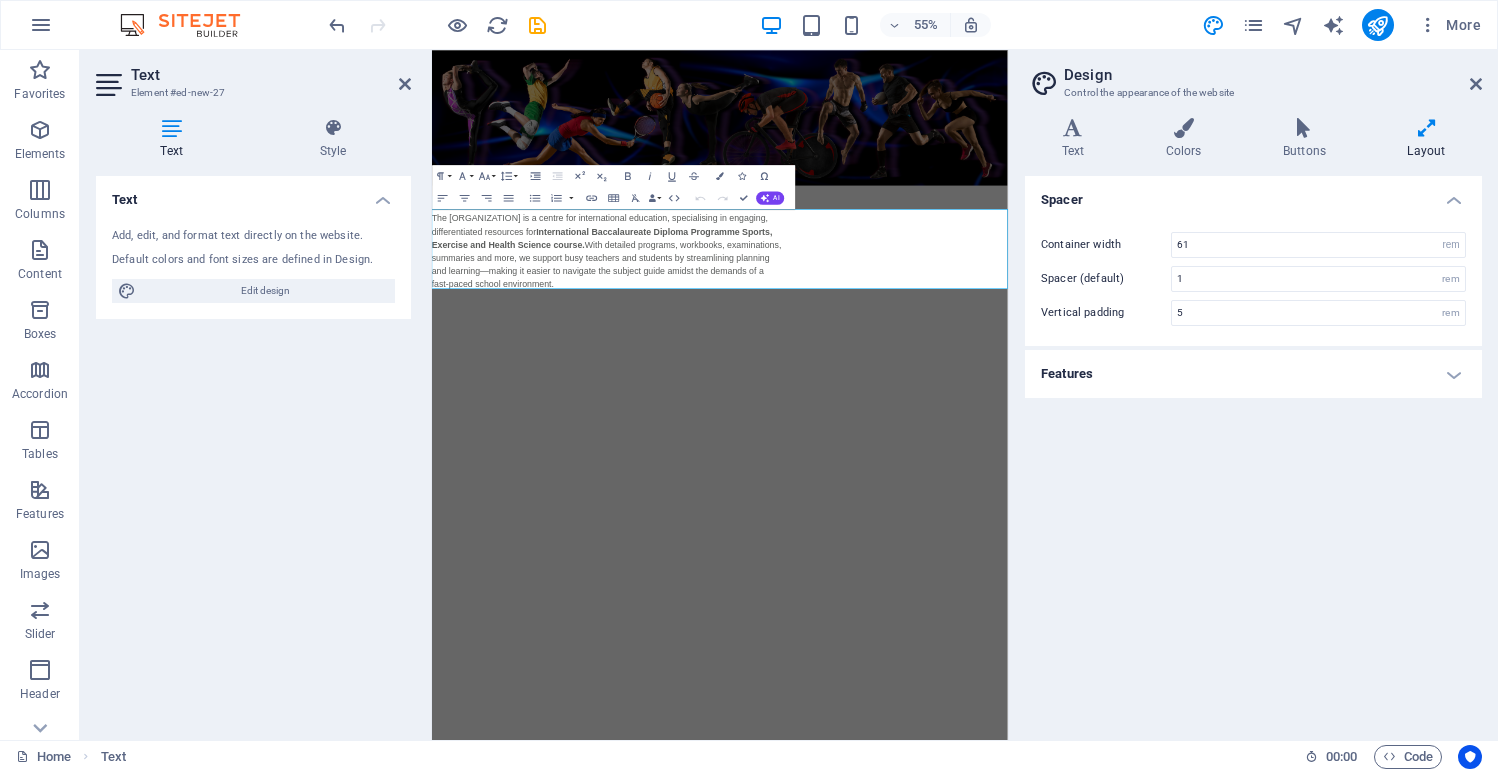 click on "Features" at bounding box center [1253, 374] 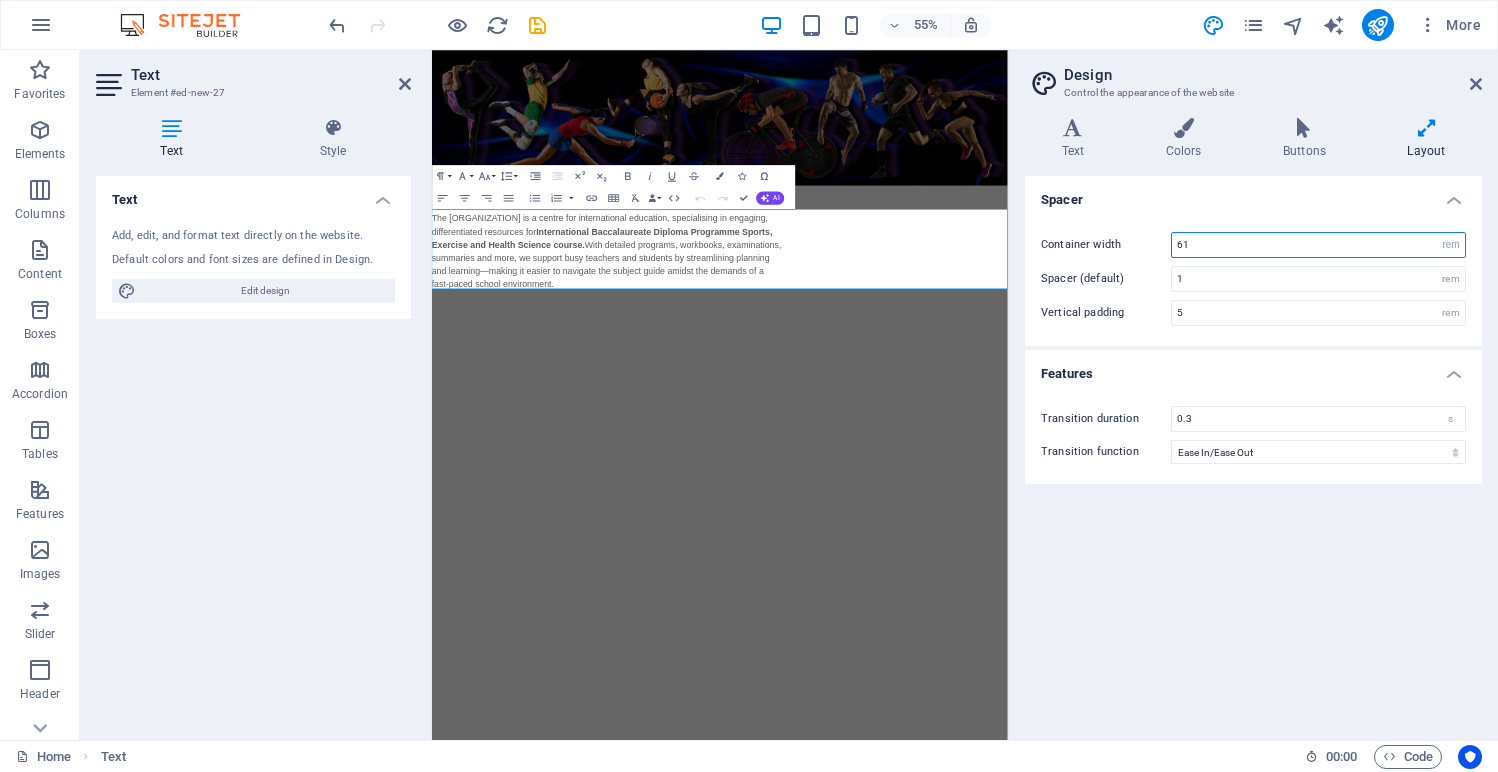 click on "61" at bounding box center [1318, 245] 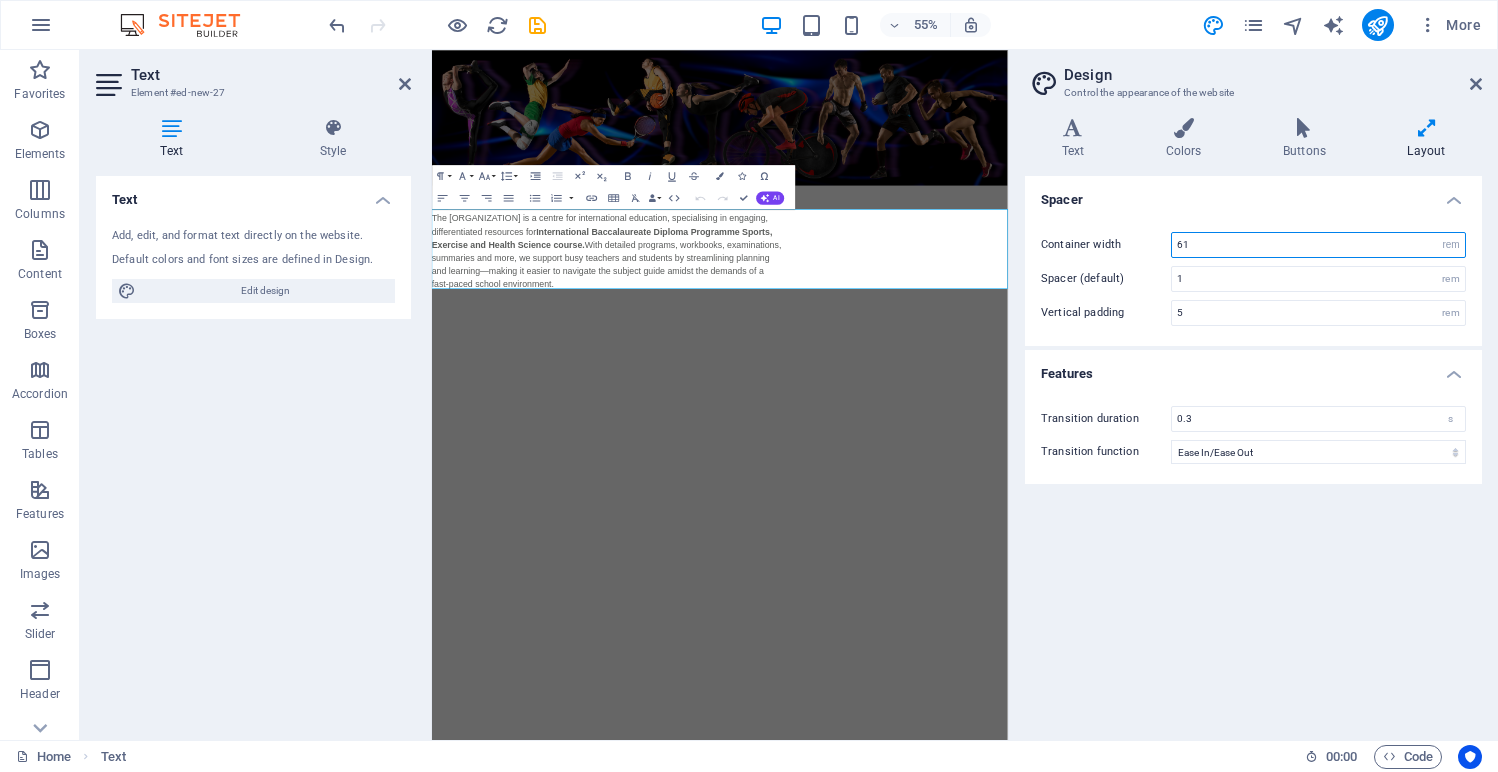 type on "6" 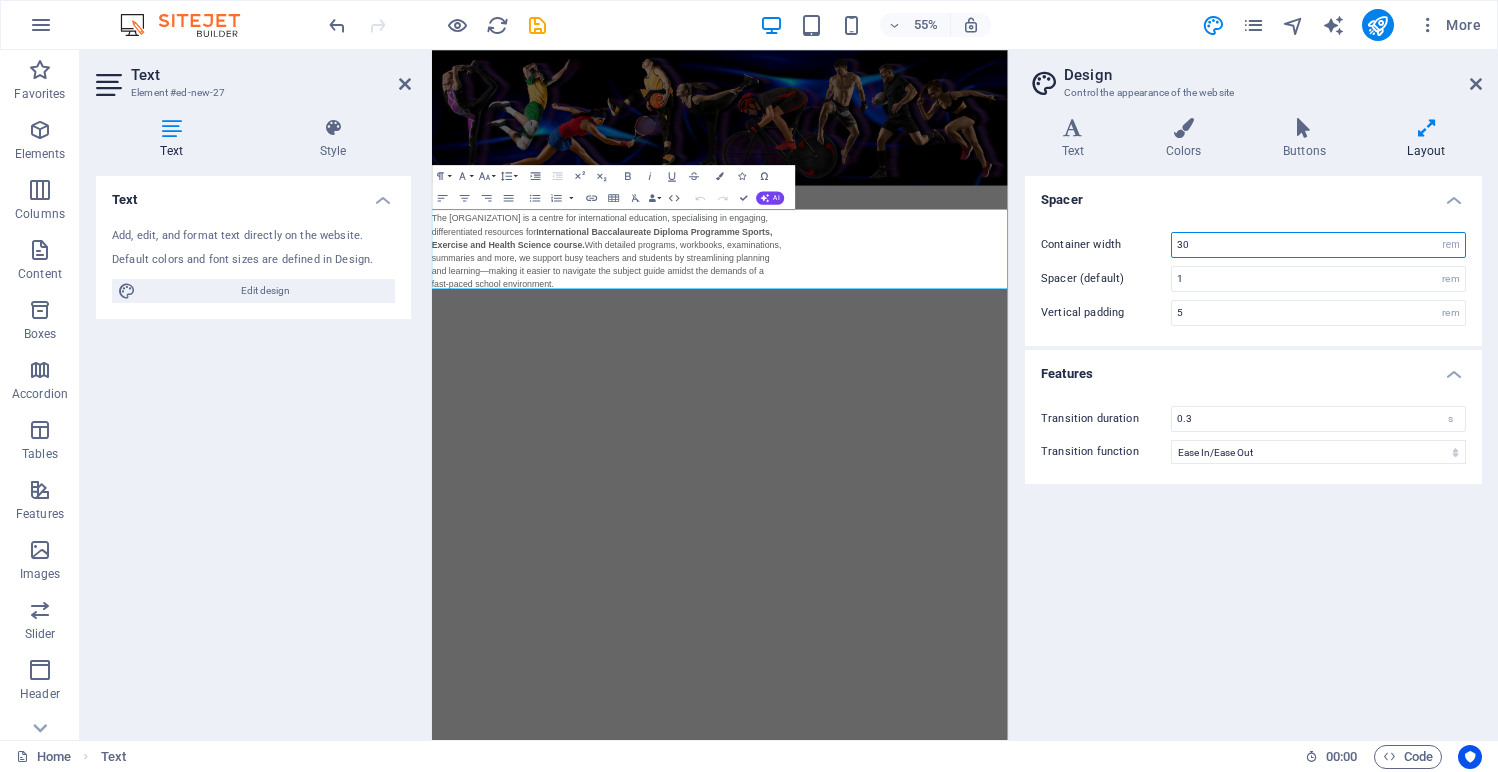 type on "30" 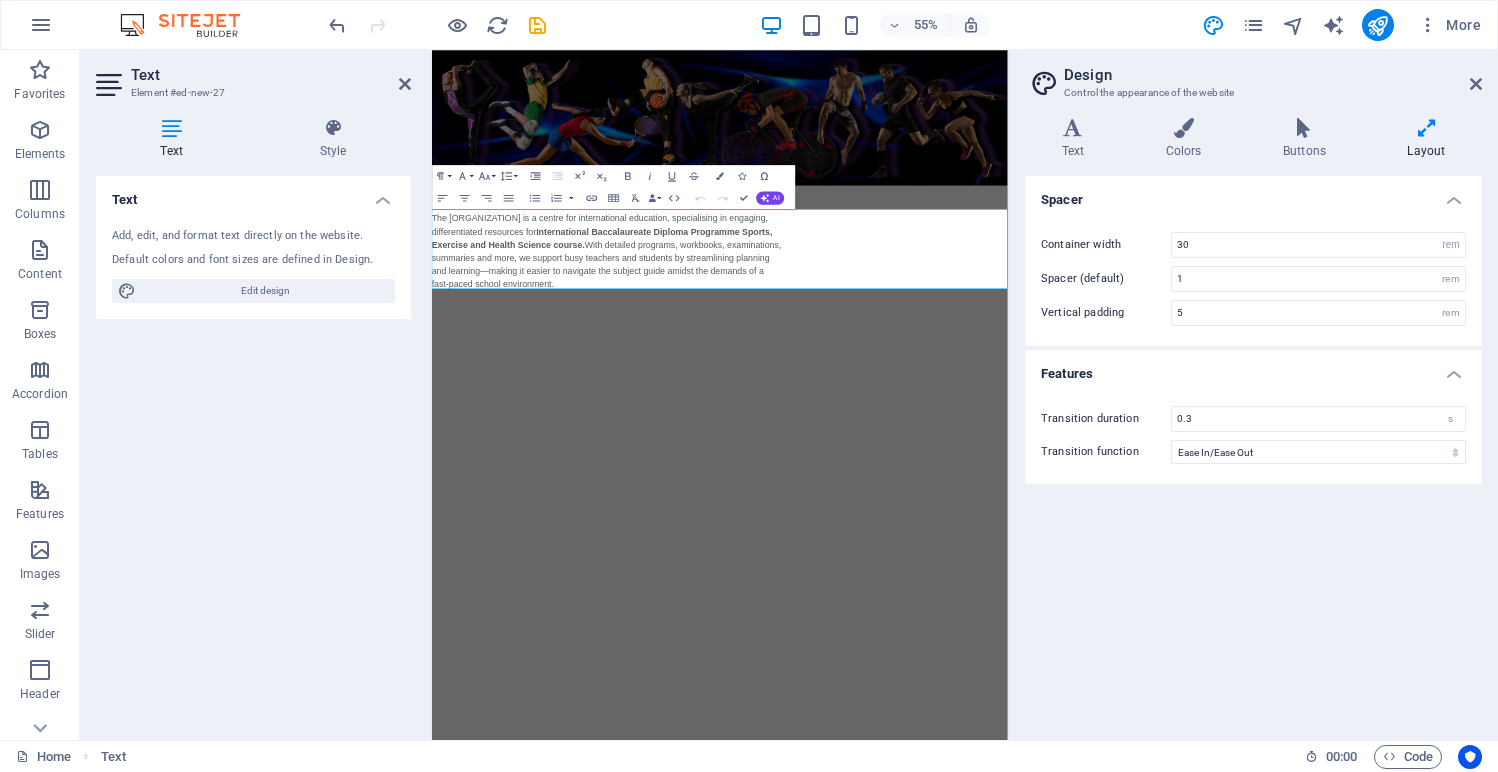 click on "Spacer Container width 30 rem px Spacer (default) 1 rem Vertical padding 5 rem Features Transition duration 0.3 s Transition function Ease Ease In Ease Out Ease In/Ease Out Linear" at bounding box center (1253, 450) 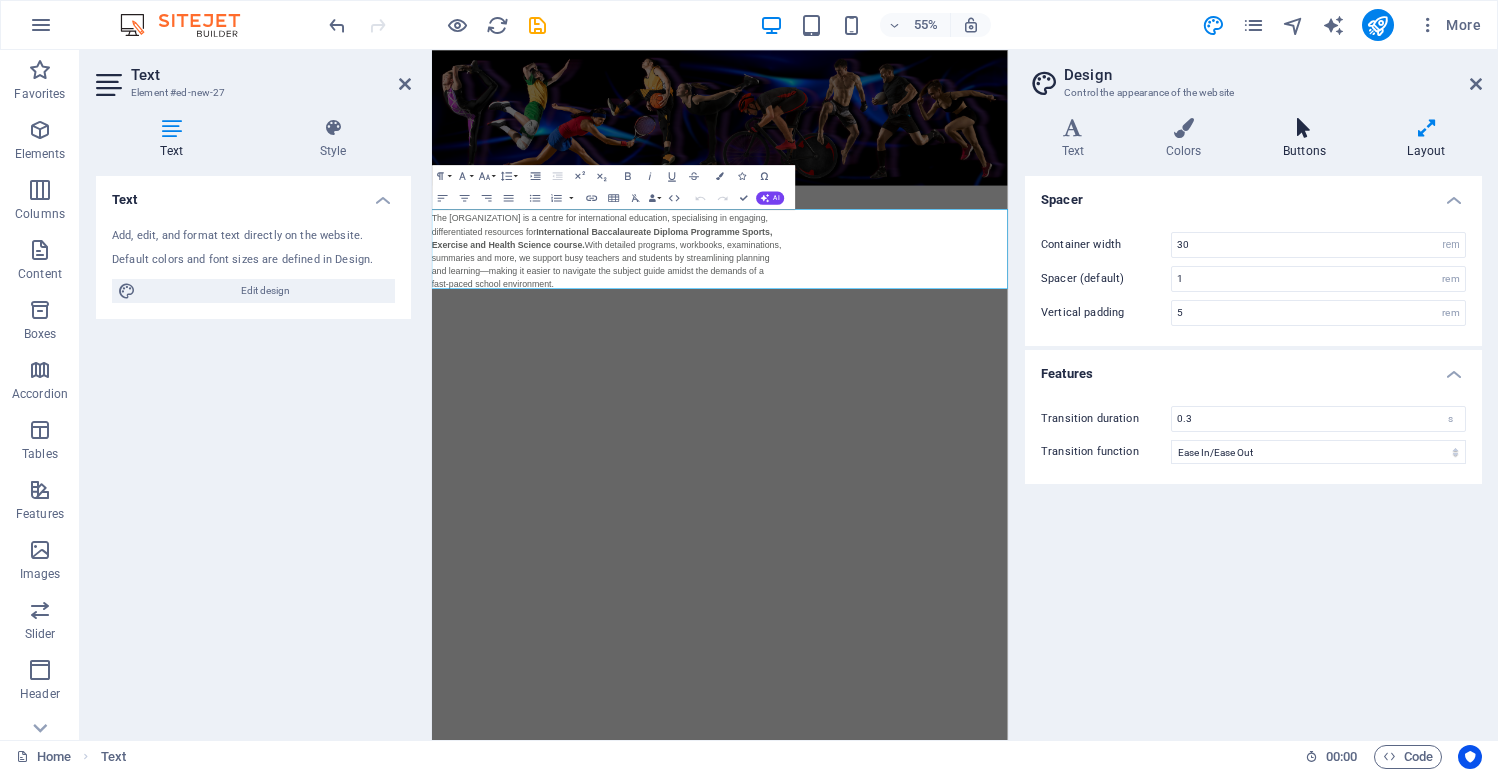 click at bounding box center (1304, 128) 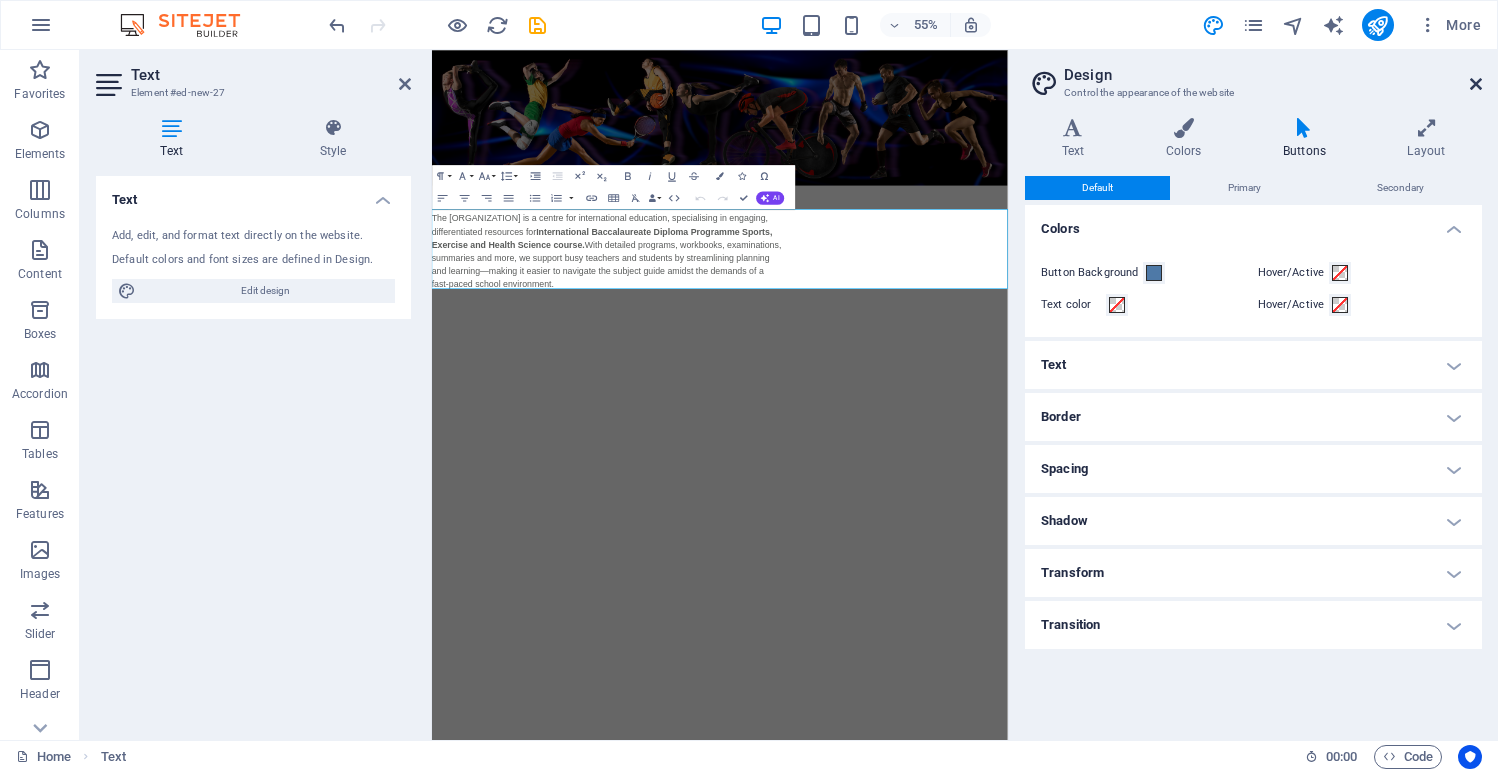 click at bounding box center [1476, 84] 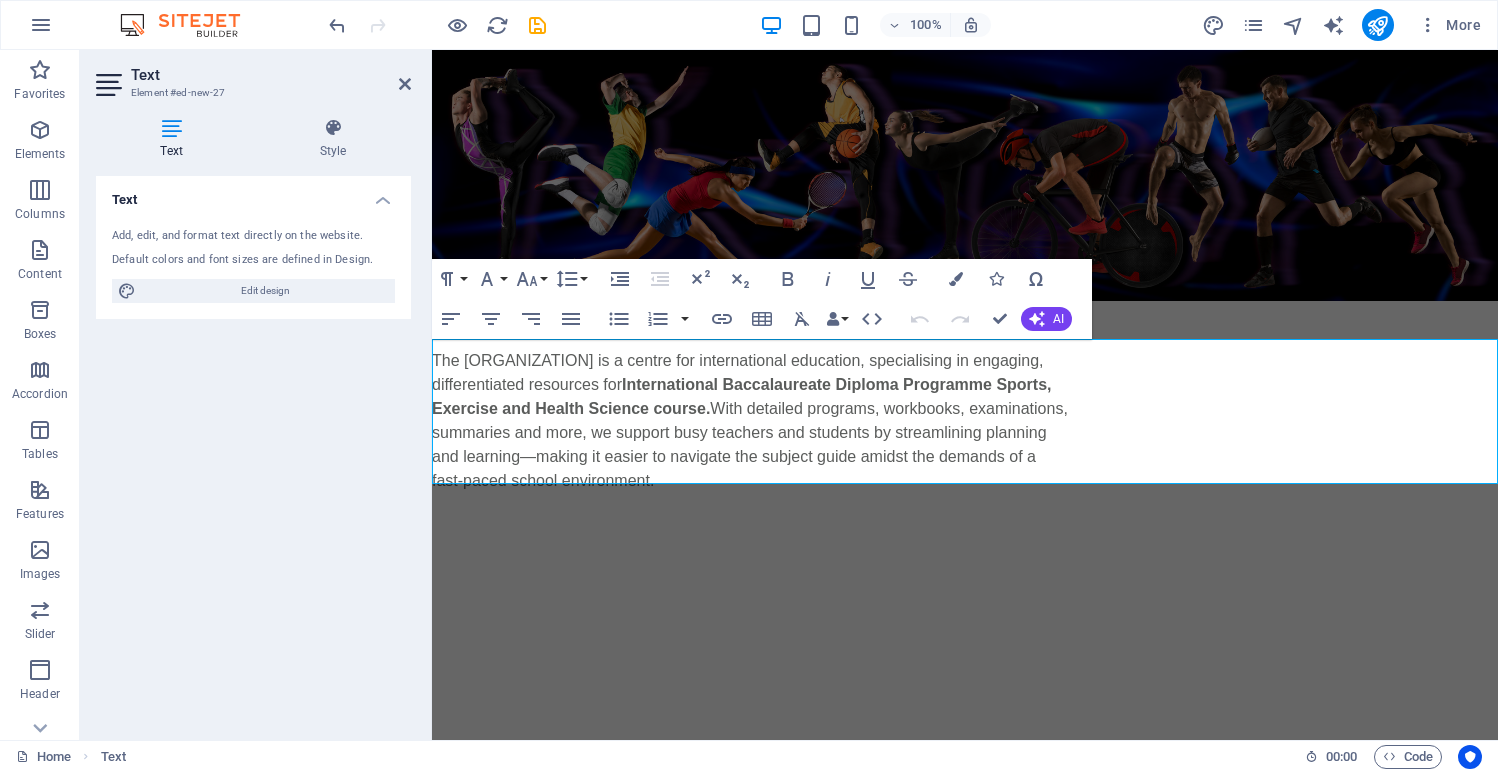 click on "fast-paced school environment." at bounding box center [965, 481] 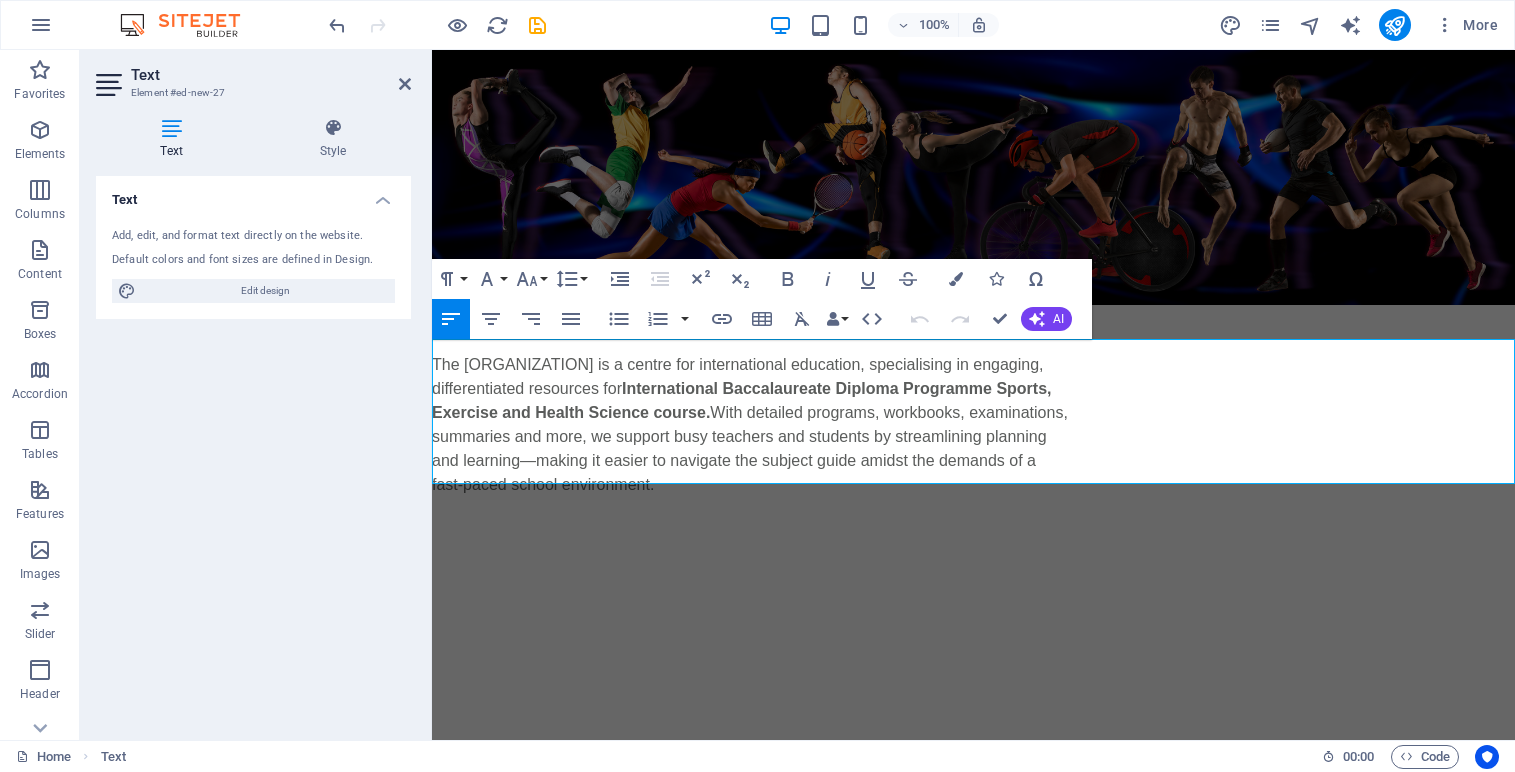 click on "Text Element #ed-new-27 Text Style Text Add, edit, and format text directly on the website. Default colors and font sizes are defined in Design. Edit design Alignment Left aligned Centered Right aligned Preset Element Layout How this element expands within the layout (Flexbox). Size Default auto px % 1/1 1/2 1/3 1/4 1/5 1/6 1/7 1/8 1/9 1/10 Grow Shrink Order Container layout Visible Visible Opacity 100 % Overflow Spacing Margin Default auto px % rem vw vh Custom Custom auto px % rem vw vh auto px % rem vw vh auto px % rem vw vh auto px % rem vw vh Padding Default px rem % vh vw Custom Custom px rem % vh vw px rem % vh vw px rem % vh vw px rem % vh vw Border Style              - Width 1 auto px rem % vh vw Custom Custom 1 auto px rem % vh vw 1 auto px rem % vh vw 1 auto px rem % vh vw 1 auto px rem % vh vw  - Color Round corners Default px rem % vh vw Custom Custom px rem % vh vw px rem % vh vw px rem % vh vw px rem % vh vw Shadow Default None Outside Inside Color X offset 0 px rem vh vw Y offset 0 0" at bounding box center [256, 395] 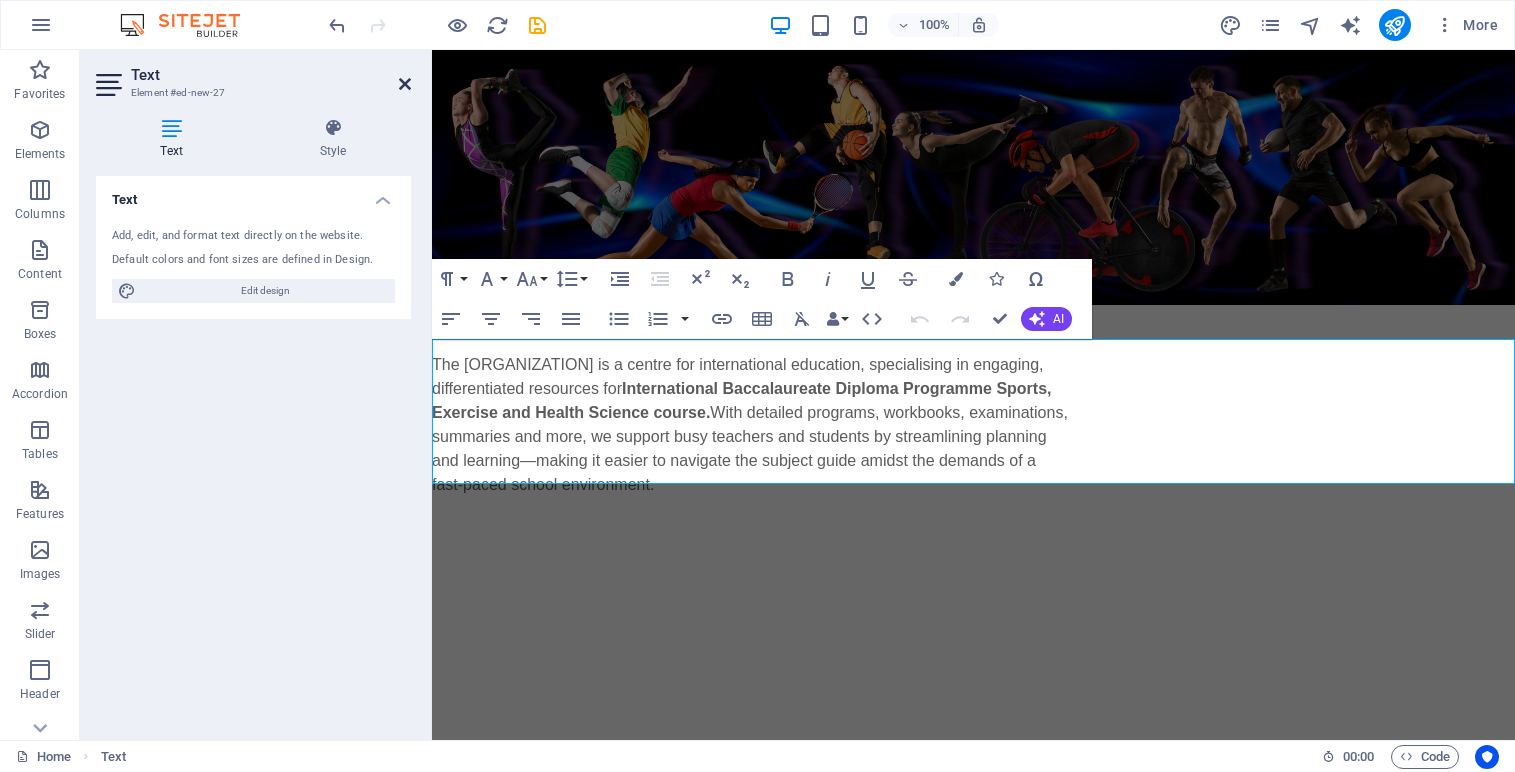 click at bounding box center (405, 84) 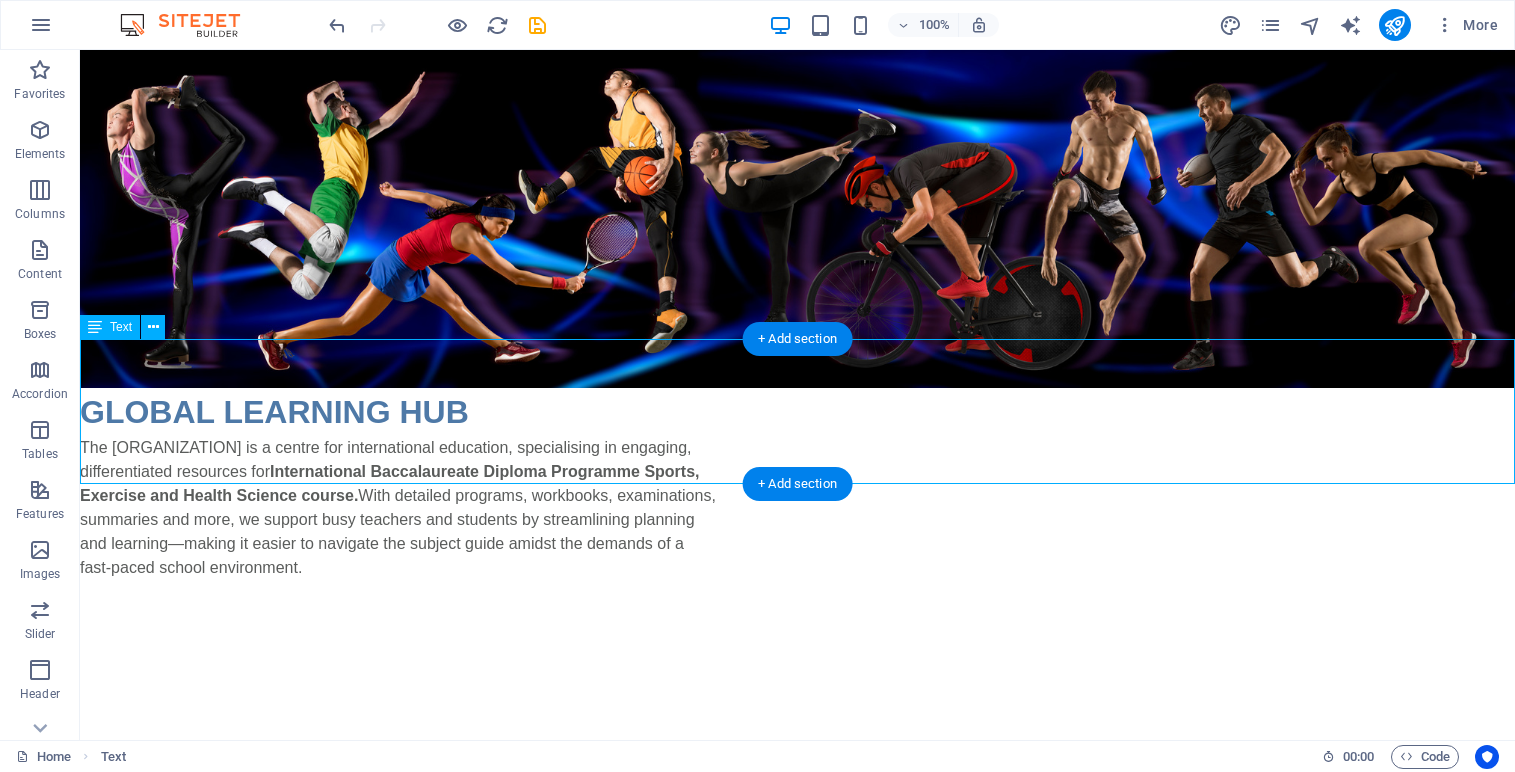 click on "The Global Learning Hub is a centre for international education, specialising in engaging,  differentiated resources for  International Baccalaureate Diploma Programme Sports,  Exercise and Health Science course.  With detailed programs, workbooks, examinations,  summaries and more, we support busy teachers and students by streamlining planning  and learning—making it easier to navigate the subject guide amidst the demands of a  fast-paced school environment." at bounding box center (797, 508) 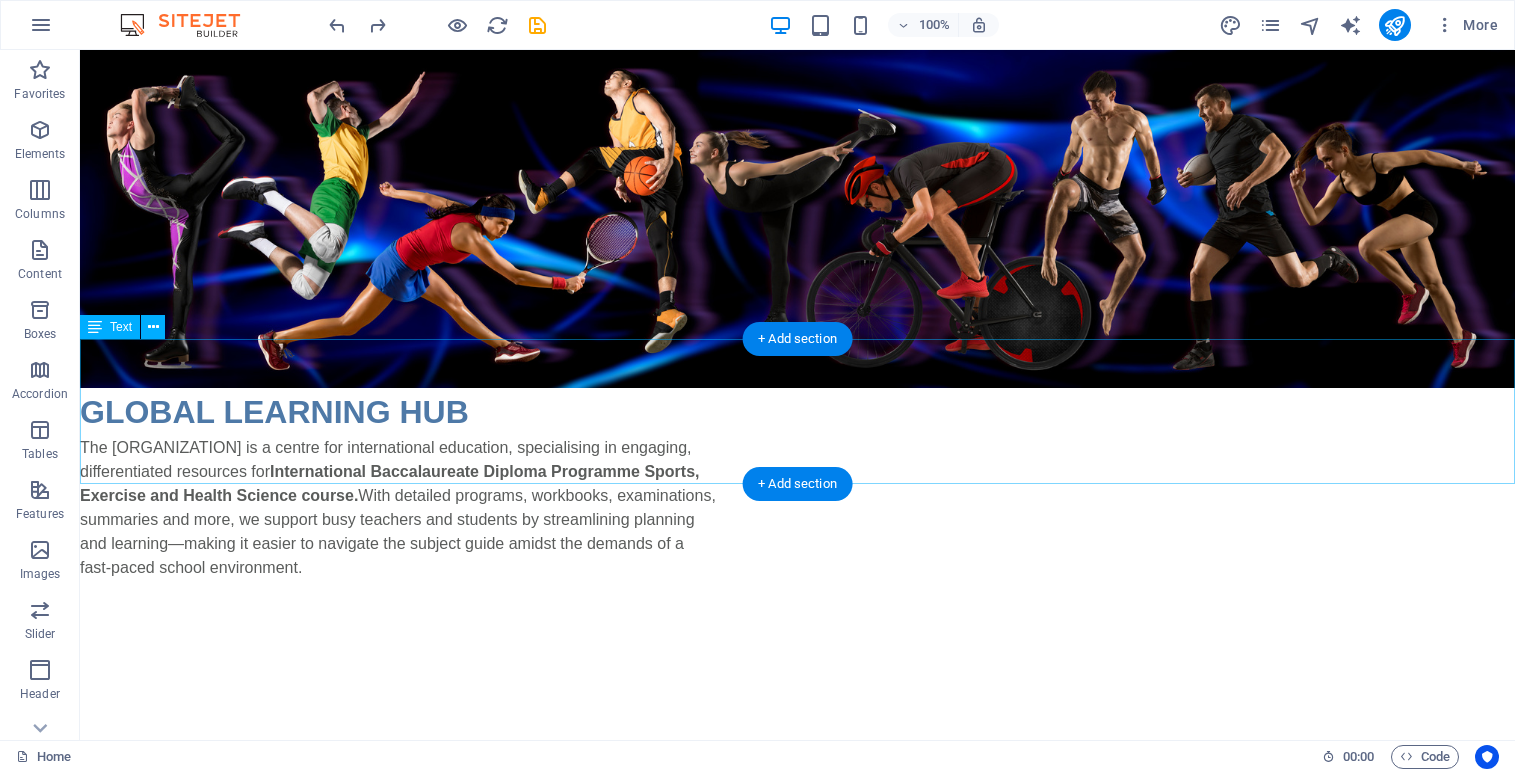 click on "The Global Learning Hub is a centre for international education, specialising in engaging,  differentiated resources for  International Baccalaureate Diploma Programme Sports,  Exercise and Health Science course.  With detailed programs, workbooks, examinations,  summaries and more, we support busy teachers and students by streamlining planning  and learning—making it easier to navigate the subject guide amidst the demands of a  fast-paced school environment." at bounding box center [797, 508] 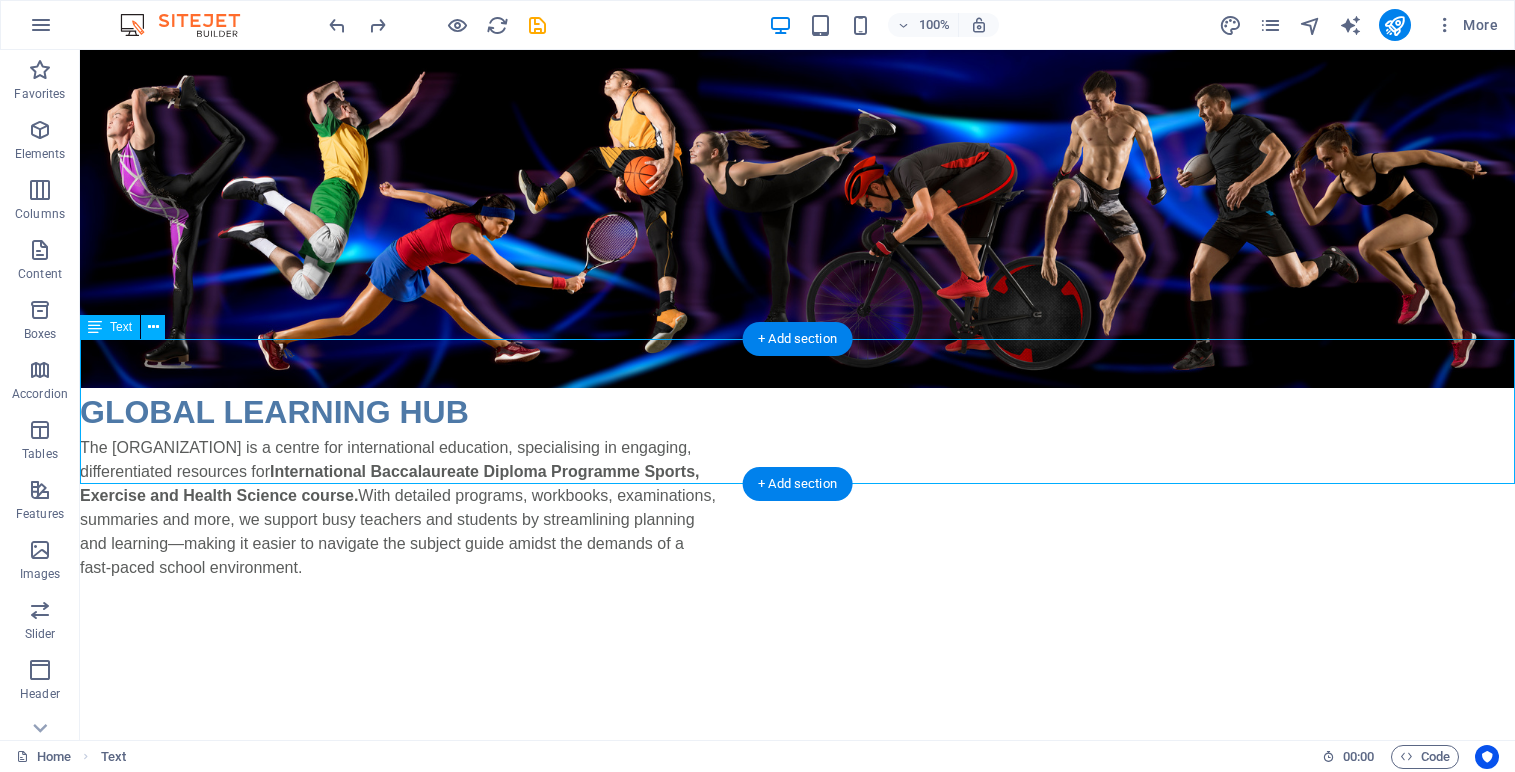 click on "The Global Learning Hub is a centre for international education, specialising in engaging,  differentiated resources for  International Baccalaureate Diploma Programme Sports,  Exercise and Health Science course.  With detailed programs, workbooks, examinations,  summaries and more, we support busy teachers and students by streamlining planning  and learning—making it easier to navigate the subject guide amidst the demands of a  fast-paced school environment." at bounding box center [797, 508] 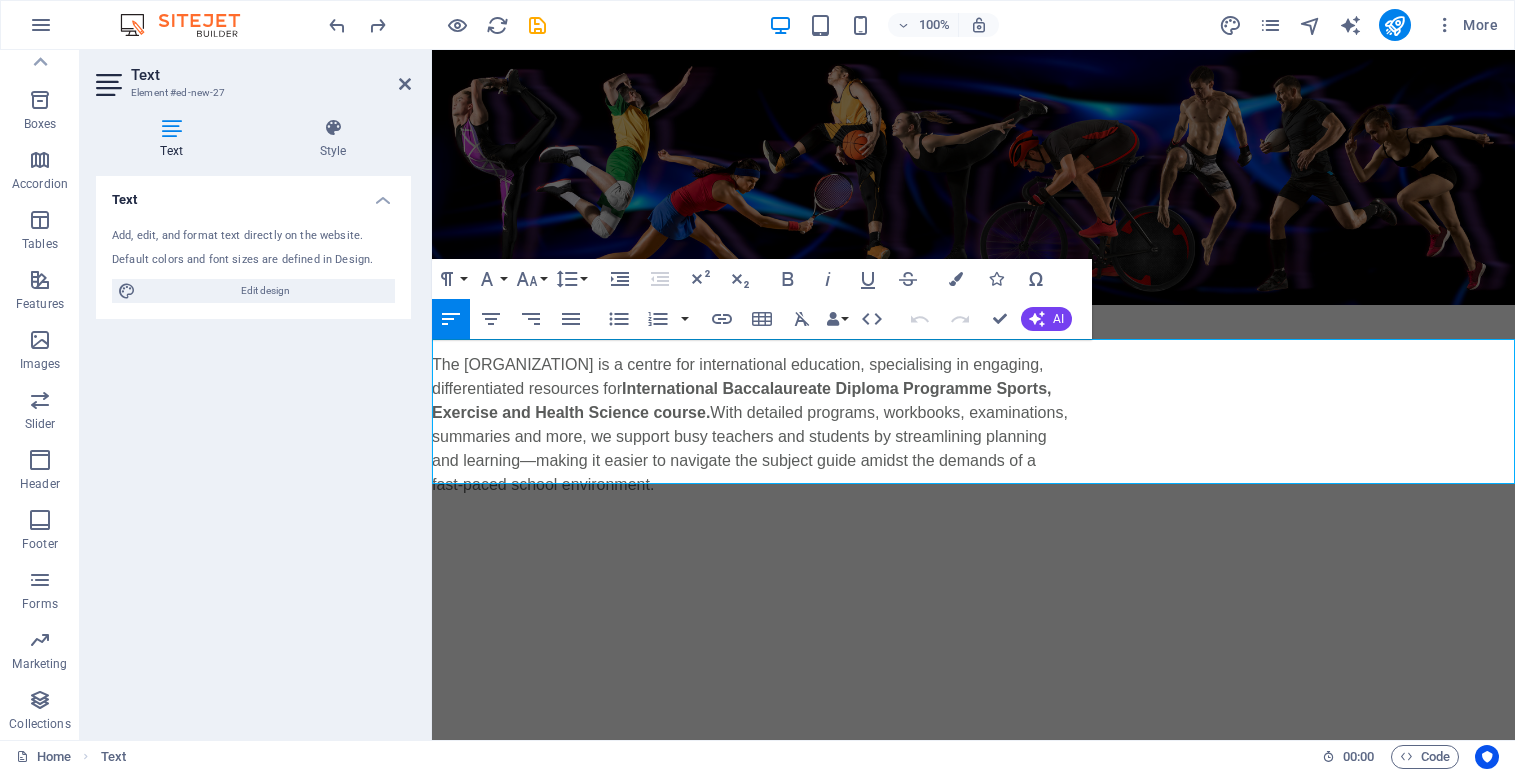 scroll, scrollTop: 0, scrollLeft: 0, axis: both 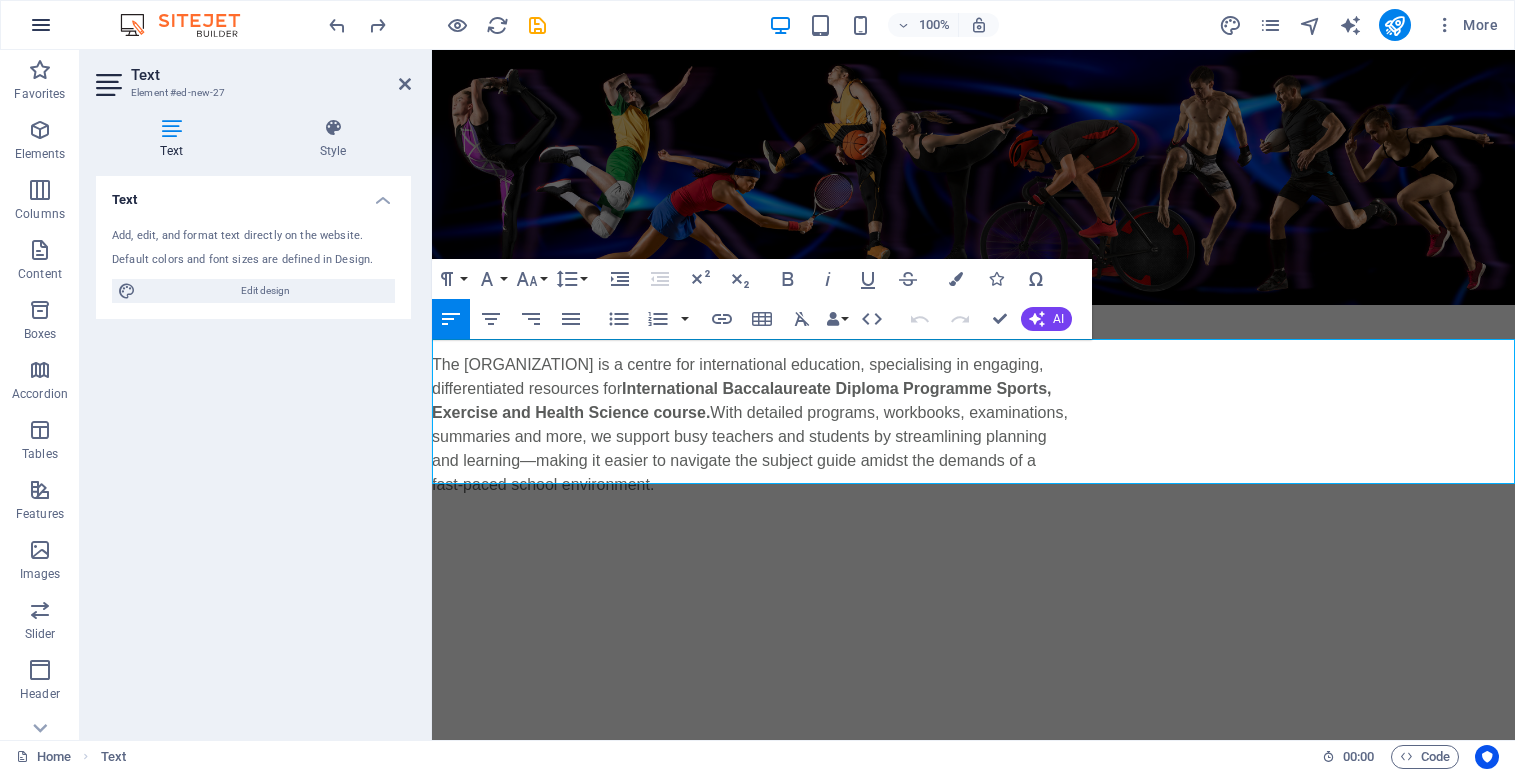 click at bounding box center (41, 25) 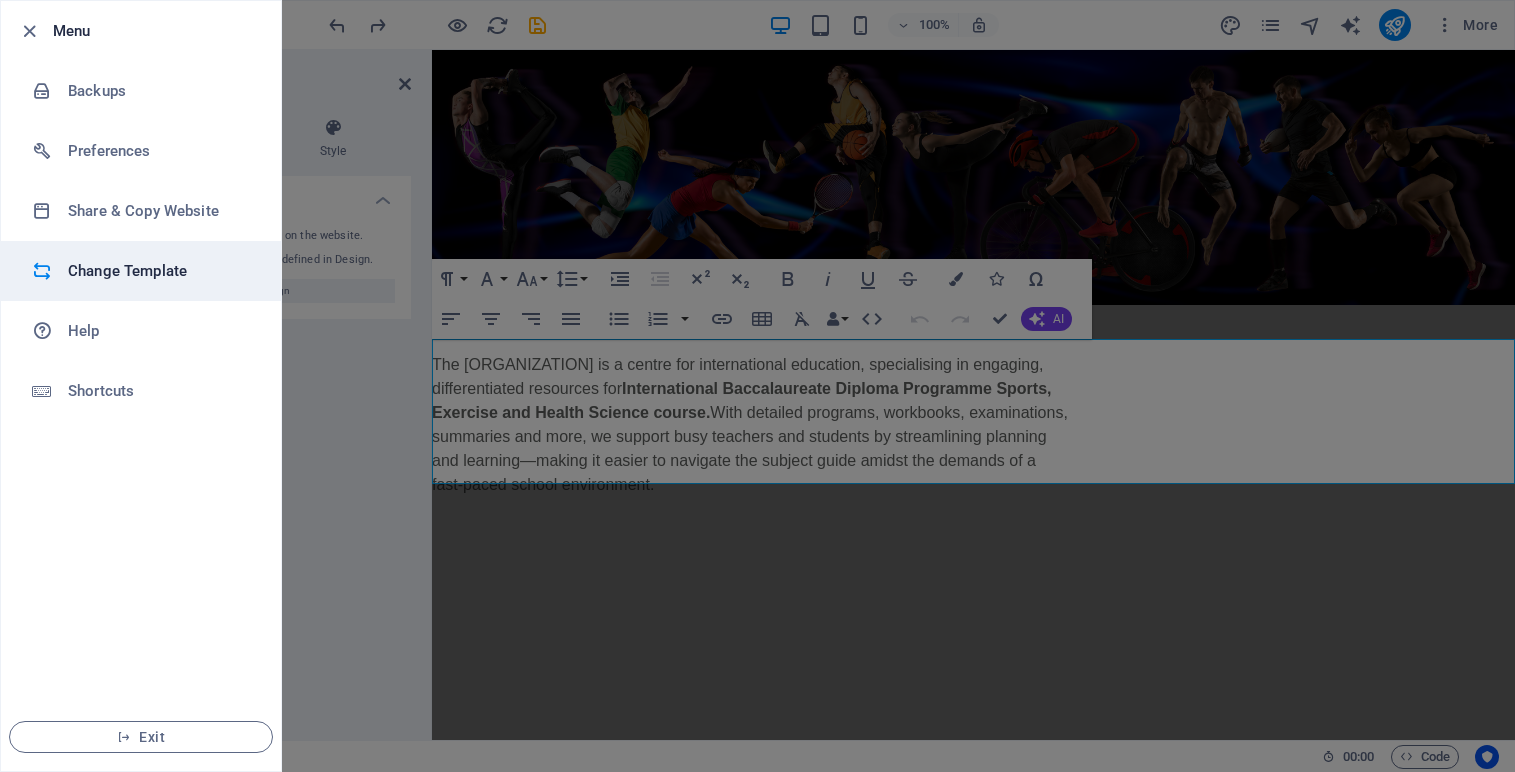 click on "Change Template" at bounding box center [141, 271] 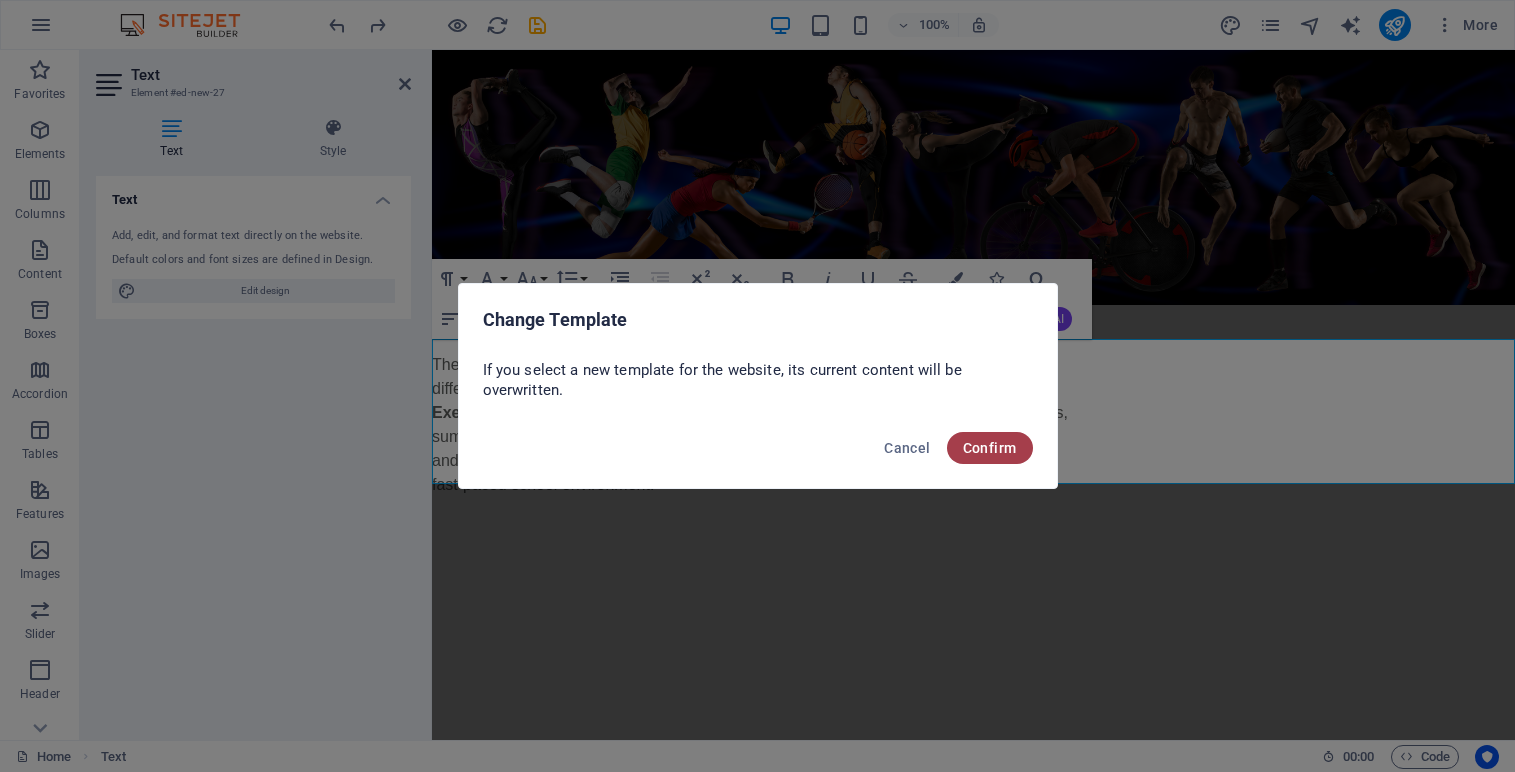 click on "Confirm" at bounding box center (990, 448) 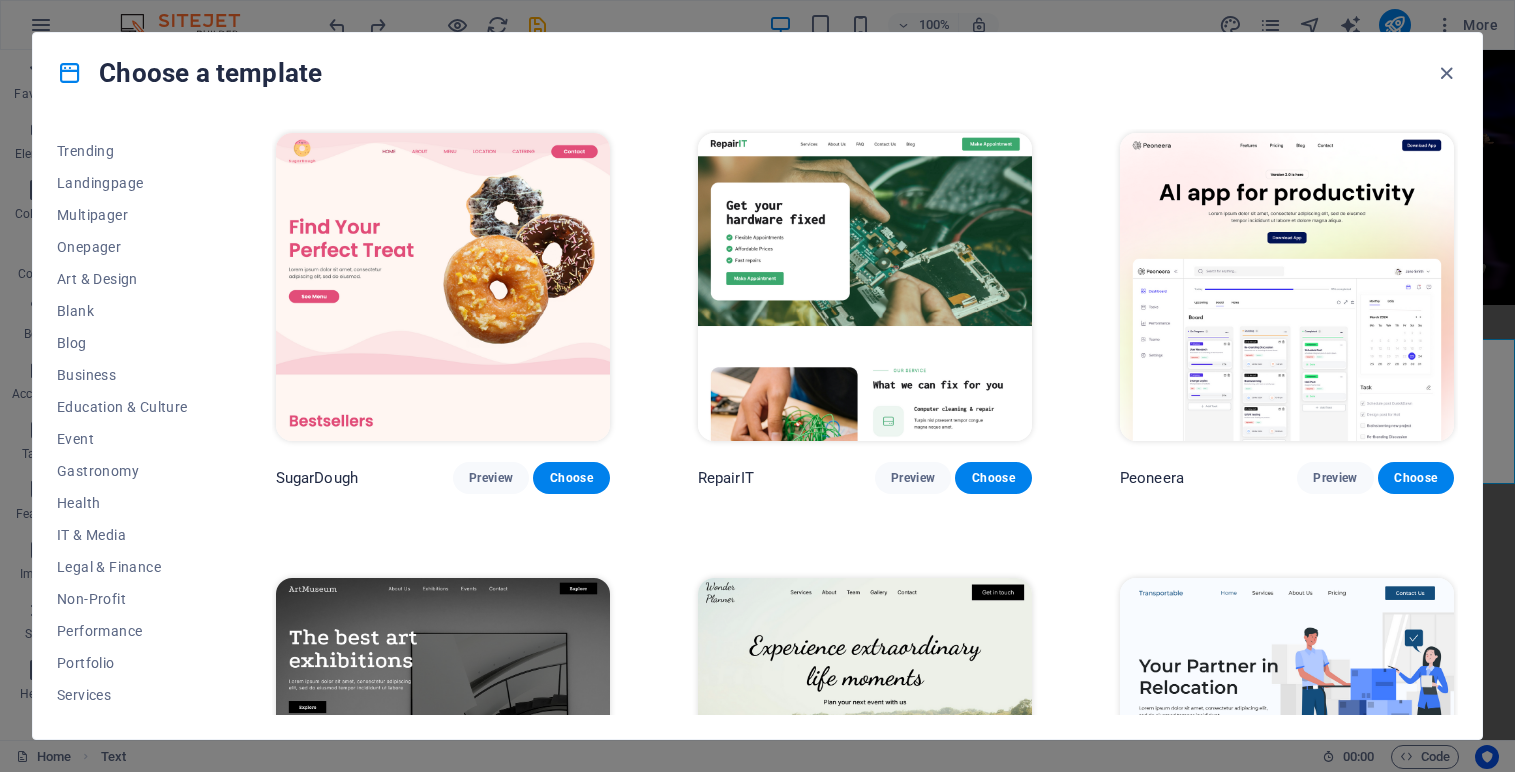 scroll, scrollTop: 214, scrollLeft: 0, axis: vertical 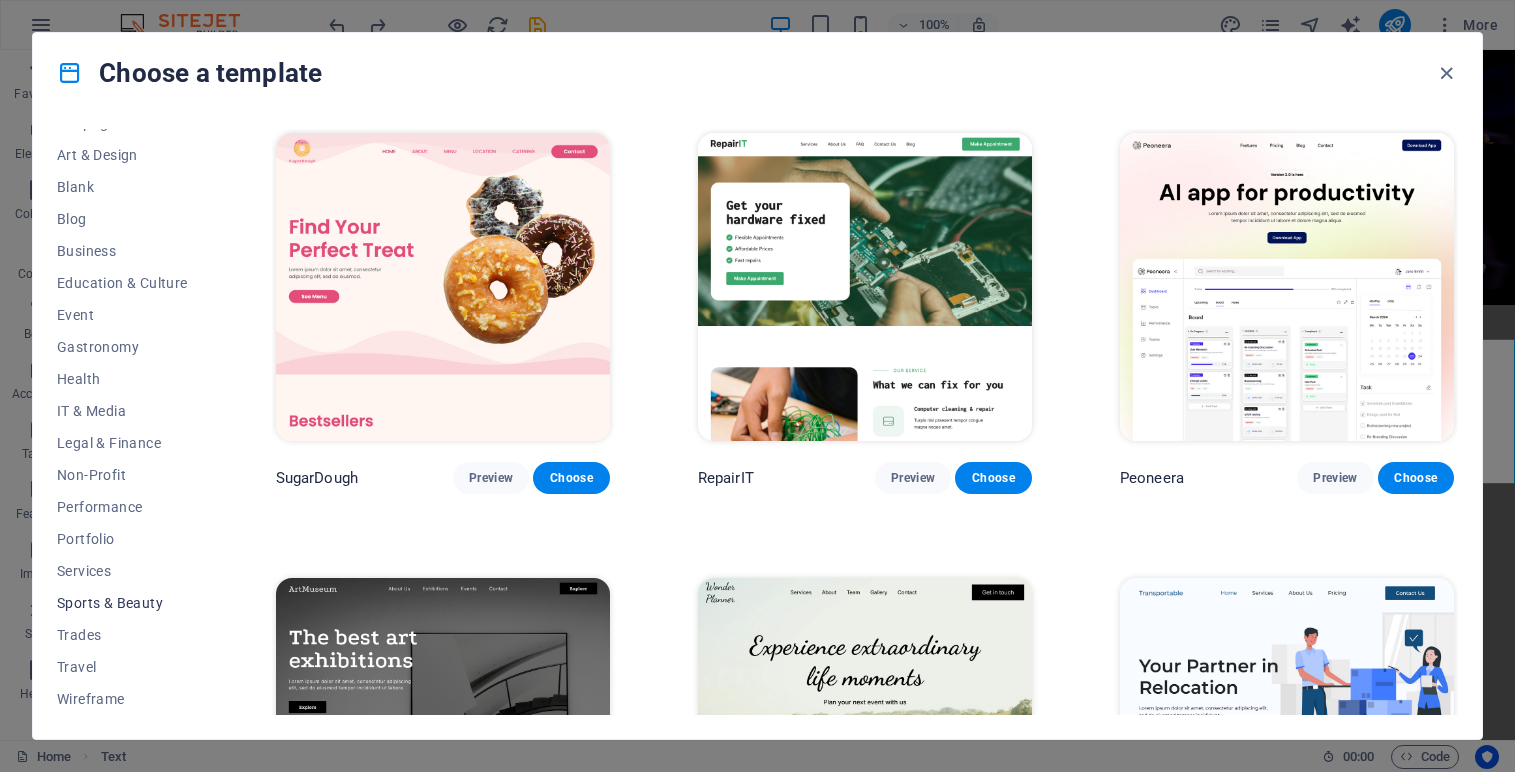 click on "Sports & Beauty" at bounding box center (122, 603) 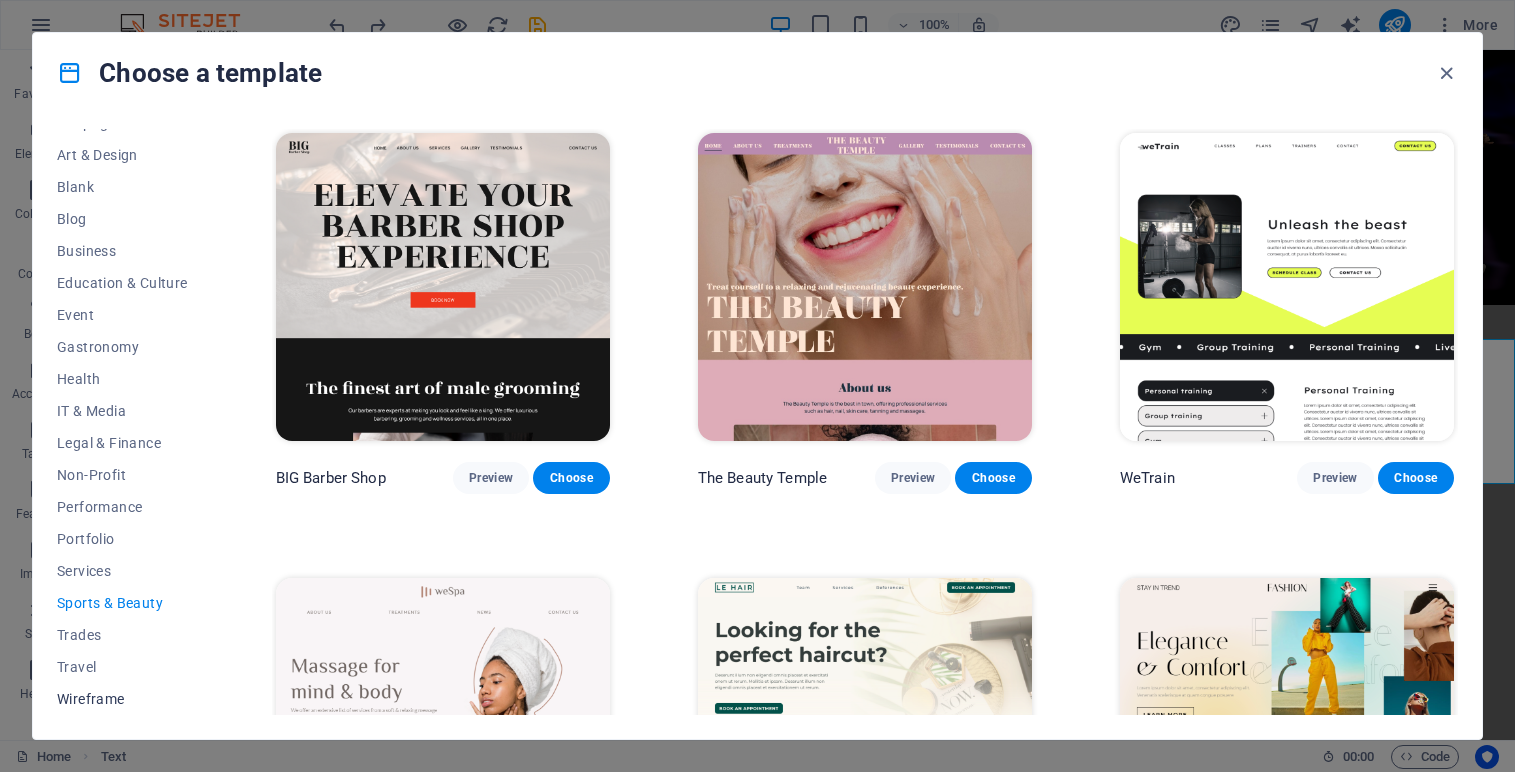 click on "Wireframe" at bounding box center (122, 699) 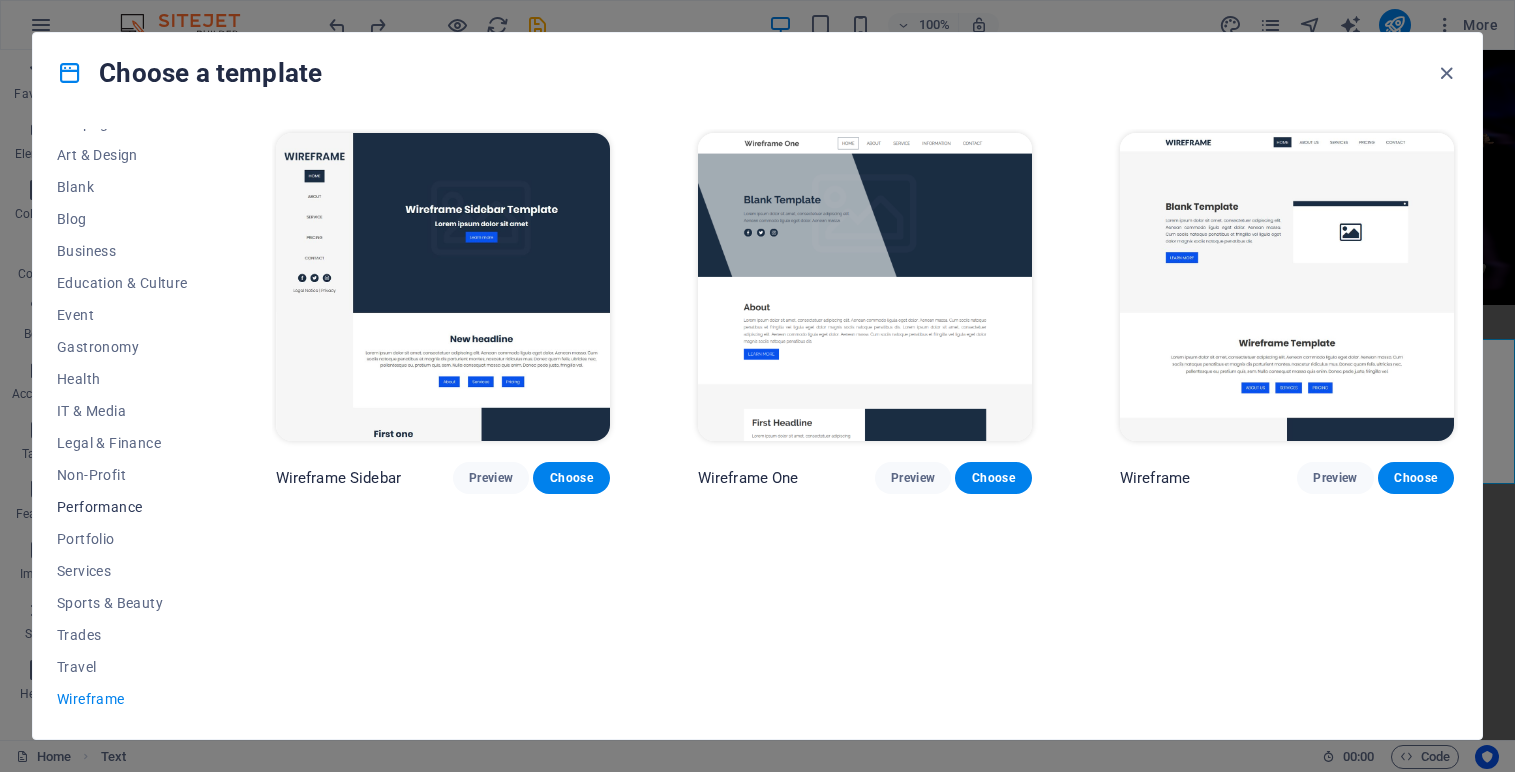 click on "Performance" at bounding box center [122, 507] 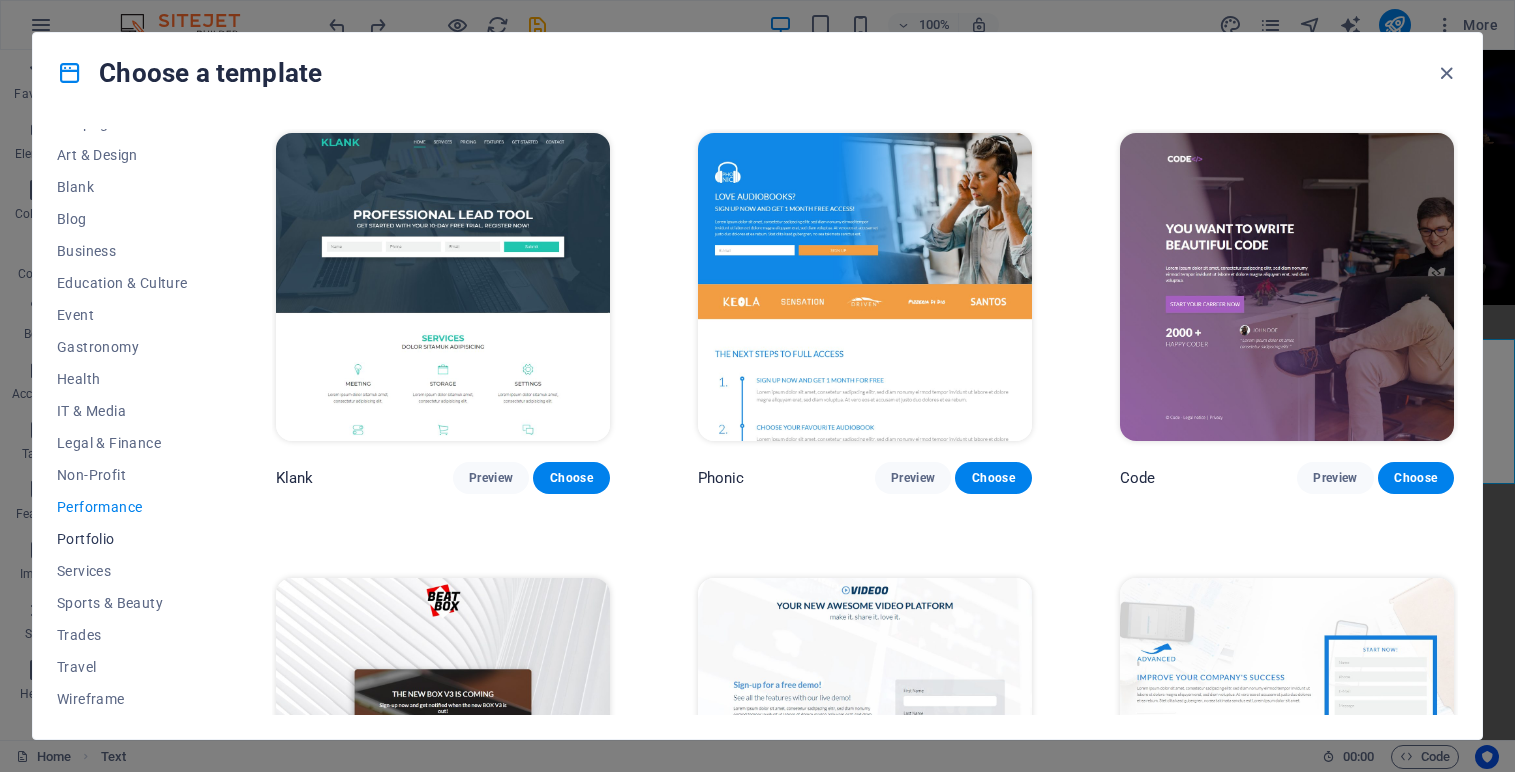 click on "Portfolio" at bounding box center (122, 539) 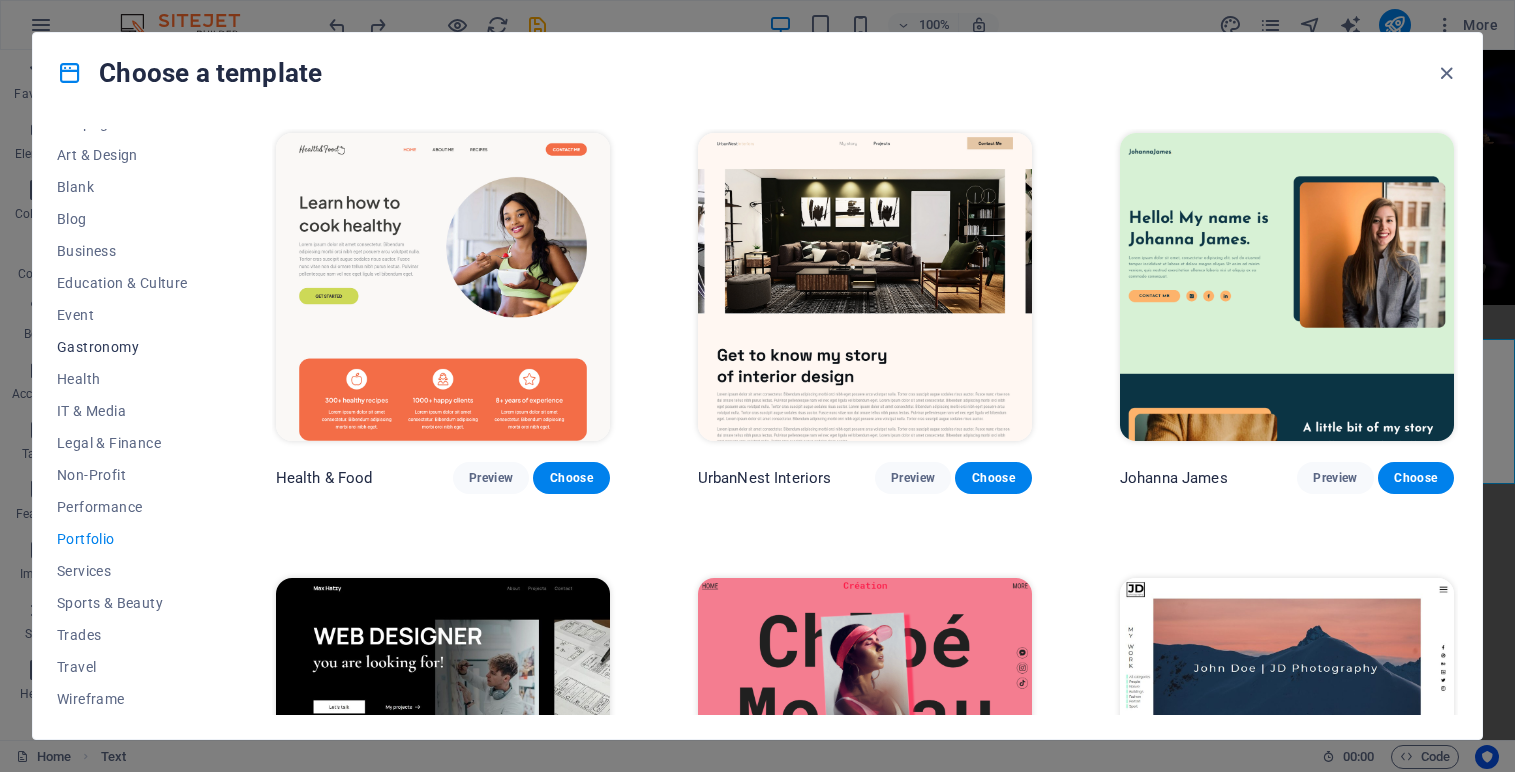 click on "Gastronomy" at bounding box center [122, 347] 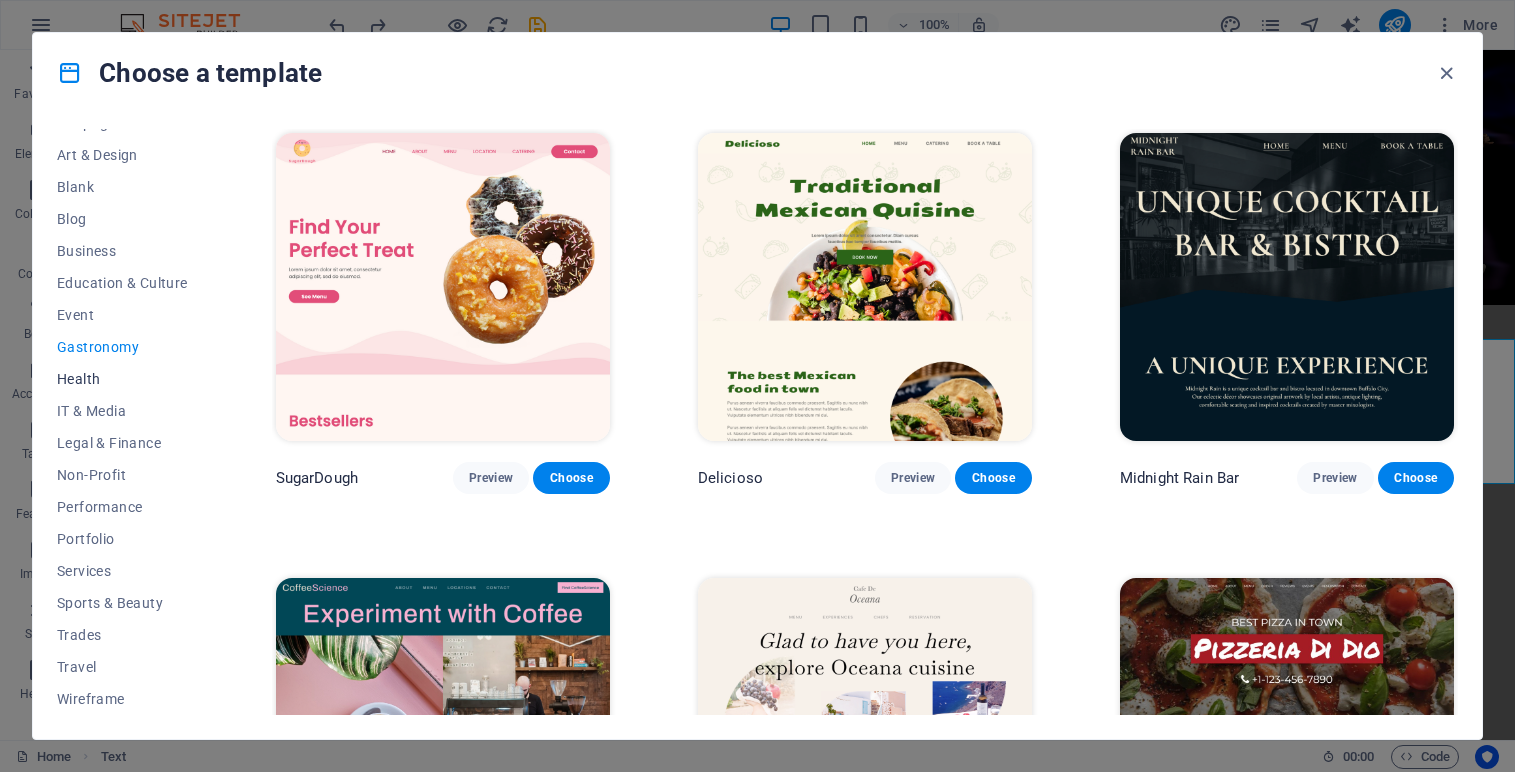 click on "Health" at bounding box center (122, 379) 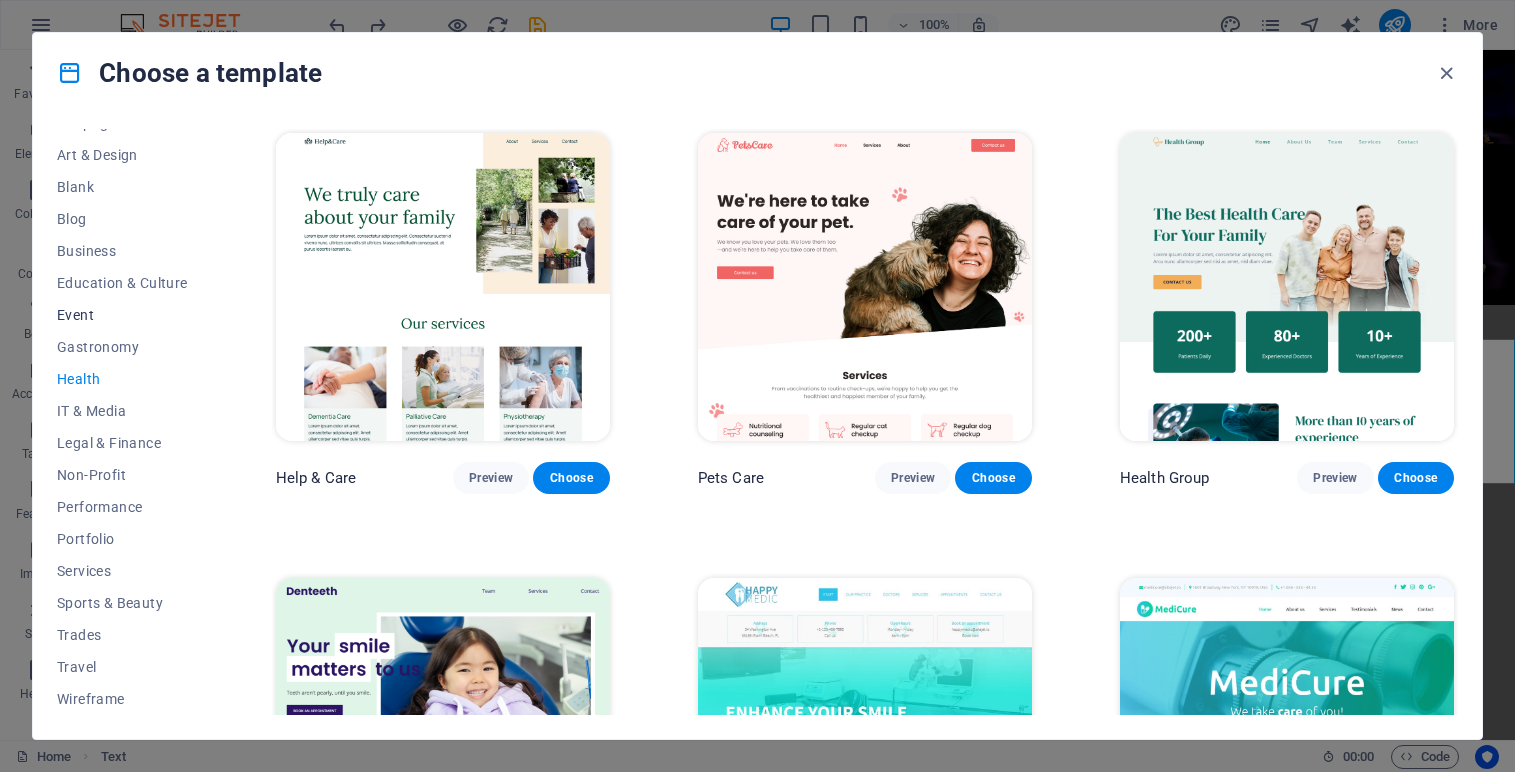 click on "Event" at bounding box center (122, 315) 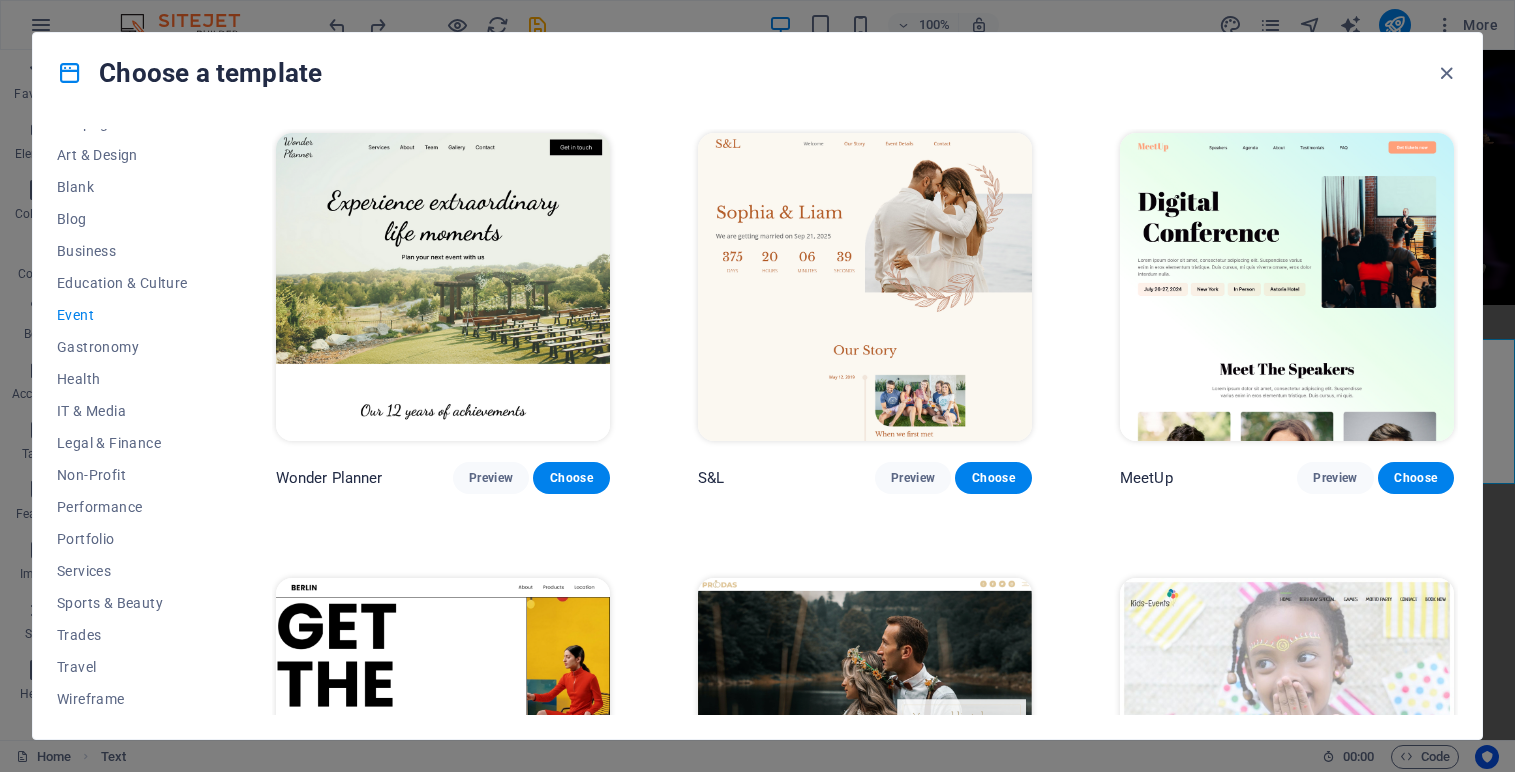 scroll, scrollTop: 660, scrollLeft: 0, axis: vertical 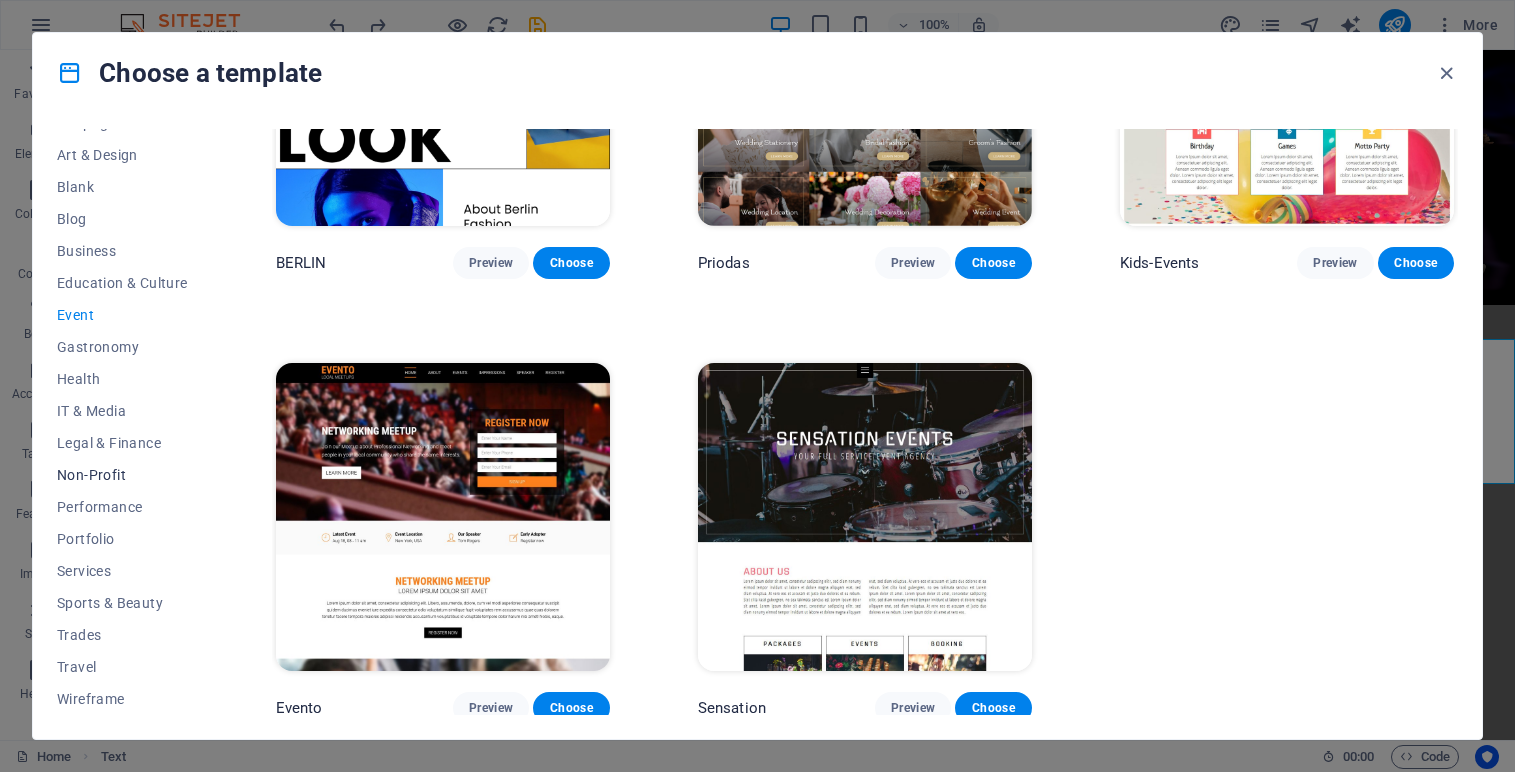 click on "Non-Profit" at bounding box center [122, 475] 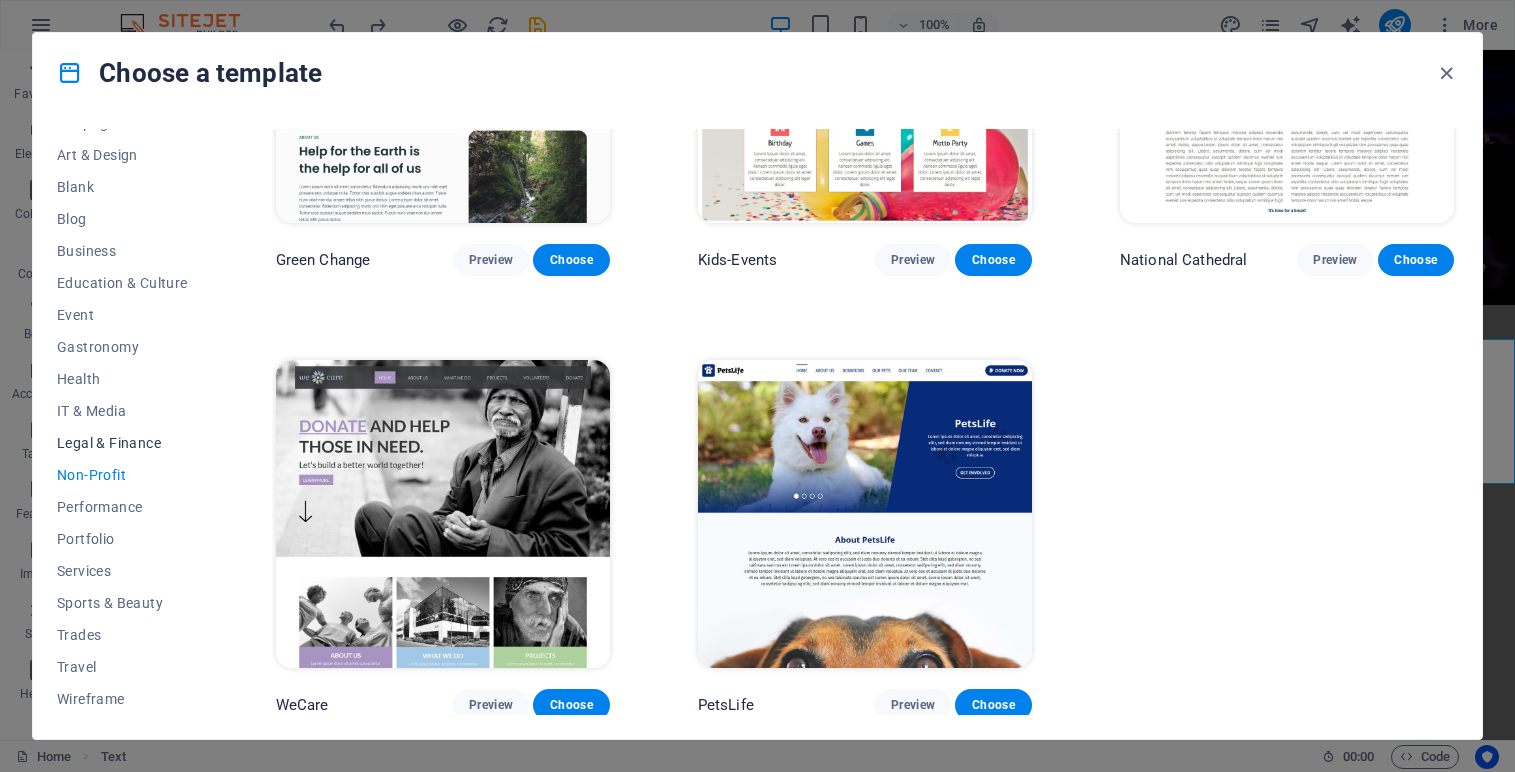 click on "Legal & Finance" at bounding box center (122, 443) 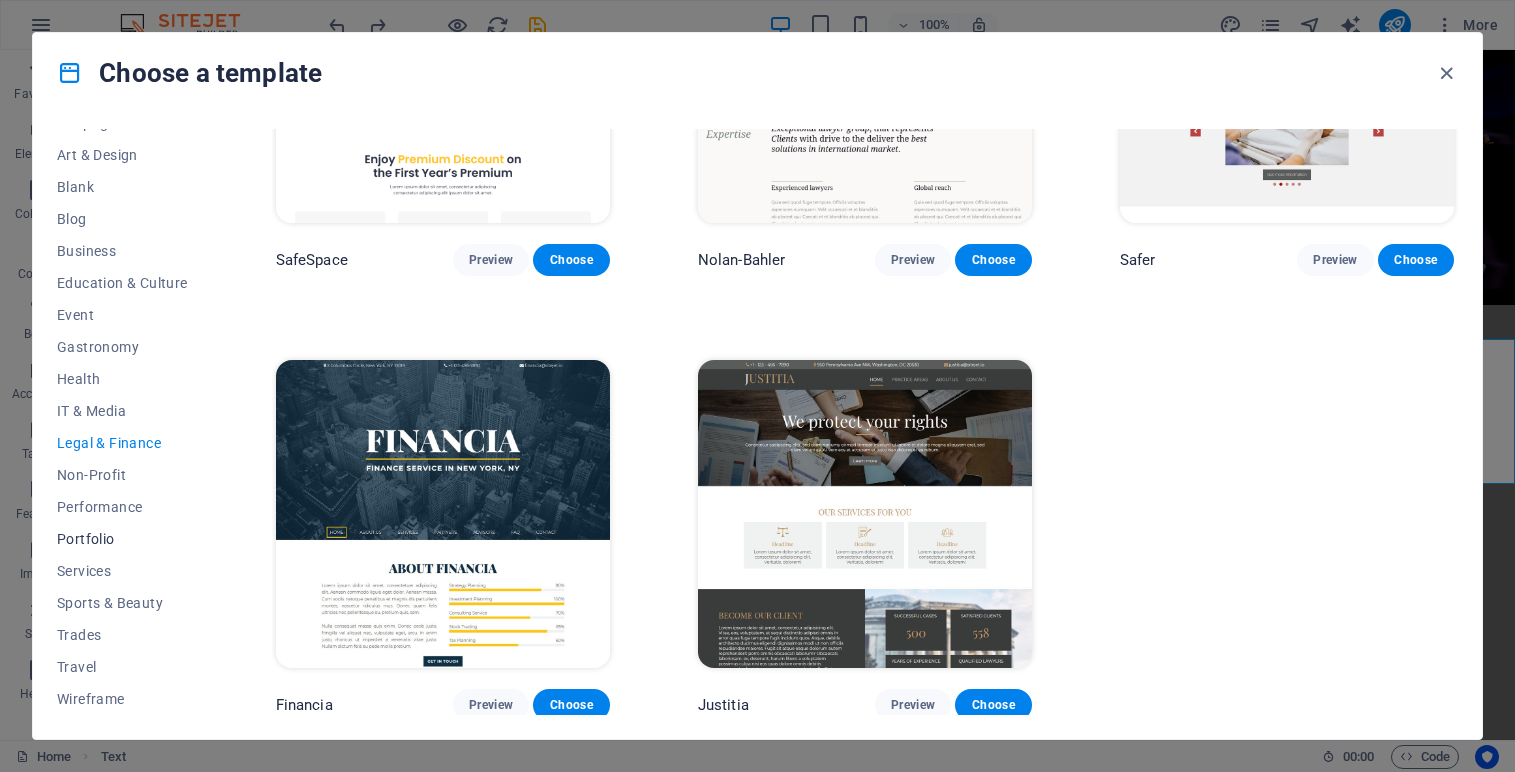 click on "Portfolio" at bounding box center (122, 539) 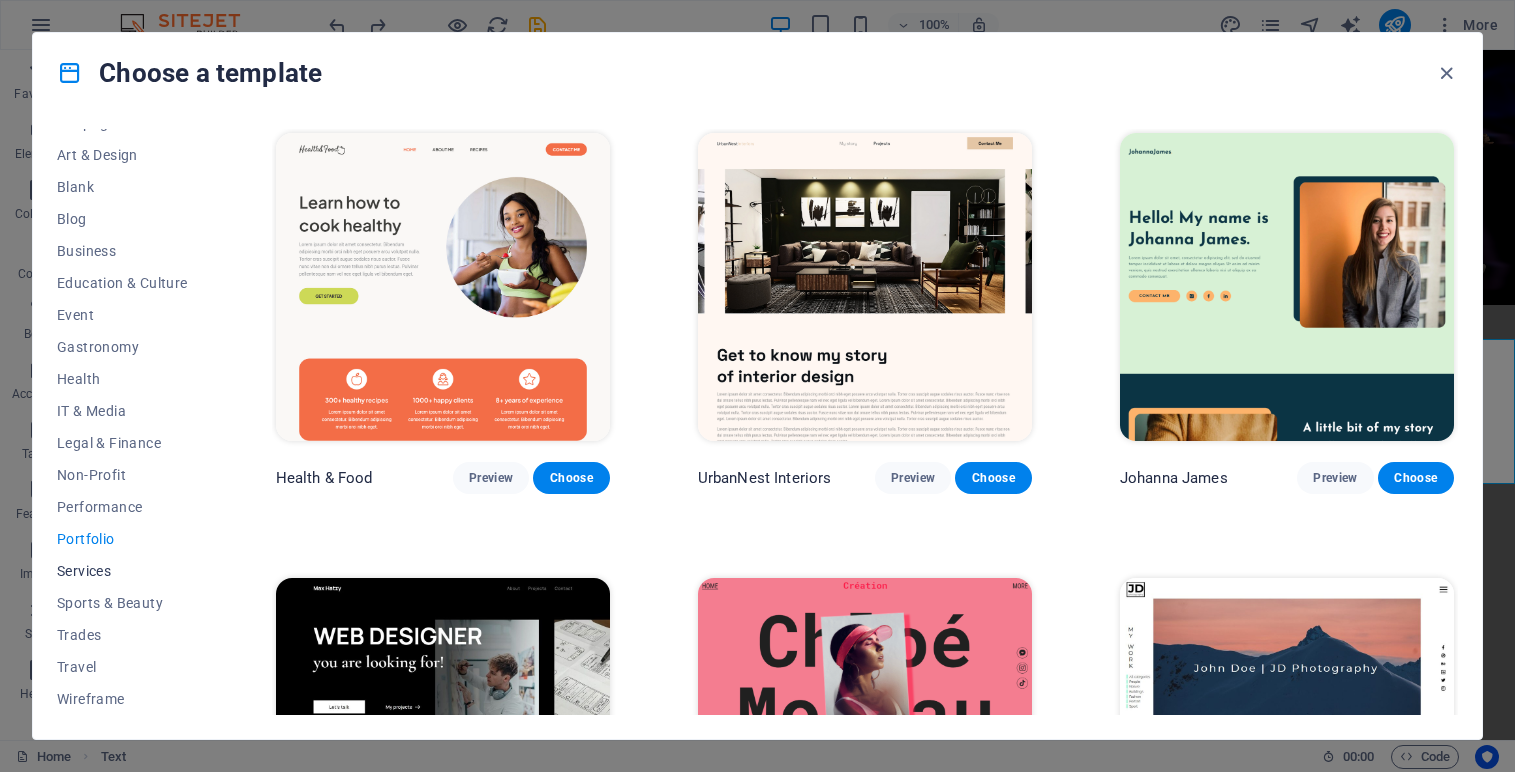 click on "Services" at bounding box center [122, 571] 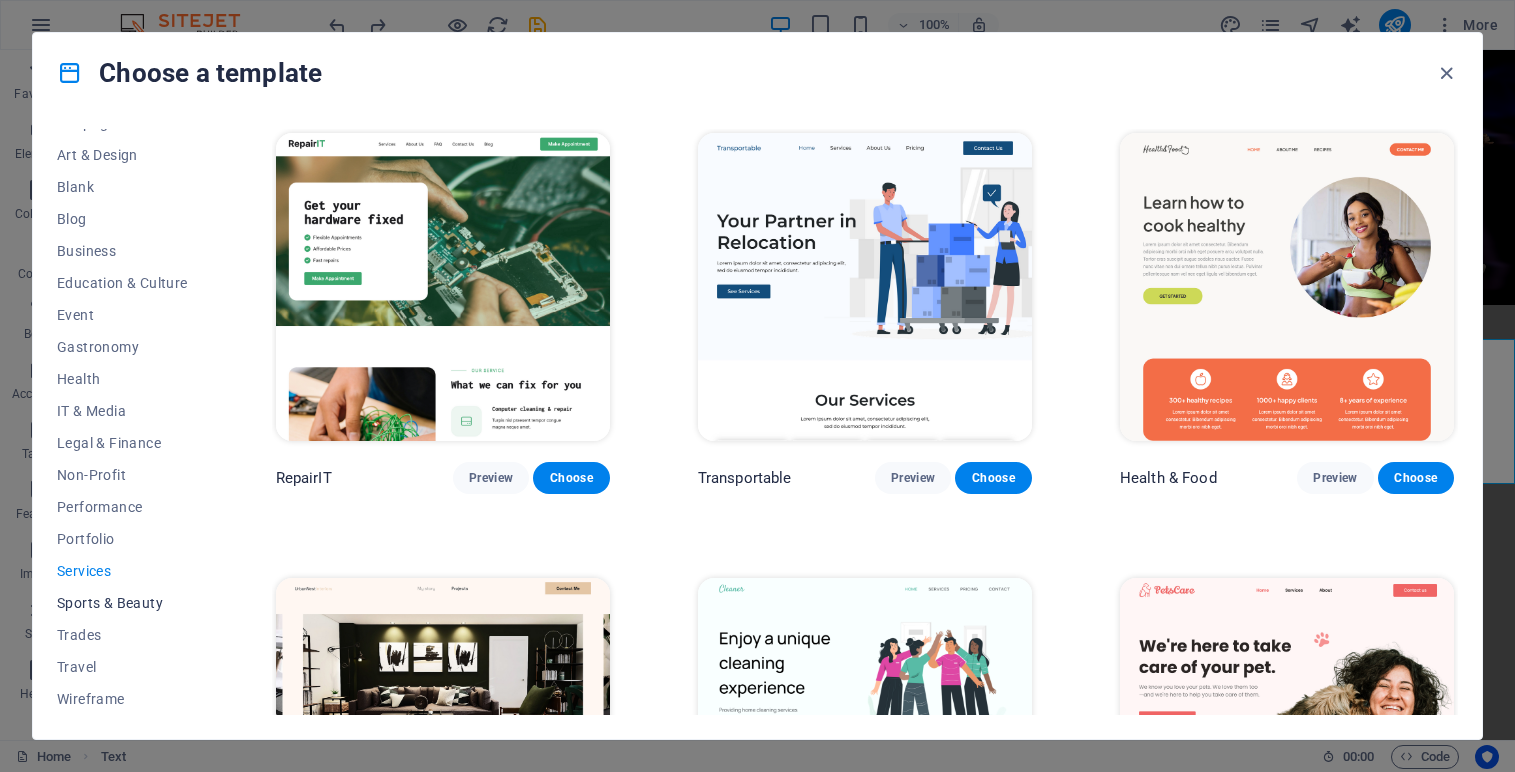 click on "Sports & Beauty" at bounding box center (122, 603) 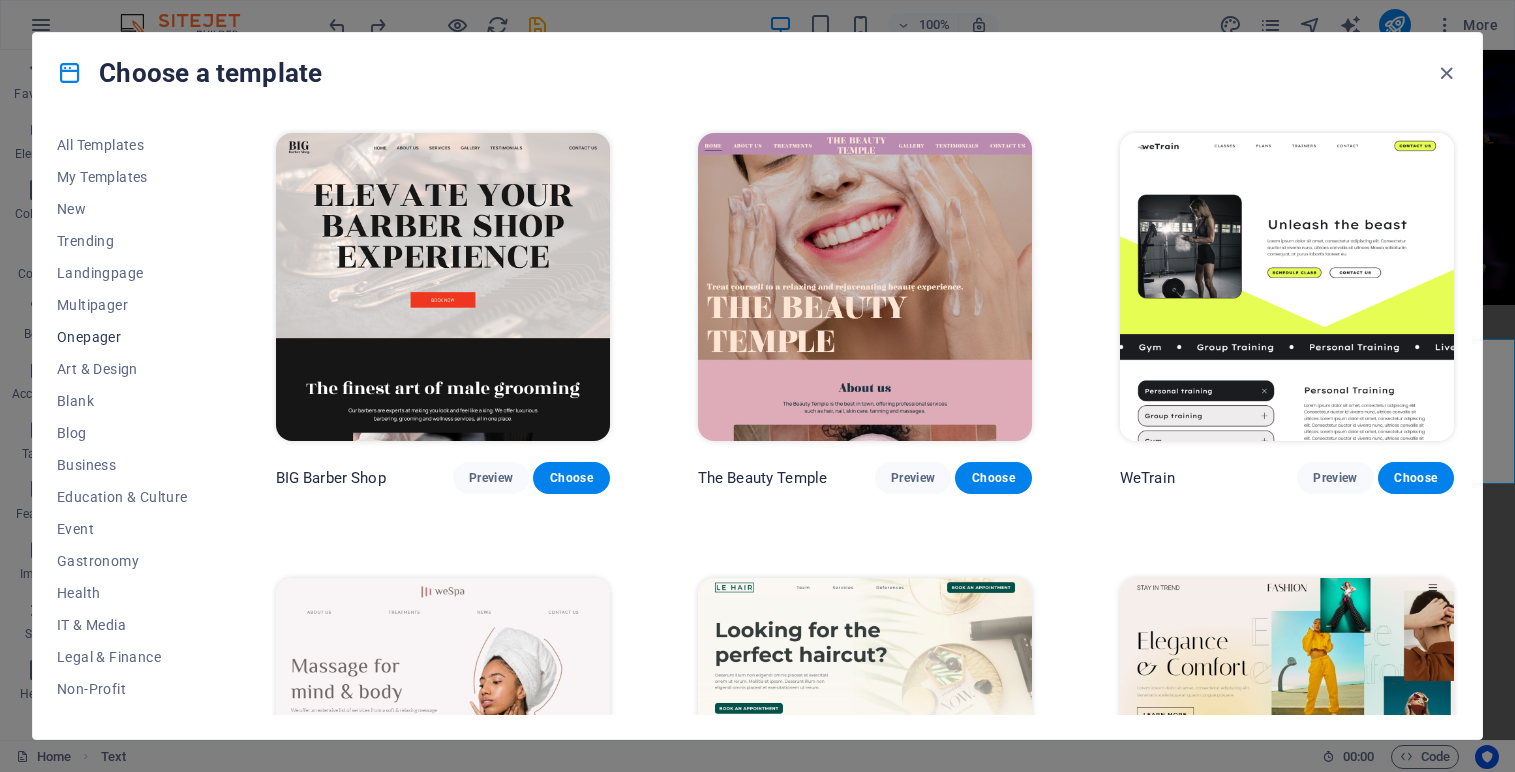 scroll, scrollTop: 4, scrollLeft: 0, axis: vertical 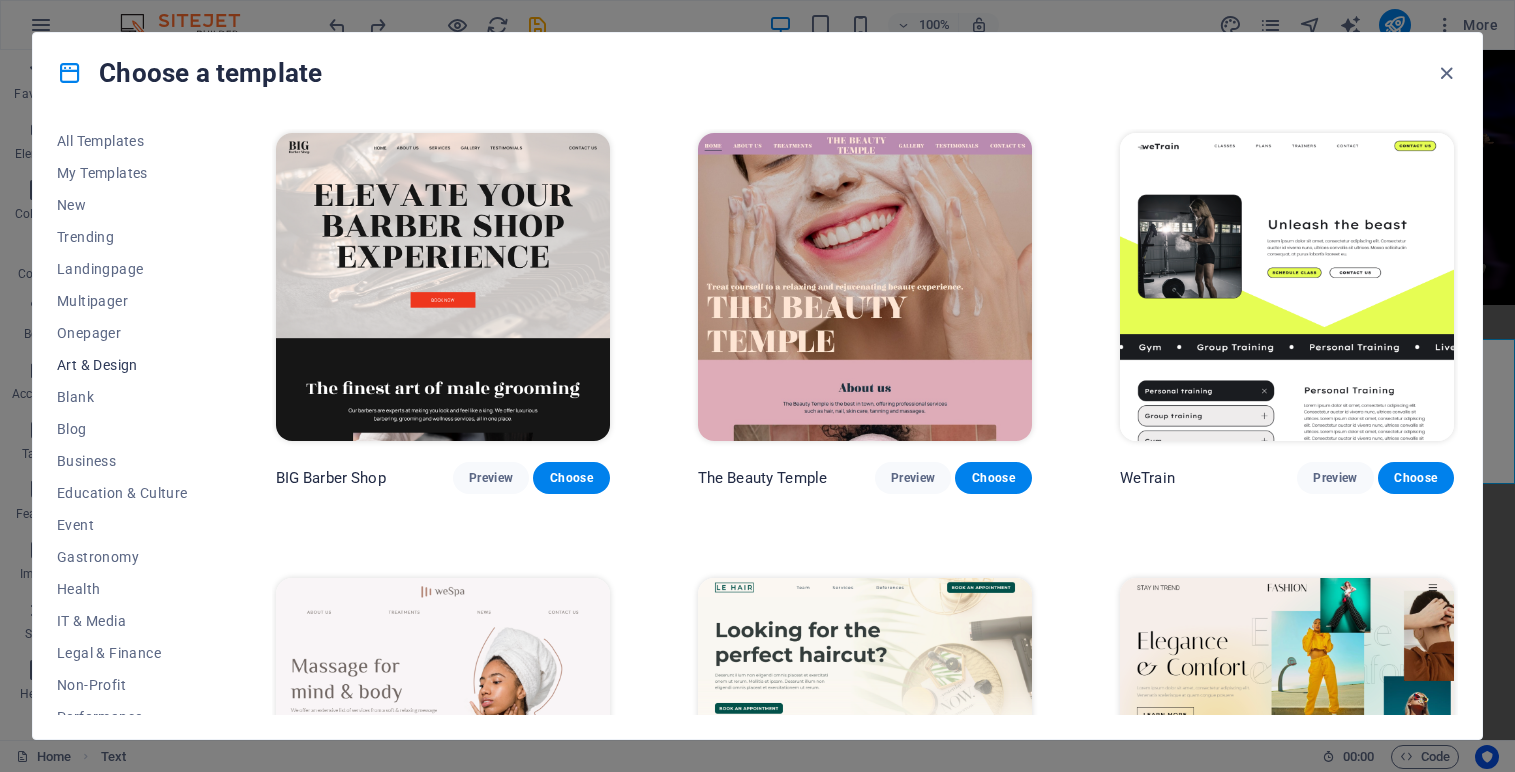click on "Art & Design" at bounding box center (122, 365) 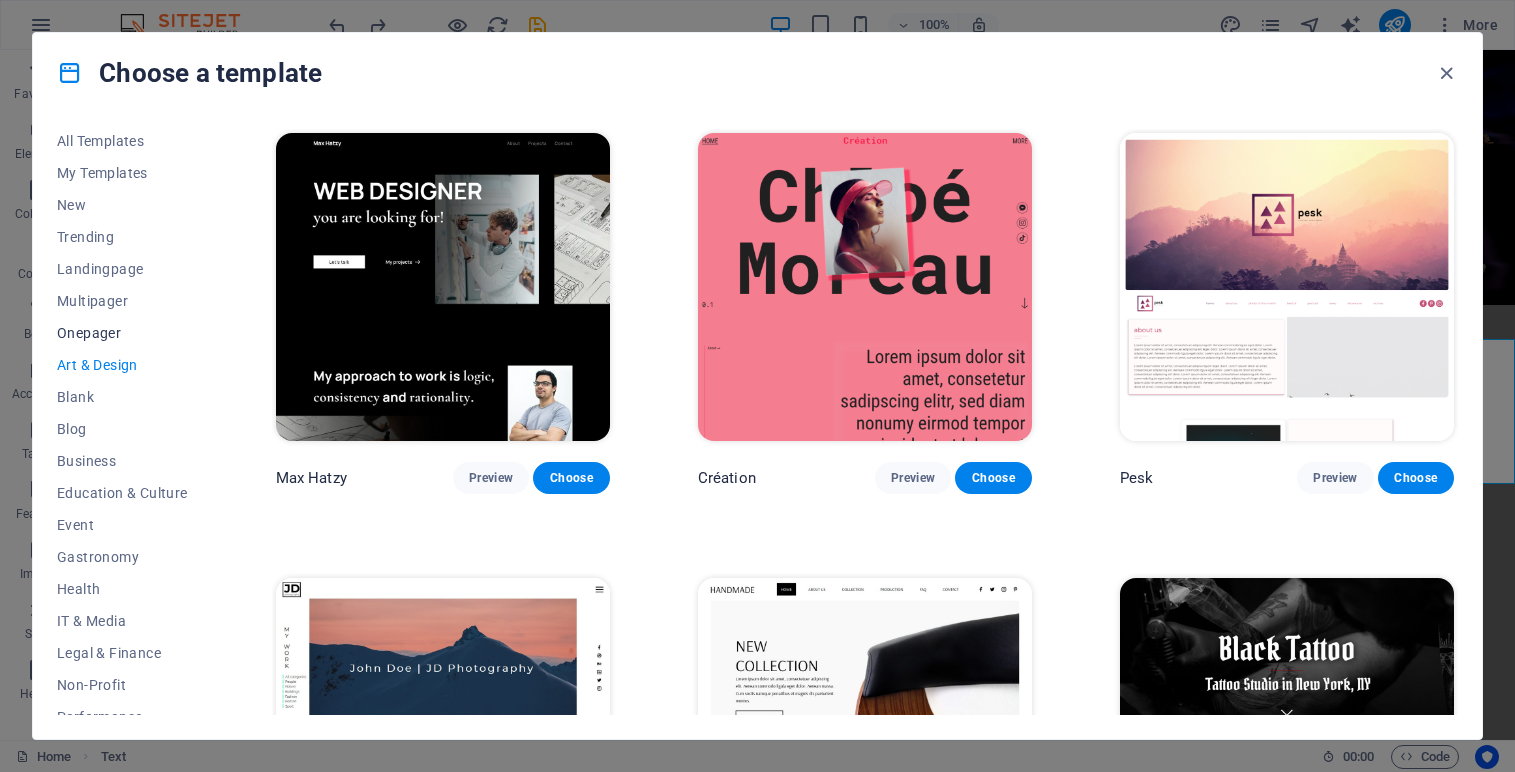 click on "Onepager" at bounding box center [122, 333] 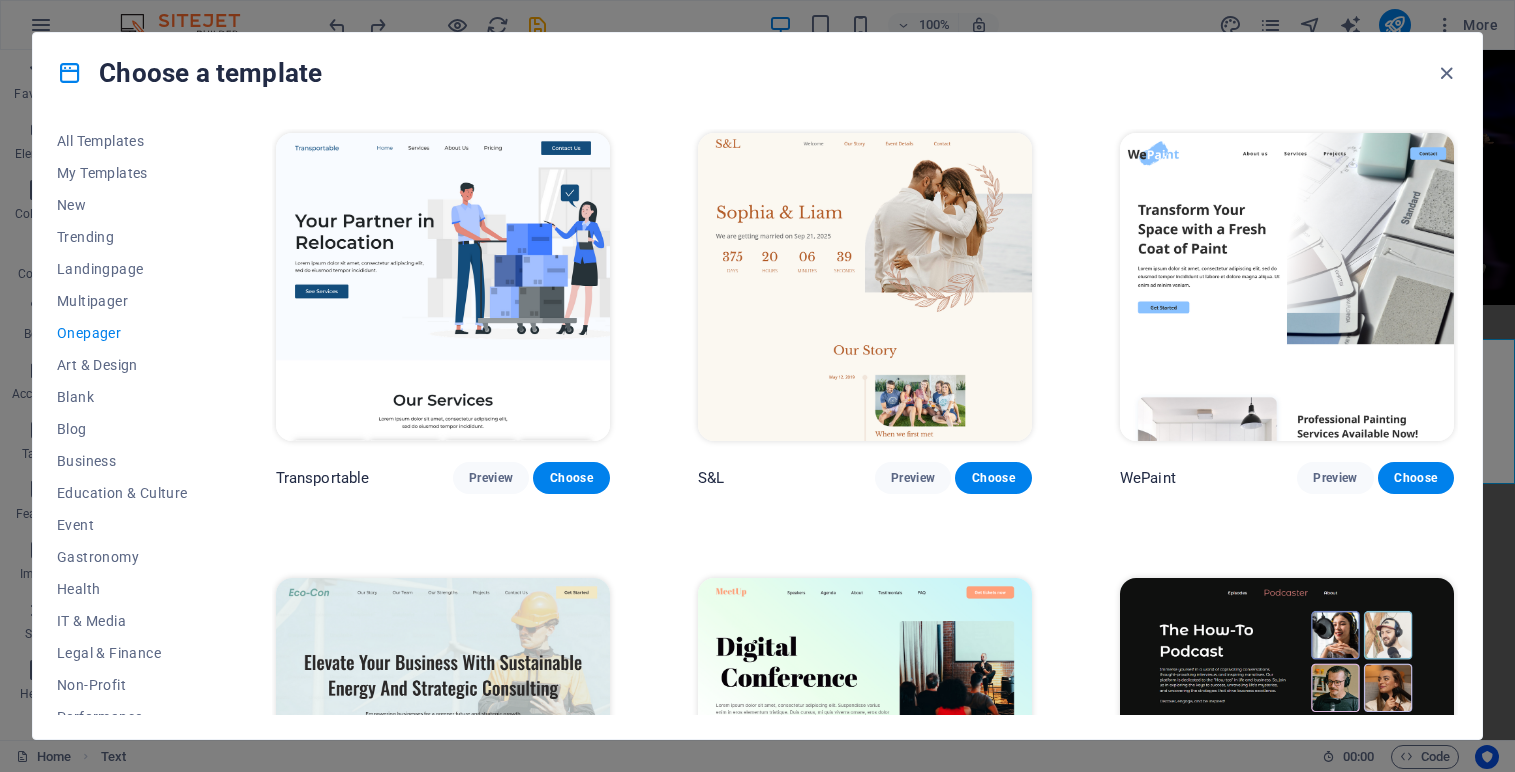 click on "All Templates My Templates New Trending Landingpage Multipager Onepager Art & Design Blank Blog Business Education & Culture Event Gastronomy Health IT & Media Legal & Finance Non-Profit Performance Portfolio Services Sports & Beauty Trades Travel Wireframe Transportable Preview Choose S&L Preview Choose WePaint Preview Choose Eco-Con Preview Choose MeetUp Preview Choose Podcaster Preview Choose UrbanNest Interiors Preview Choose Green Change Preview Choose Cleaner Preview Choose Johanna James Preview Choose Drive Preview Choose Wanderlust Preview Choose BERLIN Preview Choose Gadgets Preview Choose Max Hatzy Preview Choose Handyman Preview Choose Blogger Preview Choose Création Preview Choose Pesk Preview Choose Priodas Preview Choose Wireframe One Preview Choose Evergreen Preview Choose Kids-Events Preview Choose CleanCar Preview Choose Protector Preview Choose Pizzeria Di Dio Preview Choose Vinyasa Preview Choose Maki Preview Choose Woody Preview Choose BRGs Preview Choose Genius Preview Choose Volare Opus" at bounding box center [757, 426] 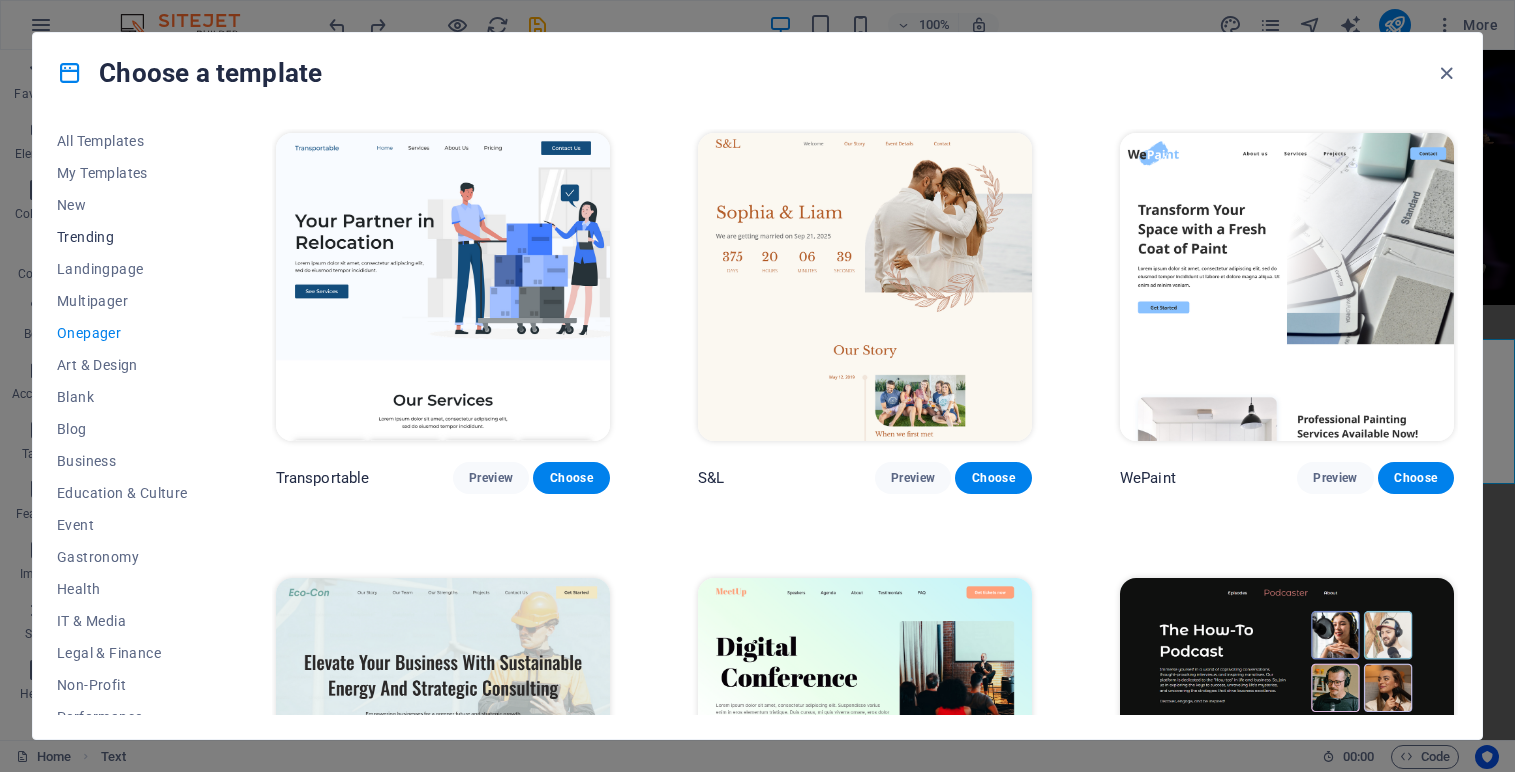 click on "Trending" at bounding box center [122, 237] 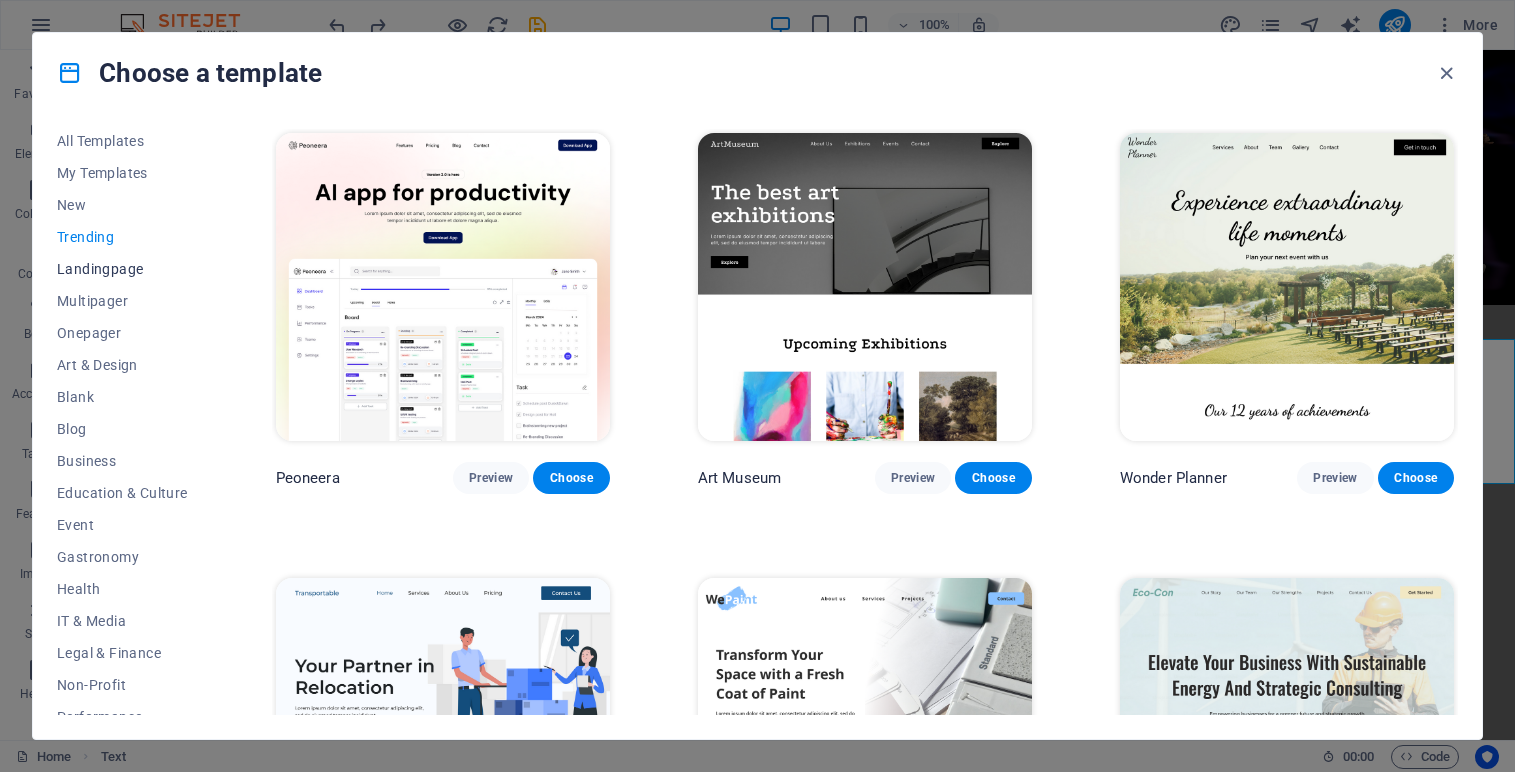 click on "Landingpage" at bounding box center [122, 269] 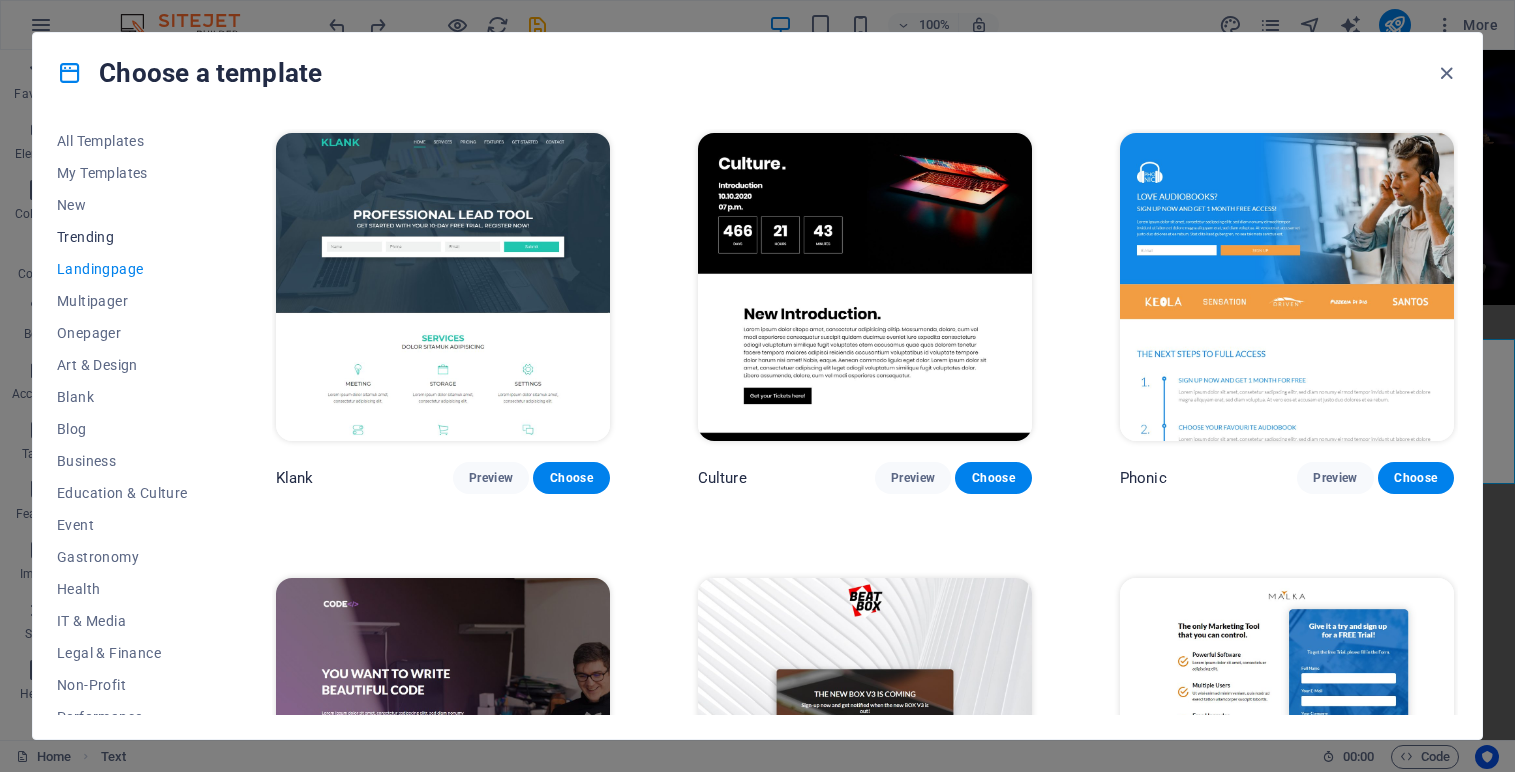 click on "Trending" at bounding box center [122, 237] 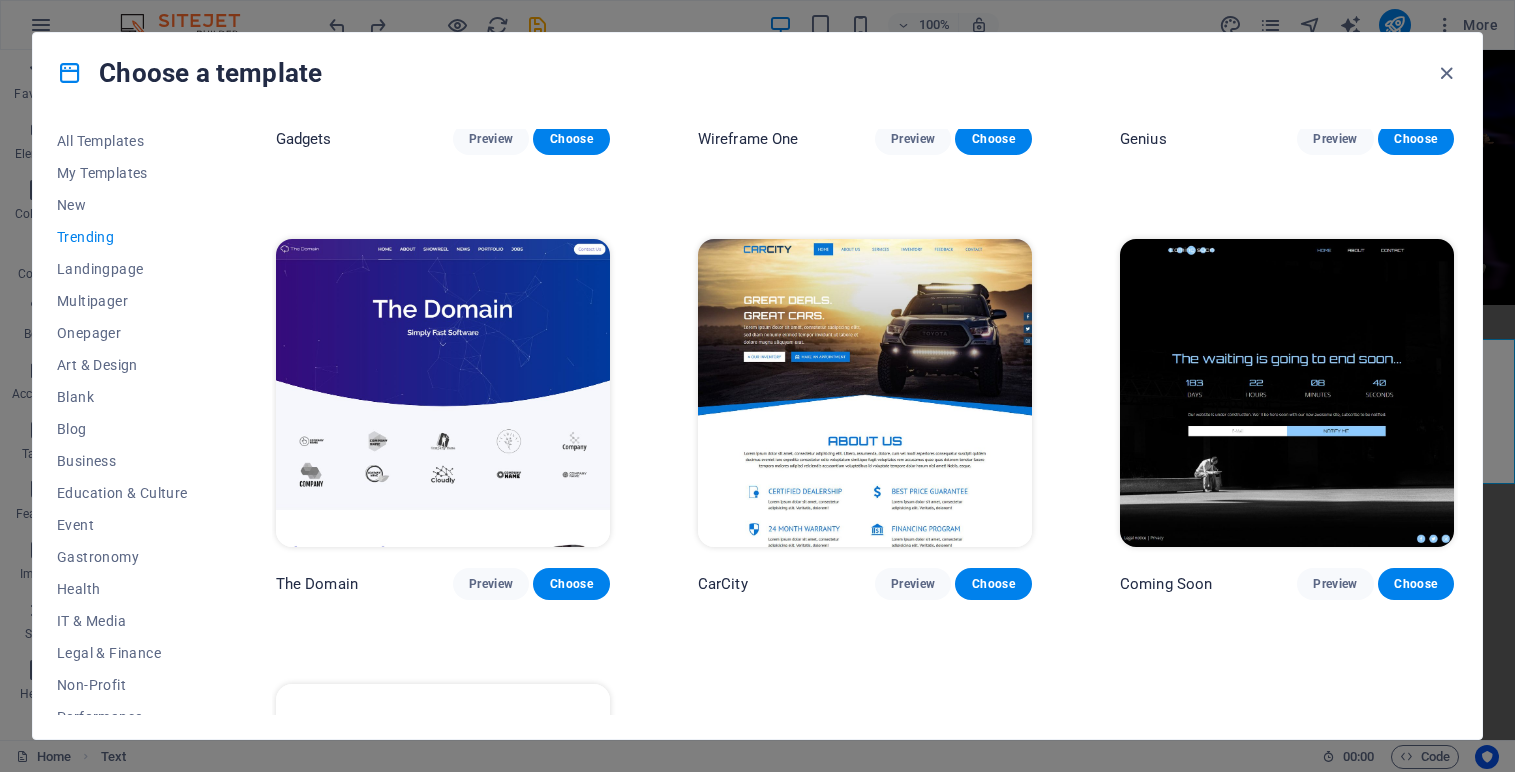scroll, scrollTop: 1608, scrollLeft: 0, axis: vertical 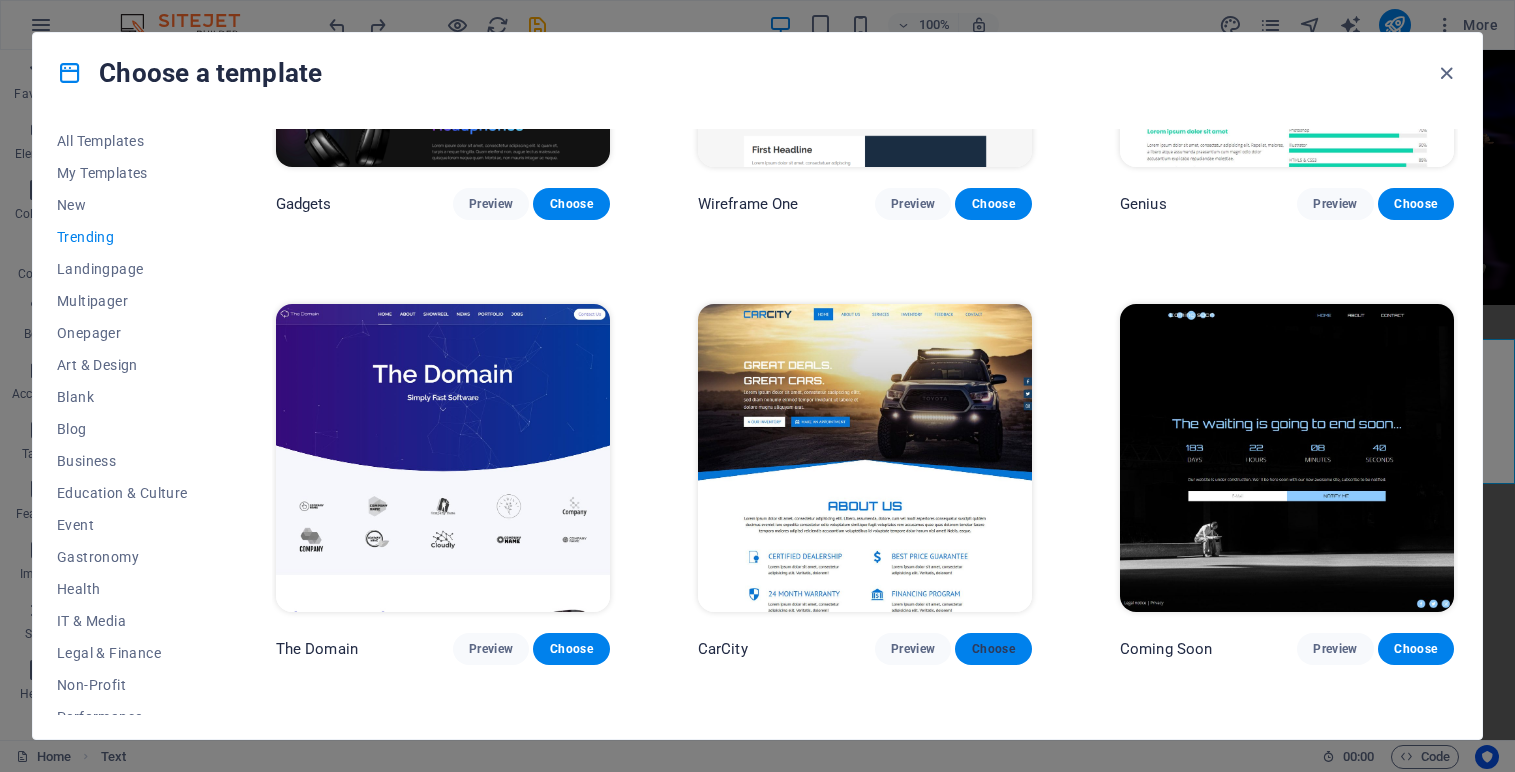 click on "Choose" at bounding box center [993, 649] 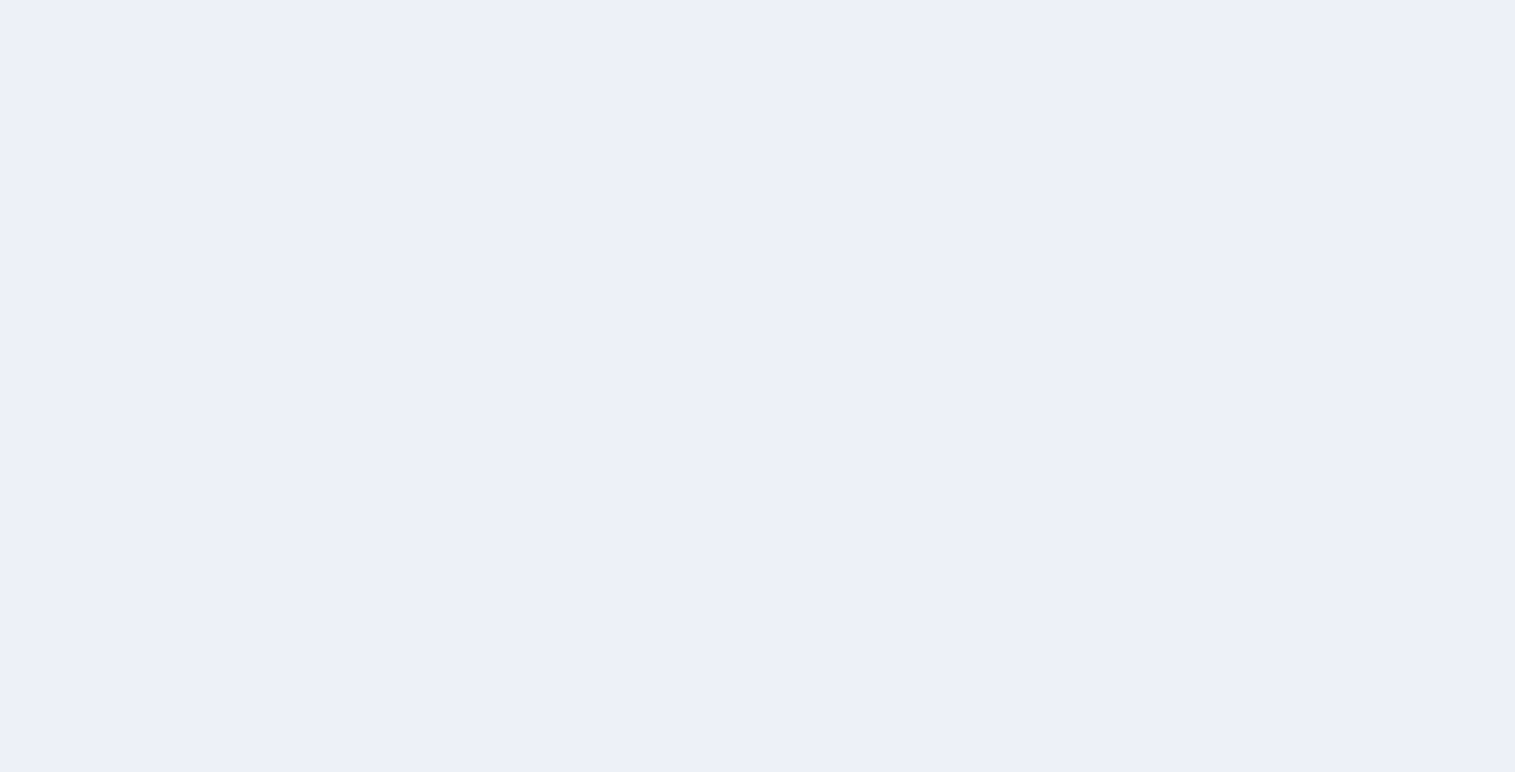 scroll, scrollTop: 0, scrollLeft: 0, axis: both 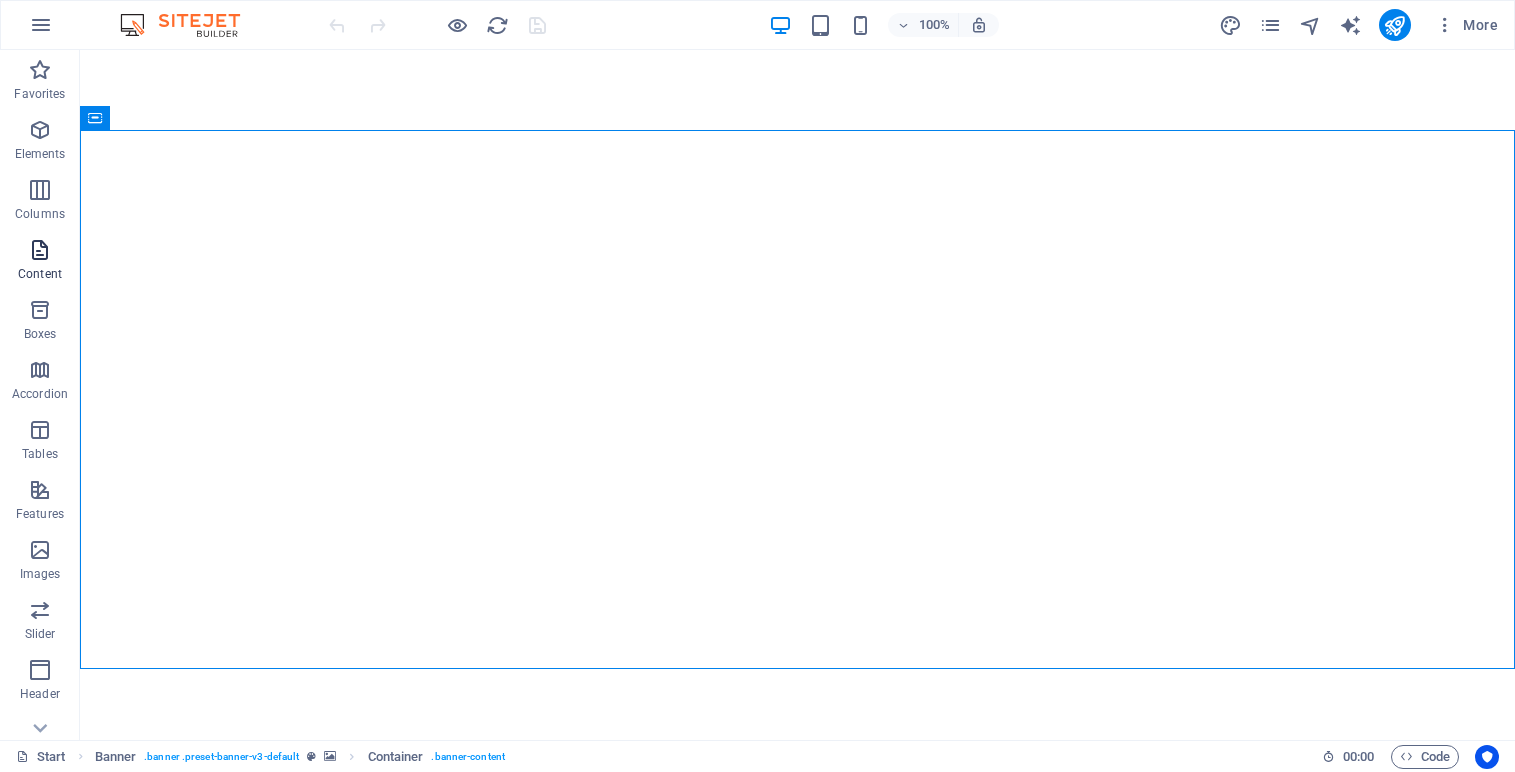 click at bounding box center [40, 250] 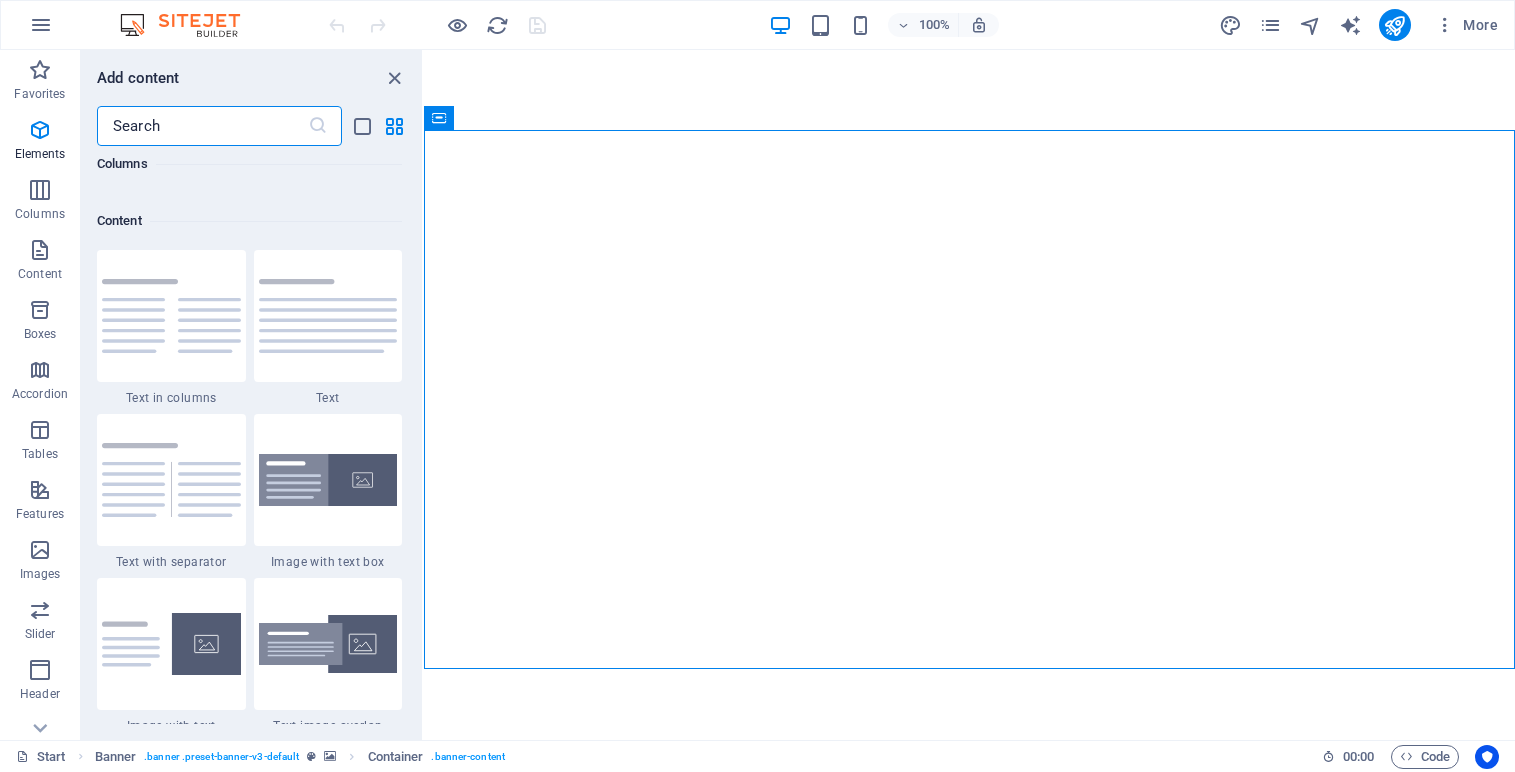 scroll, scrollTop: 3499, scrollLeft: 0, axis: vertical 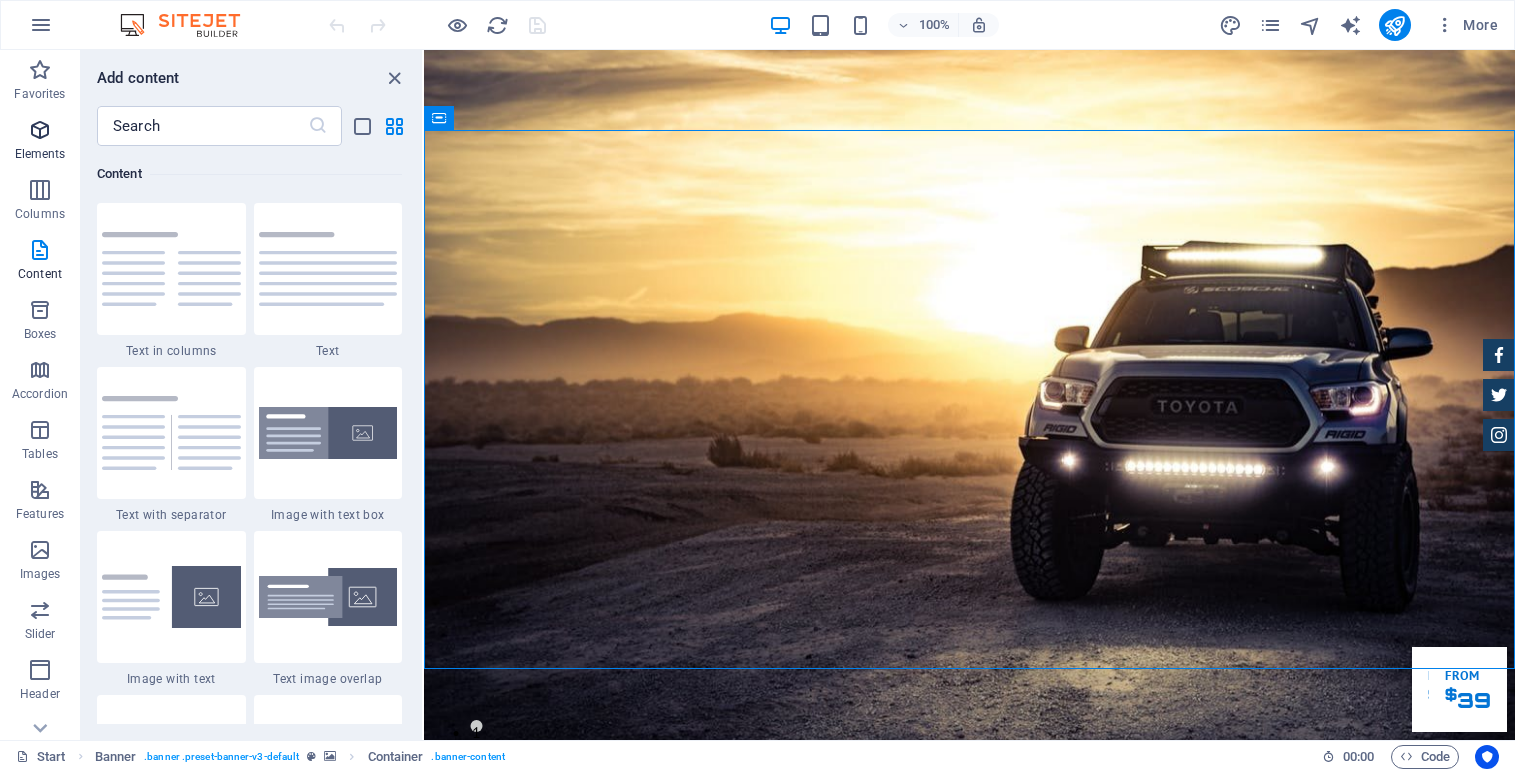 click at bounding box center [40, 130] 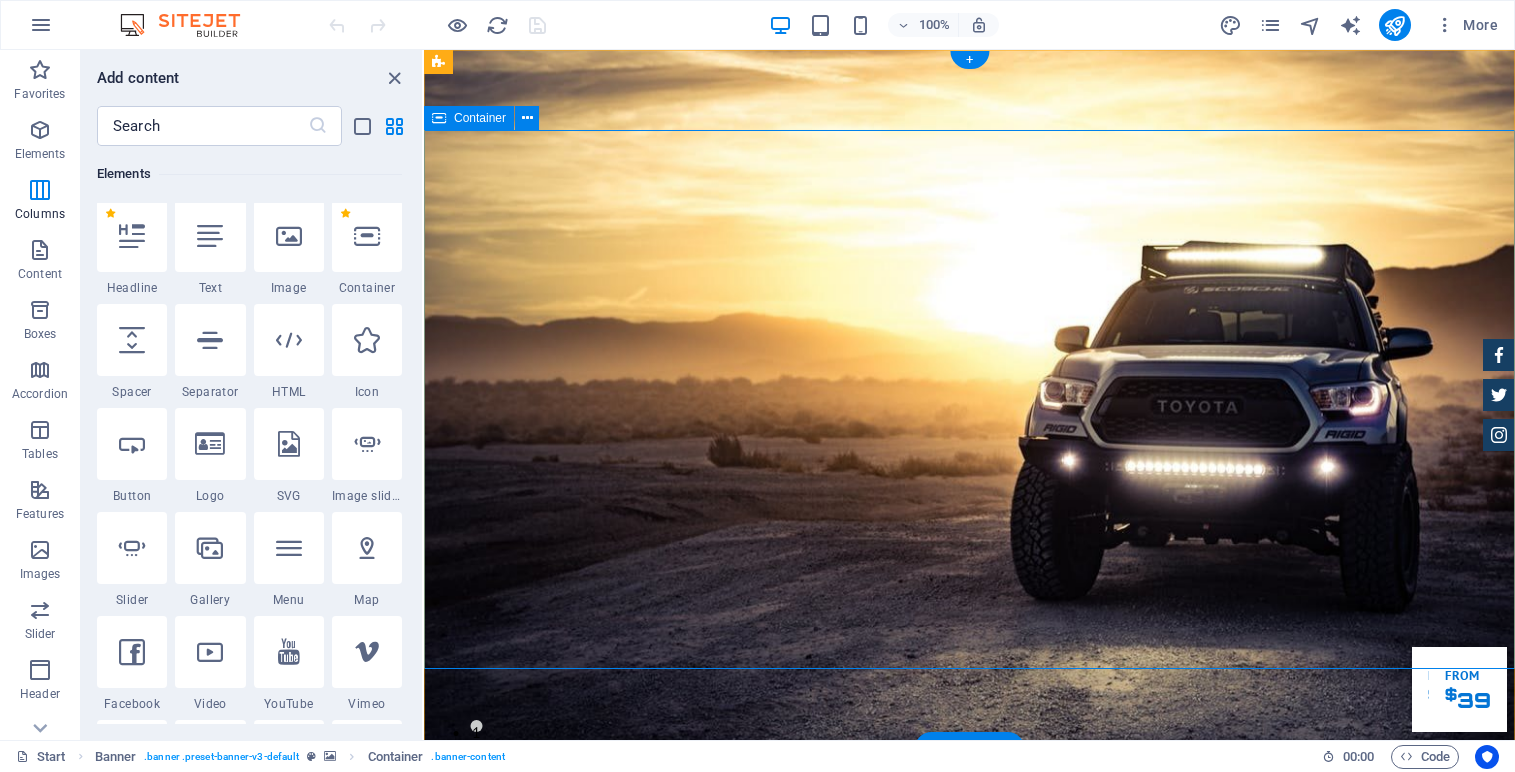 scroll, scrollTop: 213, scrollLeft: 0, axis: vertical 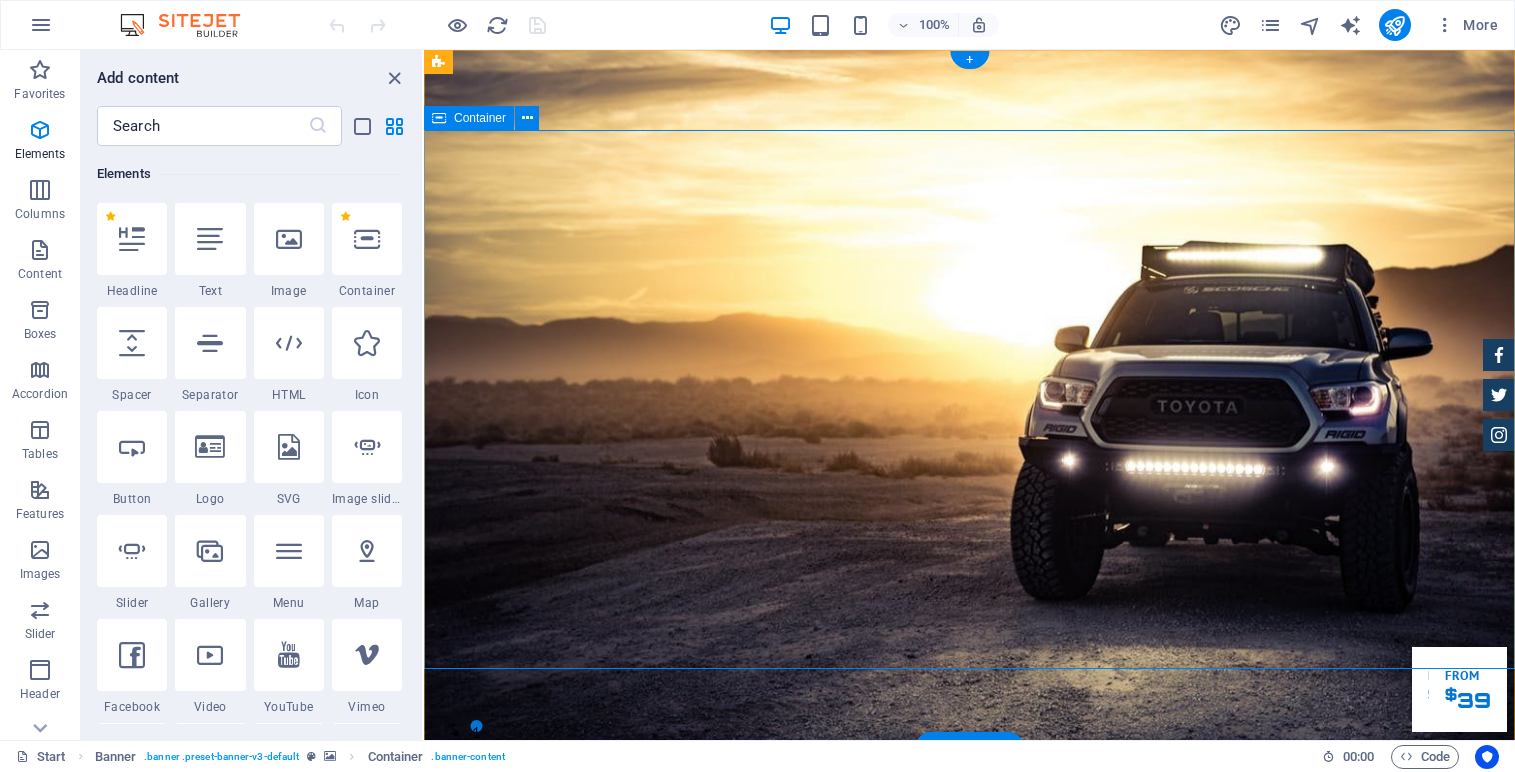 click on "GReat Deals. Great Cars. Lorem ipsum dolor sit amet, consetetur sadipscing elitr, sed diam nonumy eirmod tempor invidunt ut labore et dolore magna aliquyam erat.  Our Inventory   Make an appointment" at bounding box center [969, 1156] 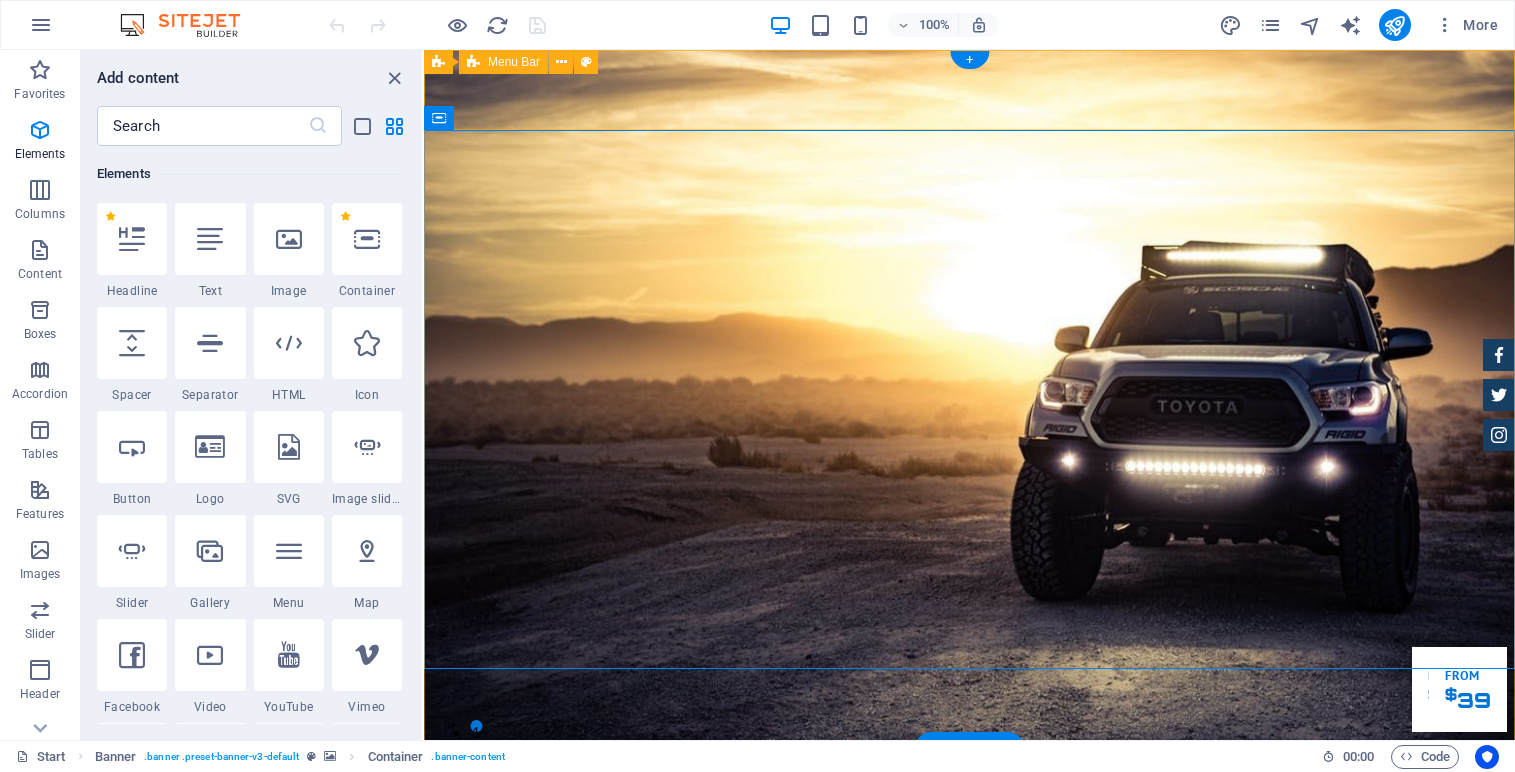 click on "Home About us Services Inventory Feedback Contact" at bounding box center [969, 804] 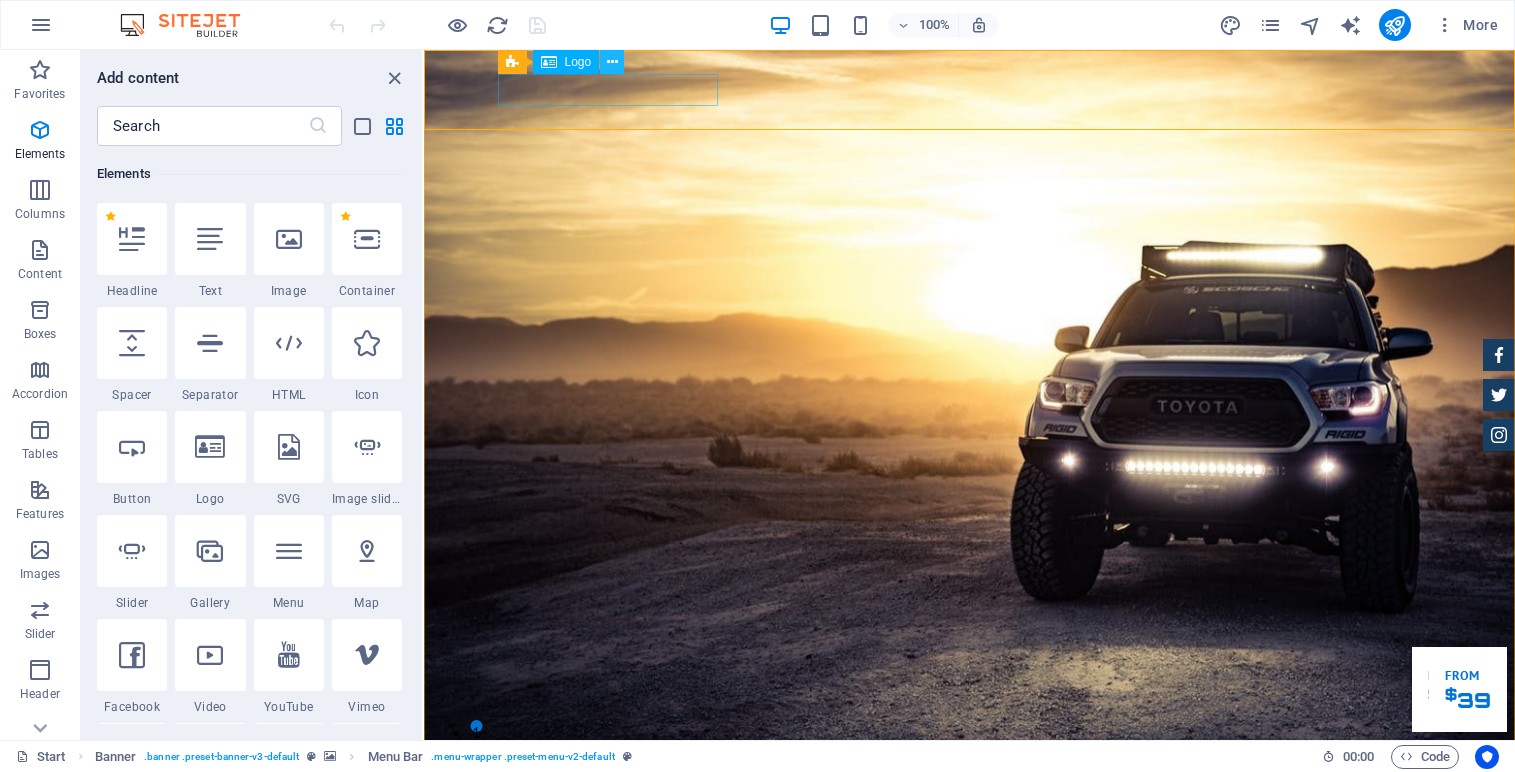 click at bounding box center [612, 62] 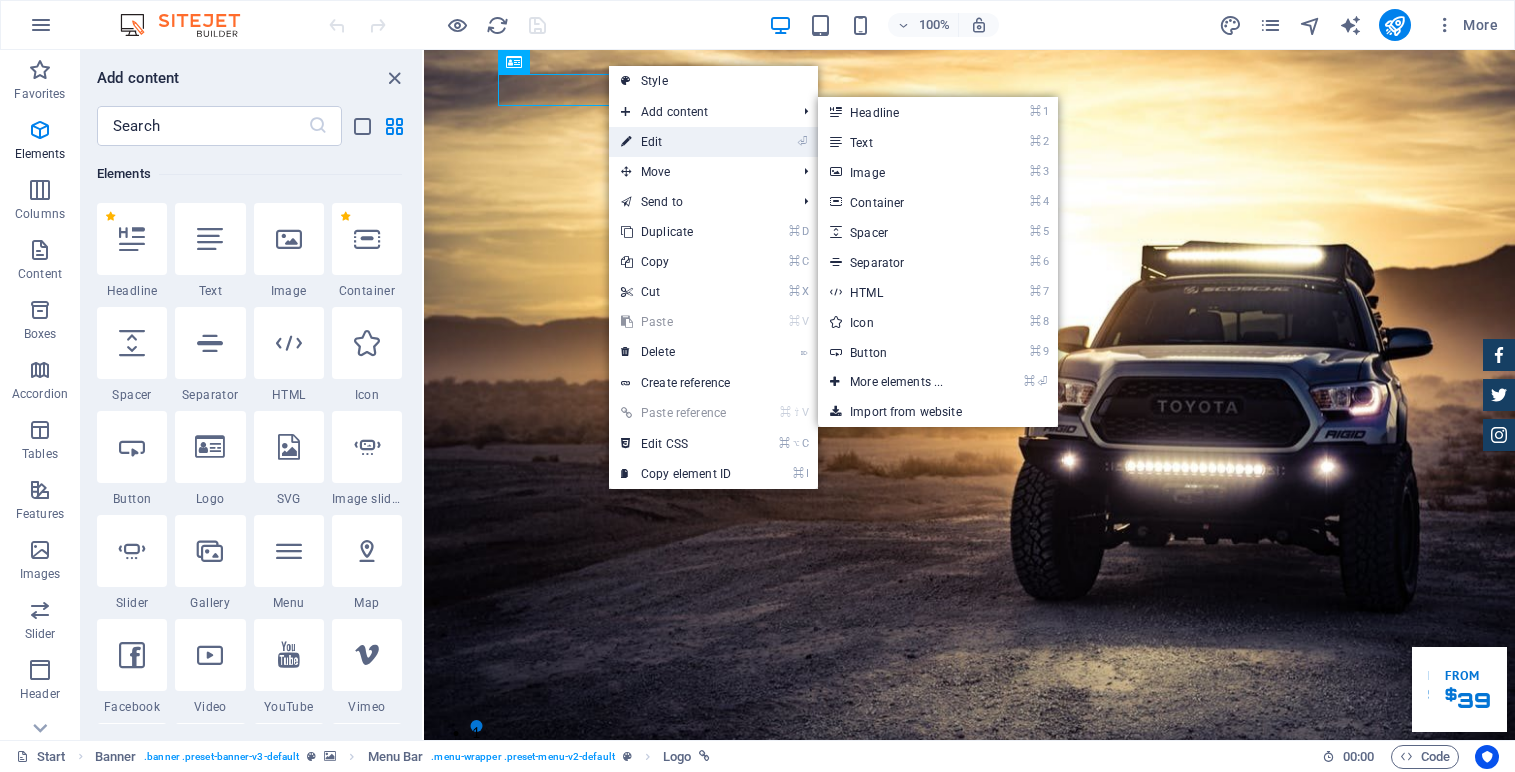 click on "⏎  Edit" at bounding box center [676, 142] 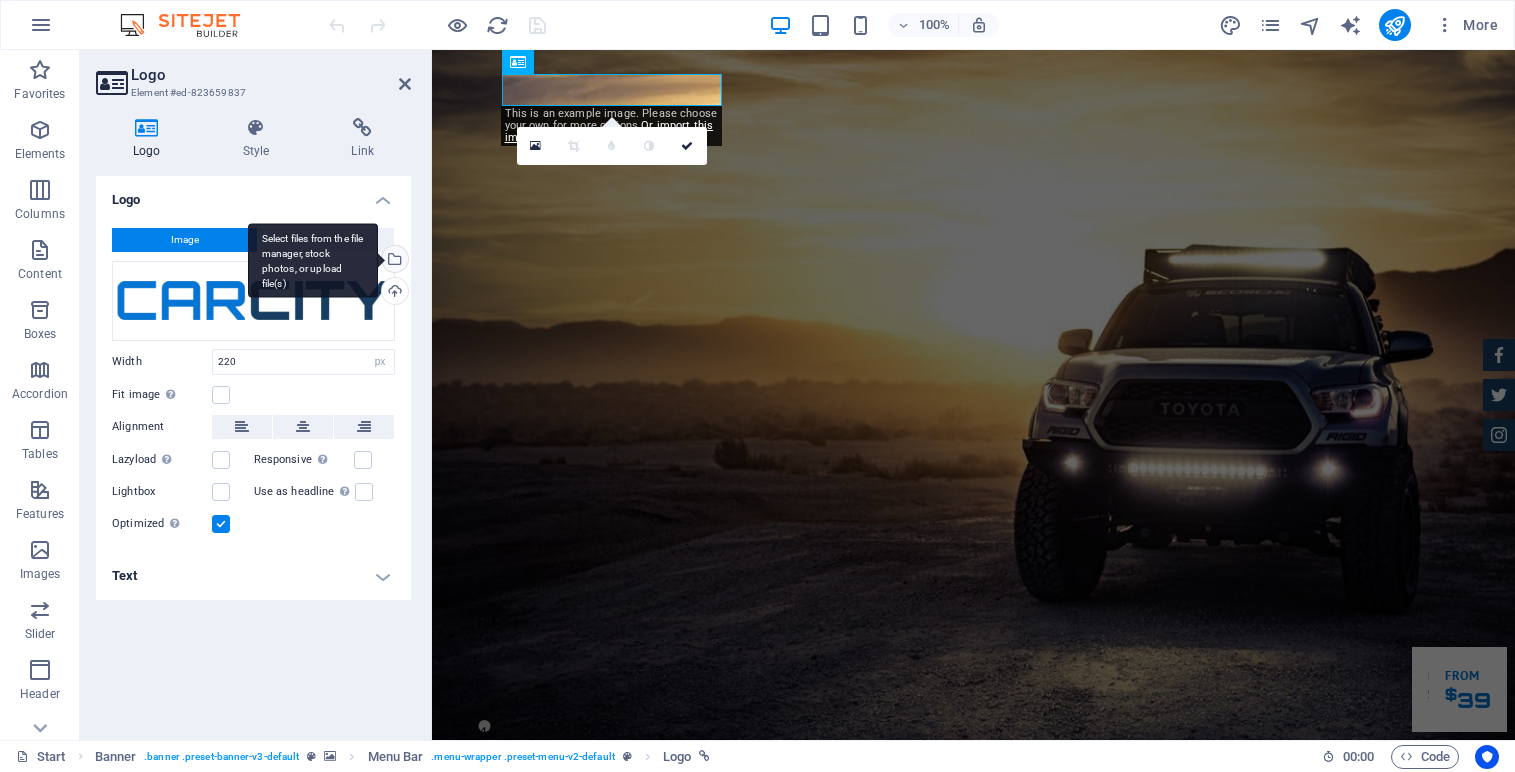 click on "Select files from the file manager, stock photos, or upload file(s)" at bounding box center (313, 260) 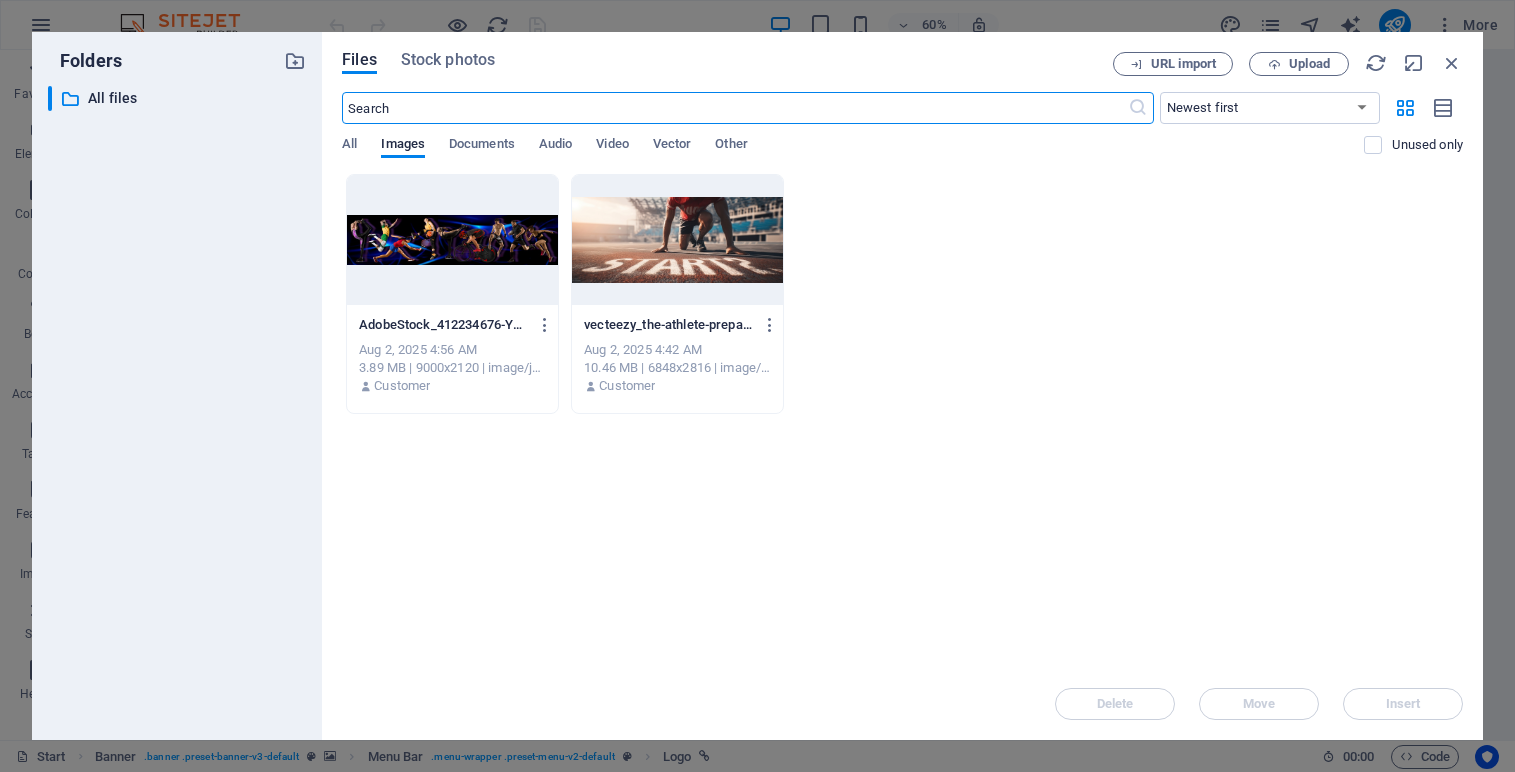 click at bounding box center (734, 108) 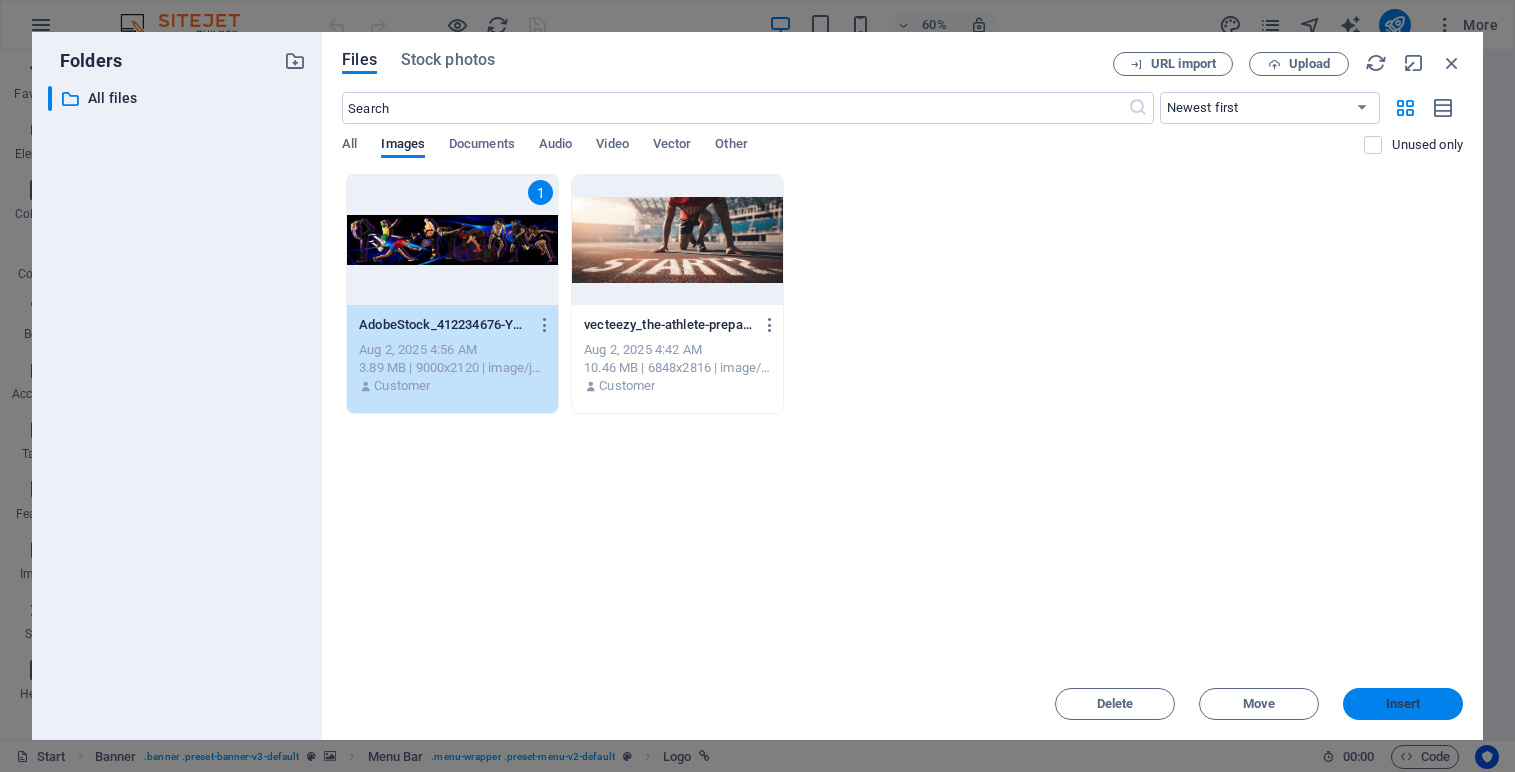 click on "Insert" at bounding box center (1403, 704) 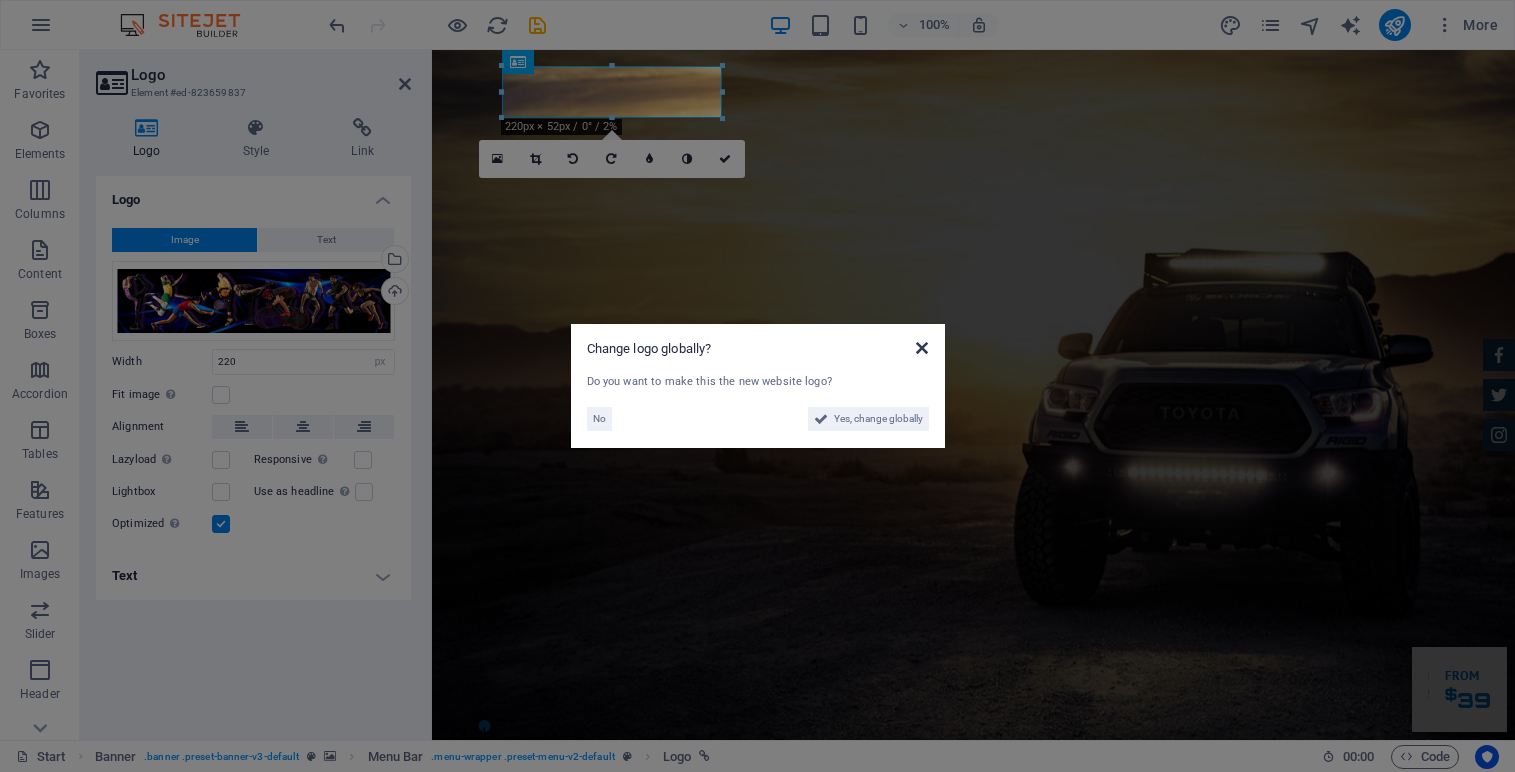 click at bounding box center [922, 348] 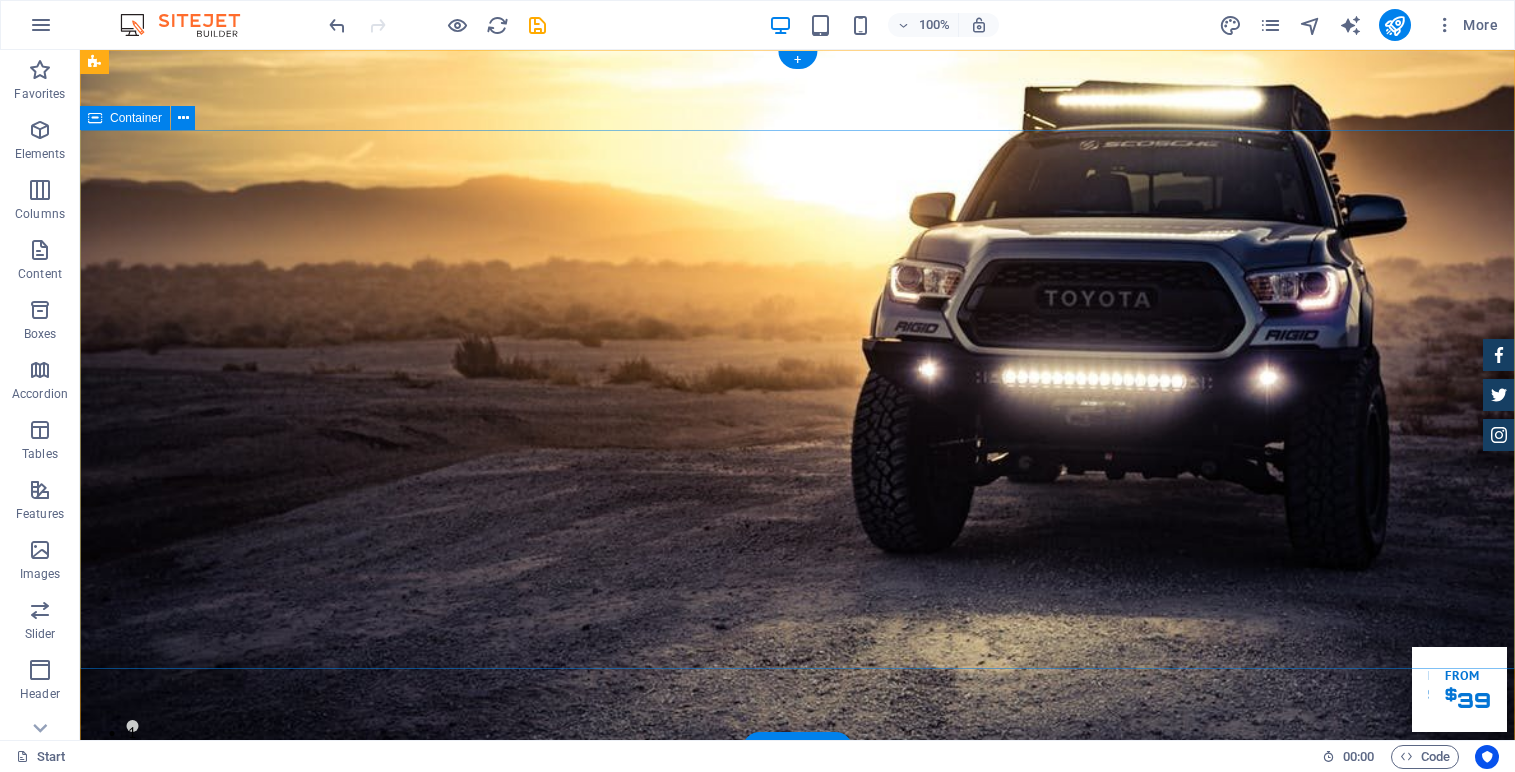 click on "GReat Deals. Great Cars. Lorem ipsum dolor sit amet, consetetur sadipscing elitr, sed diam nonumy eirmod tempor invidunt ut labore et dolore magna aliquyam erat.  Our Inventory   Make an appointment" at bounding box center [797, 1125] 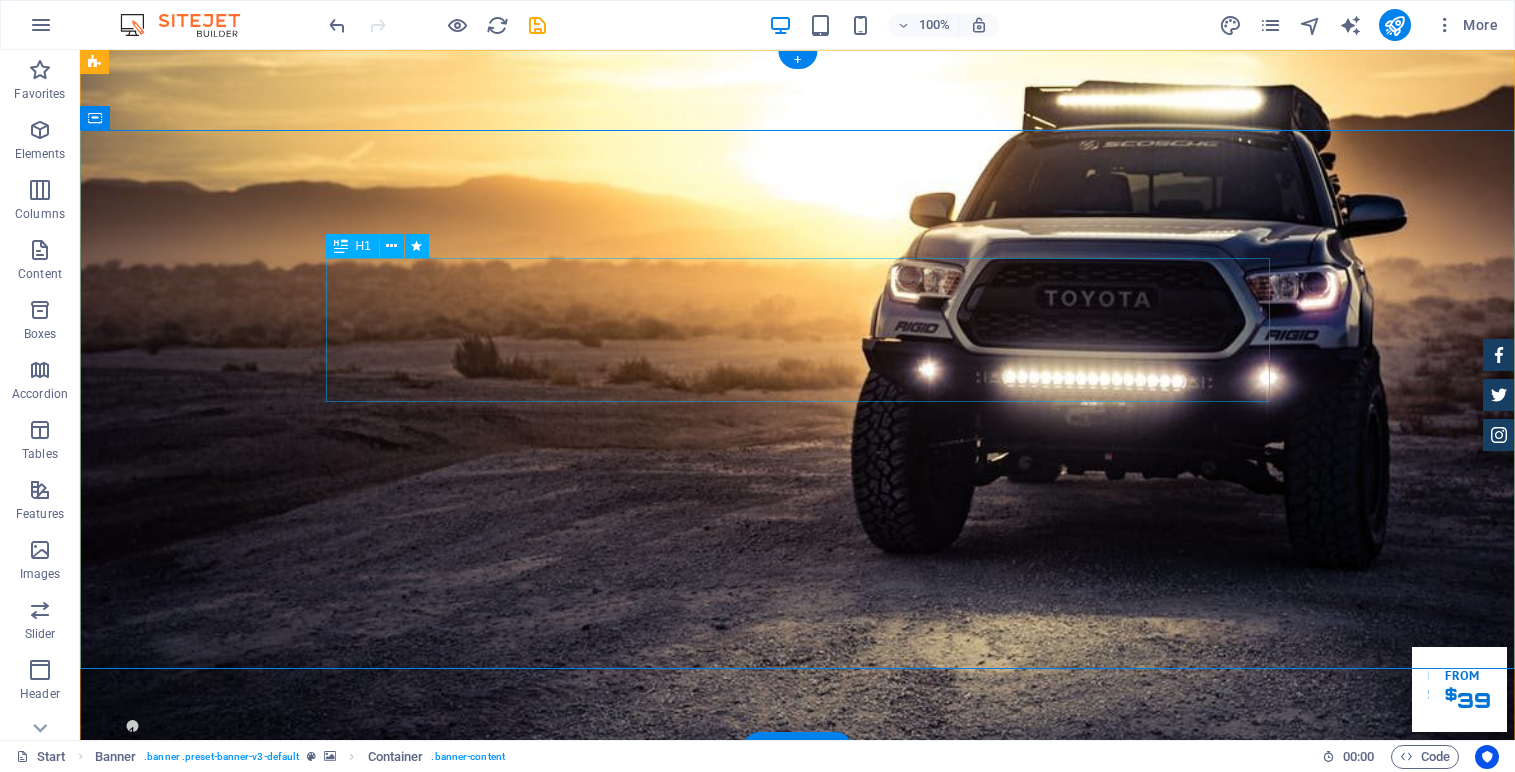 click on "GReat Deals. Great Cars." at bounding box center [798, 1029] 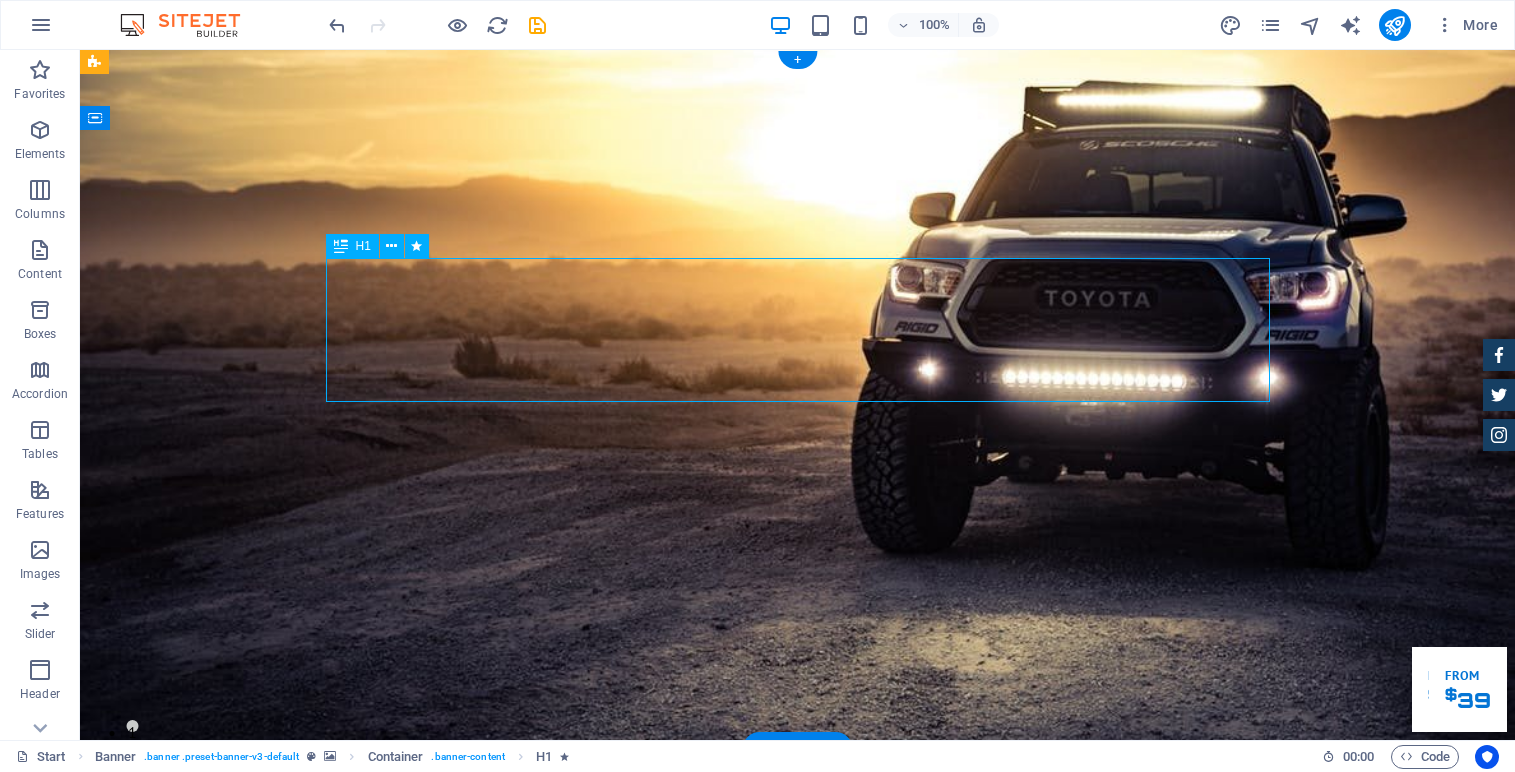 click on "GReat Deals. Great Cars." at bounding box center [798, 1029] 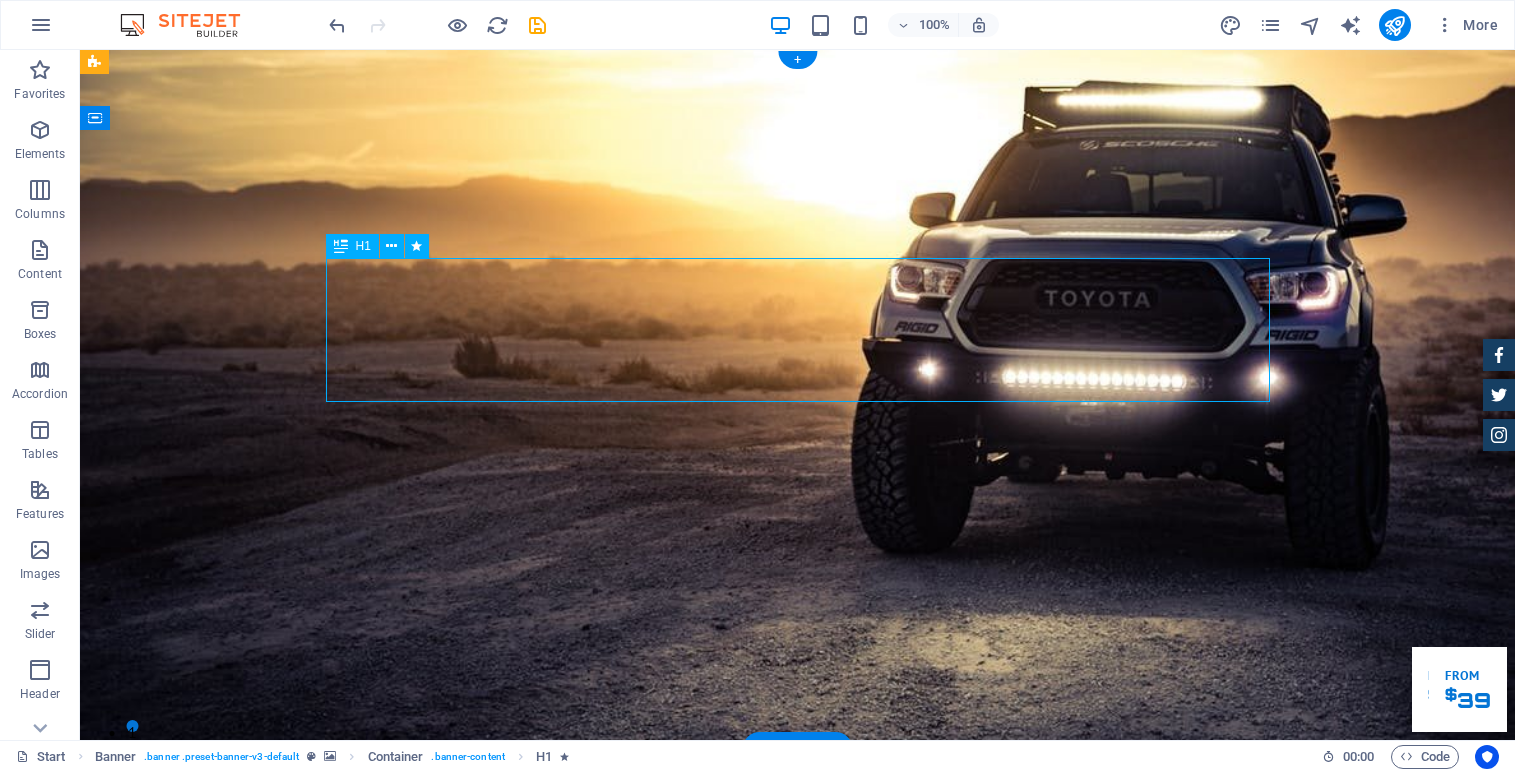click on "GReat Deals. Great Cars." at bounding box center [798, 1029] 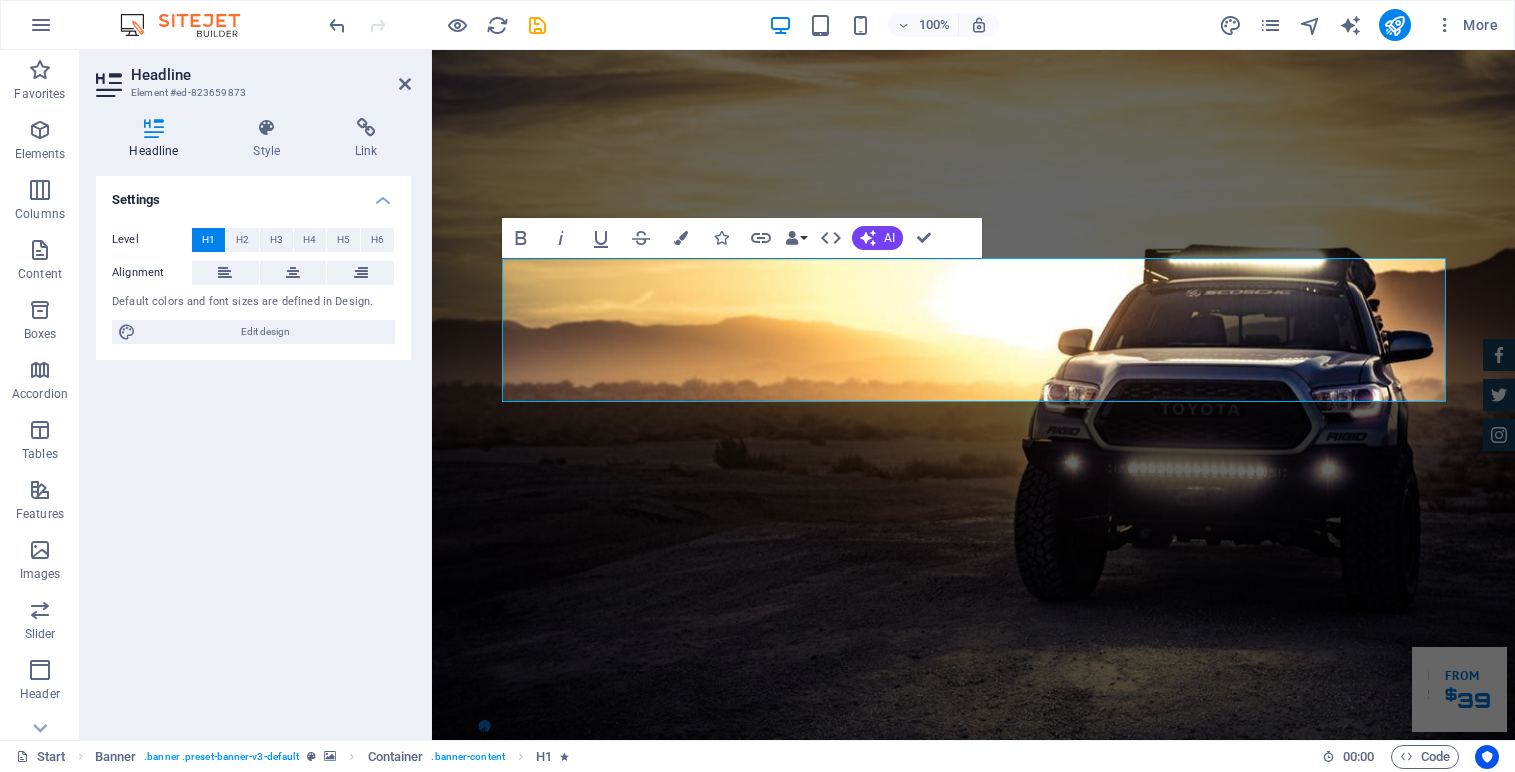 type 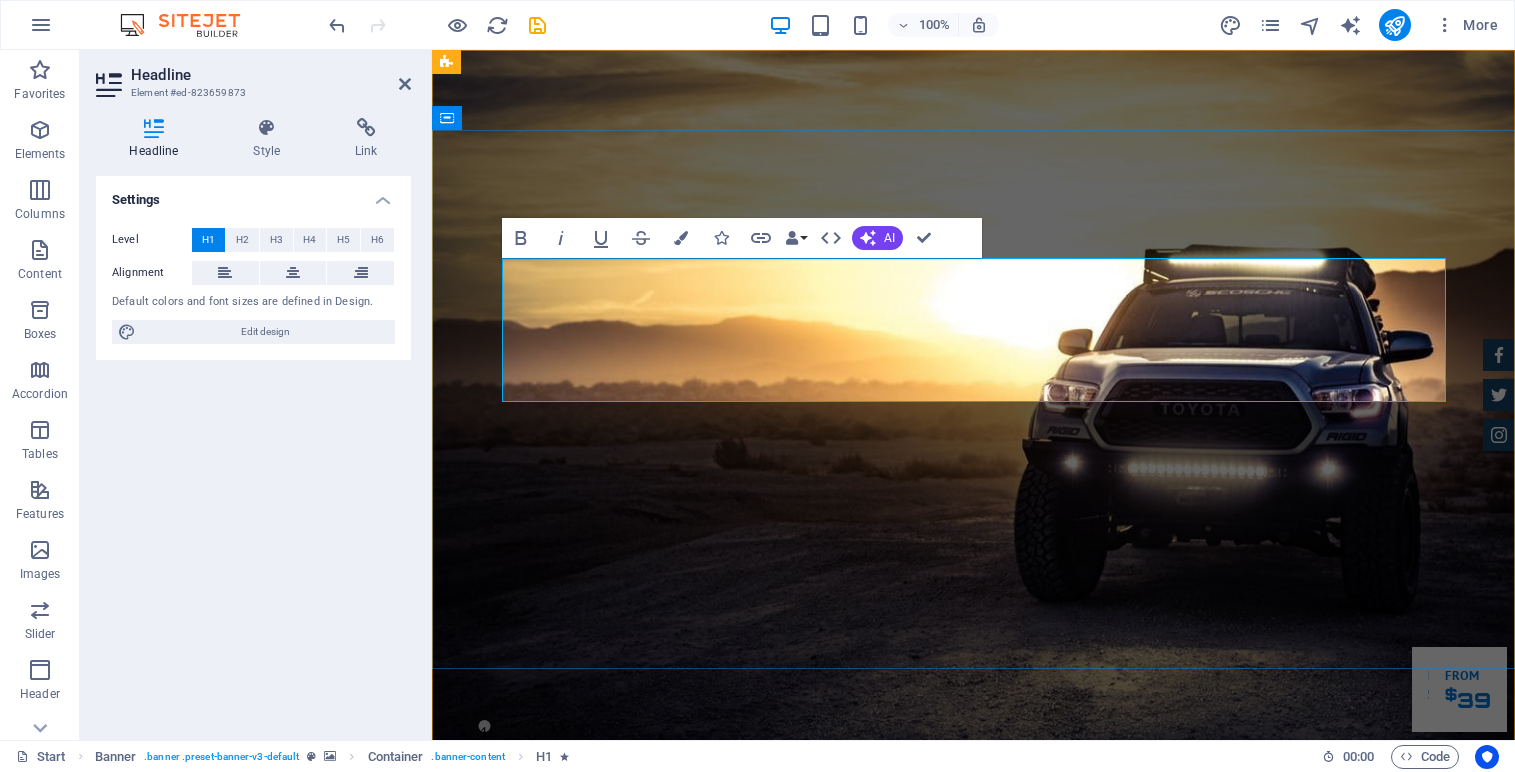 click on "GLOBAL LEARNINGHUB" at bounding box center (829, 1064) 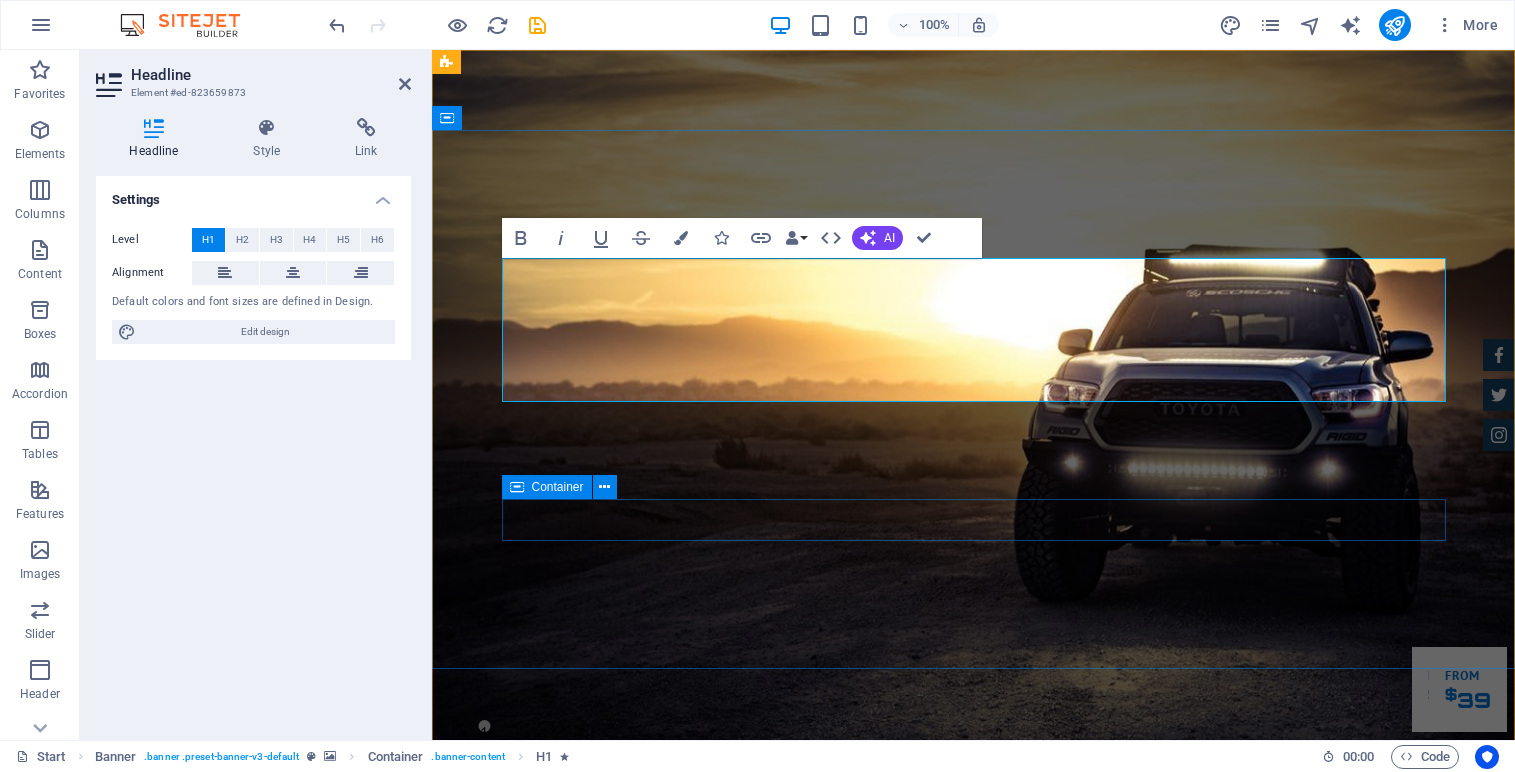 click on "Our Inventory   Make an appointment" at bounding box center (974, 1246) 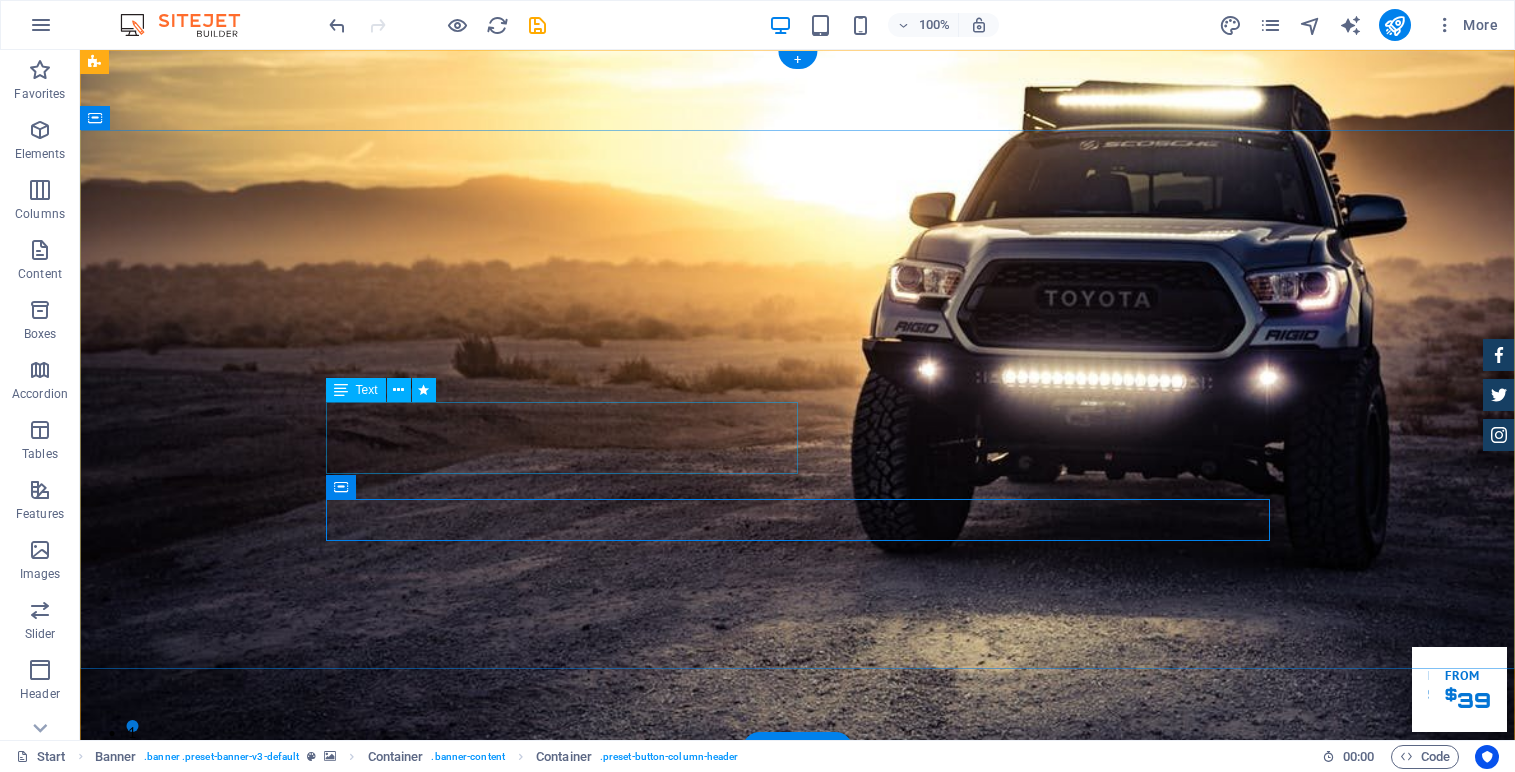 click on "Lorem ipsum dolor sit amet, consetetur sadipscing elitr, sed diam nonumy eirmod tempor invidunt ut labore et dolore magna aliquyam erat." at bounding box center (798, 1137) 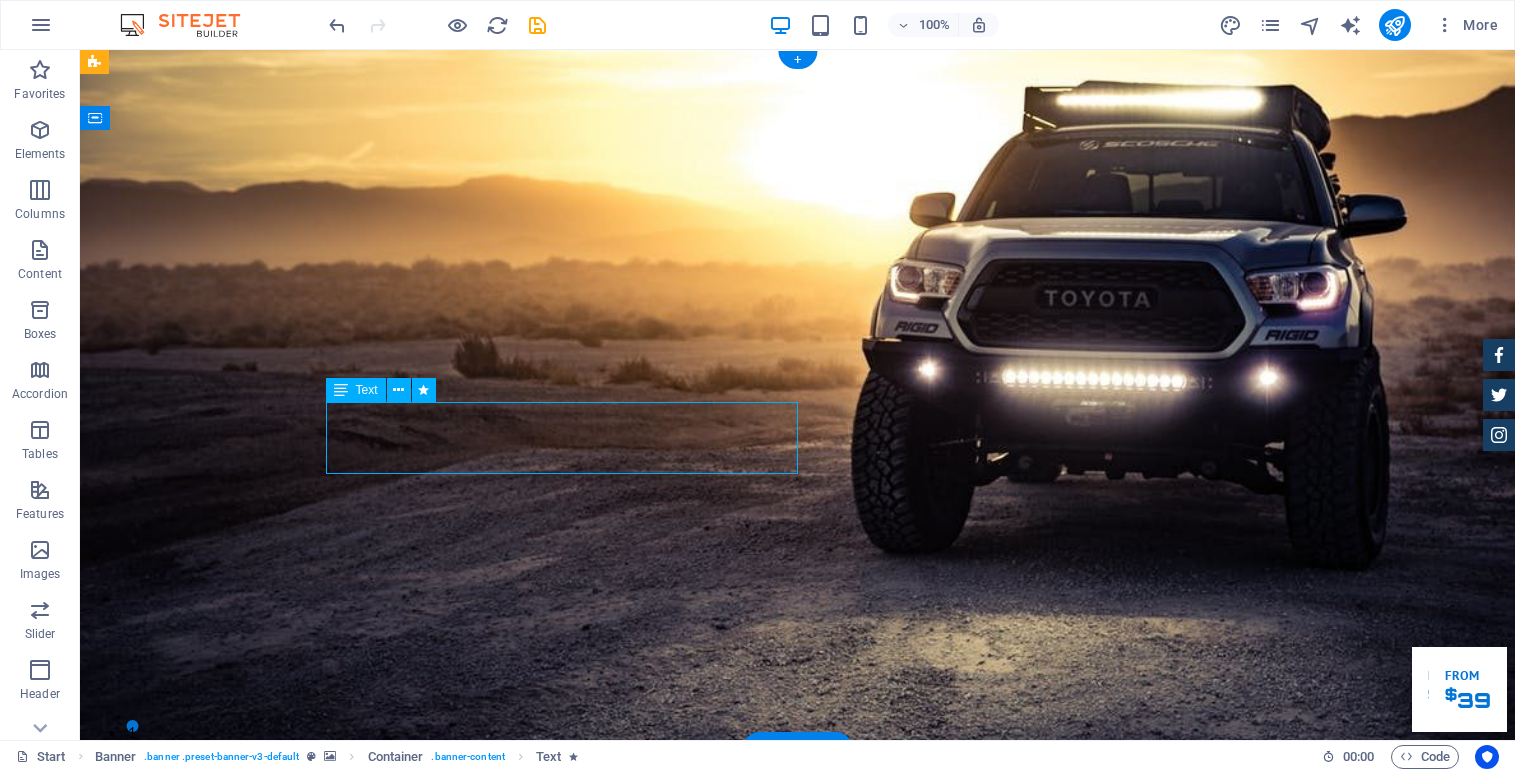 click on "Lorem ipsum dolor sit amet, consetetur sadipscing elitr, sed diam nonumy eirmod tempor invidunt ut labore et dolore magna aliquyam erat." at bounding box center [798, 1137] 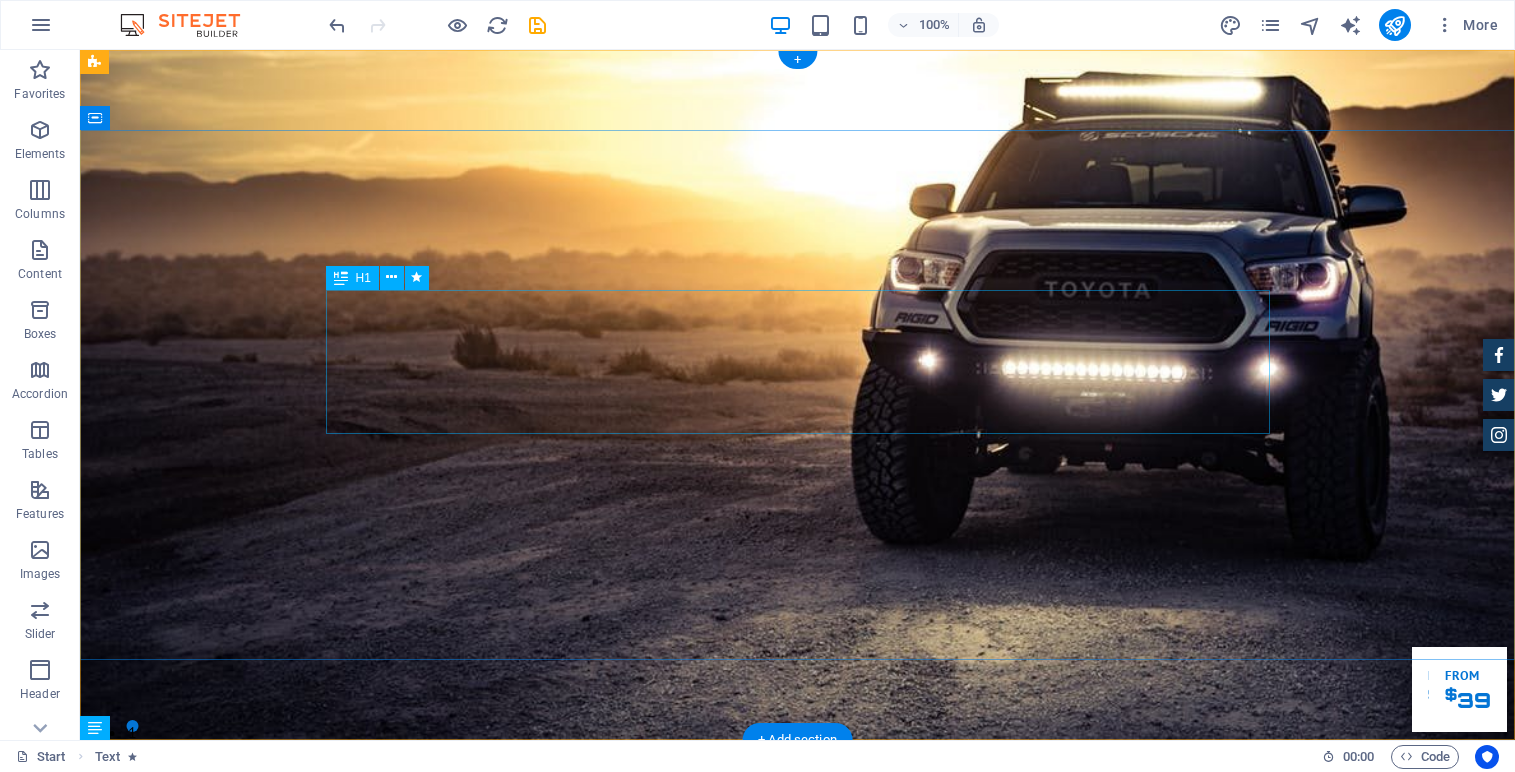 click on "GLOBAL LEARNING HUB" at bounding box center (798, 1020) 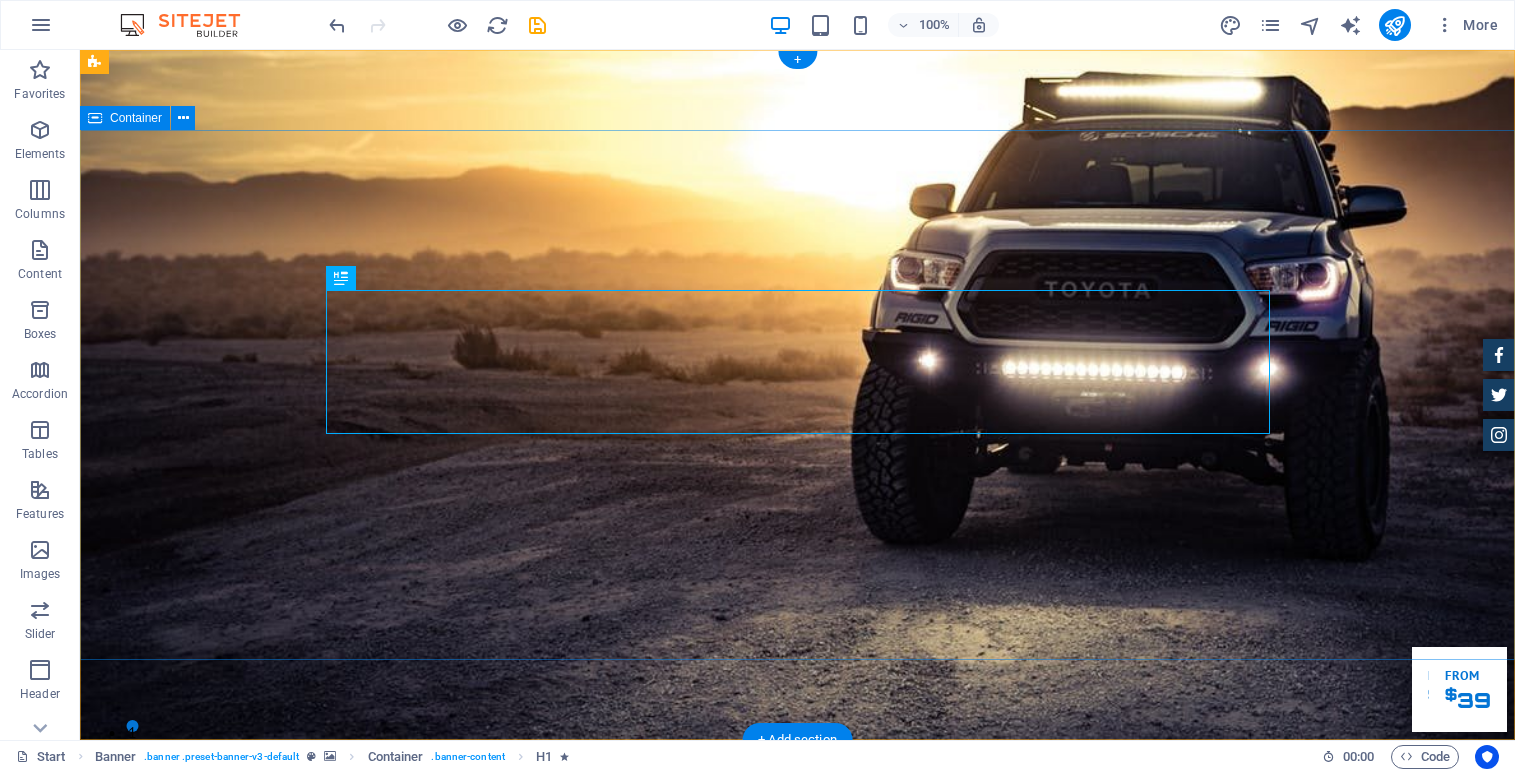click on "GLOBAL LEARNING HUB  Our Inventory   Make an appointment" at bounding box center [797, 1080] 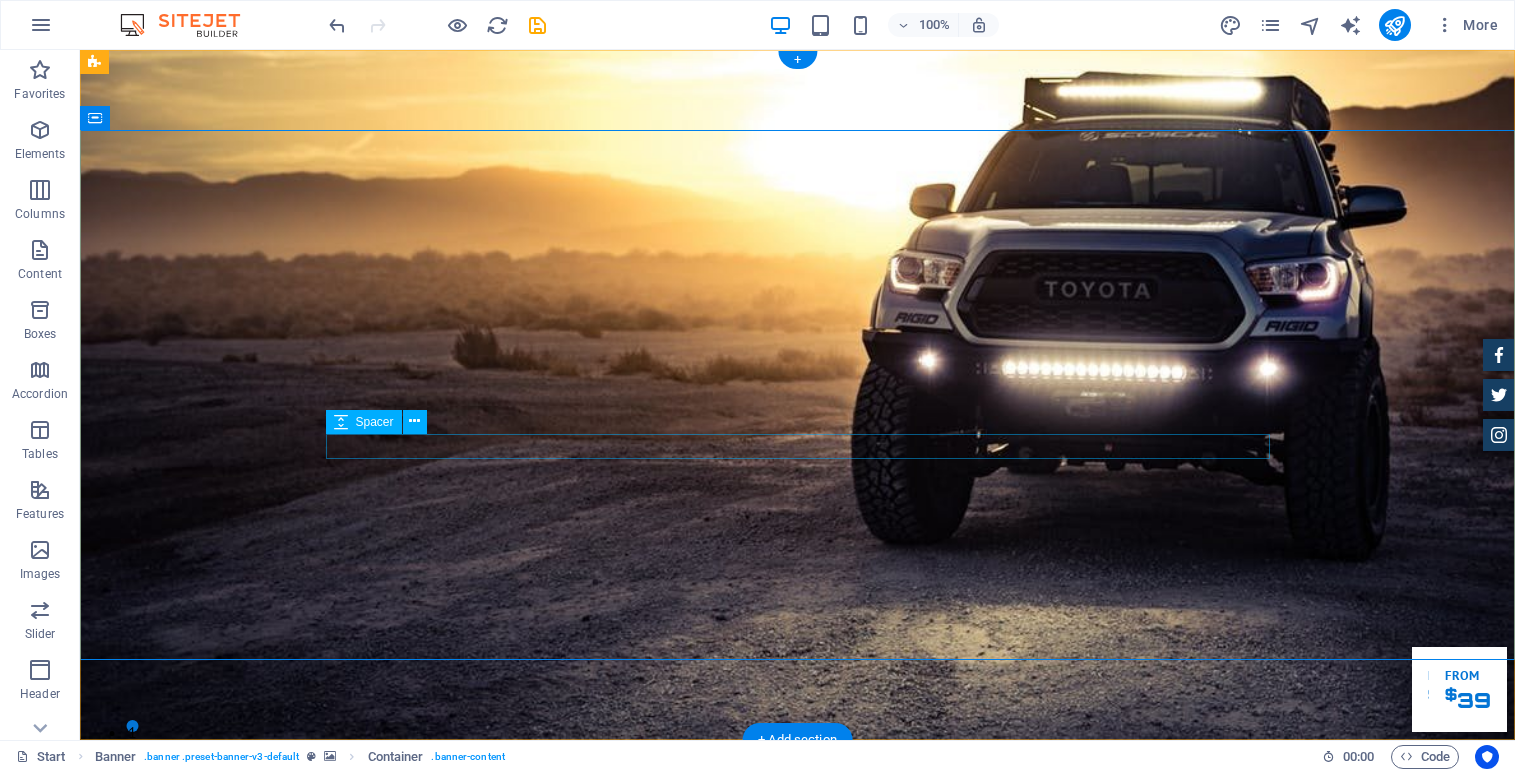click at bounding box center [798, 1104] 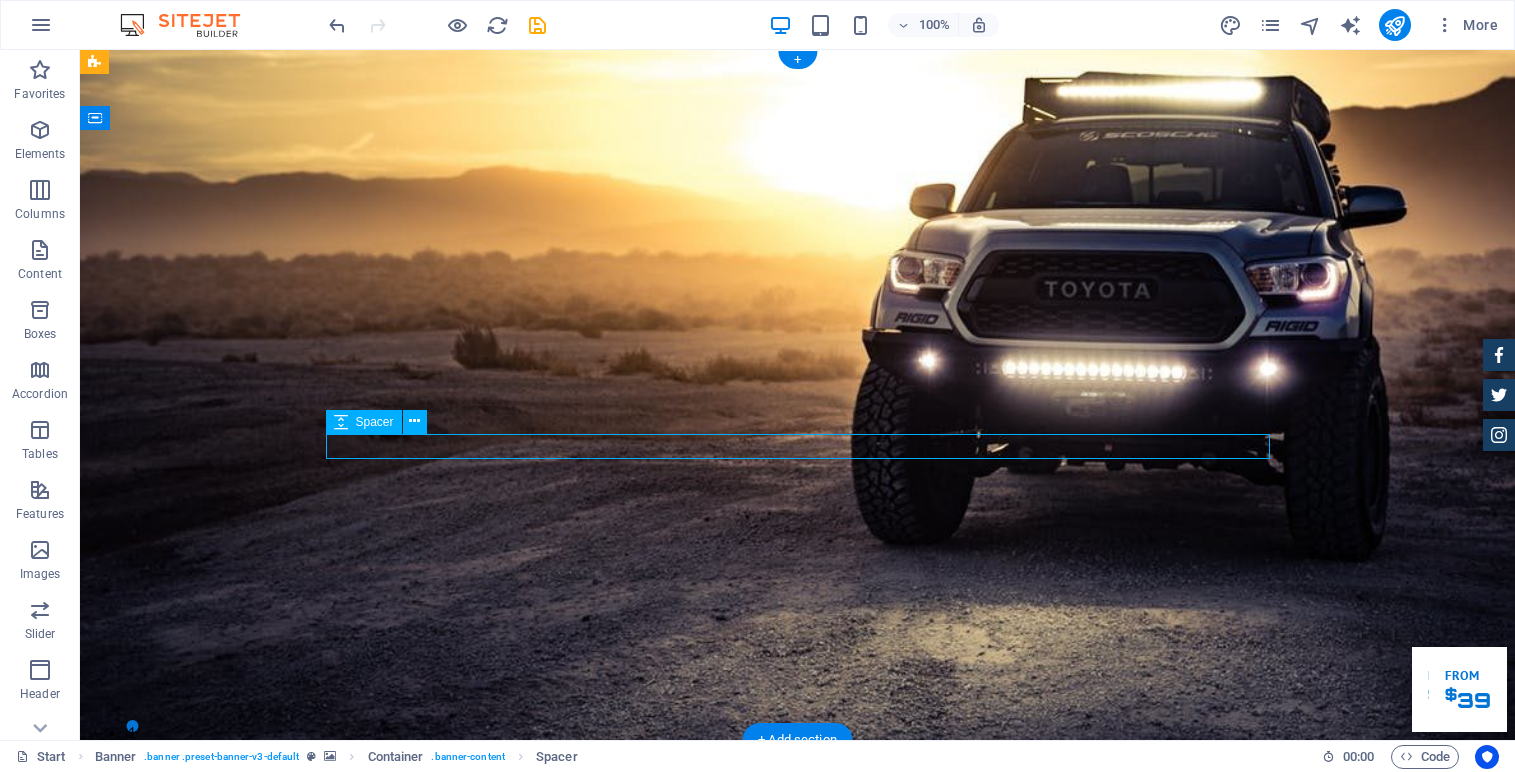 click at bounding box center (798, 1104) 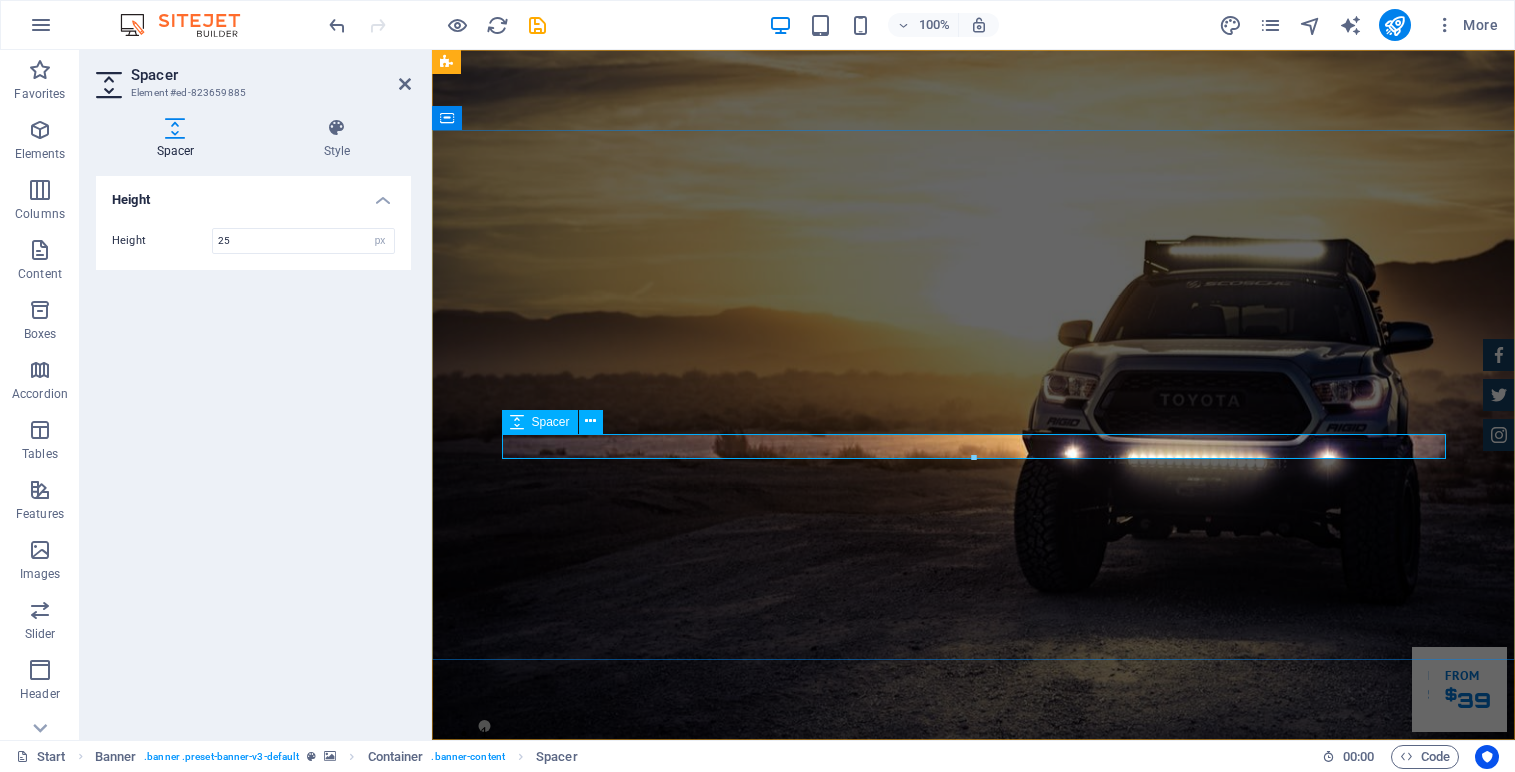 click at bounding box center (974, 1104) 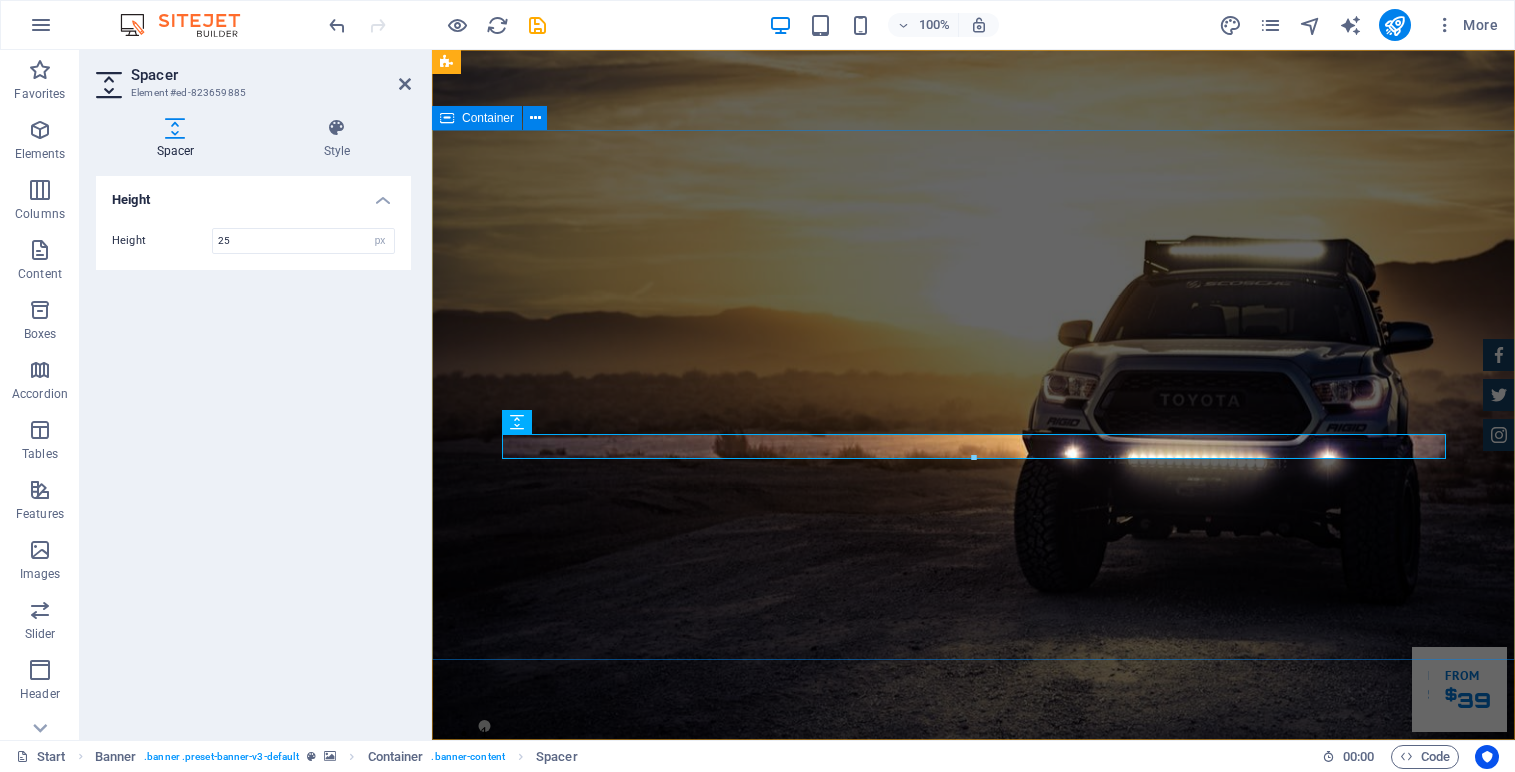 click on "GLOBAL LEARNING HUB  Our Inventory   Make an appointment" at bounding box center [973, 1080] 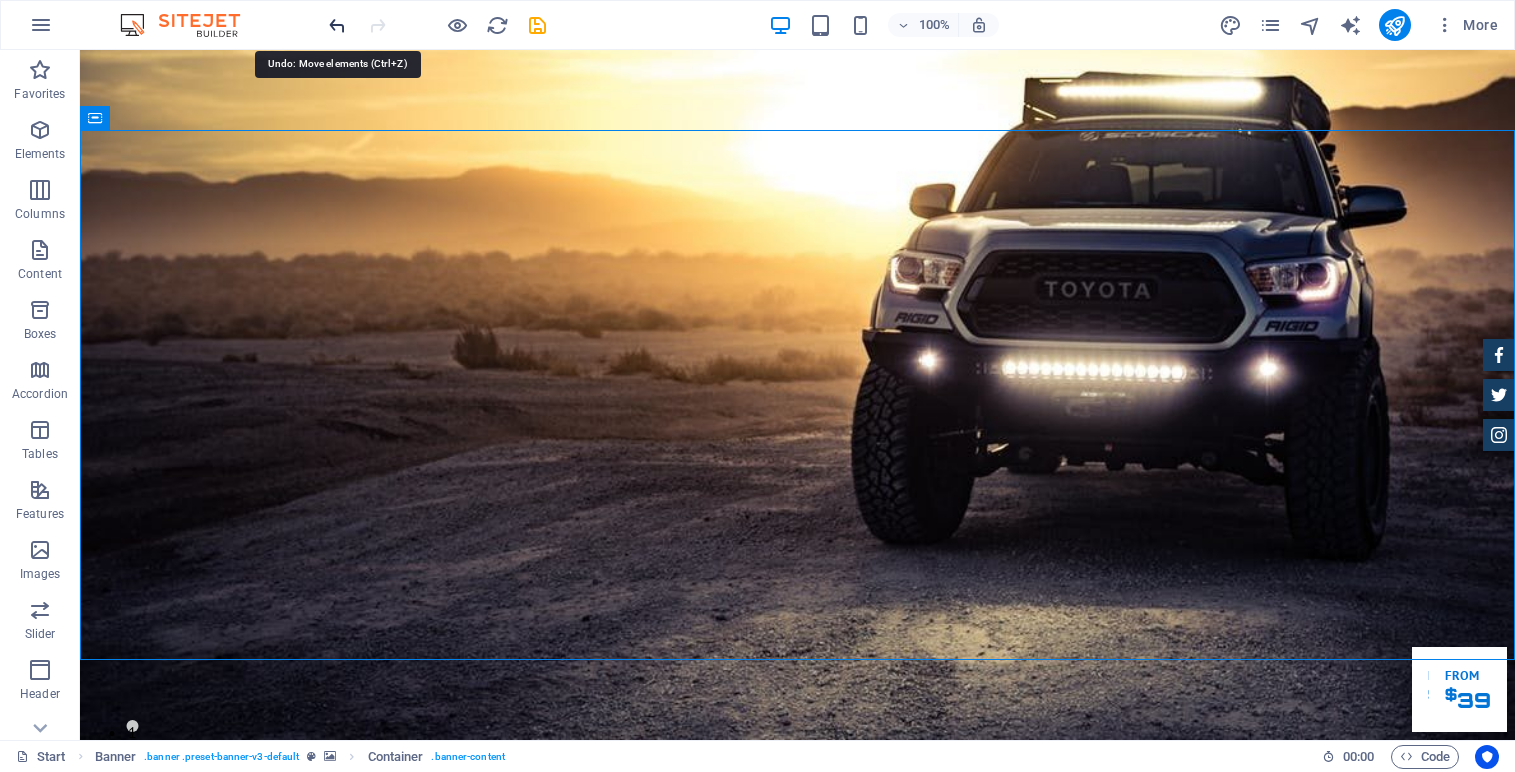 click at bounding box center (337, 25) 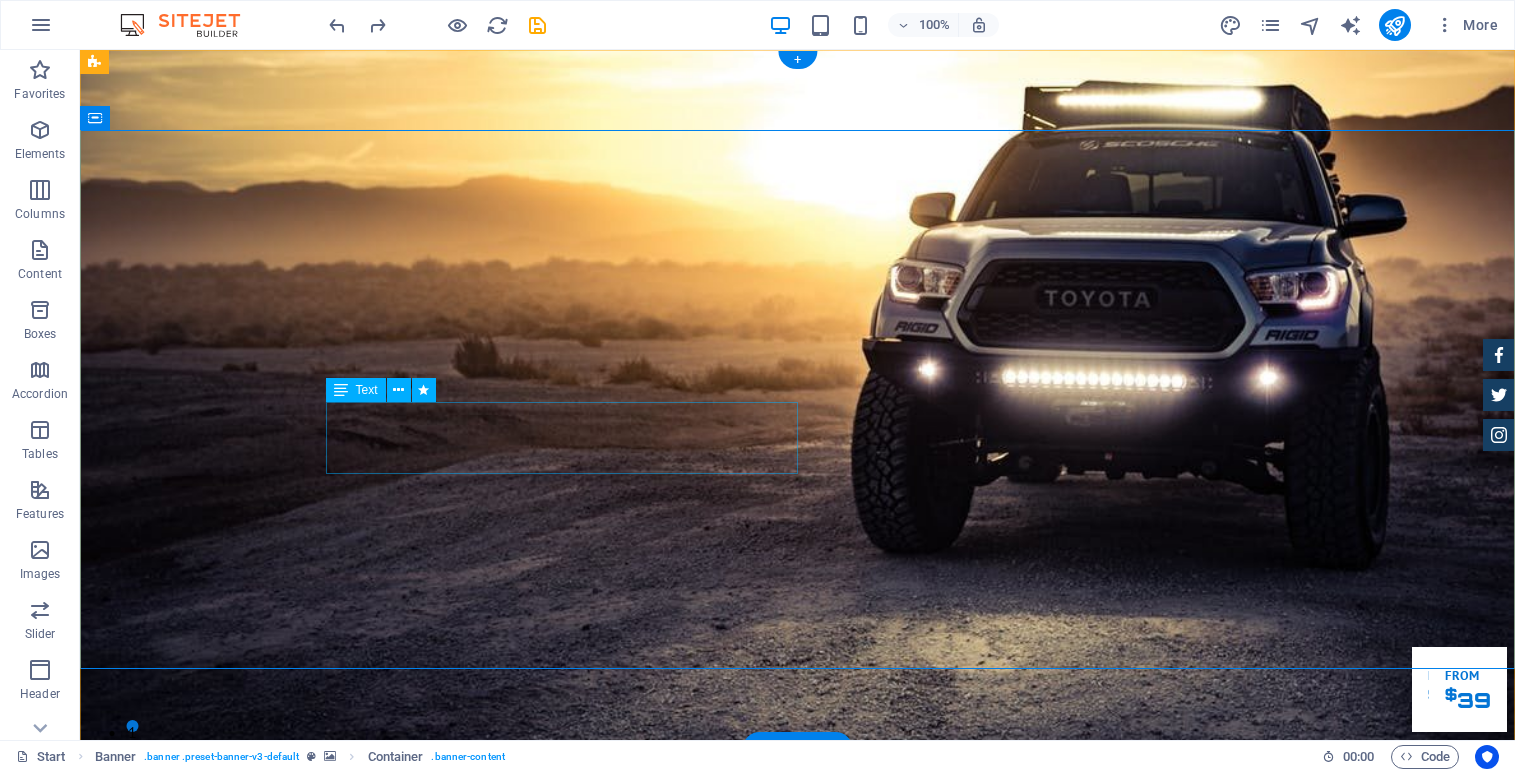 click on "Lorem ipsum dolor sit amet, consetetur sadipscing elitr, sed diam nonumy eirmod tempor invidunt ut labore et dolore magna aliquyam erat." at bounding box center [798, 1137] 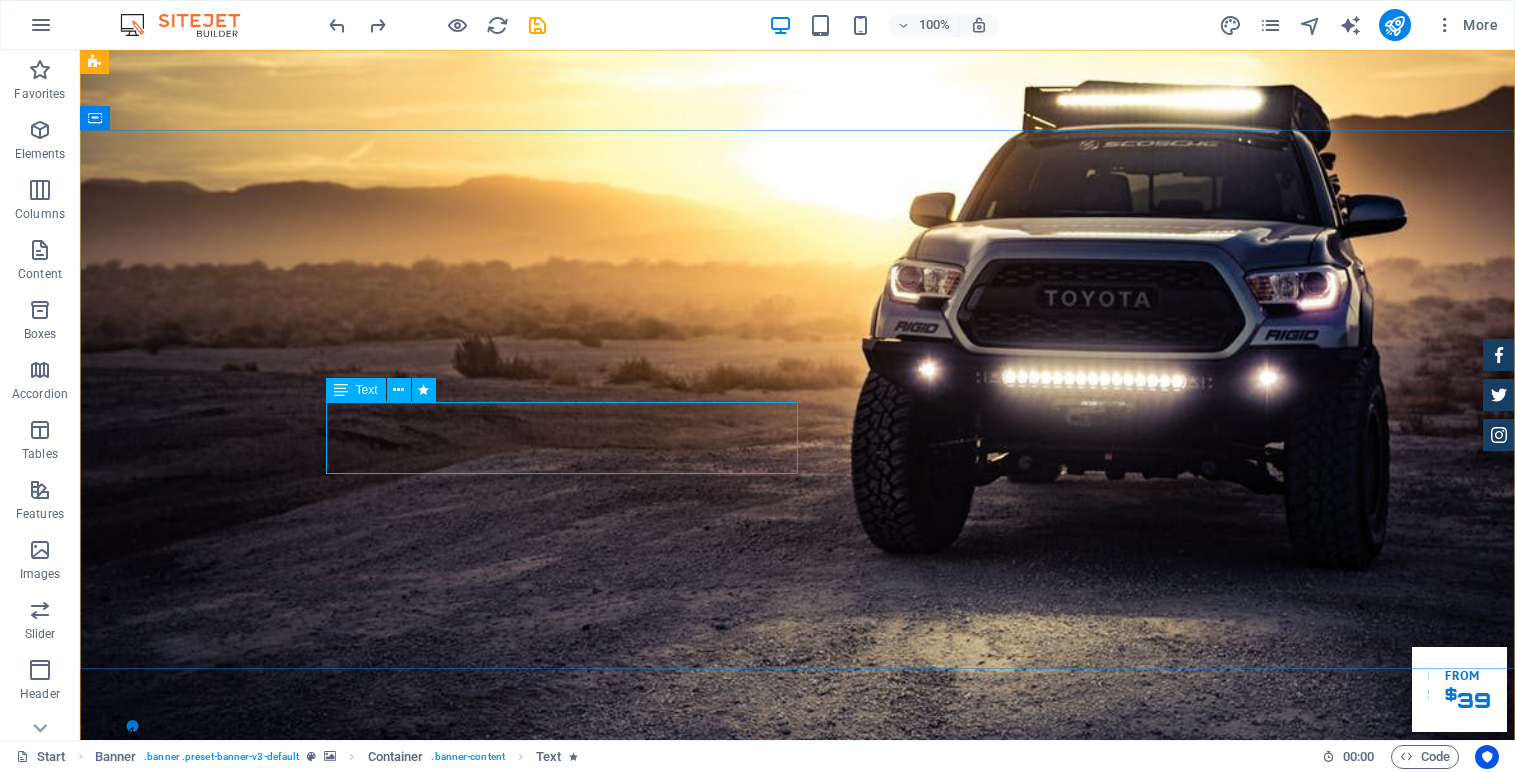 click on "Text" at bounding box center (356, 390) 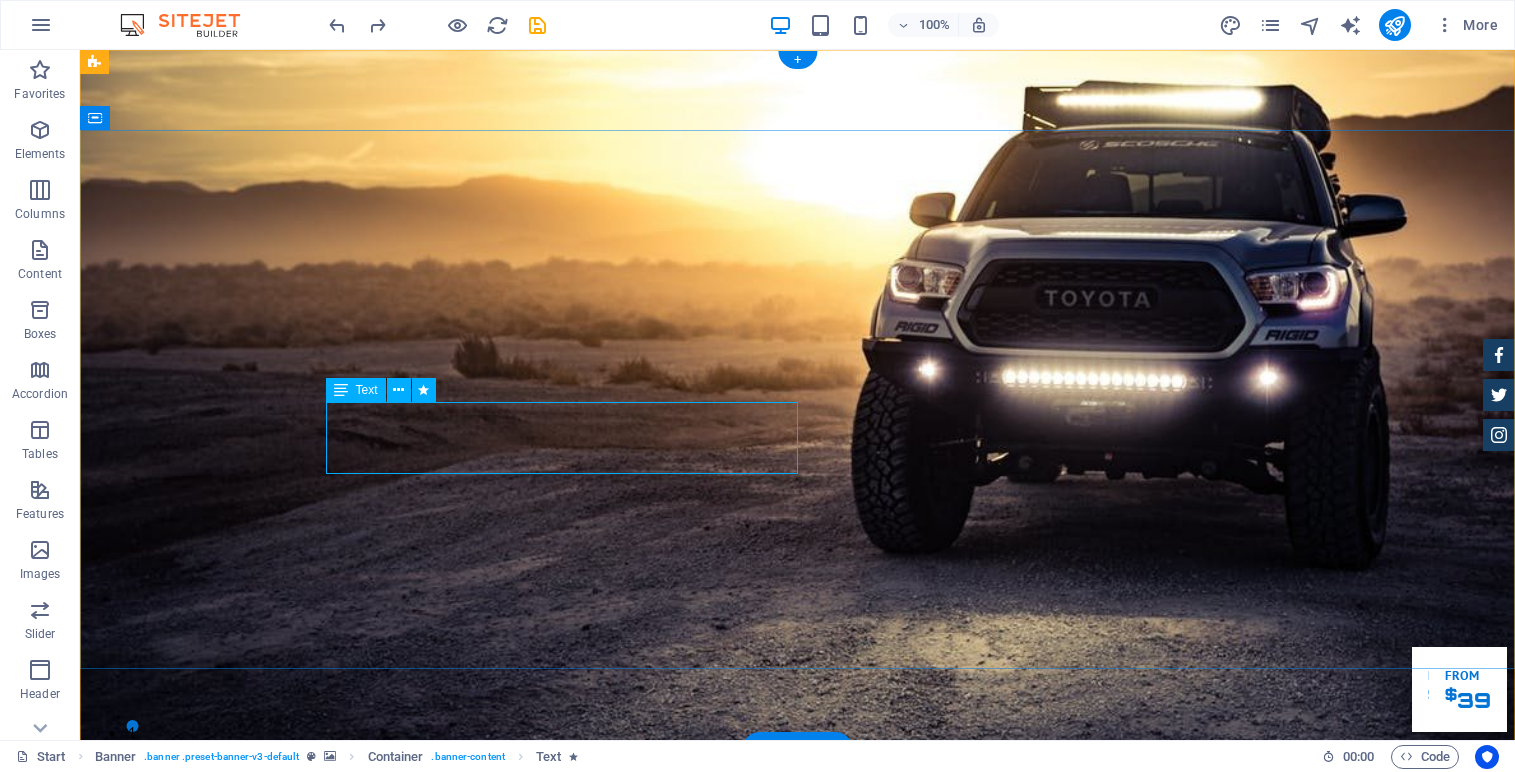click on "Lorem ipsum dolor sit amet, consetetur sadipscing elitr, sed diam nonumy eirmod tempor invidunt ut labore et dolore magna aliquyam erat." at bounding box center (798, 1137) 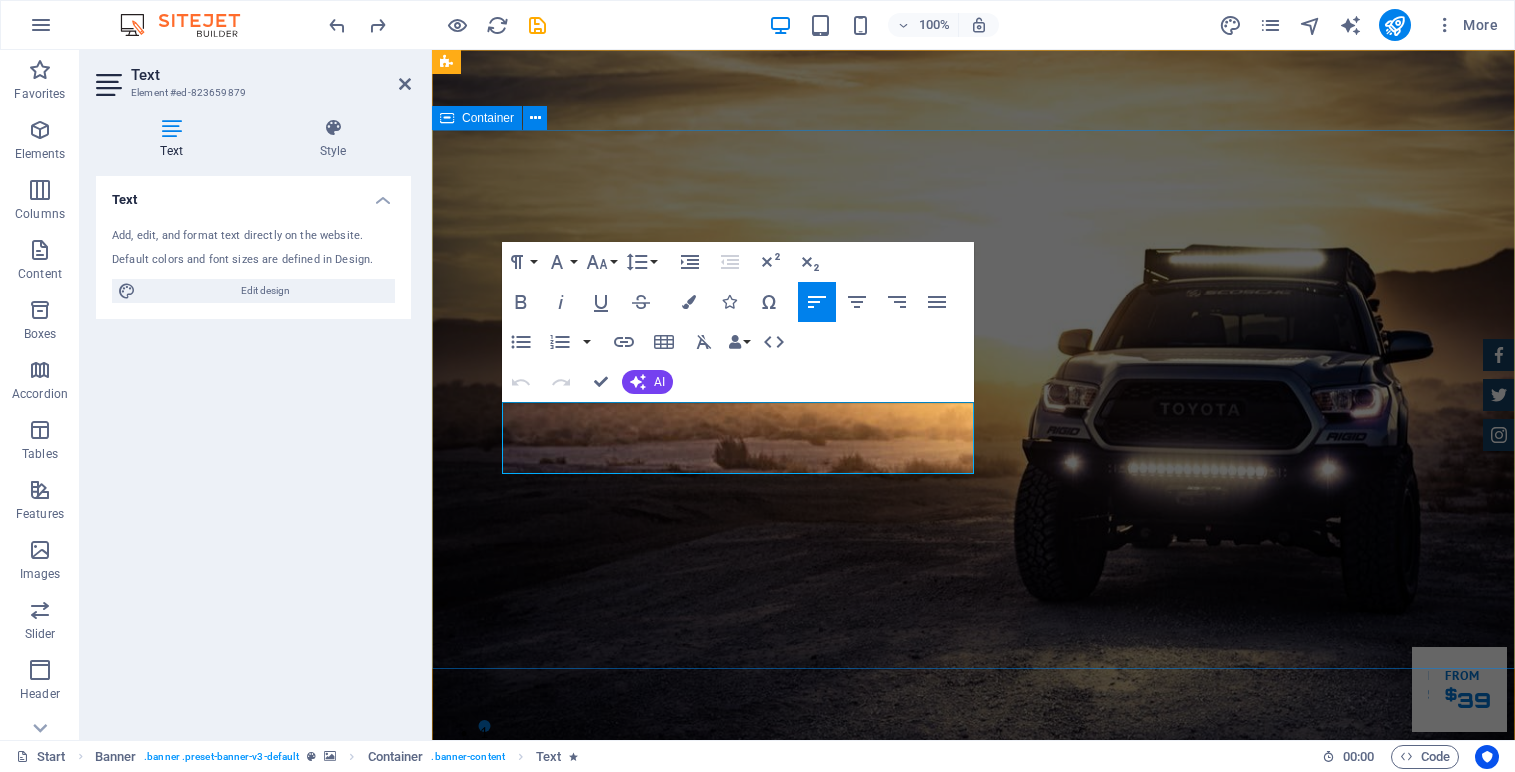 drag, startPoint x: 540, startPoint y: 461, endPoint x: 460, endPoint y: 358, distance: 130.41856 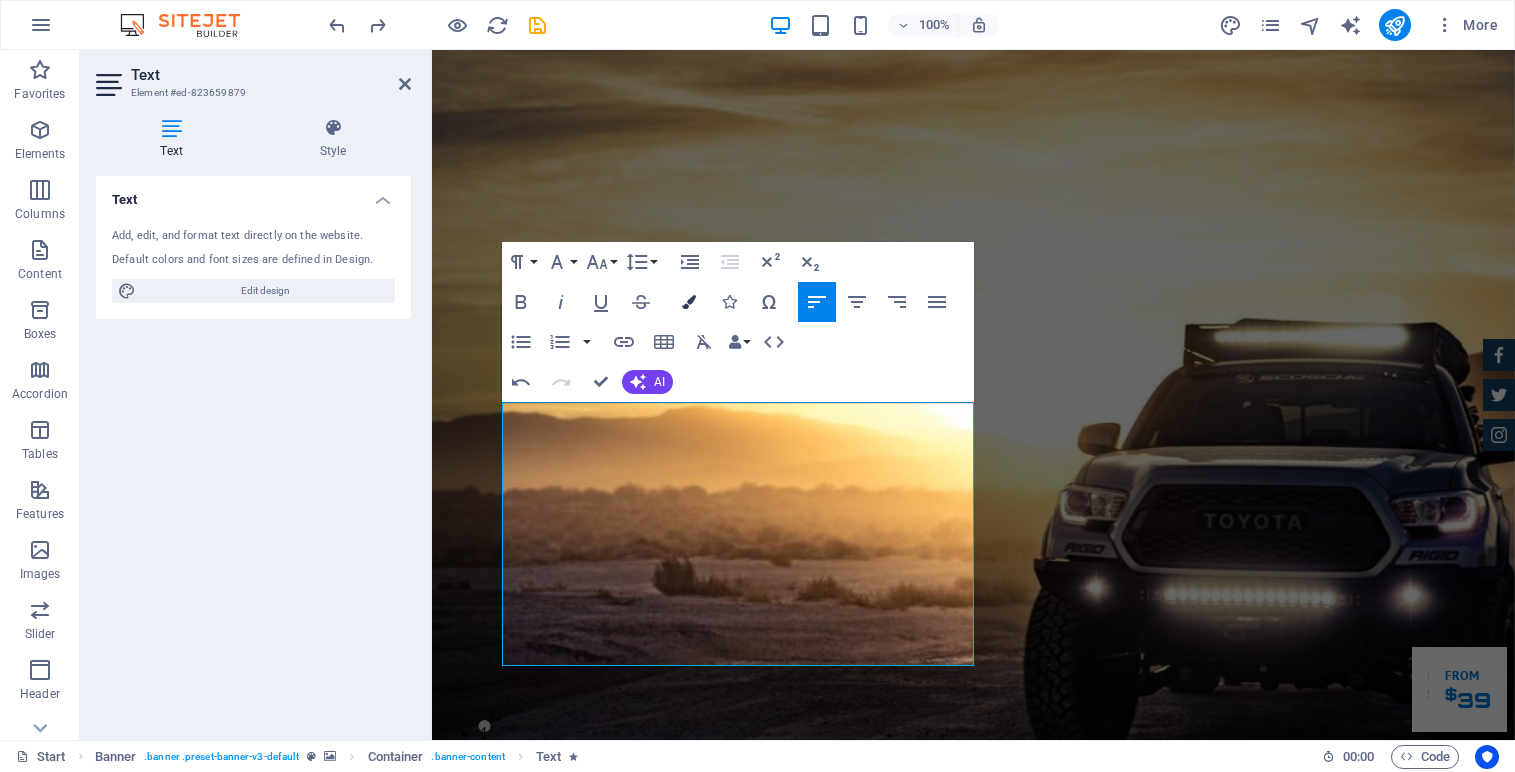 click at bounding box center (689, 302) 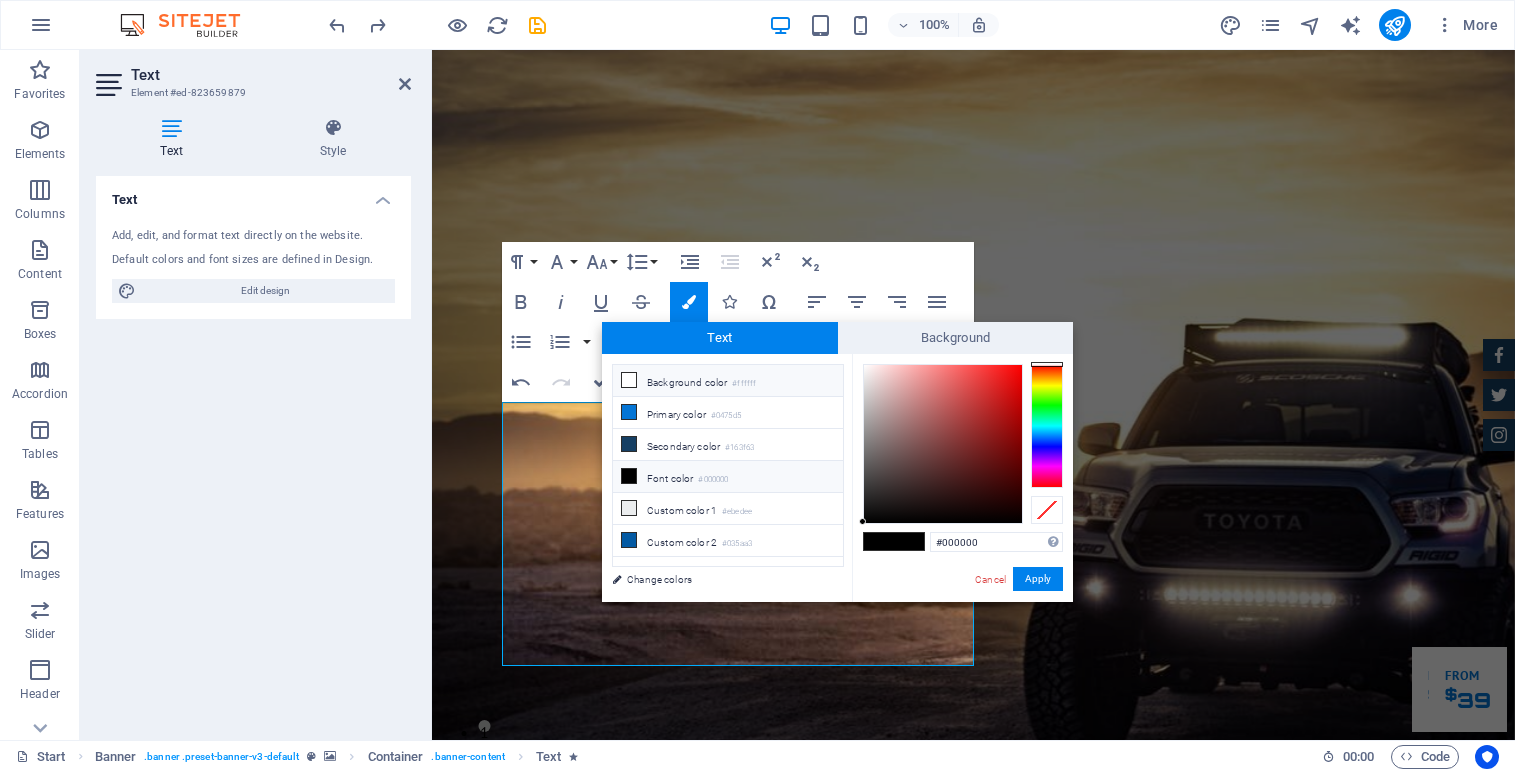 click on "Background color
#ffffff" at bounding box center [728, 381] 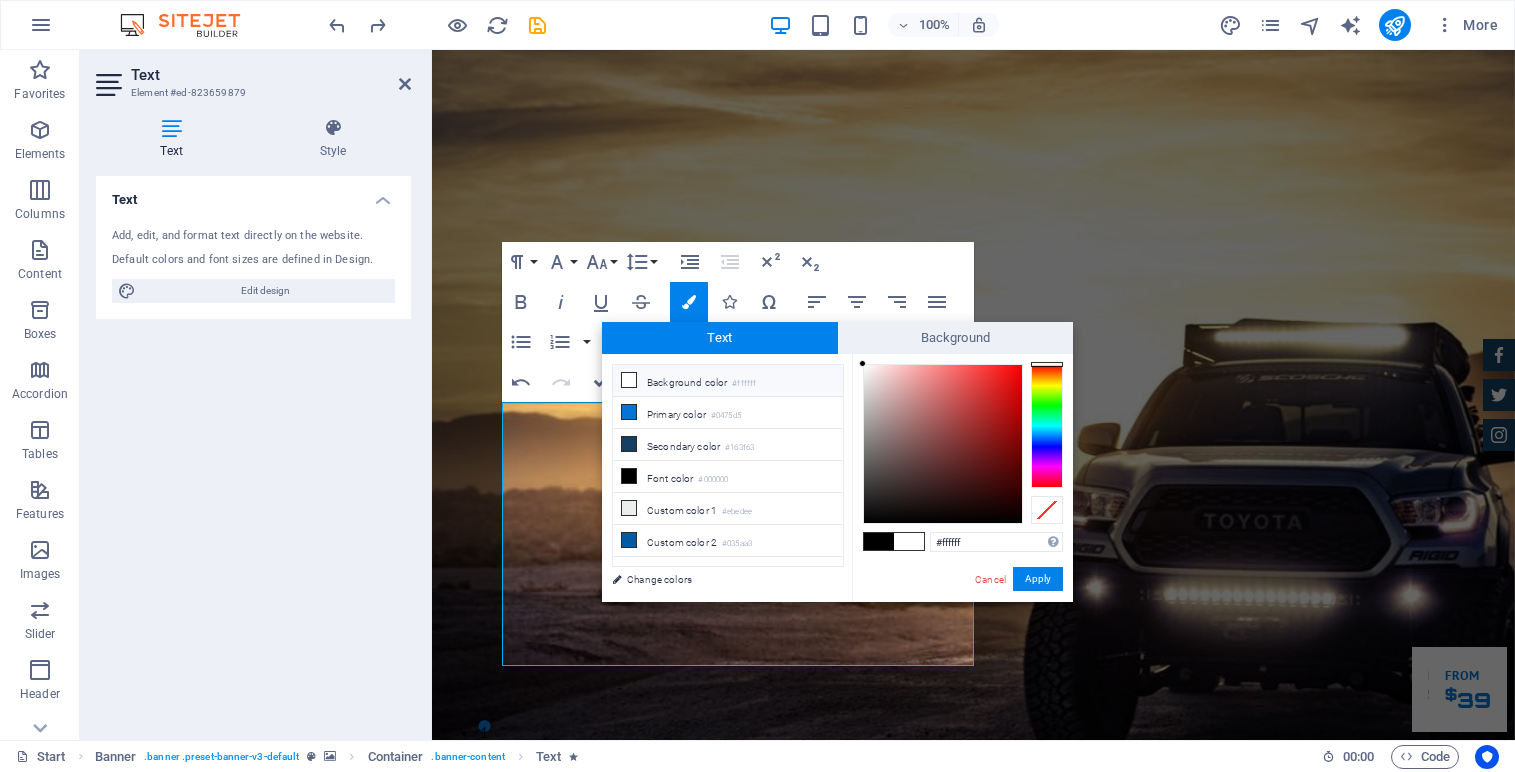 click on "Text" at bounding box center [720, 338] 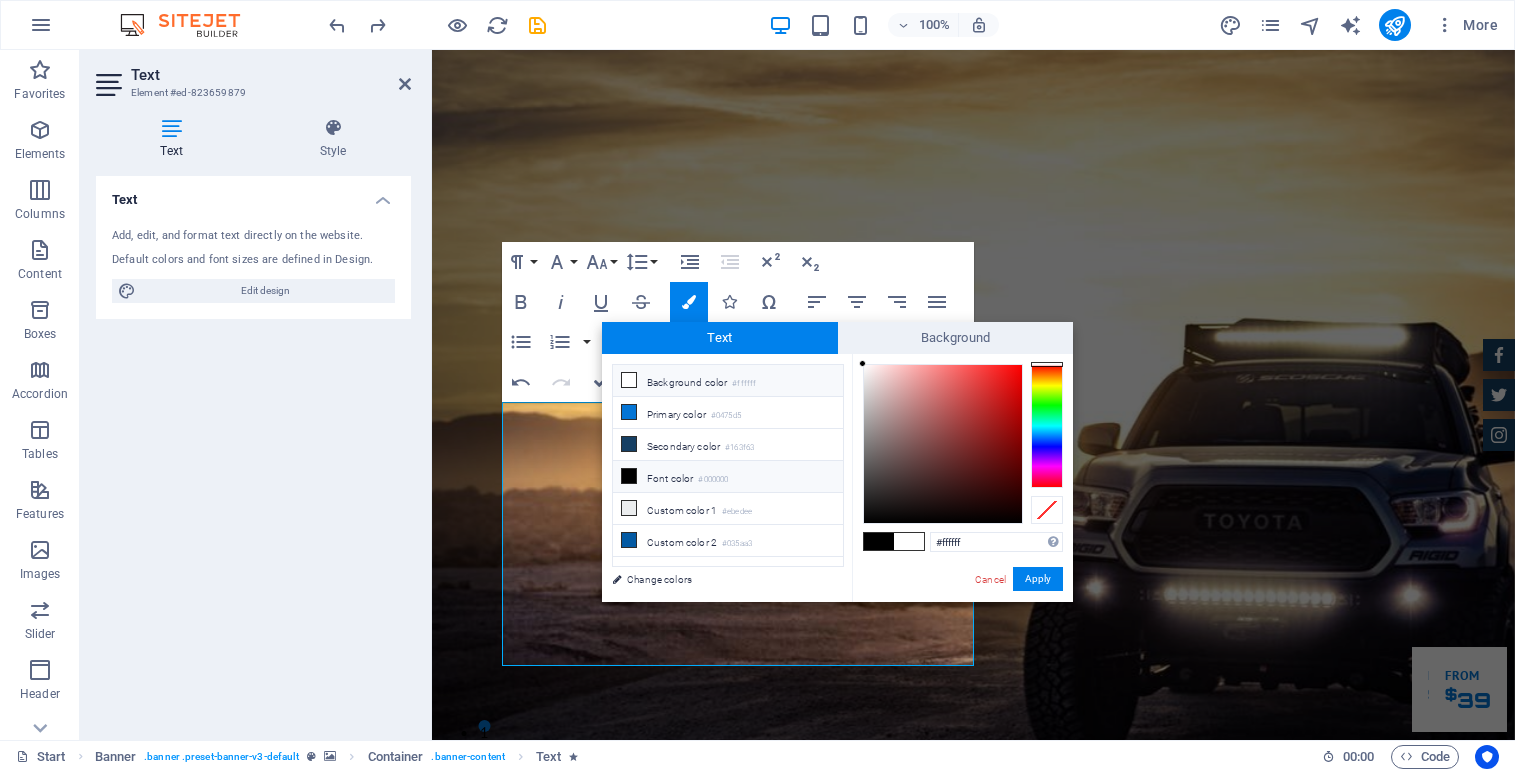 click on "Font color
#000000" at bounding box center [728, 477] 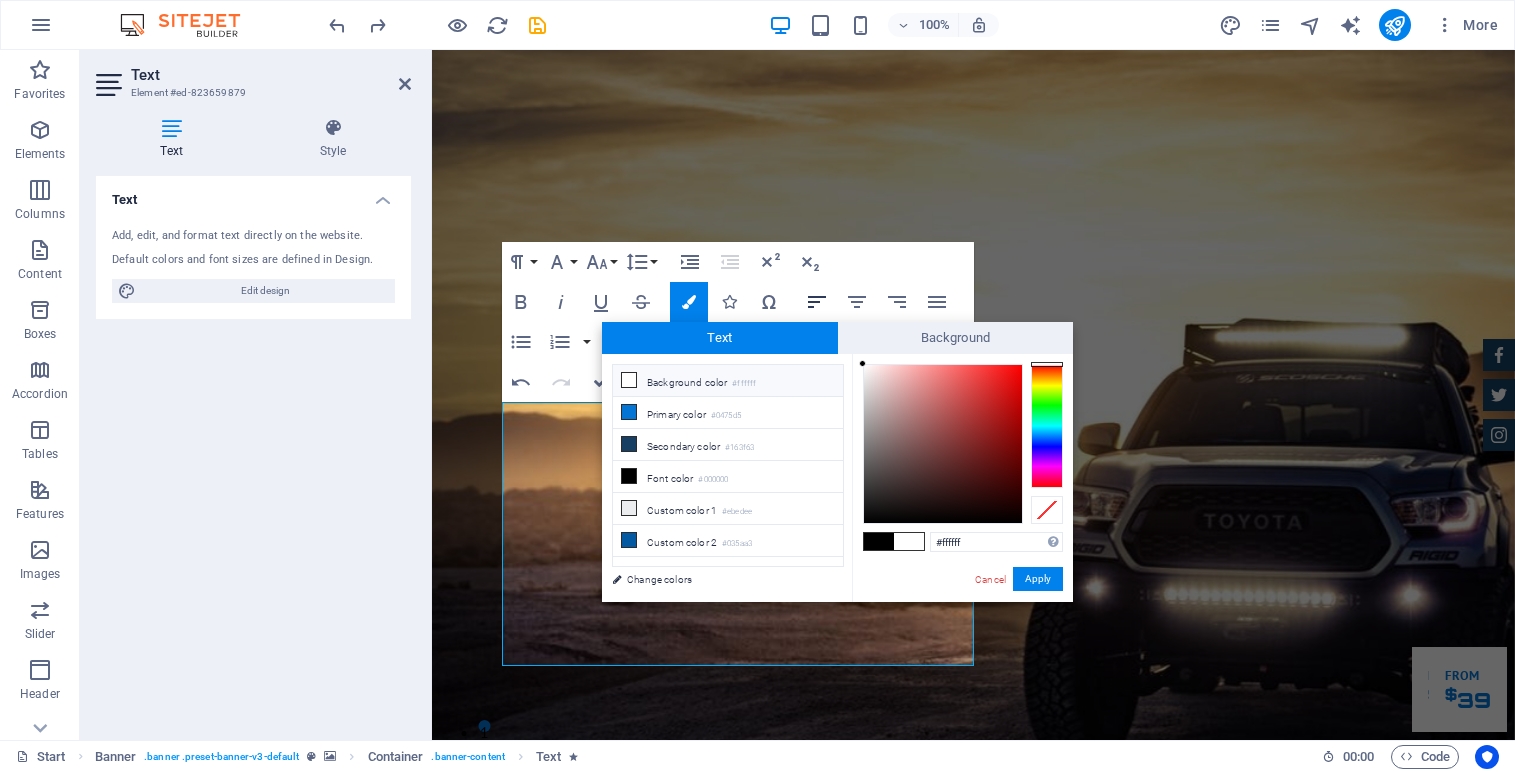 drag, startPoint x: 862, startPoint y: 520, endPoint x: 817, endPoint y: 321, distance: 204.0245 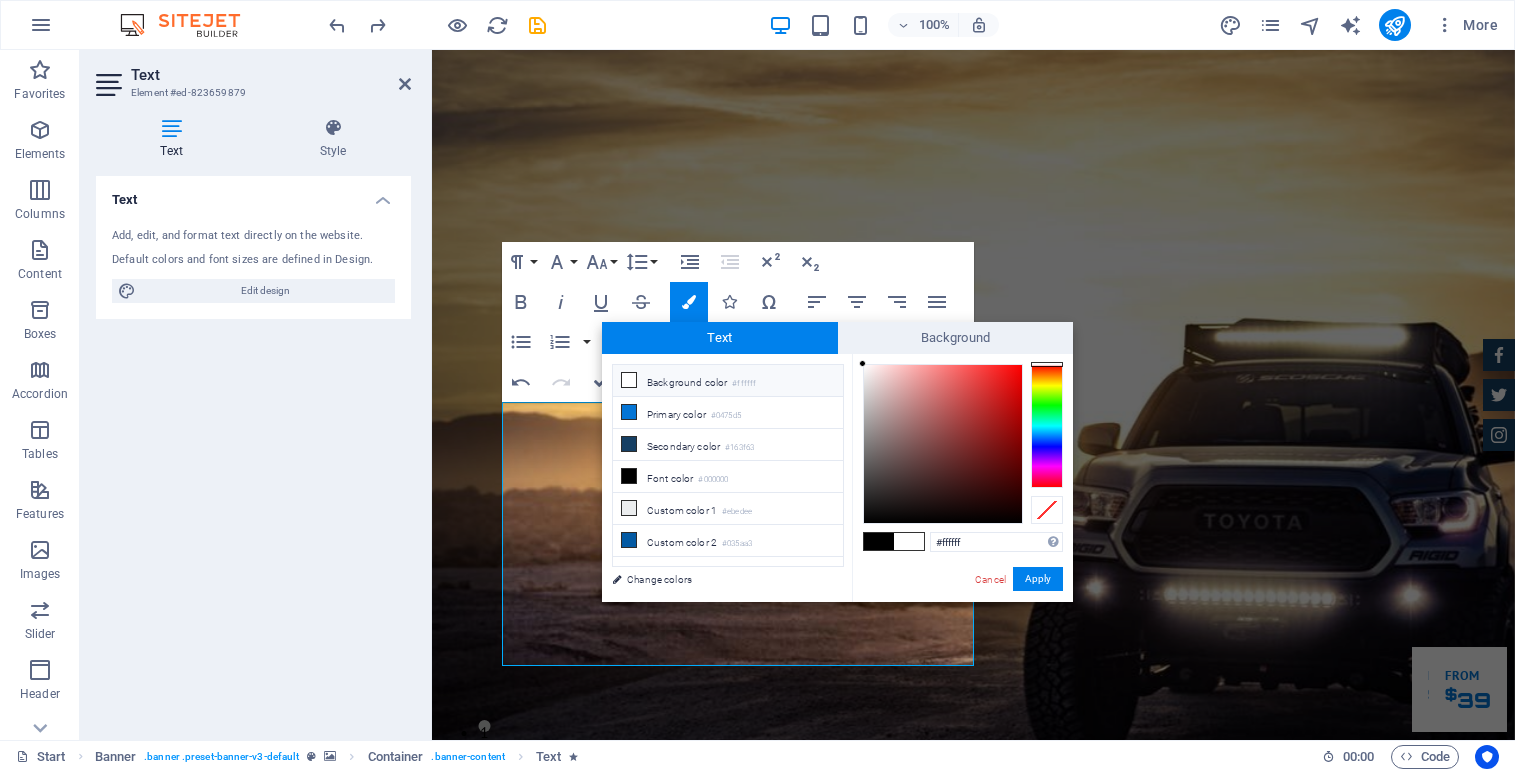 drag, startPoint x: 867, startPoint y: 493, endPoint x: 830, endPoint y: 347, distance: 150.6154 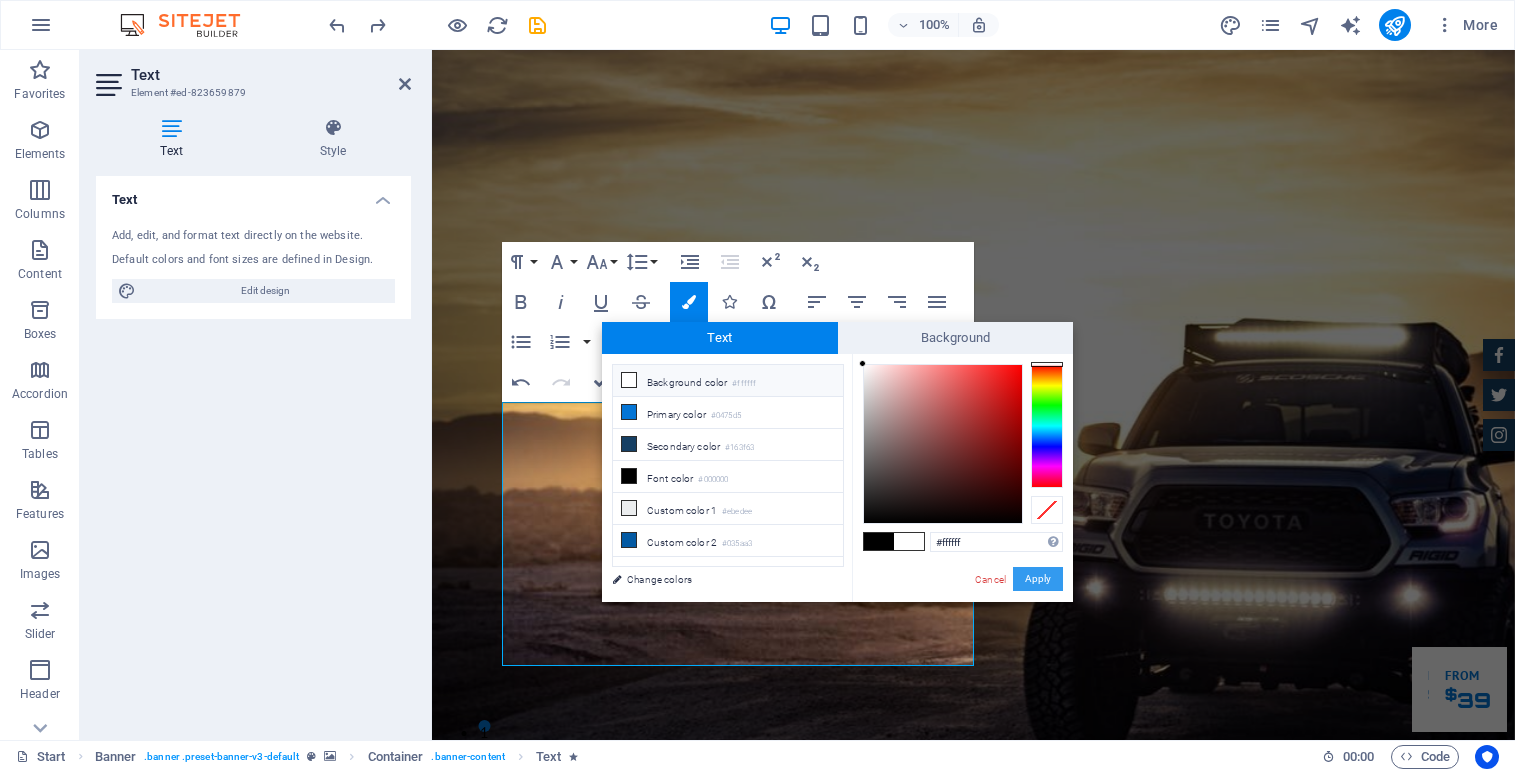 click on "Apply" at bounding box center (1038, 579) 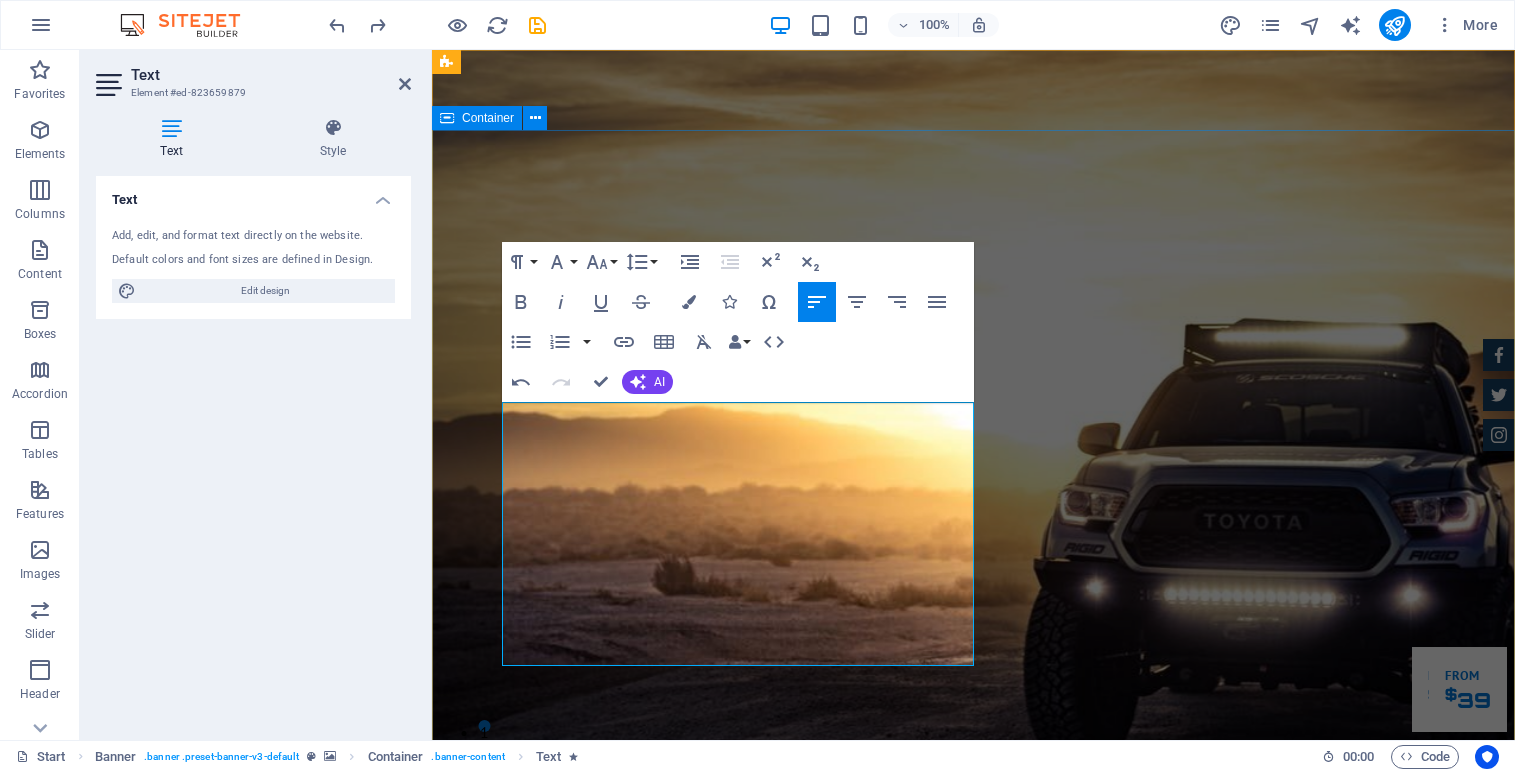 drag, startPoint x: 782, startPoint y: 651, endPoint x: 487, endPoint y: 401, distance: 386.68463 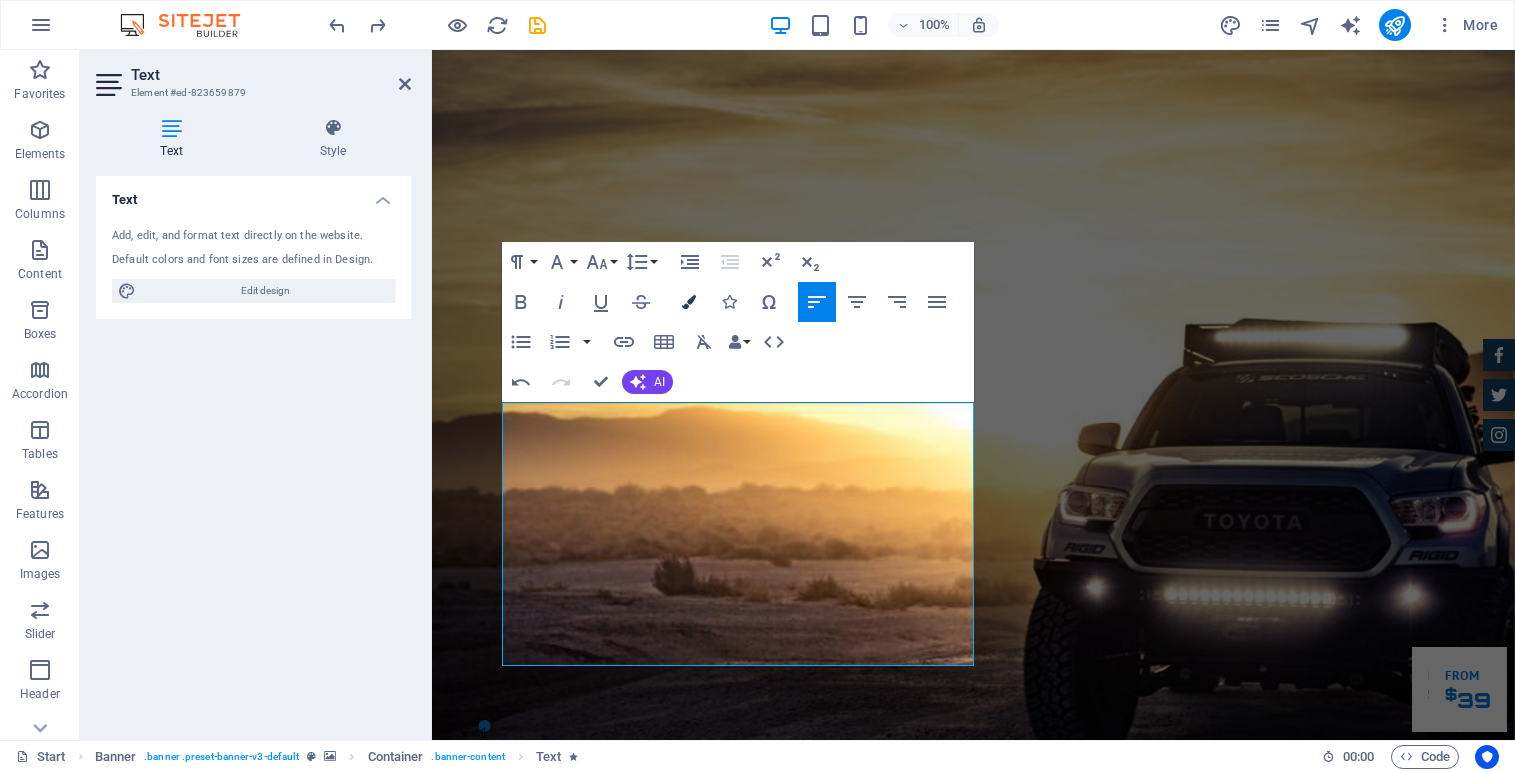 click on "Colors" at bounding box center [689, 302] 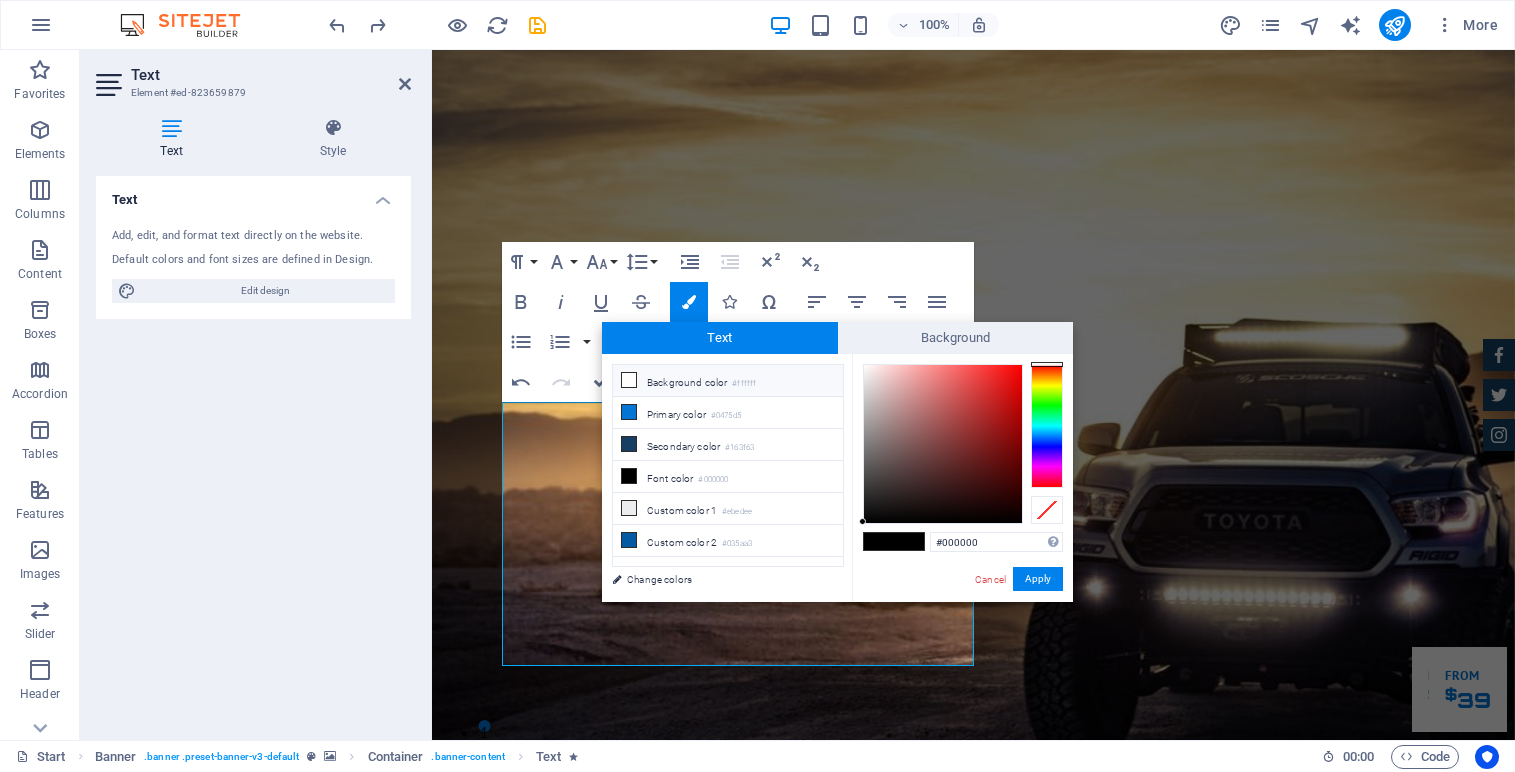 click on "Background color
#ffffff" at bounding box center (728, 381) 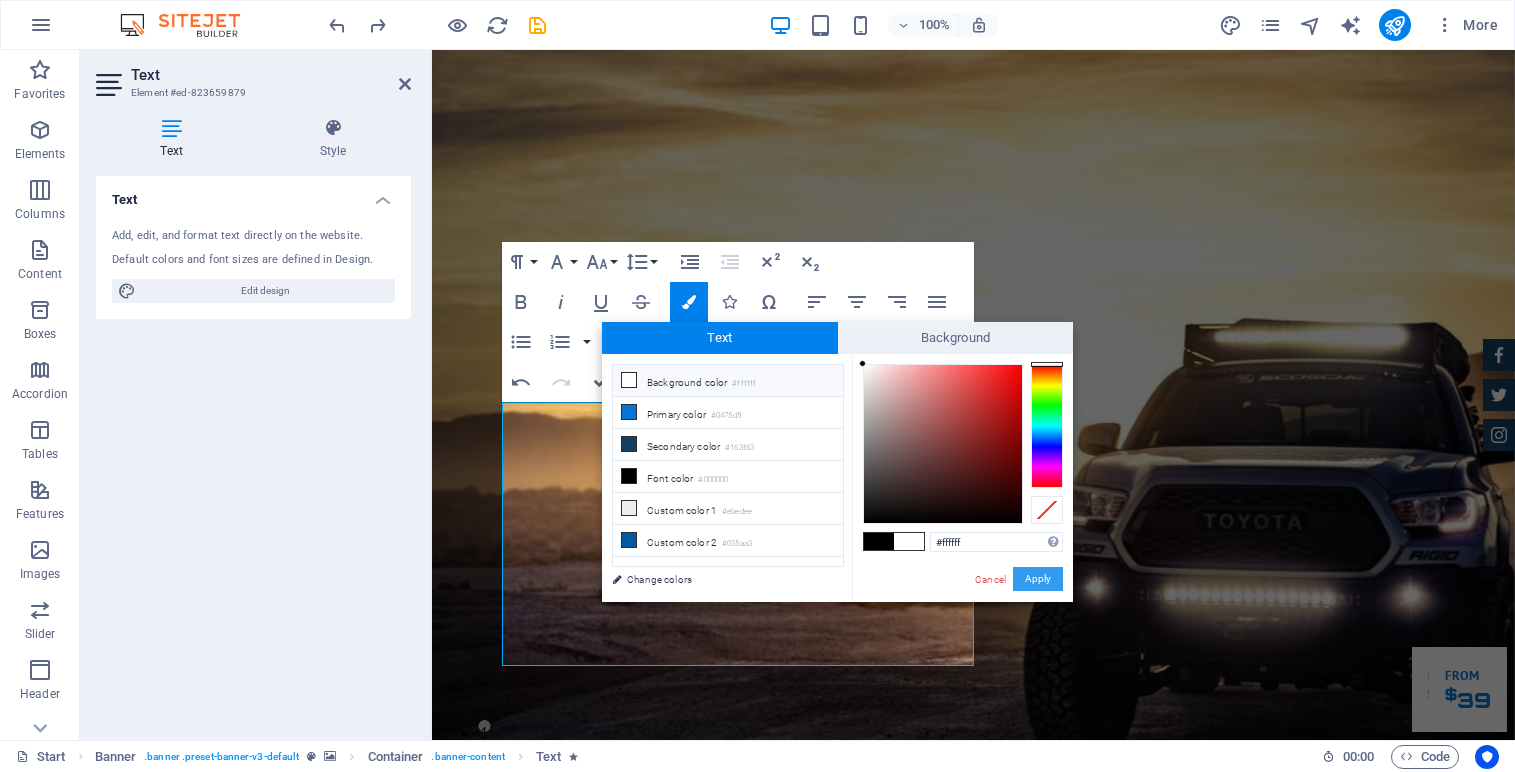 click on "Apply" at bounding box center (1038, 579) 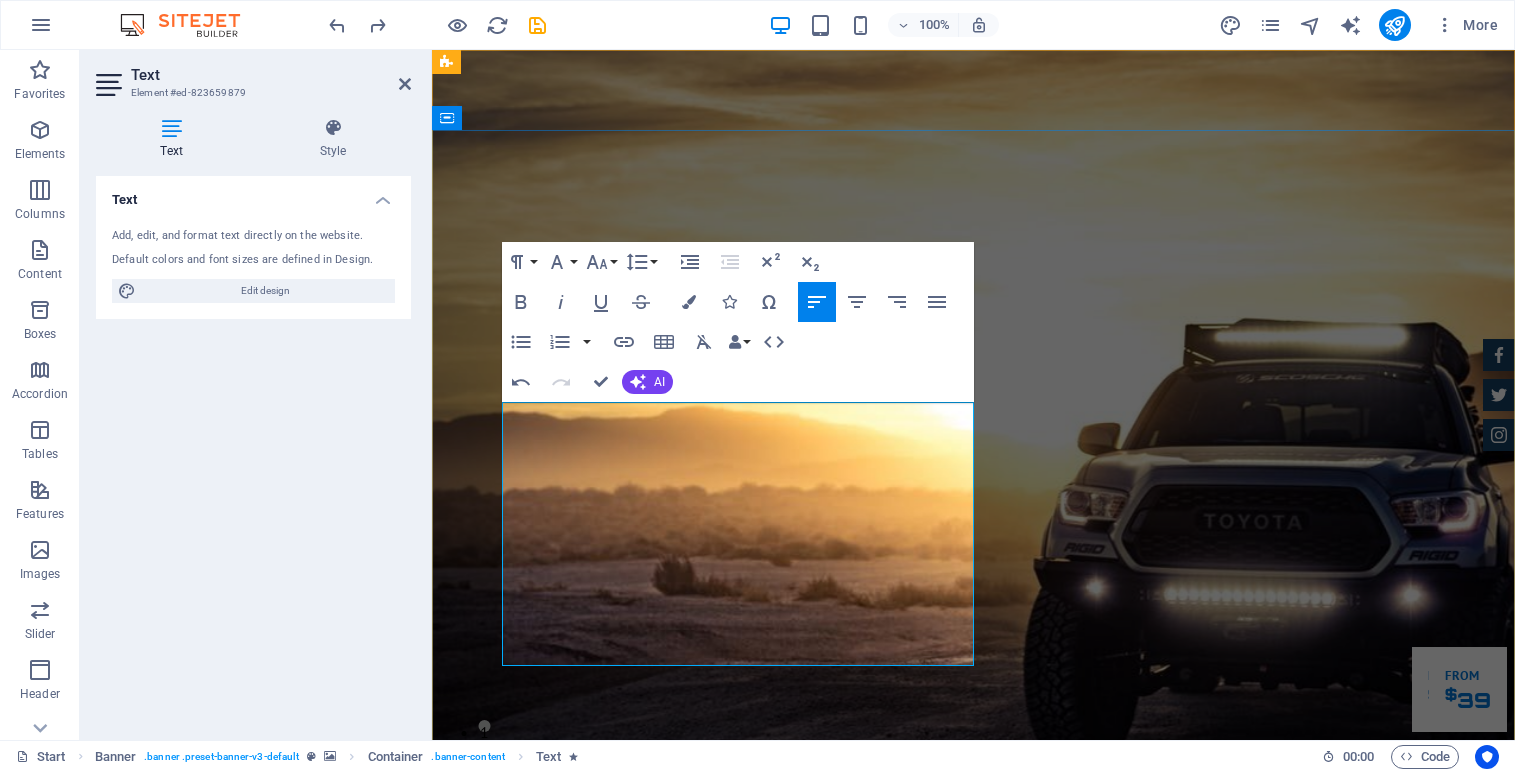 click on "summaries and more, we support busy teachers and students by streamlining planning" at bounding box center [948, 1437] 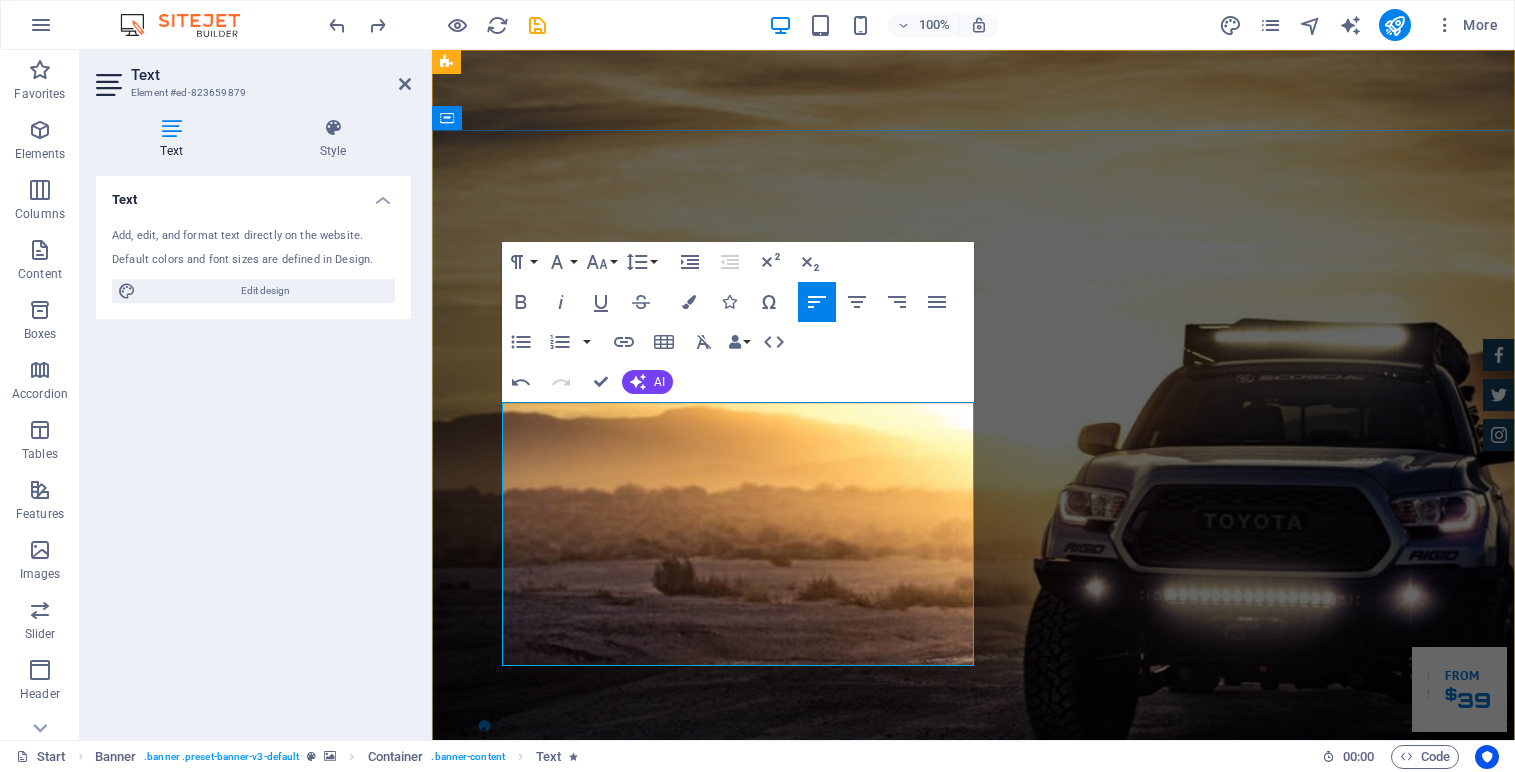 click on "differentiated resources for  International Baccalaureate Diploma Programme Sports," at bounding box center [924, 1353] 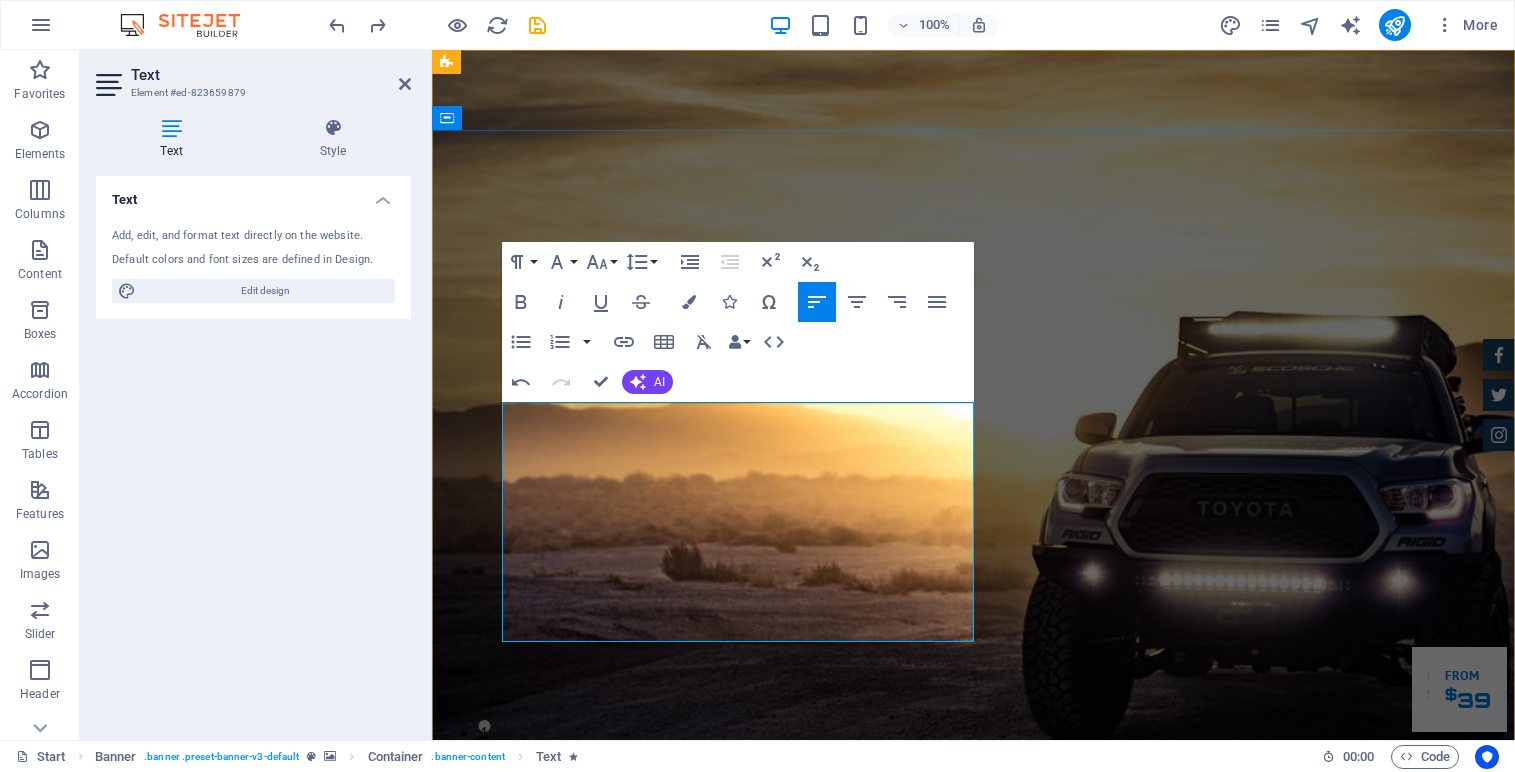 type 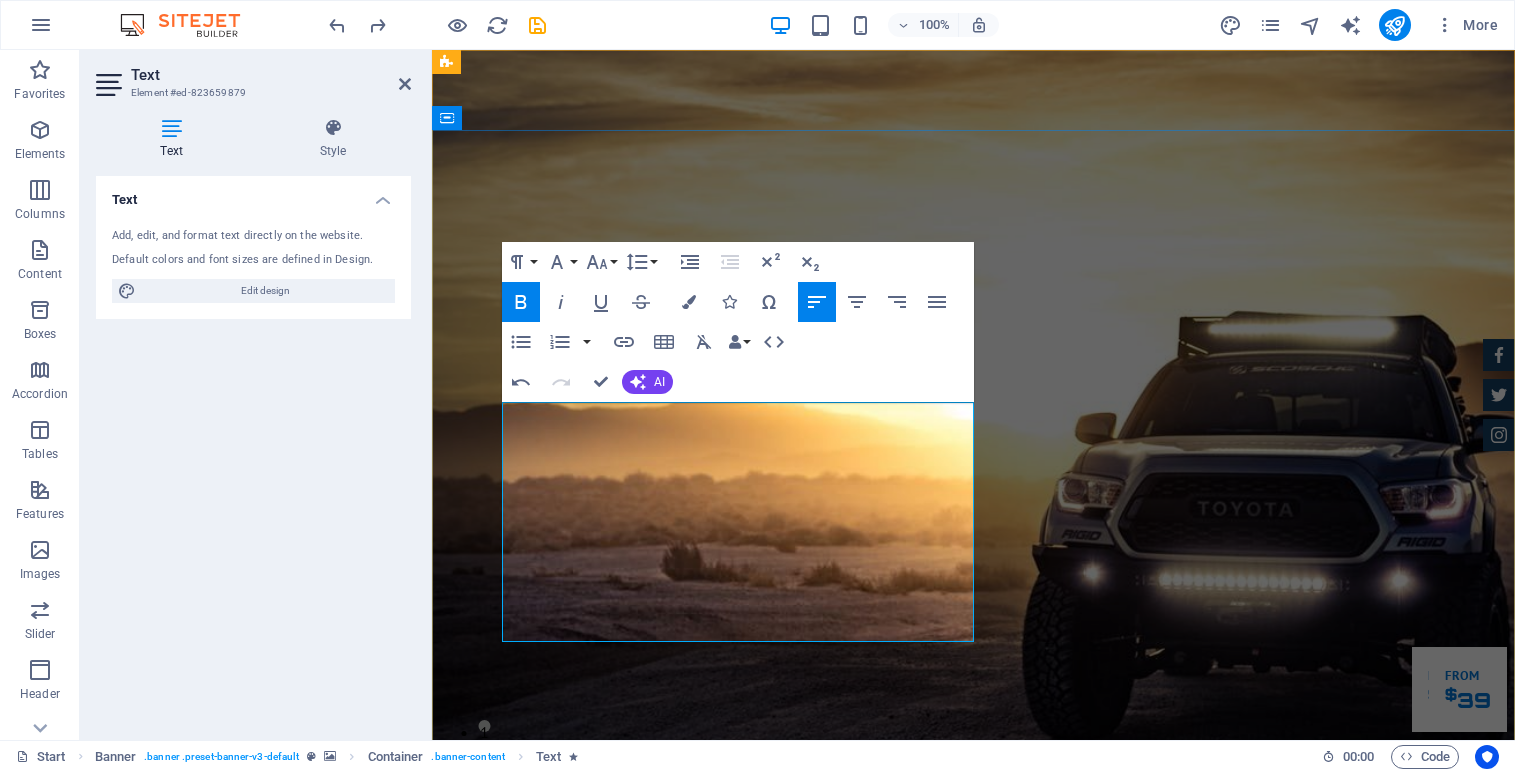 click on "Exercise and Health Science course." at bounding box center (621, 1377) 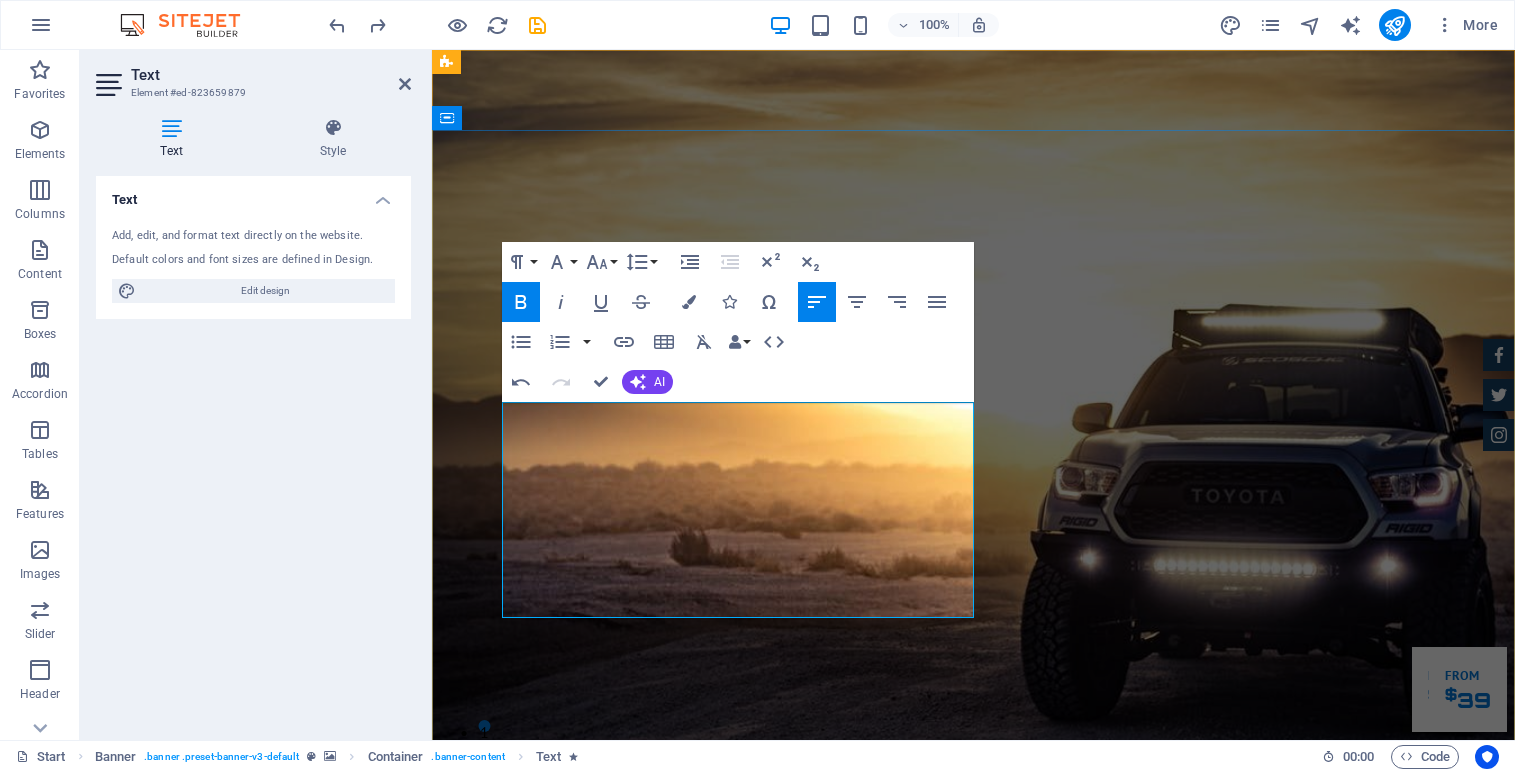 click on "summaries and more, we support busy teachers and students by streamlining planning" at bounding box center (948, 1389) 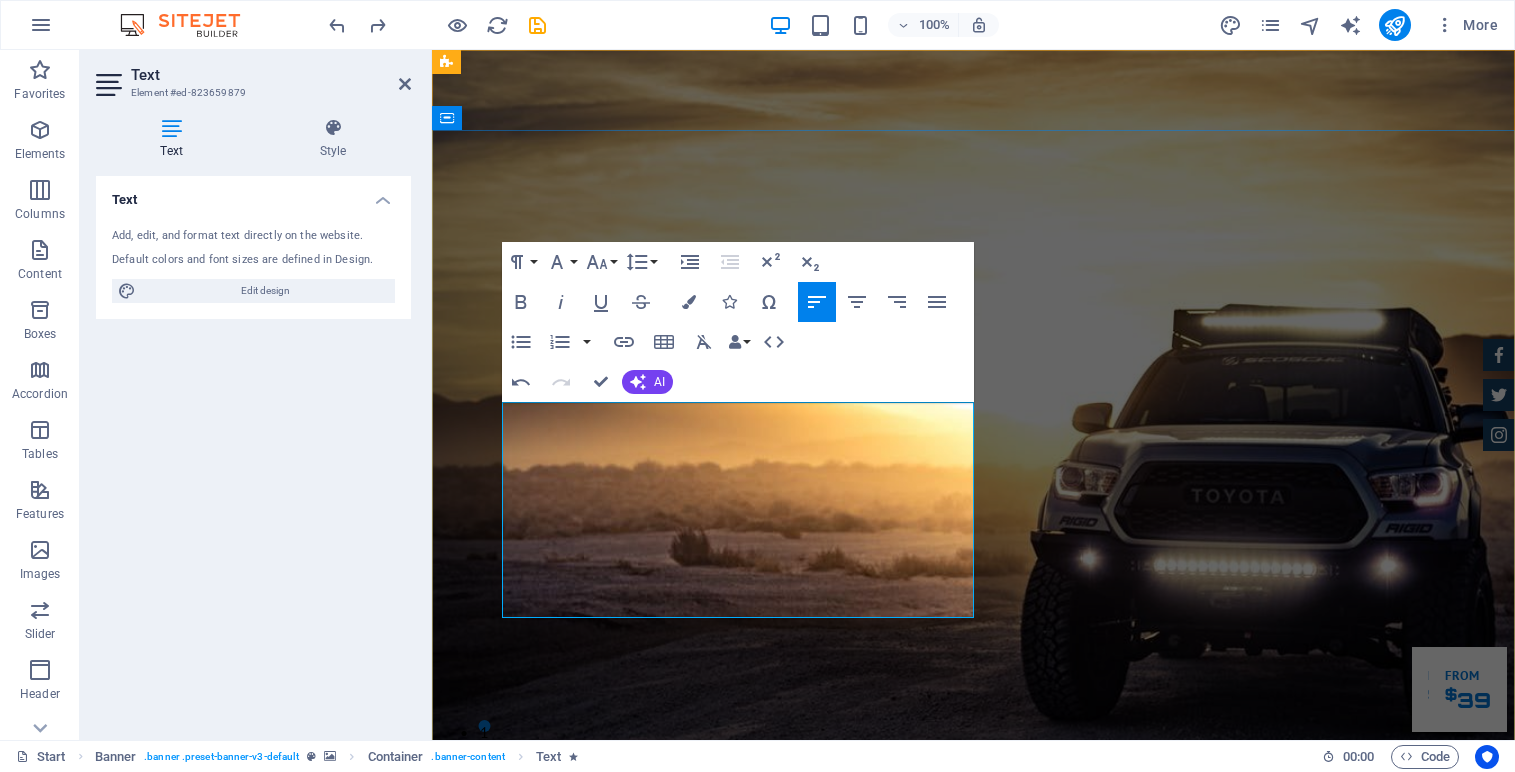 click on "and learning—making it easier to navigate the subject guide amidst the demands of a" at bounding box center (916, 1413) 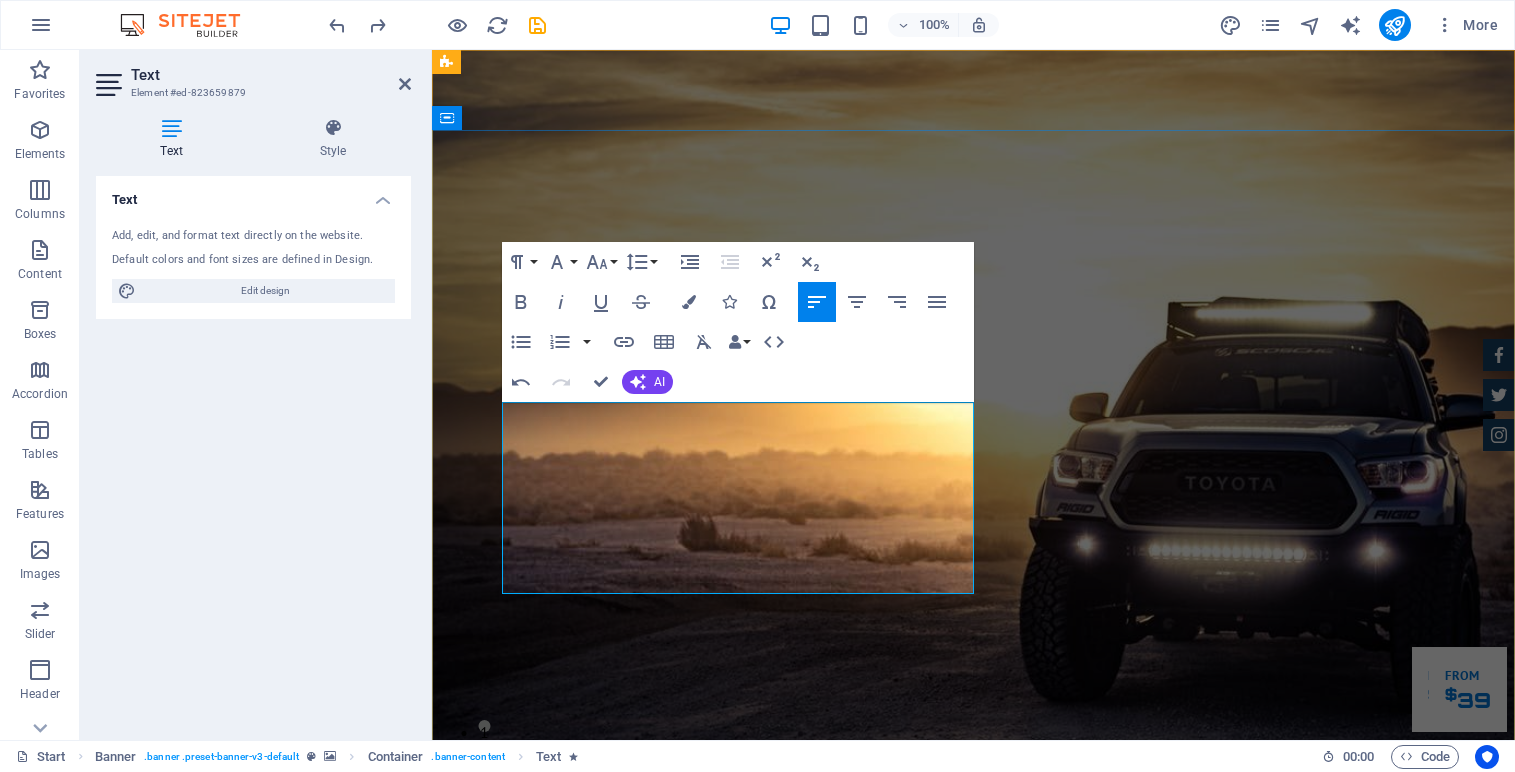 click on "fast-paced school environment.​" at bounding box center [769, 1425] 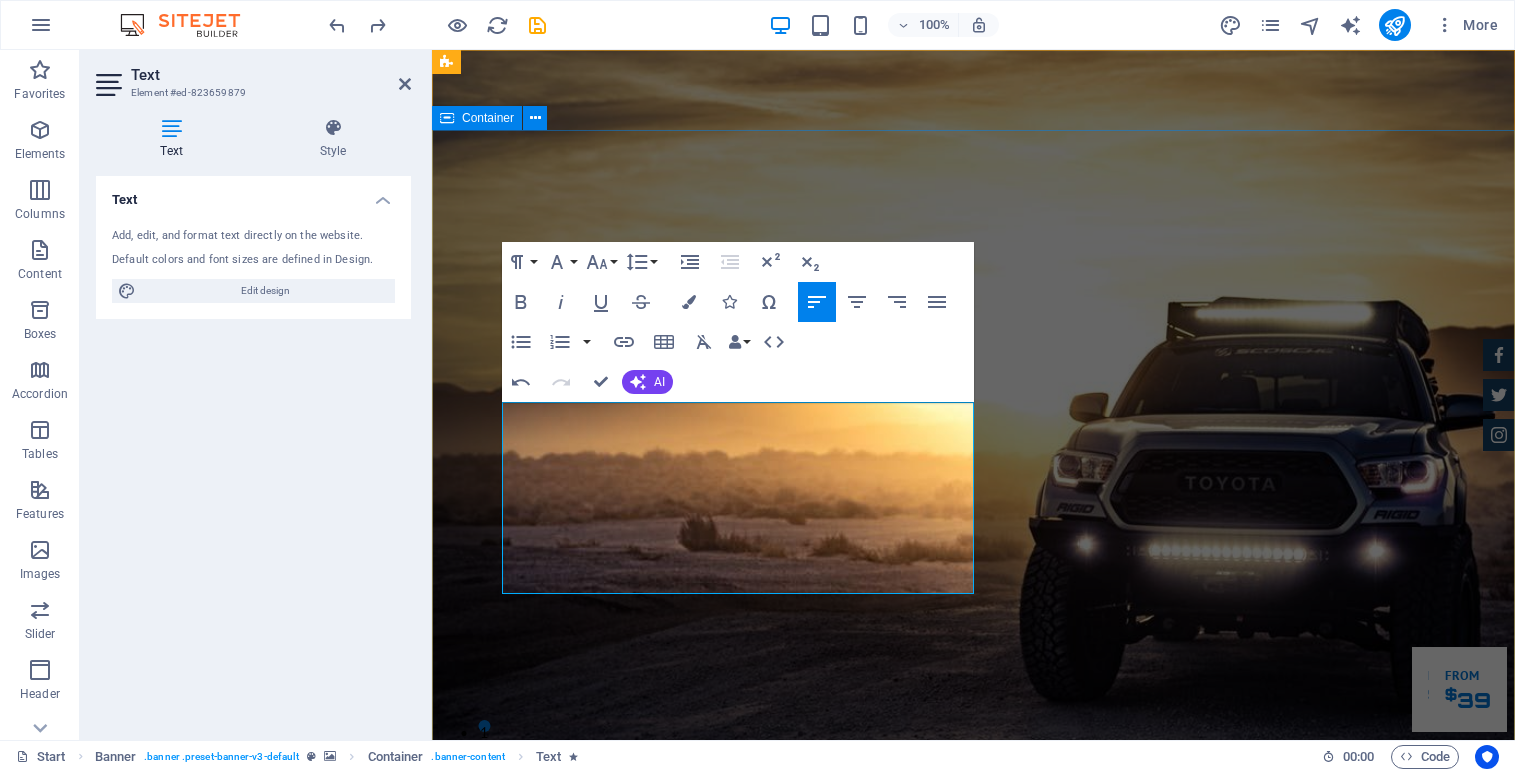 click on "GLOBAL LEARNING HUB The Global Learning Hub is a centre for international education, specialising in engaging,  differentiated resources for  International Baccalaureate Diploma Programme Sports,  Exercise and Health Science course.  With detailed programs, workbooks, examinations,  summaries and more, we support busy teachers and students by streamlining planning  and learning—making it easier to navigate the subject guide amidst the demands of a  fast-paced school environment. ​  Our Inventory   Make an appointment" at bounding box center [973, 1317] 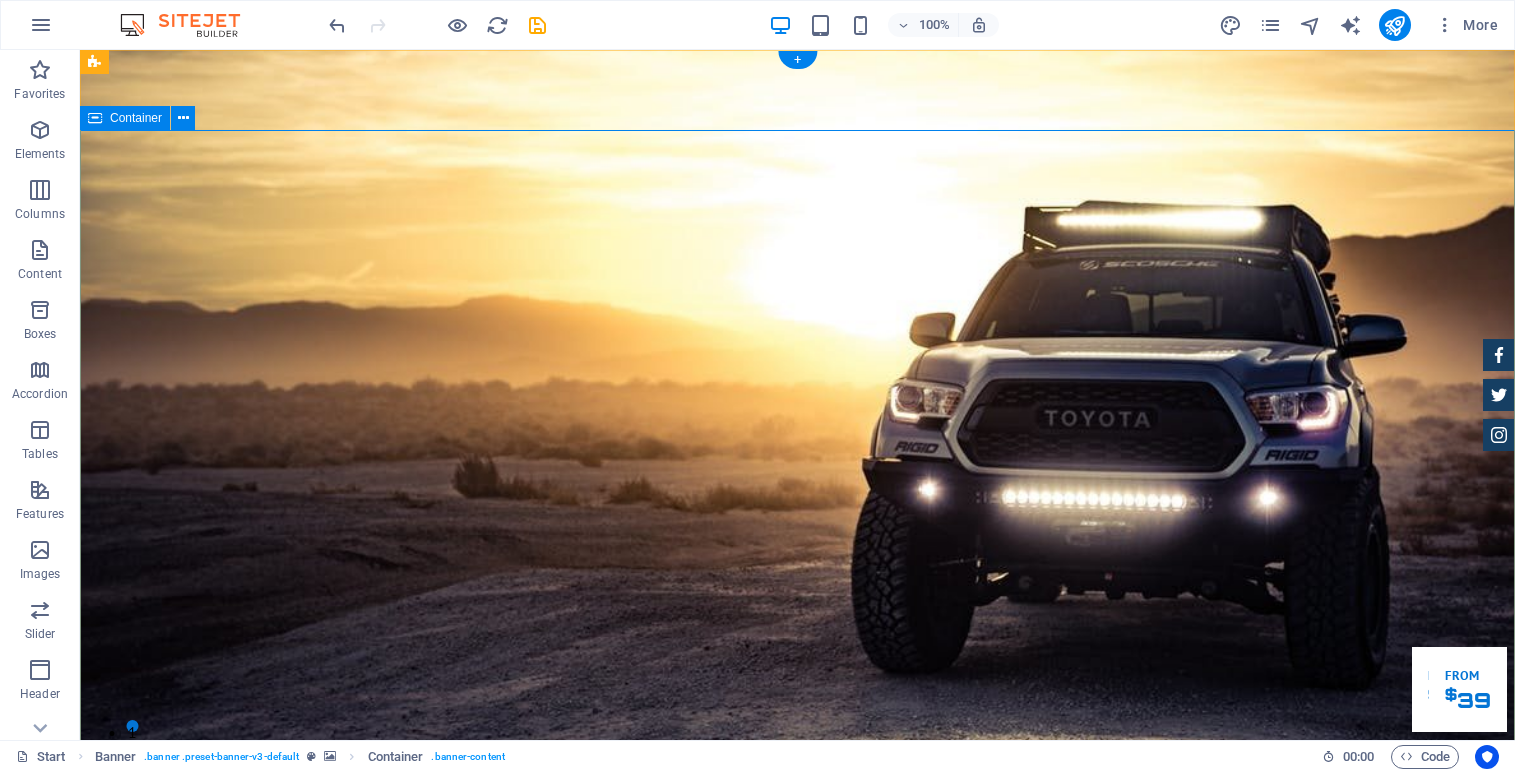 click on "GLOBAL LEARNING HUB The Global Learning Hub is a centre for international education, specialising in engaging,  differentiated resources for  International Baccalaureate Diploma Programme Sports,  Exercise and Health Science course.  With detailed programs, workbooks, examinations,  summaries and more, we support busy teachers and students by streamlining planning  and learning—making it easier to navigate the subject guide amidst the demands of a  fast-paced school environment.  Our Inventory   Make an appointment" at bounding box center (797, 1317) 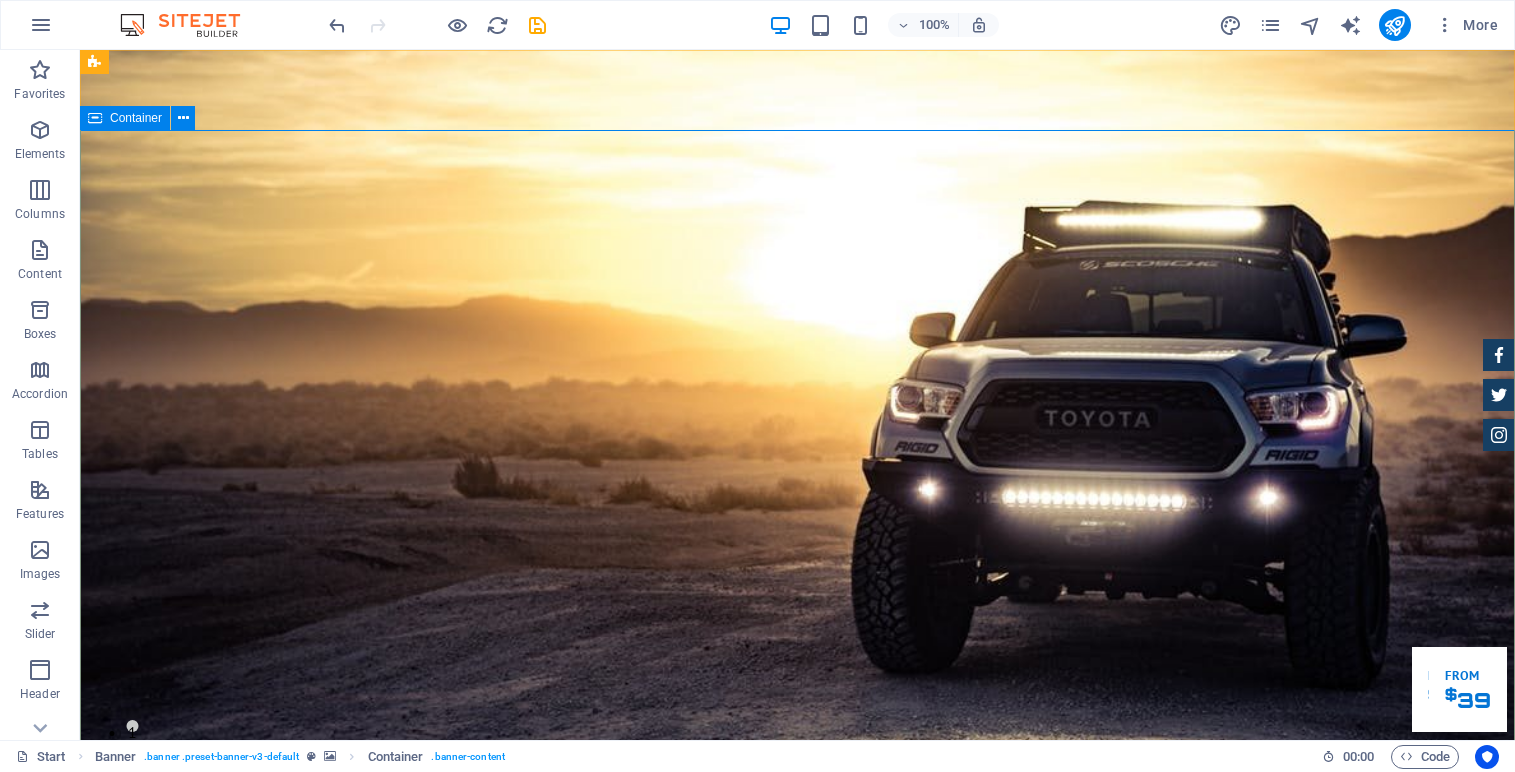 click on "Container" at bounding box center [136, 118] 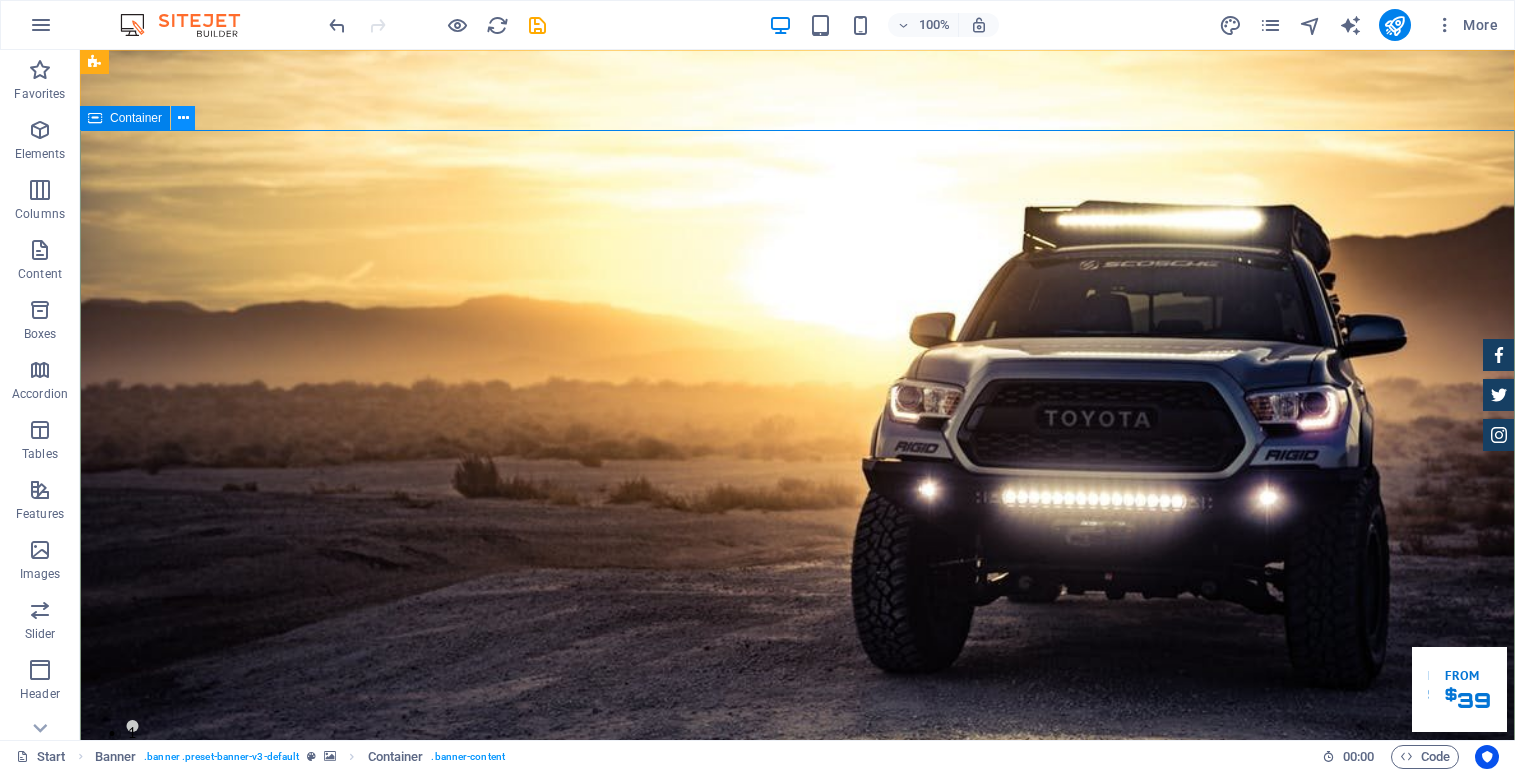click at bounding box center [183, 118] 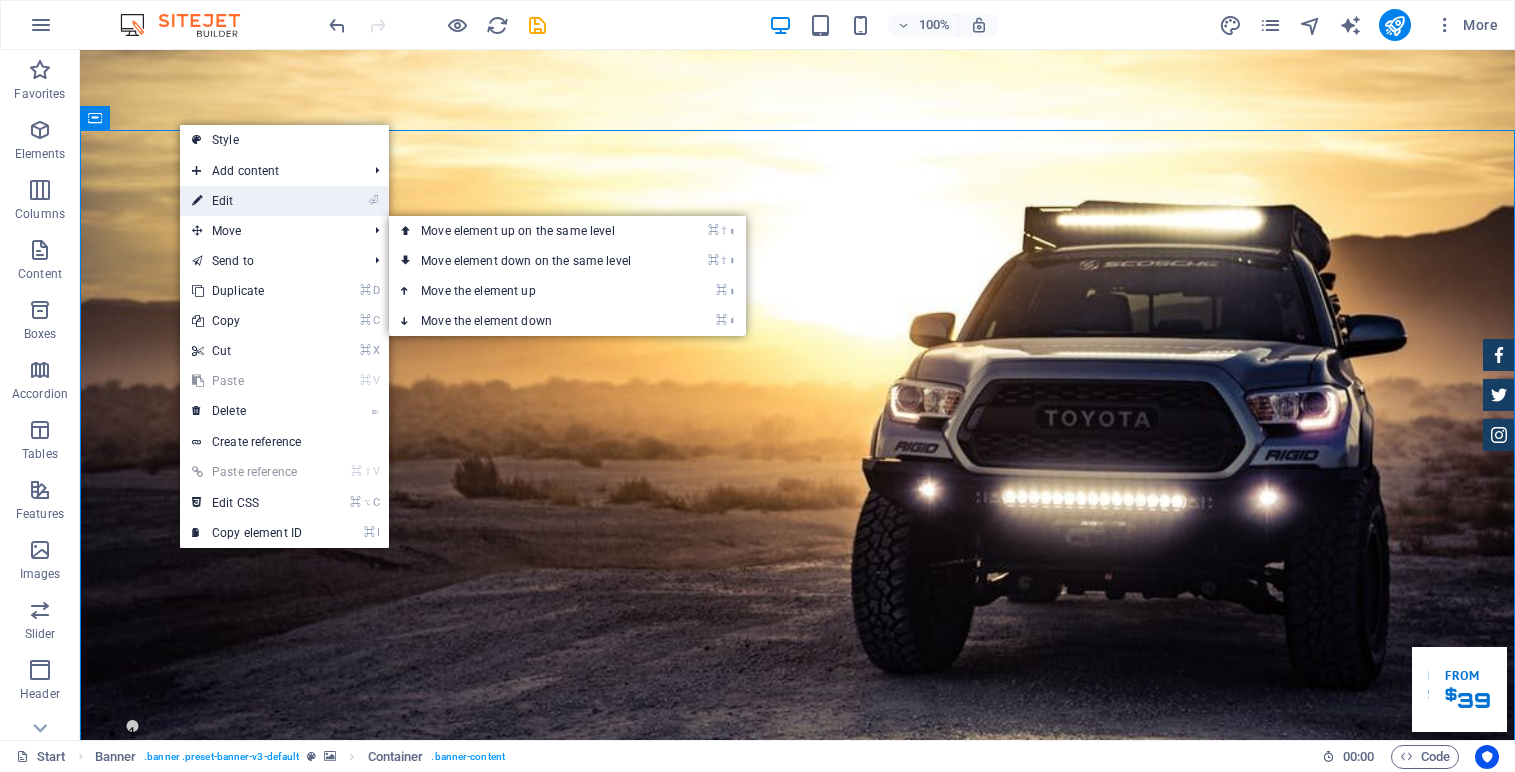 click on "⏎  Edit" at bounding box center (247, 201) 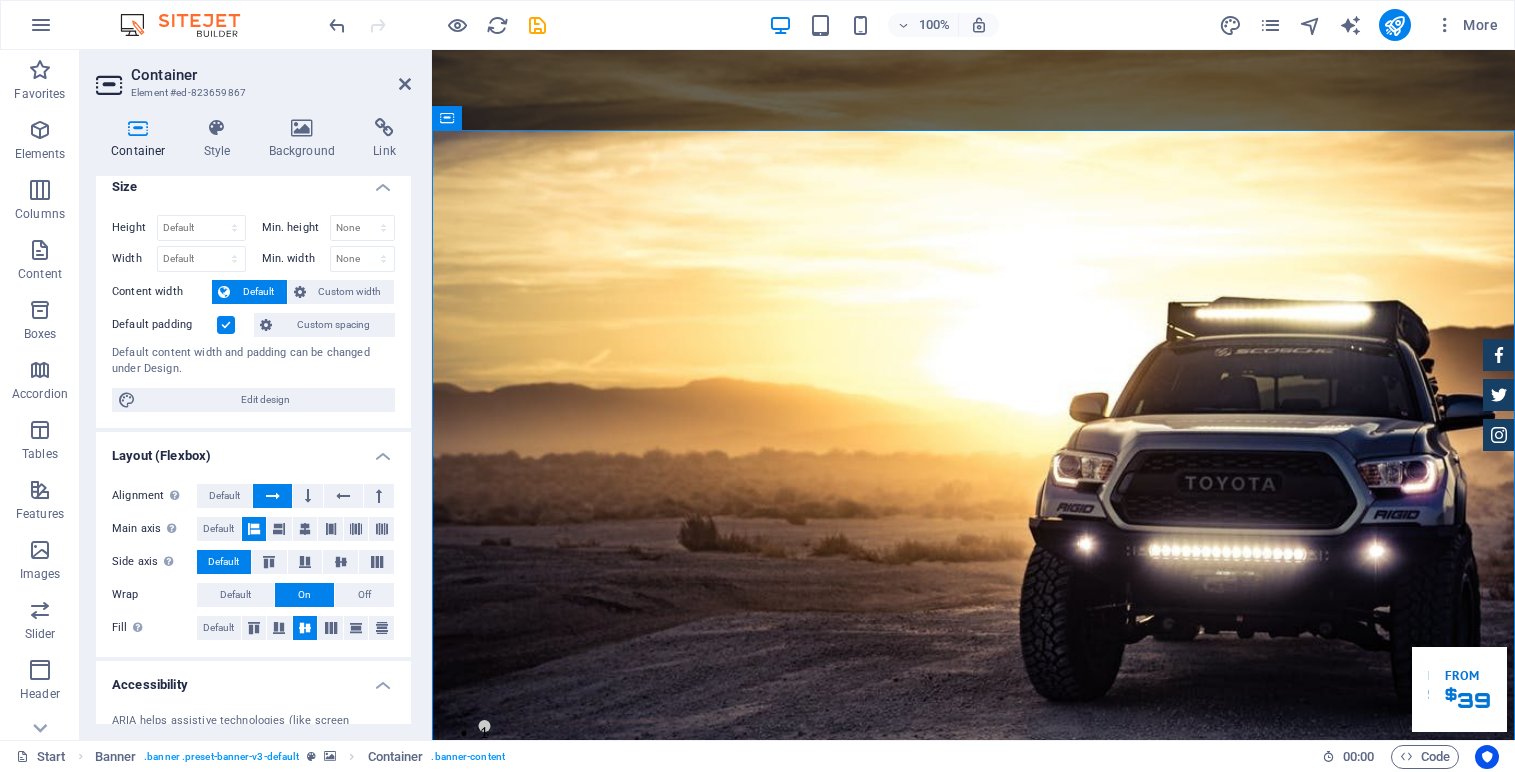 scroll, scrollTop: 0, scrollLeft: 0, axis: both 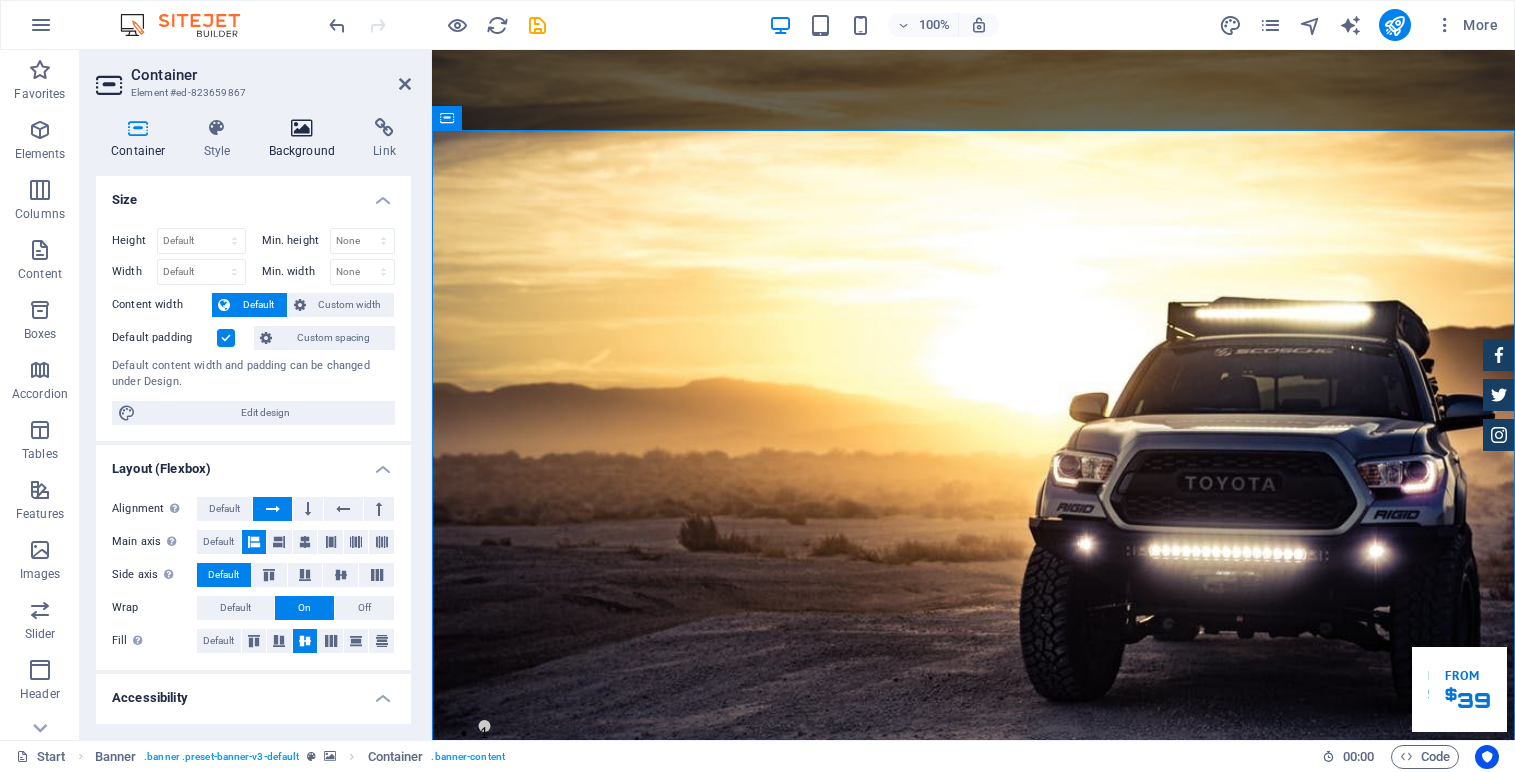 click at bounding box center (302, 128) 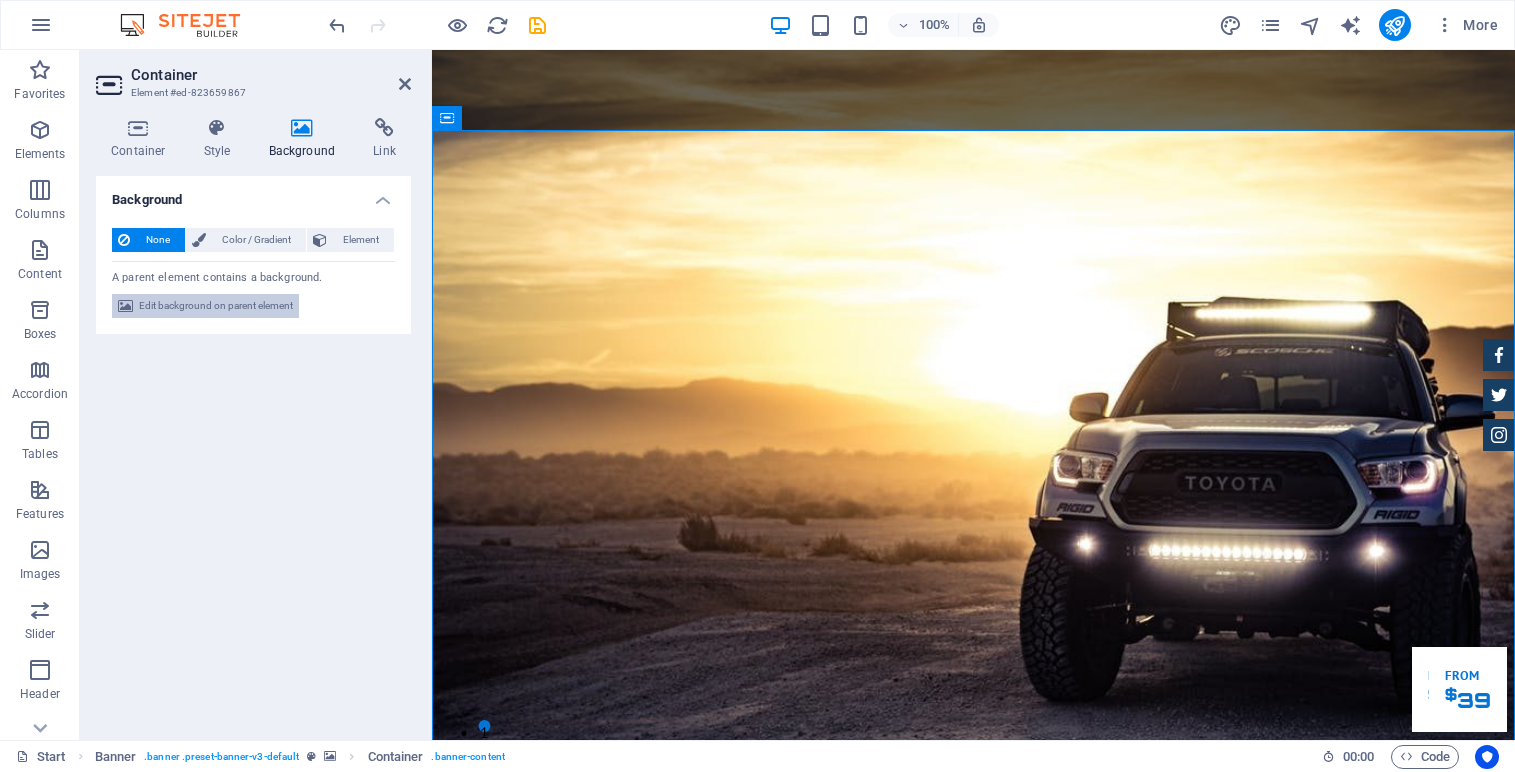 click on "Edit background on parent element" at bounding box center [216, 306] 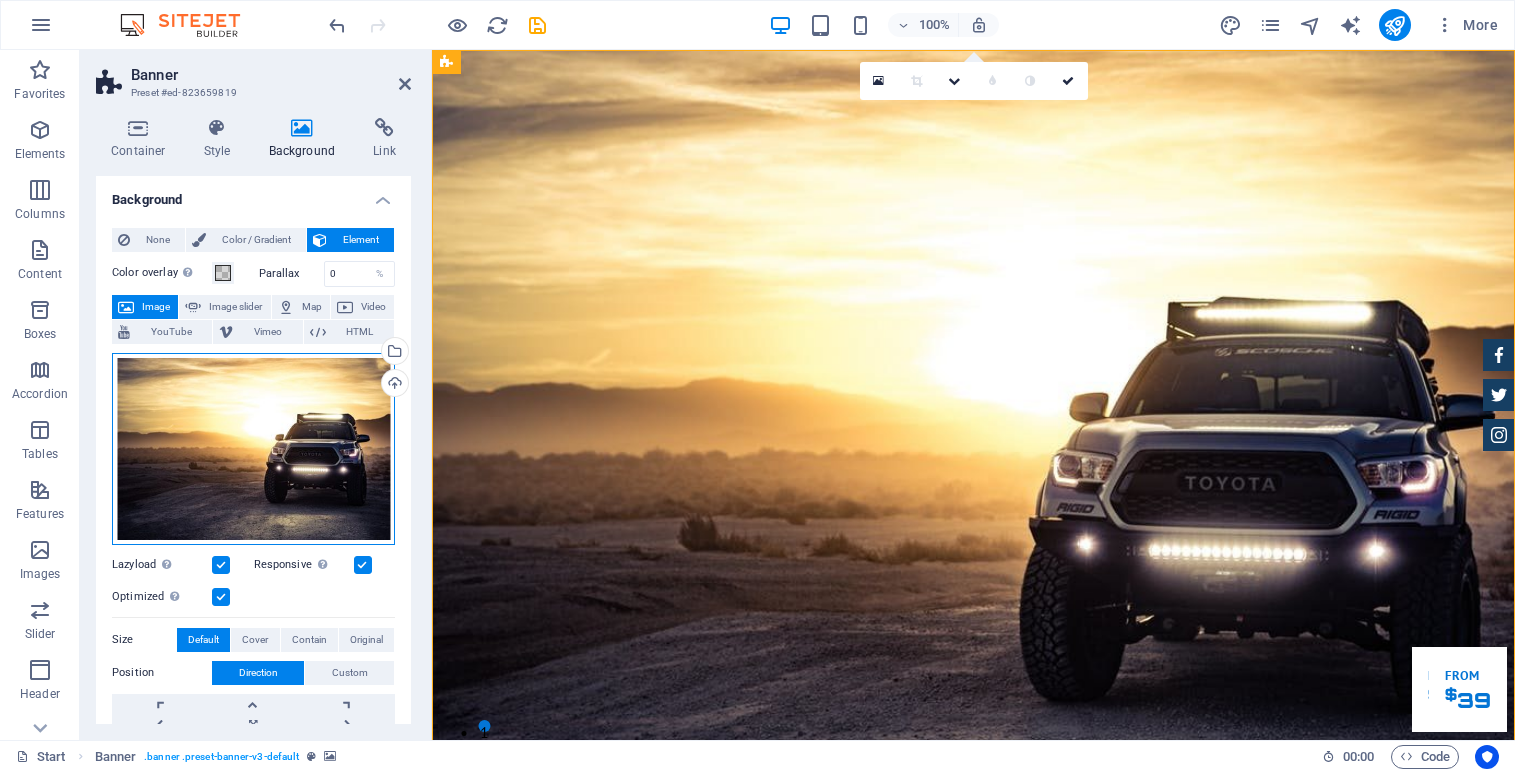 click on "Drag files here, click to choose files or select files from Files or our free stock photos & videos" at bounding box center (253, 449) 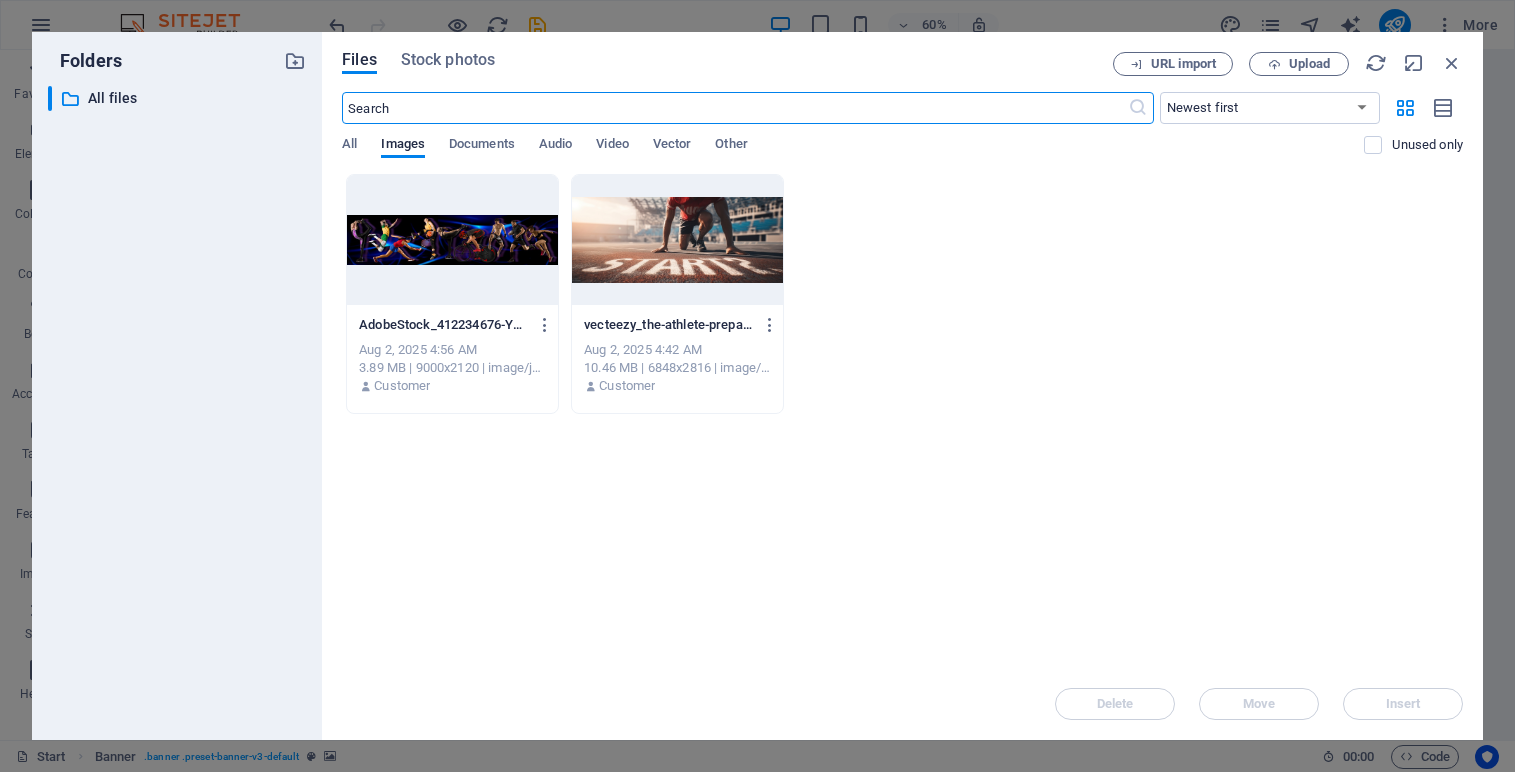 click at bounding box center (452, 240) 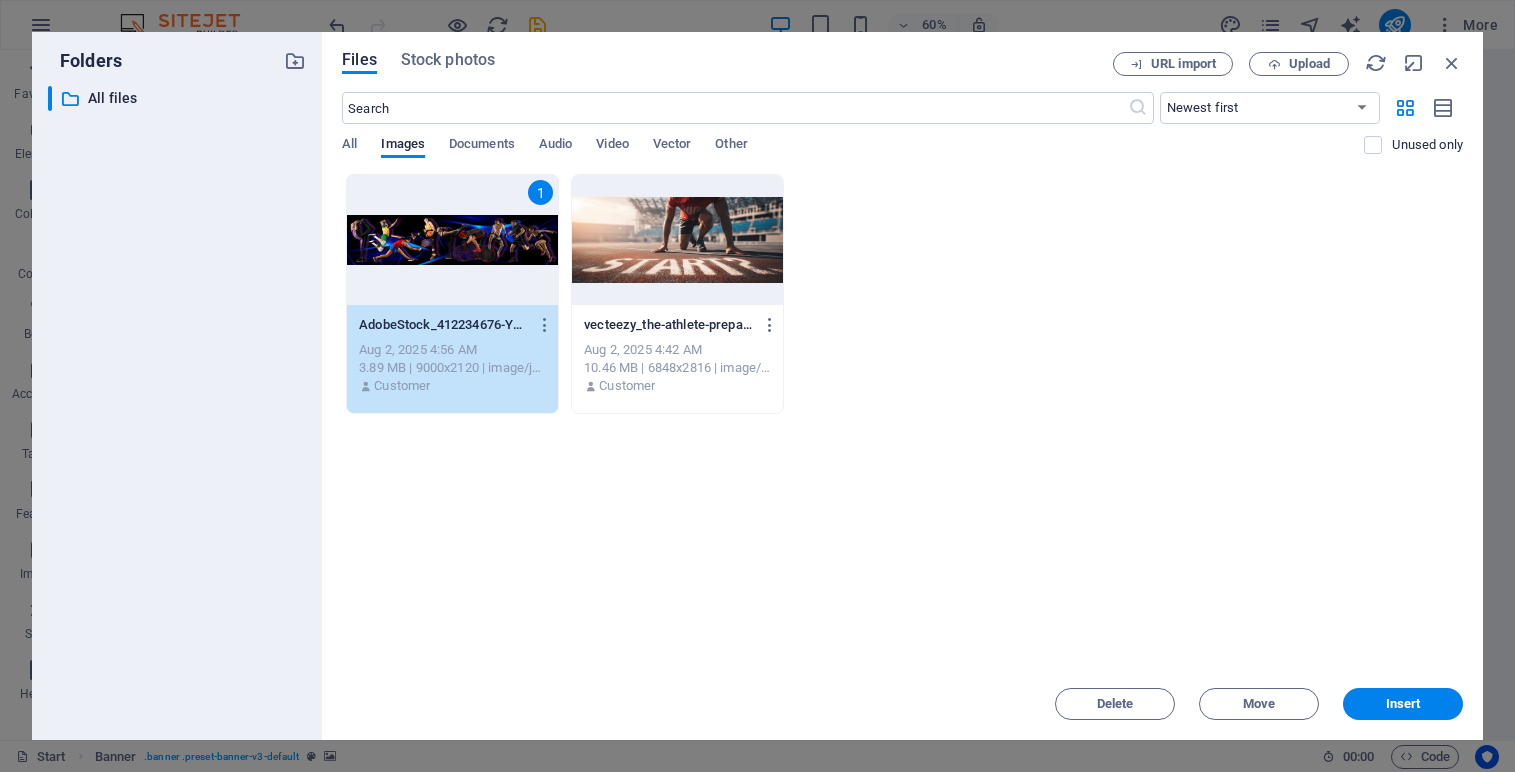 click on "1" at bounding box center [452, 240] 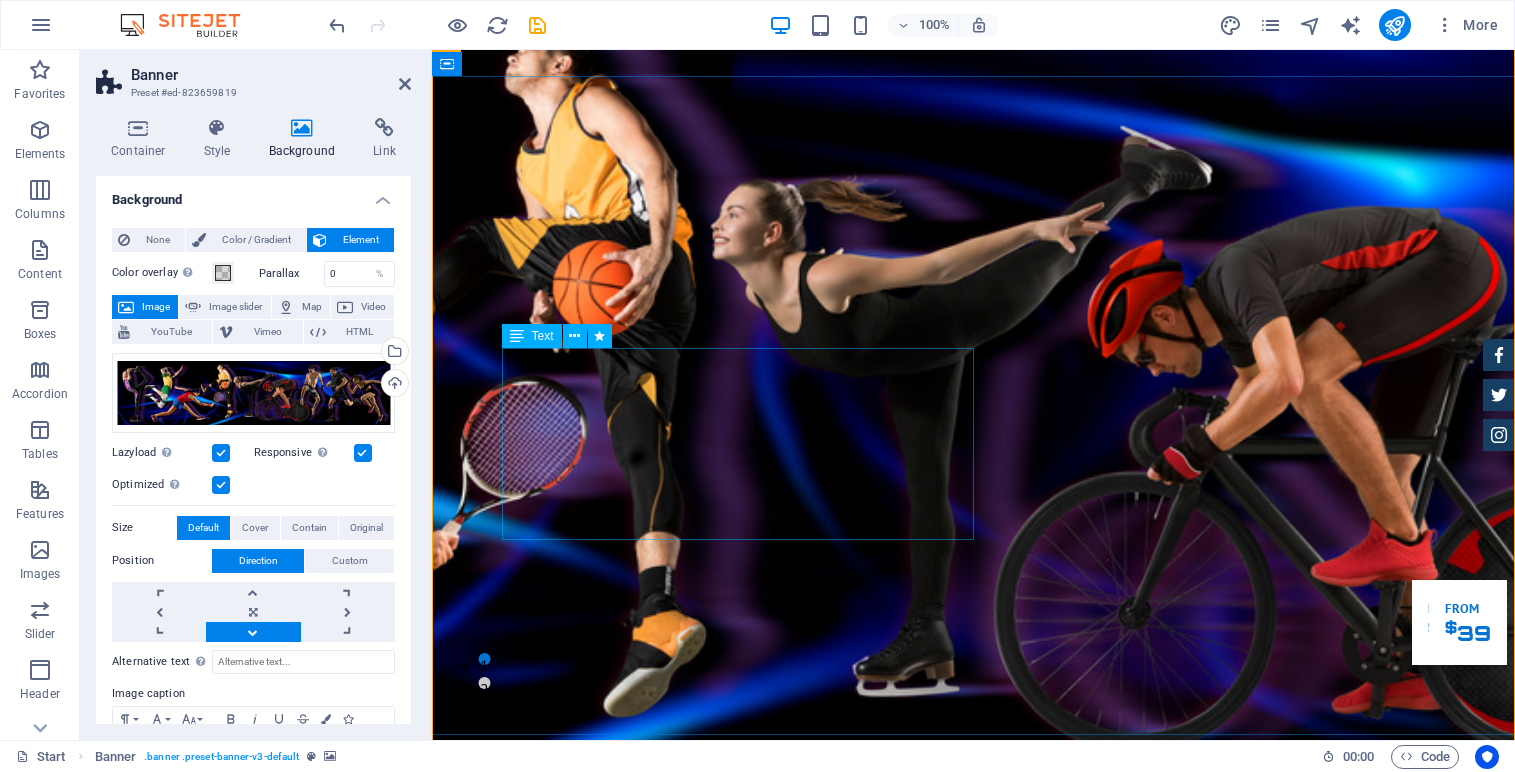 scroll, scrollTop: 32, scrollLeft: 0, axis: vertical 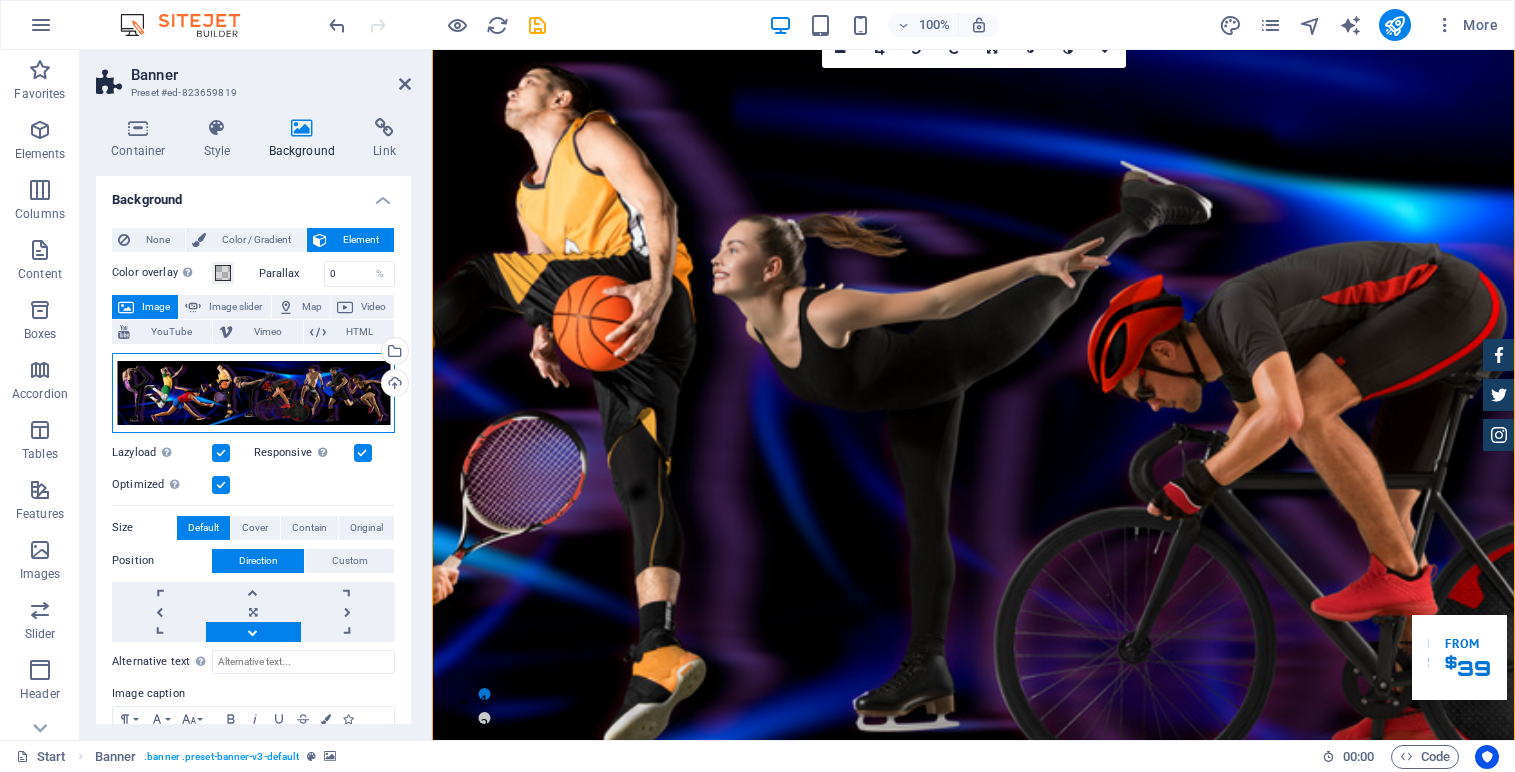 click on "Drag files here, click to choose files or select files from Files or our free stock photos & videos" at bounding box center (253, 393) 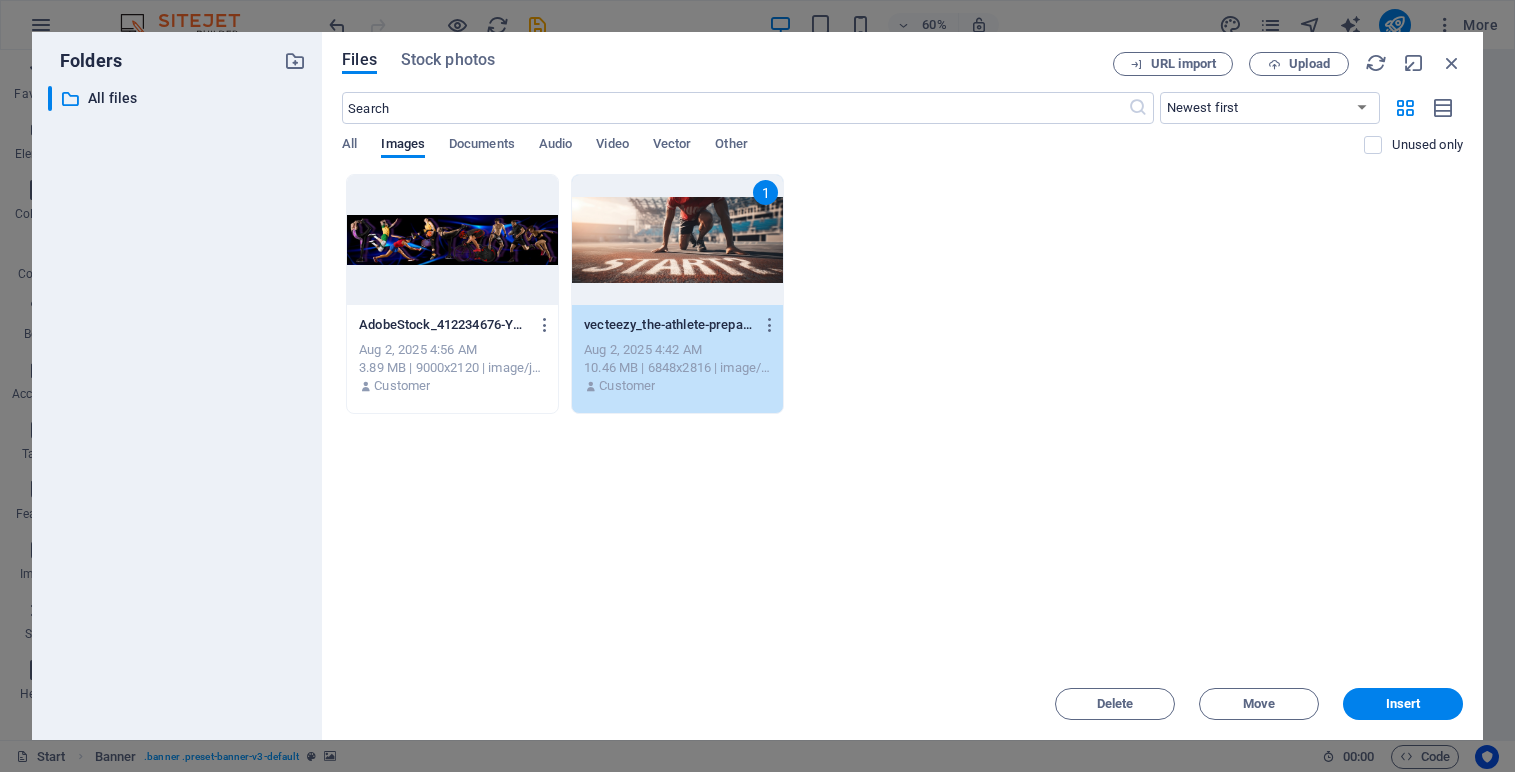 click on "1" at bounding box center [677, 240] 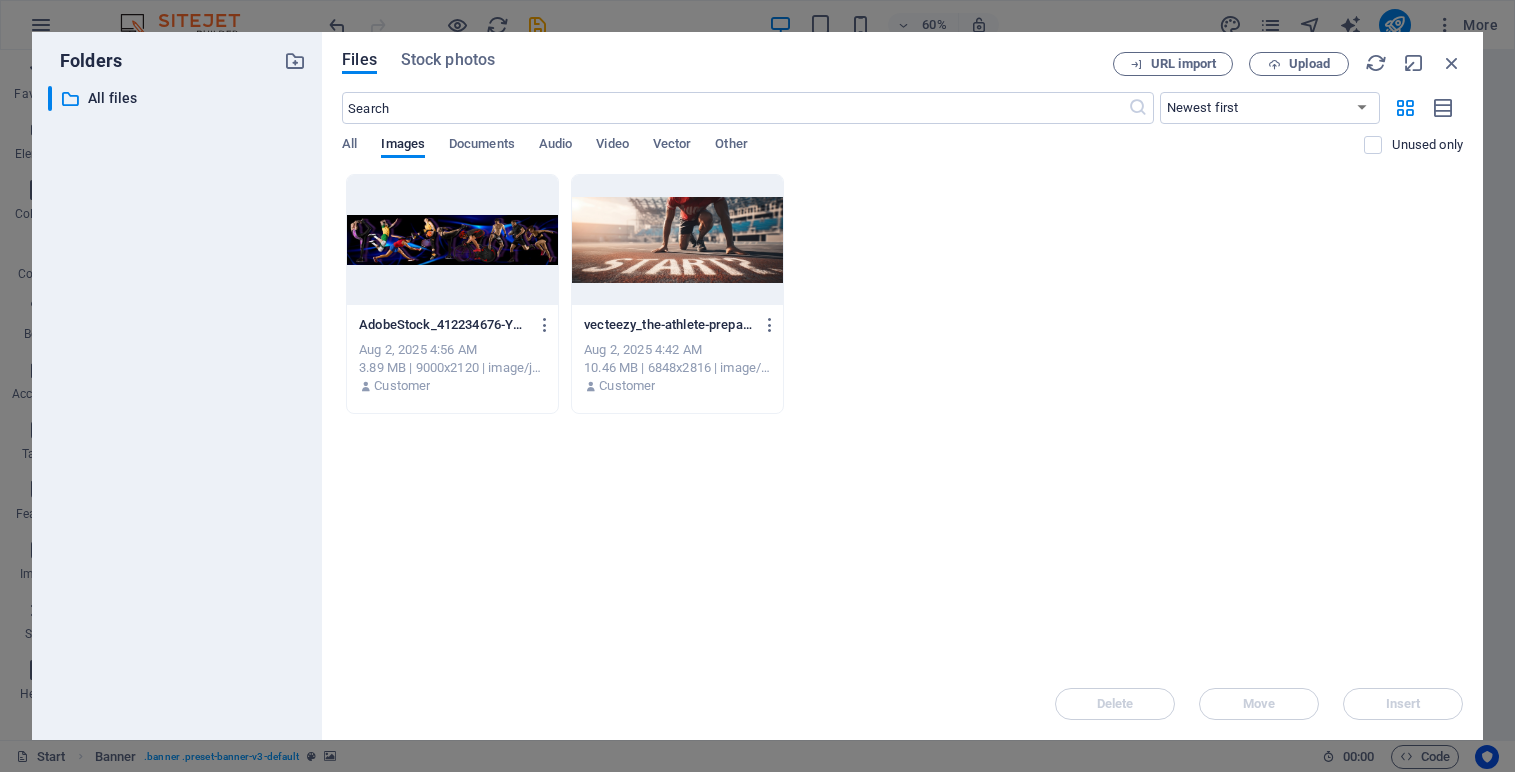 click at bounding box center [677, 240] 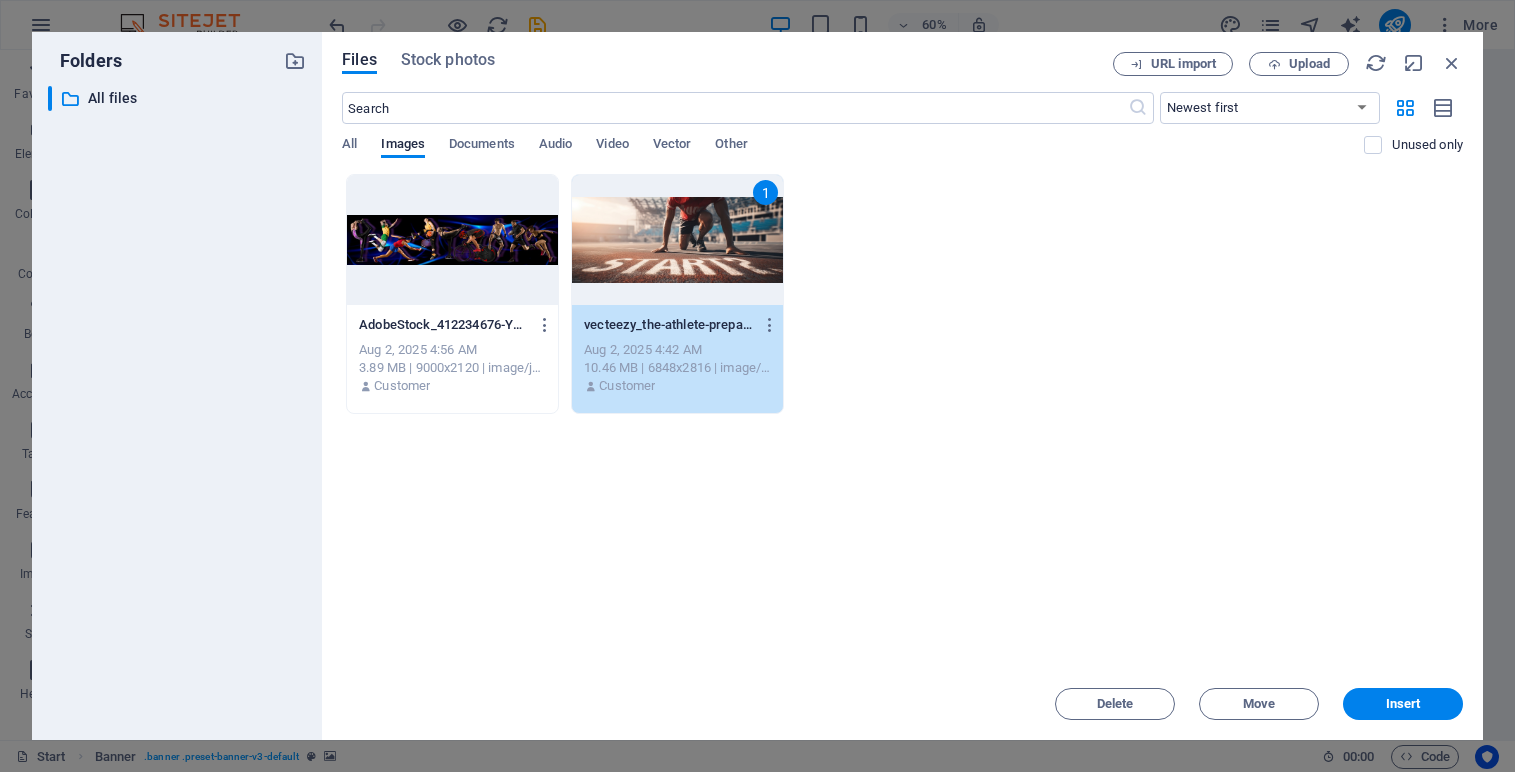 click on "1" at bounding box center (677, 240) 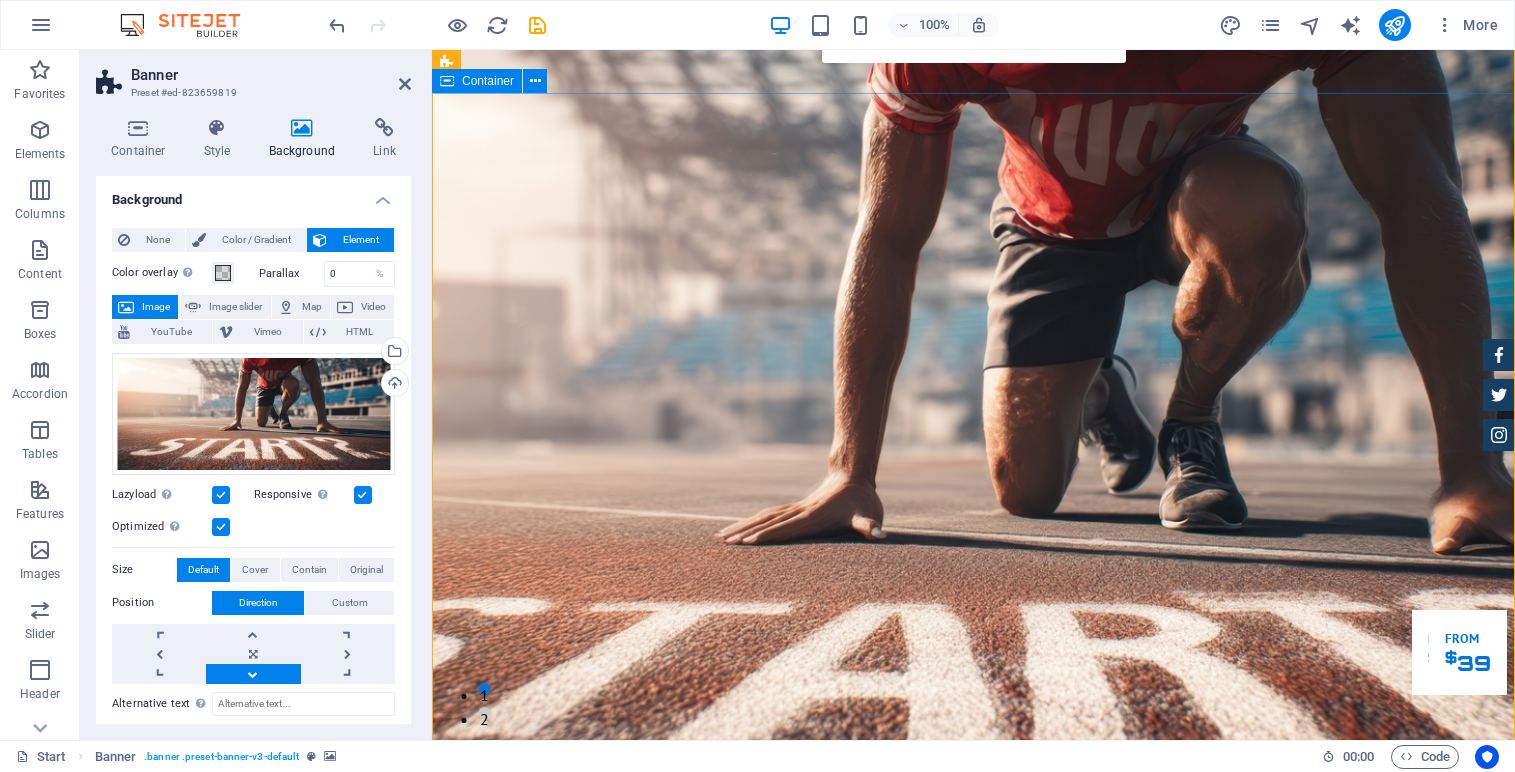 scroll, scrollTop: 0, scrollLeft: 0, axis: both 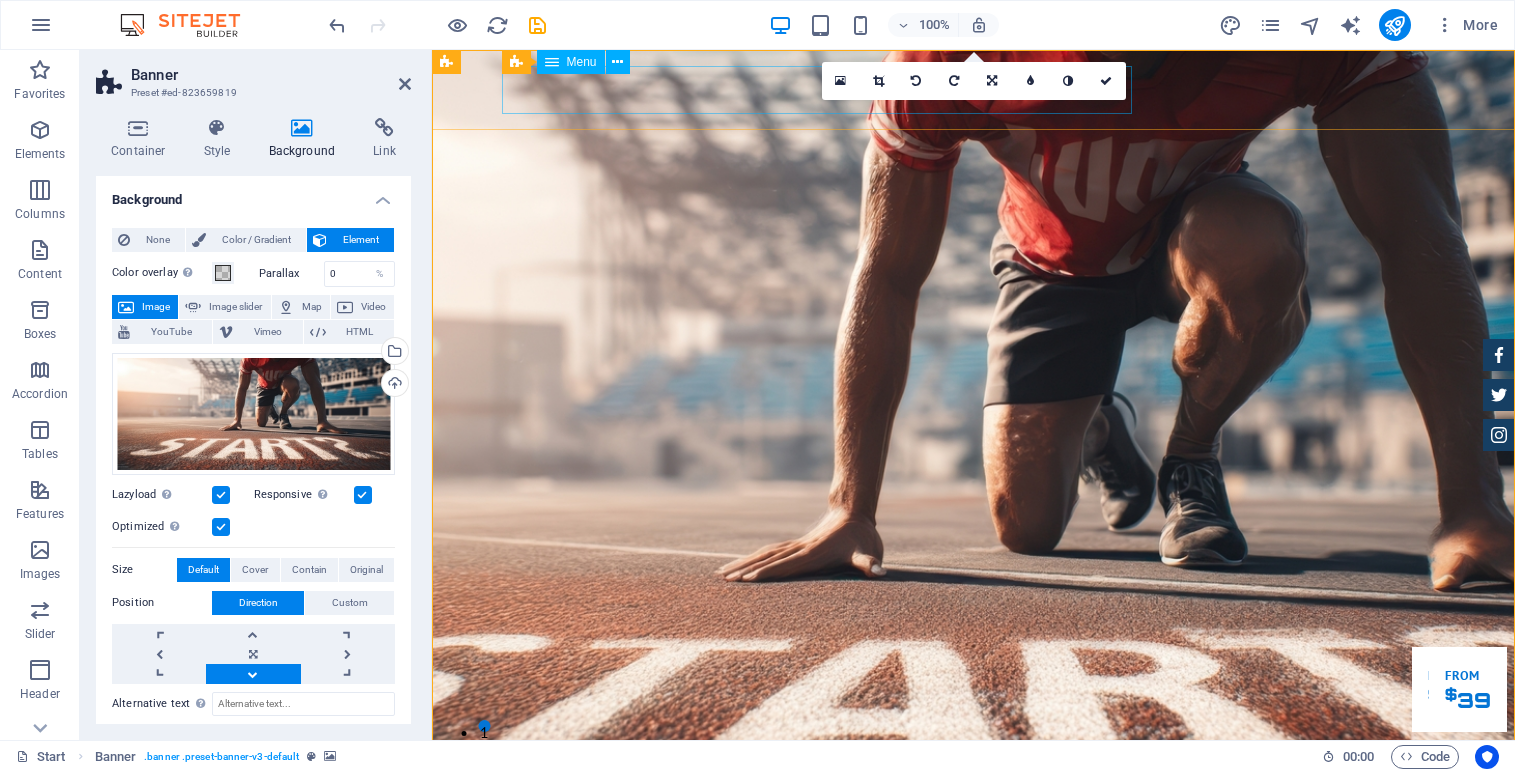 click on "Home About us Services Inventory Feedback Contact" at bounding box center [974, 909] 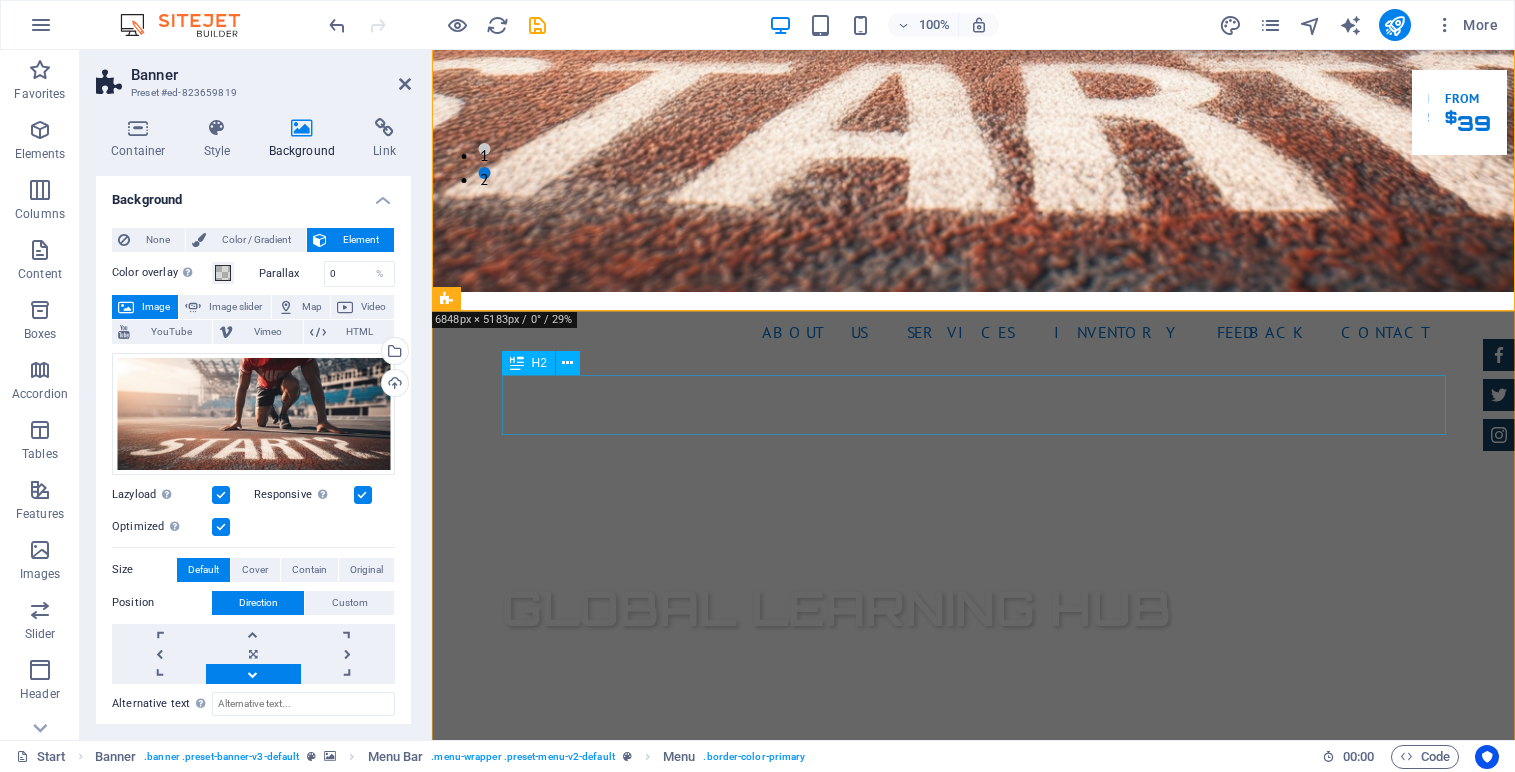 scroll, scrollTop: 554, scrollLeft: 0, axis: vertical 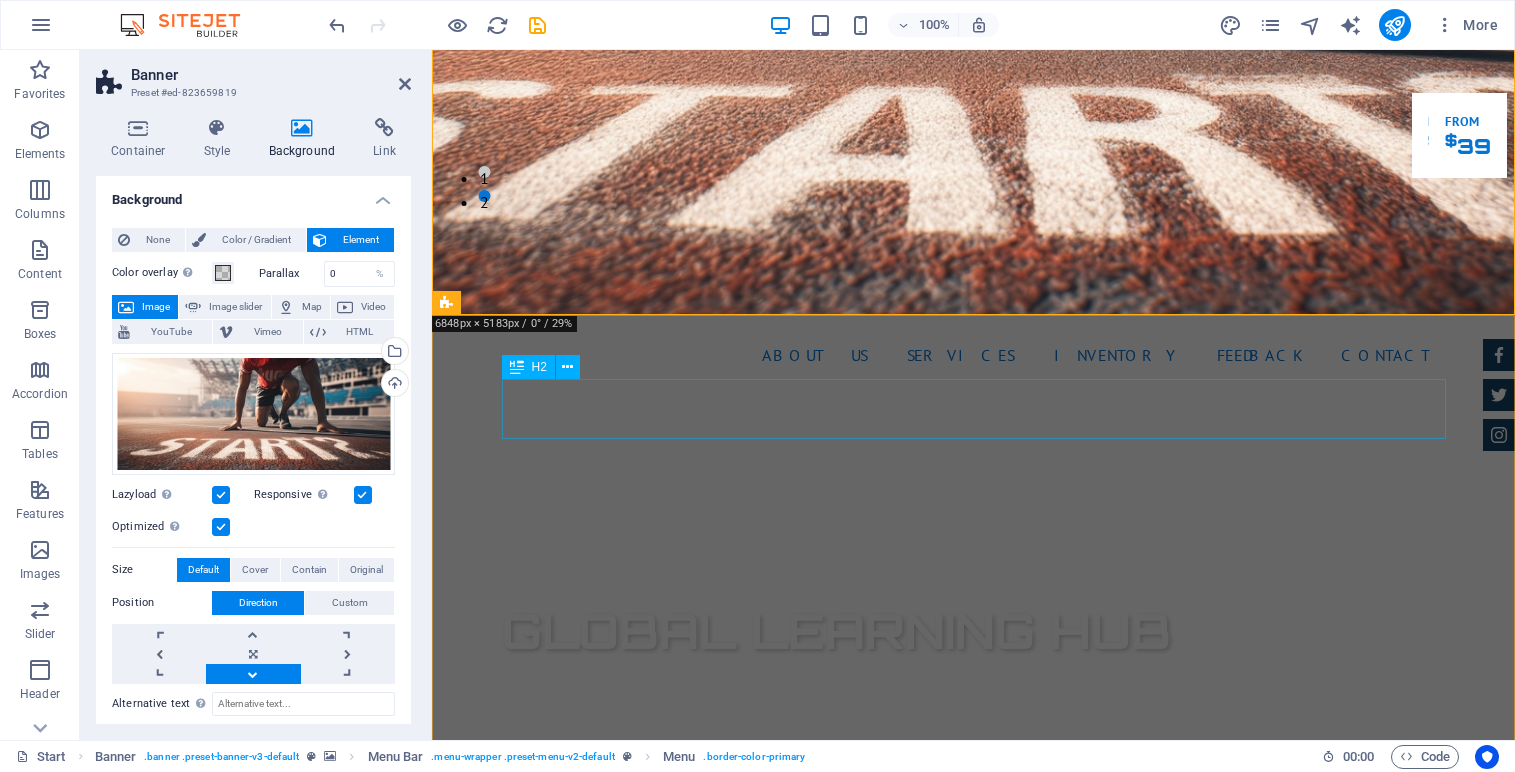click on "About us" at bounding box center (974, 1306) 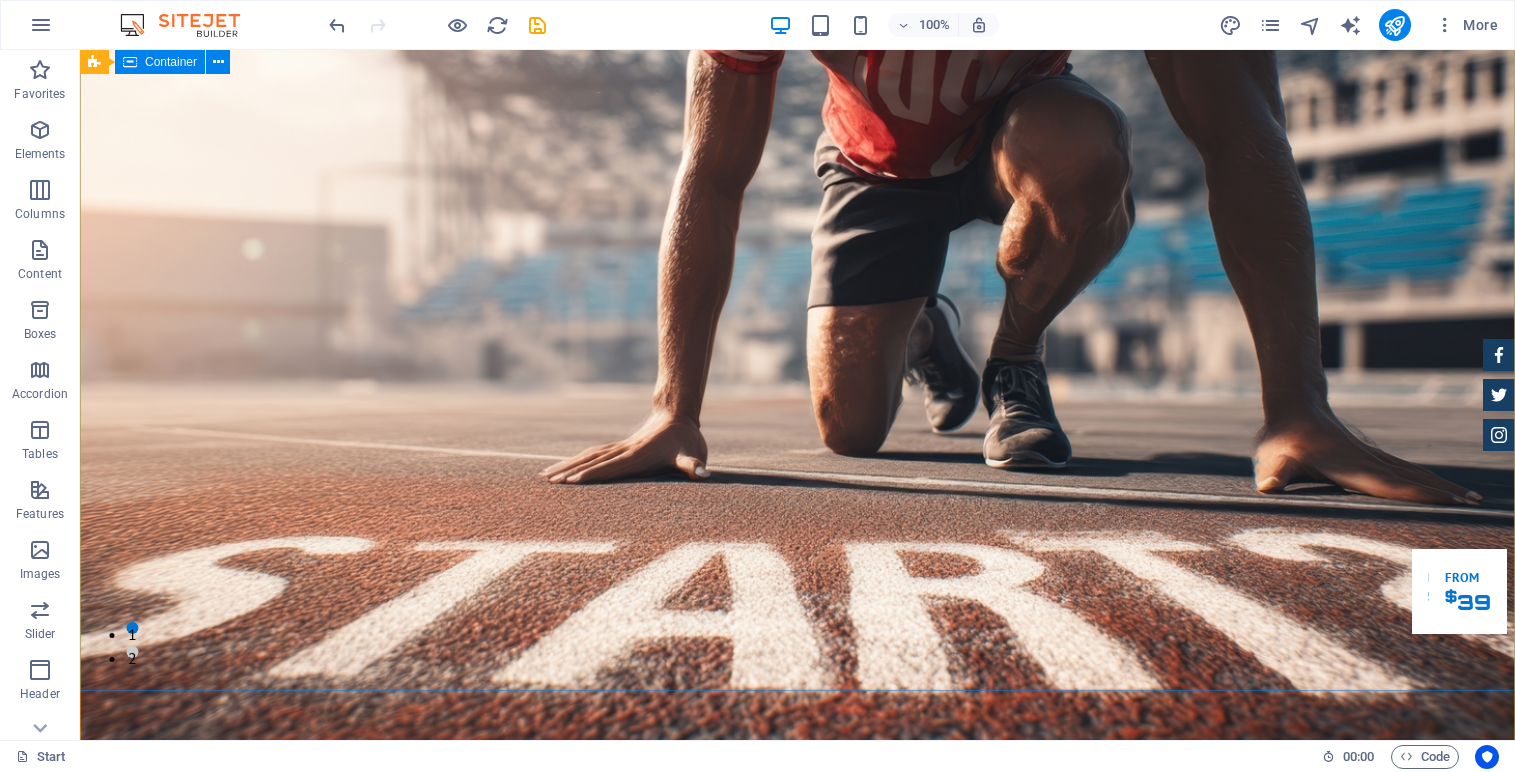 scroll, scrollTop: 0, scrollLeft: 0, axis: both 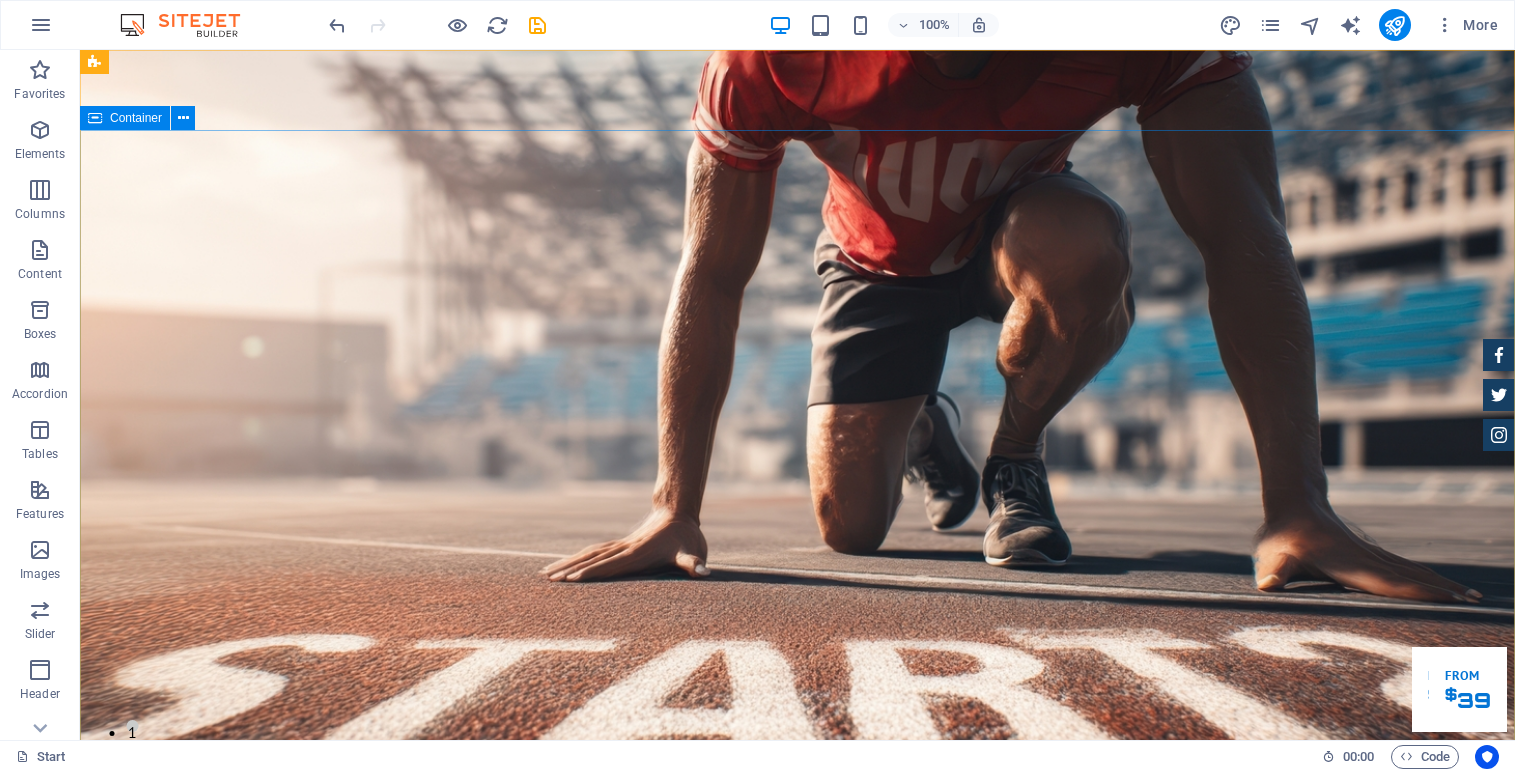 click on "Container" at bounding box center [136, 118] 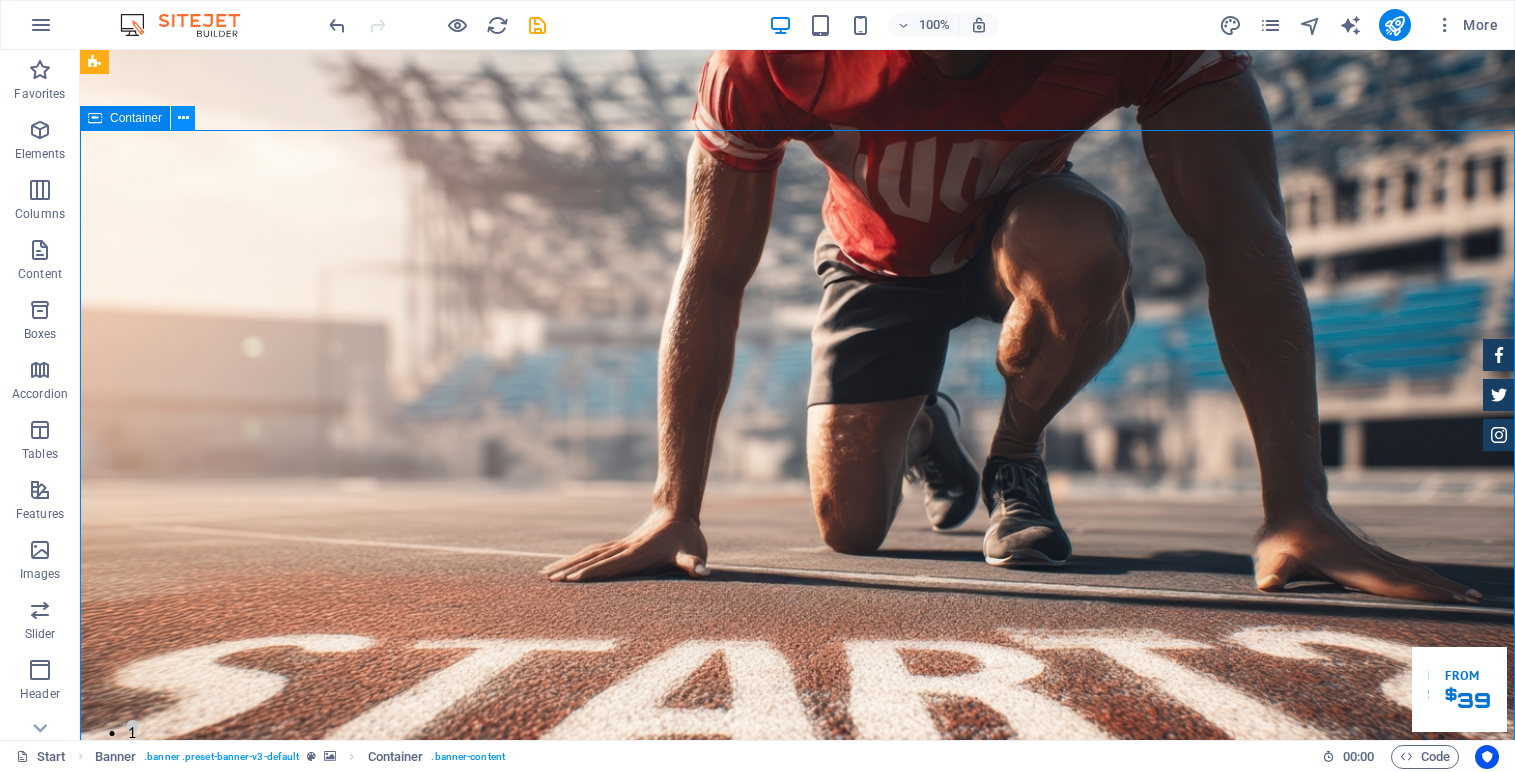 click at bounding box center (183, 118) 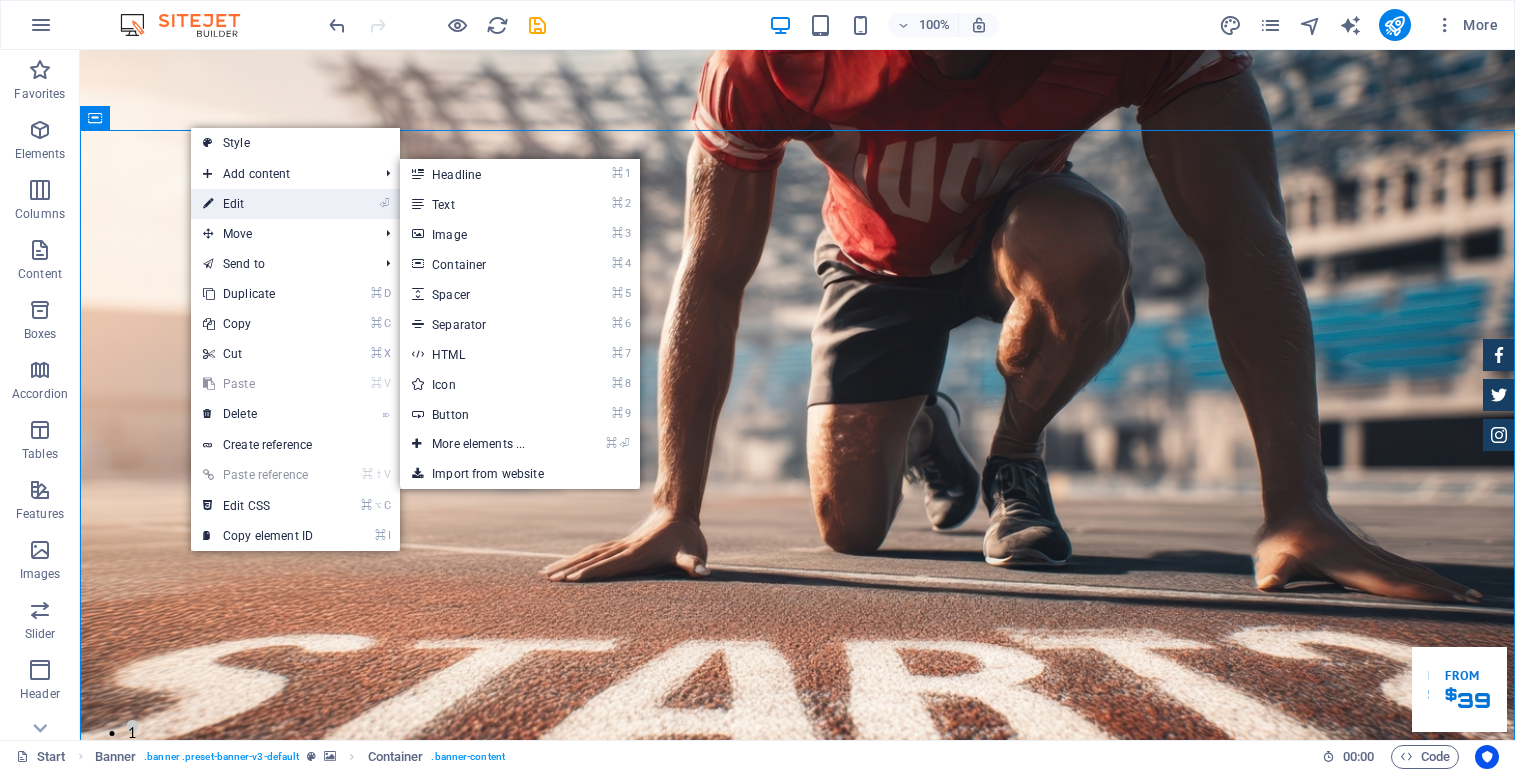 click on "⏎  Edit" at bounding box center [258, 204] 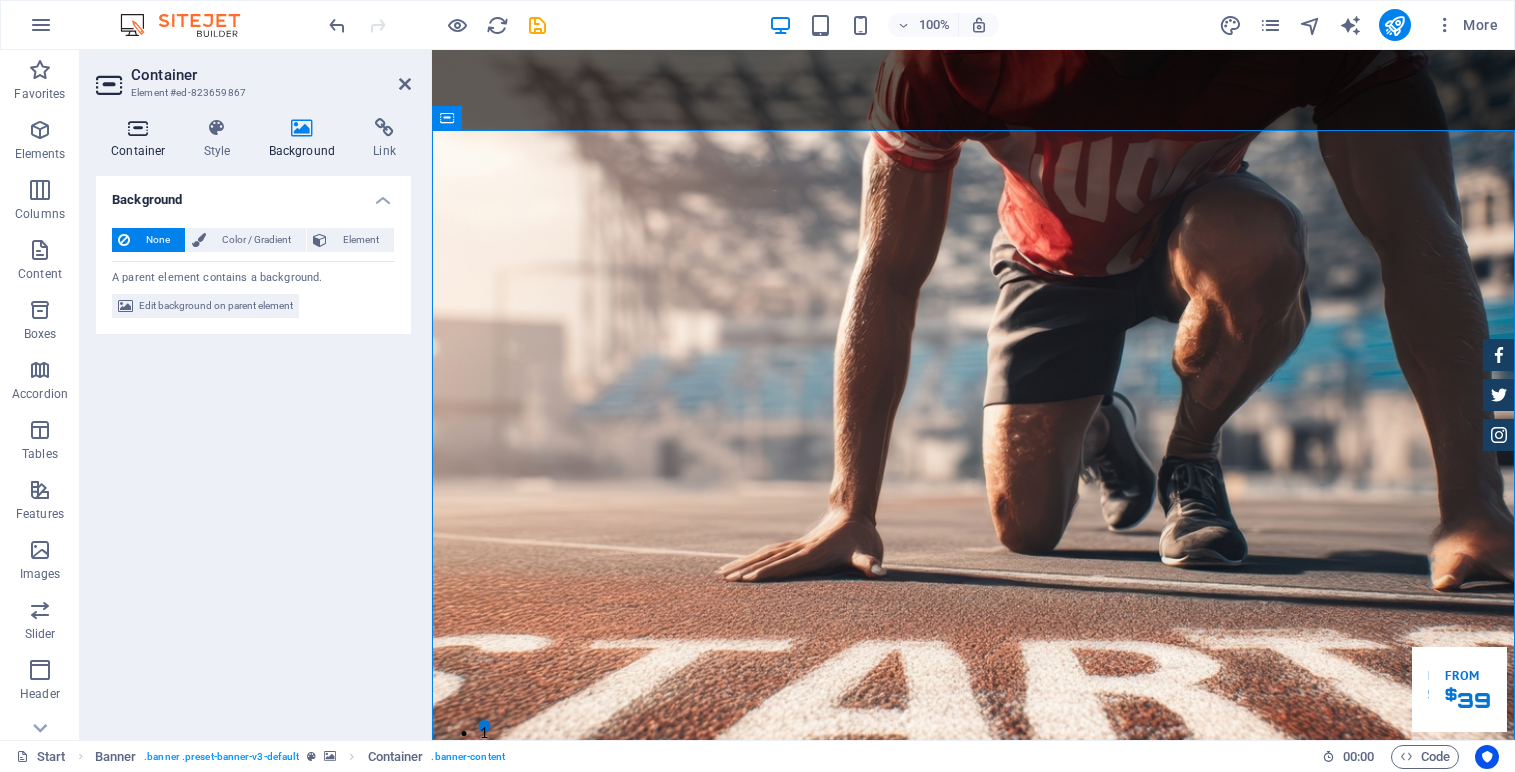 click at bounding box center (138, 128) 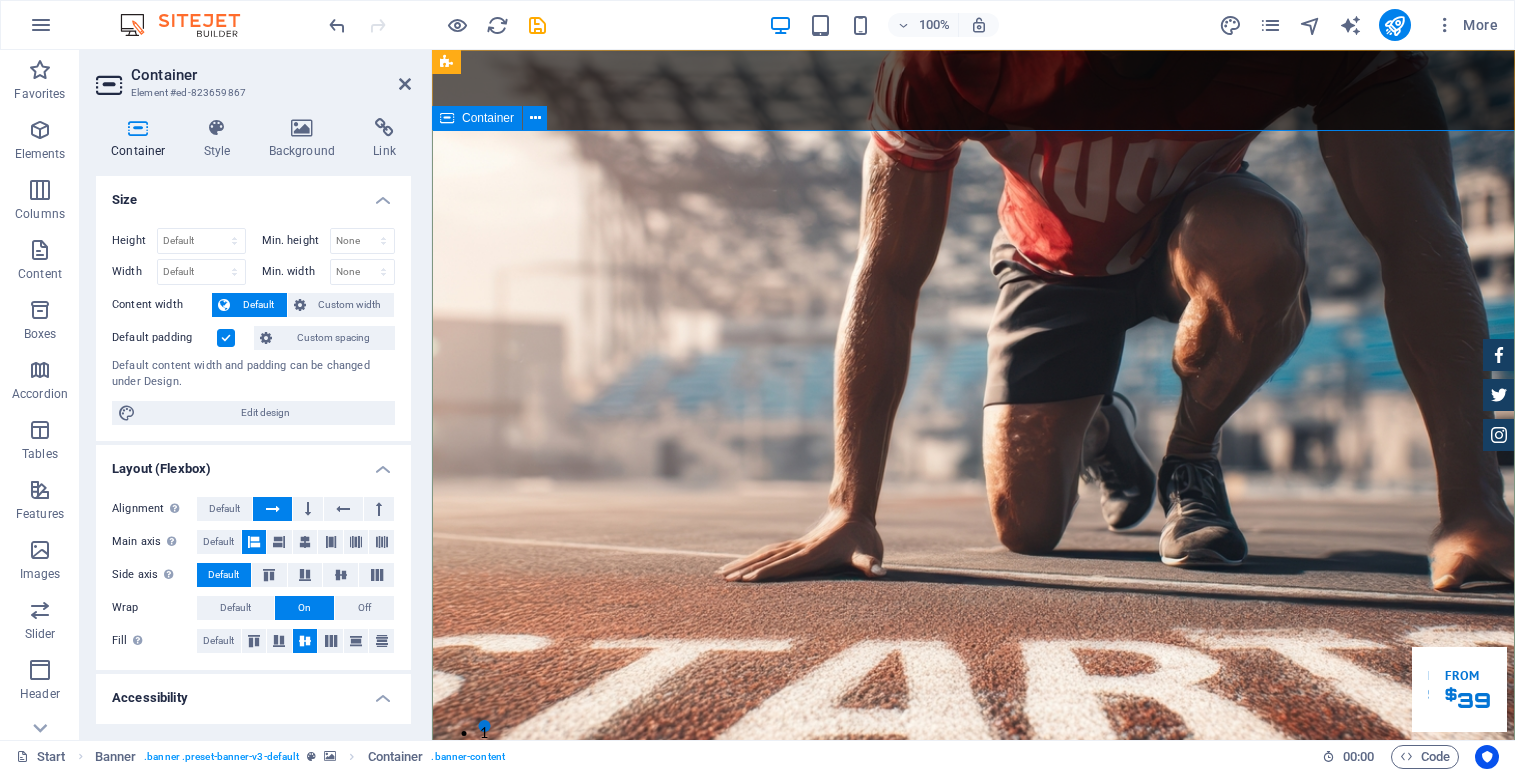 click on "GLOBAL LEARNING HUB The Global Learning Hub is a centre for international education, specialising in engaging,  differentiated resources for  International Baccalaureate Diploma Programme Sports,  Exercise and Health Science course.  With detailed programs, workbooks, examinations,  summaries and more, we support busy teachers and students by streamlining planning  and learning—making it easier to navigate the subject guide amidst the demands of a  fast-paced school environment.  Our Inventory   Make an appointment" at bounding box center (973, 1317) 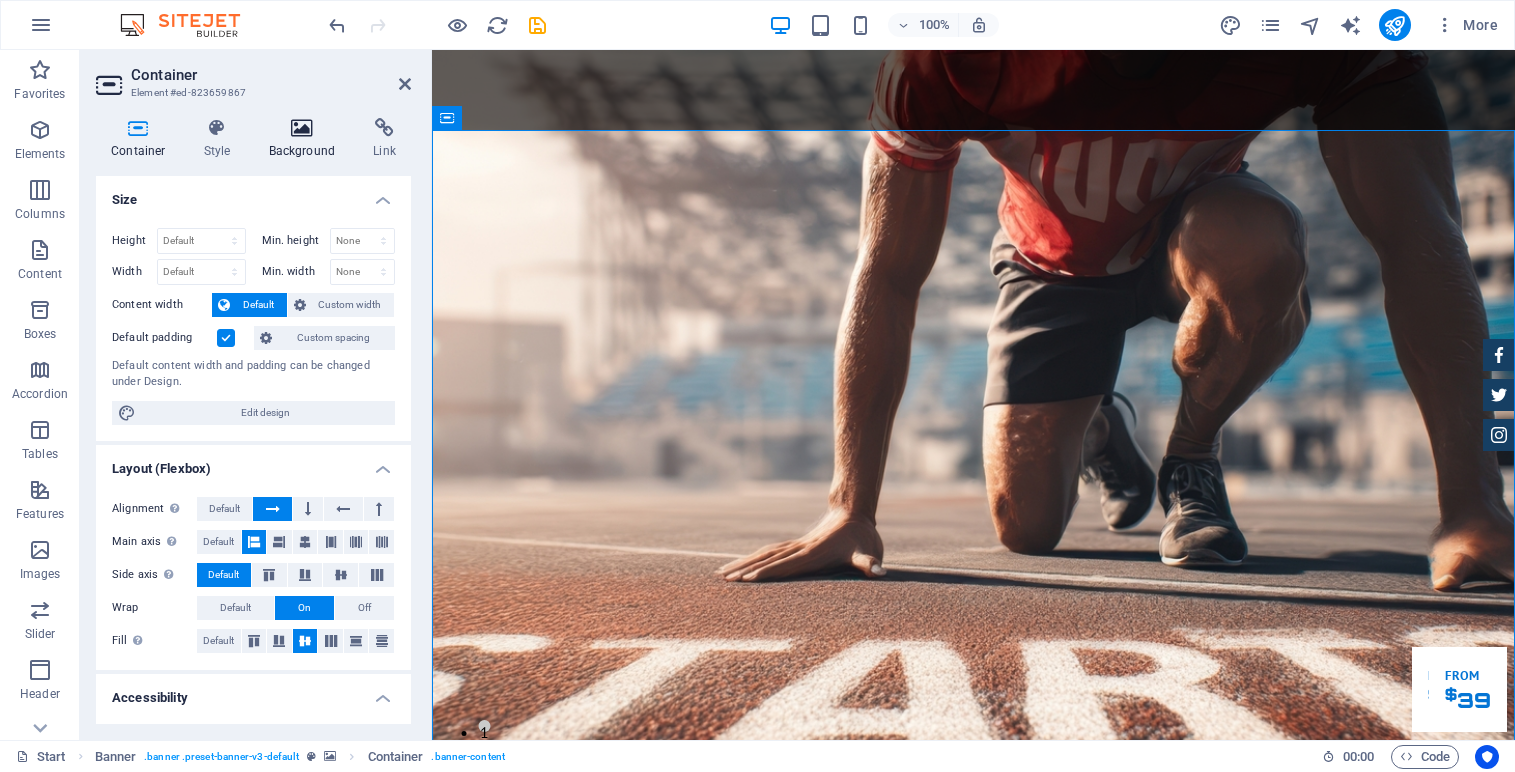 click at bounding box center [302, 128] 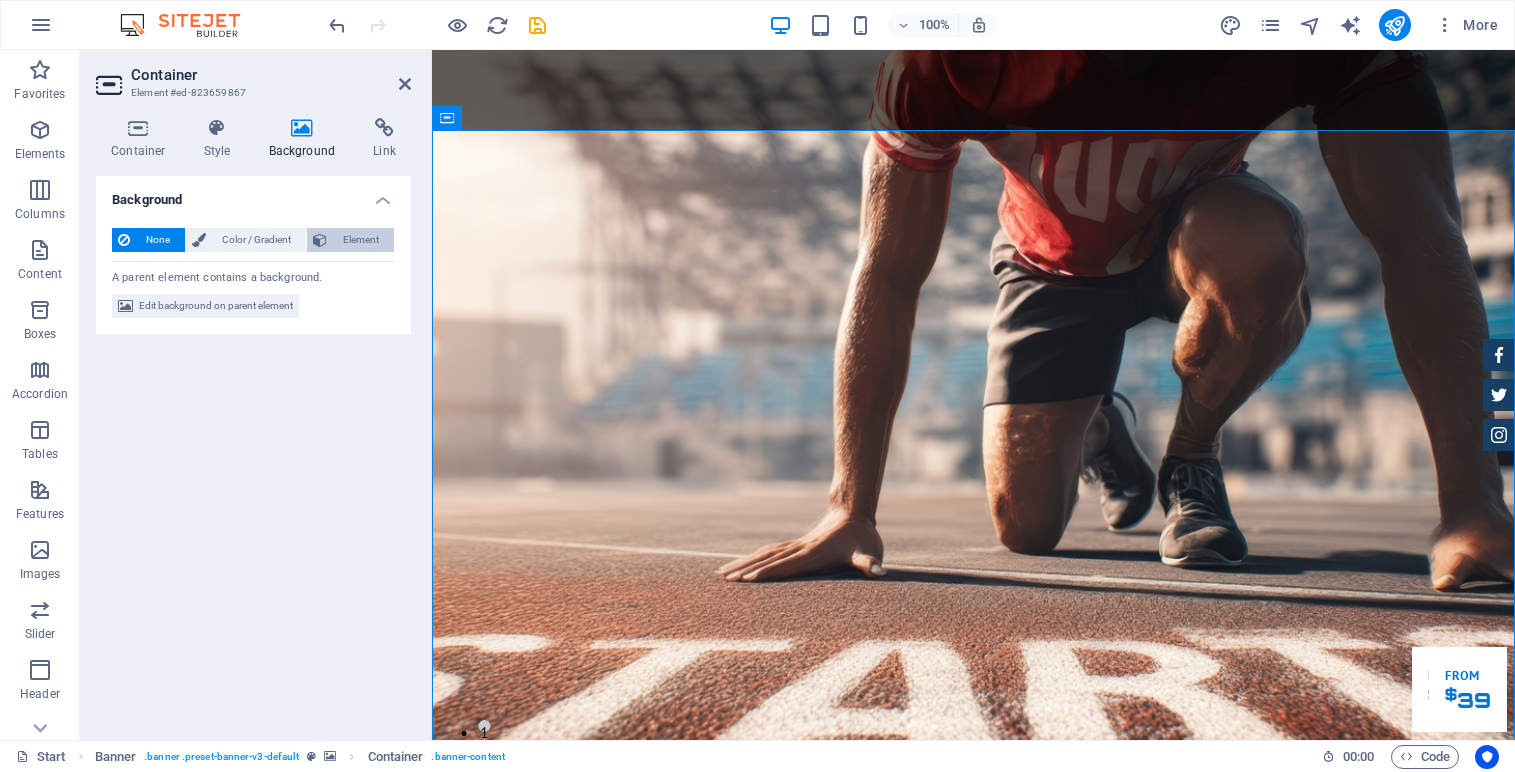 click on "Element" at bounding box center [360, 240] 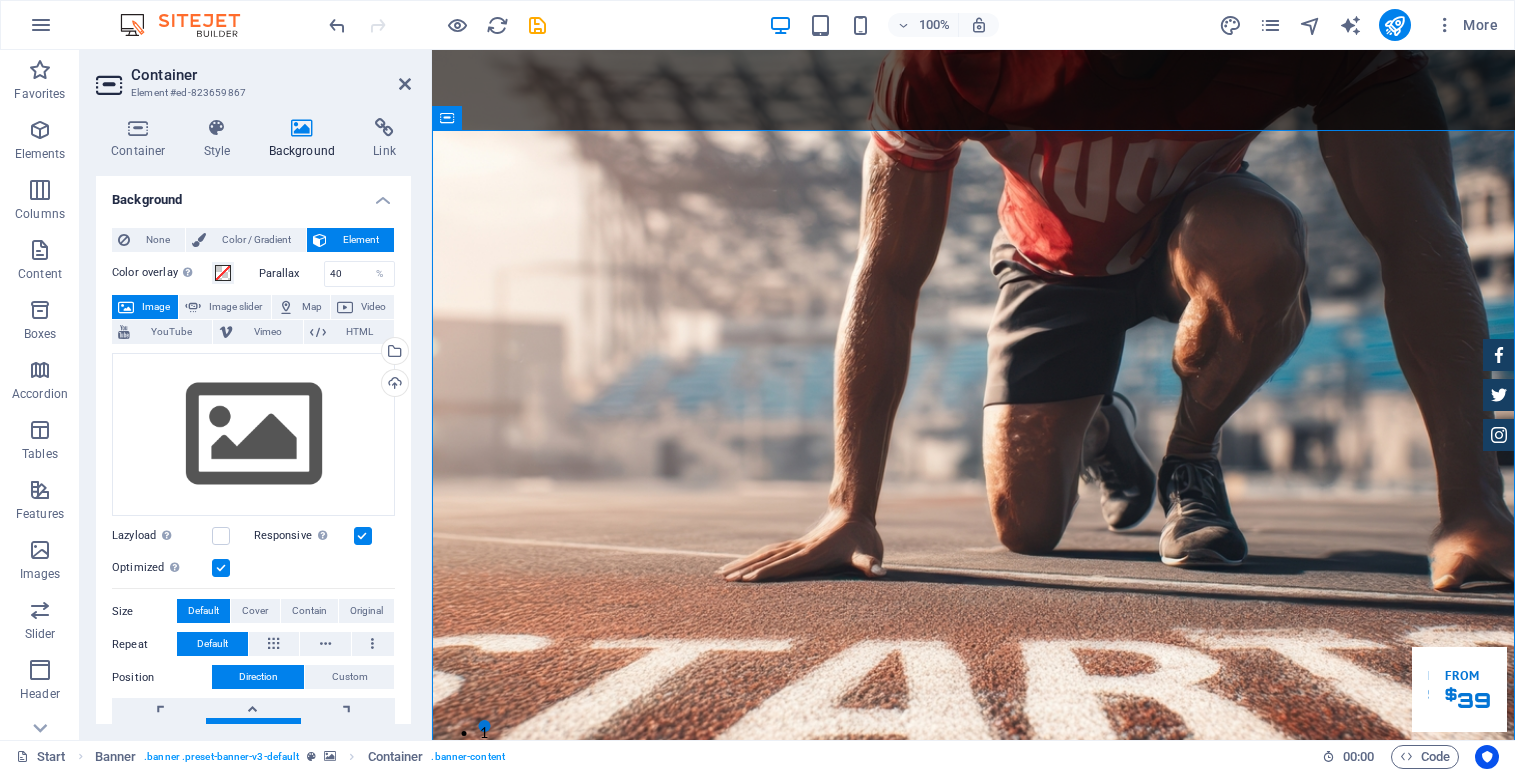 click on "Container Style Background Link Size Height Default px rem % vh vw Min. height None px rem % vh vw Width Default px rem % em vh vw Min. width None px rem % vh vw Content width Default Custom width Width Default px rem % em vh vw Min. width None px rem % vh vw Default padding Custom spacing Default content width and padding can be changed under Design. Edit design Layout (Flexbox) Alignment Determines the flex direction. Default Main axis Determine how elements should behave along the main axis inside this container (justify content). Default Side axis Control the vertical direction of the element inside of the container (align items). Default Wrap Default On Off Fill Controls the distances and direction of elements on the y-axis across several lines (align content). Default Accessibility ARIA helps assistive technologies (like screen readers) to understand the role, state, and behavior of web elements Role The ARIA role defines the purpose of an element.  None Alert Article Banner Comment Fan" at bounding box center [253, 421] 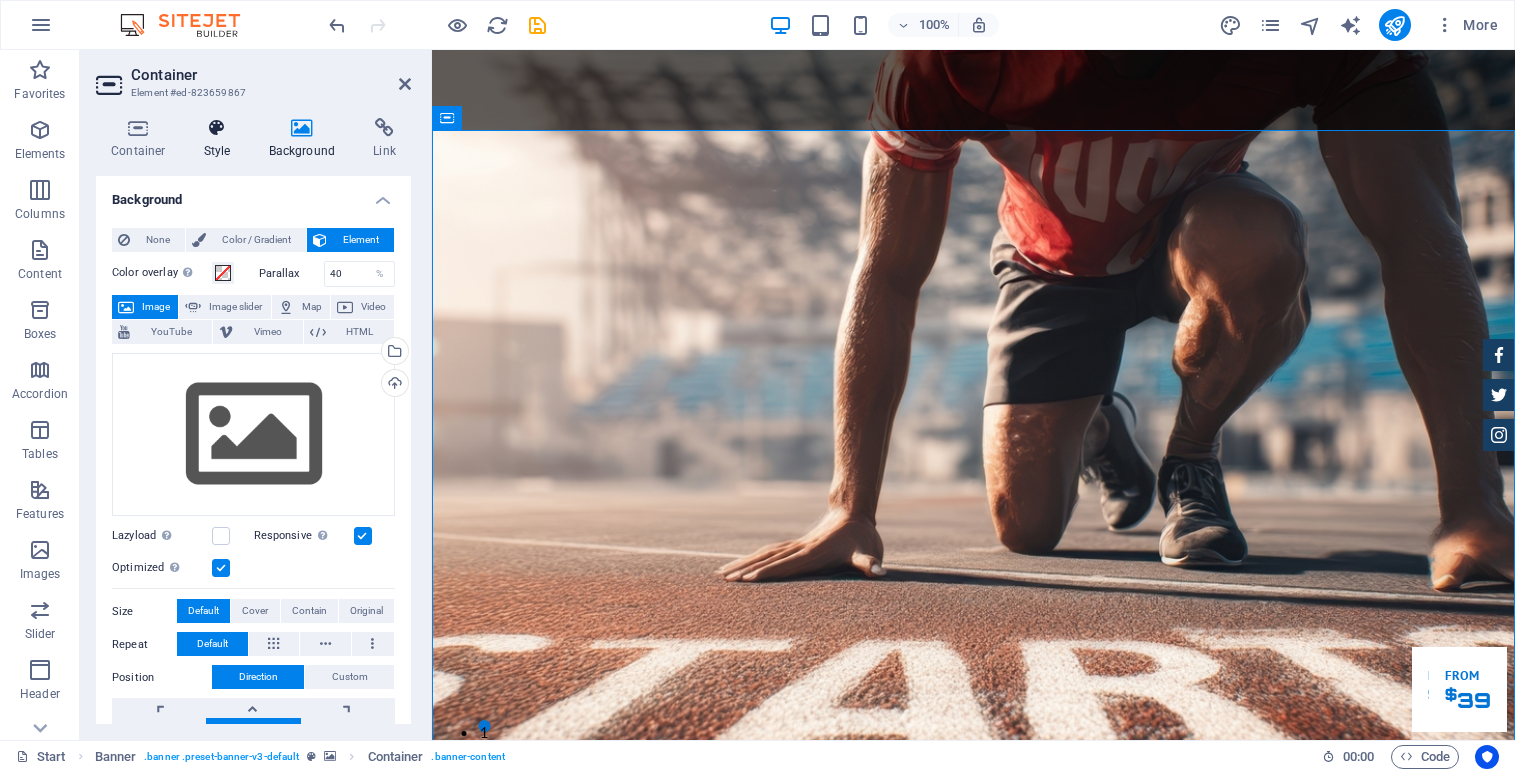 click at bounding box center [217, 128] 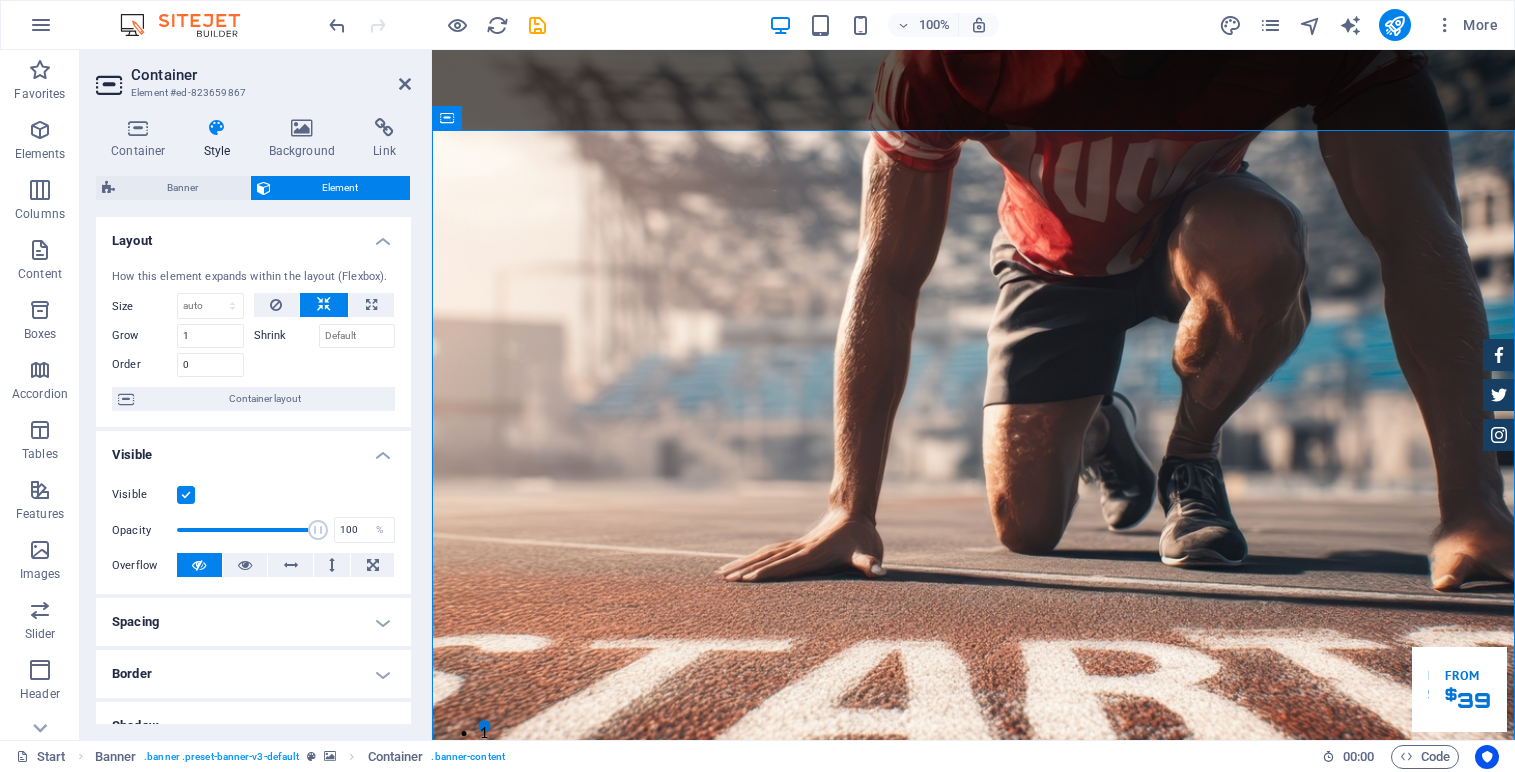 click at bounding box center [973, 1253] 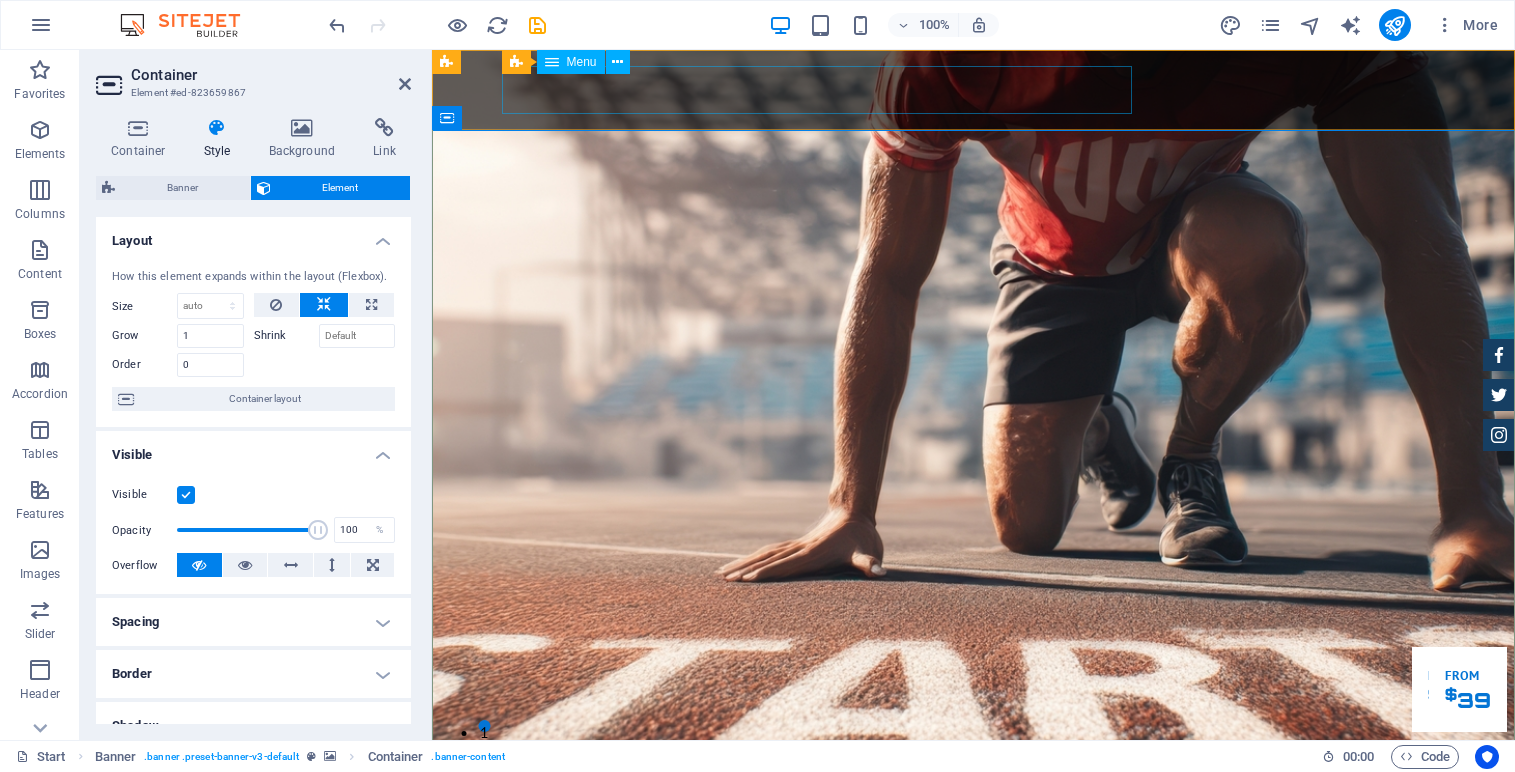 click on "Home About us Services Inventory Feedback Contact" at bounding box center (974, 909) 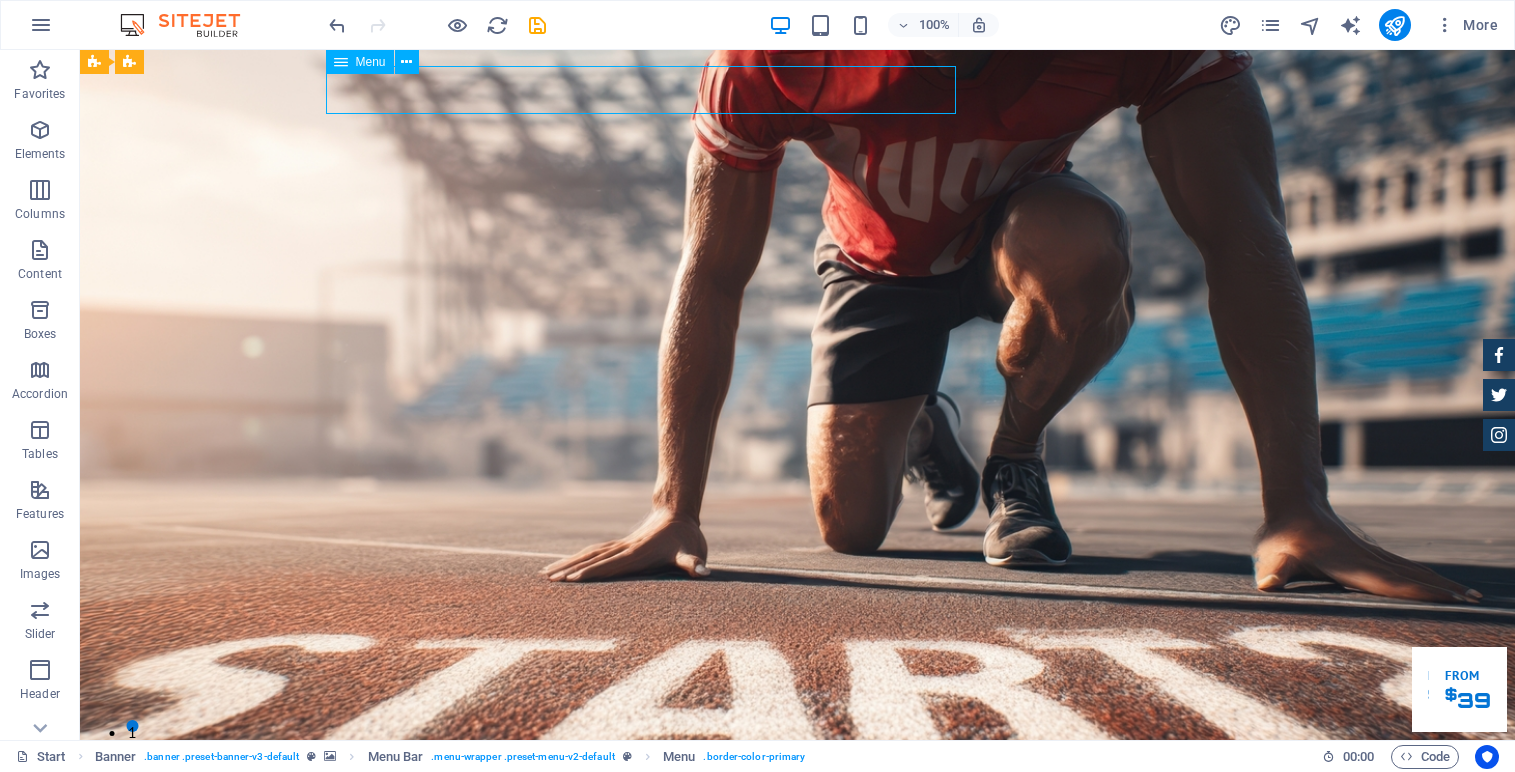 click on "Home About us Services Inventory Feedback Contact" at bounding box center [798, 909] 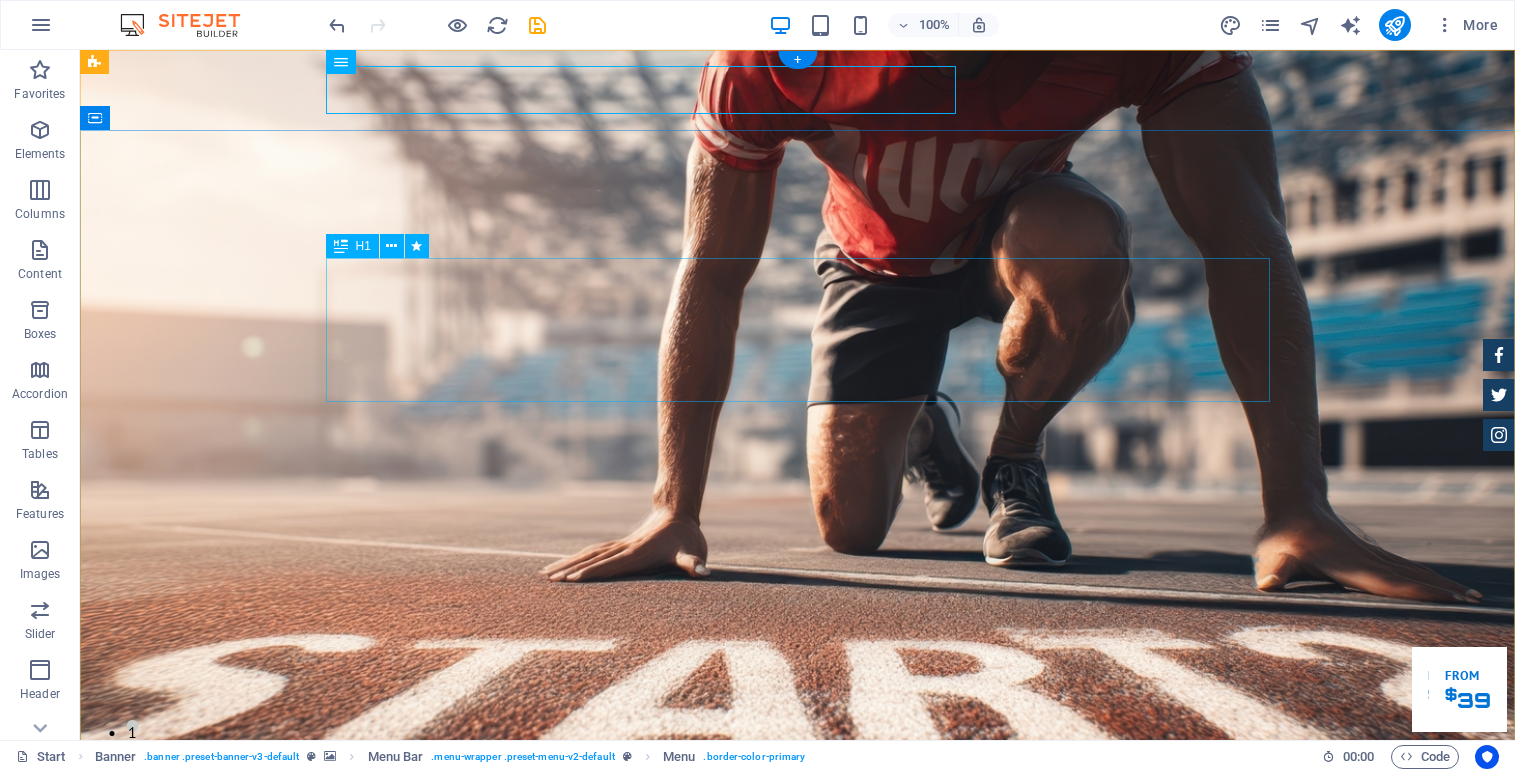 click on "GLOBAL LEARNING HUB" at bounding box center (798, 1821) 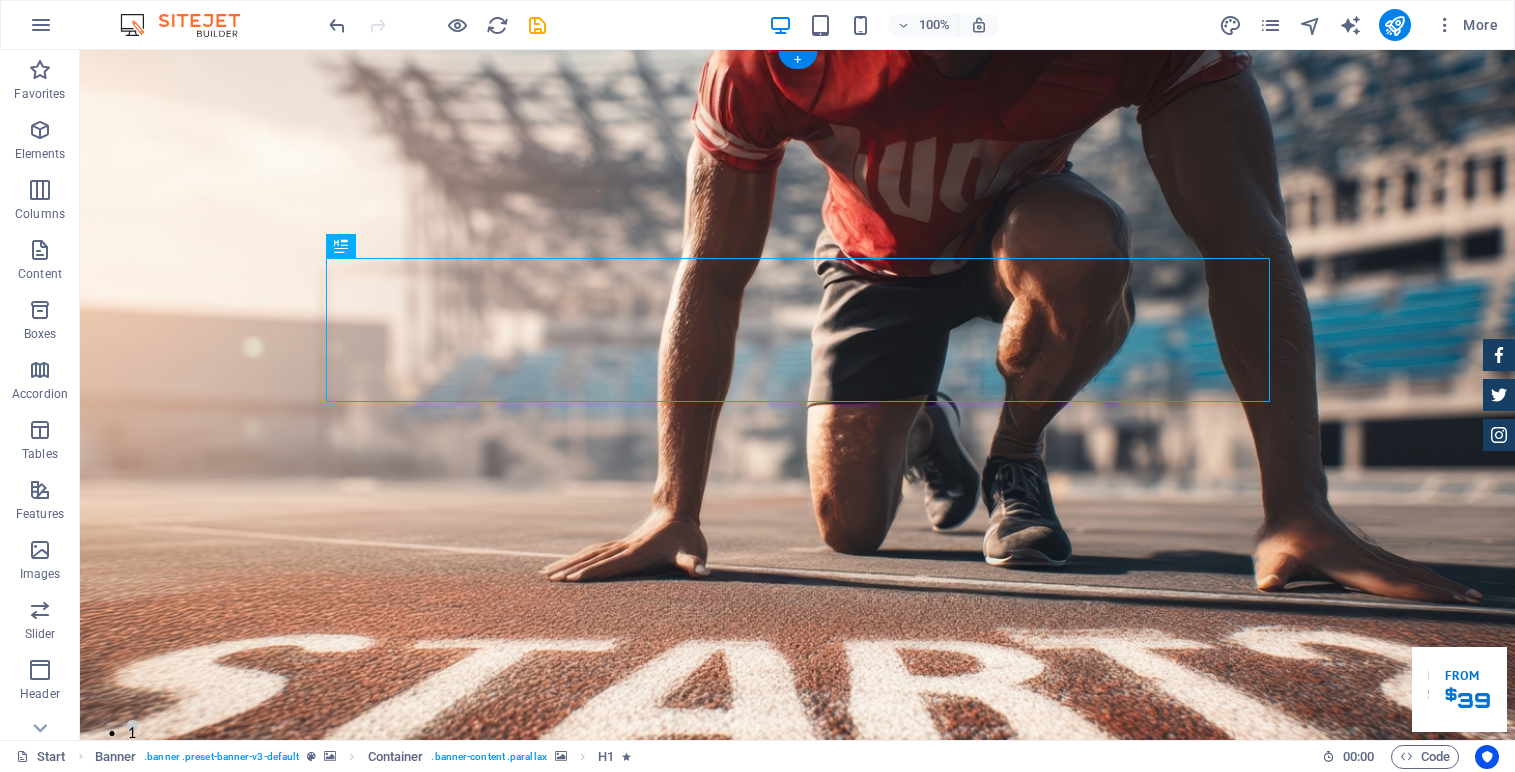 click at bounding box center [797, 1253] 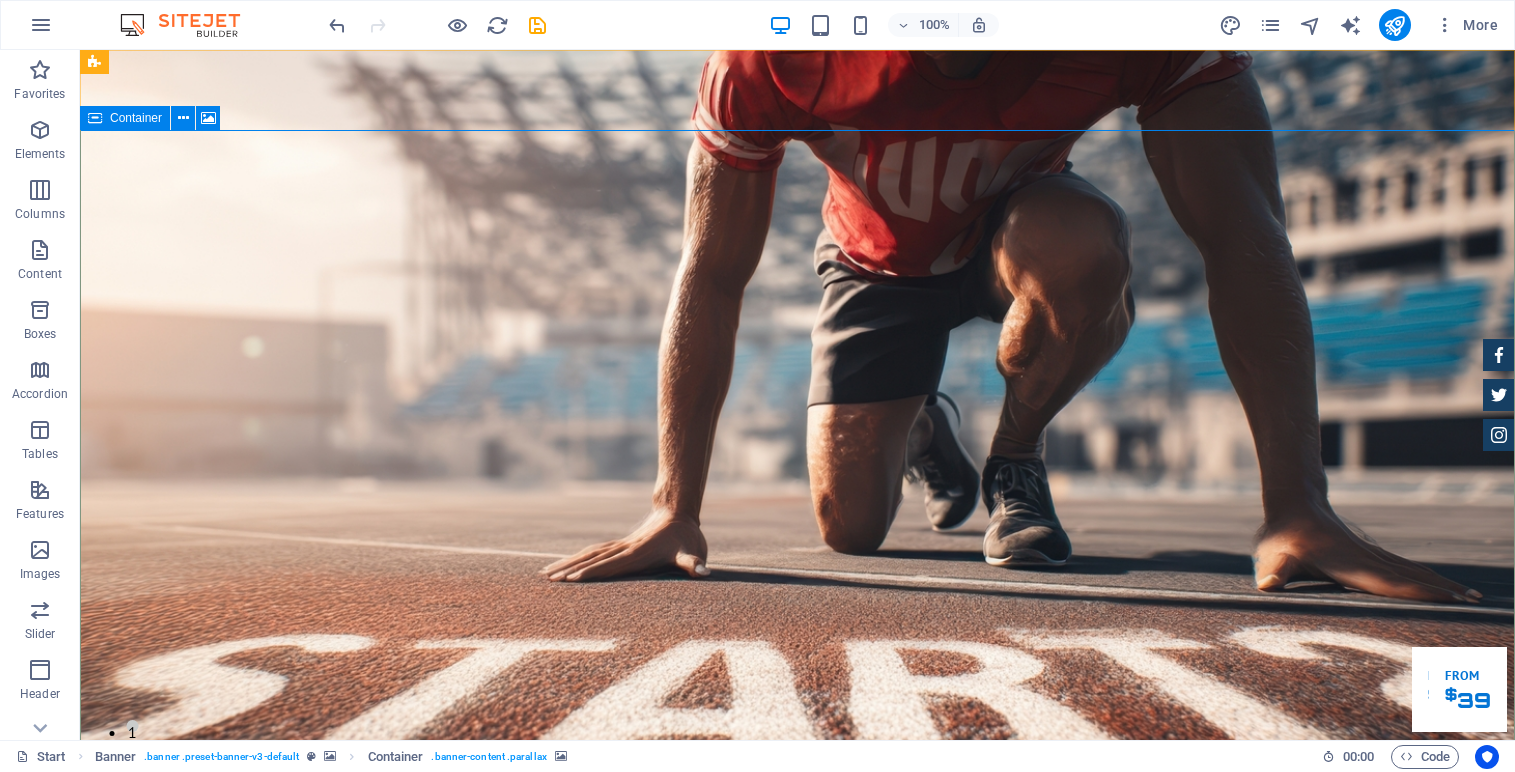 click at bounding box center (95, 118) 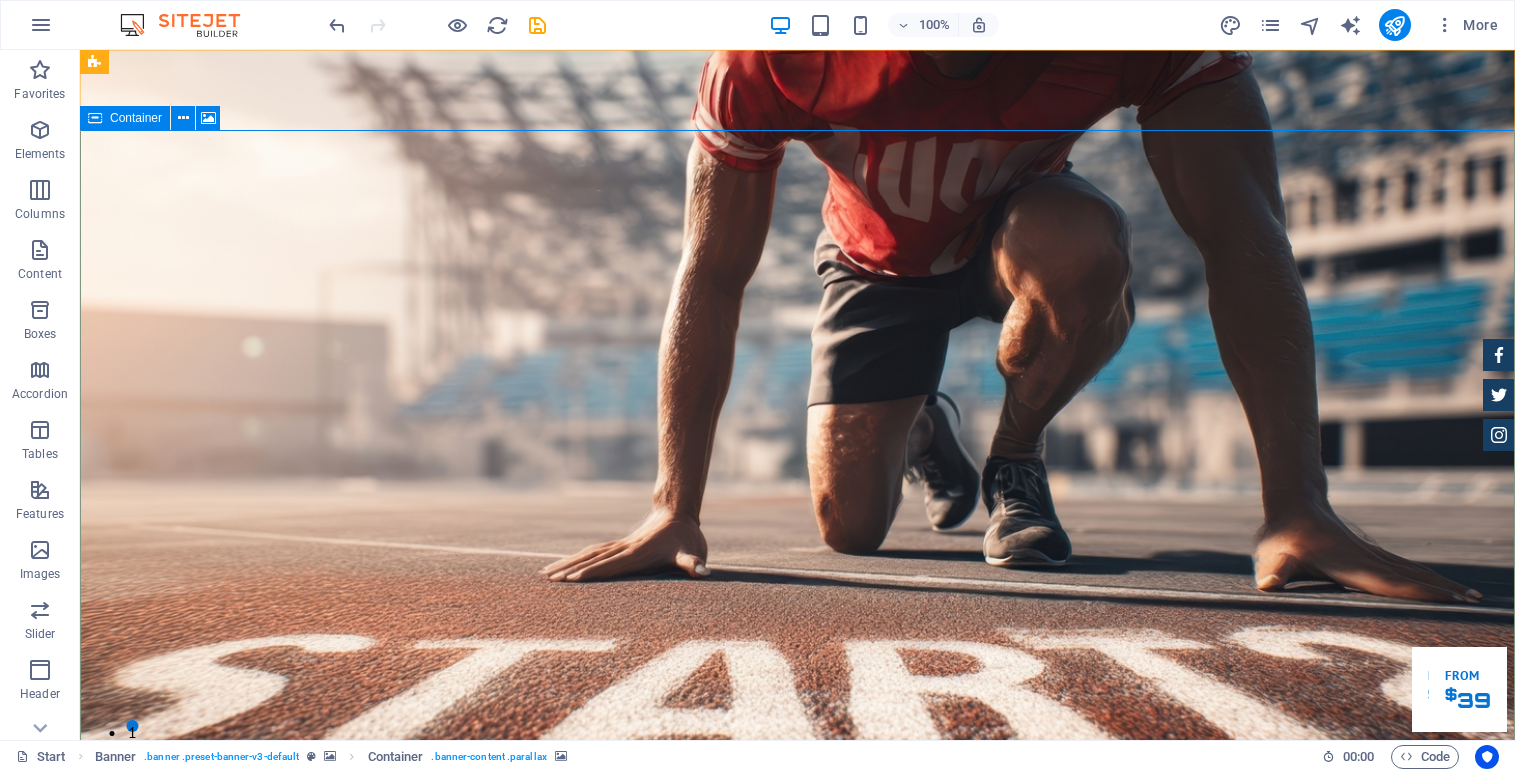 click on "Container" at bounding box center (125, 118) 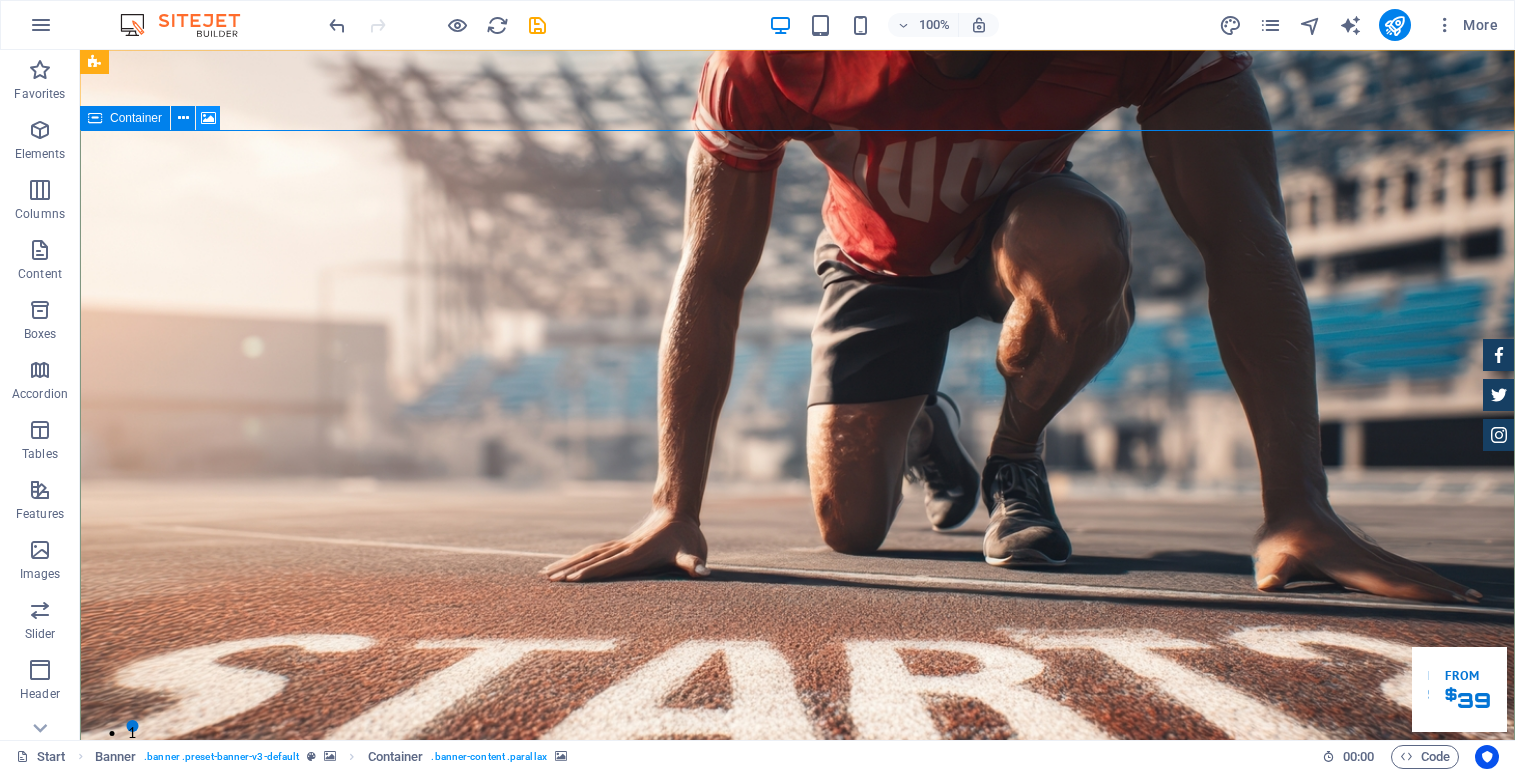 click at bounding box center [208, 118] 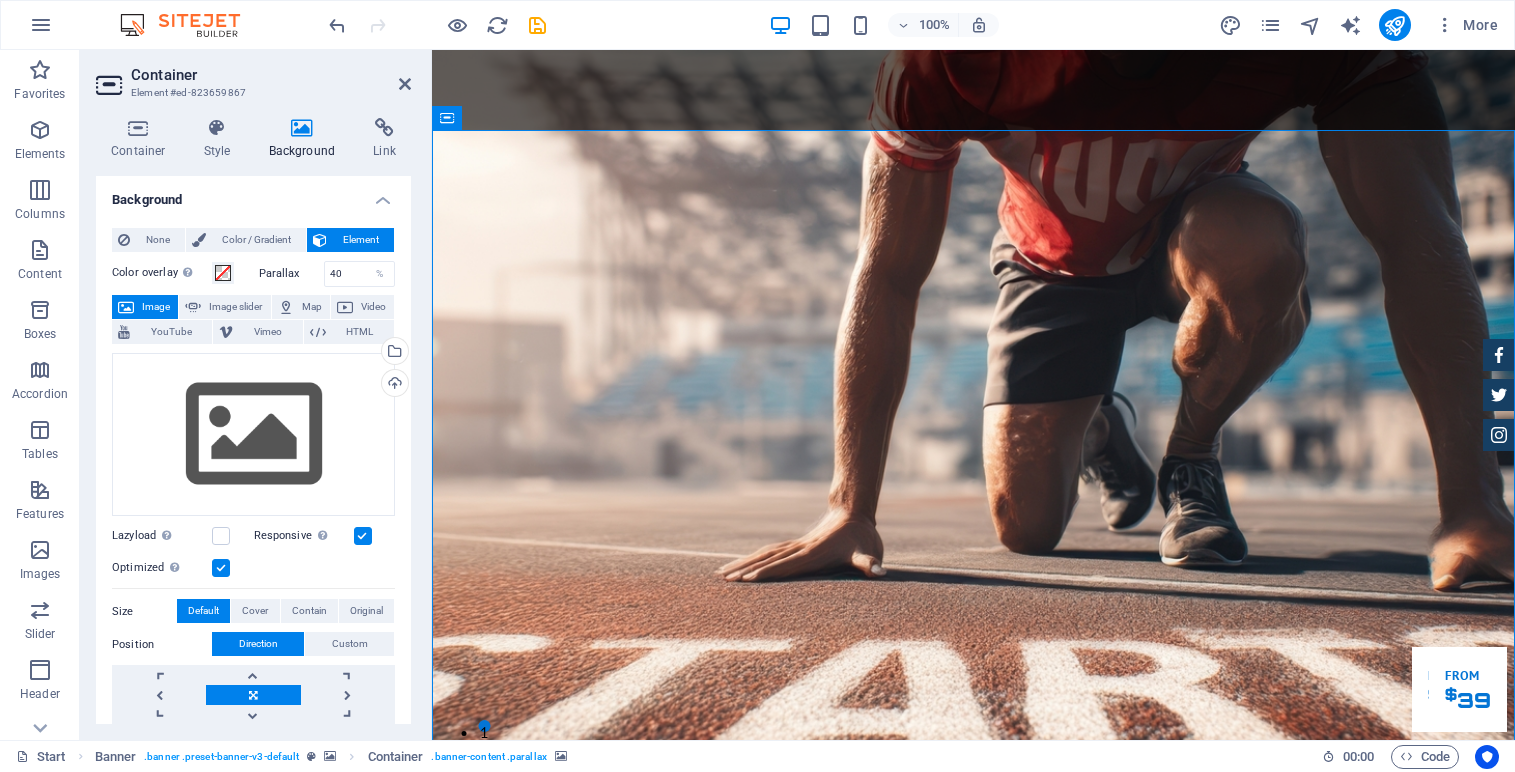 click on "Element" at bounding box center [360, 240] 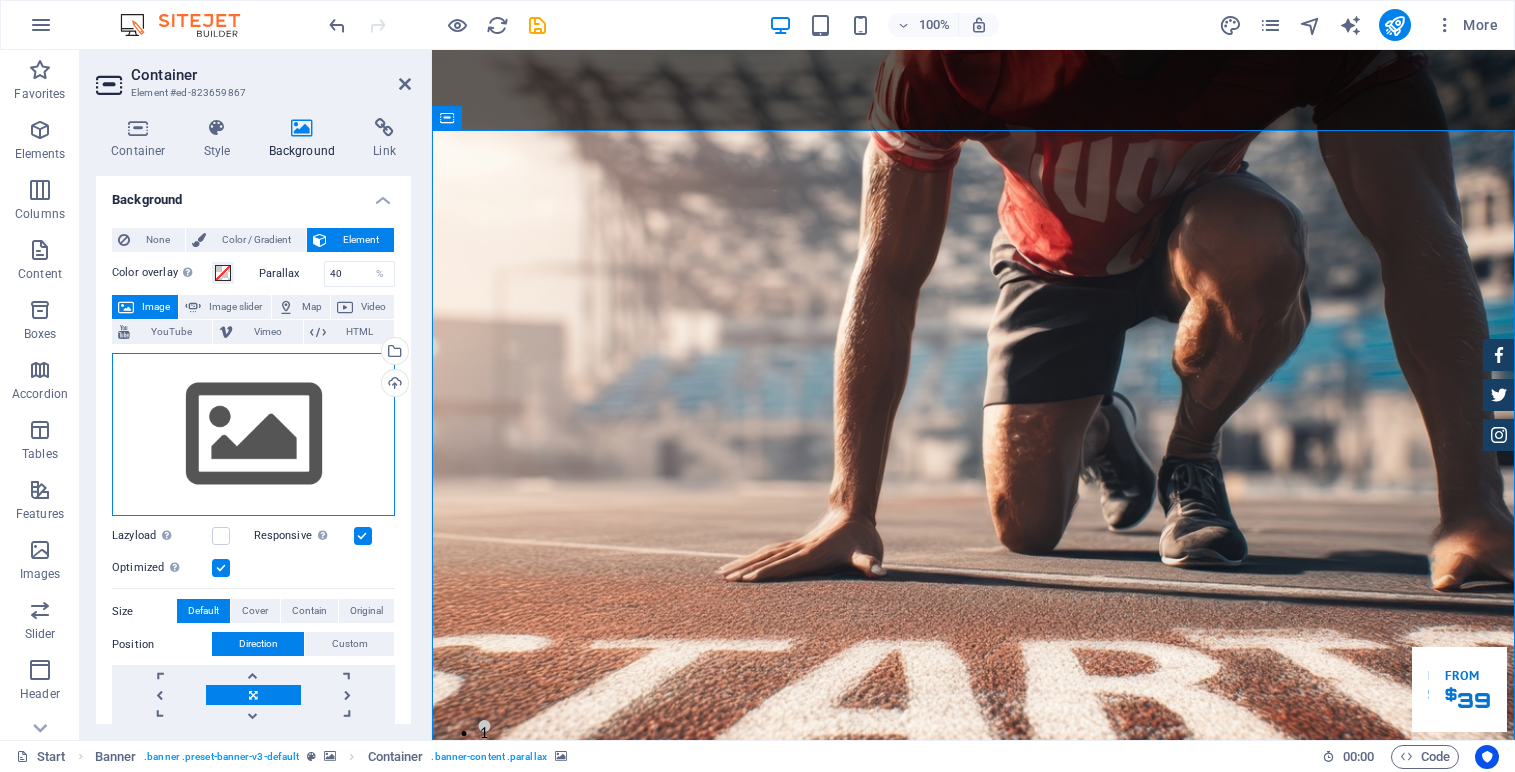 click on "Drag files here, click to choose files or select files from Files or our free stock photos & videos" at bounding box center [253, 435] 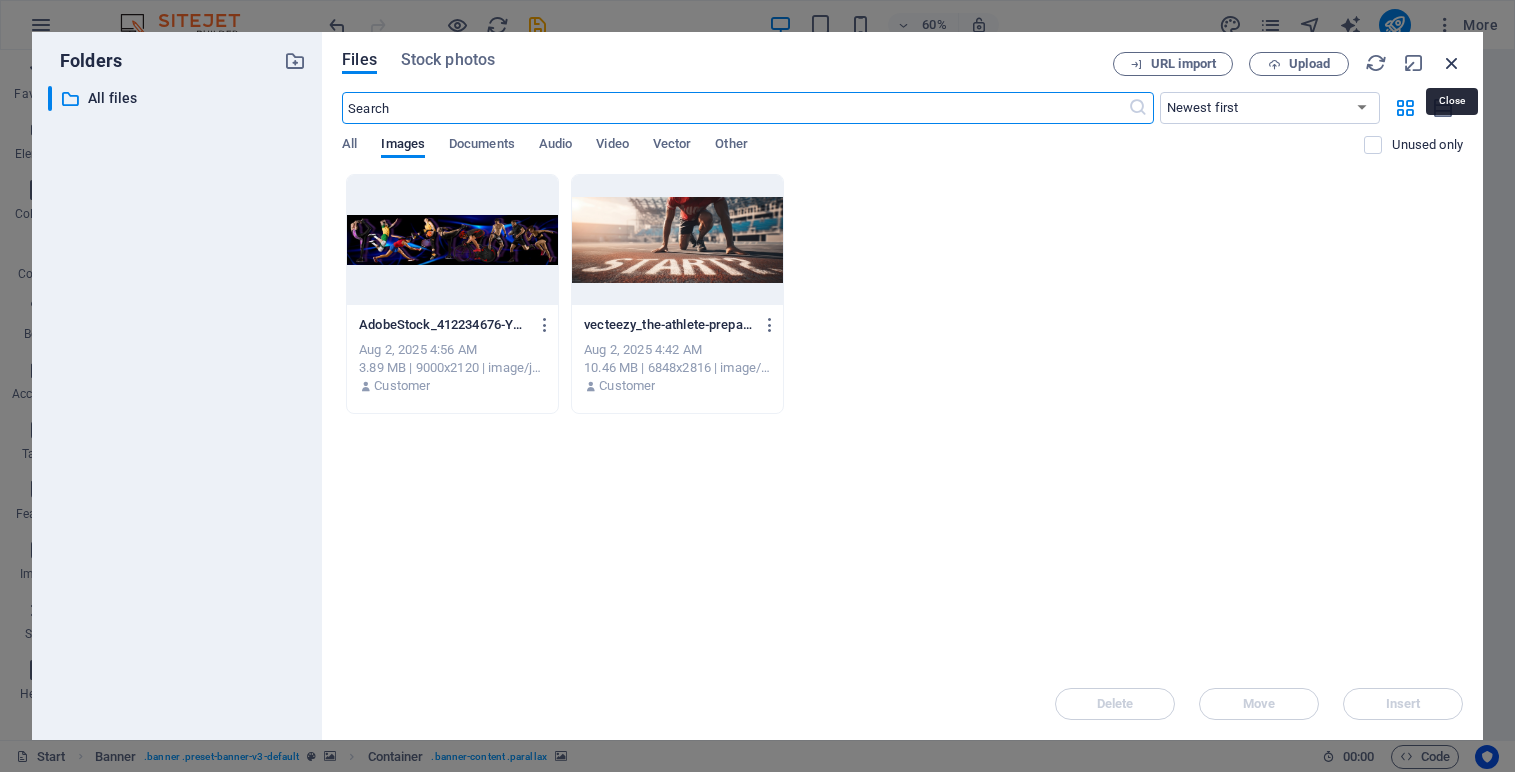 click at bounding box center (1452, 63) 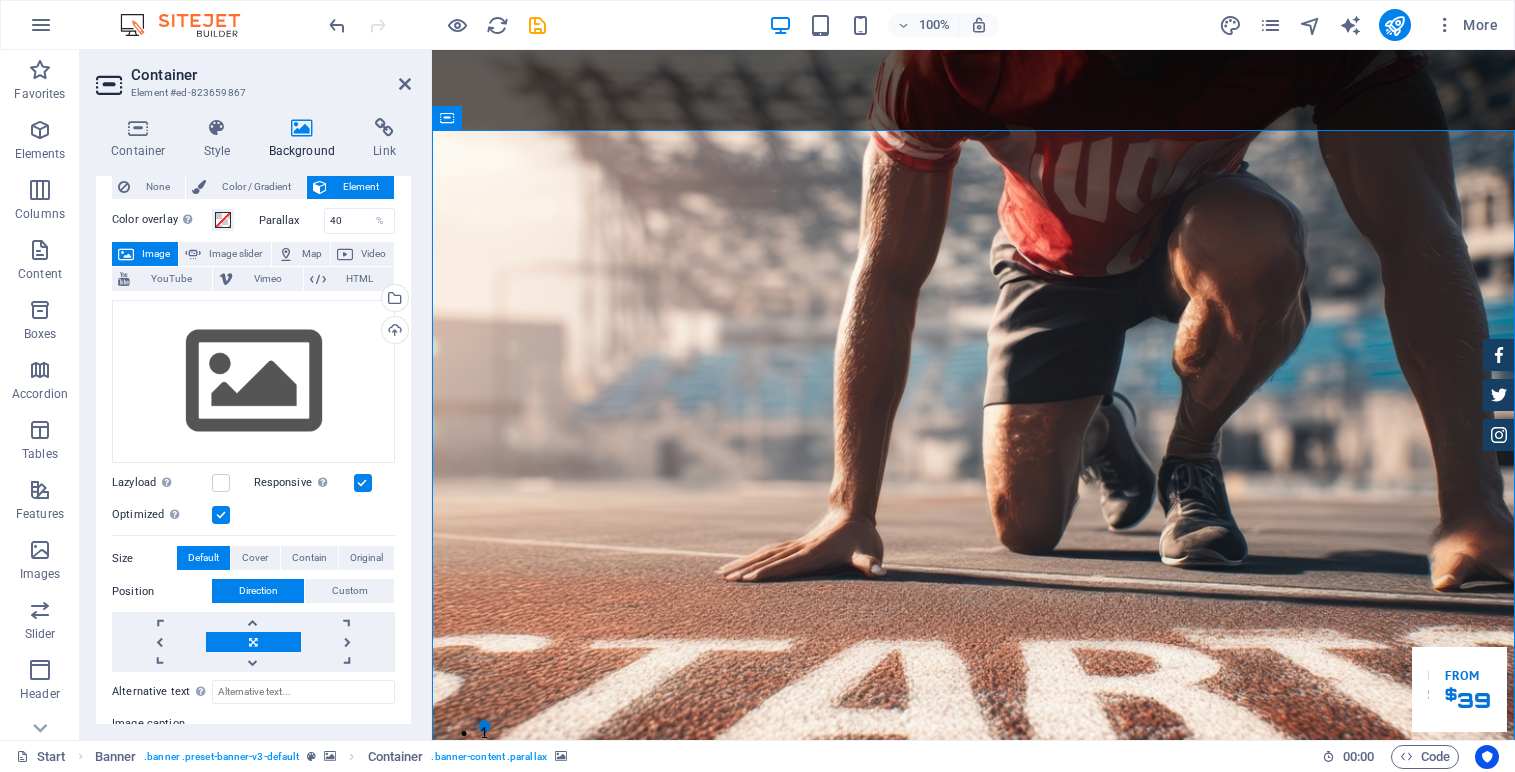 scroll, scrollTop: 120, scrollLeft: 0, axis: vertical 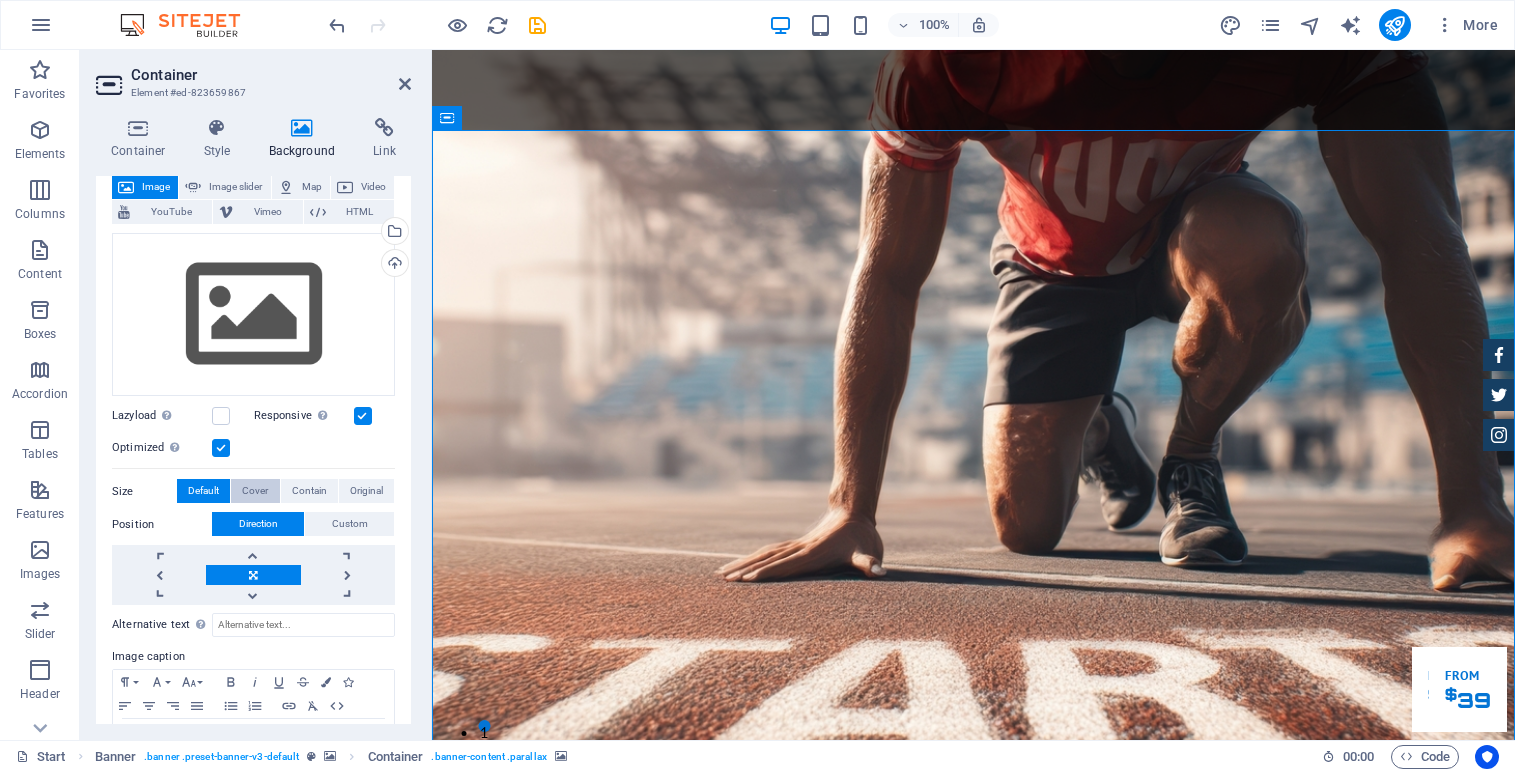 click on "Cover" at bounding box center (255, 491) 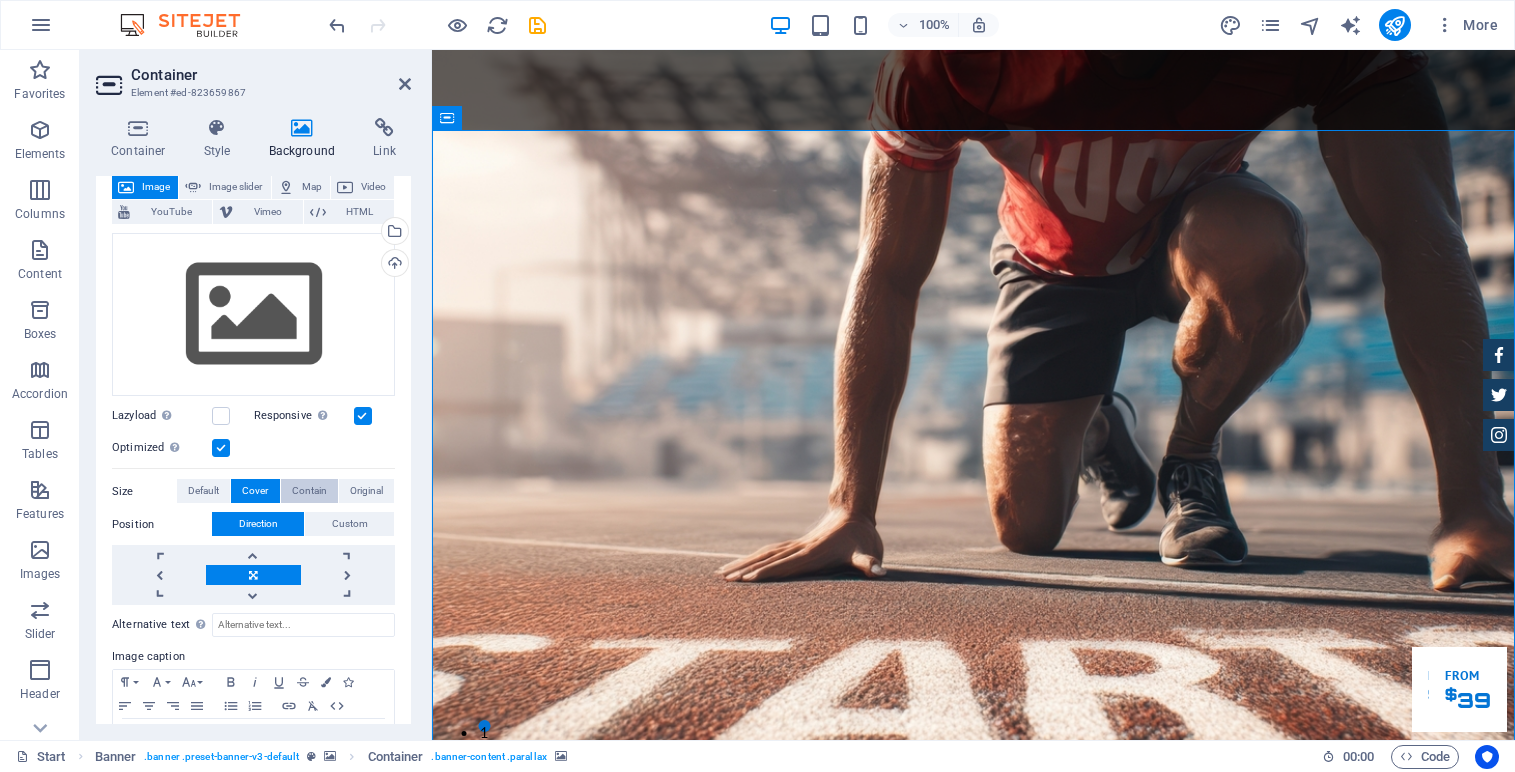 click on "Contain" at bounding box center (309, 491) 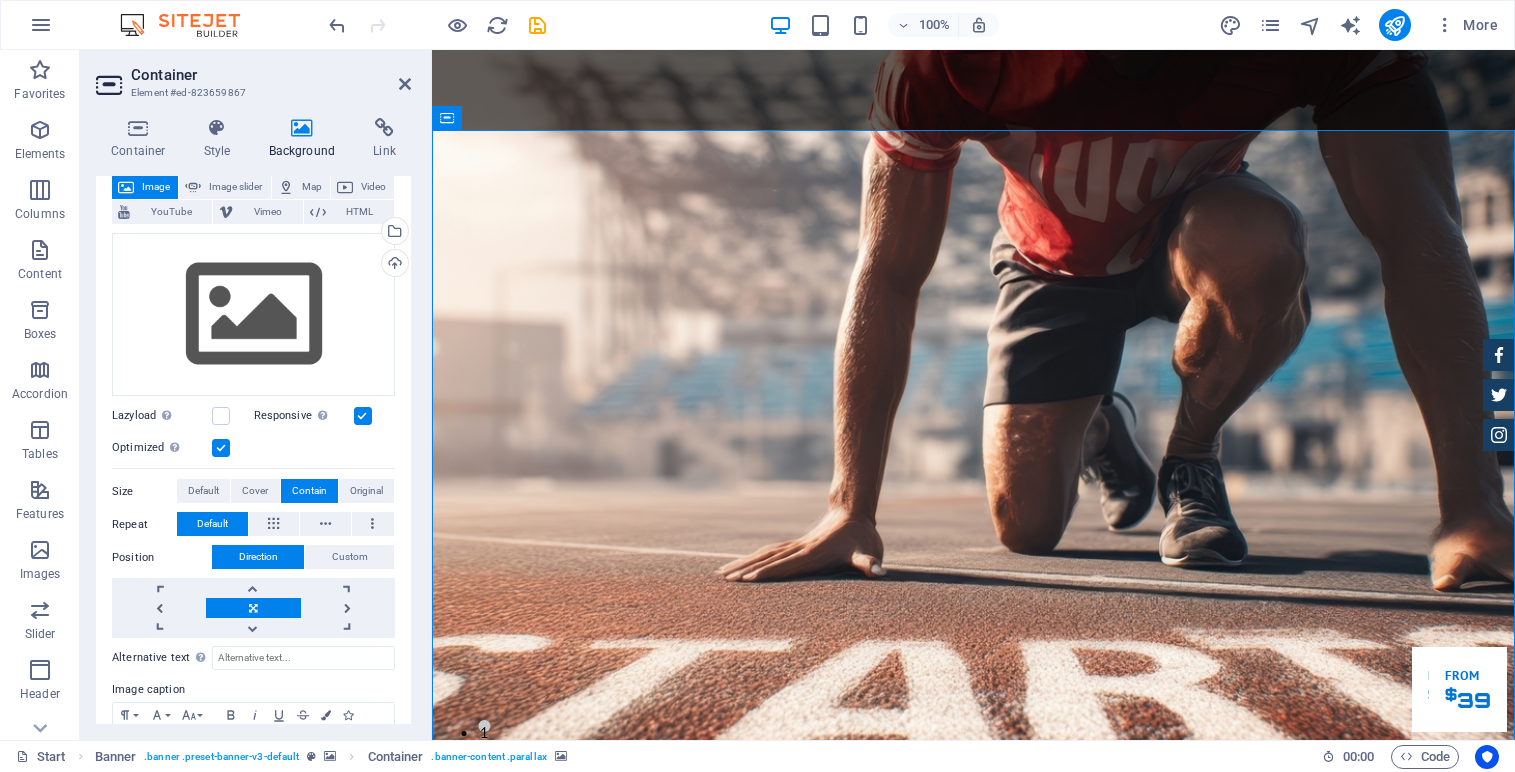 click at bounding box center [253, 608] 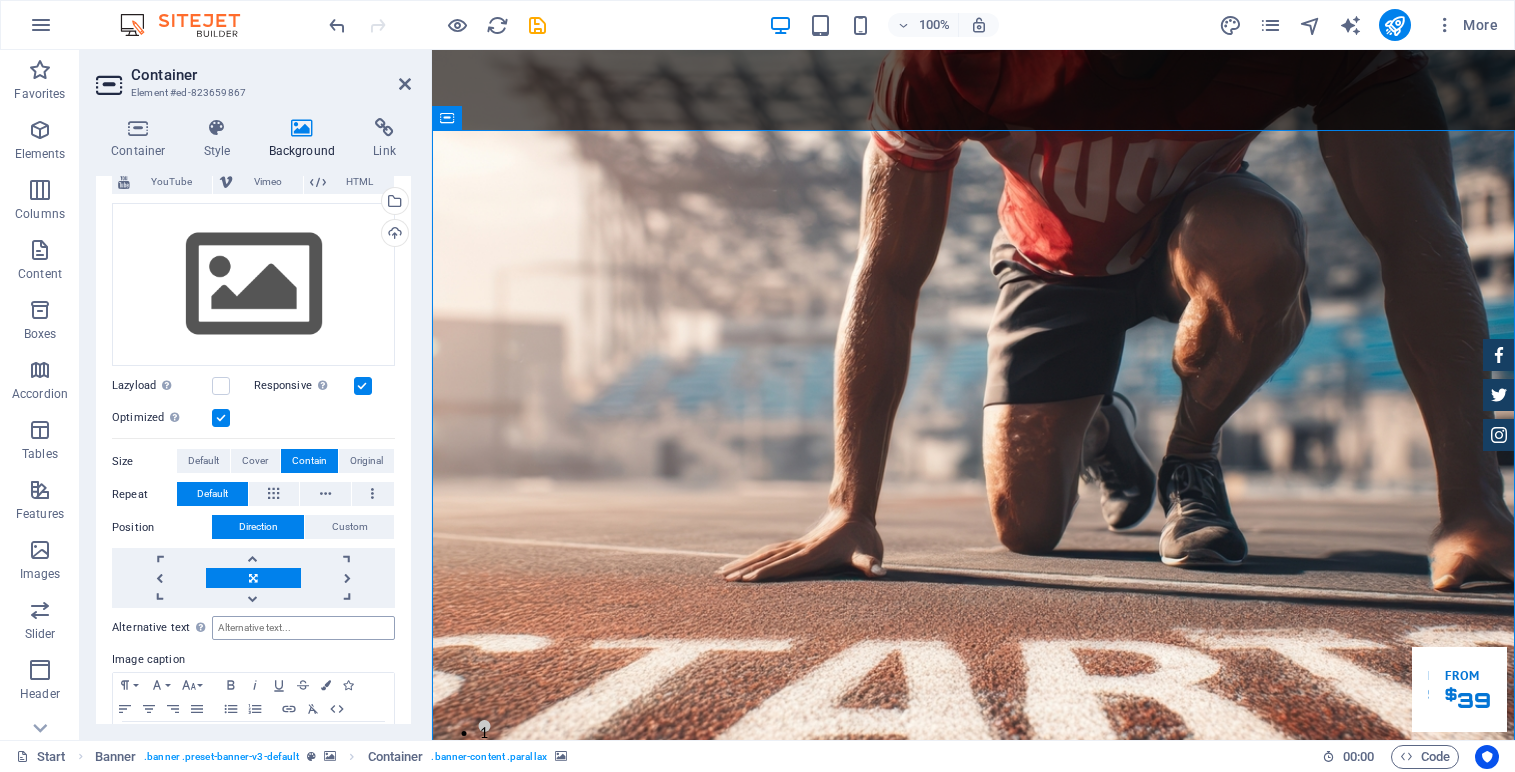 scroll, scrollTop: 152, scrollLeft: 0, axis: vertical 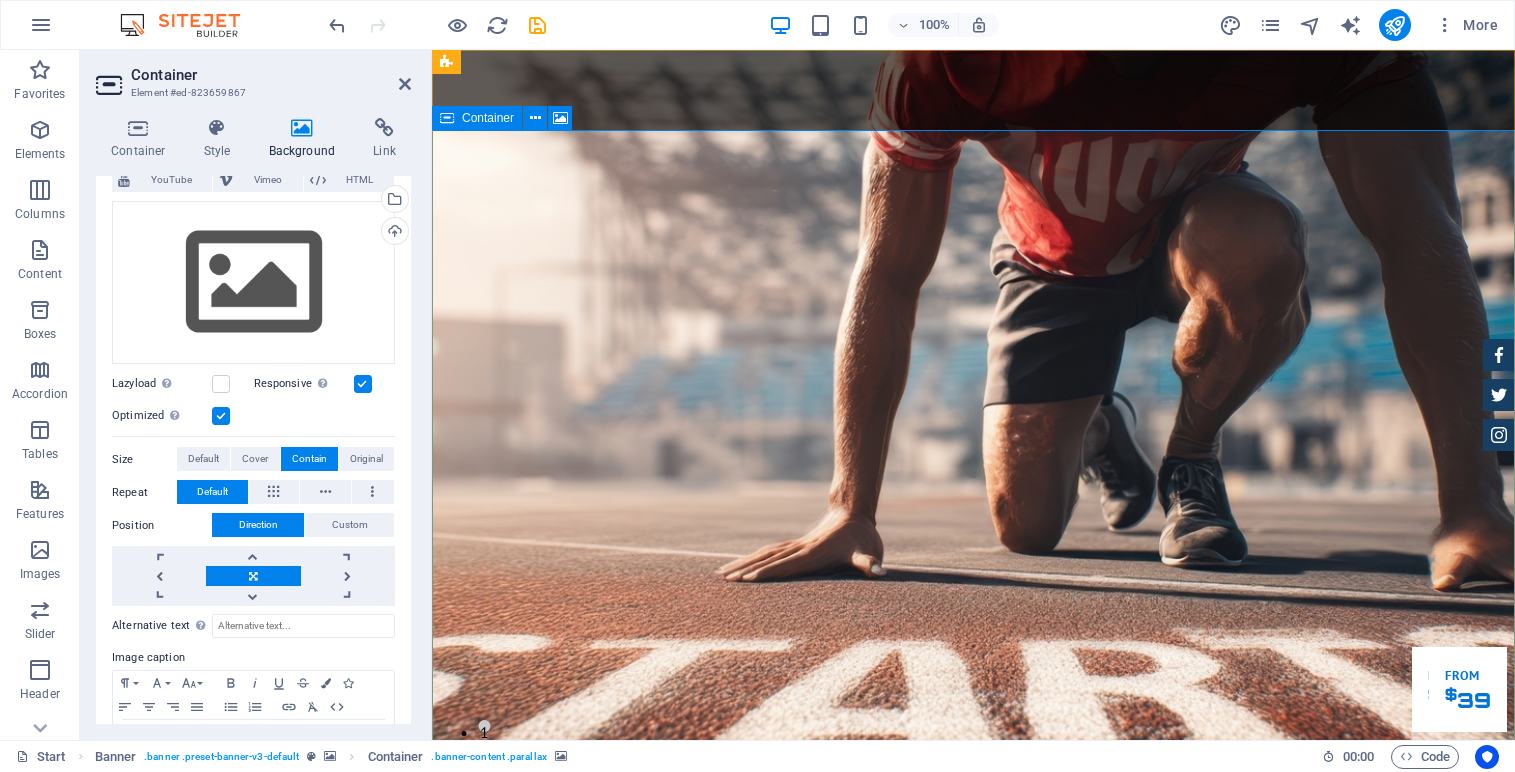 click at bounding box center (447, 118) 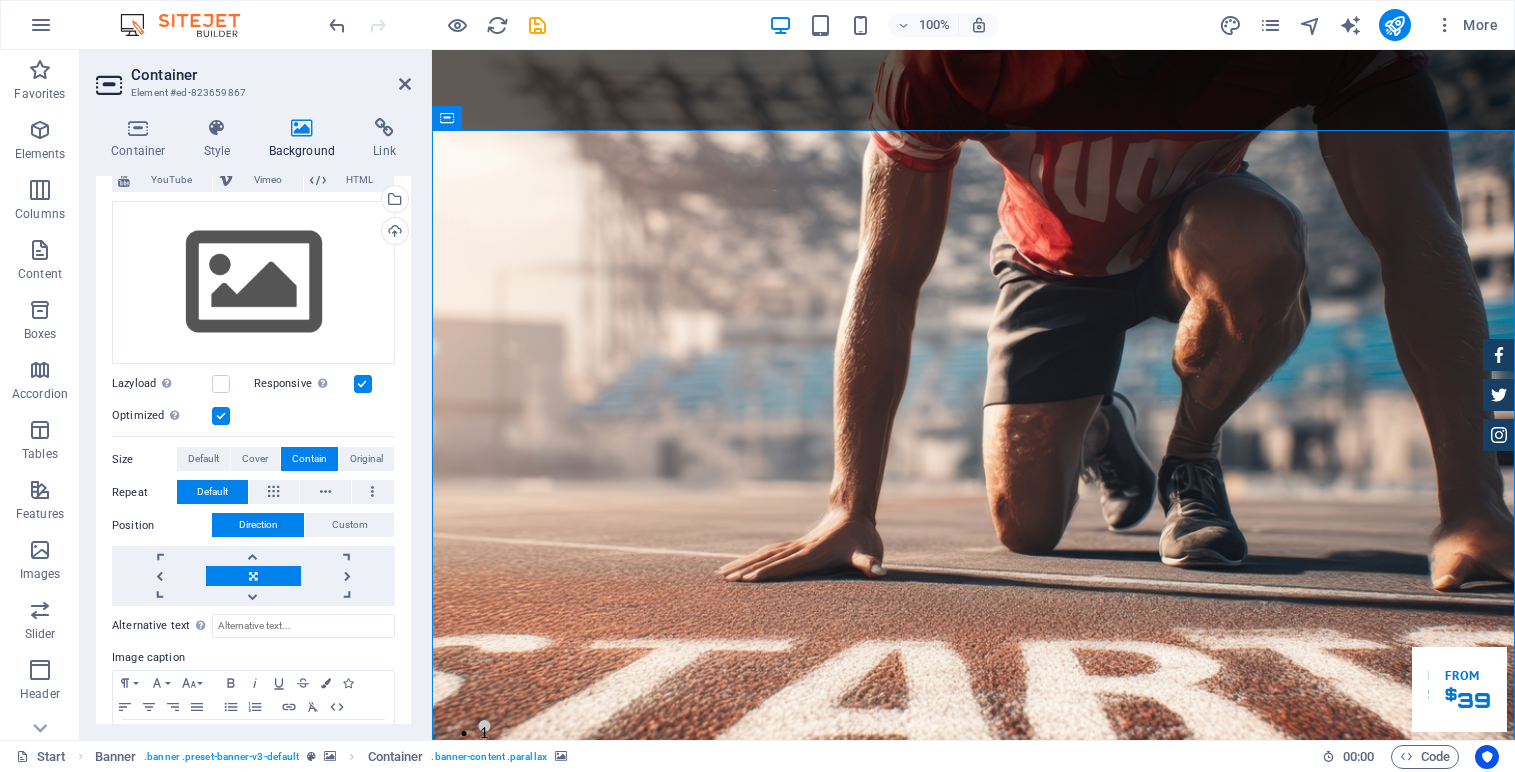 click at bounding box center [973, 1253] 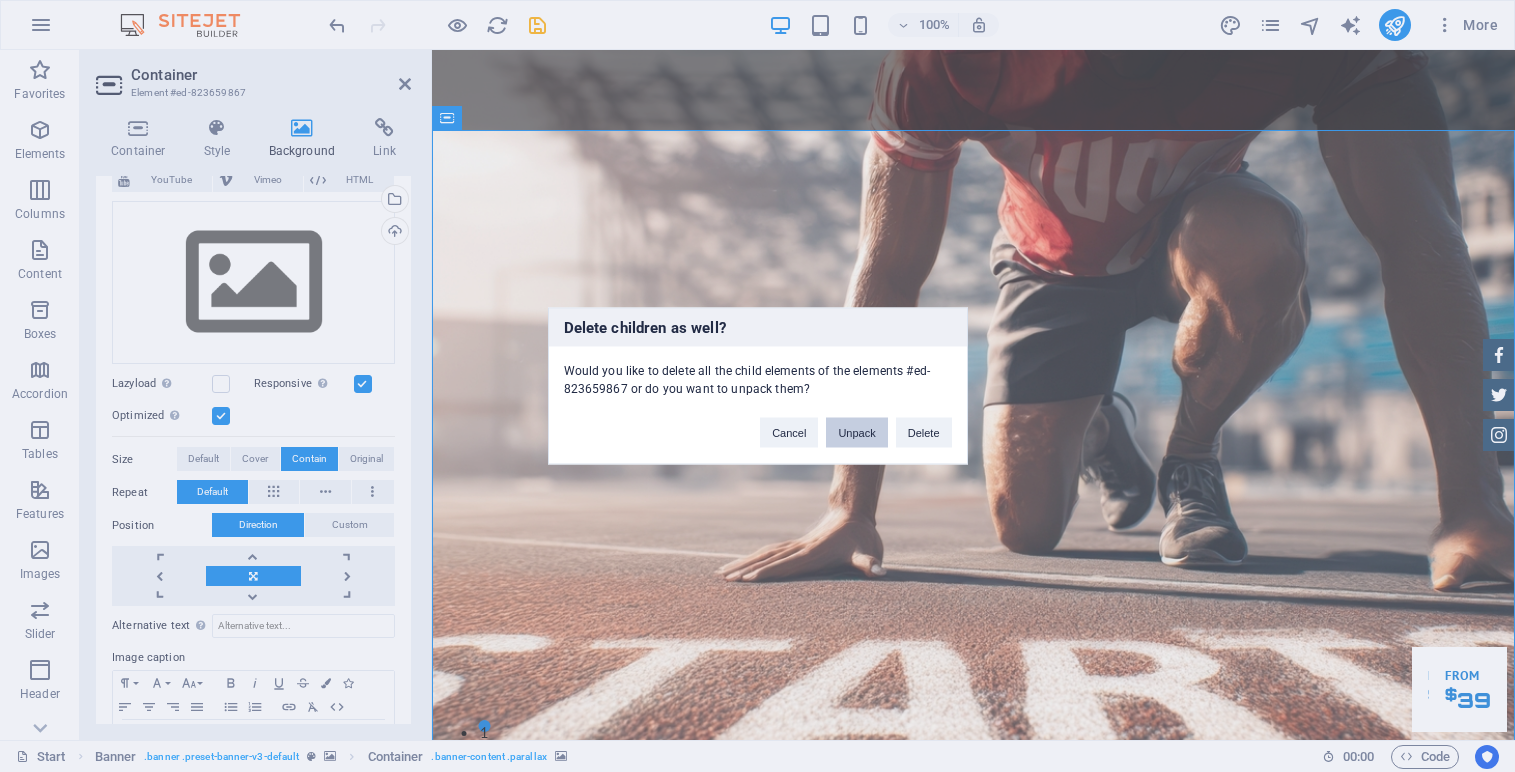 click on "Unpack" at bounding box center (856, 433) 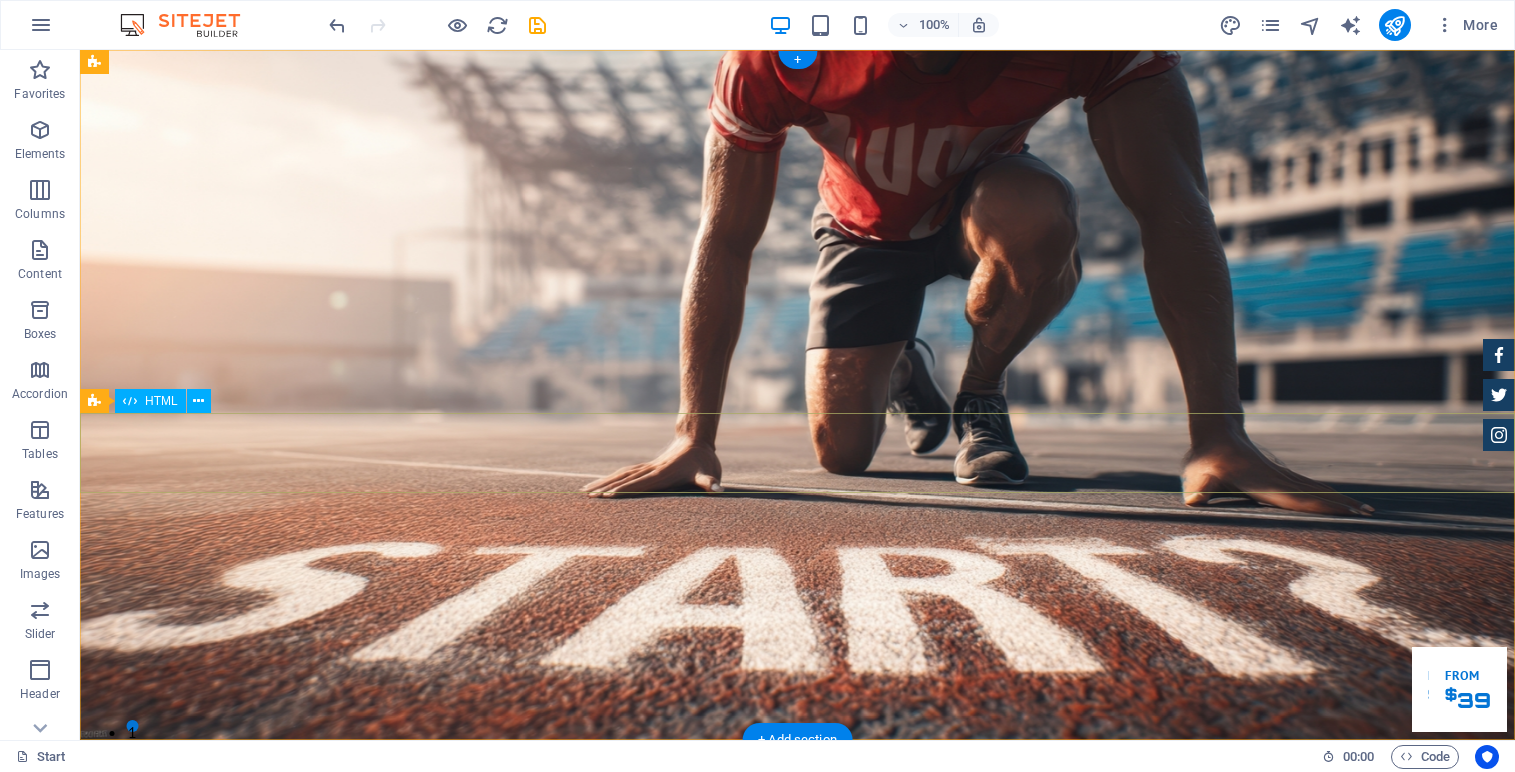 click at bounding box center [797, 1269] 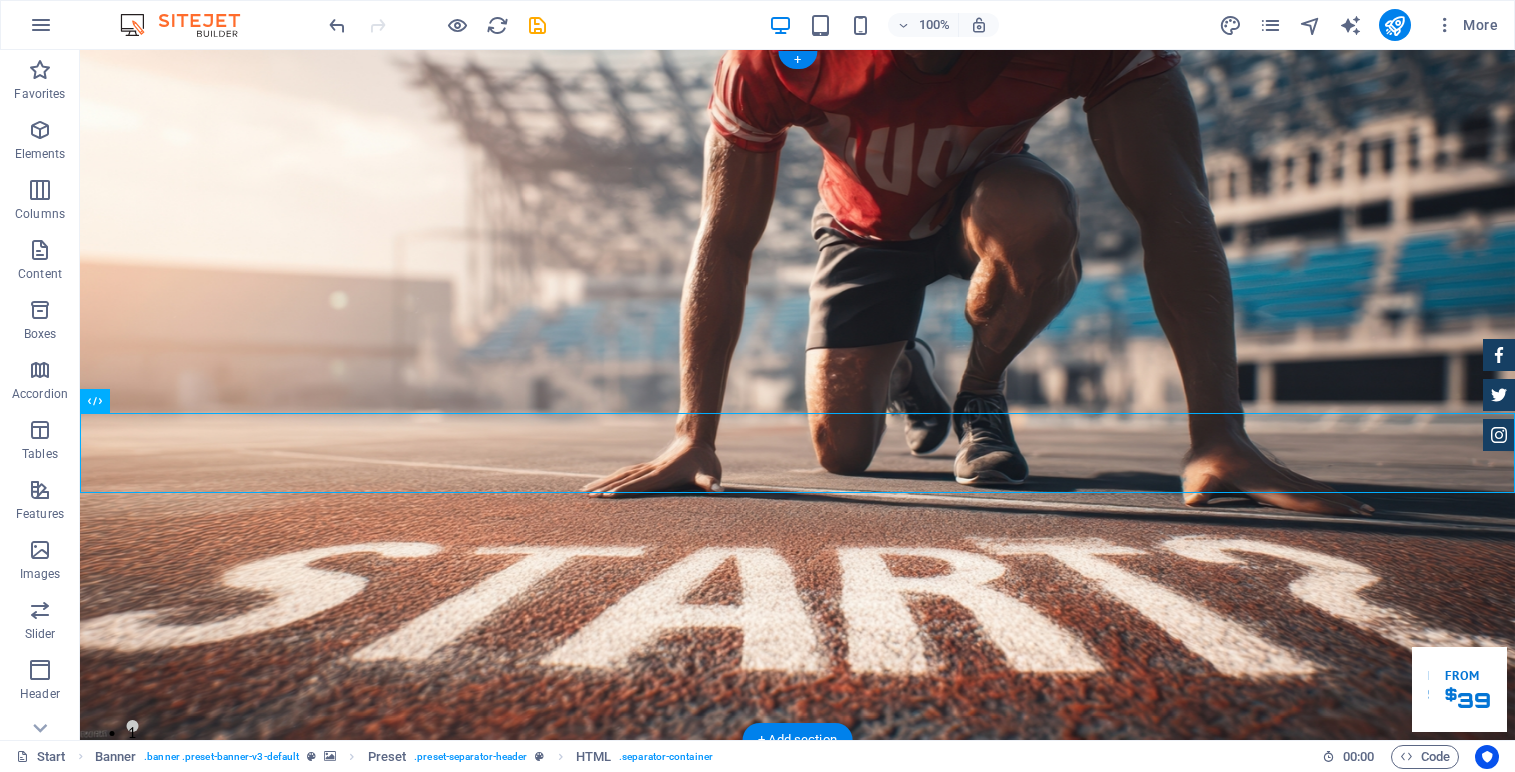 click at bounding box center [797, 395] 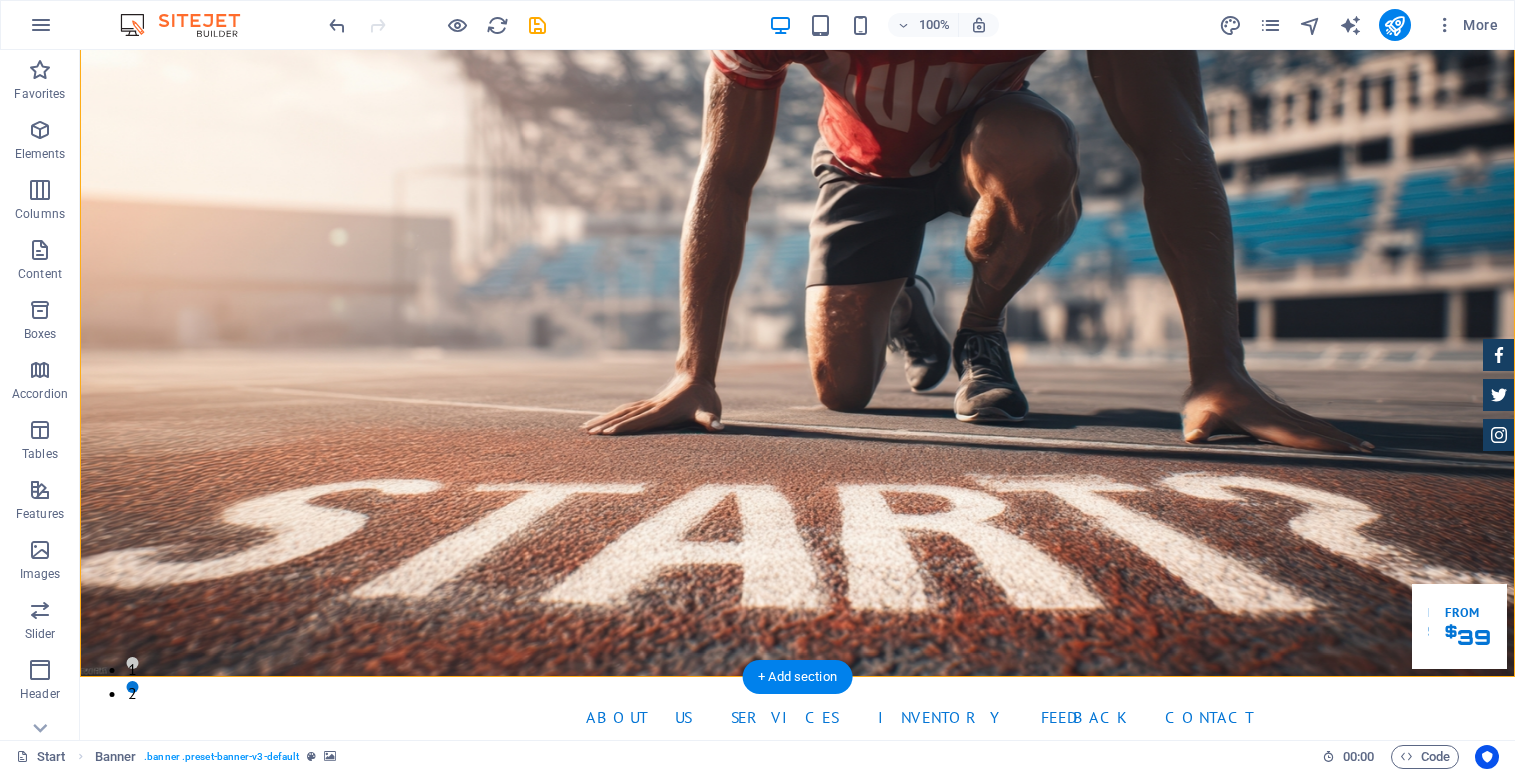 scroll, scrollTop: 0, scrollLeft: 0, axis: both 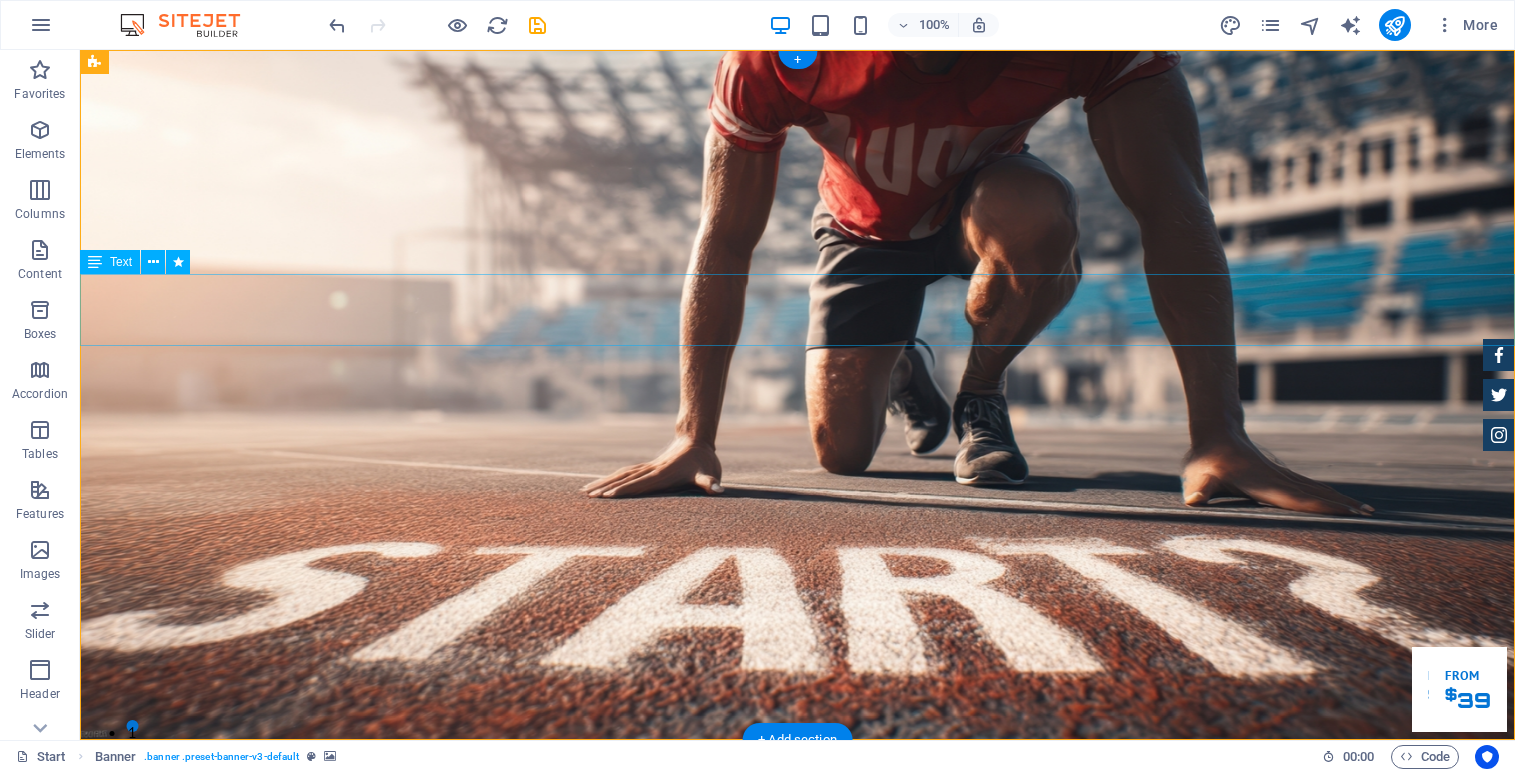 click on "The Global Learning Hub is a centre for international education, specialising in engaging,  differentiated resources for  International Baccalaureate Diploma Programme Sports,  Exercise and Health Science course.  With detailed programs, workbooks, examinations,  summaries and more, we support busy teachers and students by streamlining planning  and learning—making it easier to navigate the subject guide amidst the demands of a  fast-paced school environment." at bounding box center [797, 1036] 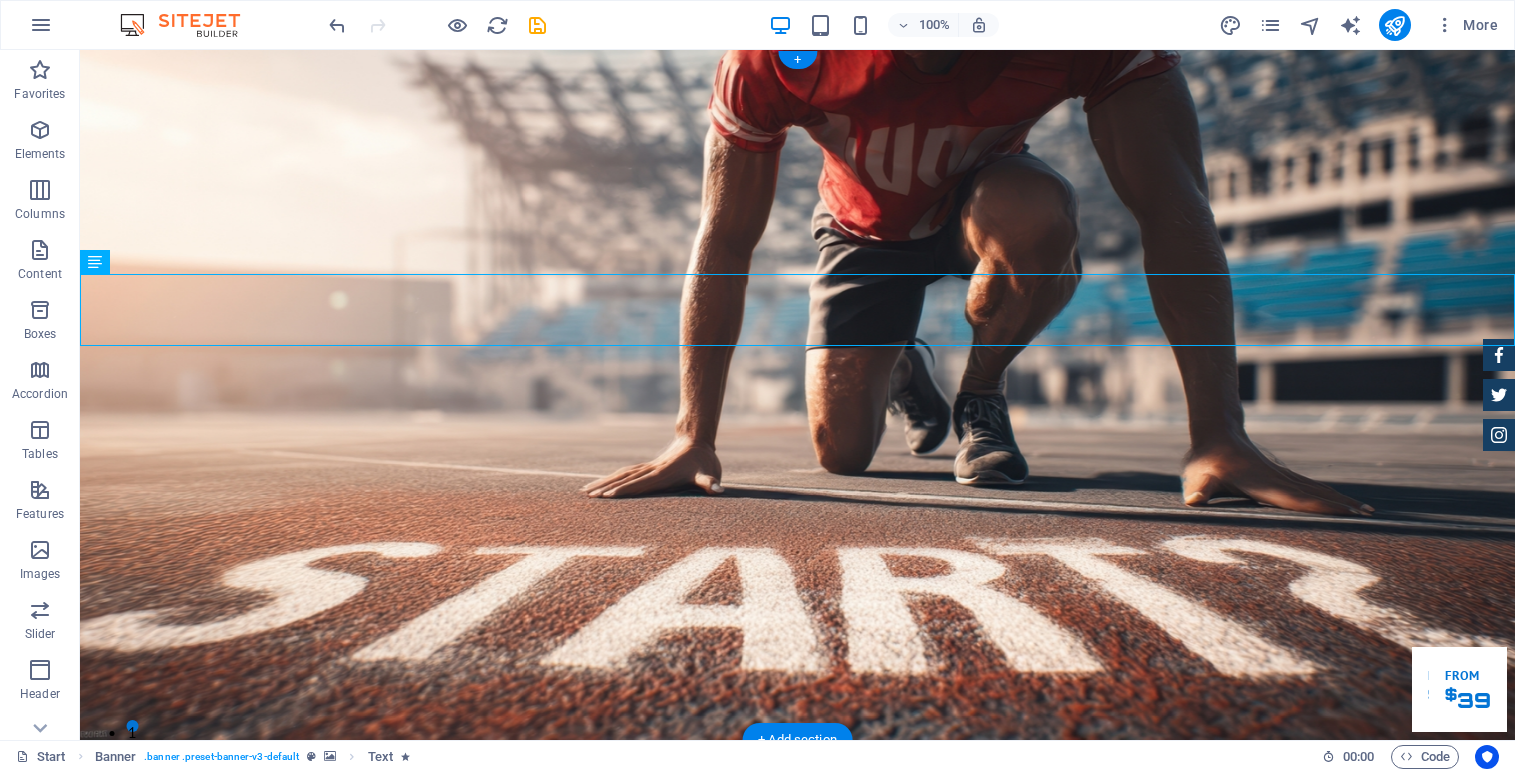 click at bounding box center (797, 395) 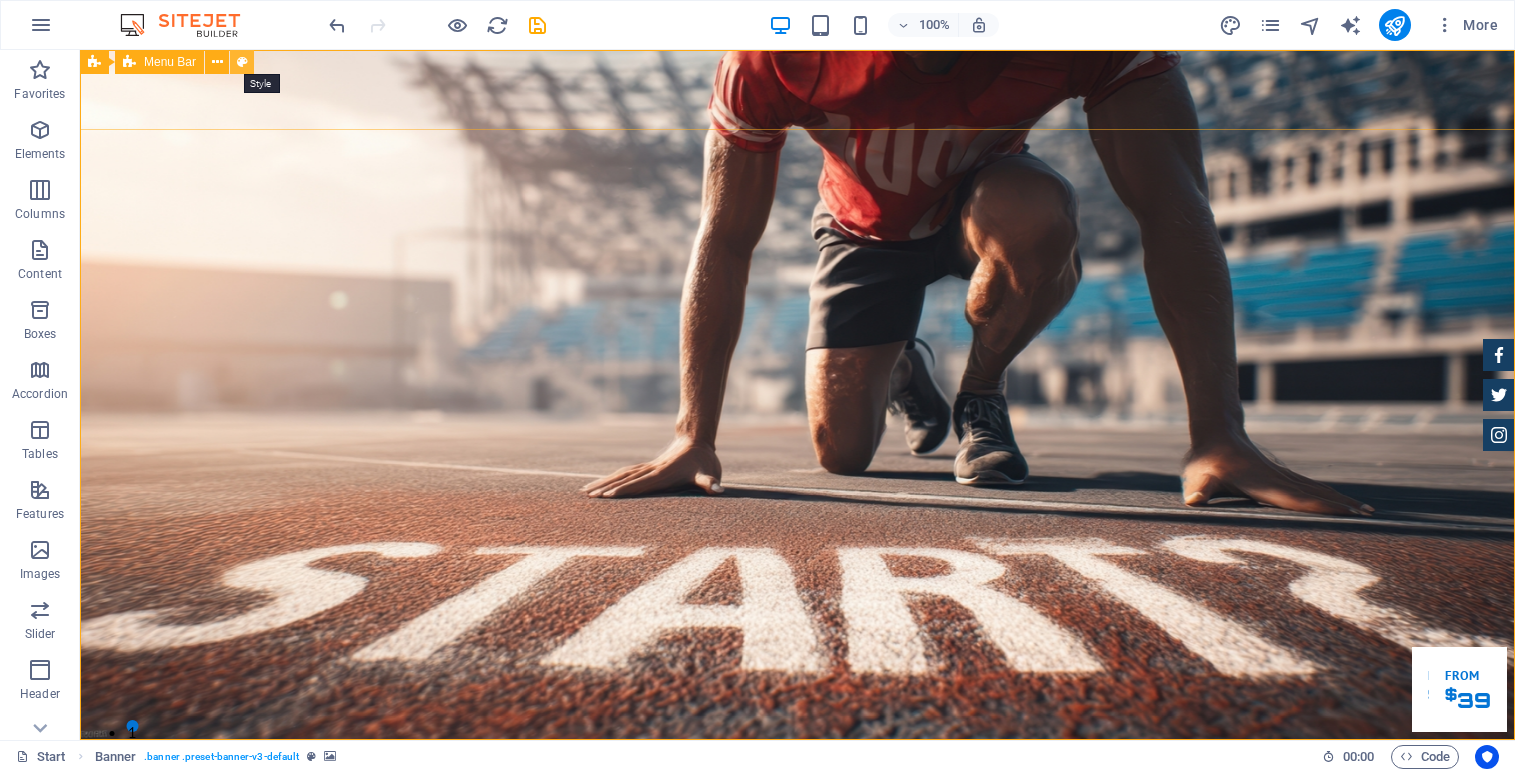 click at bounding box center (242, 62) 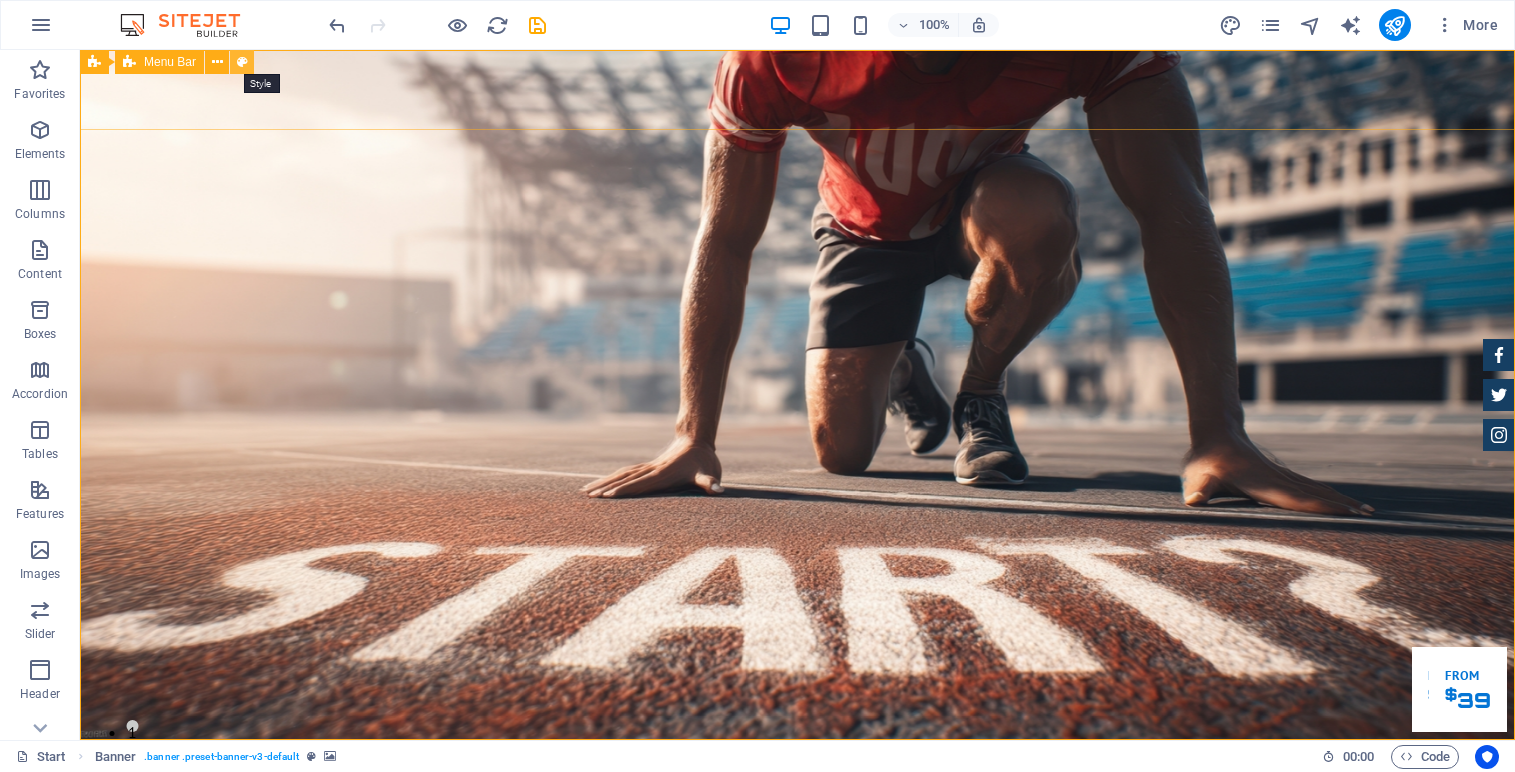select on "rem" 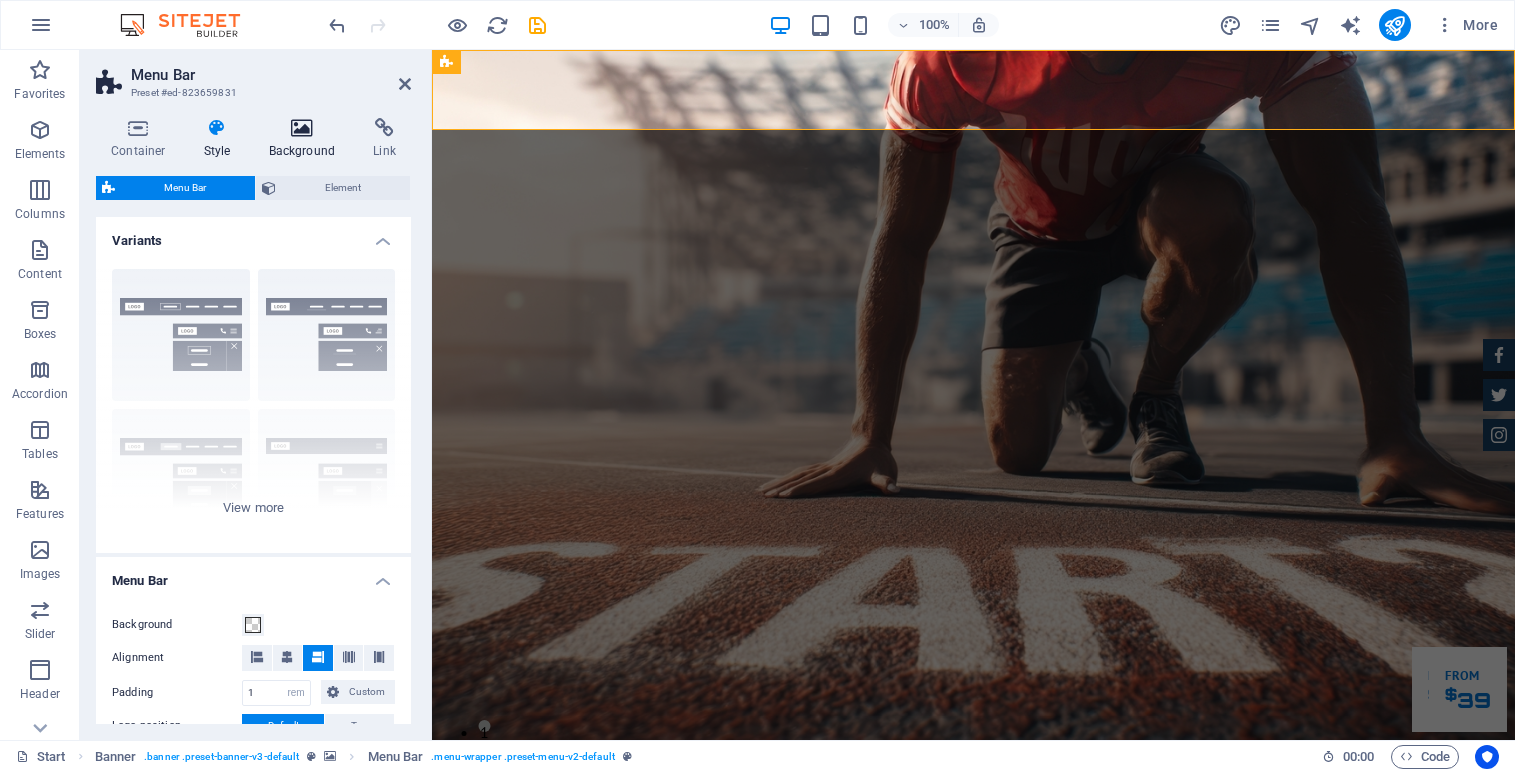 click at bounding box center [302, 128] 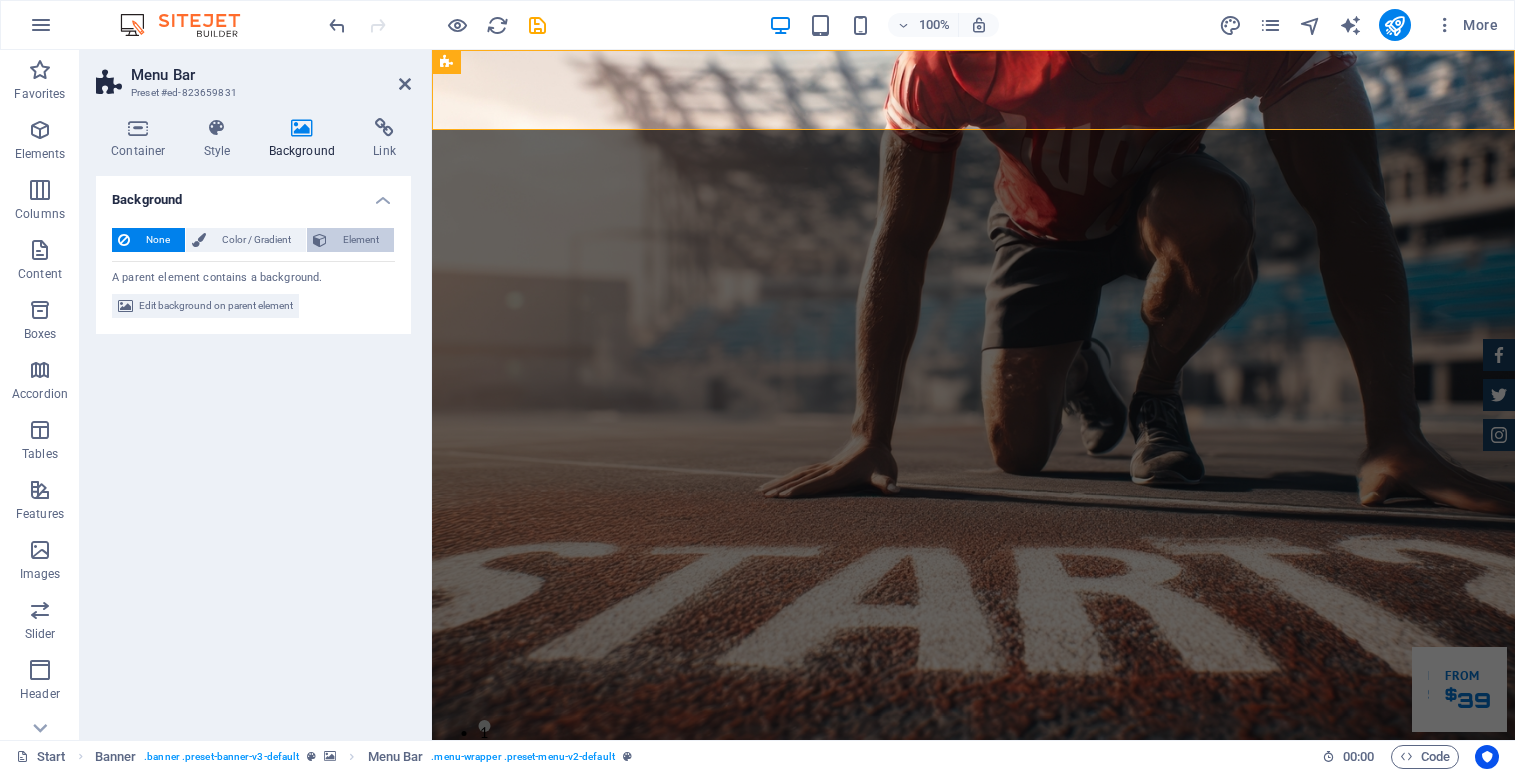 click on "Element" at bounding box center [360, 240] 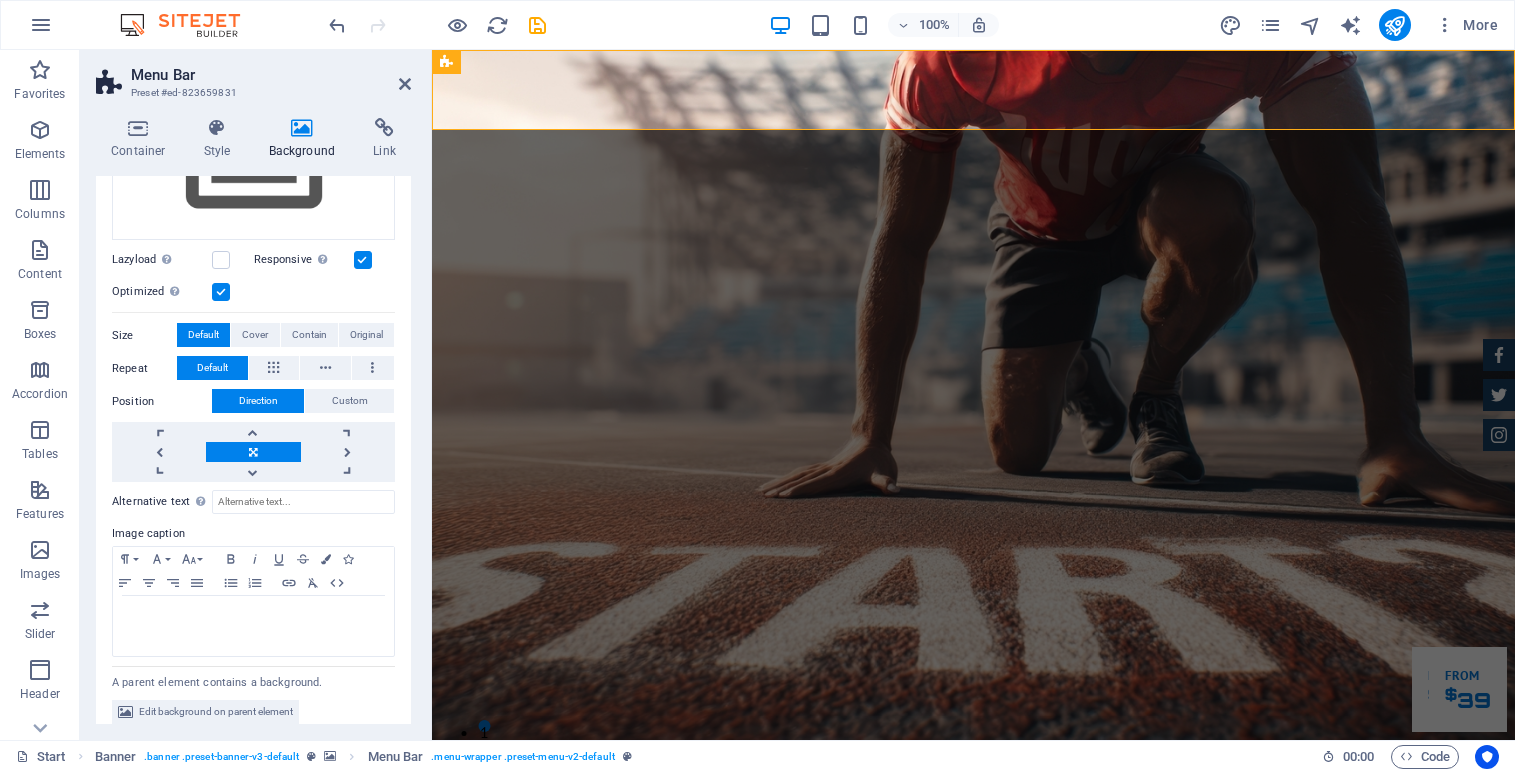 scroll, scrollTop: 289, scrollLeft: 0, axis: vertical 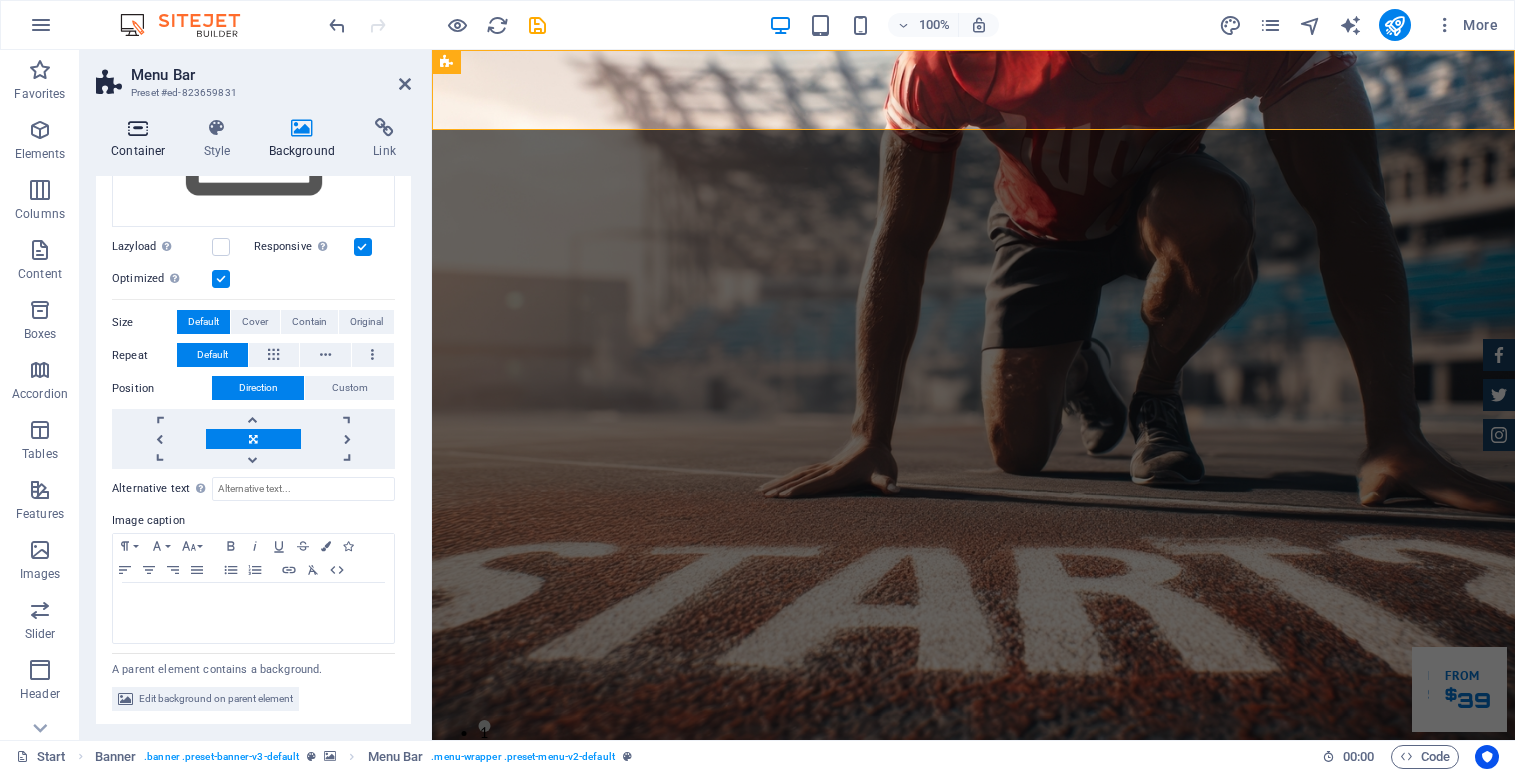 click at bounding box center (138, 128) 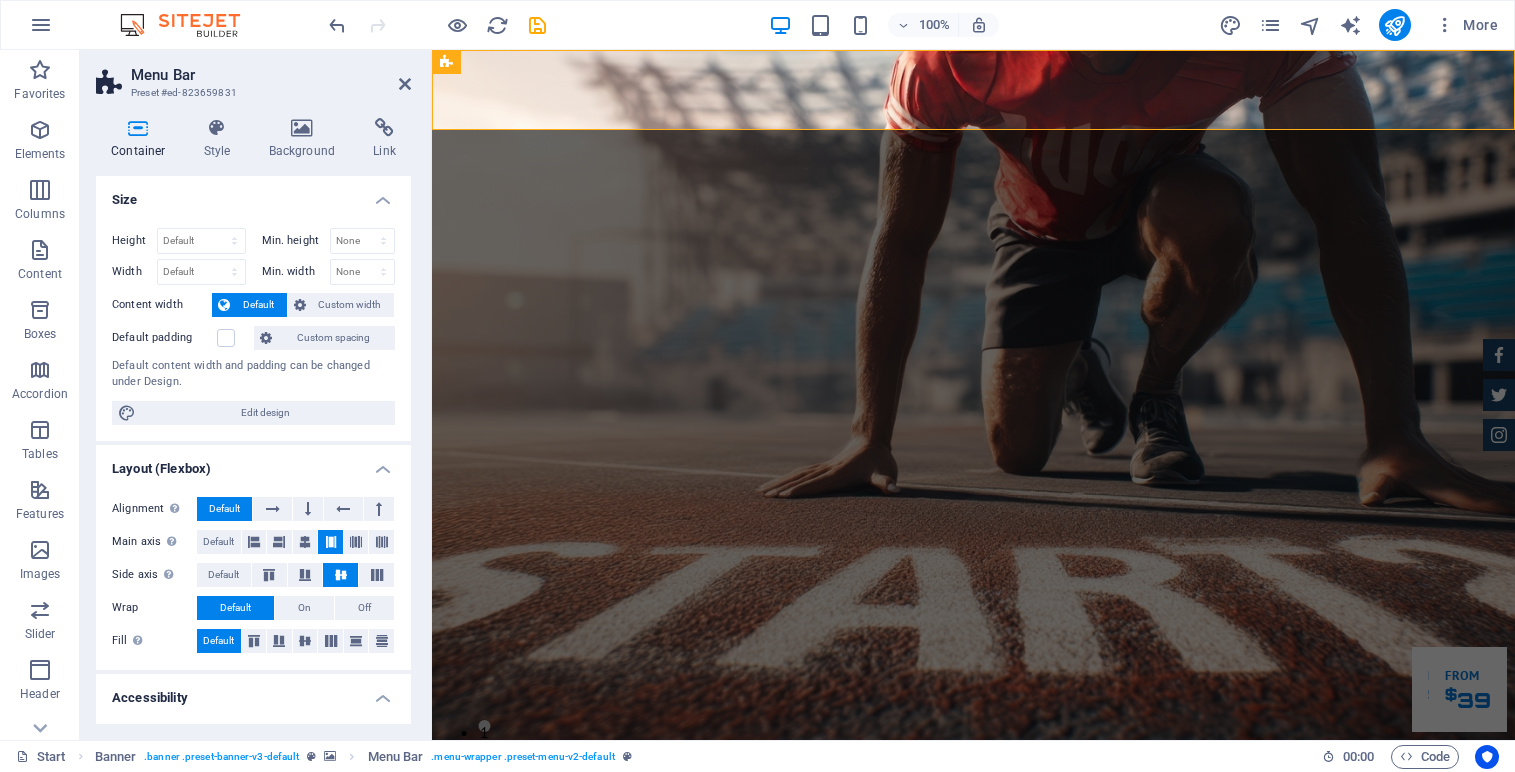 scroll, scrollTop: 227, scrollLeft: 0, axis: vertical 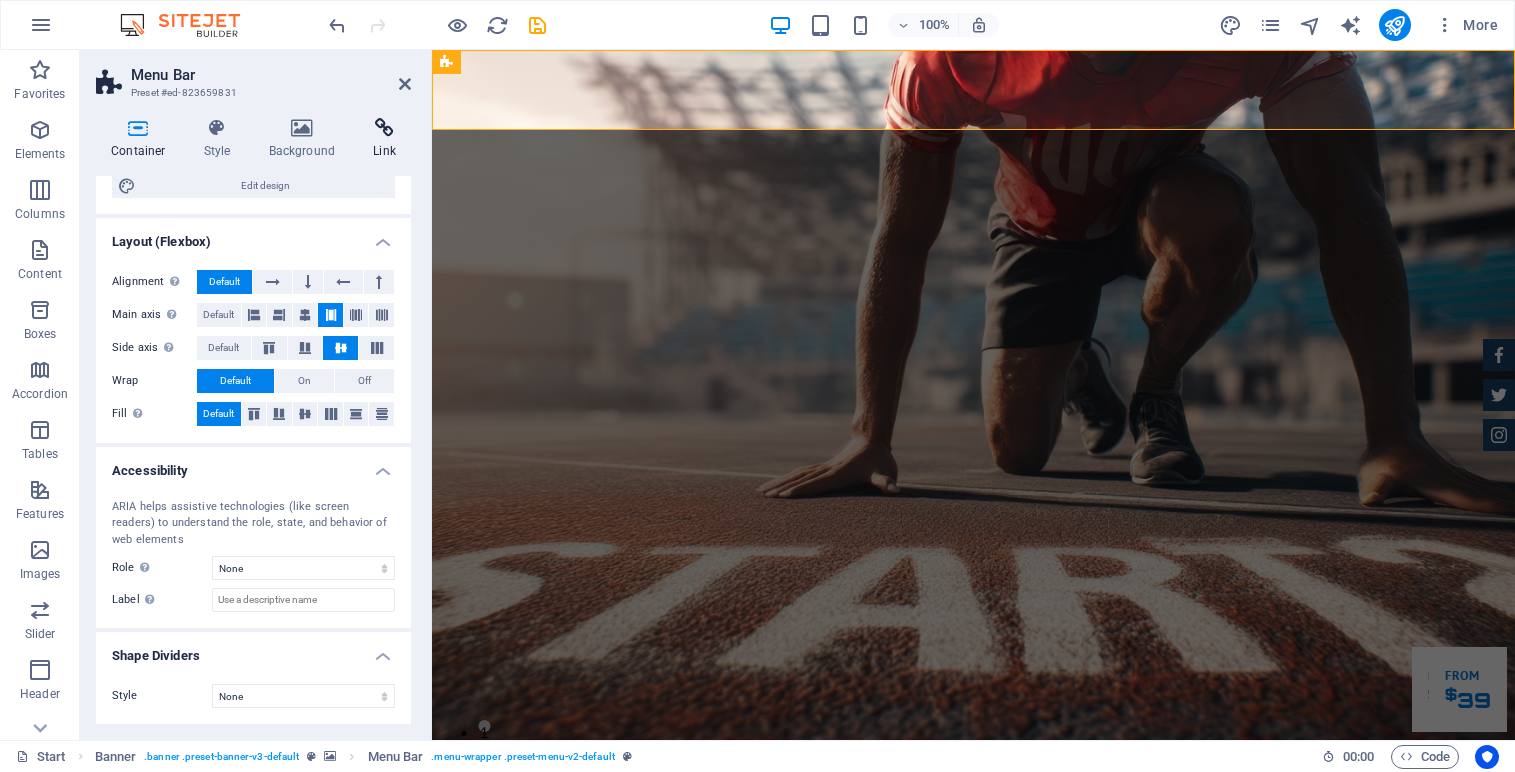 click at bounding box center (384, 128) 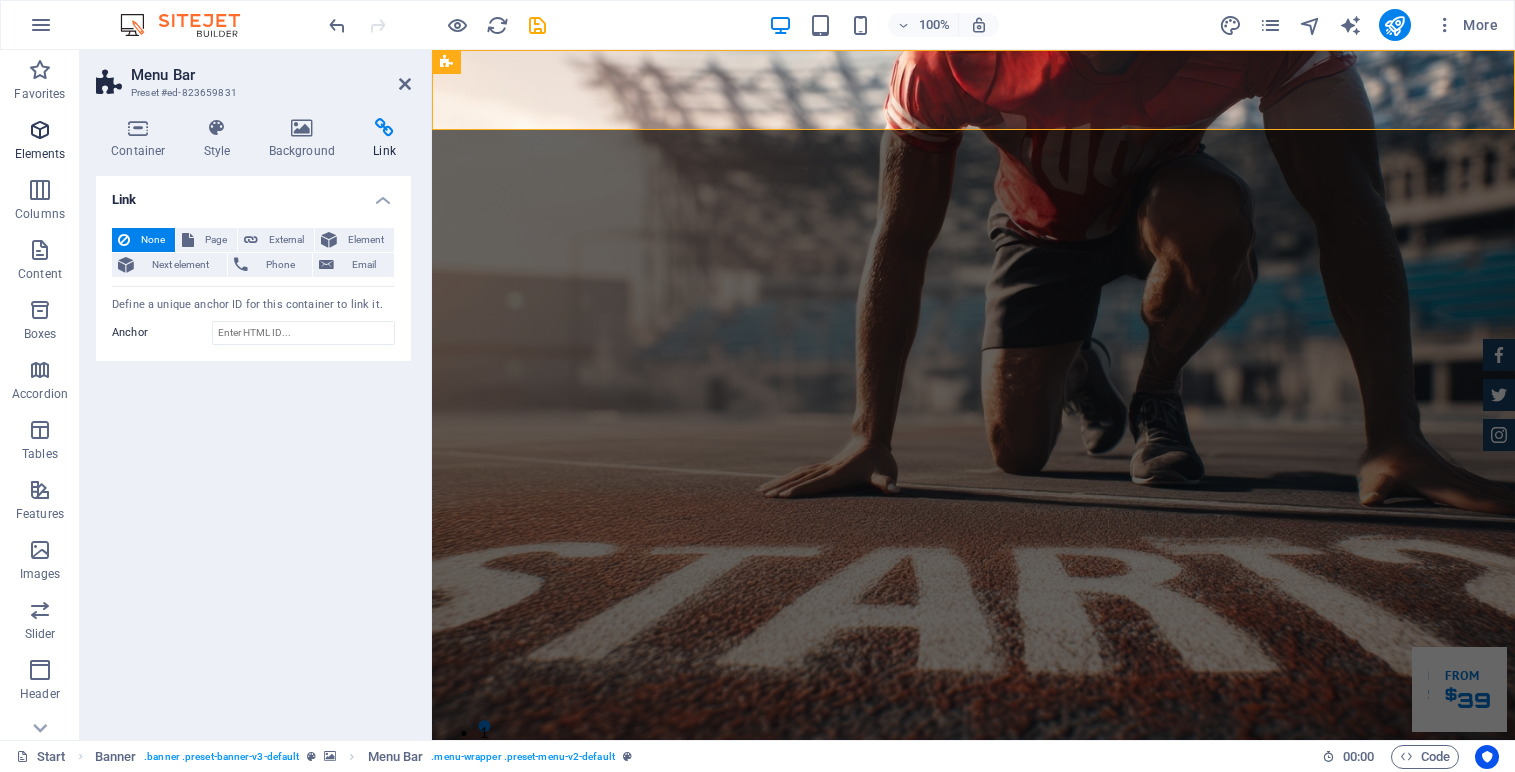 click at bounding box center (40, 130) 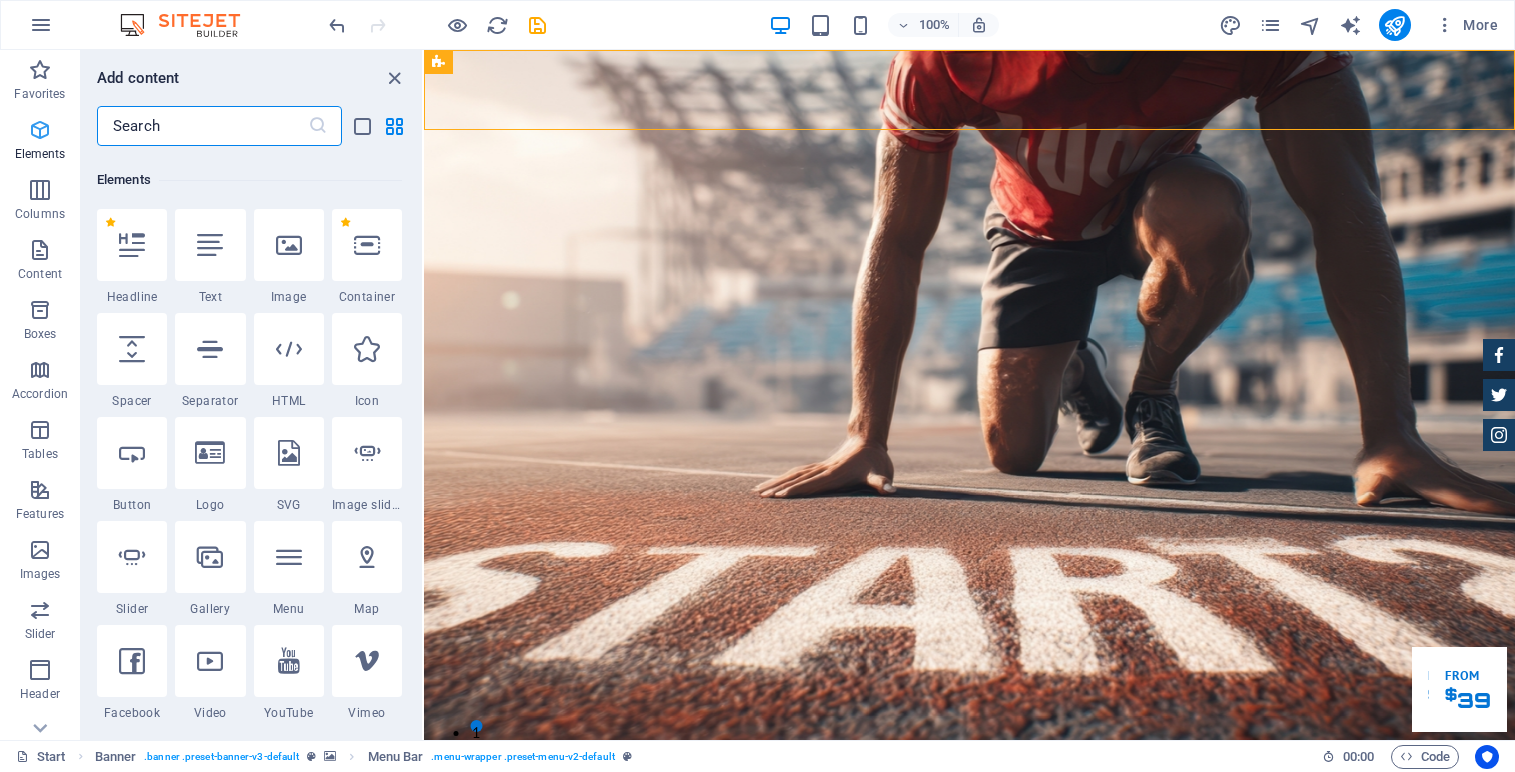 scroll, scrollTop: 213, scrollLeft: 0, axis: vertical 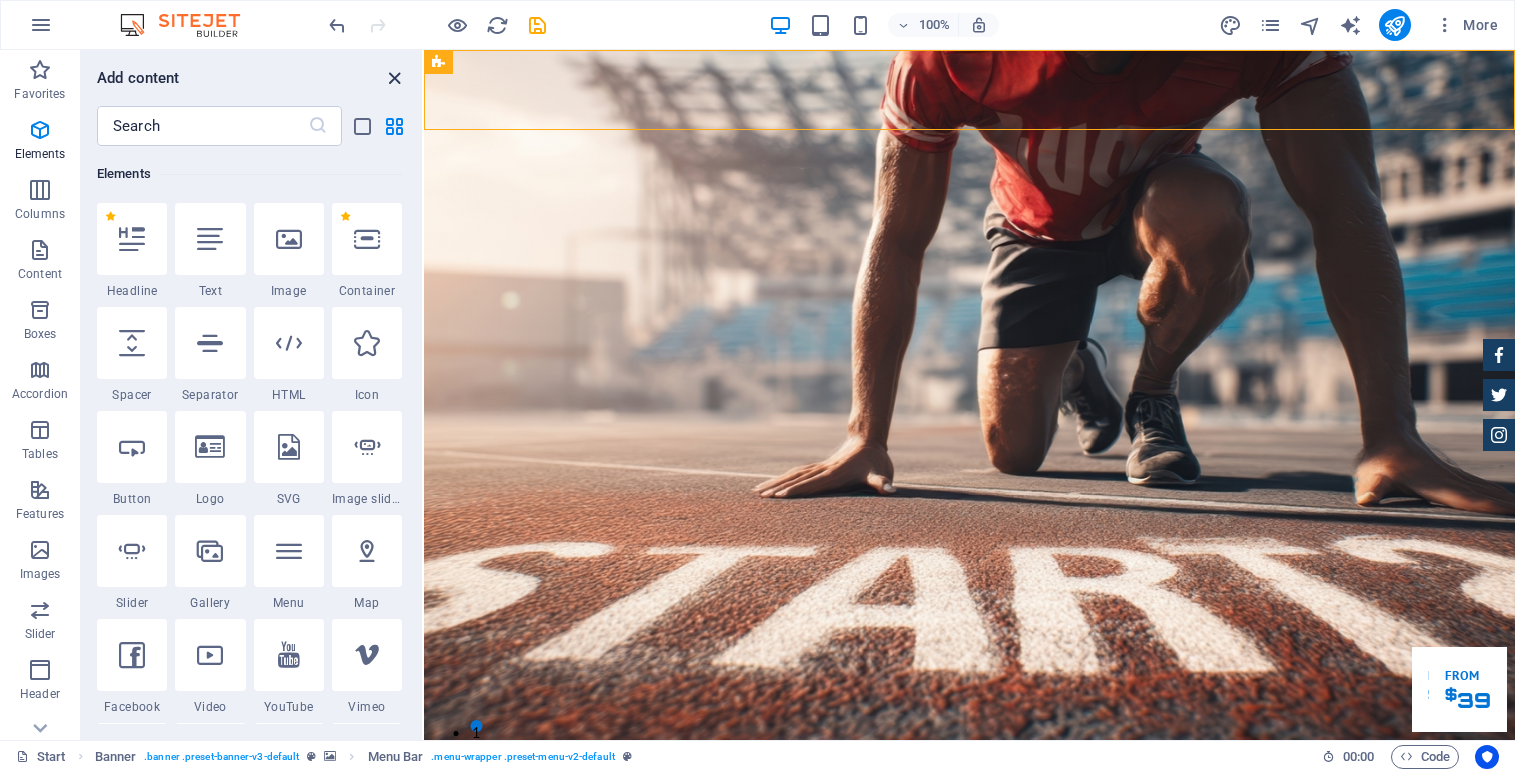 click at bounding box center [394, 78] 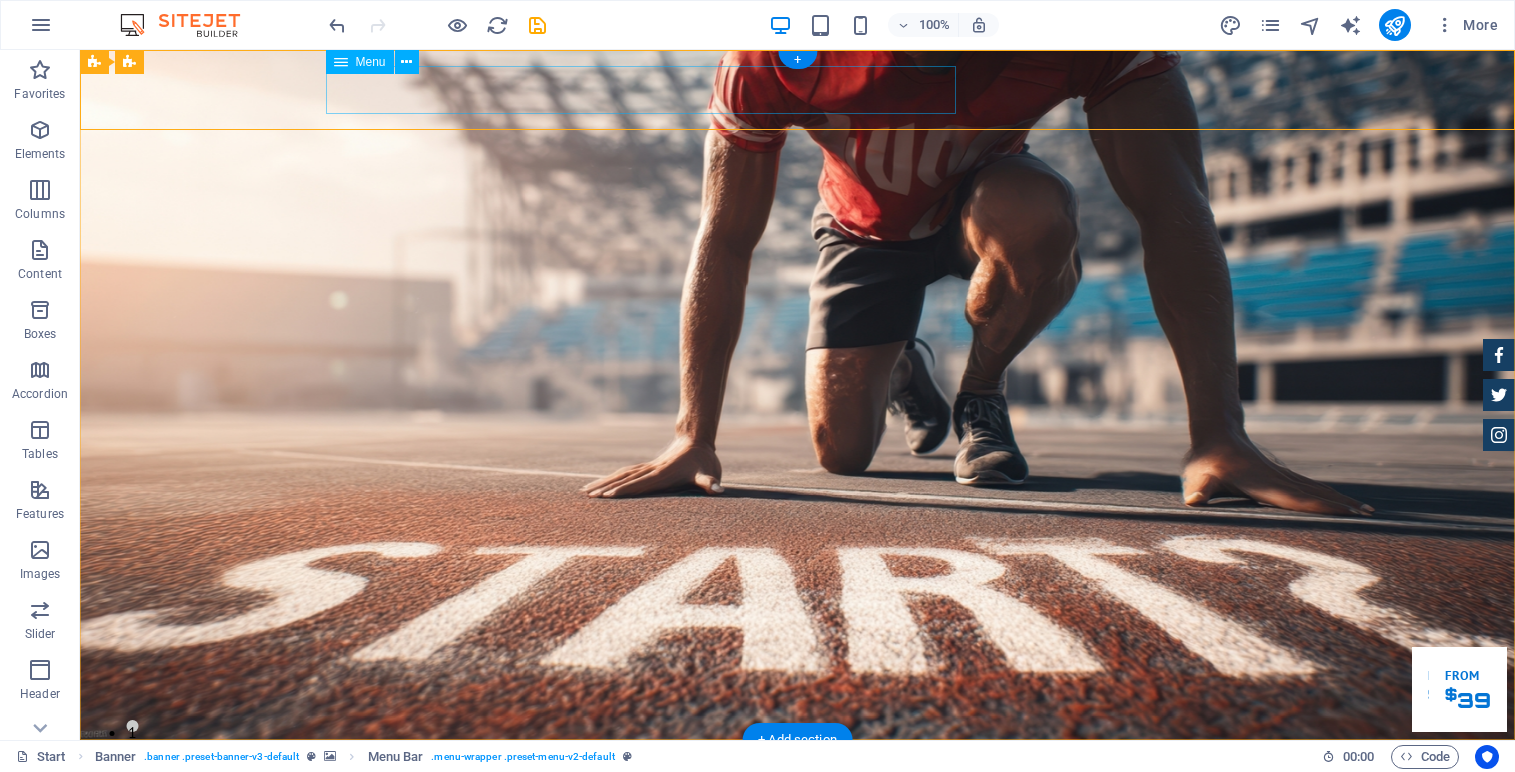 click on "Home About us Services Inventory Feedback Contact" at bounding box center [798, 860] 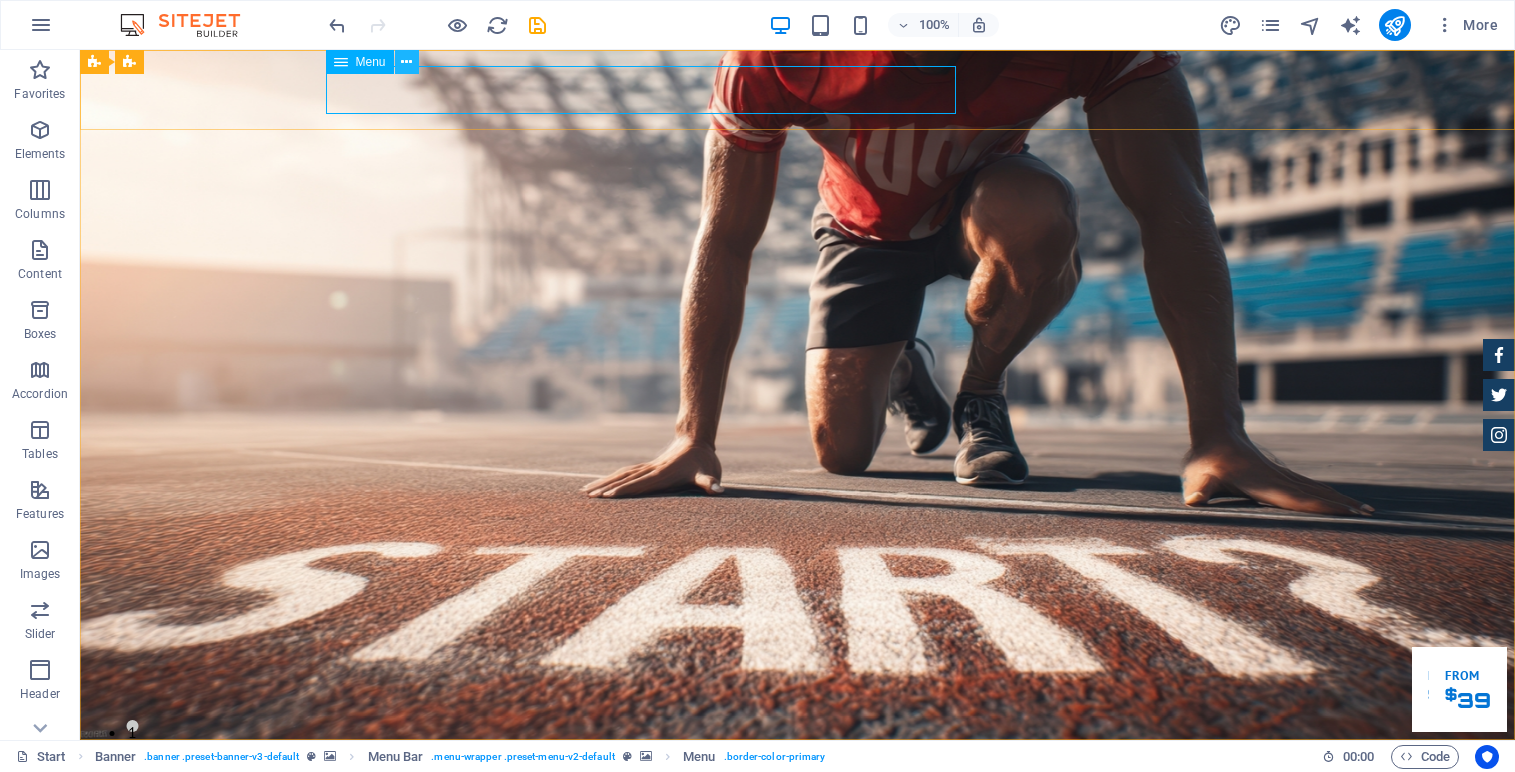 click at bounding box center [407, 62] 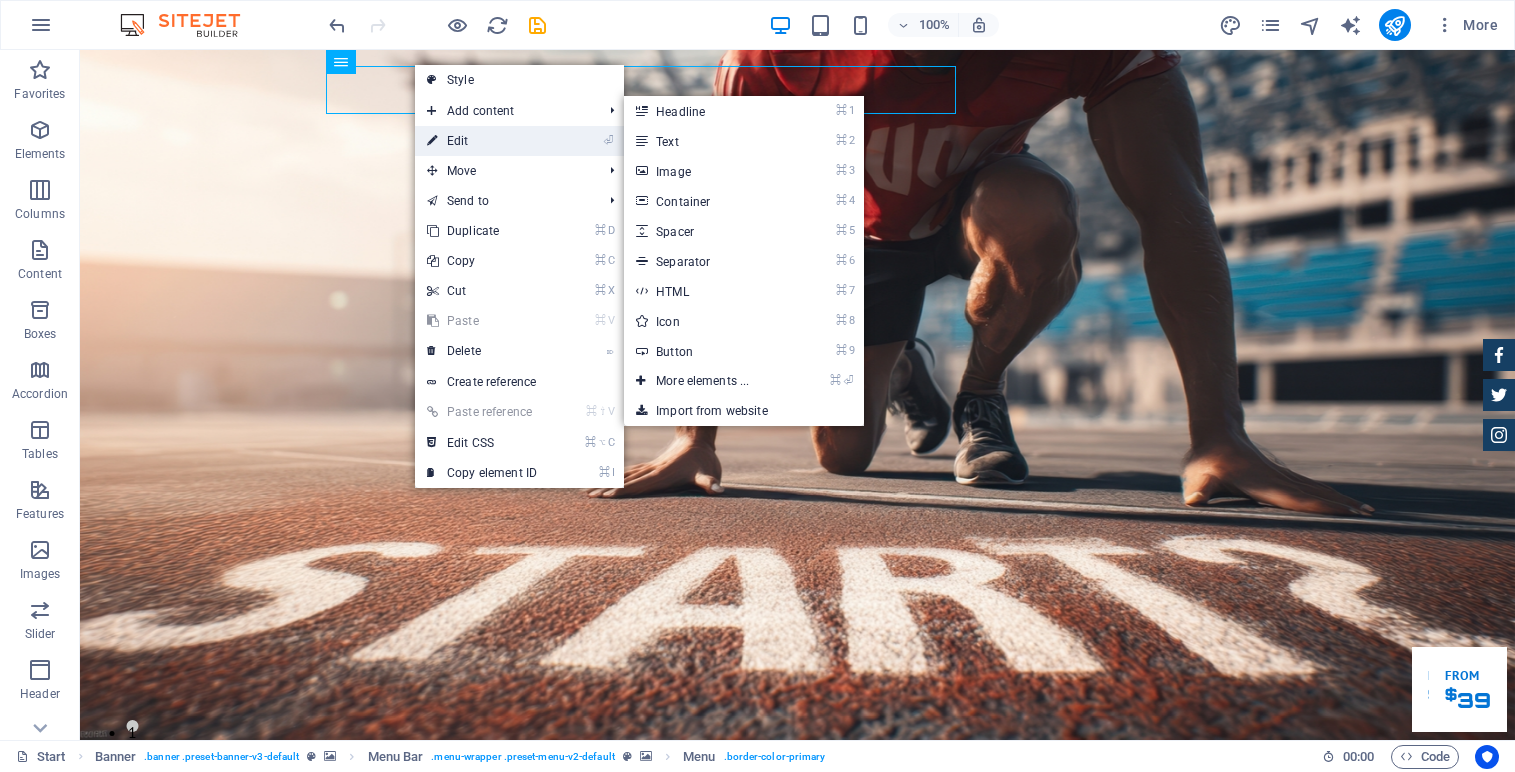 click on "⏎  Edit" at bounding box center [482, 141] 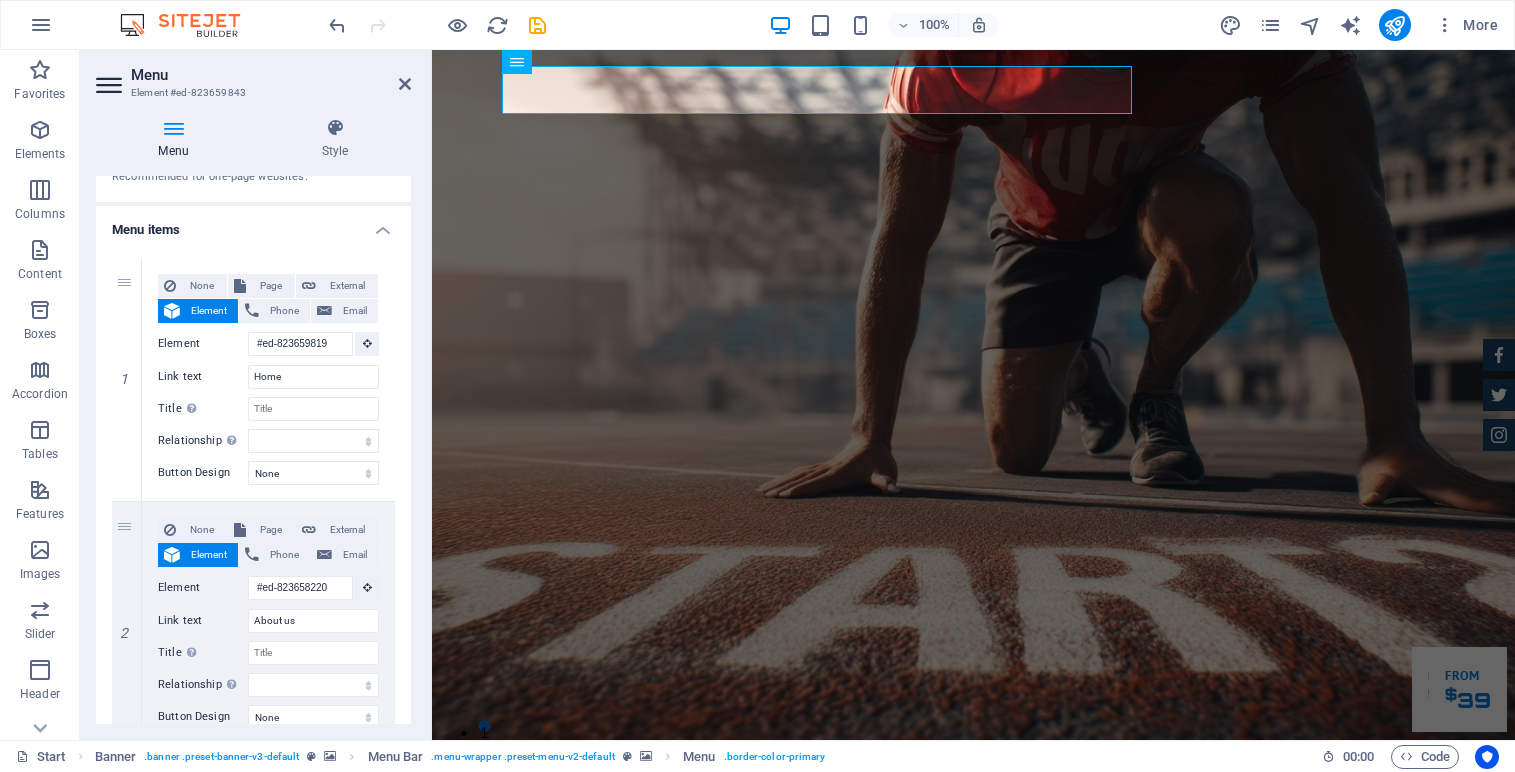 scroll, scrollTop: 55, scrollLeft: 0, axis: vertical 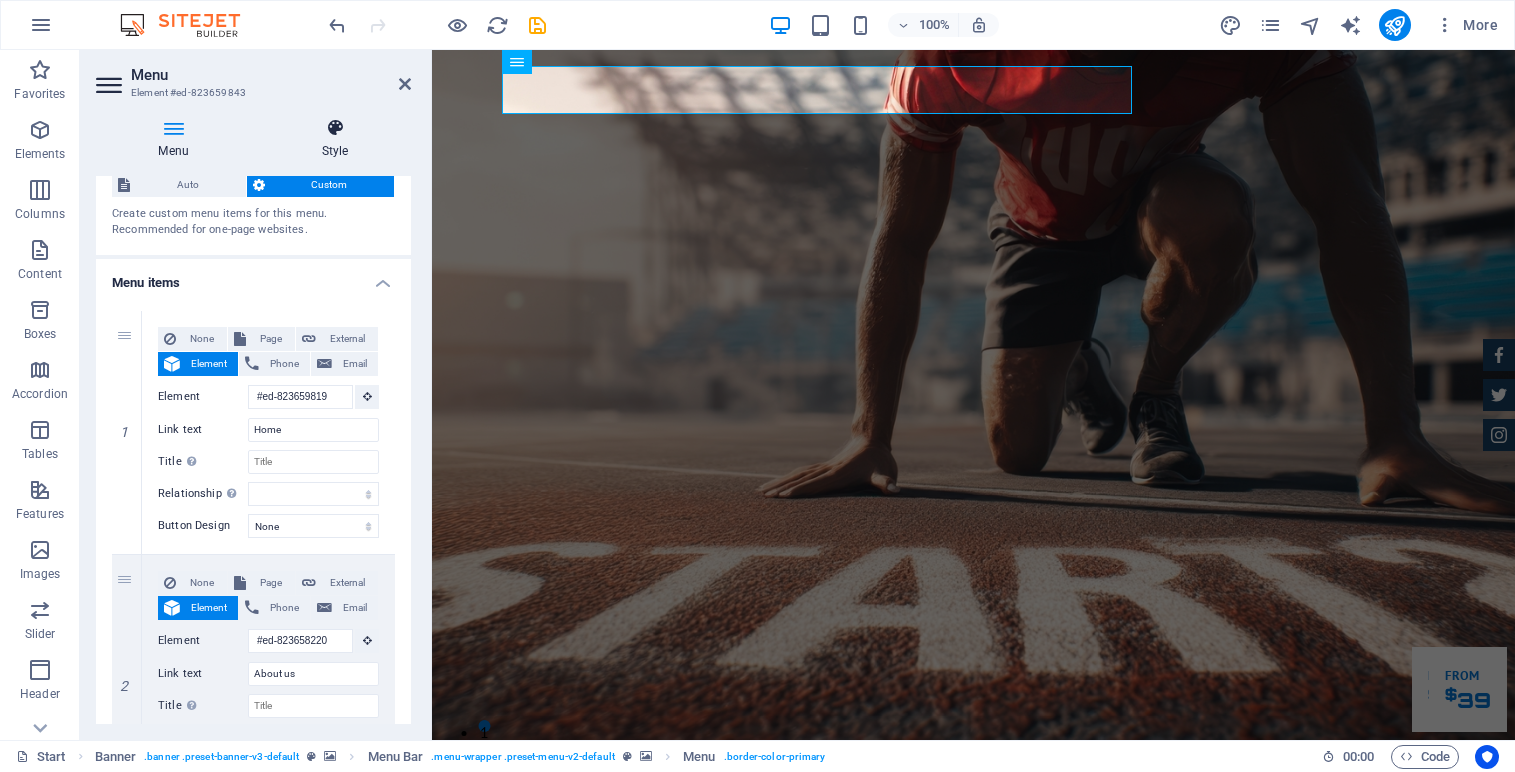 click at bounding box center (335, 128) 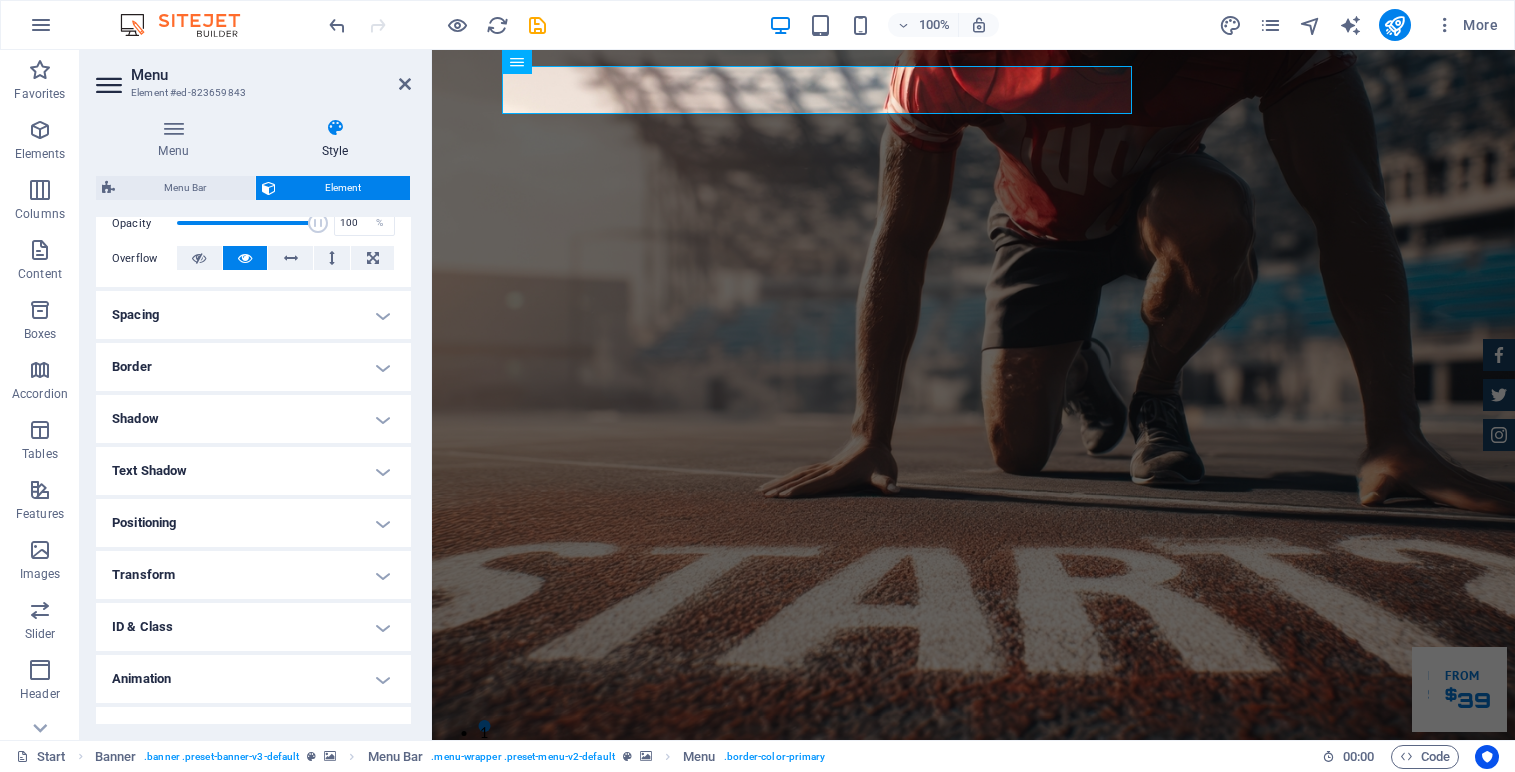 scroll, scrollTop: 338, scrollLeft: 0, axis: vertical 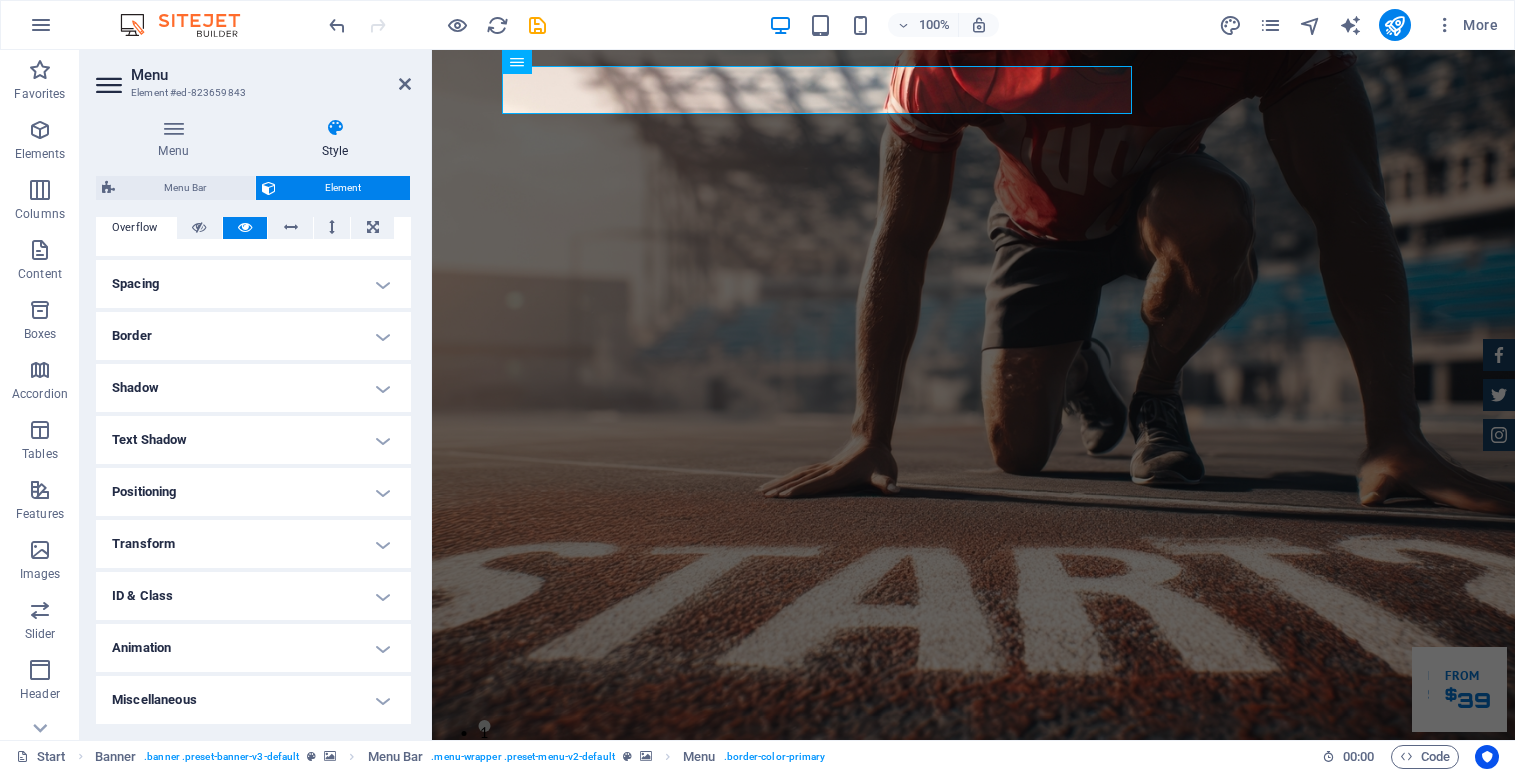 click at bounding box center (111, 85) 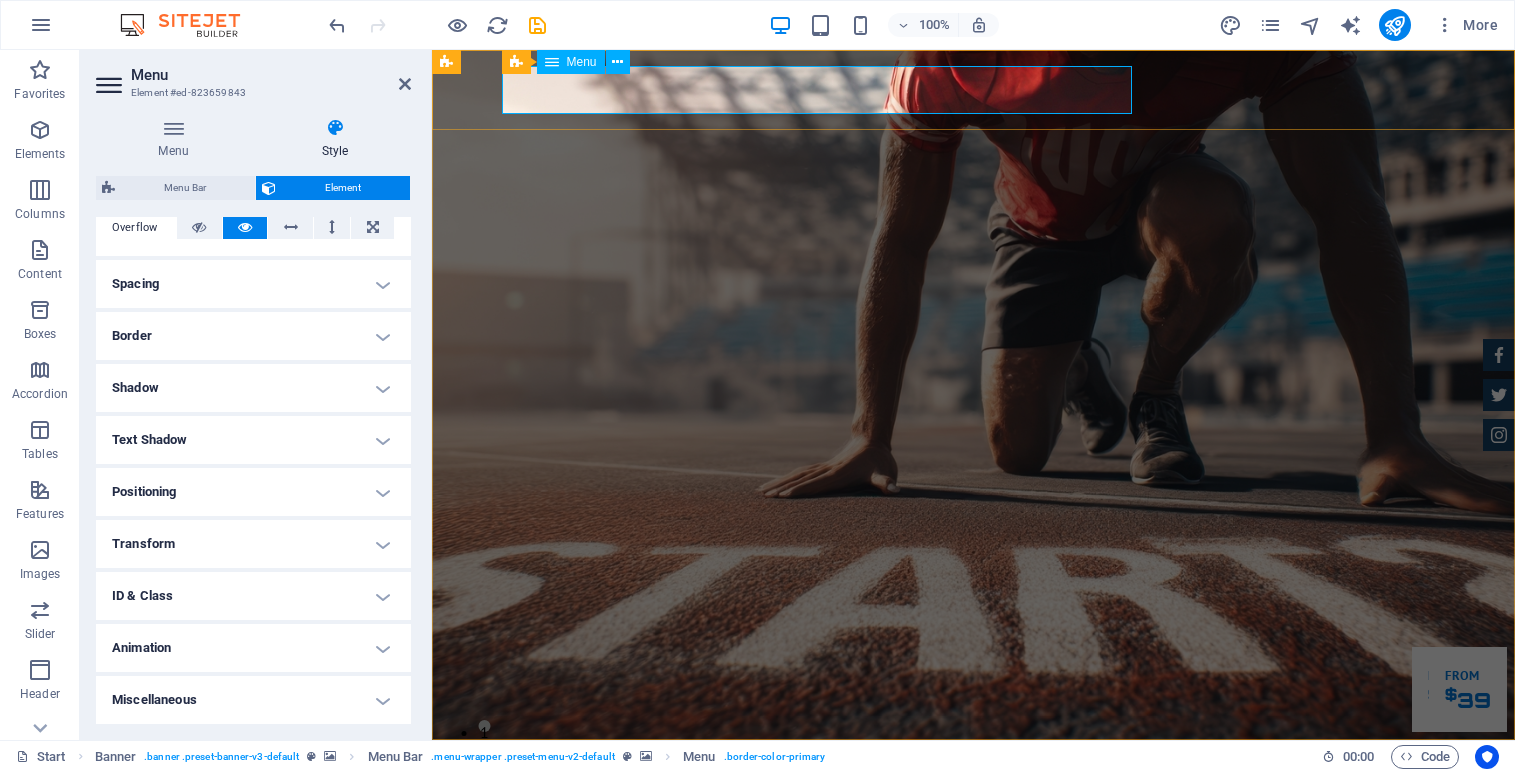 click on "Home About us Services Inventory Feedback Contact" at bounding box center (974, 860) 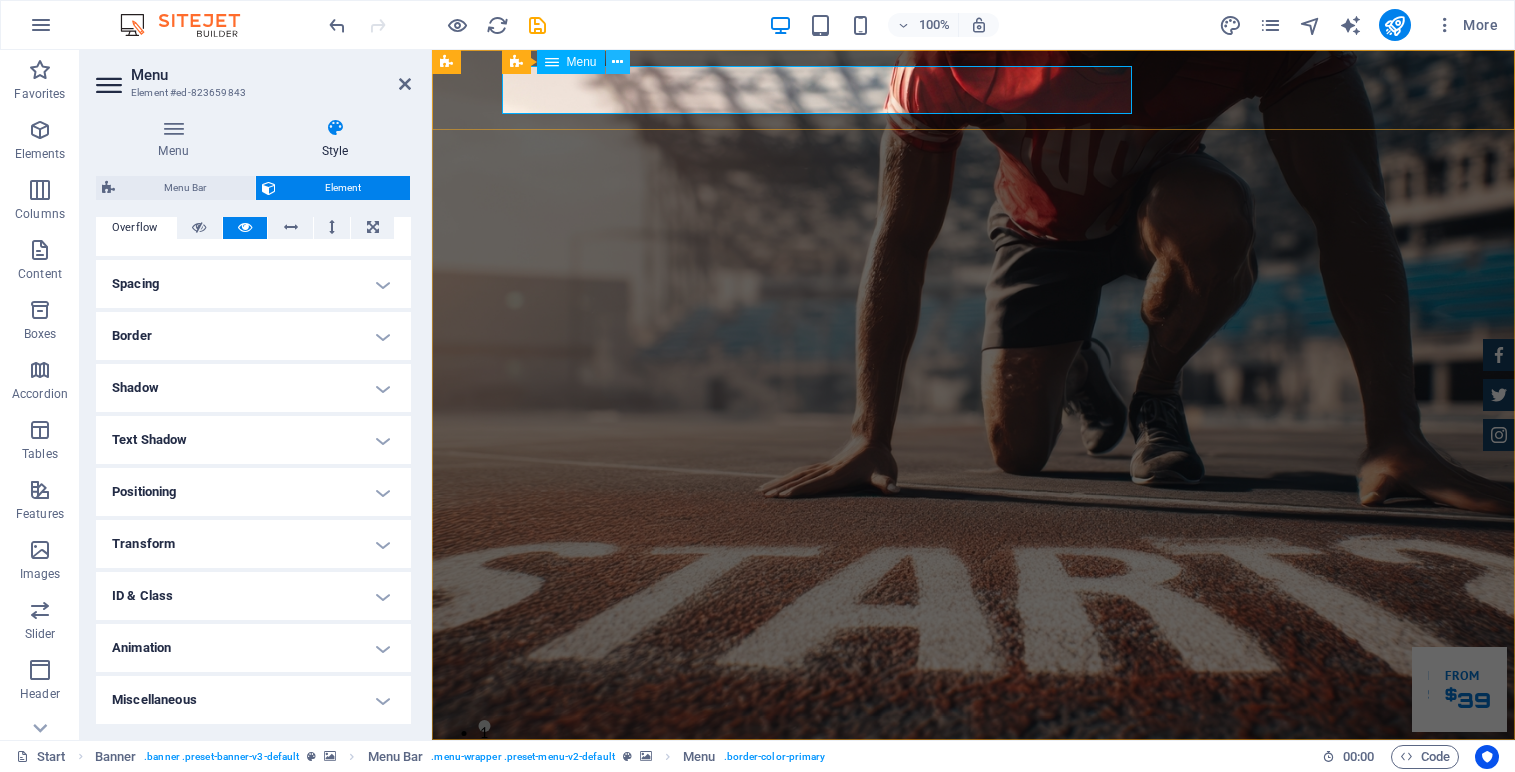 click at bounding box center [617, 62] 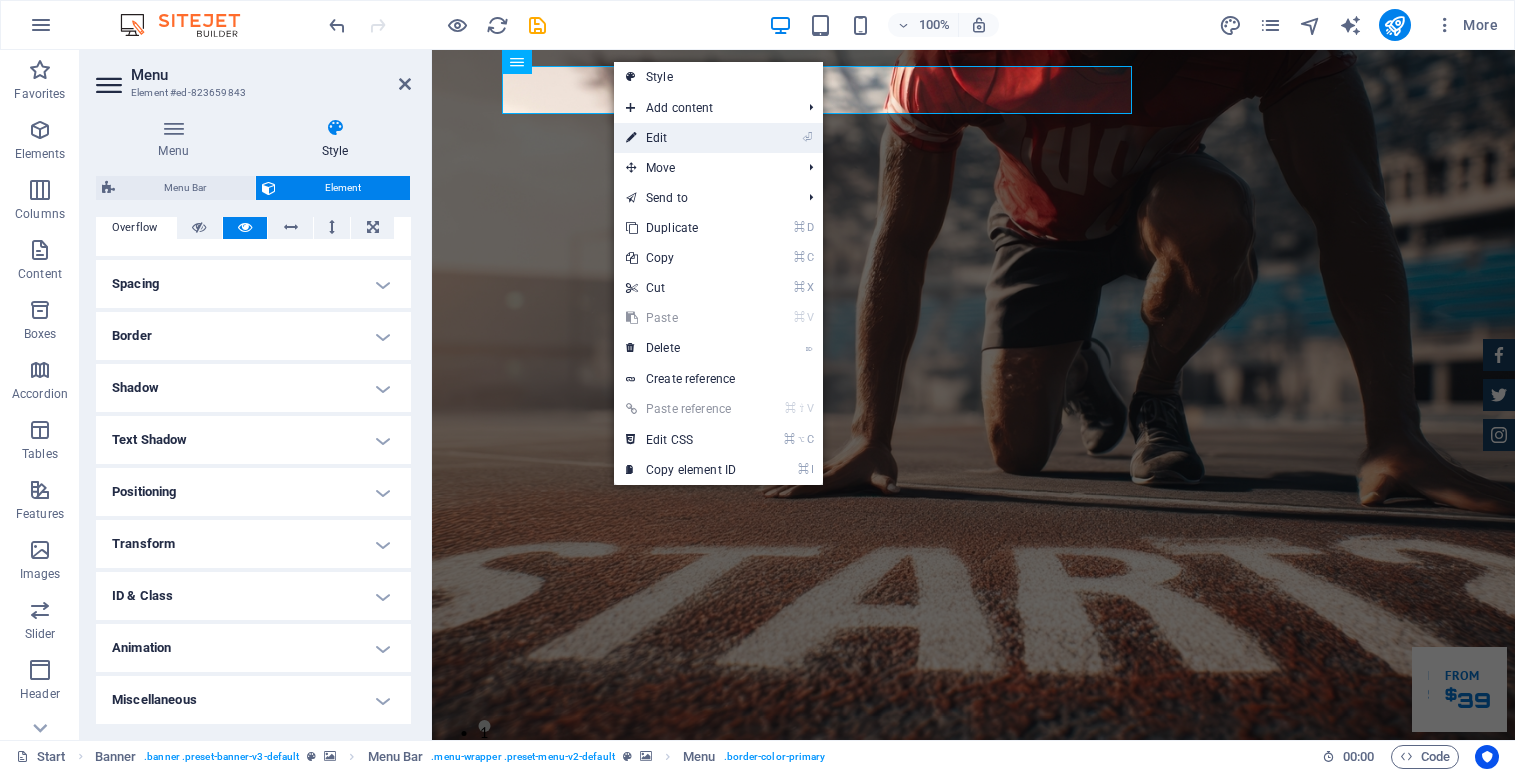 click on "⏎  Edit" at bounding box center [681, 138] 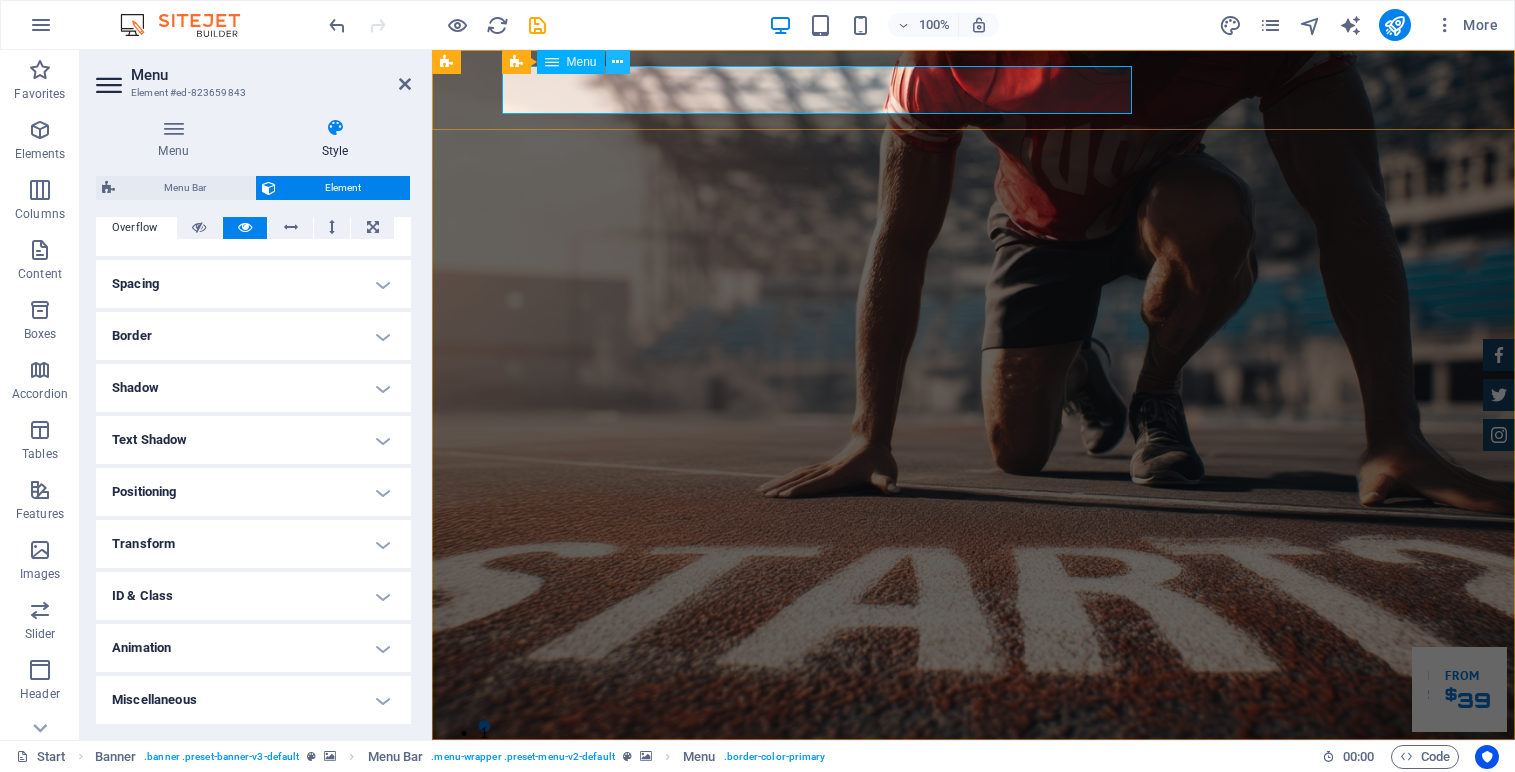 click at bounding box center [617, 62] 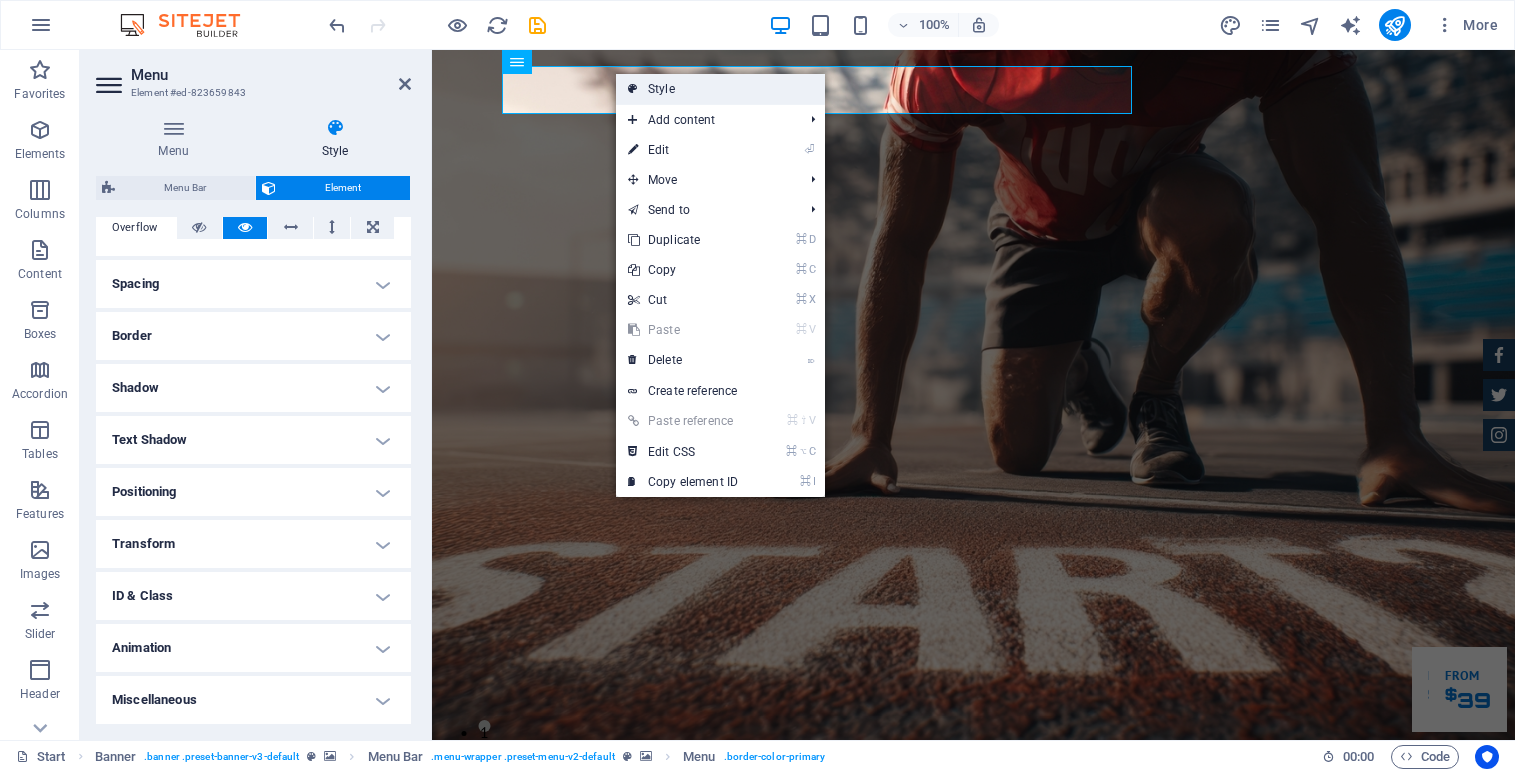 click on "Style" at bounding box center [720, 89] 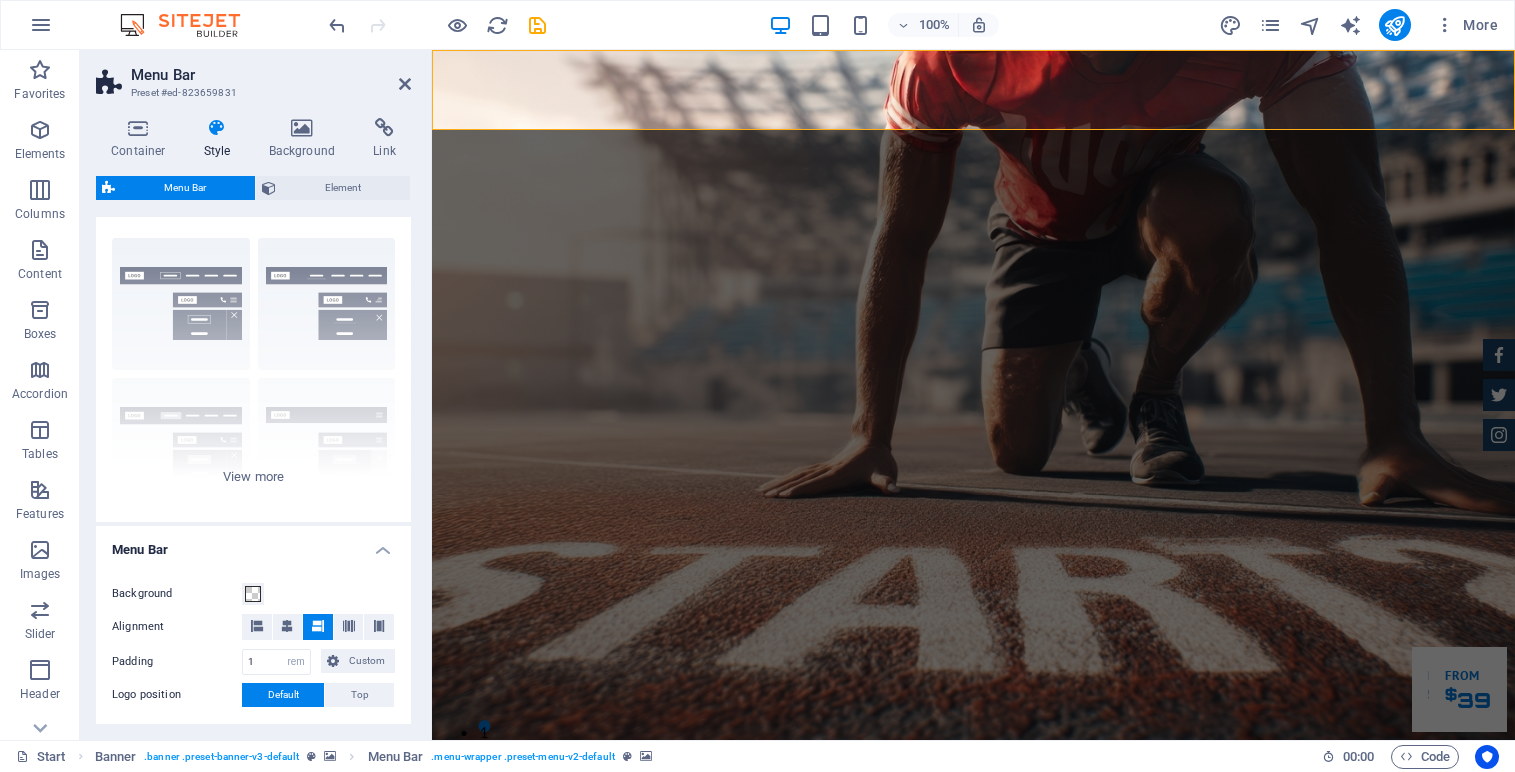 scroll, scrollTop: 0, scrollLeft: 0, axis: both 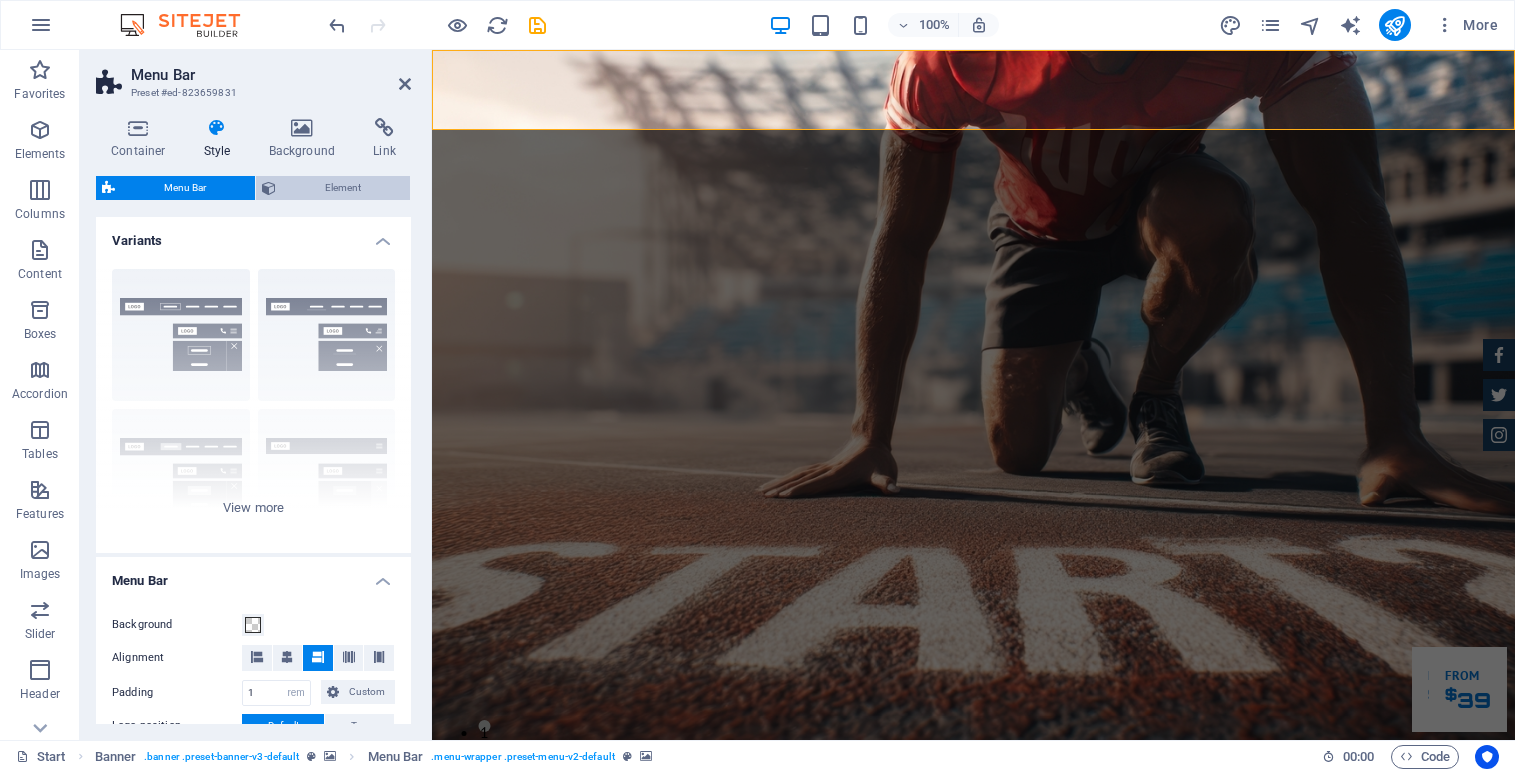 click on "Element" at bounding box center [343, 188] 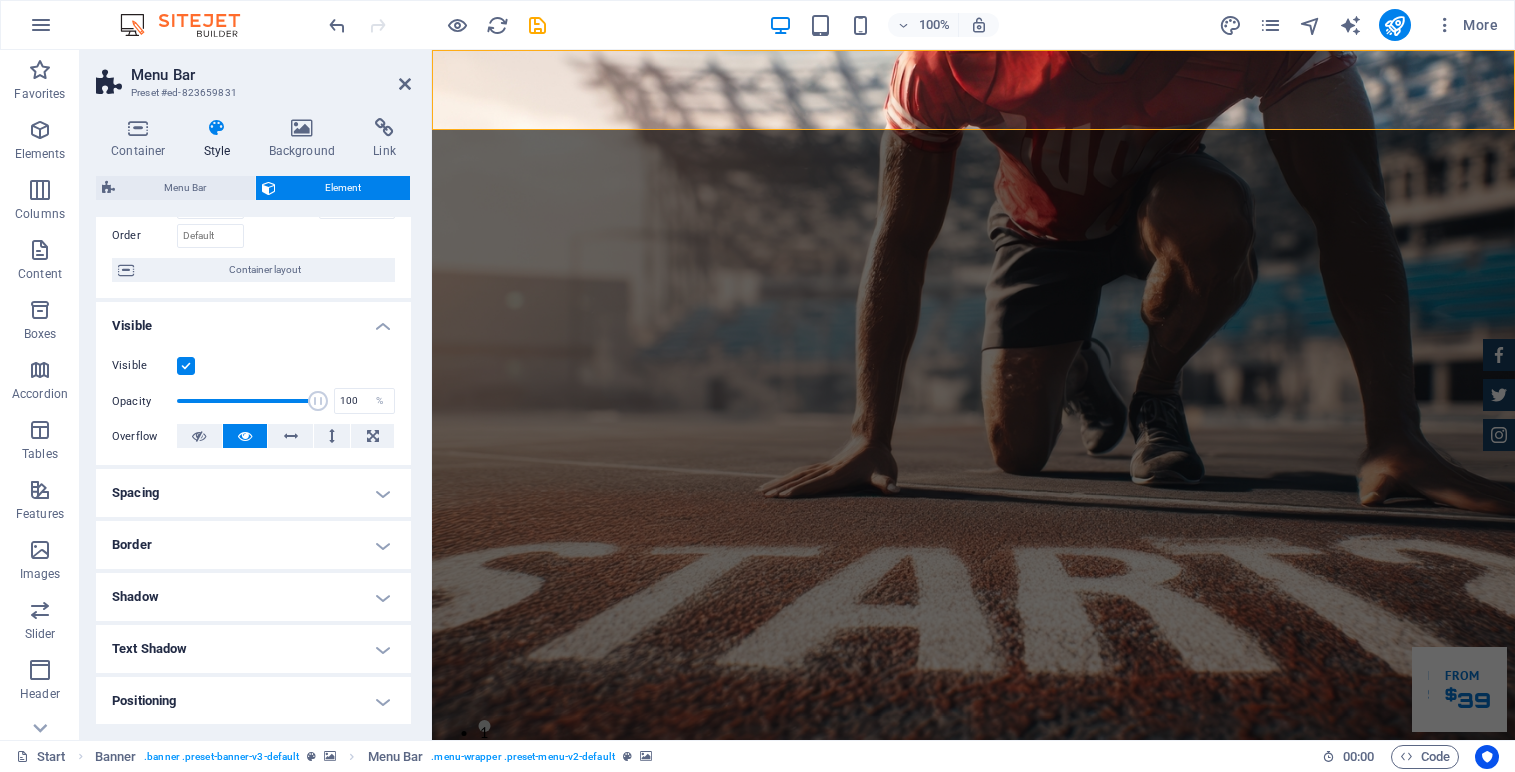 scroll, scrollTop: 0, scrollLeft: 0, axis: both 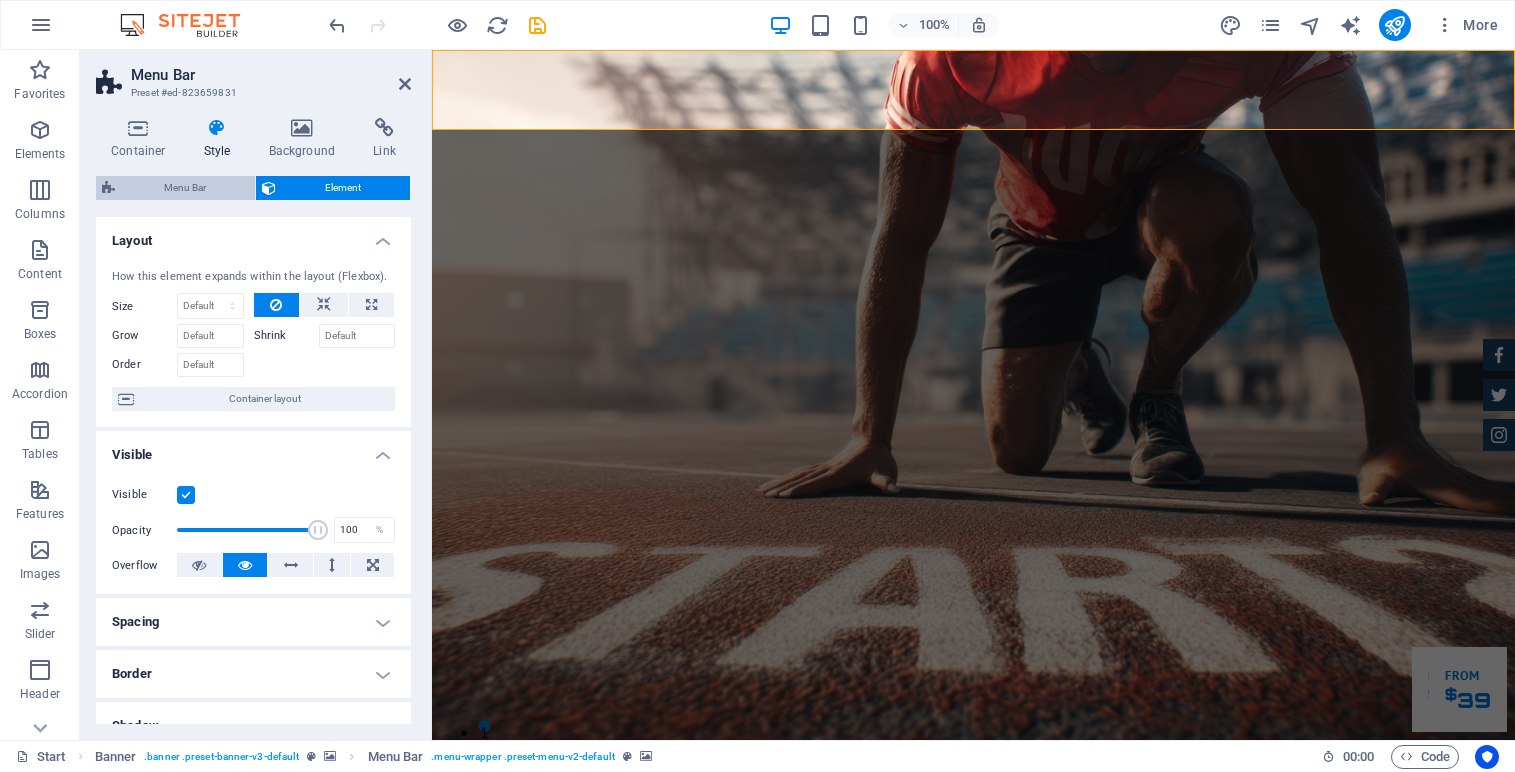 click on "Menu Bar" at bounding box center (185, 188) 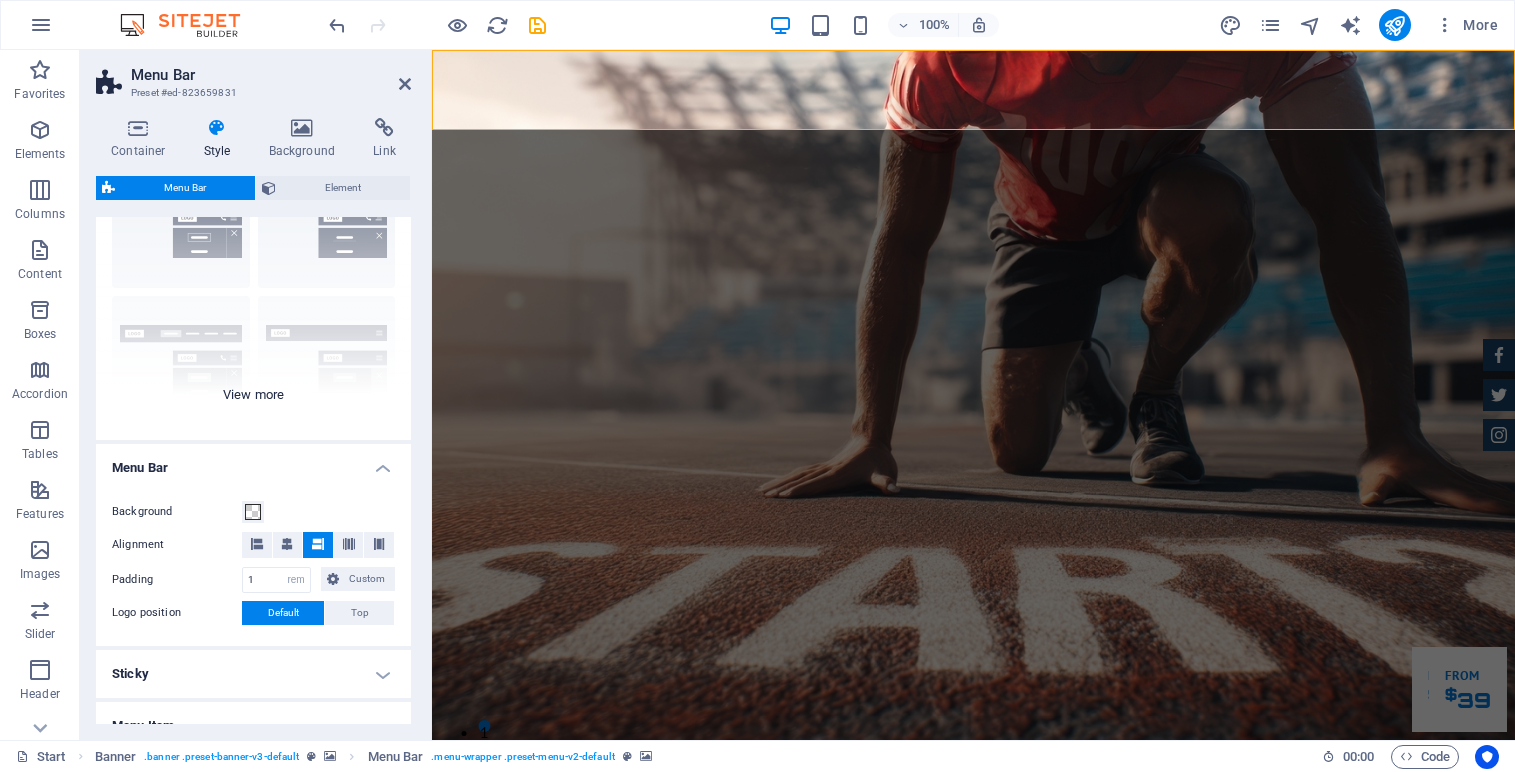 scroll, scrollTop: 374, scrollLeft: 0, axis: vertical 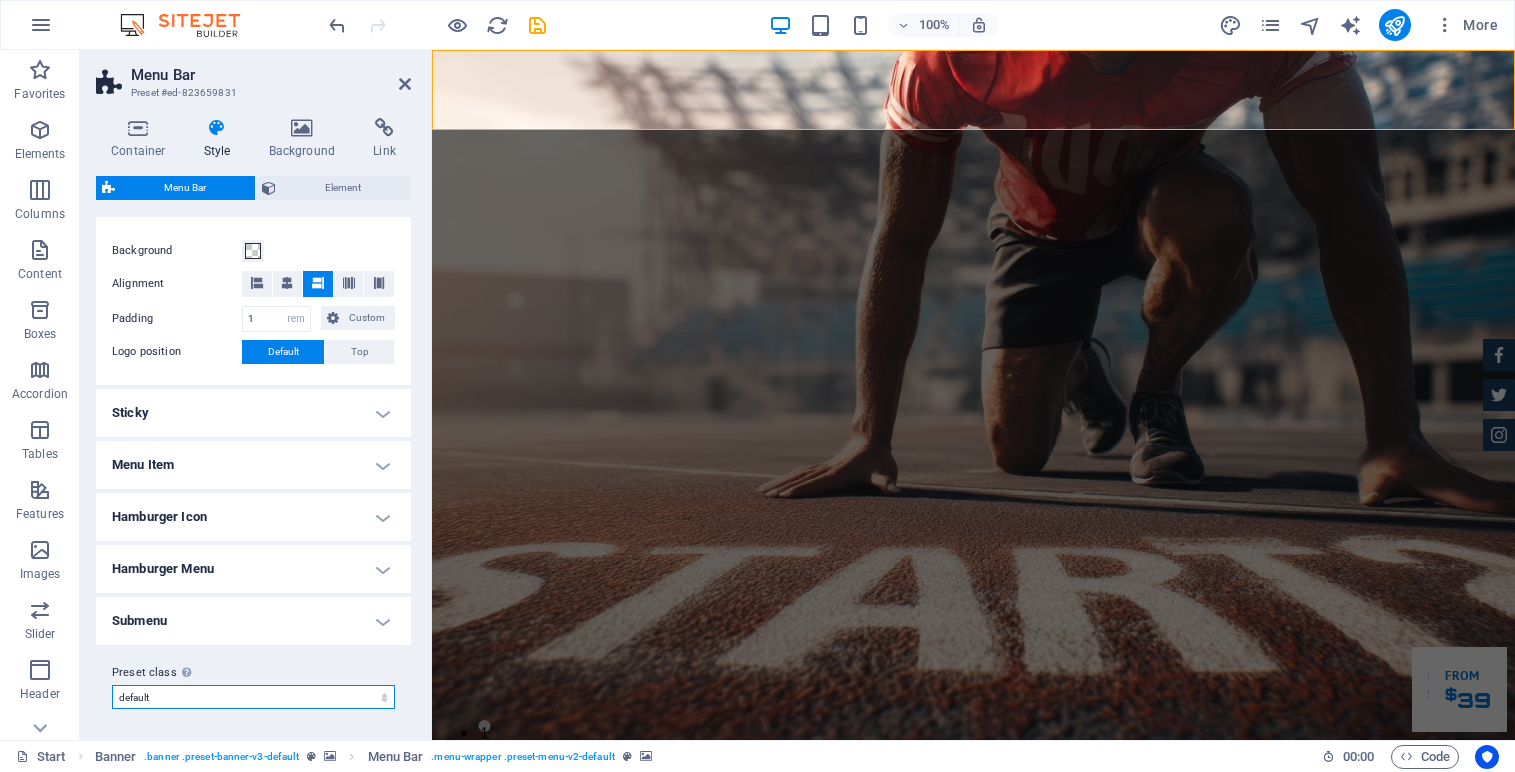 click on "default Add preset class" at bounding box center (253, 697) 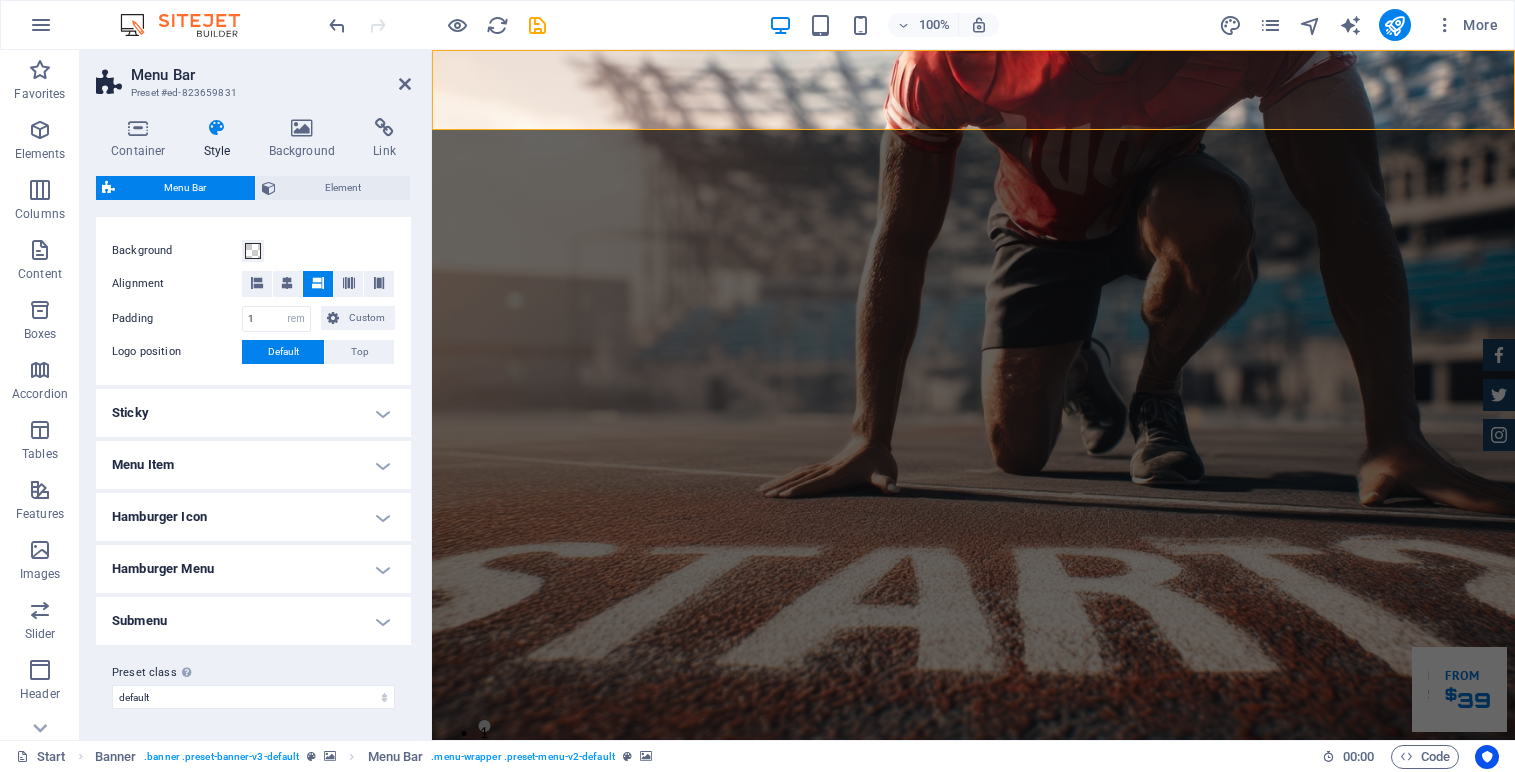 click on "Sticky" at bounding box center (253, 413) 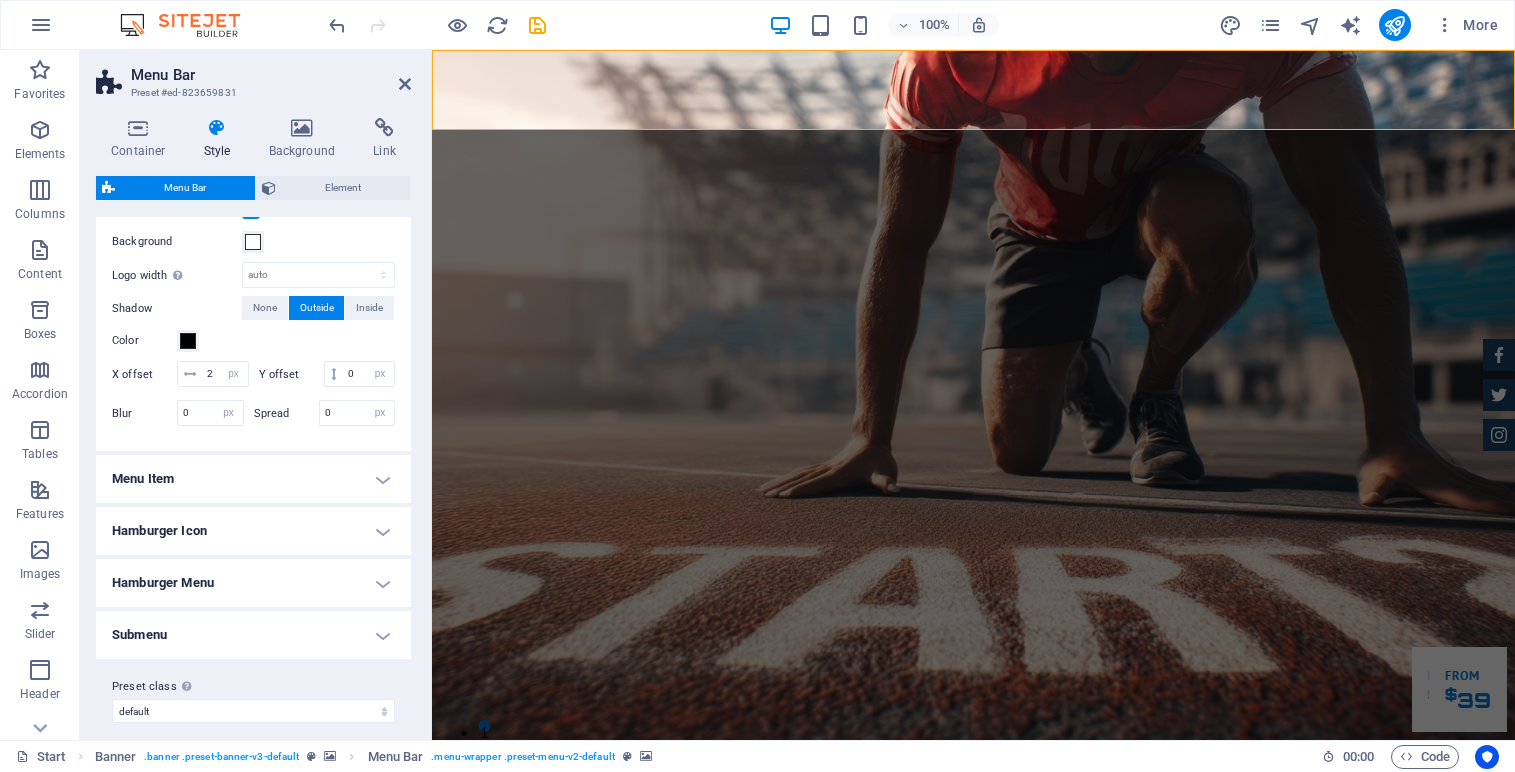 scroll, scrollTop: 691, scrollLeft: 0, axis: vertical 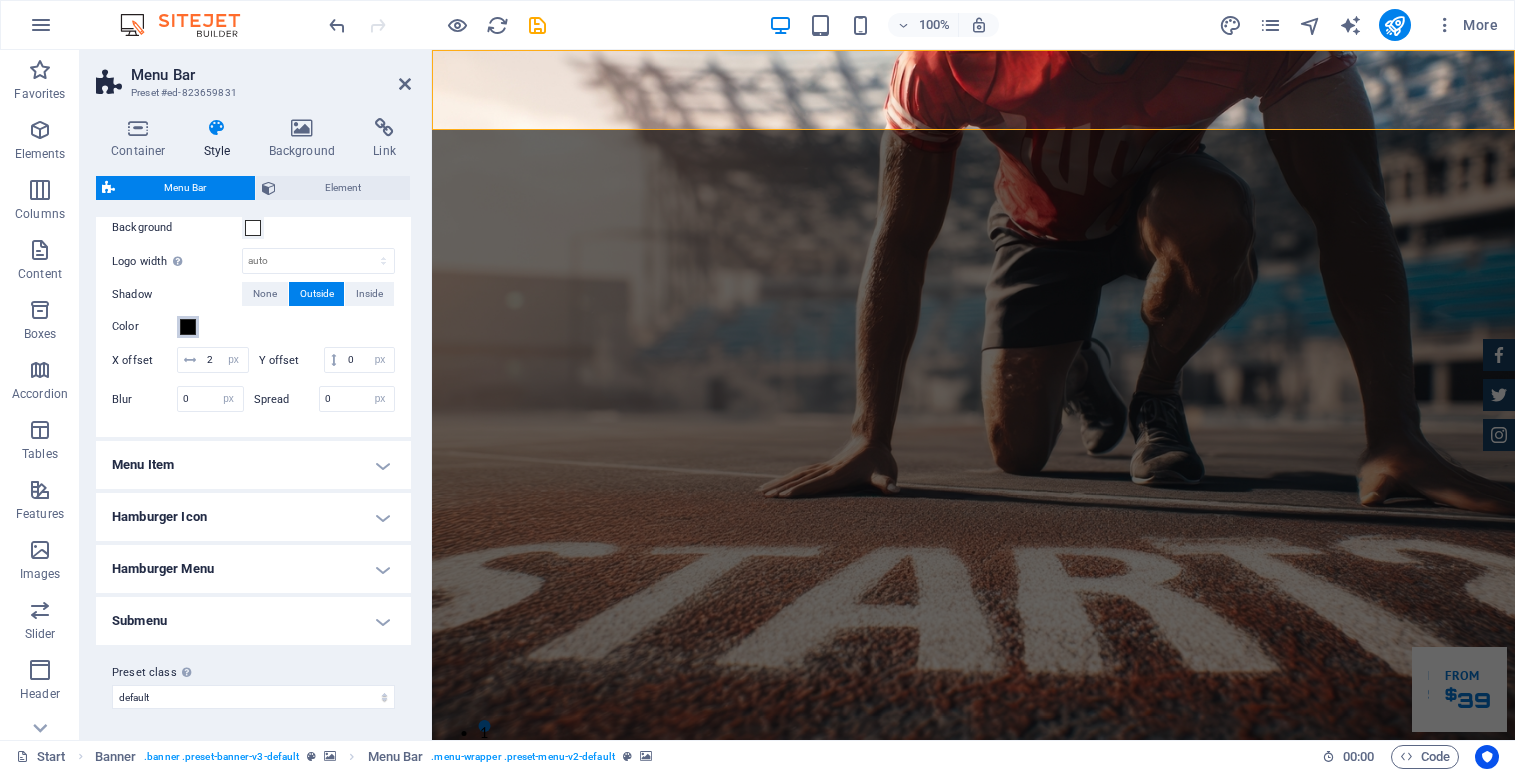 click at bounding box center [188, 327] 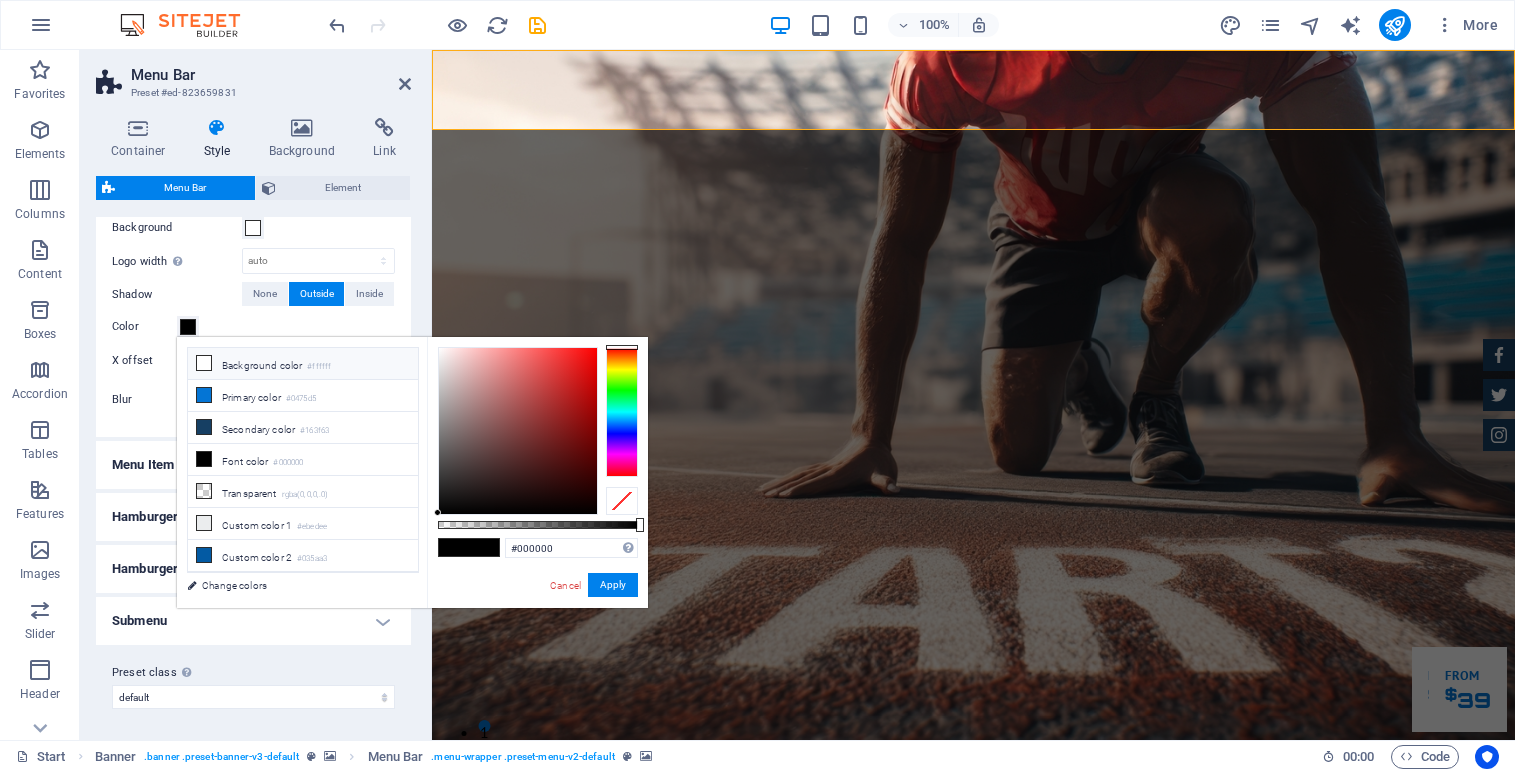 click at bounding box center (204, 363) 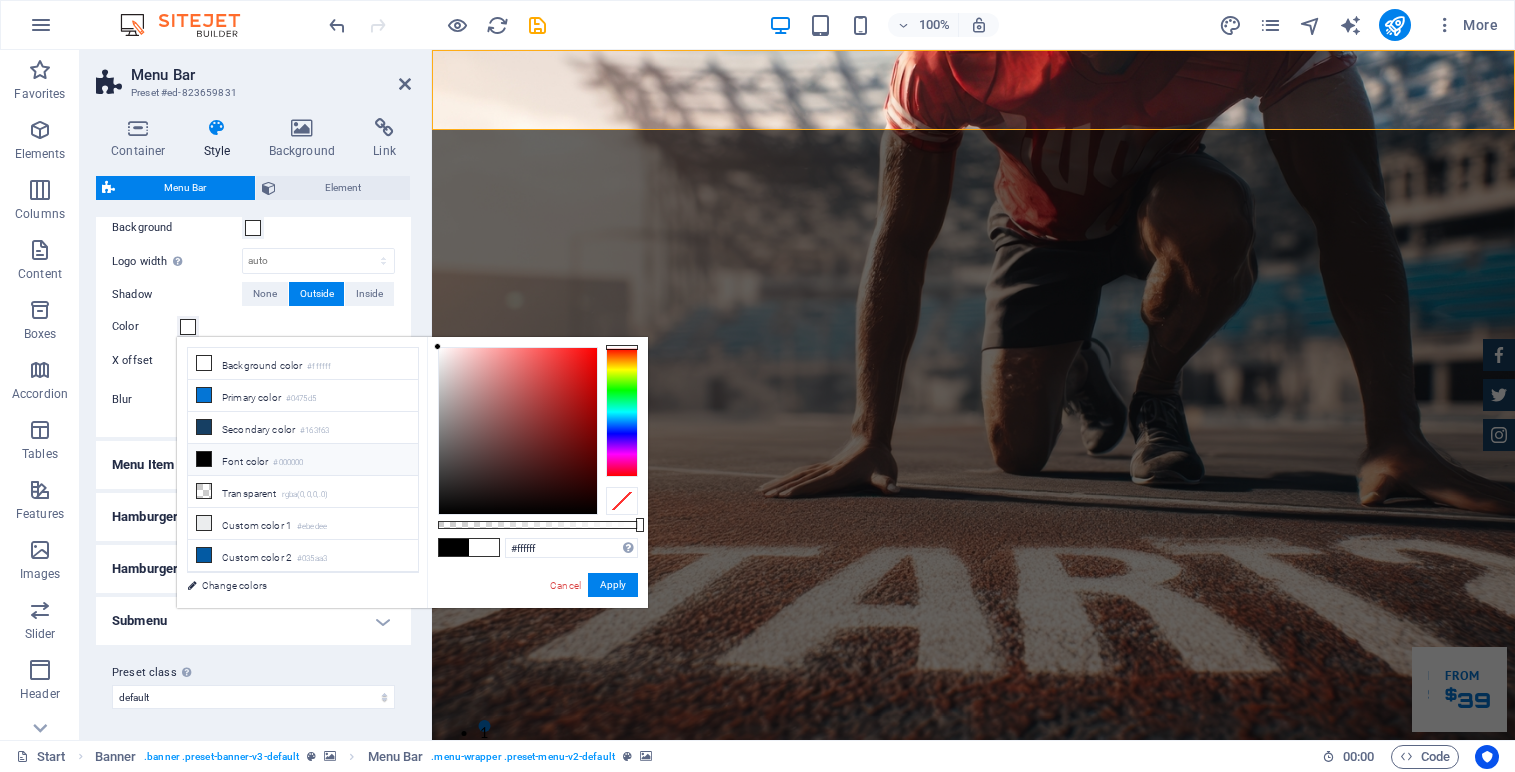 click on "Font color
#000000" at bounding box center [303, 460] 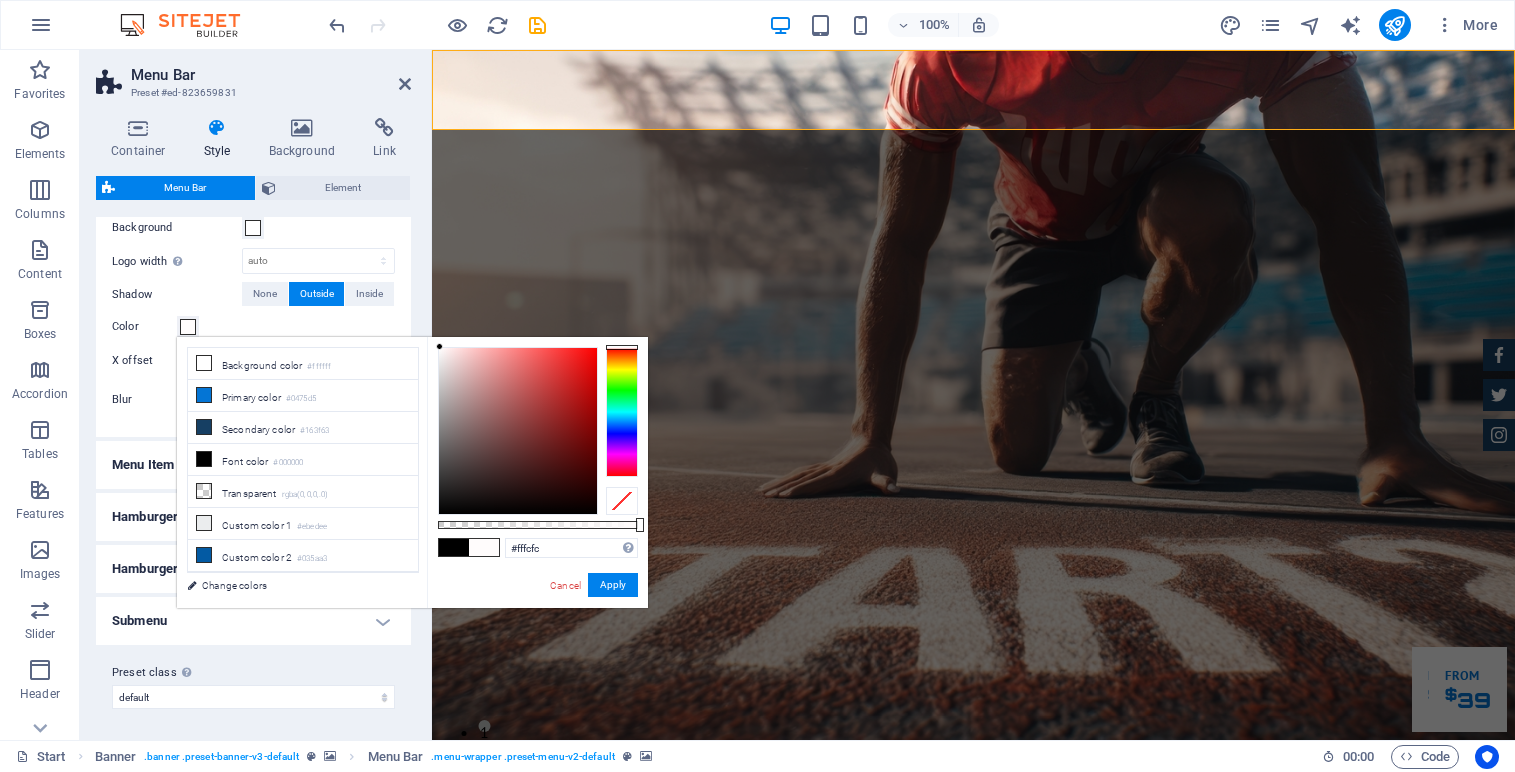 drag, startPoint x: 438, startPoint y: 504, endPoint x: 440, endPoint y: 287, distance: 217.00922 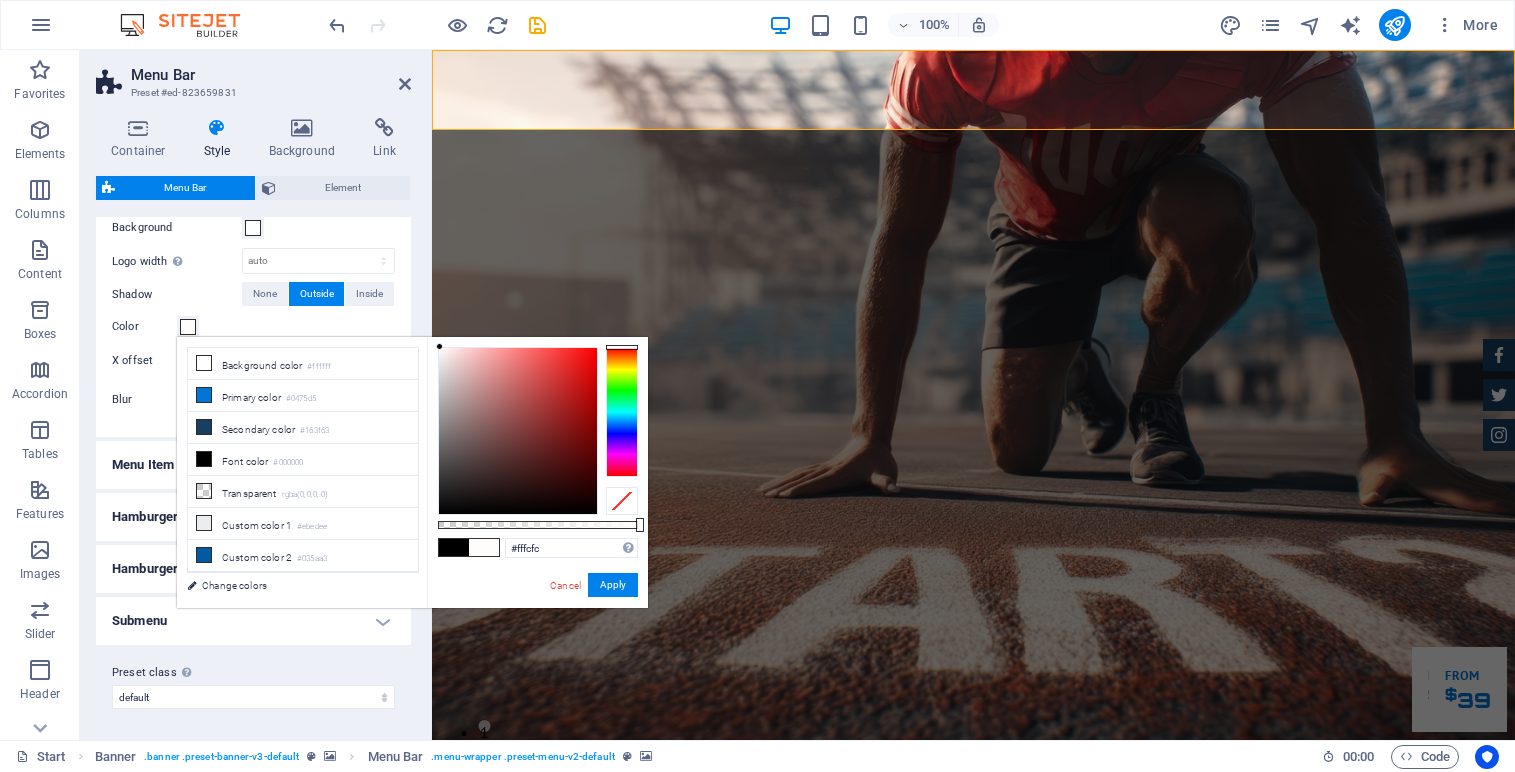 click on "globallearninghub.com.au Start Favorites Elements Columns Content Boxes Accordion Tables Features Images Slider Header Footer Forms Marketing Collections Menu Bar Preset #ed-823659831
Container Style Background Link Size Height Default px rem % vh vw Min. height None px rem % vh vw Width Default px rem % em vh vw Min. width None px rem % vh vw Content width Default Custom width Width Default px rem % em vh vw Min. width None px rem % vh vw Default padding Custom spacing Default content width and padding can be changed under Design. Edit design Layout (Flexbox) Alignment Determines the flex direction. Default Main axis Determine how elements should behave along the main axis inside this container (justify content). Default Side axis Control the vertical direction of the element inside of the container (align items). Default Wrap Default On Off Fill Default Accessibility Role None Alert Article Banner Comment Dialog" at bounding box center [757, 386] 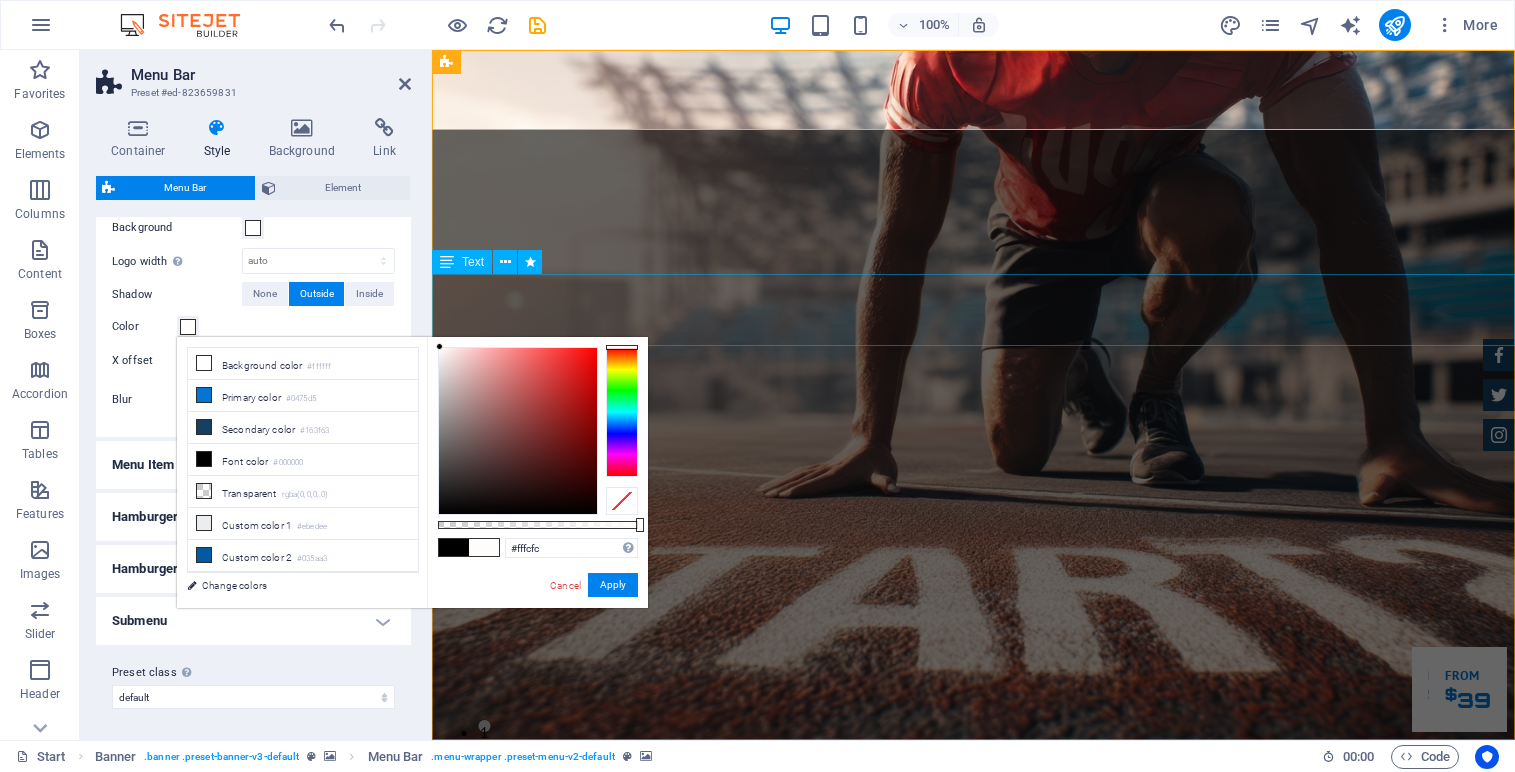click on "The Global Learning Hub is a centre for international education, specialising in engaging,  differentiated resources for  International Baccalaureate Diploma Programme Sports,  Exercise and Health Science course.  With detailed programs, workbooks, examinations,  summaries and more, we support busy teachers and students by streamlining planning  and learning—making it easier to navigate the subject guide amidst the demands of a  fast-paced school environment." at bounding box center [973, 1128] 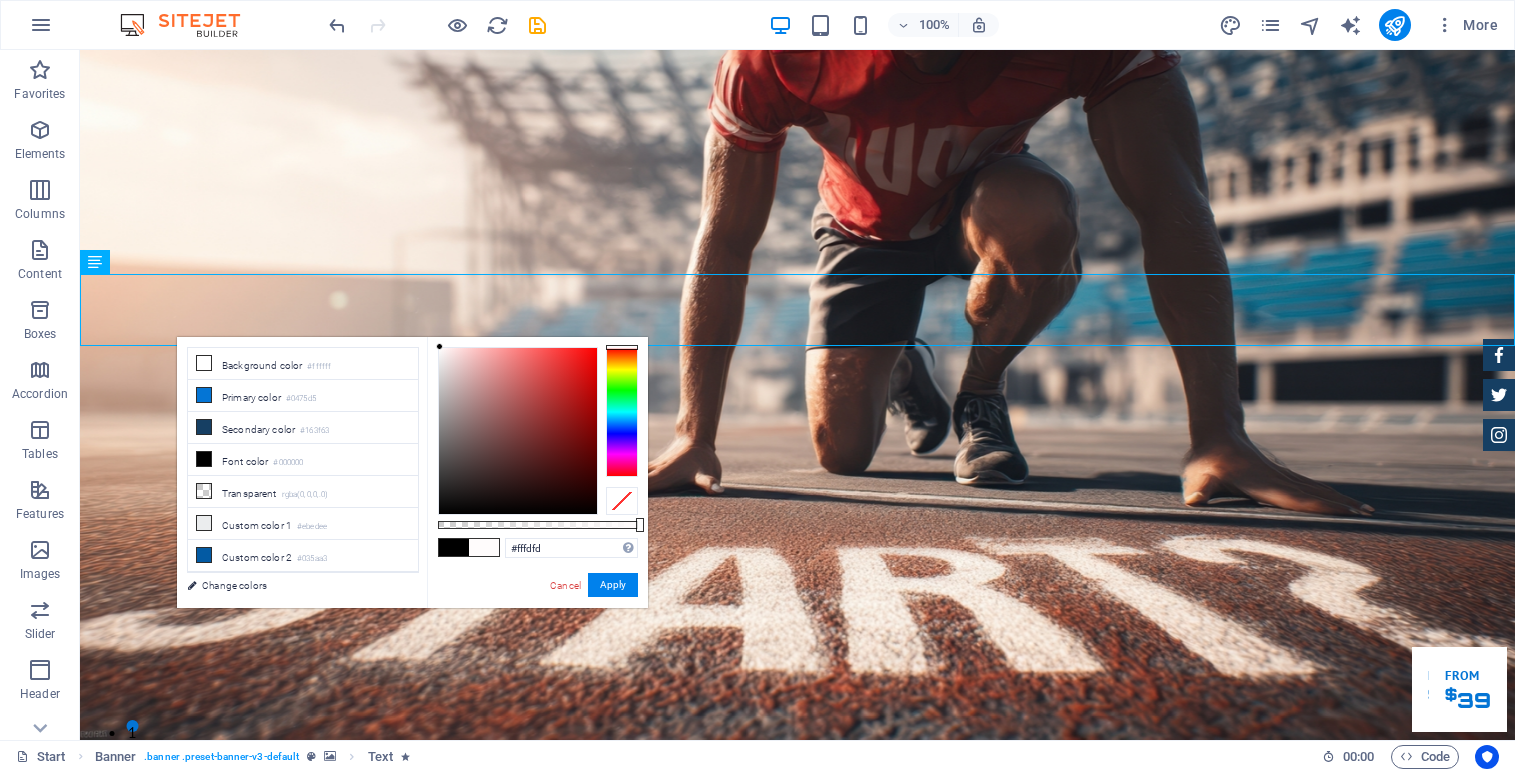 type on "#ffffff" 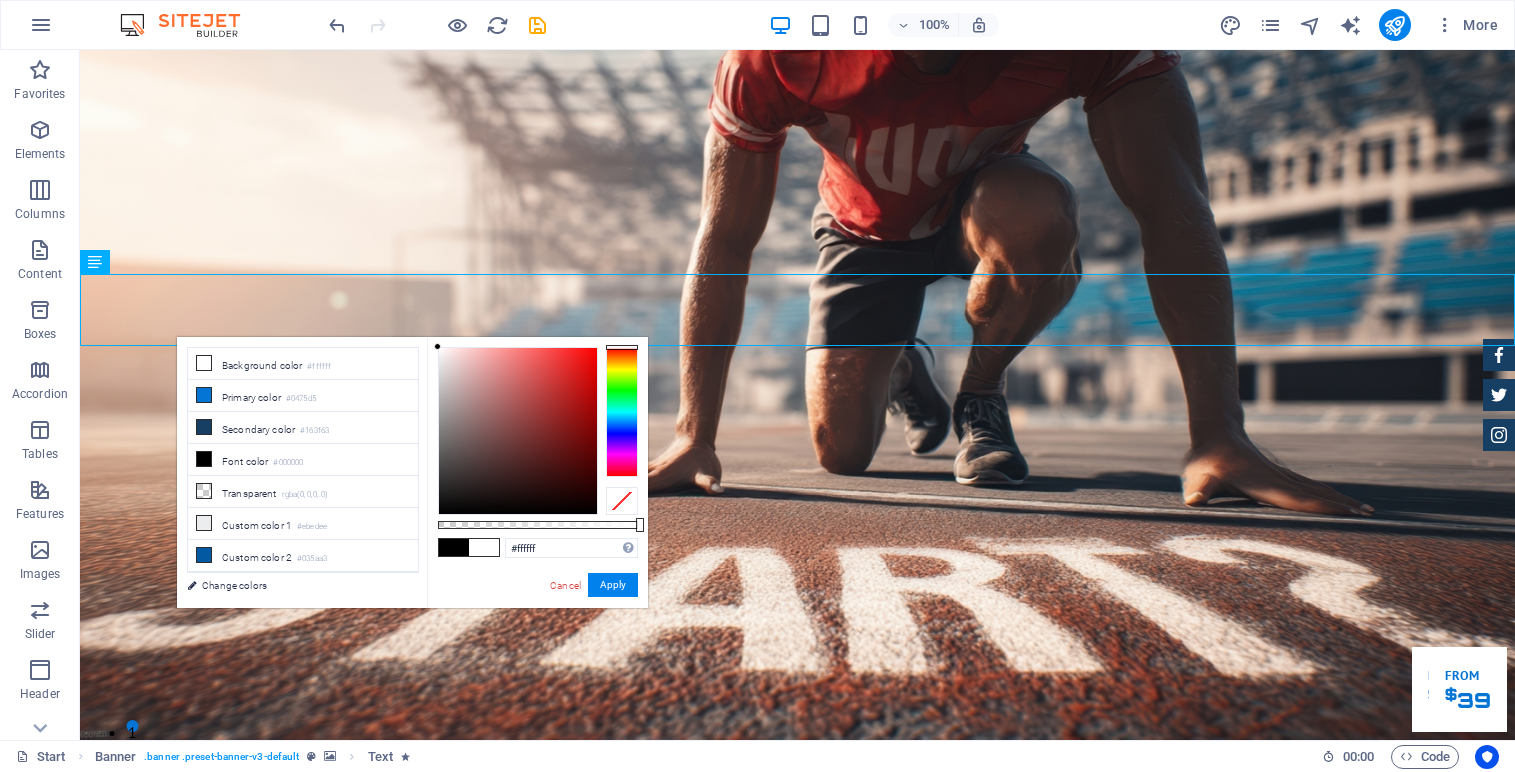 drag, startPoint x: 440, startPoint y: 344, endPoint x: 345, endPoint y: 286, distance: 111.305885 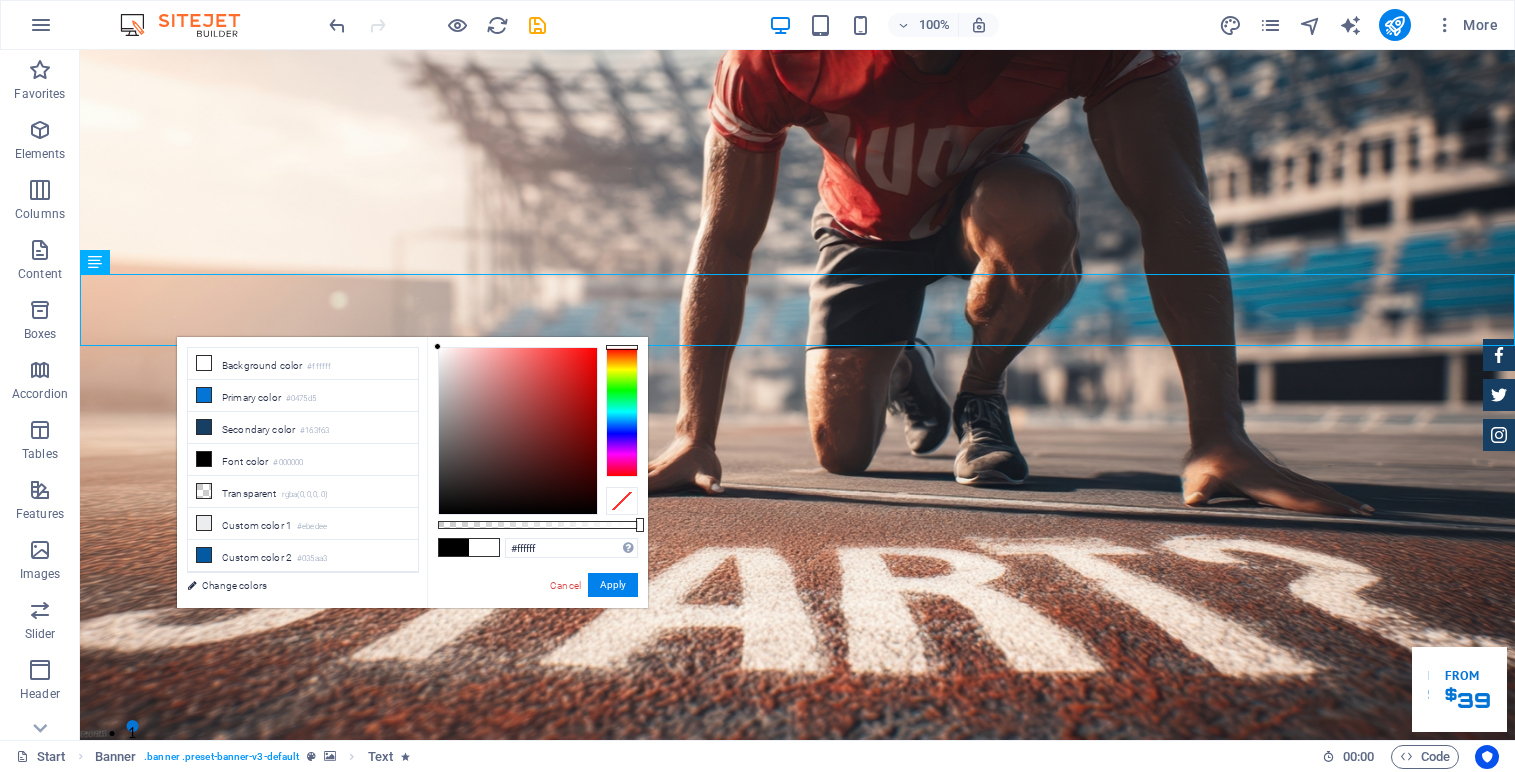 click on "#ffffff Supported formats #0852ed rgb(8, 82, 237) rgba(8, 82, 237, 90%) hsv(221,97,93) hsl(221, 93%, 48%) Cancel Apply" at bounding box center [537, 617] 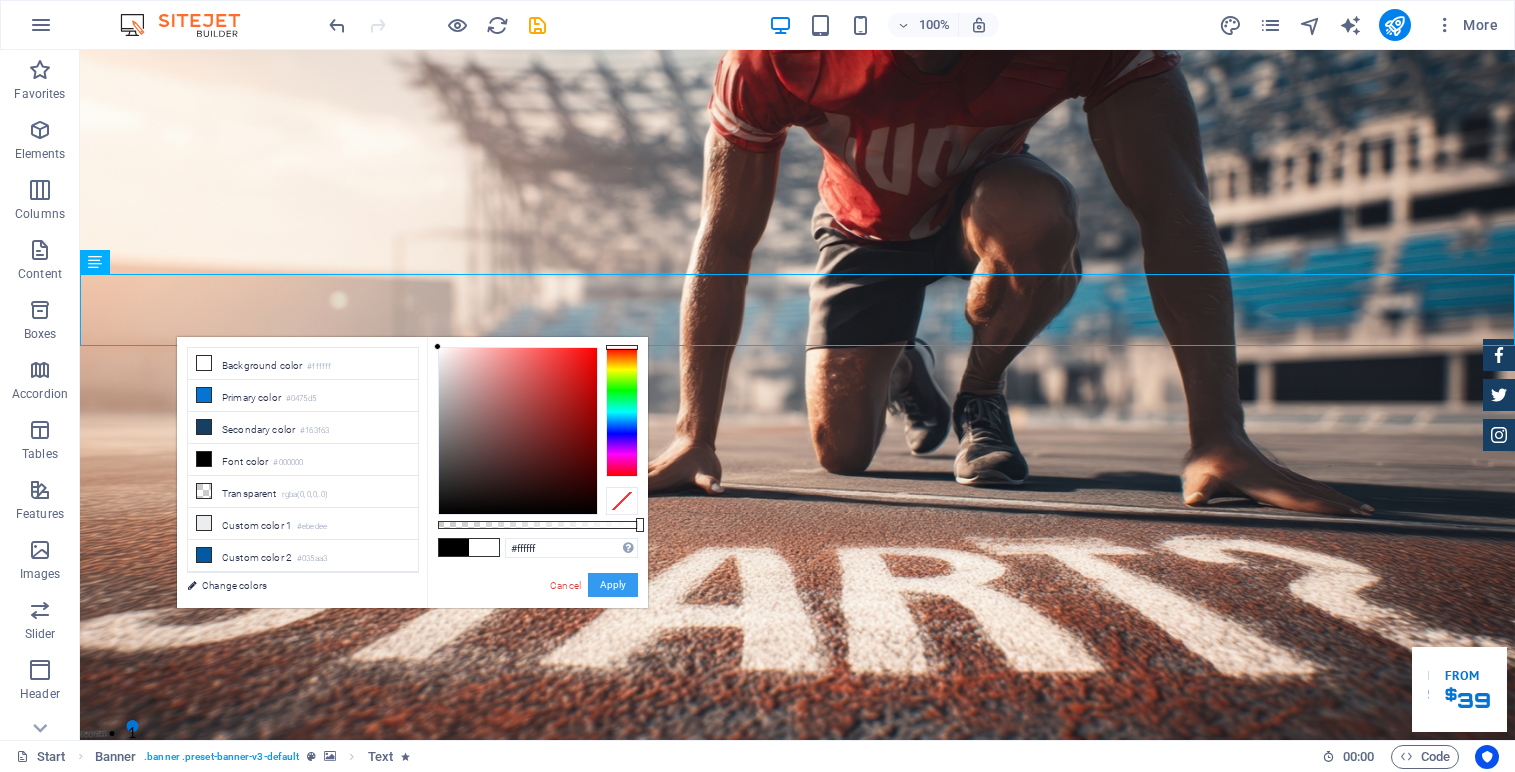 click on "Apply" at bounding box center [613, 585] 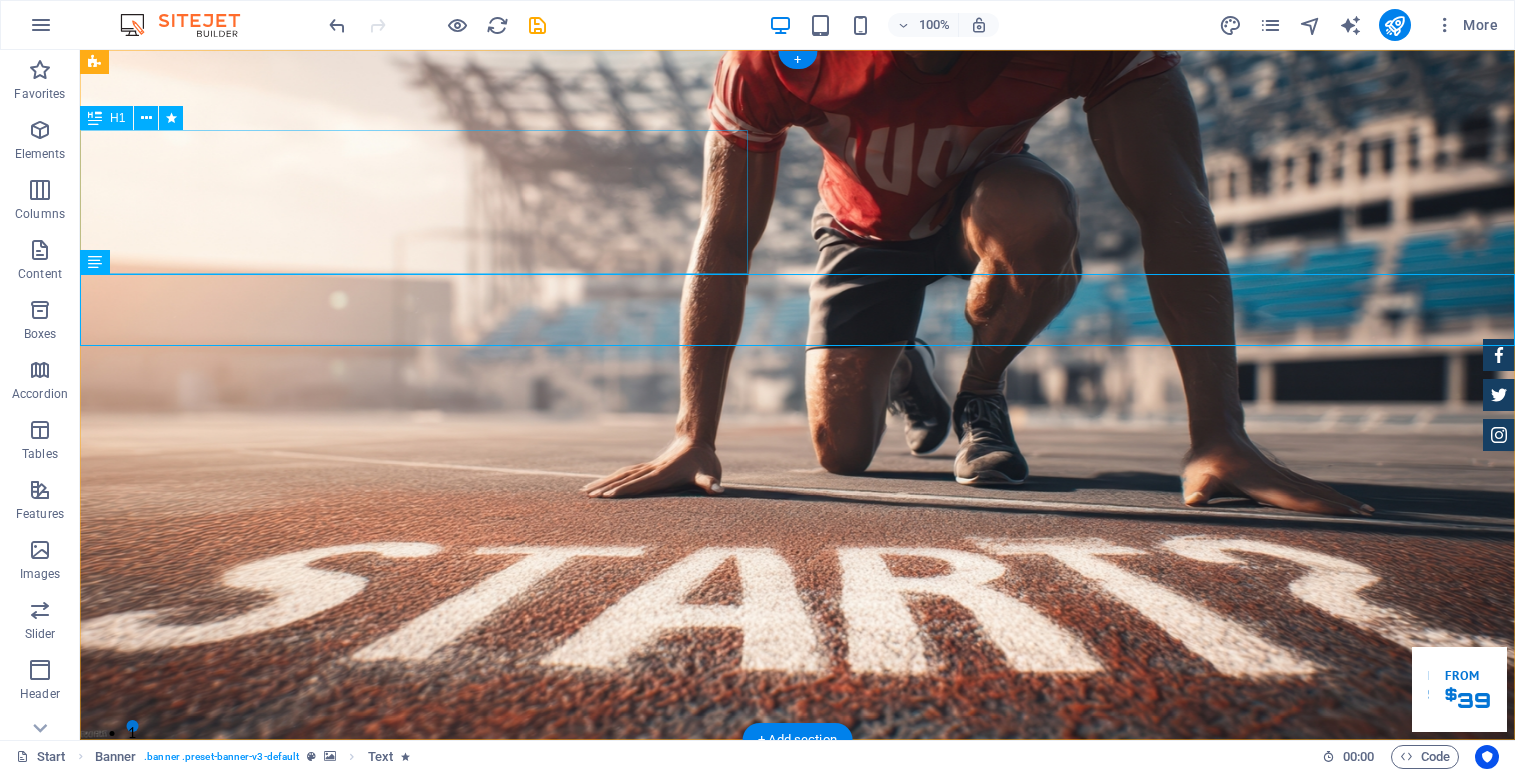 click on "GLOBAL LEARNING HUB" at bounding box center (797, 972) 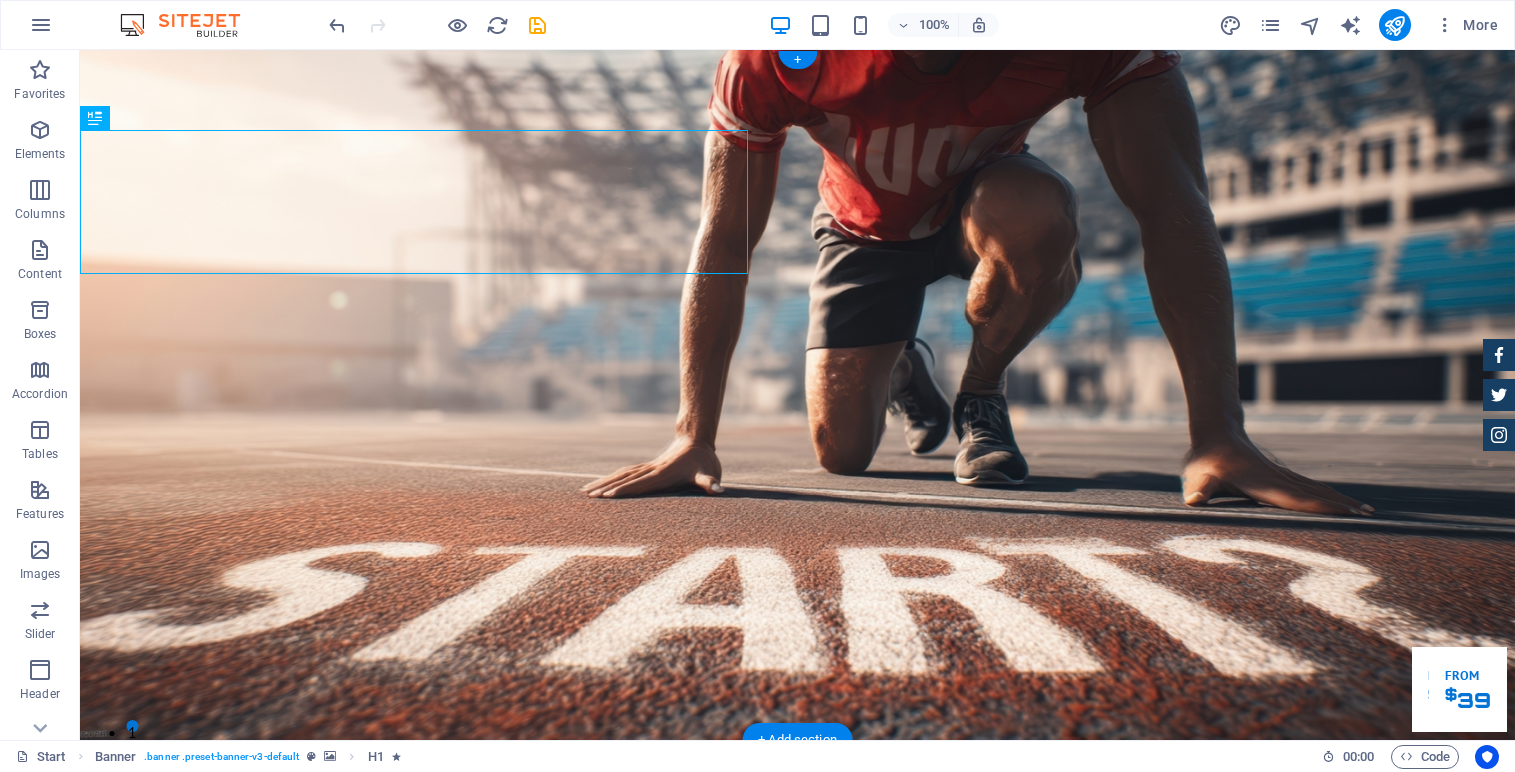 click at bounding box center (797, 780) 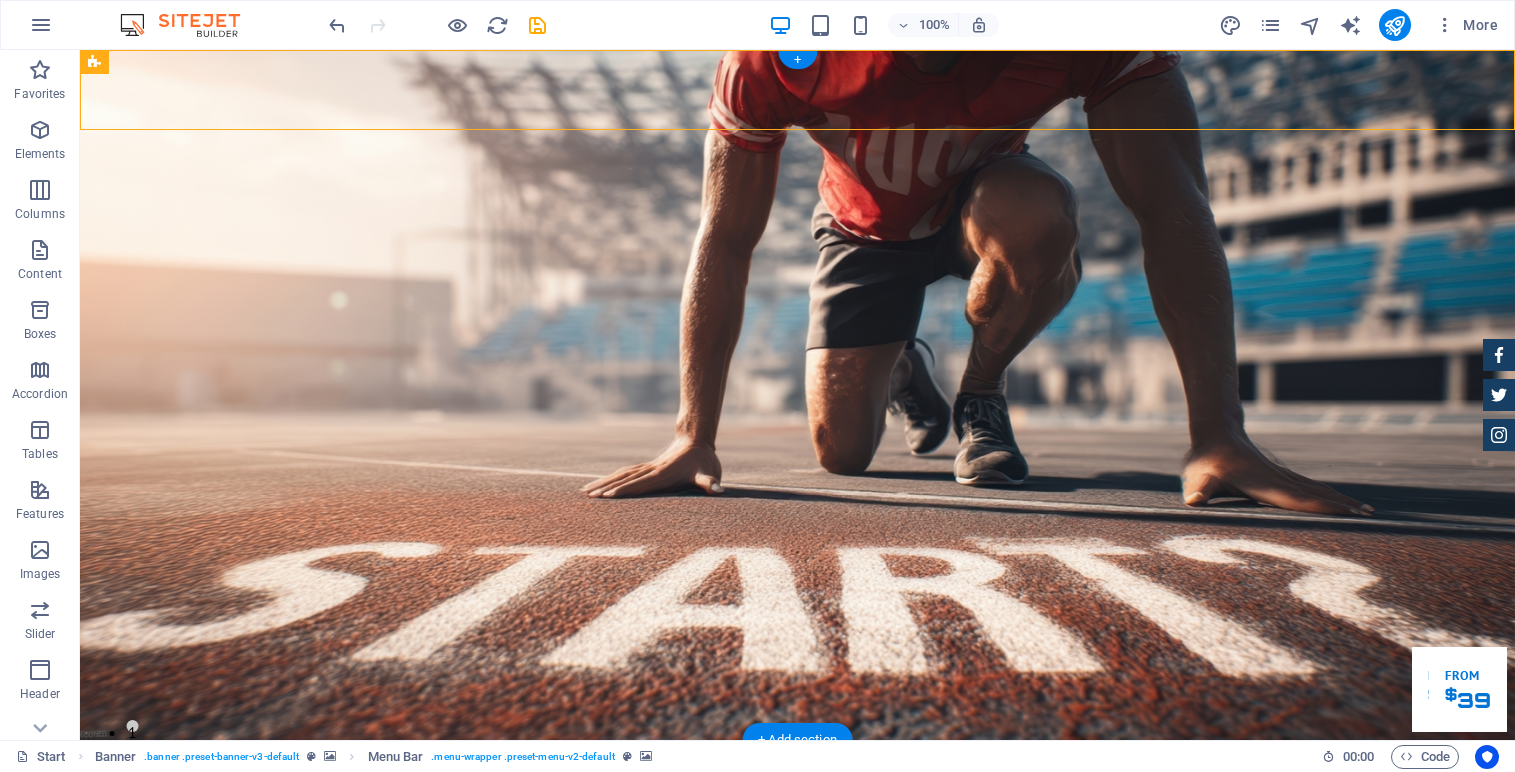 click at bounding box center (797, 780) 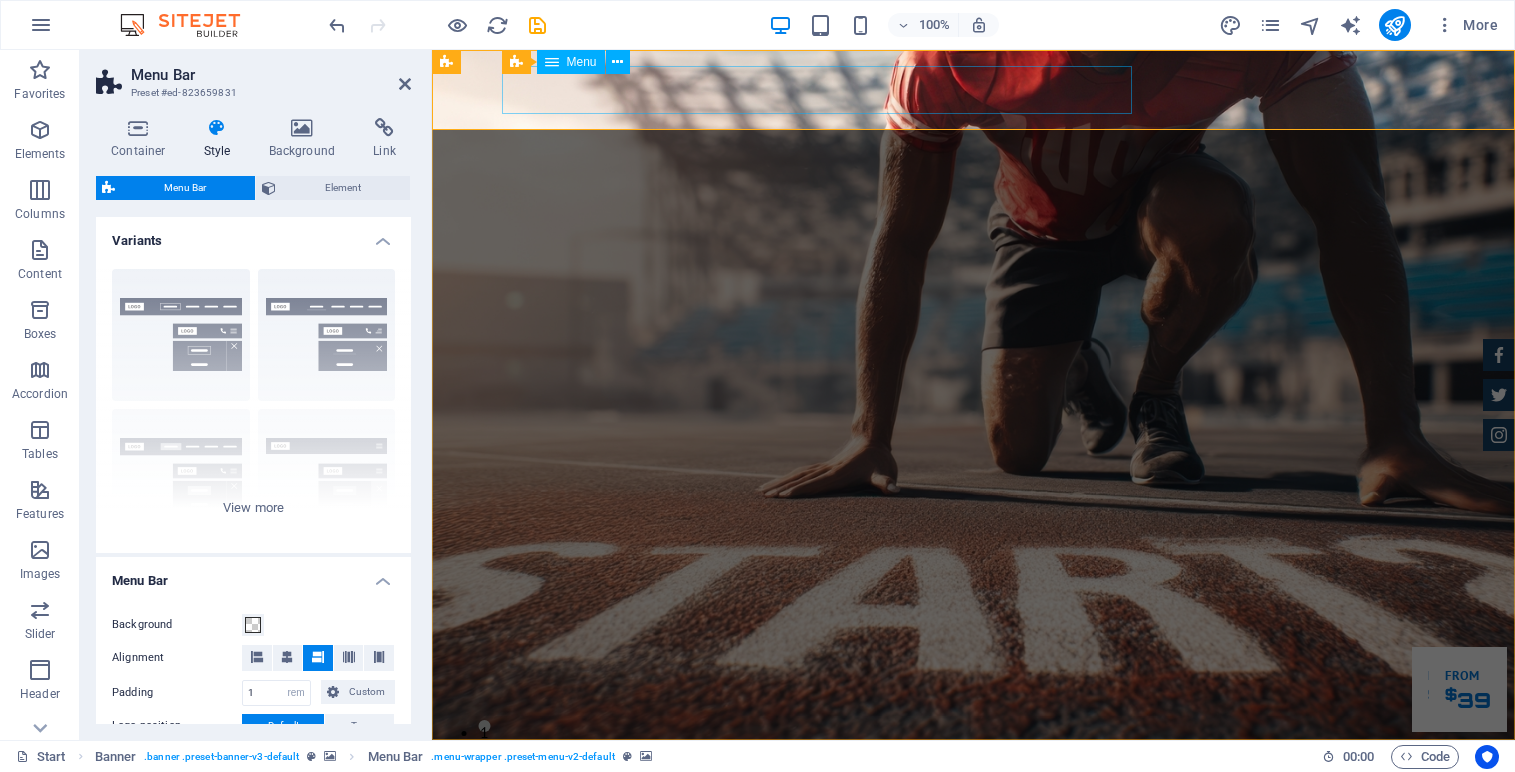 click on "Home About us Services Inventory Feedback Contact" at bounding box center [974, 860] 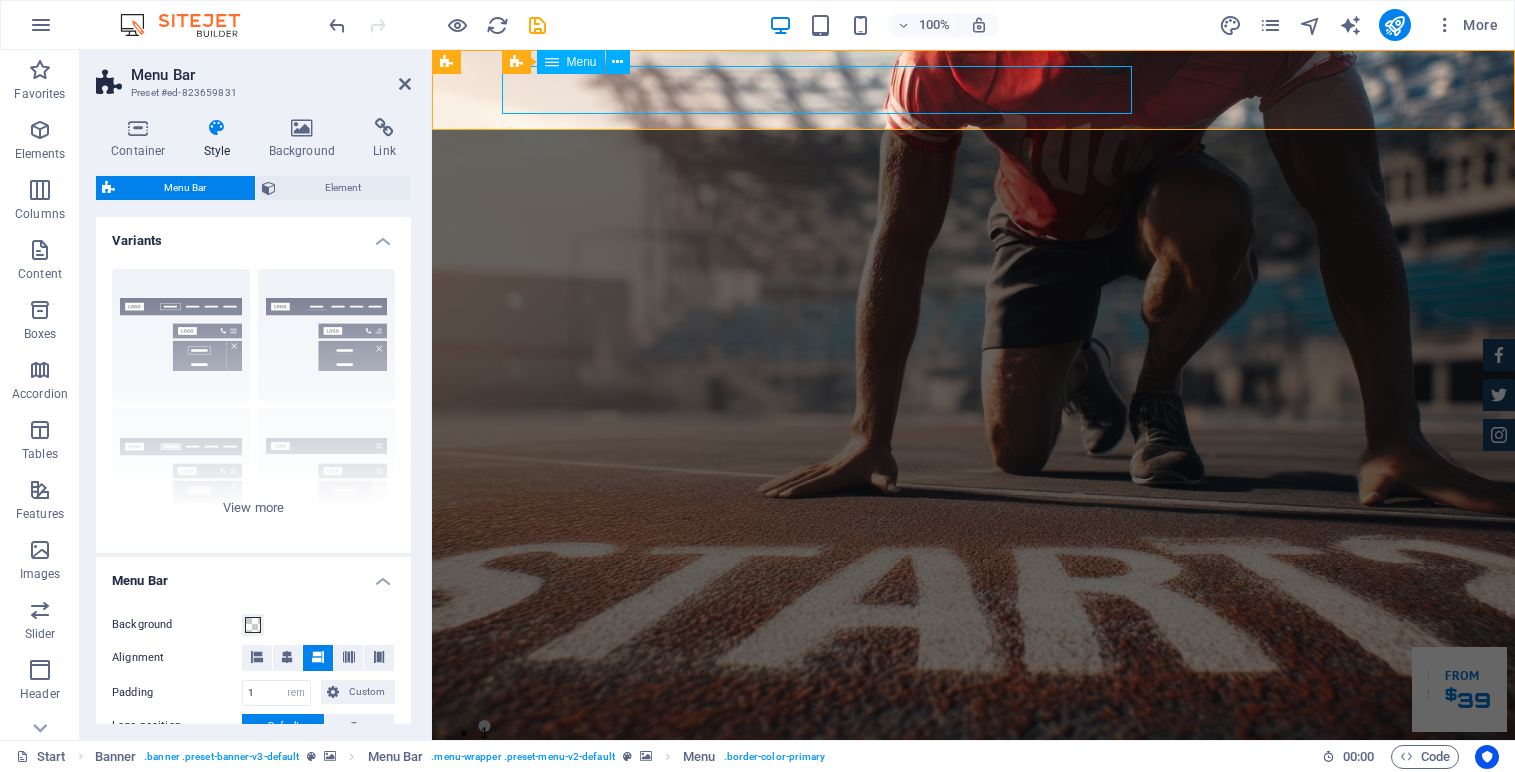 click on "Home About us Services Inventory Feedback Contact" at bounding box center (974, 860) 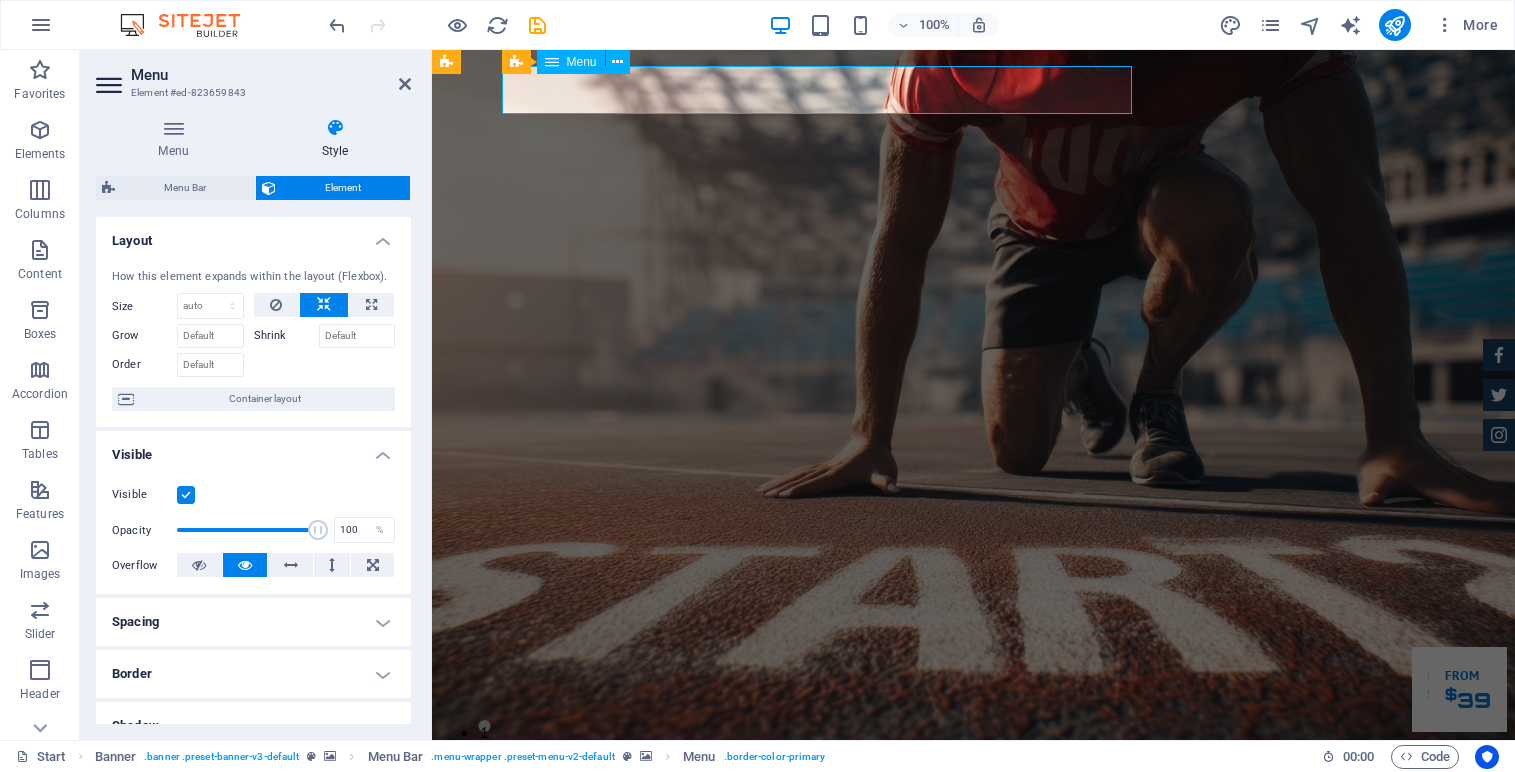 click on "Home About us Services Inventory Feedback Contact" at bounding box center (974, 860) 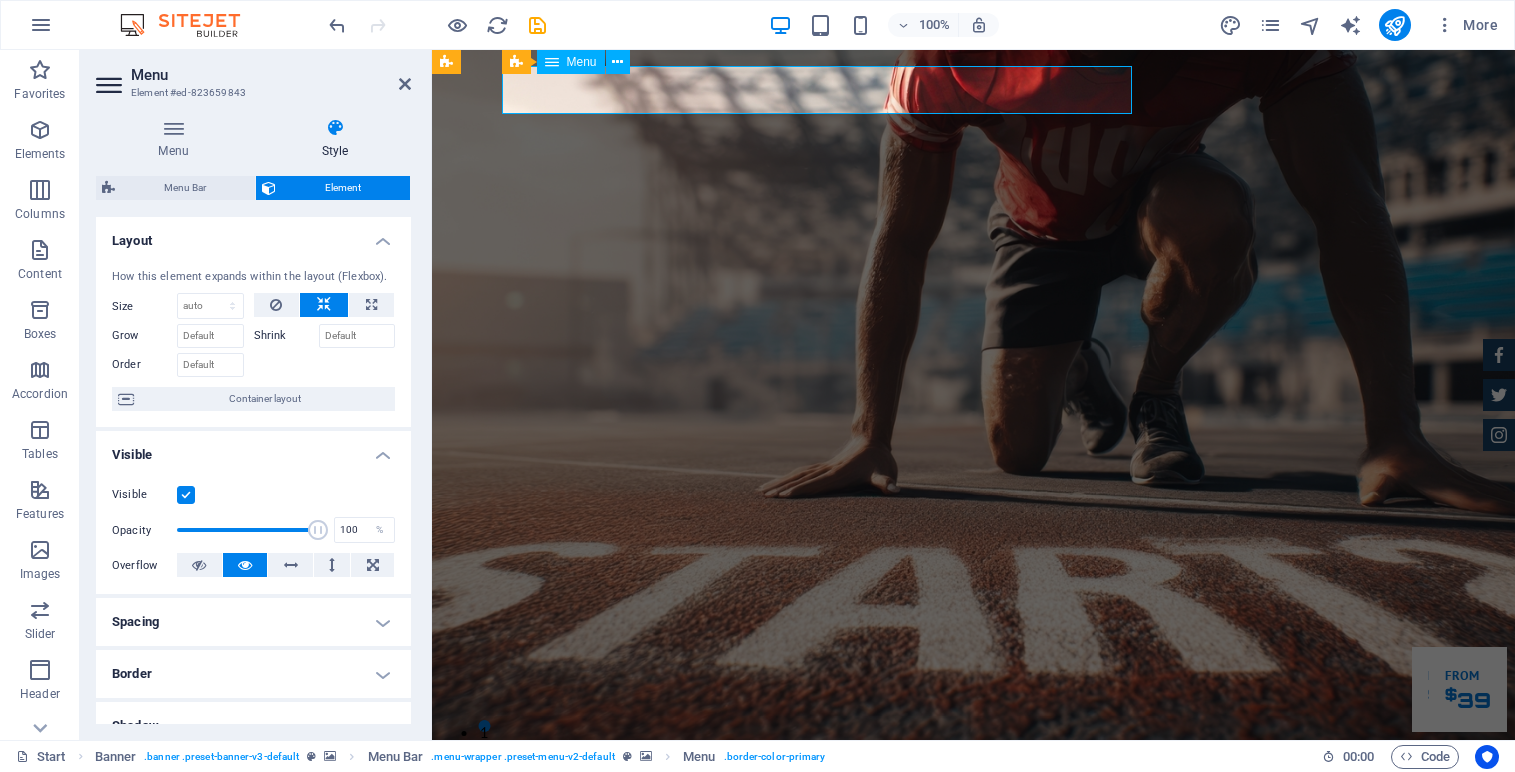 click on "Home About us Services Inventory Feedback Contact" at bounding box center (974, 860) 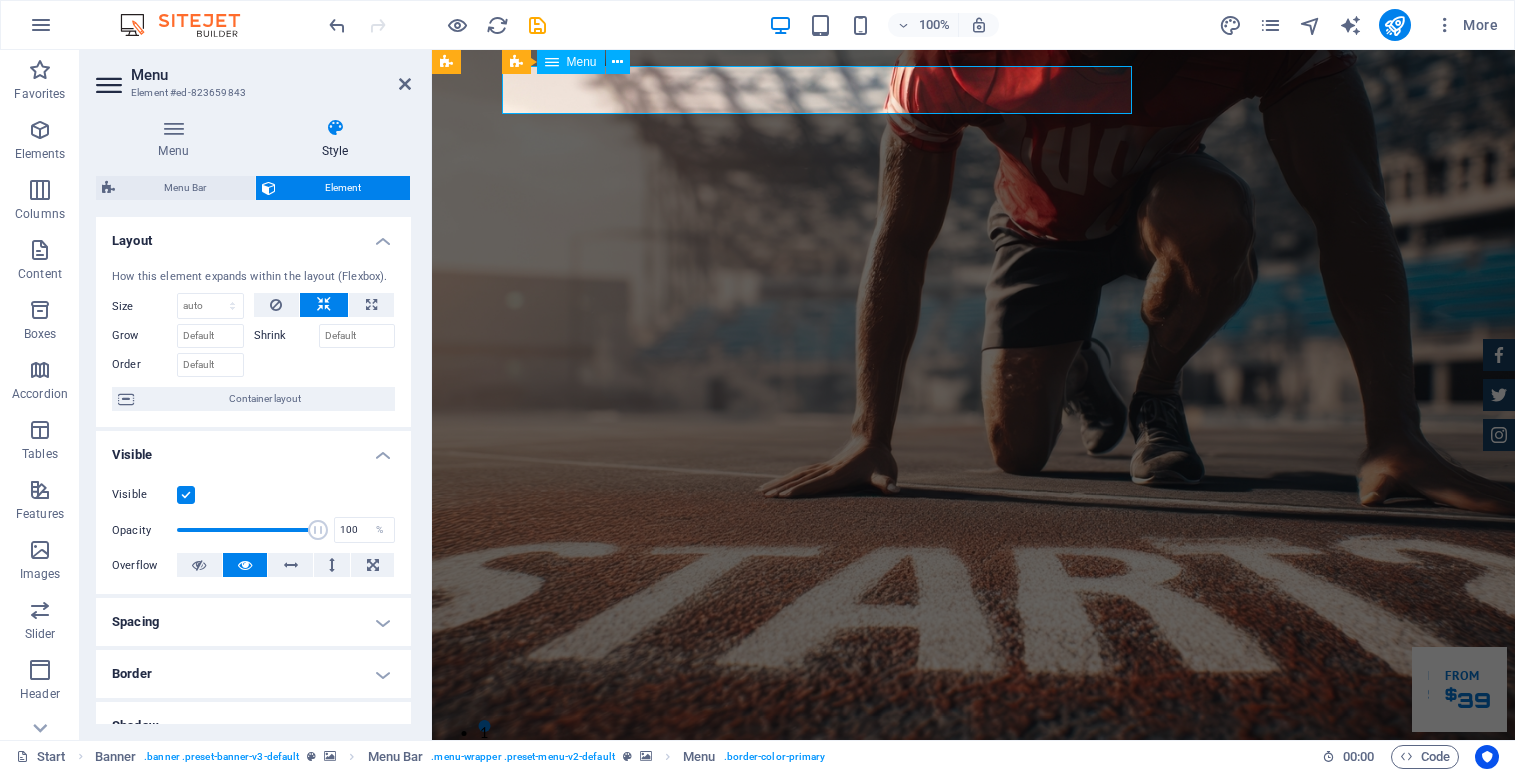 click on "Home About us Services Inventory Feedback Contact" at bounding box center [974, 860] 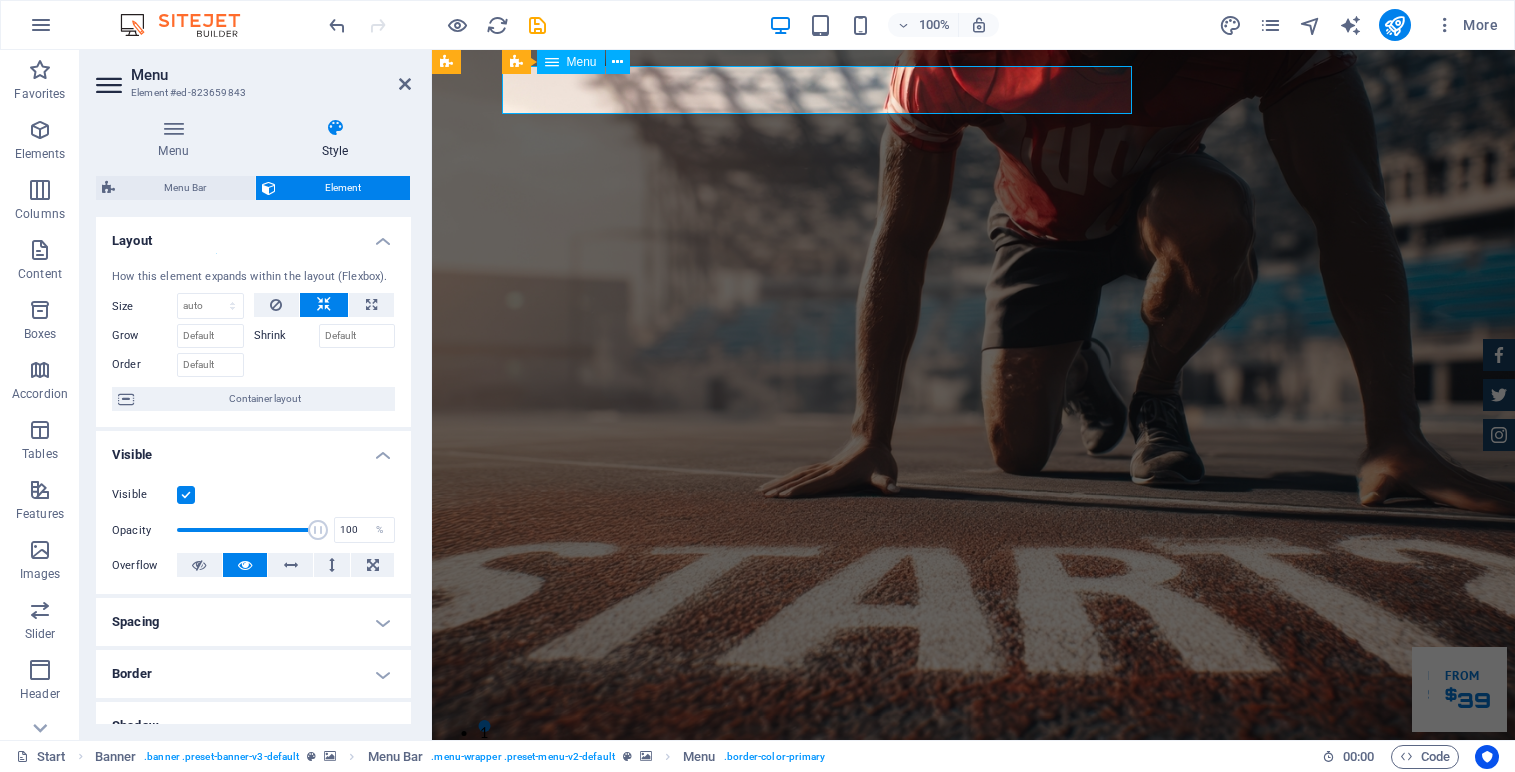 click on "Home About us Services Inventory Feedback Contact" at bounding box center (974, 860) 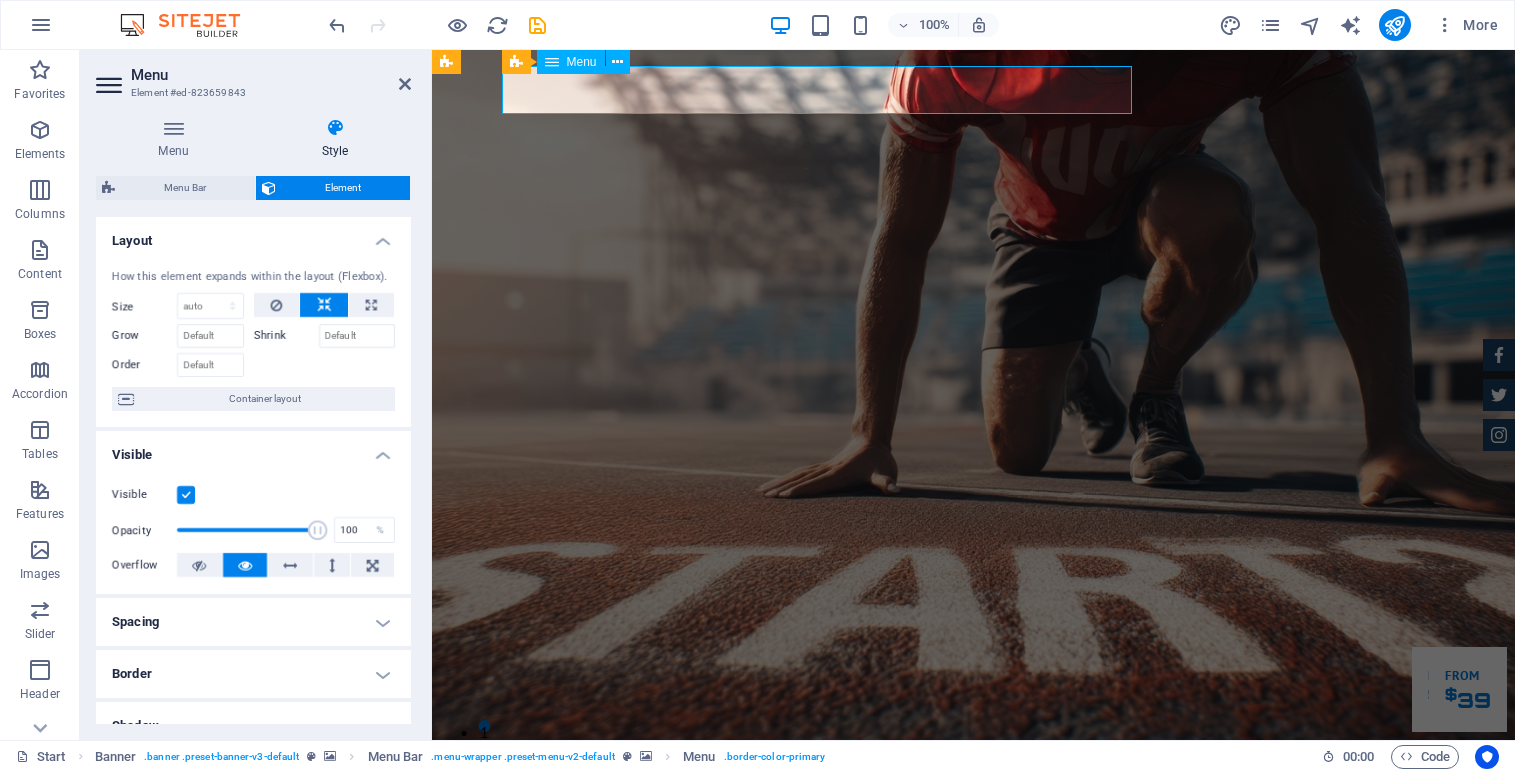 click on "Home About us Services Inventory Feedback Contact" at bounding box center [974, 860] 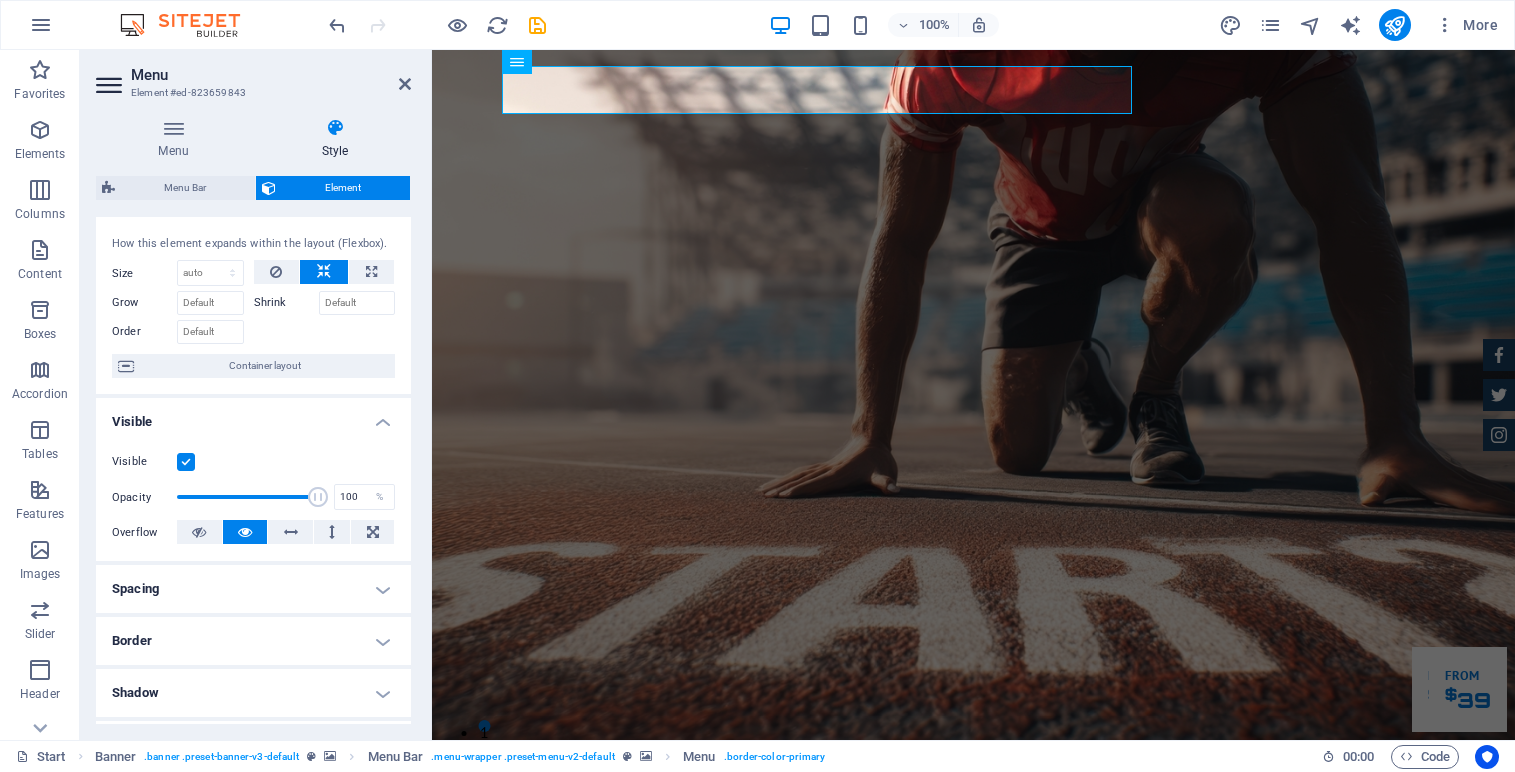 scroll, scrollTop: 0, scrollLeft: 0, axis: both 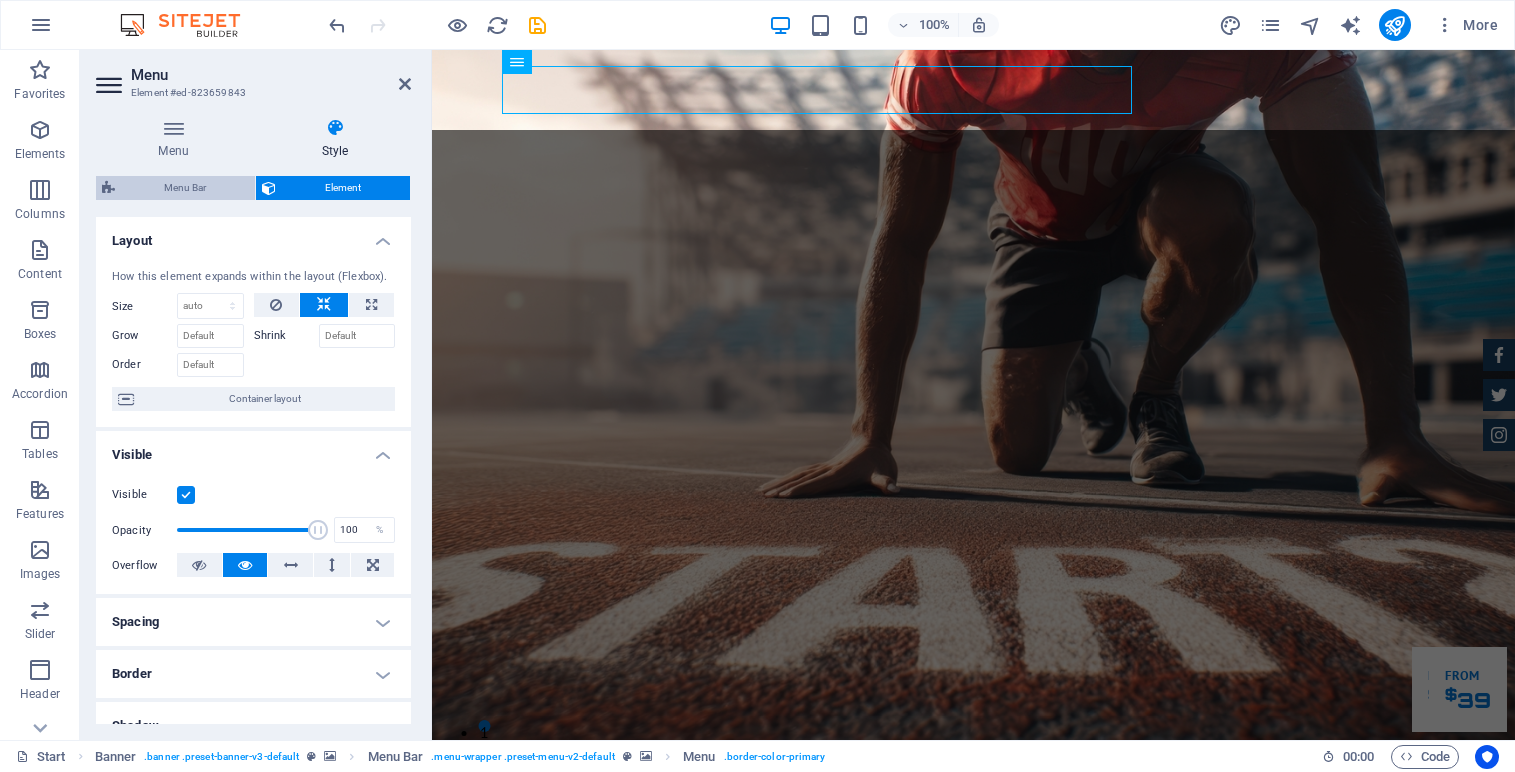 click on "Menu Bar" at bounding box center (185, 188) 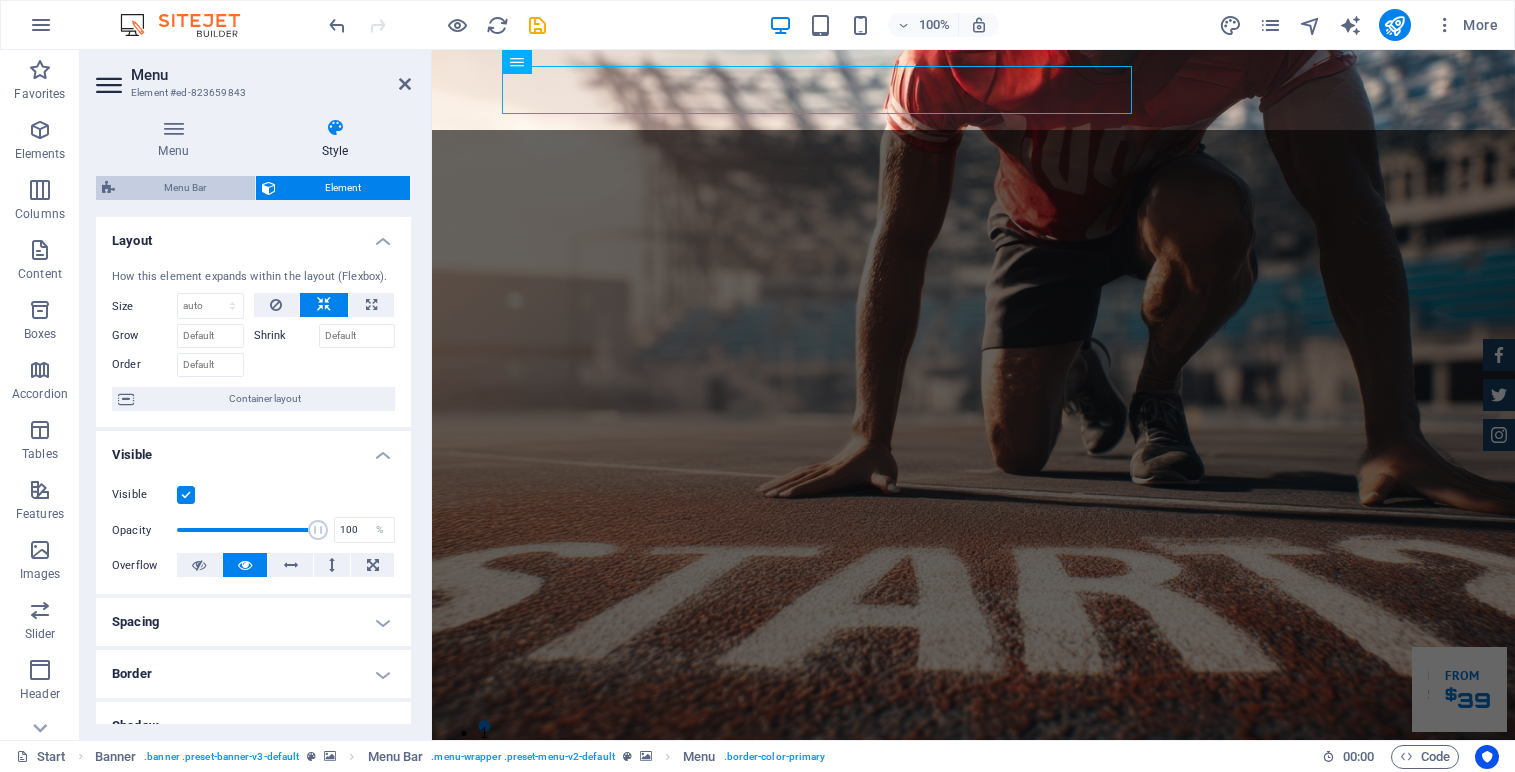 select on "sticky_banner" 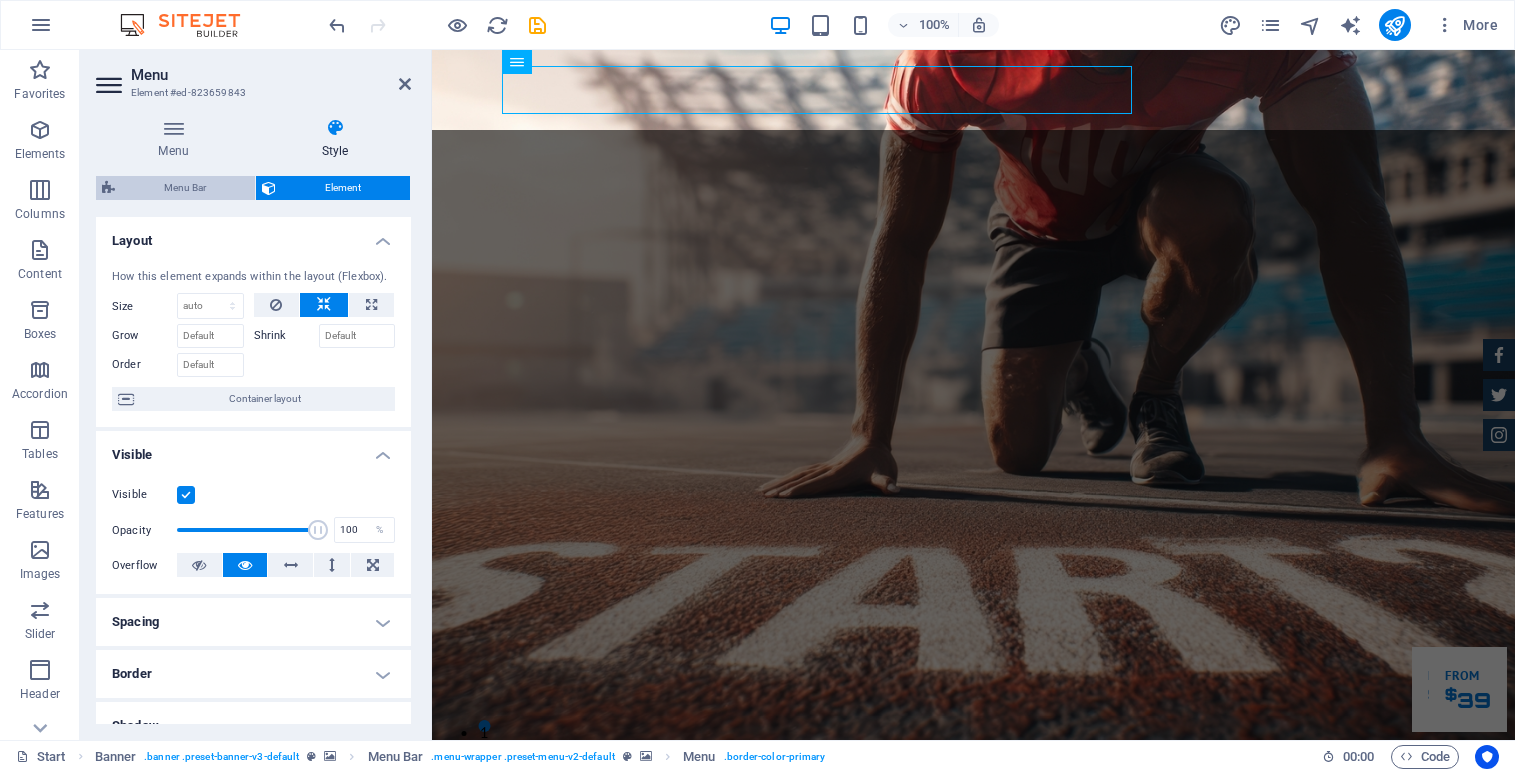 select on "px" 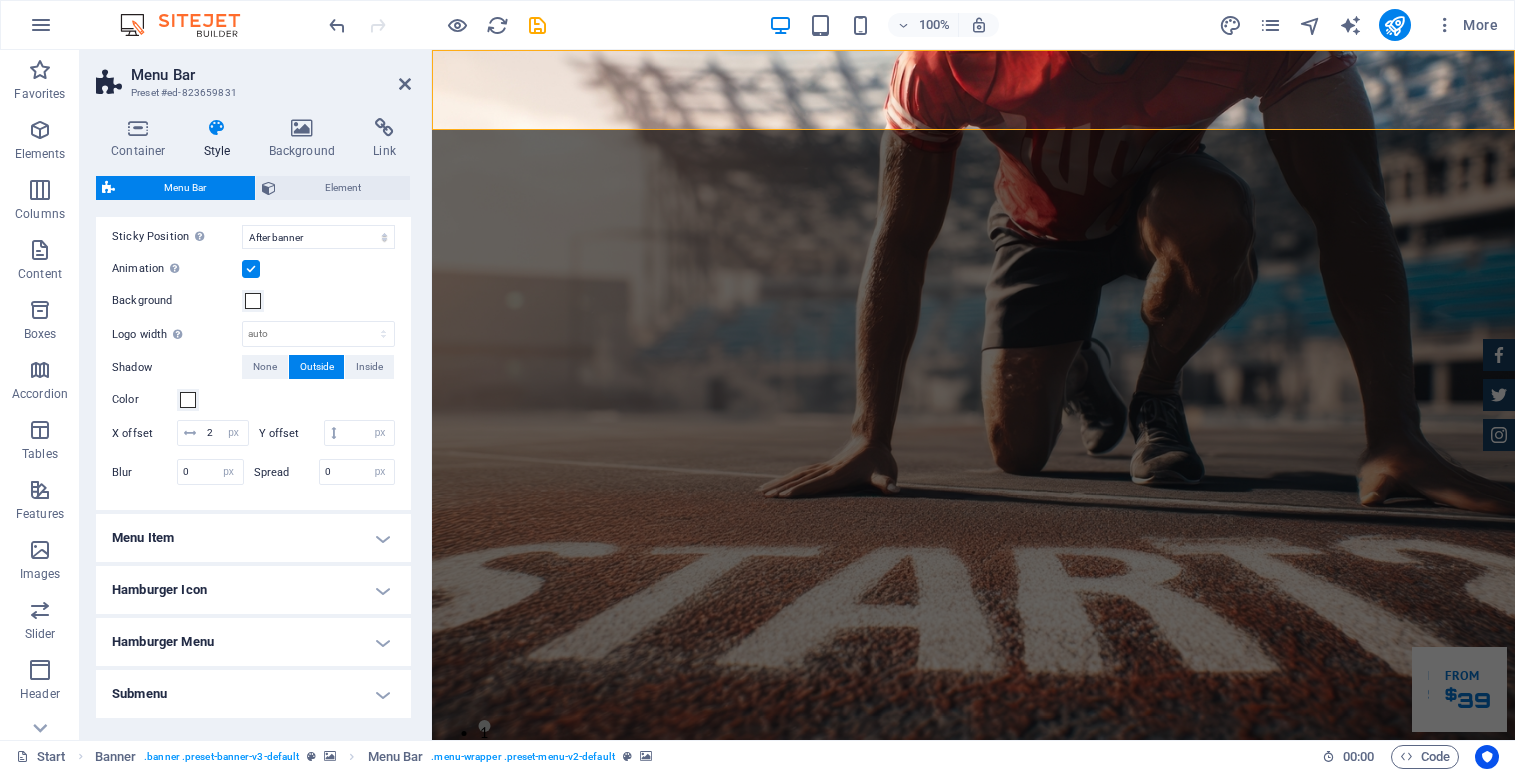 scroll, scrollTop: 691, scrollLeft: 0, axis: vertical 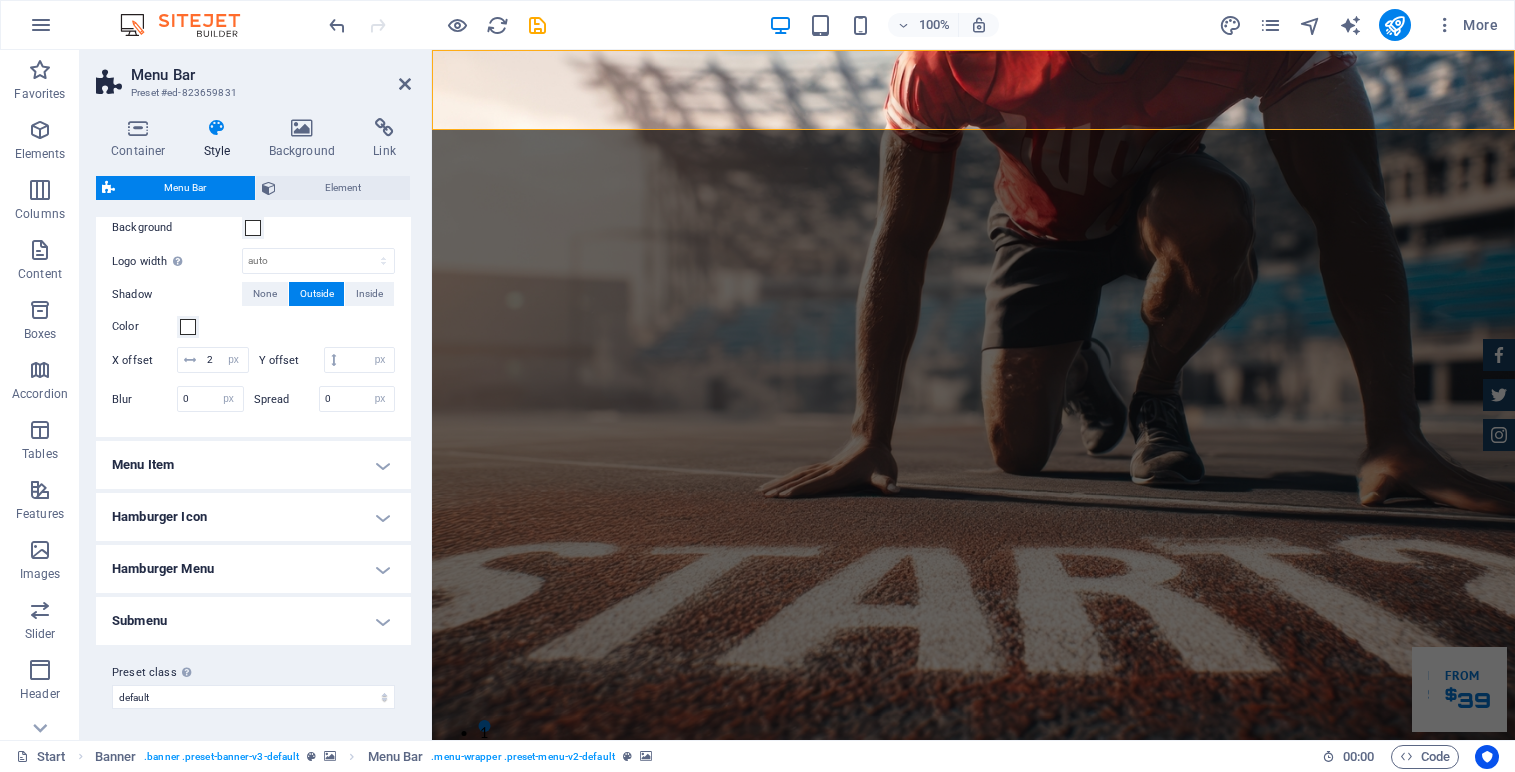 click on "Menu Item" at bounding box center [253, 465] 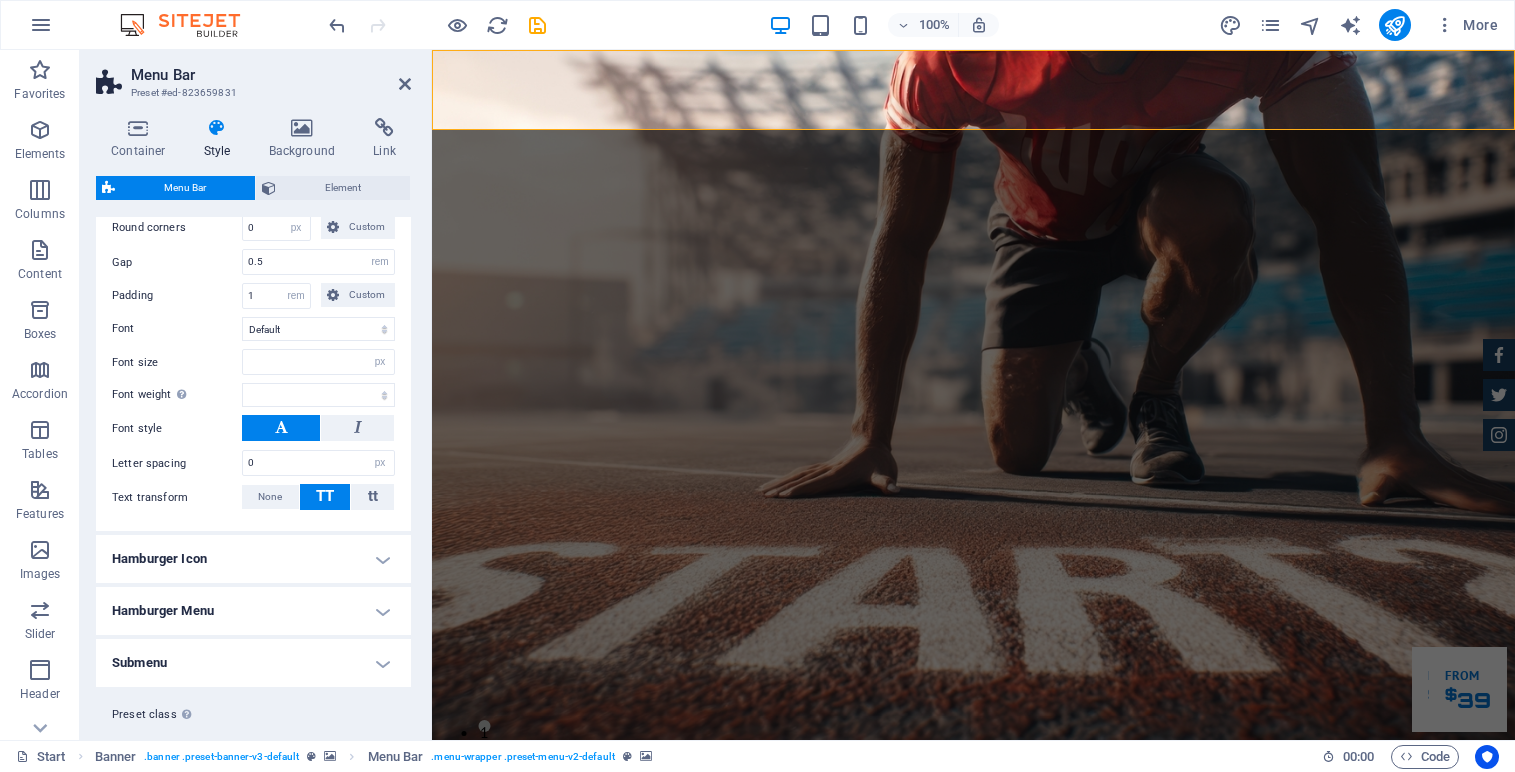 scroll, scrollTop: 1175, scrollLeft: 0, axis: vertical 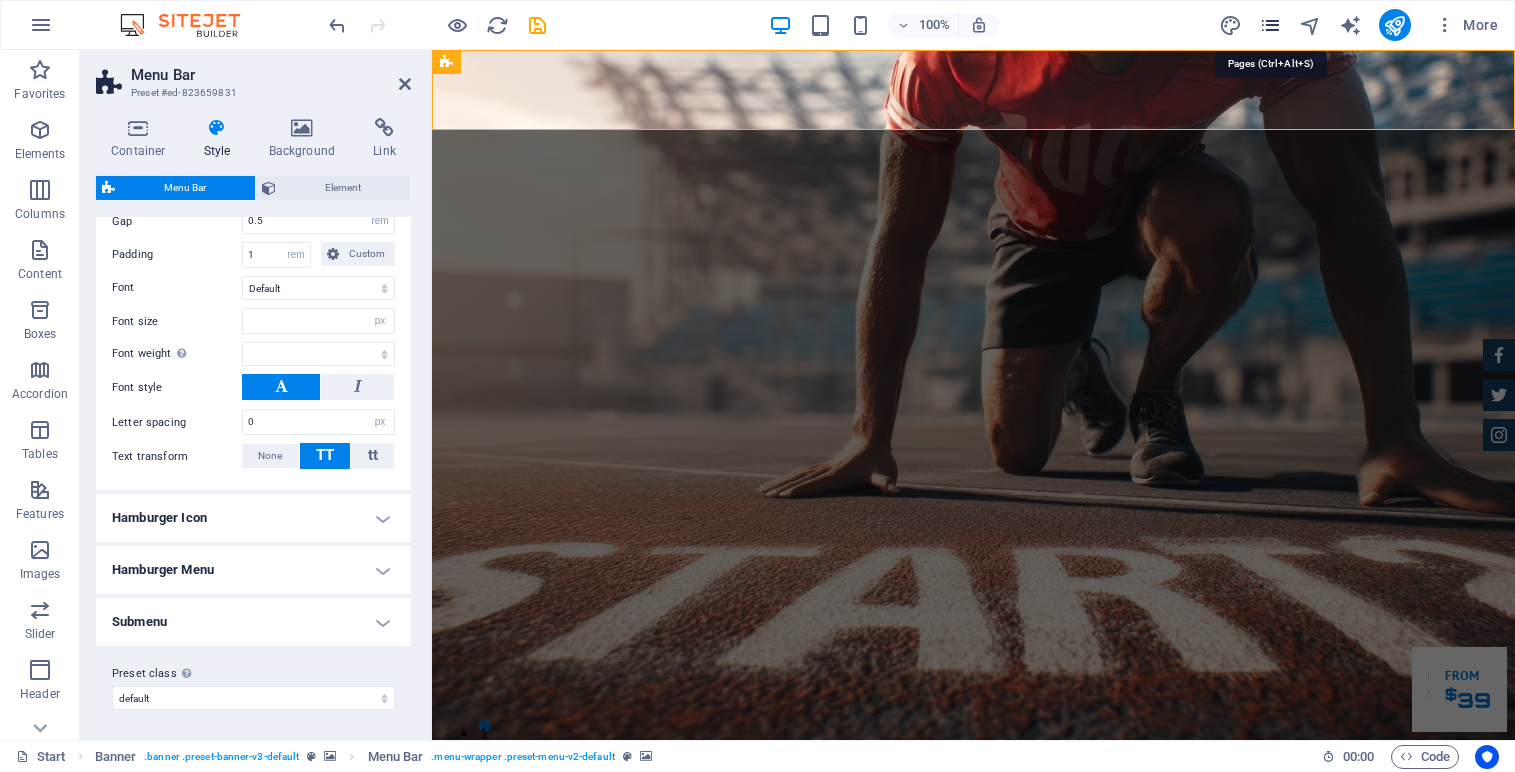 click at bounding box center (1270, 25) 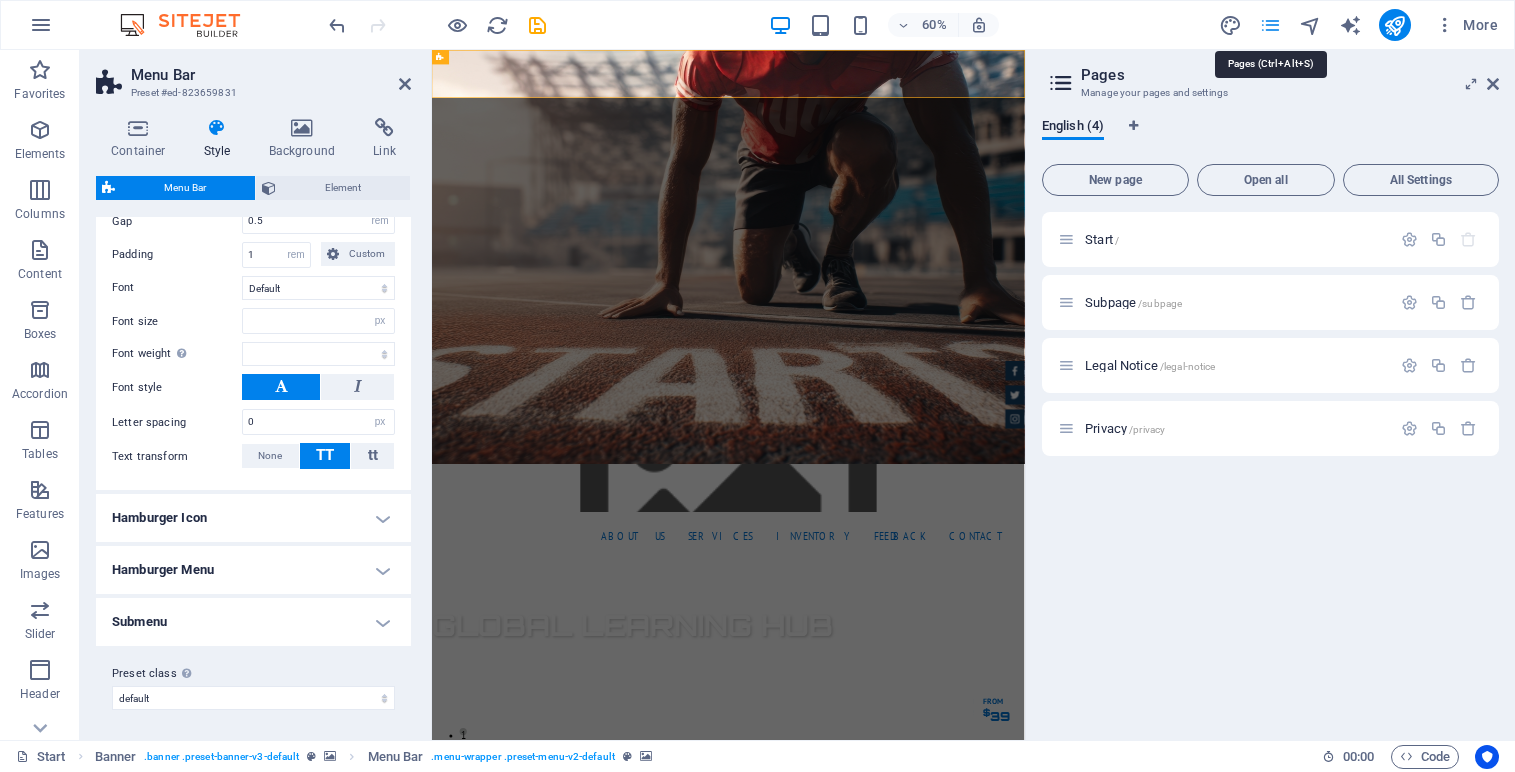 type 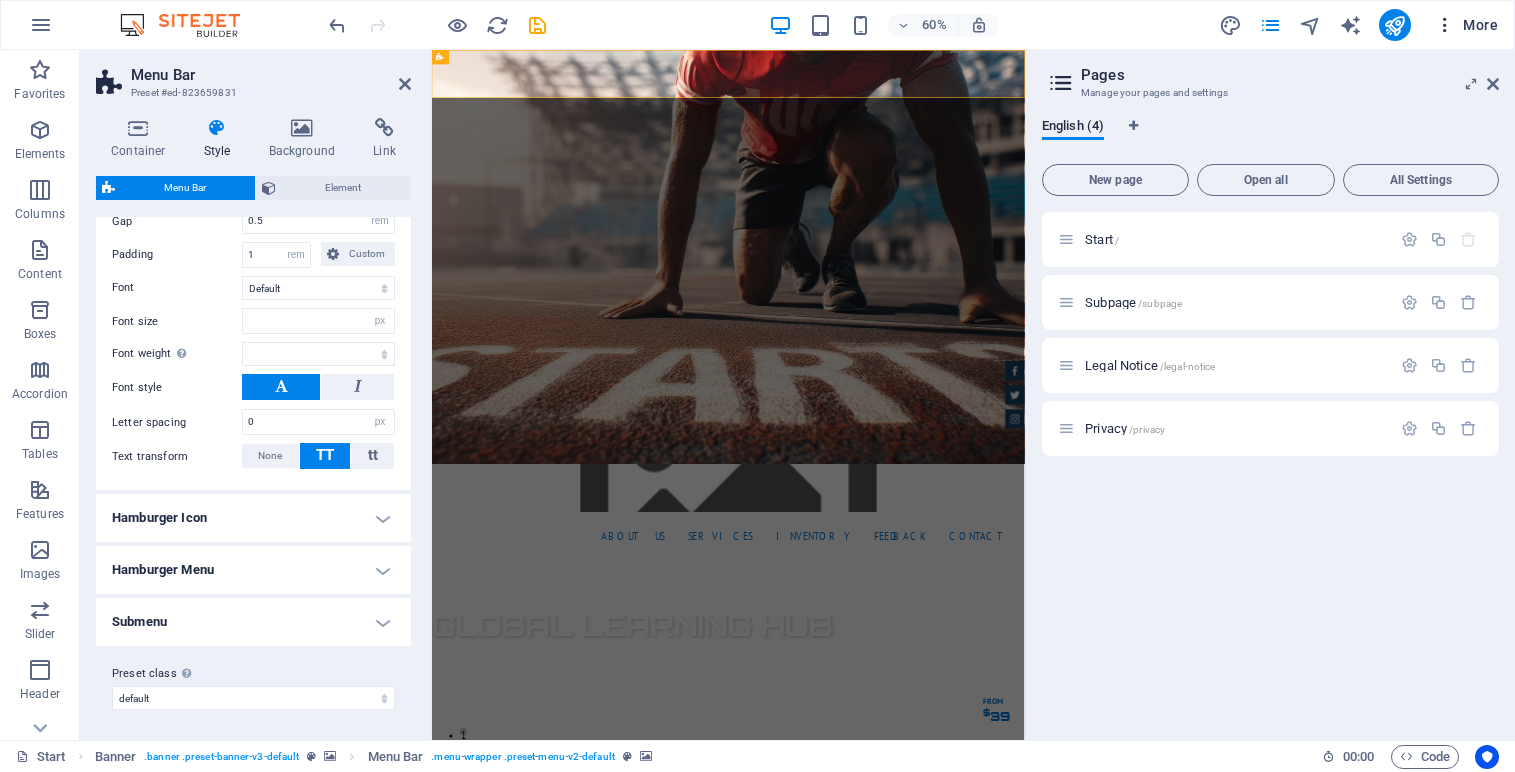 click on "More" at bounding box center (1466, 25) 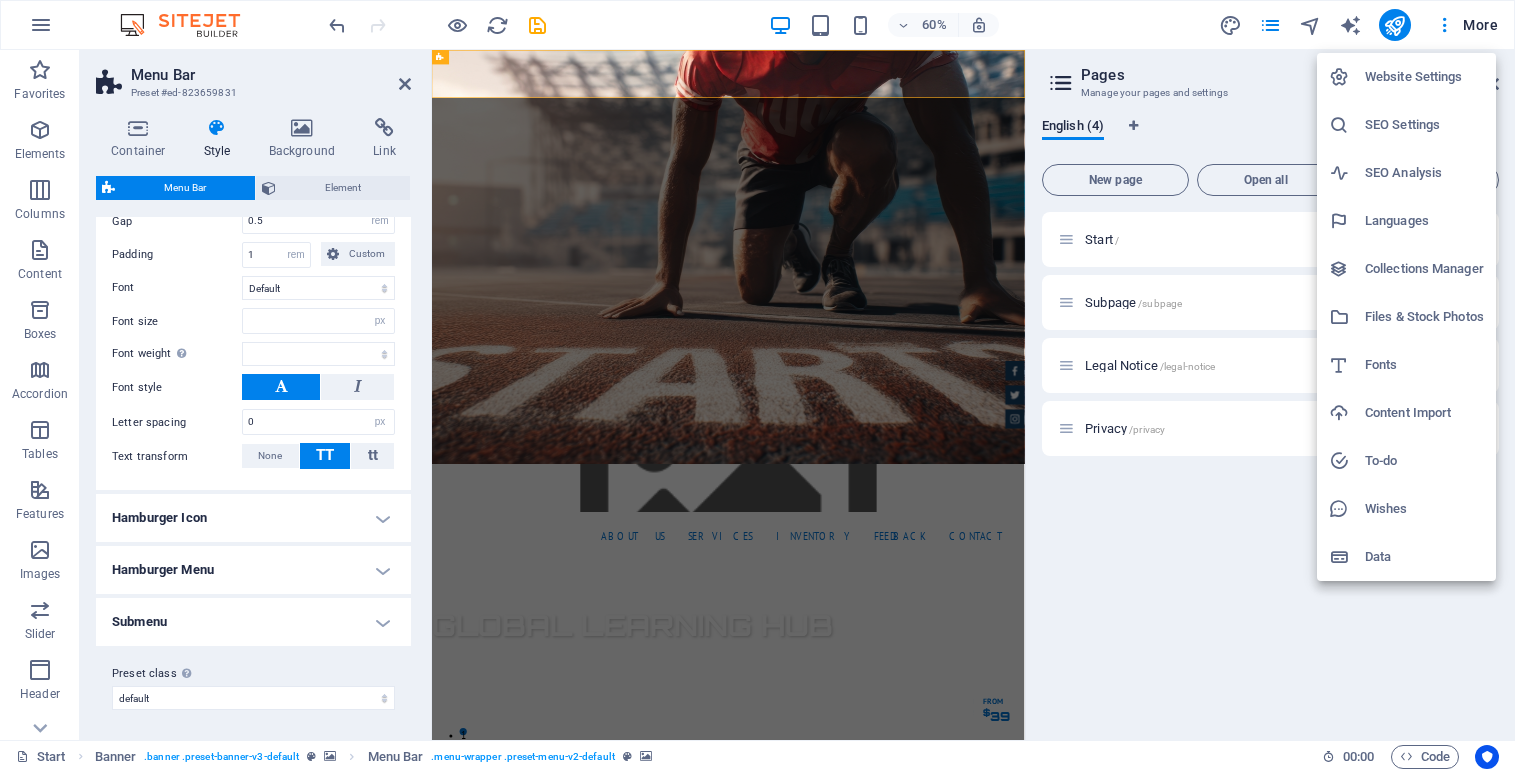 click at bounding box center [757, 386] 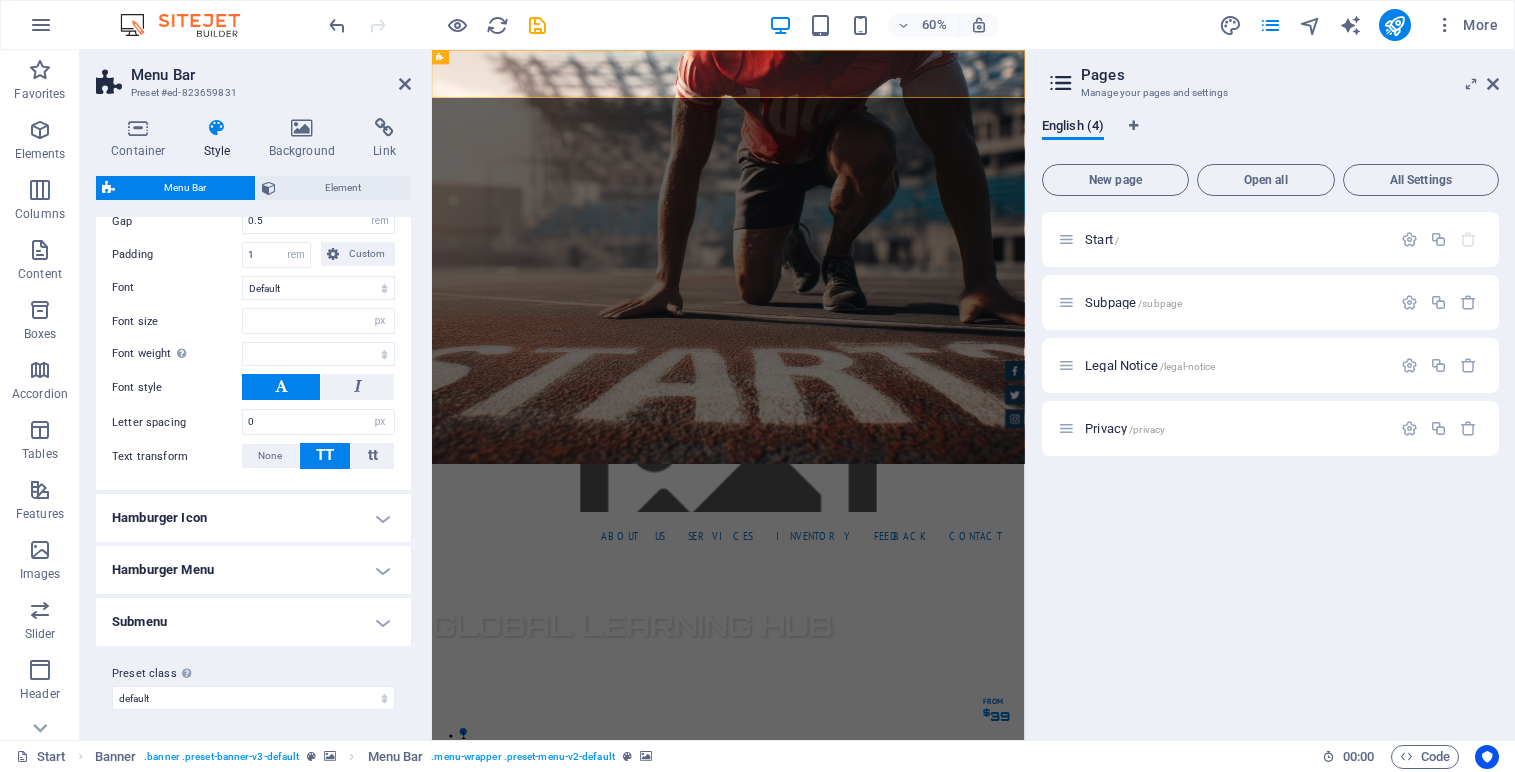 click at bounding box center [41, 25] 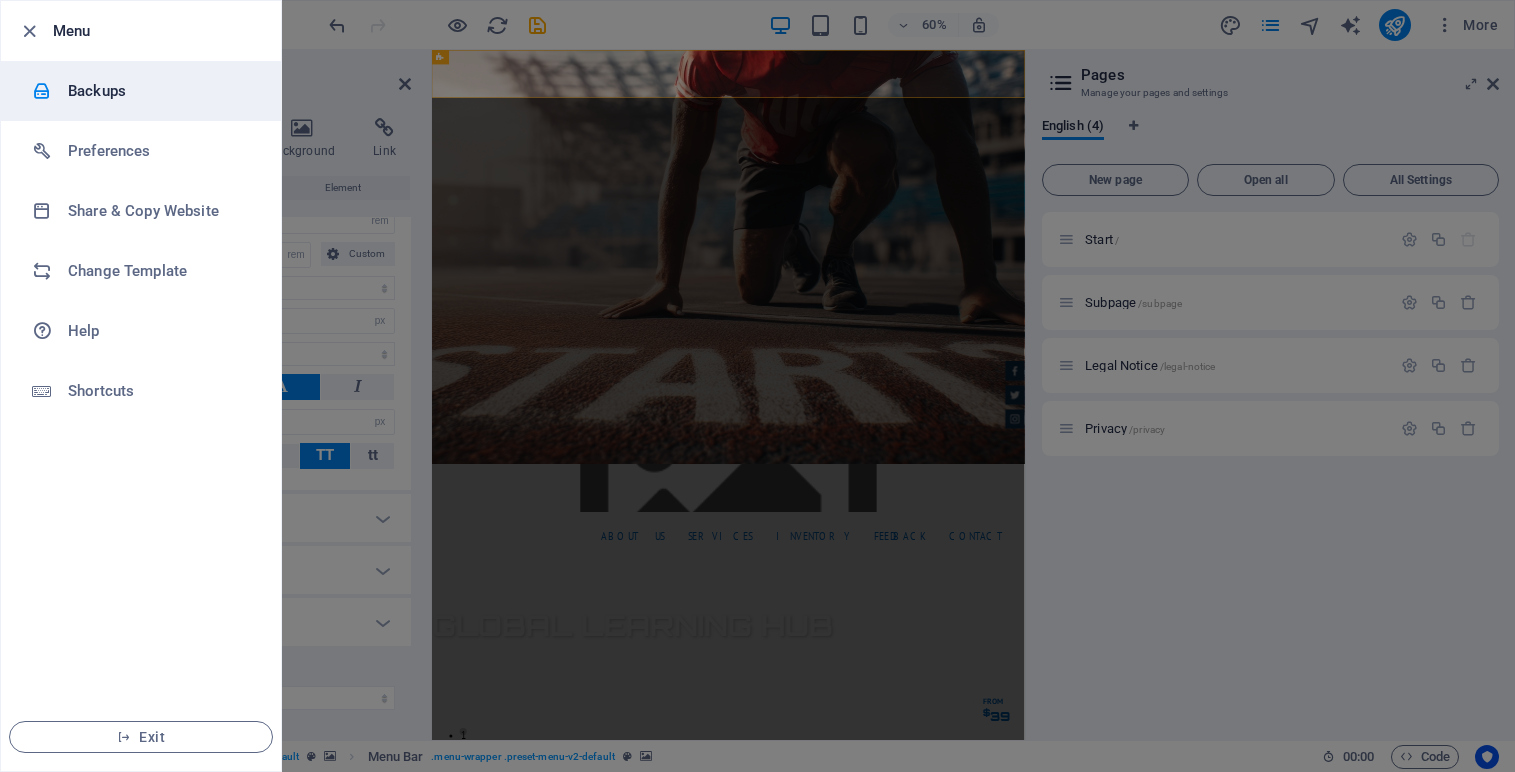 click on "Backups" at bounding box center [160, 91] 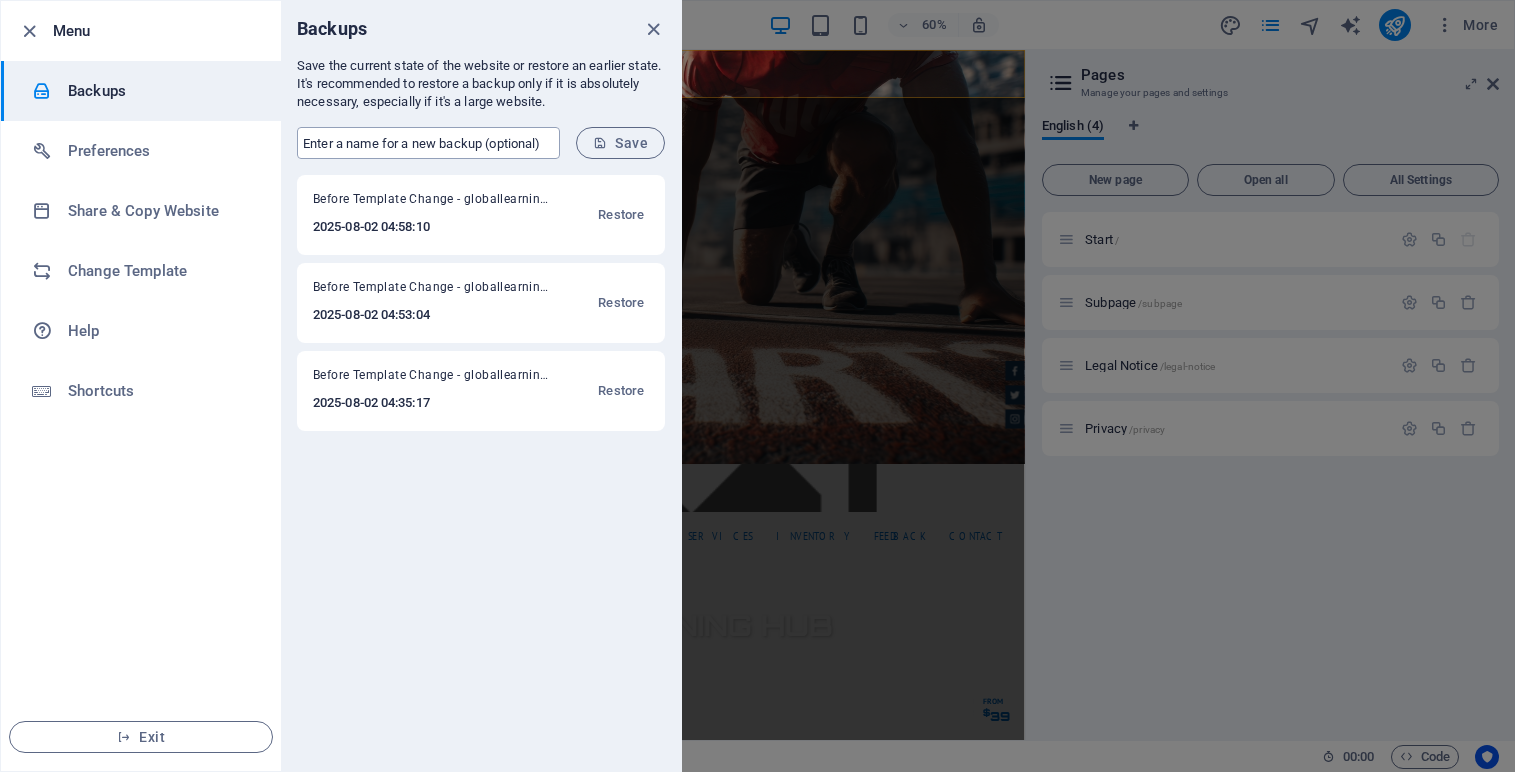 click at bounding box center (428, 143) 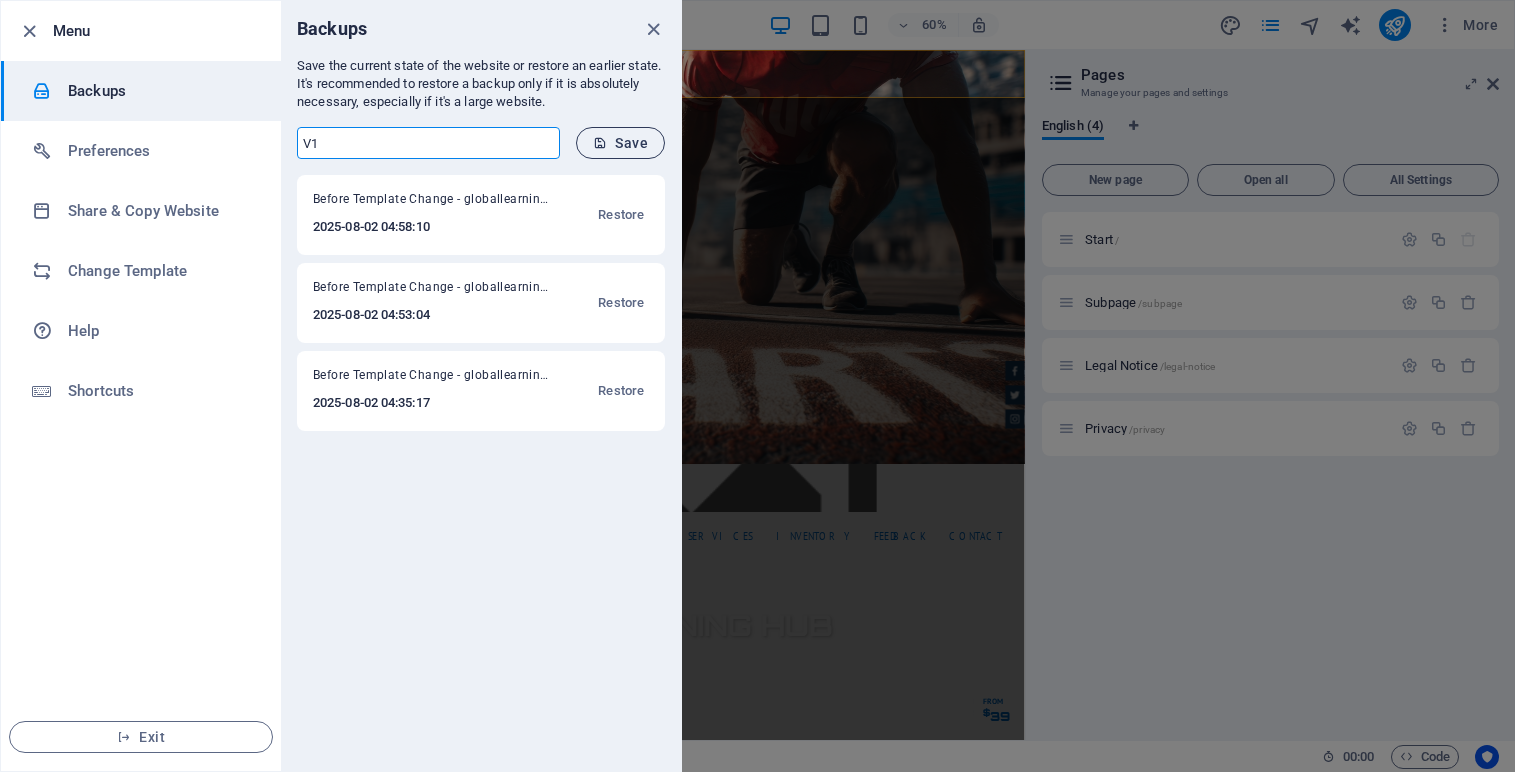 type on "V1" 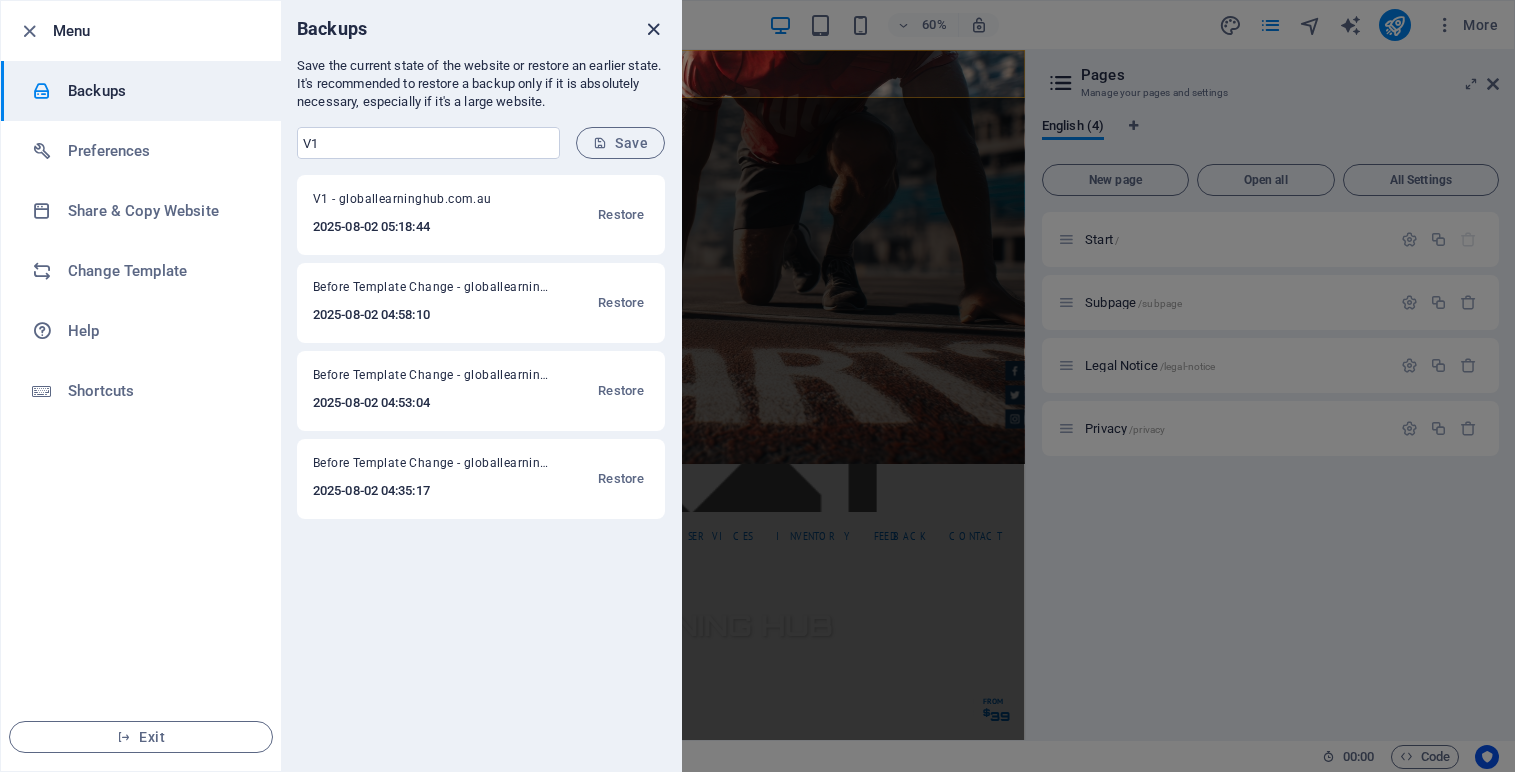 click at bounding box center [653, 29] 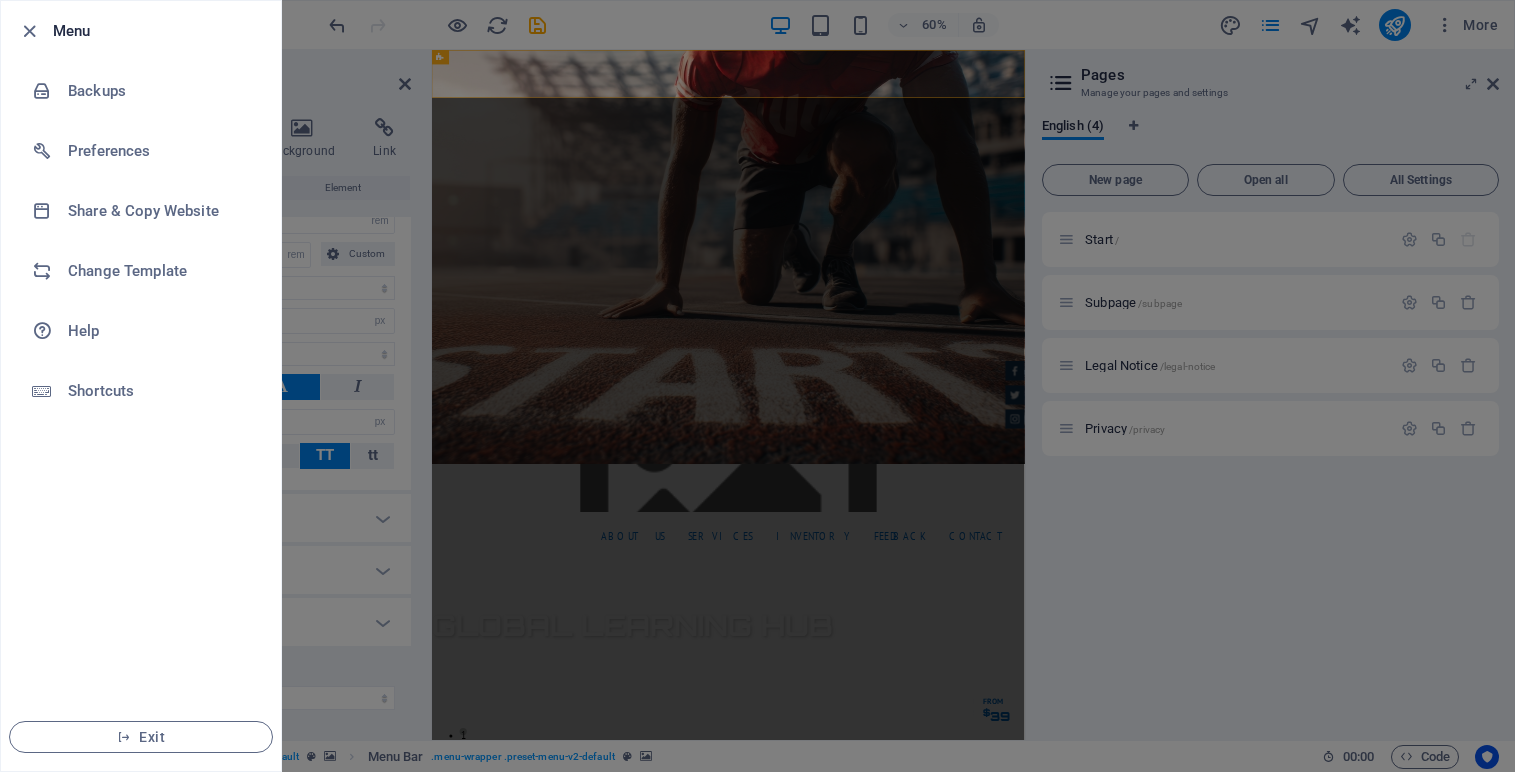 click at bounding box center (757, 386) 